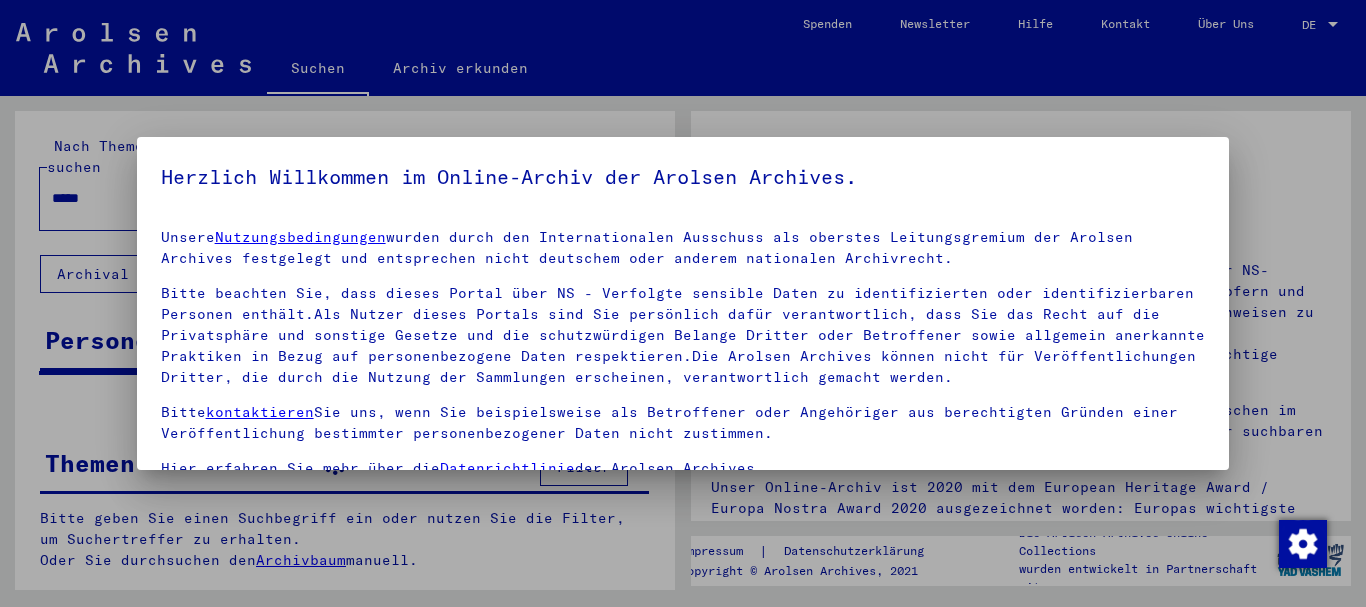 scroll, scrollTop: 0, scrollLeft: 0, axis: both 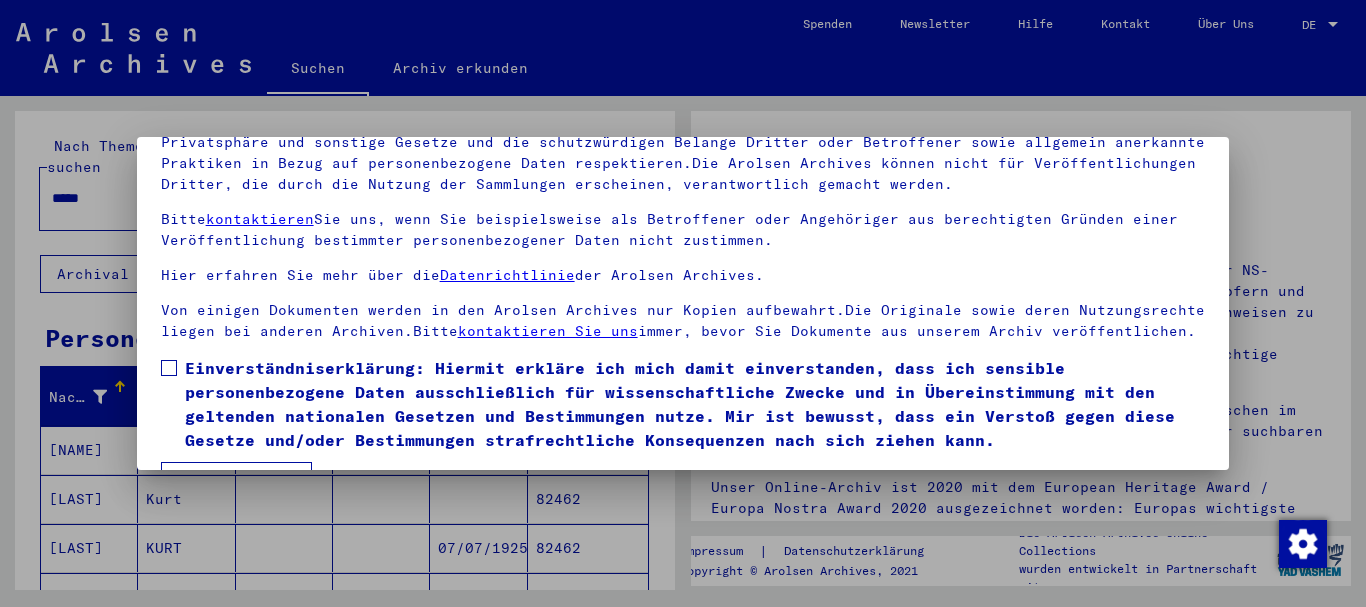 click at bounding box center (169, 368) 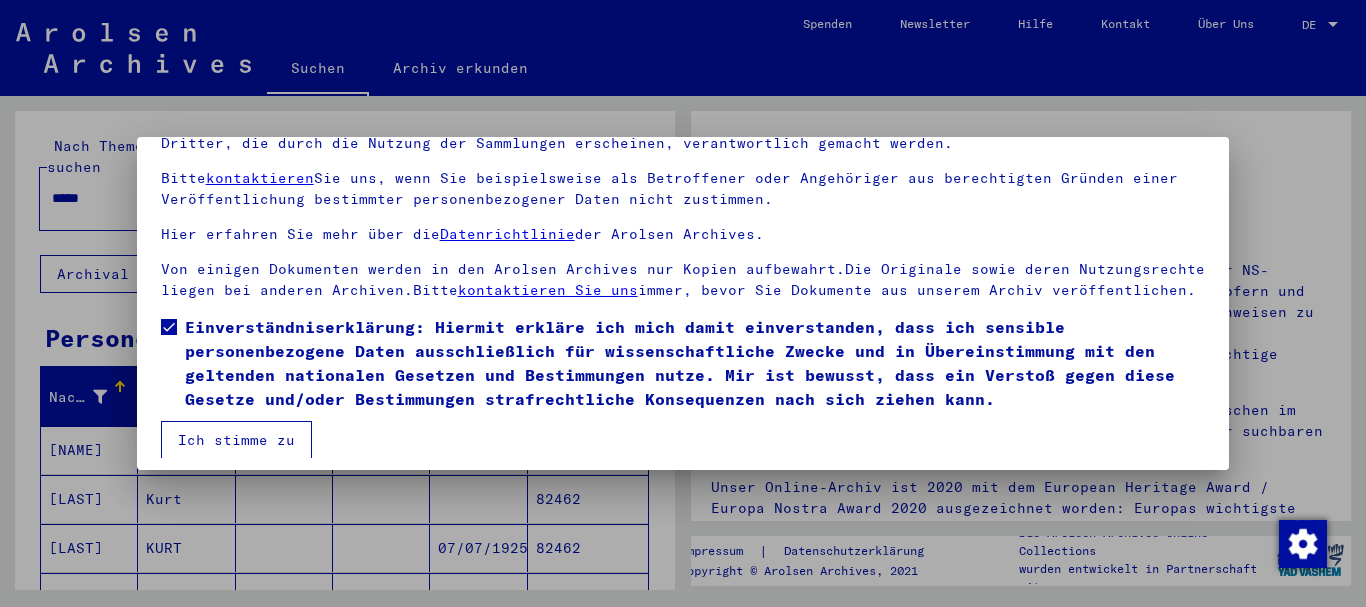 scroll, scrollTop: 161, scrollLeft: 0, axis: vertical 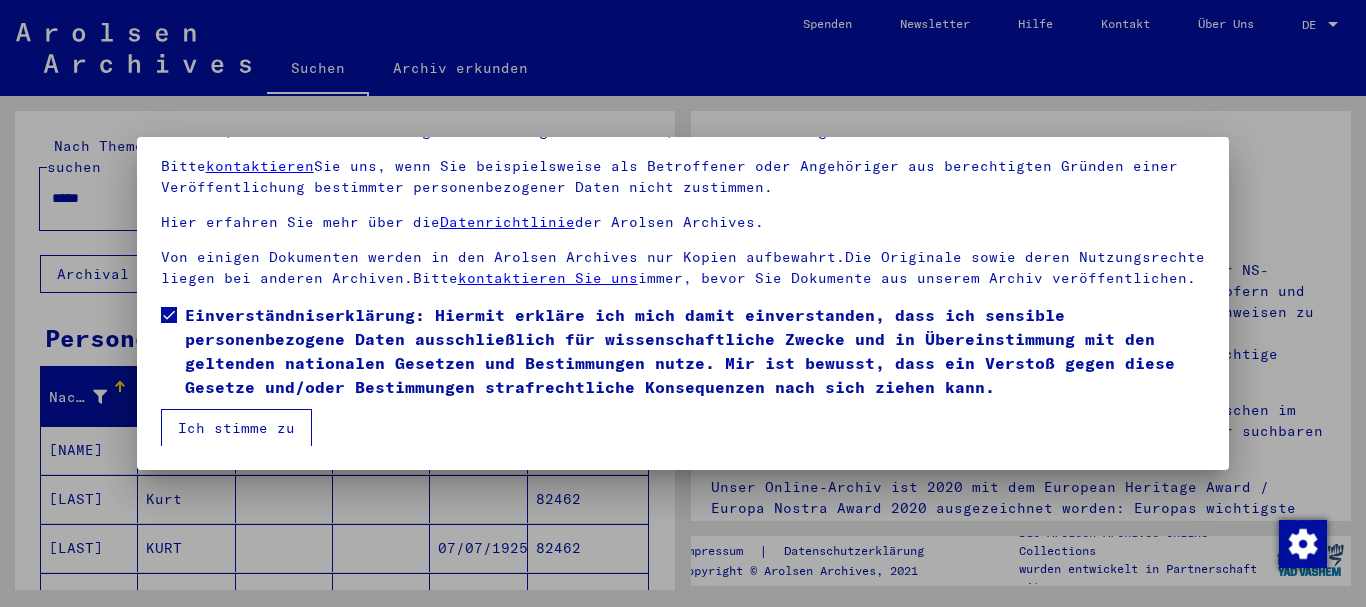 click on "Ich stimme zu" at bounding box center (236, 428) 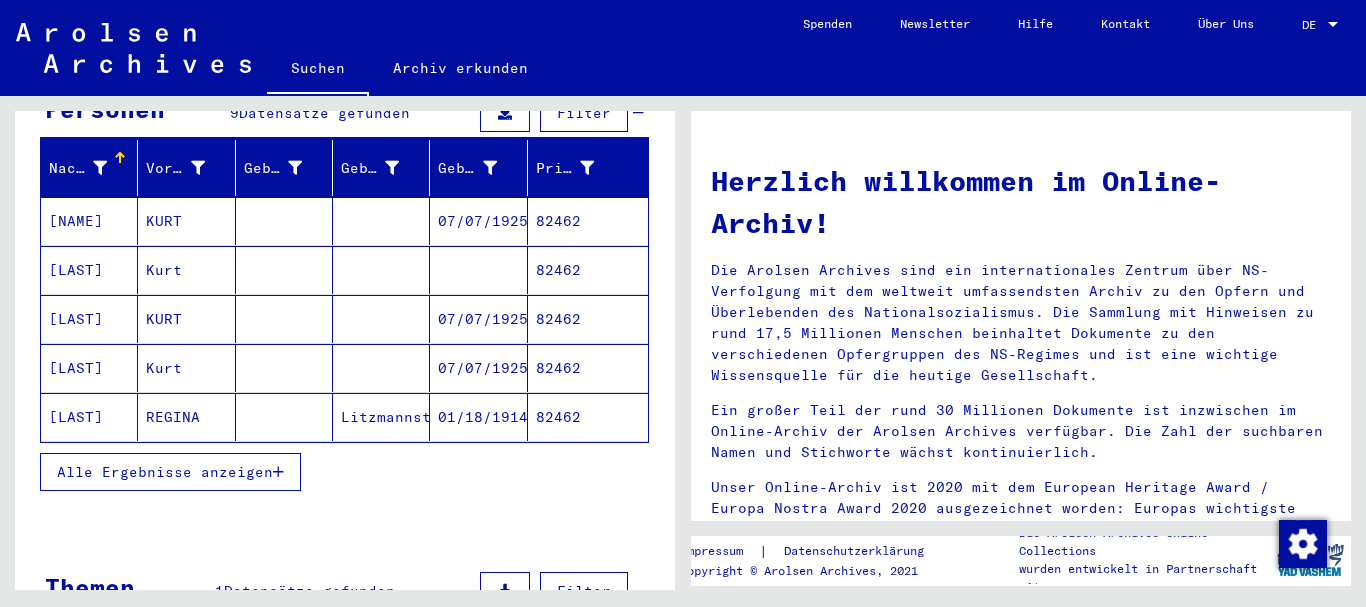 scroll, scrollTop: 324, scrollLeft: 0, axis: vertical 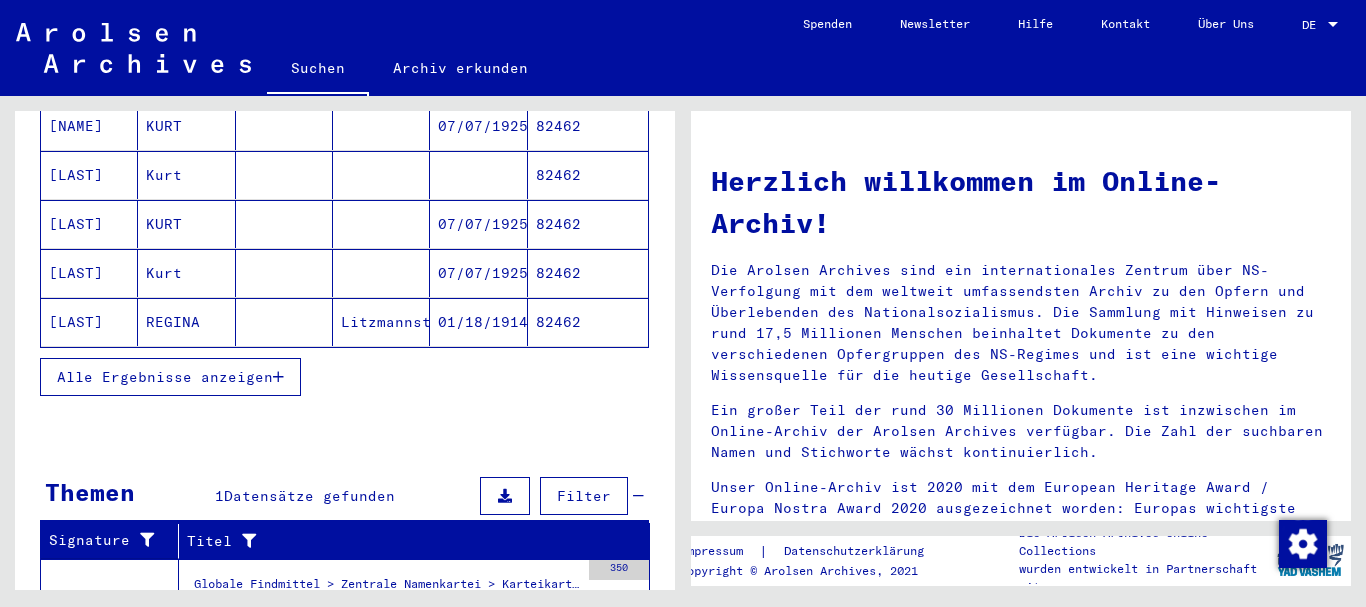 click on "Alle Ergebnisse anzeigen" at bounding box center [165, 377] 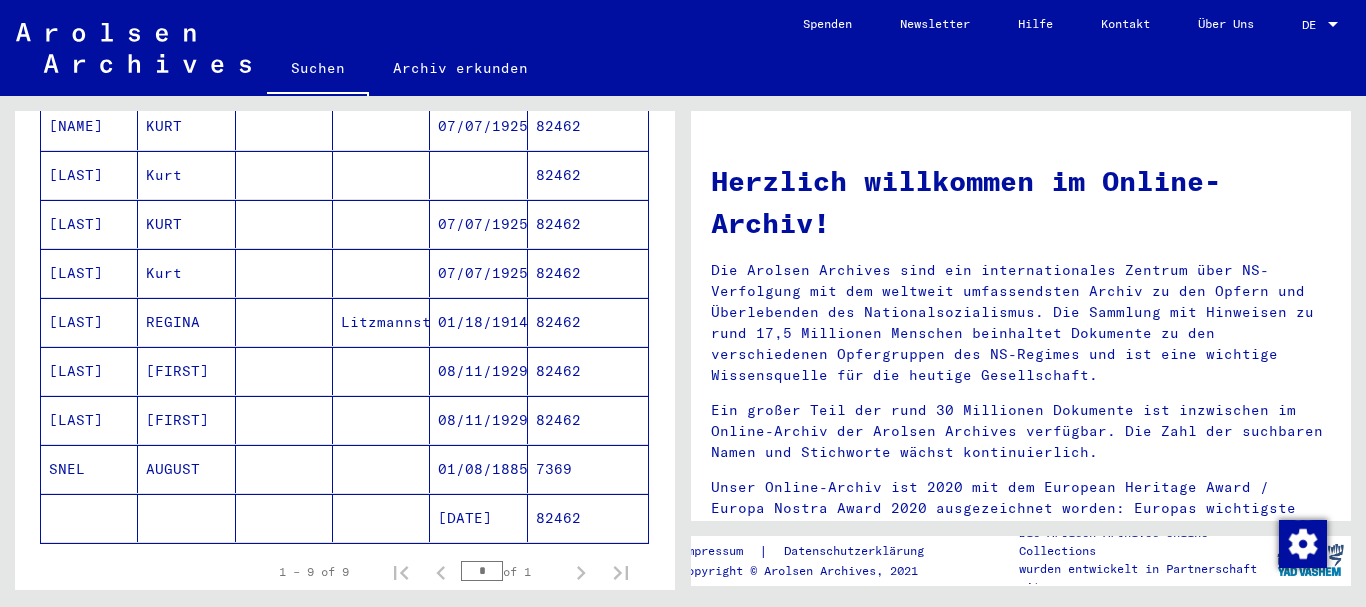 scroll, scrollTop: 0, scrollLeft: 0, axis: both 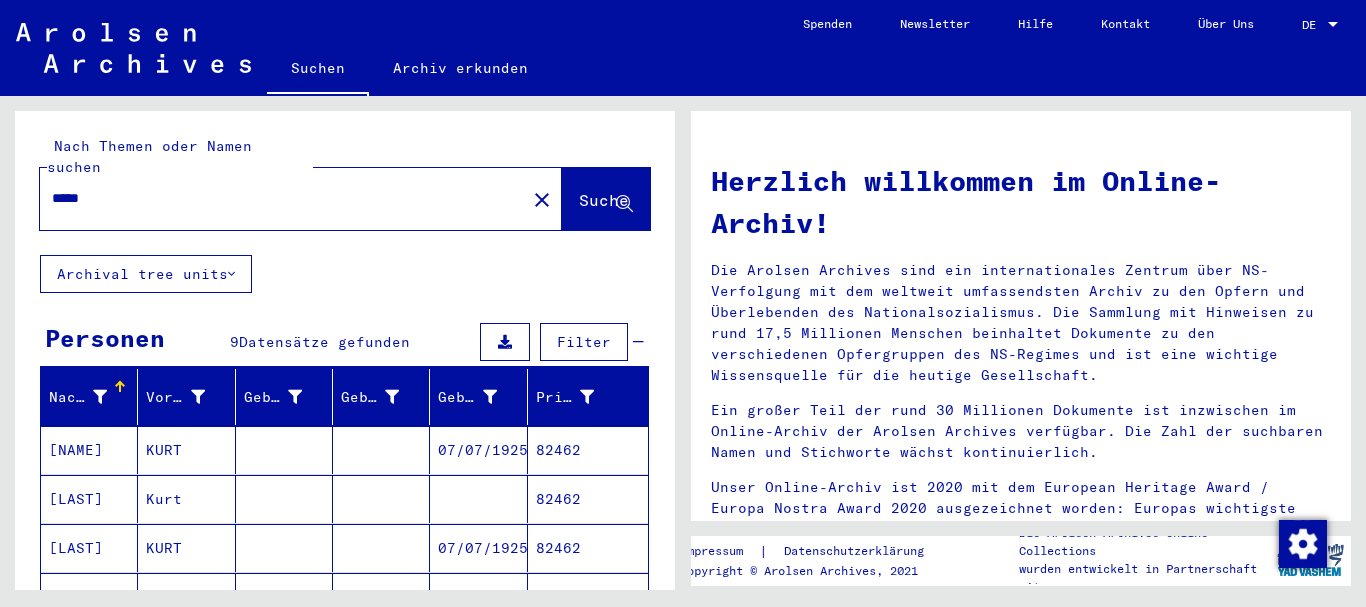 drag, startPoint x: 117, startPoint y: 174, endPoint x: 0, endPoint y: 194, distance: 118.69709 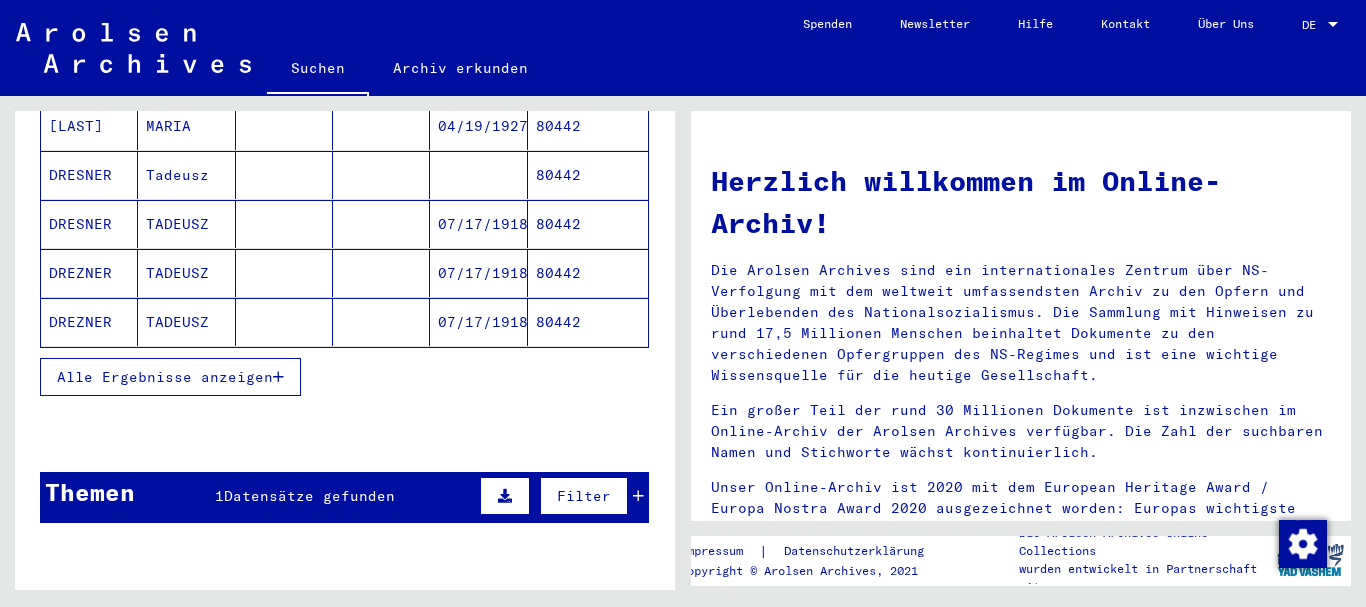 scroll, scrollTop: 108, scrollLeft: 0, axis: vertical 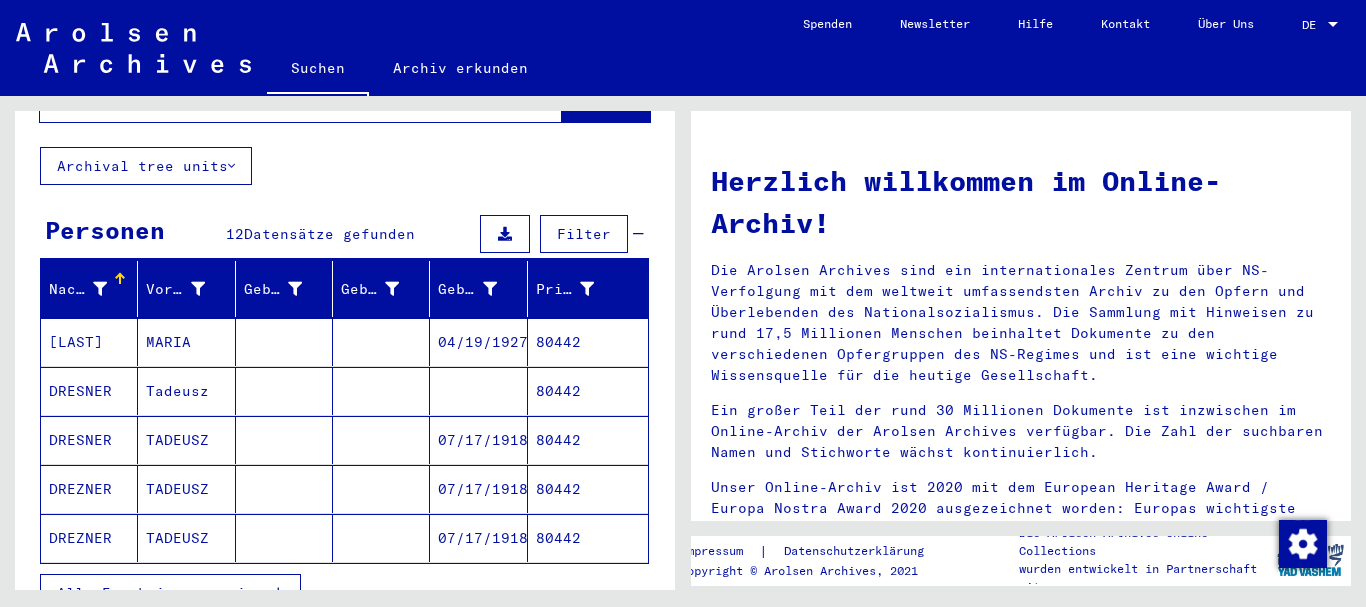 click on "[LAST]" at bounding box center (89, 391) 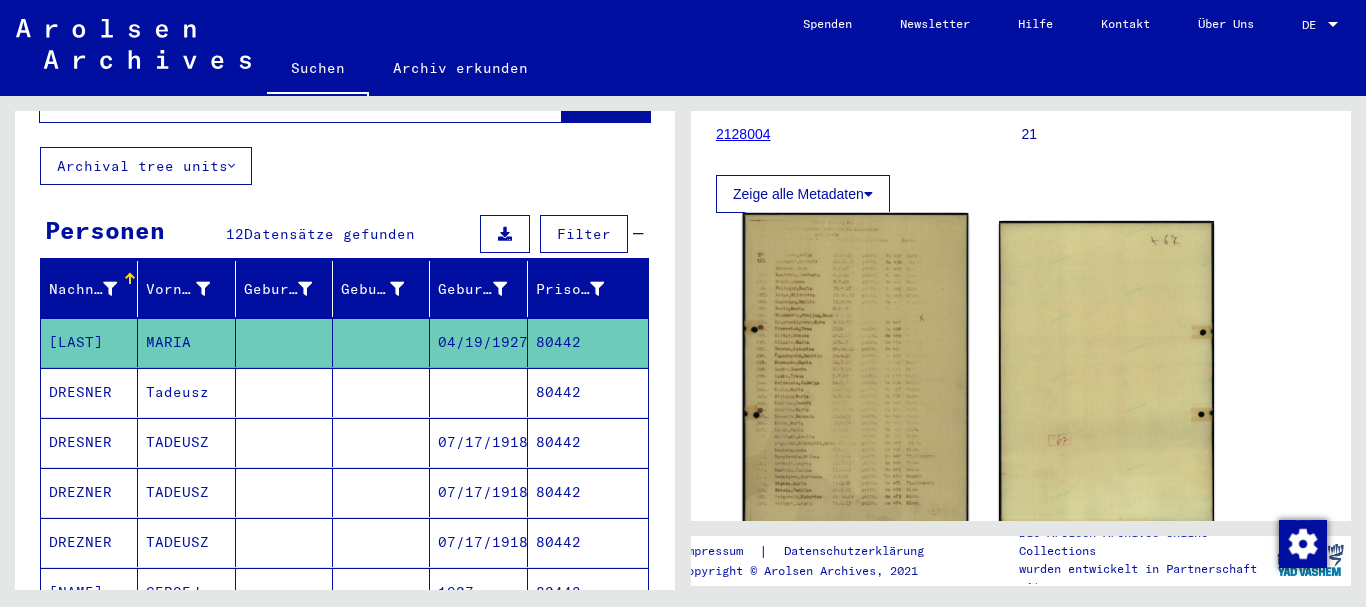 scroll, scrollTop: 324, scrollLeft: 0, axis: vertical 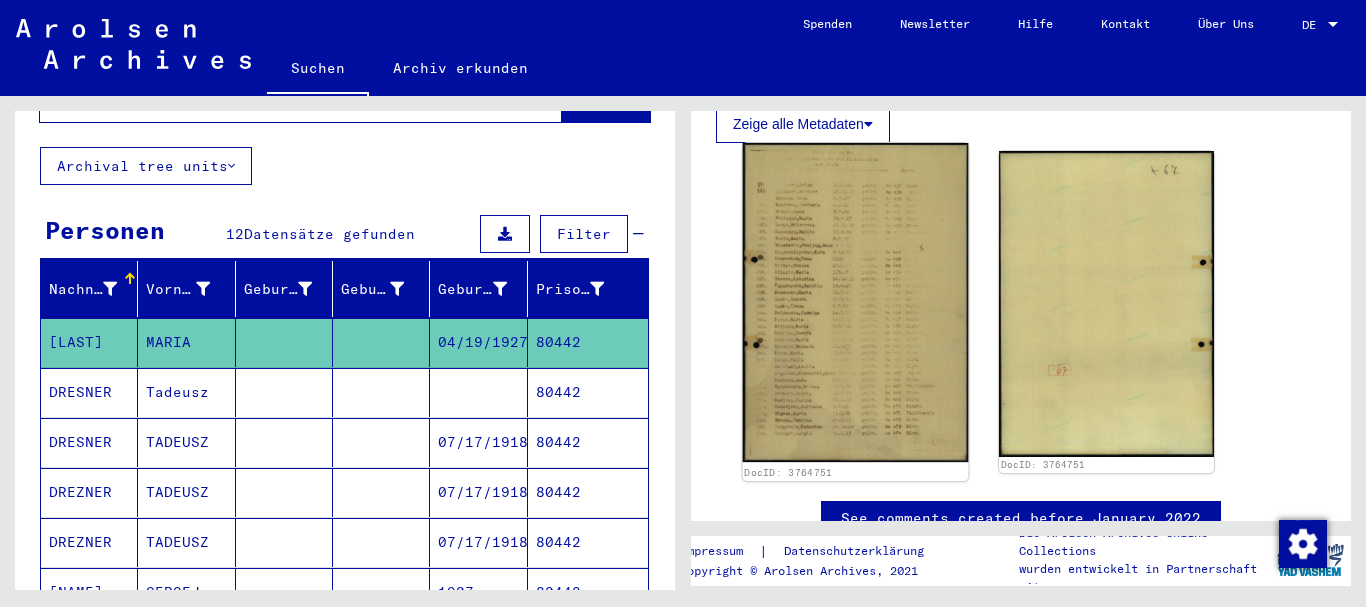 click 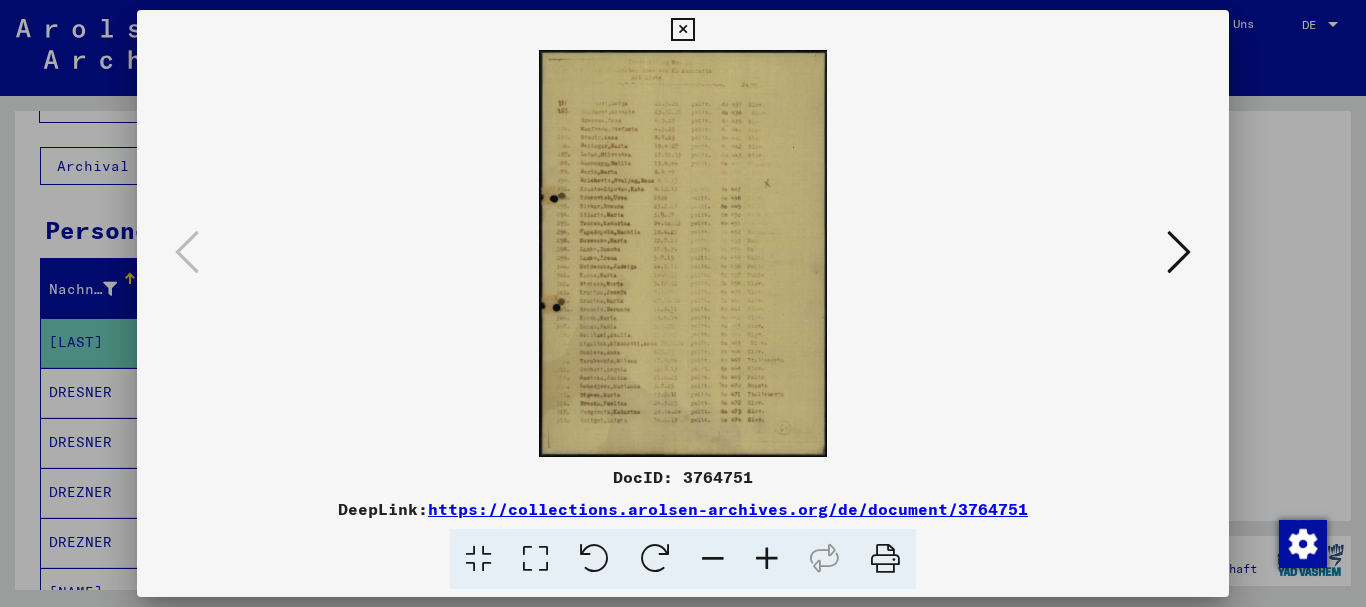 click at bounding box center [767, 559] 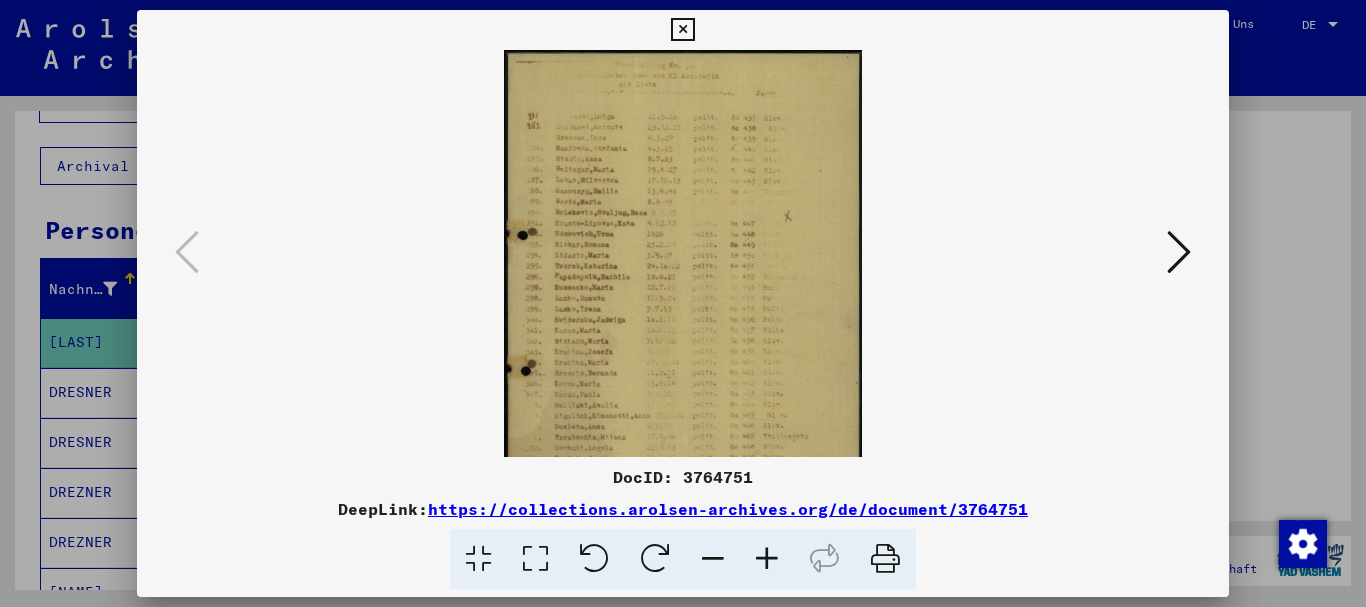click at bounding box center (767, 559) 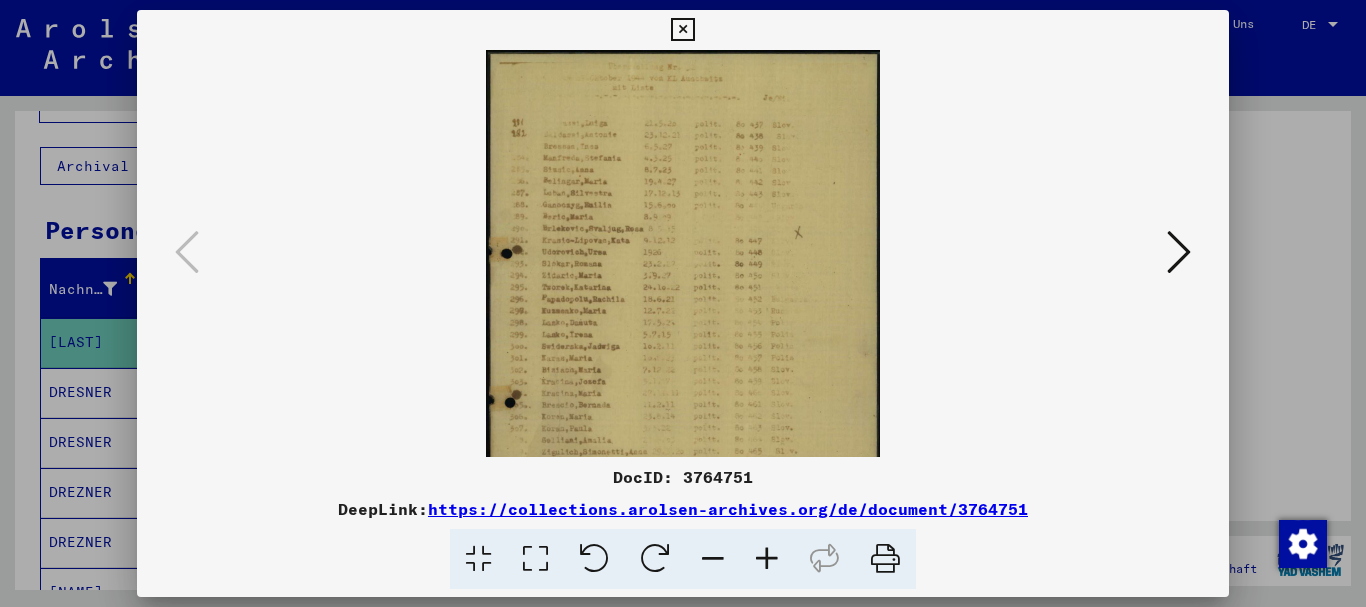 click at bounding box center [767, 559] 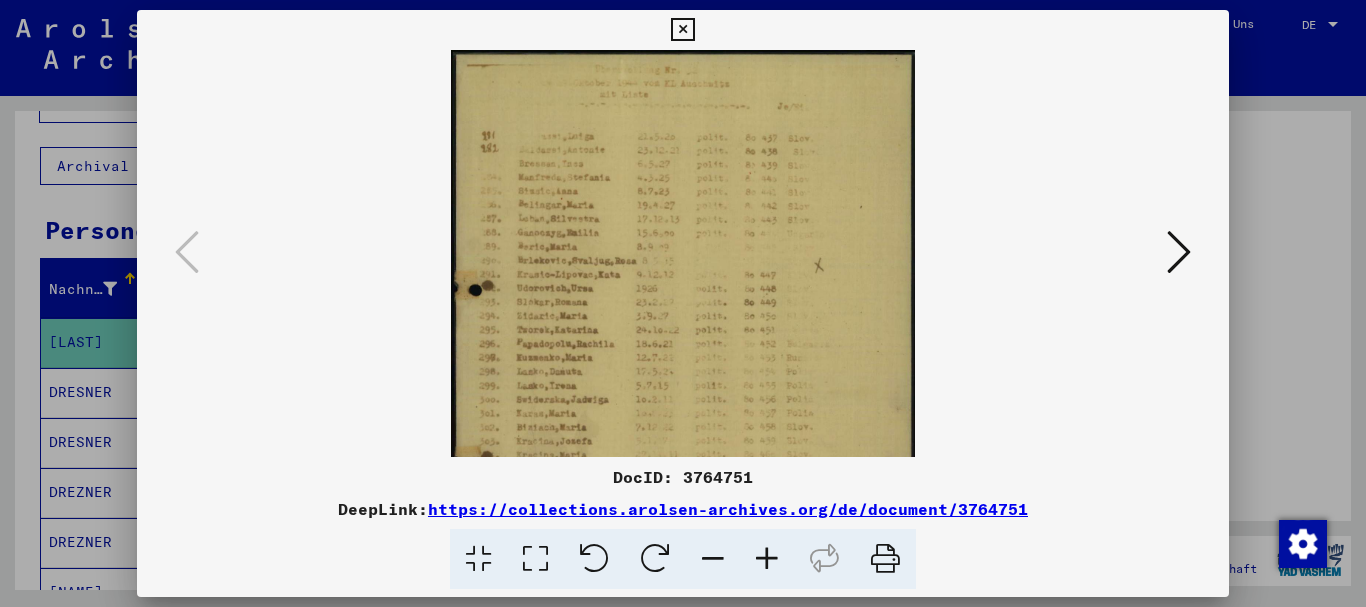 click at bounding box center (767, 559) 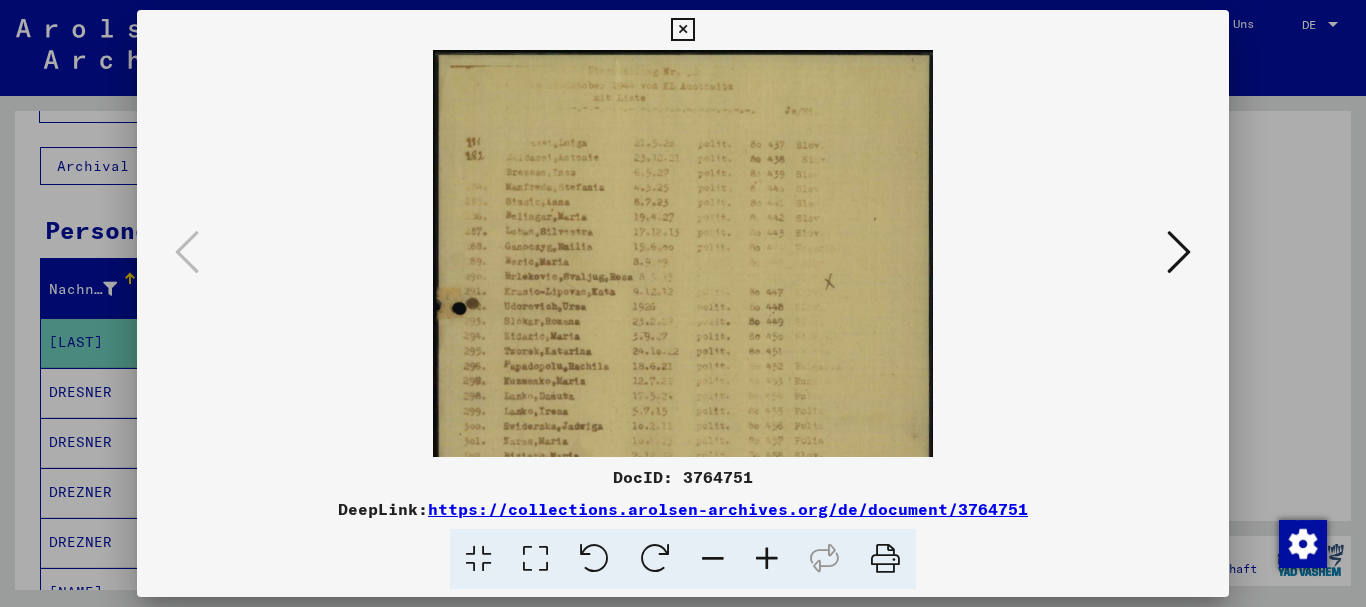 click at bounding box center [767, 559] 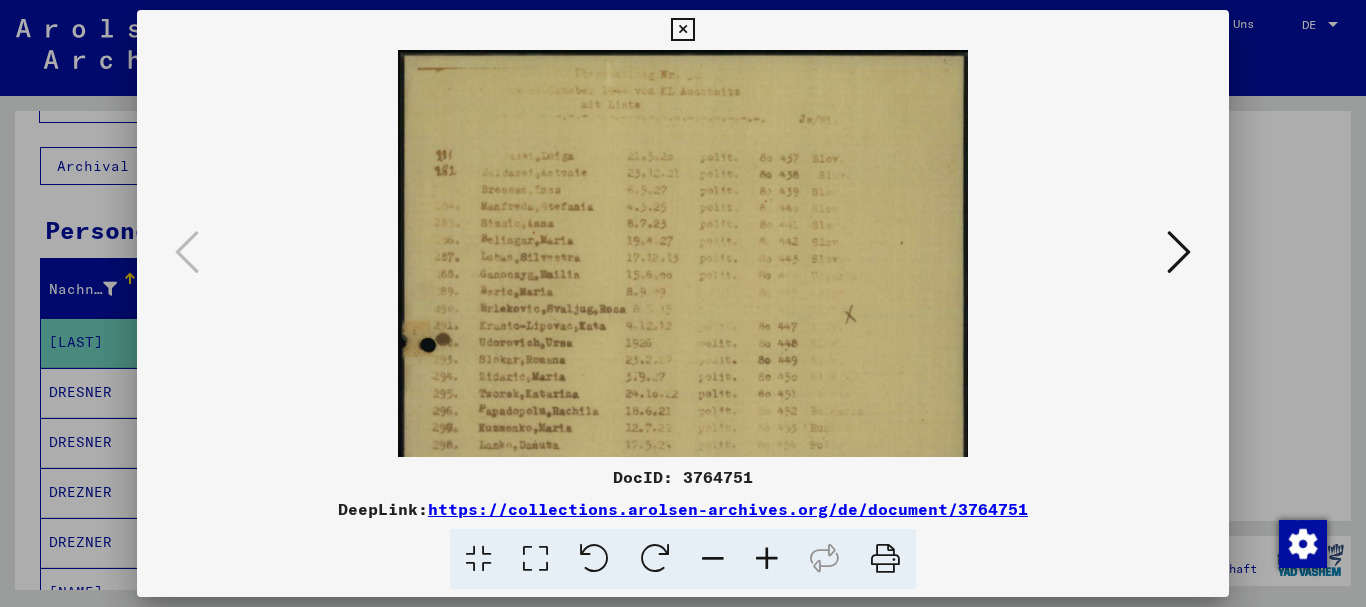 click at bounding box center (767, 559) 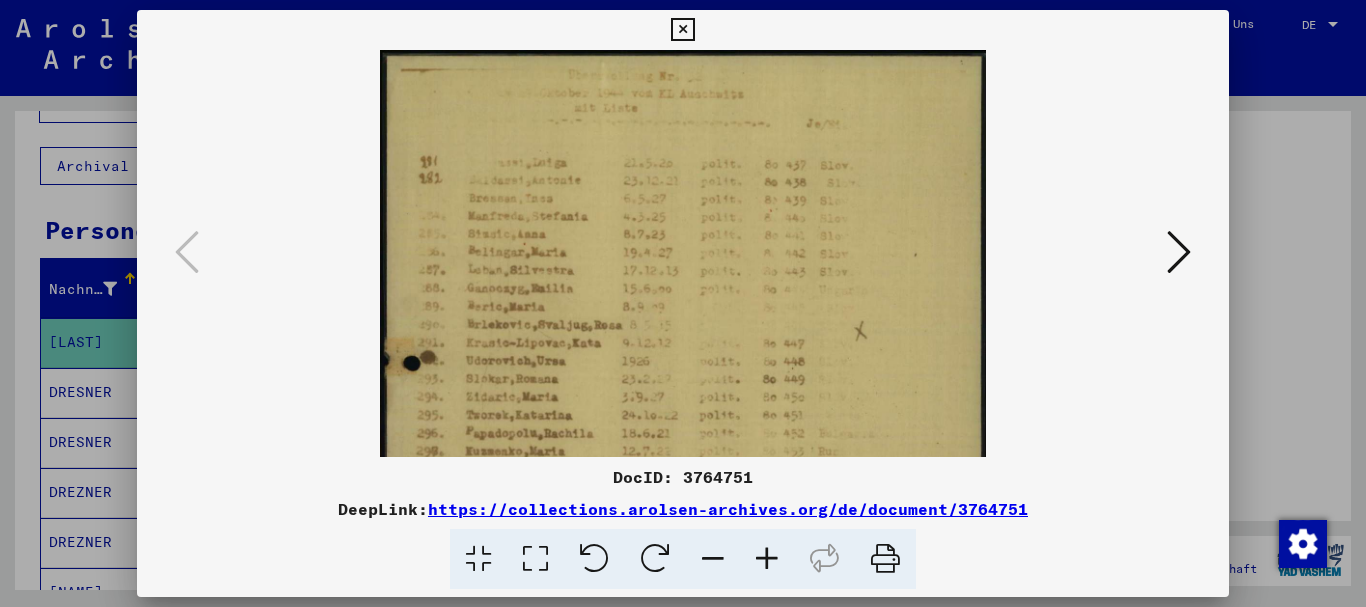 click at bounding box center (767, 559) 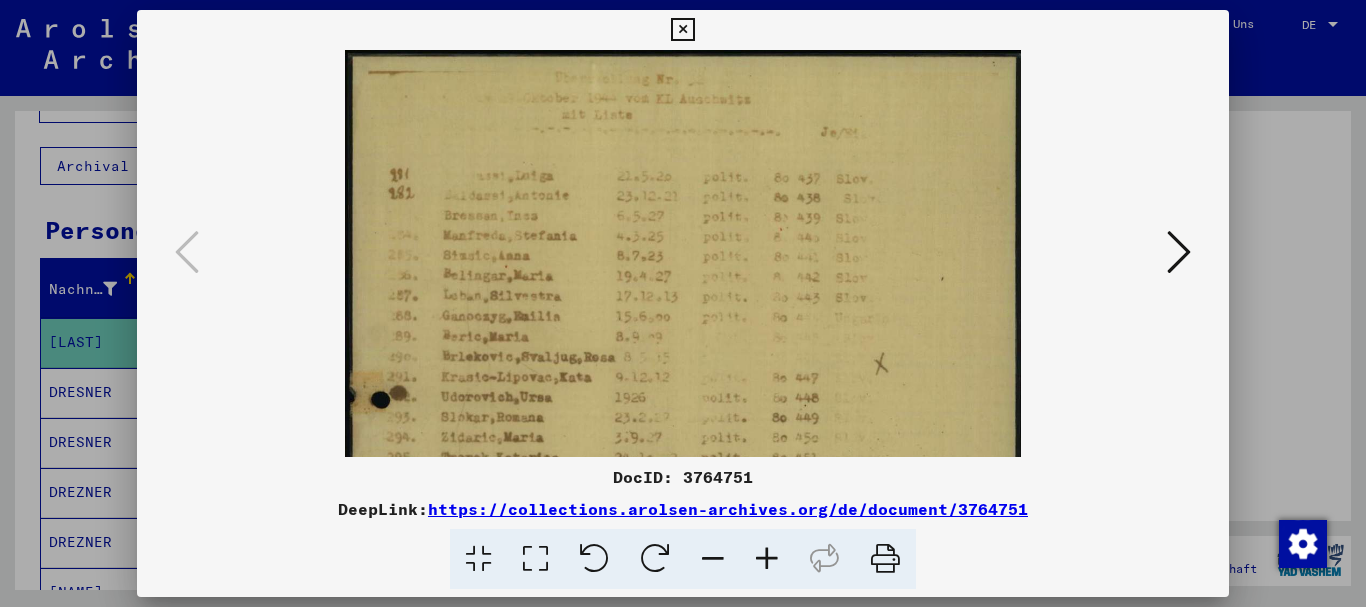 click at bounding box center (767, 559) 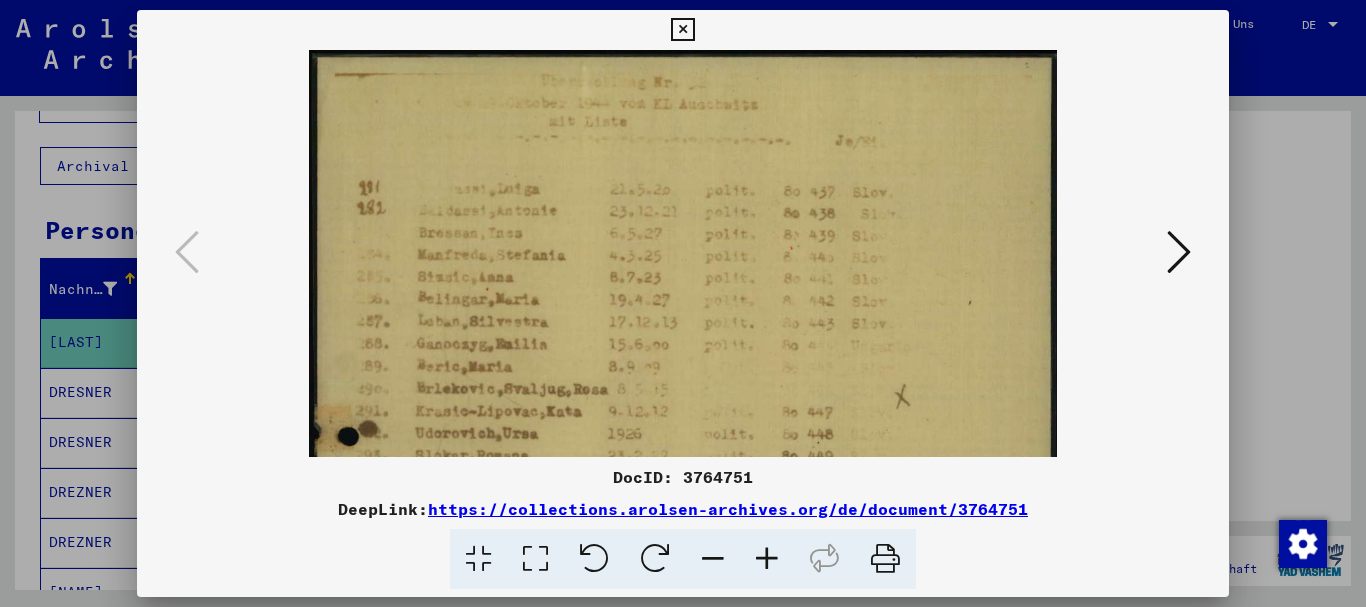 click at bounding box center [767, 559] 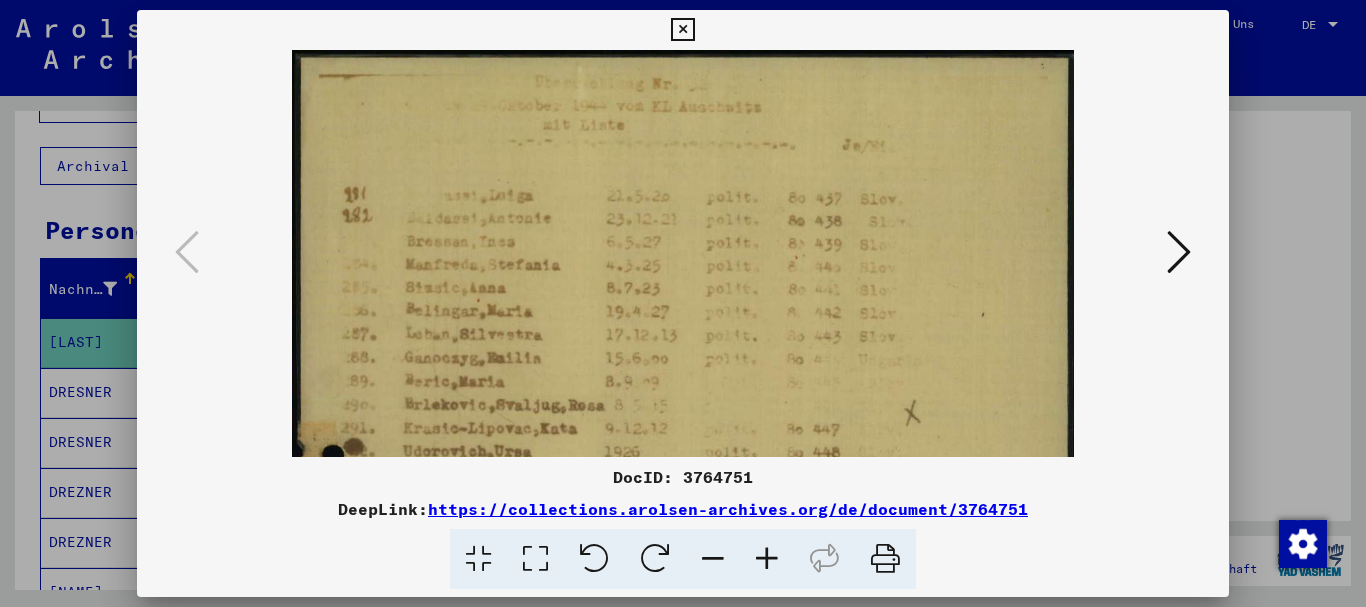 click at bounding box center [767, 559] 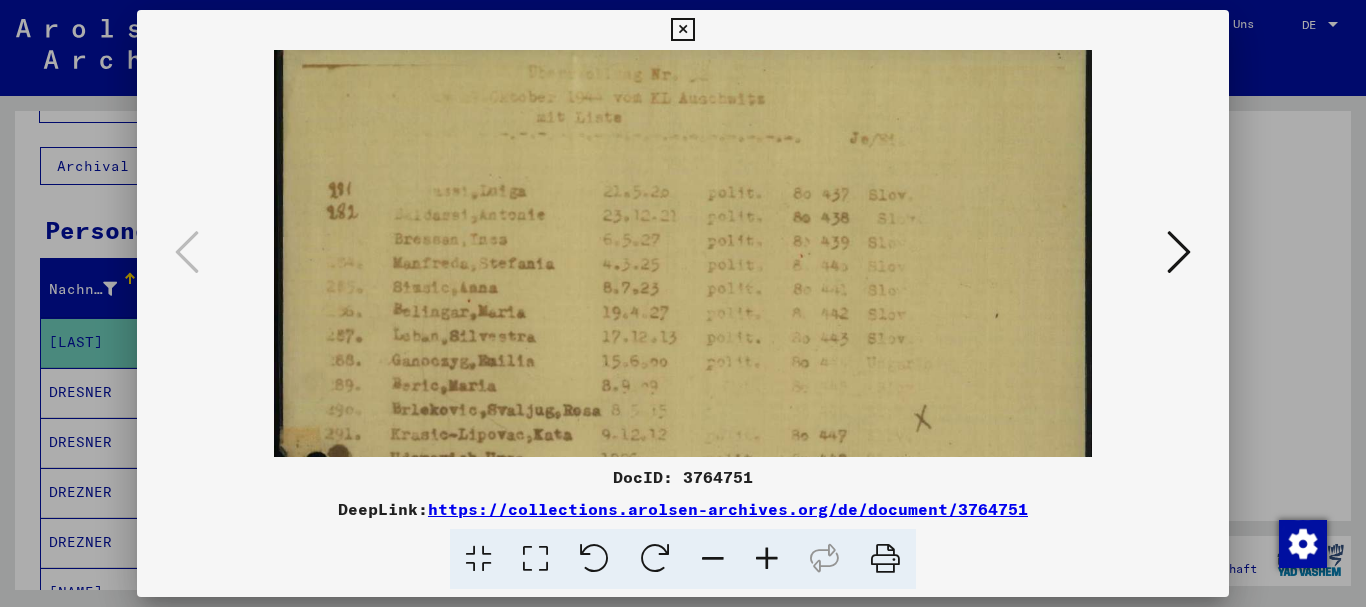 drag, startPoint x: 787, startPoint y: 343, endPoint x: 783, endPoint y: 330, distance: 13.601471 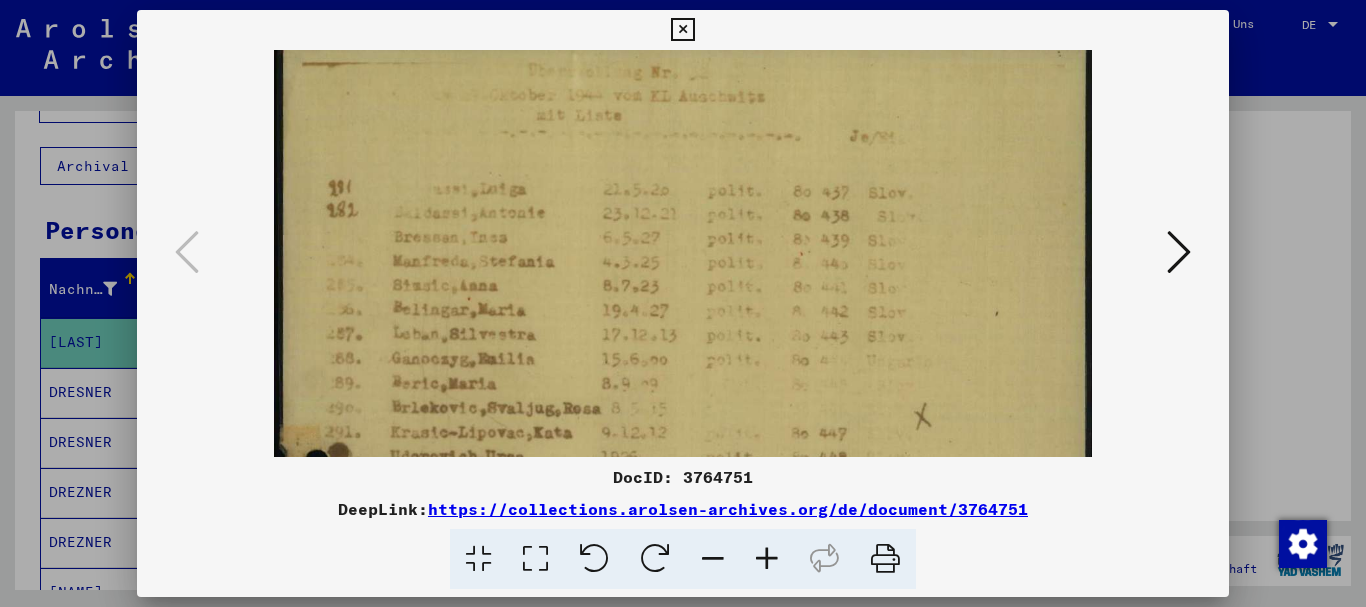 drag, startPoint x: 1, startPoint y: 232, endPoint x: 107, endPoint y: 206, distance: 109.14211 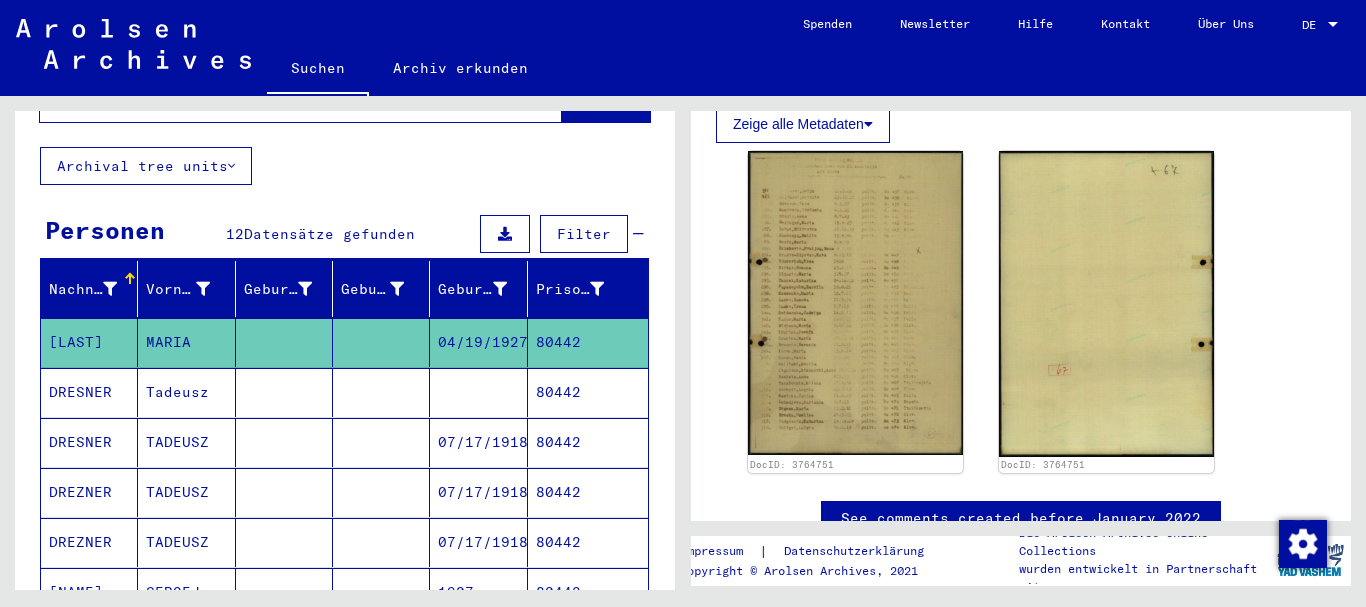 scroll, scrollTop: 0, scrollLeft: 0, axis: both 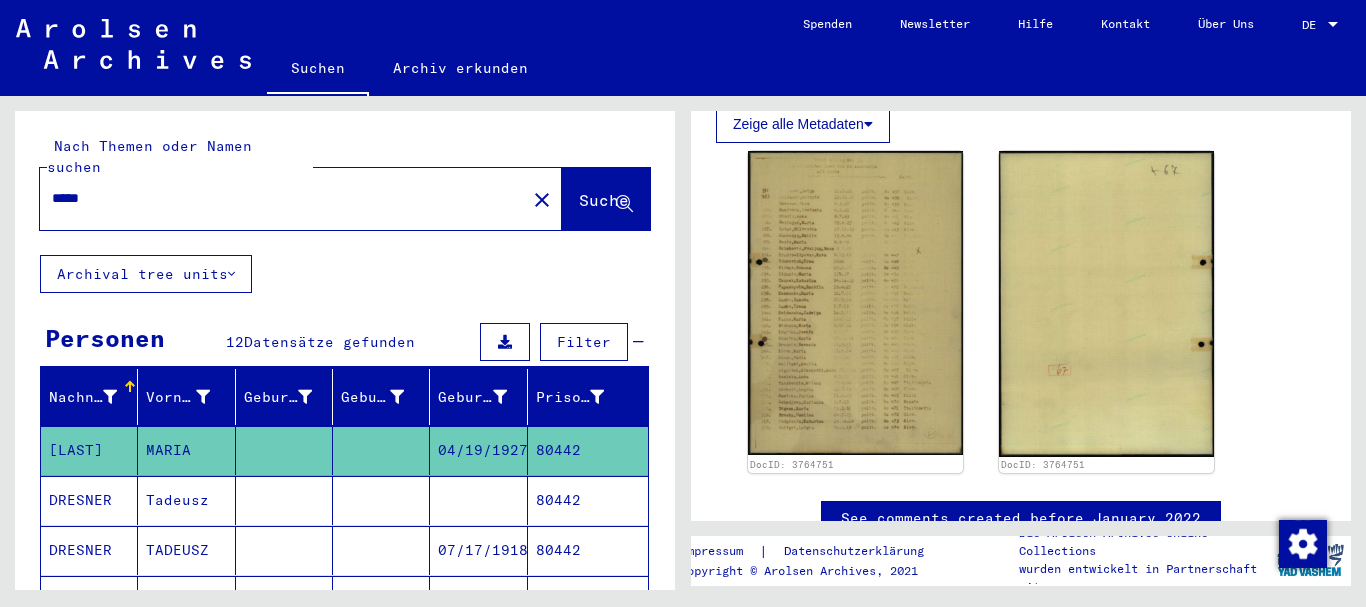 drag, startPoint x: 0, startPoint y: 179, endPoint x: 11, endPoint y: 191, distance: 16.27882 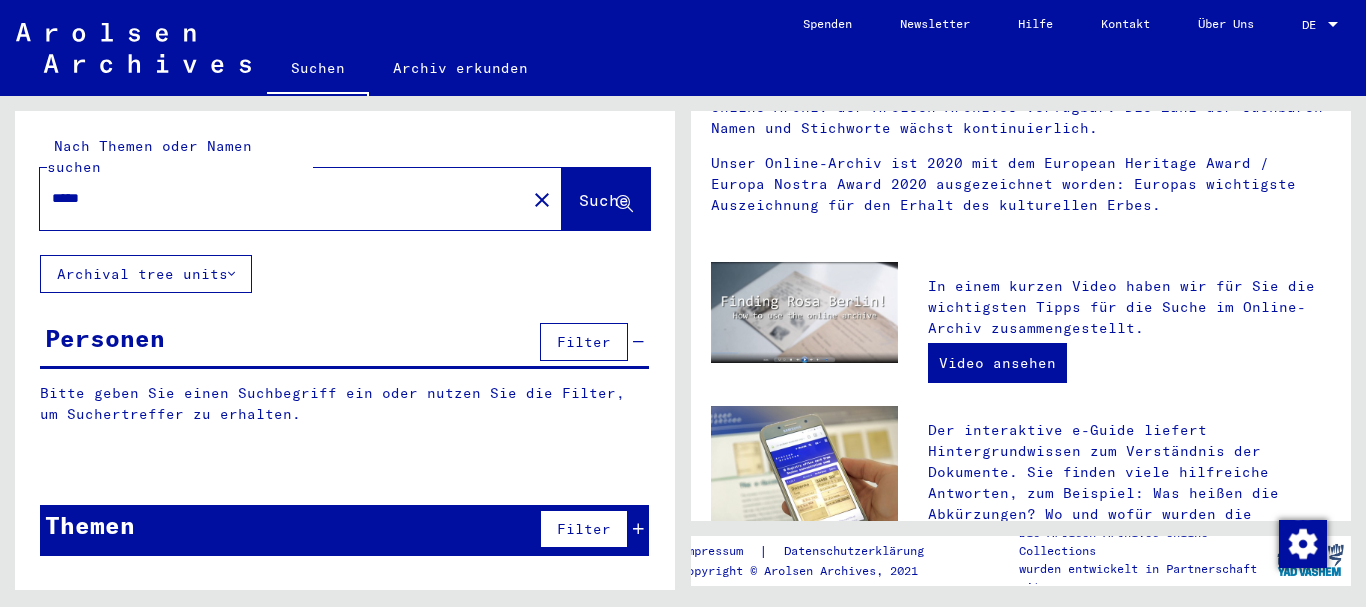 scroll, scrollTop: 0, scrollLeft: 0, axis: both 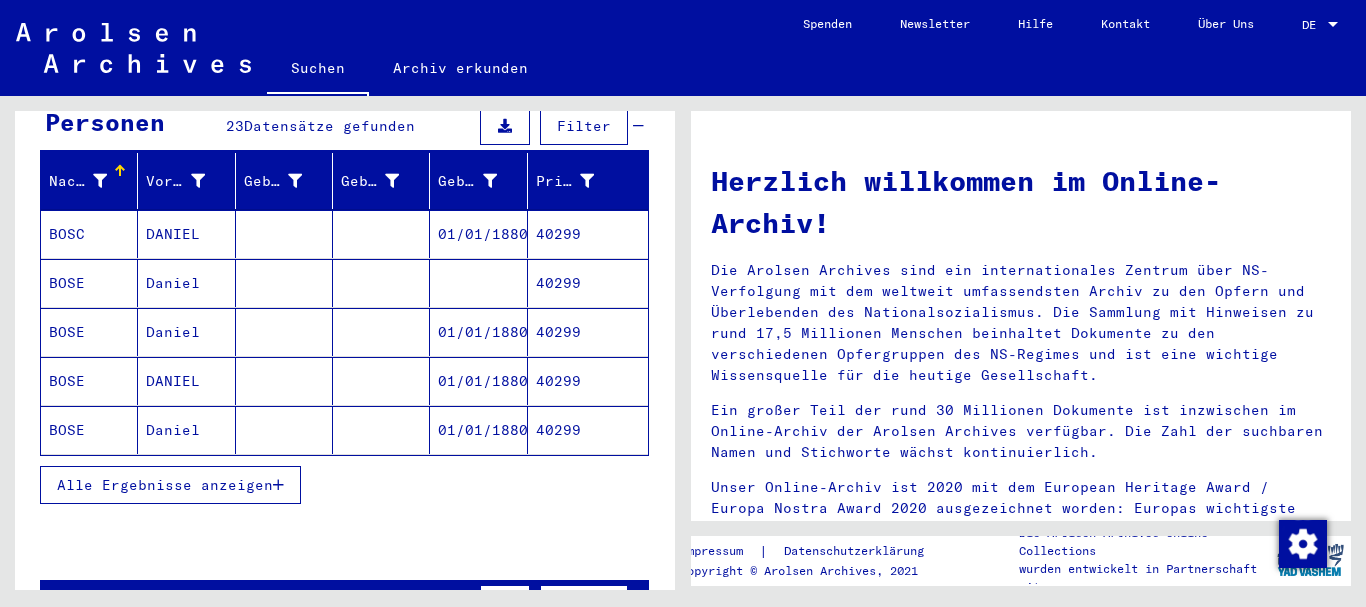 drag, startPoint x: 129, startPoint y: 452, endPoint x: 83, endPoint y: 414, distance: 59.665737 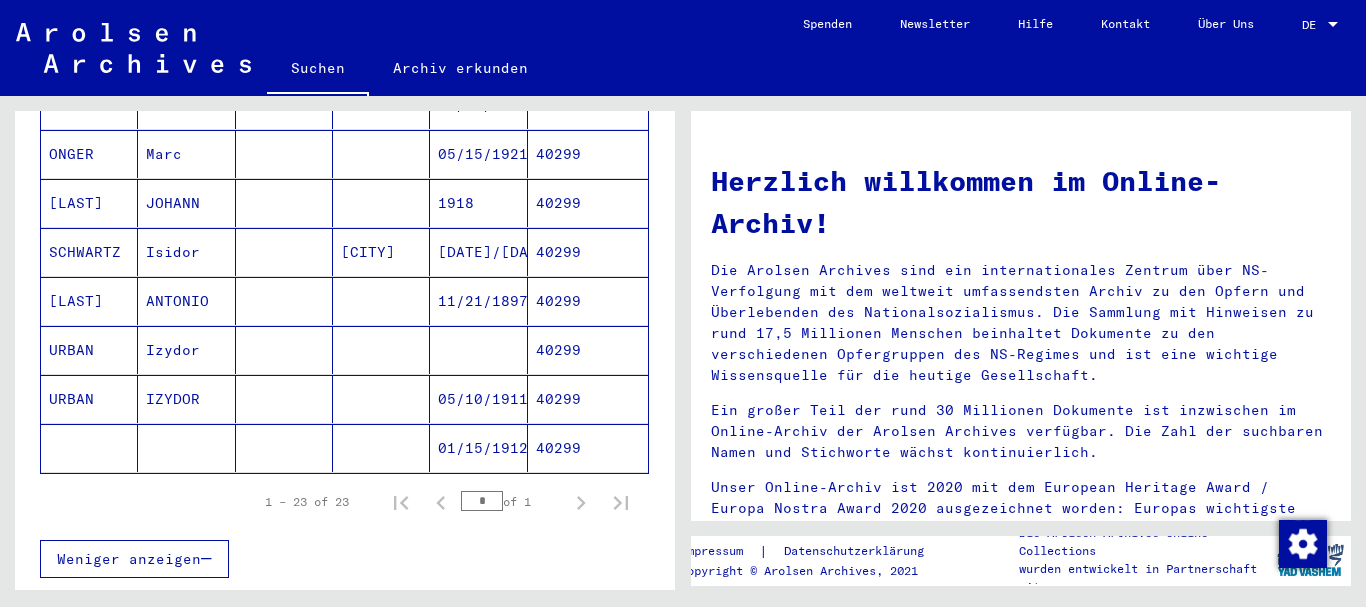 click on "[LAST]" at bounding box center [89, 350] 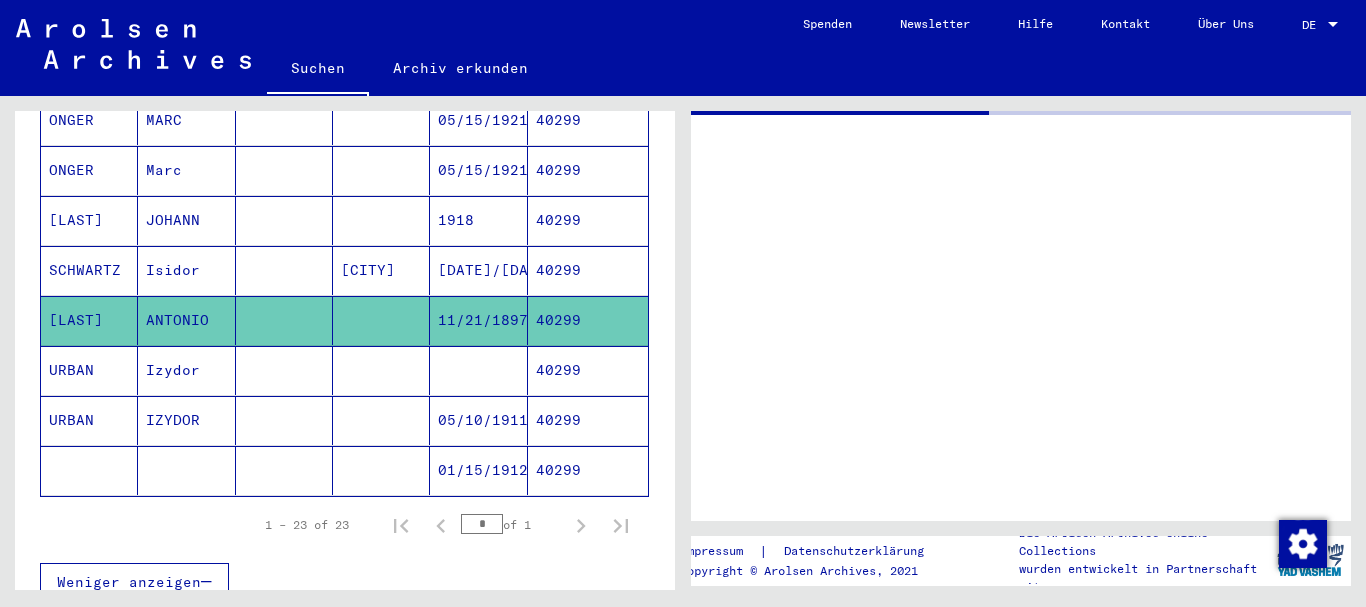 scroll, scrollTop: 1096, scrollLeft: 0, axis: vertical 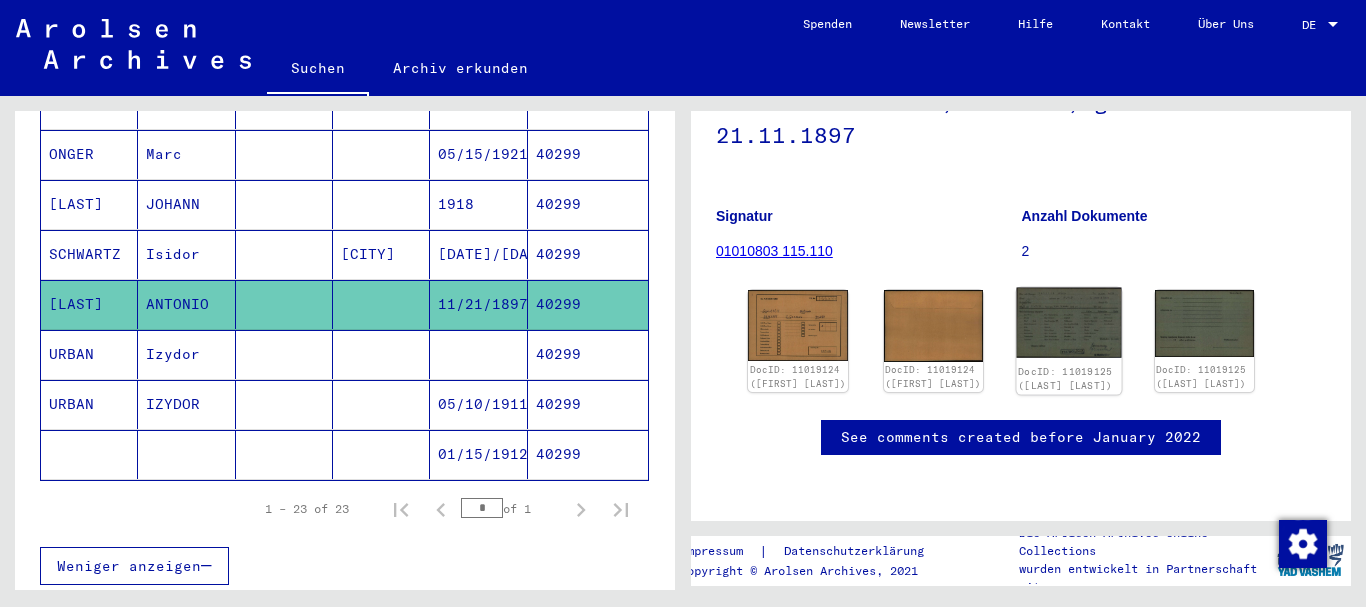 click 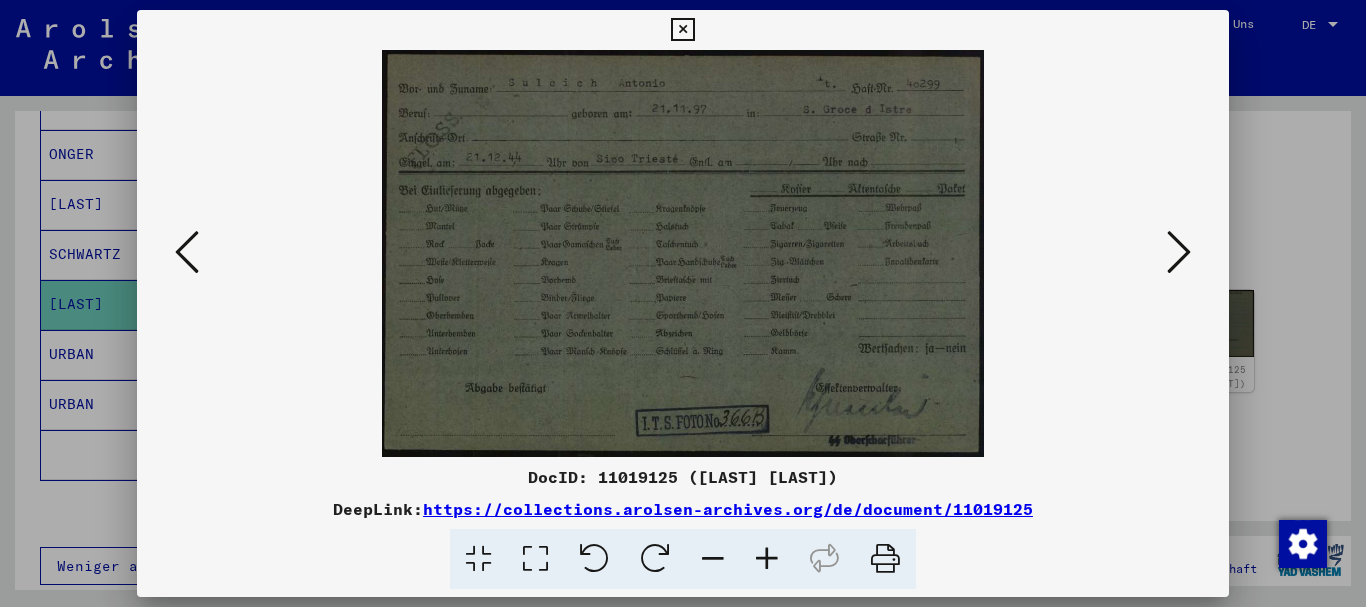 click at bounding box center (683, 303) 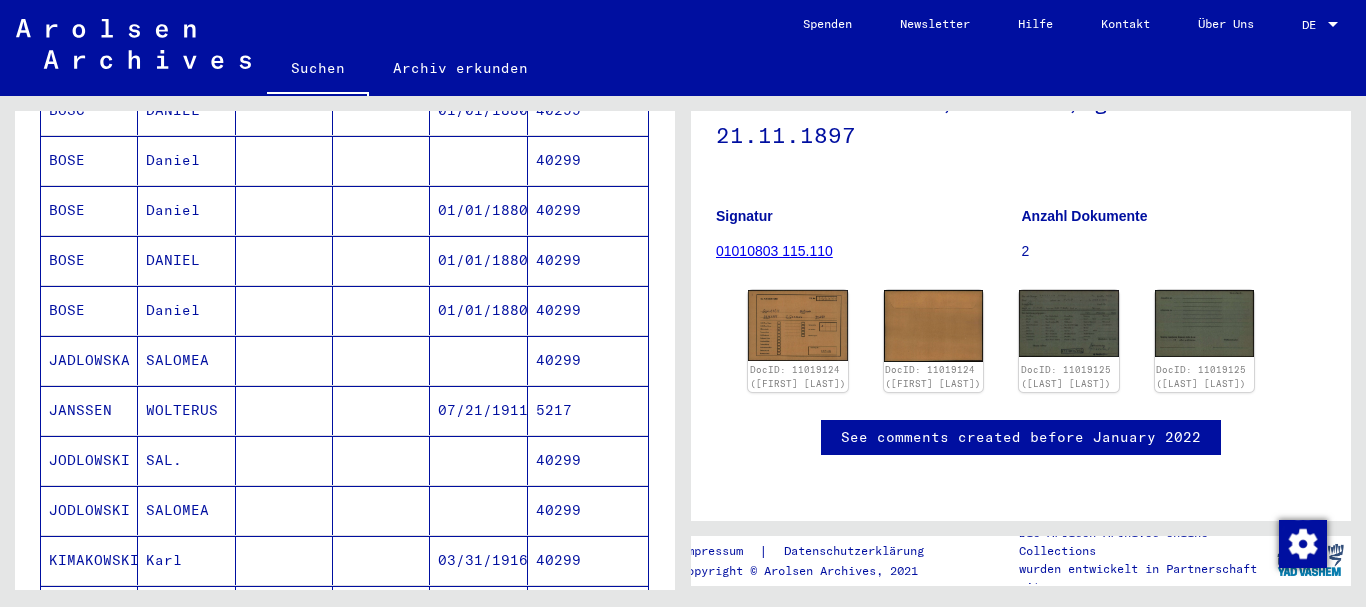 scroll, scrollTop: 0, scrollLeft: 0, axis: both 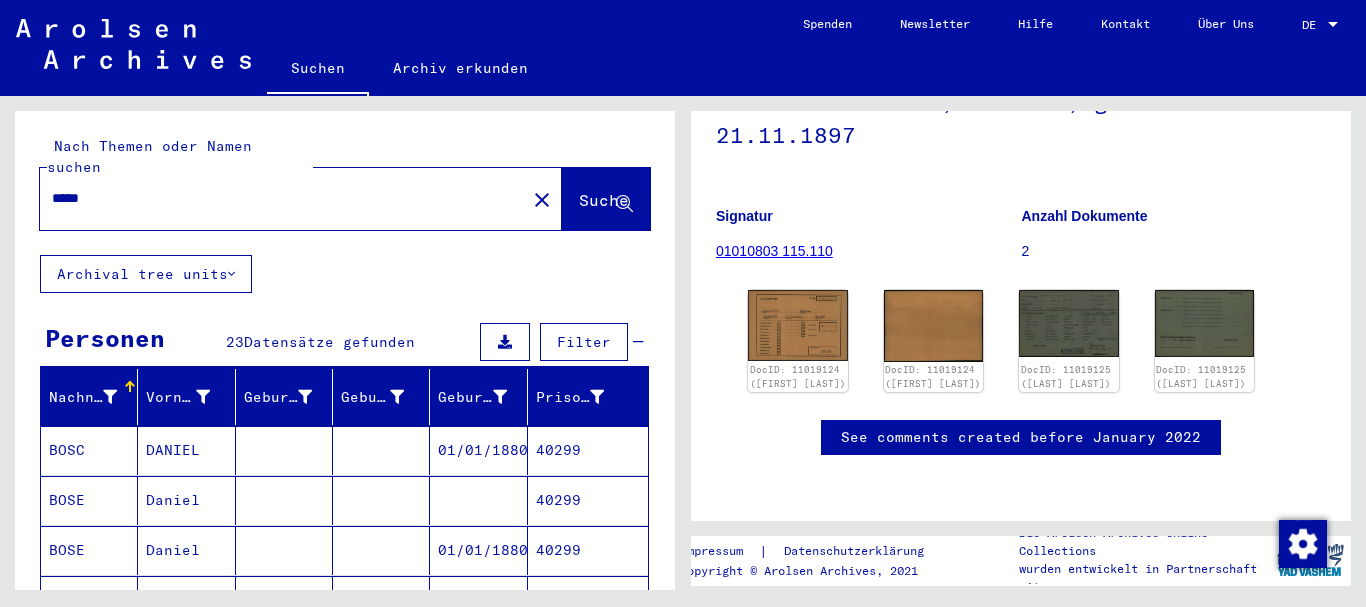 drag, startPoint x: 119, startPoint y: 177, endPoint x: 0, endPoint y: 180, distance: 119.03781 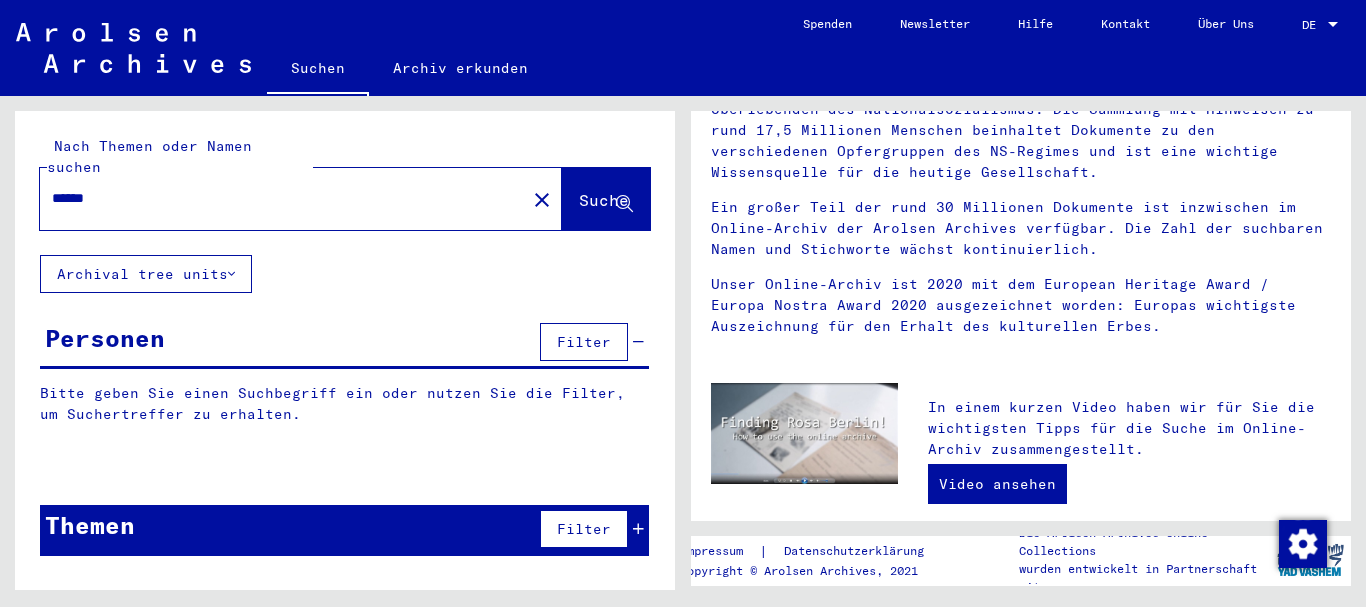 scroll, scrollTop: 0, scrollLeft: 0, axis: both 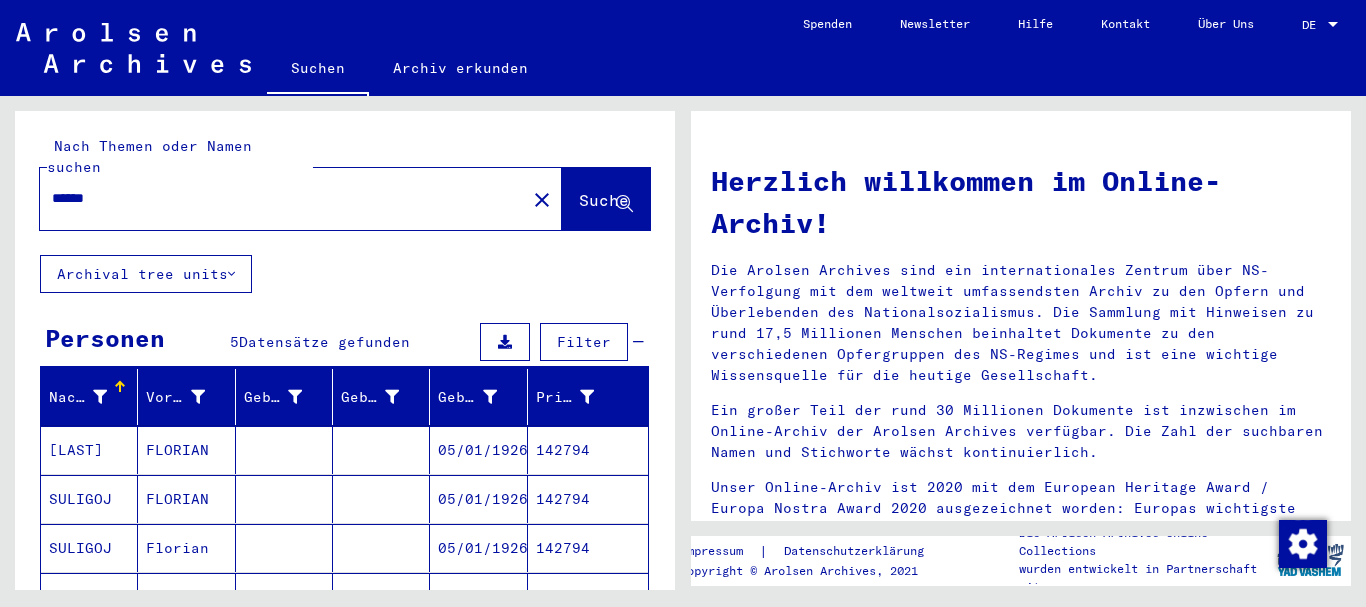 click on "[LAST]" at bounding box center (89, 499) 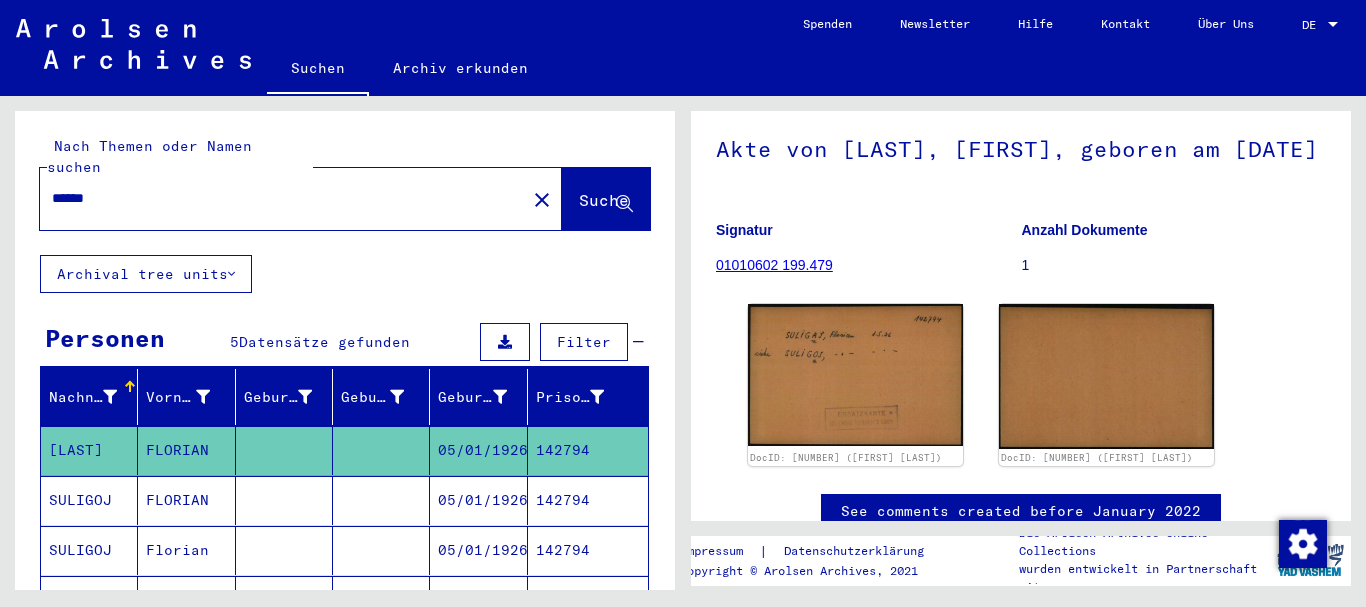 scroll, scrollTop: 216, scrollLeft: 0, axis: vertical 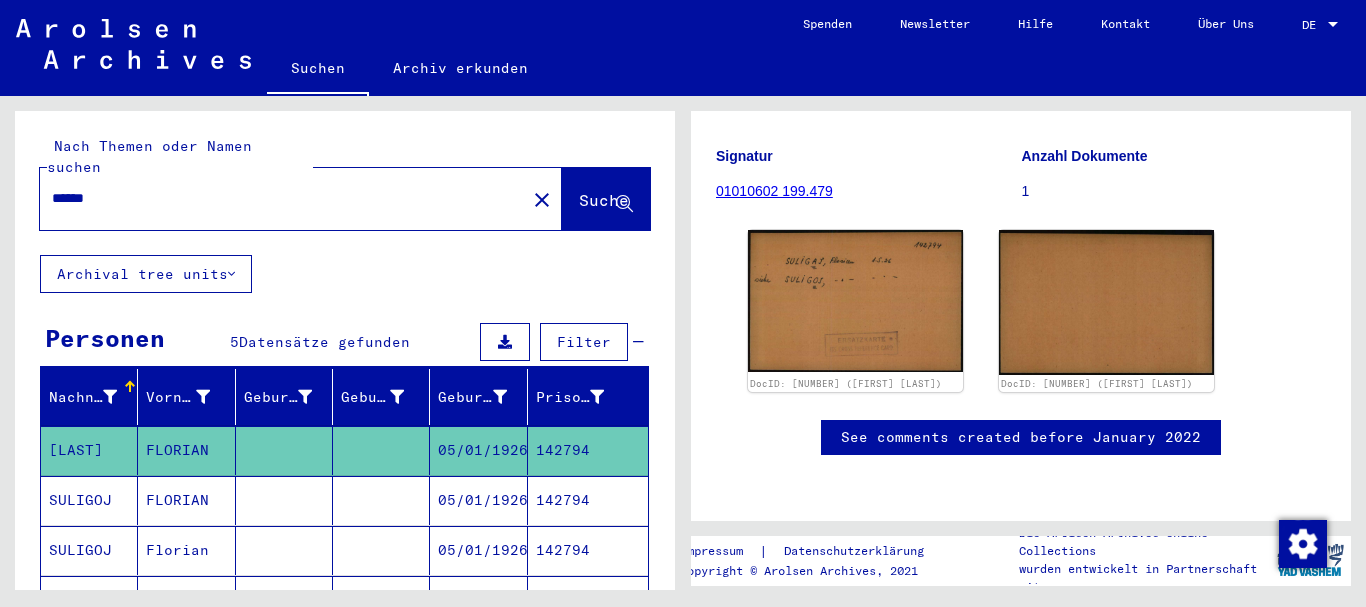 click at bounding box center (284, 550) 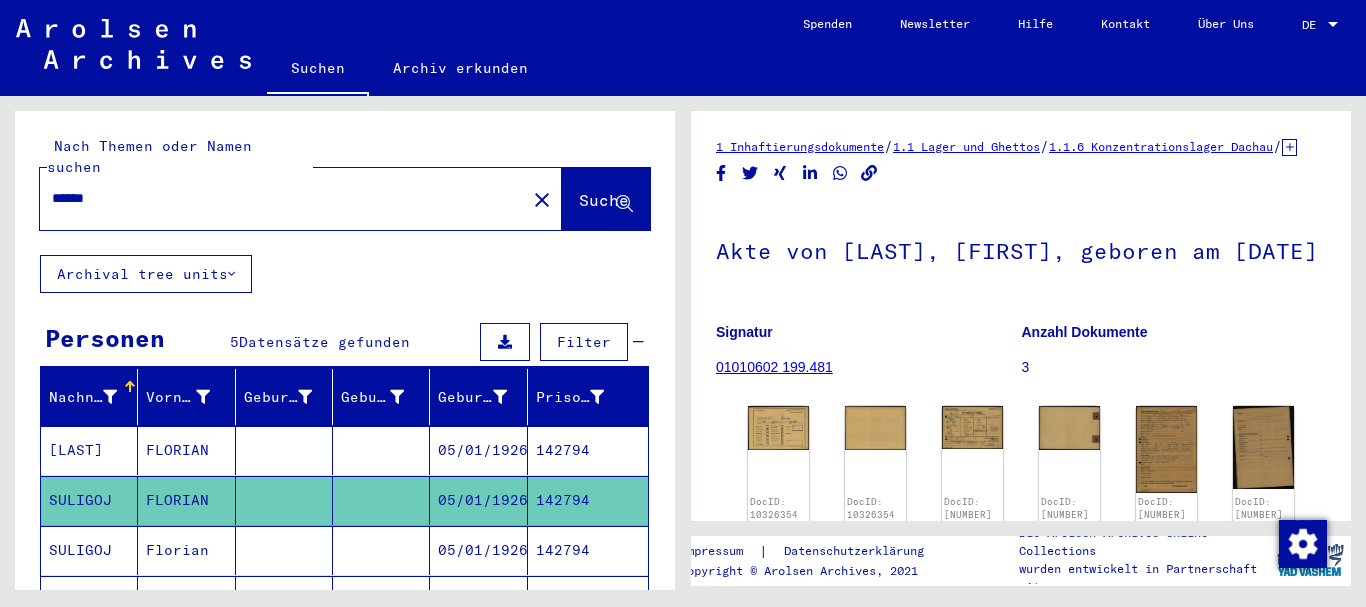 scroll, scrollTop: 170, scrollLeft: 0, axis: vertical 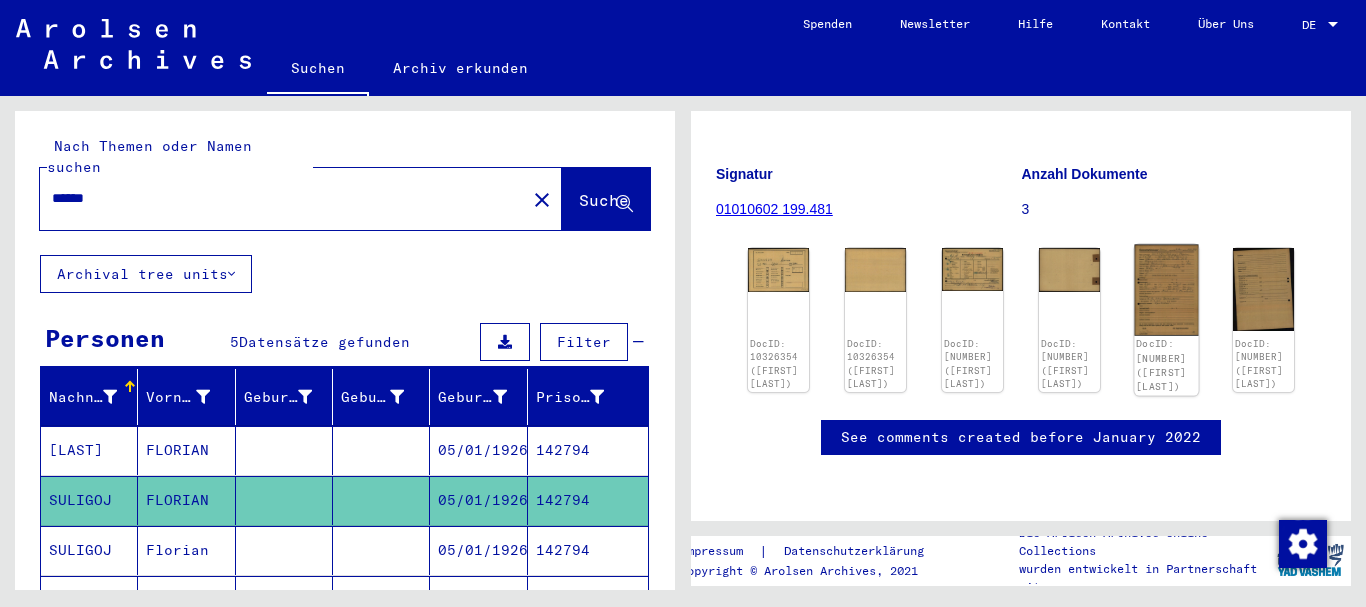 click 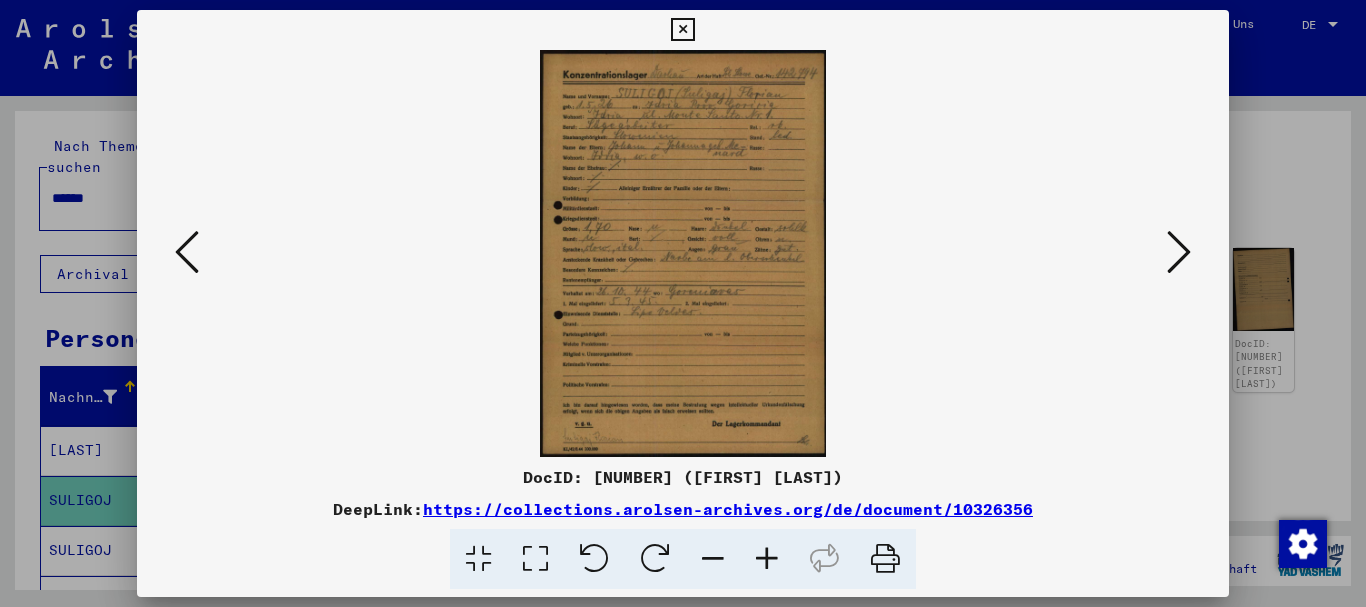 click at bounding box center [767, 559] 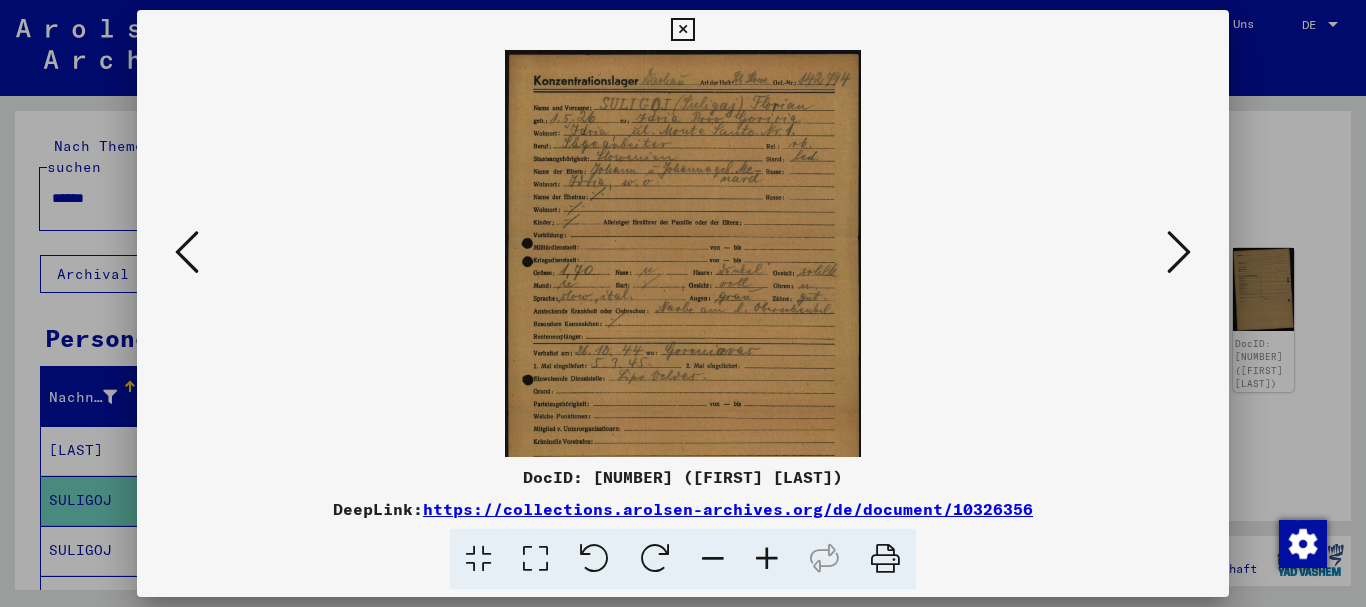 click at bounding box center (767, 559) 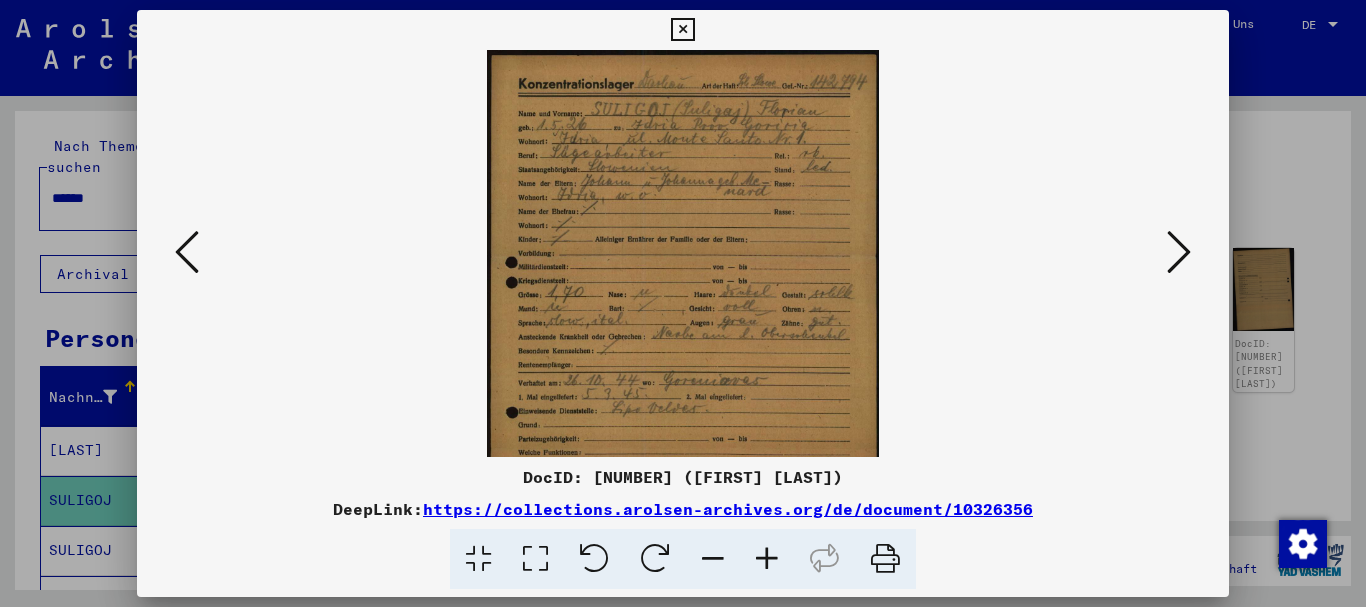 click at bounding box center [767, 559] 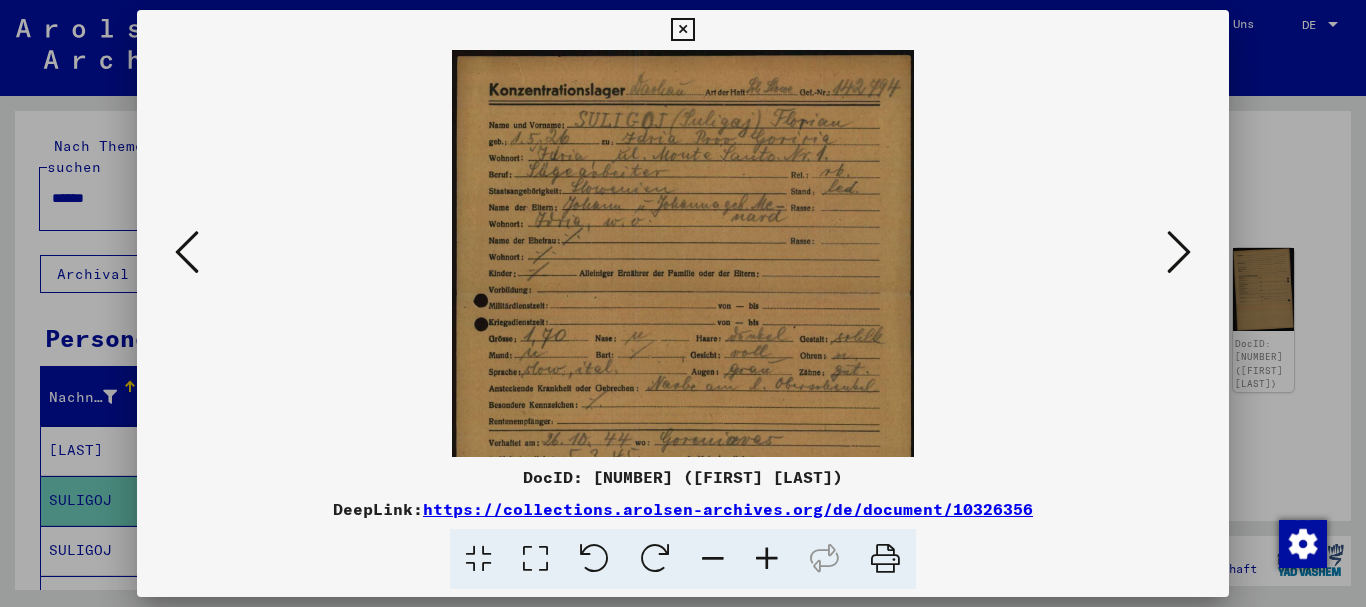 click at bounding box center (767, 559) 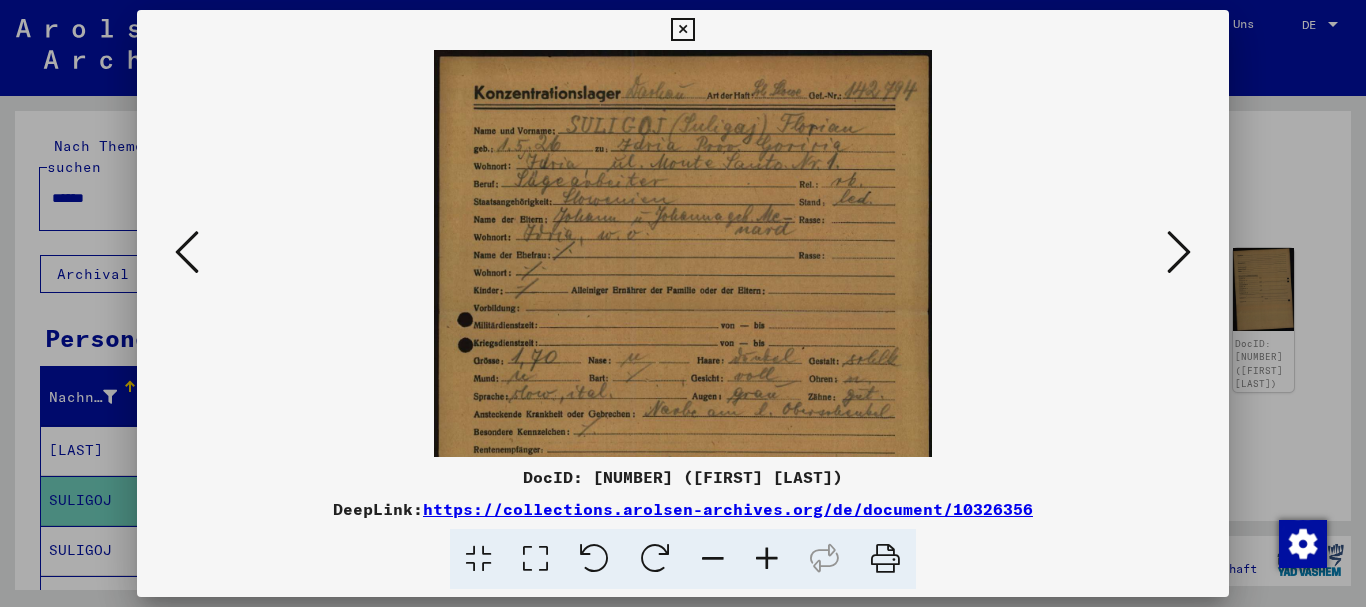 click at bounding box center [767, 559] 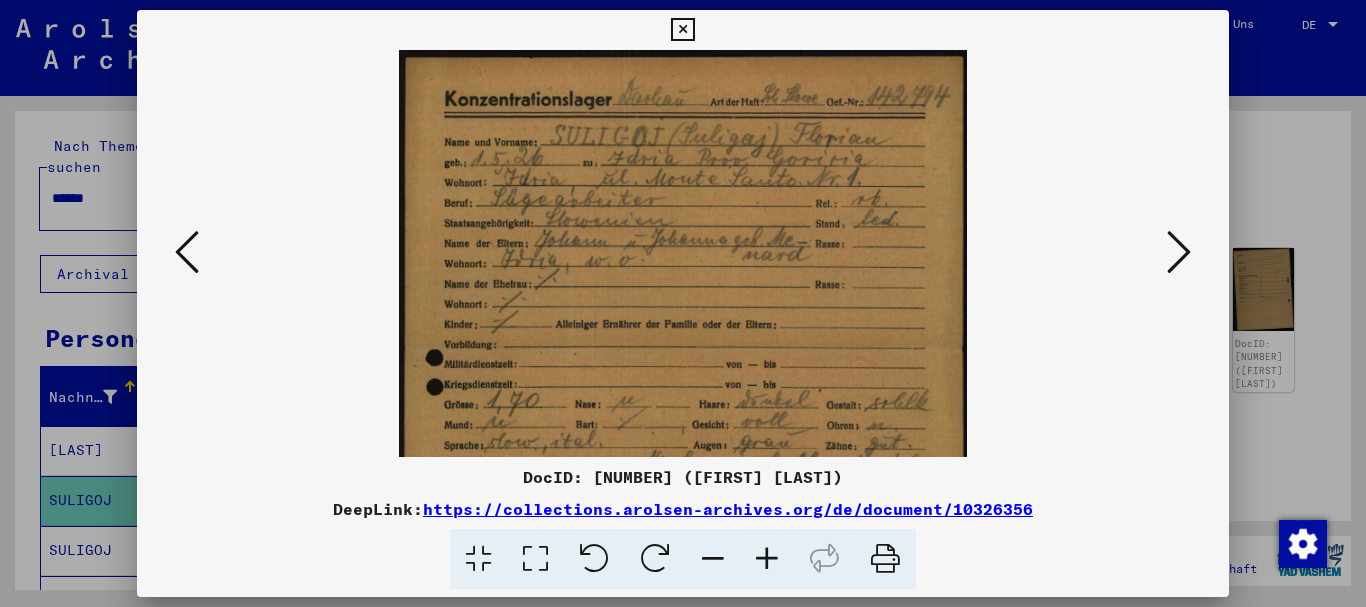 click at bounding box center [767, 559] 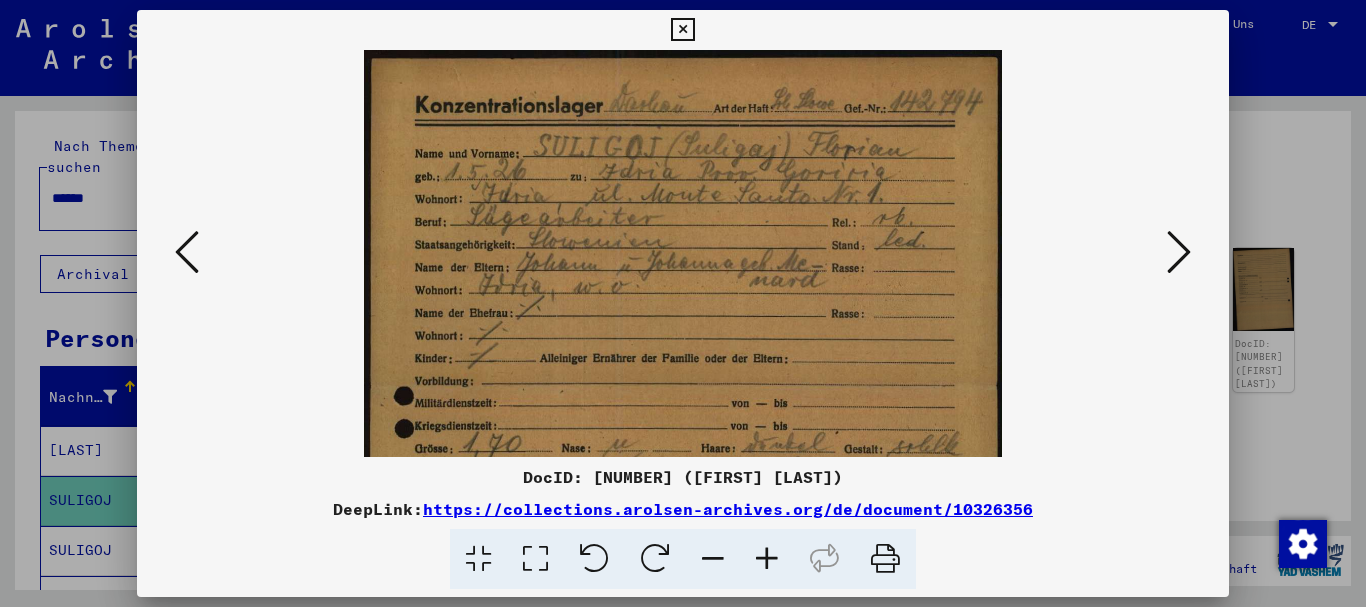 click at bounding box center (767, 559) 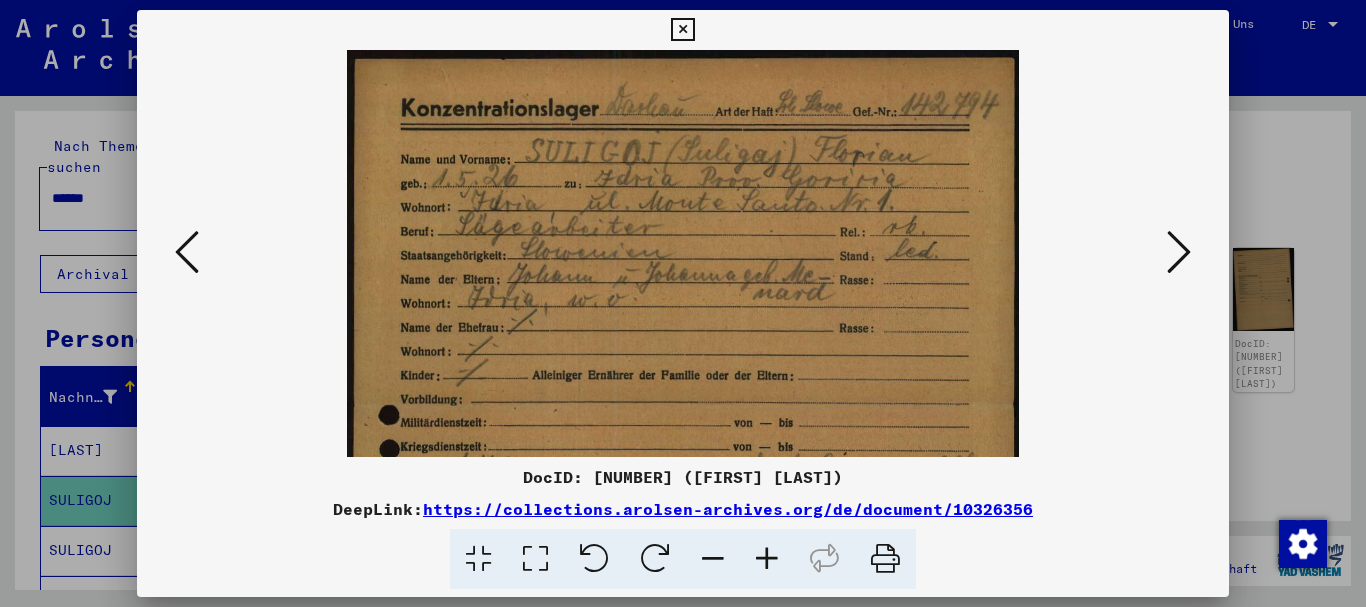 click at bounding box center [767, 559] 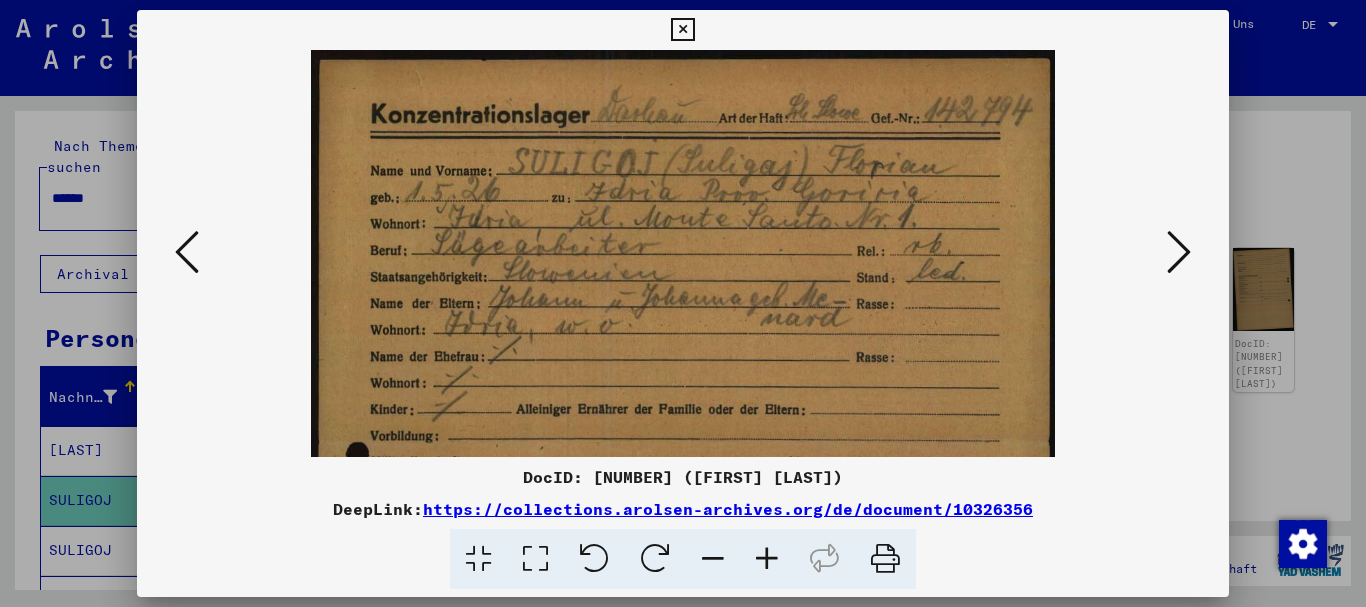drag, startPoint x: 763, startPoint y: 552, endPoint x: 757, endPoint y: 496, distance: 56.32051 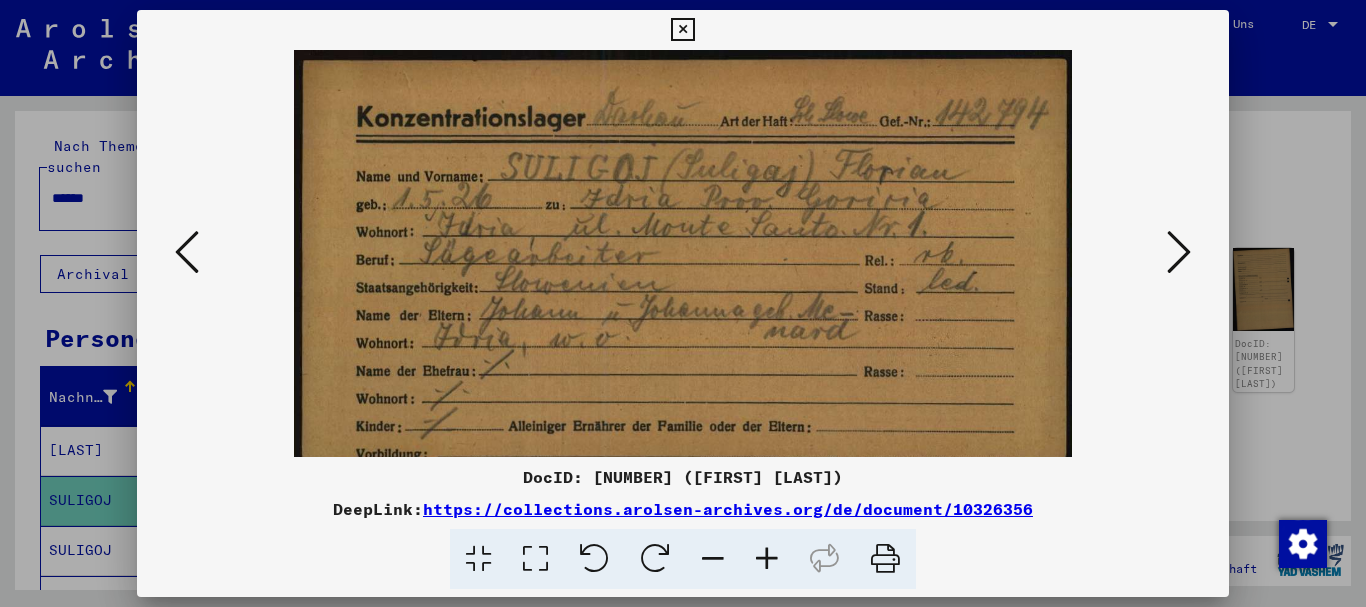 drag, startPoint x: 675, startPoint y: 298, endPoint x: 623, endPoint y: 130, distance: 175.86359 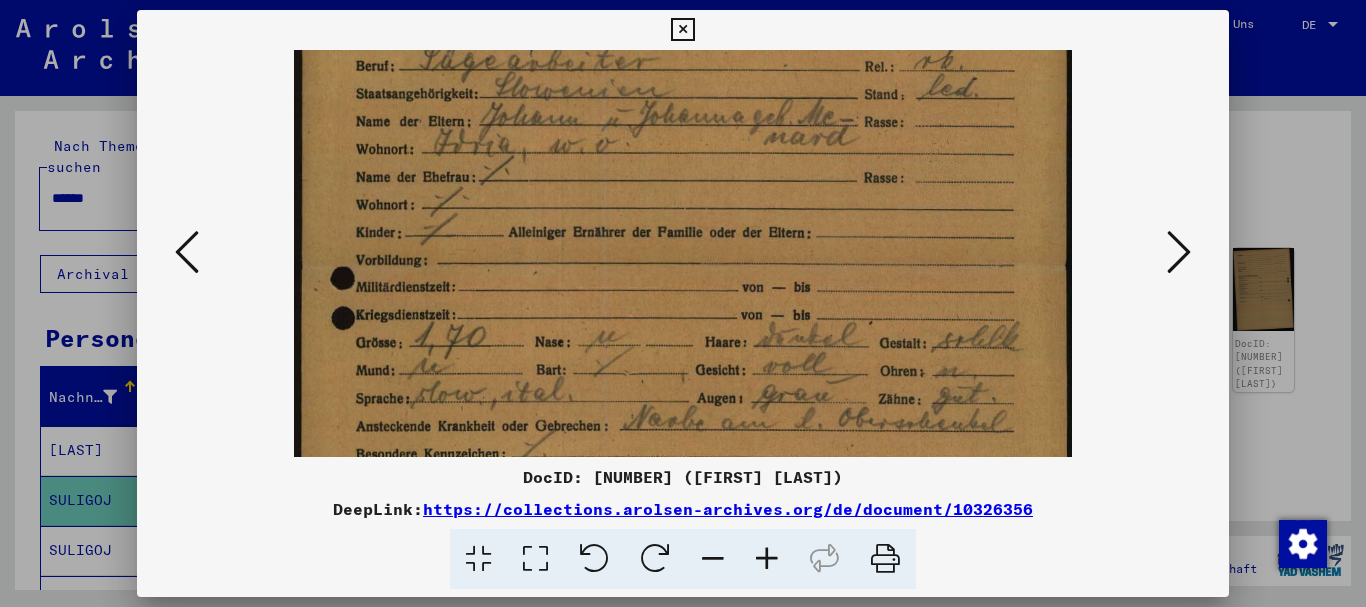 drag, startPoint x: 573, startPoint y: 94, endPoint x: 530, endPoint y: -20, distance: 121.84006 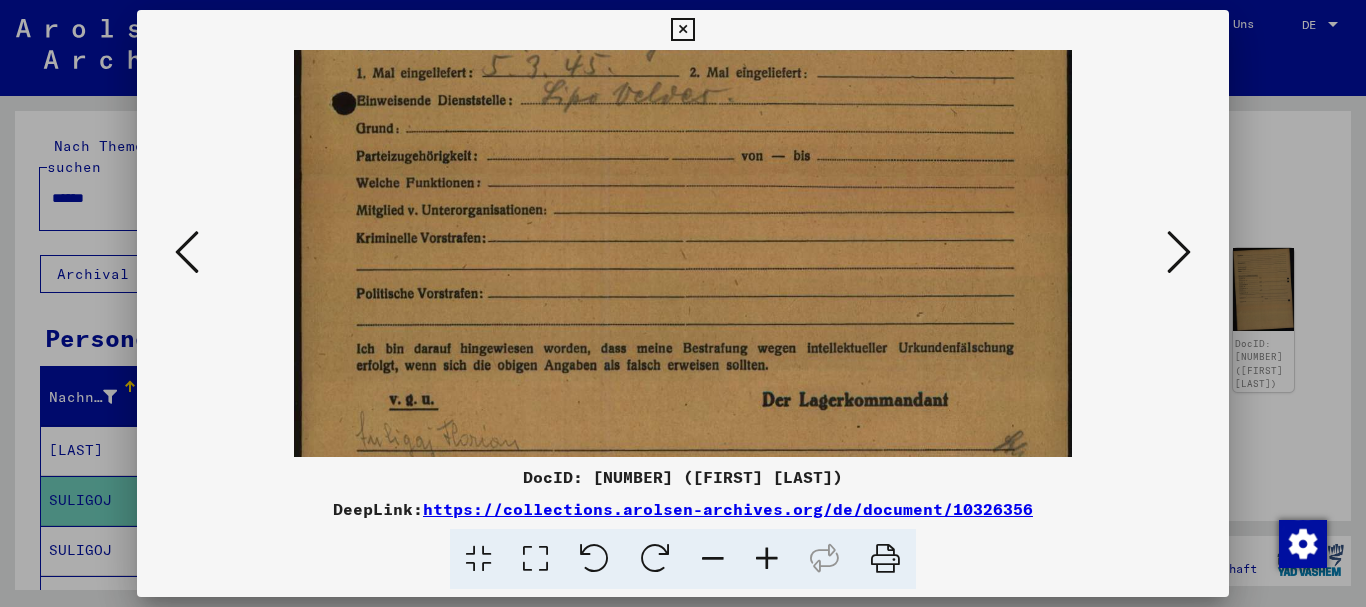 drag, startPoint x: 595, startPoint y: 266, endPoint x: 531, endPoint y: 88, distance: 189.15602 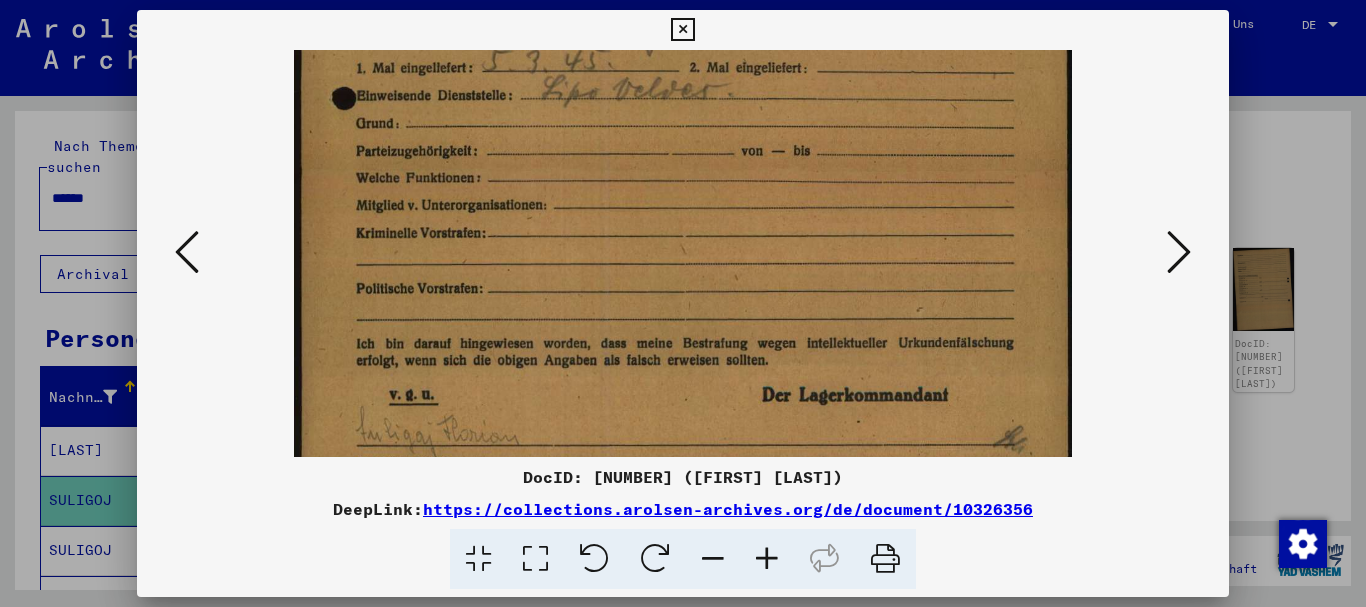 click at bounding box center (683, -69) 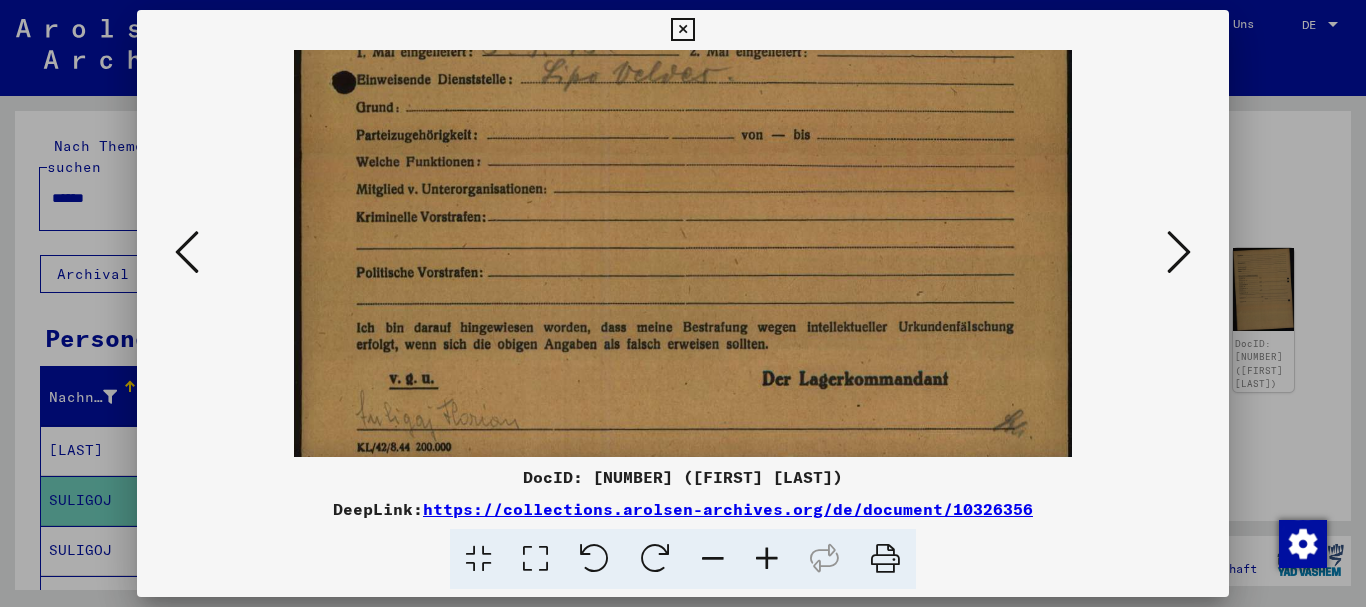 scroll, scrollTop: 700, scrollLeft: 0, axis: vertical 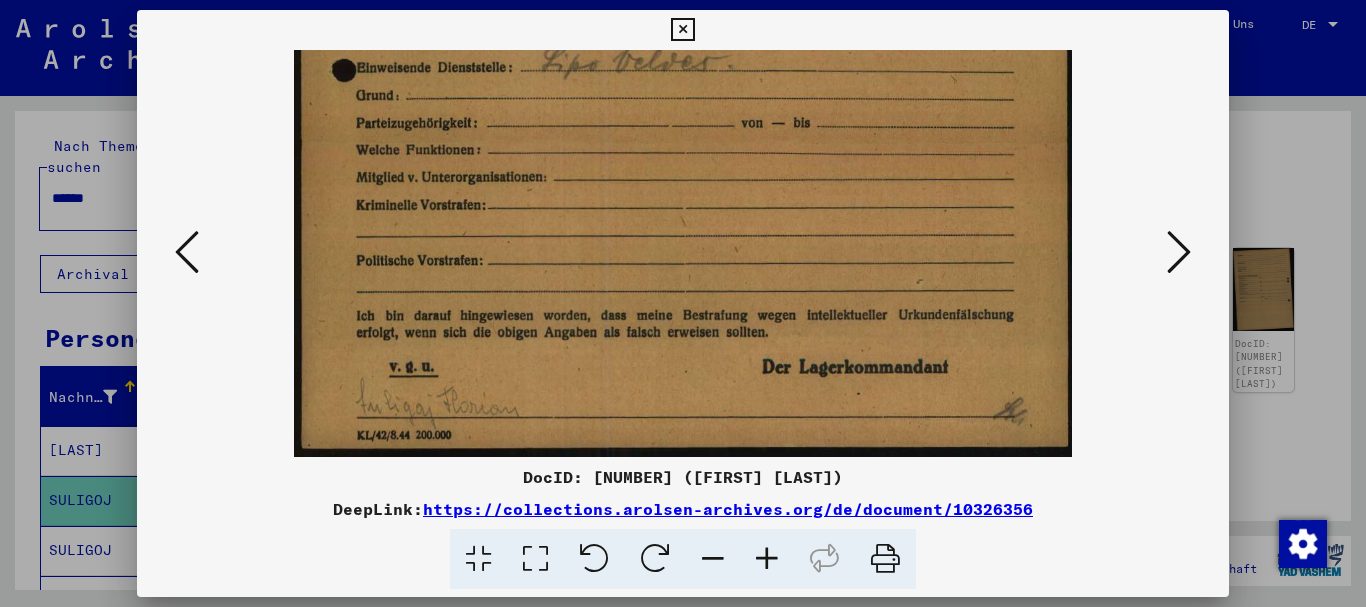 drag, startPoint x: 602, startPoint y: 288, endPoint x: 571, endPoint y: 134, distance: 157.08914 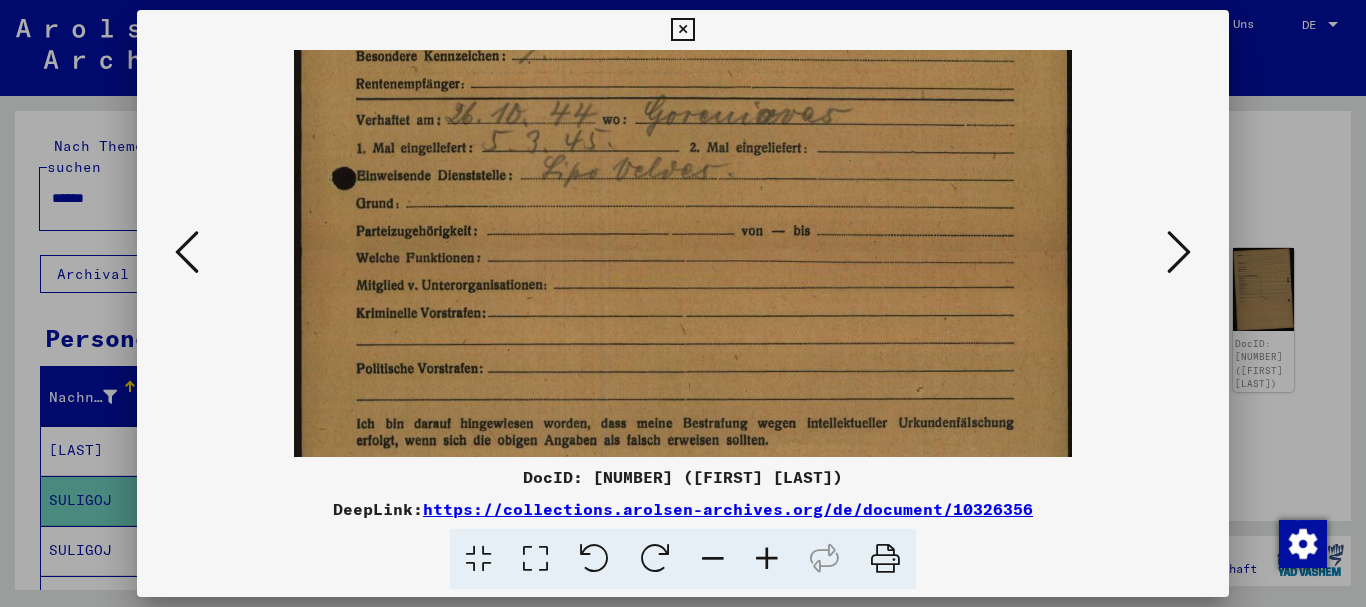 drag, startPoint x: 702, startPoint y: 191, endPoint x: 687, endPoint y: 256, distance: 66.70832 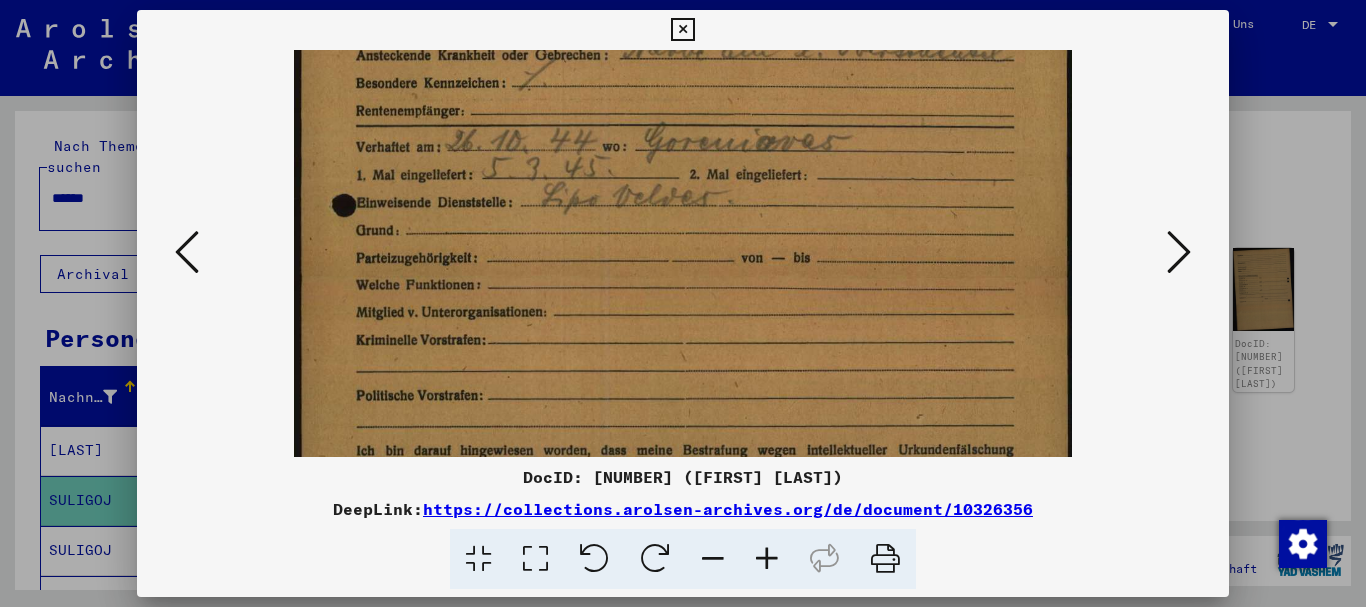 scroll, scrollTop: 411, scrollLeft: 0, axis: vertical 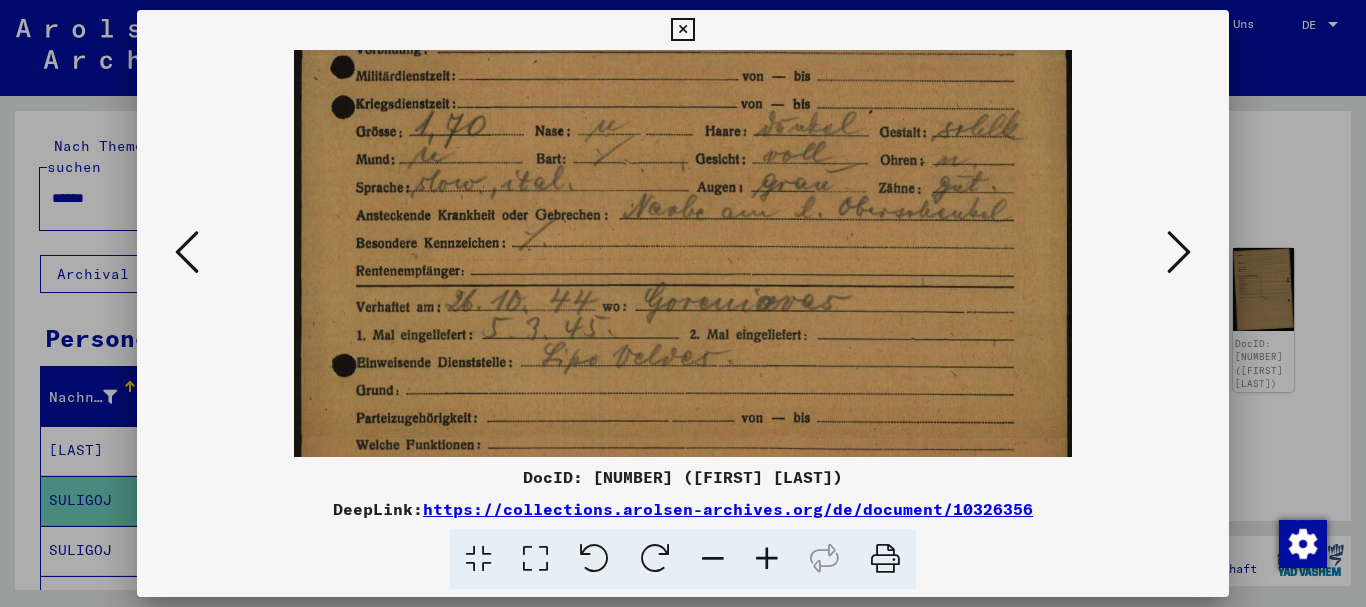 drag, startPoint x: 695, startPoint y: 365, endPoint x: 702, endPoint y: 256, distance: 109.22454 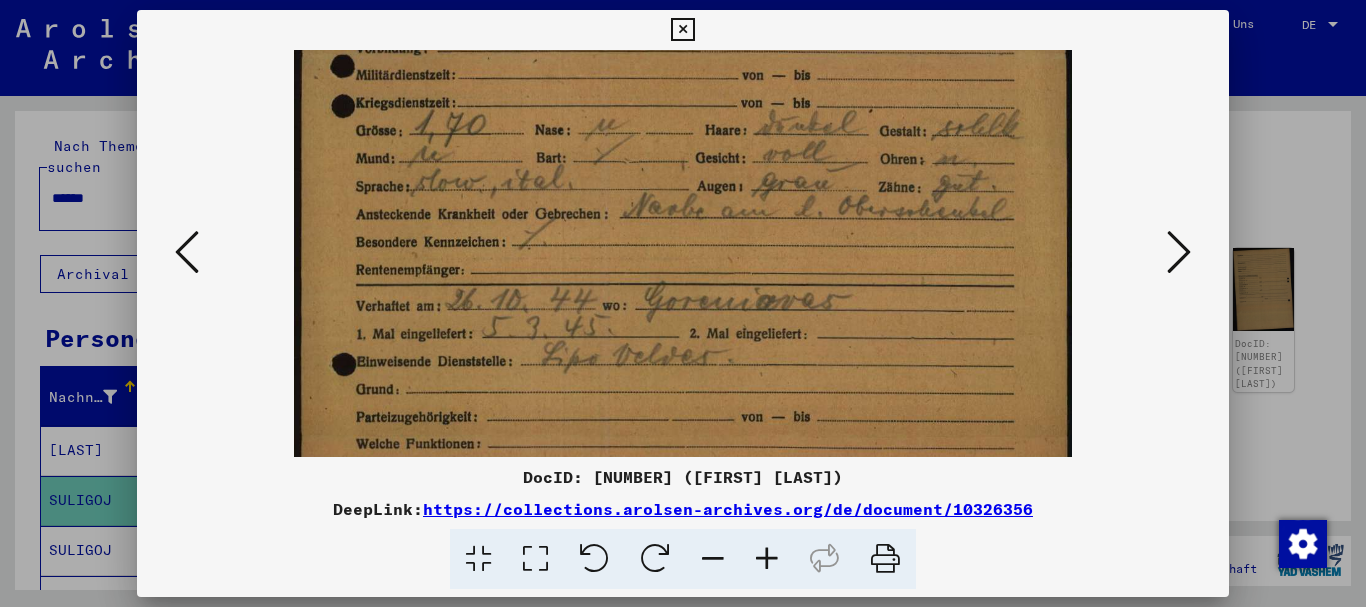 click at bounding box center [683, 197] 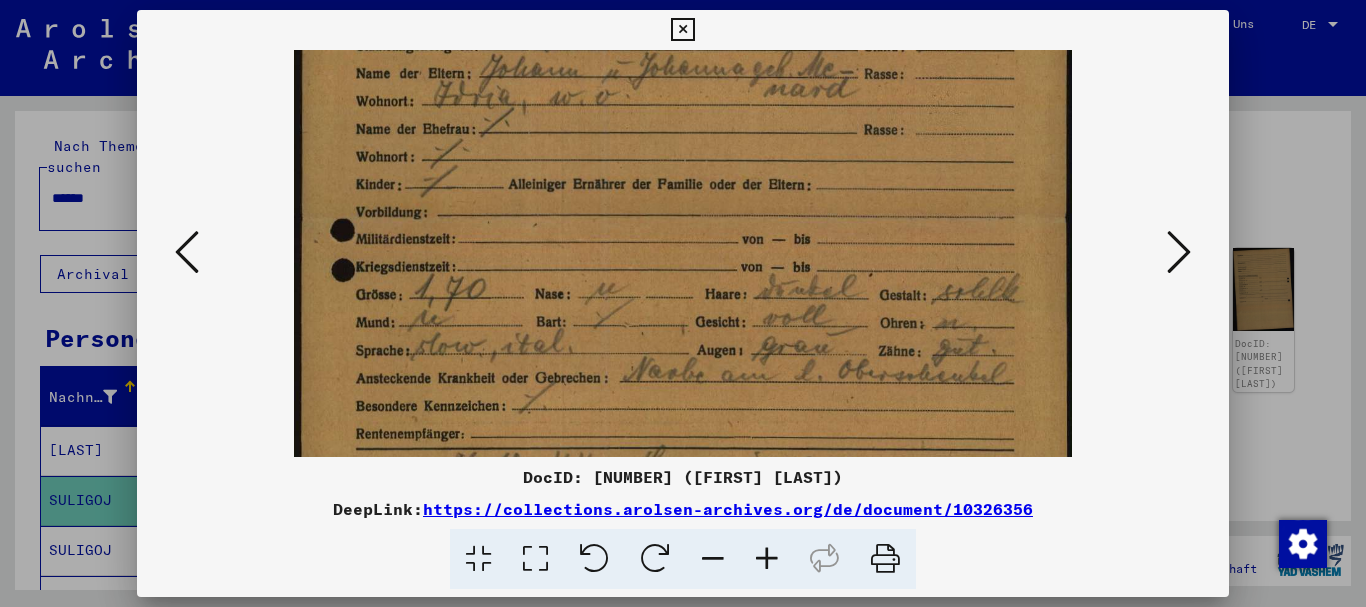 drag, startPoint x: 713, startPoint y: 224, endPoint x: 690, endPoint y: 304, distance: 83.240616 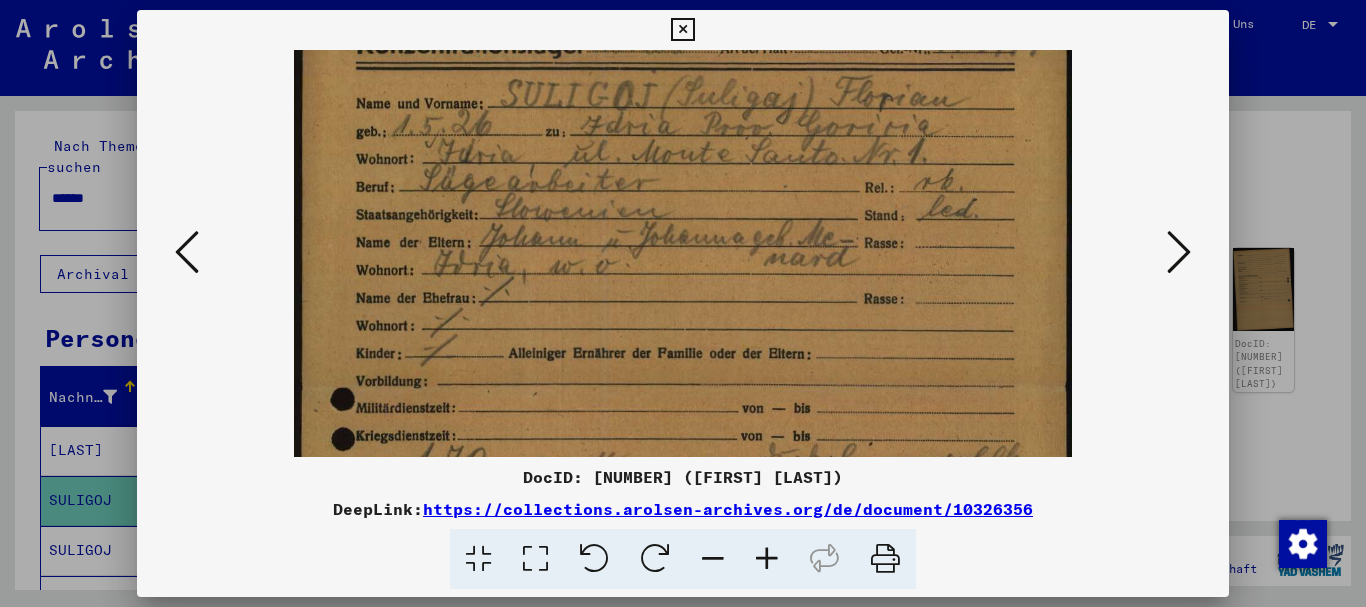 click at bounding box center [683, 530] 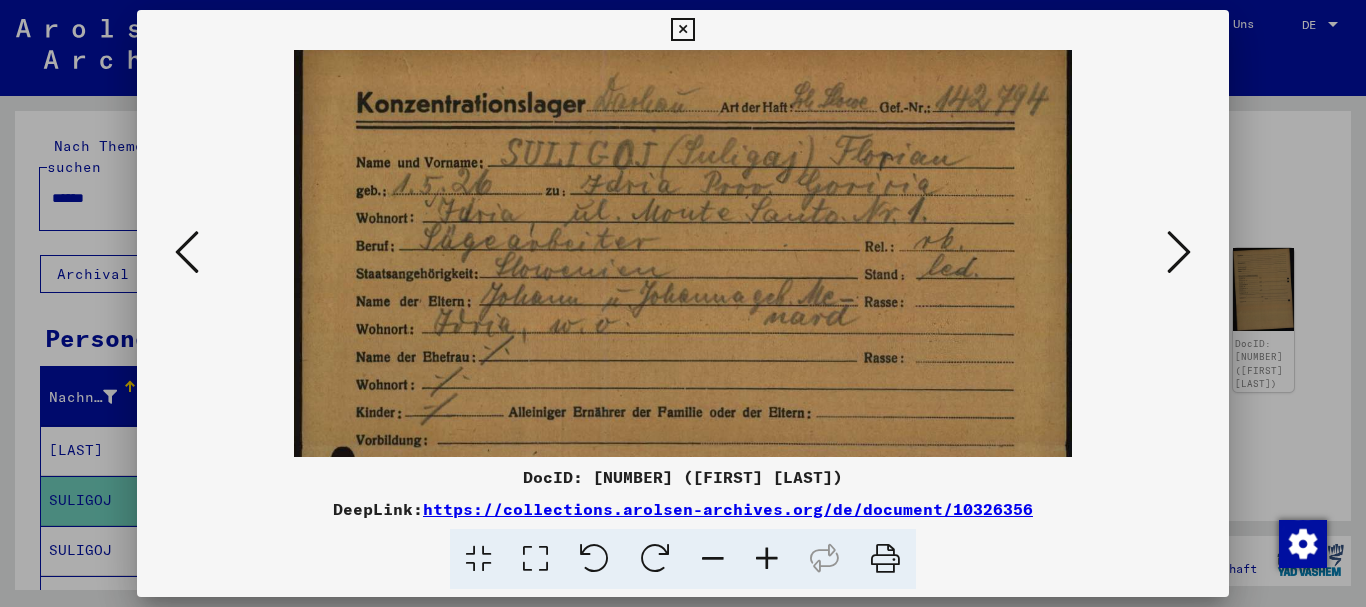 click at bounding box center [683, 589] 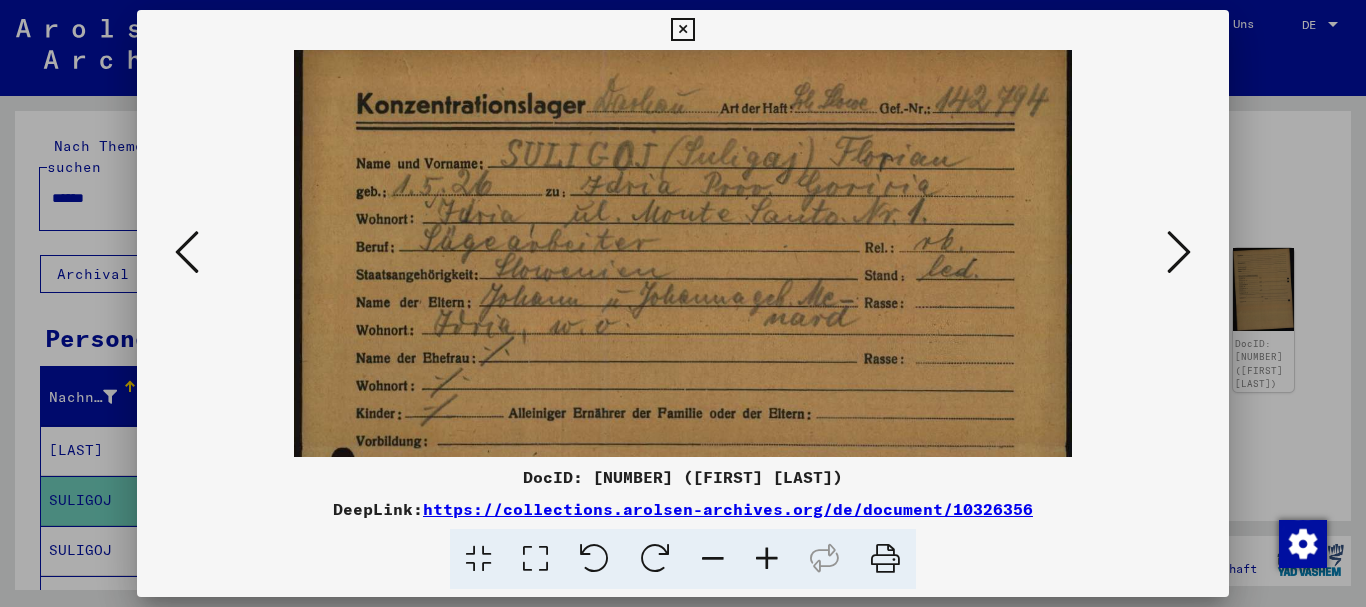 click at bounding box center (767, 559) 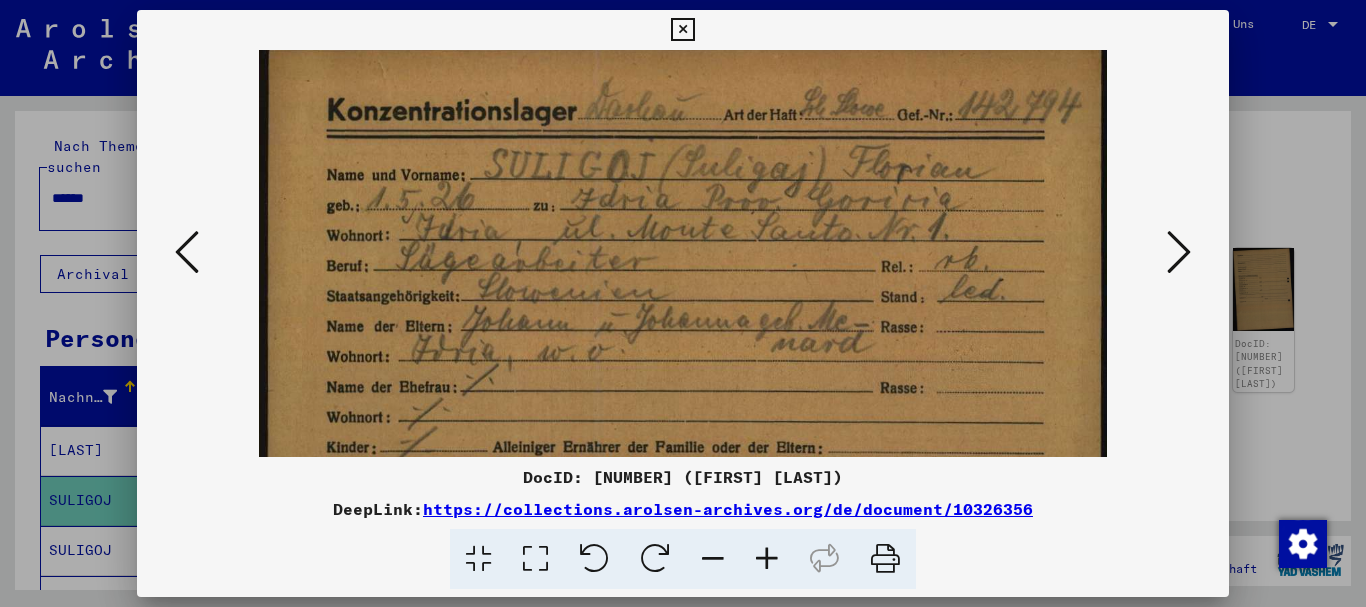 click at bounding box center (767, 559) 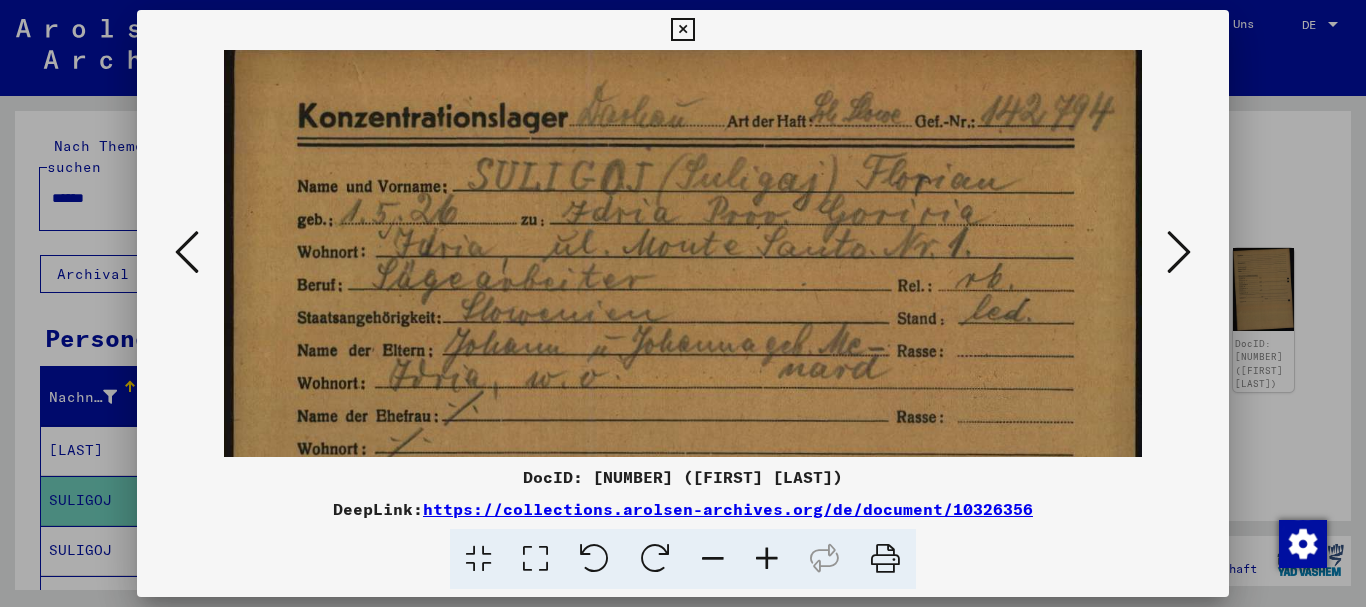 click at bounding box center (767, 559) 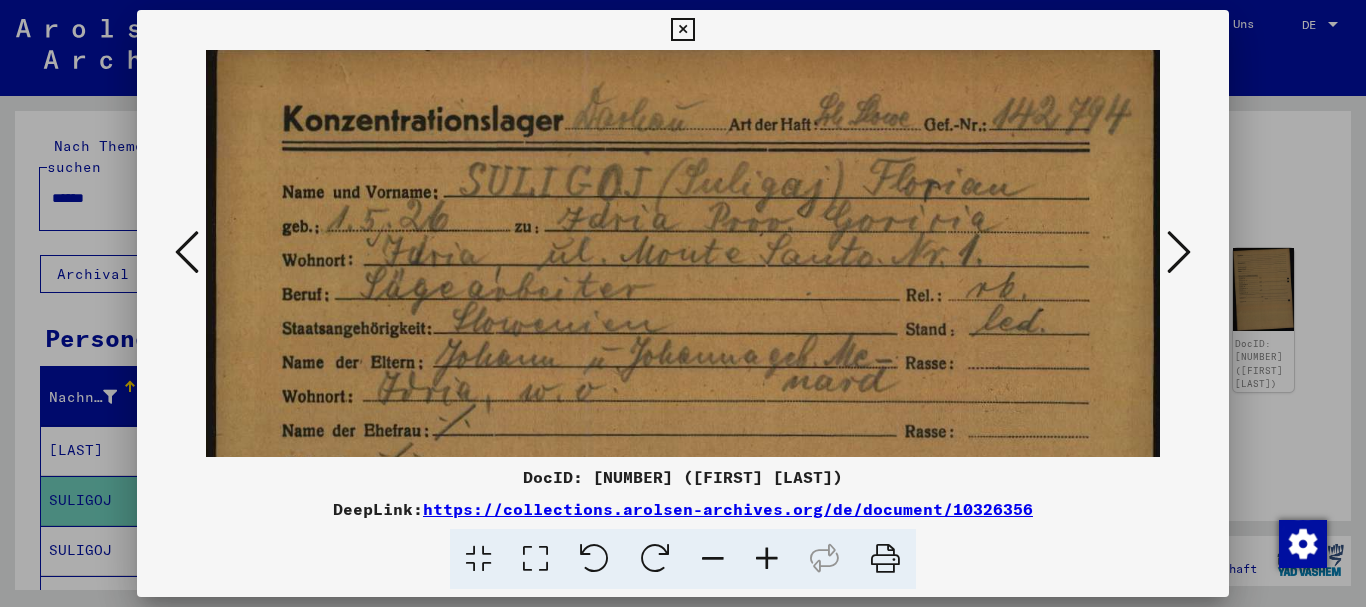 drag, startPoint x: 771, startPoint y: 557, endPoint x: 692, endPoint y: 407, distance: 169.53171 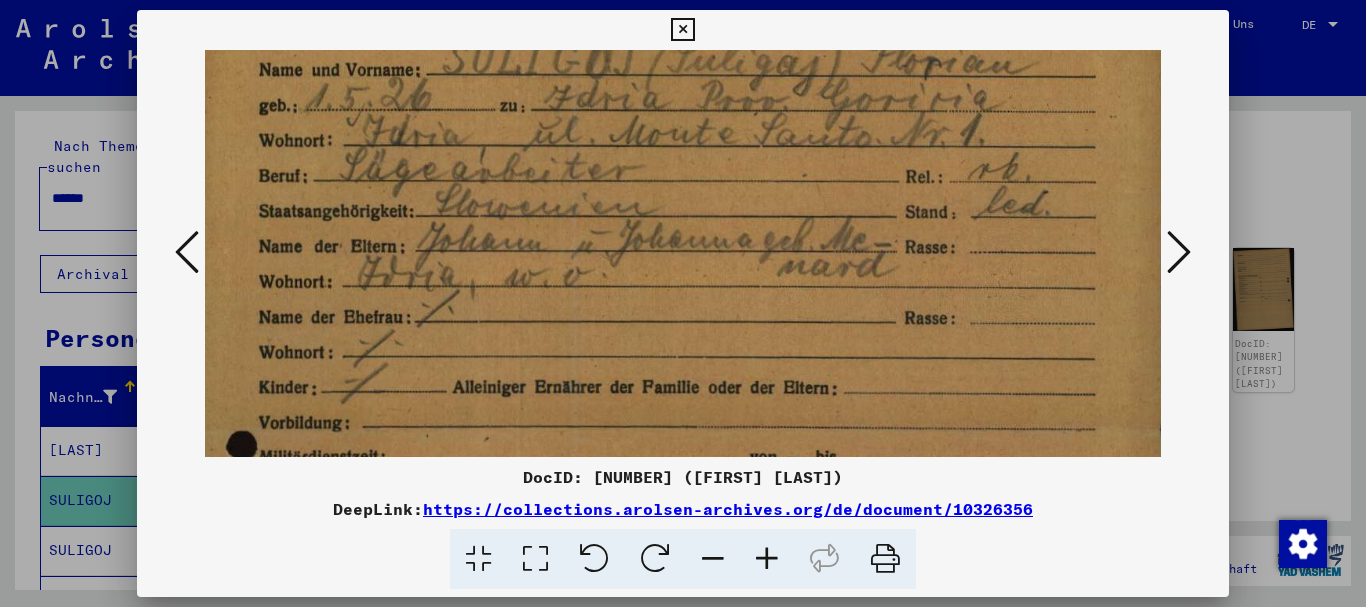 drag, startPoint x: 631, startPoint y: 364, endPoint x: 597, endPoint y: 235, distance: 133.4054 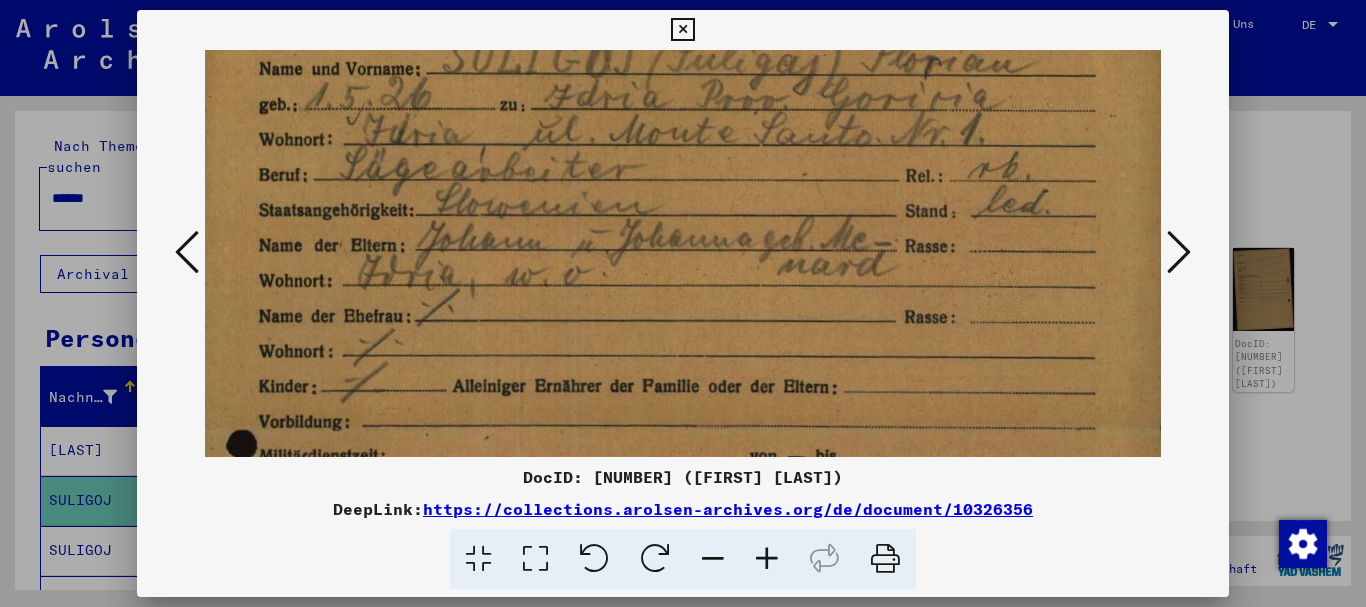 scroll, scrollTop: 0, scrollLeft: 25, axis: horizontal 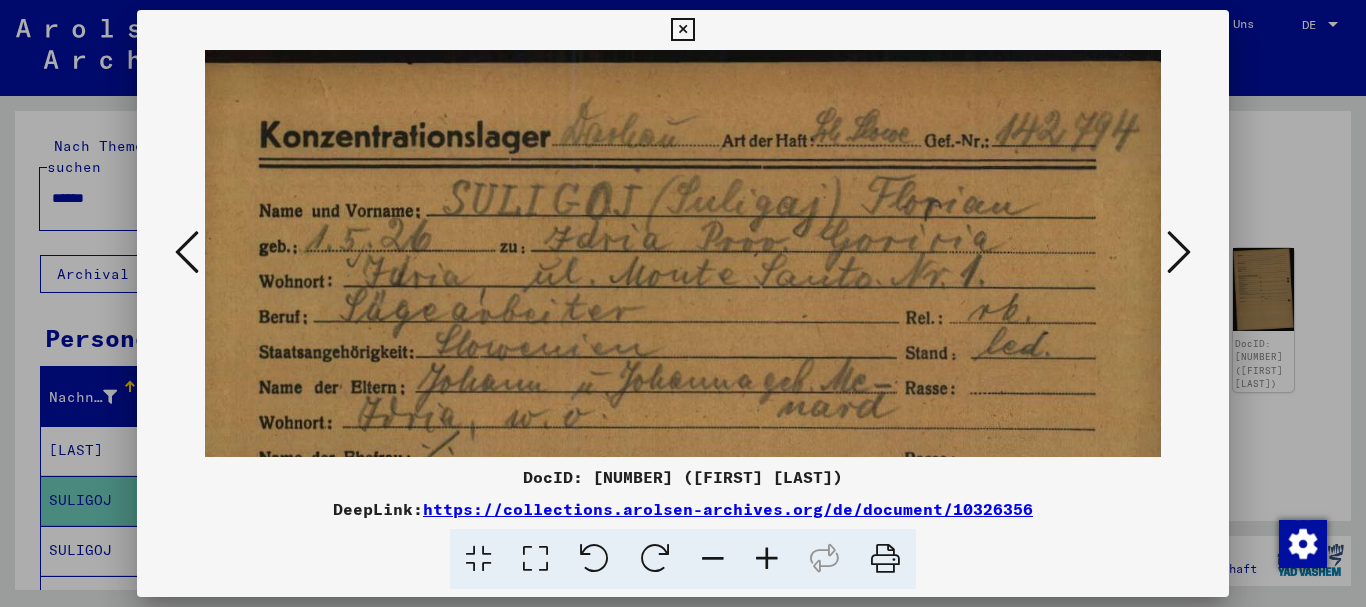 drag, startPoint x: 798, startPoint y: 233, endPoint x: 798, endPoint y: 360, distance: 127 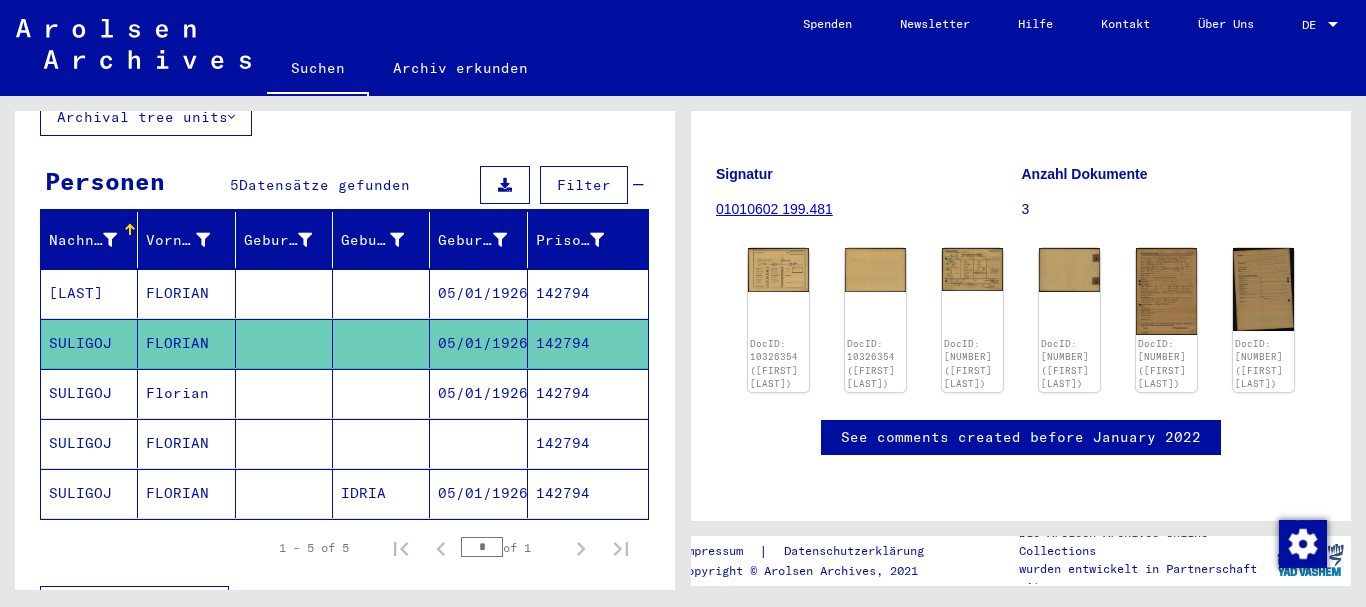 scroll, scrollTop: 216, scrollLeft: 0, axis: vertical 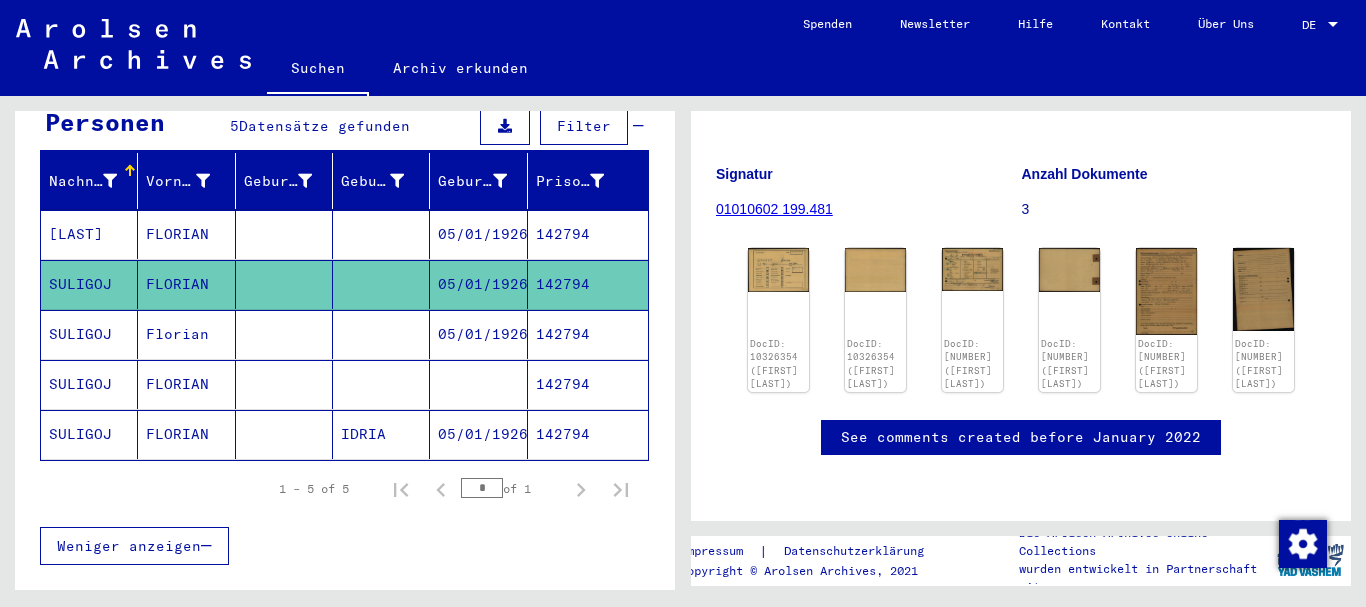 click on "Florian" at bounding box center [186, 384] 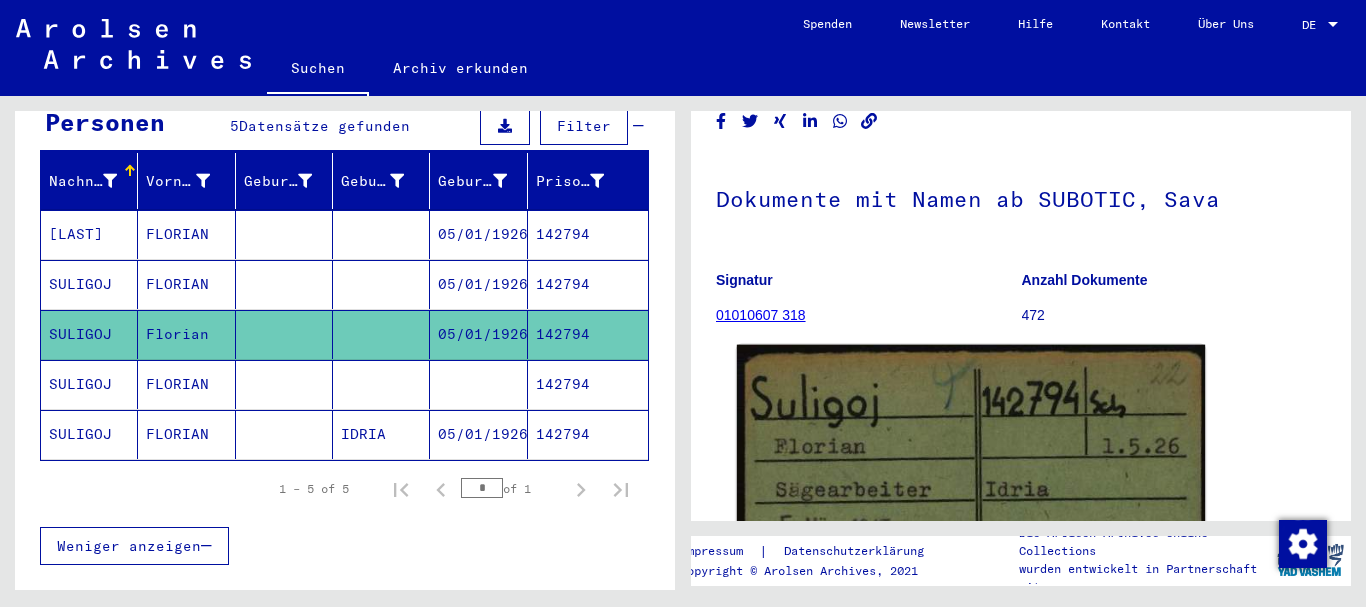 scroll, scrollTop: 268, scrollLeft: 0, axis: vertical 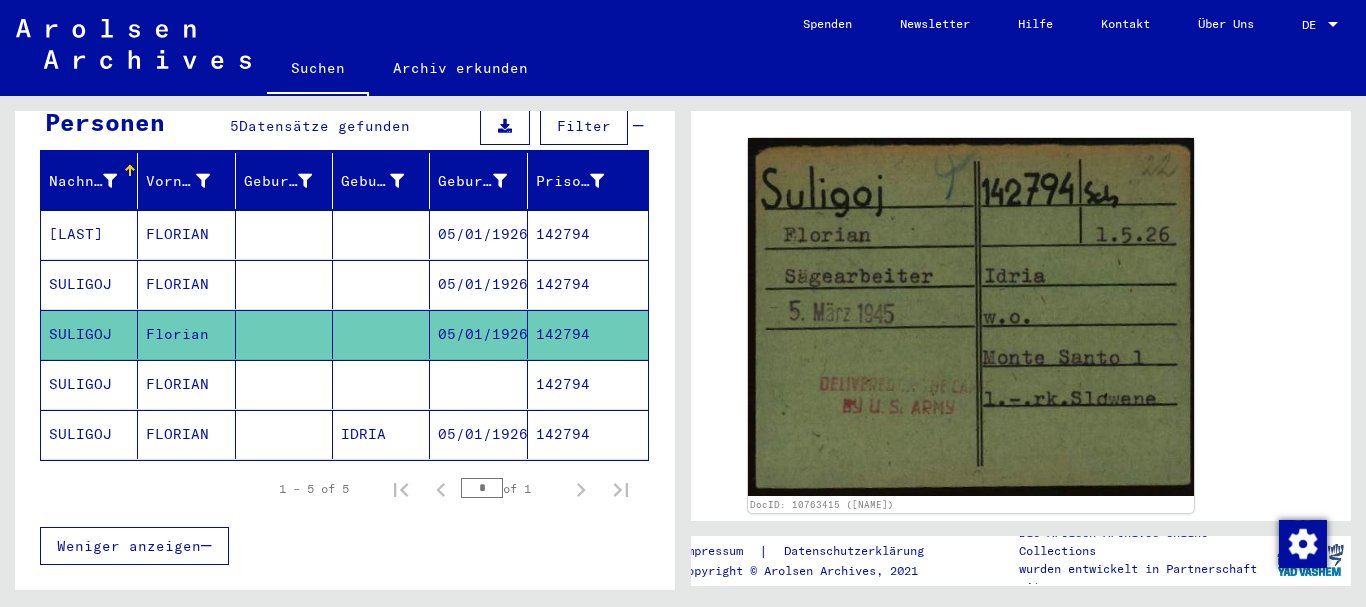 click at bounding box center [284, 334] 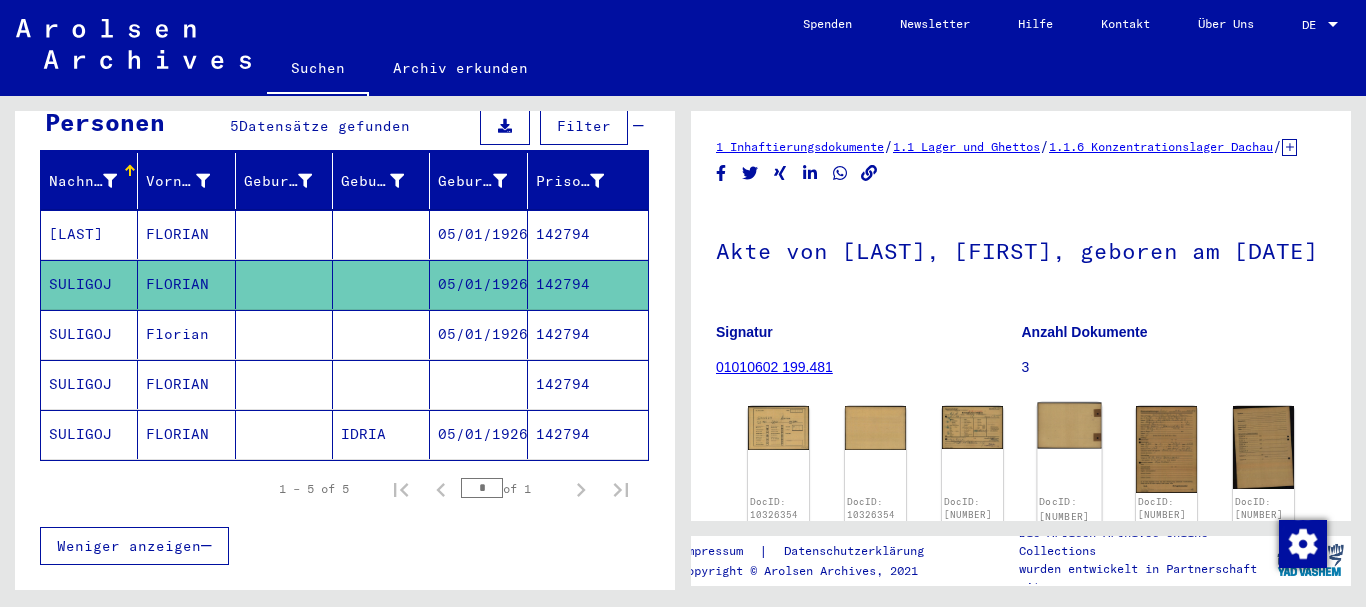scroll, scrollTop: 212, scrollLeft: 0, axis: vertical 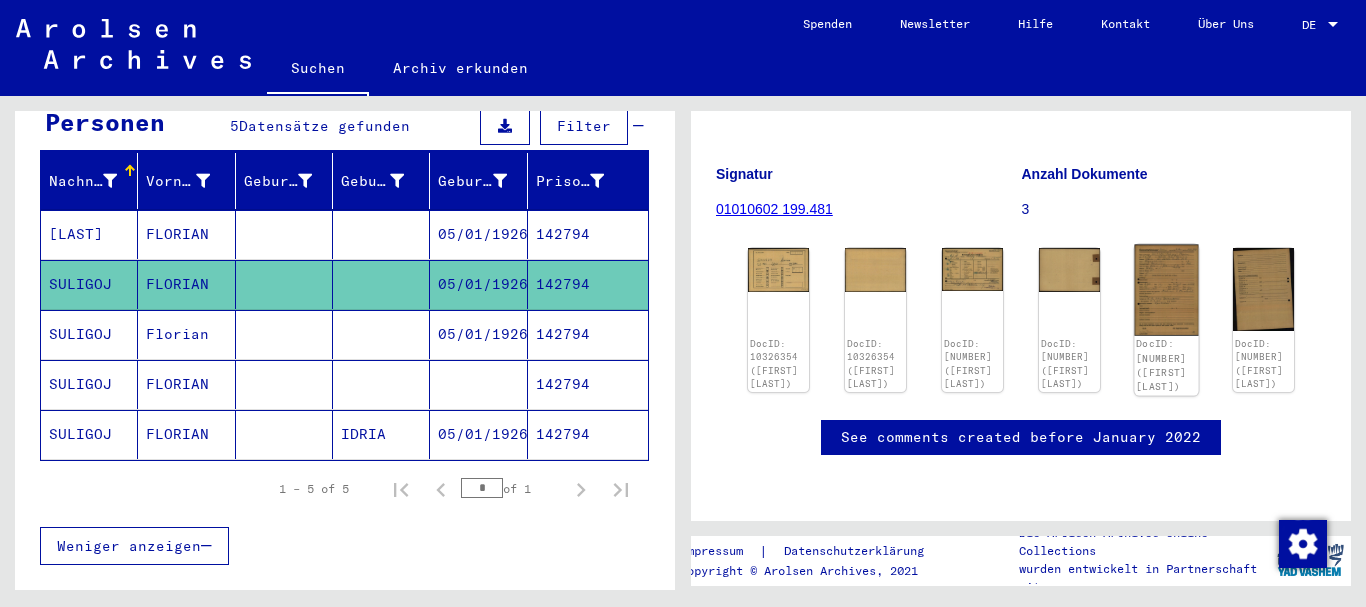click 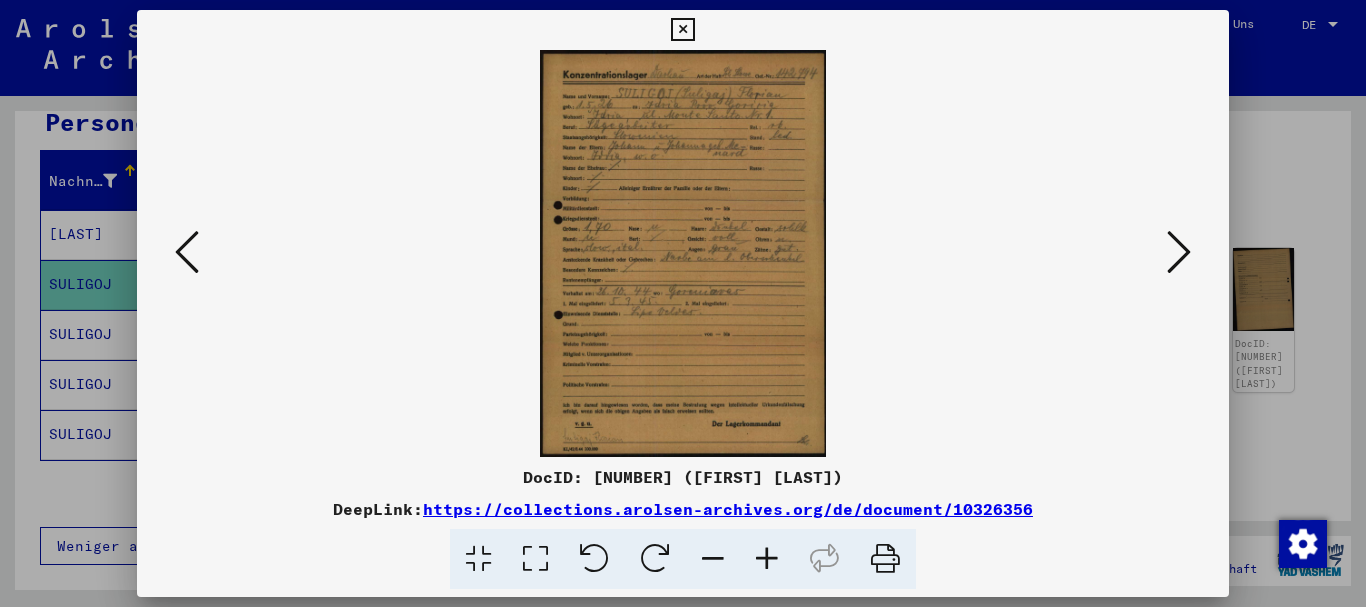 click at bounding box center (767, 559) 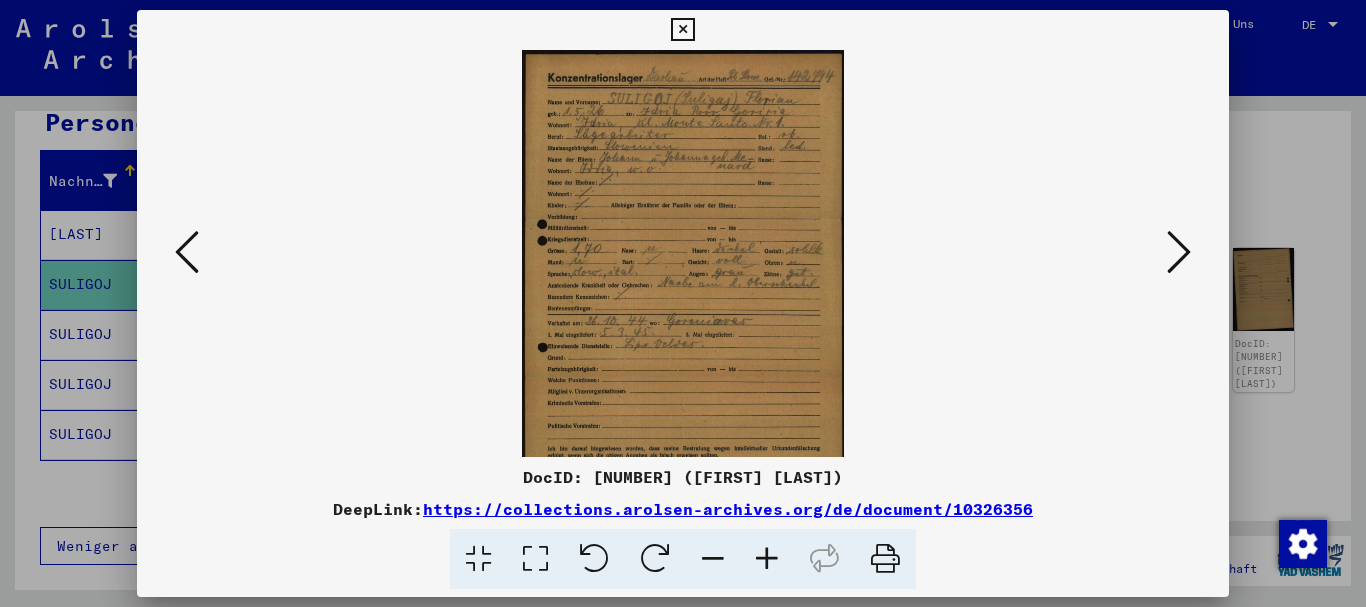 click at bounding box center (767, 559) 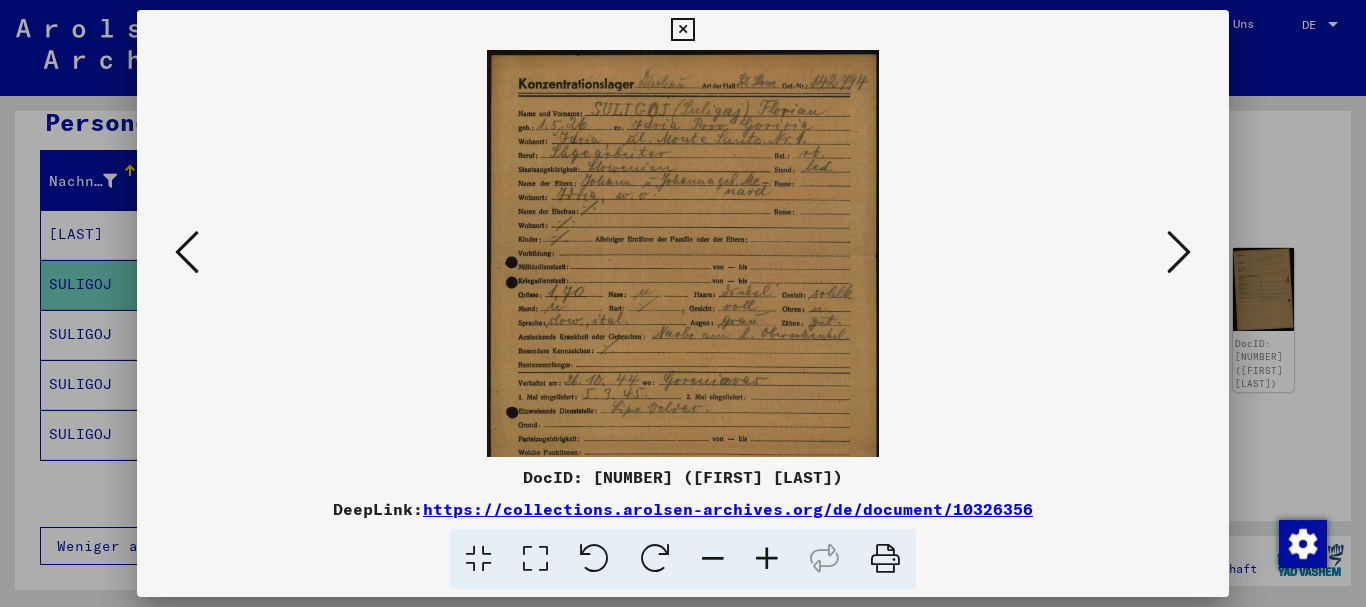 click at bounding box center [767, 559] 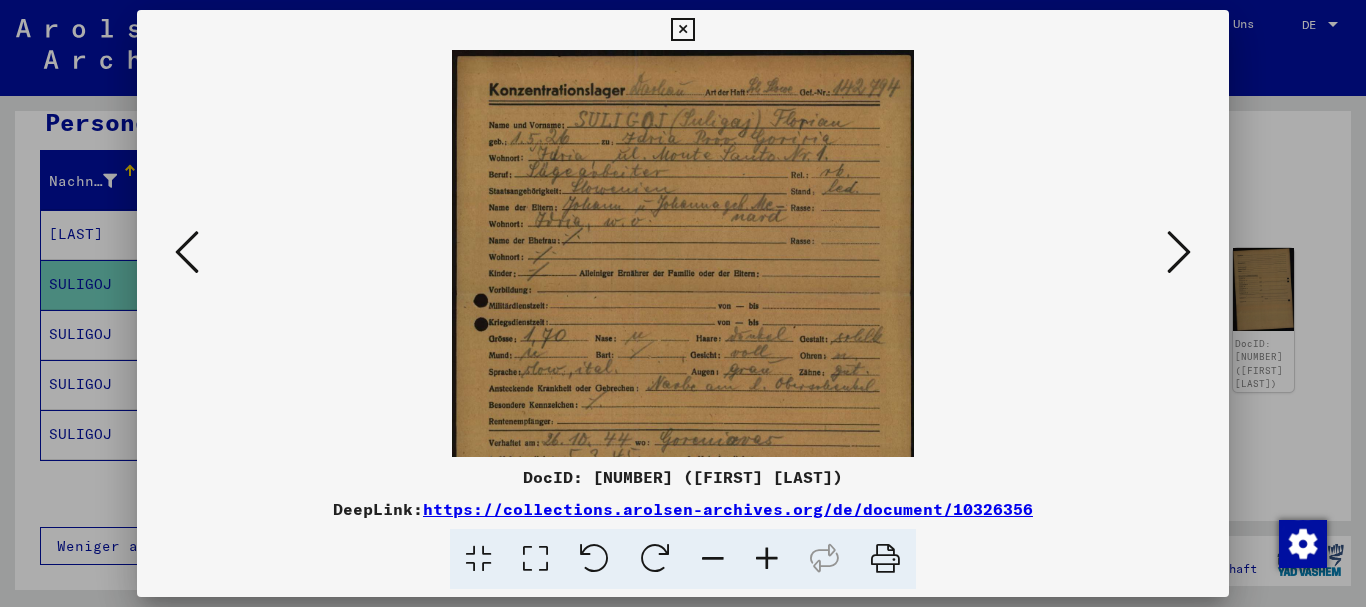 click at bounding box center (767, 559) 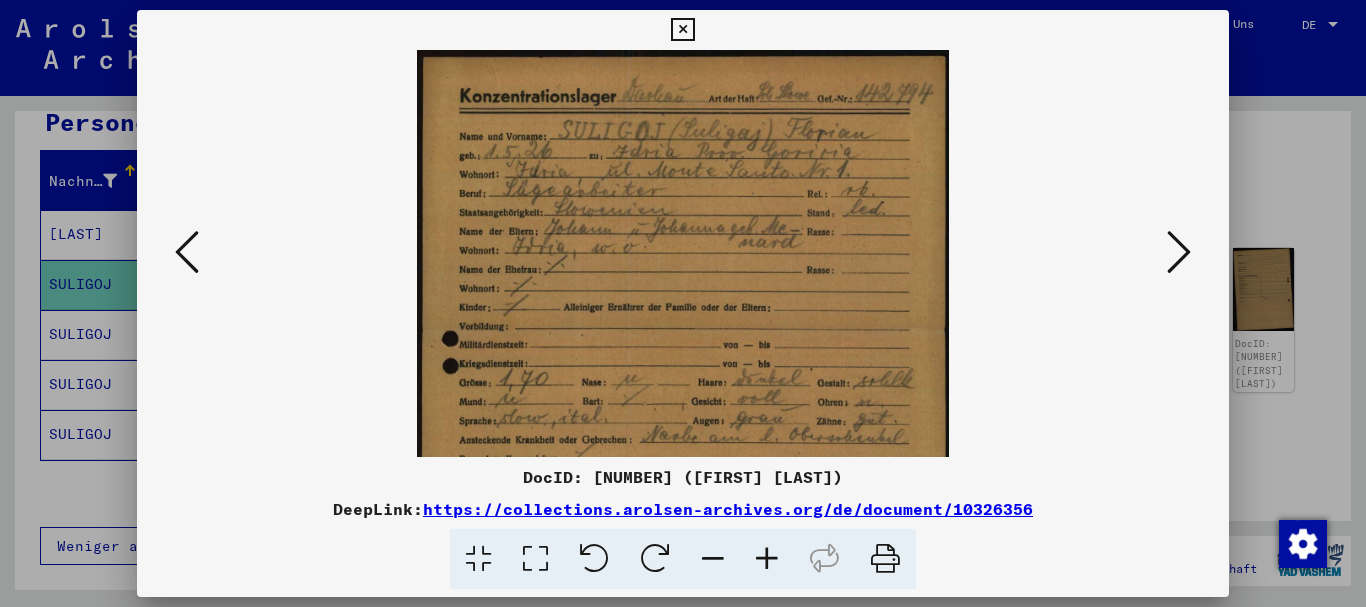 click at bounding box center [767, 559] 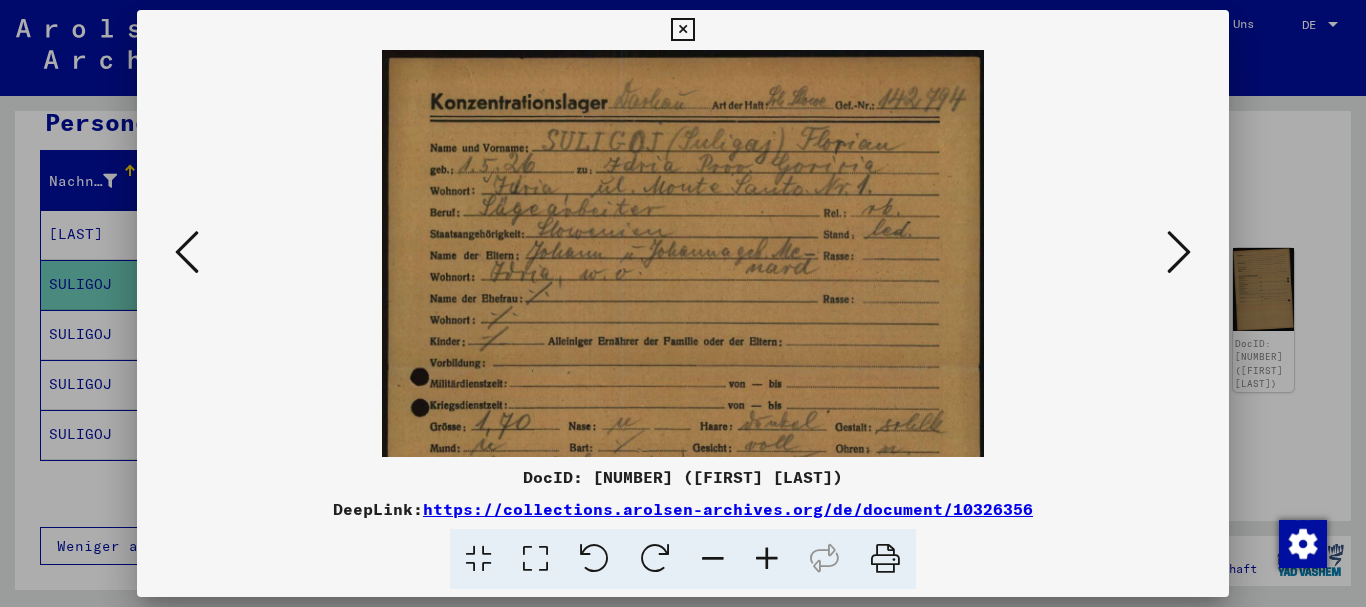 click at bounding box center (767, 559) 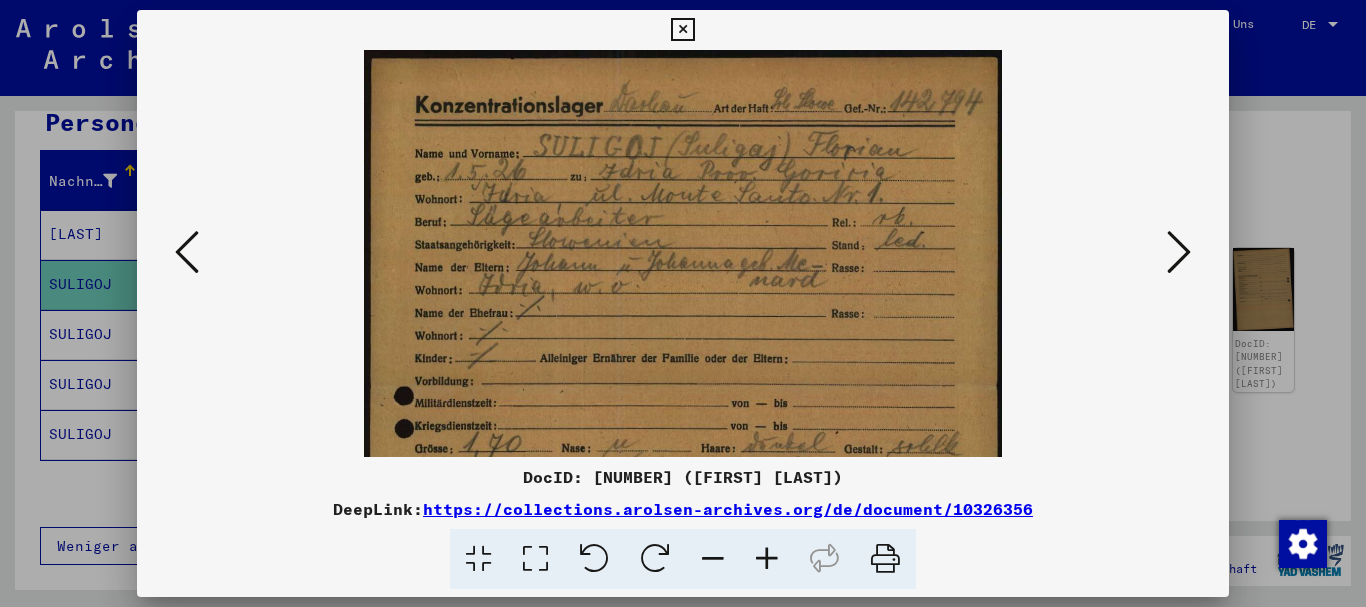 click at bounding box center [767, 559] 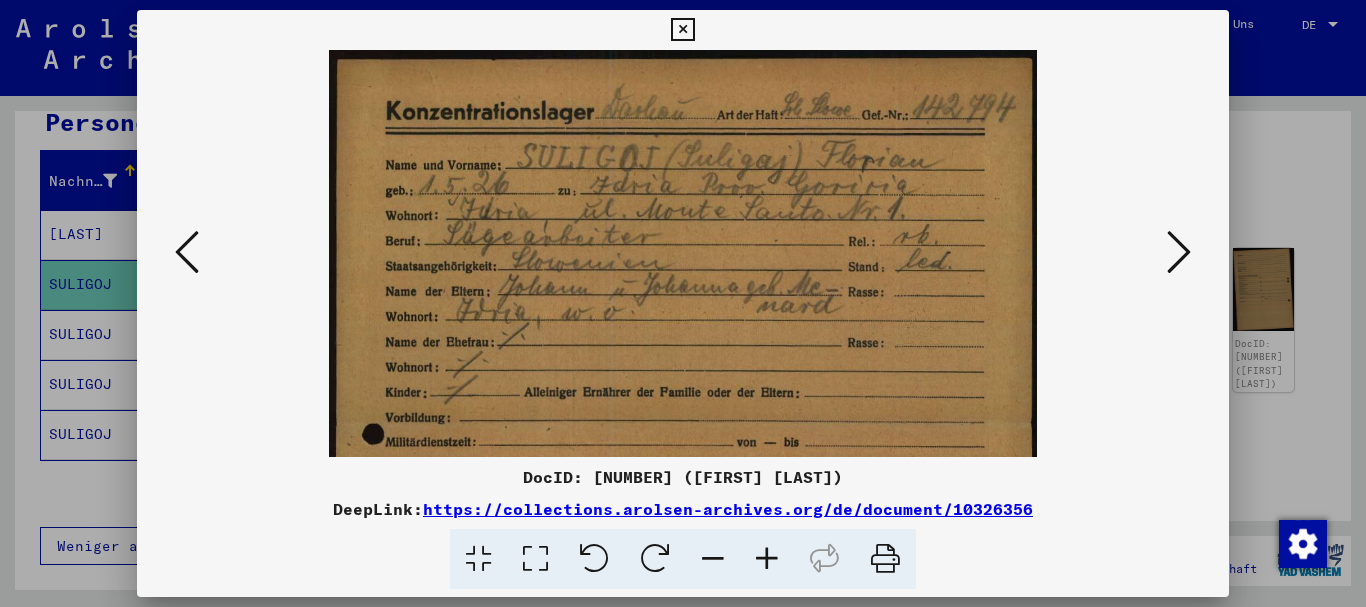 click at bounding box center [767, 559] 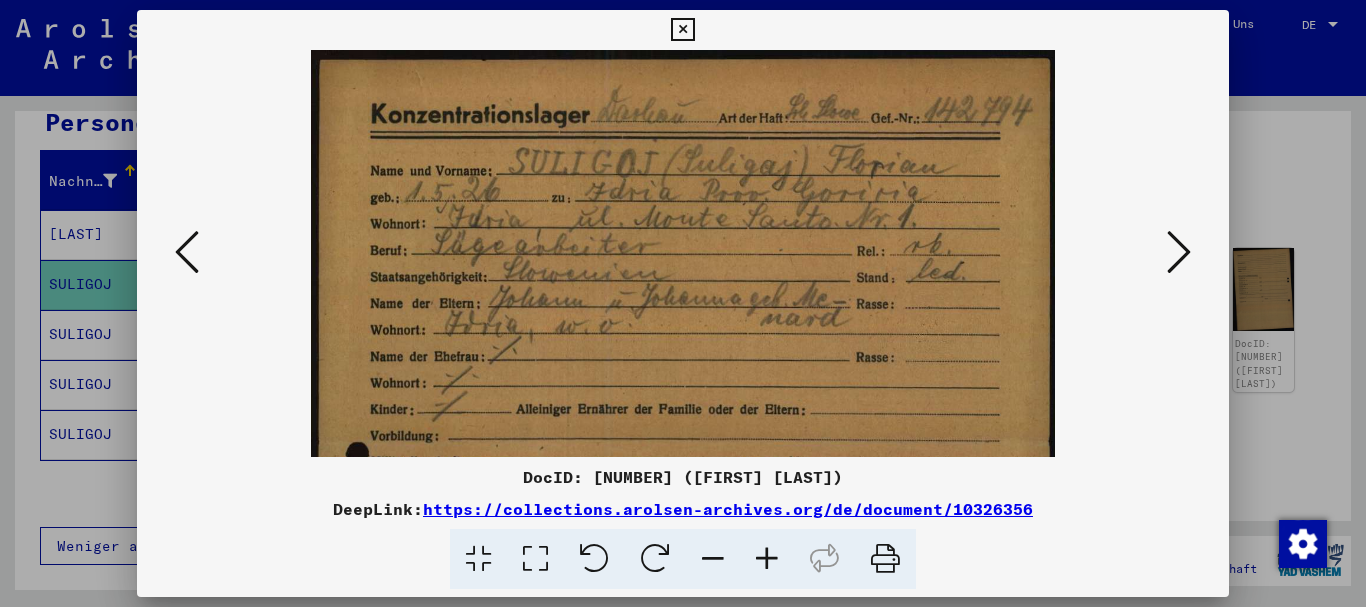 click at bounding box center (767, 559) 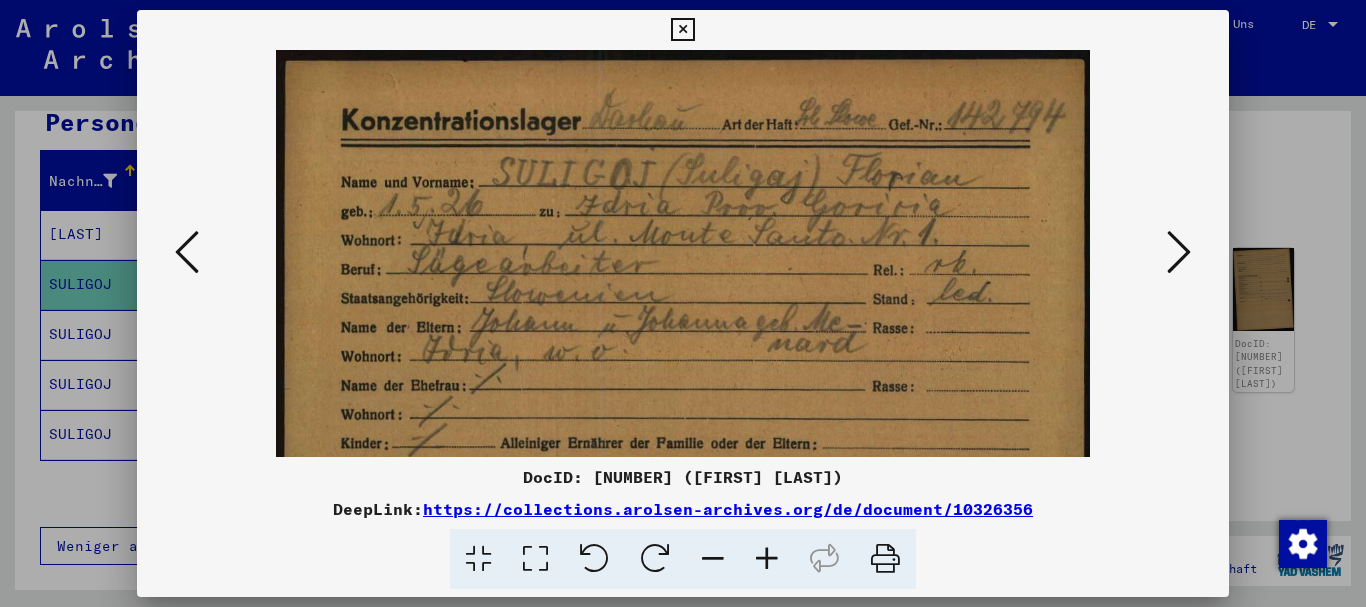 click at bounding box center (767, 559) 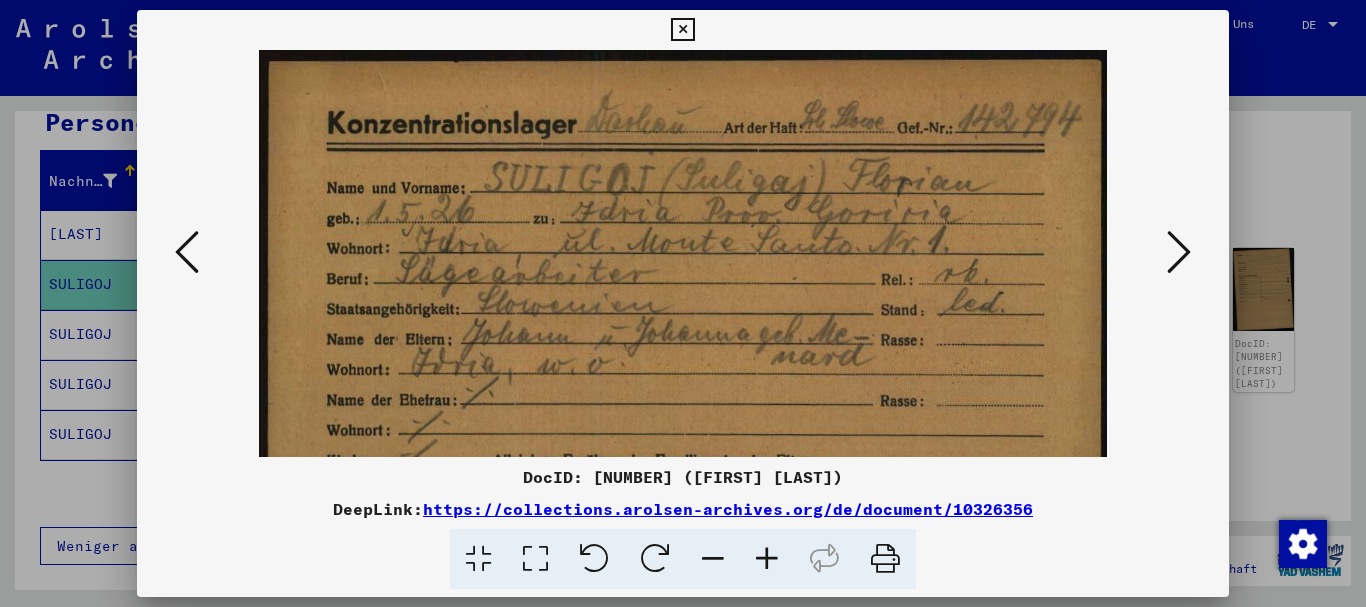 drag, startPoint x: 726, startPoint y: 310, endPoint x: 731, endPoint y: 242, distance: 68.18358 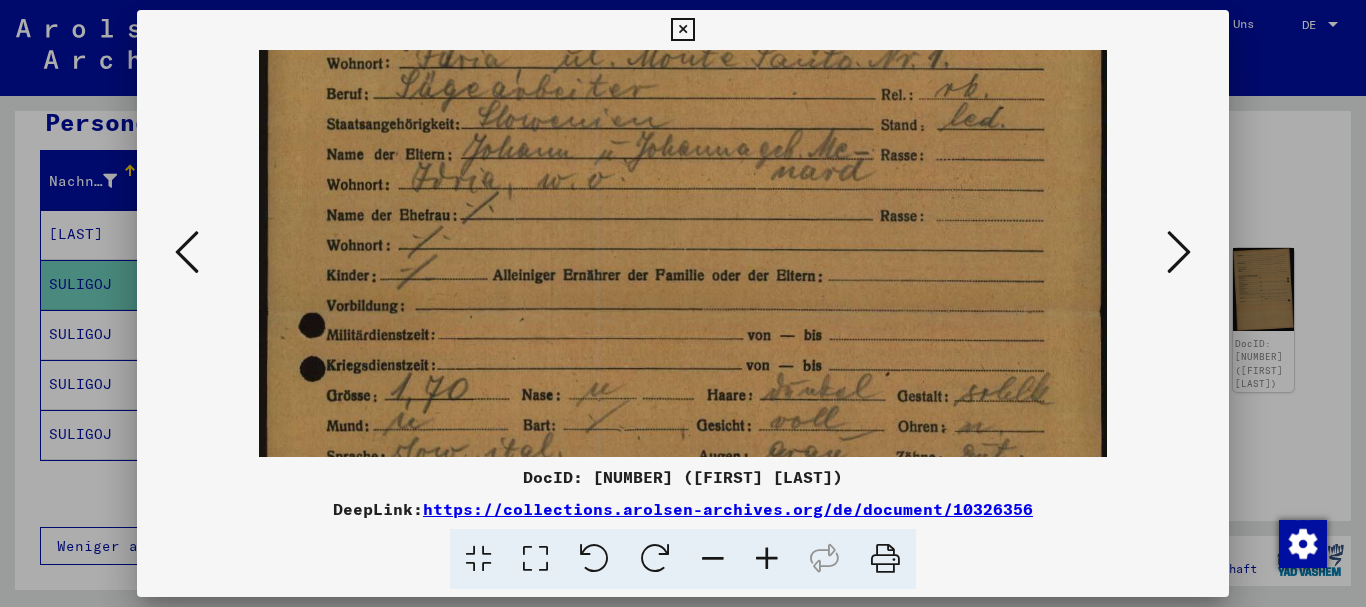 scroll, scrollTop: 361, scrollLeft: 0, axis: vertical 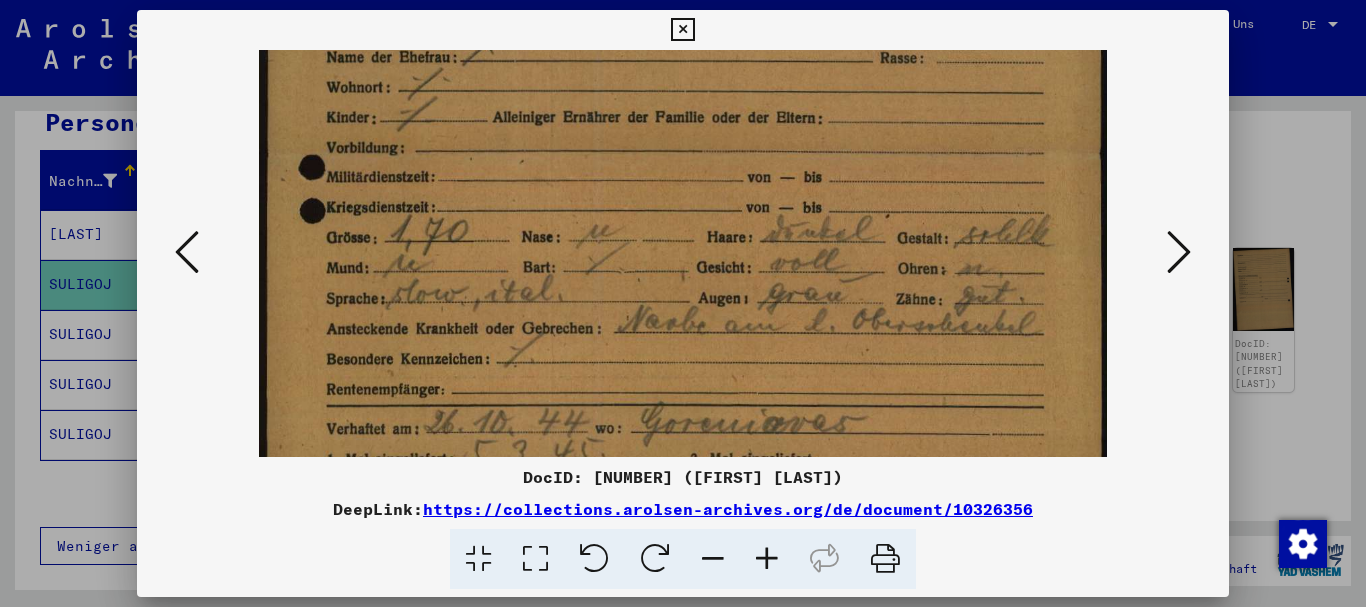 drag, startPoint x: 707, startPoint y: 204, endPoint x: 704, endPoint y: 172, distance: 32.140316 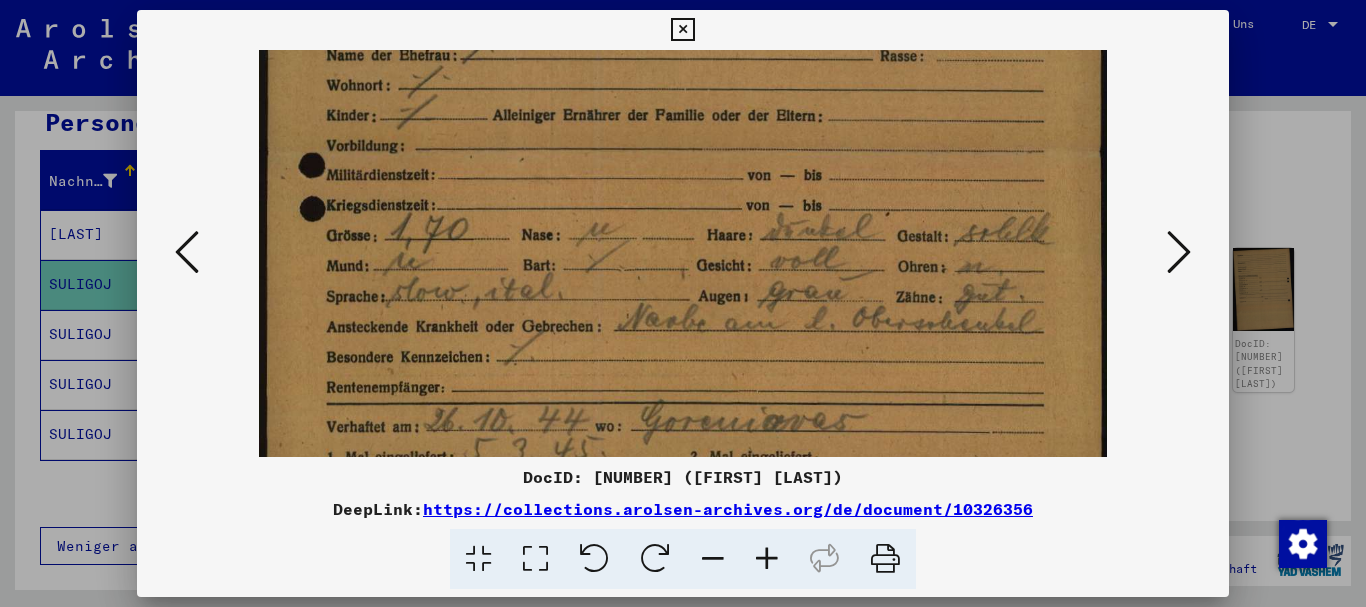 click at bounding box center [683, 308] 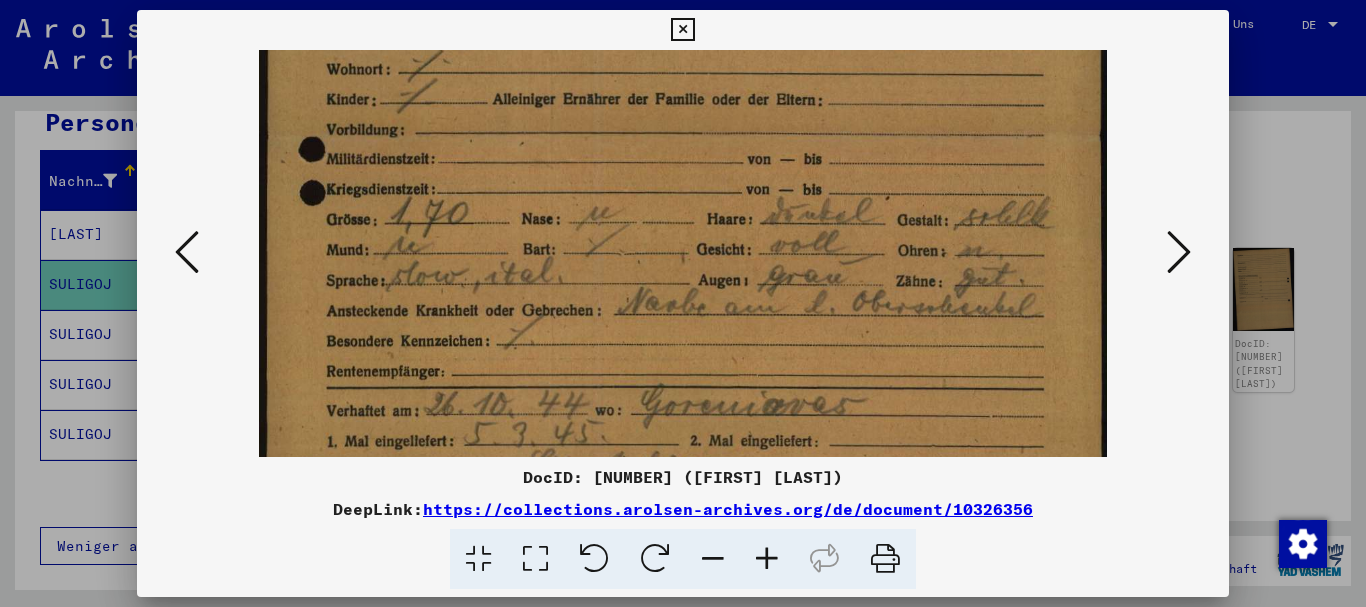 scroll, scrollTop: 76, scrollLeft: 0, axis: vertical 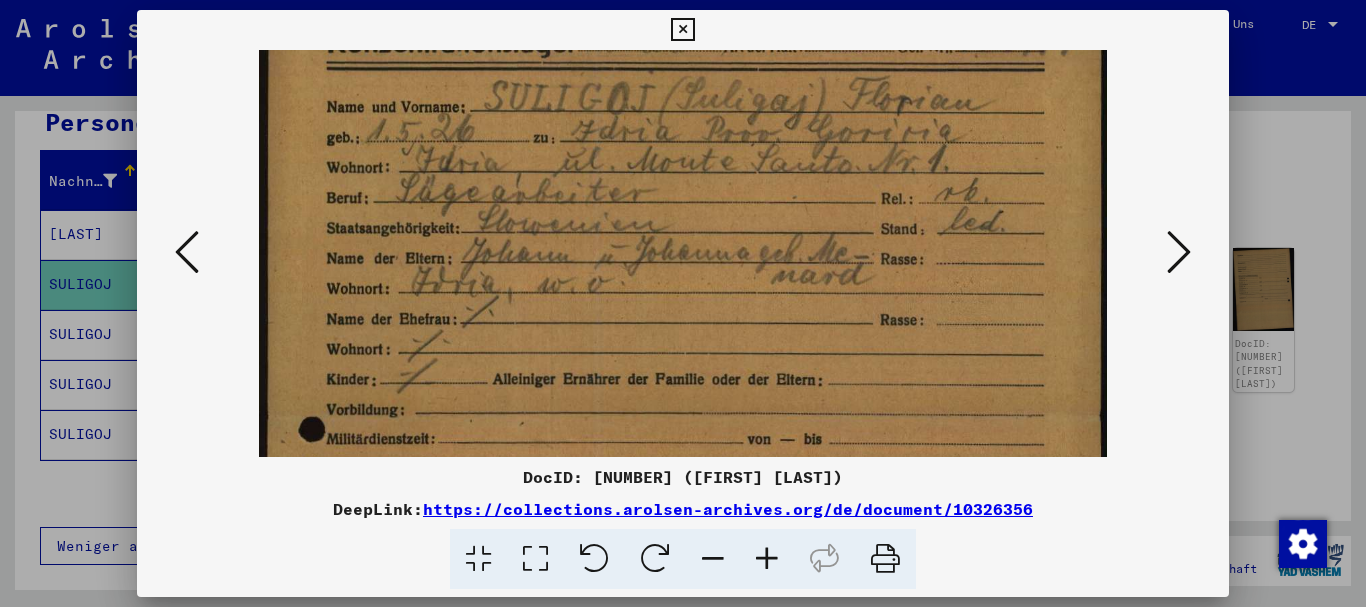 drag, startPoint x: 775, startPoint y: 197, endPoint x: 786, endPoint y: 316, distance: 119.507324 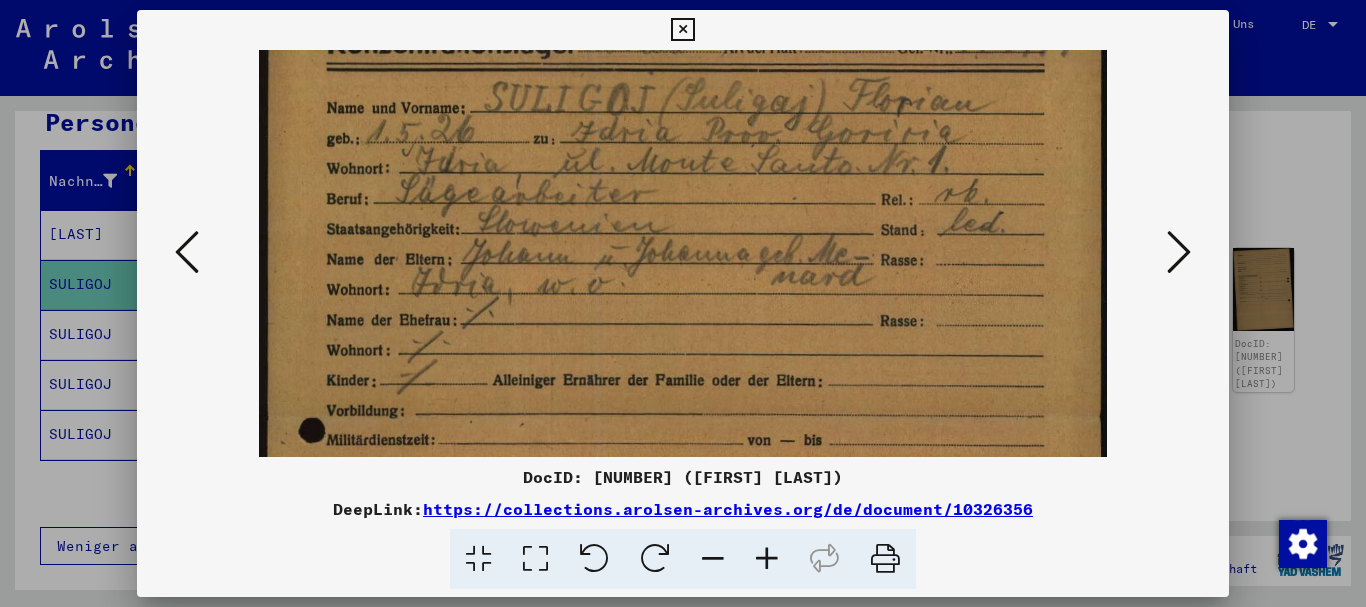click on "DocID: 10326356 ([FIRST] [LAST])  DeepLink:  https://collections.arolsen-archives.org/de/document/10326356" at bounding box center (683, 300) 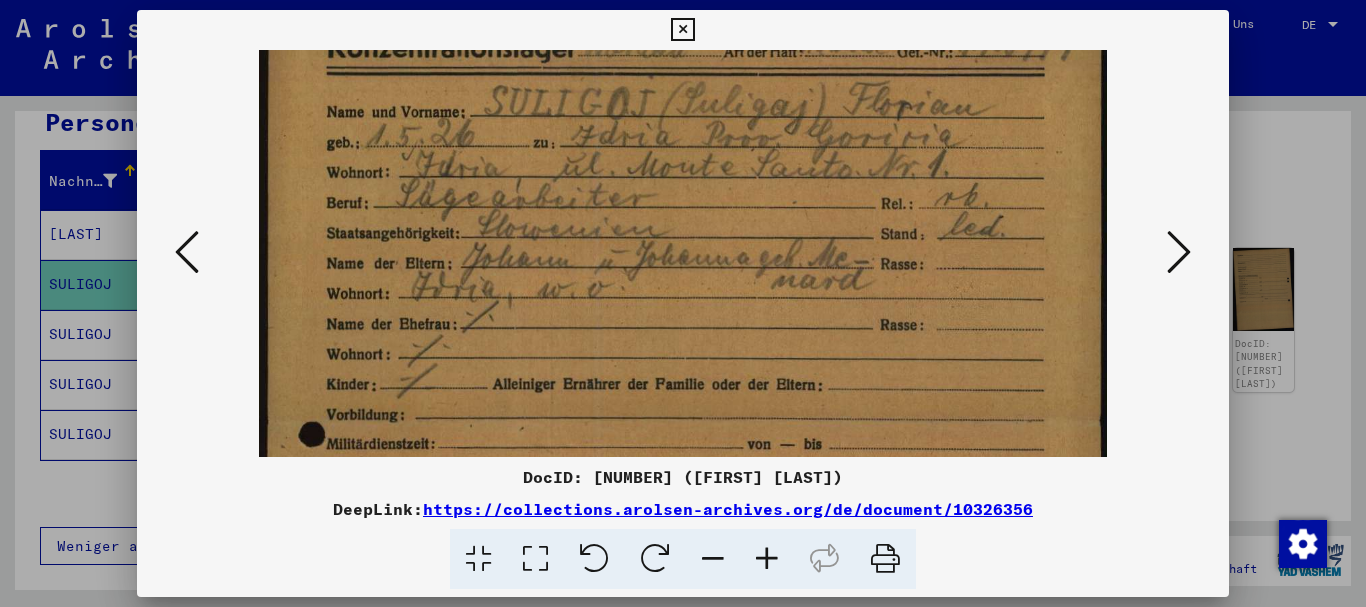 scroll, scrollTop: 0, scrollLeft: 0, axis: both 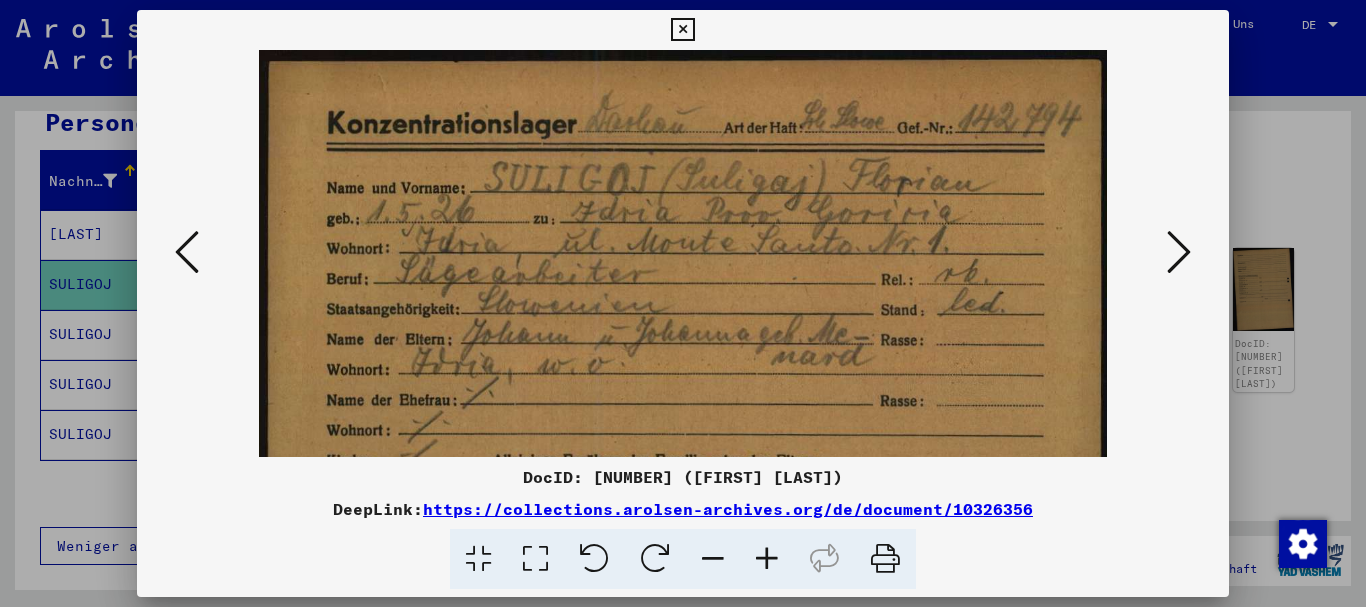 drag, startPoint x: 758, startPoint y: 230, endPoint x: 796, endPoint y: 433, distance: 206.52603 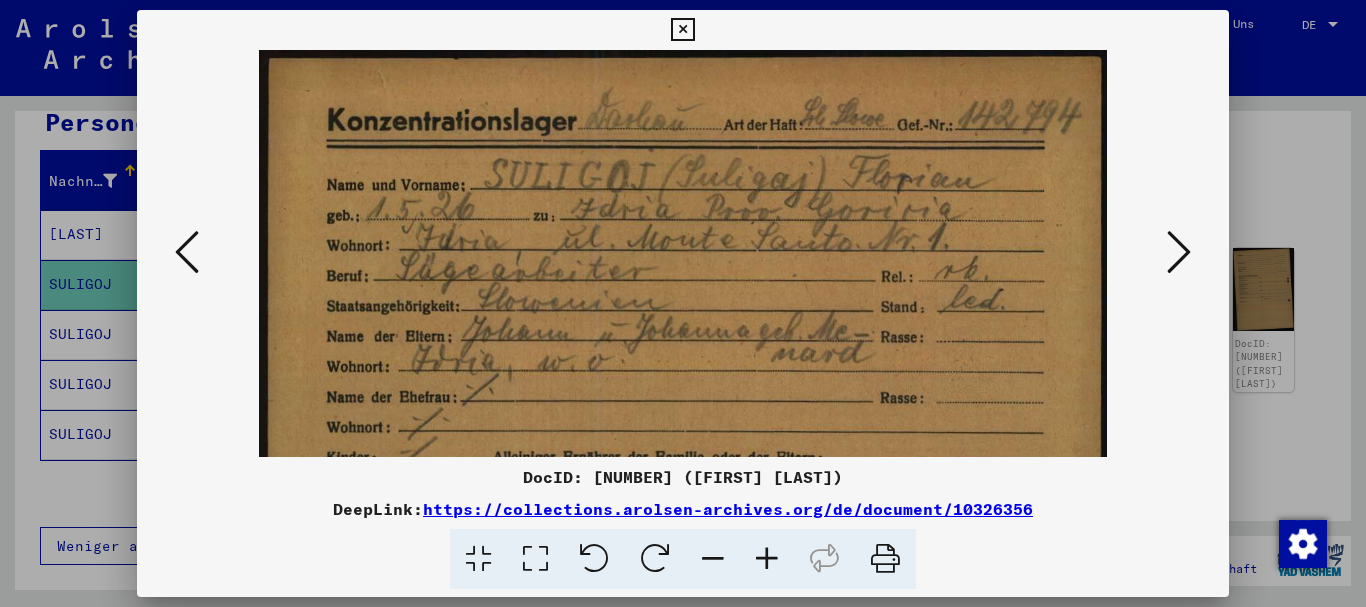 click at bounding box center [683, 303] 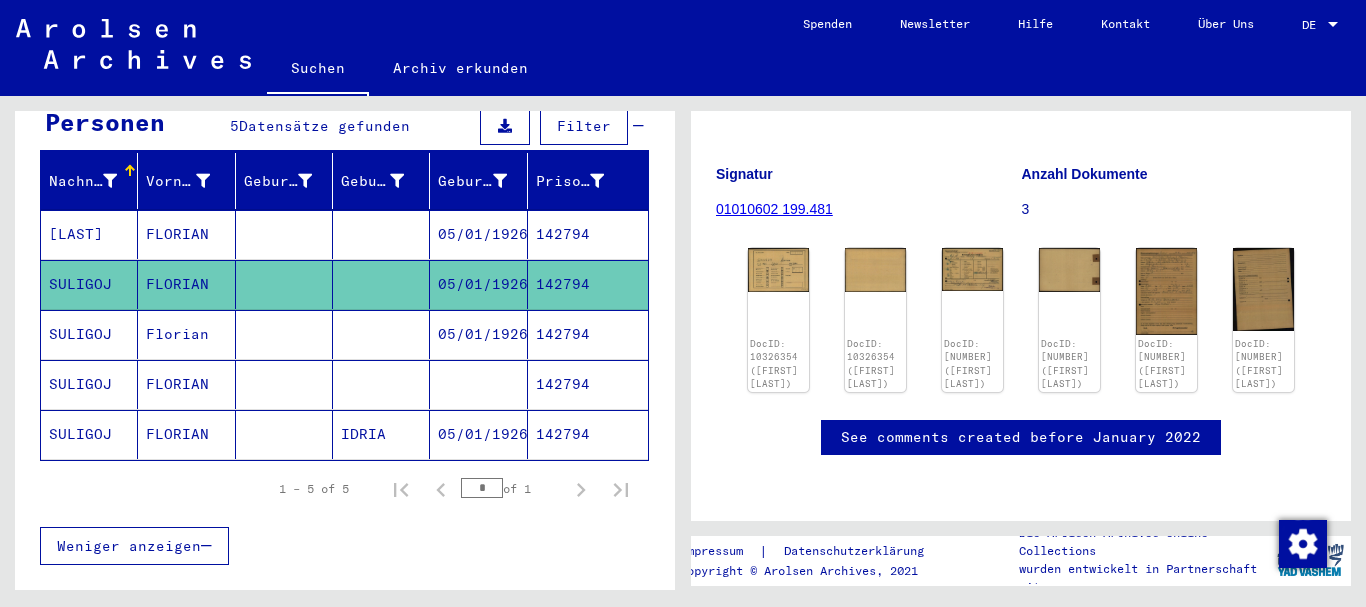 click on "Florian" at bounding box center [186, 384] 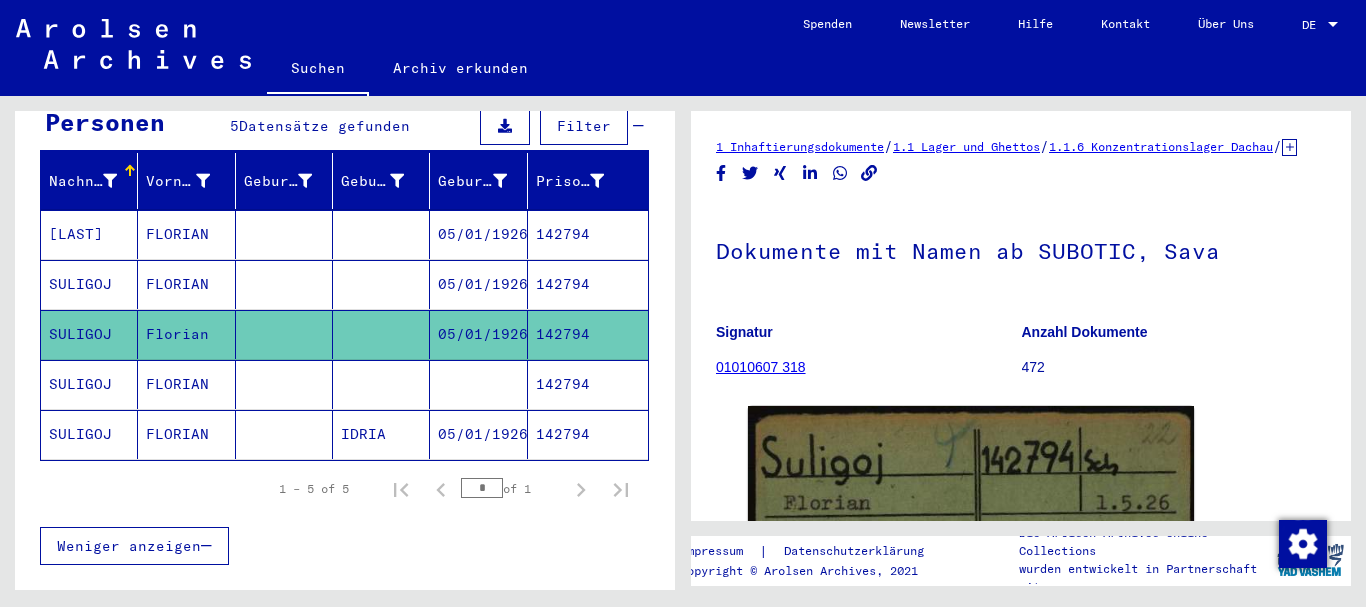 scroll, scrollTop: 324, scrollLeft: 0, axis: vertical 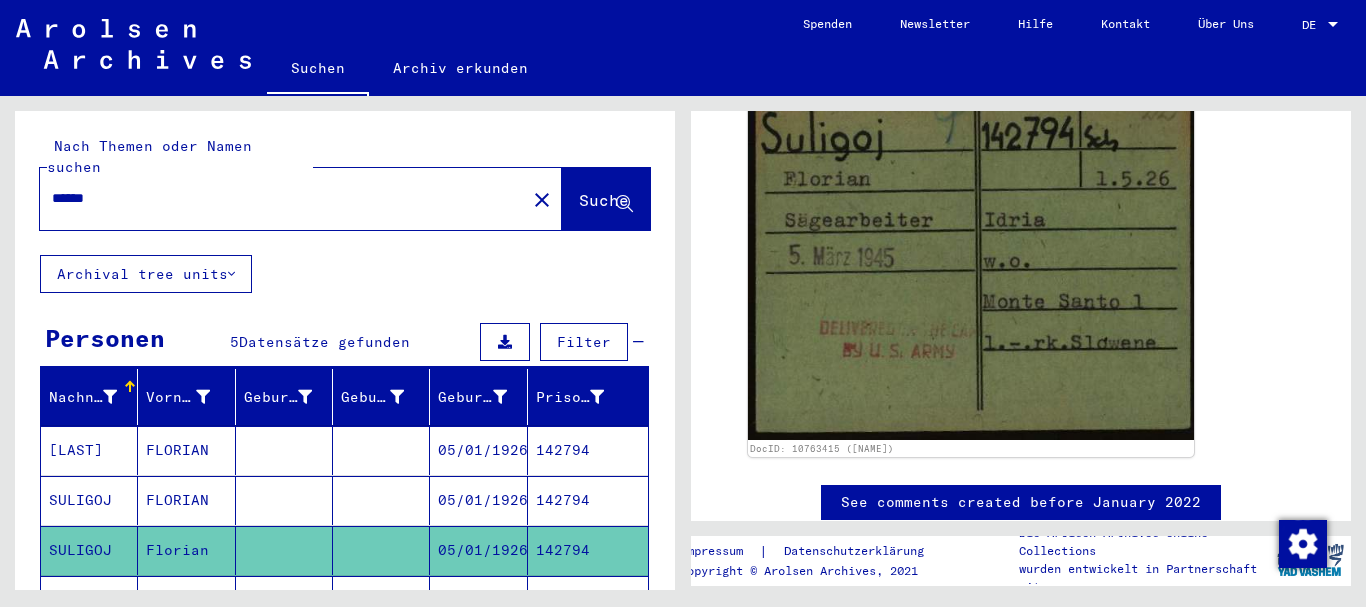 drag, startPoint x: 105, startPoint y: 180, endPoint x: 0, endPoint y: 176, distance: 105.076164 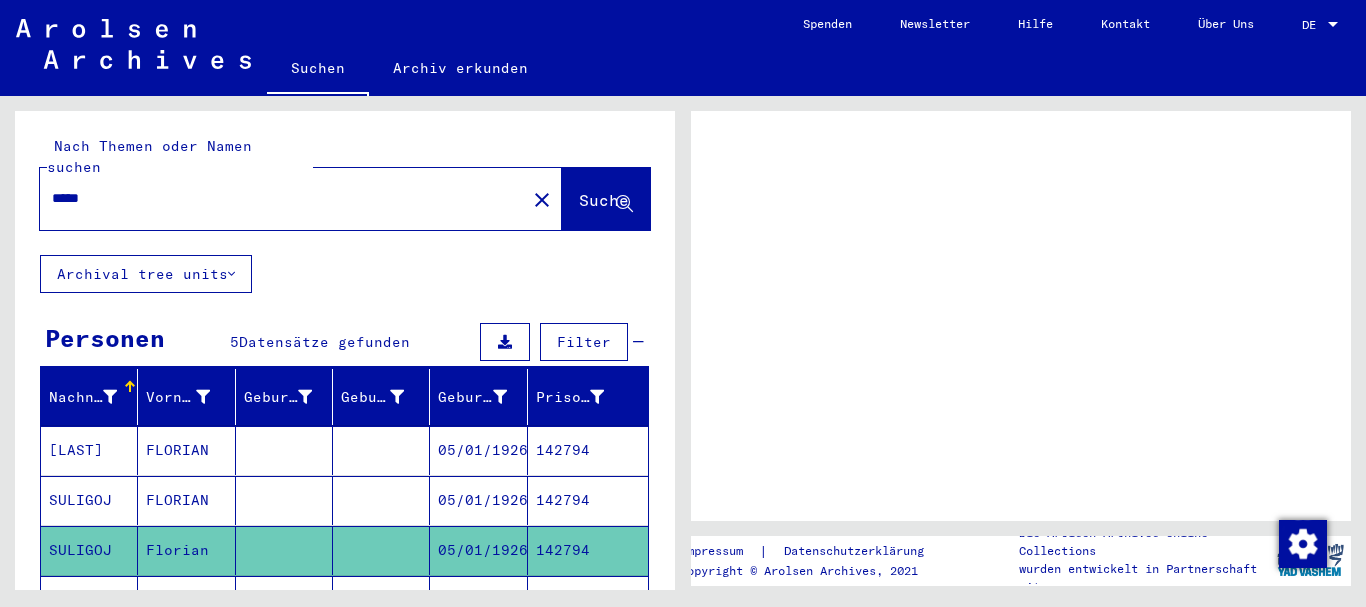 scroll, scrollTop: 0, scrollLeft: 0, axis: both 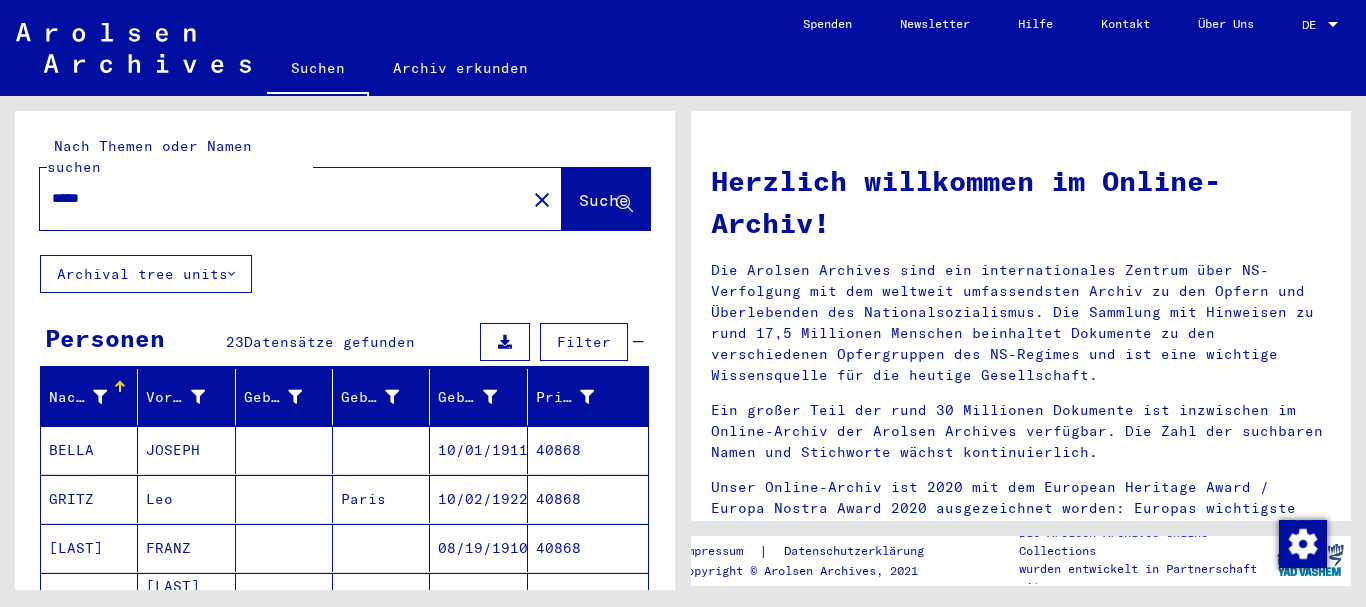 click on "BELLA" at bounding box center (89, 499) 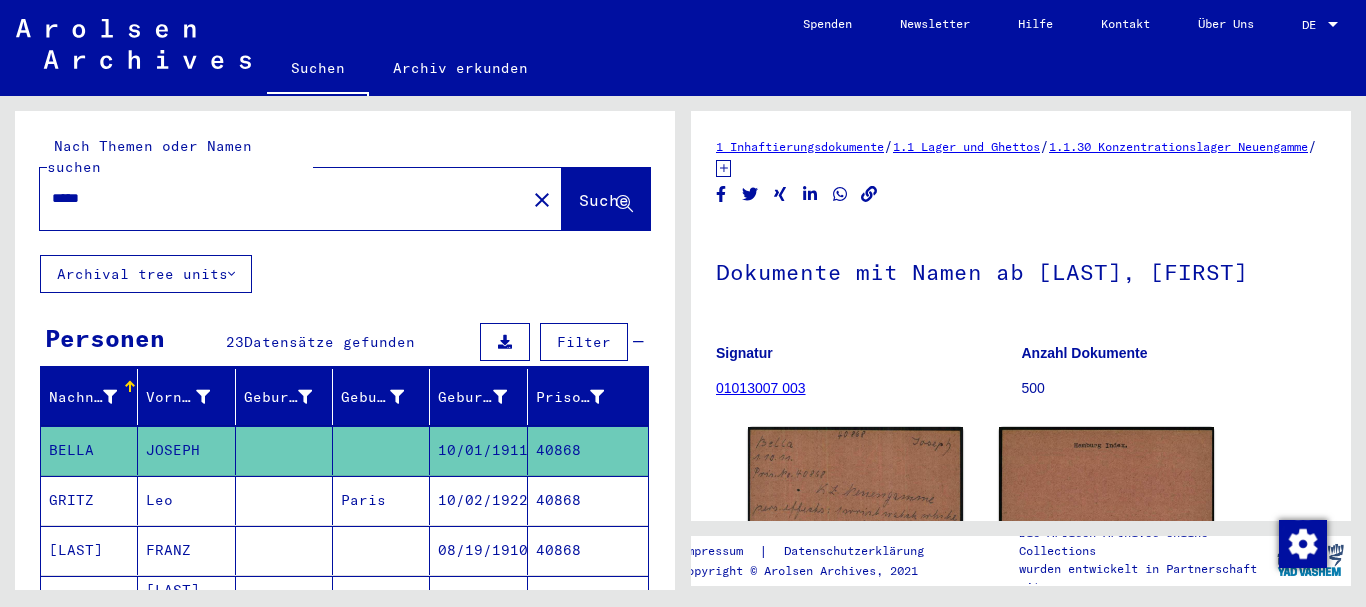 scroll, scrollTop: 211, scrollLeft: 0, axis: vertical 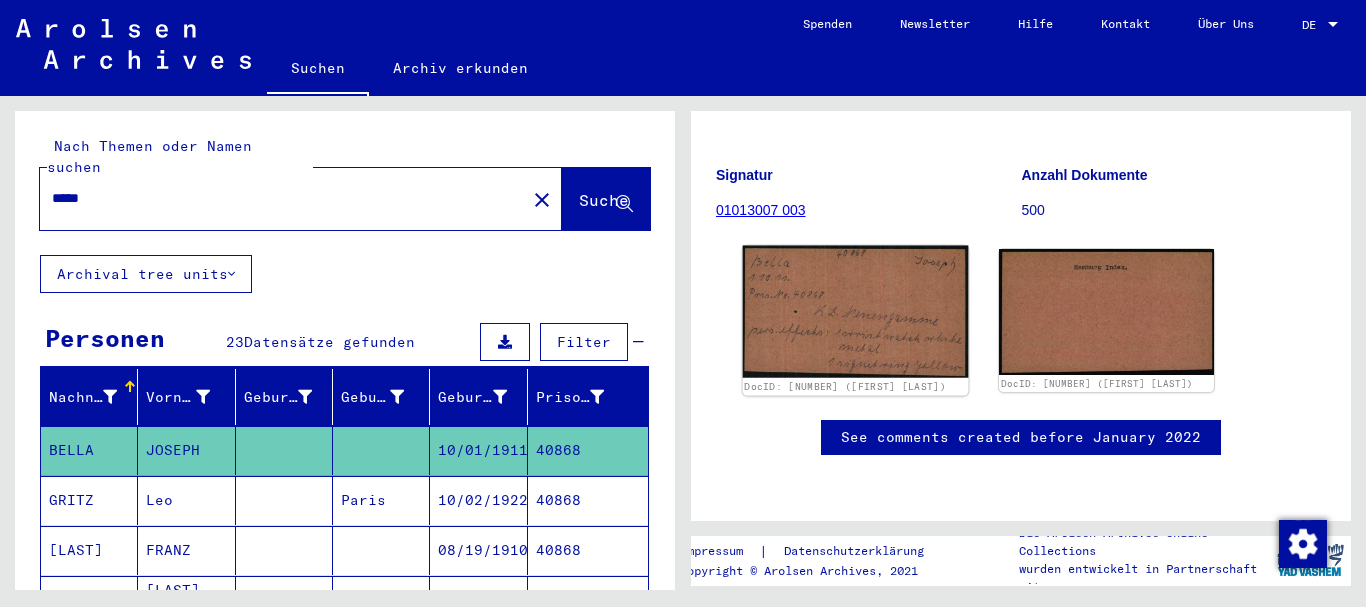 click 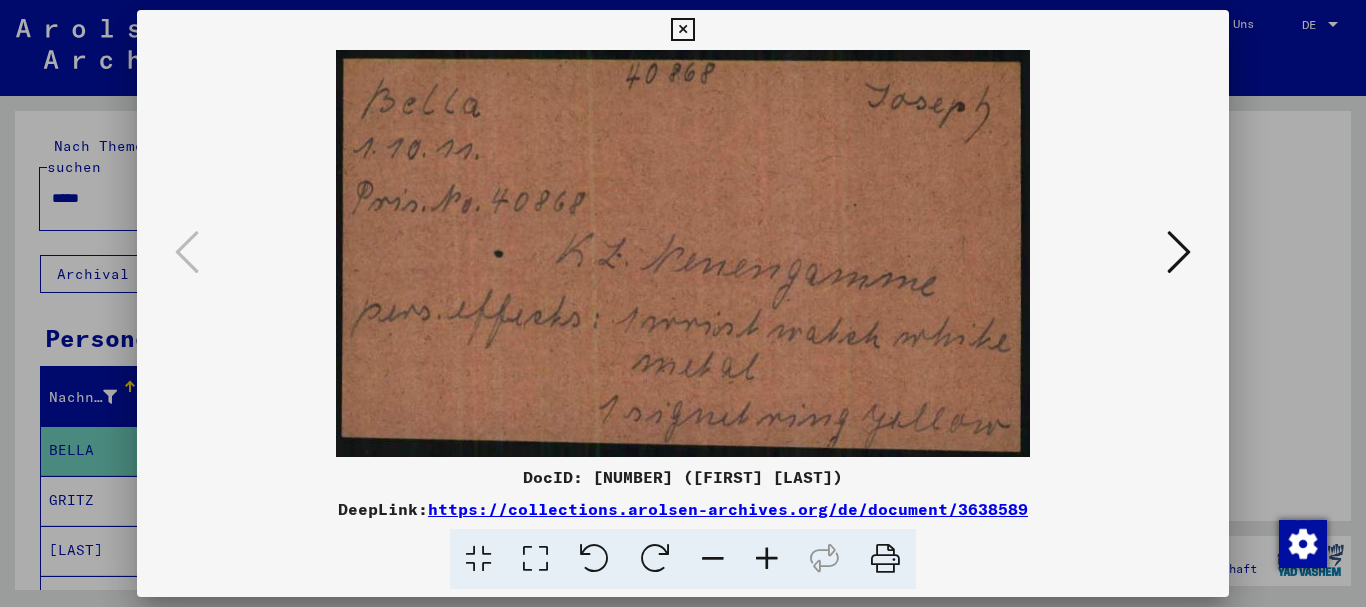 click at bounding box center [683, 303] 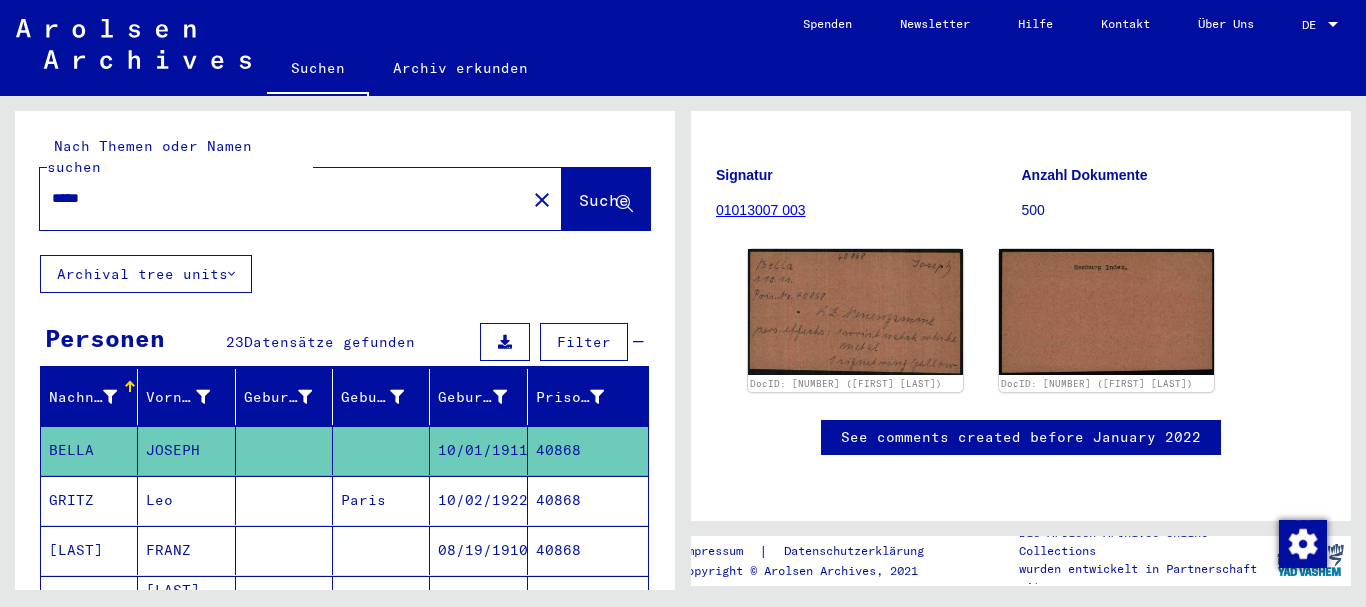 drag, startPoint x: 442, startPoint y: 431, endPoint x: 522, endPoint y: 431, distance: 80 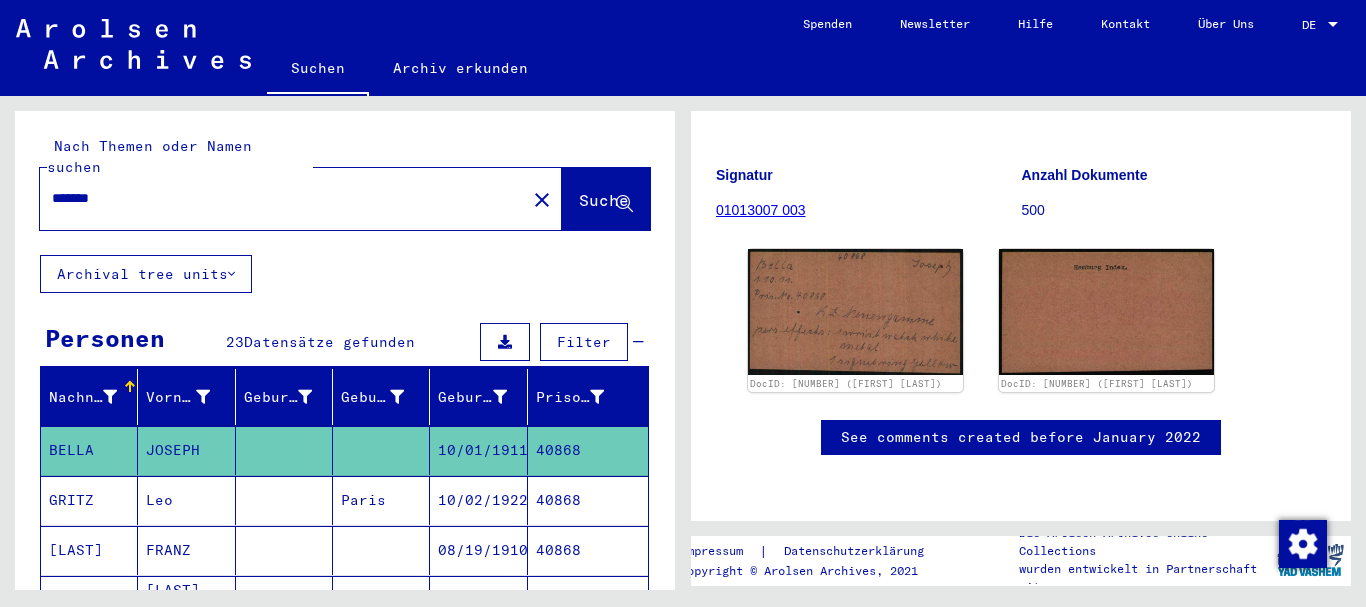 paste on "**********" 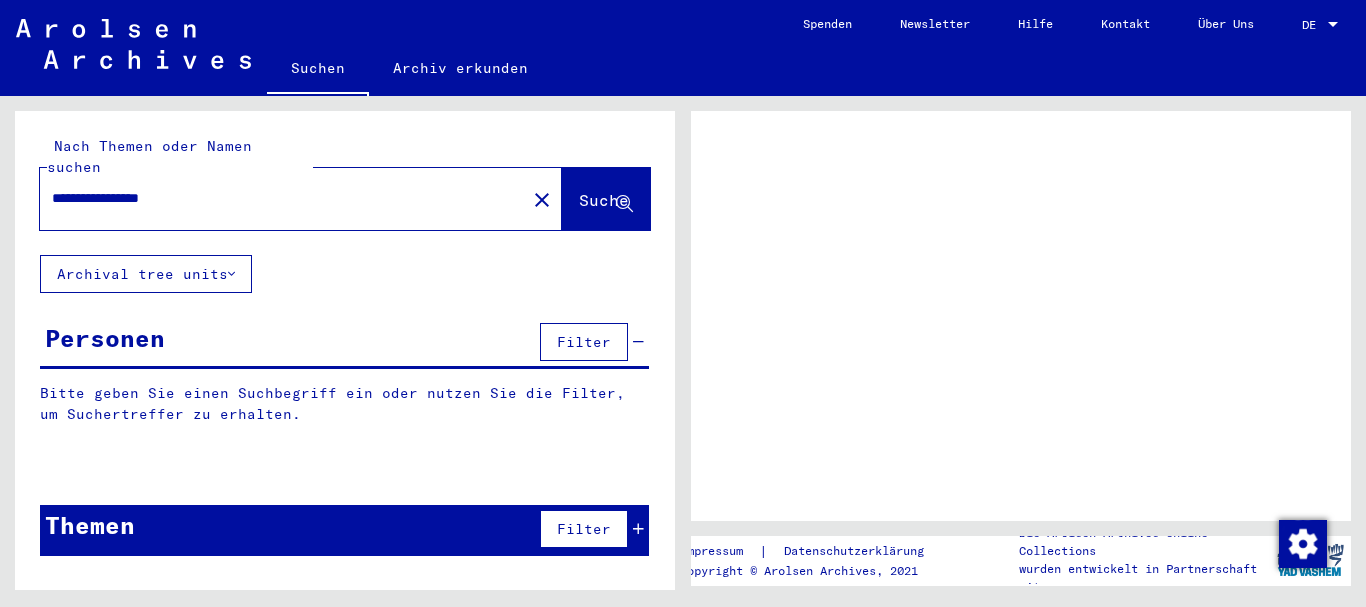 scroll, scrollTop: 0, scrollLeft: 0, axis: both 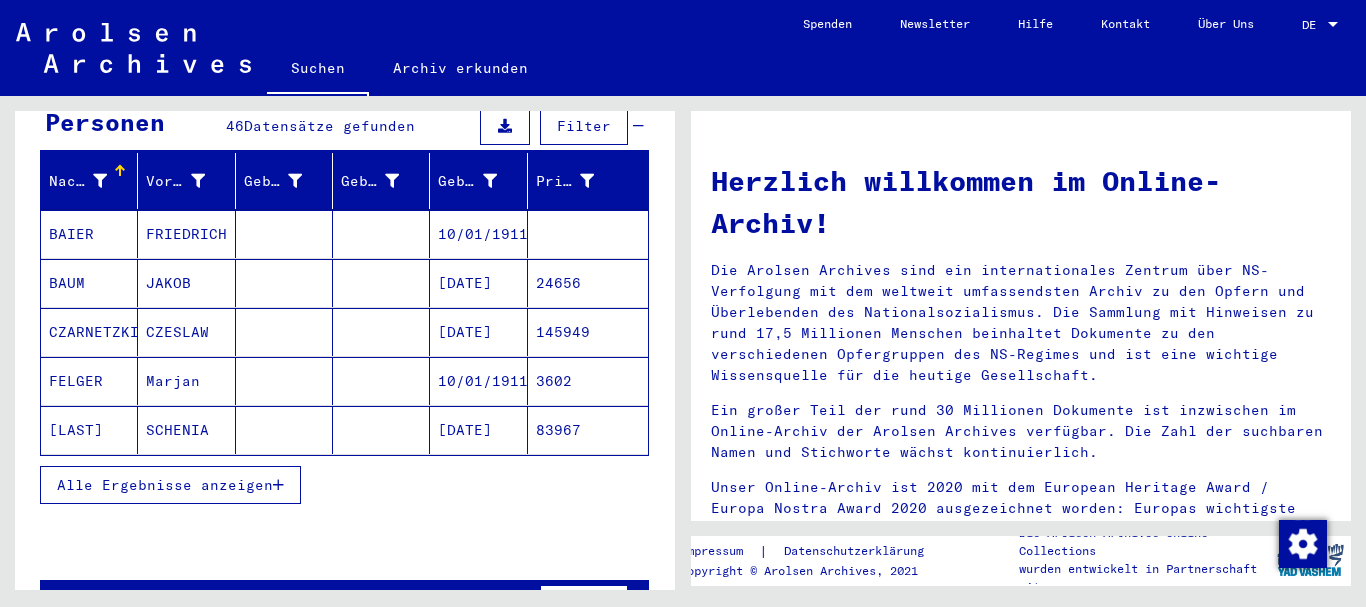 click on "Alle Ergebnisse anzeigen" at bounding box center (170, 485) 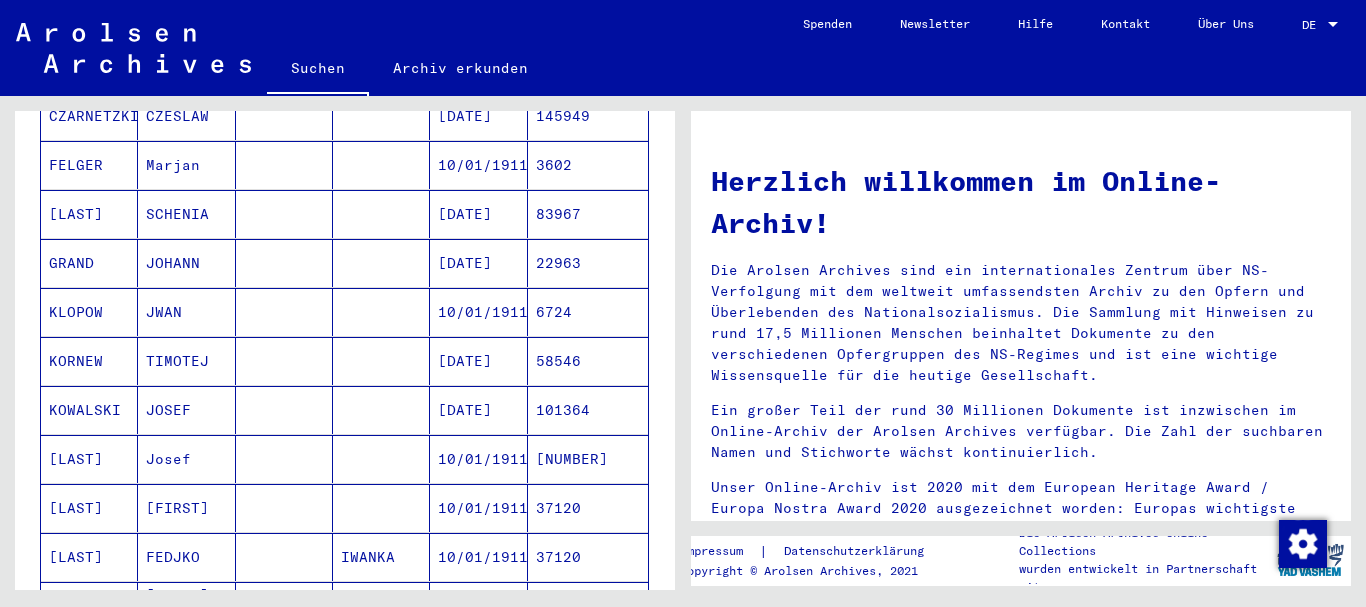 scroll, scrollTop: 0, scrollLeft: 0, axis: both 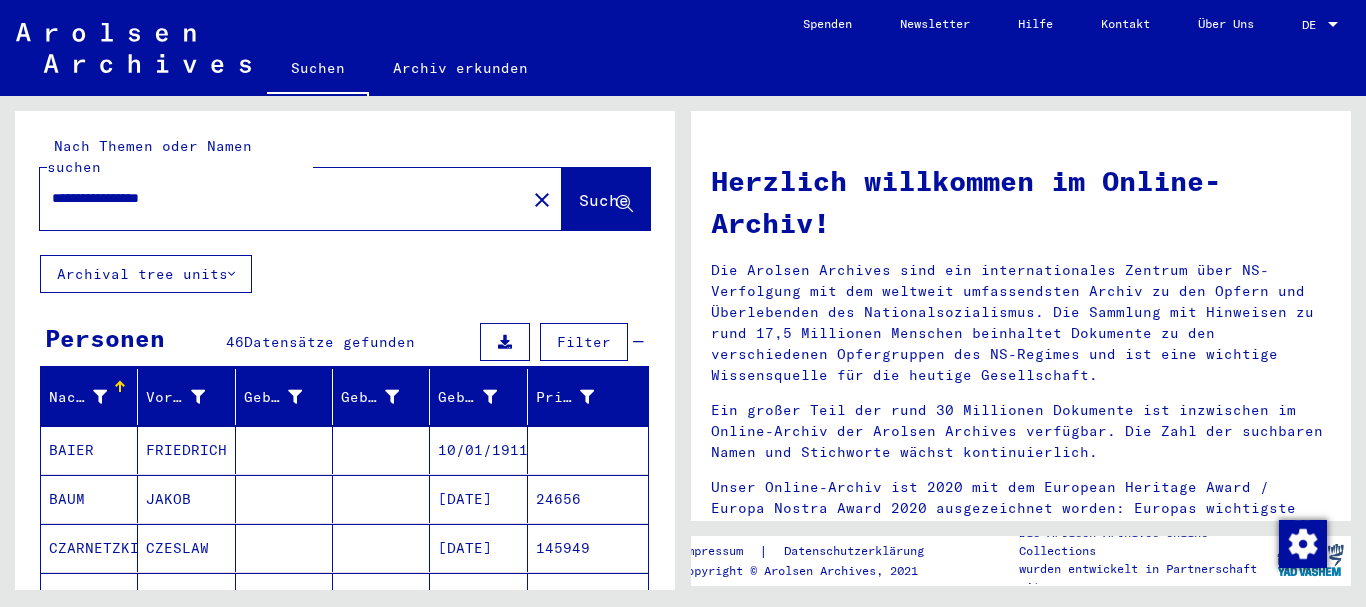 drag, startPoint x: 204, startPoint y: 181, endPoint x: 0, endPoint y: 189, distance: 204.1568 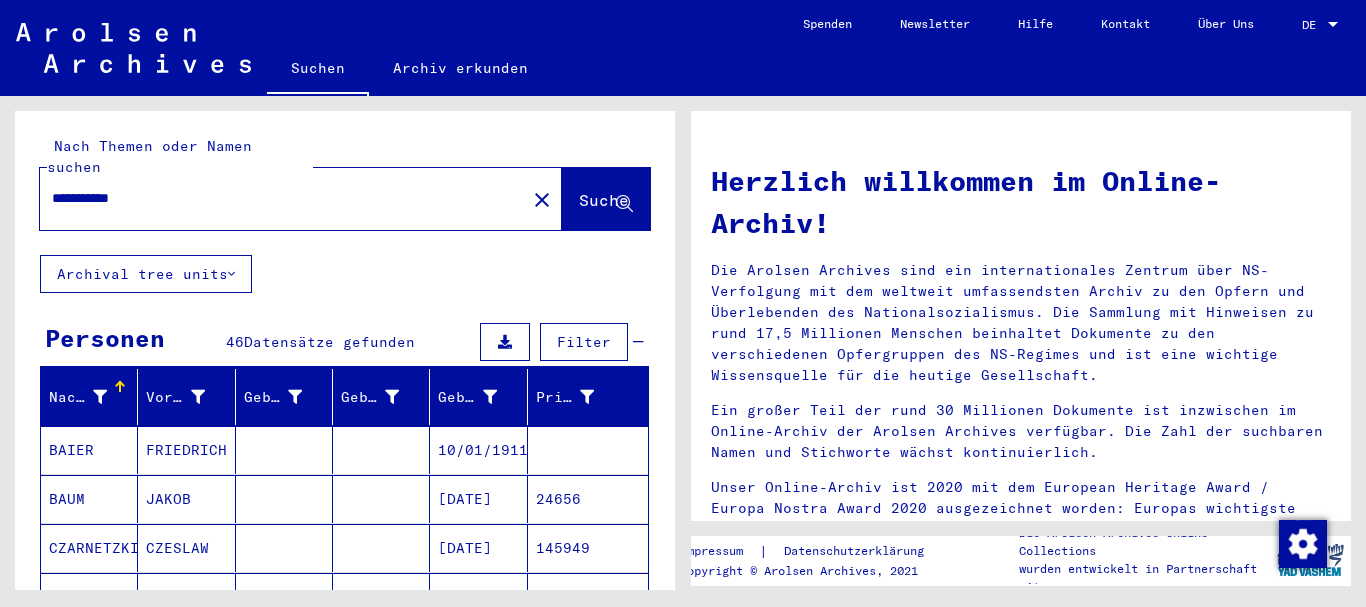 paste on "**********" 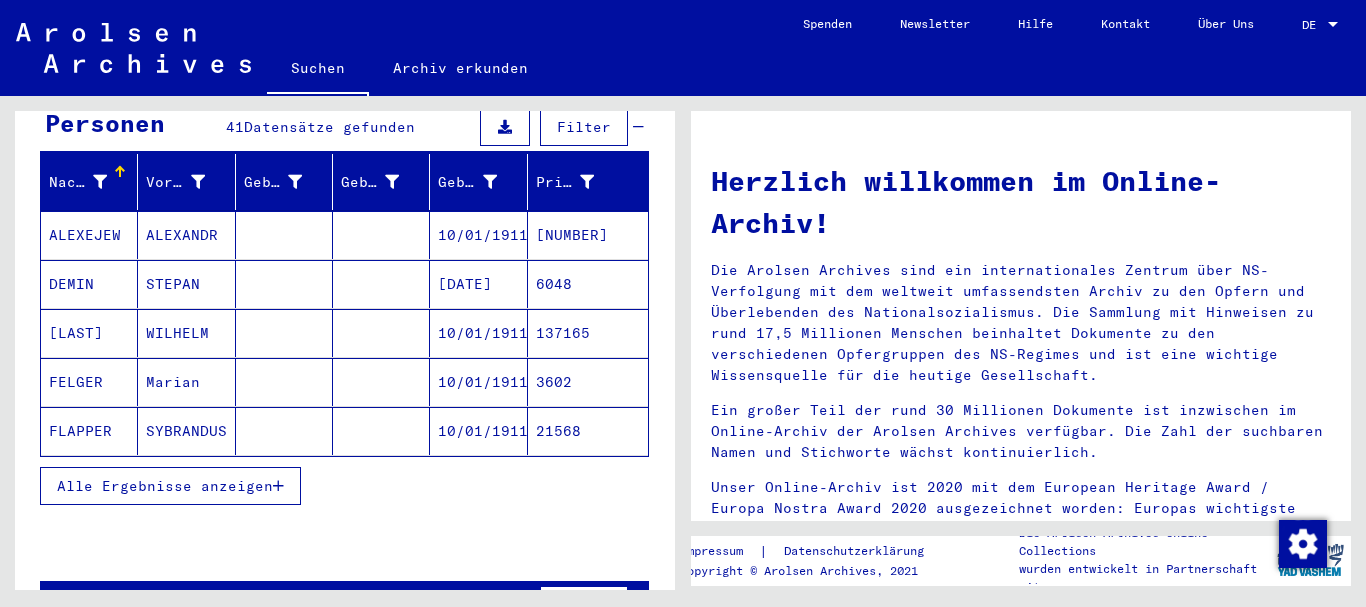 scroll, scrollTop: 216, scrollLeft: 0, axis: vertical 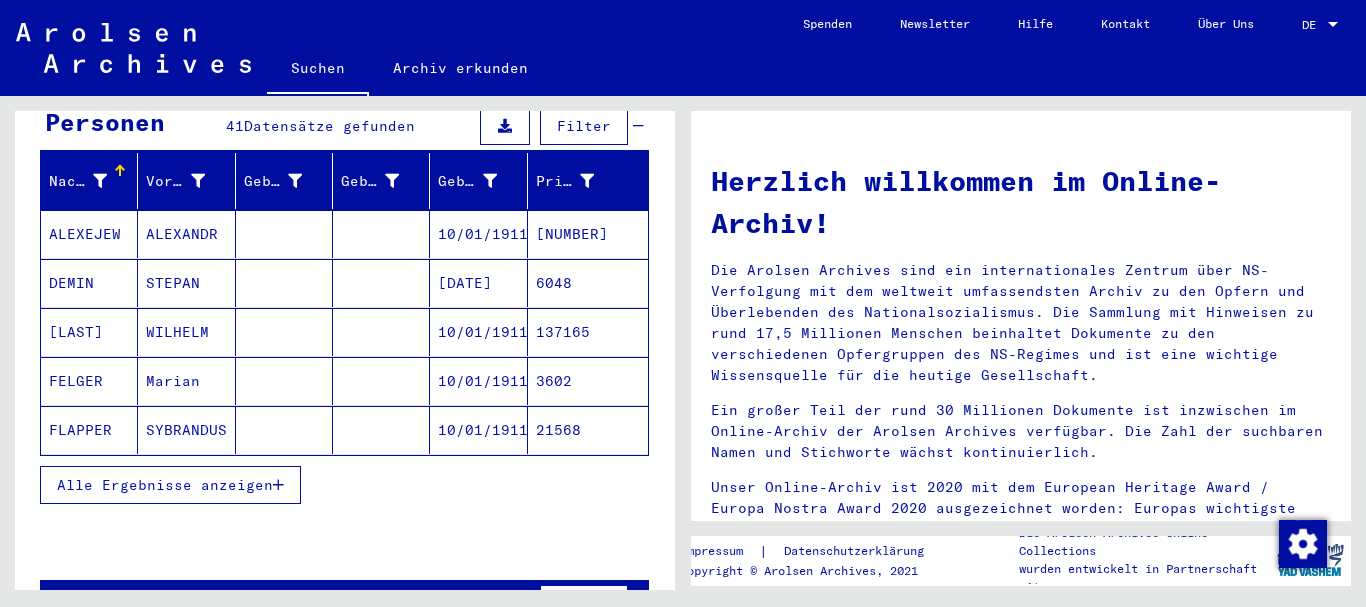 click on "Alle Ergebnisse anzeigen" at bounding box center [165, 485] 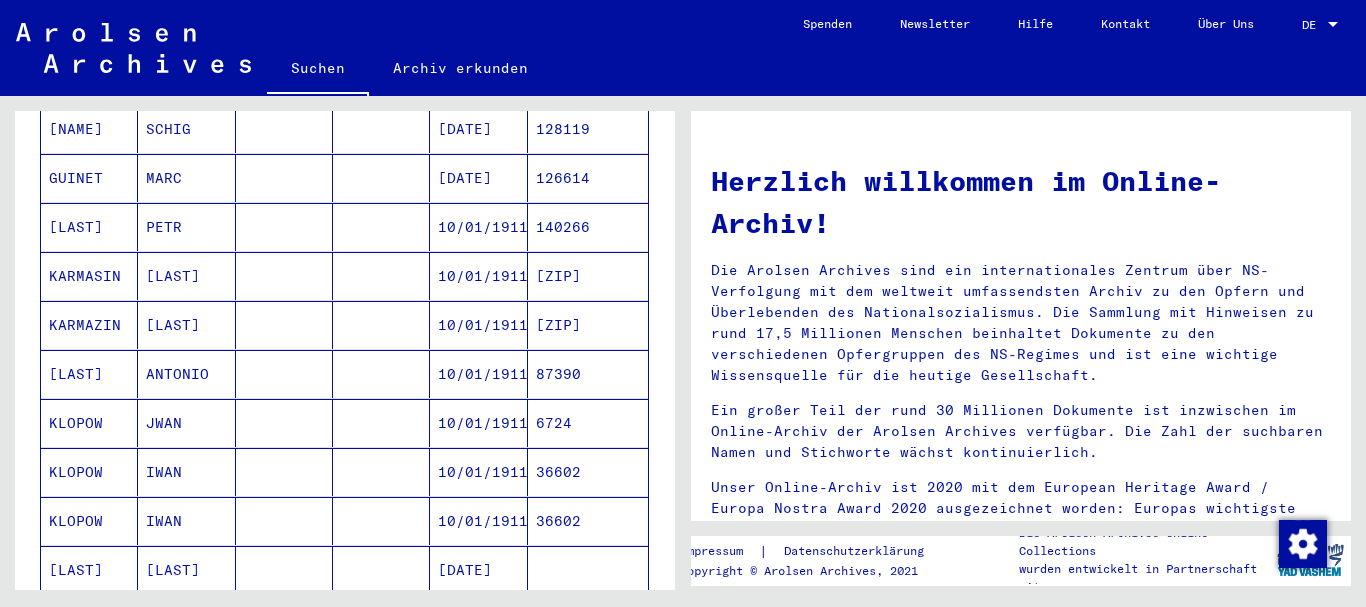 scroll, scrollTop: 756, scrollLeft: 0, axis: vertical 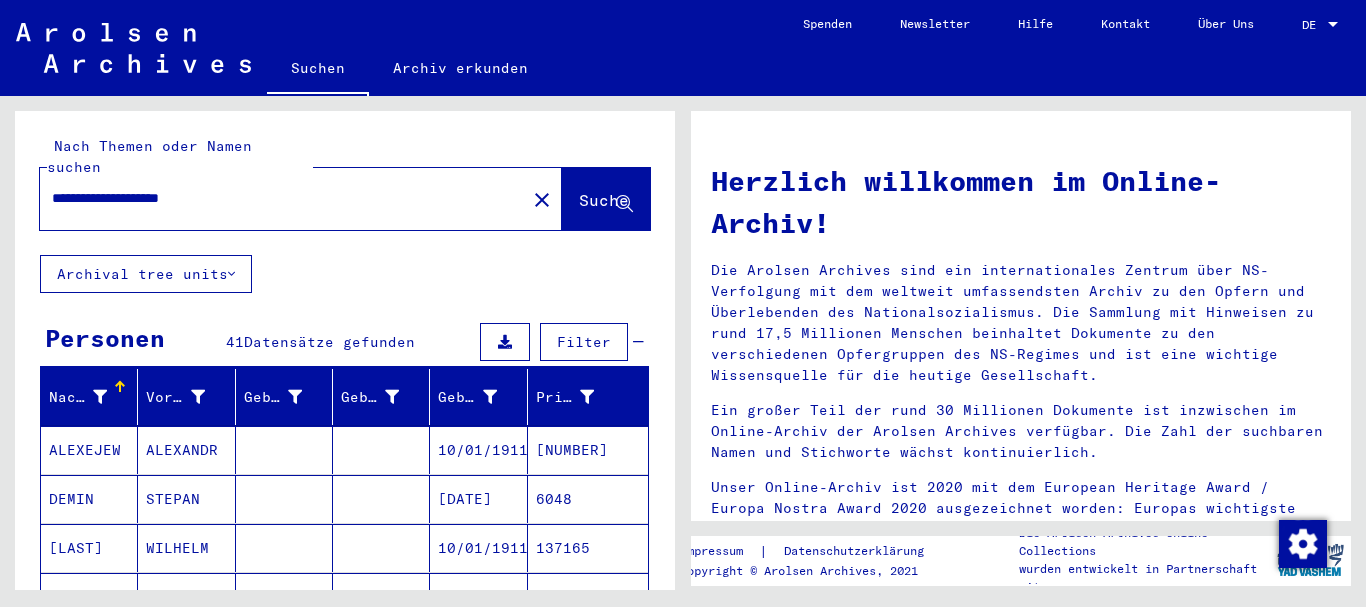 click on "**********" at bounding box center [277, 198] 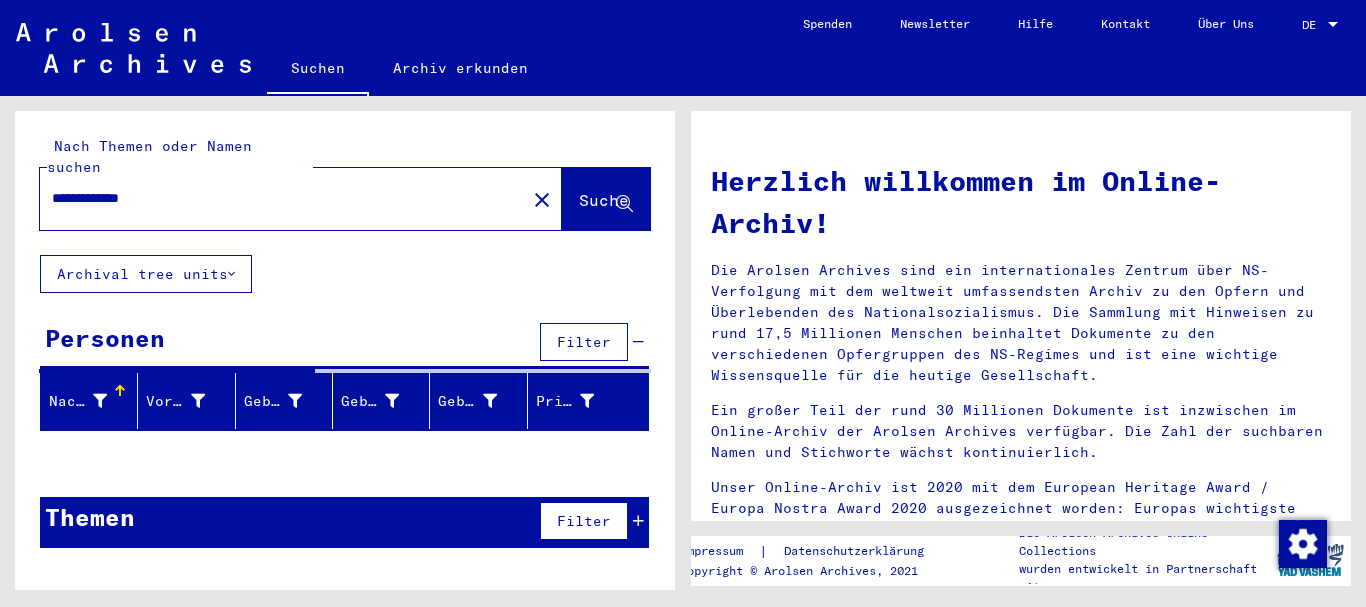 drag, startPoint x: 70, startPoint y: 175, endPoint x: 83, endPoint y: 223, distance: 49.729267 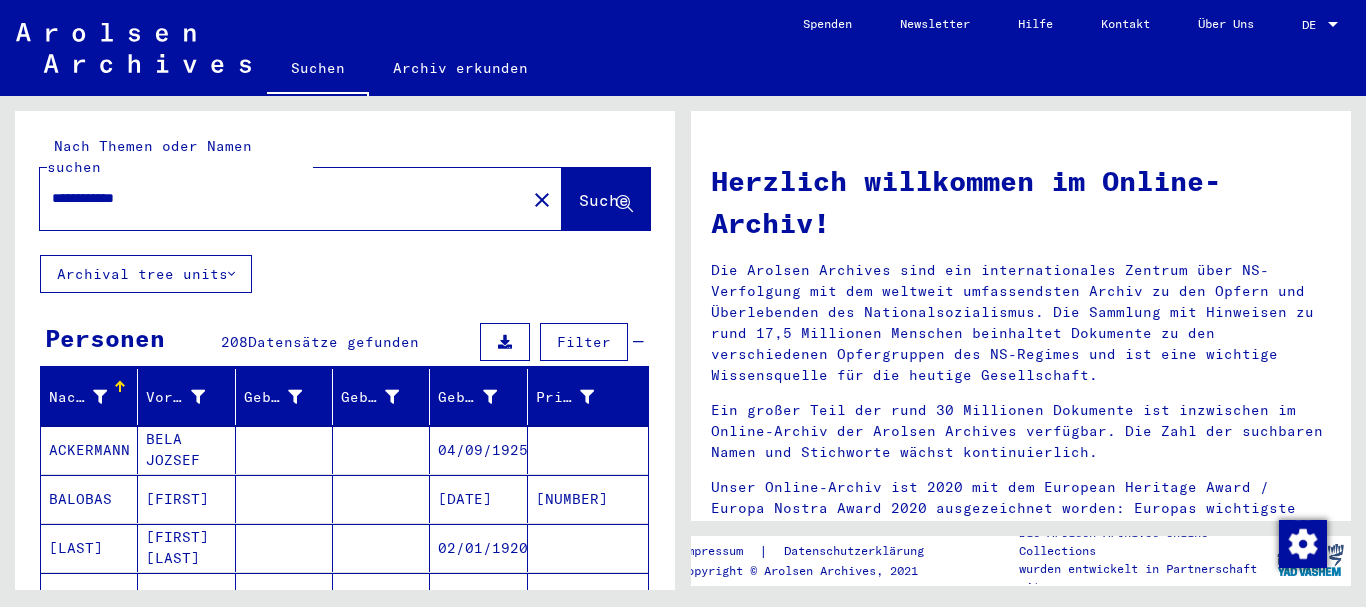 scroll, scrollTop: 216, scrollLeft: 0, axis: vertical 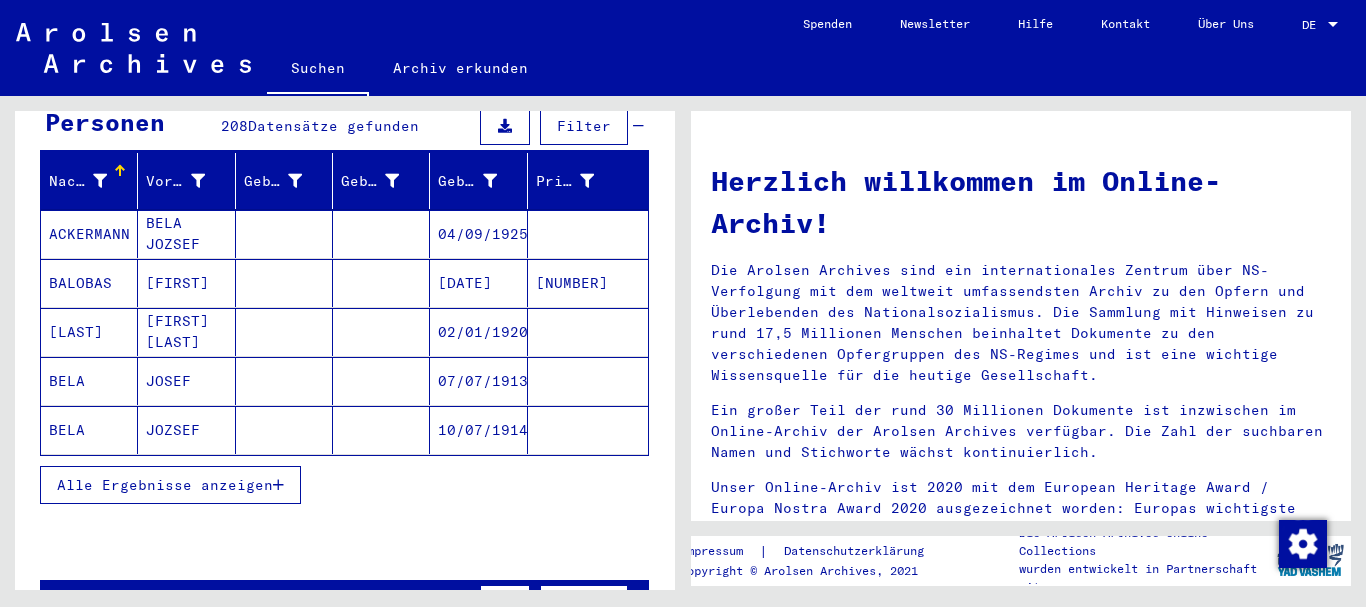 click on "BELA" at bounding box center [89, 430] 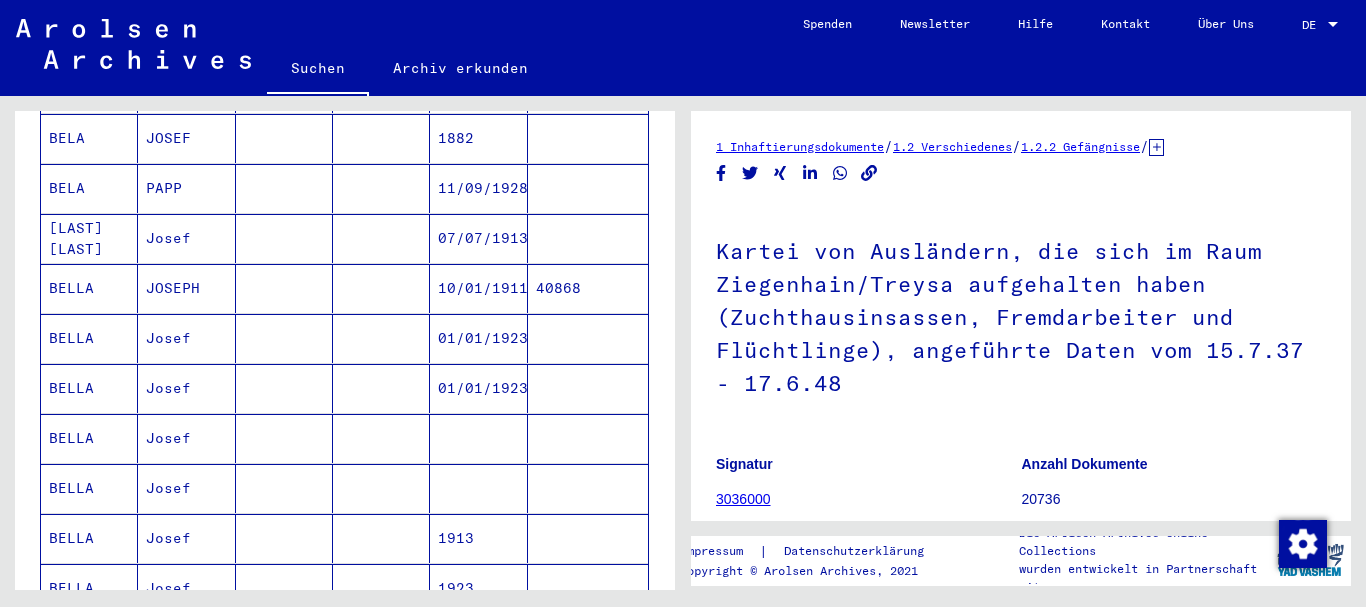 scroll, scrollTop: 864, scrollLeft: 0, axis: vertical 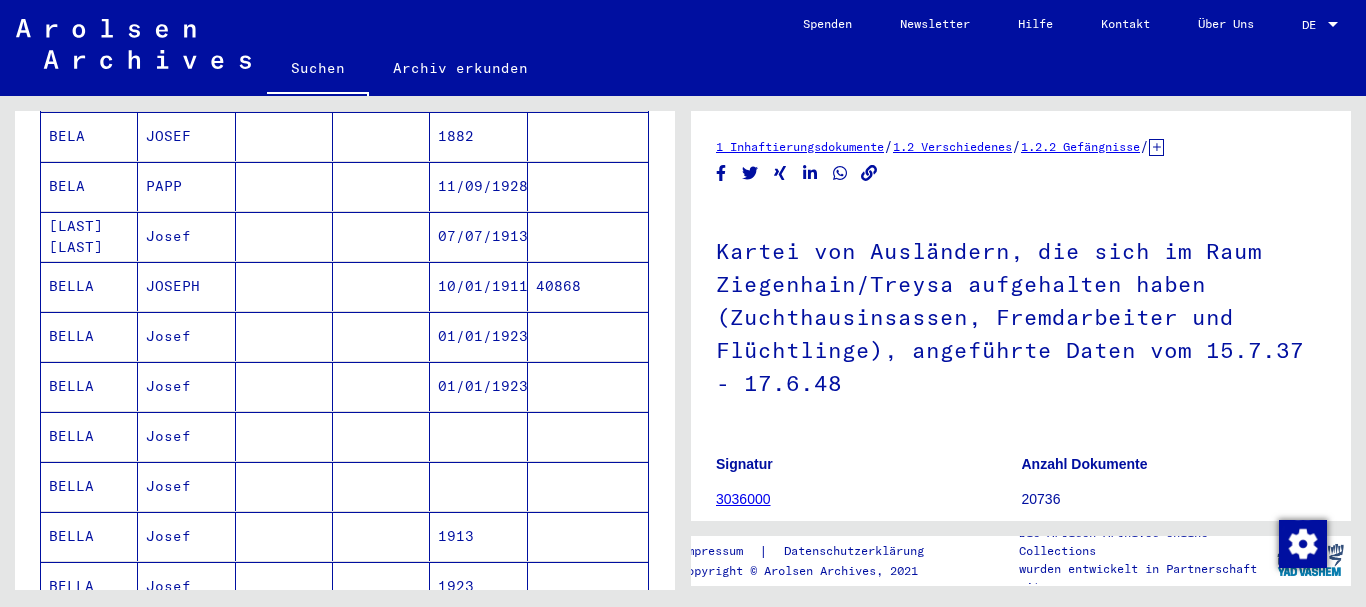 click on "BELLA" at bounding box center [89, 336] 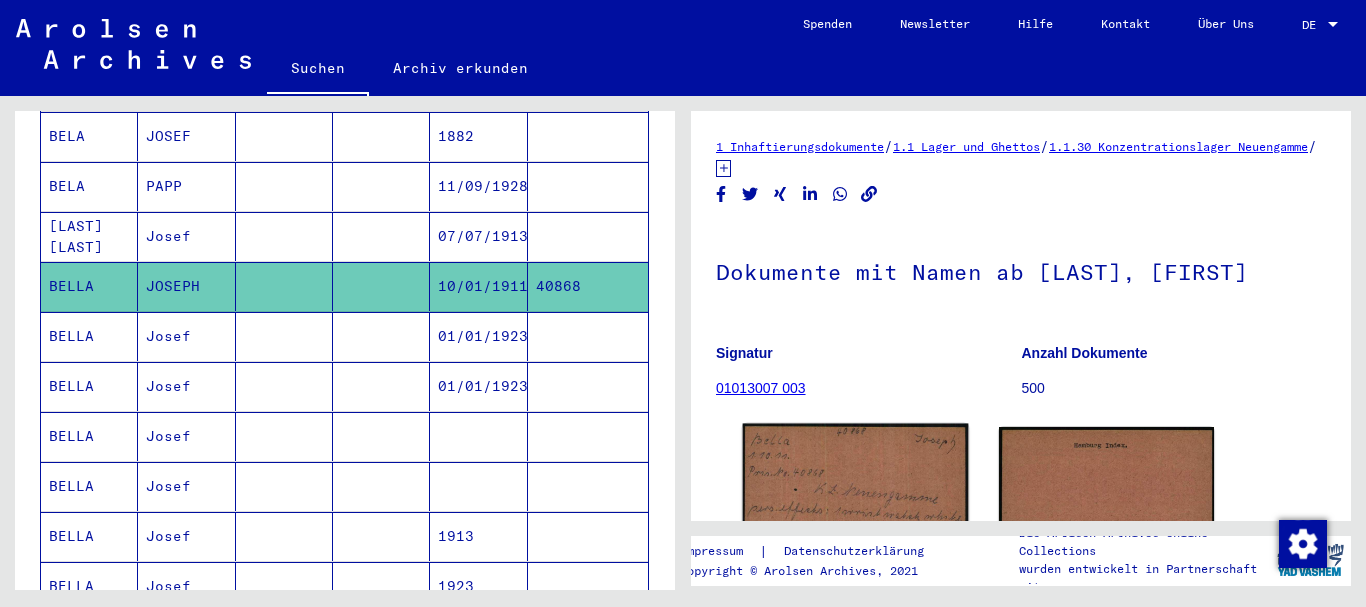 scroll, scrollTop: 211, scrollLeft: 0, axis: vertical 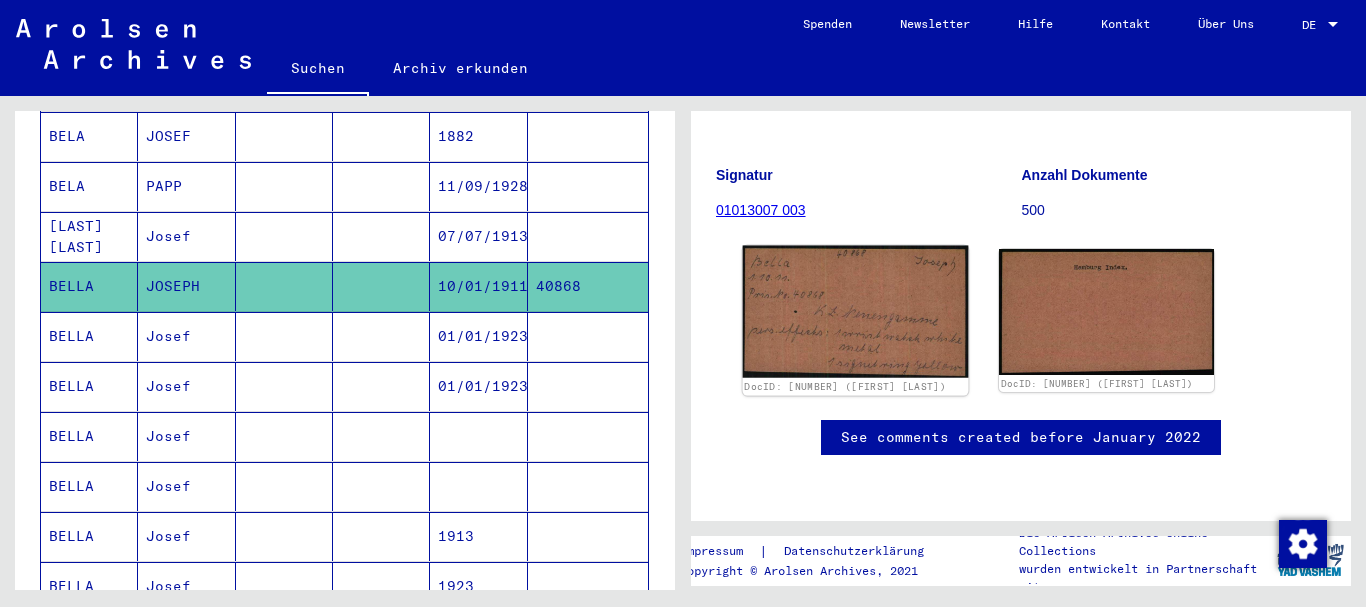 click 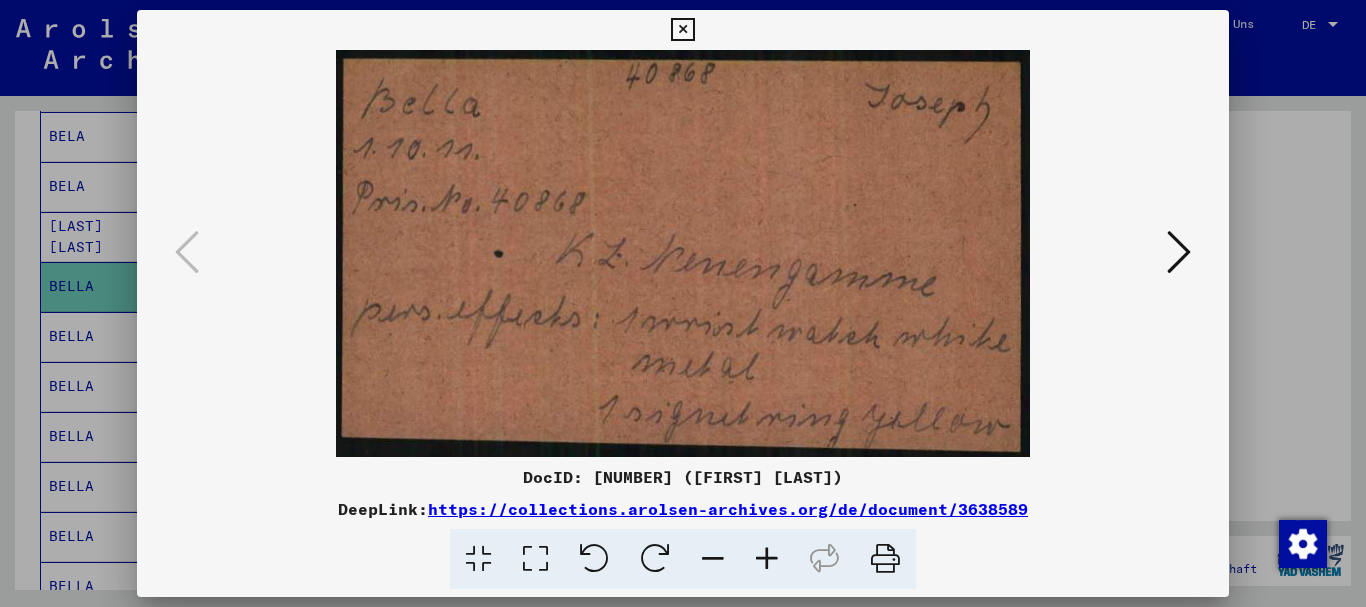 click at bounding box center (683, 303) 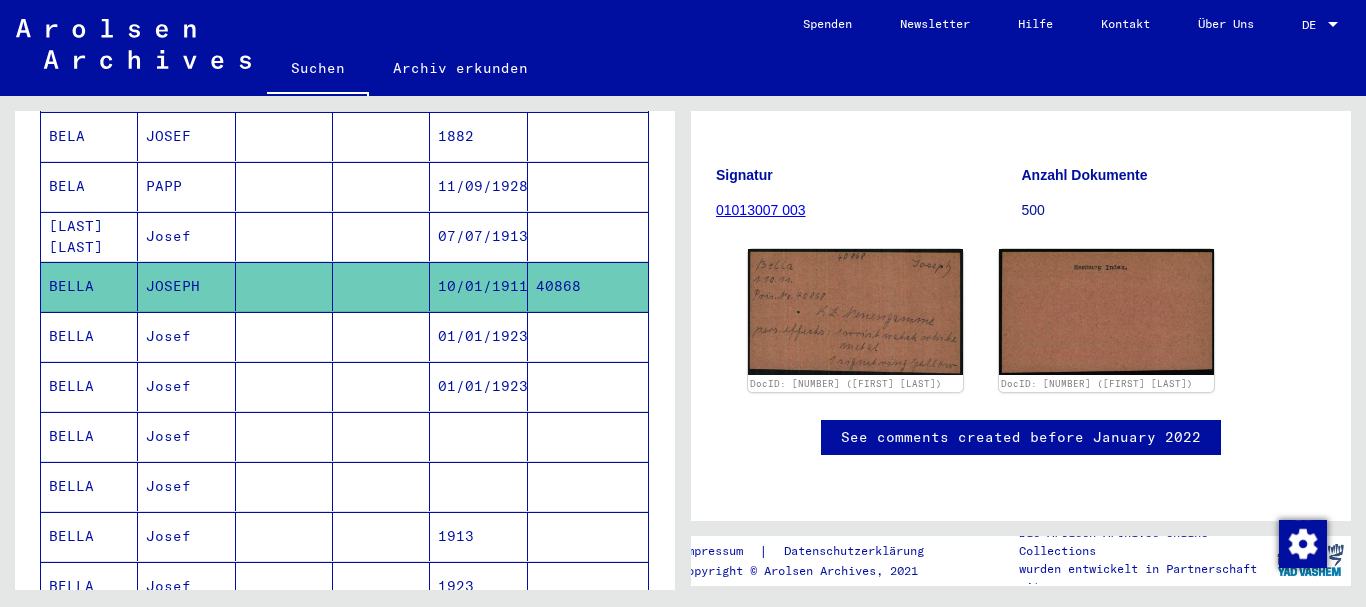 drag, startPoint x: 579, startPoint y: 268, endPoint x: 532, endPoint y: 268, distance: 47 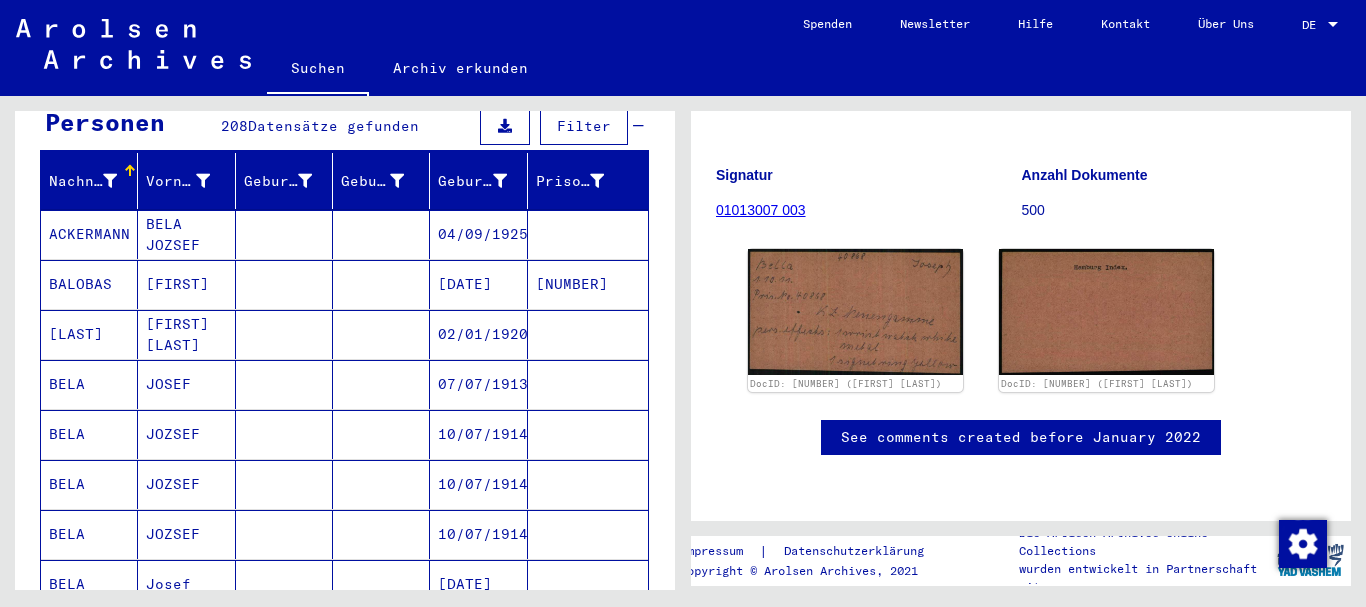 scroll, scrollTop: 0, scrollLeft: 0, axis: both 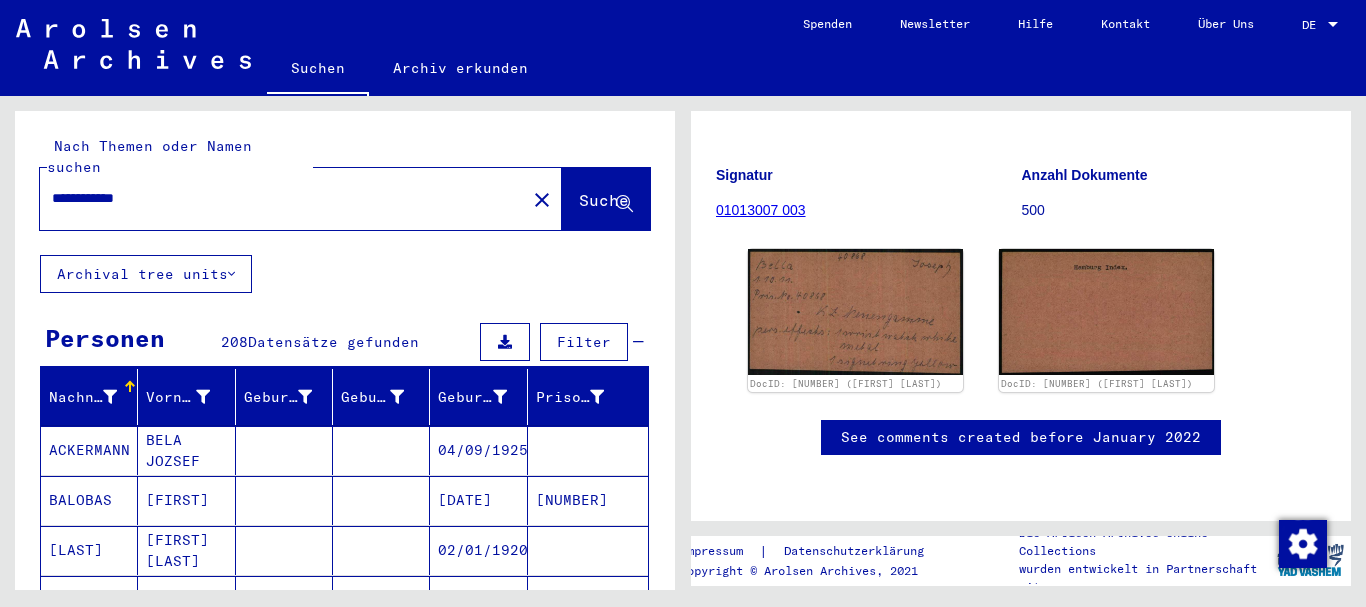 drag, startPoint x: 152, startPoint y: 179, endPoint x: 0, endPoint y: 179, distance: 152 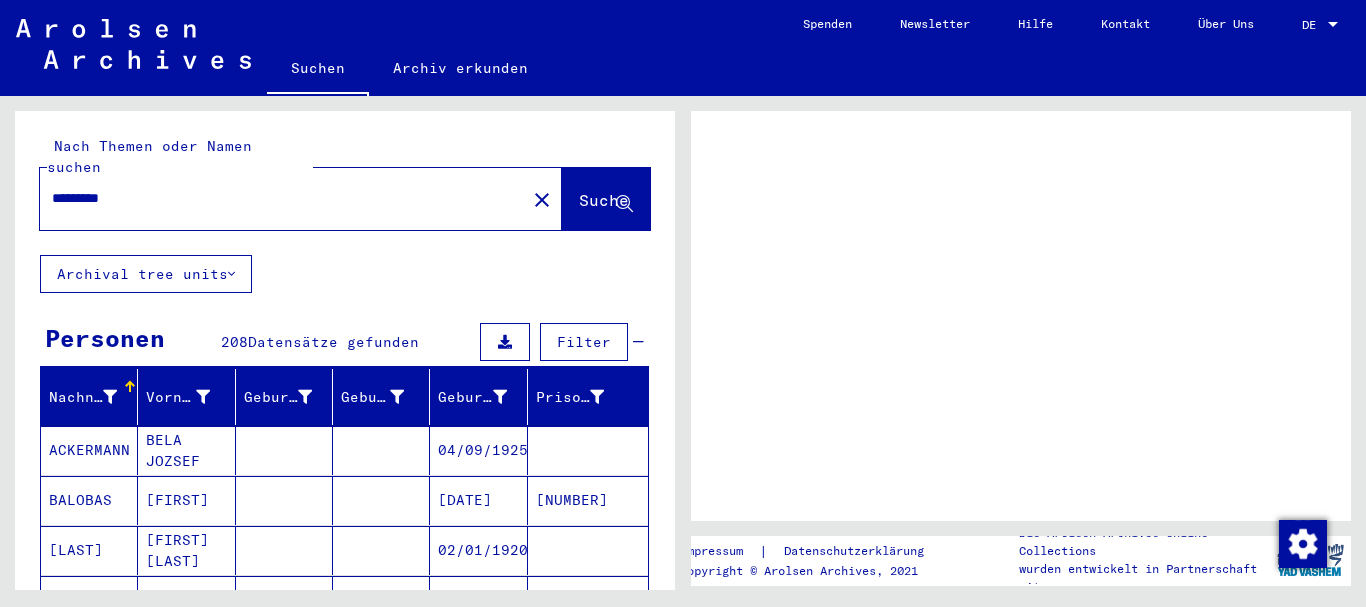 scroll, scrollTop: 0, scrollLeft: 0, axis: both 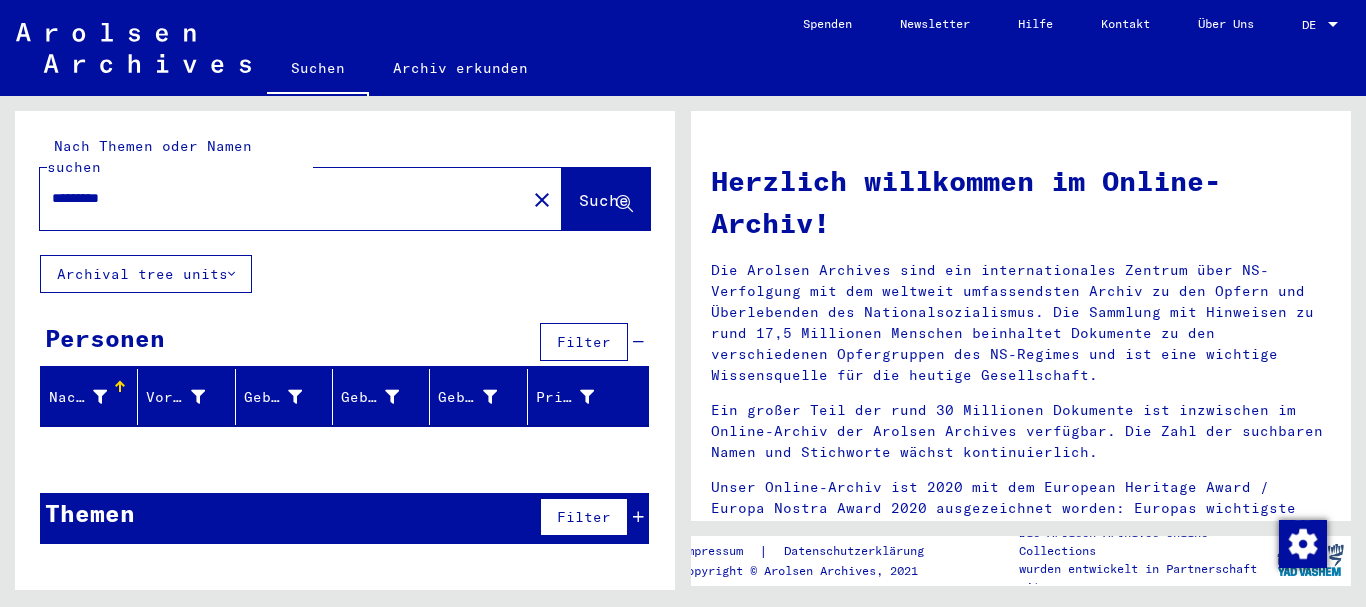 drag, startPoint x: 148, startPoint y: 190, endPoint x: 0, endPoint y: 187, distance: 148.0304 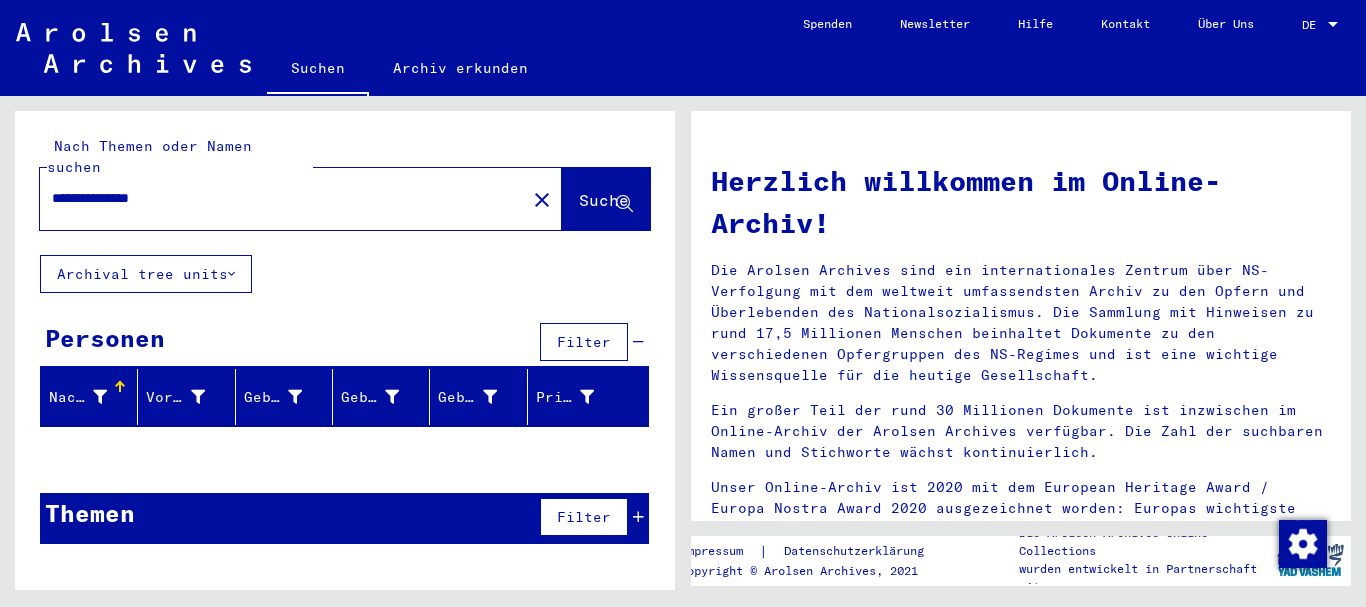 drag, startPoint x: 123, startPoint y: 177, endPoint x: 410, endPoint y: 176, distance: 287.00174 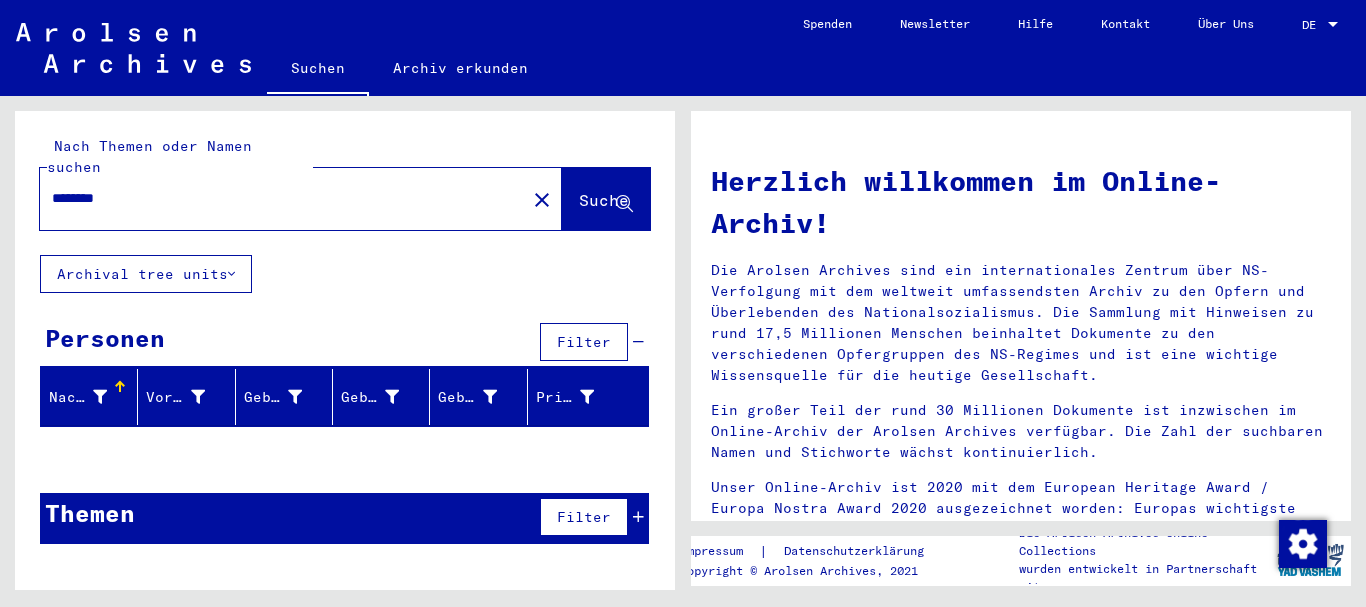 type on "********" 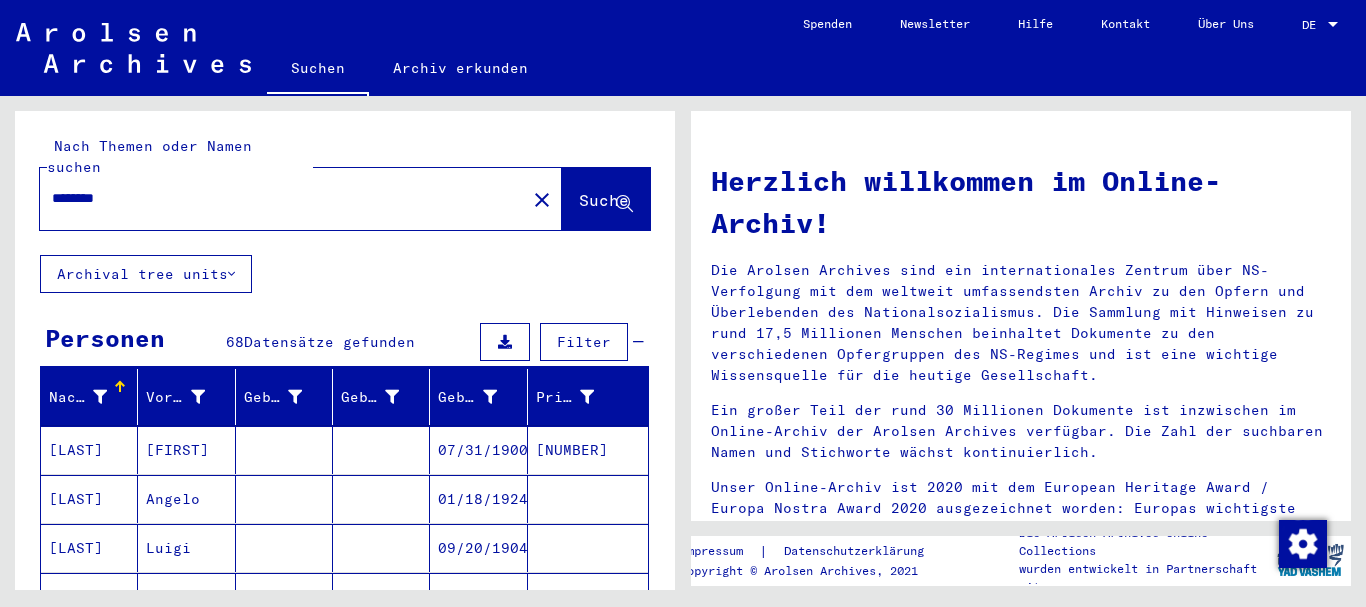 scroll, scrollTop: 108, scrollLeft: 0, axis: vertical 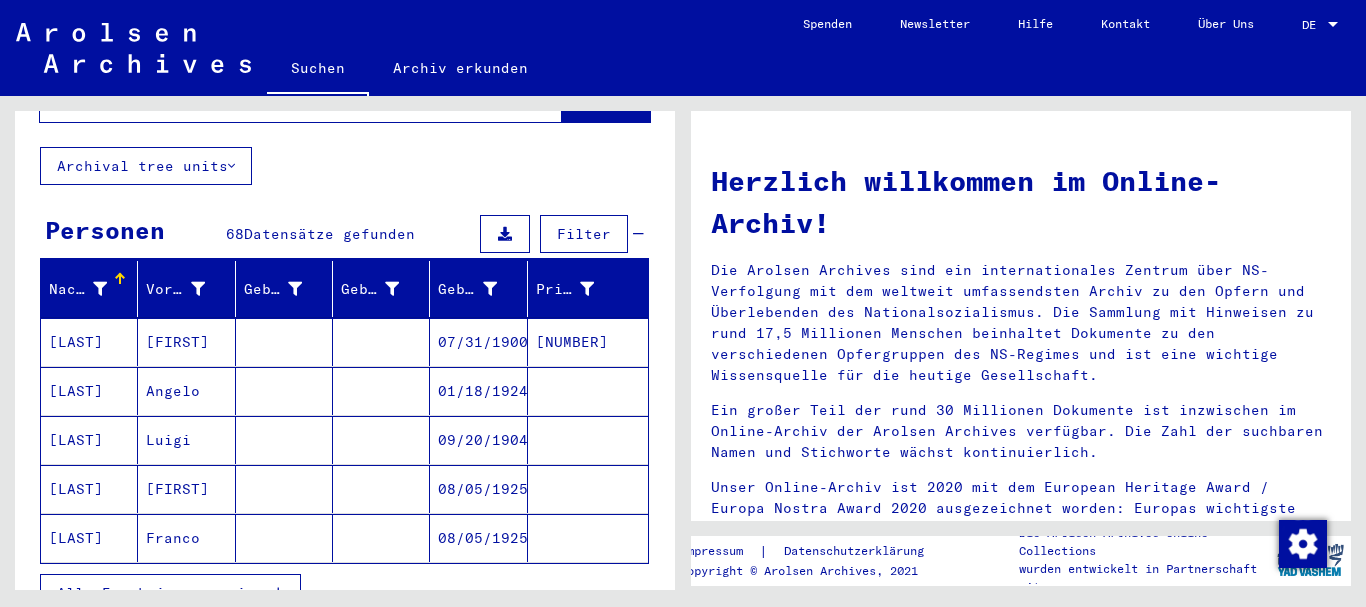 click at bounding box center (284, 440) 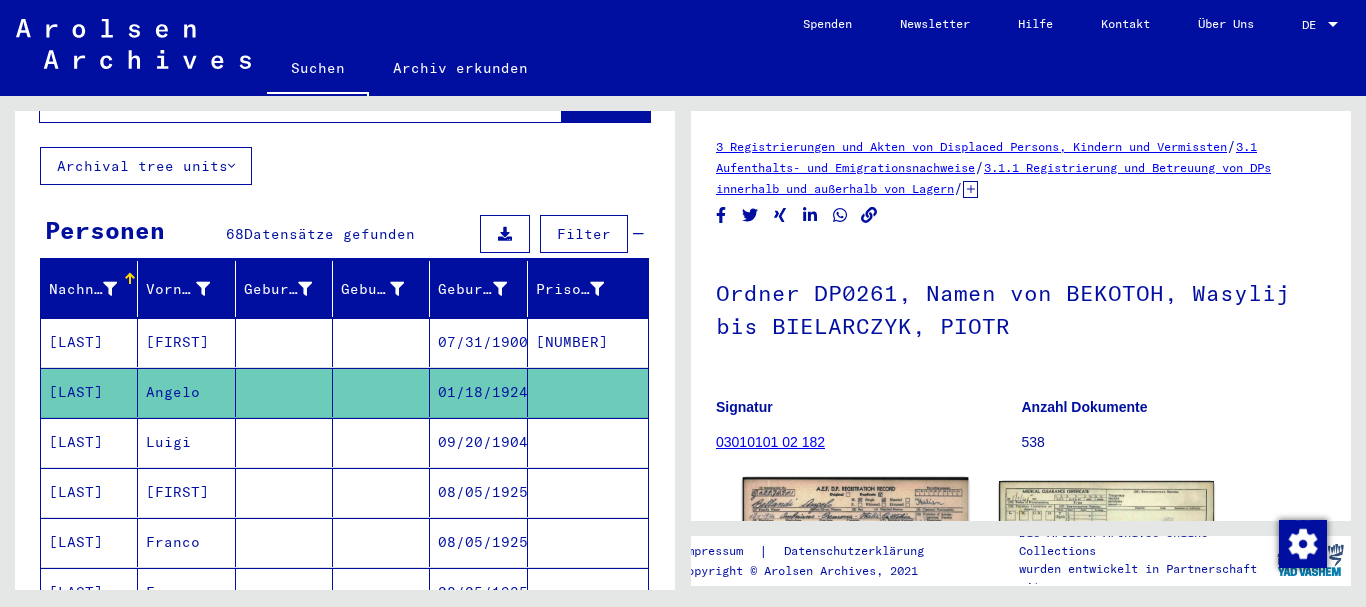 scroll, scrollTop: 275, scrollLeft: 0, axis: vertical 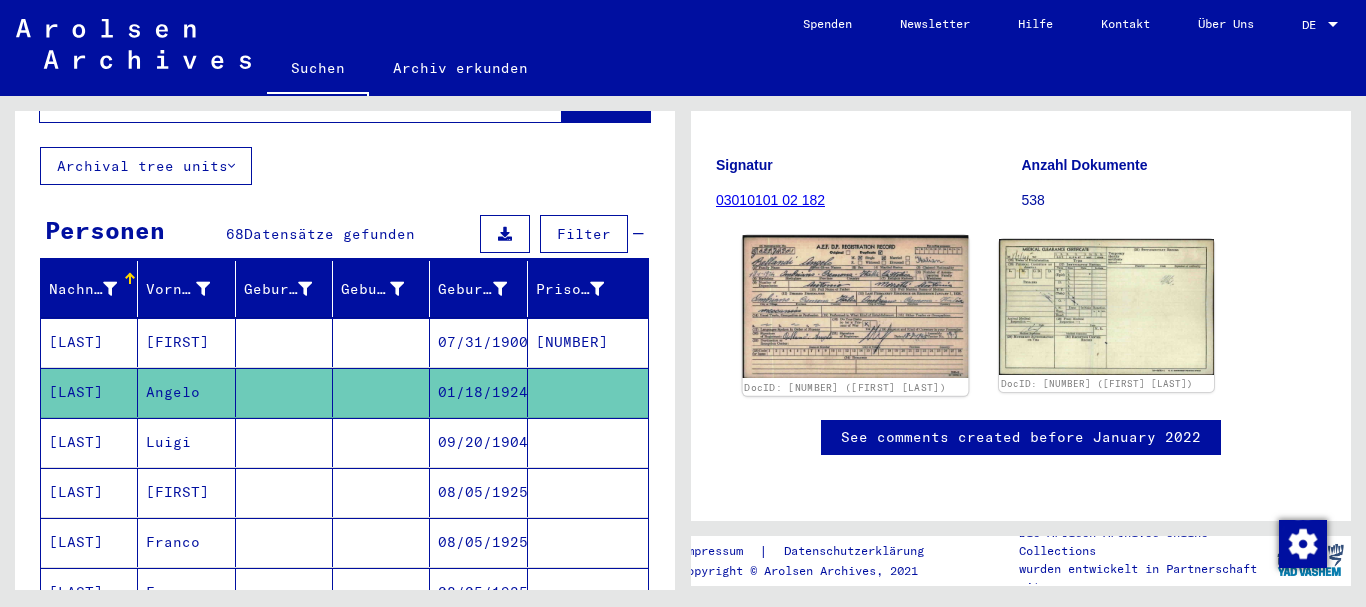 click 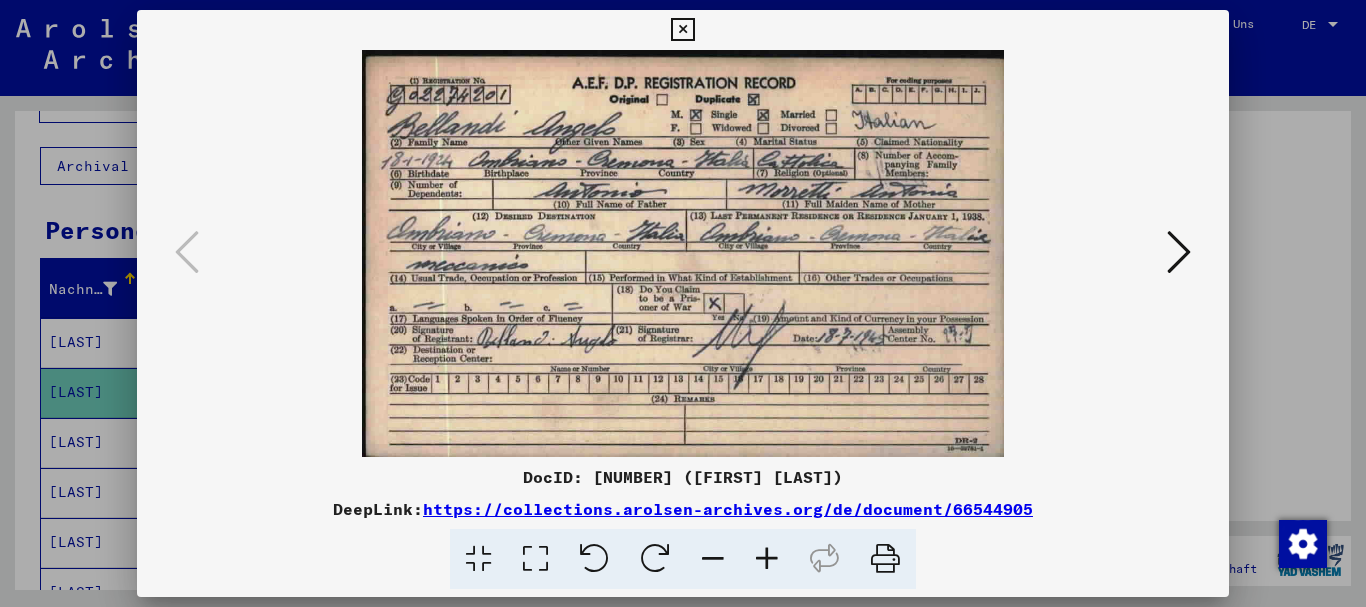 click at bounding box center [767, 559] 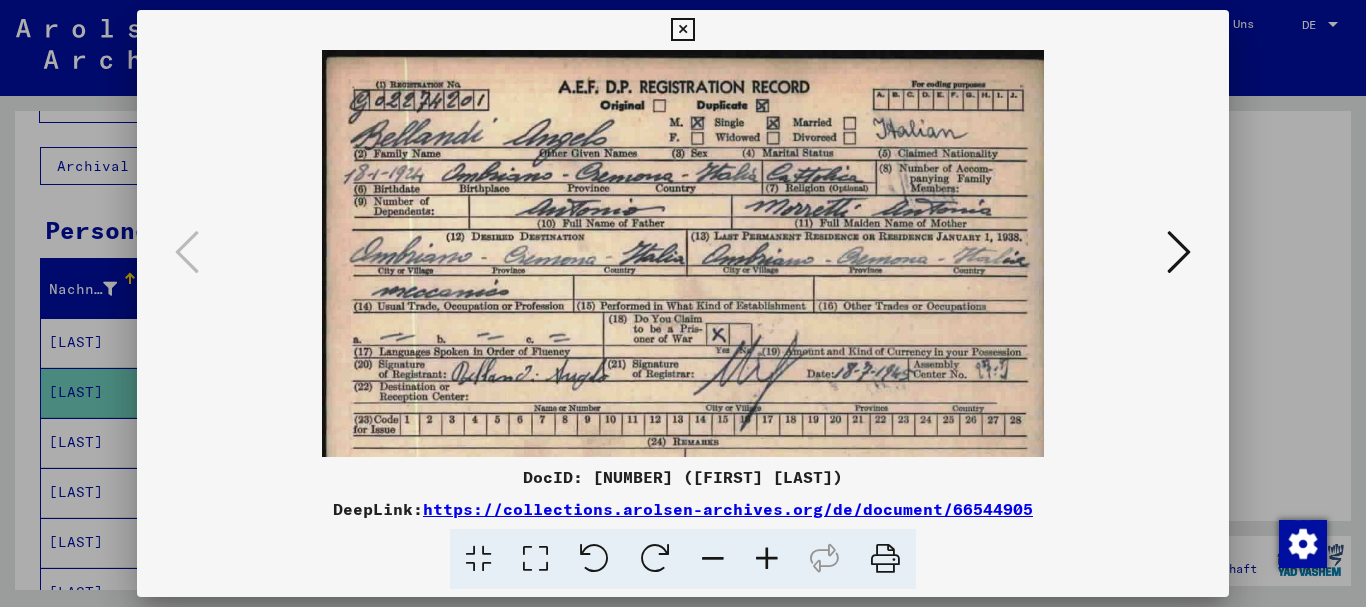click at bounding box center (767, 559) 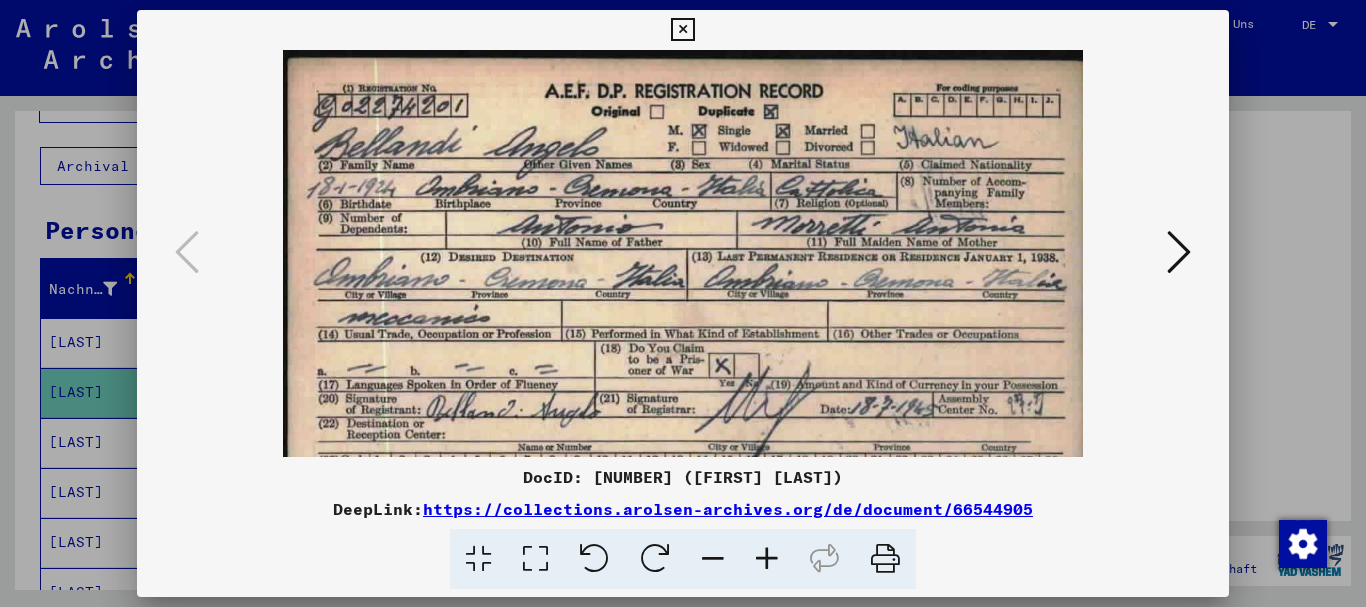 click at bounding box center [767, 559] 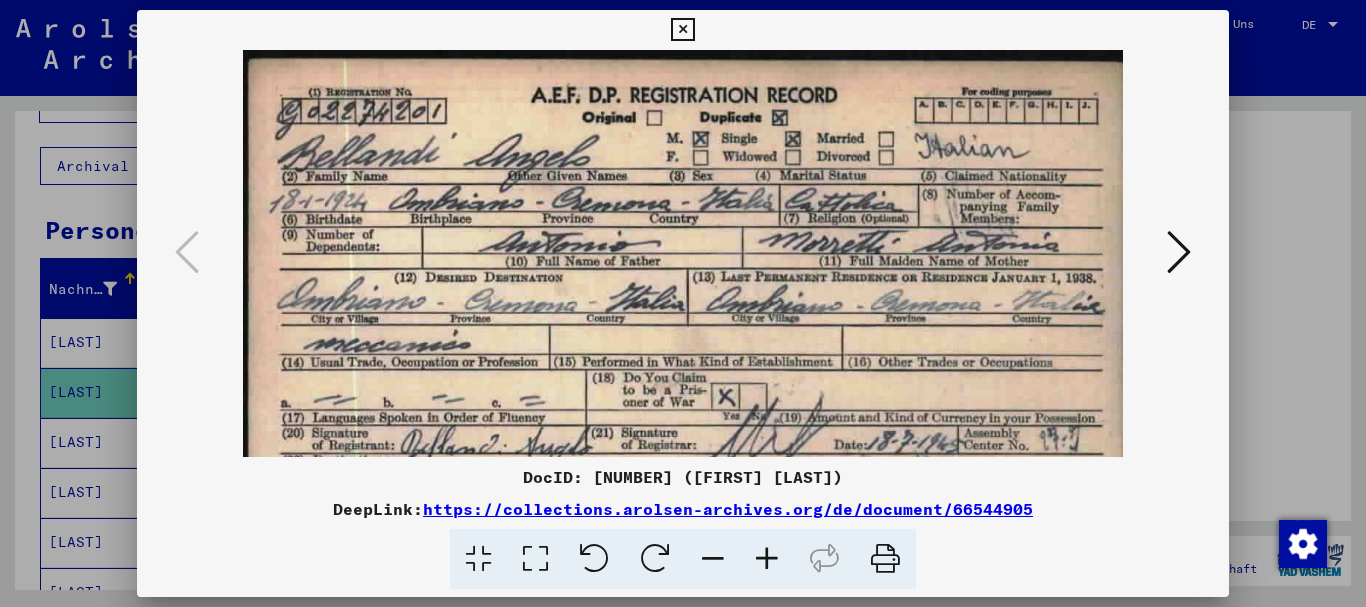 scroll, scrollTop: 150, scrollLeft: 0, axis: vertical 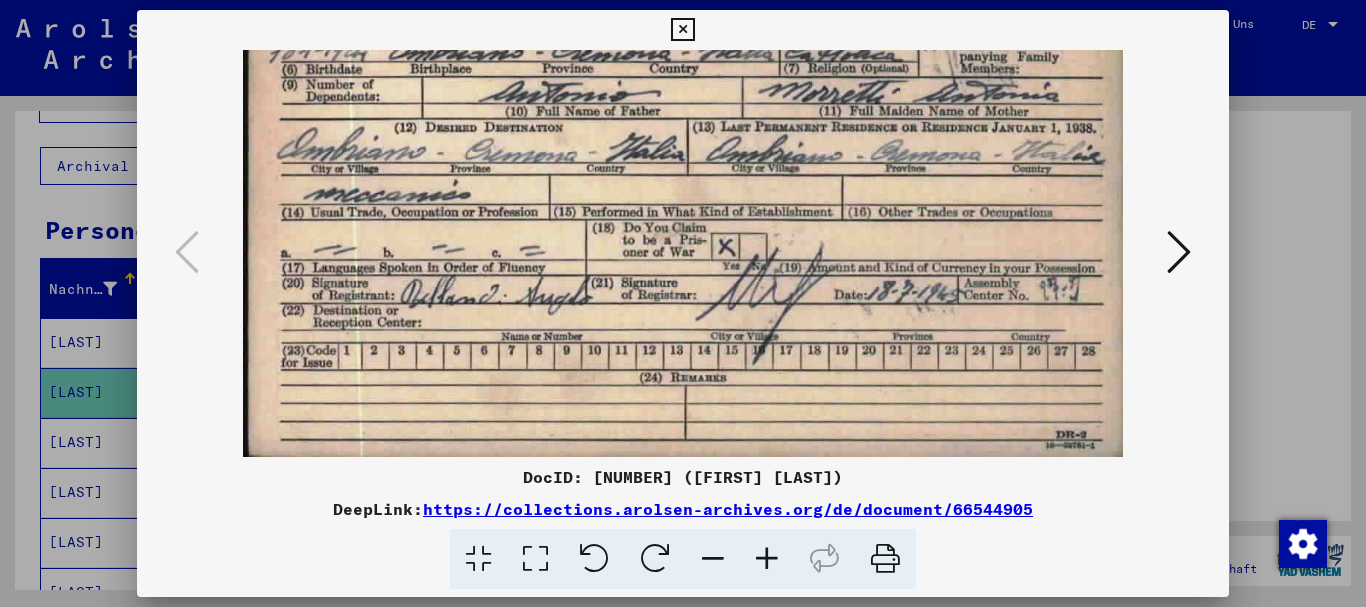 drag, startPoint x: 704, startPoint y: 344, endPoint x: 684, endPoint y: 200, distance: 145.38225 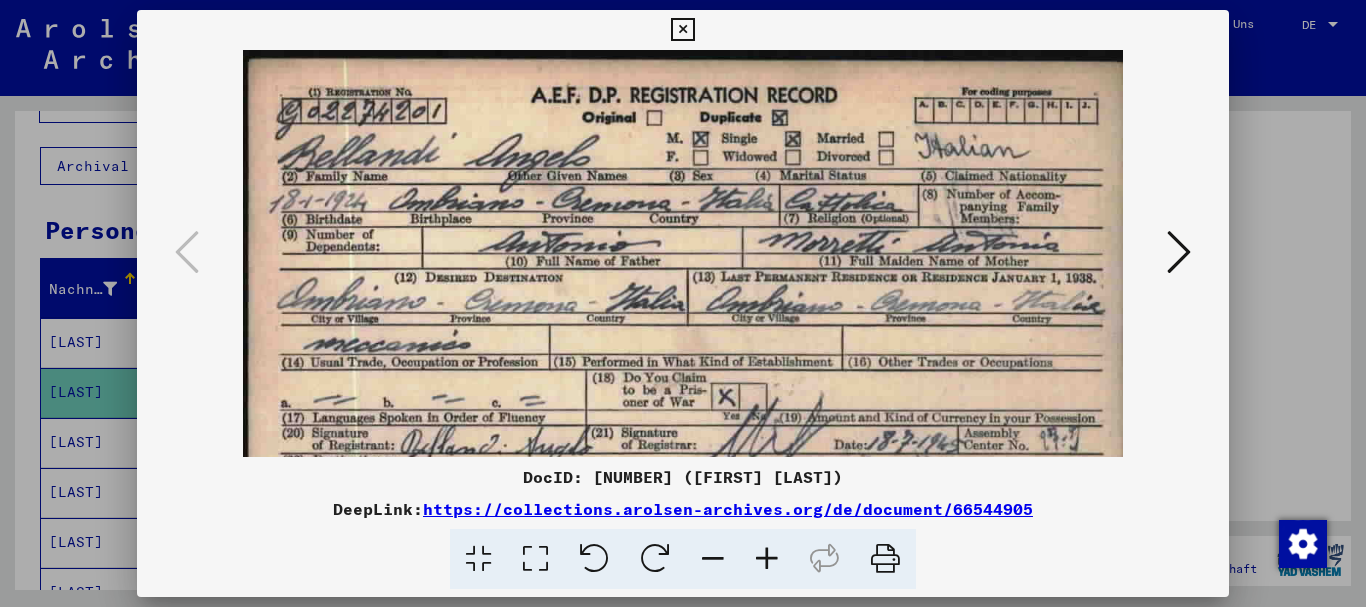drag, startPoint x: 742, startPoint y: 172, endPoint x: 703, endPoint y: 333, distance: 165.65627 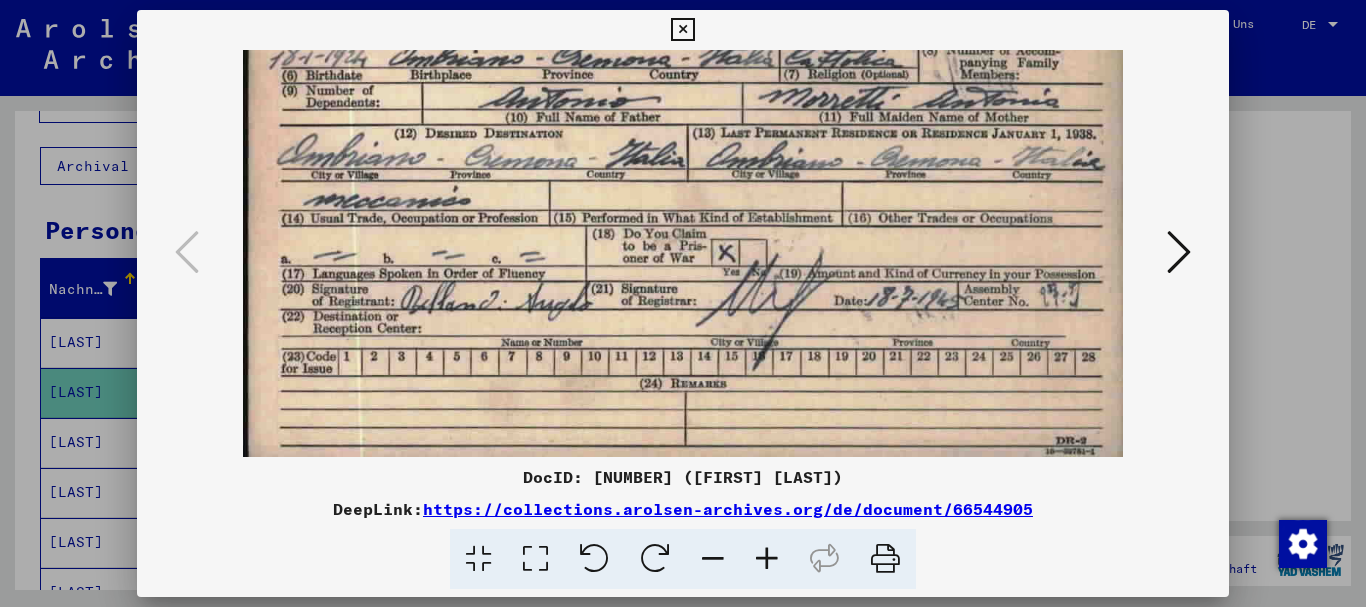 scroll, scrollTop: 150, scrollLeft: 0, axis: vertical 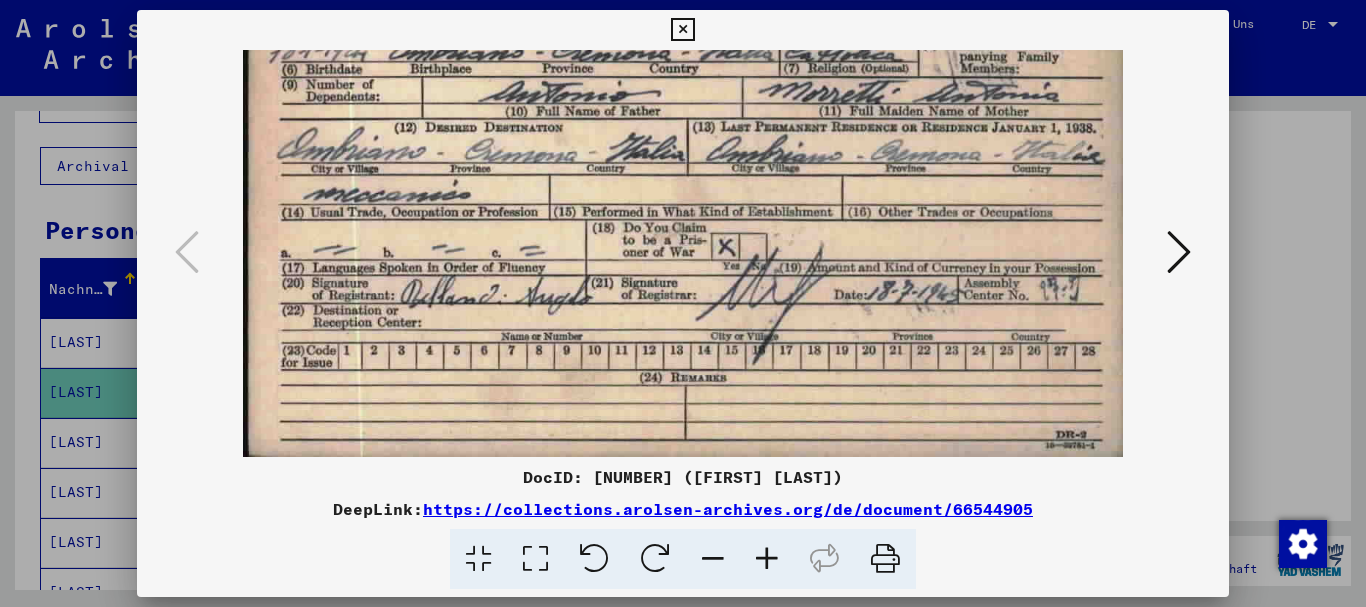 drag, startPoint x: 648, startPoint y: 383, endPoint x: 635, endPoint y: 203, distance: 180.46883 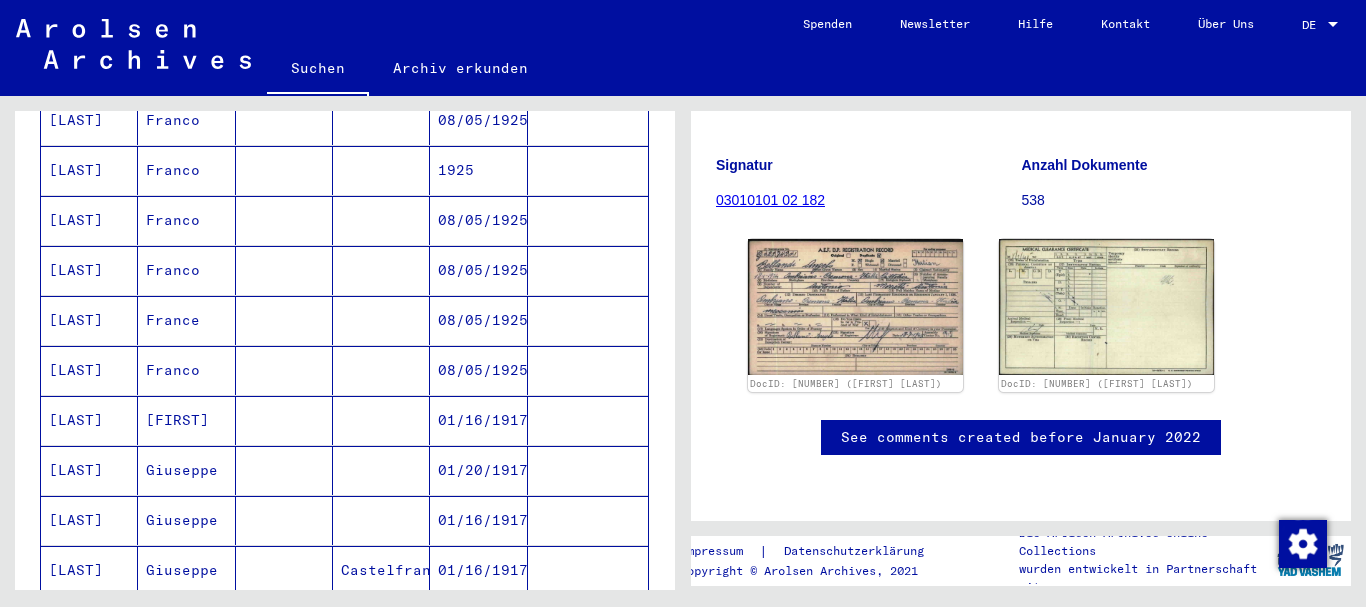 scroll, scrollTop: 1188, scrollLeft: 0, axis: vertical 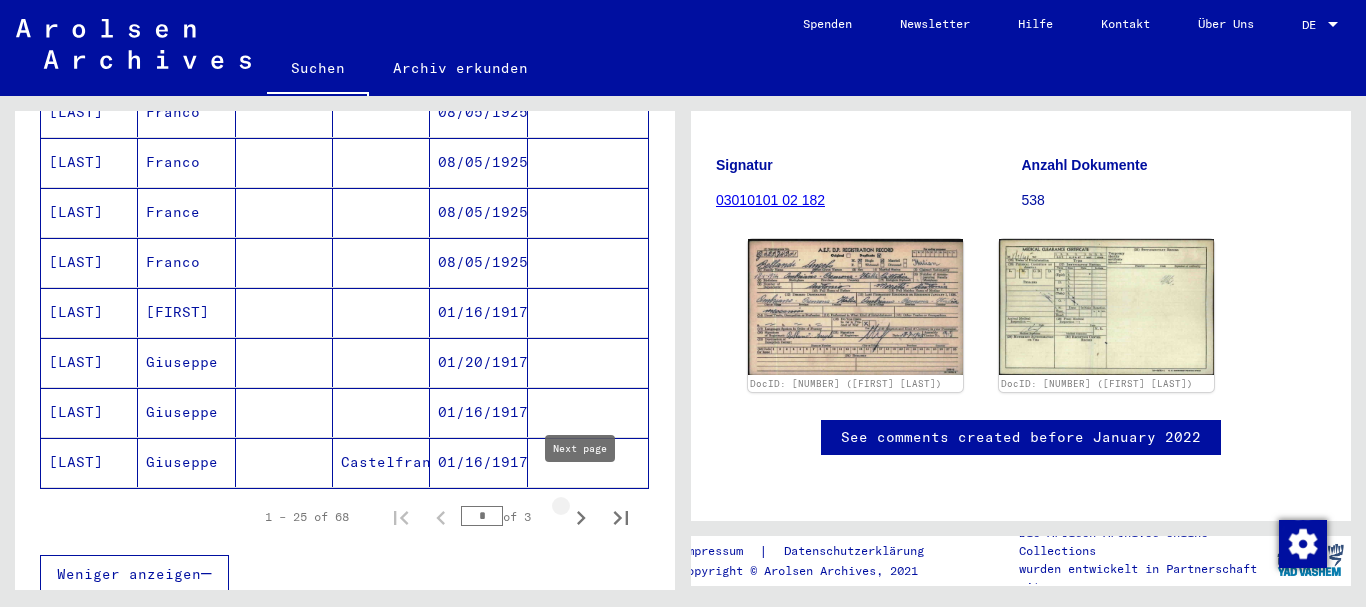 click 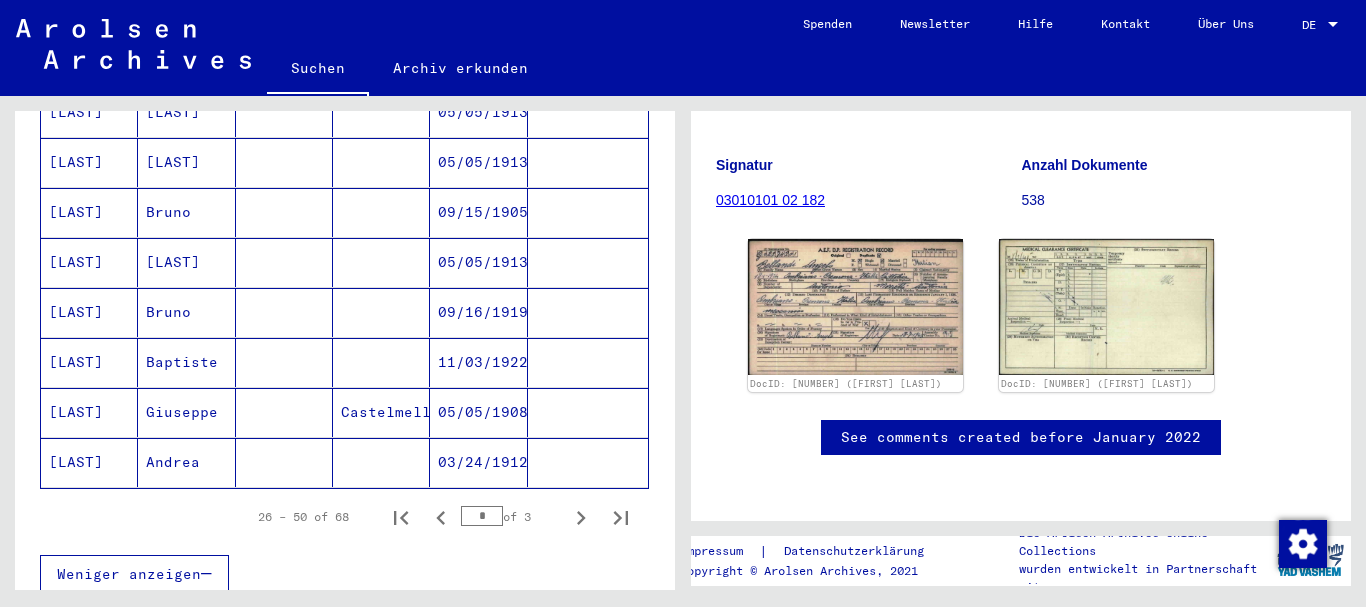 scroll, scrollTop: 1404, scrollLeft: 0, axis: vertical 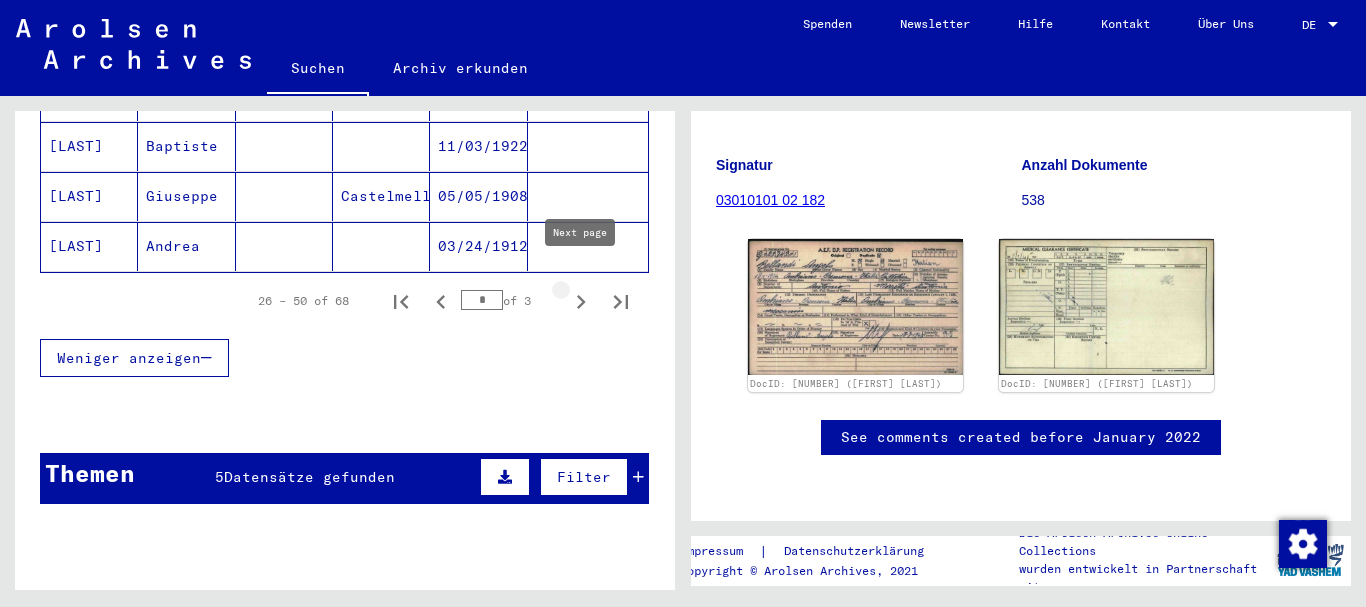 click 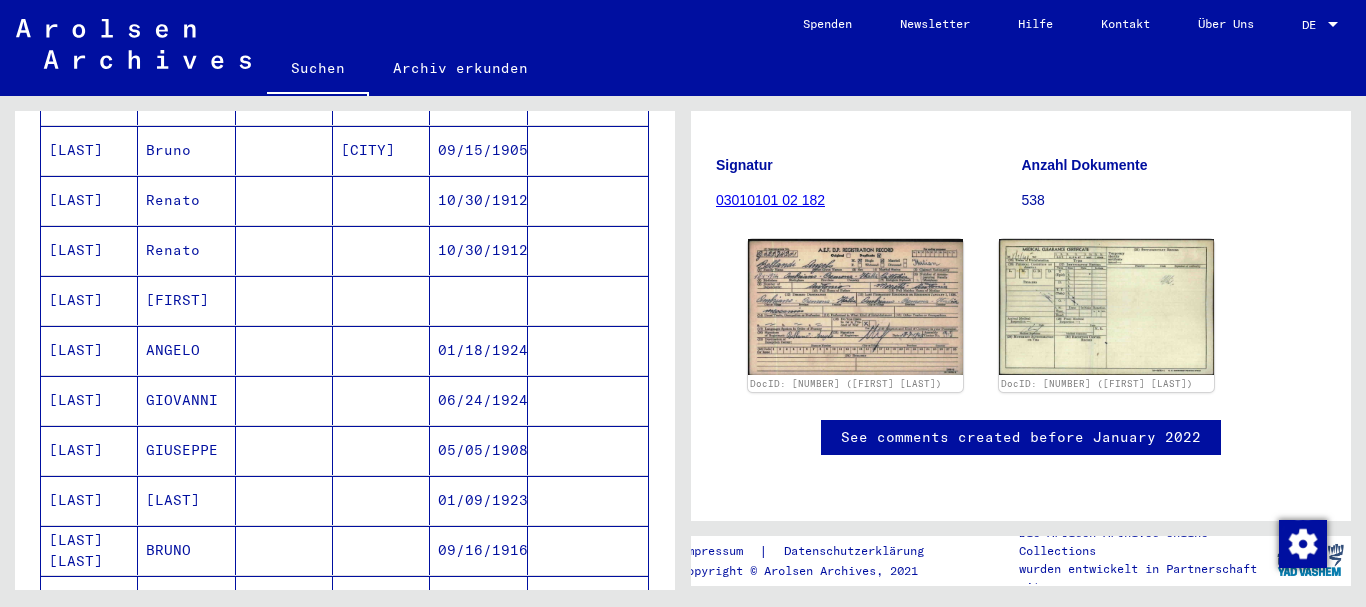 scroll, scrollTop: 648, scrollLeft: 0, axis: vertical 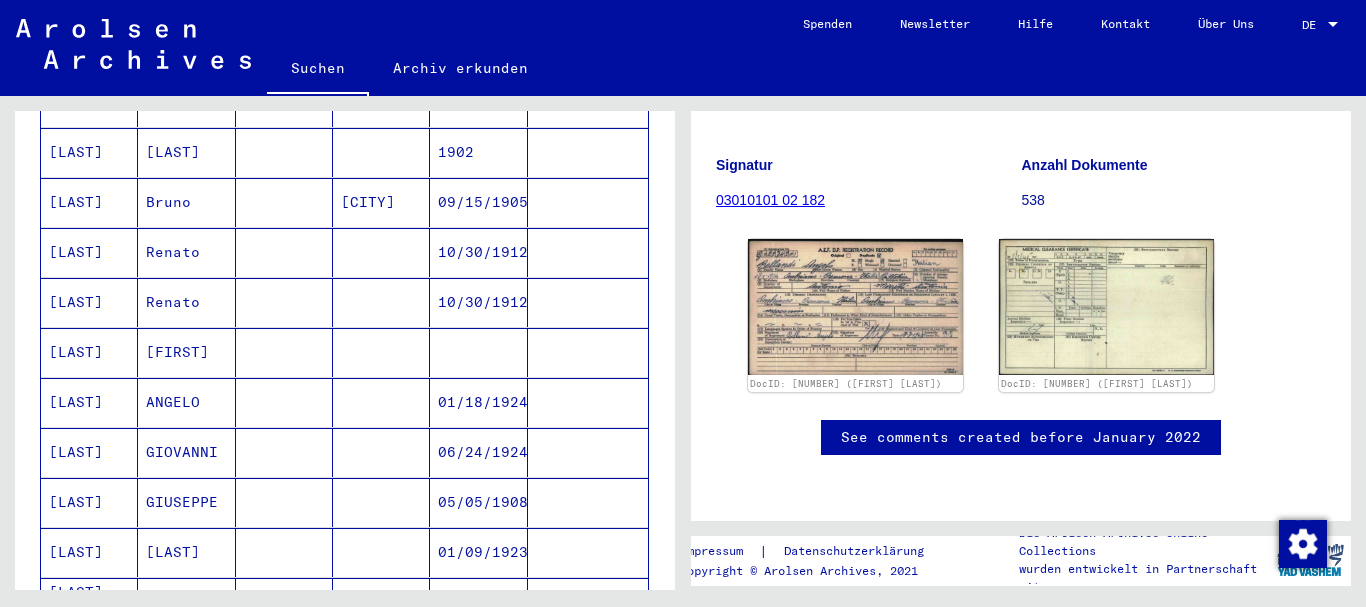click on "ANGELO" at bounding box center [186, 452] 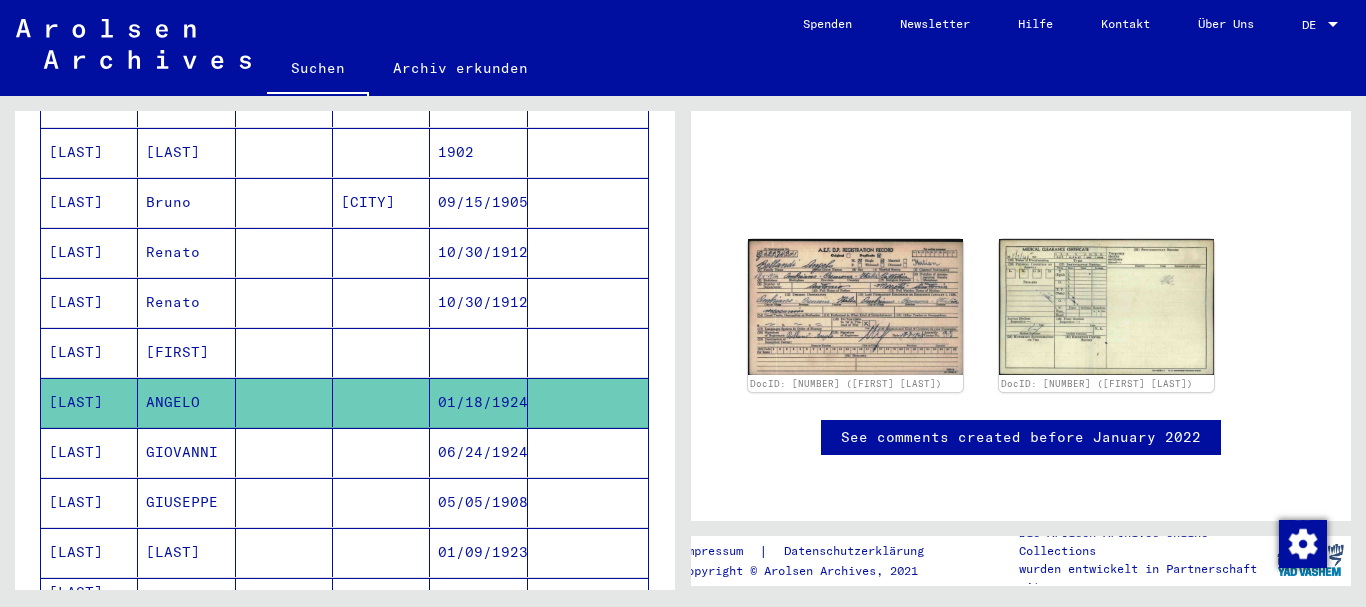 scroll, scrollTop: 146, scrollLeft: 0, axis: vertical 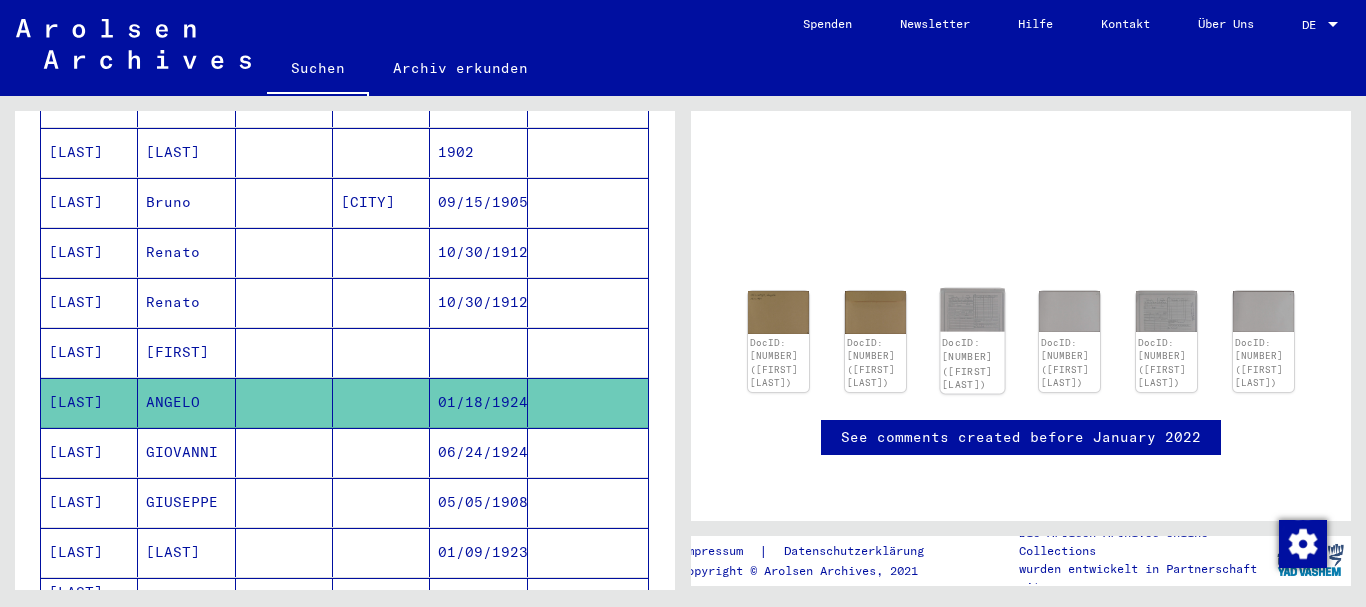 click 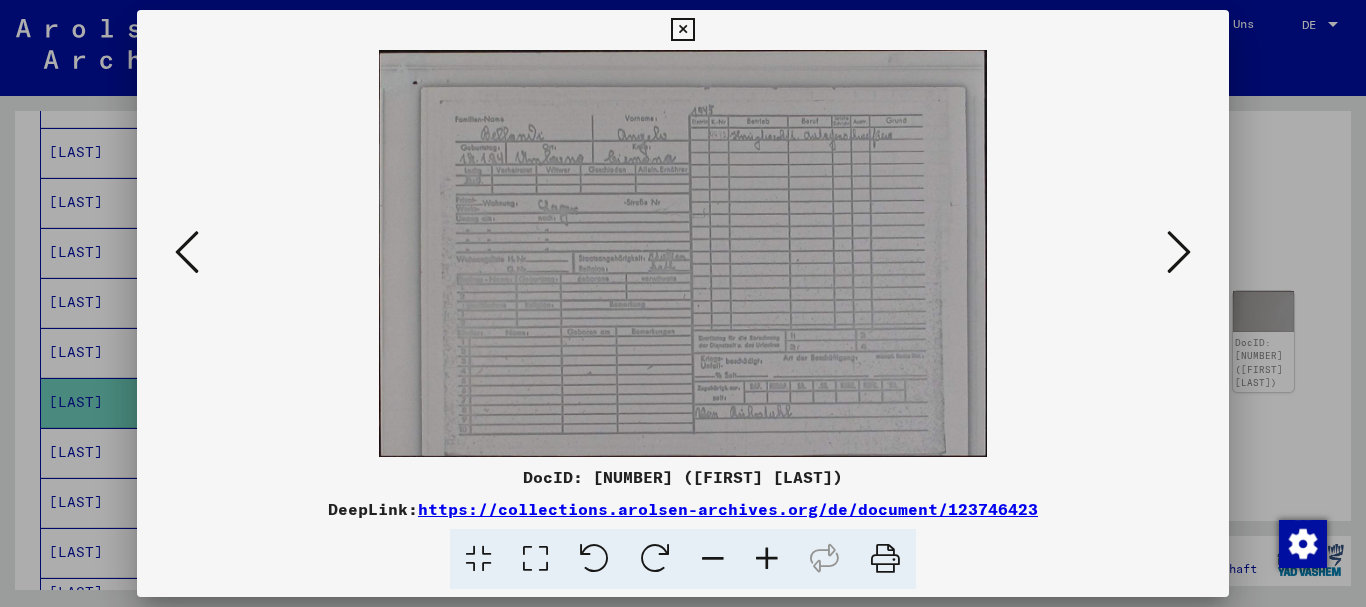 click at bounding box center (767, 559) 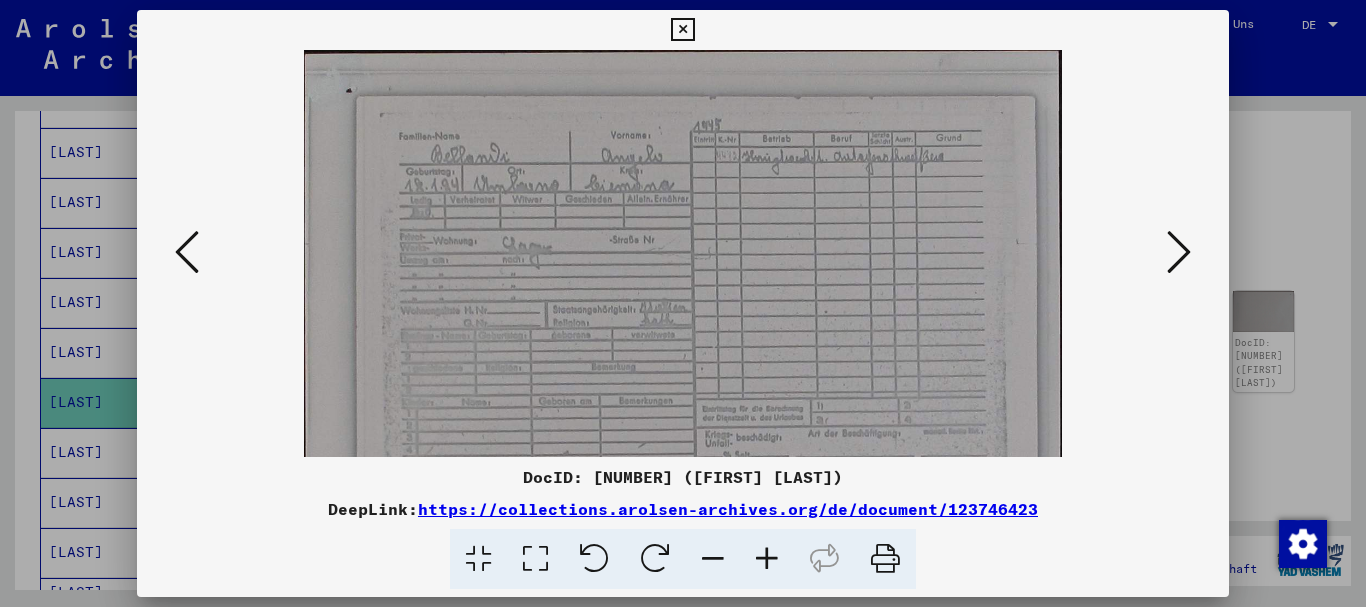 click at bounding box center (767, 559) 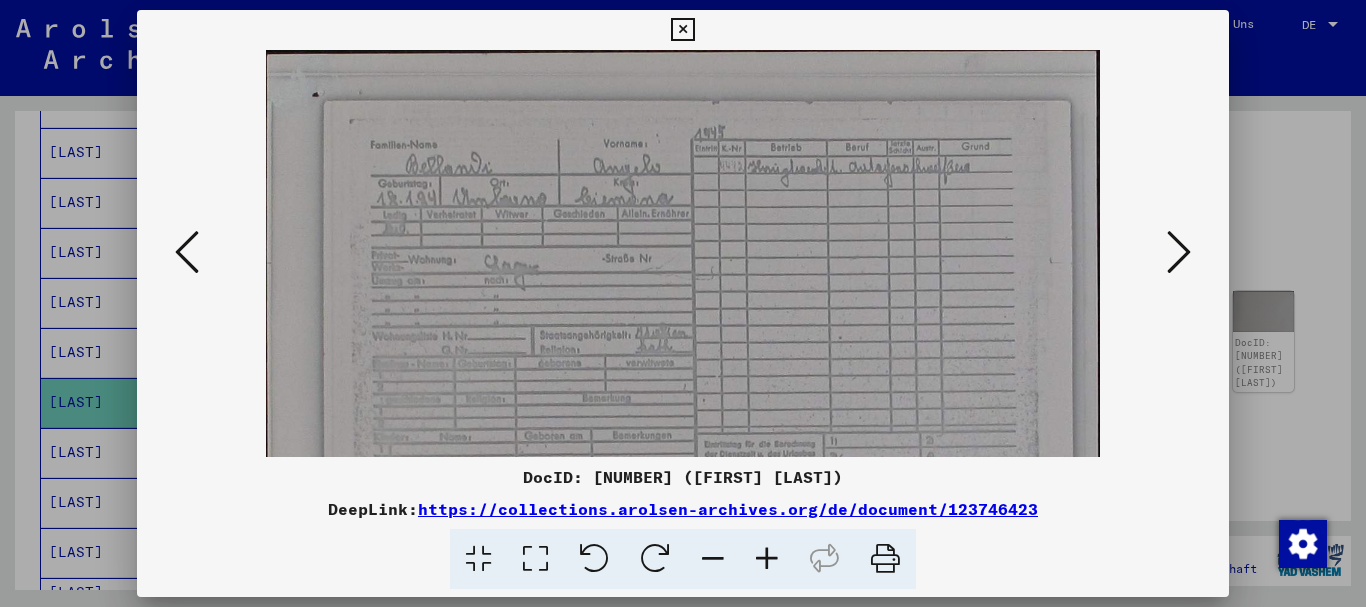 click at bounding box center (767, 559) 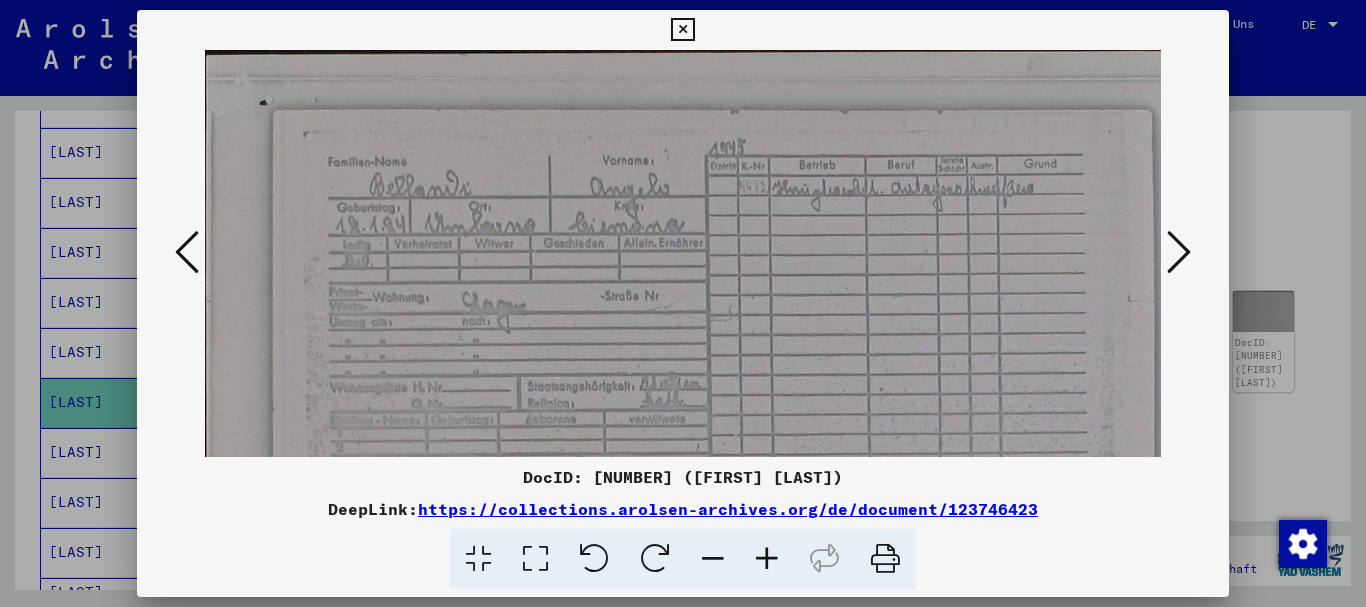 click at bounding box center (187, 252) 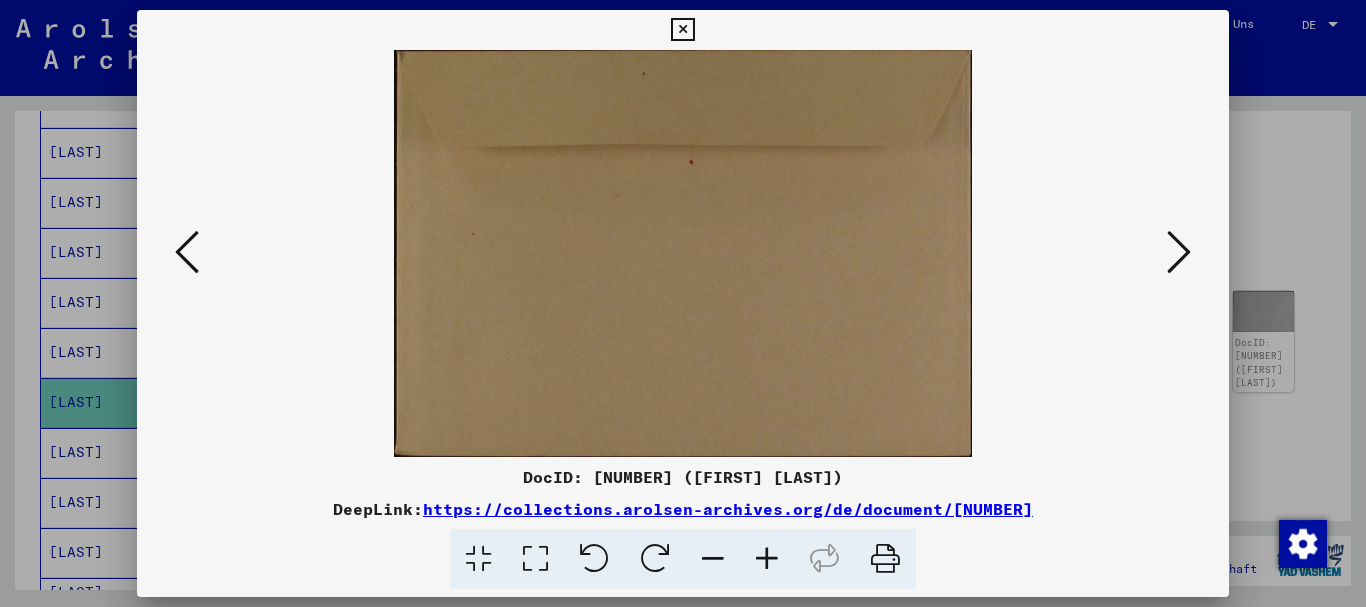 click at bounding box center (187, 252) 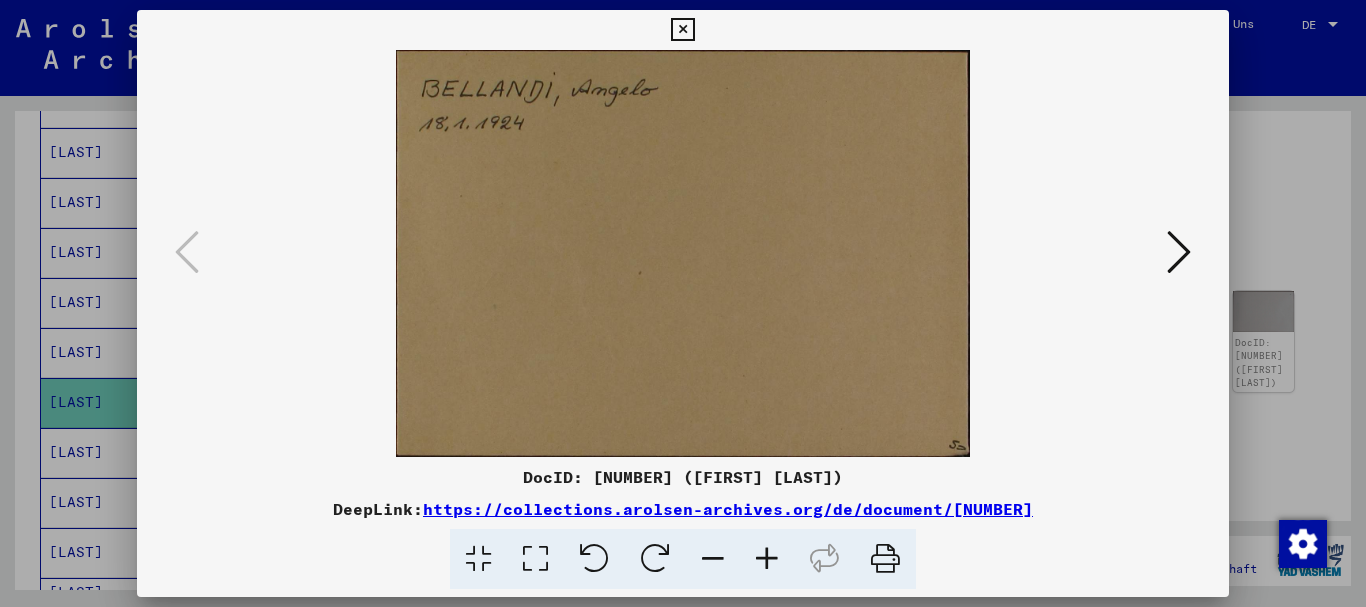 click at bounding box center [1179, 253] 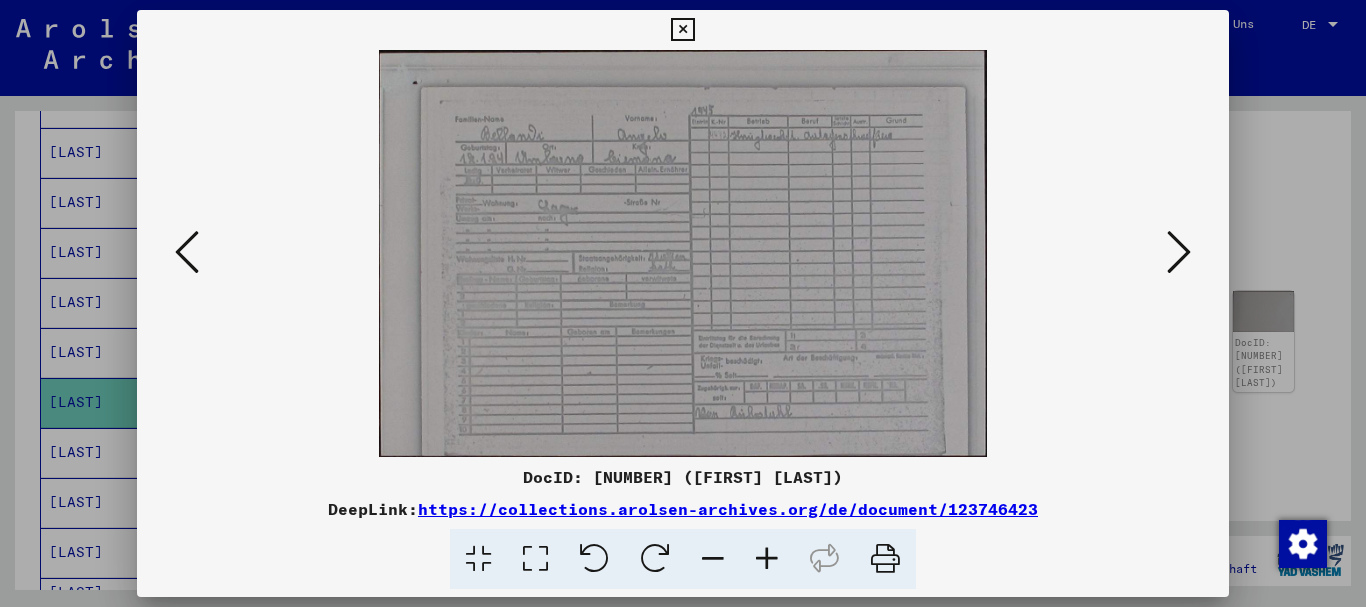 click at bounding box center [1179, 252] 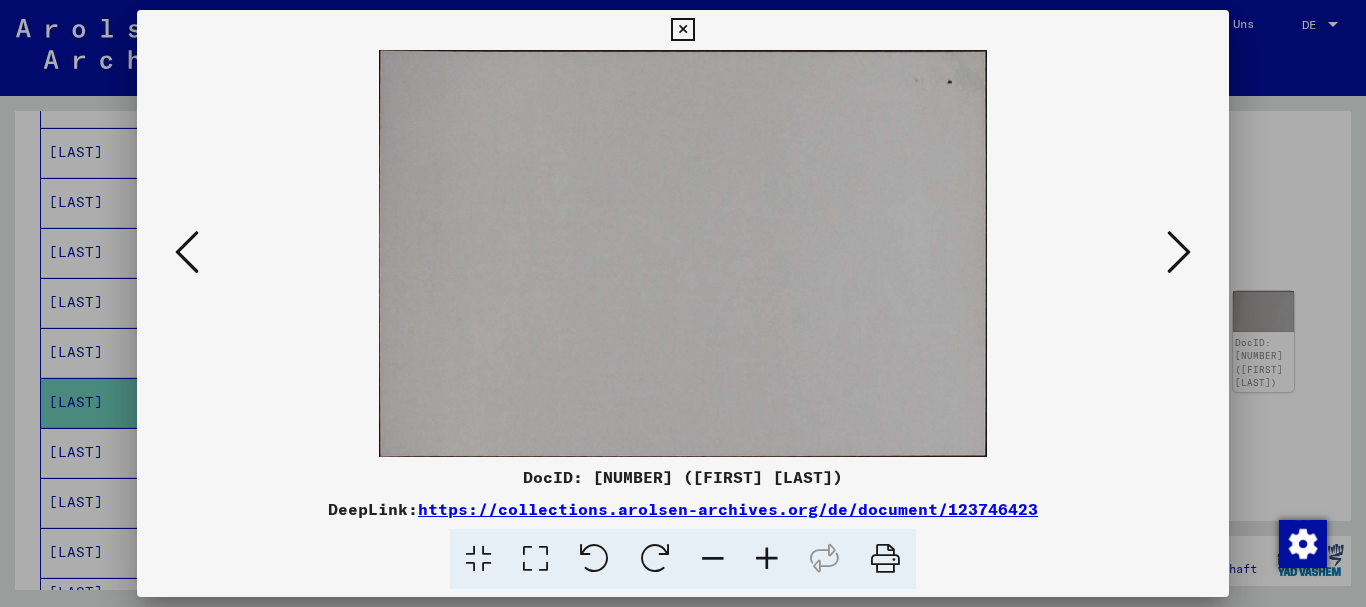 click at bounding box center [1179, 252] 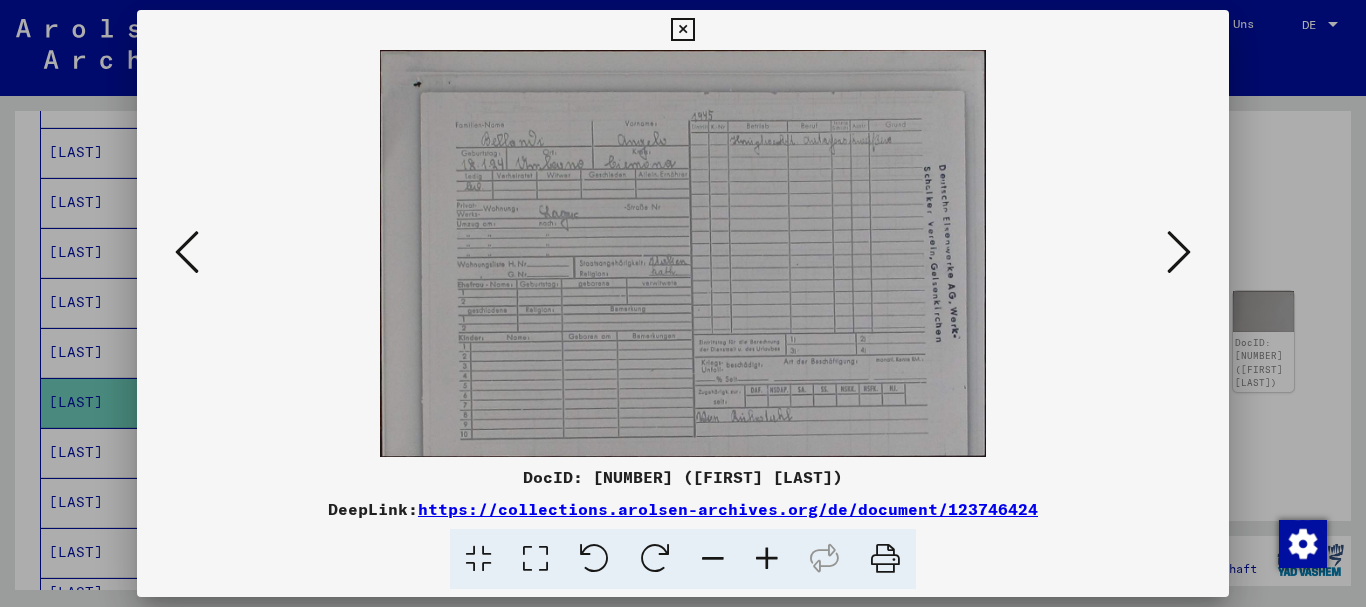 click at bounding box center (1179, 253) 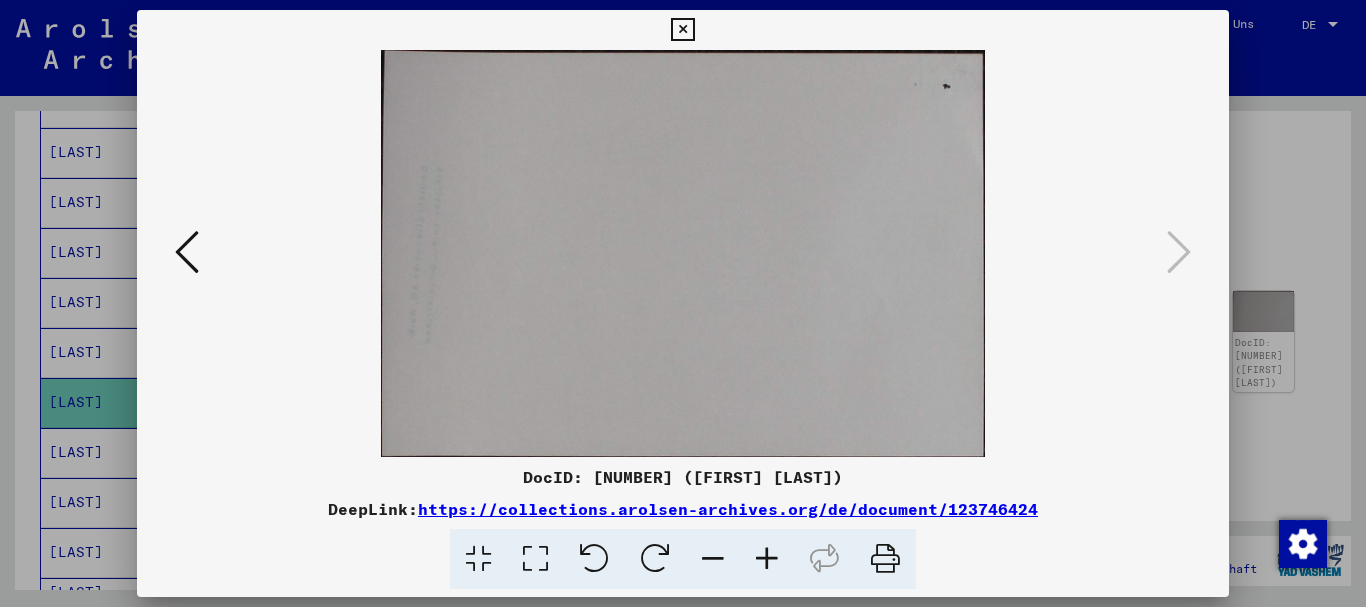 drag, startPoint x: 3, startPoint y: 362, endPoint x: 14, endPoint y: 362, distance: 11 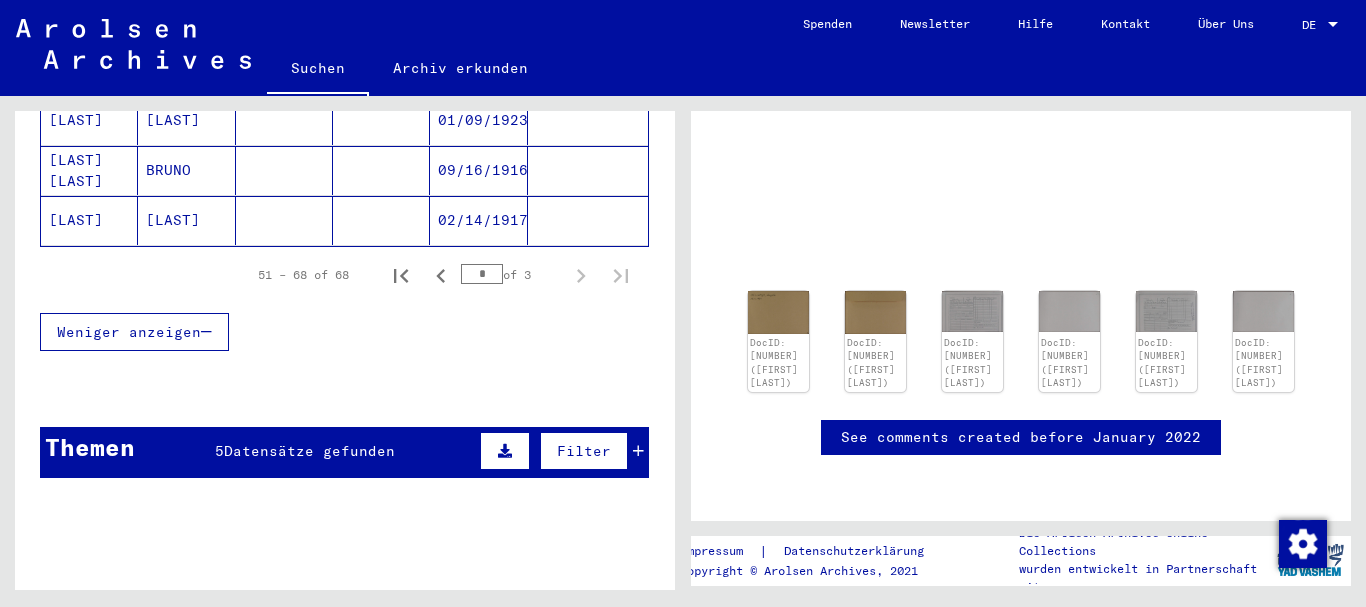 scroll, scrollTop: 1188, scrollLeft: 0, axis: vertical 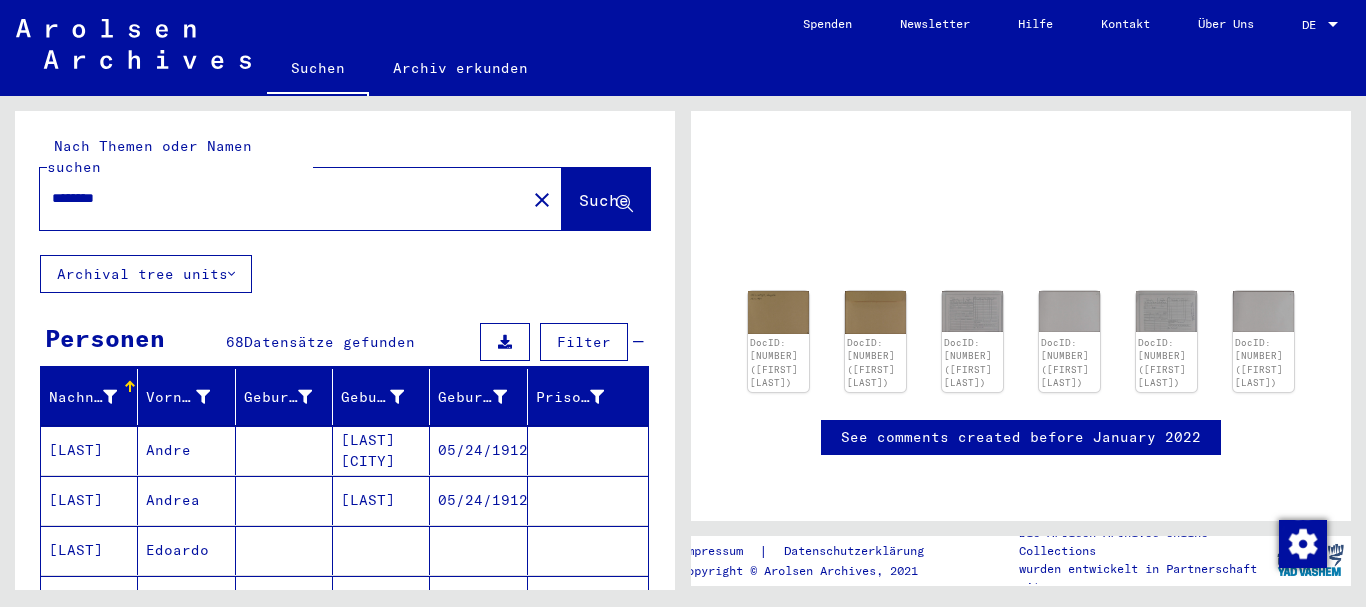 drag, startPoint x: 136, startPoint y: 179, endPoint x: 0, endPoint y: 154, distance: 138.2787 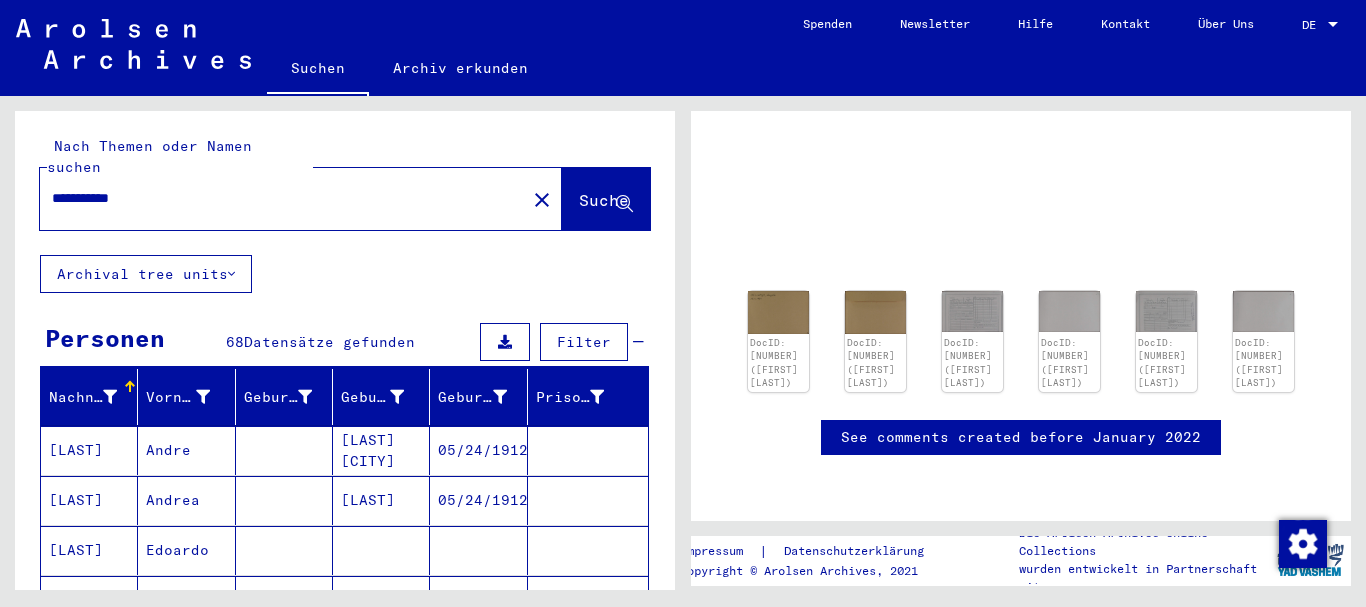 paste on "*****" 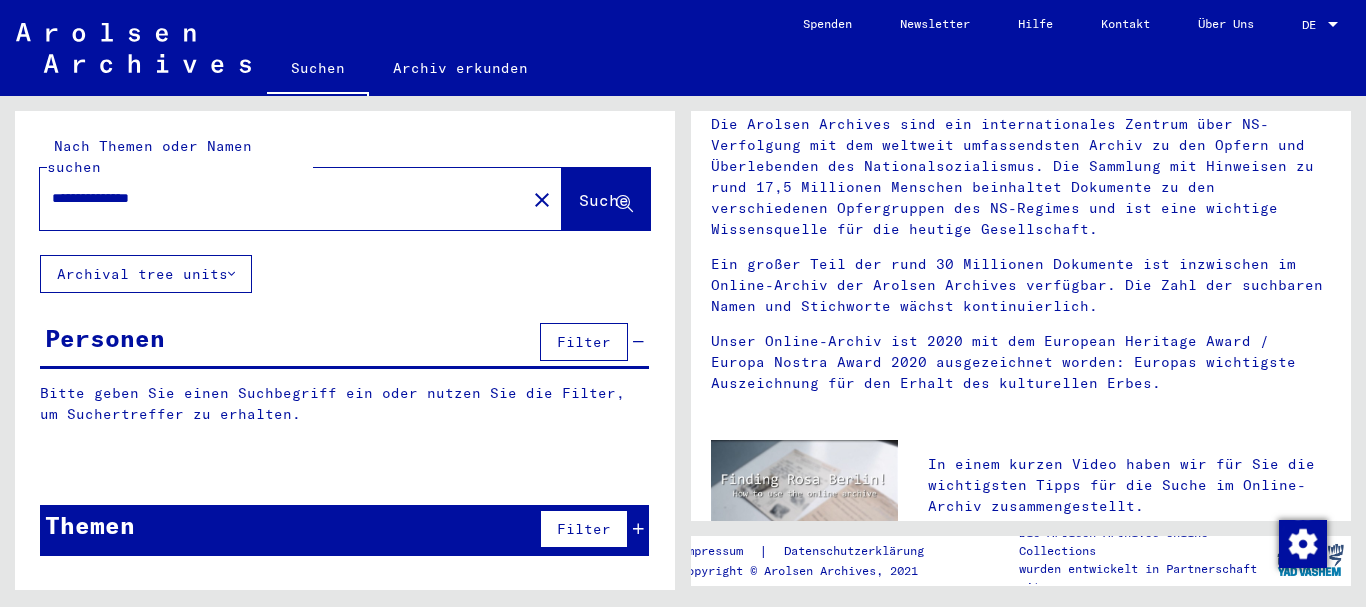 scroll, scrollTop: 0, scrollLeft: 0, axis: both 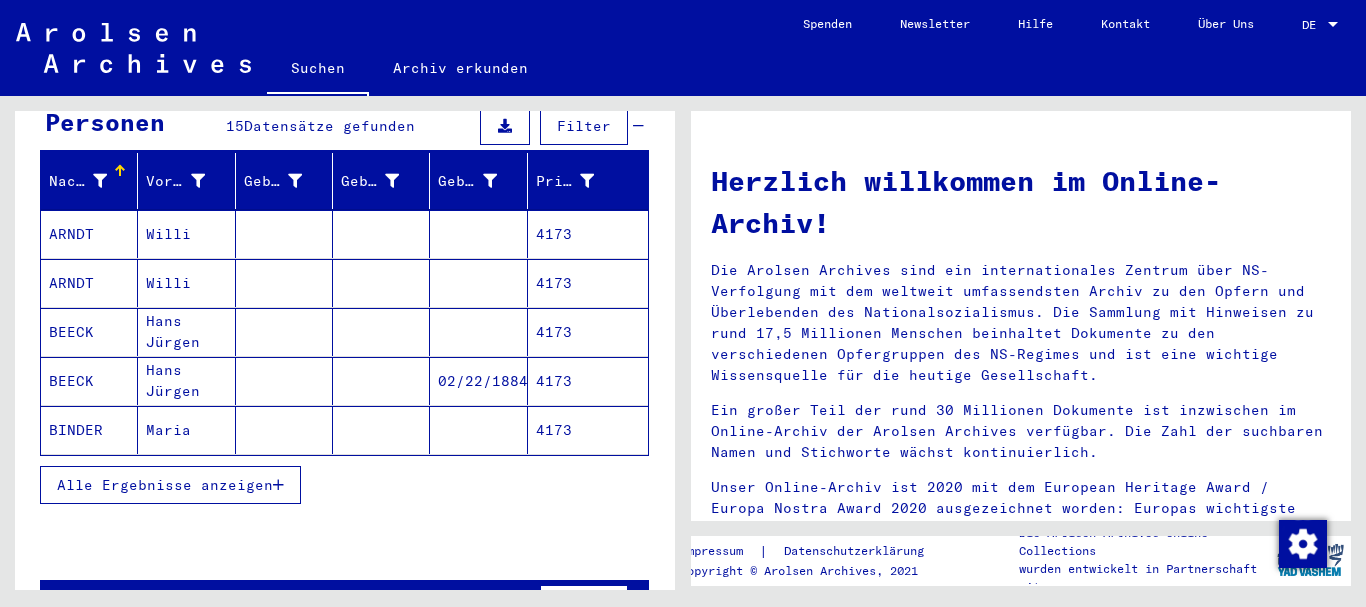 click on "Alle Ergebnisse anzeigen" at bounding box center [165, 485] 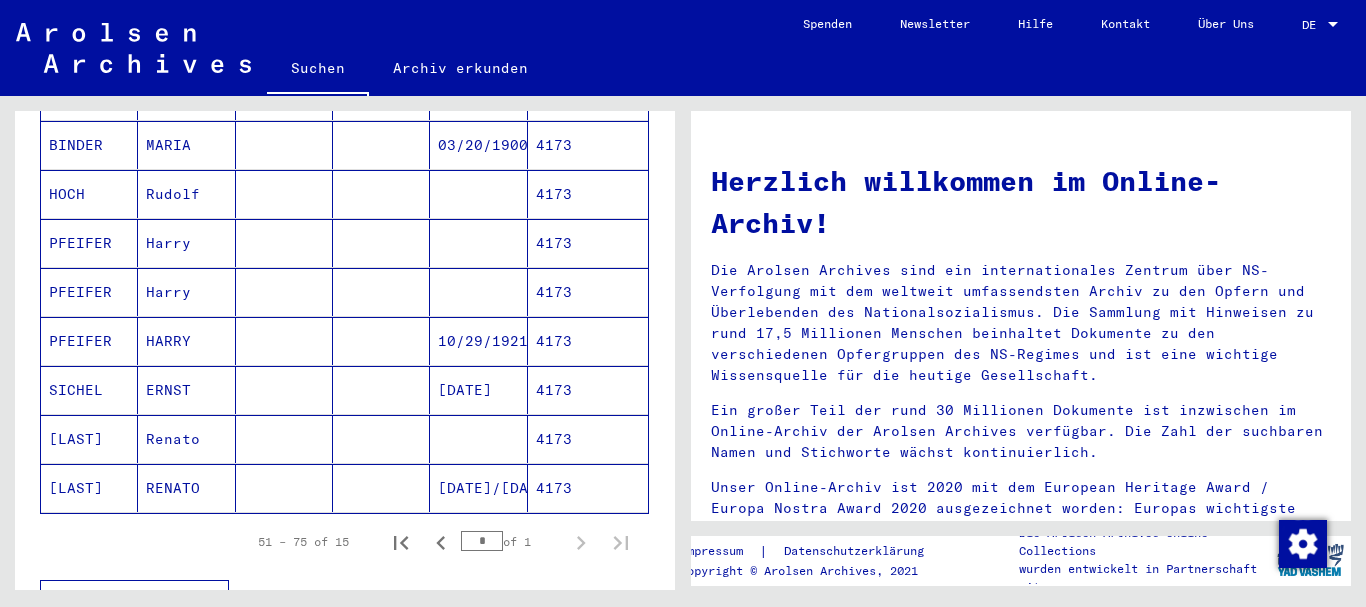 scroll, scrollTop: 756, scrollLeft: 0, axis: vertical 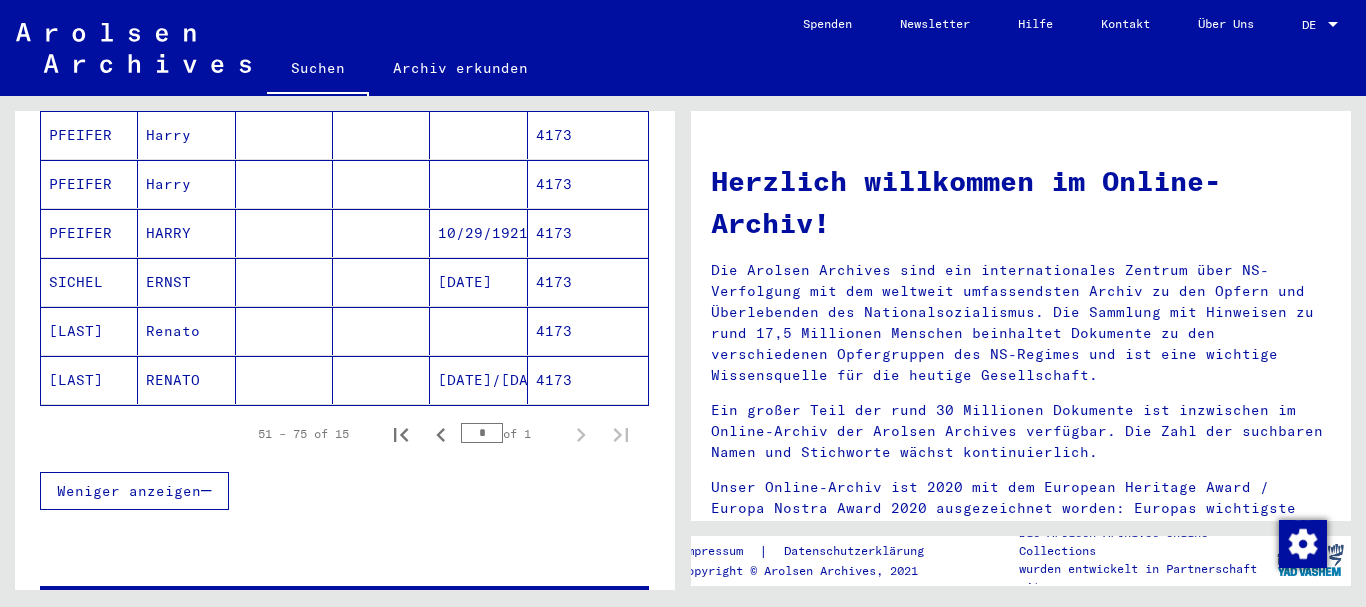 click on "[LAST]" 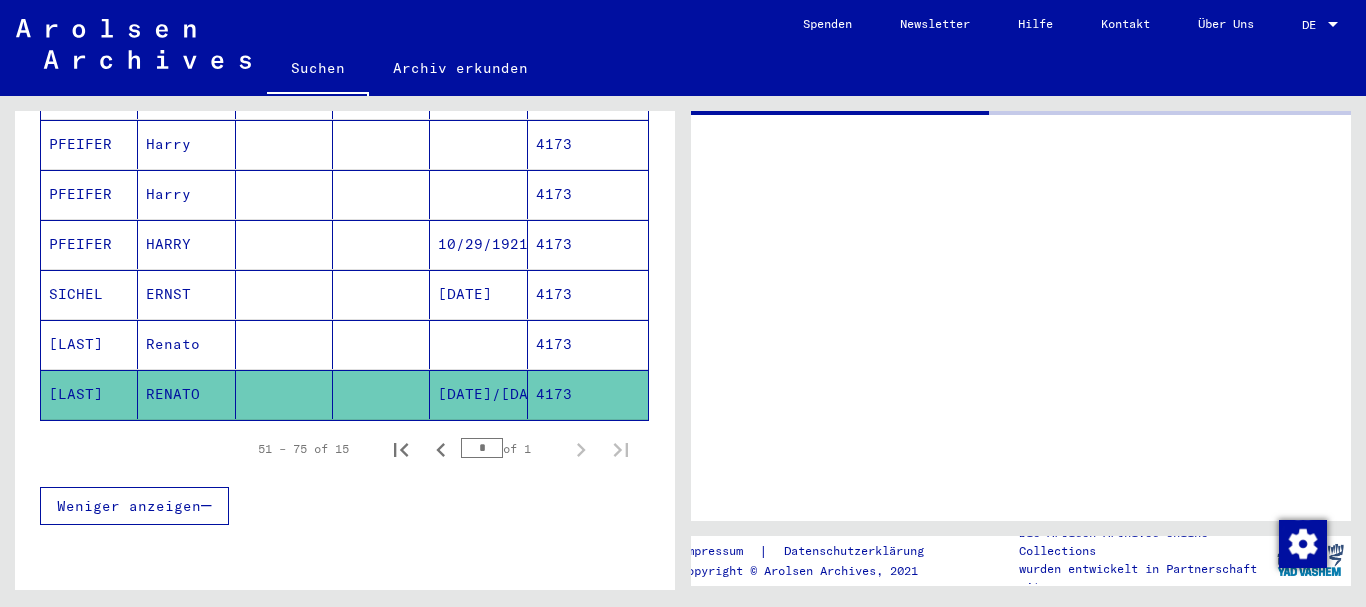 scroll, scrollTop: 765, scrollLeft: 0, axis: vertical 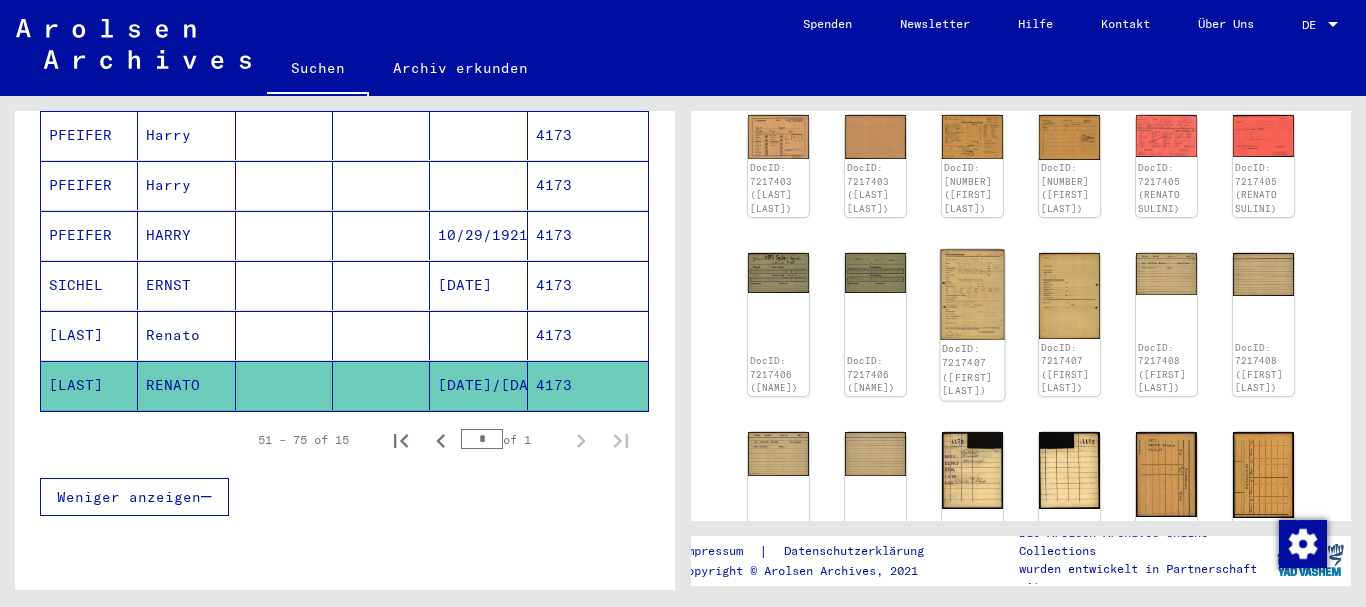 click 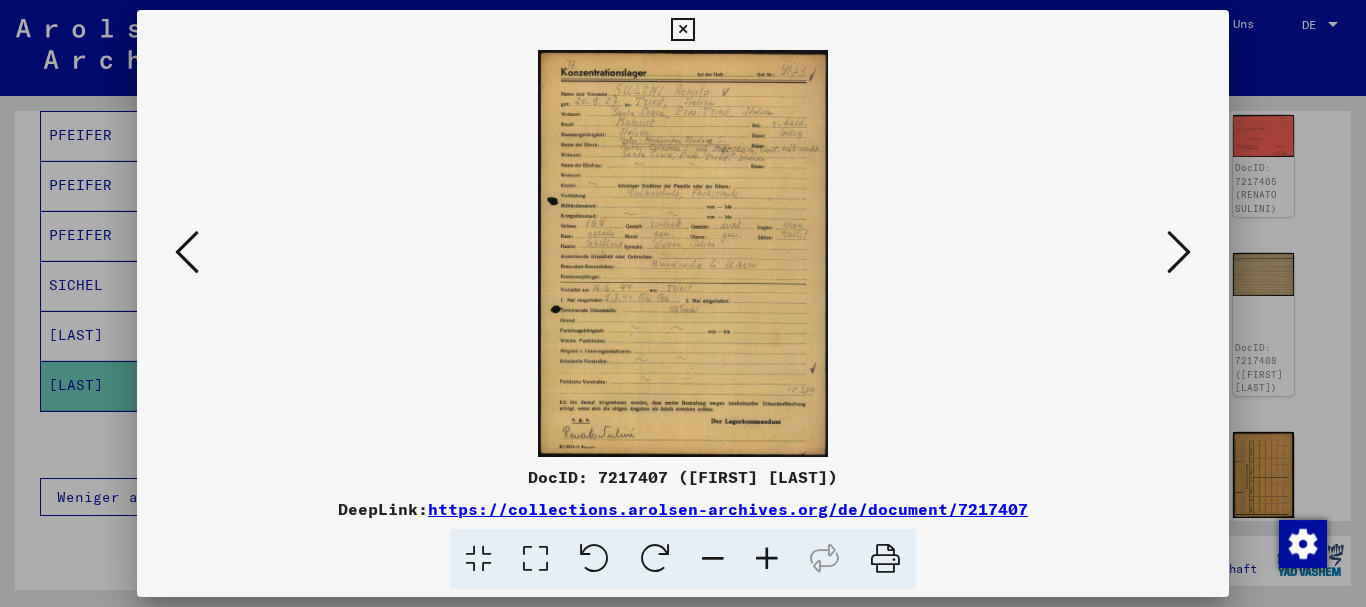 click at bounding box center (767, 559) 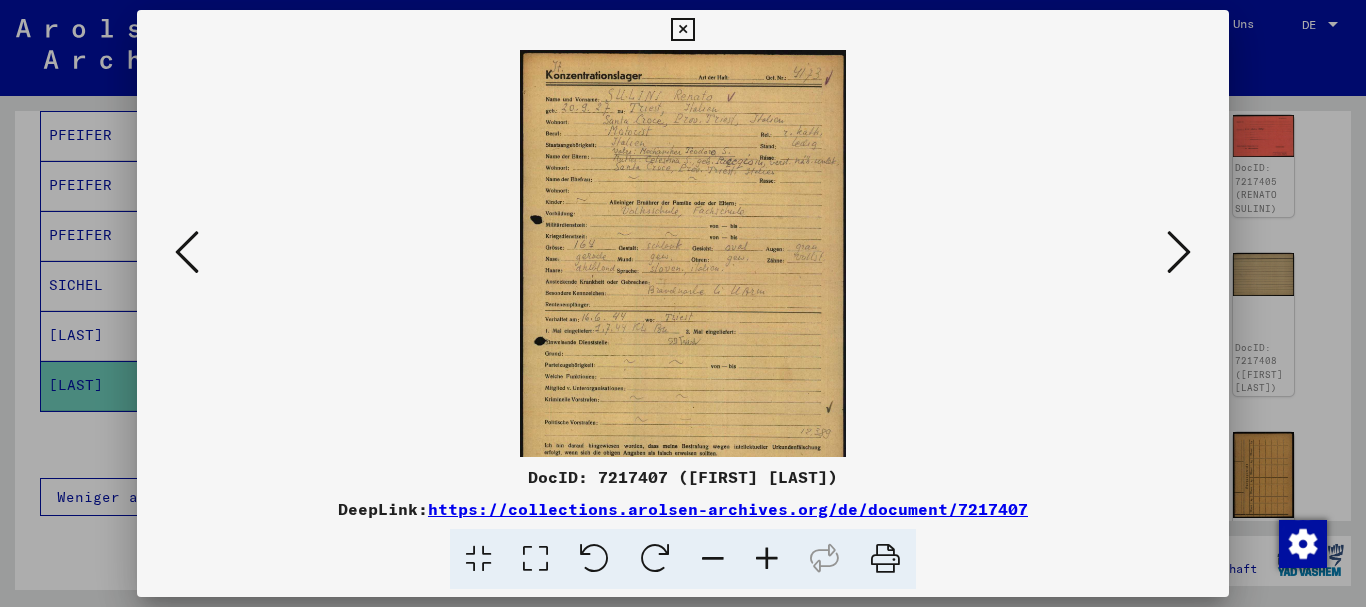 click at bounding box center (767, 559) 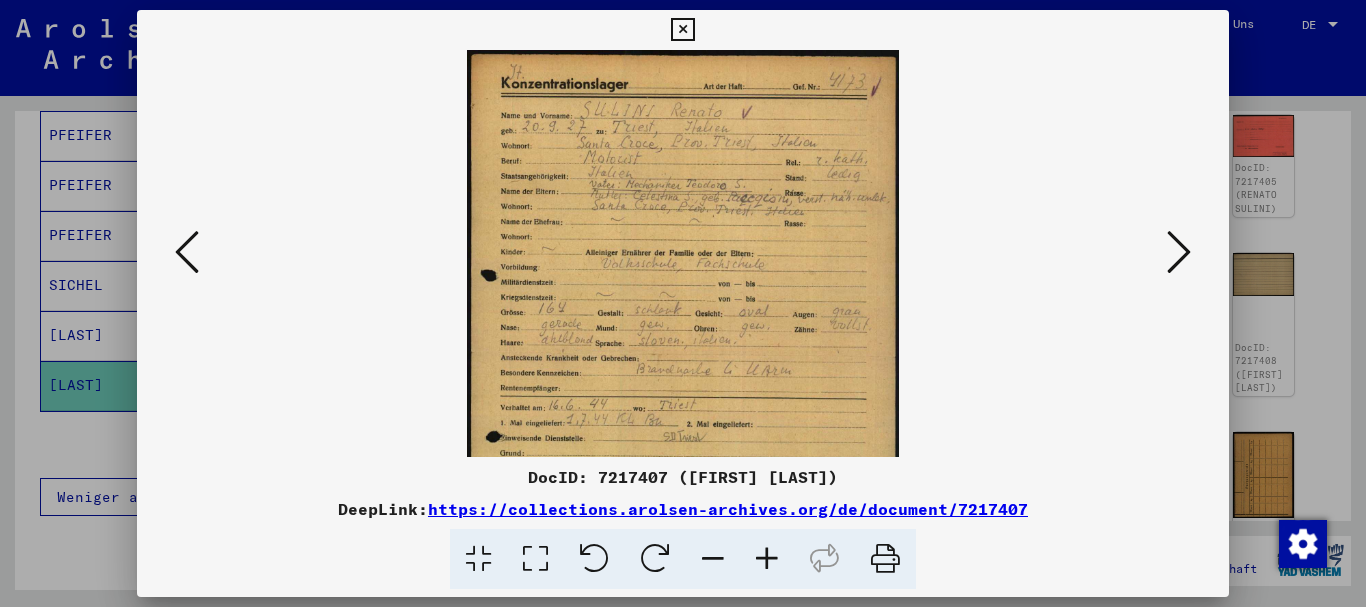 click at bounding box center (767, 559) 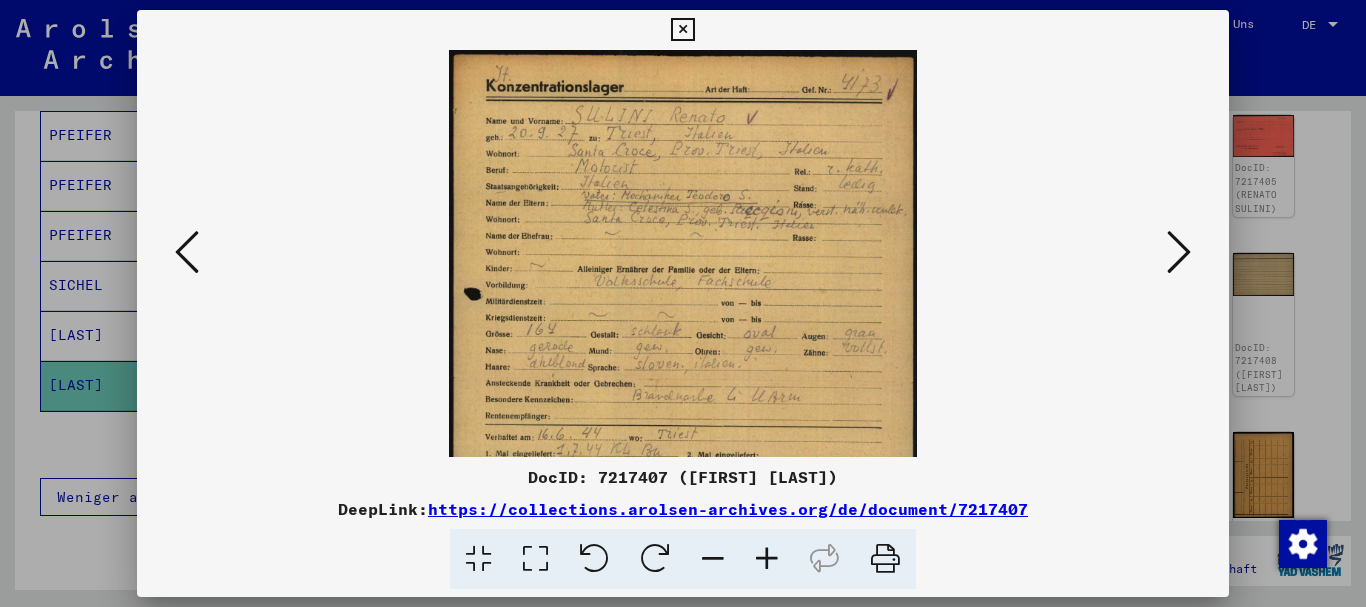 click at bounding box center [767, 559] 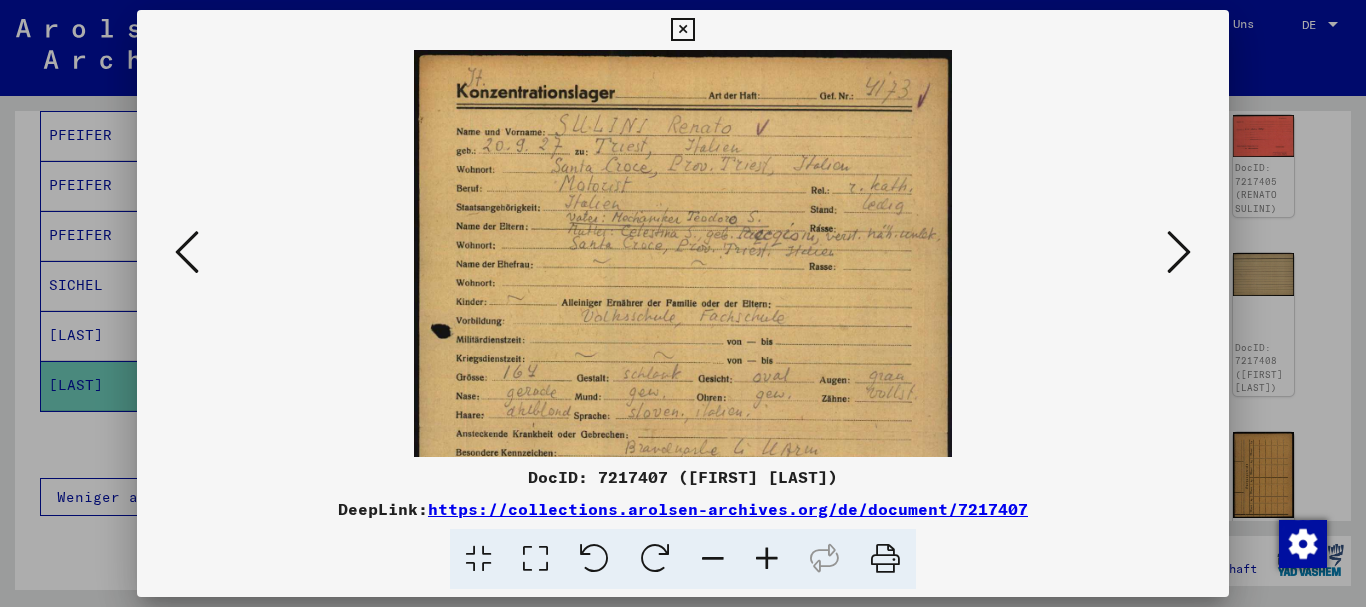 click at bounding box center (767, 559) 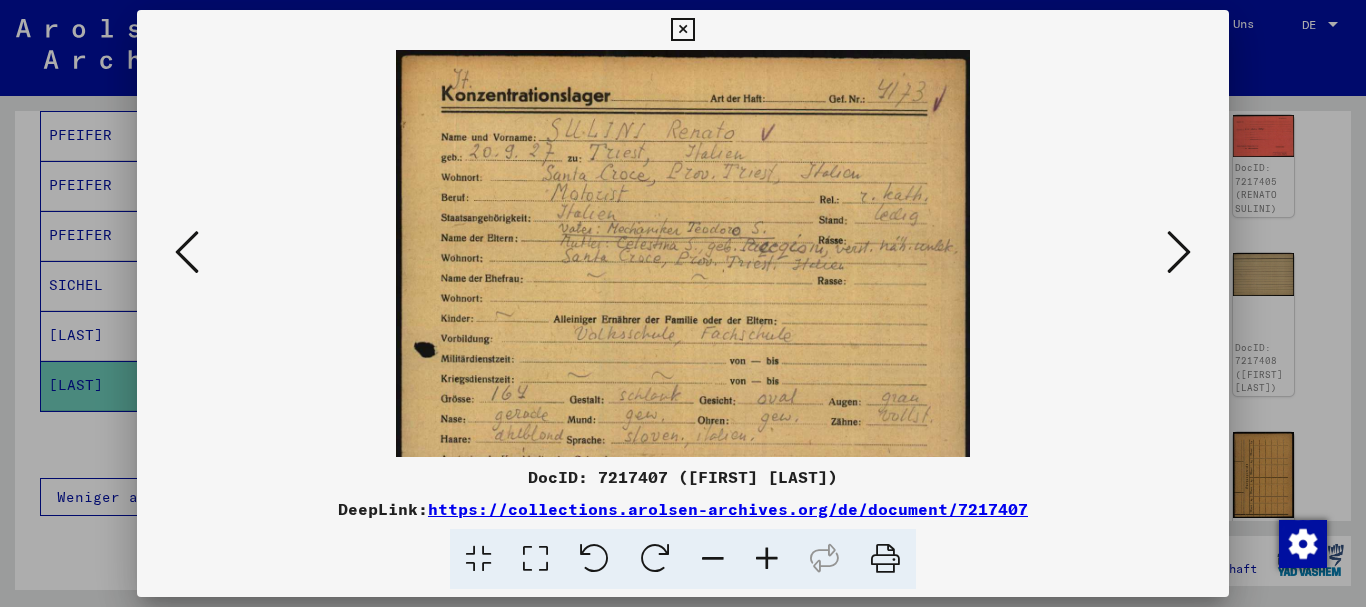click at bounding box center [767, 559] 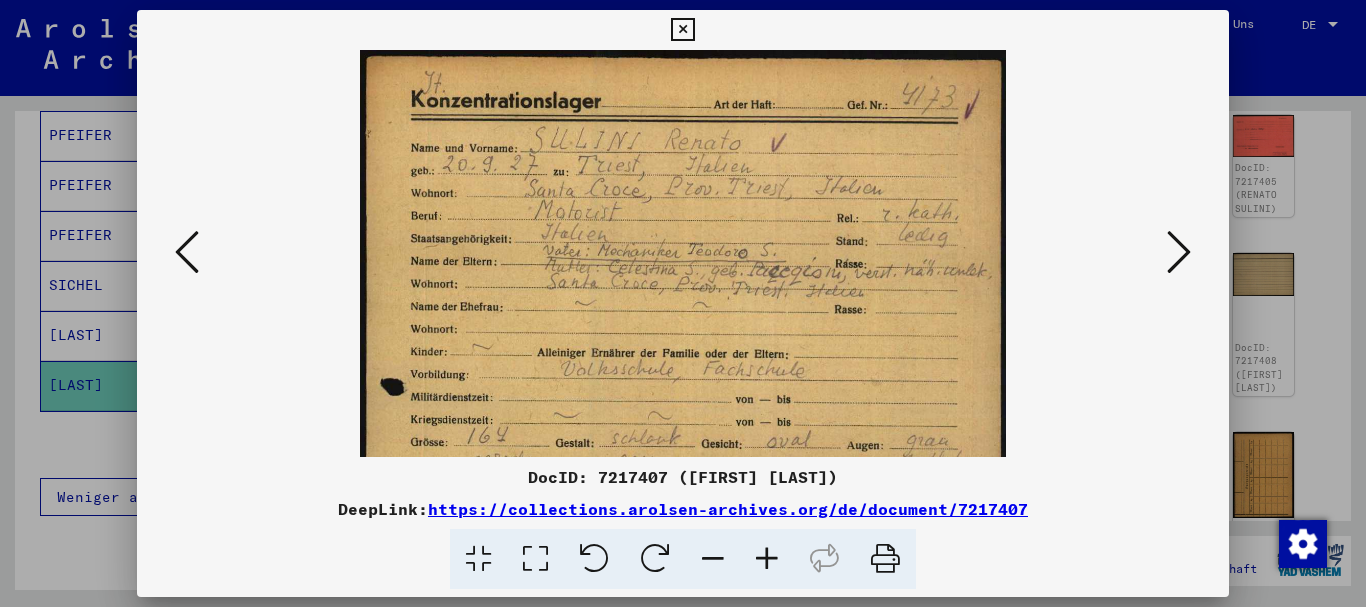 click at bounding box center [767, 559] 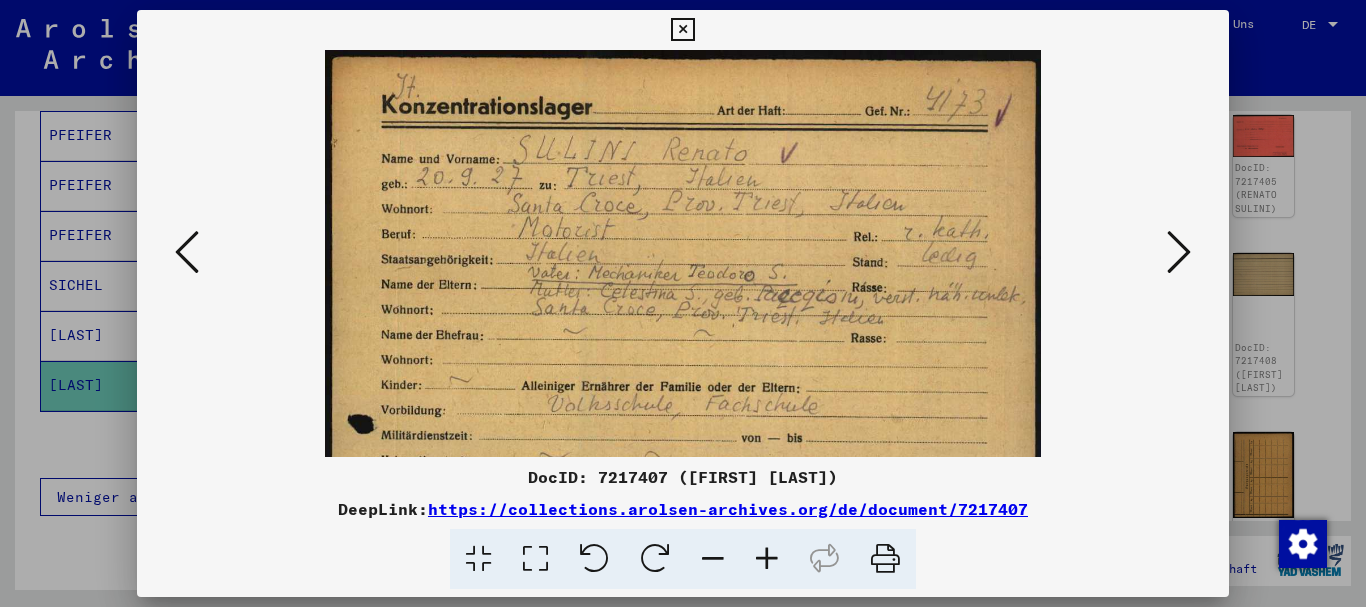 click at bounding box center (767, 559) 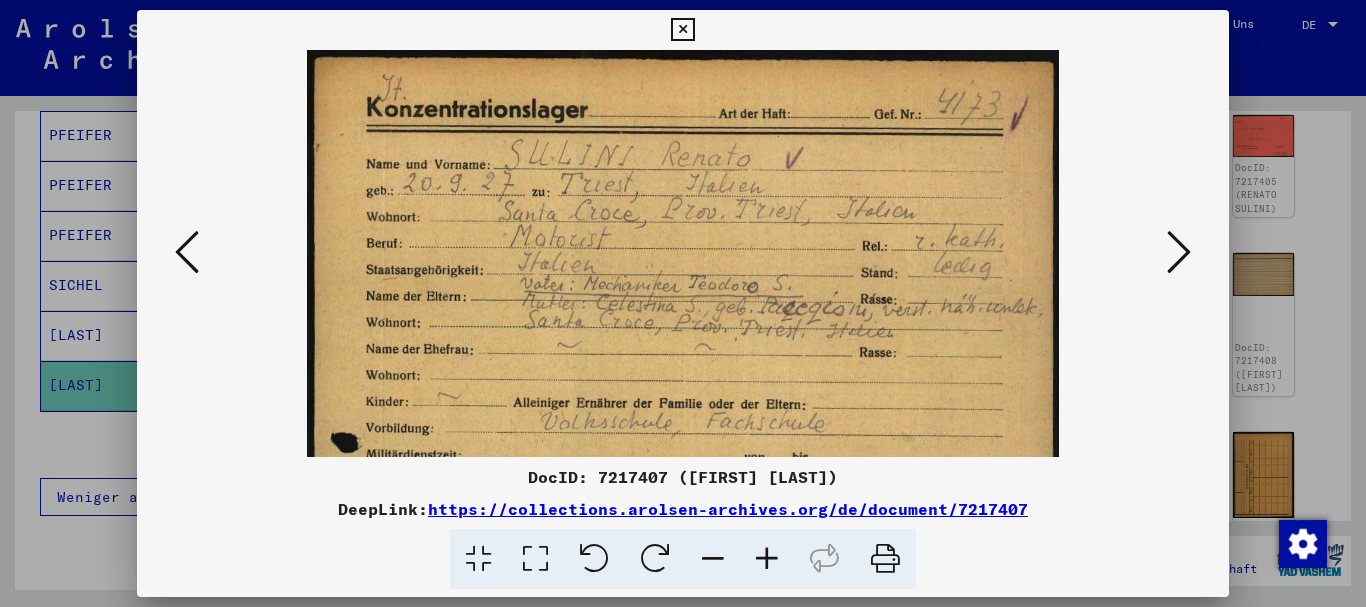 click at bounding box center (767, 559) 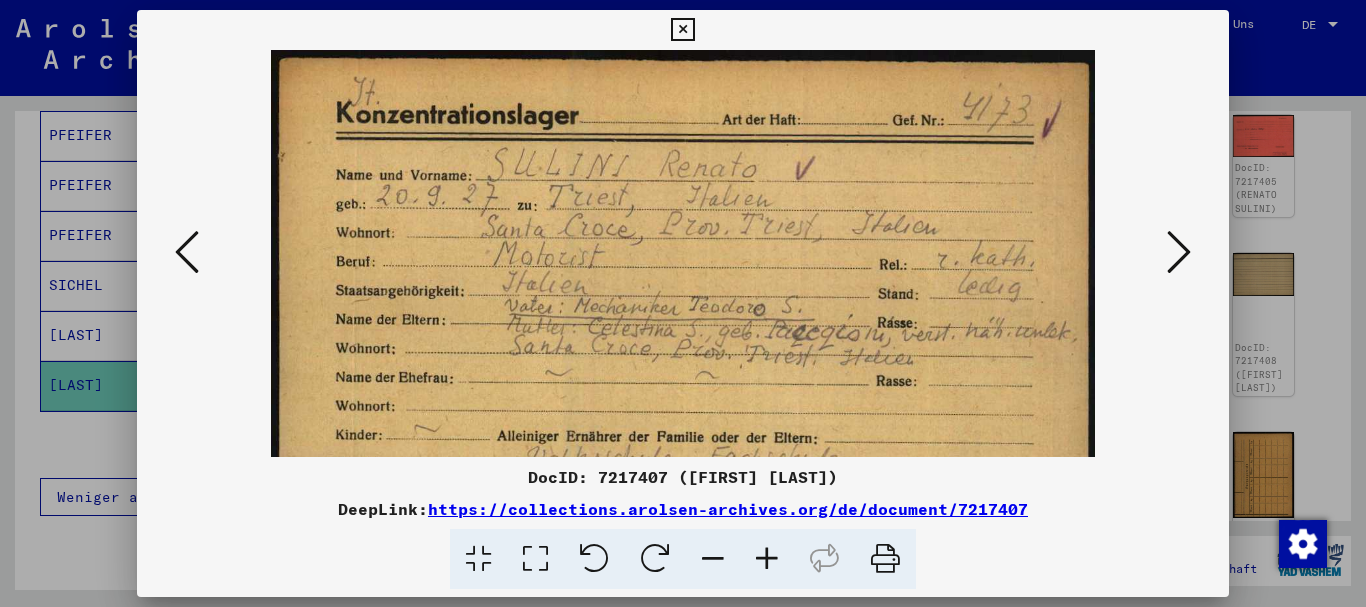 click at bounding box center [767, 559] 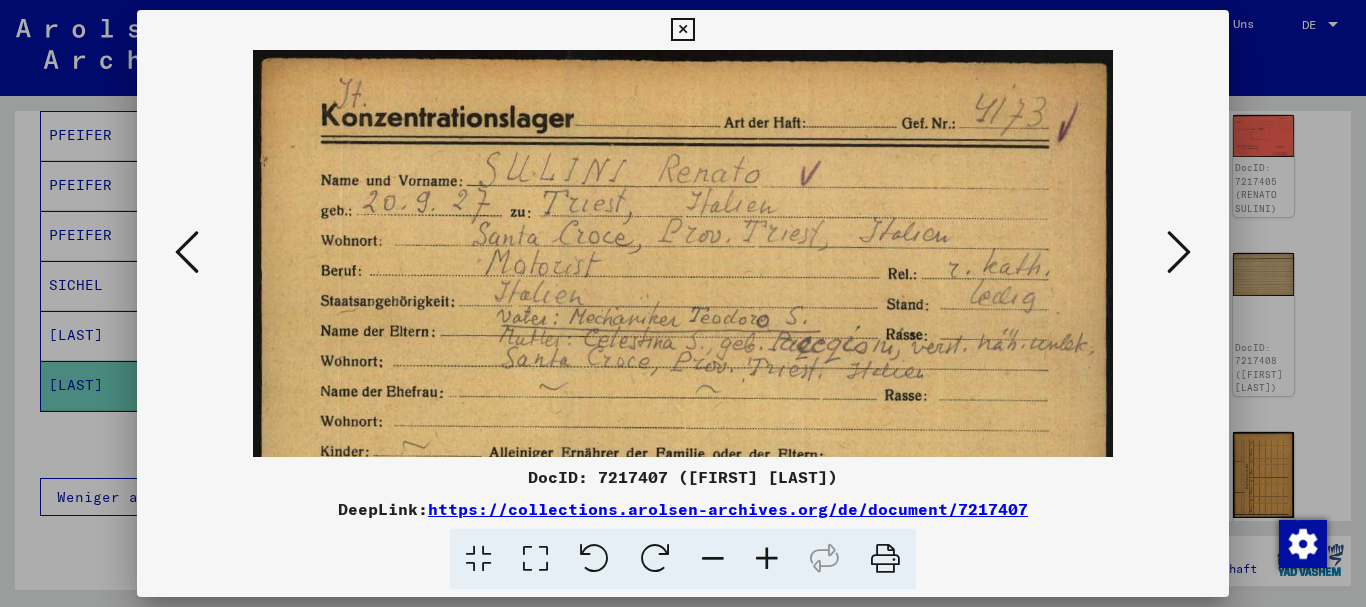 click at bounding box center (767, 559) 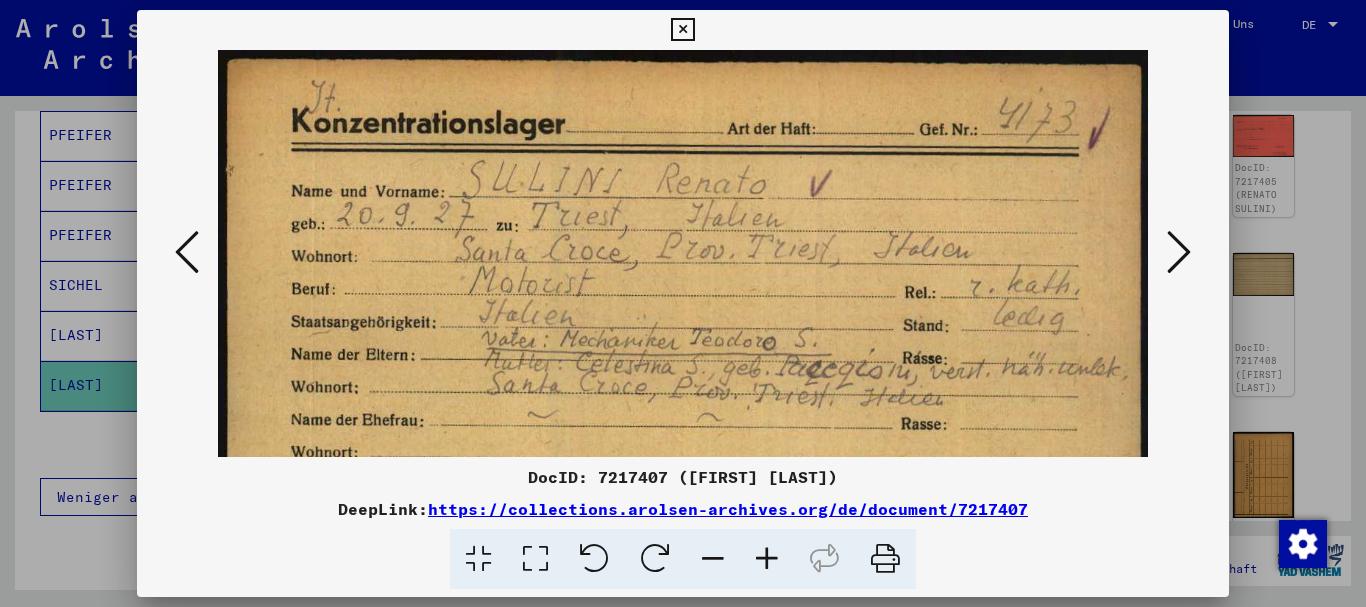 click at bounding box center (767, 559) 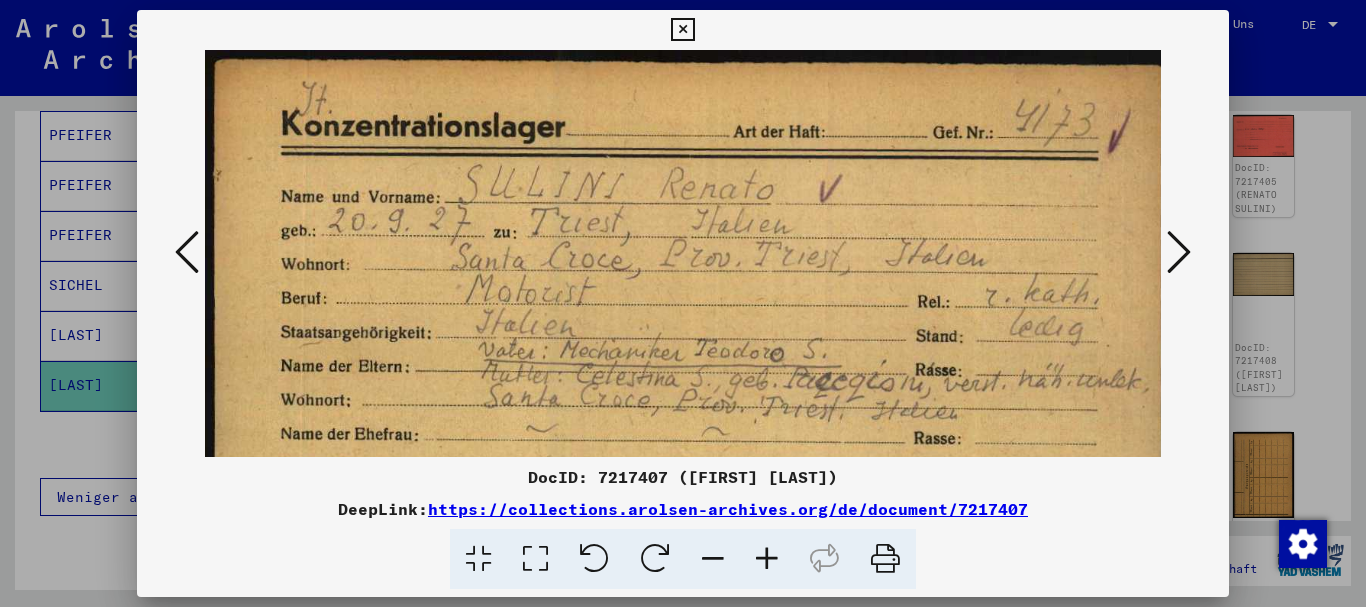 click at bounding box center (767, 559) 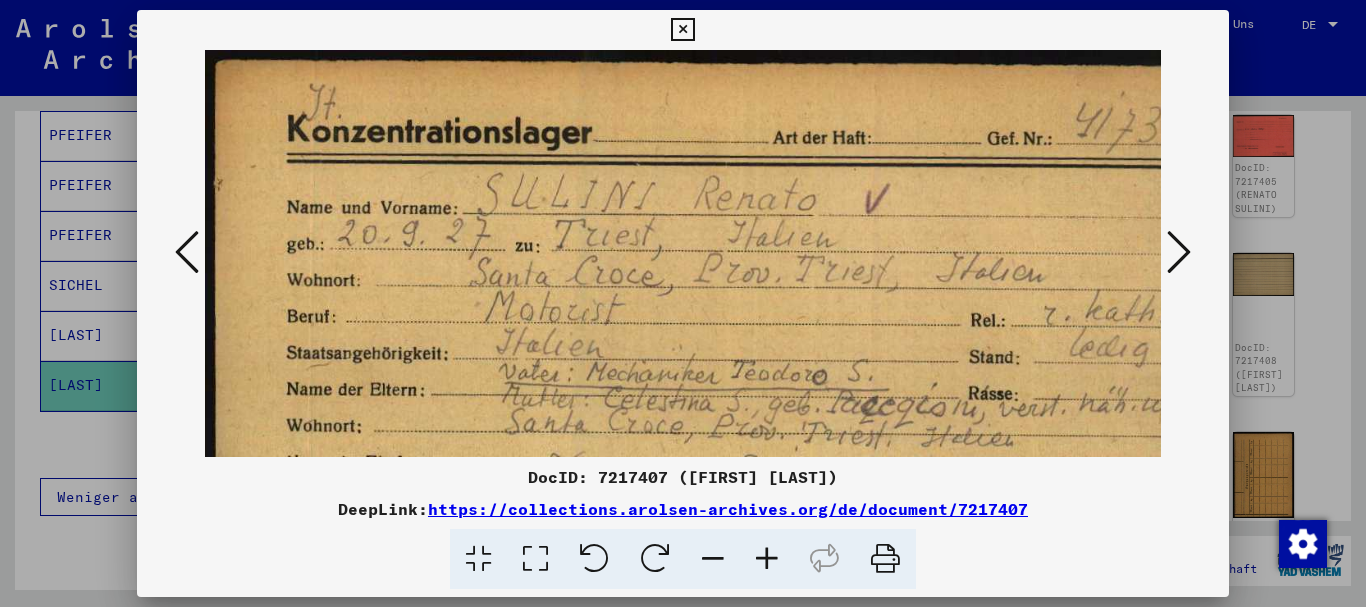 drag, startPoint x: 653, startPoint y: 336, endPoint x: 612, endPoint y: 126, distance: 213.96495 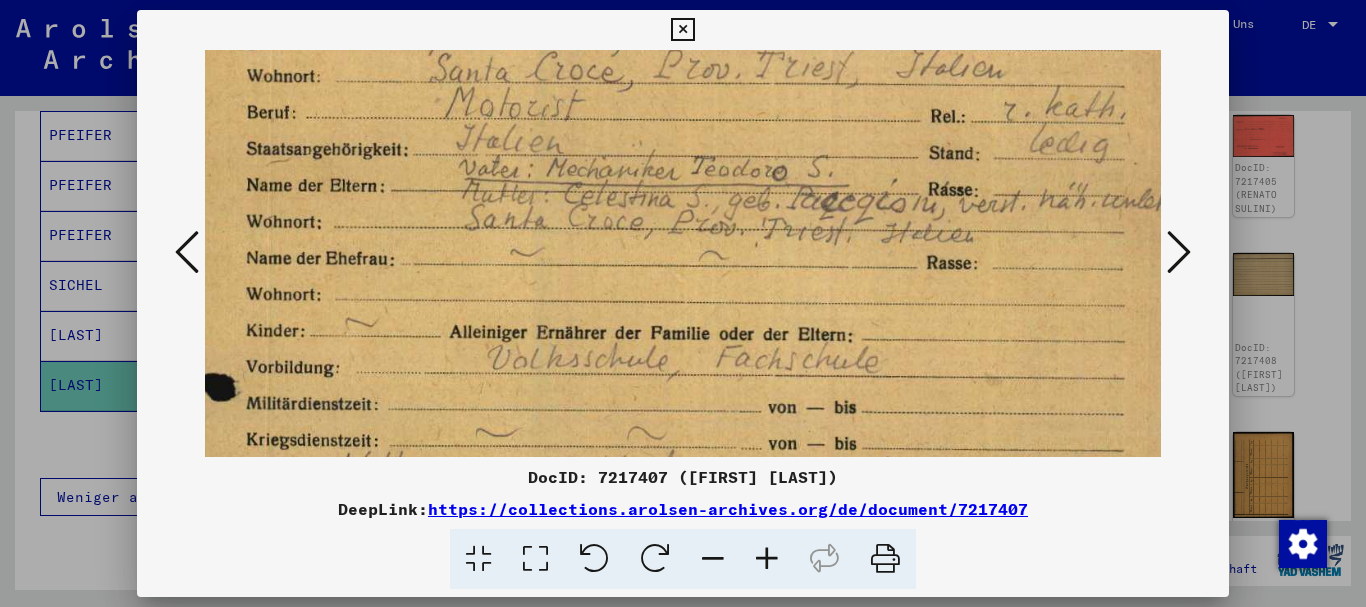 drag, startPoint x: 665, startPoint y: 219, endPoint x: 636, endPoint y: 46, distance: 175.4138 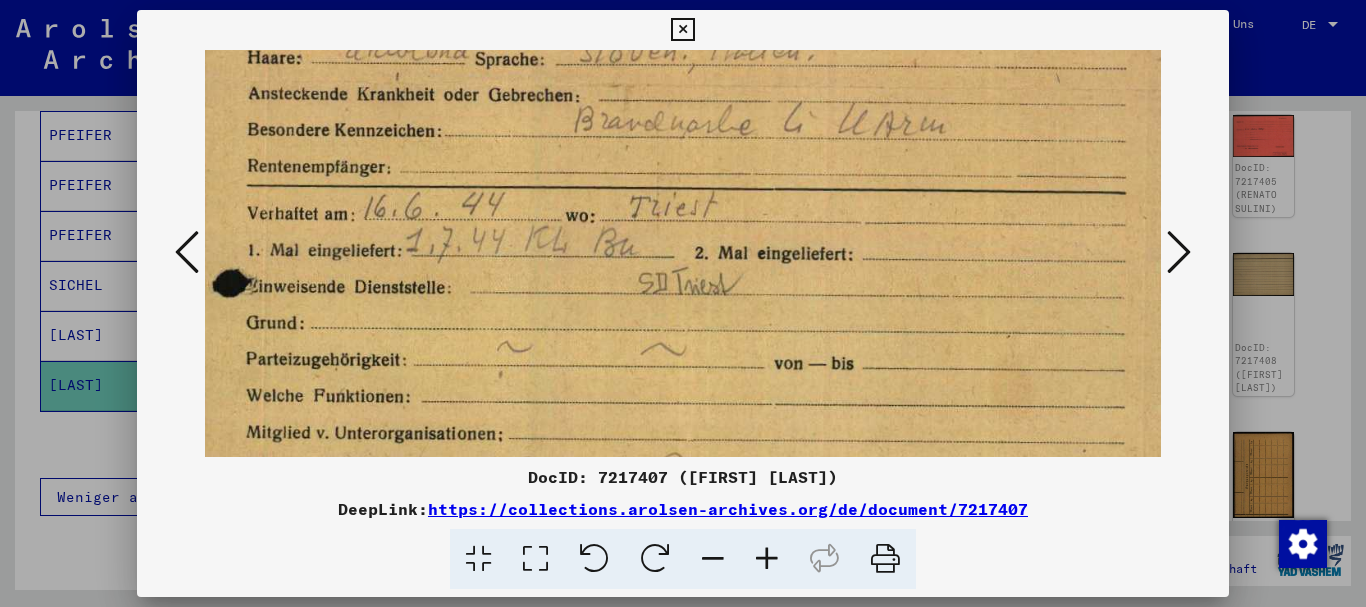 drag, startPoint x: 700, startPoint y: 158, endPoint x: 717, endPoint y: 132, distance: 31.06445 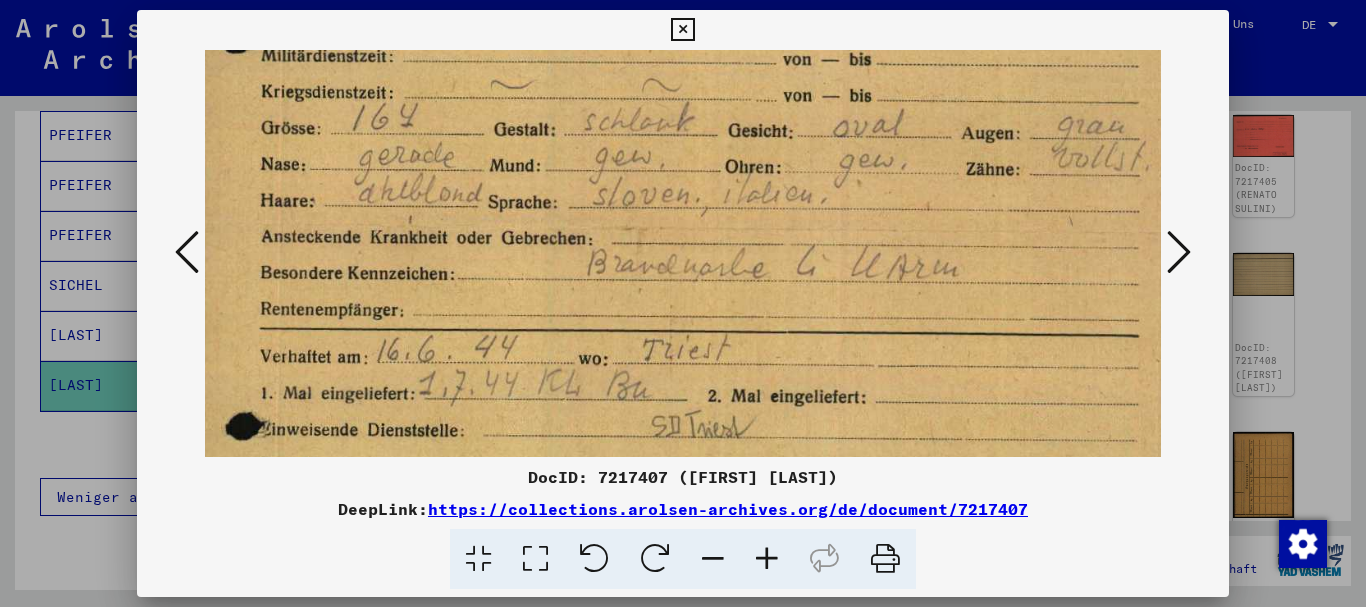 drag, startPoint x: 629, startPoint y: 161, endPoint x: 641, endPoint y: 329, distance: 168.42802 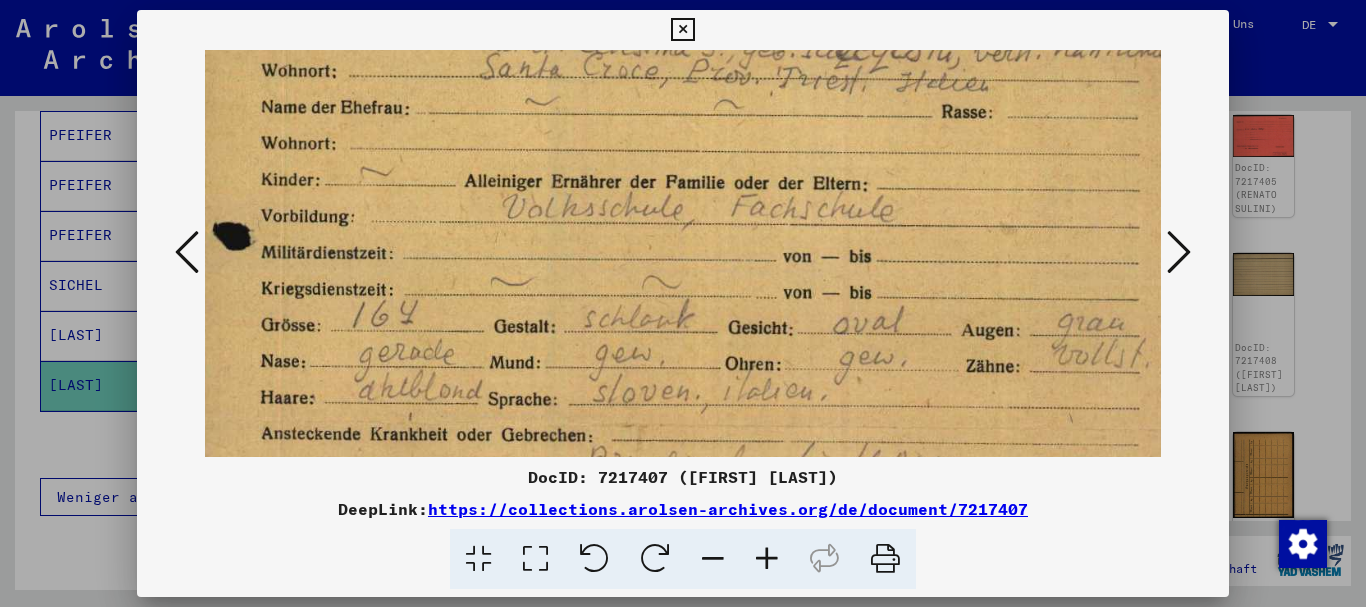 drag, startPoint x: 610, startPoint y: 144, endPoint x: 607, endPoint y: 318, distance: 174.02586 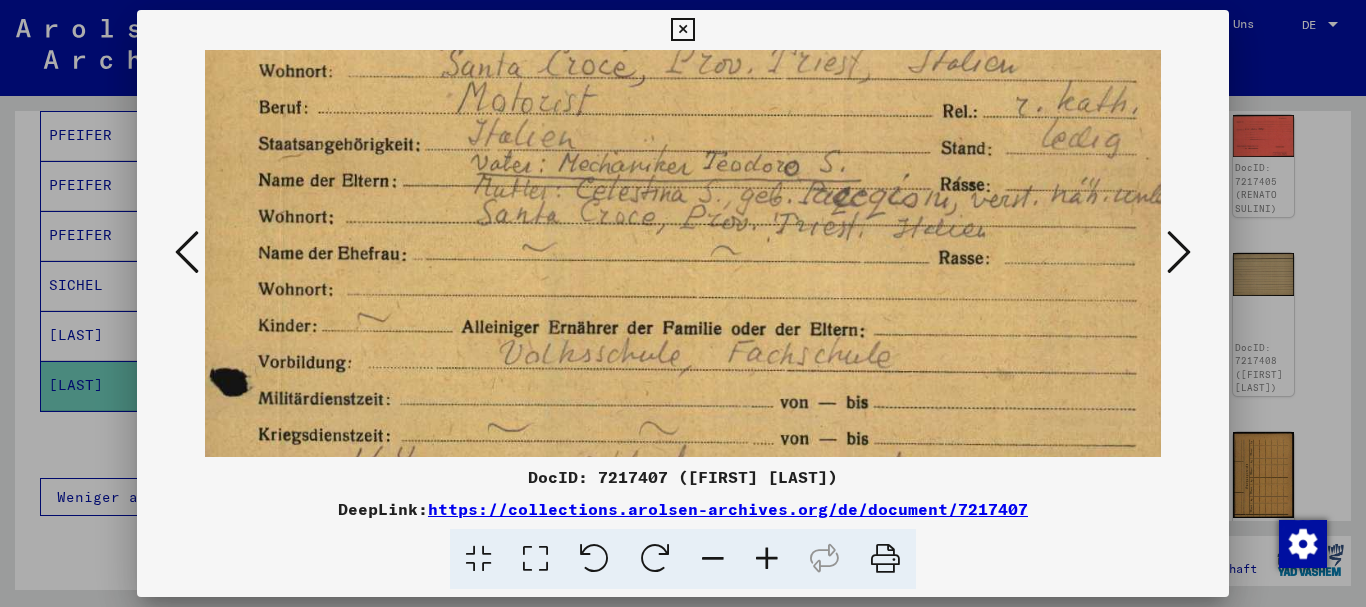 drag, startPoint x: 542, startPoint y: 173, endPoint x: 303, endPoint y: 120, distance: 244.80605 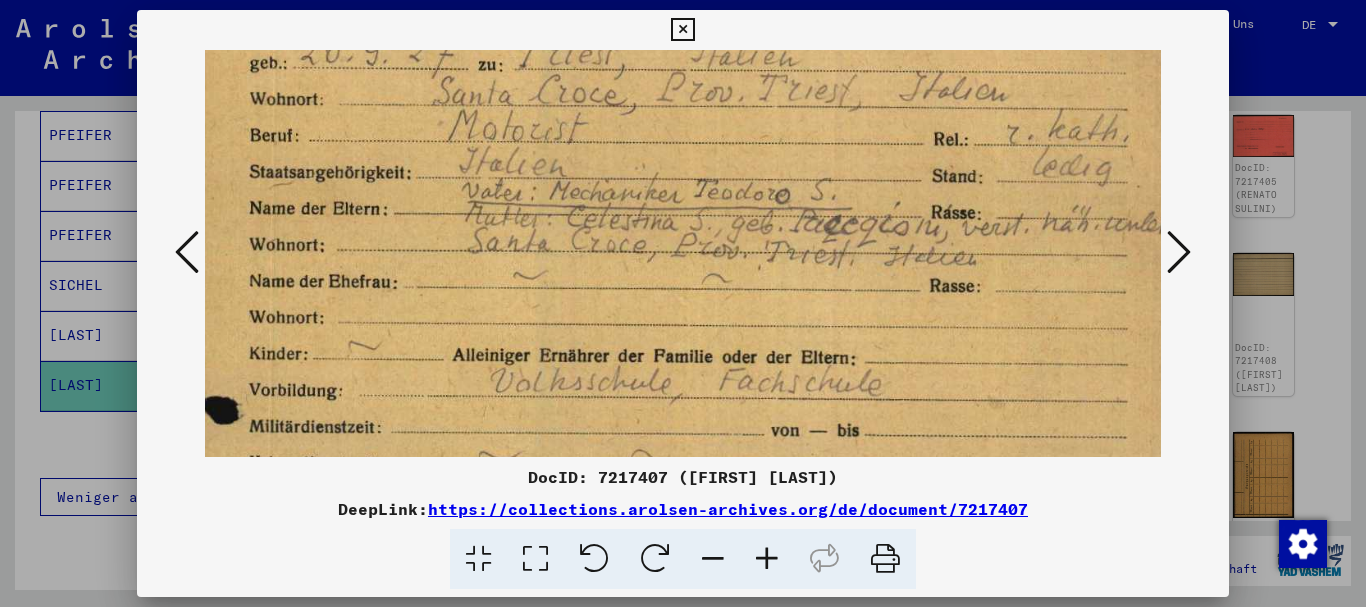 click at bounding box center (683, 303) 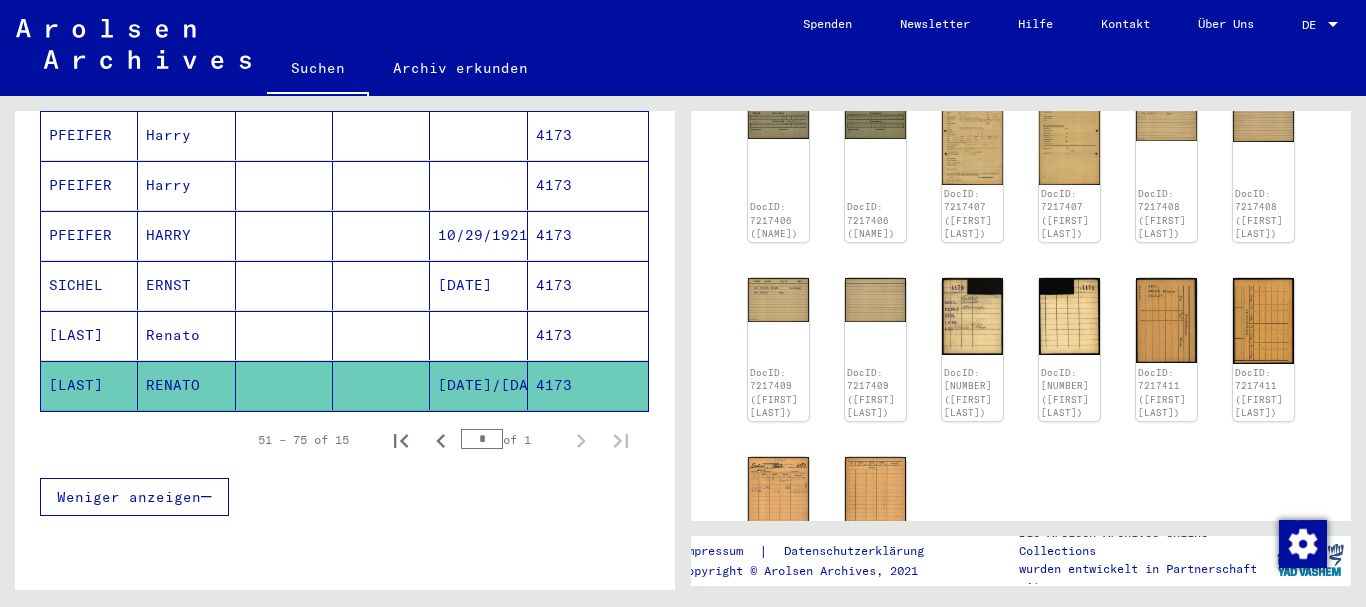 scroll, scrollTop: 540, scrollLeft: 0, axis: vertical 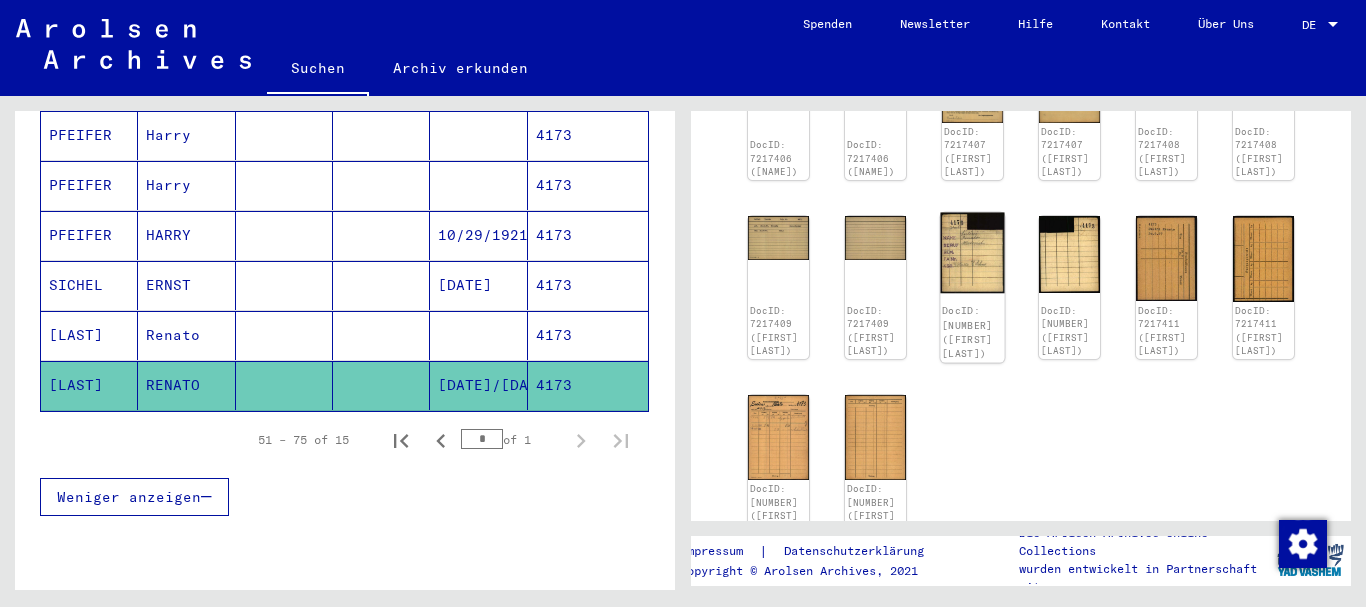 click 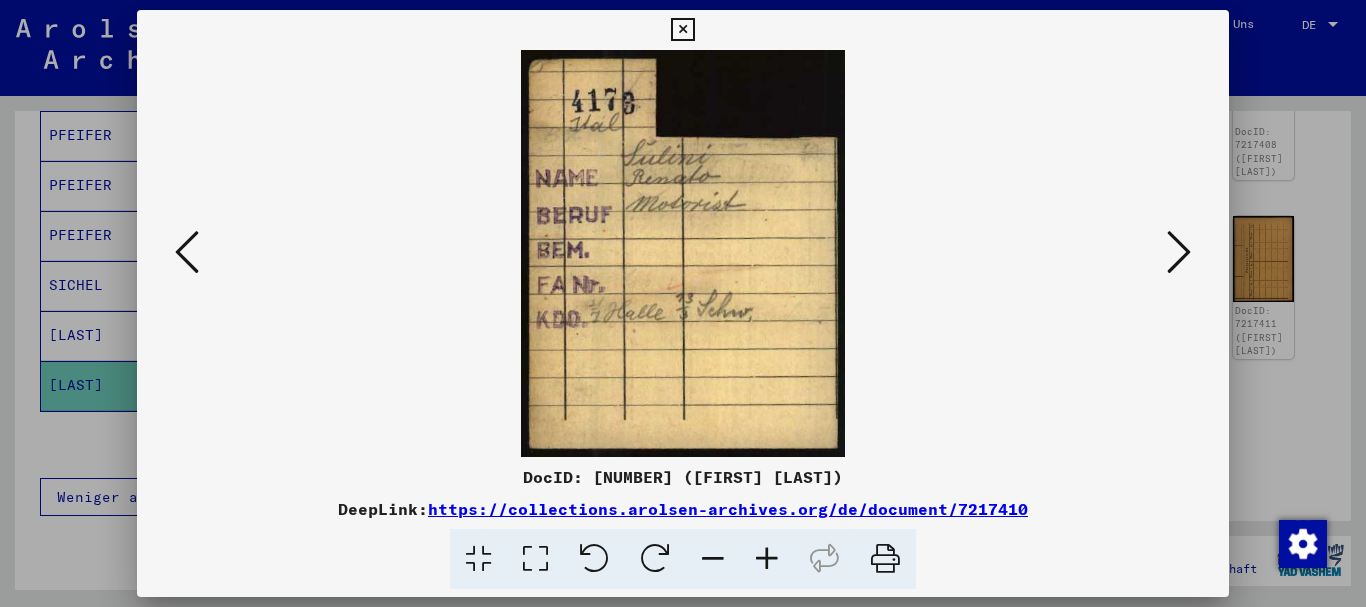 click at bounding box center [767, 559] 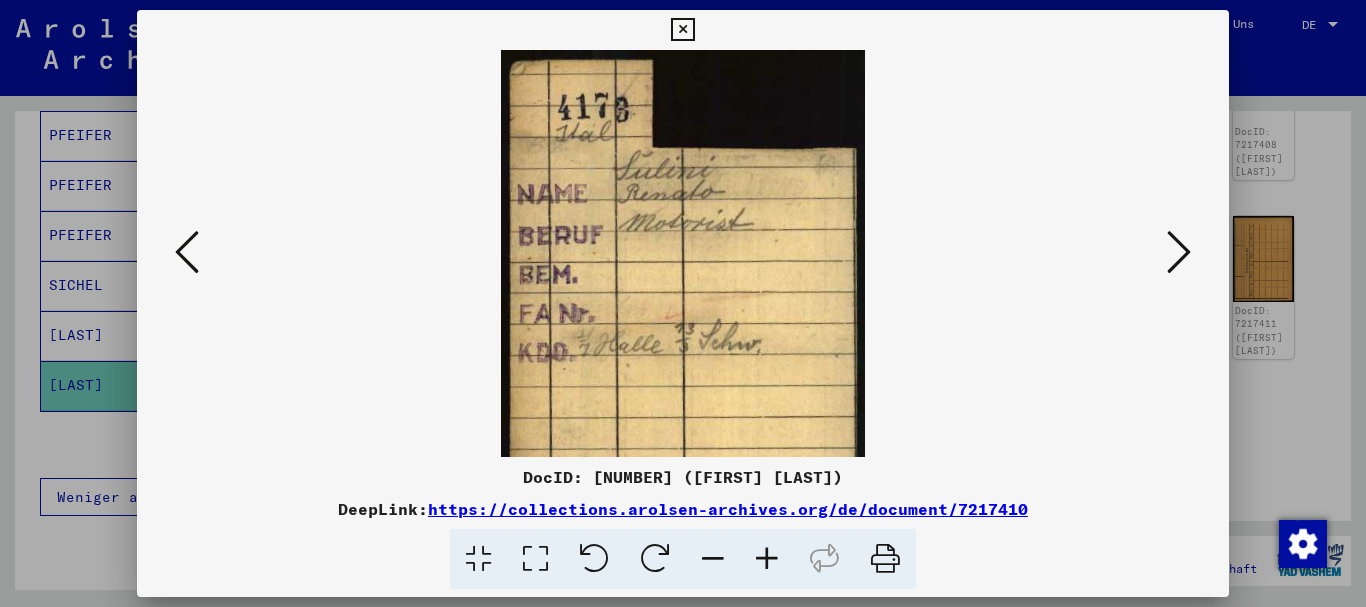 click at bounding box center [767, 559] 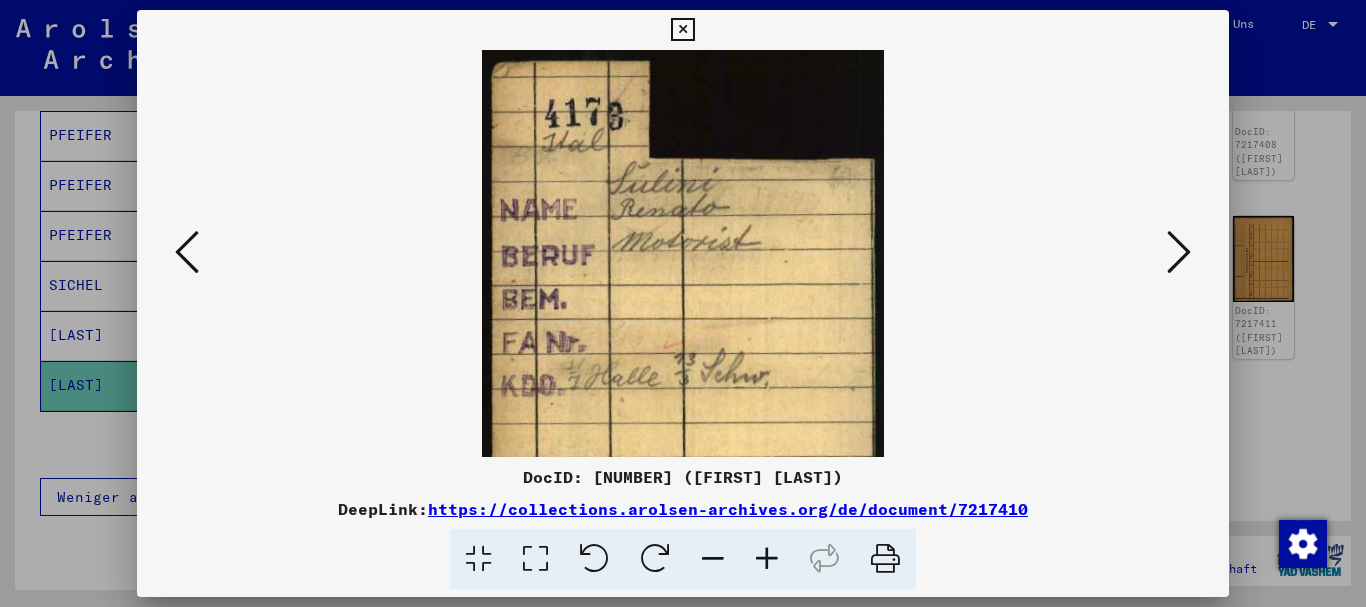 click at bounding box center [767, 559] 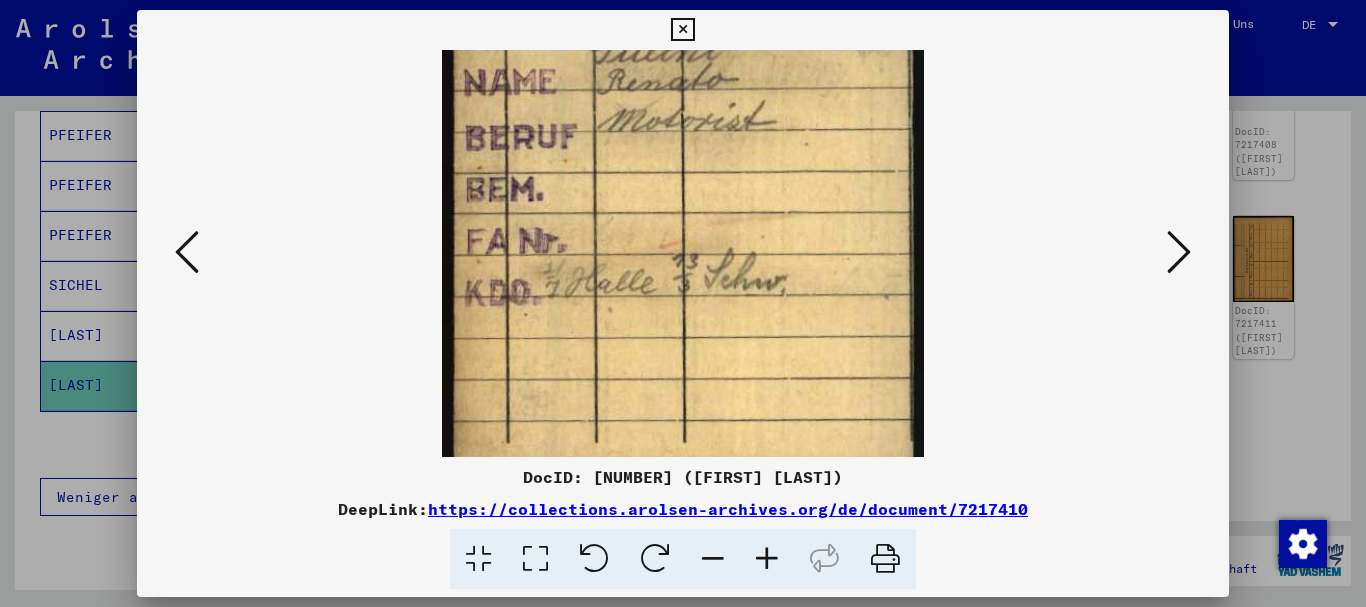 drag, startPoint x: 635, startPoint y: 367, endPoint x: 590, endPoint y: 216, distance: 157.56268 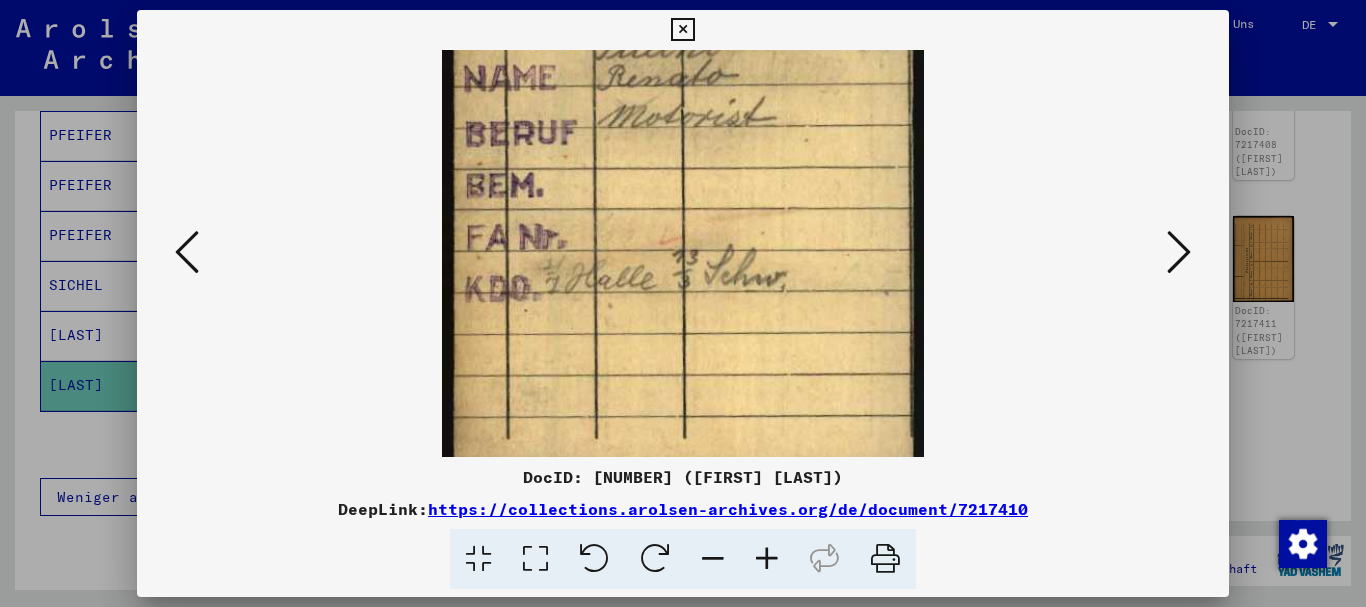 click at bounding box center (683, 303) 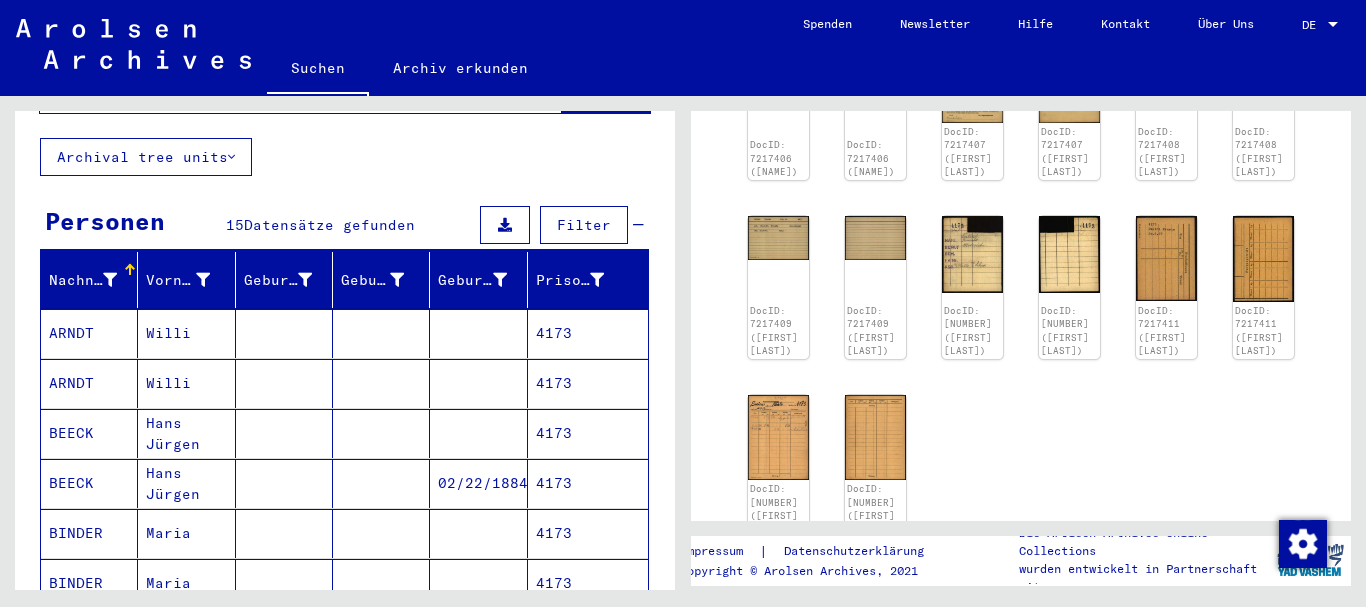scroll, scrollTop: 0, scrollLeft: 0, axis: both 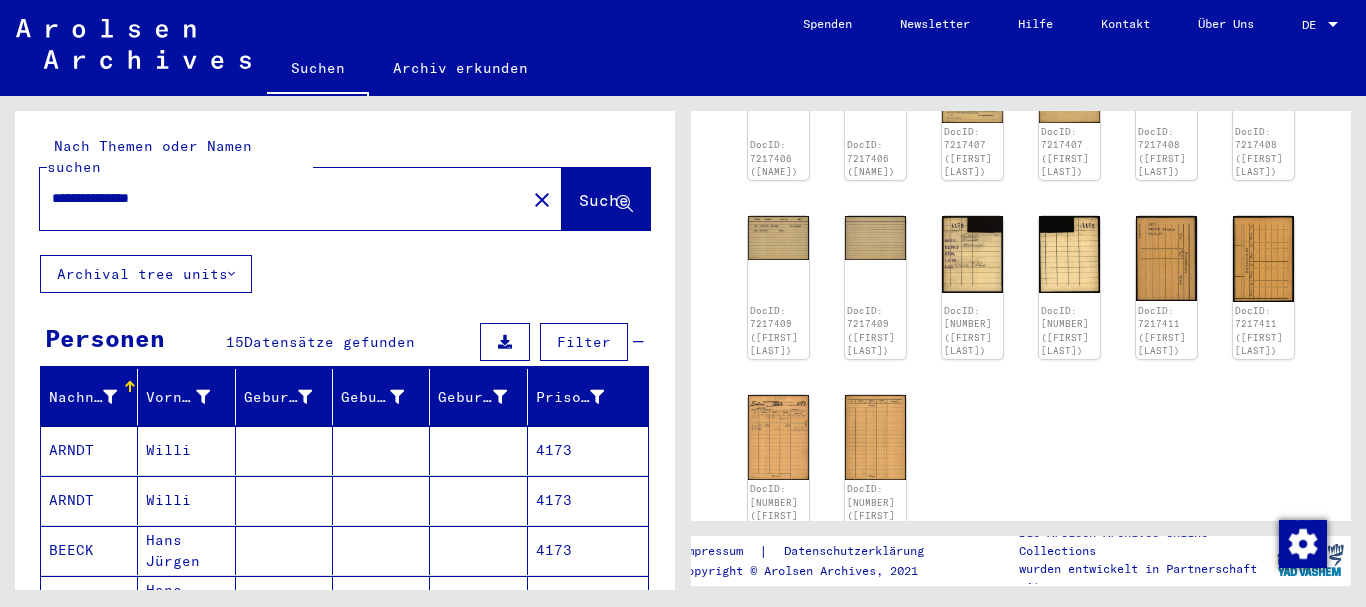 drag, startPoint x: 196, startPoint y: 178, endPoint x: 0, endPoint y: 153, distance: 197.58795 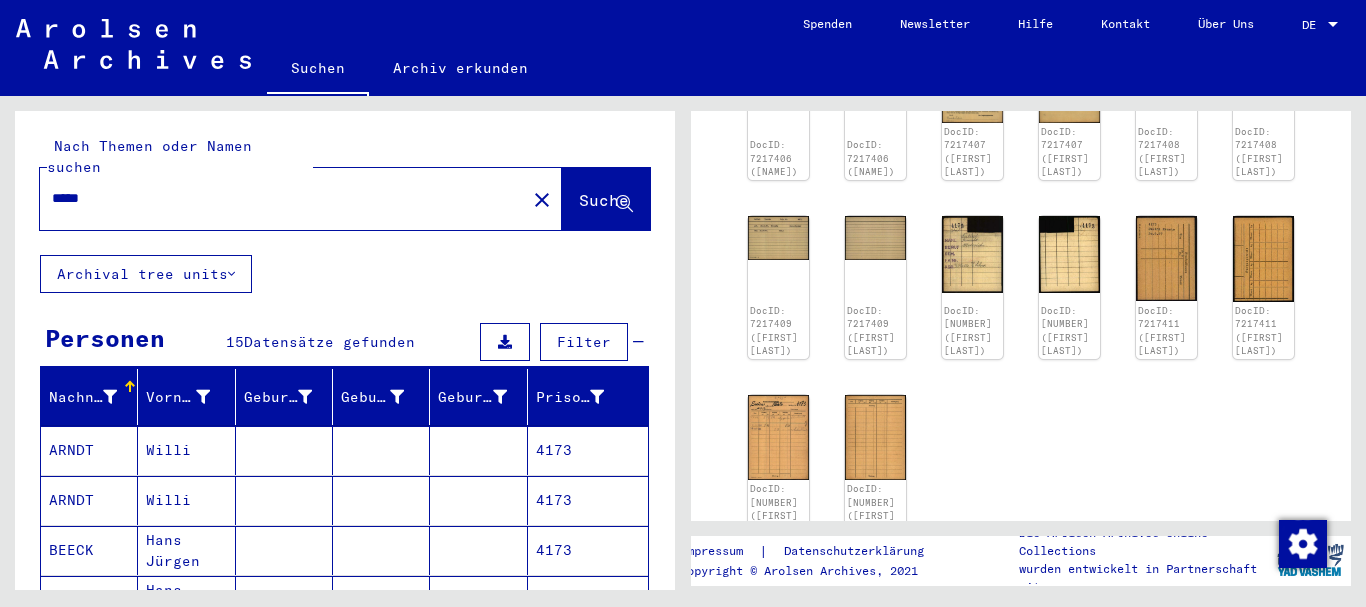 type on "*****" 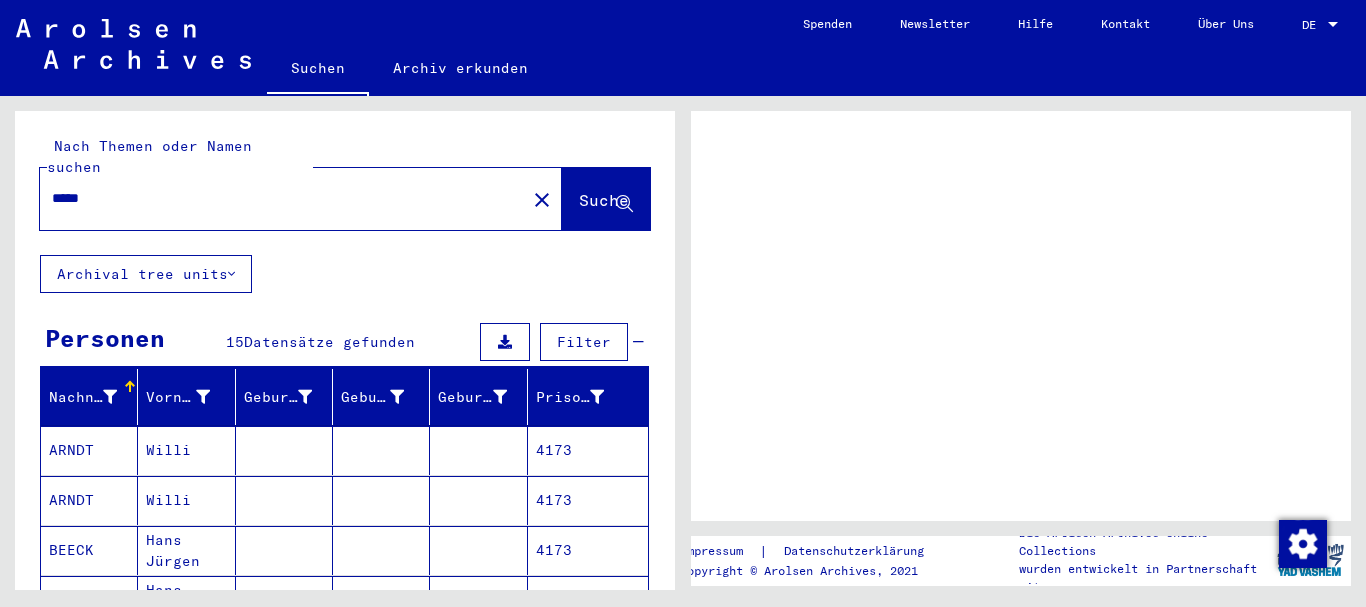 scroll, scrollTop: 0, scrollLeft: 0, axis: both 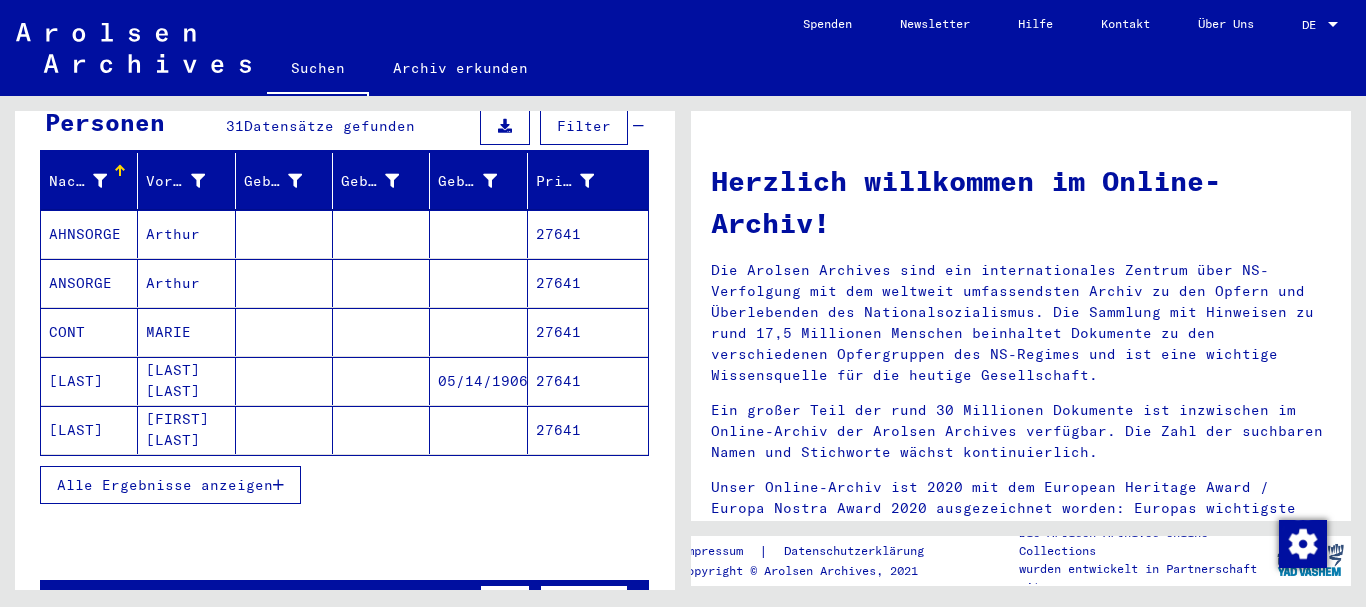 drag, startPoint x: 114, startPoint y: 463, endPoint x: 117, endPoint y: 420, distance: 43.104523 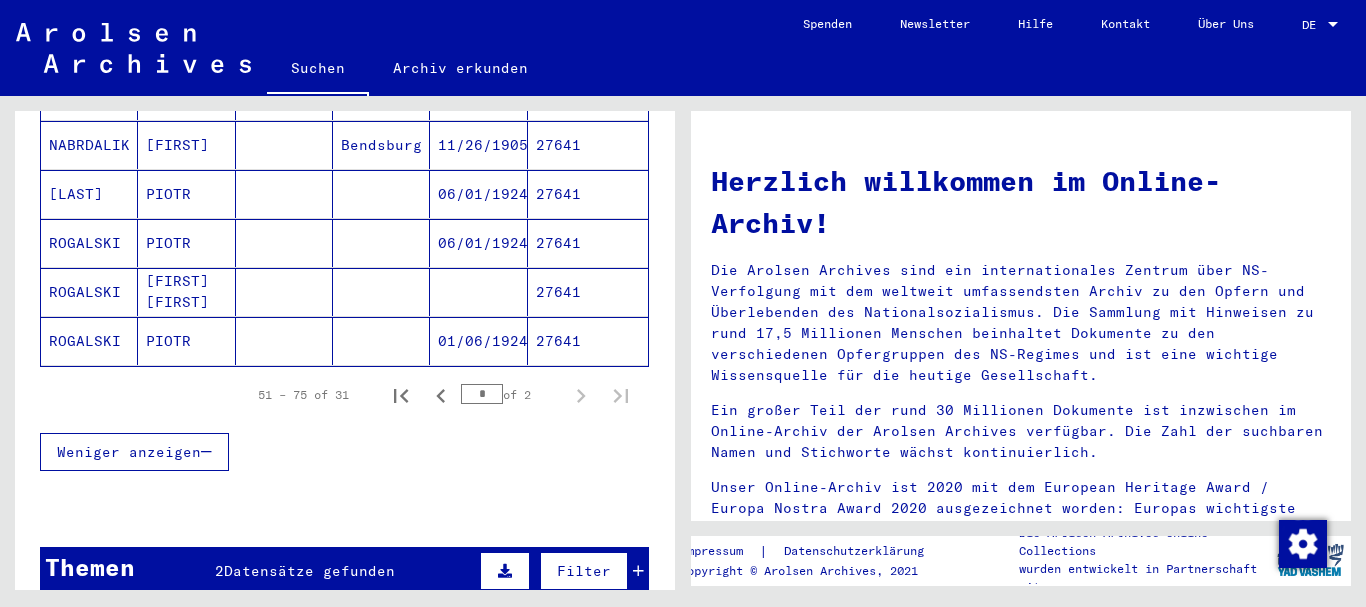 scroll, scrollTop: 1404, scrollLeft: 0, axis: vertical 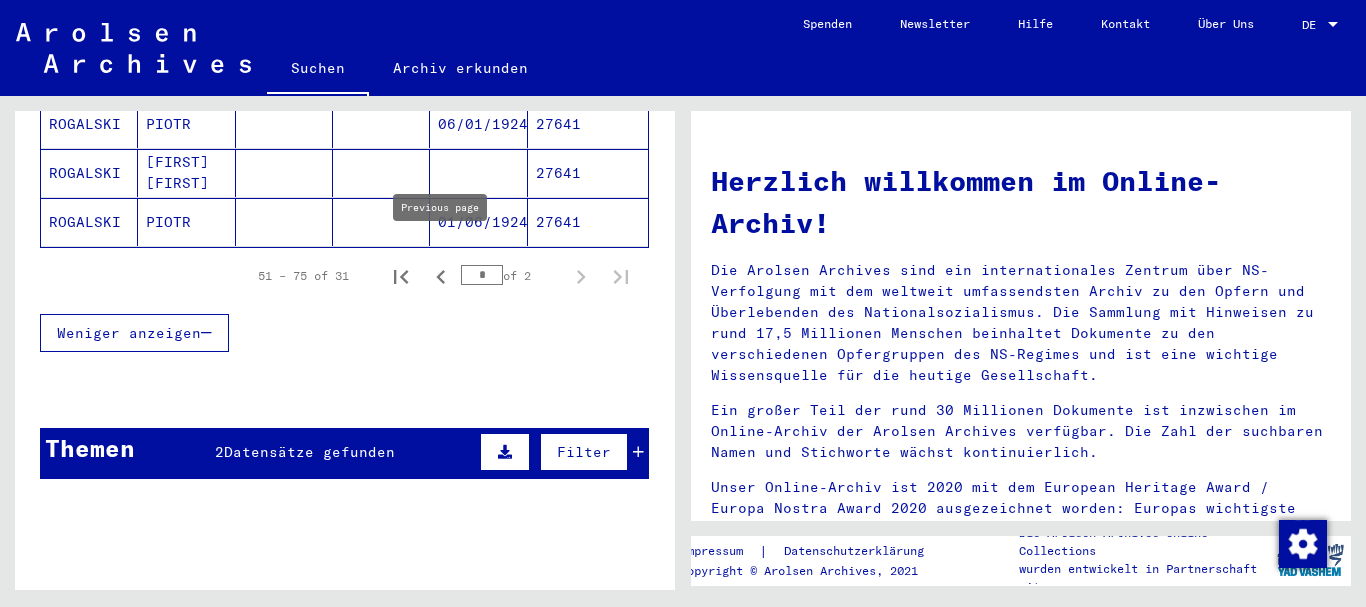 click 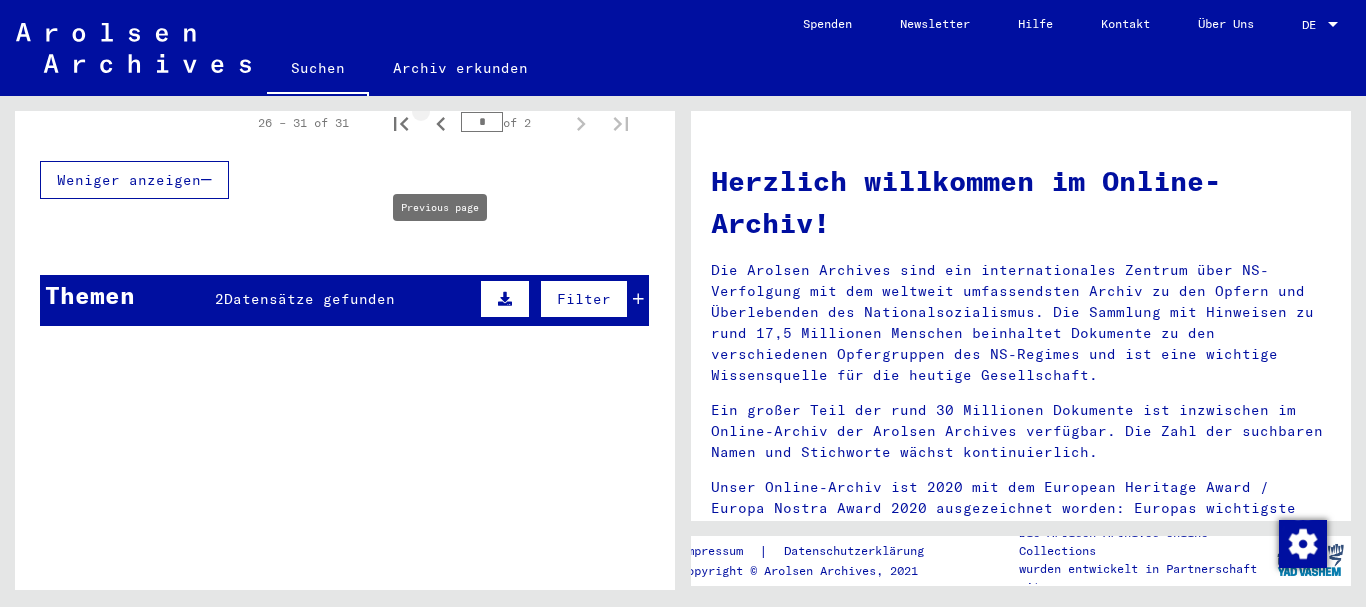 scroll, scrollTop: 605, scrollLeft: 0, axis: vertical 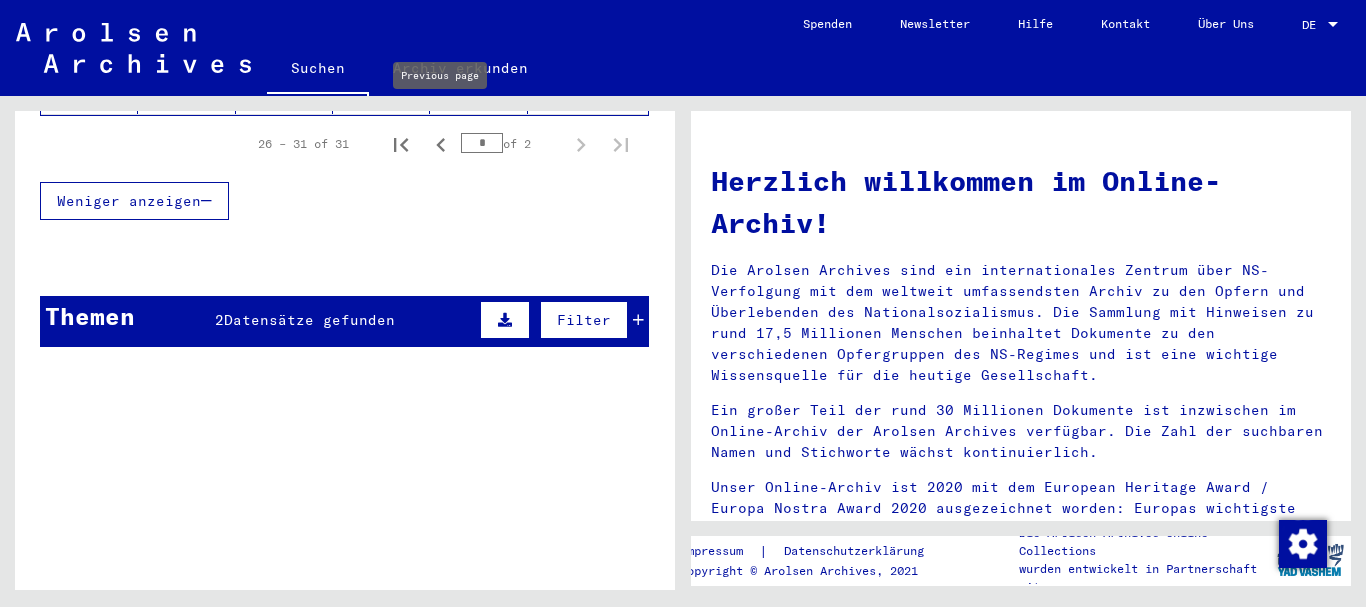 drag, startPoint x: 443, startPoint y: 128, endPoint x: 369, endPoint y: 142, distance: 75.31268 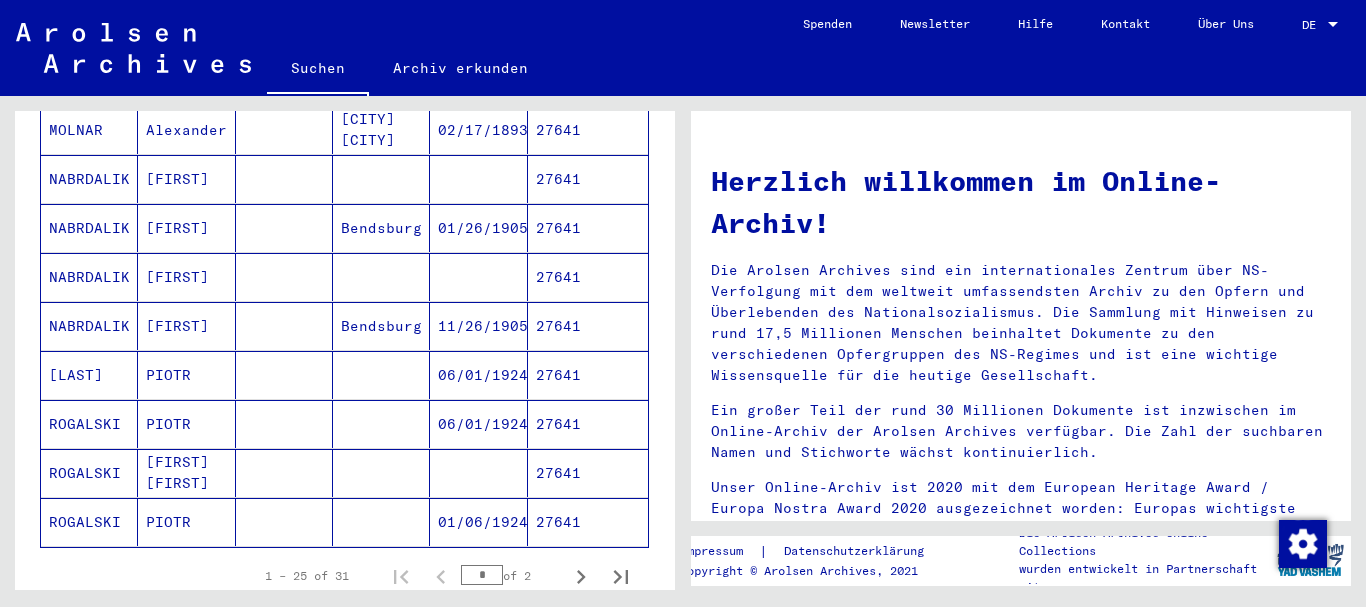 scroll, scrollTop: 1212, scrollLeft: 0, axis: vertical 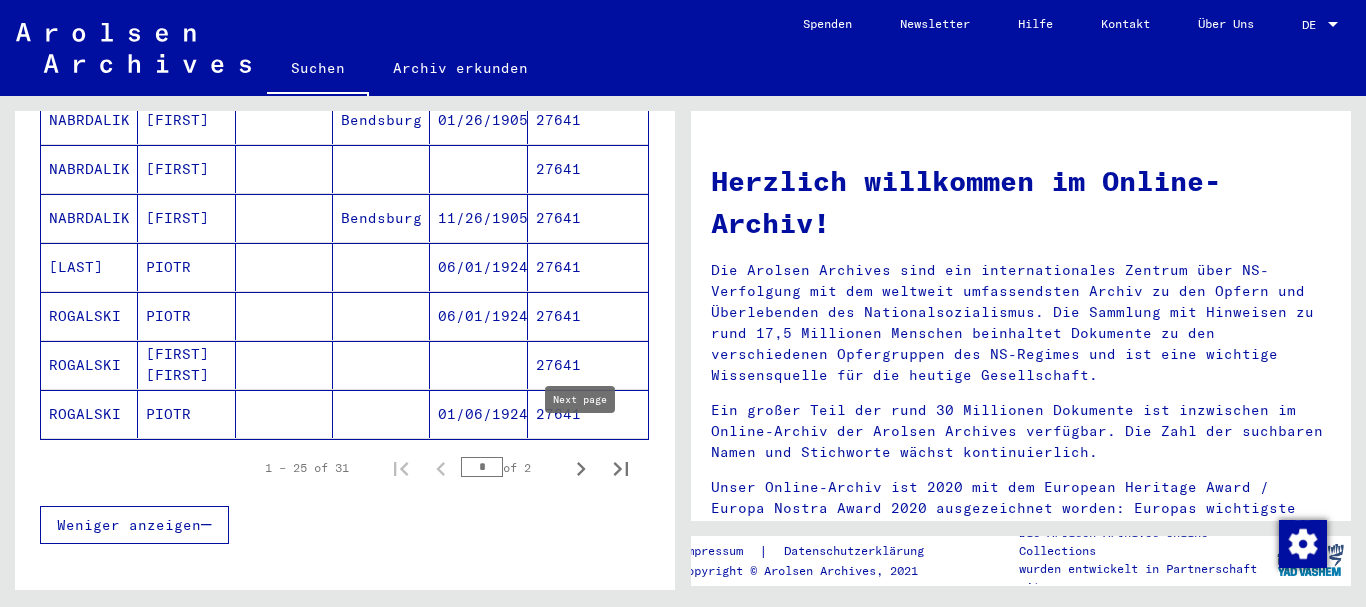 click 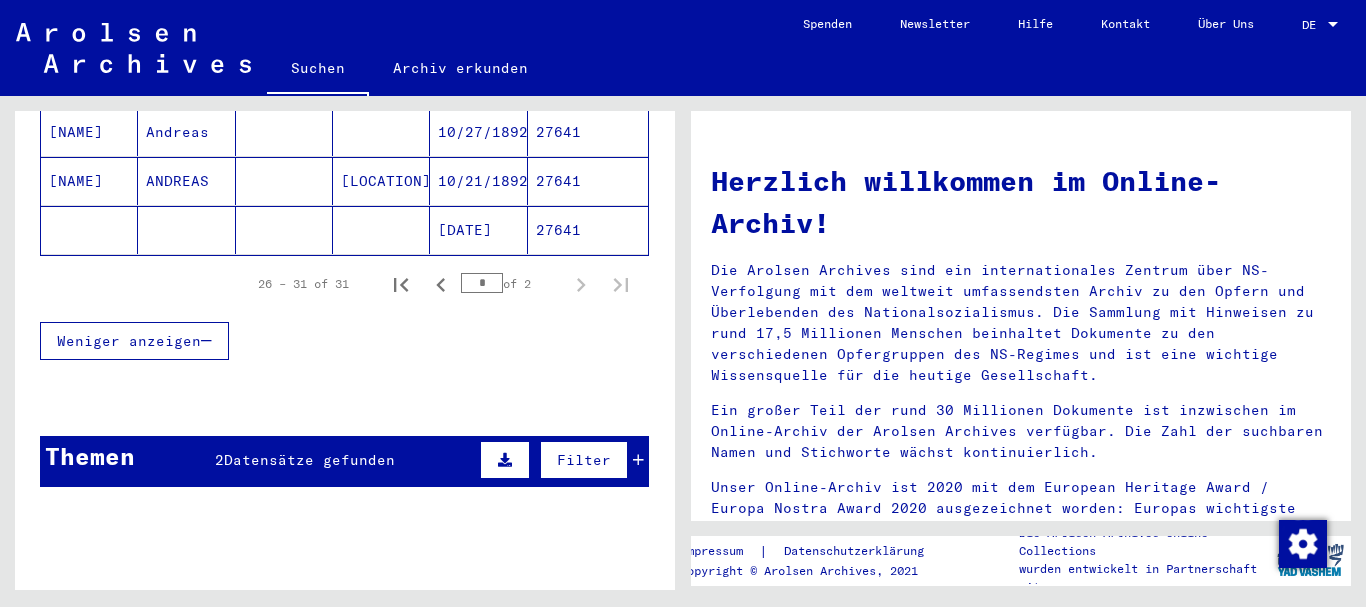 scroll, scrollTop: 281, scrollLeft: 0, axis: vertical 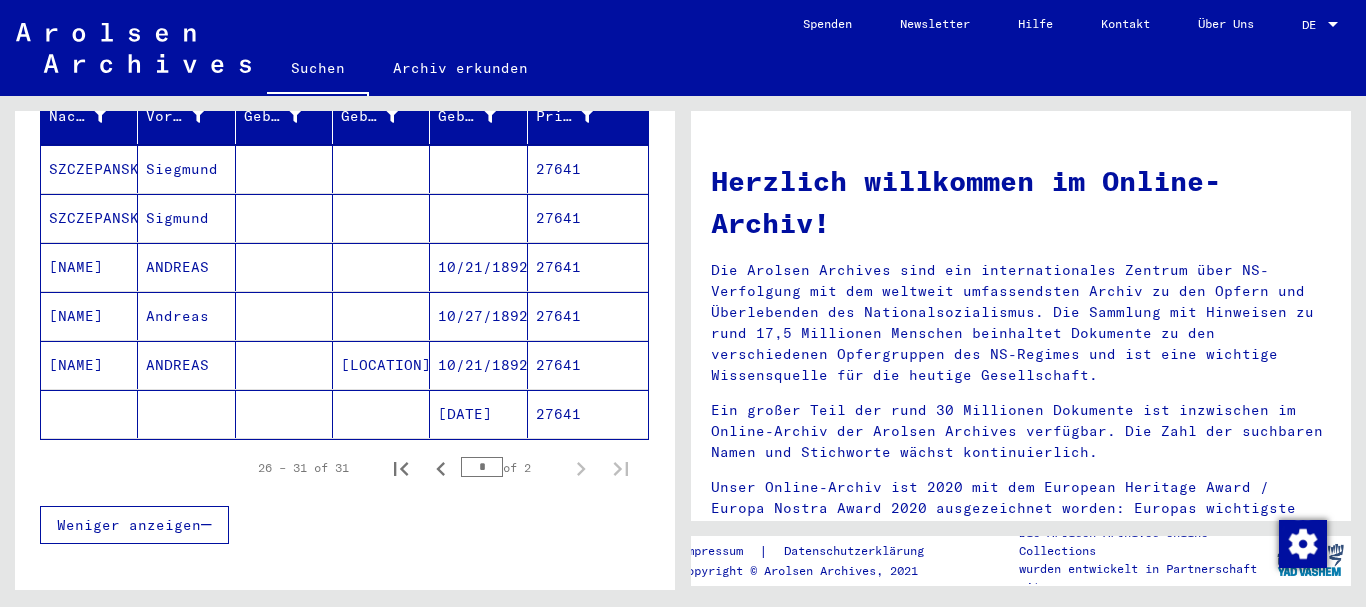 click on "[NAME]" at bounding box center [89, 414] 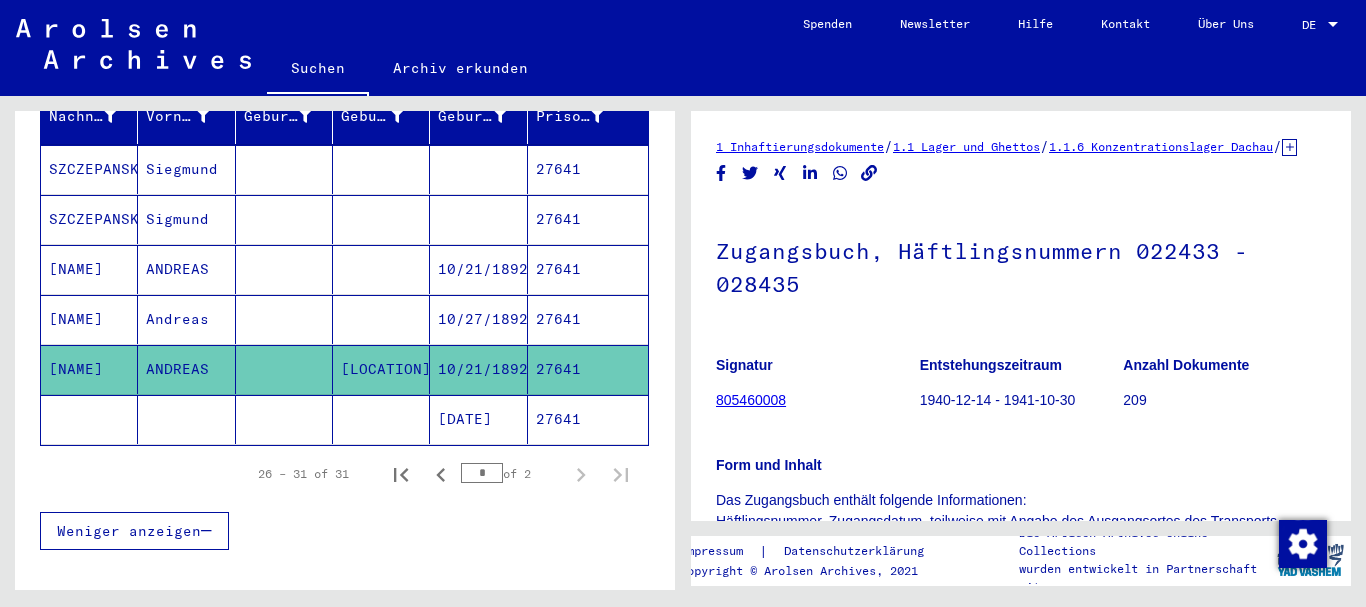 click on "[NAME]" at bounding box center [89, 319] 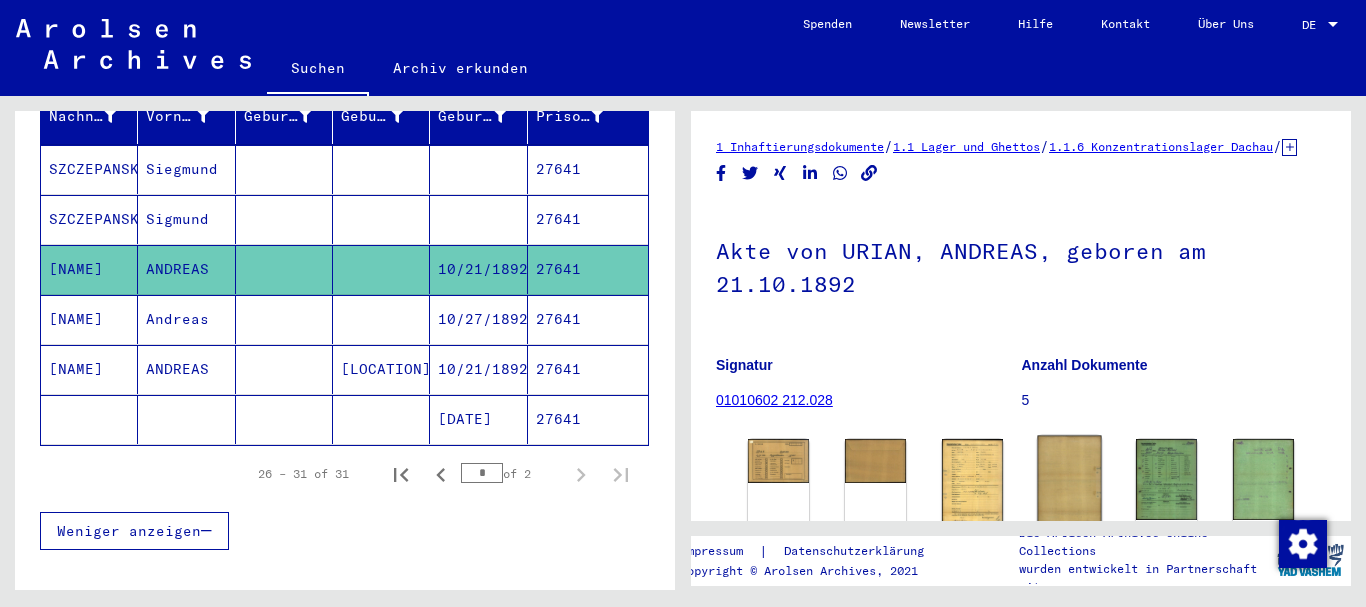 scroll, scrollTop: 216, scrollLeft: 0, axis: vertical 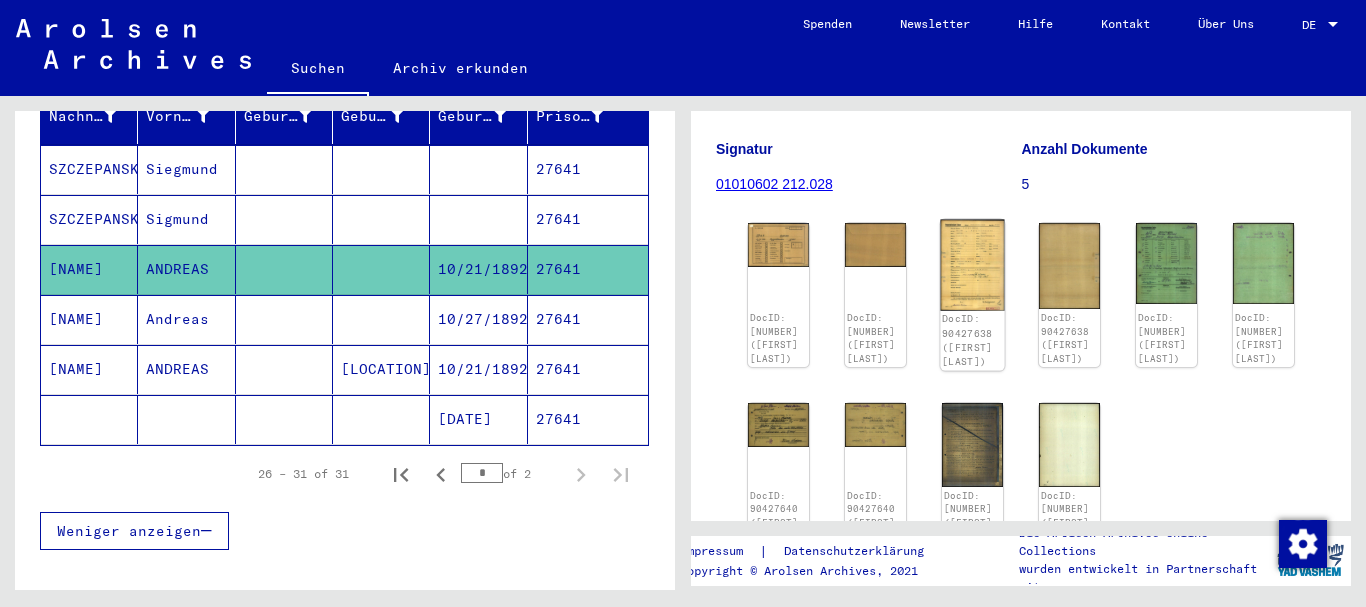 click 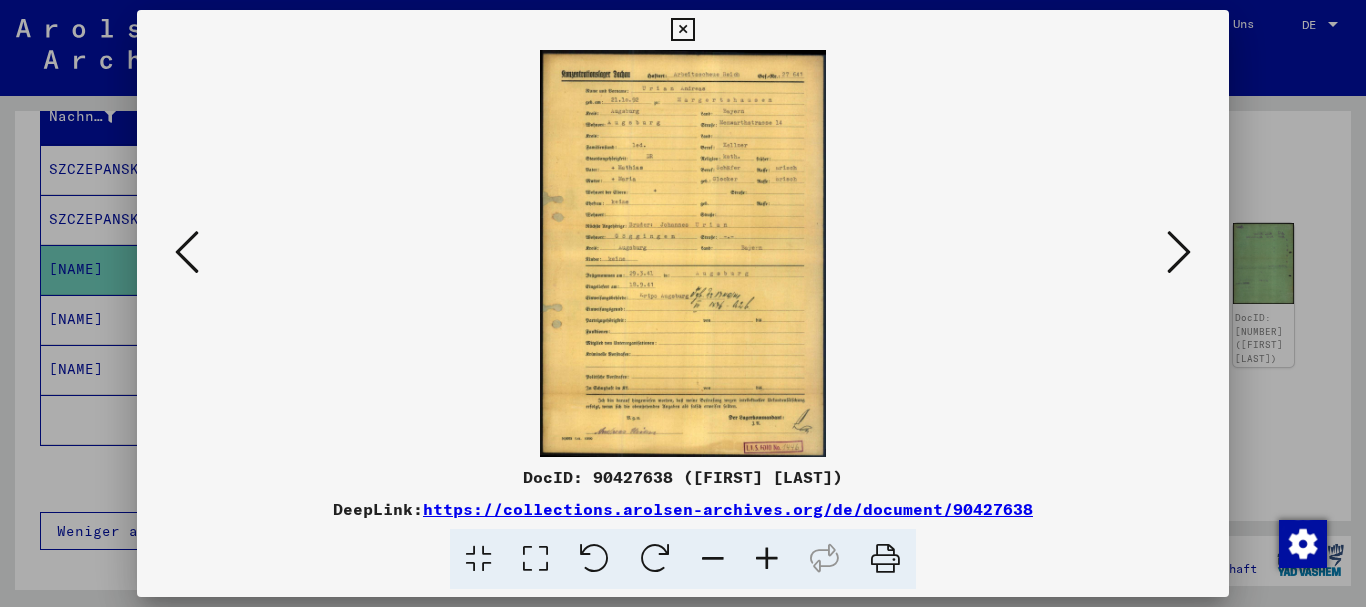 click at bounding box center (767, 559) 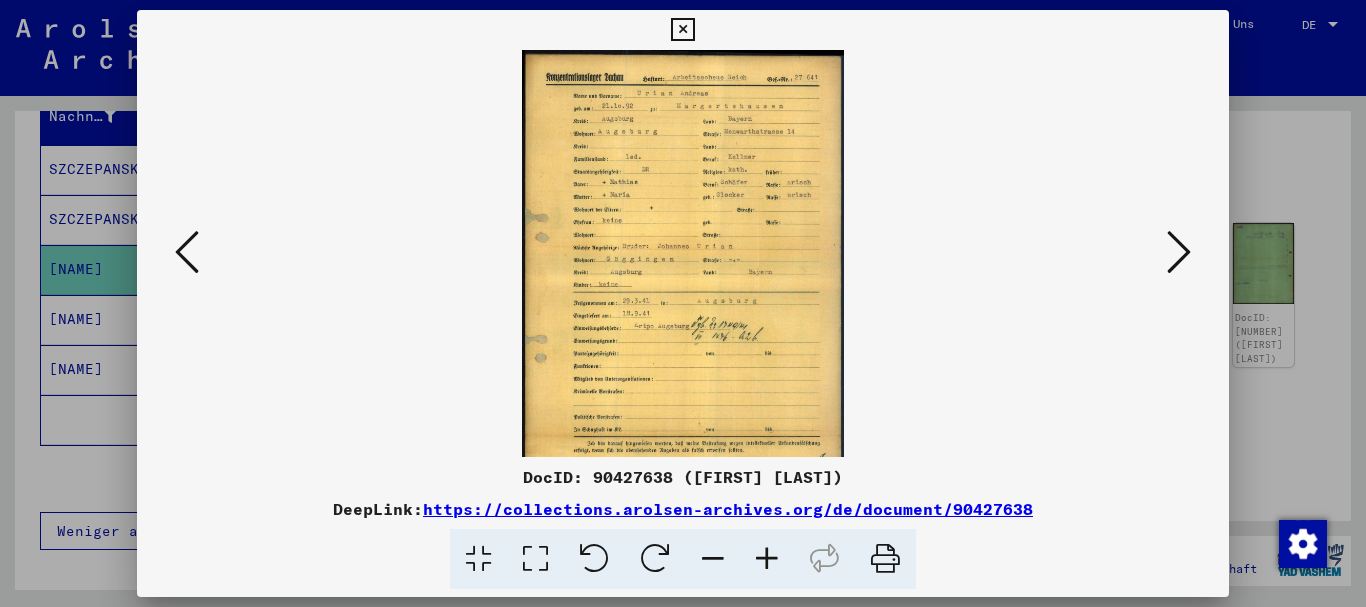 click at bounding box center (767, 559) 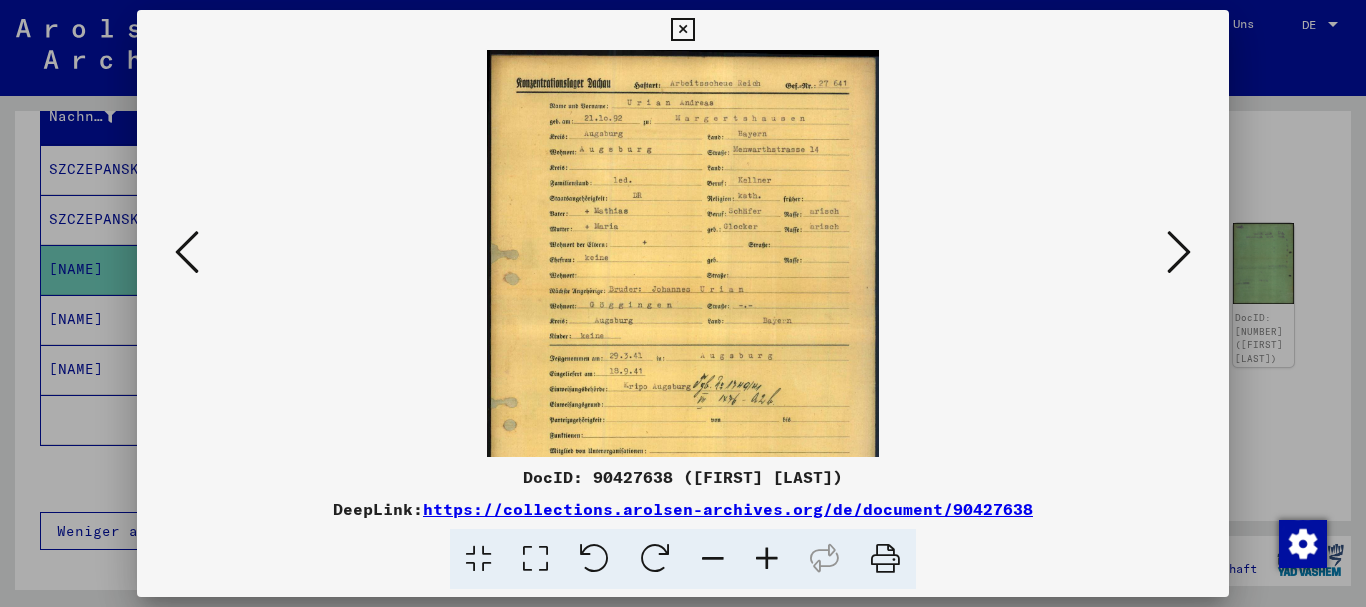 click at bounding box center (767, 559) 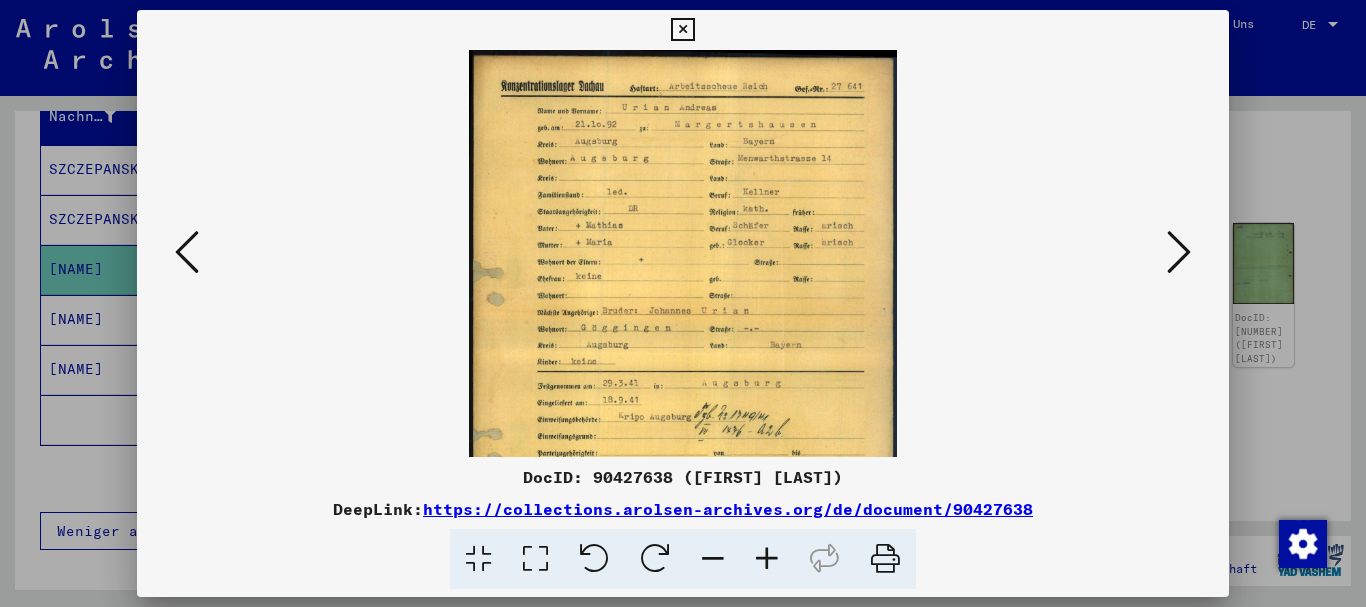 click at bounding box center [767, 559] 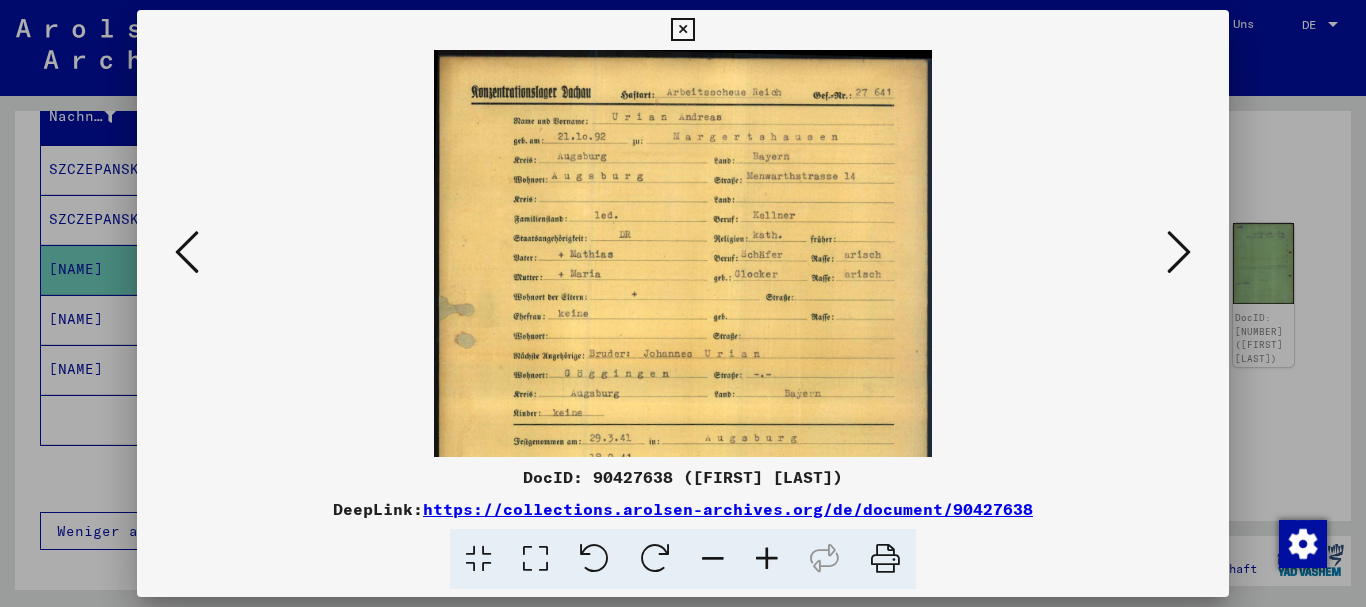 click at bounding box center [767, 559] 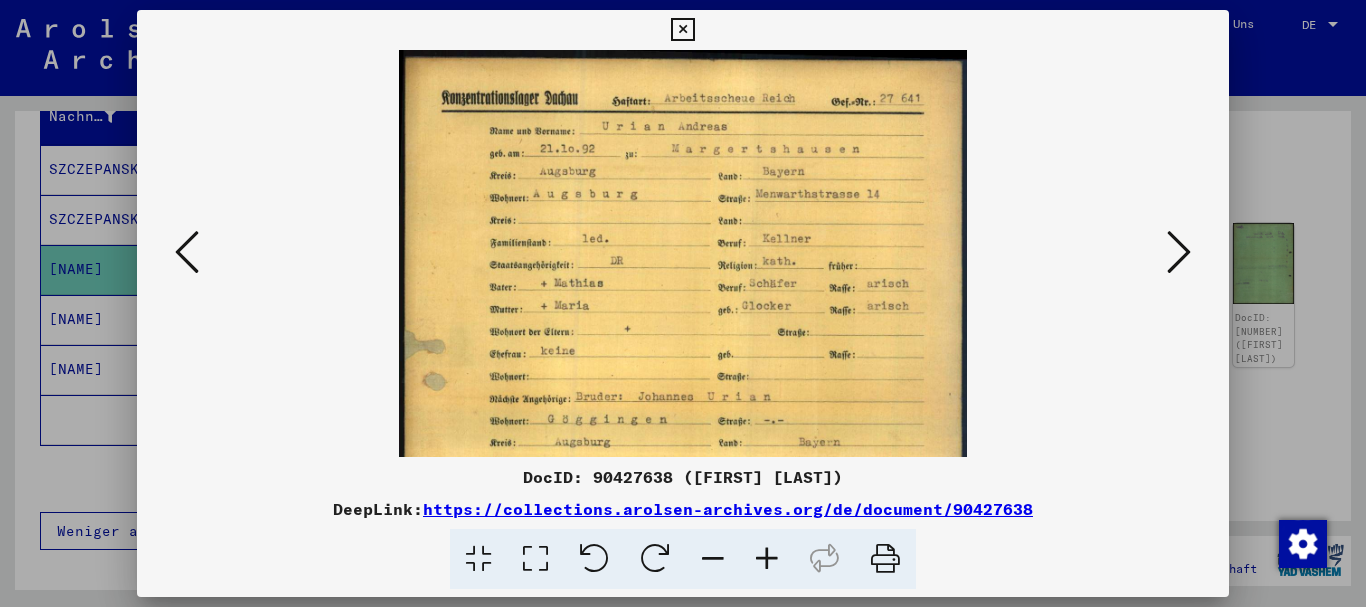 click at bounding box center (767, 559) 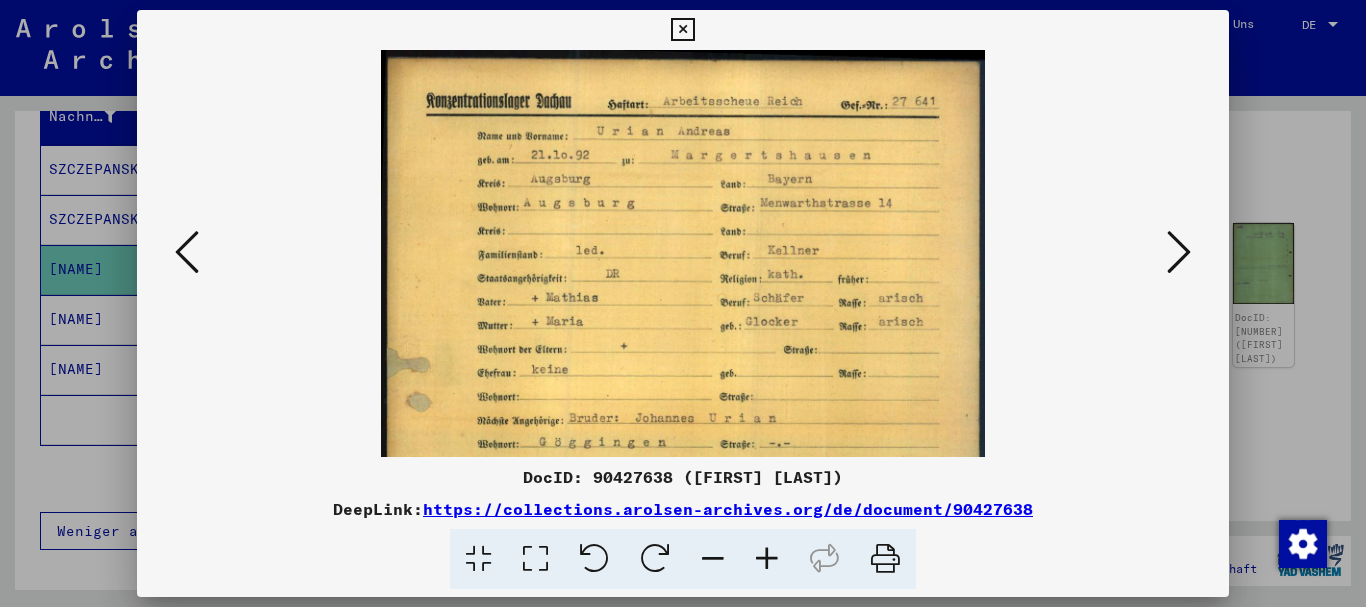 click at bounding box center (767, 559) 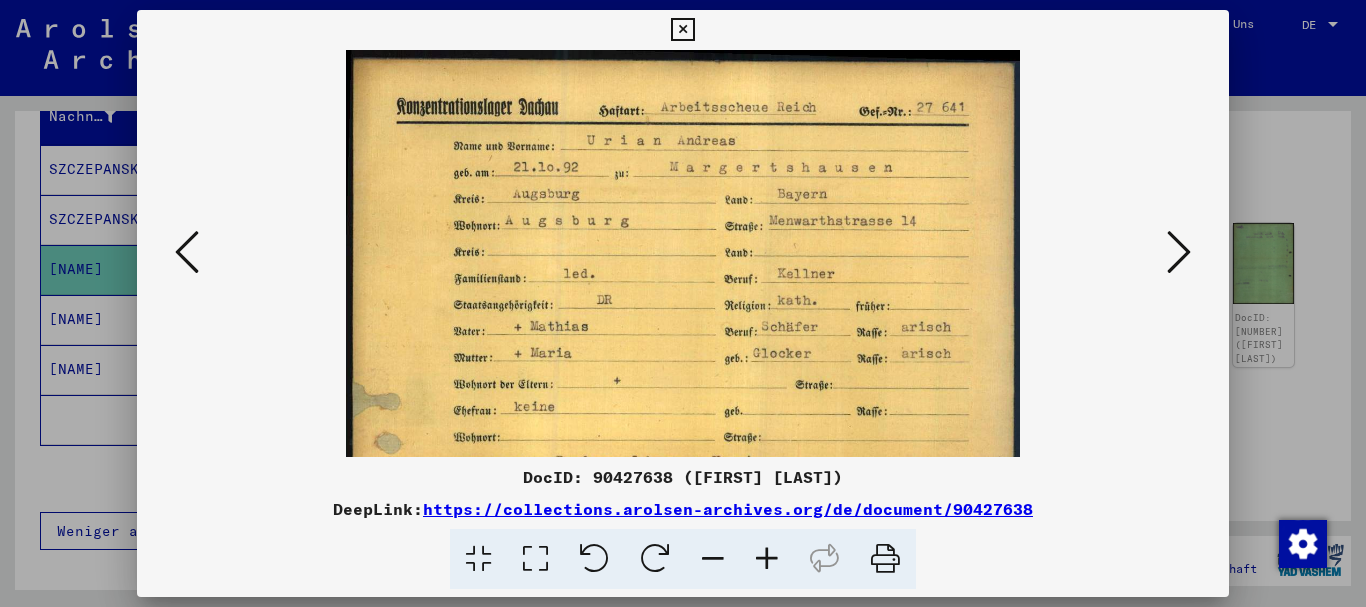 click at bounding box center [767, 559] 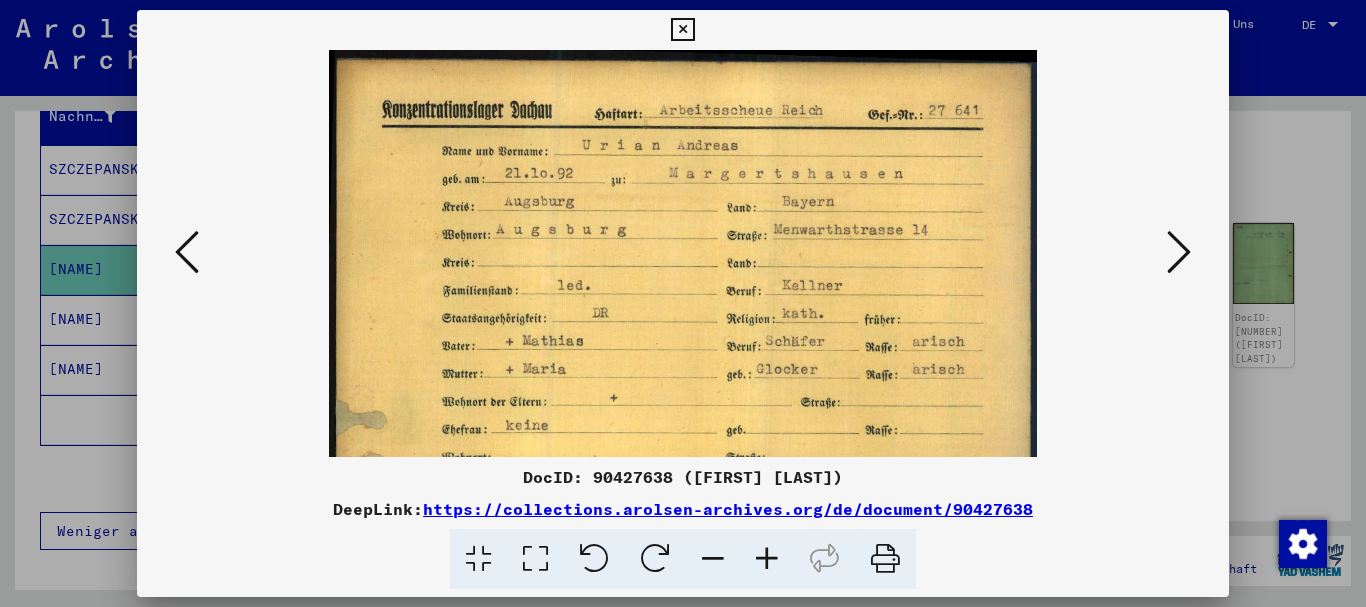 click at bounding box center (767, 559) 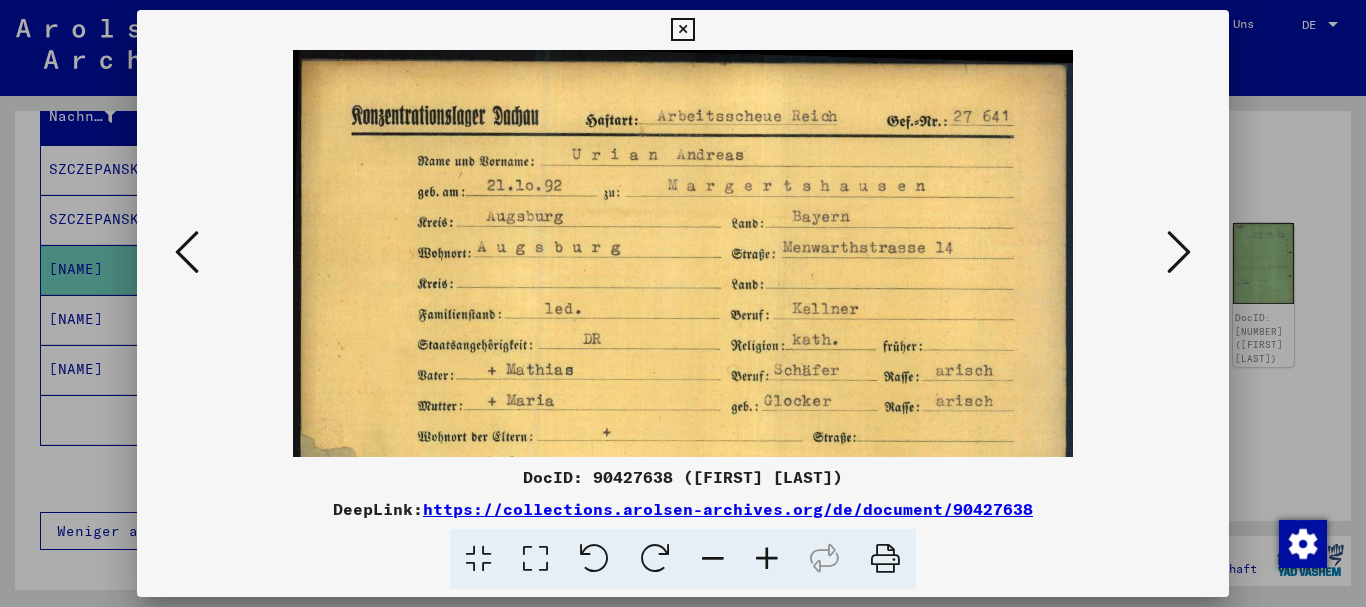 click at bounding box center (767, 559) 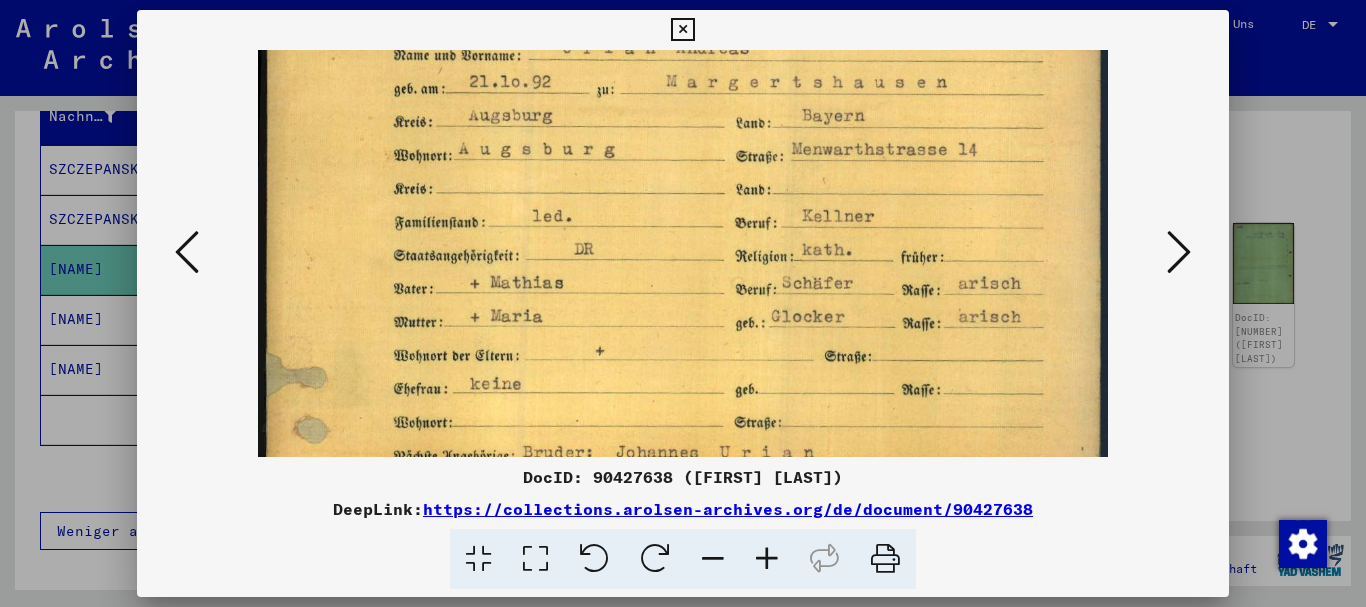 scroll, scrollTop: 117, scrollLeft: 0, axis: vertical 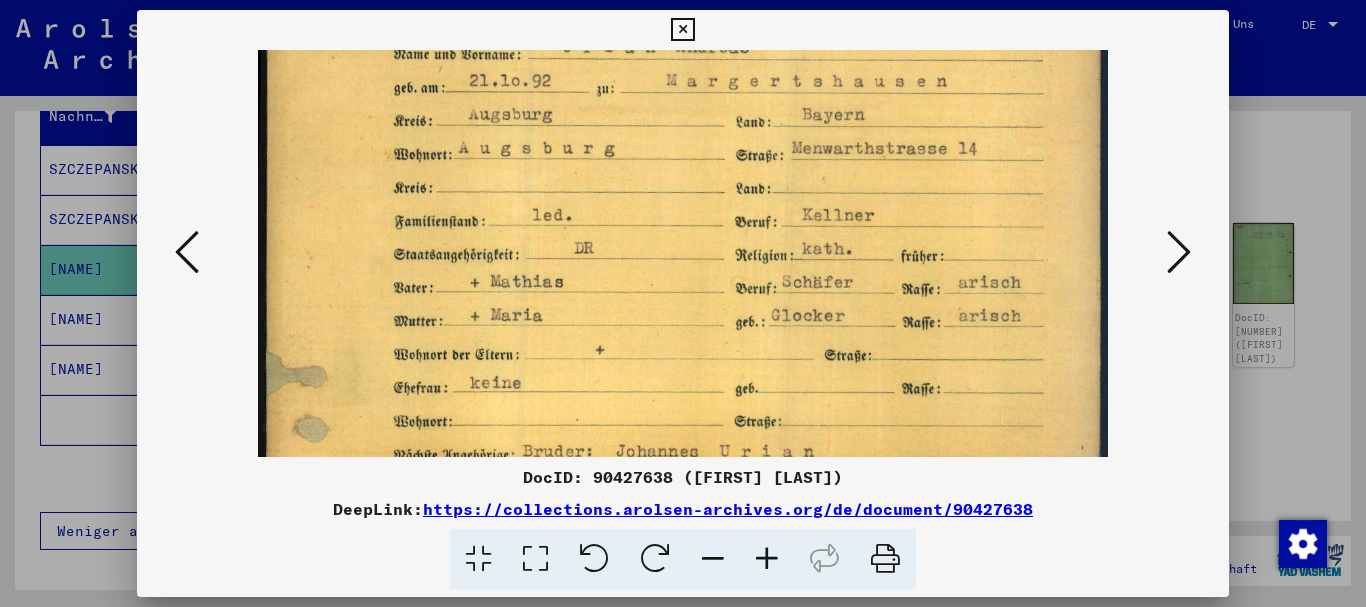 drag, startPoint x: 716, startPoint y: 349, endPoint x: 646, endPoint y: 232, distance: 136.34148 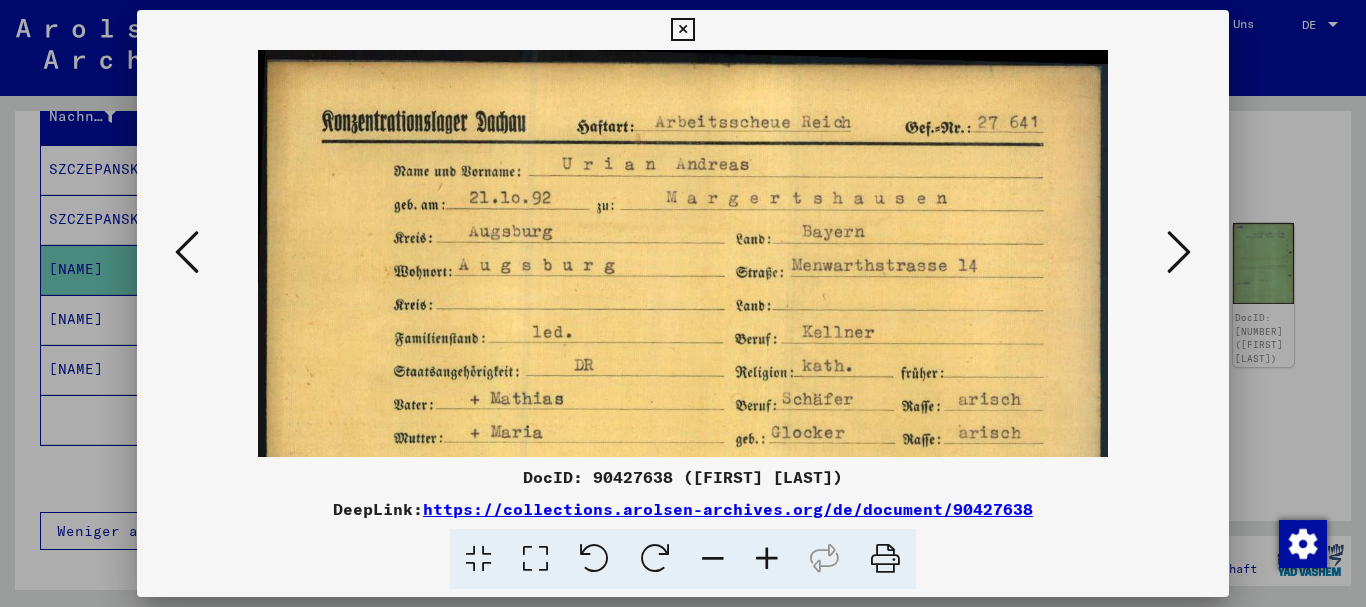 drag, startPoint x: 799, startPoint y: 241, endPoint x: 787, endPoint y: 375, distance: 134.53624 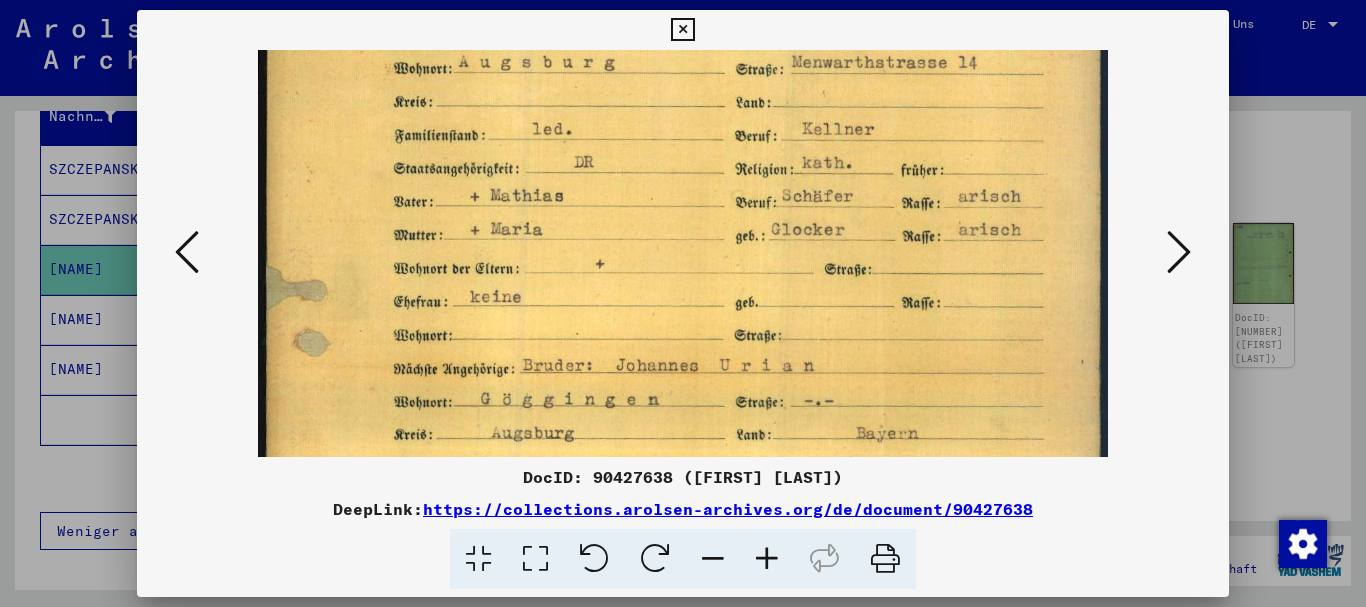 drag, startPoint x: 692, startPoint y: 261, endPoint x: 623, endPoint y: 101, distance: 174.24408 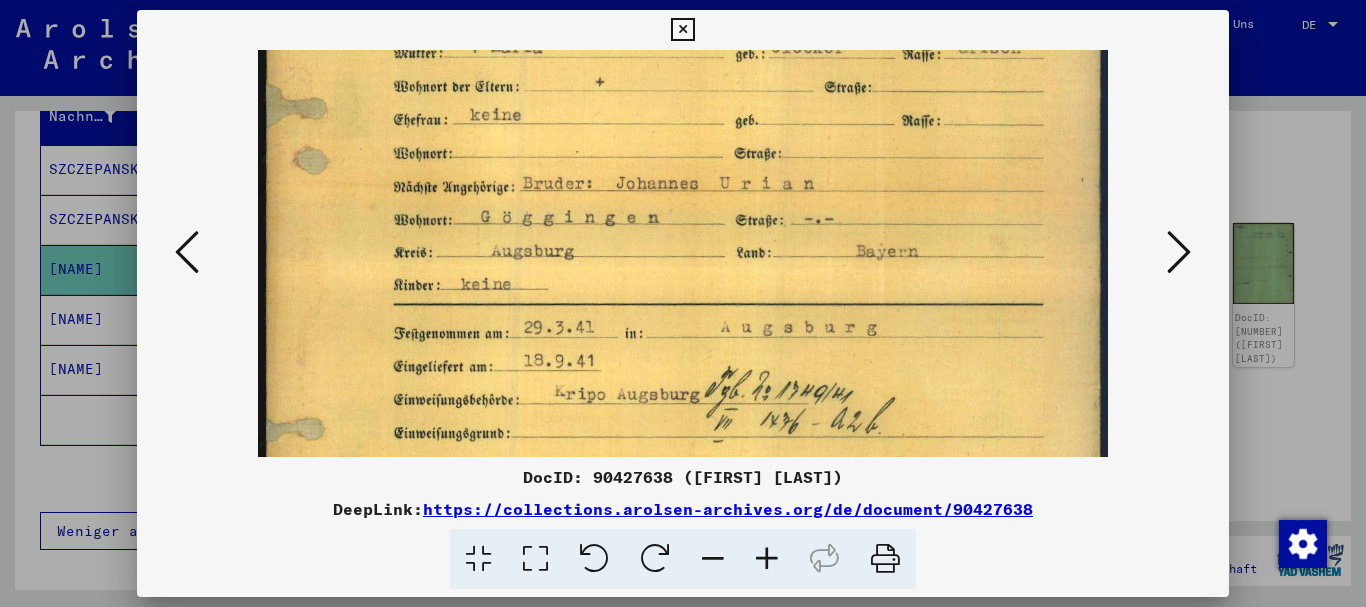 drag, startPoint x: 706, startPoint y: 235, endPoint x: 663, endPoint y: 128, distance: 115.316956 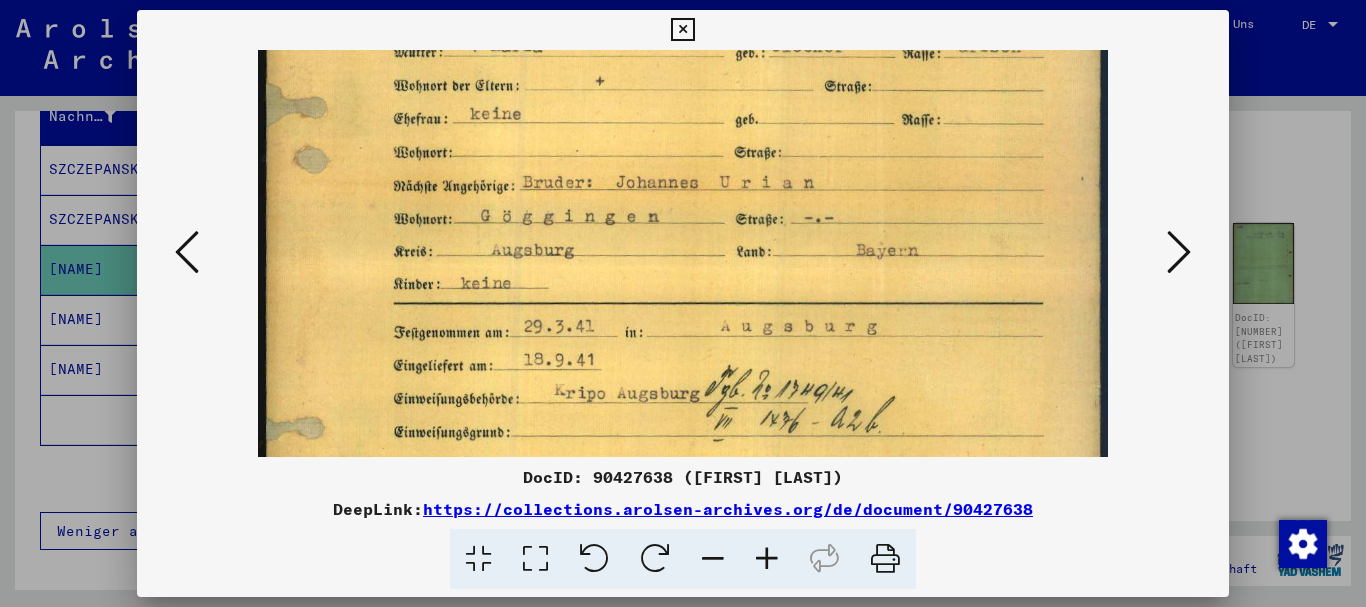 click at bounding box center (683, 267) 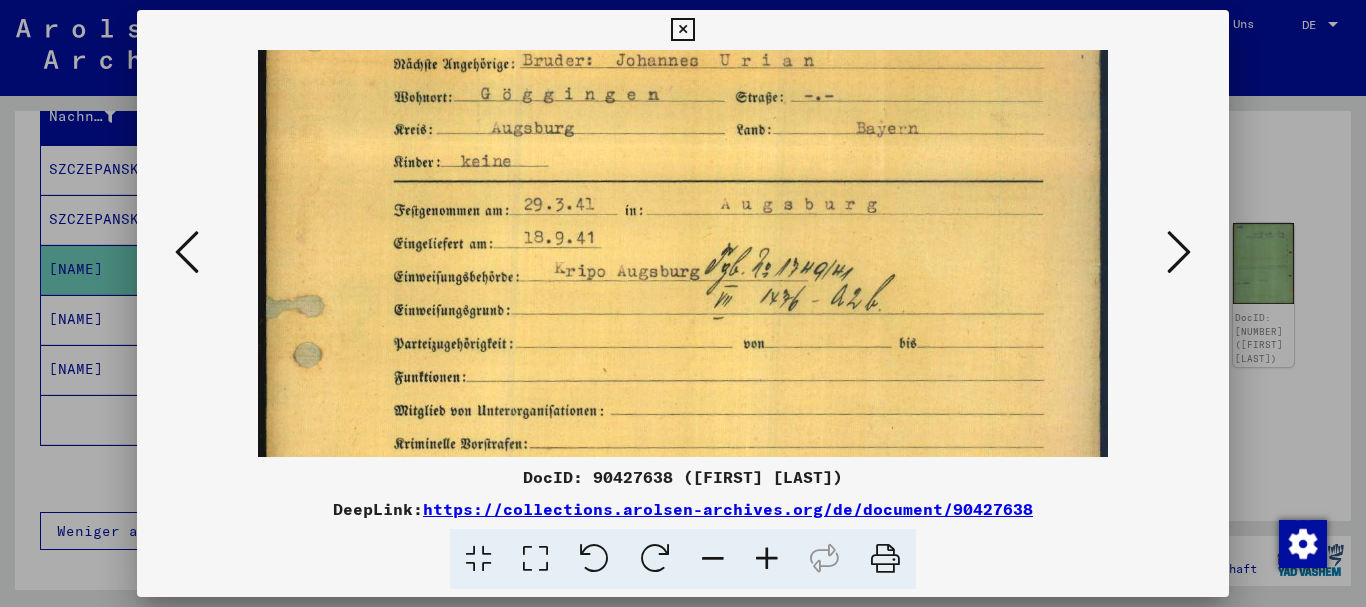 drag, startPoint x: 622, startPoint y: 272, endPoint x: 585, endPoint y: 163, distance: 115.10864 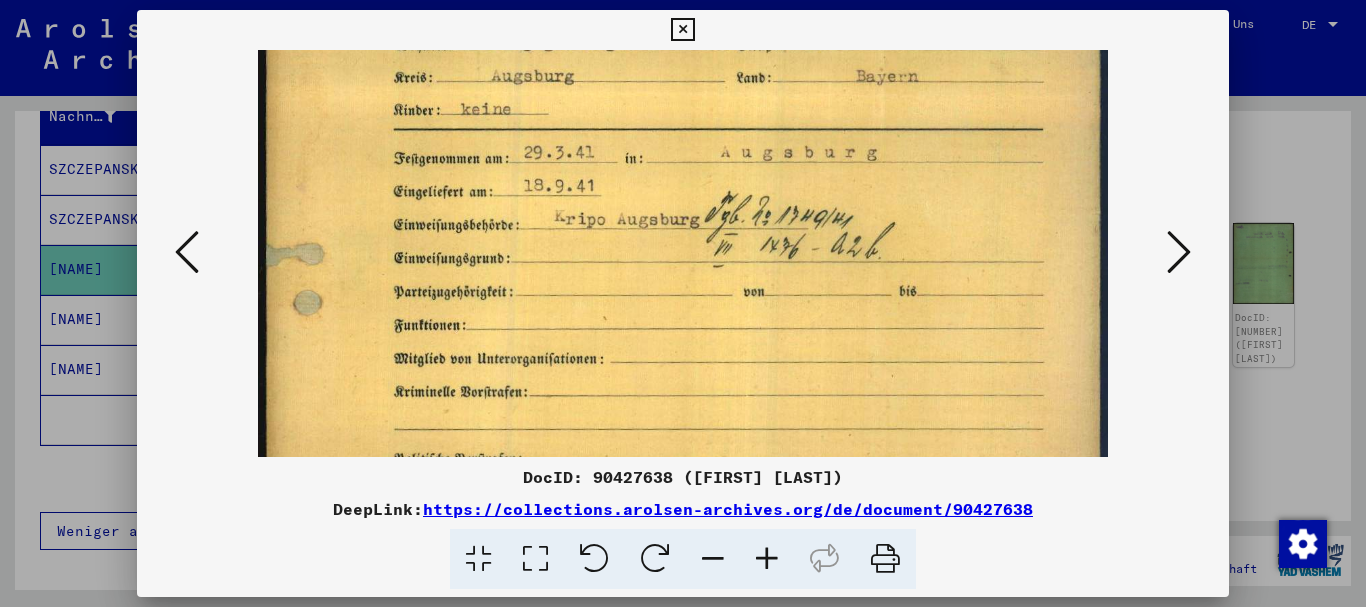 drag, startPoint x: 602, startPoint y: 244, endPoint x: 606, endPoint y: 176, distance: 68.117546 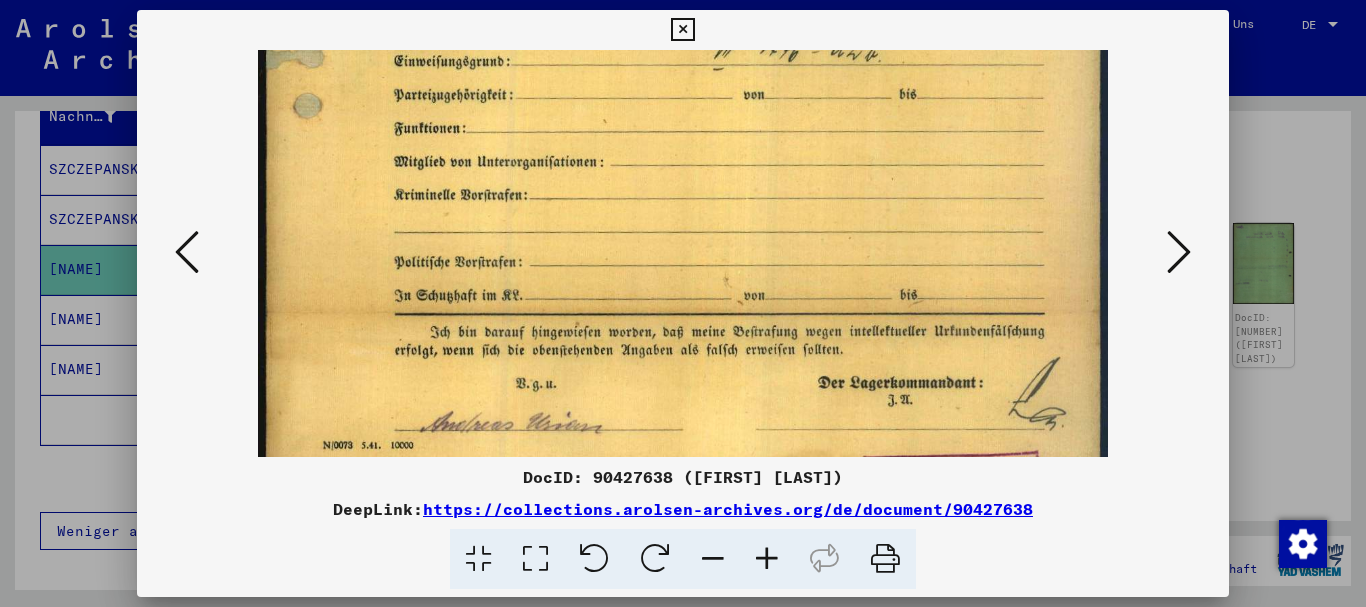 drag, startPoint x: 756, startPoint y: 307, endPoint x: 1212, endPoint y: 207, distance: 466.83615 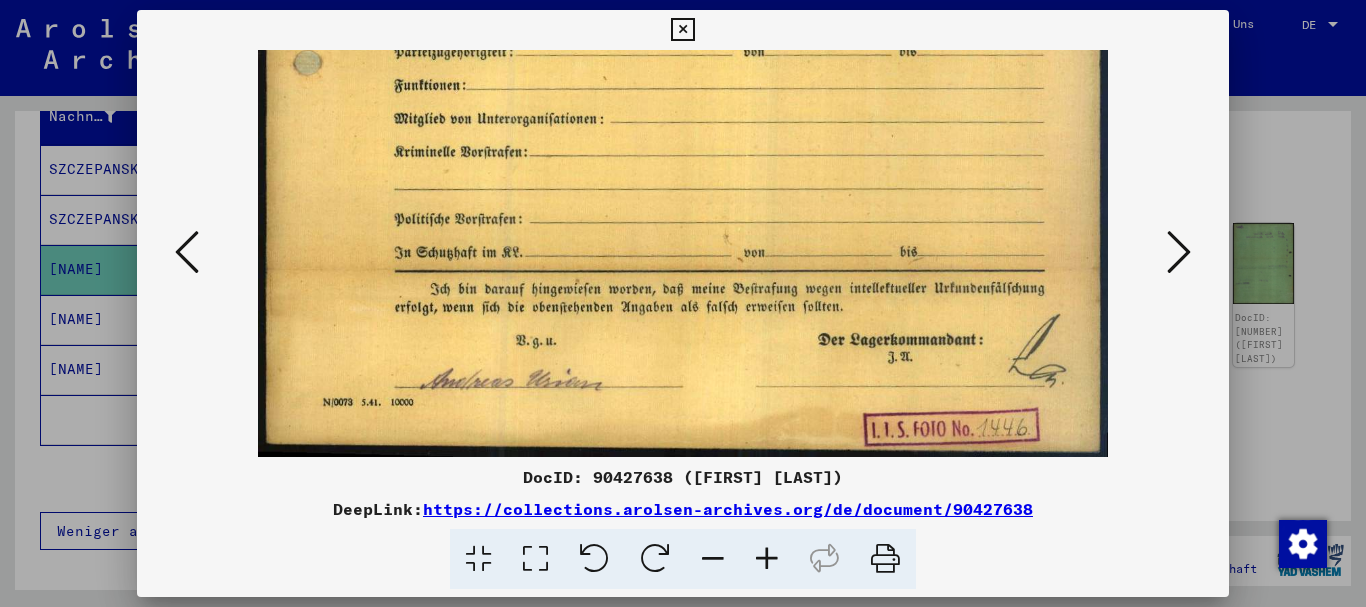 click at bounding box center [683, 303] 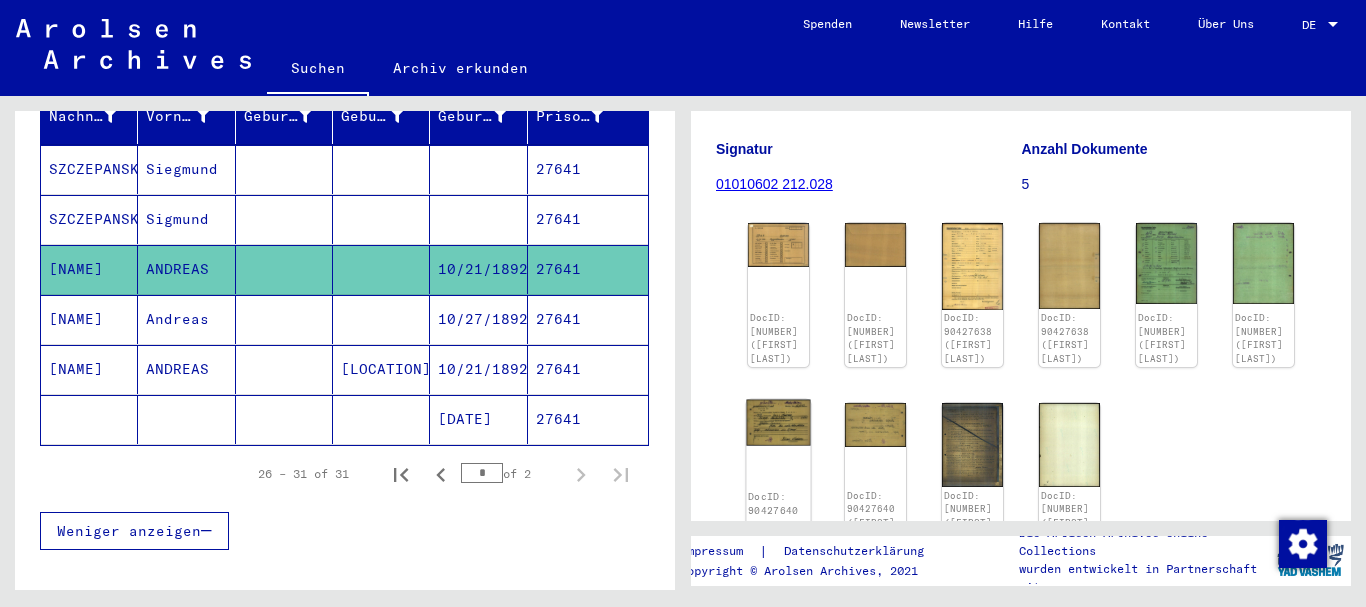 click 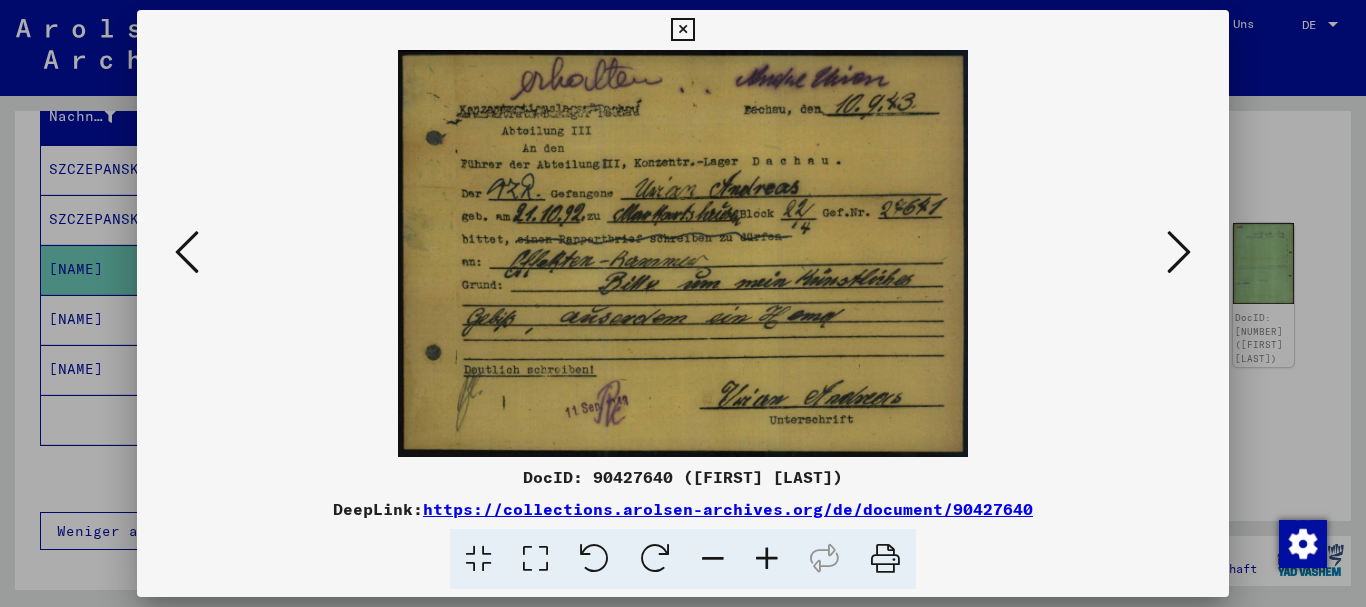 click at bounding box center (767, 559) 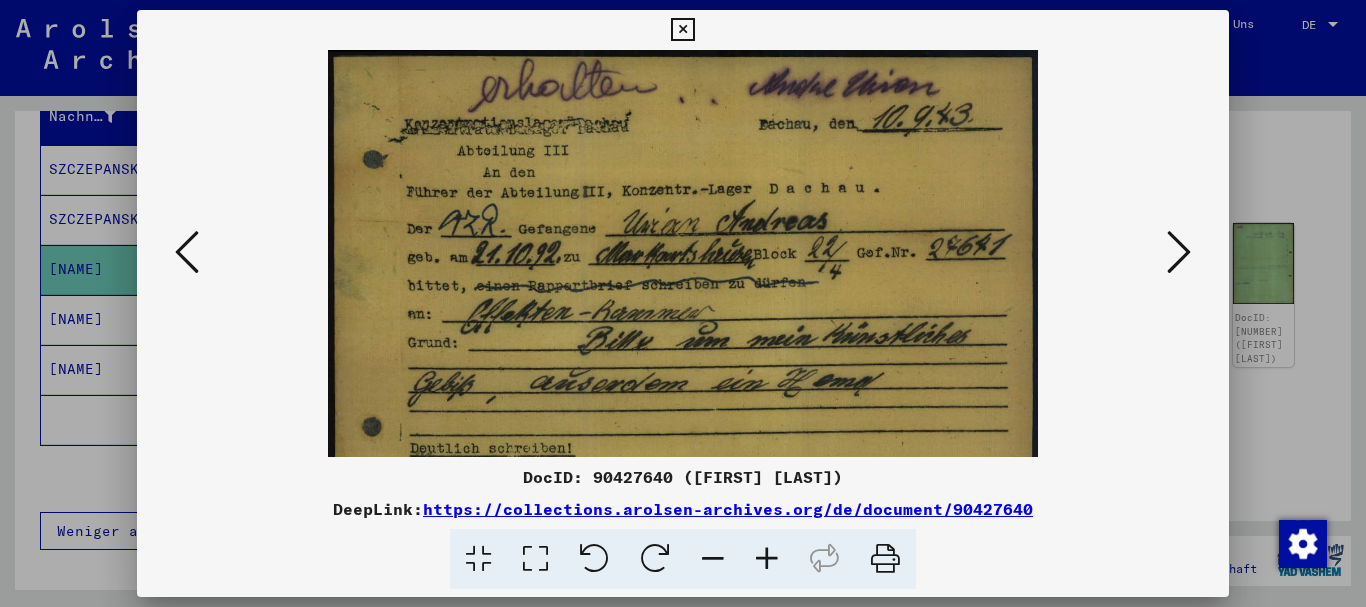 click at bounding box center [767, 559] 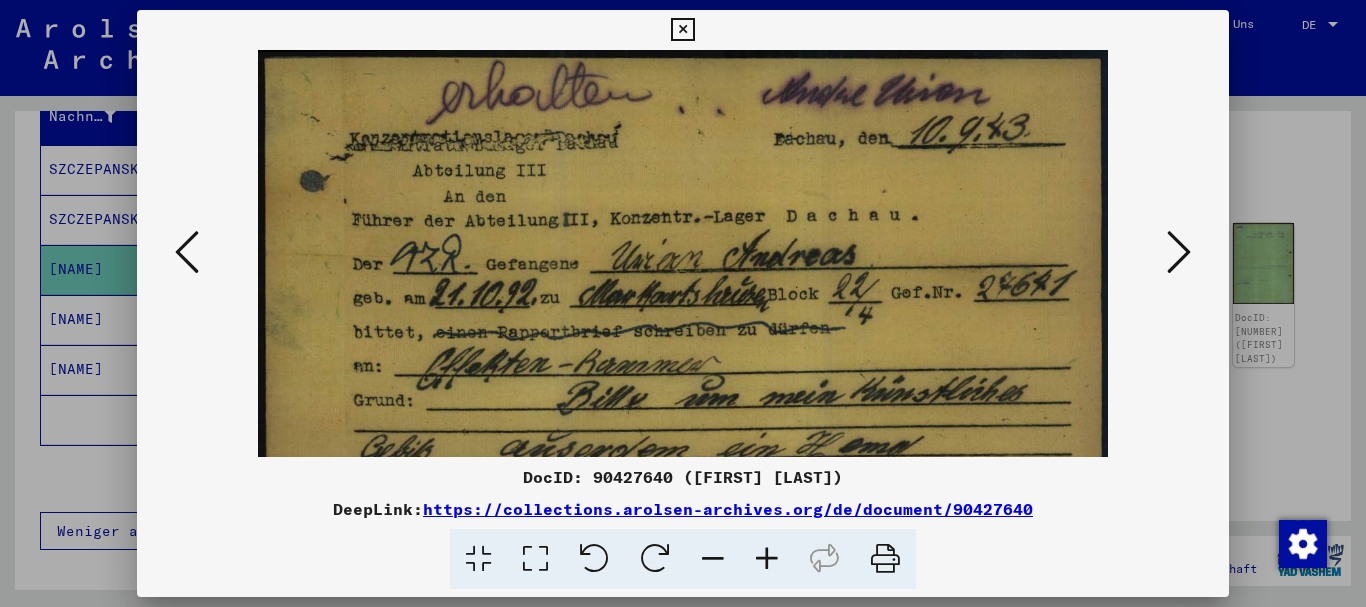 scroll, scrollTop: 151, scrollLeft: 0, axis: vertical 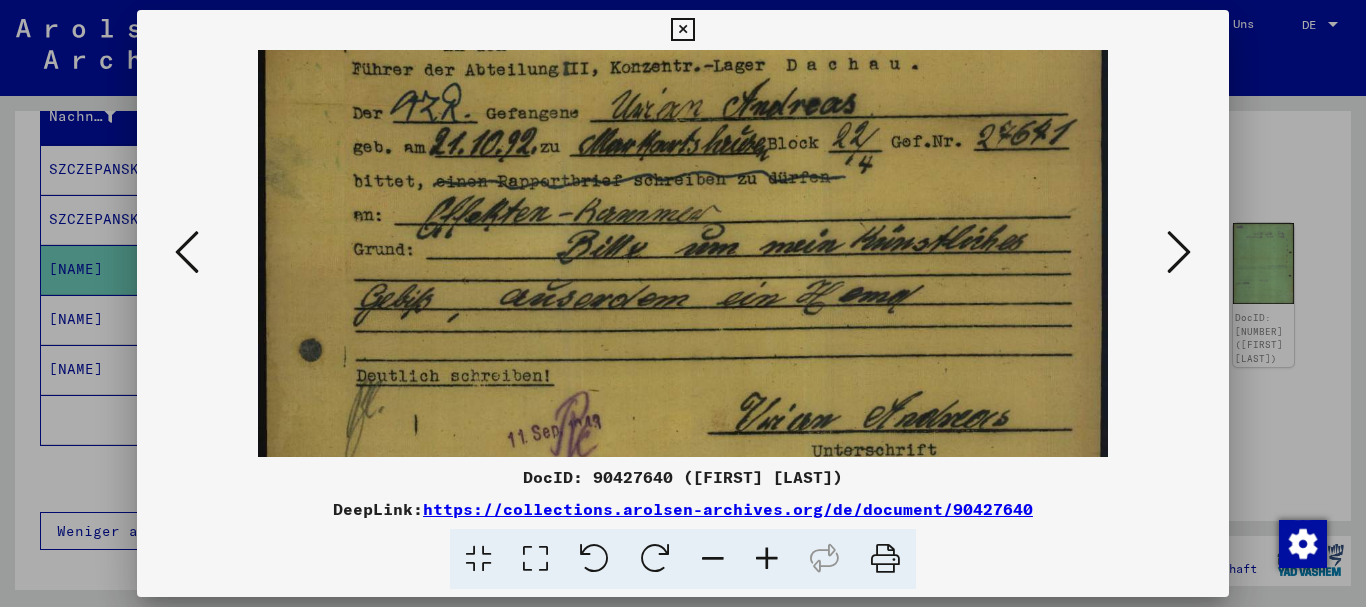 drag, startPoint x: 709, startPoint y: 369, endPoint x: 692, endPoint y: 218, distance: 151.95393 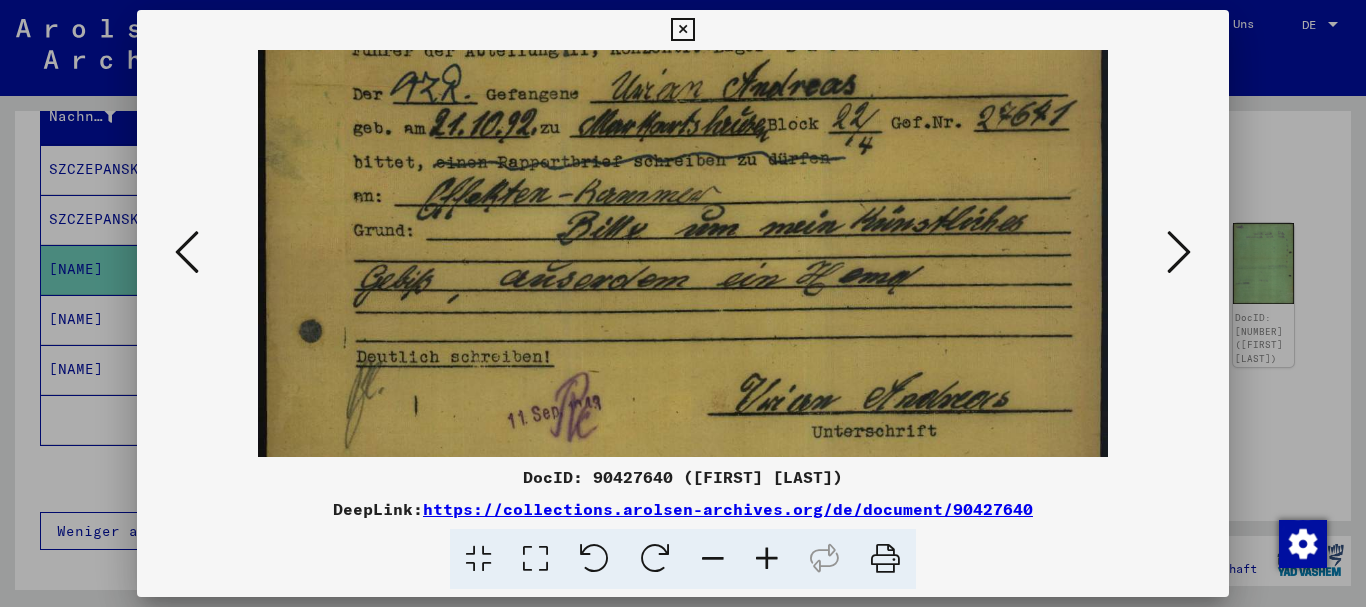 scroll, scrollTop: 200, scrollLeft: 0, axis: vertical 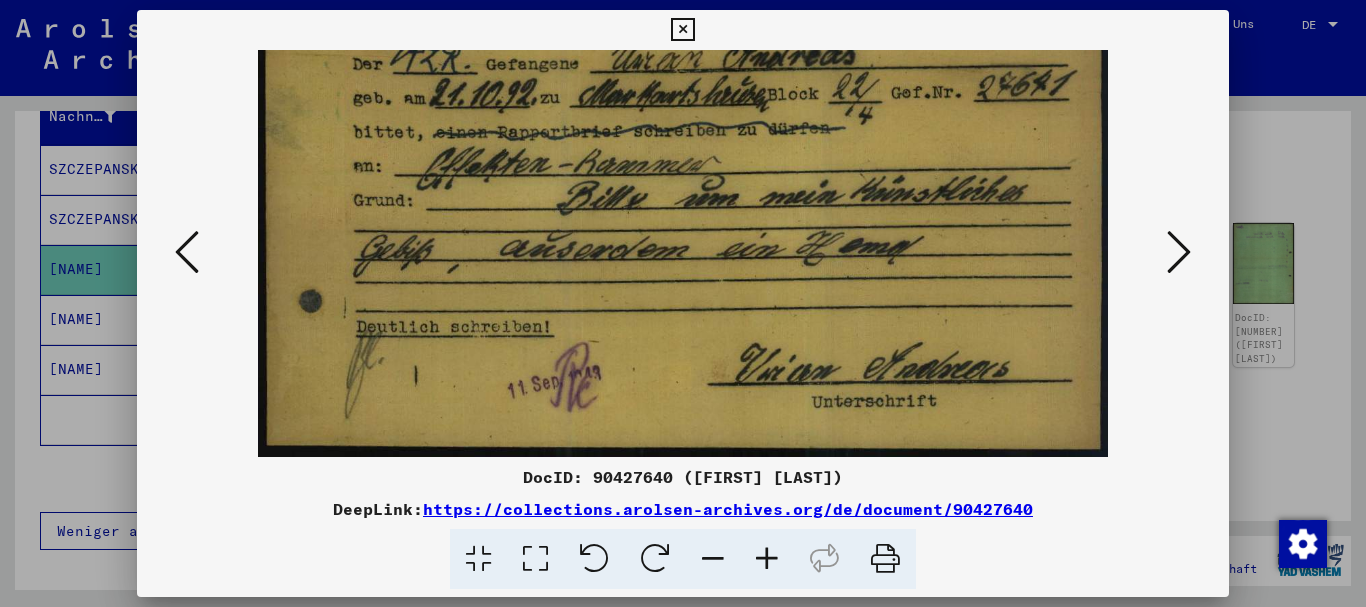 drag, startPoint x: 634, startPoint y: 318, endPoint x: 621, endPoint y: 250, distance: 69.2315 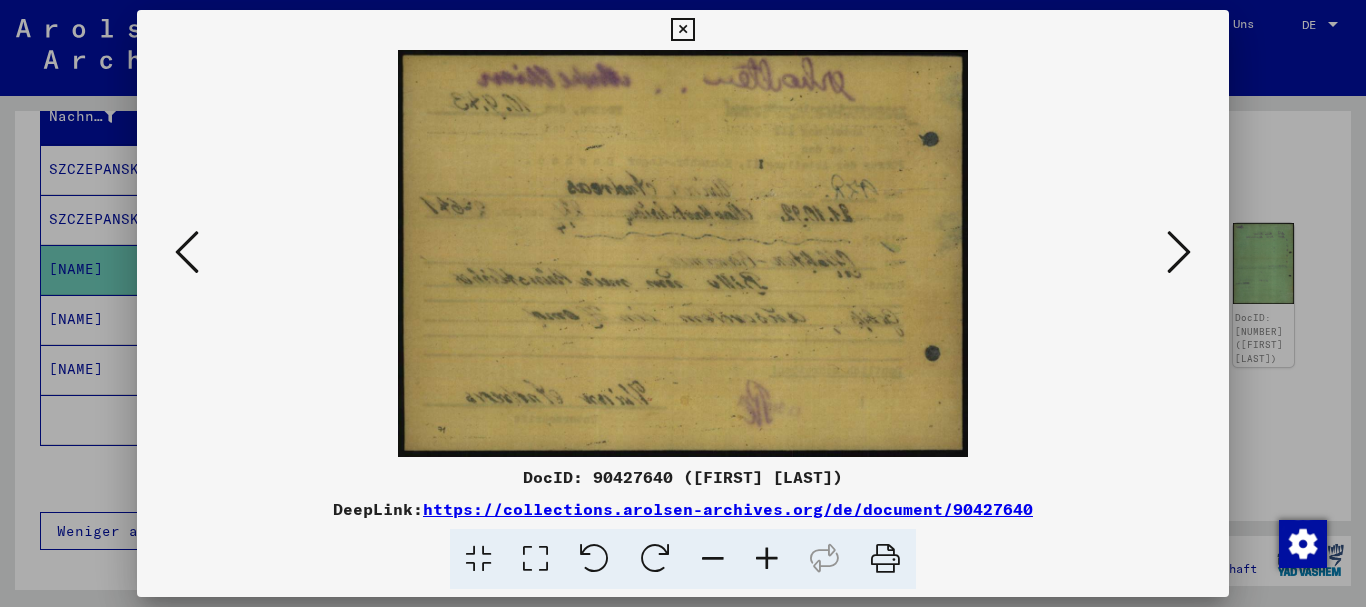 click at bounding box center [1179, 252] 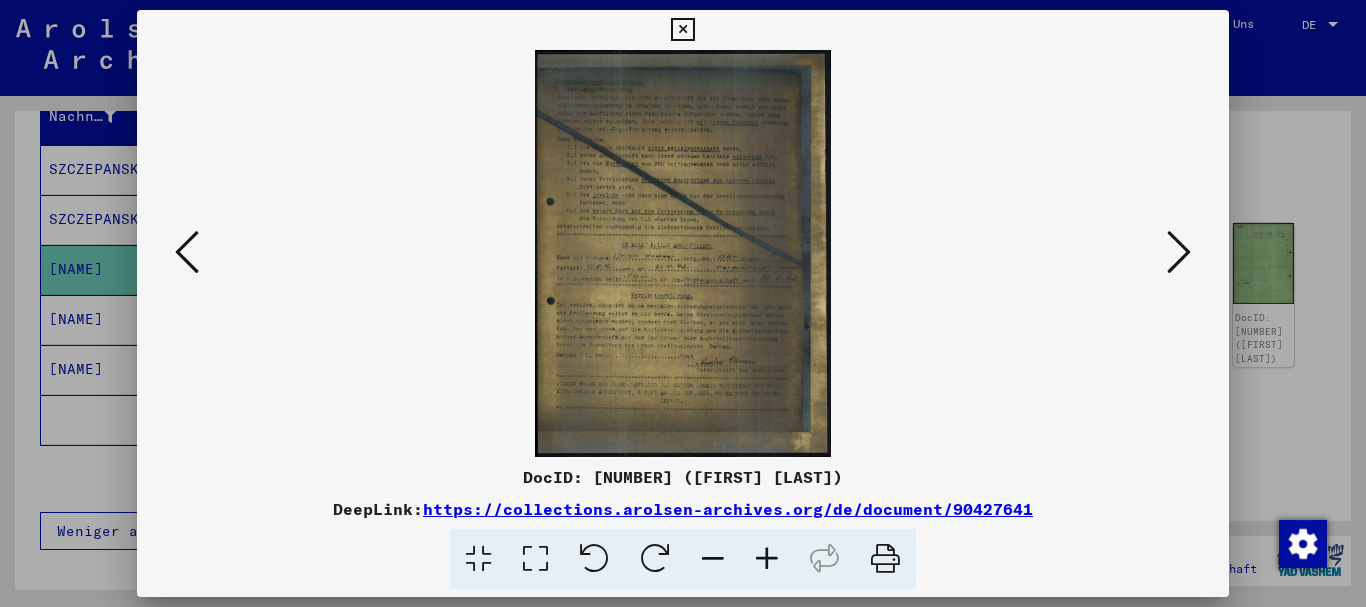 click at bounding box center [767, 559] 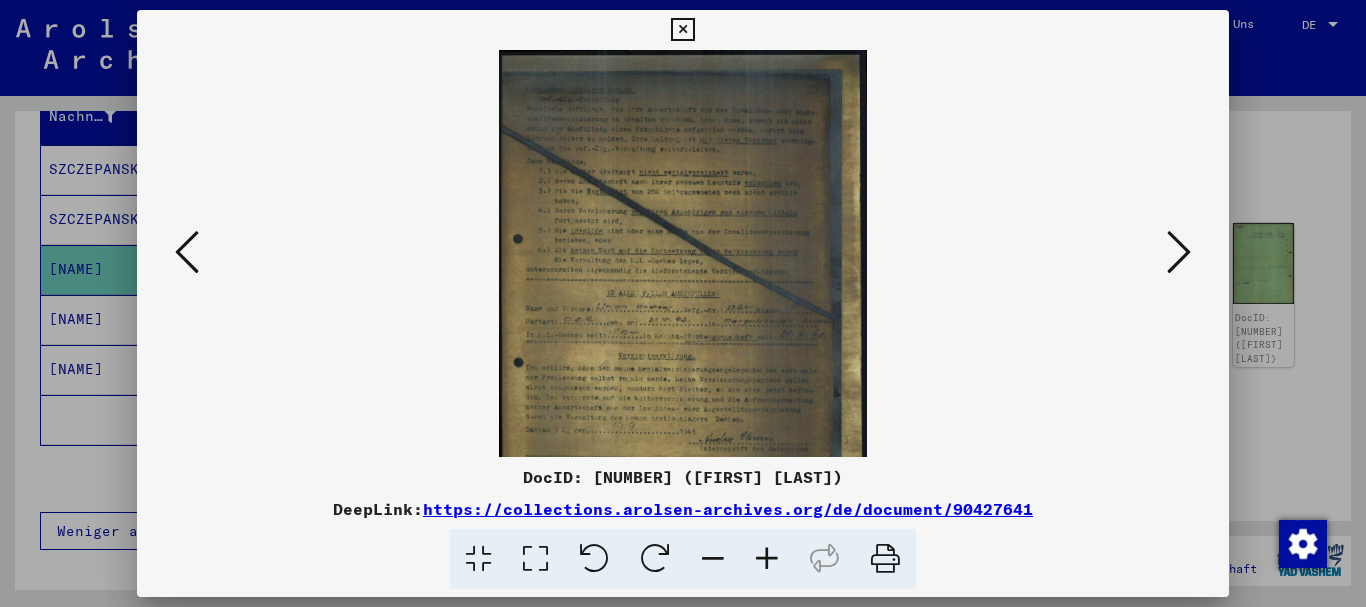 click at bounding box center [767, 559] 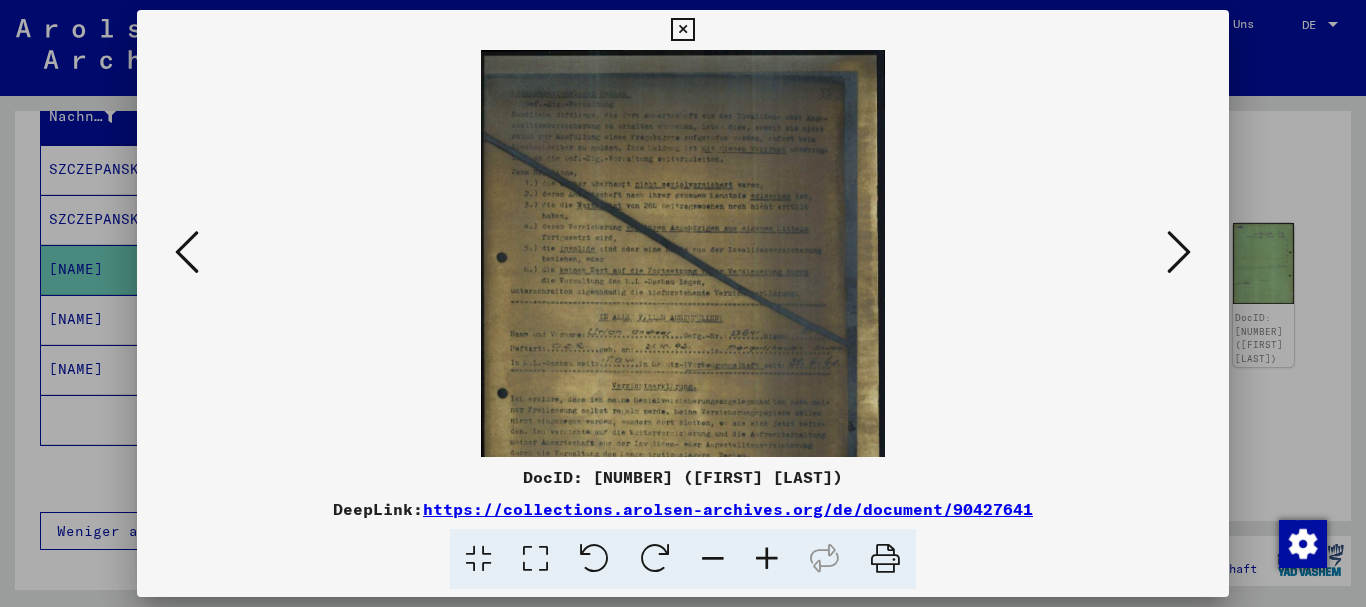 click at bounding box center [767, 559] 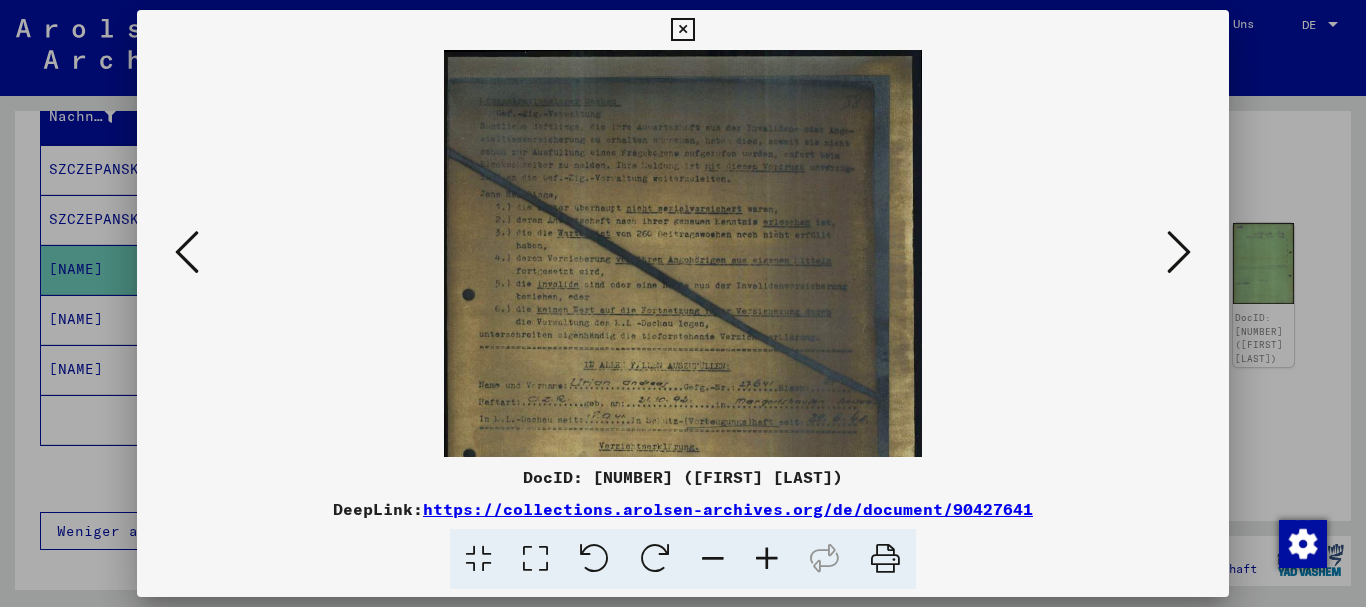 click at bounding box center [767, 559] 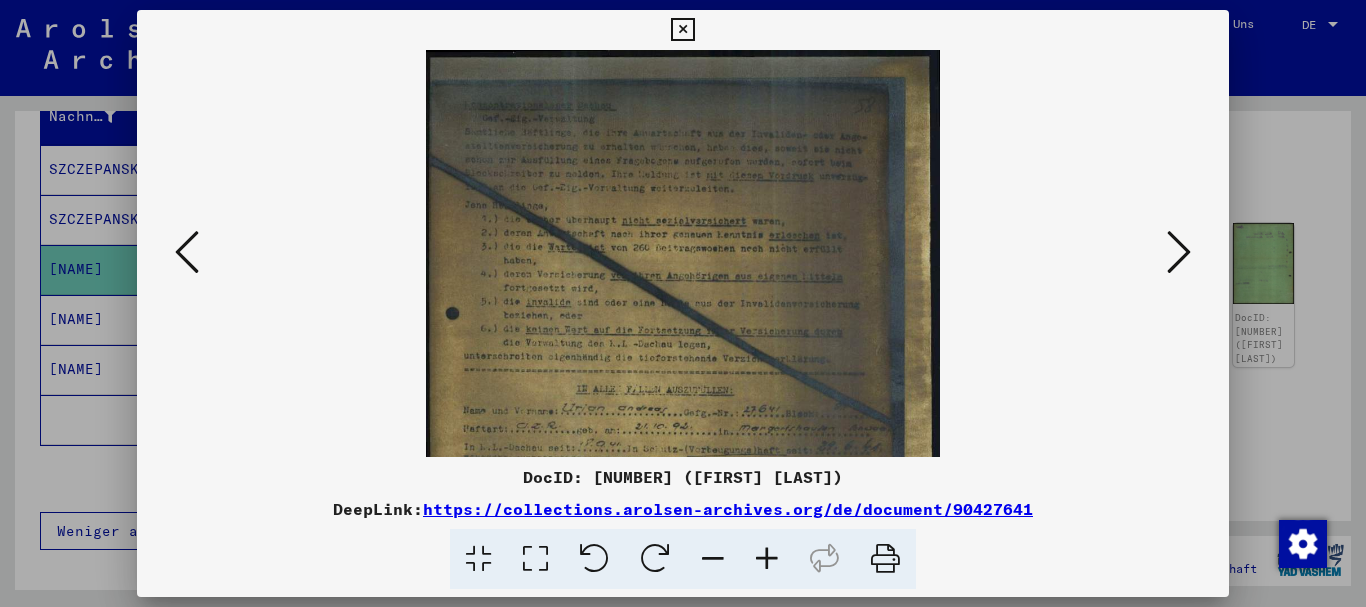 click at bounding box center (767, 559) 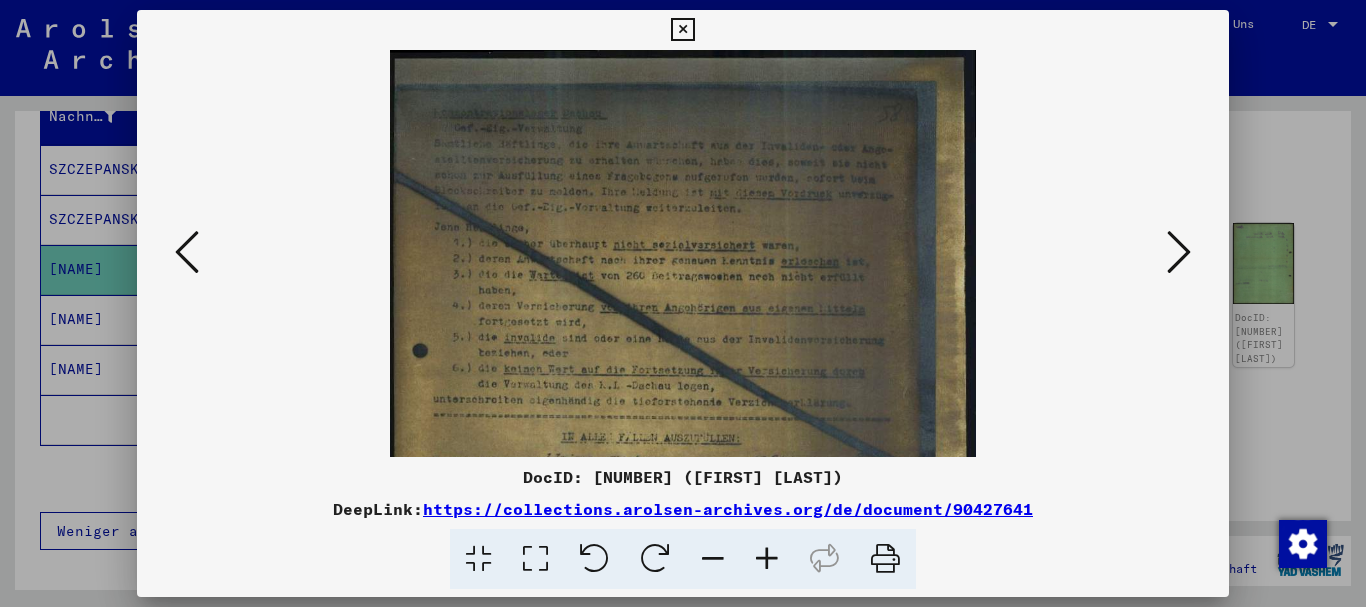 click at bounding box center [767, 559] 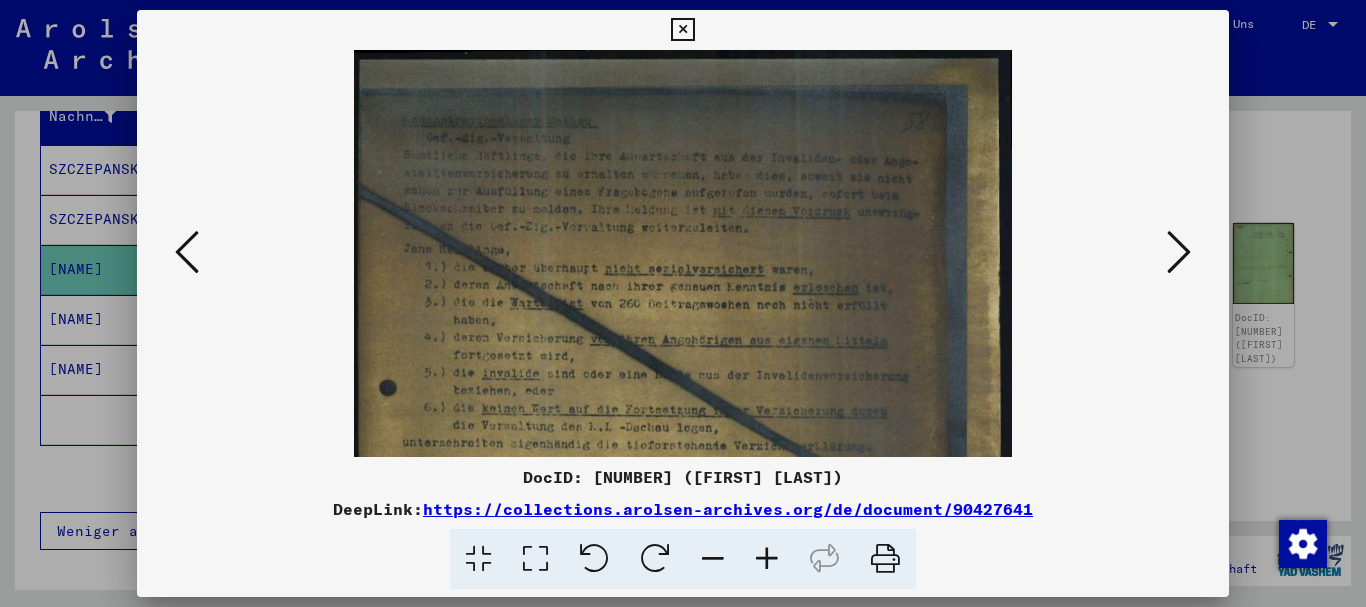 click at bounding box center (767, 559) 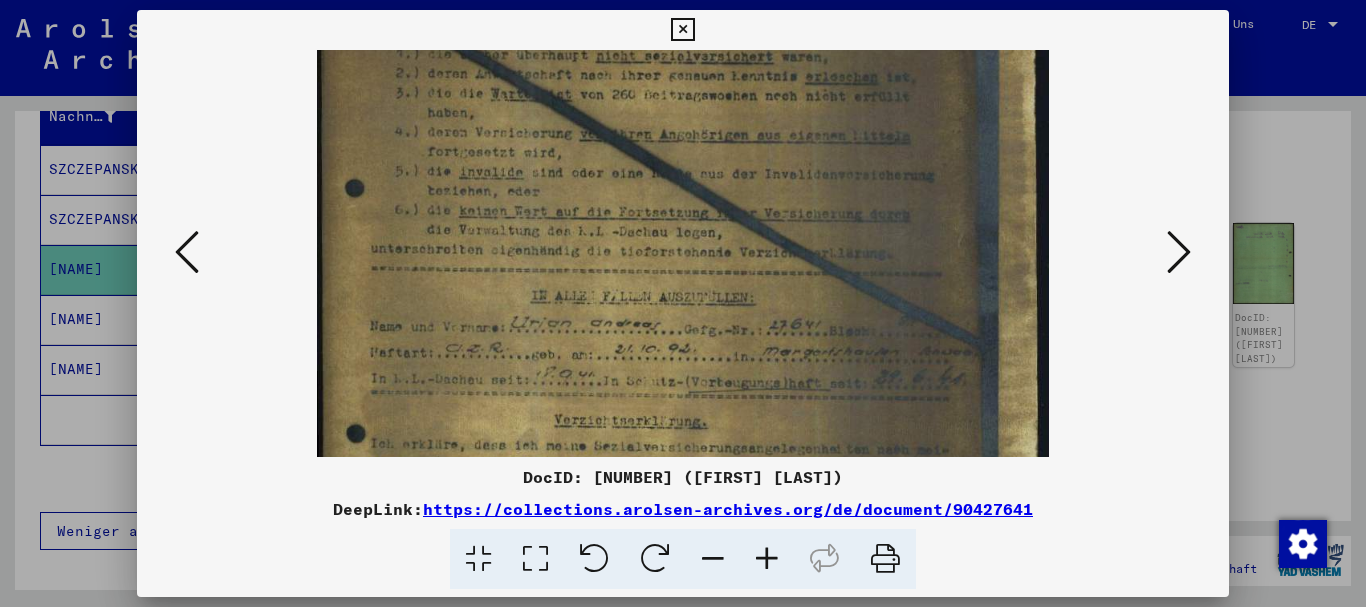 drag, startPoint x: 530, startPoint y: 336, endPoint x: 501, endPoint y: 226, distance: 113.758514 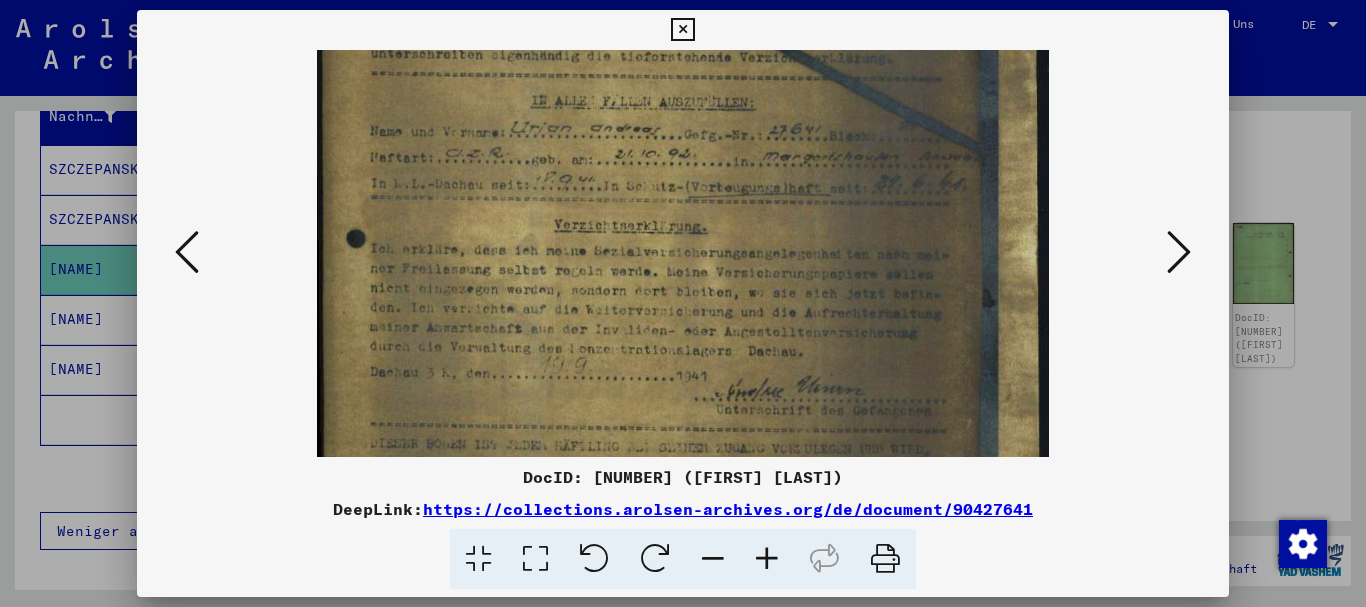 drag, startPoint x: 498, startPoint y: 134, endPoint x: 506, endPoint y: 163, distance: 30.083218 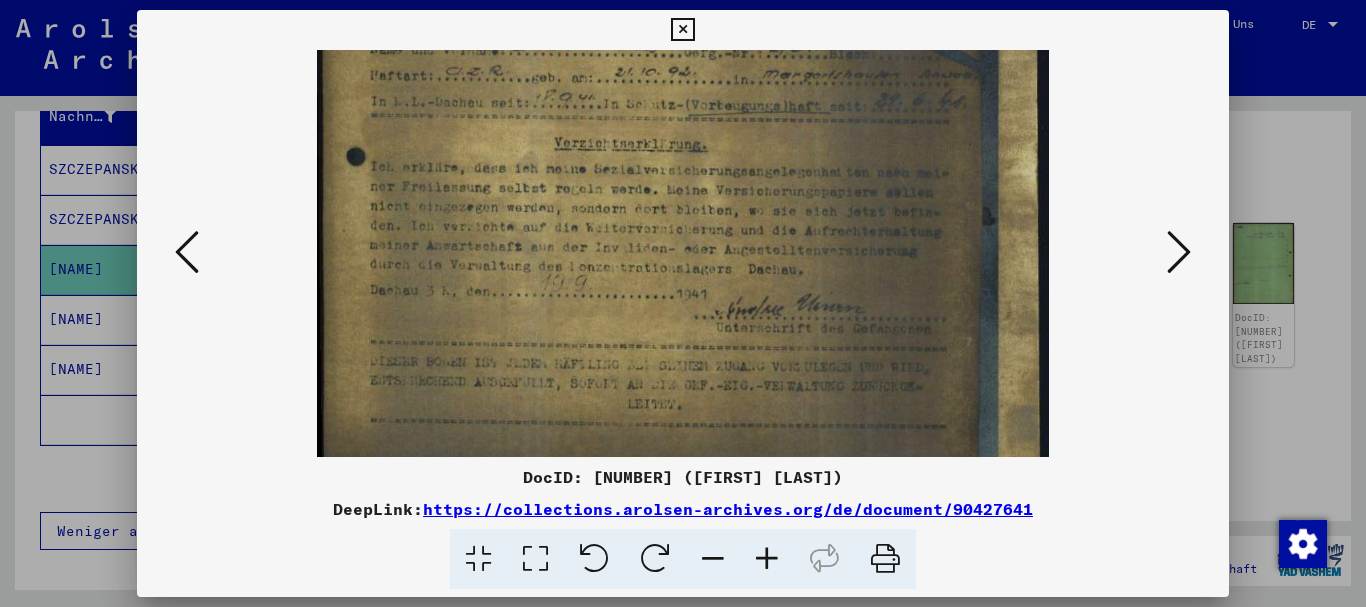 scroll, scrollTop: 536, scrollLeft: 0, axis: vertical 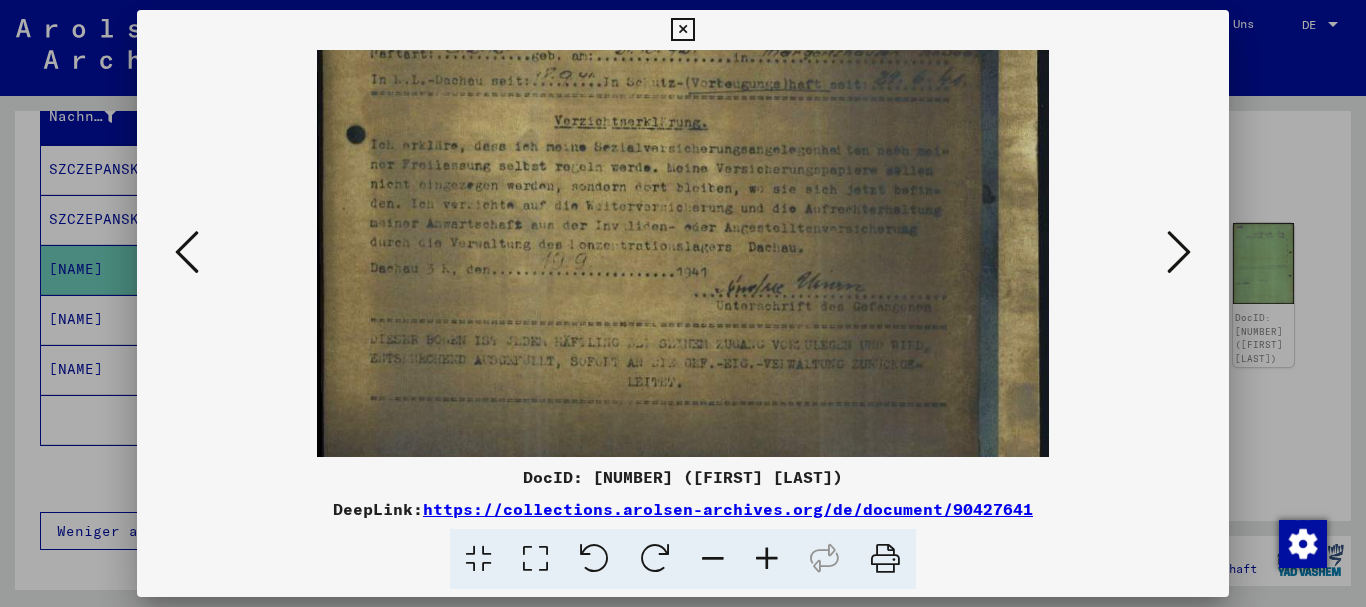 drag, startPoint x: 533, startPoint y: 336, endPoint x: 517, endPoint y: 252, distance: 85.51023 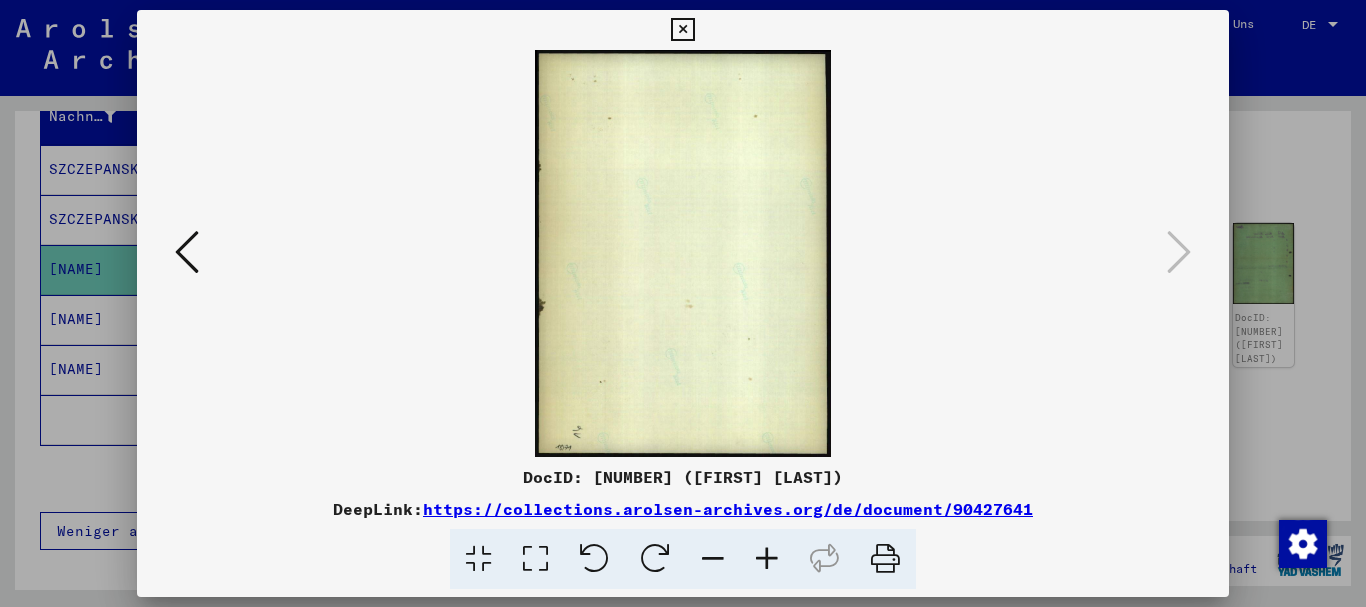 scroll, scrollTop: 0, scrollLeft: 0, axis: both 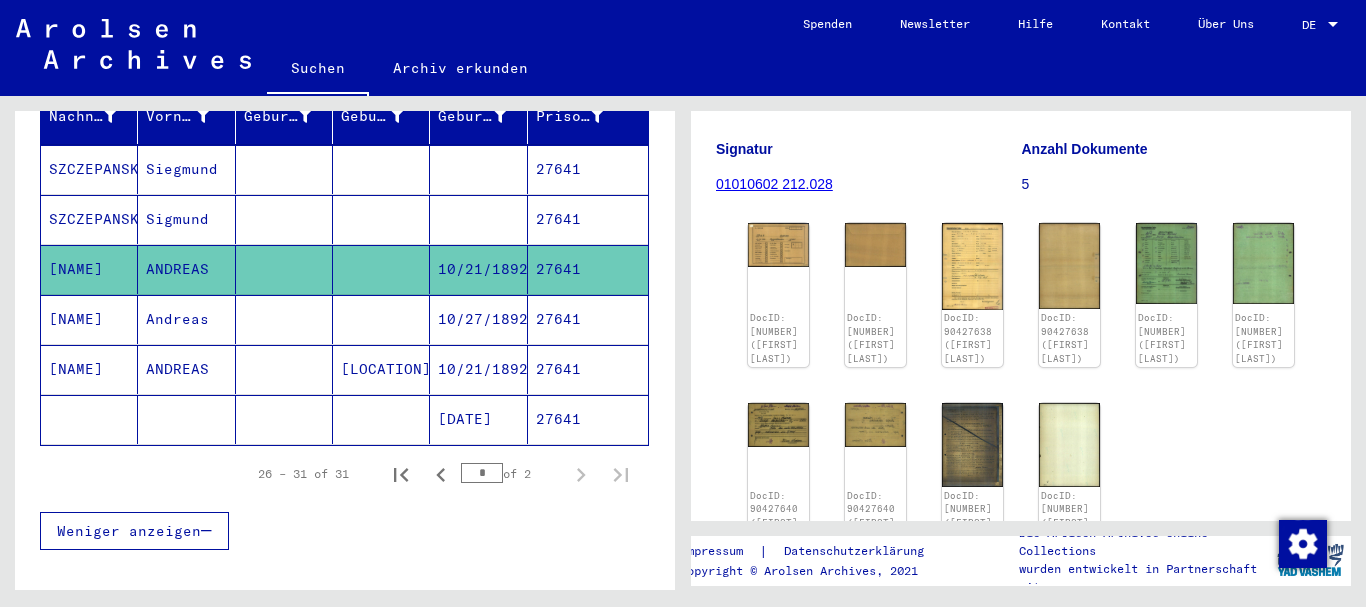 click on "Andreas" at bounding box center [186, 369] 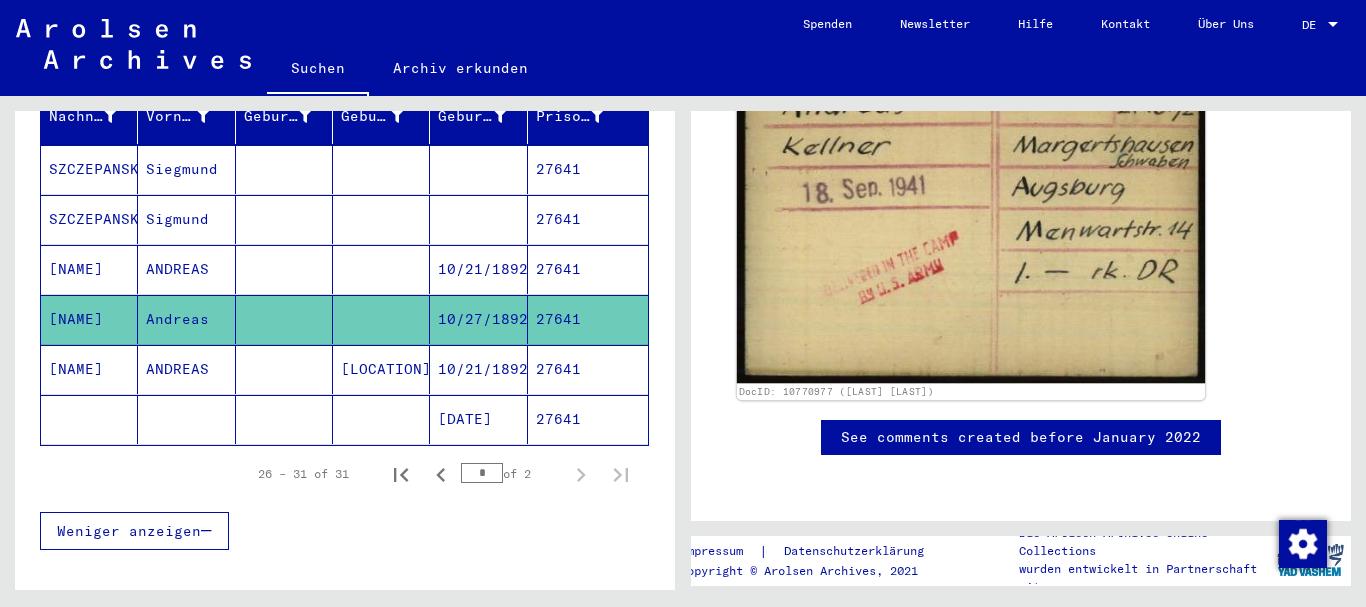 scroll, scrollTop: 301, scrollLeft: 0, axis: vertical 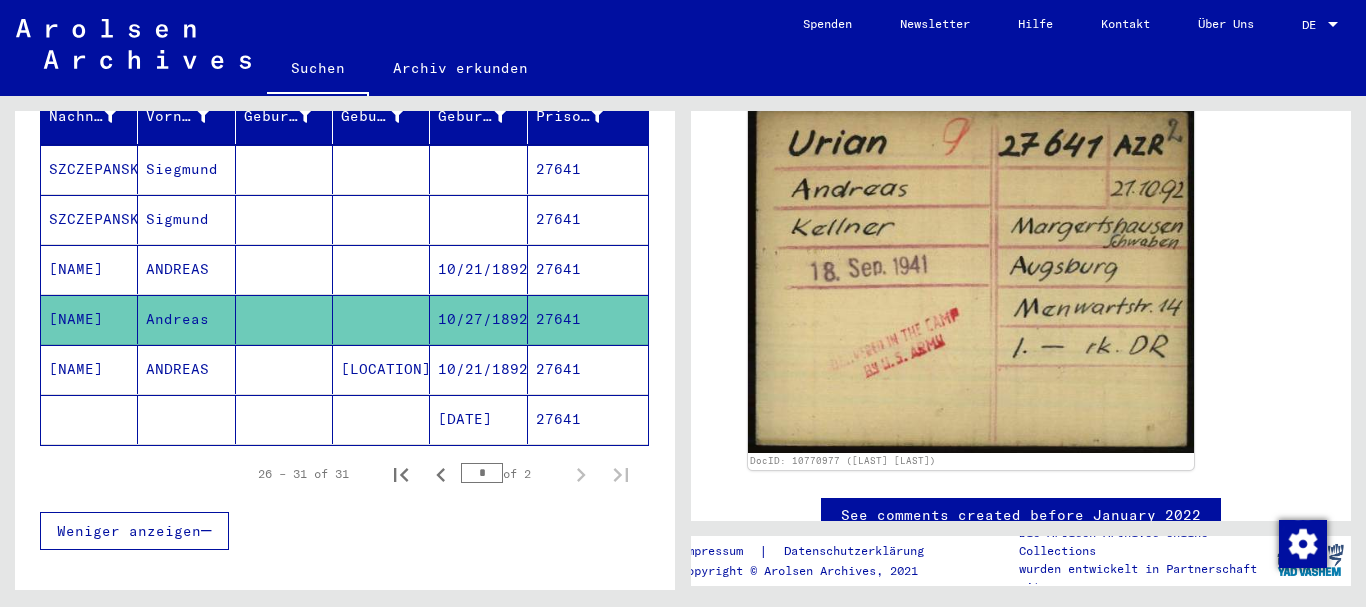 click on "ANDREAS" at bounding box center [186, 419] 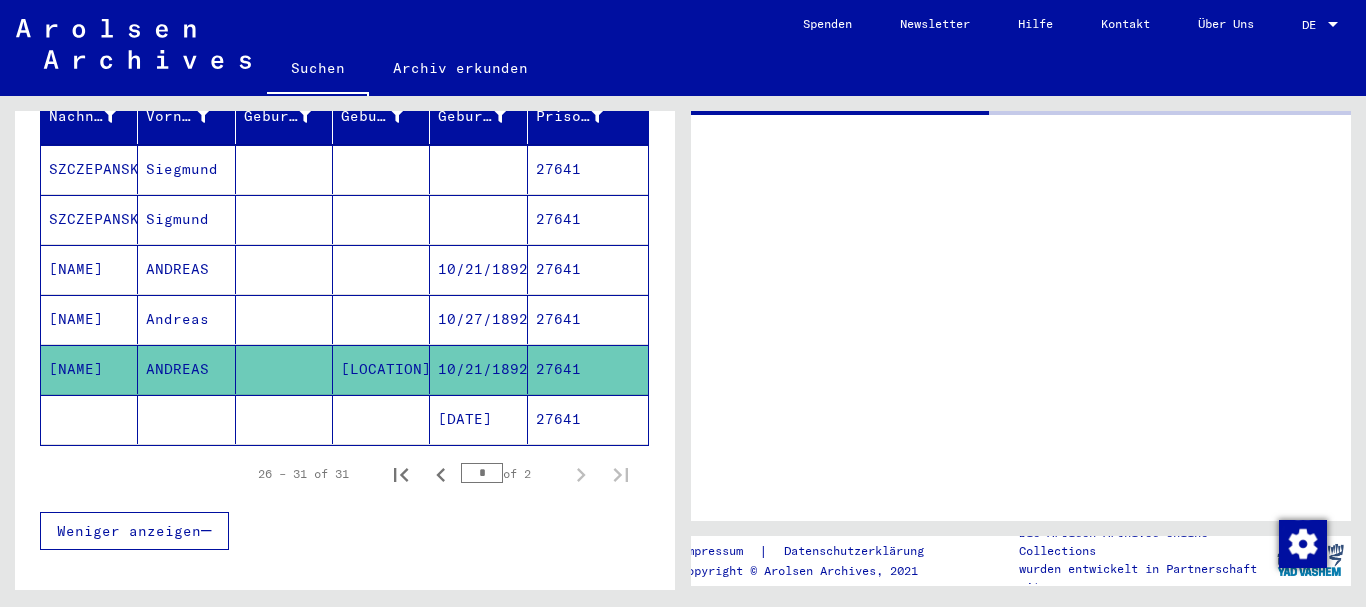 scroll, scrollTop: 0, scrollLeft: 0, axis: both 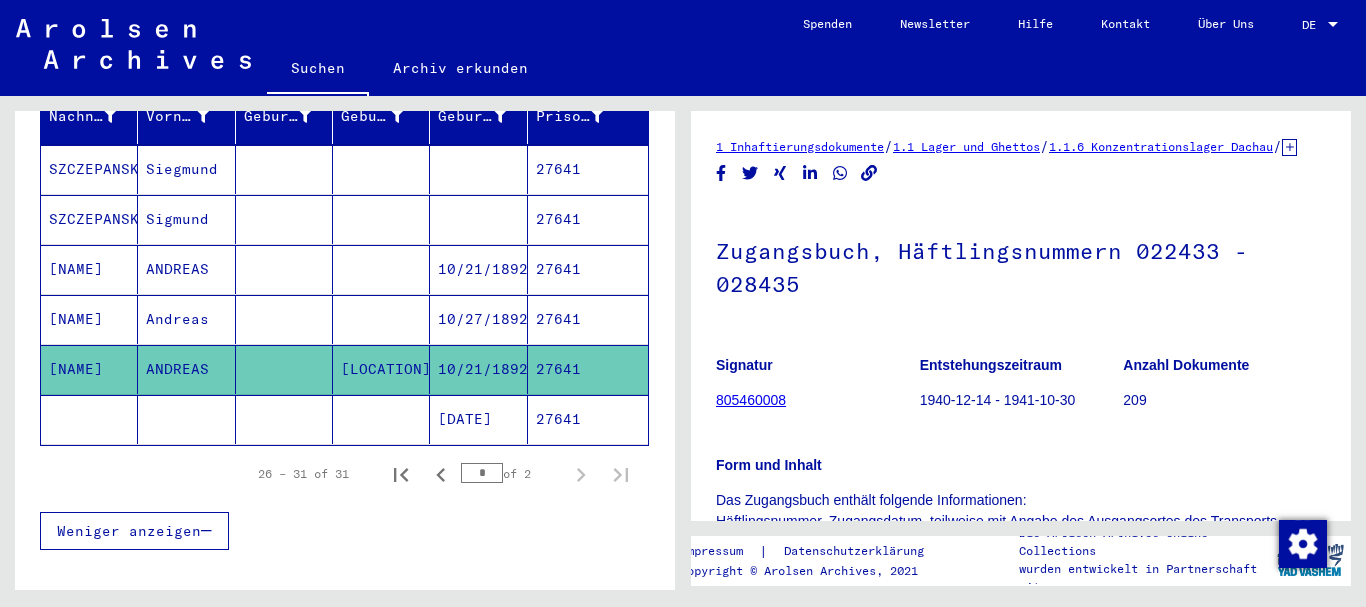 click on "Andreas" at bounding box center [186, 369] 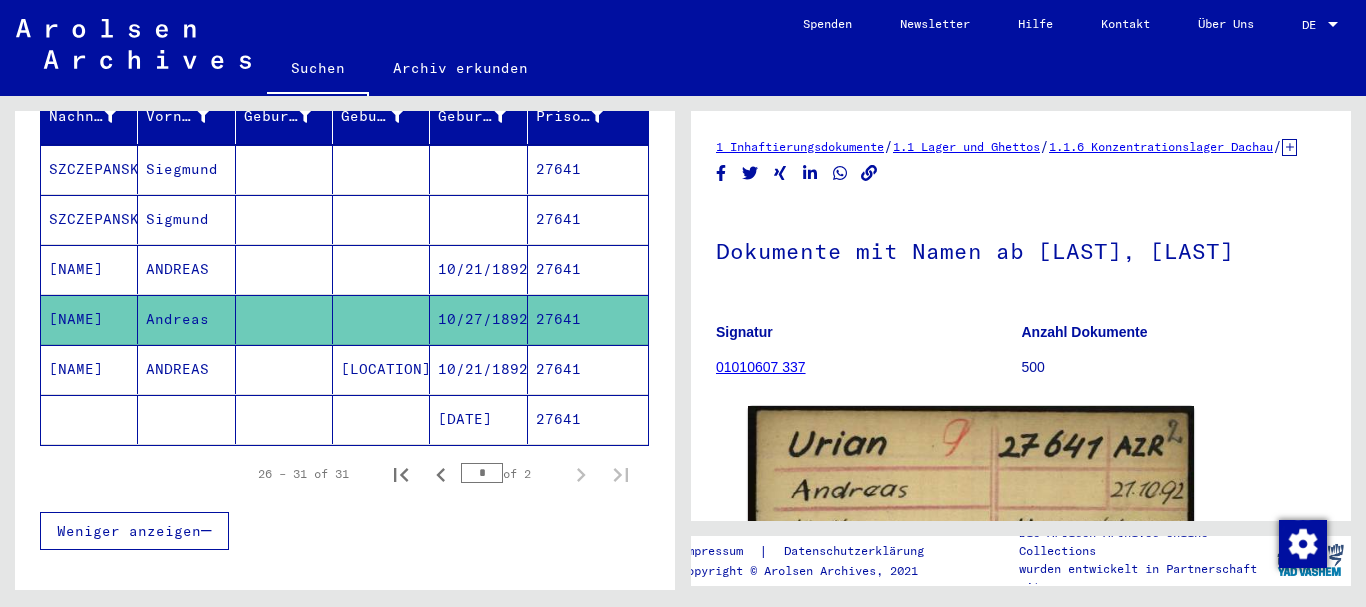 click on "ANDREAS" at bounding box center (186, 319) 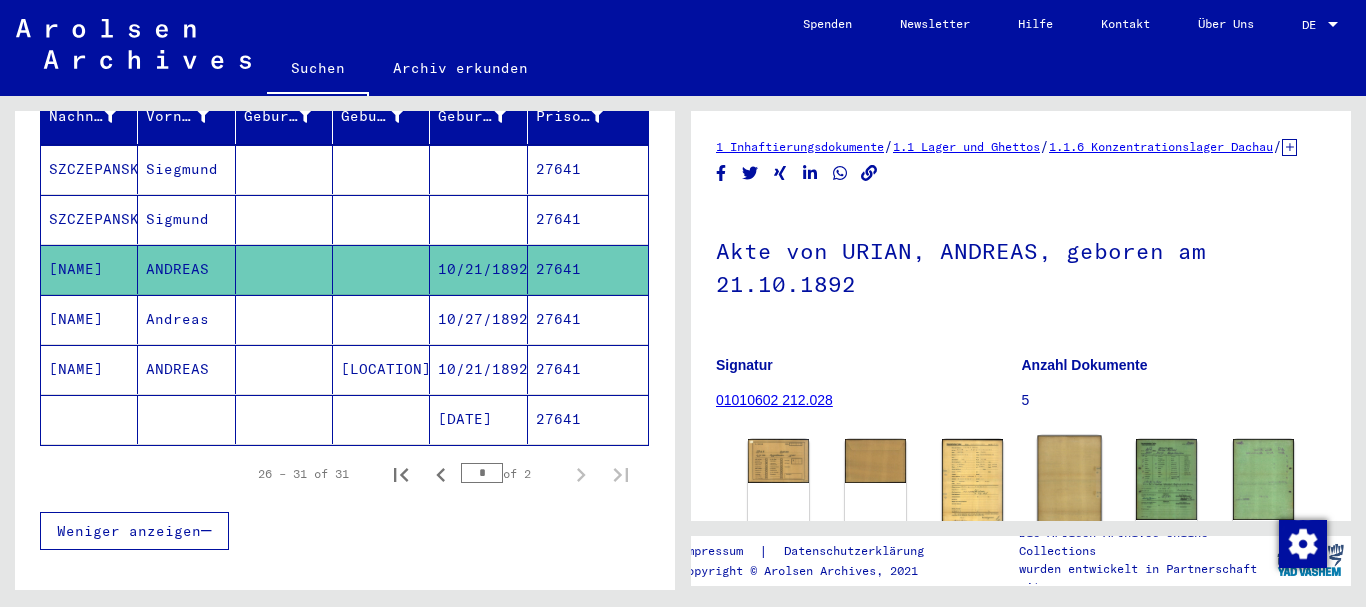 scroll, scrollTop: 324, scrollLeft: 0, axis: vertical 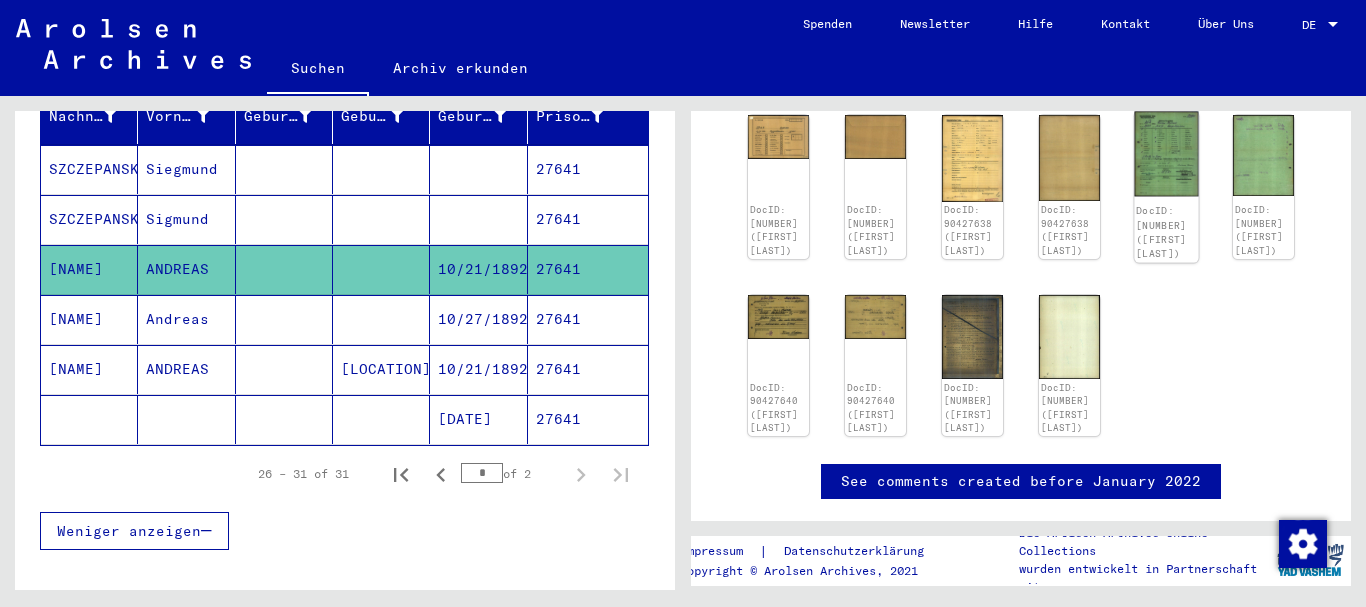 click 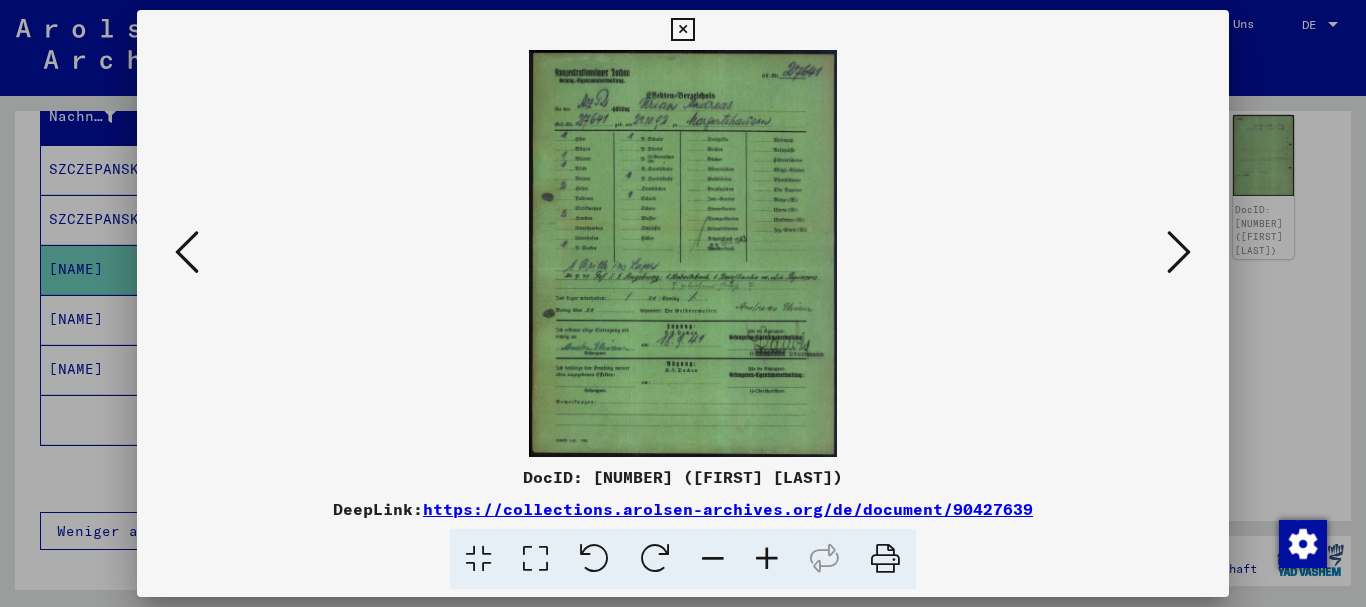 click at bounding box center [767, 559] 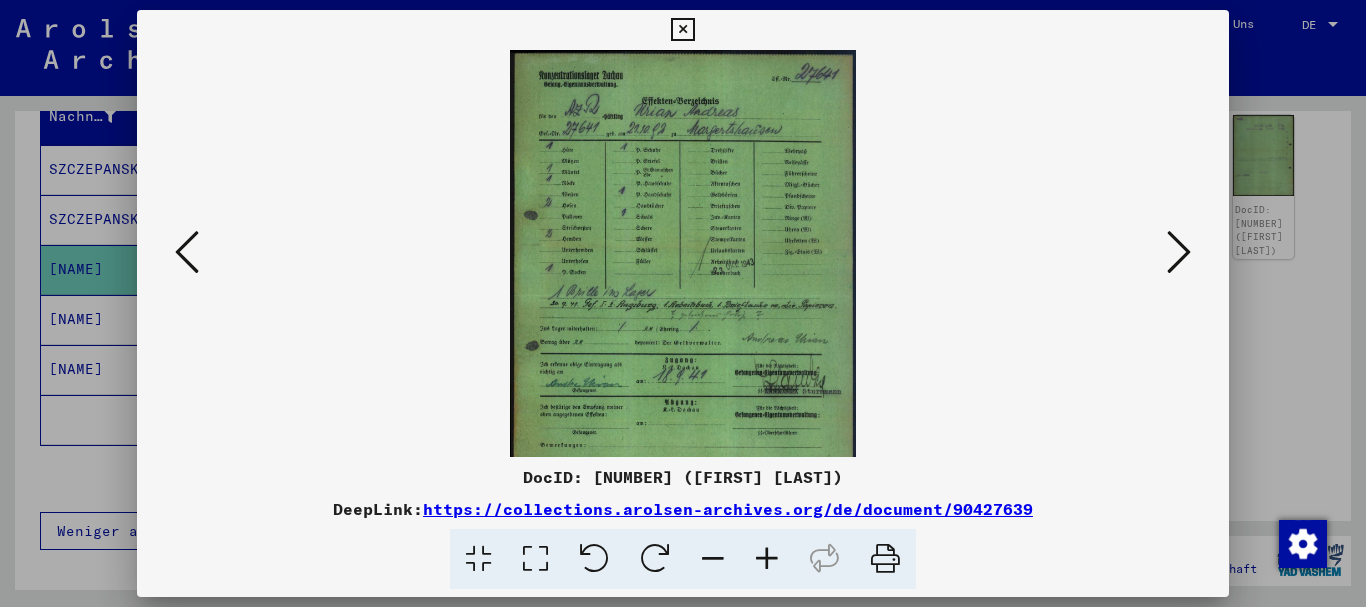 click at bounding box center [767, 559] 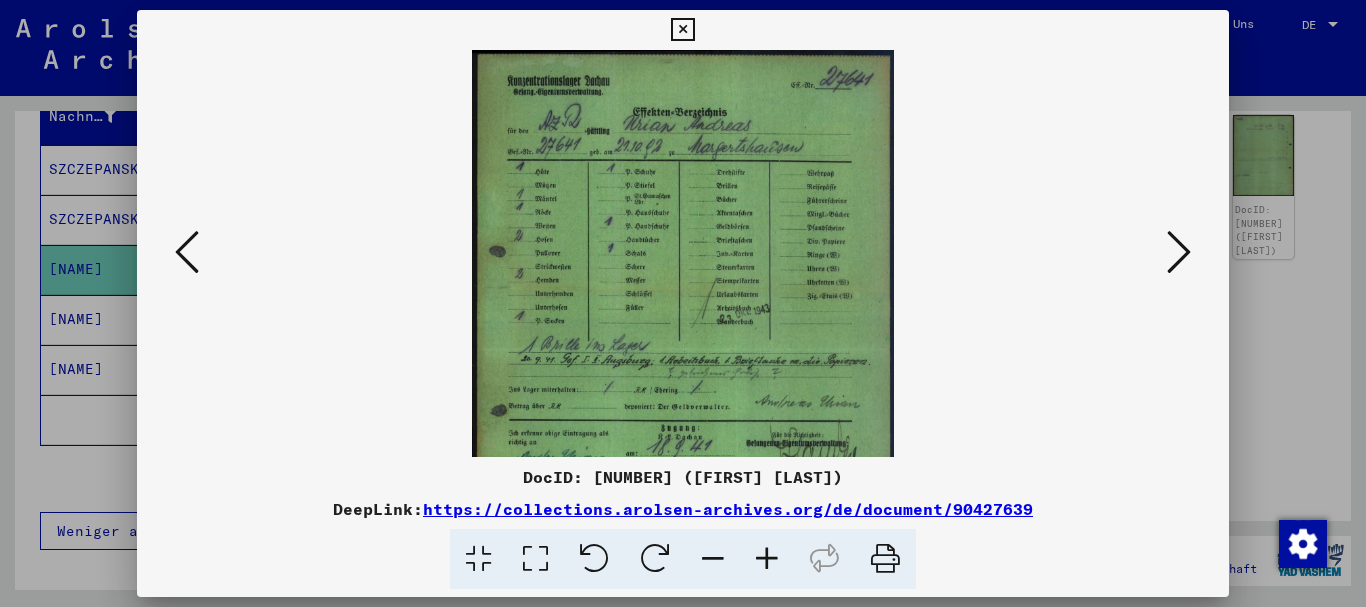 click at bounding box center [767, 559] 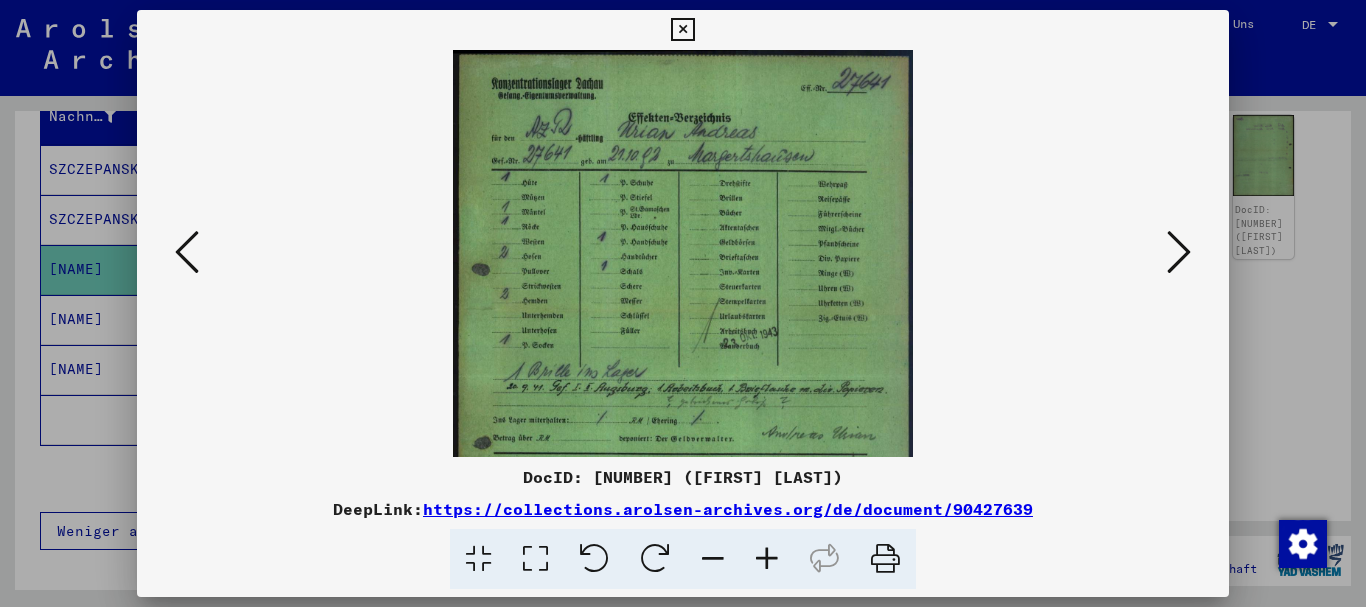 click at bounding box center [767, 559] 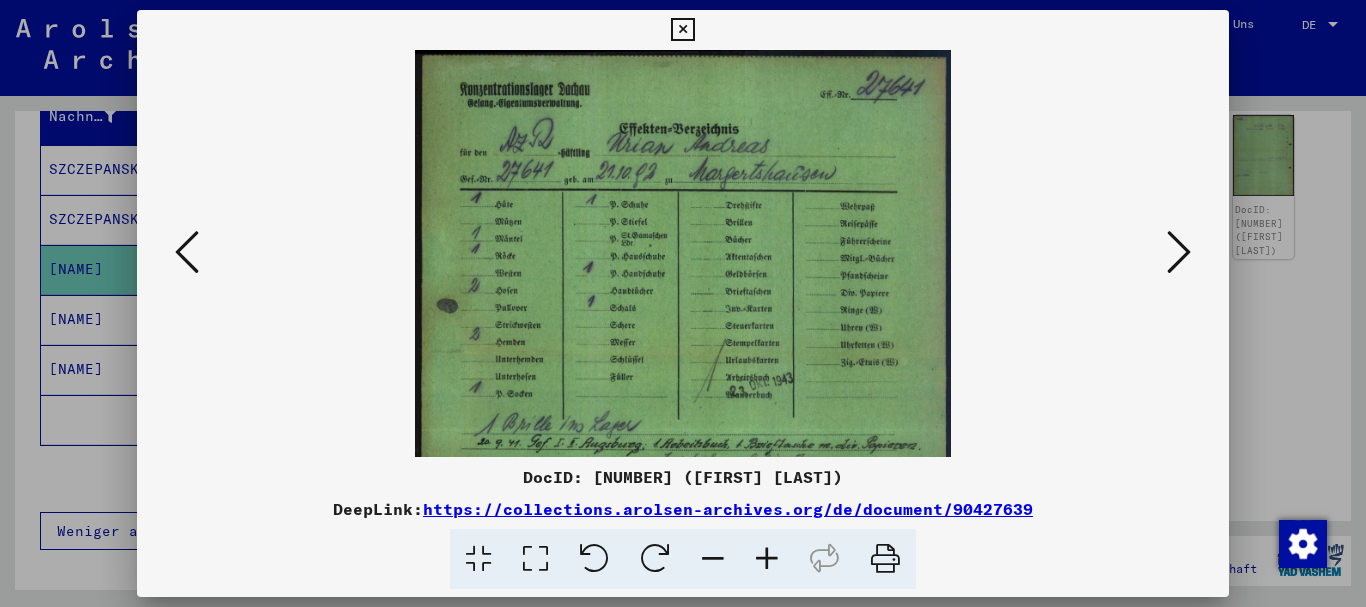 click at bounding box center (767, 559) 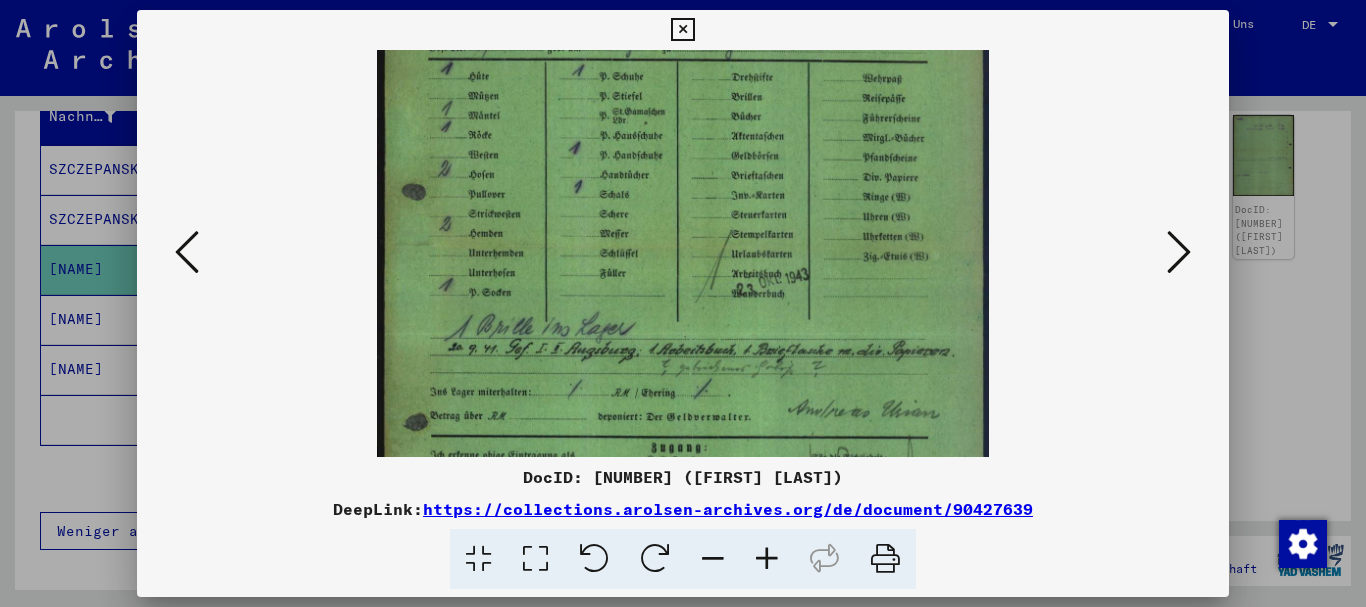 scroll, scrollTop: 164, scrollLeft: 0, axis: vertical 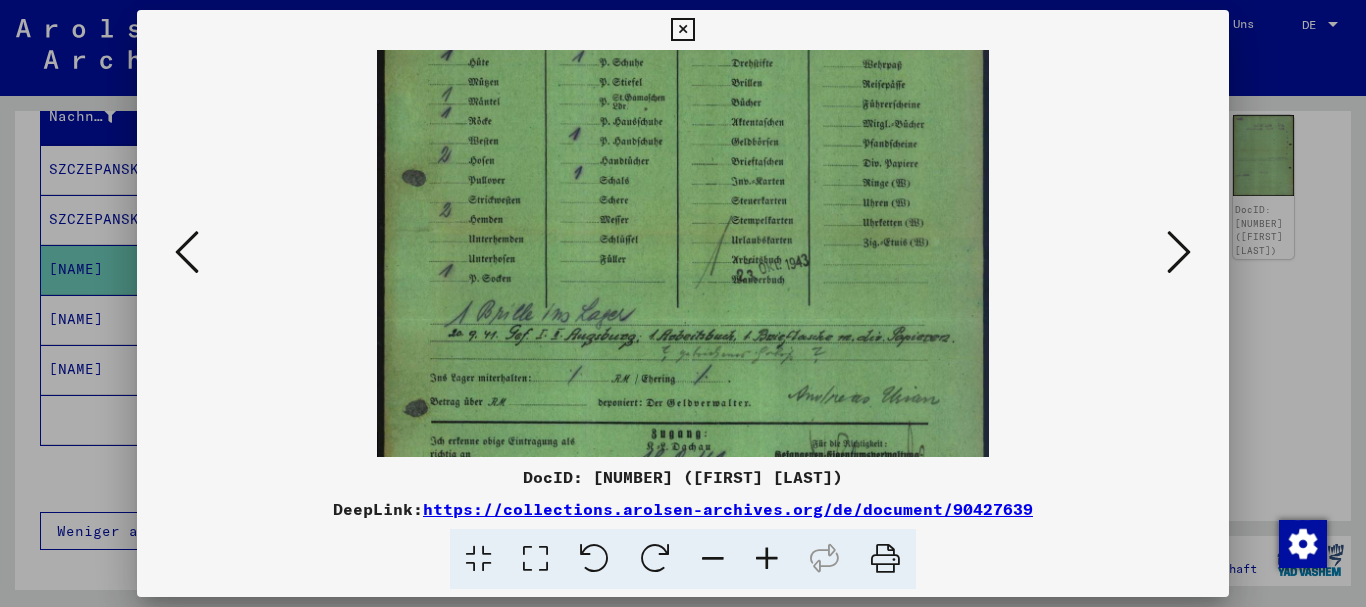 drag, startPoint x: 653, startPoint y: 286, endPoint x: 615, endPoint y: 174, distance: 118.270874 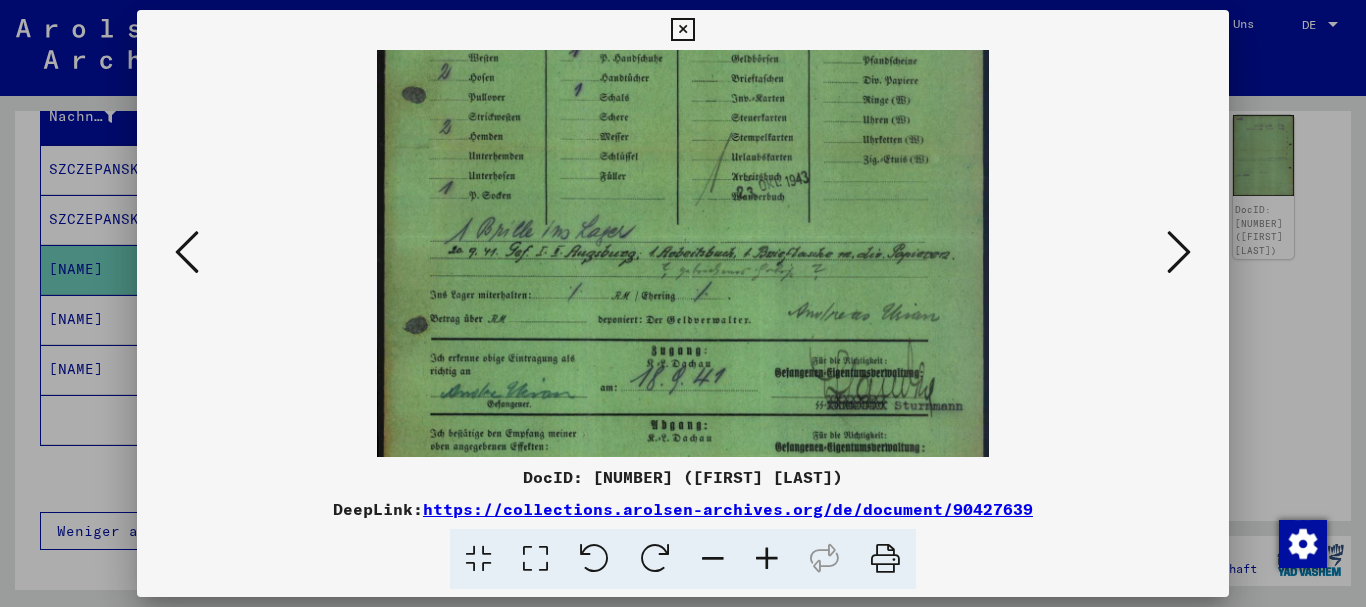 scroll, scrollTop: 358, scrollLeft: 0, axis: vertical 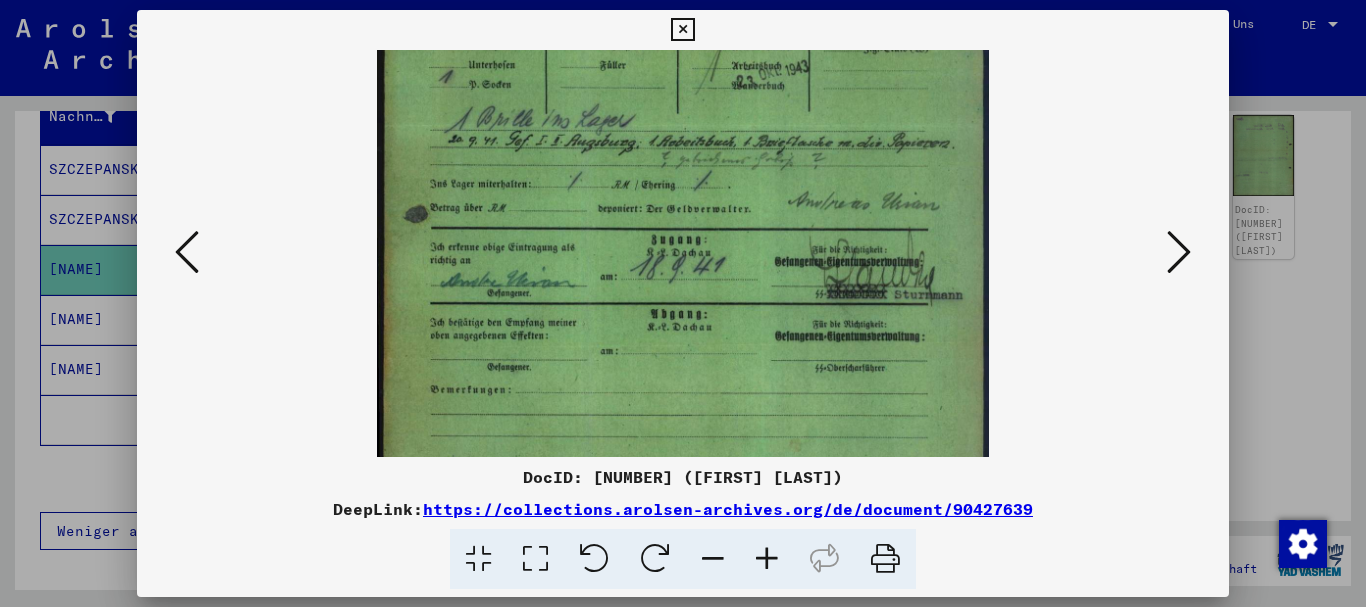 drag, startPoint x: 678, startPoint y: 268, endPoint x: 637, endPoint y: 74, distance: 198.28514 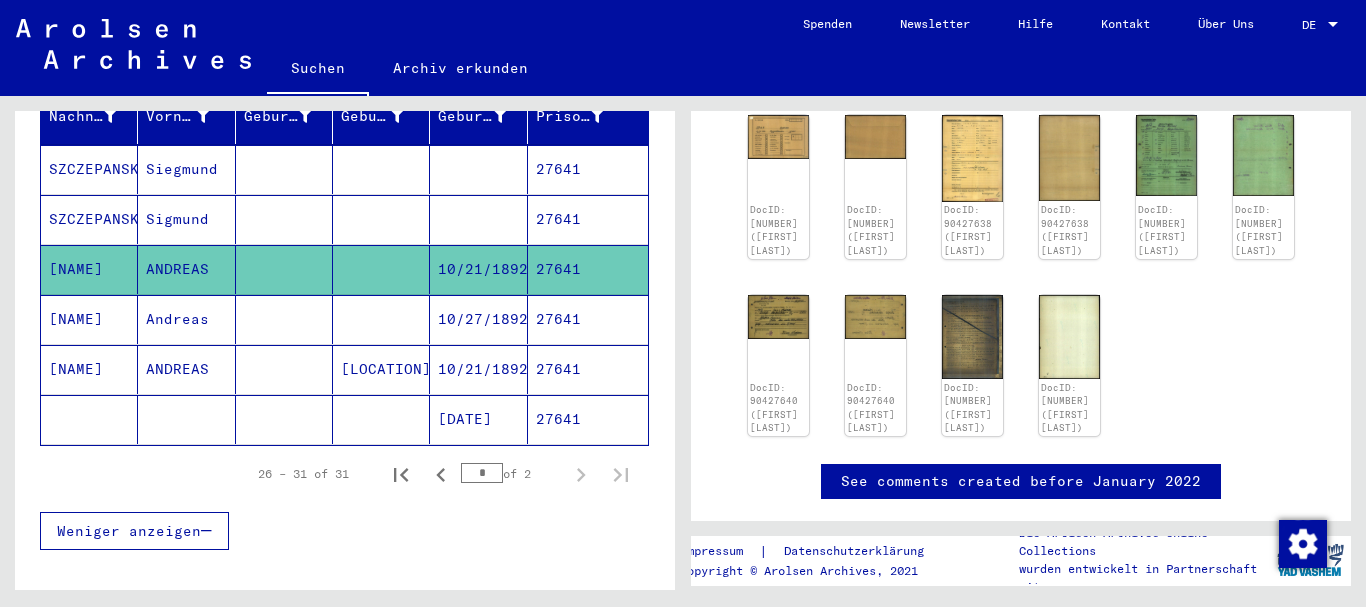 click at bounding box center (284, 369) 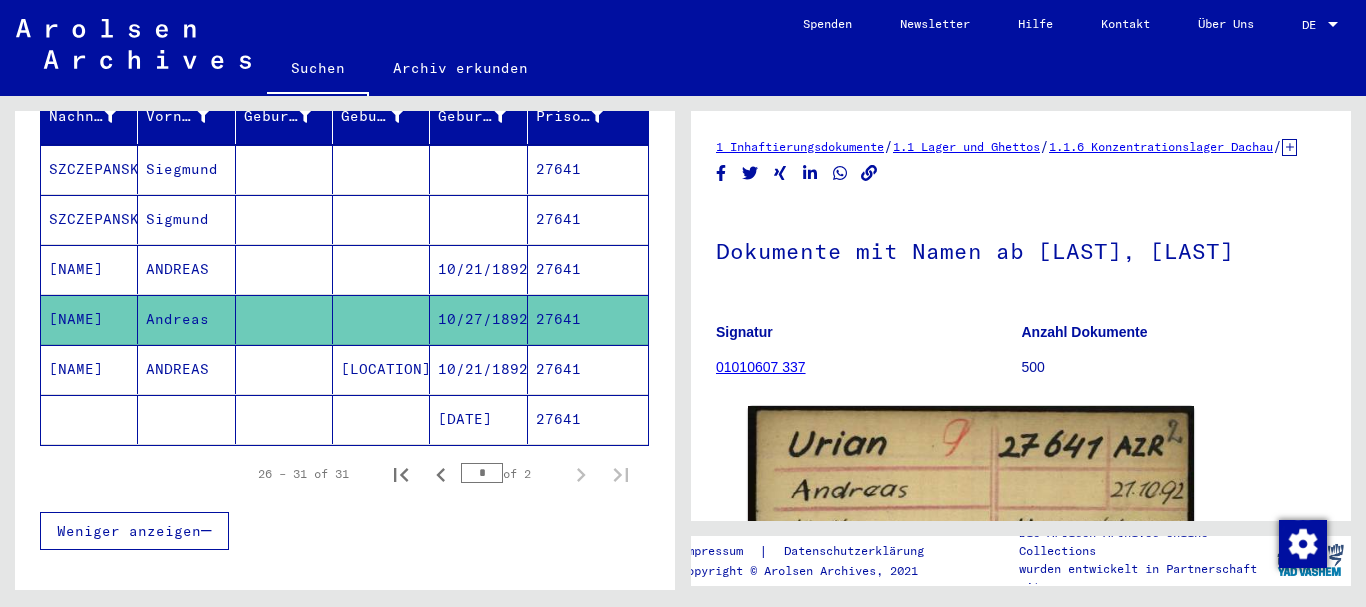 scroll, scrollTop: 432, scrollLeft: 0, axis: vertical 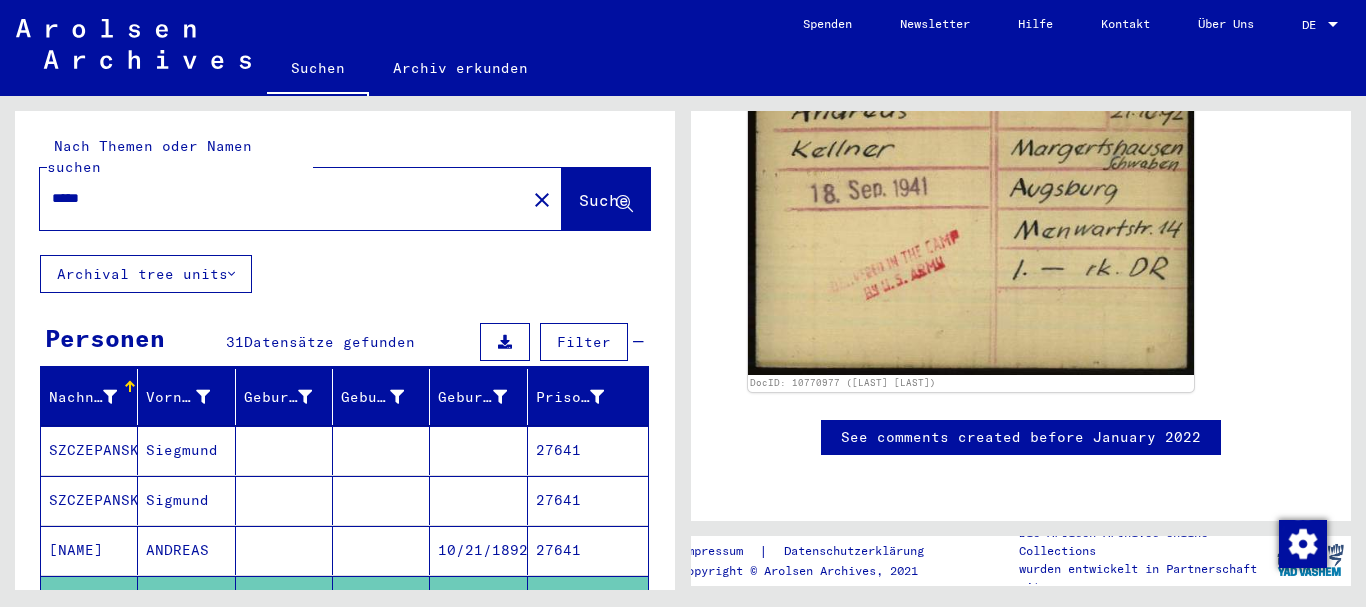 drag, startPoint x: 115, startPoint y: 183, endPoint x: 0, endPoint y: 187, distance: 115.06954 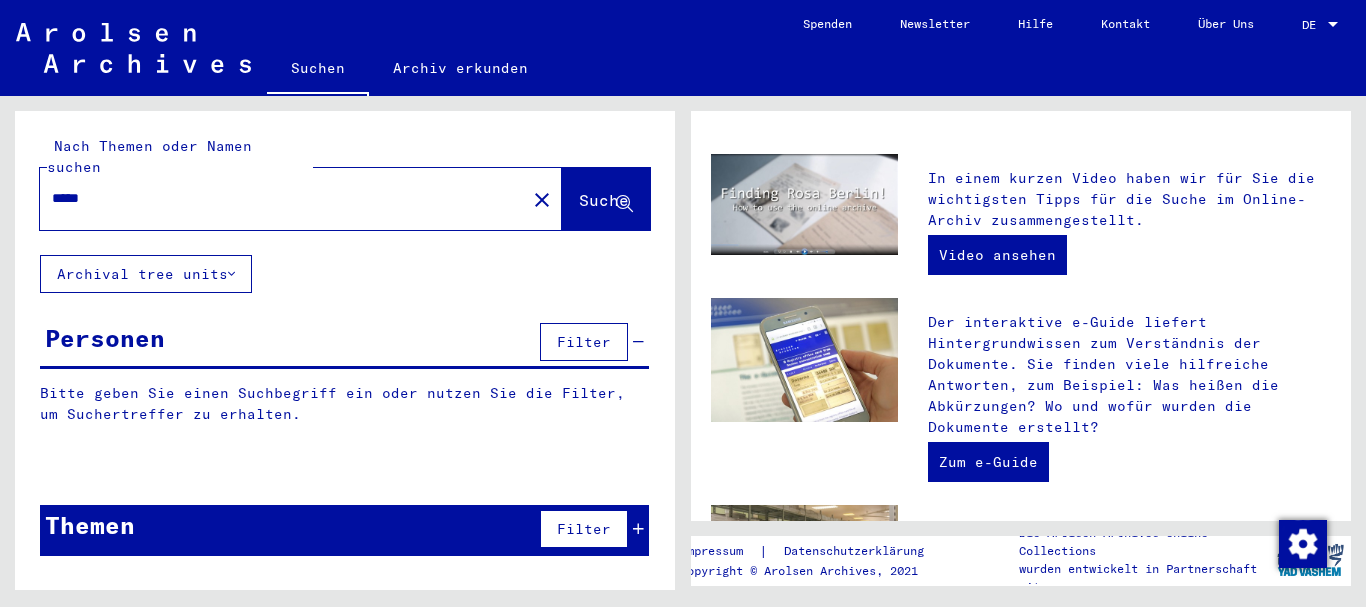 scroll, scrollTop: 0, scrollLeft: 0, axis: both 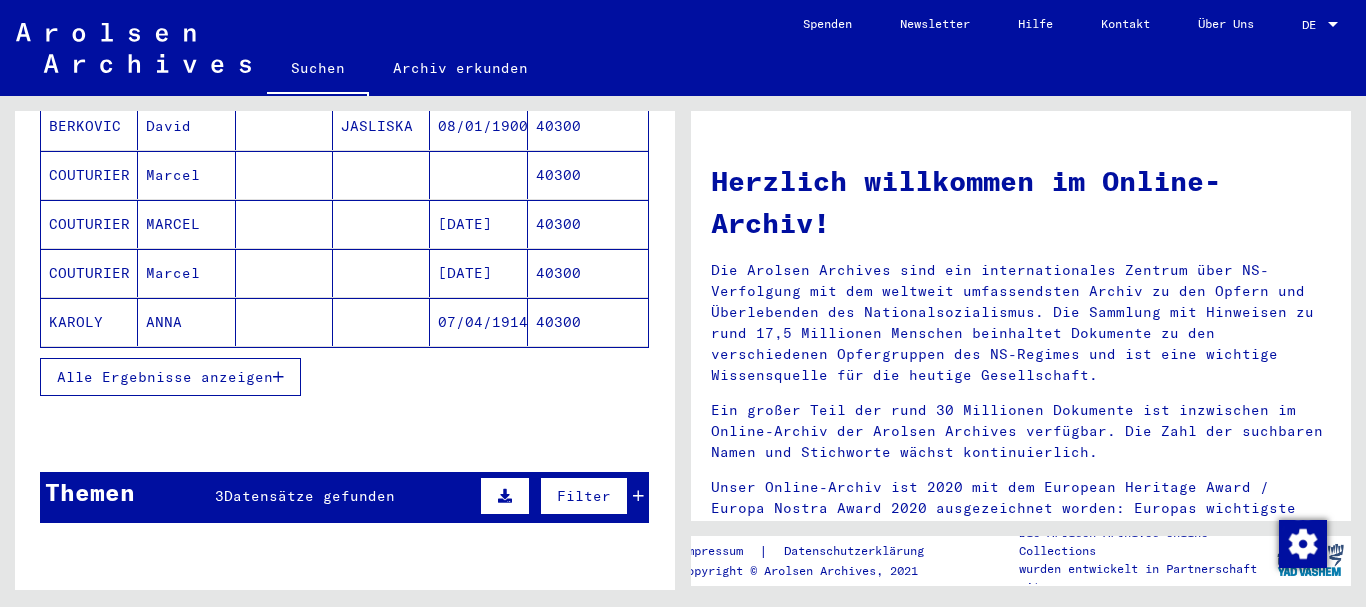 click on "Alle Ergebnisse anzeigen" at bounding box center (165, 377) 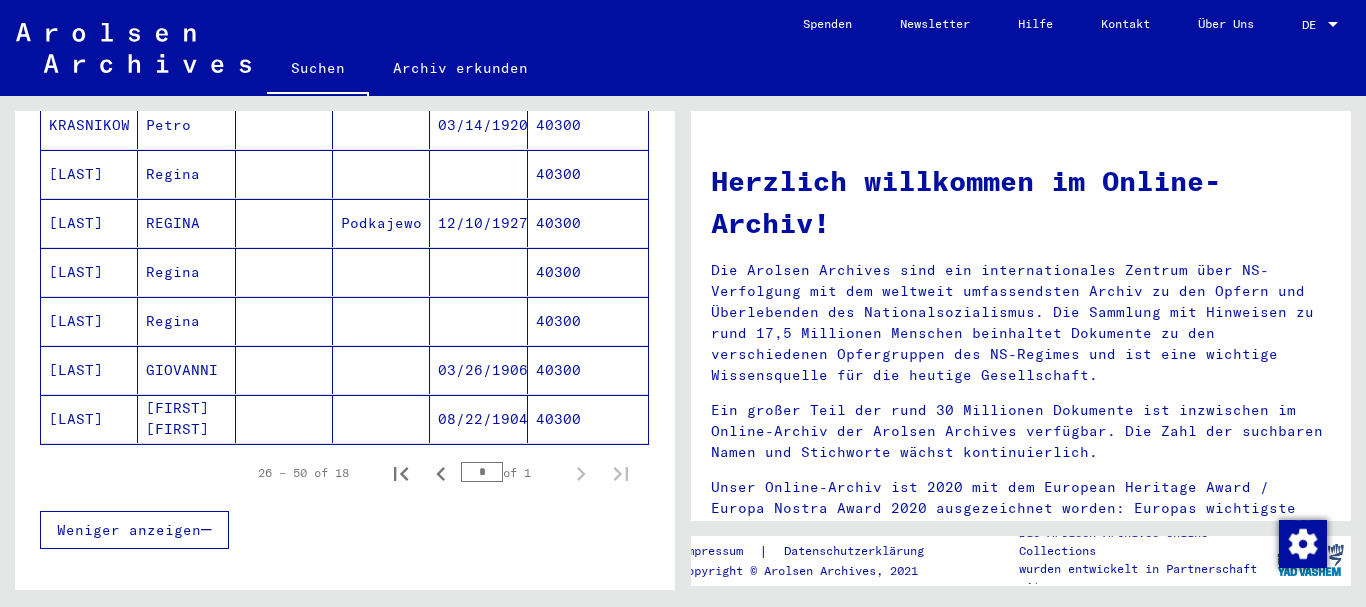 click on "[LAST]" 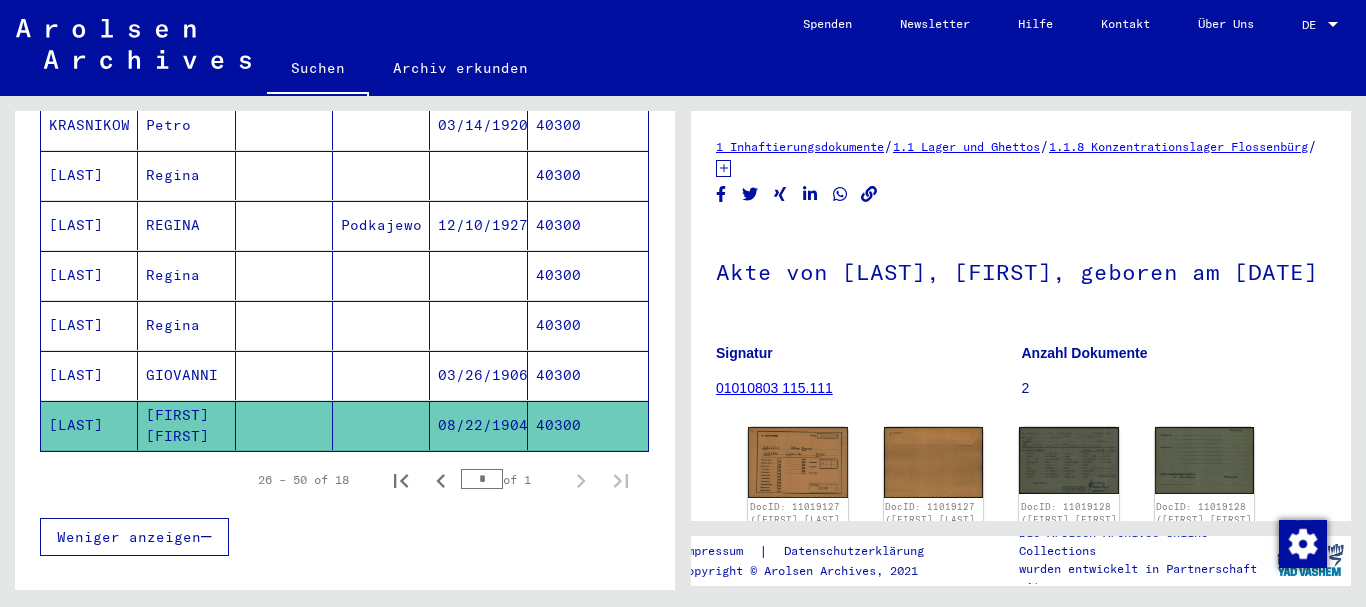 scroll, scrollTop: 216, scrollLeft: 0, axis: vertical 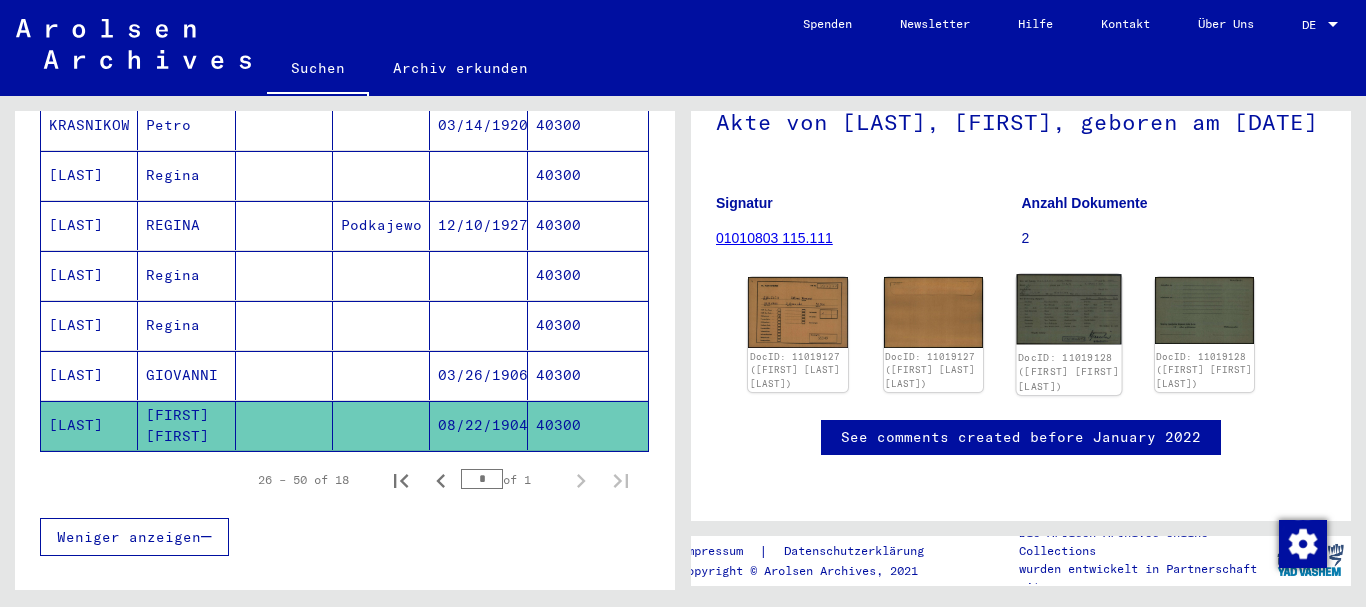 click 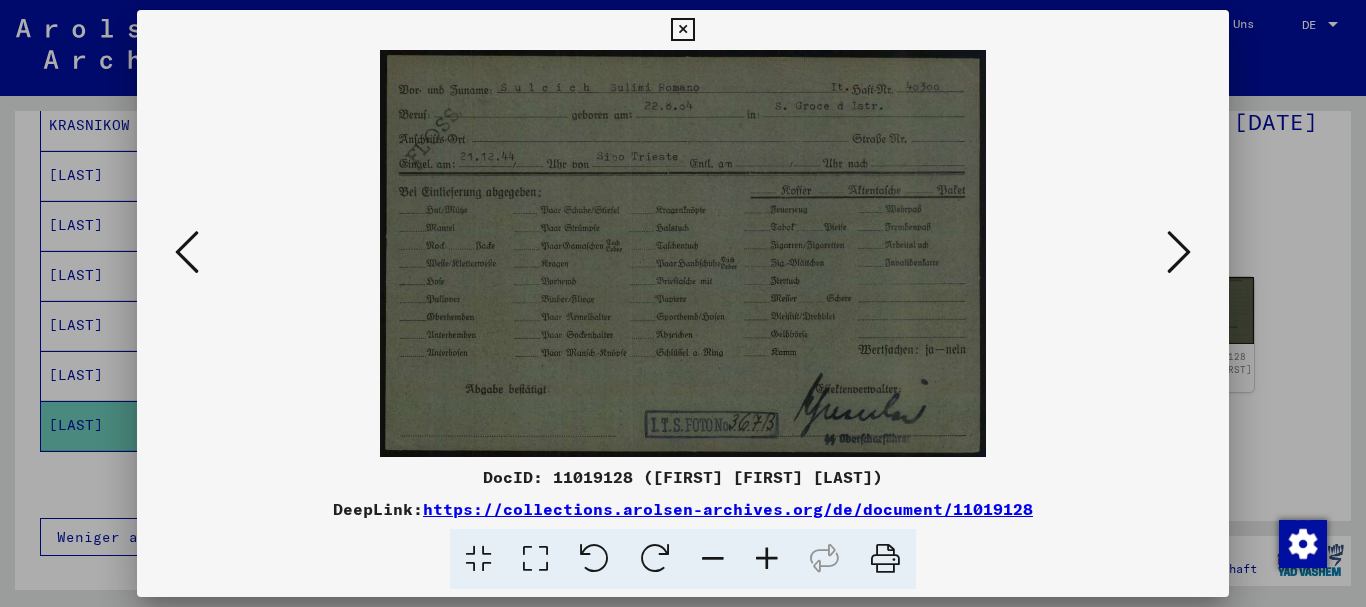 click at bounding box center [767, 559] 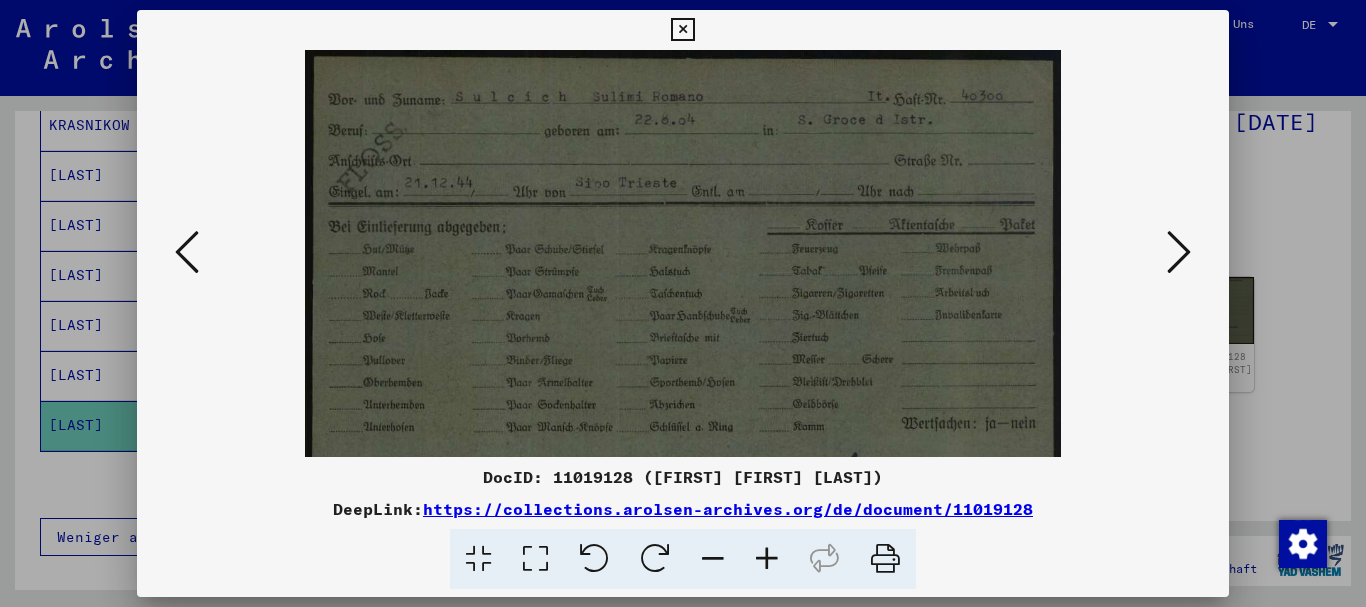 click at bounding box center (767, 559) 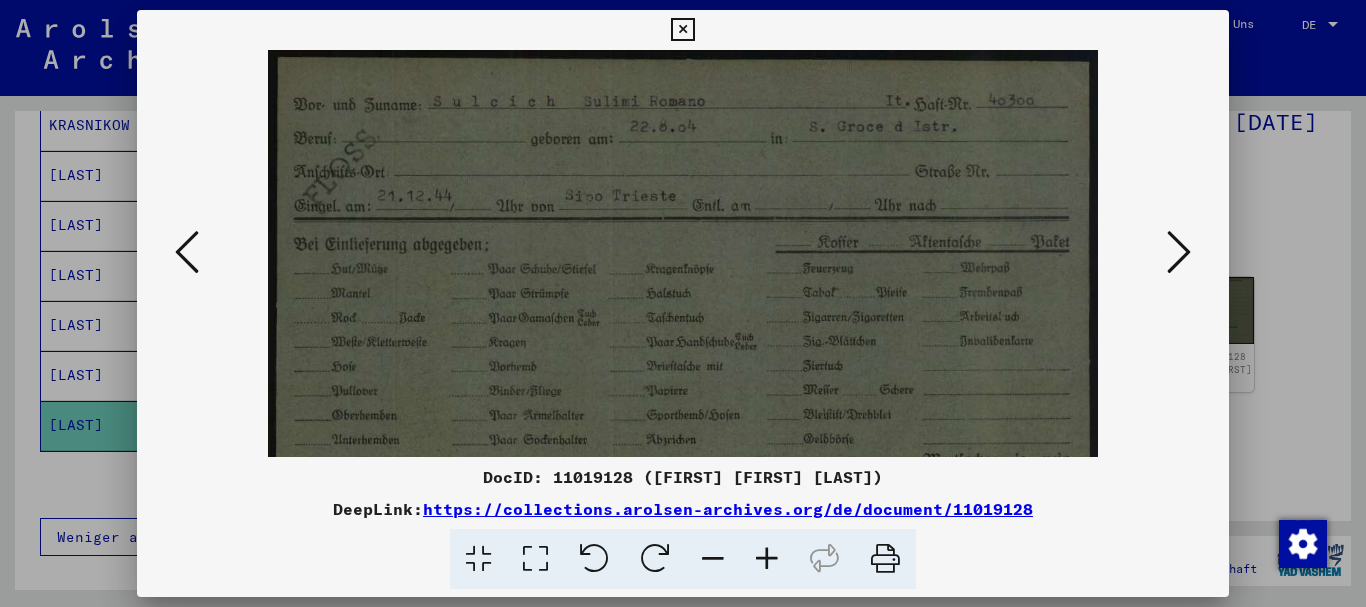 click at bounding box center [767, 559] 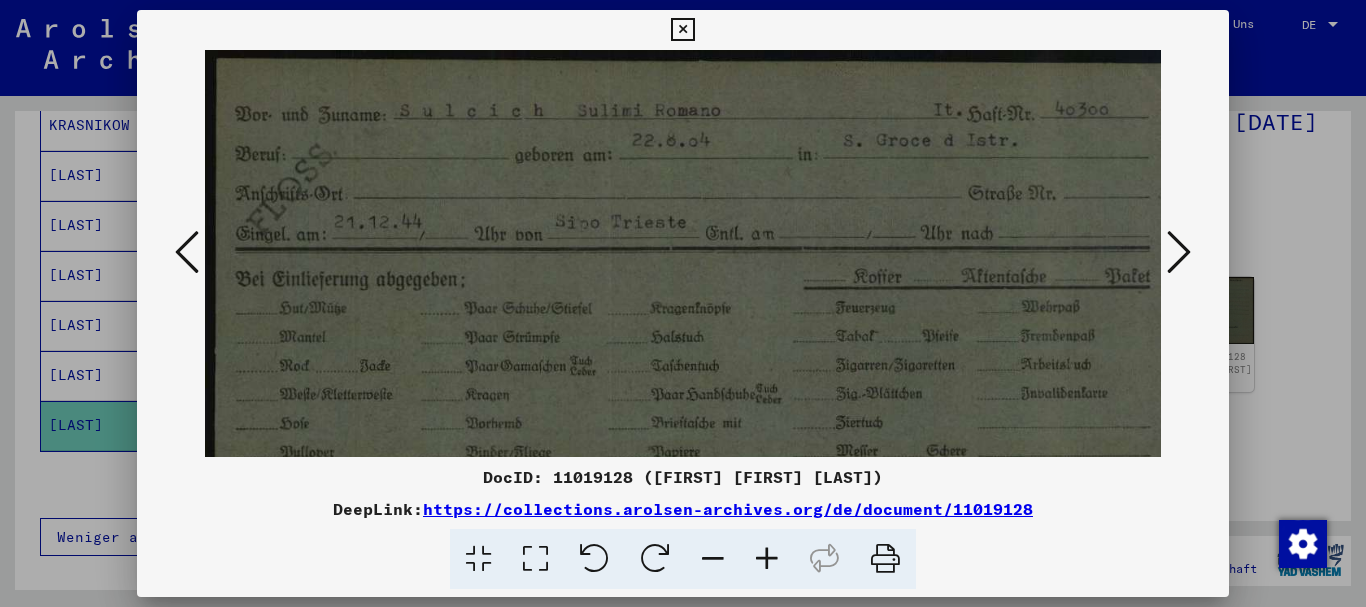 drag, startPoint x: 95, startPoint y: 229, endPoint x: 90, endPoint y: 209, distance: 20.615528 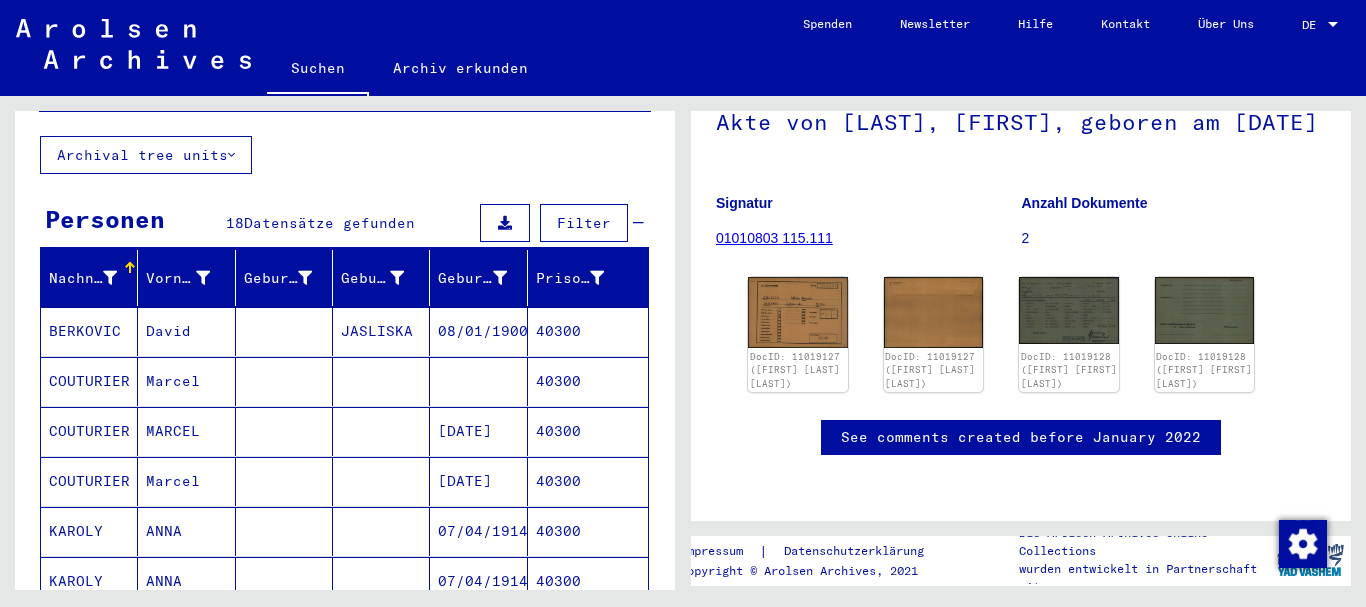 scroll, scrollTop: 0, scrollLeft: 0, axis: both 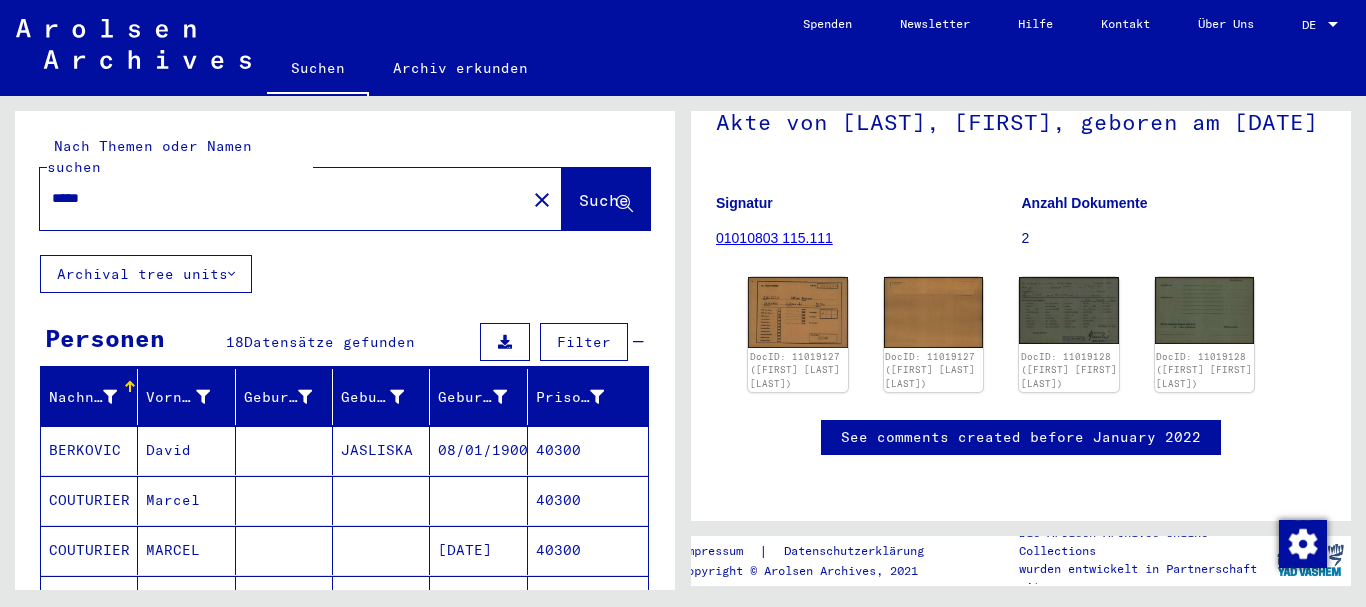 drag, startPoint x: 6, startPoint y: 172, endPoint x: 0, endPoint y: 157, distance: 16.155495 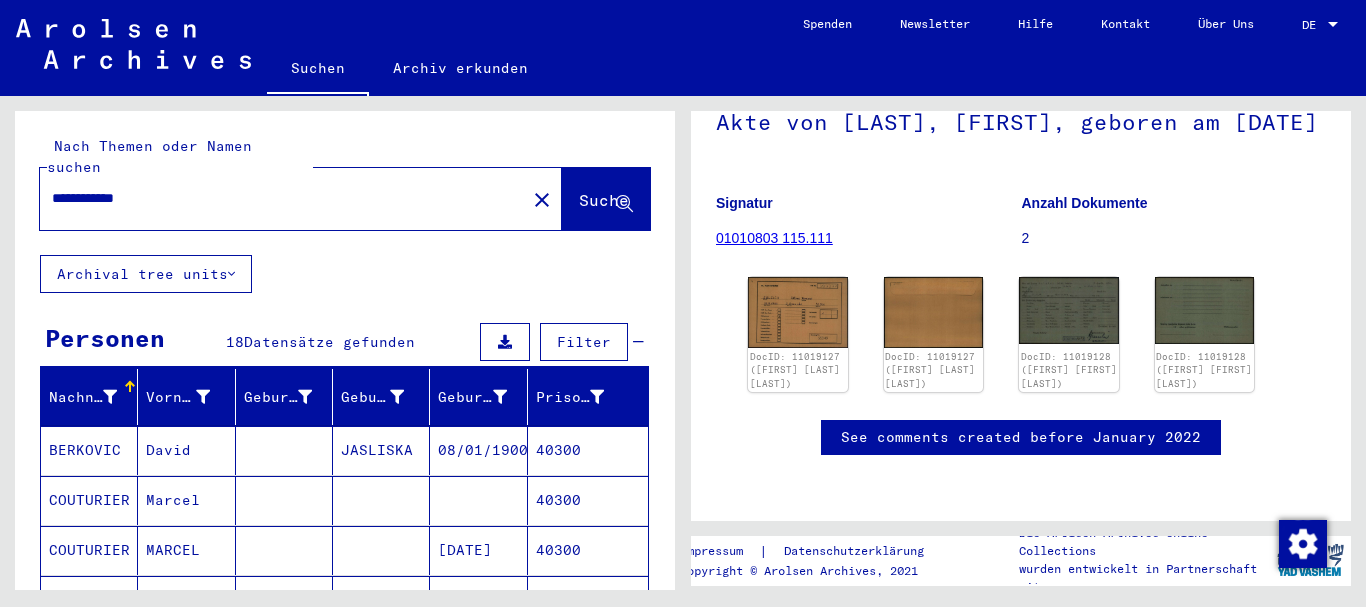 paste on "*****" 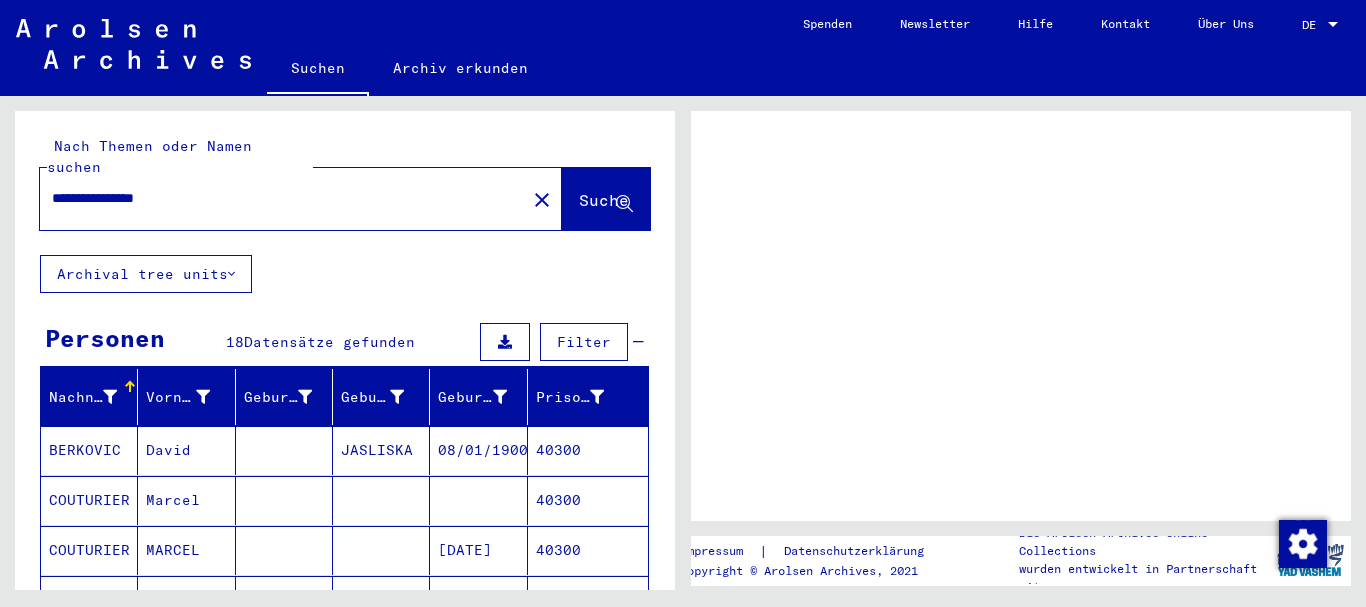 scroll, scrollTop: 0, scrollLeft: 0, axis: both 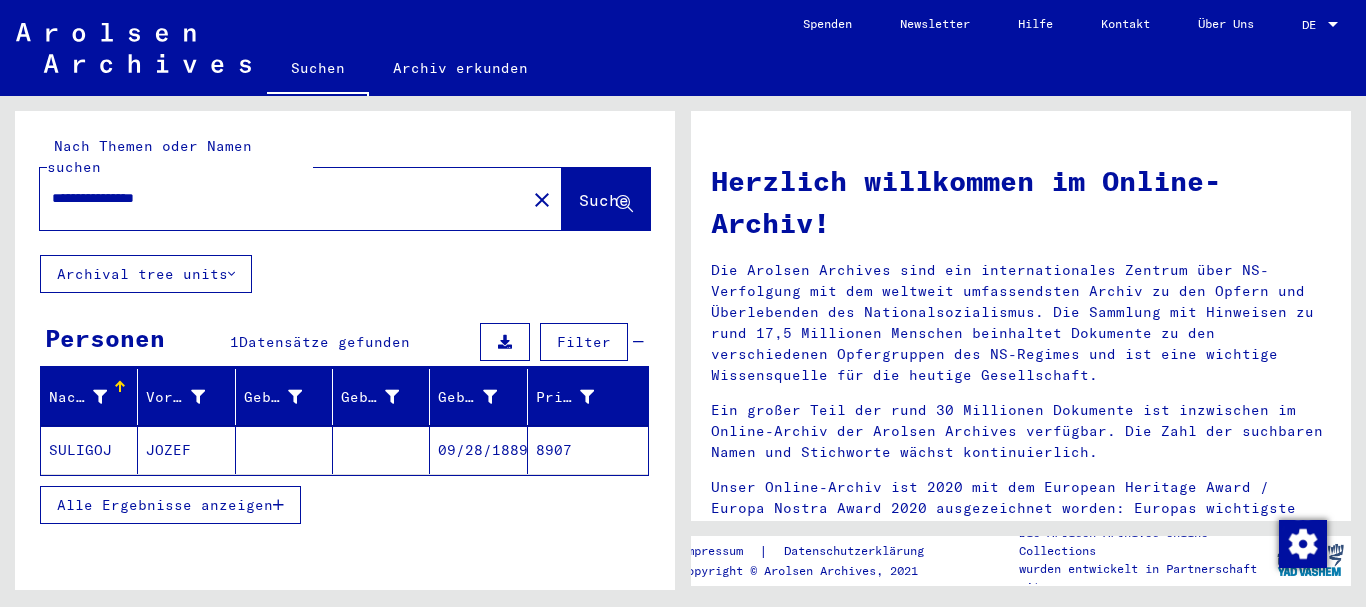 click on "SULIGOJ" 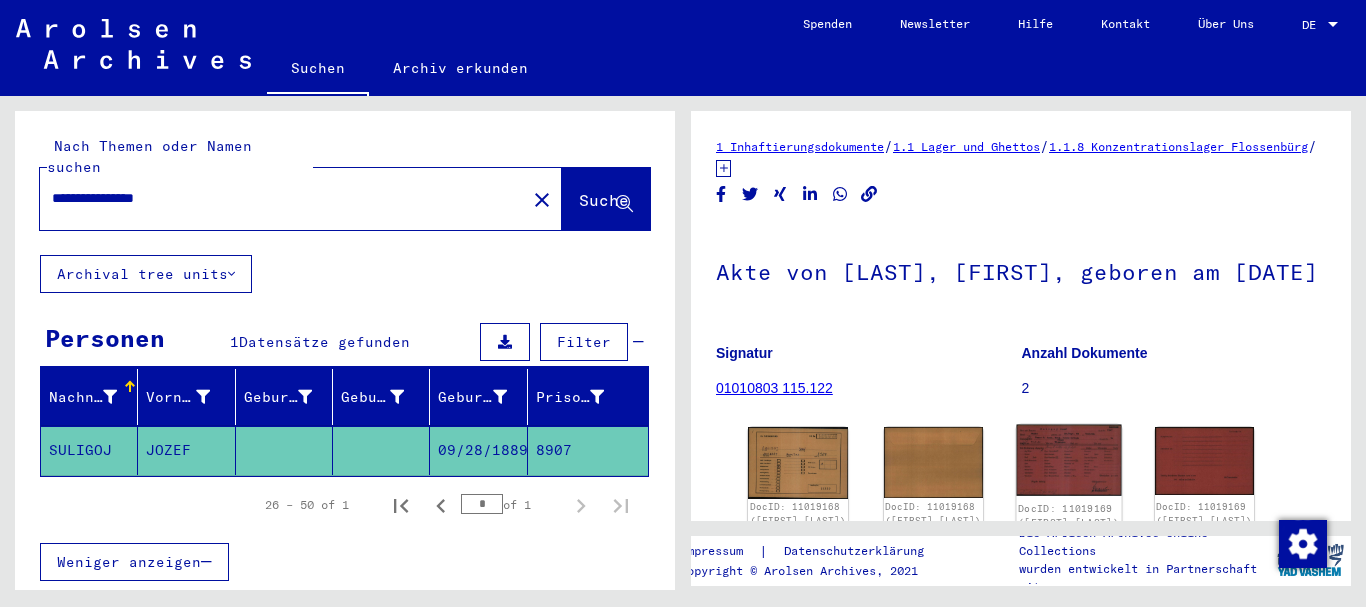 scroll, scrollTop: 131, scrollLeft: 0, axis: vertical 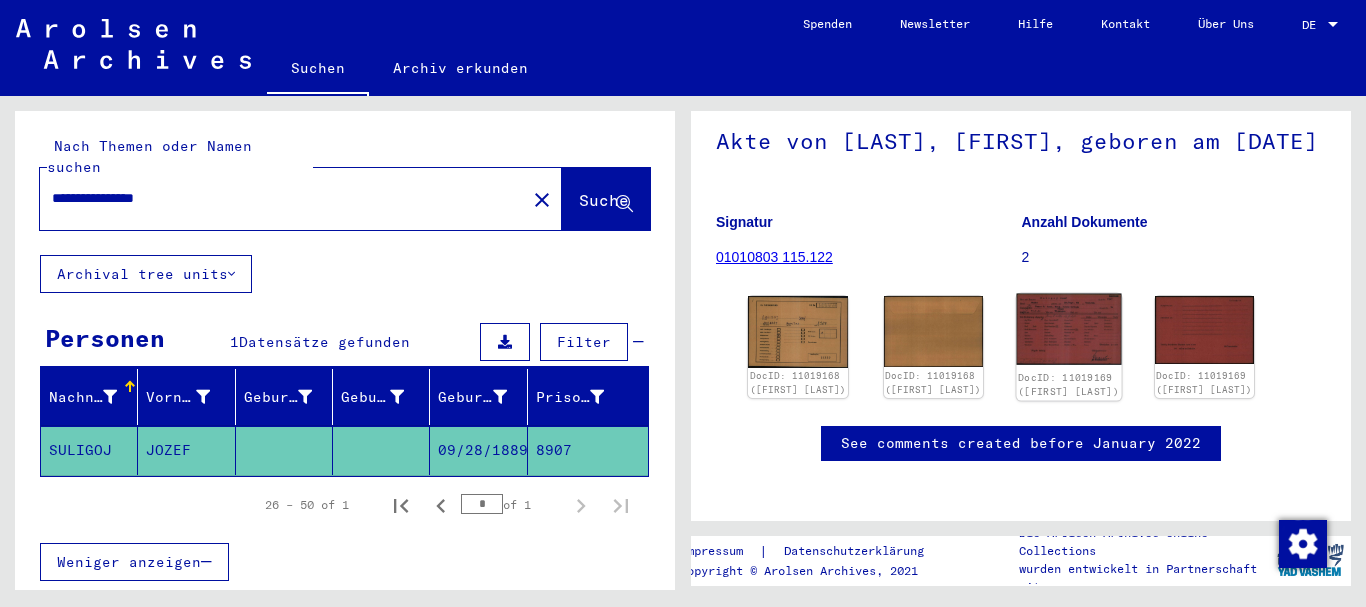 click 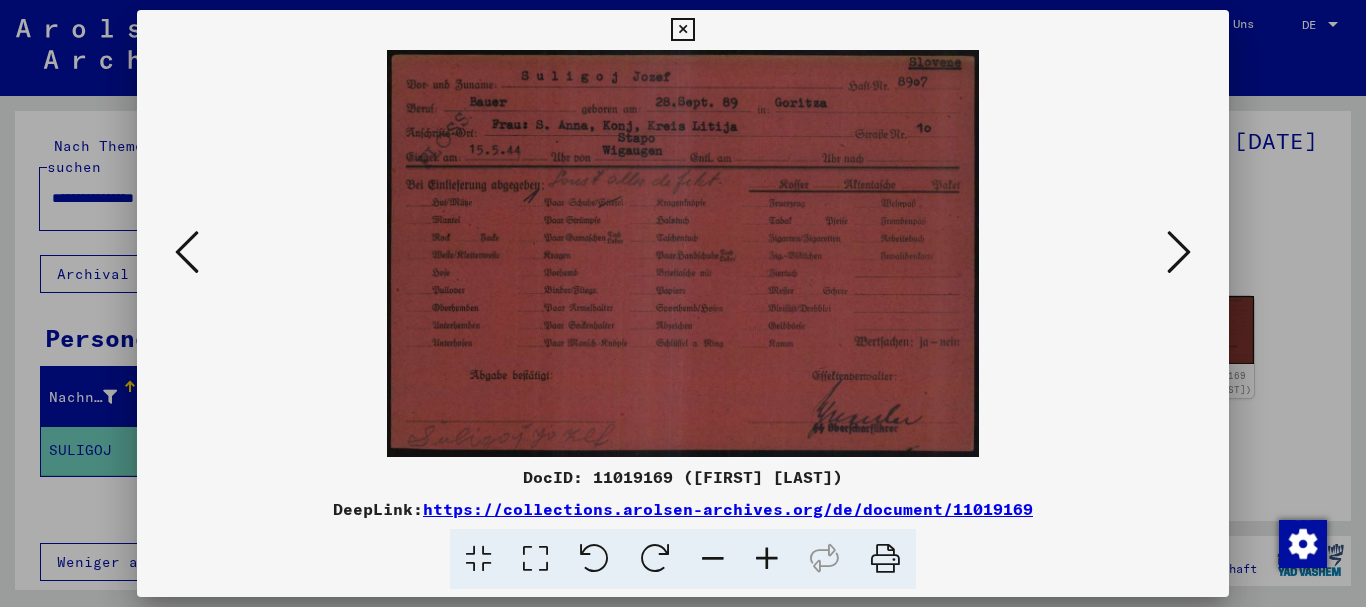 click at bounding box center [767, 559] 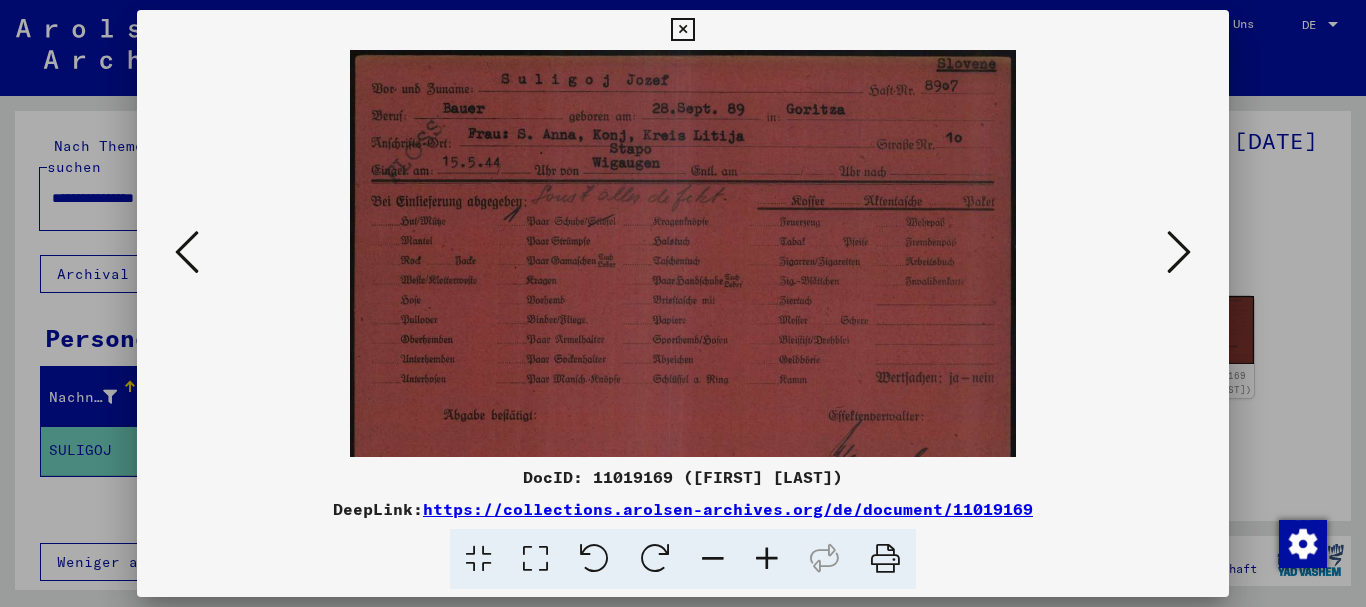 click at bounding box center (767, 559) 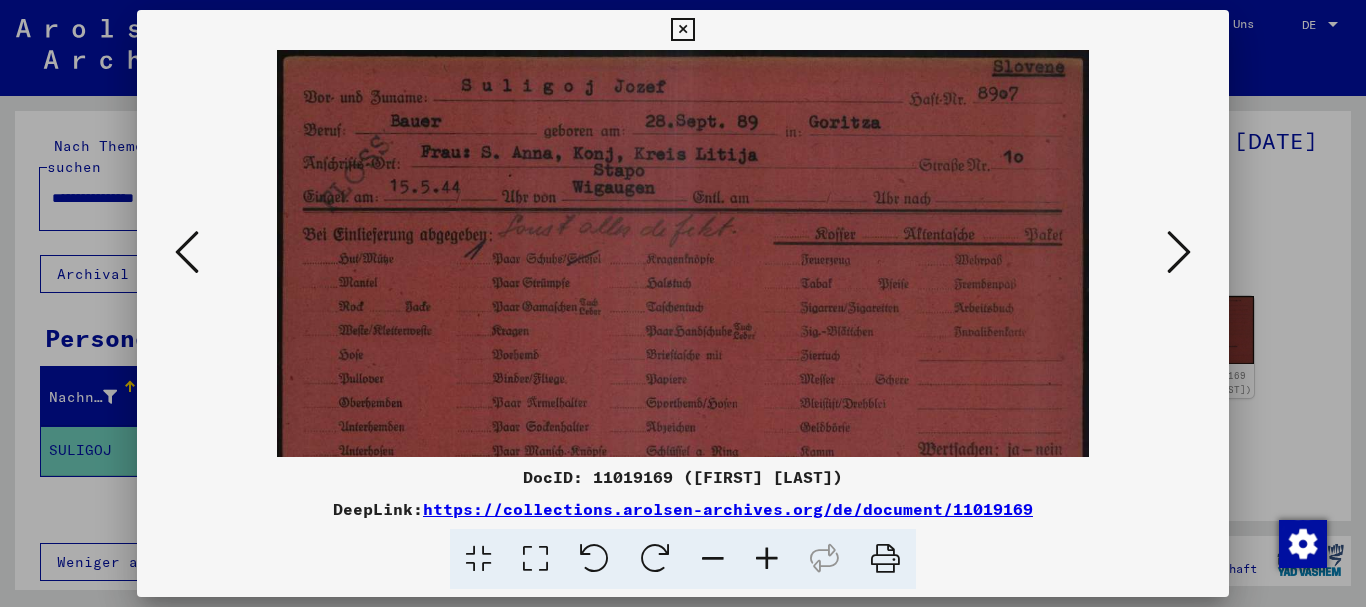 click at bounding box center (767, 559) 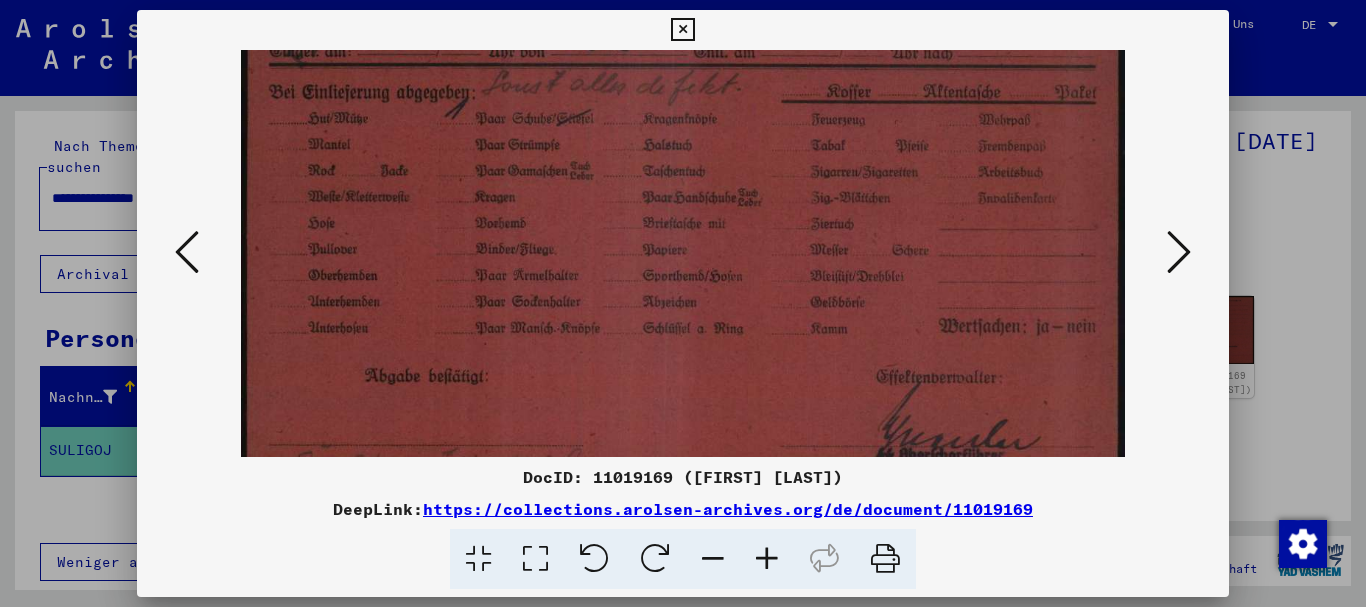 drag, startPoint x: 611, startPoint y: 366, endPoint x: 595, endPoint y: 166, distance: 200.63898 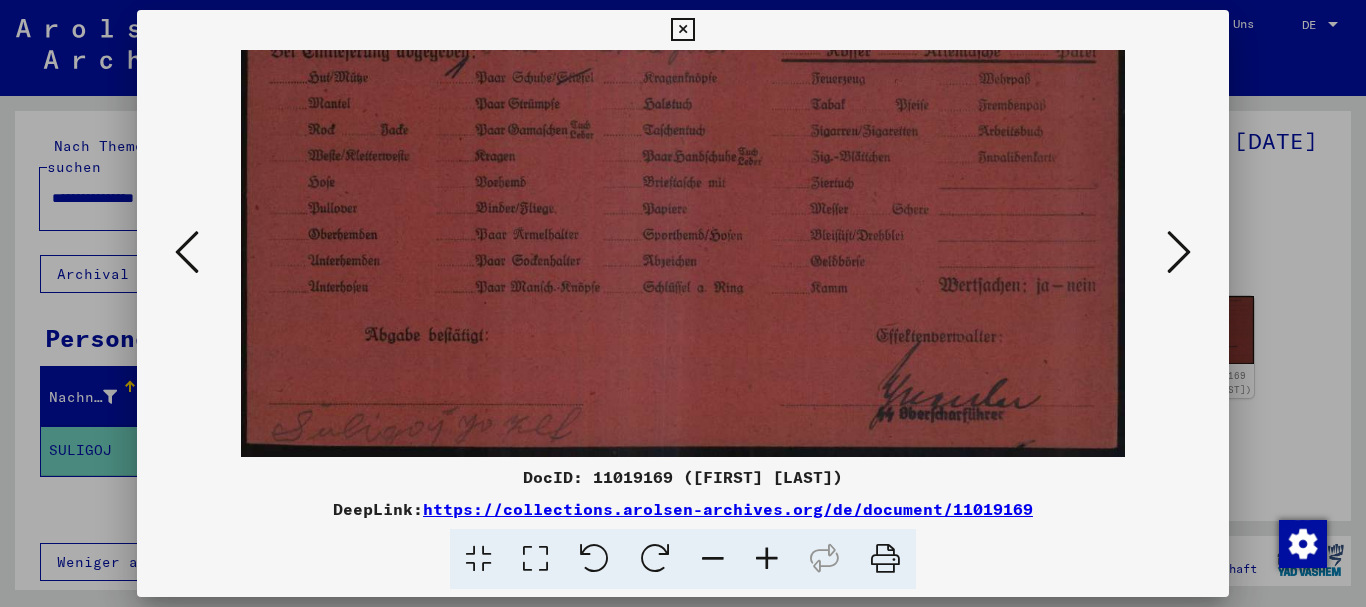 drag, startPoint x: 635, startPoint y: 334, endPoint x: 620, endPoint y: 262, distance: 73.545906 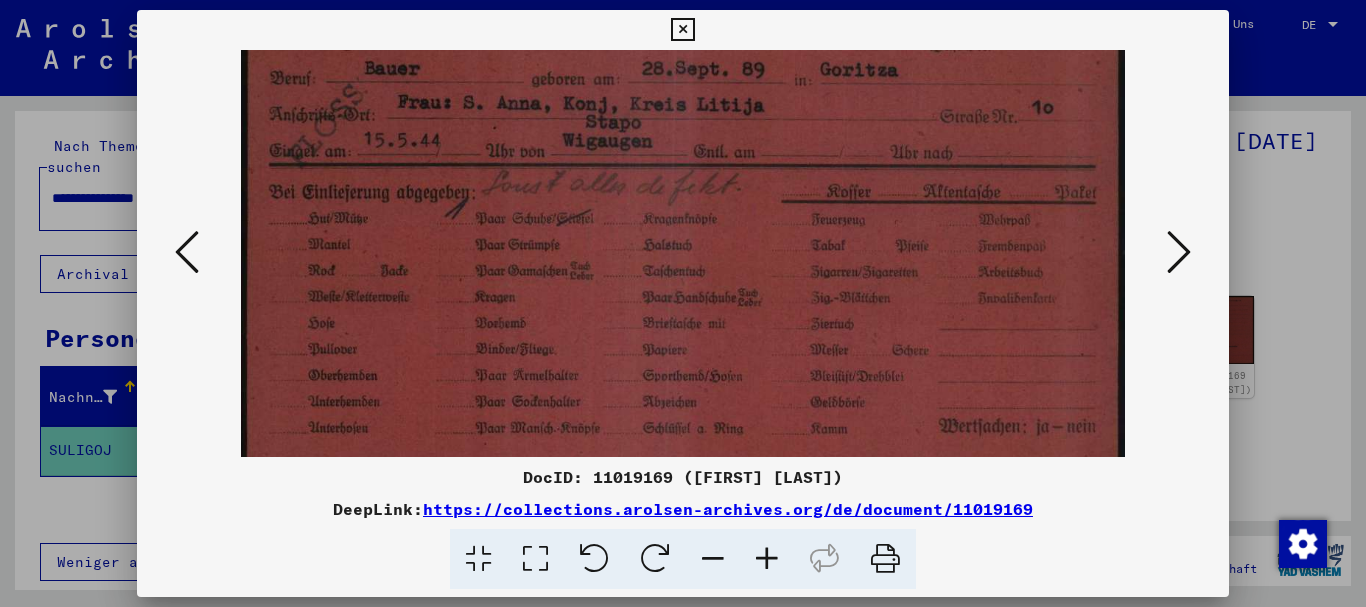 drag, startPoint x: 706, startPoint y: 183, endPoint x: 685, endPoint y: 262, distance: 81.7435 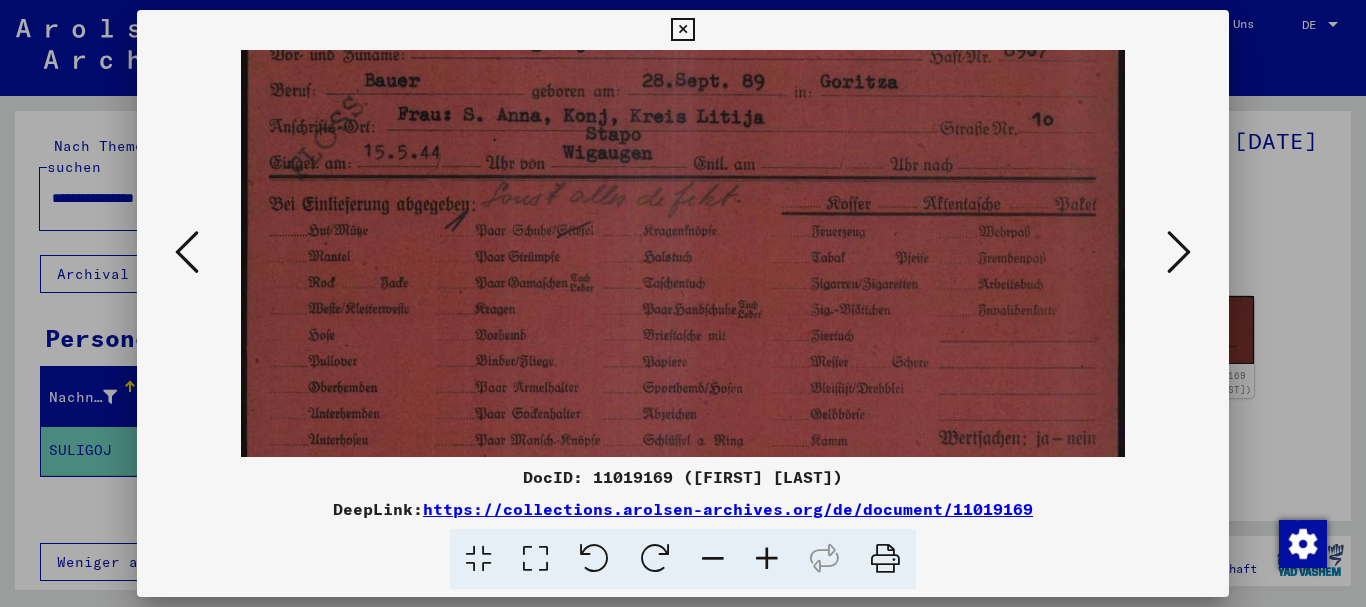 scroll, scrollTop: 6, scrollLeft: 0, axis: vertical 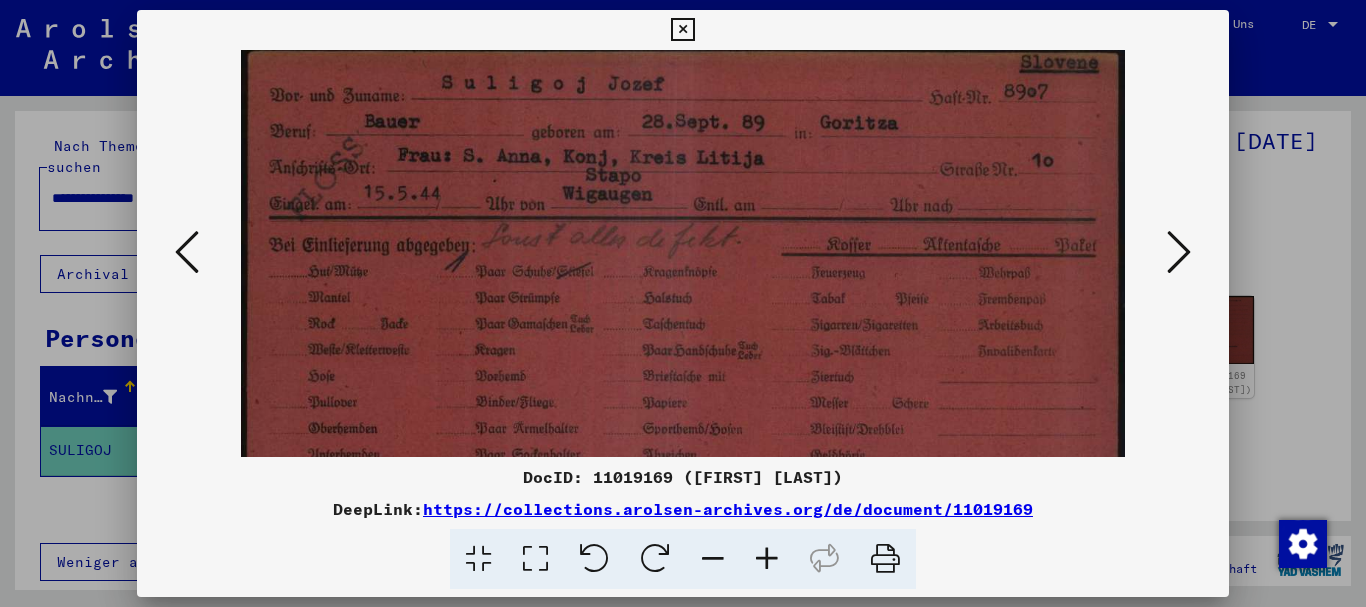 click at bounding box center [683, 347] 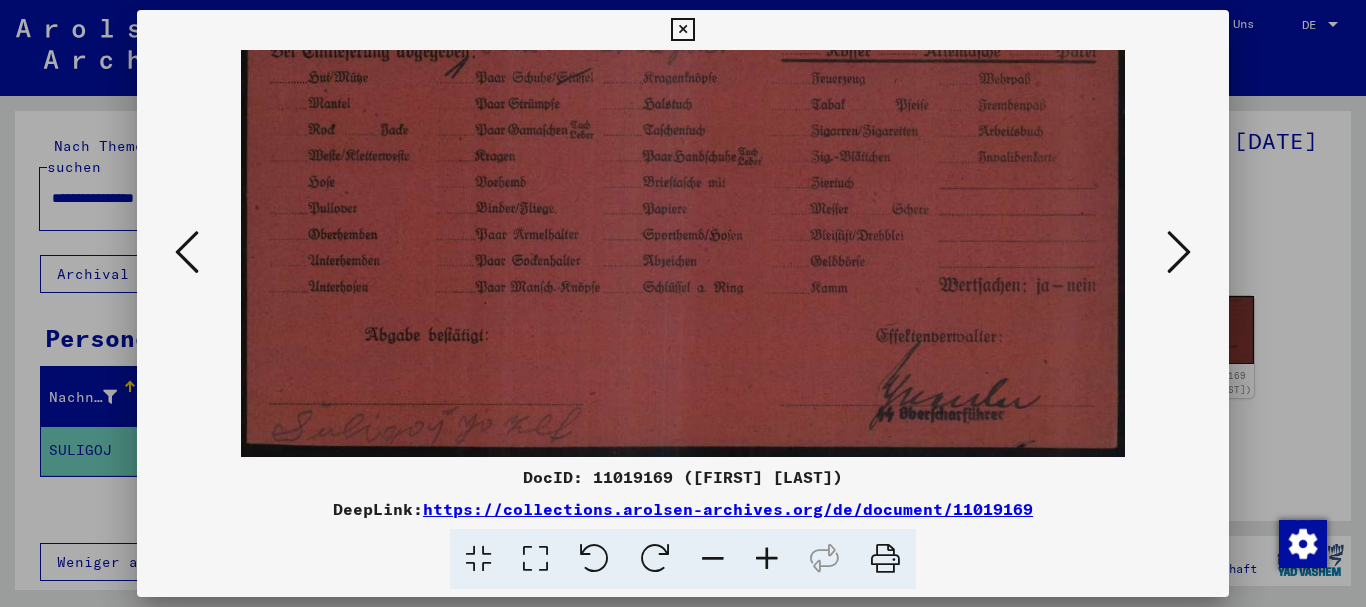 drag, startPoint x: 701, startPoint y: 180, endPoint x: 738, endPoint y: 178, distance: 37.054016 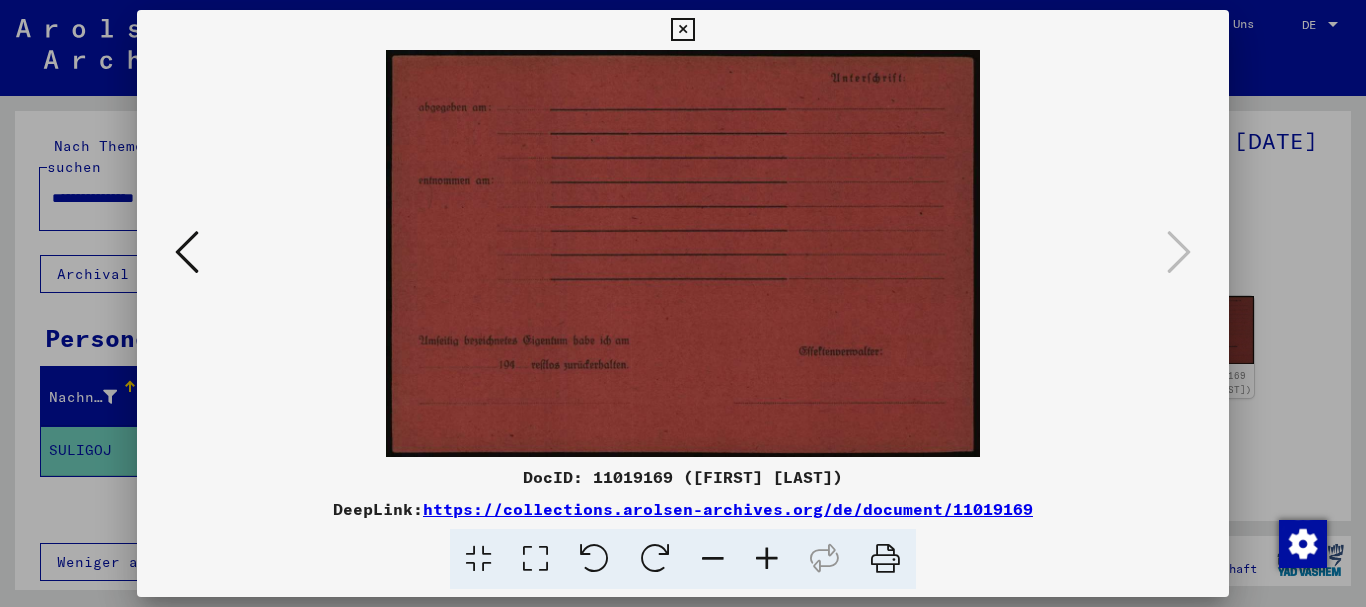 scroll, scrollTop: 0, scrollLeft: 0, axis: both 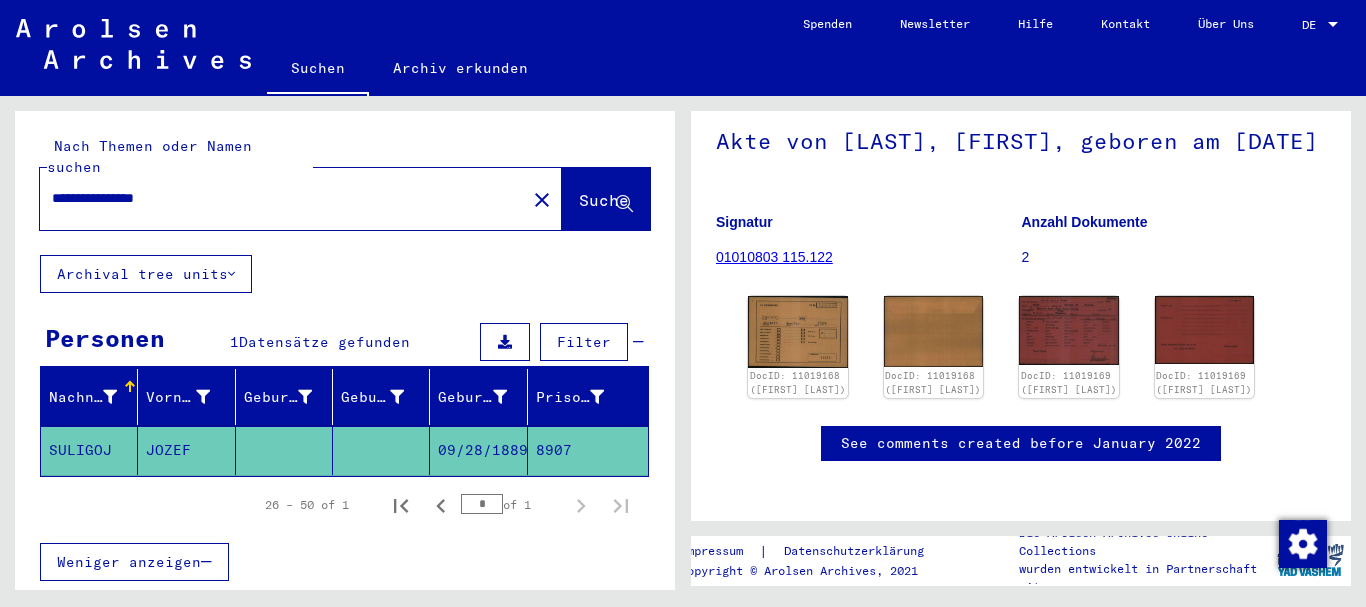 drag, startPoint x: 109, startPoint y: 429, endPoint x: 3, endPoint y: 434, distance: 106.11786 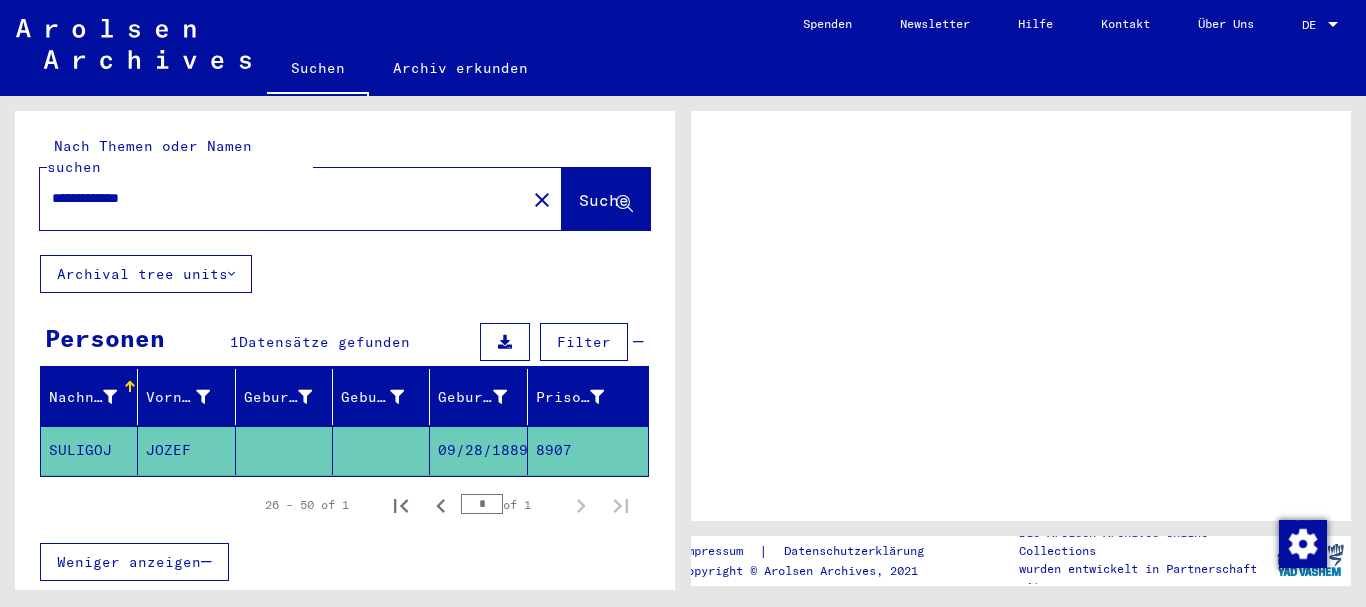 scroll, scrollTop: 0, scrollLeft: 0, axis: both 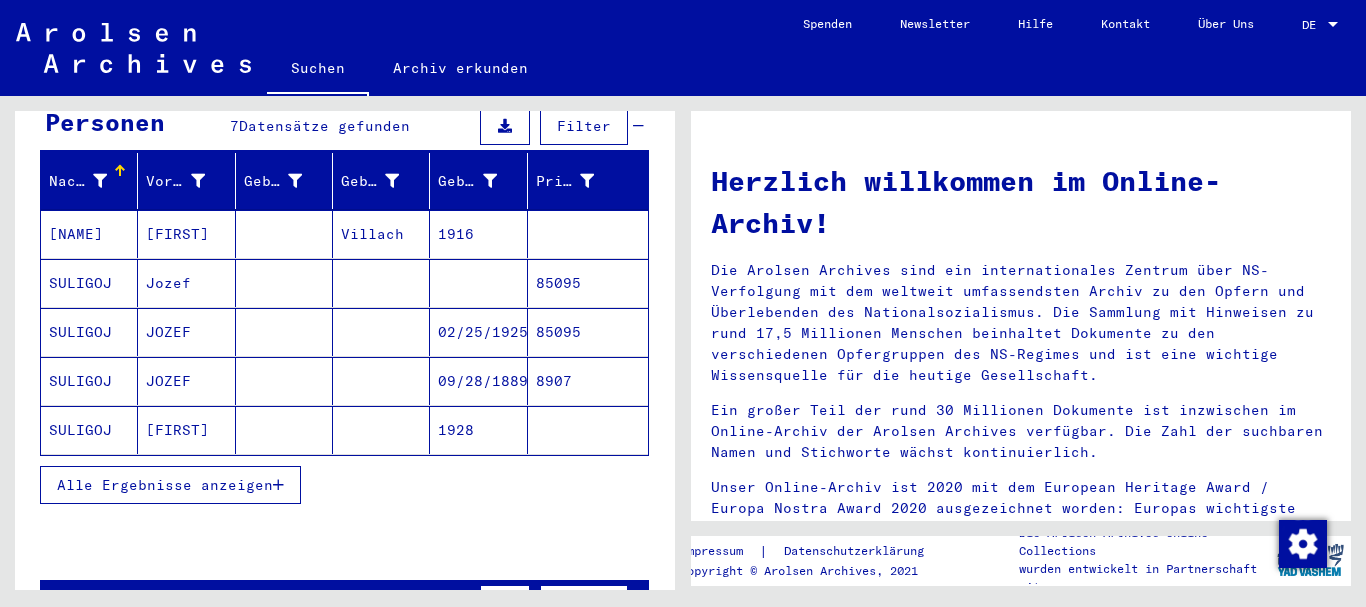 click on "Alle Ergebnisse anzeigen" at bounding box center (165, 485) 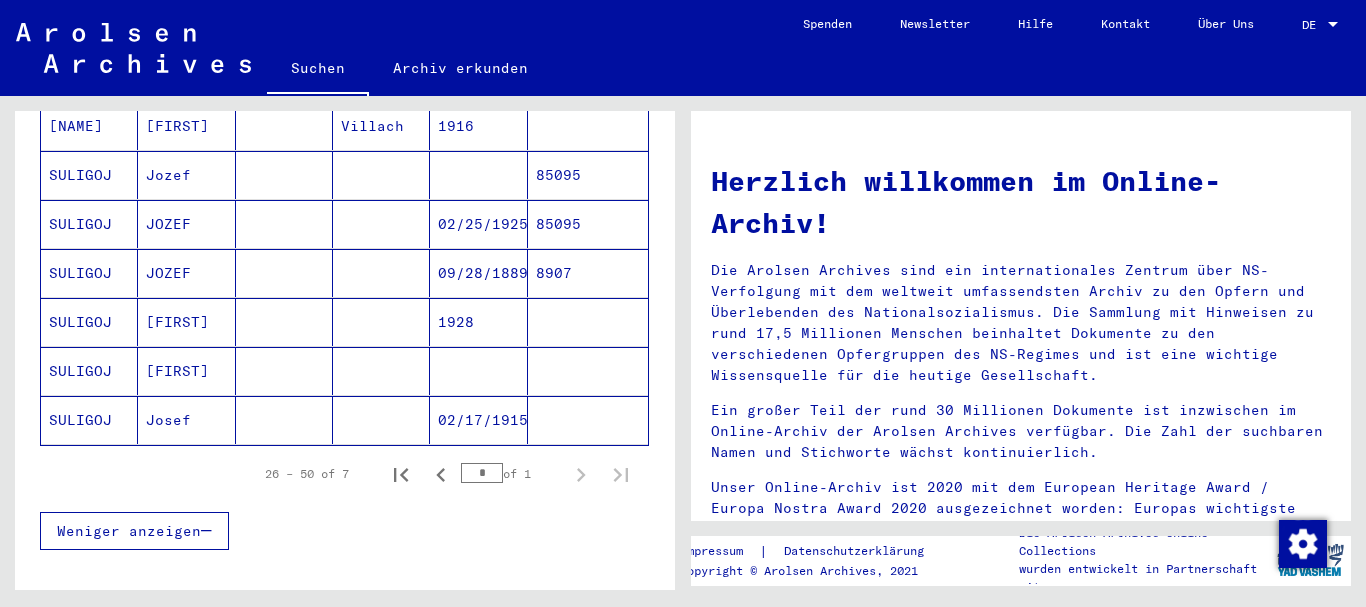 click on "[FIRST]" at bounding box center (186, 420) 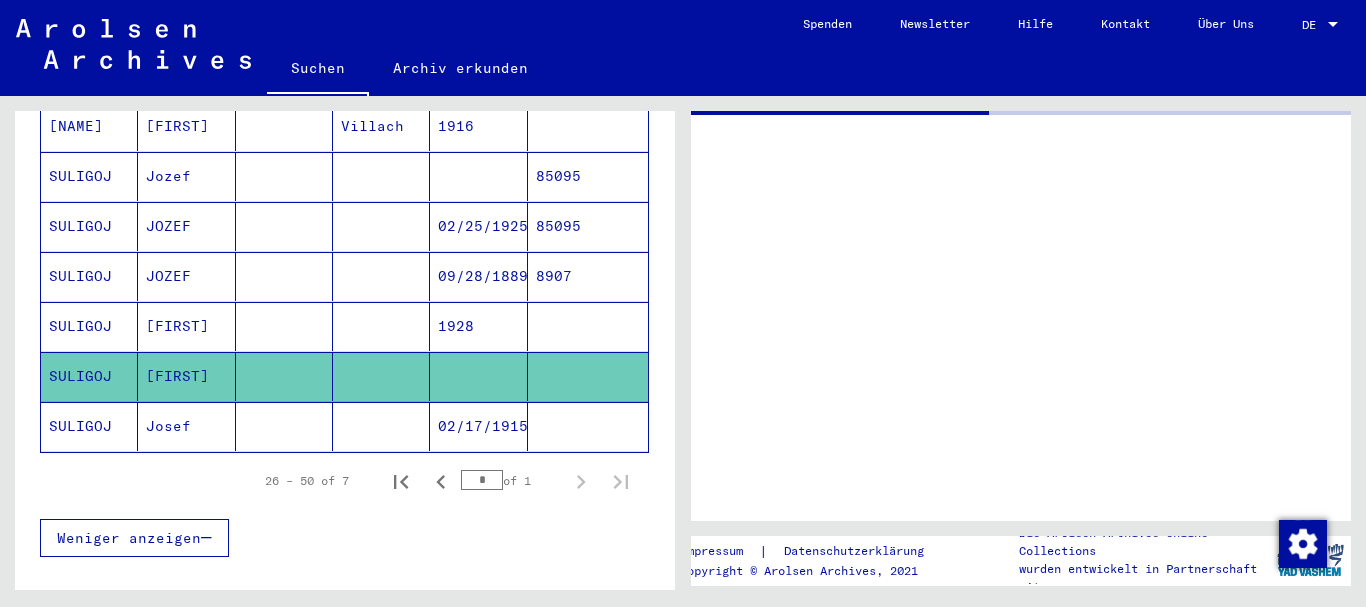 scroll, scrollTop: 324, scrollLeft: 0, axis: vertical 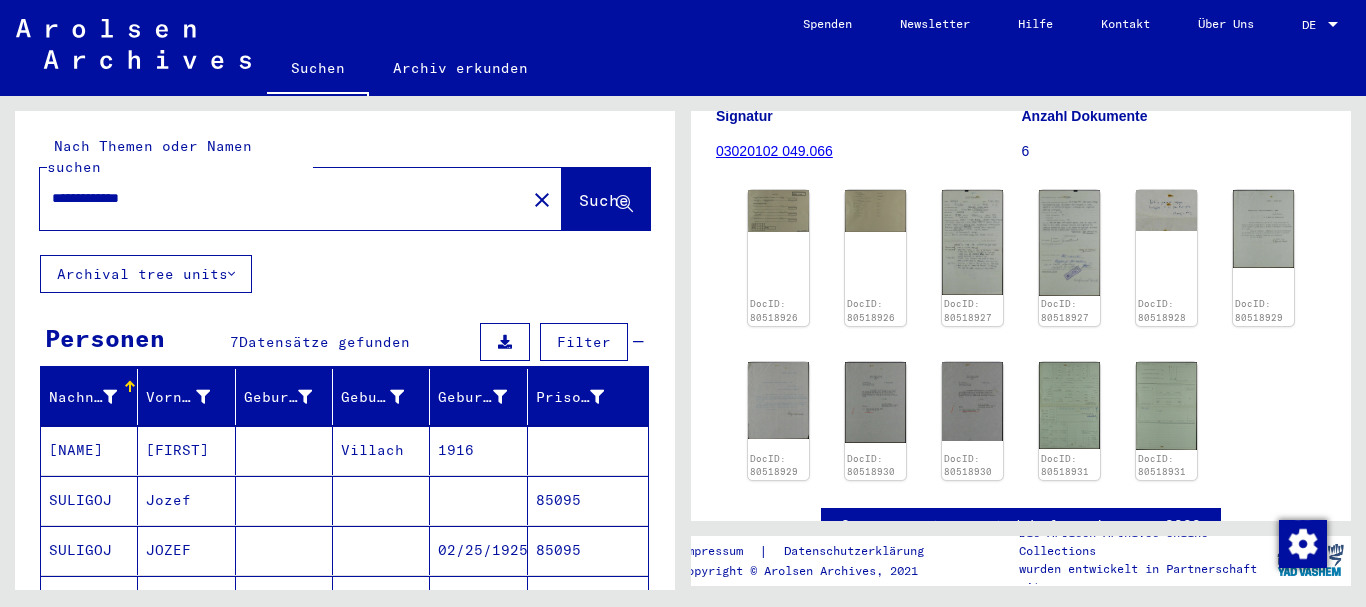 click on "**********" at bounding box center [283, 198] 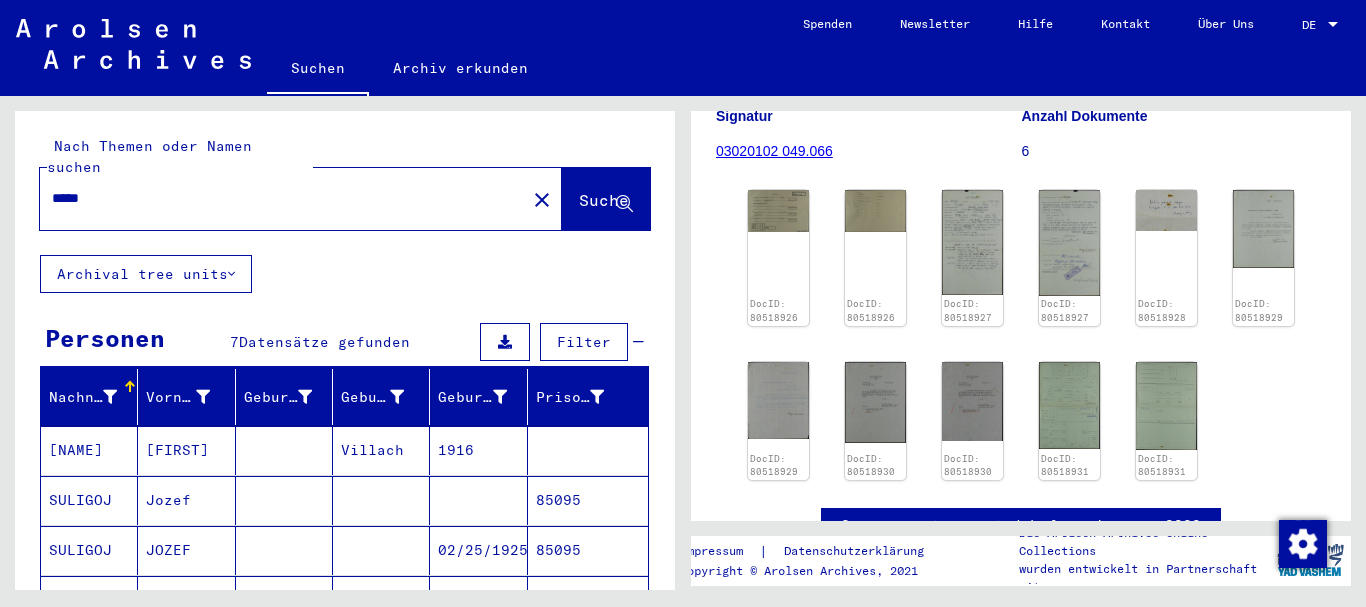 paste on "*****" 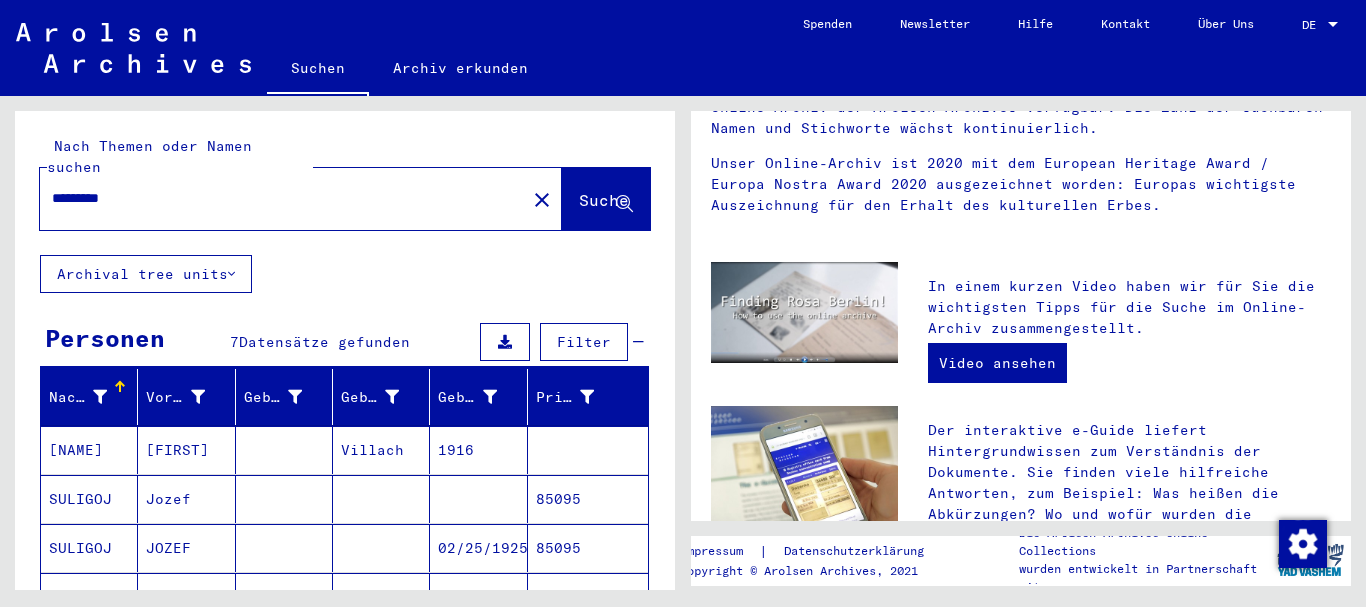 scroll, scrollTop: 0, scrollLeft: 0, axis: both 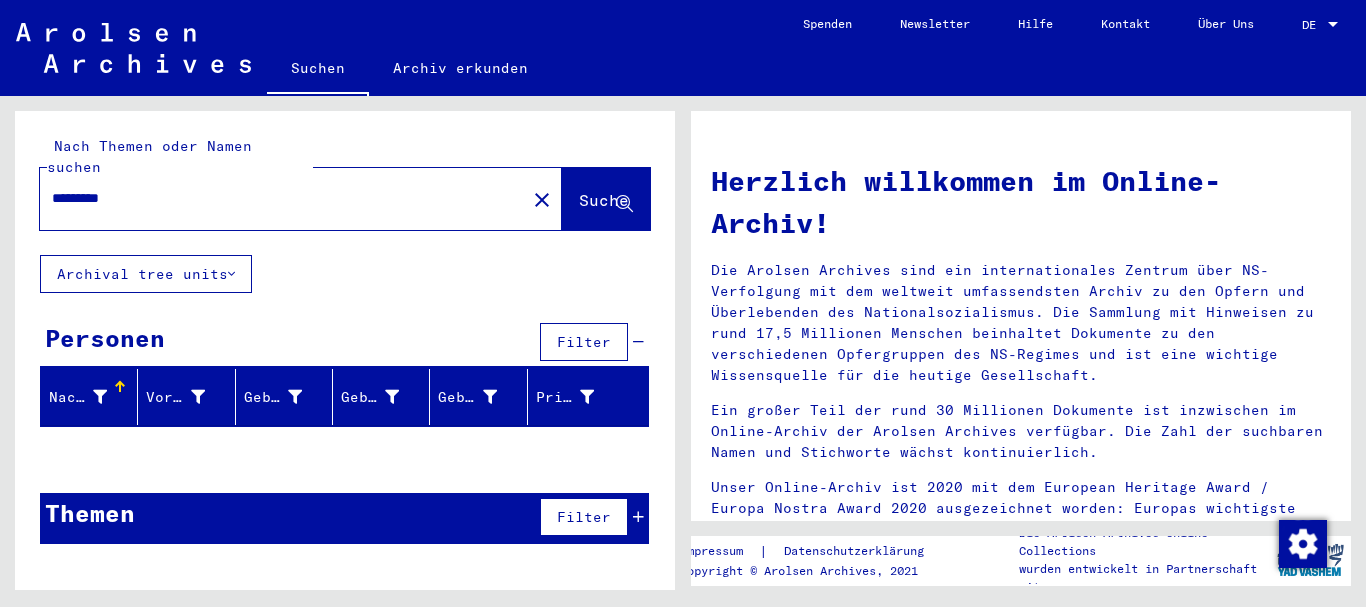 drag, startPoint x: 0, startPoint y: 221, endPoint x: 18, endPoint y: 220, distance: 18.027756 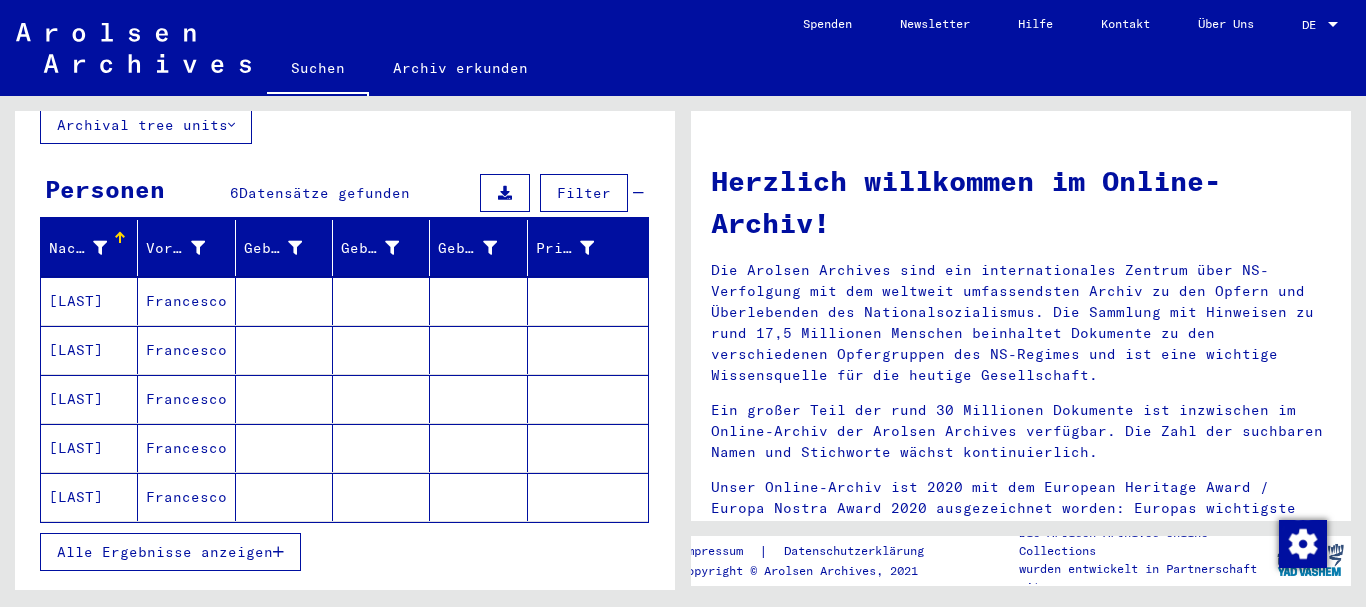 scroll, scrollTop: 216, scrollLeft: 0, axis: vertical 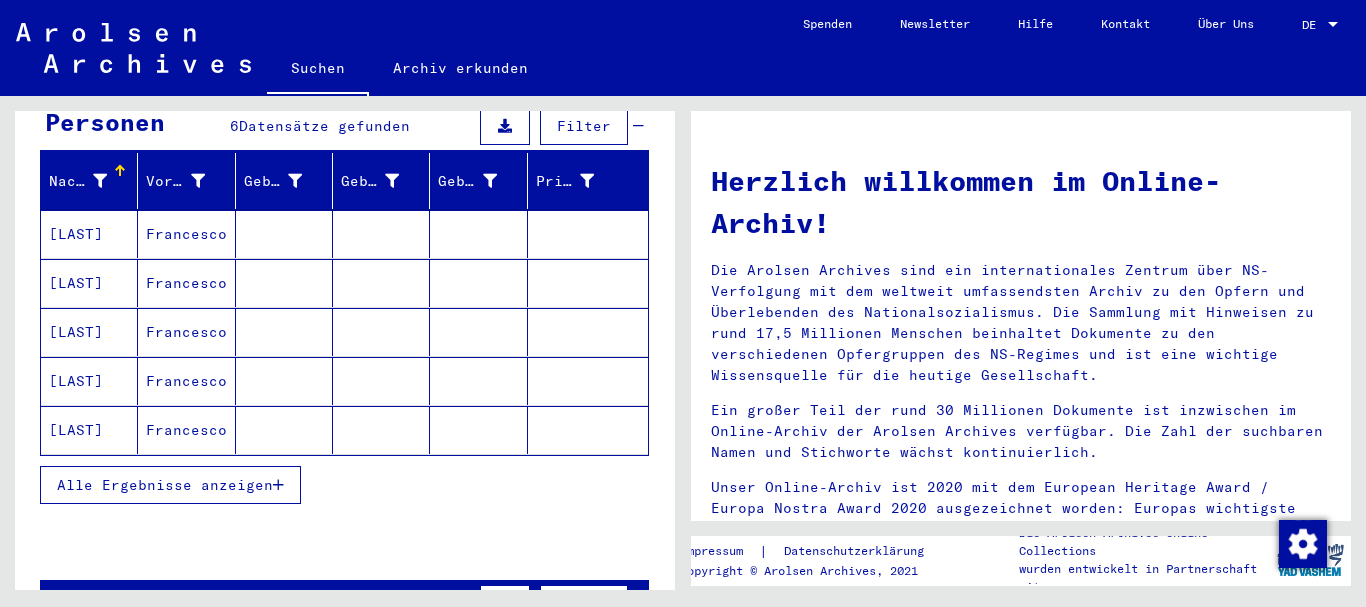 click on "Alle Ergebnisse anzeigen" at bounding box center (165, 485) 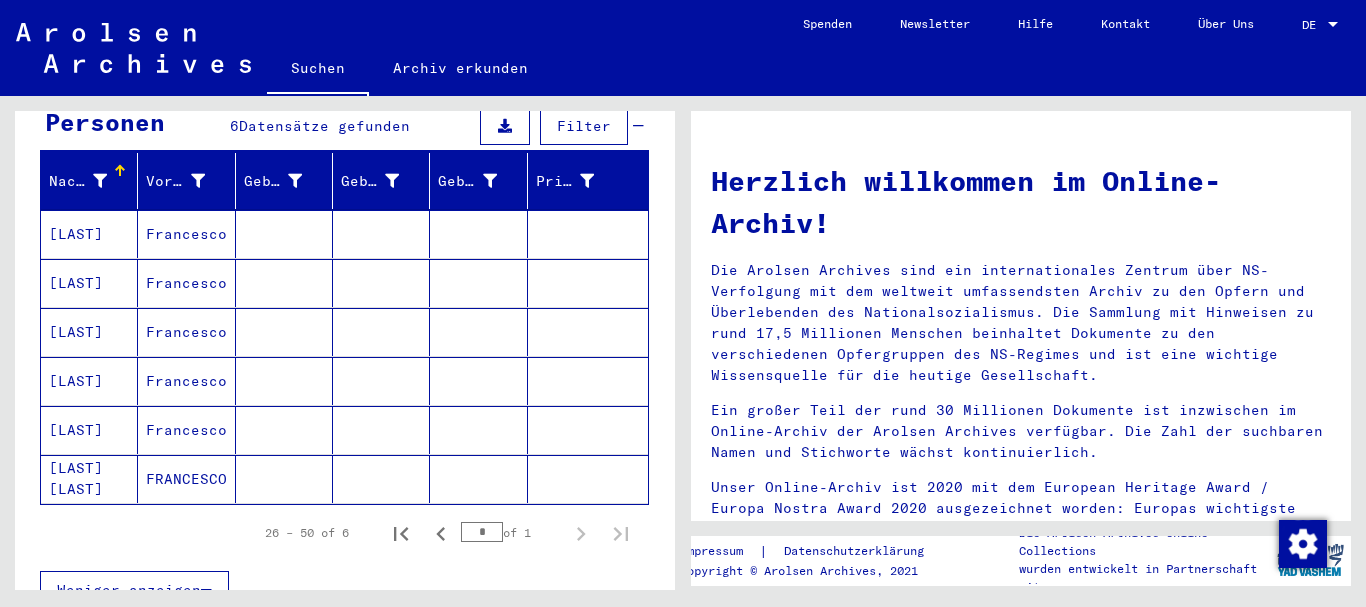 drag, startPoint x: 113, startPoint y: 450, endPoint x: 285, endPoint y: 417, distance: 175.13708 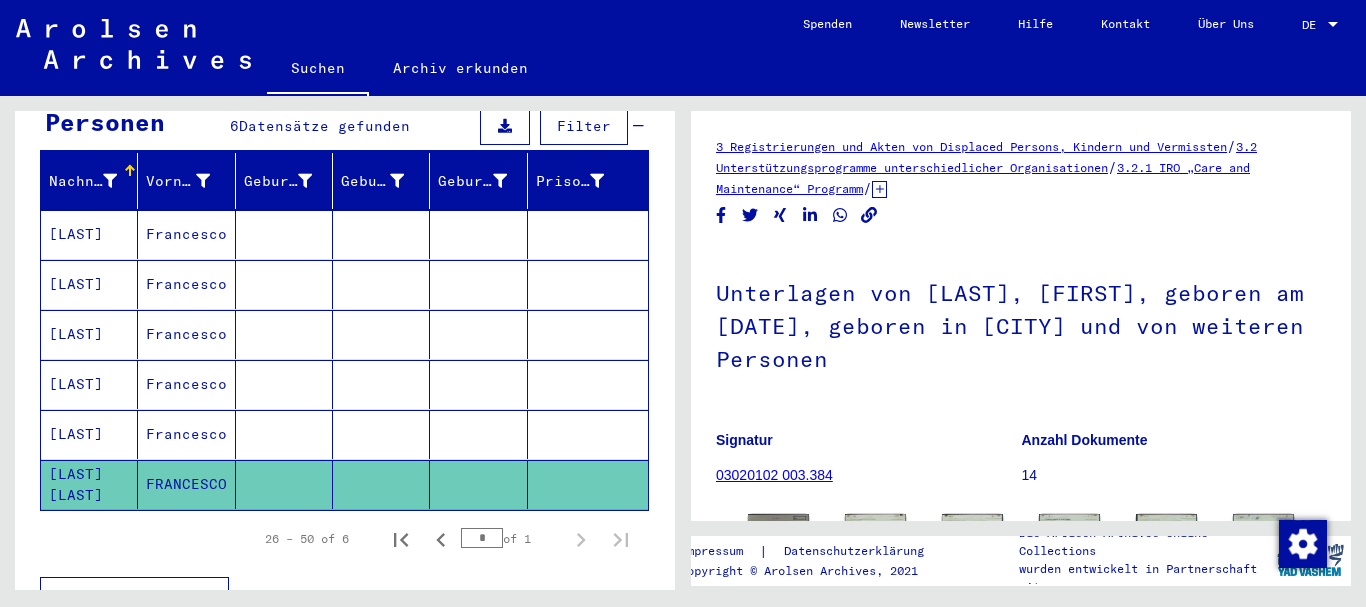 scroll, scrollTop: 324, scrollLeft: 0, axis: vertical 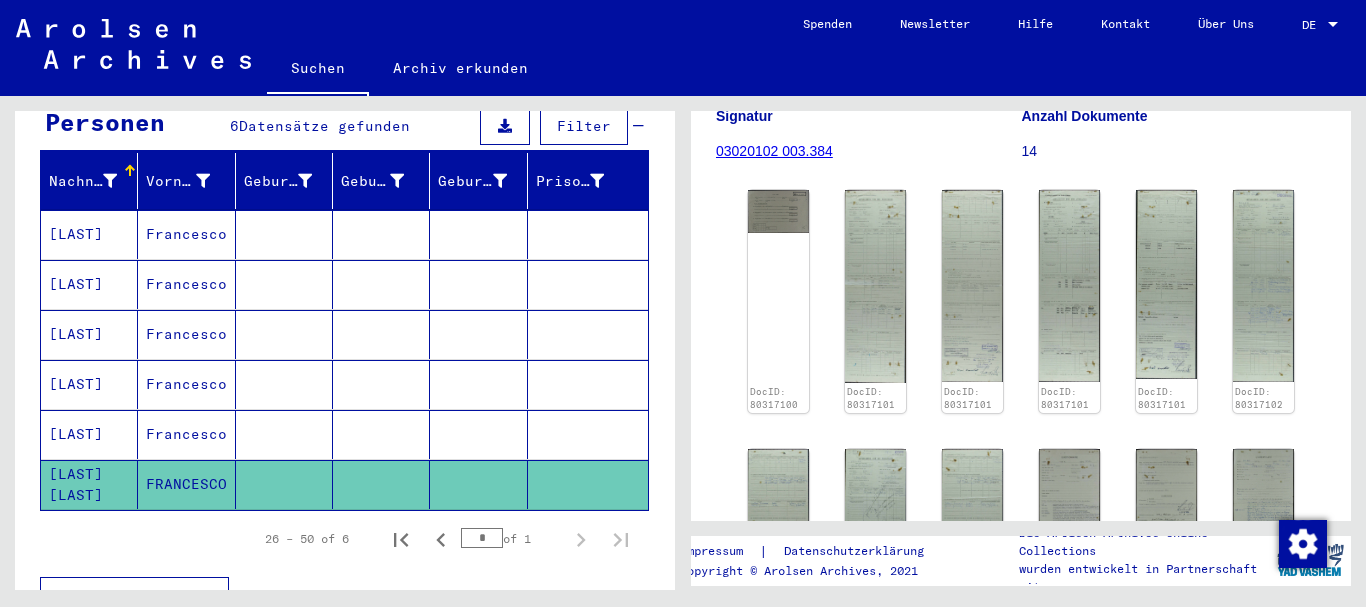 click on "Francesco" at bounding box center (186, 284) 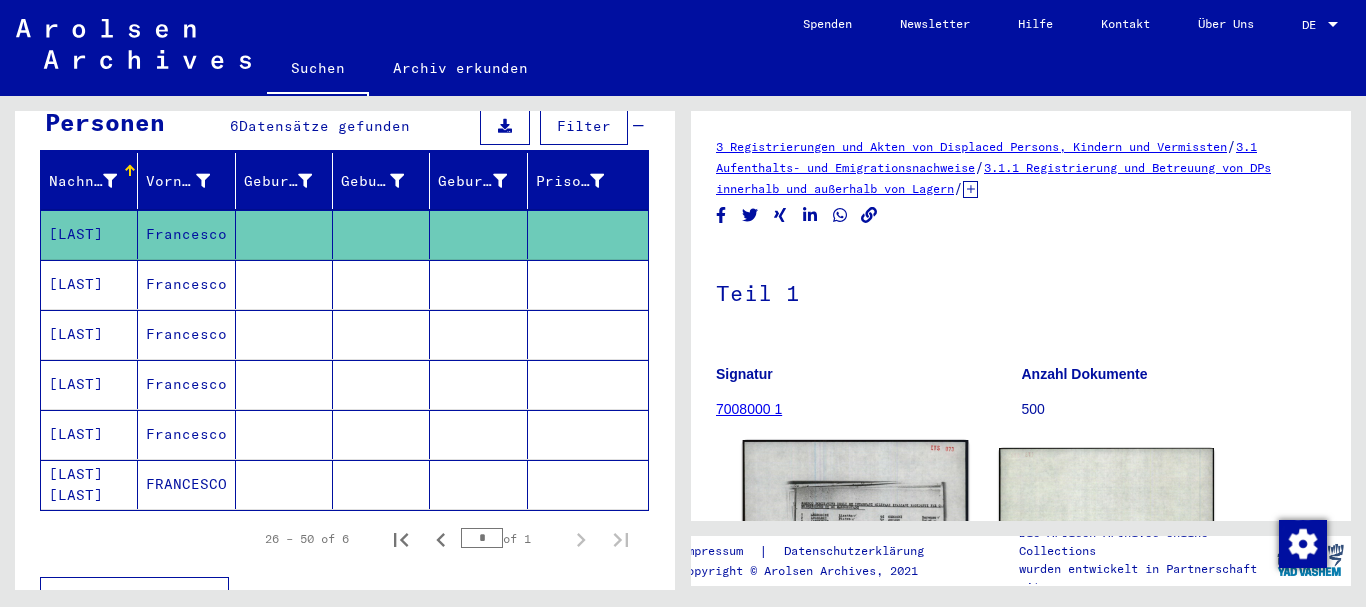 scroll, scrollTop: 324, scrollLeft: 0, axis: vertical 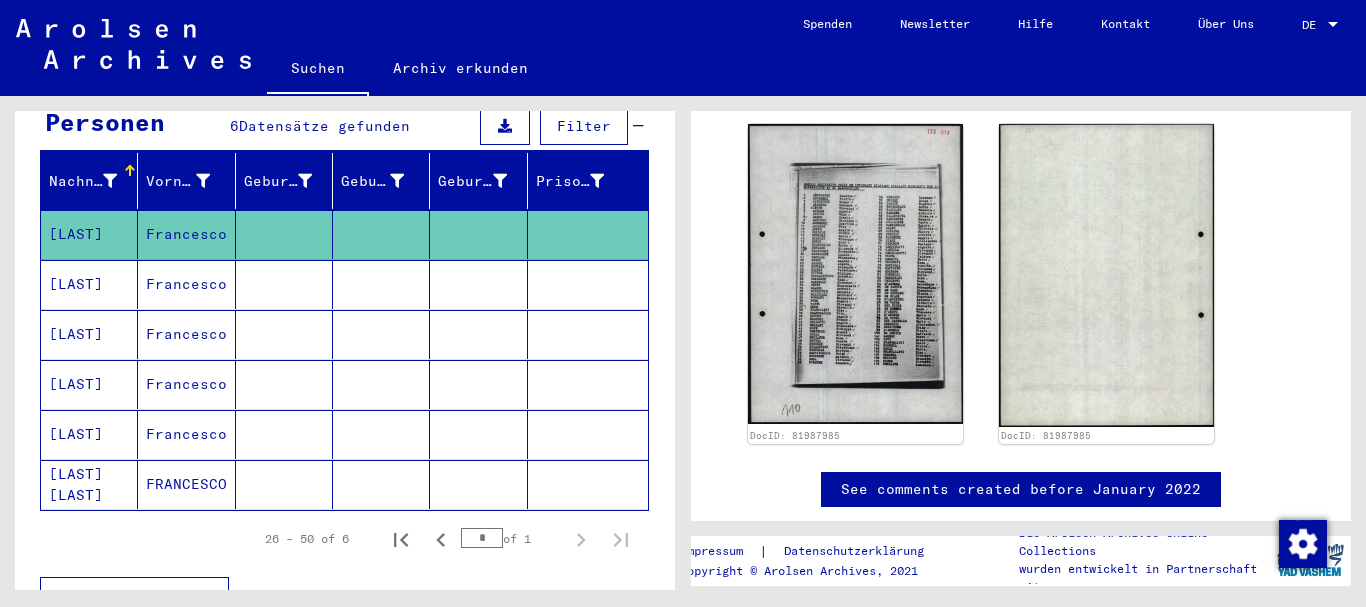 click at bounding box center [284, 334] 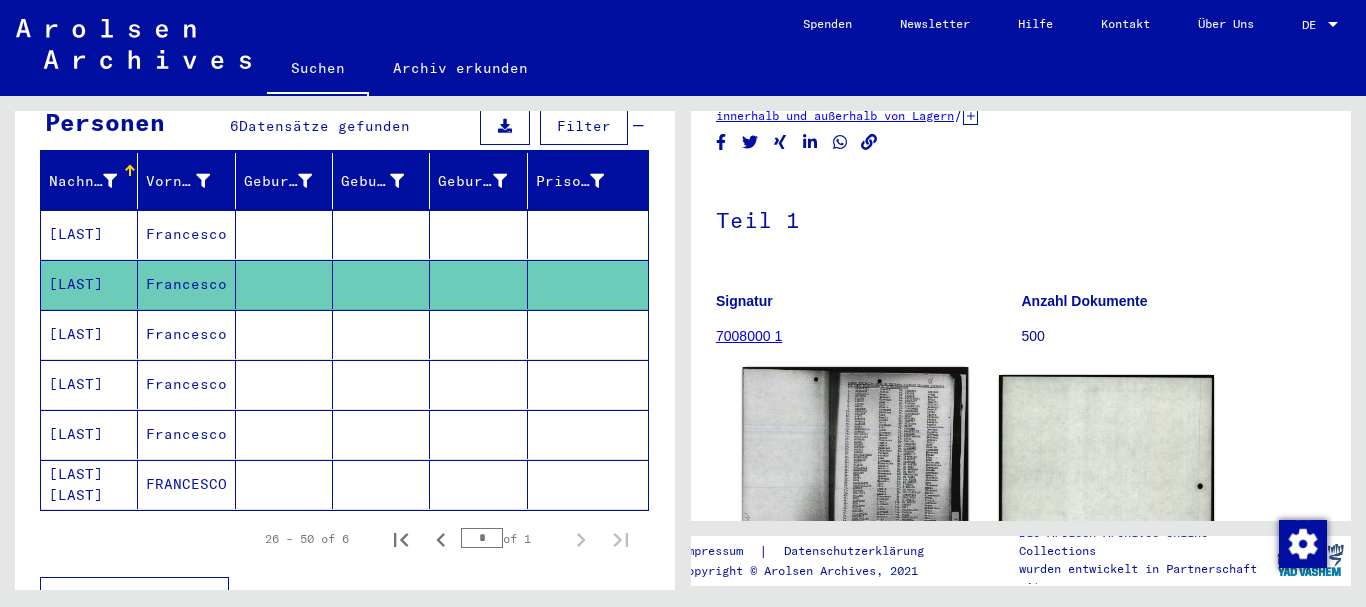 scroll, scrollTop: 289, scrollLeft: 0, axis: vertical 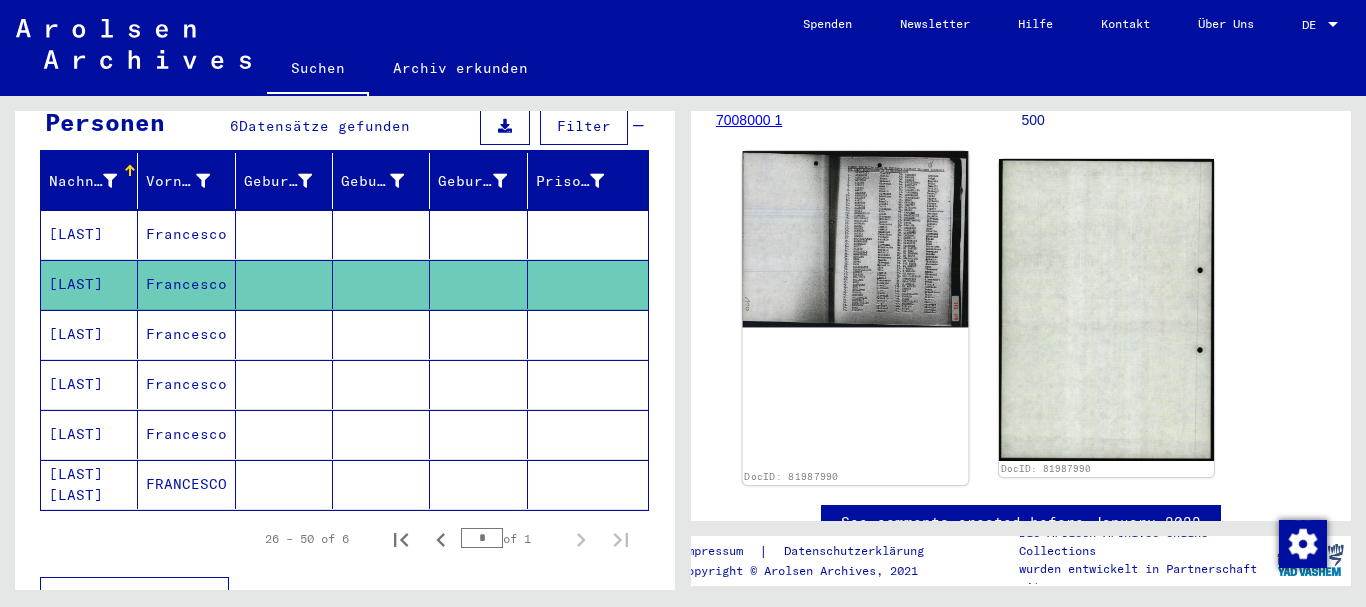 click 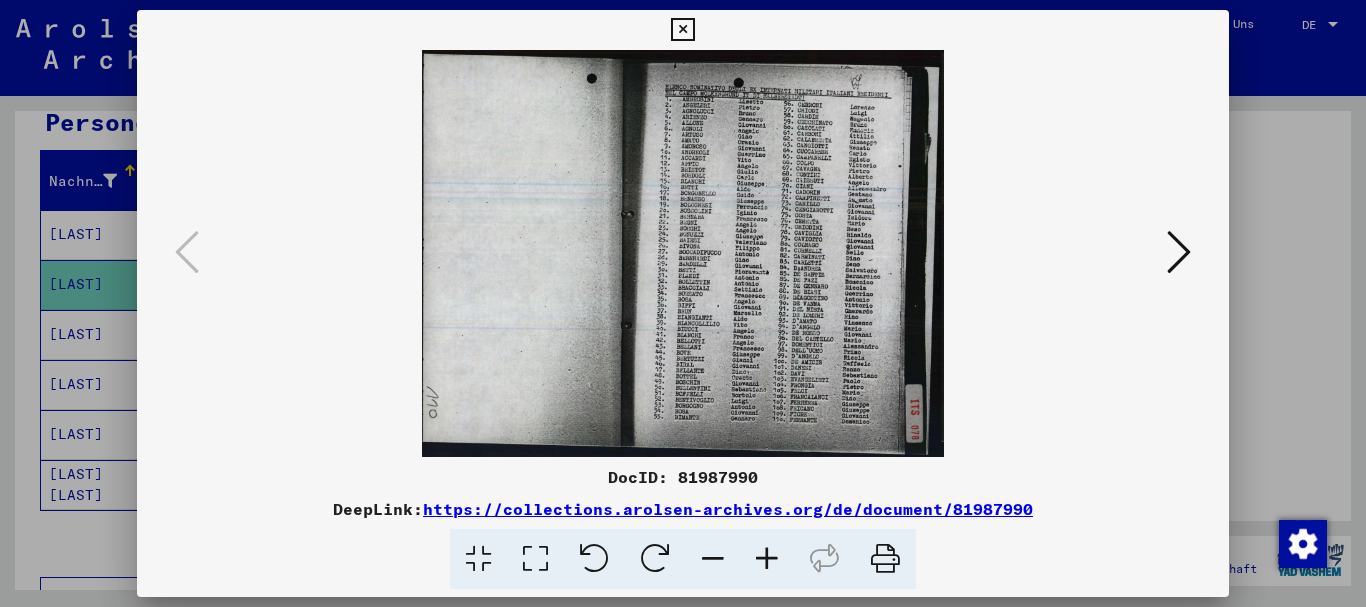 click at bounding box center [767, 559] 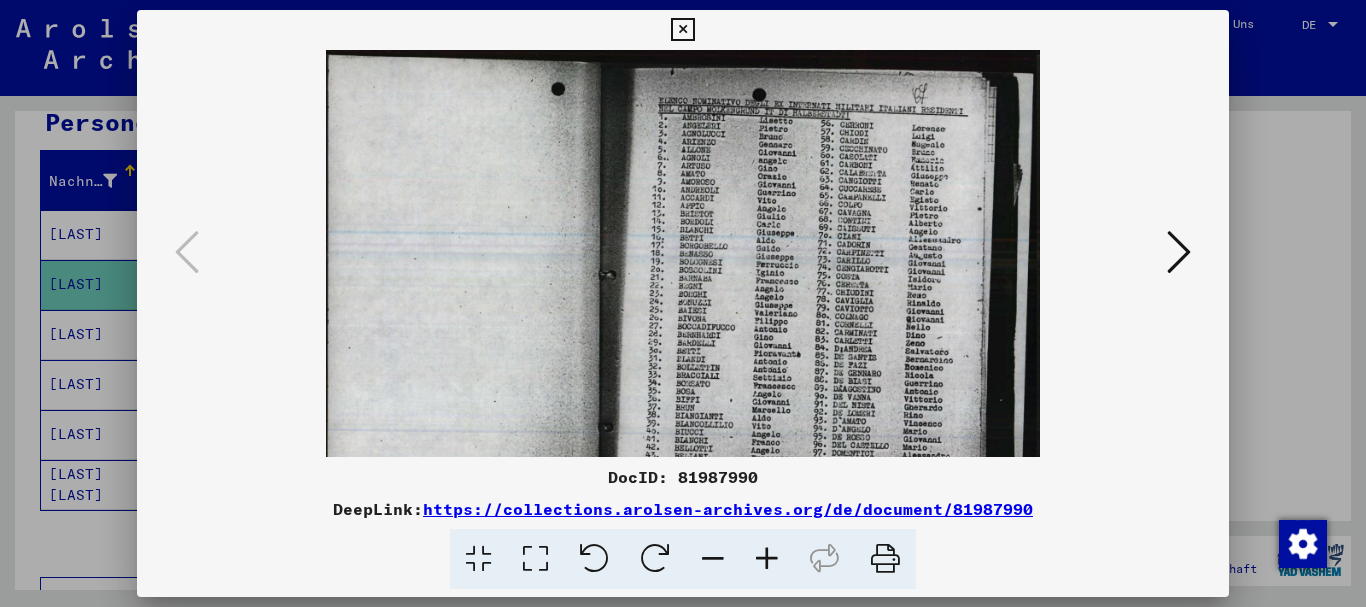 click at bounding box center [767, 559] 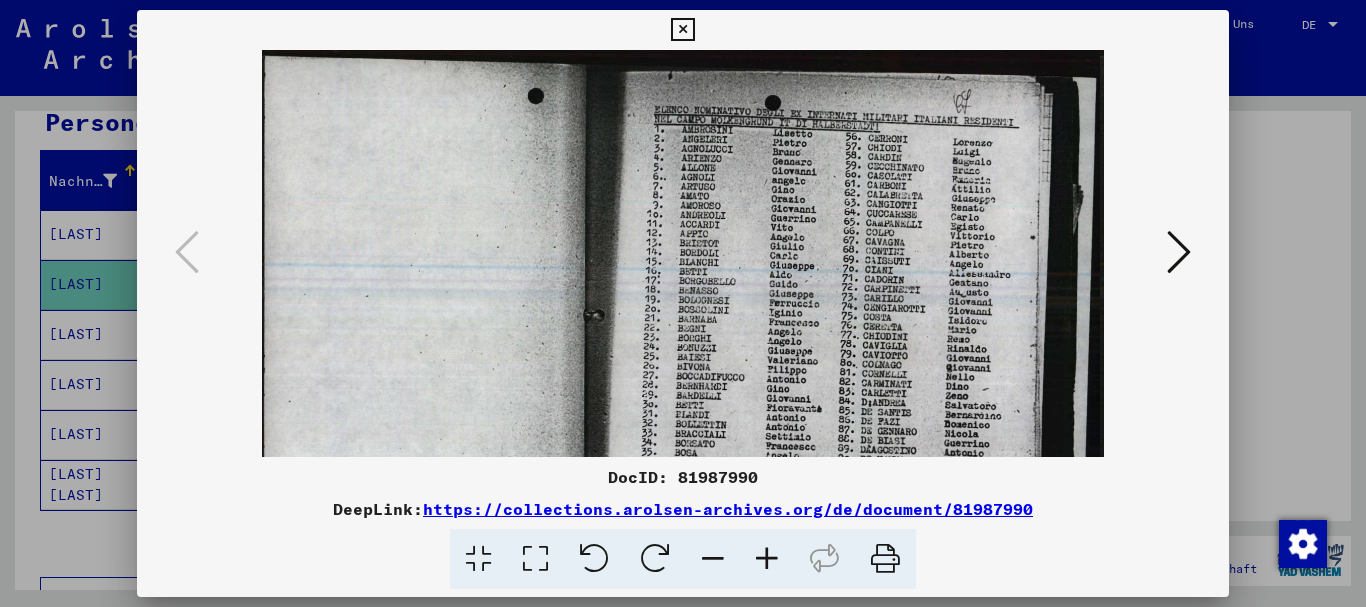 click at bounding box center (767, 559) 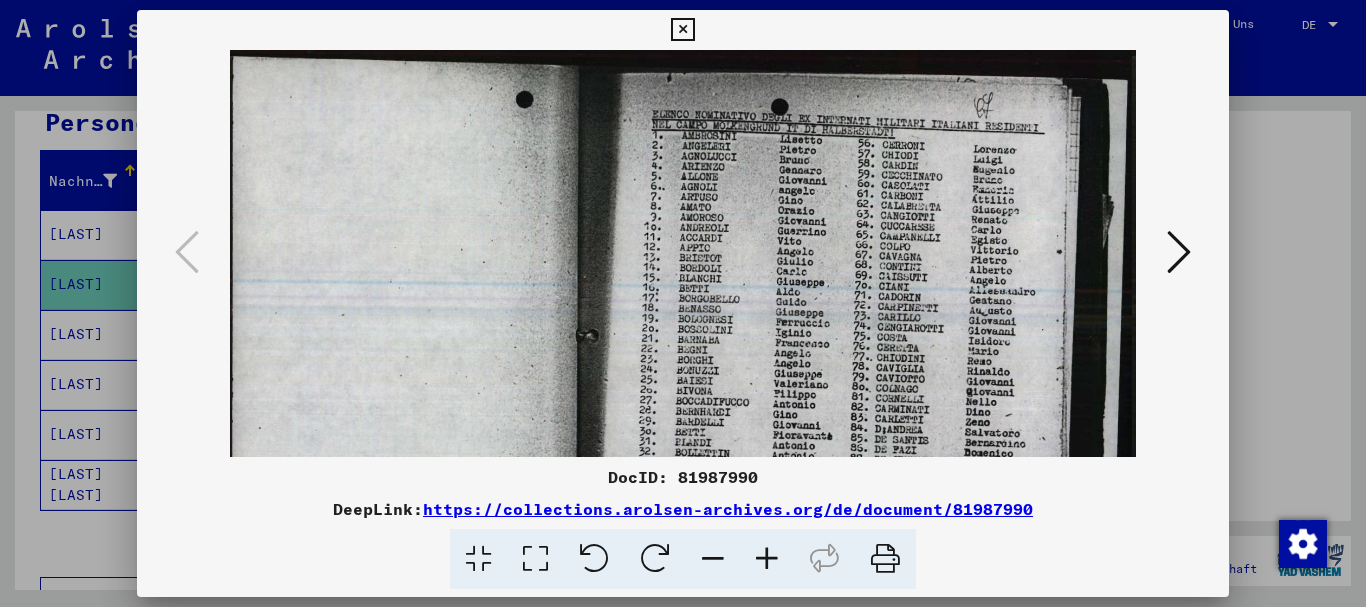 click at bounding box center [767, 559] 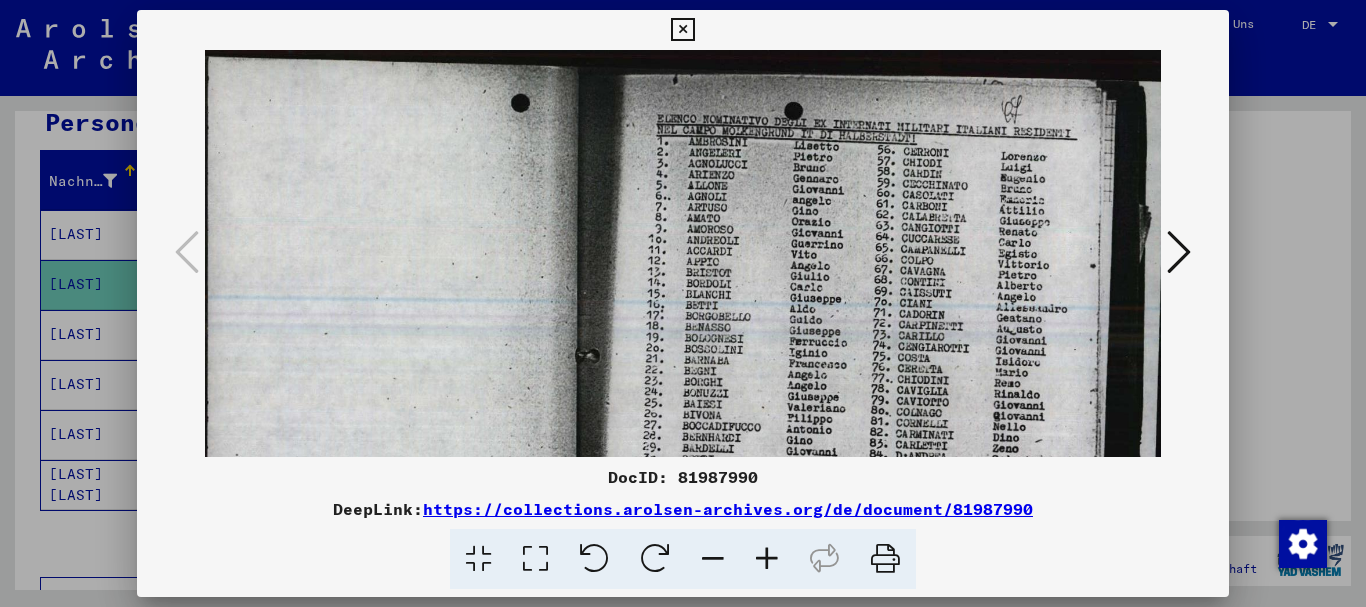 click at bounding box center (767, 559) 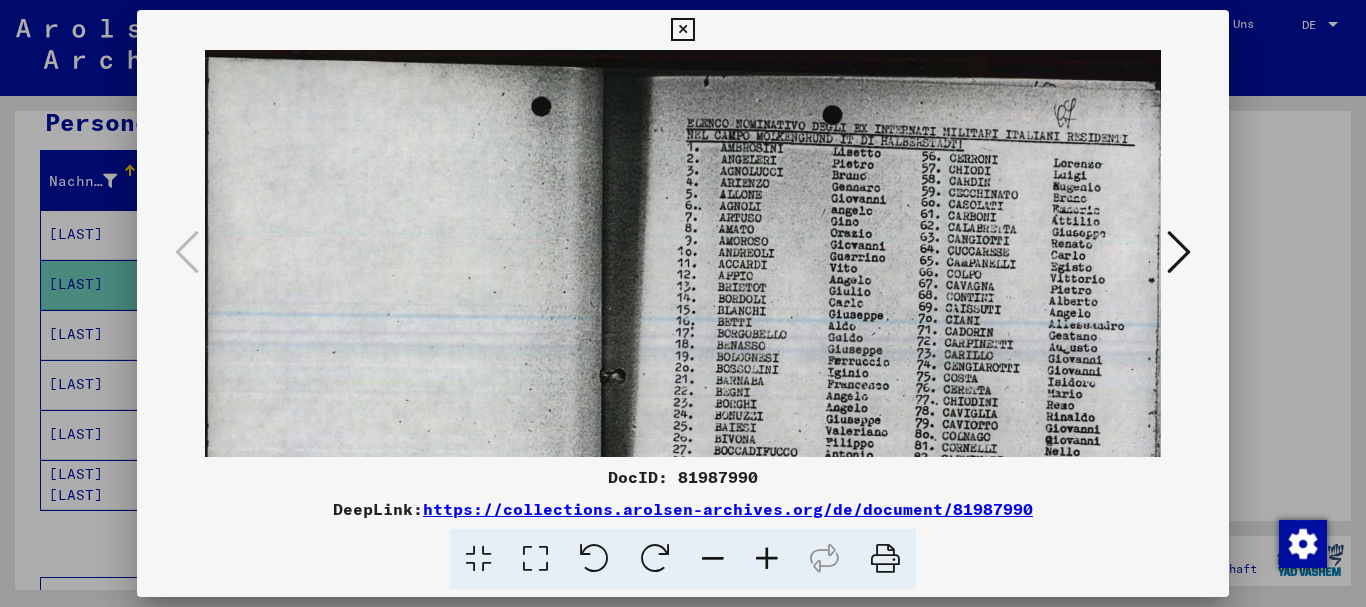 click at bounding box center [767, 559] 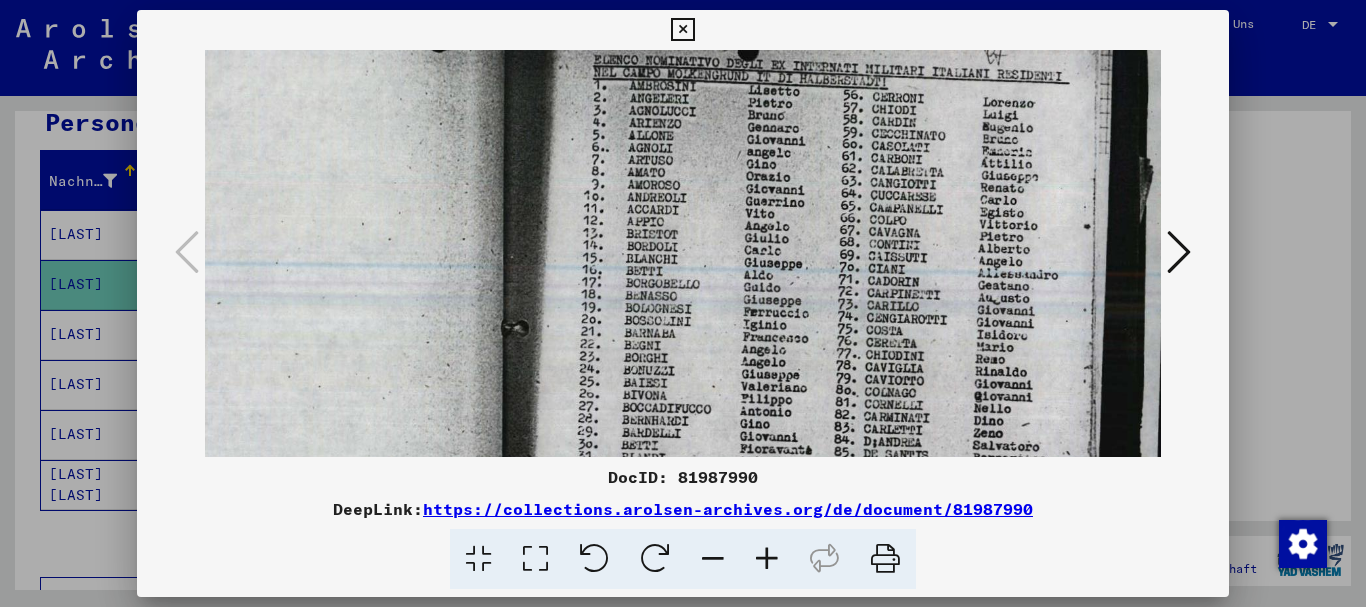 scroll, scrollTop: 126, scrollLeft: 134, axis: both 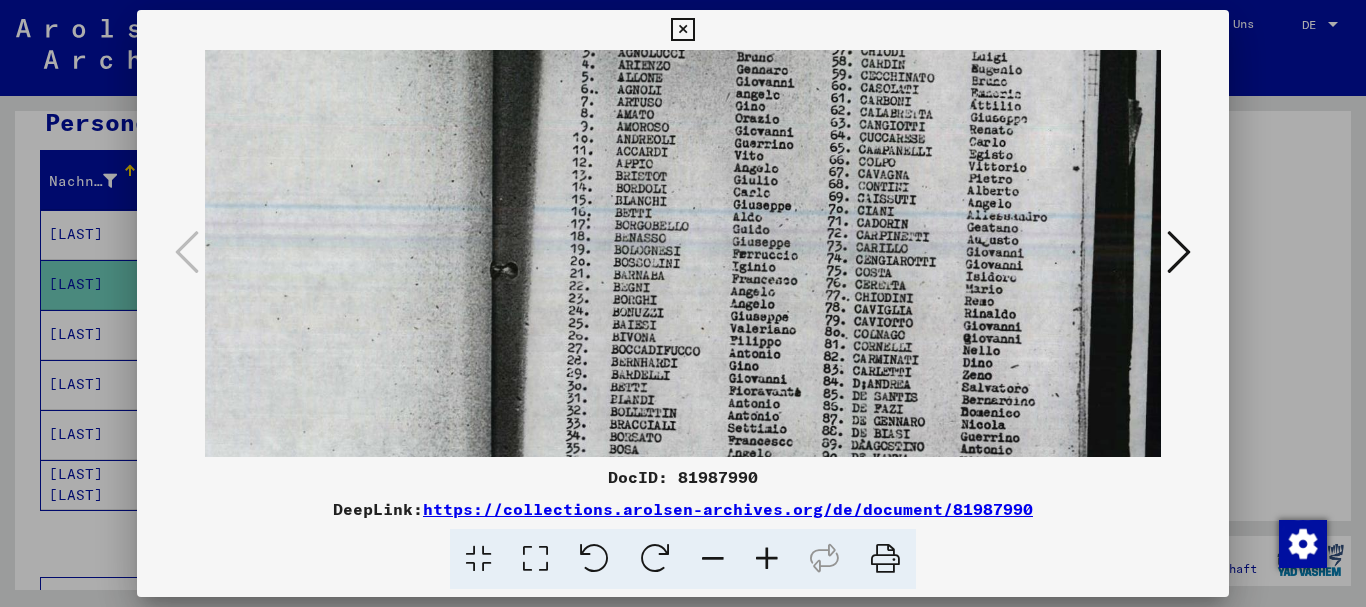 drag, startPoint x: 1001, startPoint y: 325, endPoint x: 831, endPoint y: 199, distance: 211.60341 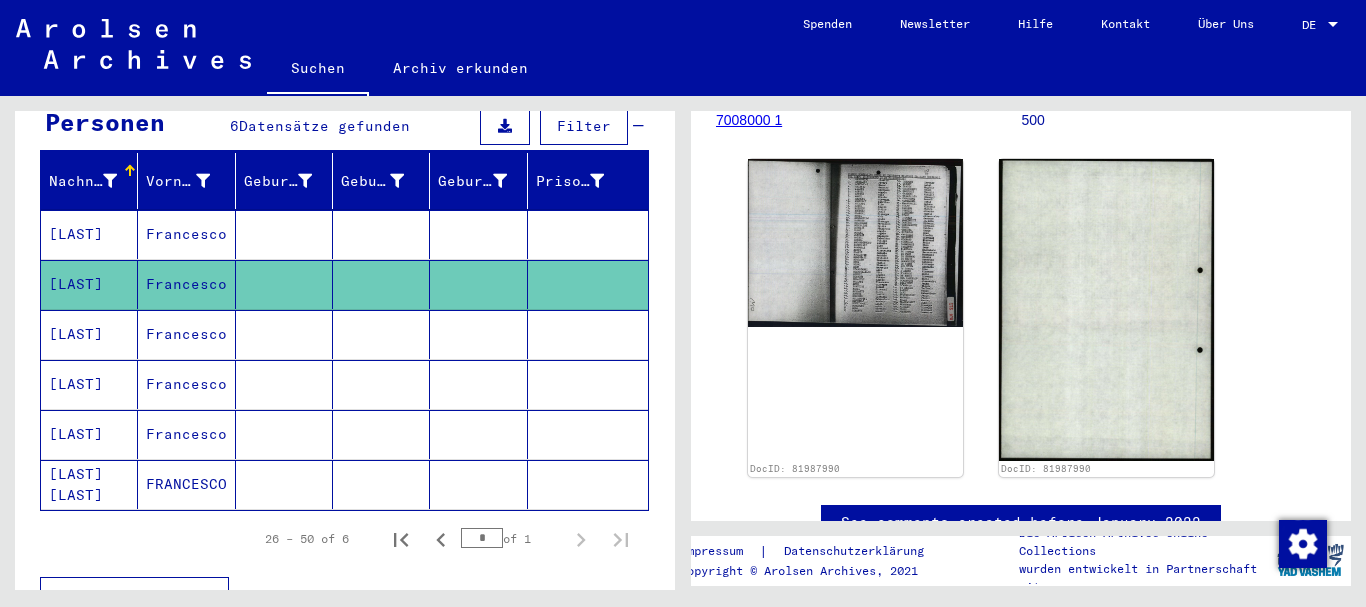 click on "[LAST]" at bounding box center [89, 384] 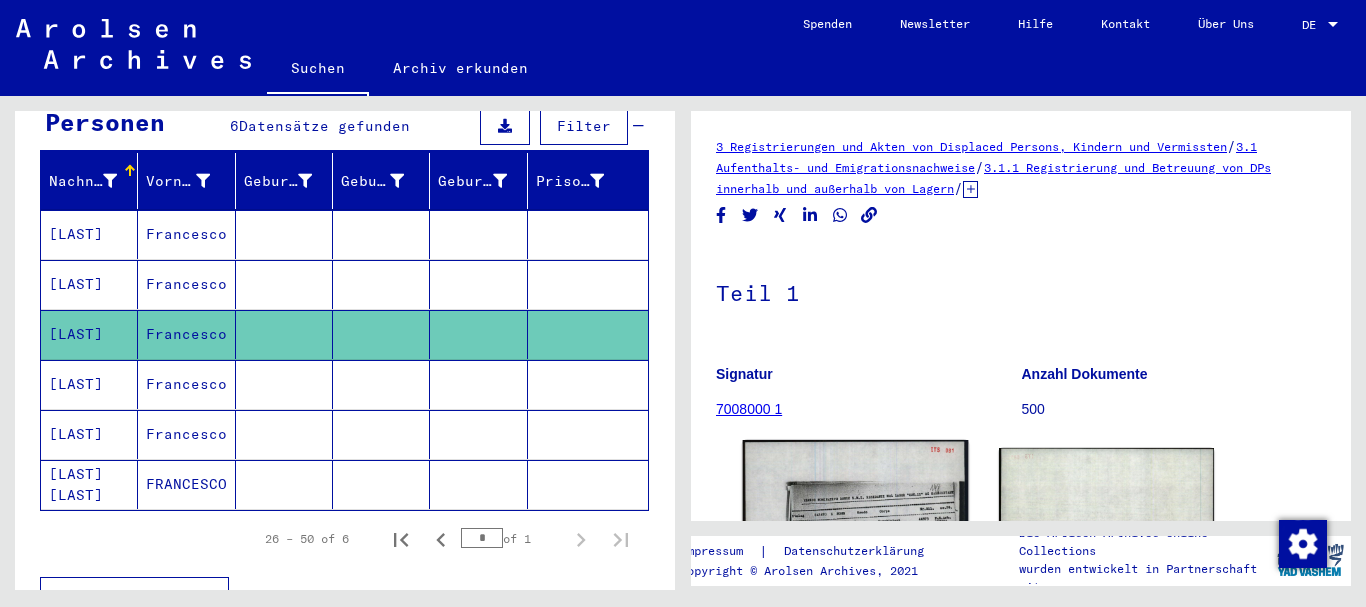 scroll, scrollTop: 324, scrollLeft: 0, axis: vertical 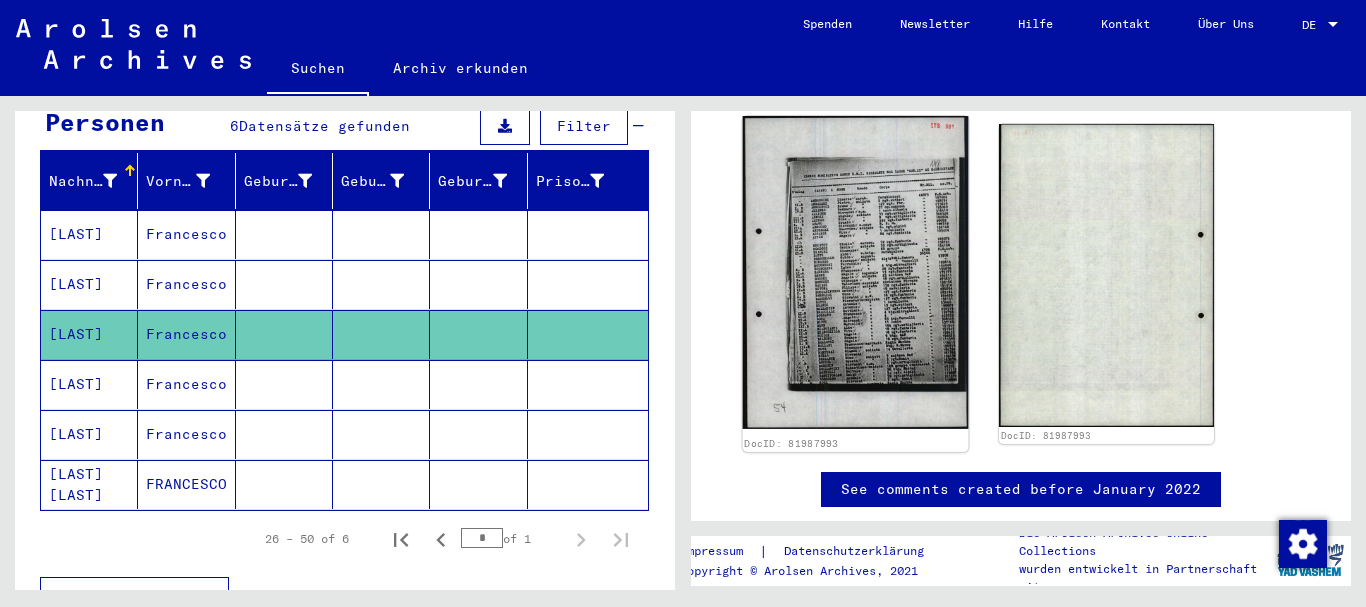 click 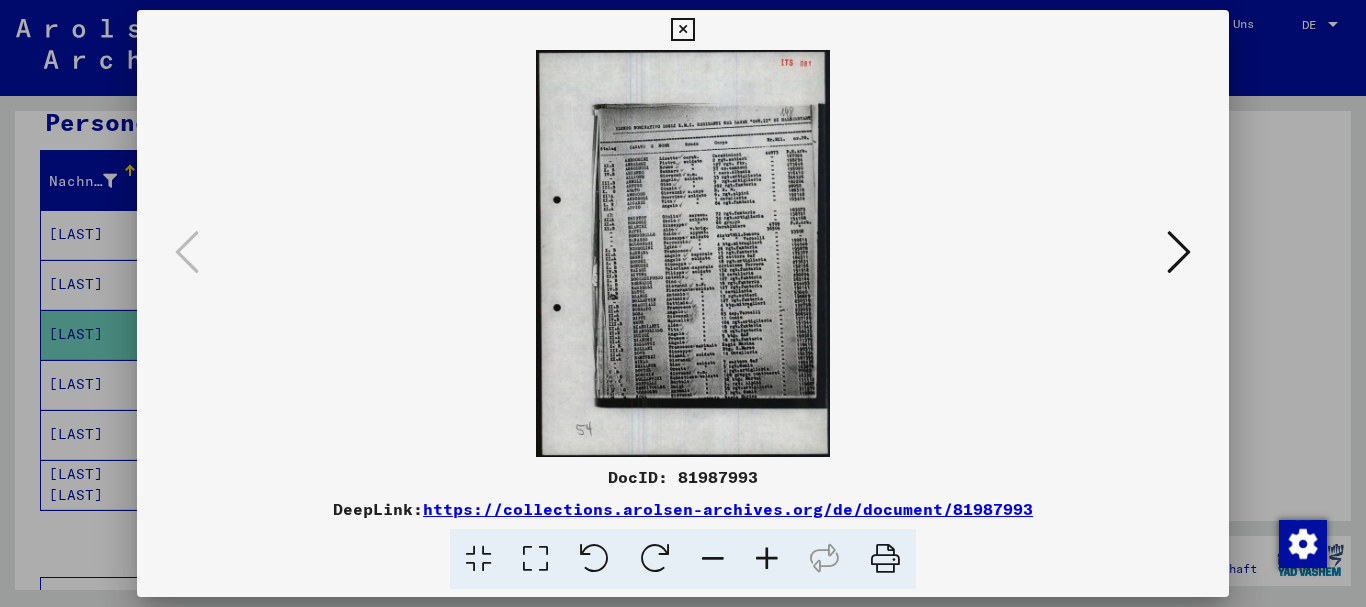 click at bounding box center (767, 559) 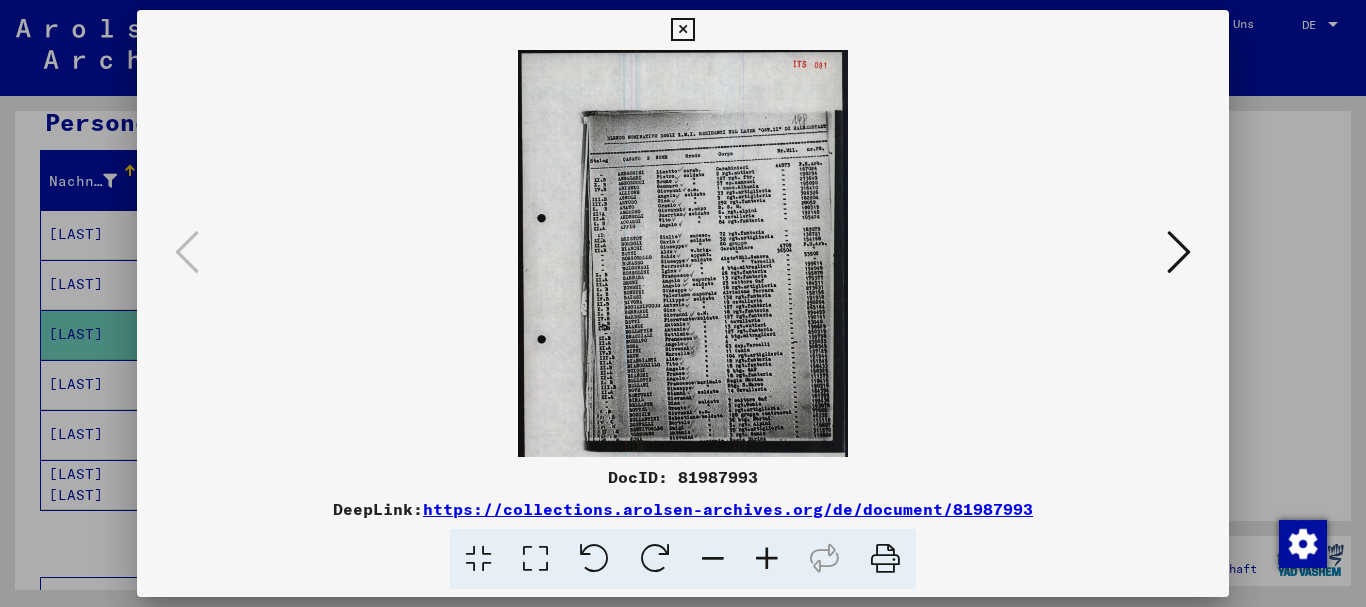 click at bounding box center [767, 559] 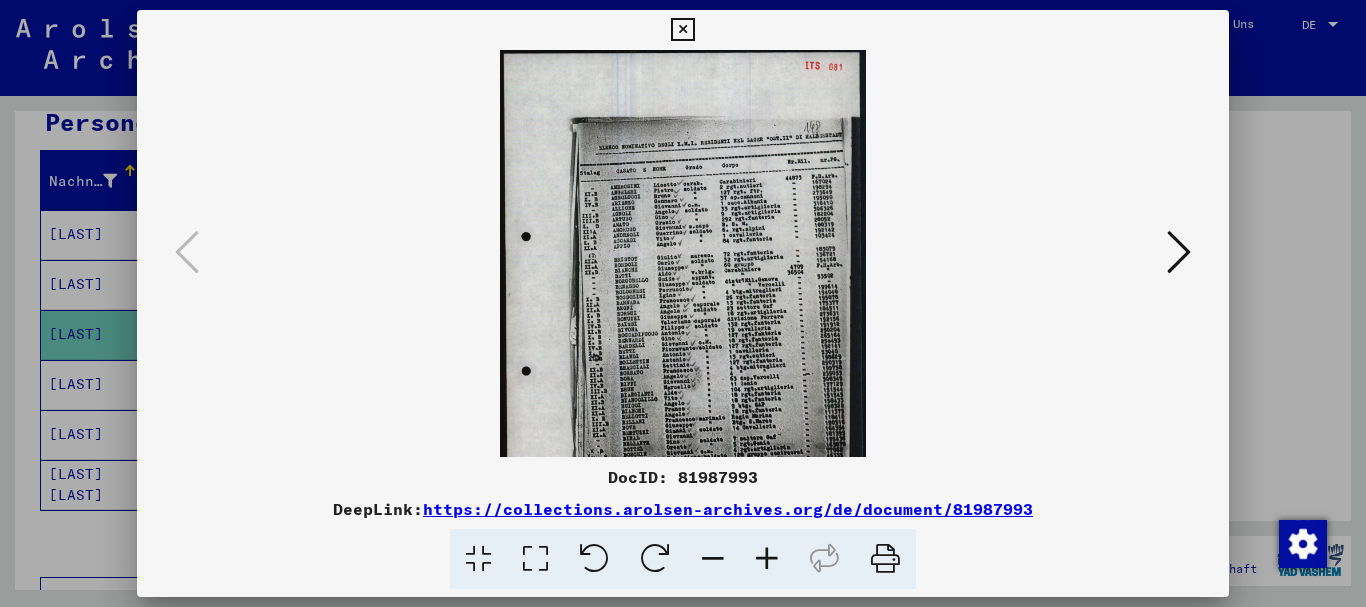 click at bounding box center [767, 559] 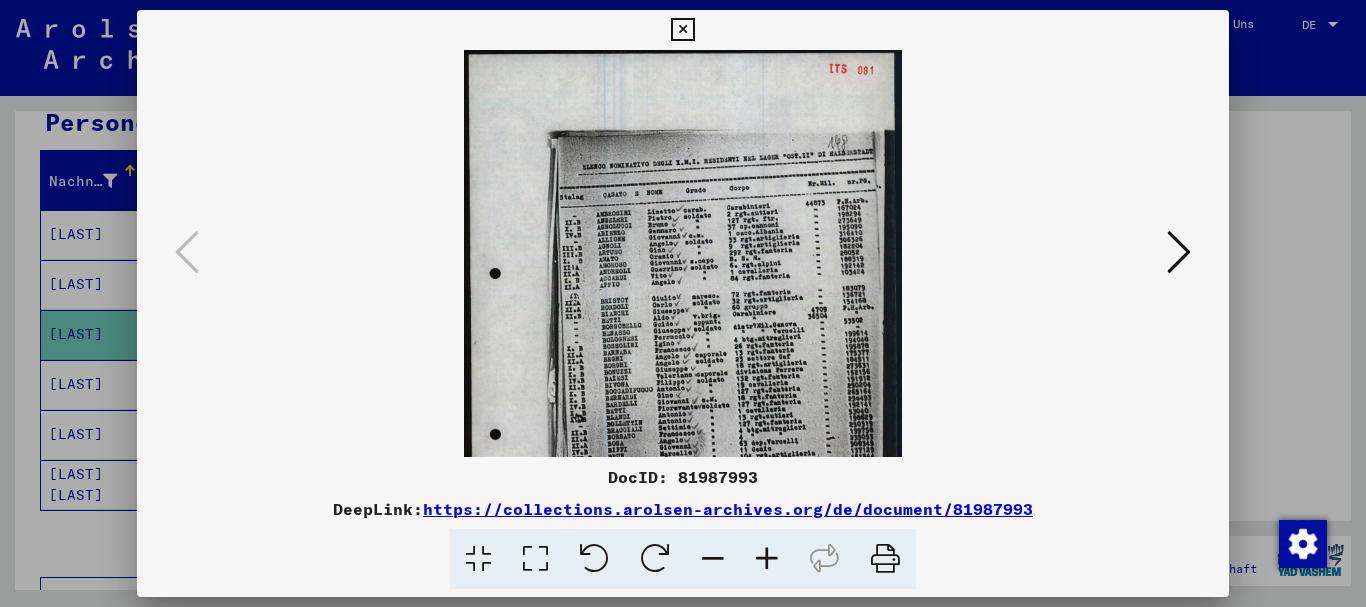 click at bounding box center (767, 559) 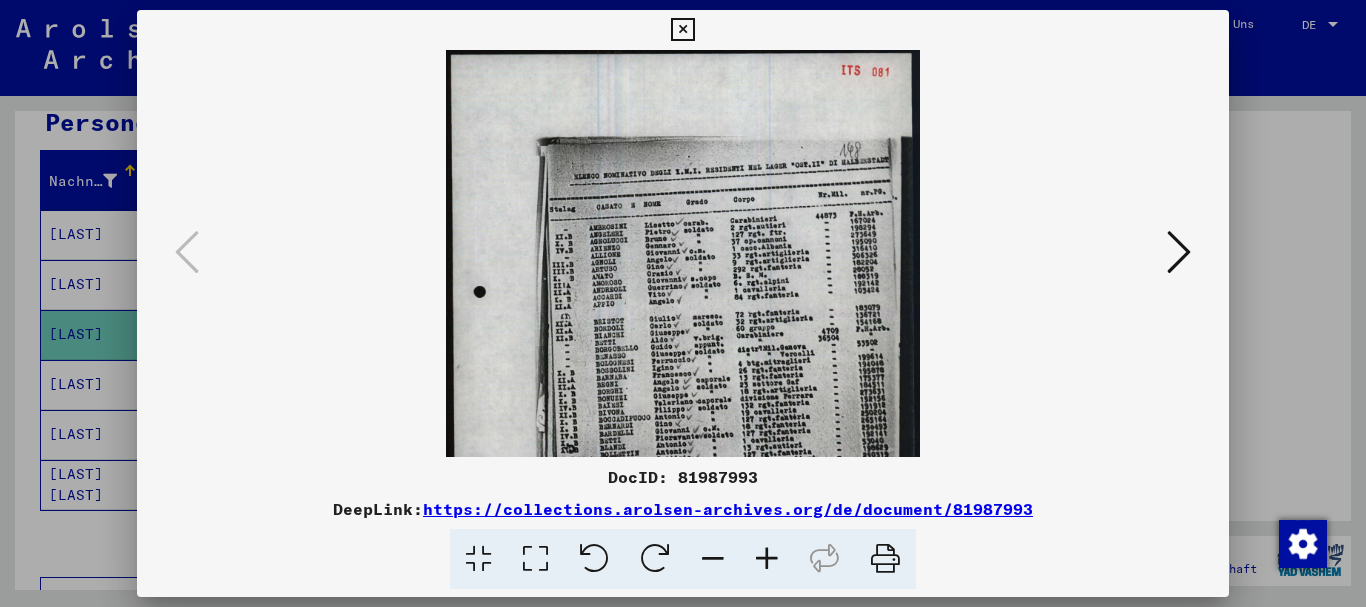 click at bounding box center [767, 559] 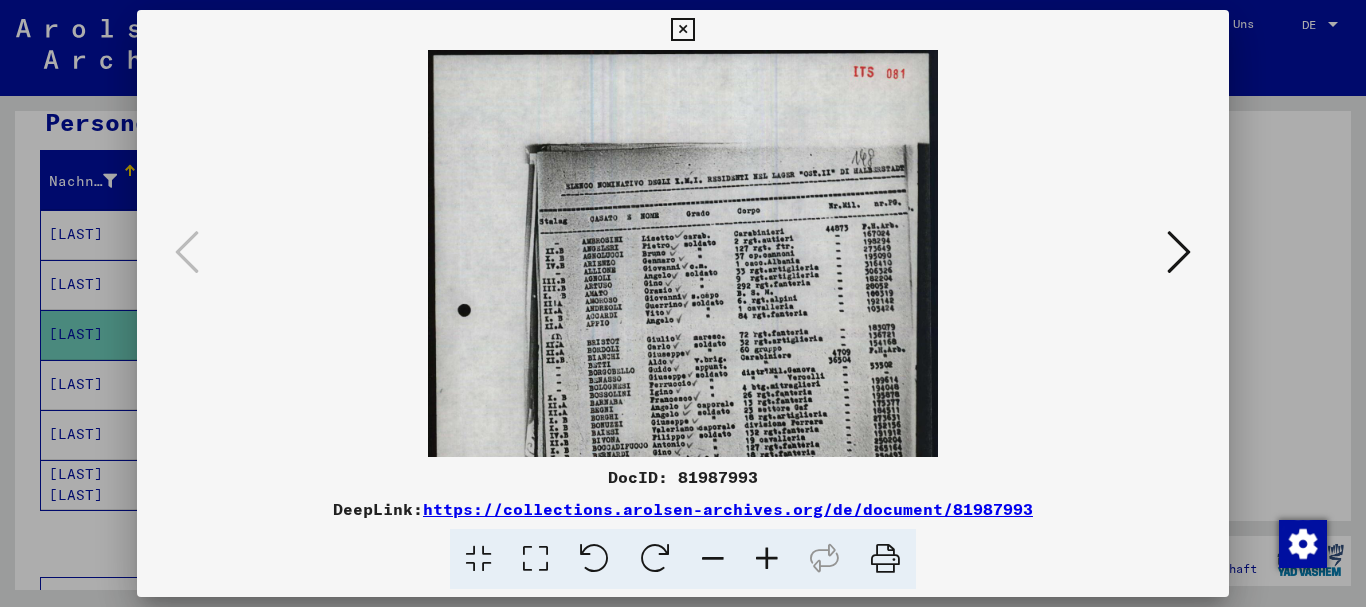 click at bounding box center [767, 559] 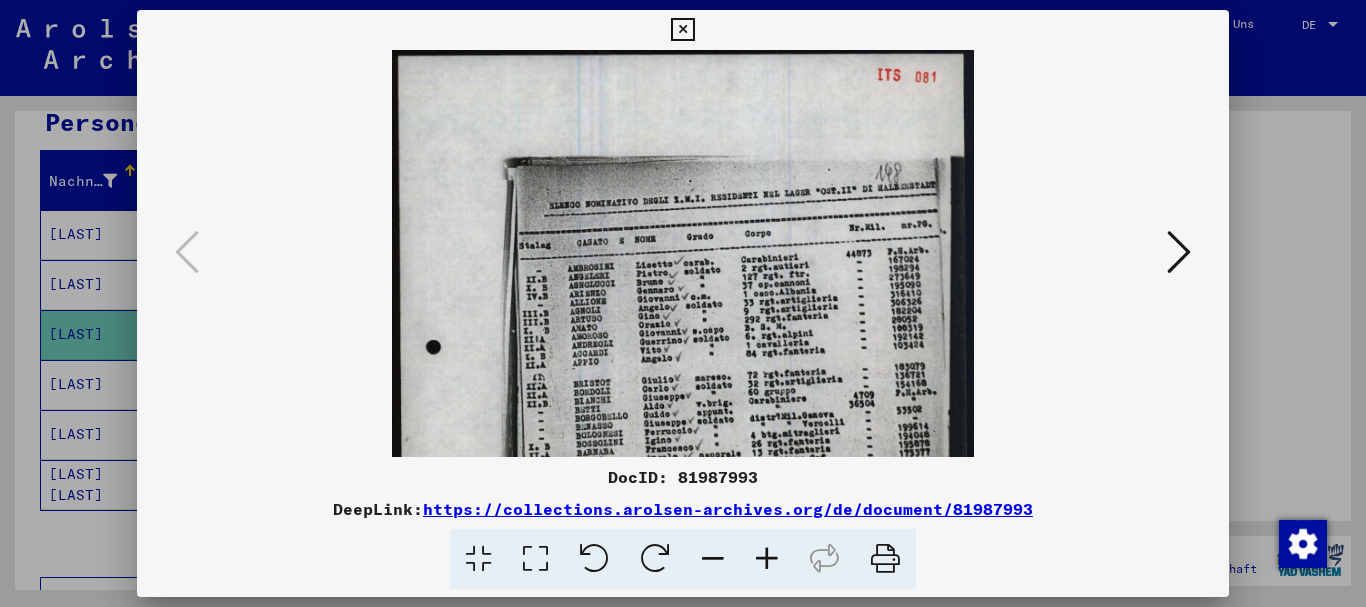 click at bounding box center [767, 559] 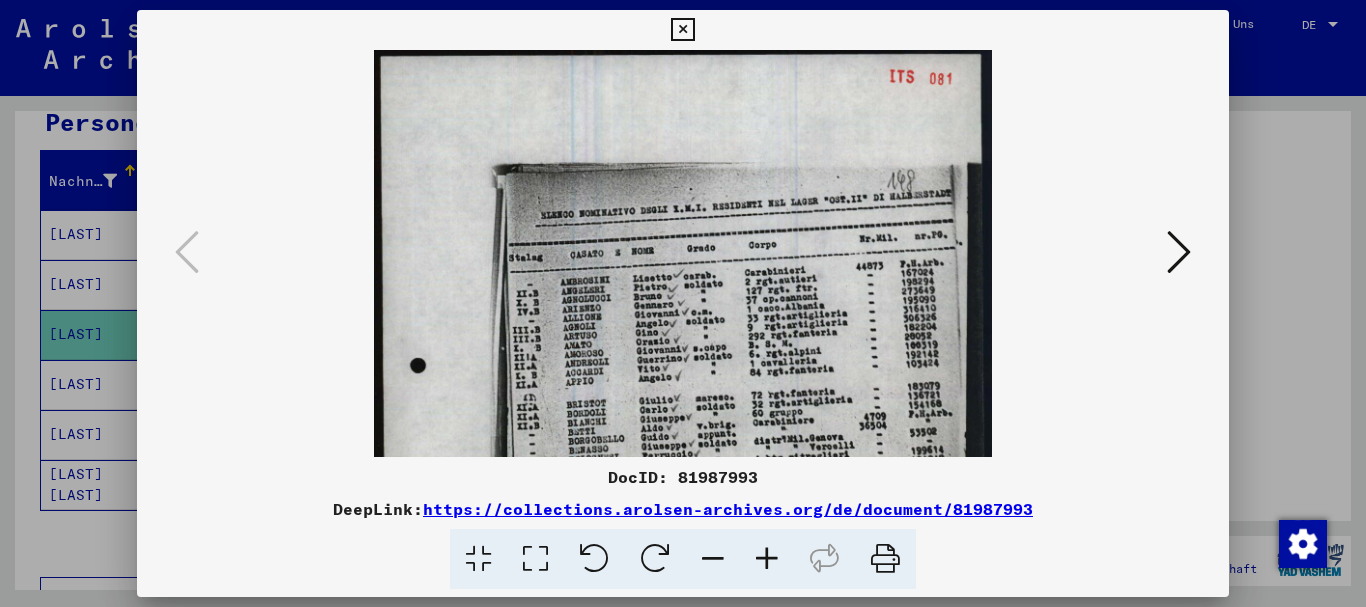 click at bounding box center [767, 559] 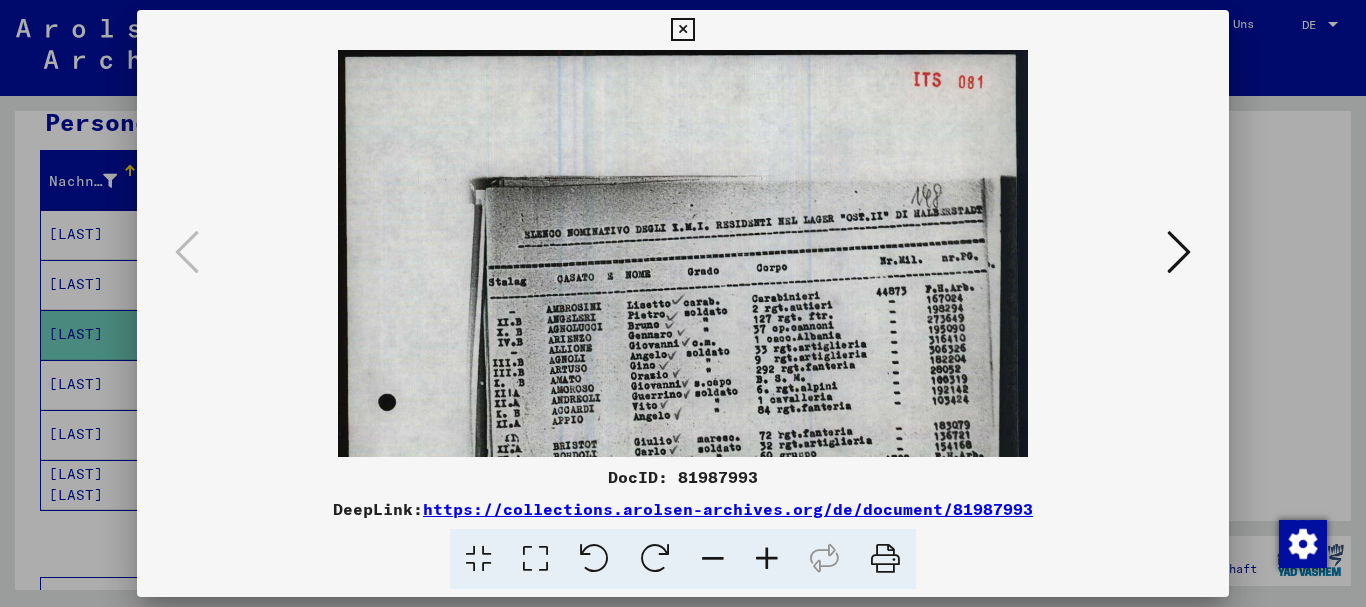 click at bounding box center (767, 559) 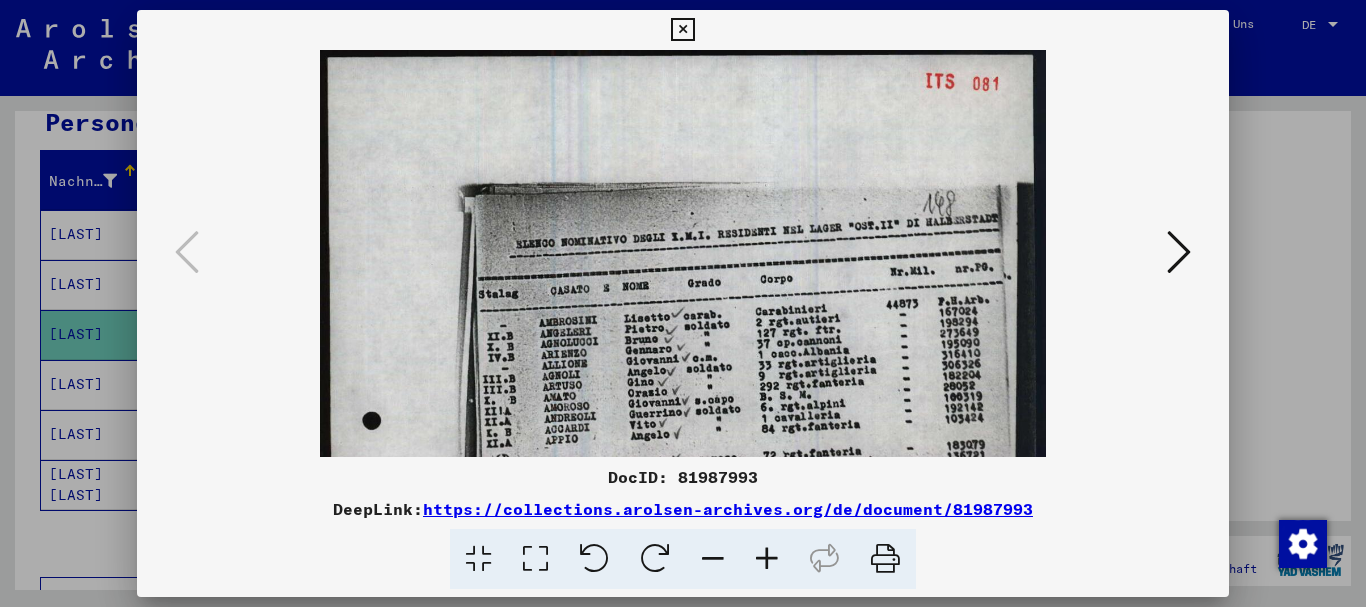 click at bounding box center [767, 559] 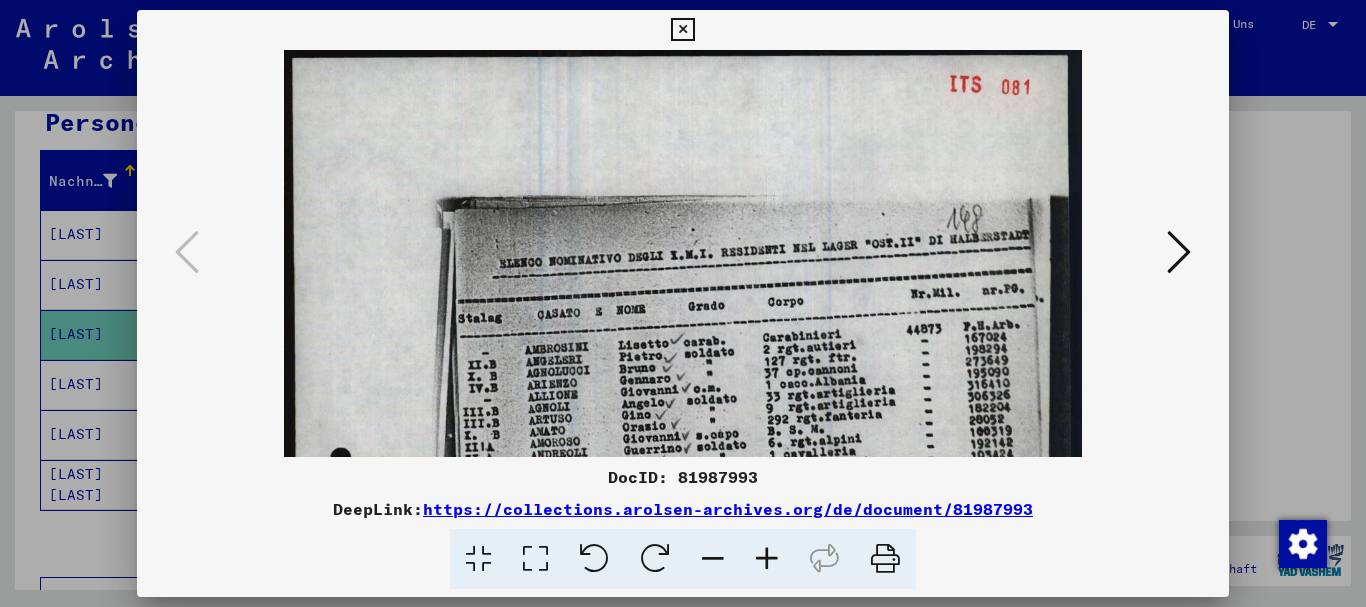 click at bounding box center (767, 559) 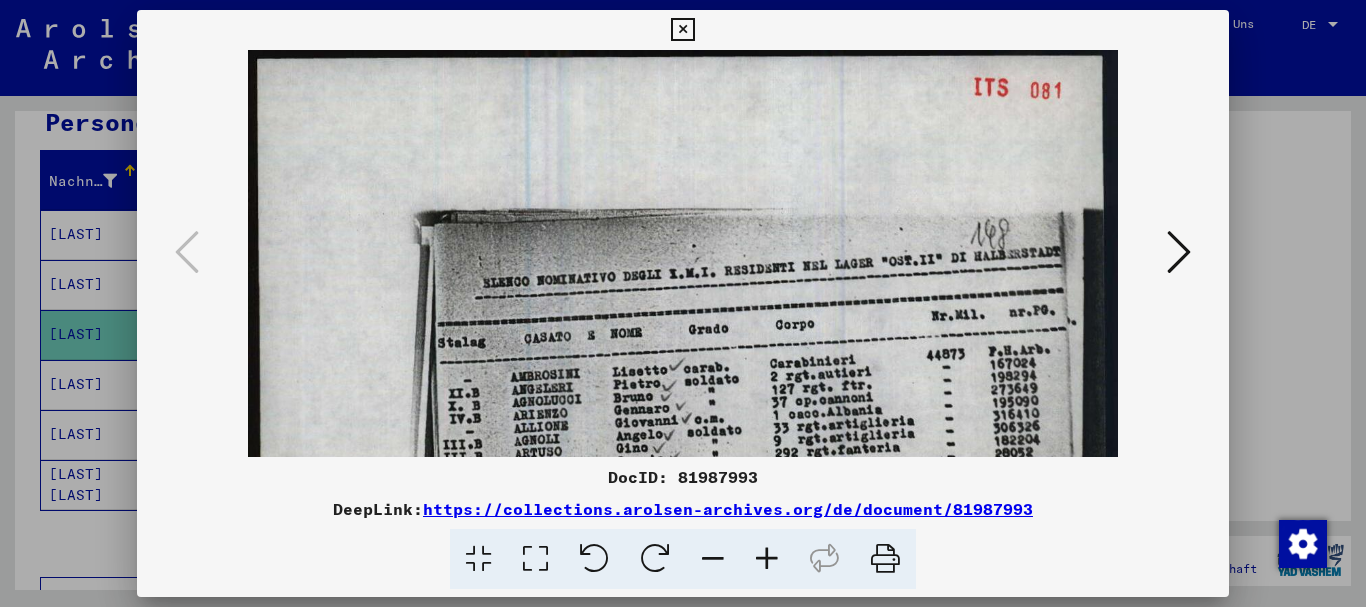 click at bounding box center (767, 559) 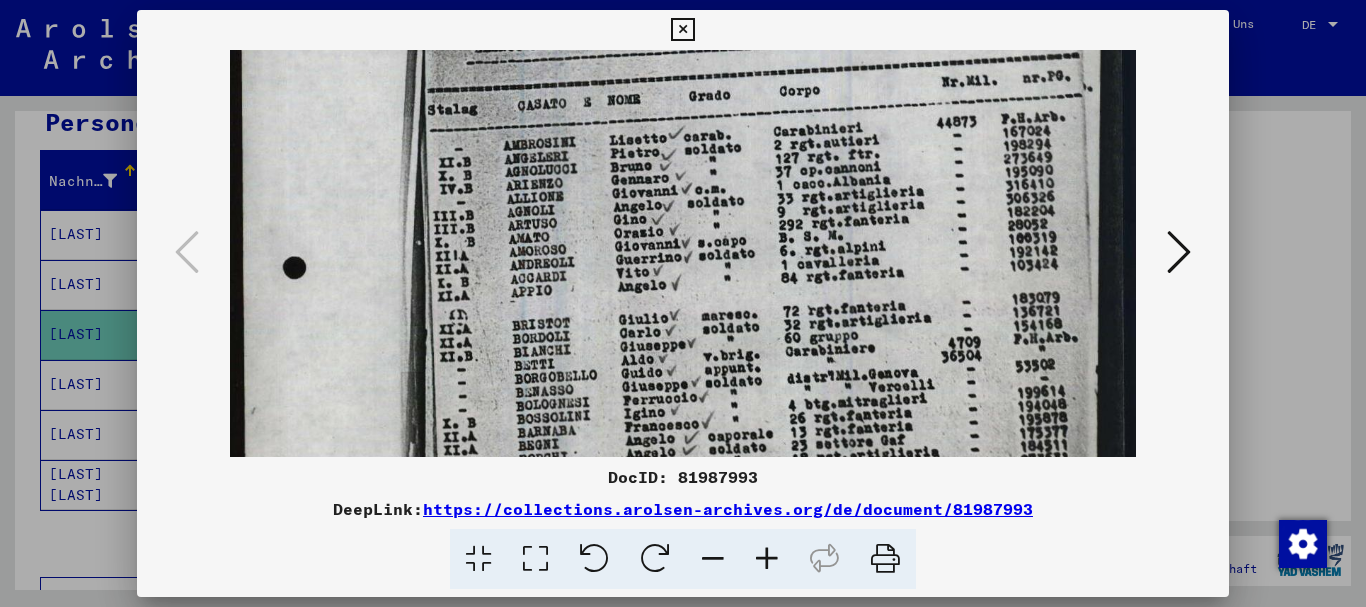 drag, startPoint x: 669, startPoint y: 317, endPoint x: 602, endPoint y: 59, distance: 266.55768 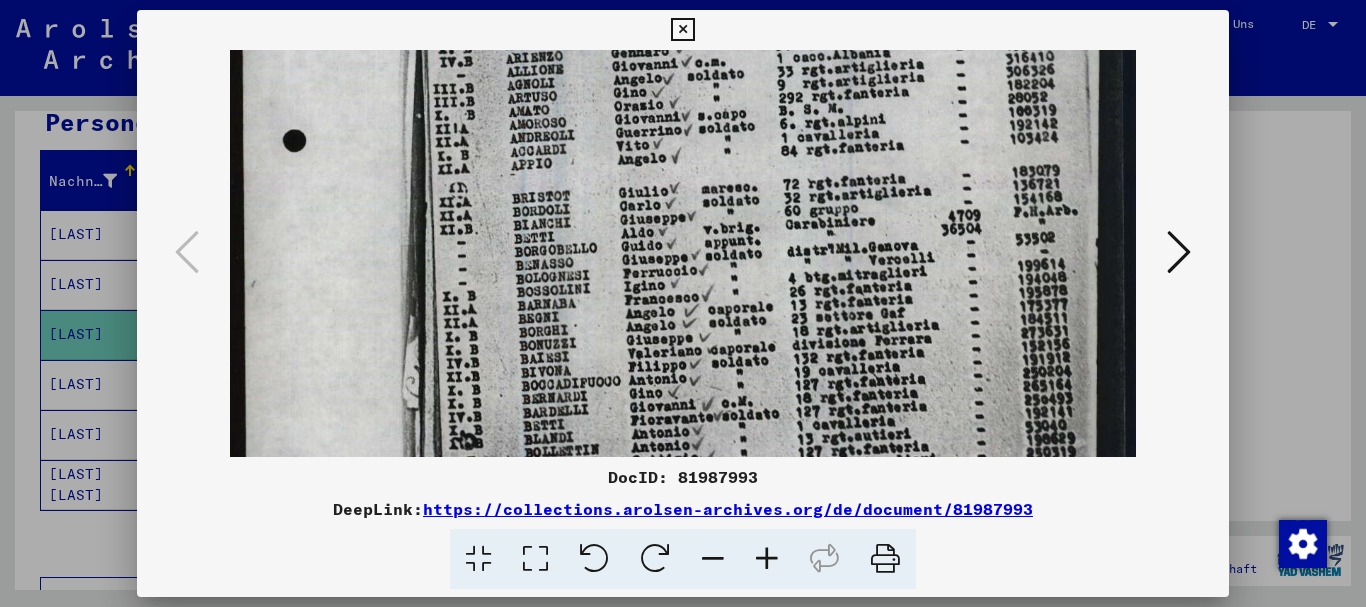 click at bounding box center (683, 306) 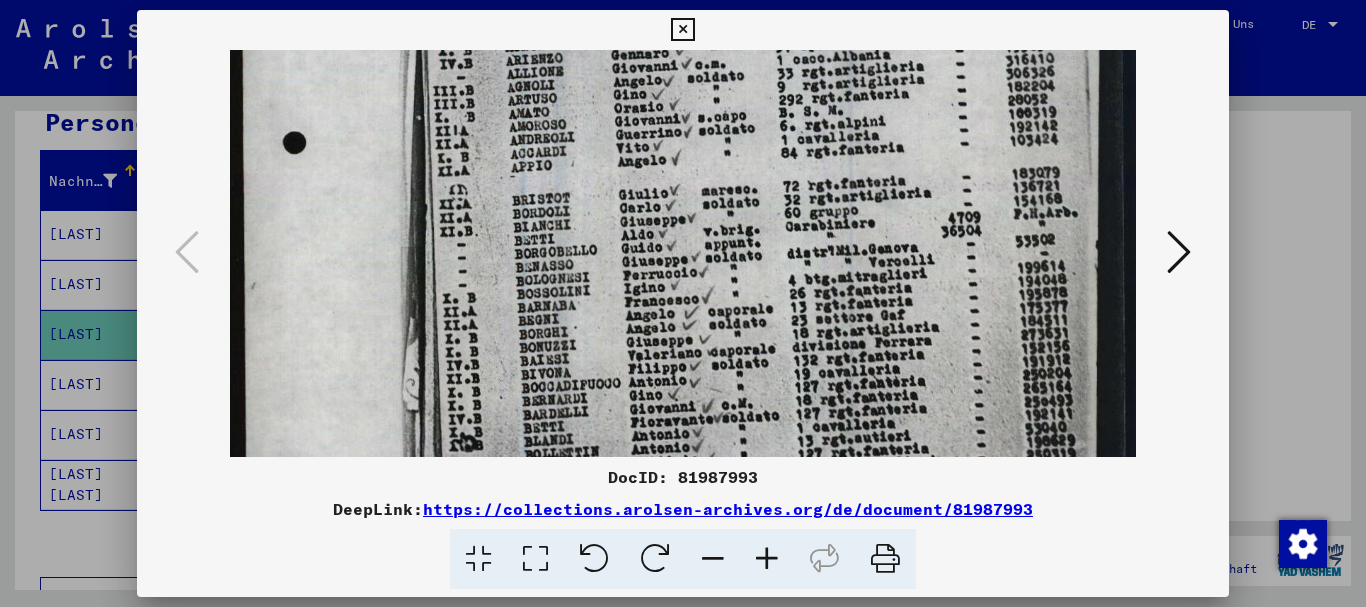 scroll, scrollTop: 436, scrollLeft: 0, axis: vertical 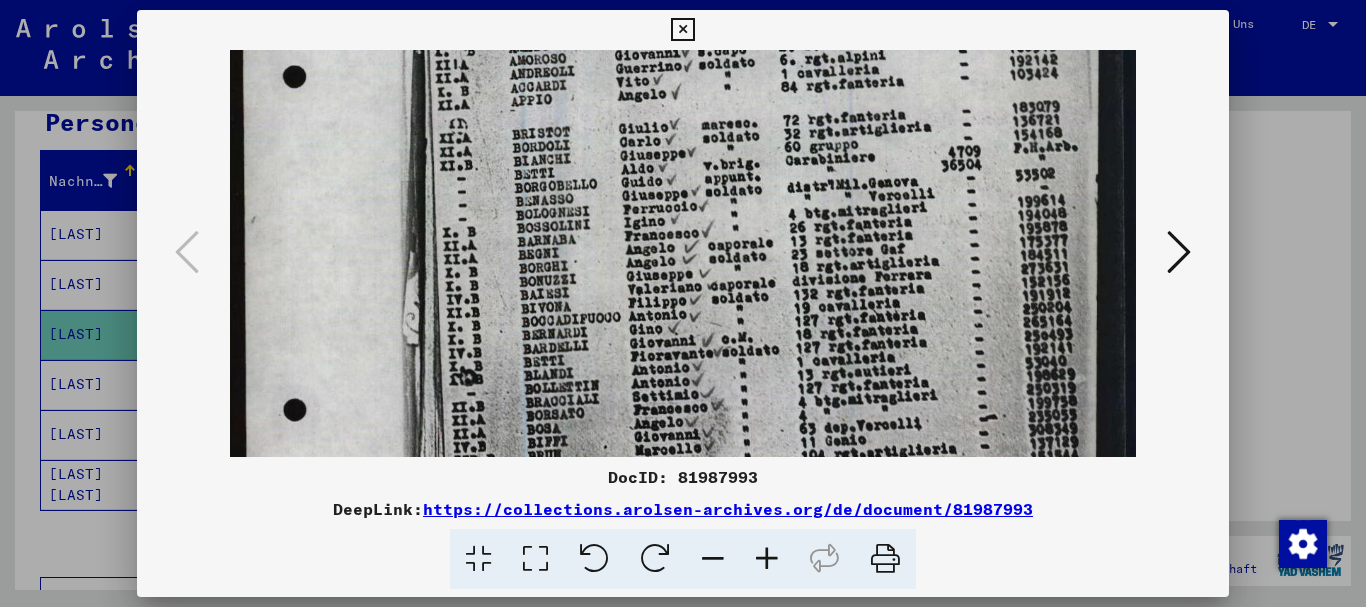 drag, startPoint x: 535, startPoint y: 386, endPoint x: 535, endPoint y: 320, distance: 66 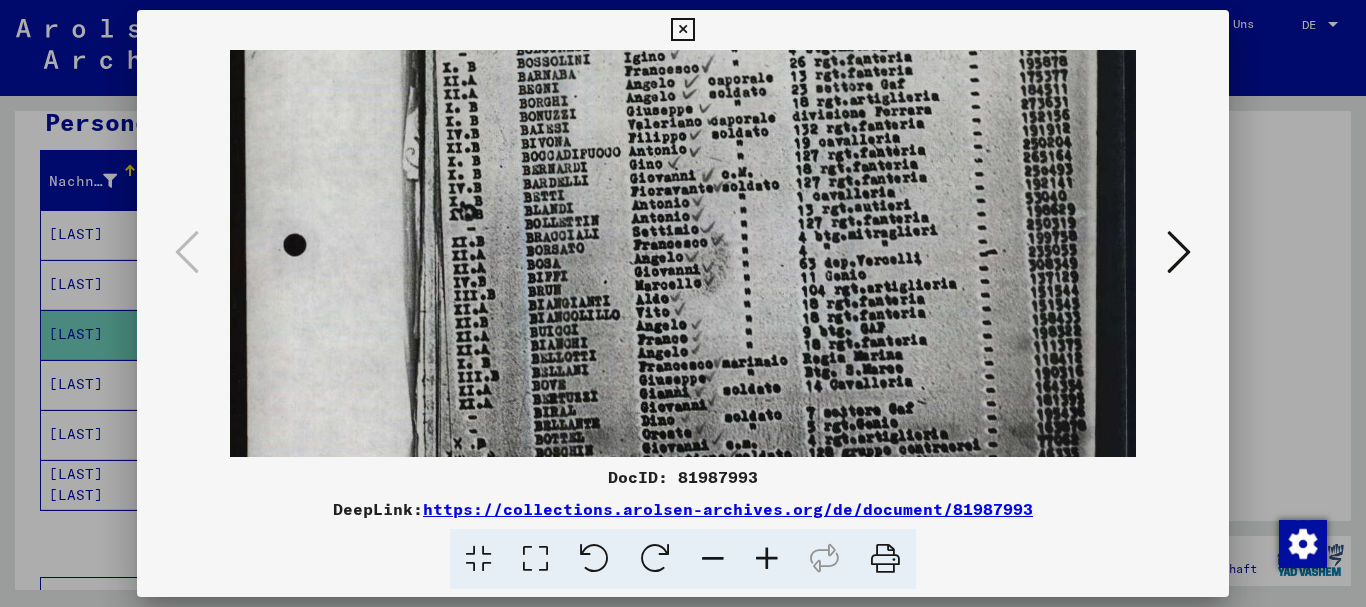 drag, startPoint x: 542, startPoint y: 384, endPoint x: 537, endPoint y: 219, distance: 165.07574 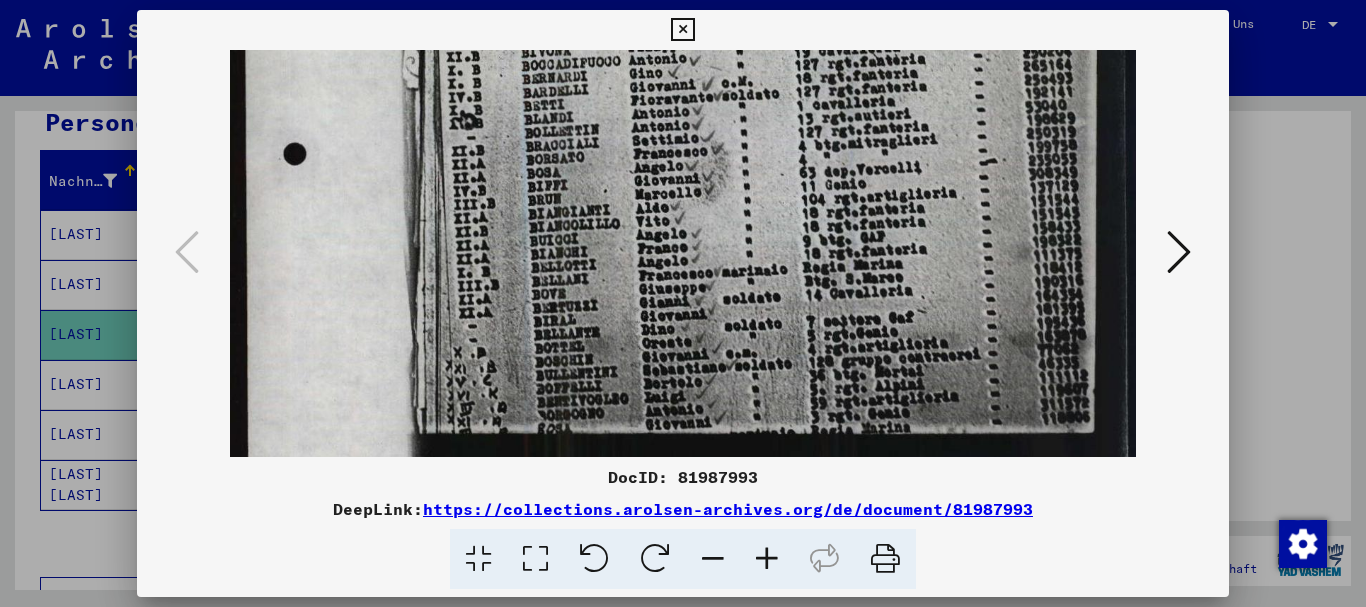 scroll, scrollTop: 699, scrollLeft: 0, axis: vertical 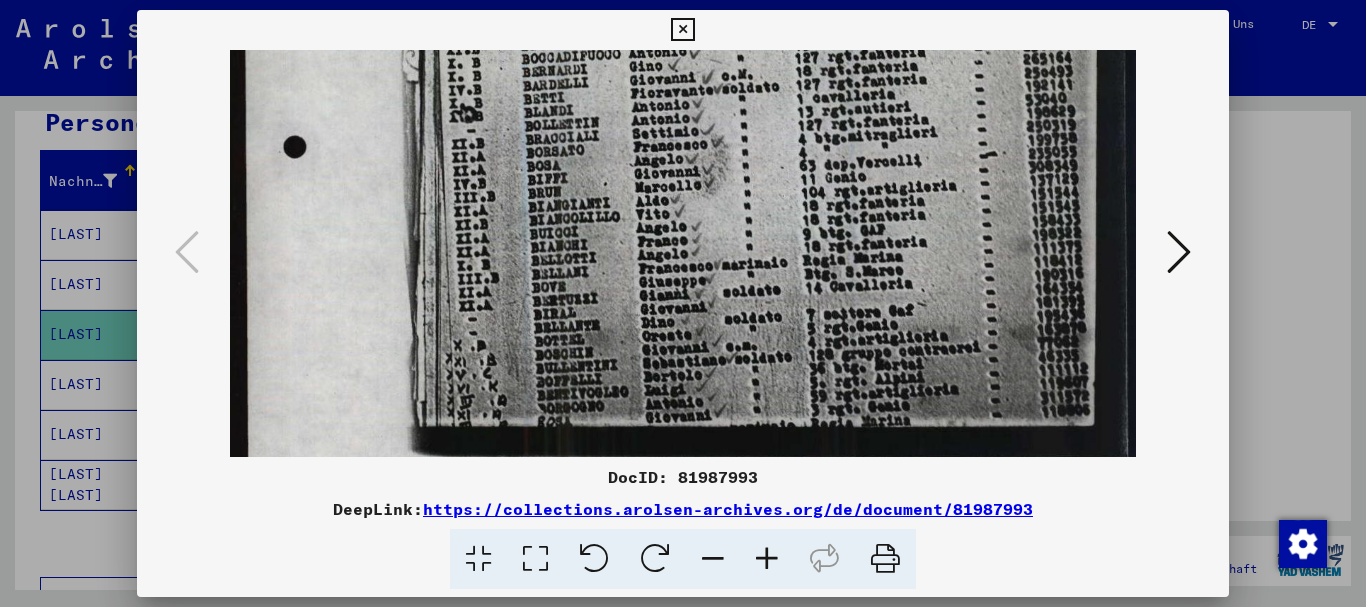 drag, startPoint x: 552, startPoint y: 331, endPoint x: 536, endPoint y: 233, distance: 99.29753 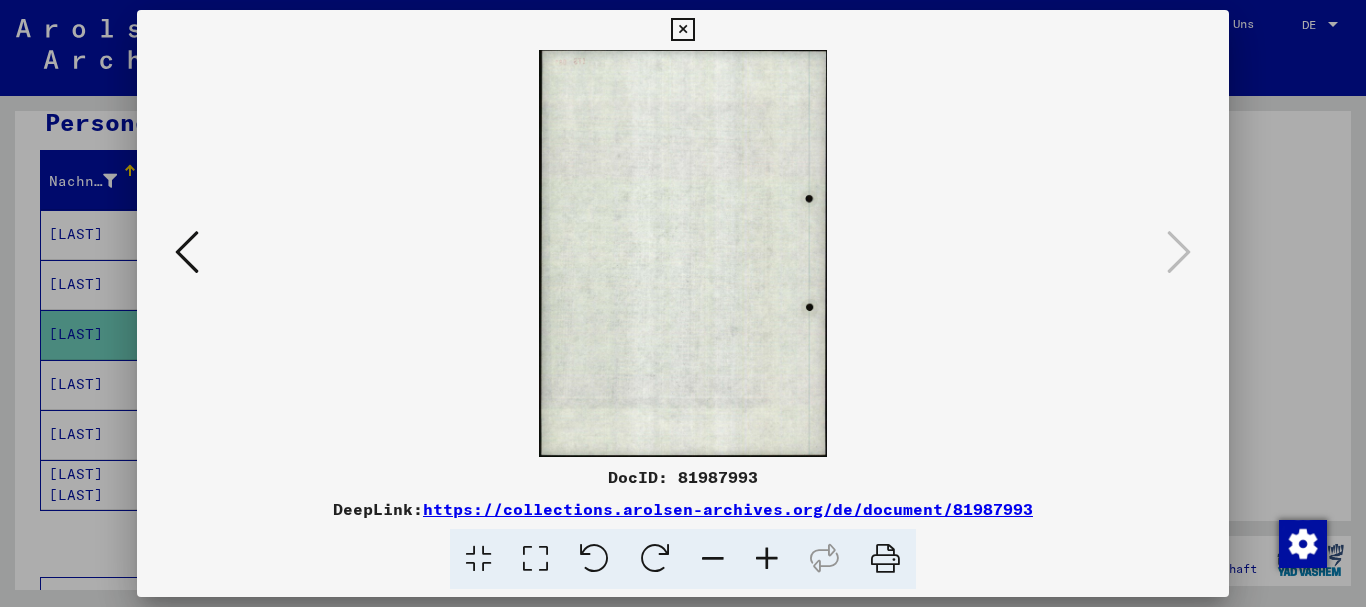 scroll, scrollTop: 0, scrollLeft: 0, axis: both 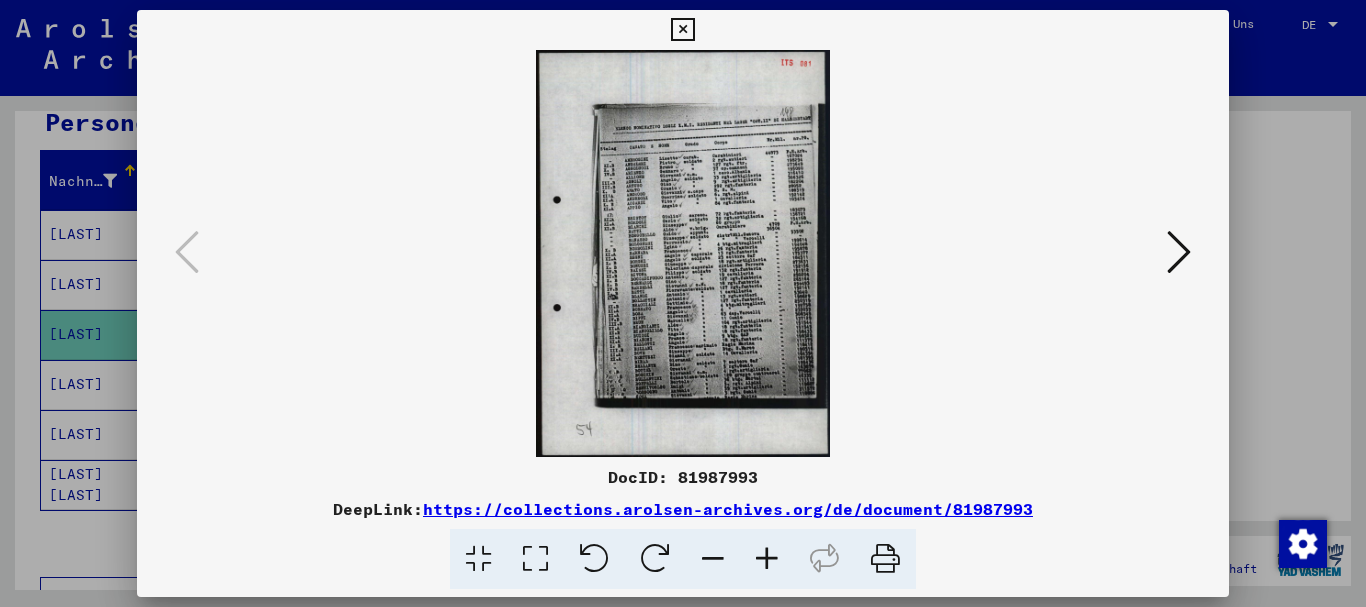 click at bounding box center (767, 559) 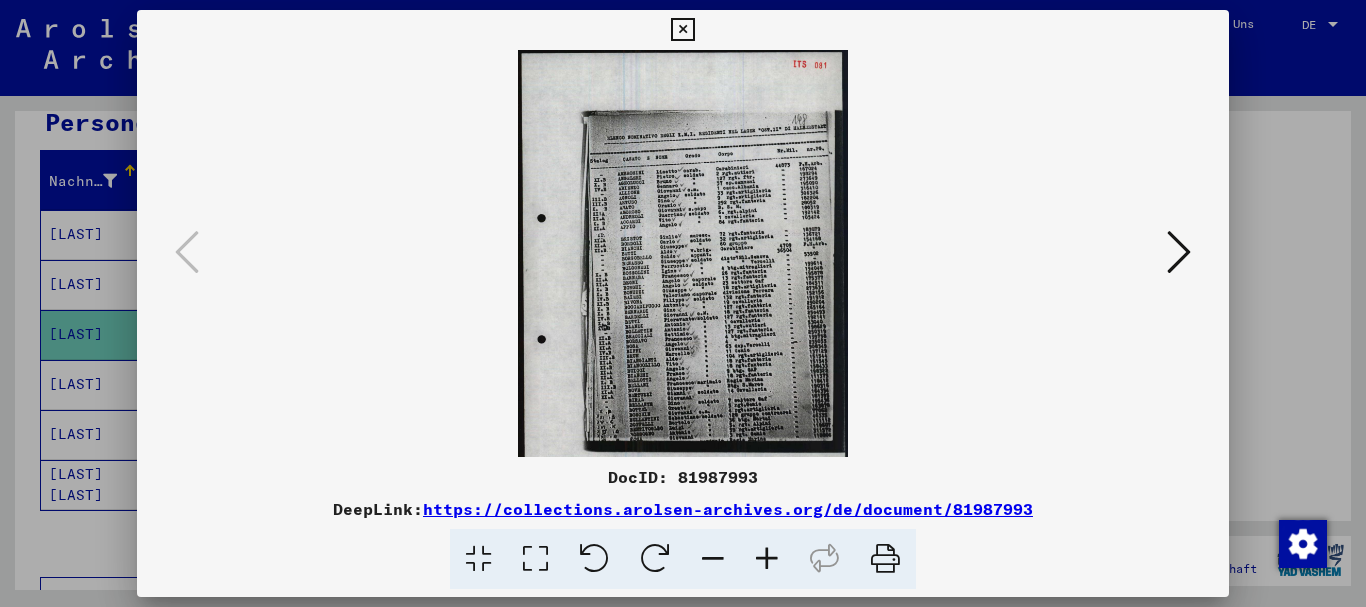 click at bounding box center [767, 559] 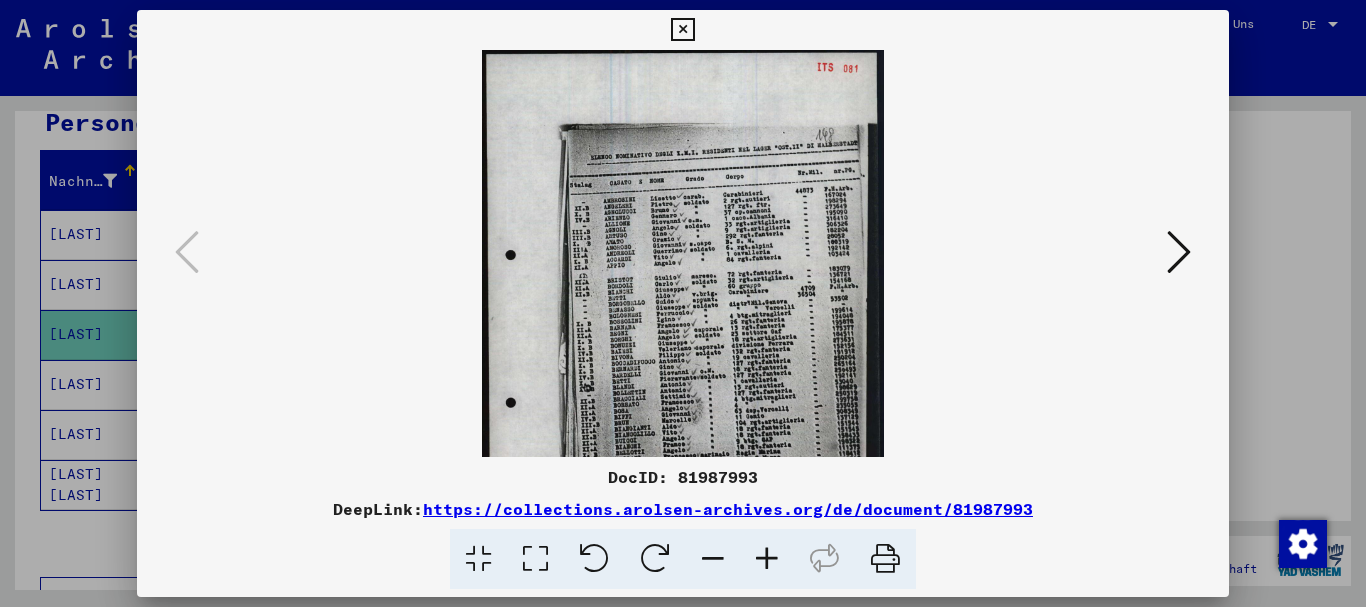 click at bounding box center [767, 559] 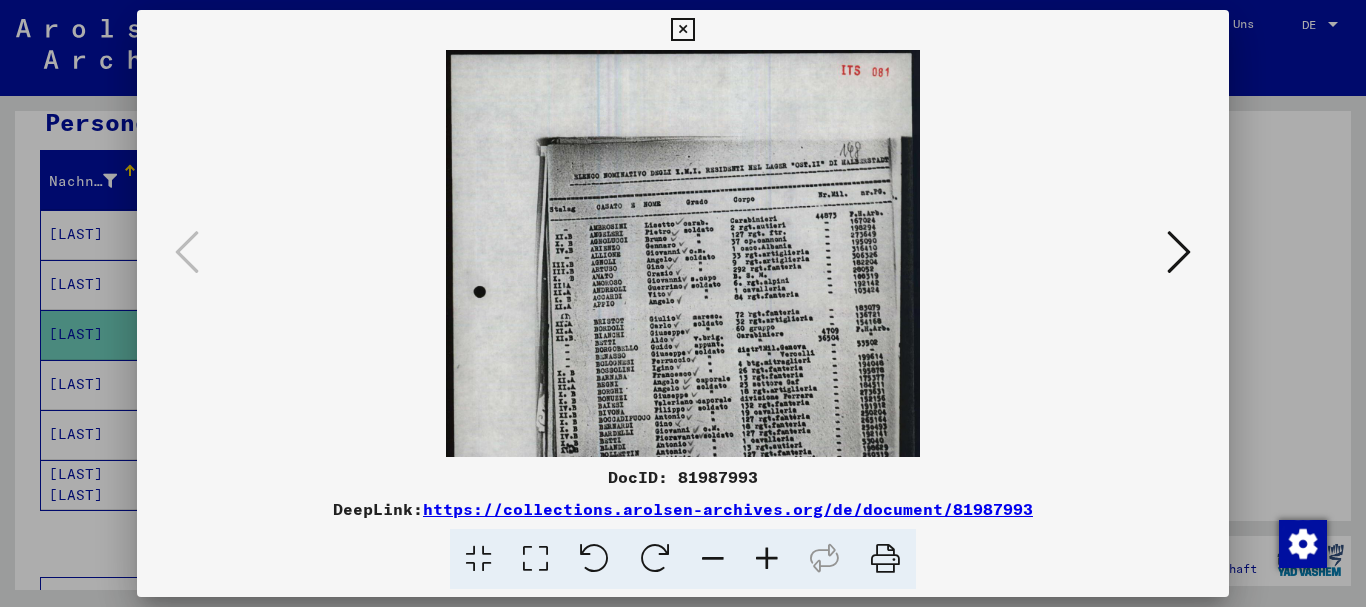 click at bounding box center (767, 559) 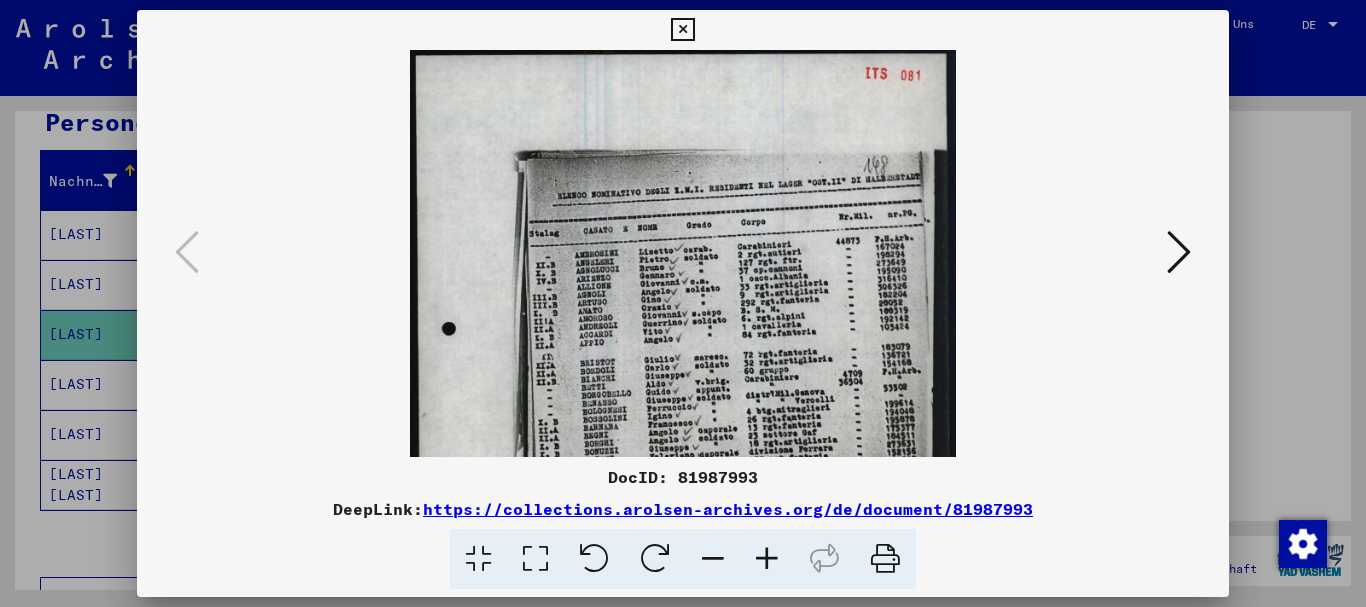 click at bounding box center (767, 559) 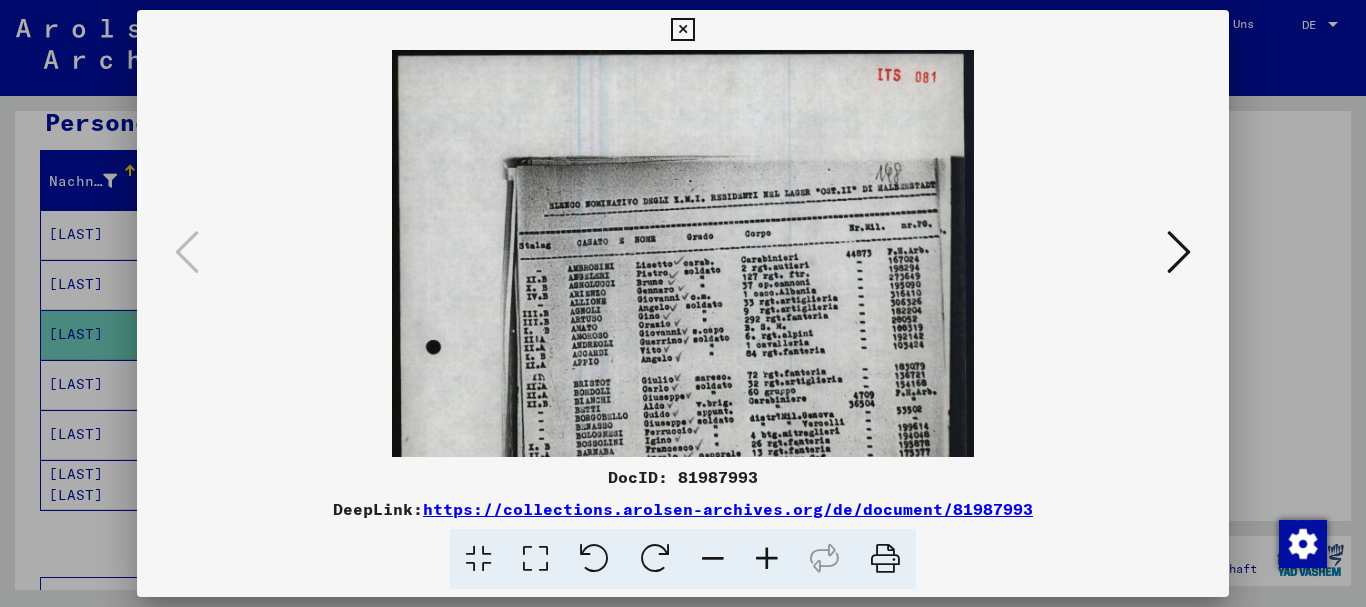click at bounding box center [767, 559] 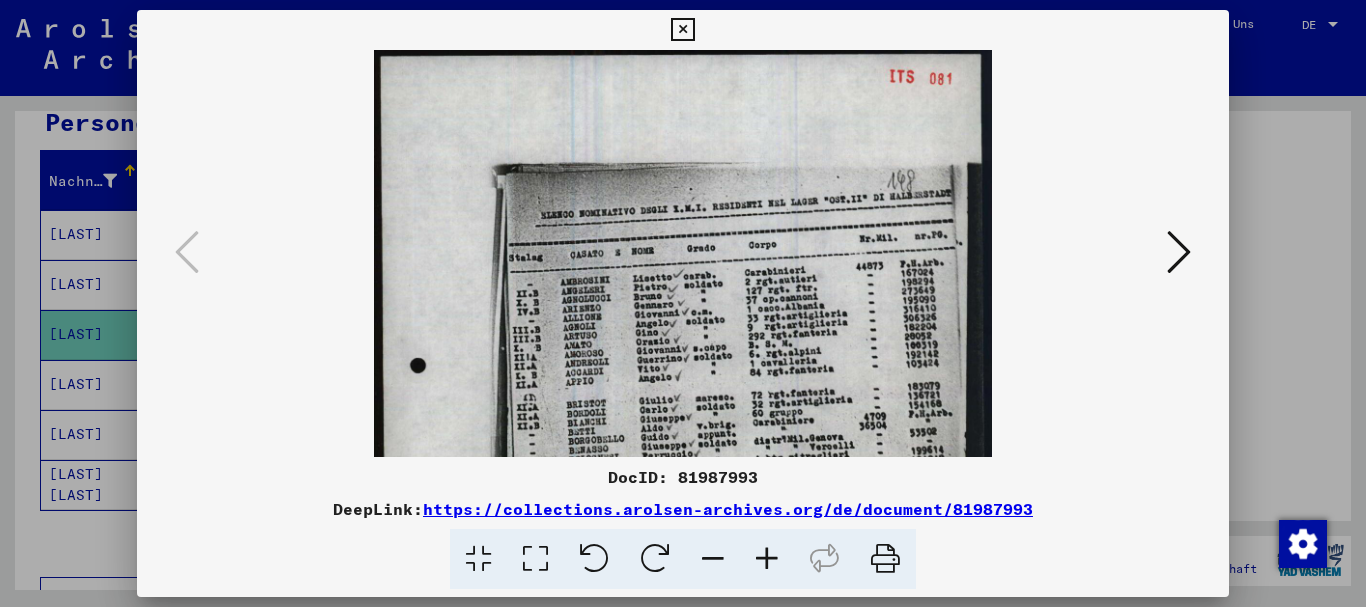 click at bounding box center (767, 559) 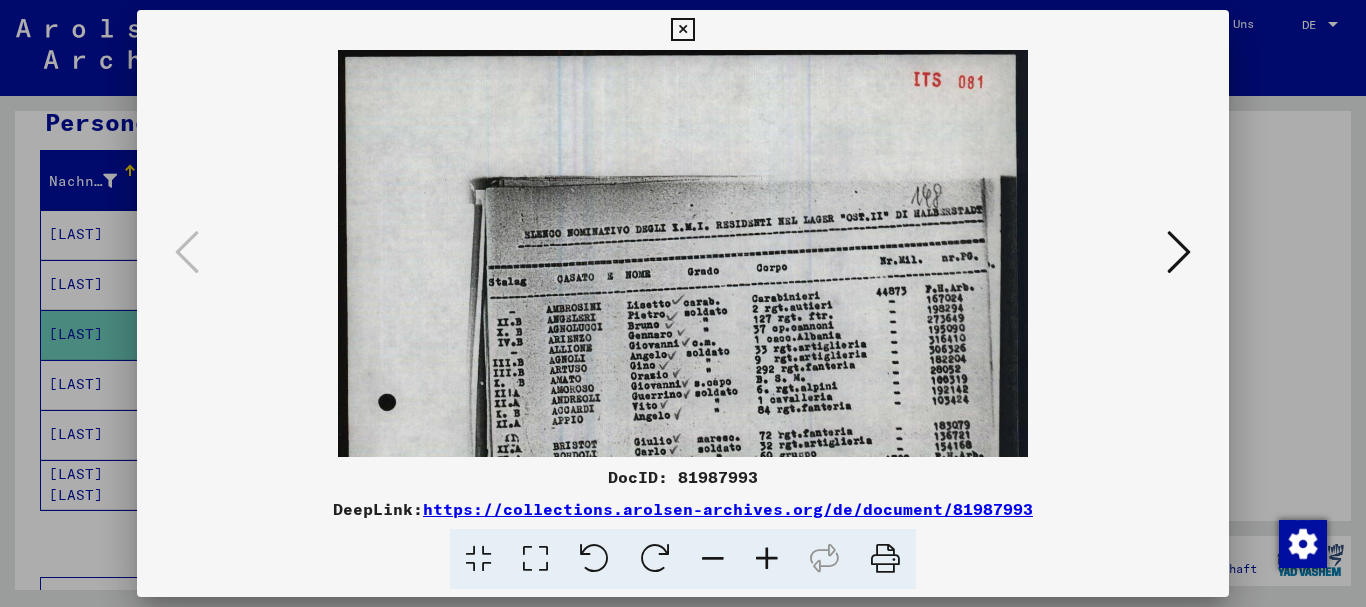 click at bounding box center (767, 559) 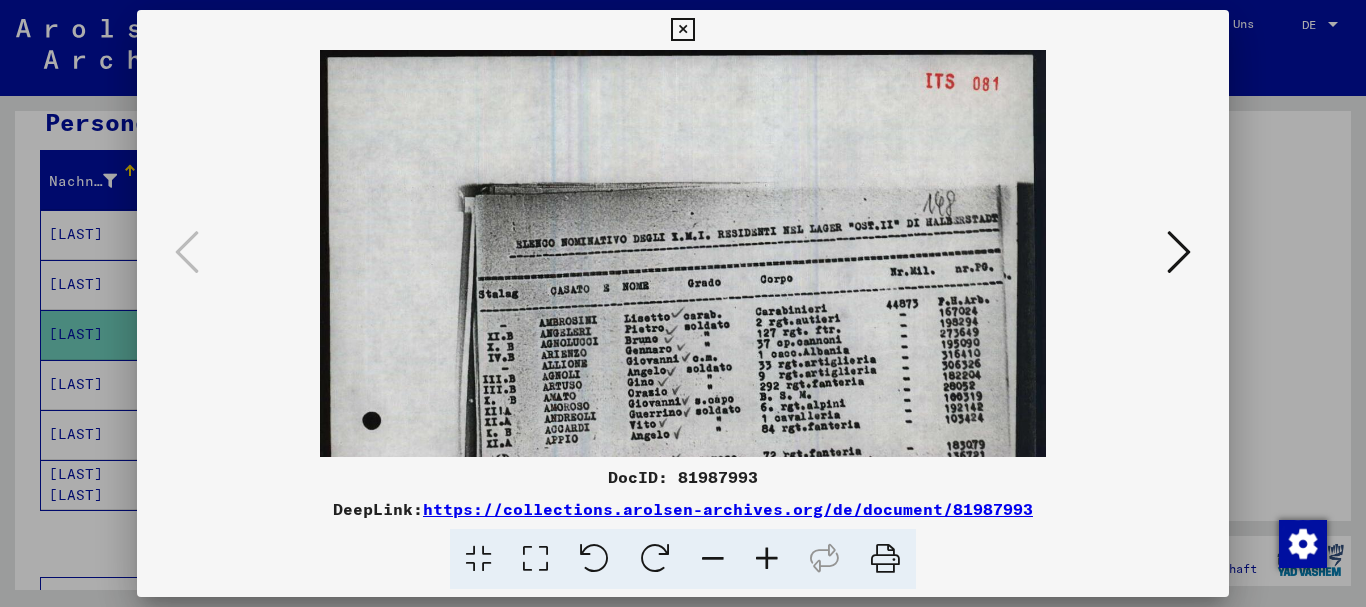 click at bounding box center [767, 559] 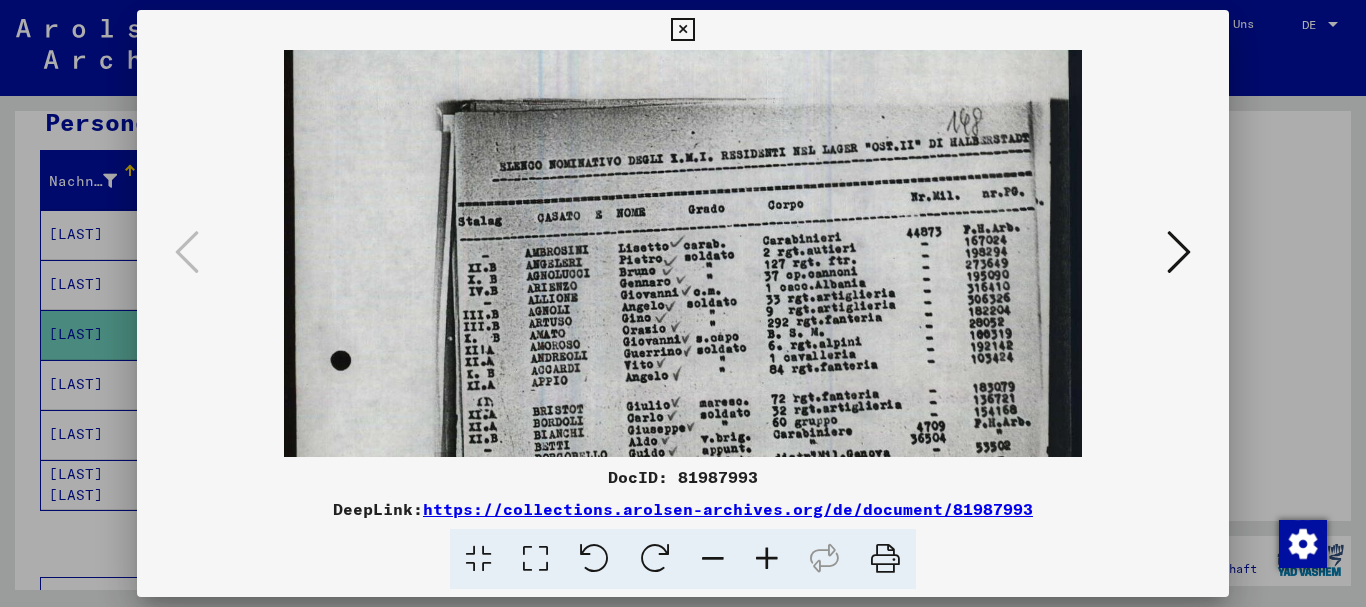 scroll, scrollTop: 131, scrollLeft: 0, axis: vertical 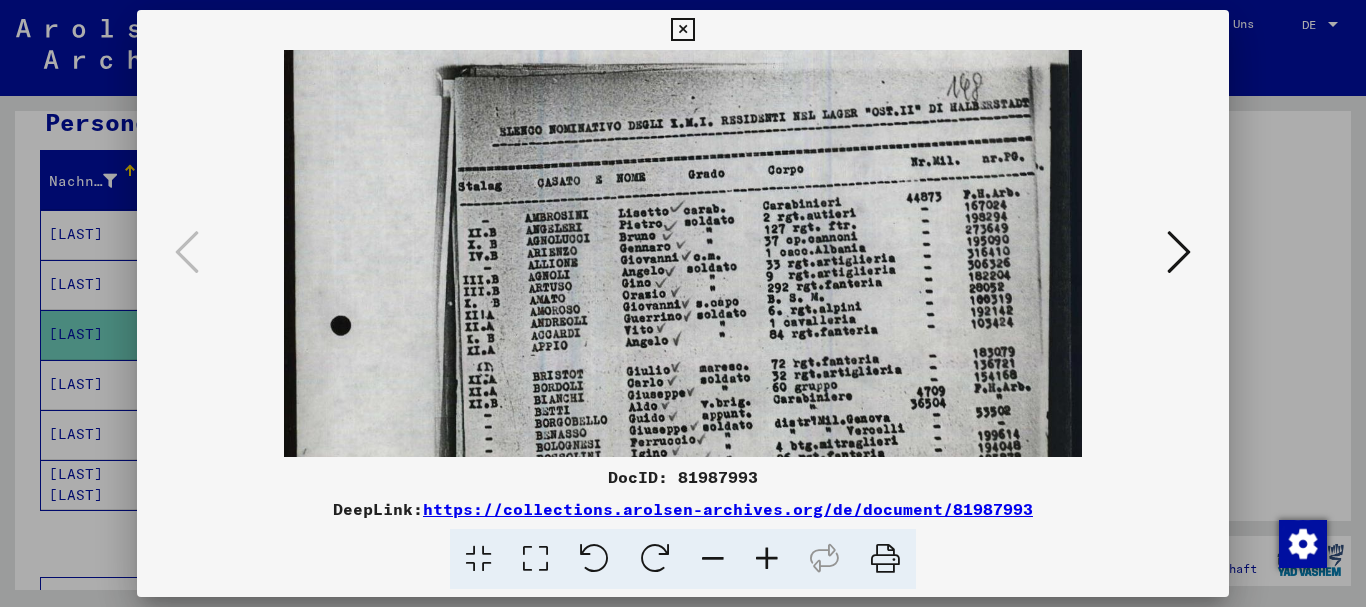 drag, startPoint x: 651, startPoint y: 318, endPoint x: 624, endPoint y: 267, distance: 57.706154 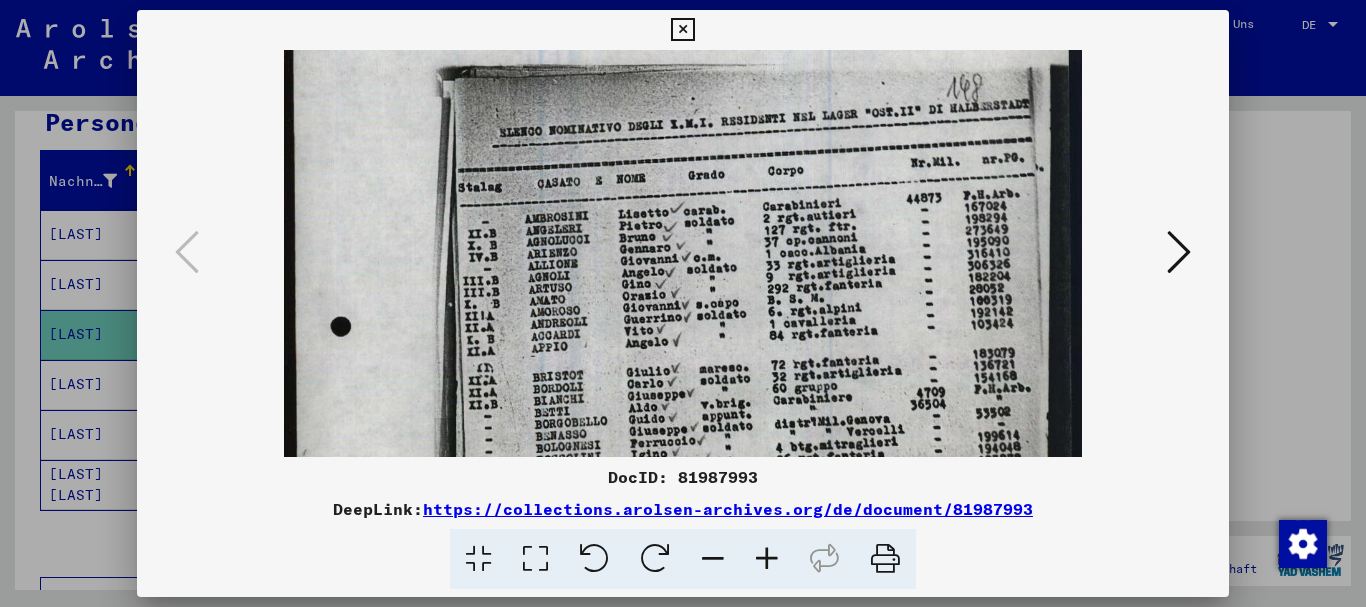 click at bounding box center (767, 559) 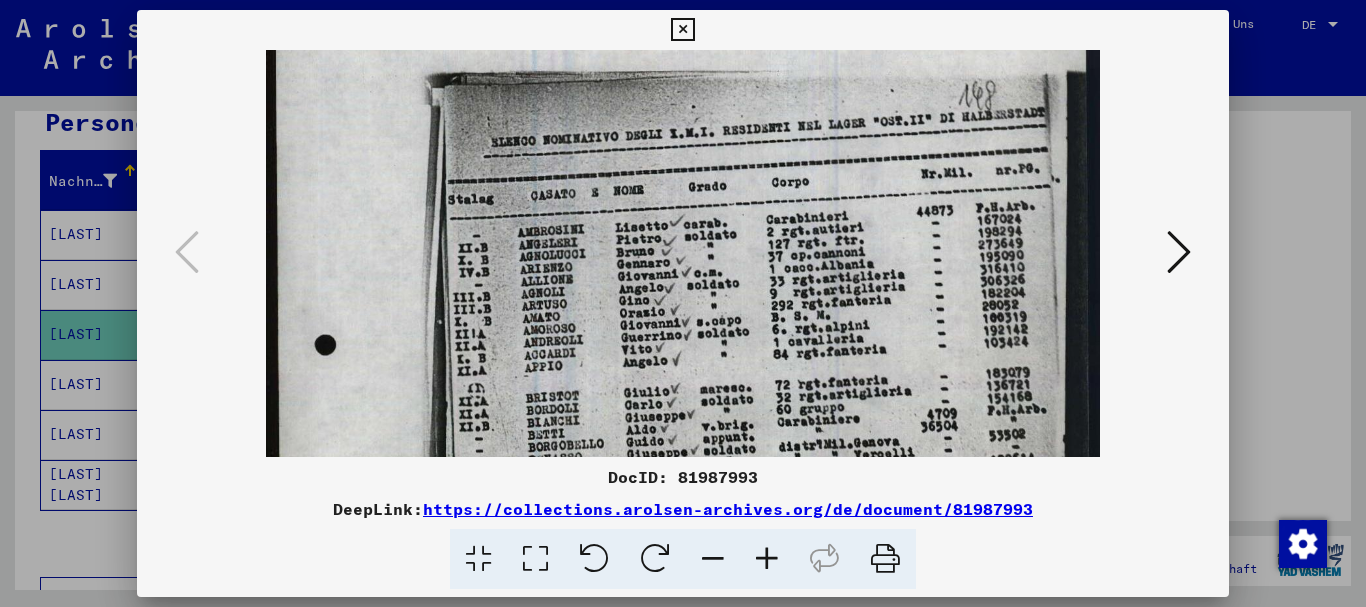 click at bounding box center (767, 559) 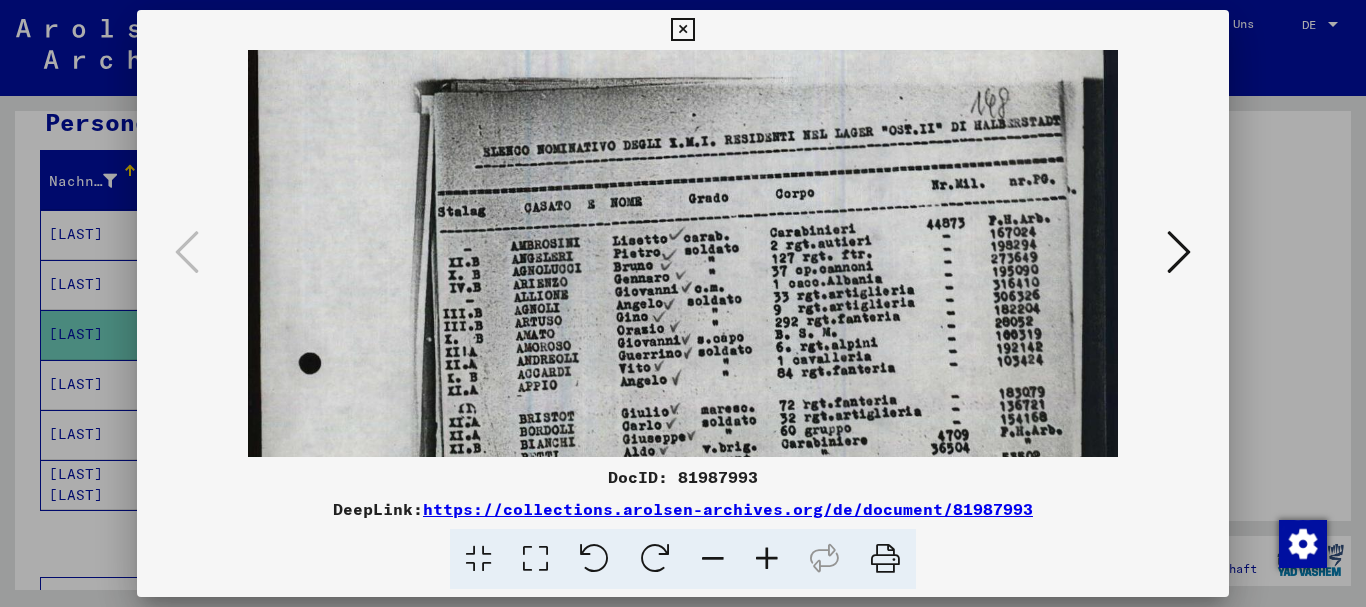 click at bounding box center [767, 559] 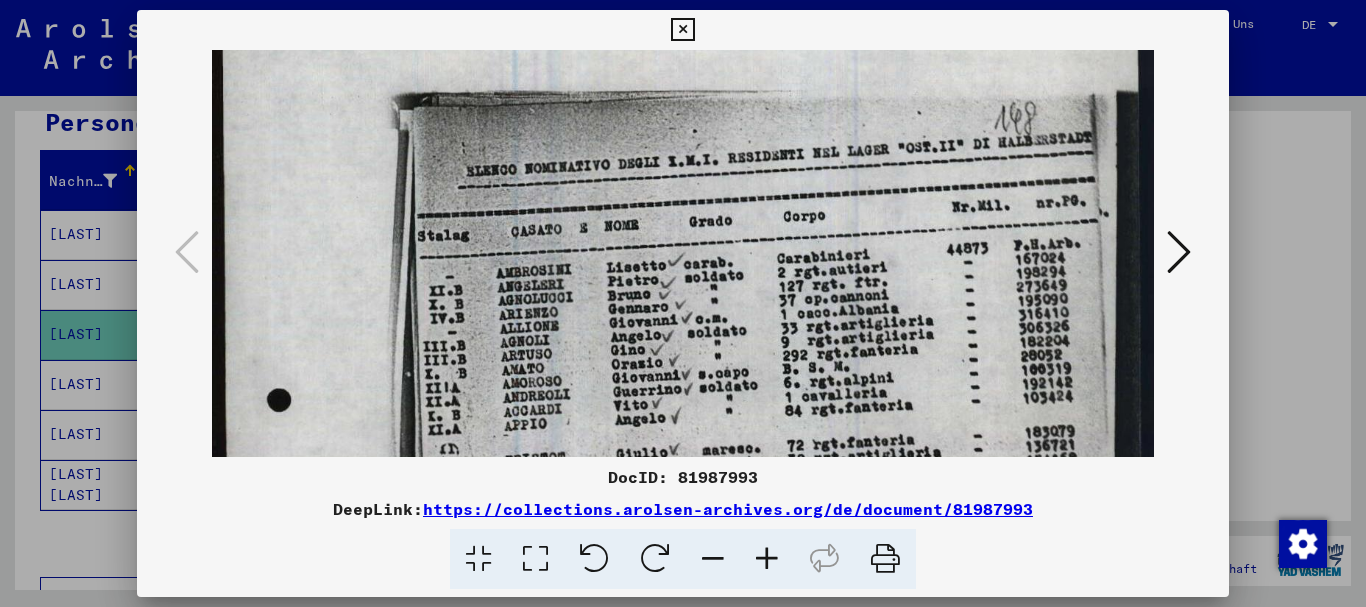 drag, startPoint x: 766, startPoint y: 555, endPoint x: 727, endPoint y: 512, distance: 58.0517 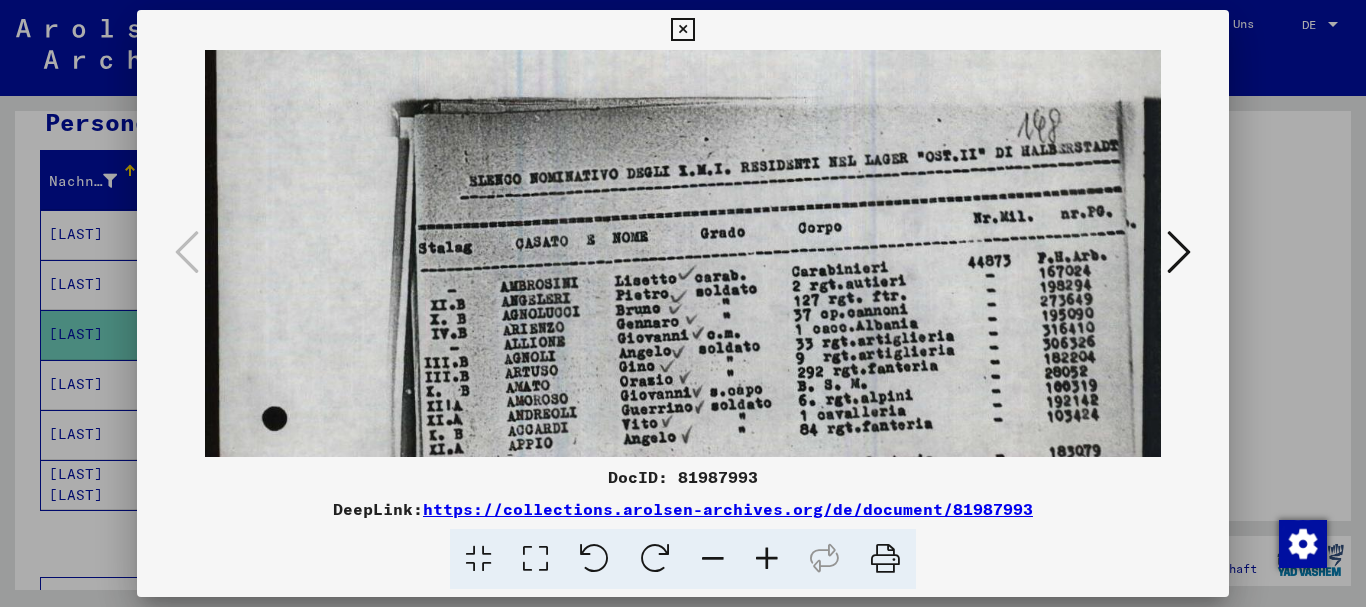 scroll, scrollTop: 279, scrollLeft: 14, axis: both 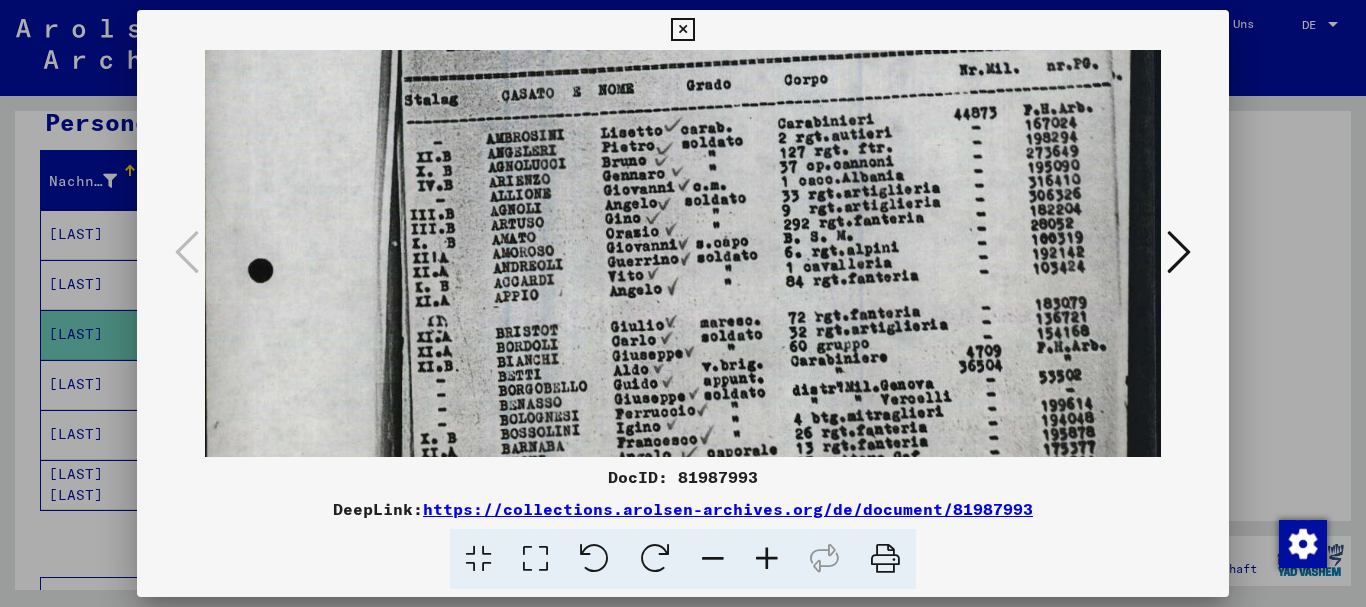 drag, startPoint x: 605, startPoint y: 382, endPoint x: 573, endPoint y: 249, distance: 136.79547 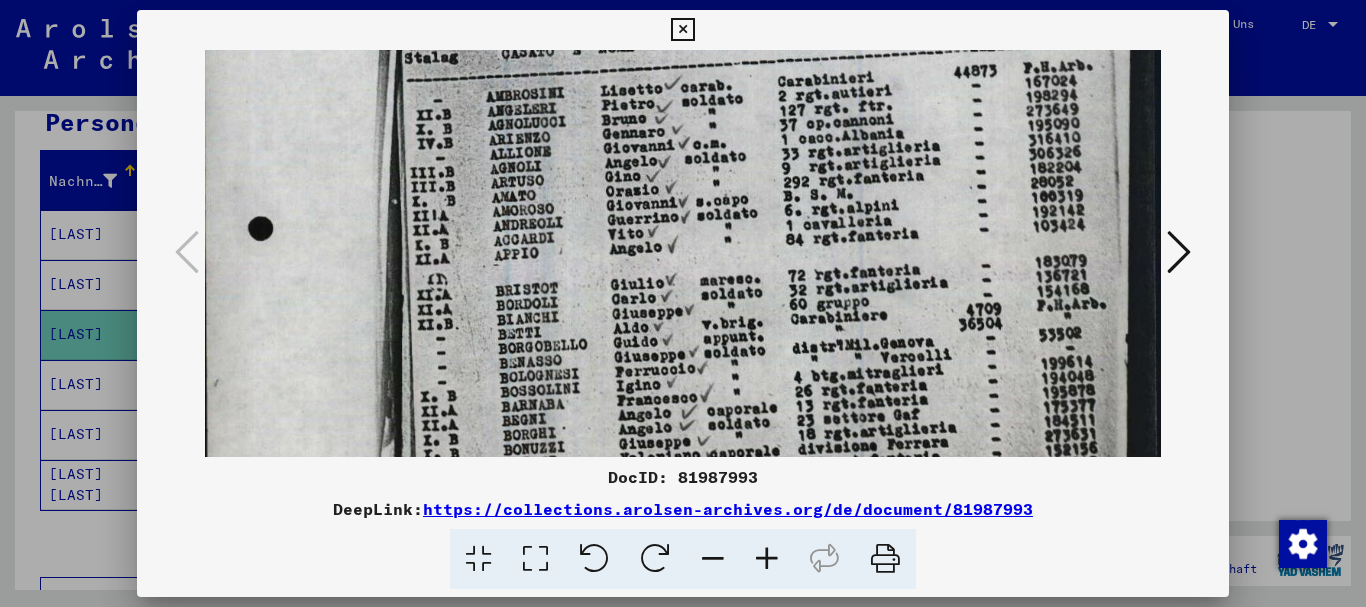 drag, startPoint x: 511, startPoint y: 345, endPoint x: 500, endPoint y: 303, distance: 43.416588 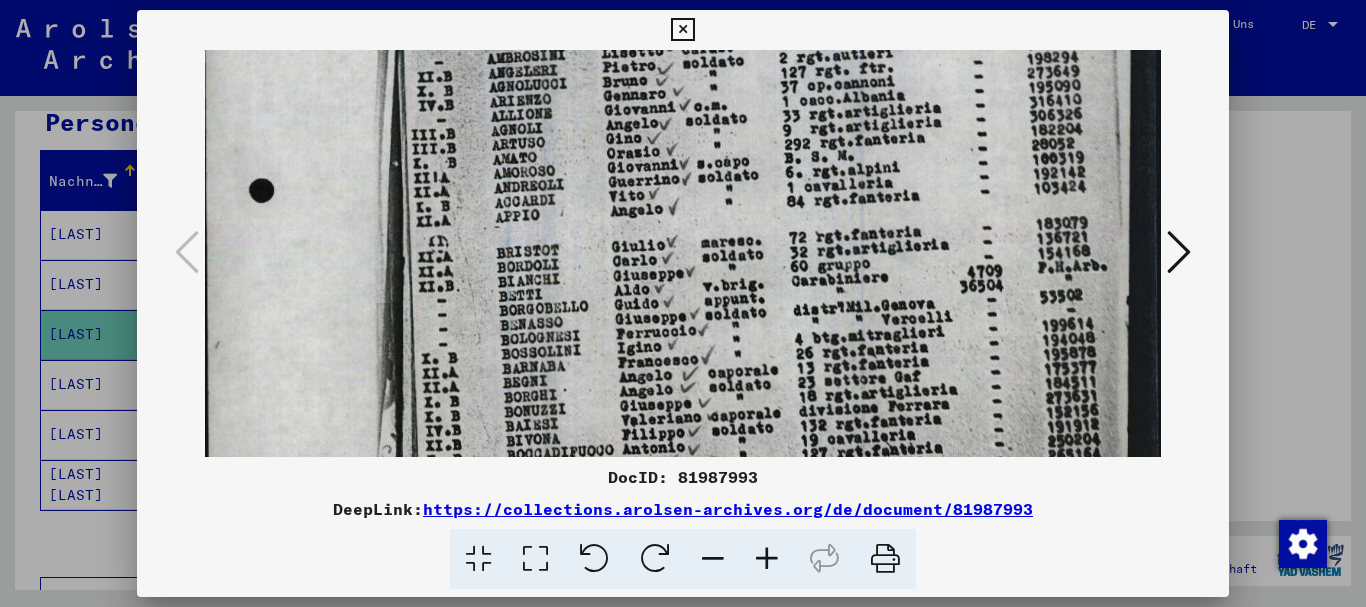 scroll, scrollTop: 361, scrollLeft: 13, axis: both 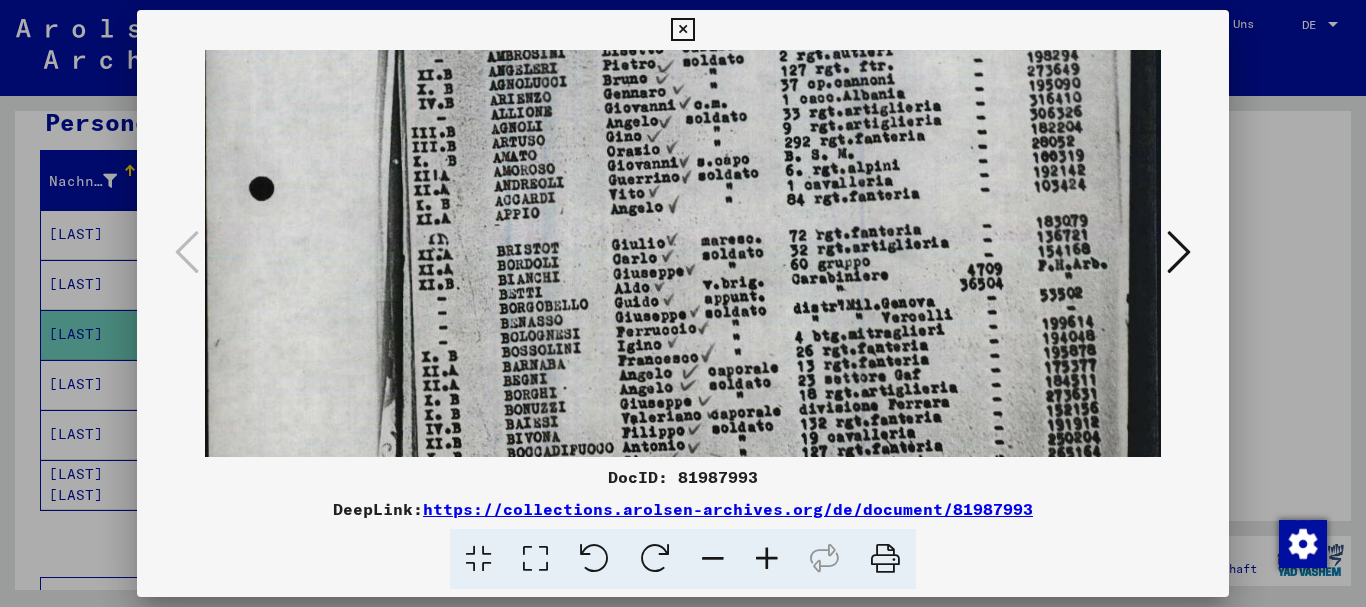 drag, startPoint x: 542, startPoint y: 425, endPoint x: 543, endPoint y: 385, distance: 40.012497 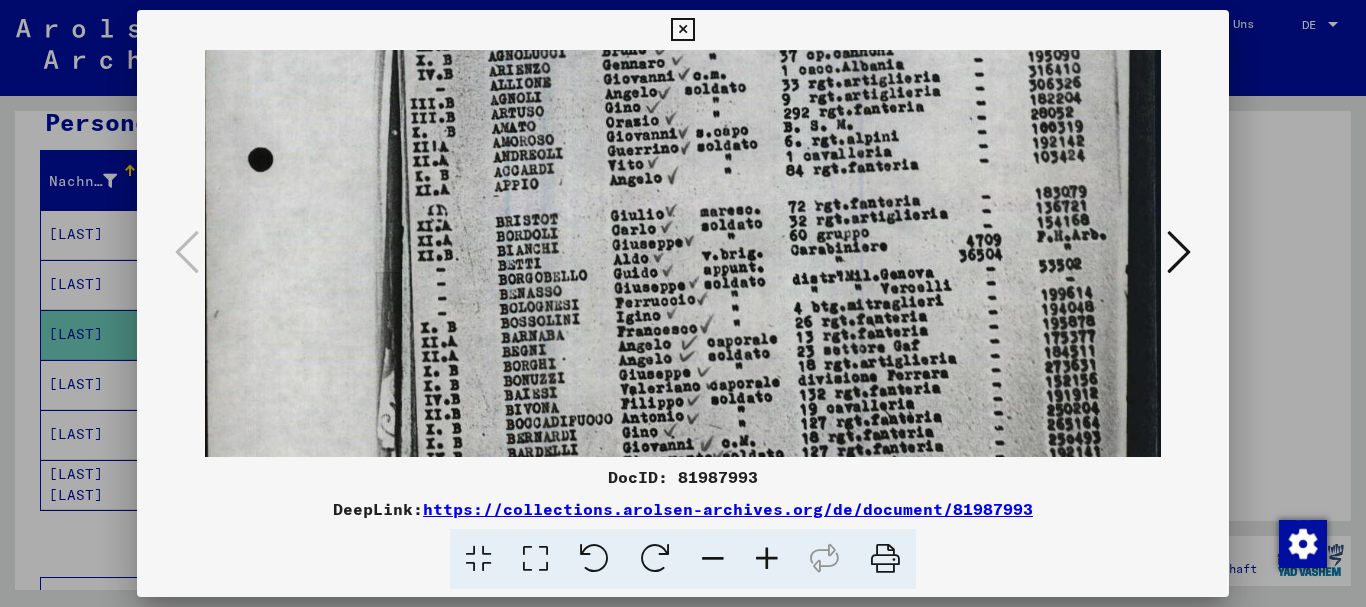 drag, startPoint x: 544, startPoint y: 404, endPoint x: 538, endPoint y: 375, distance: 29.614185 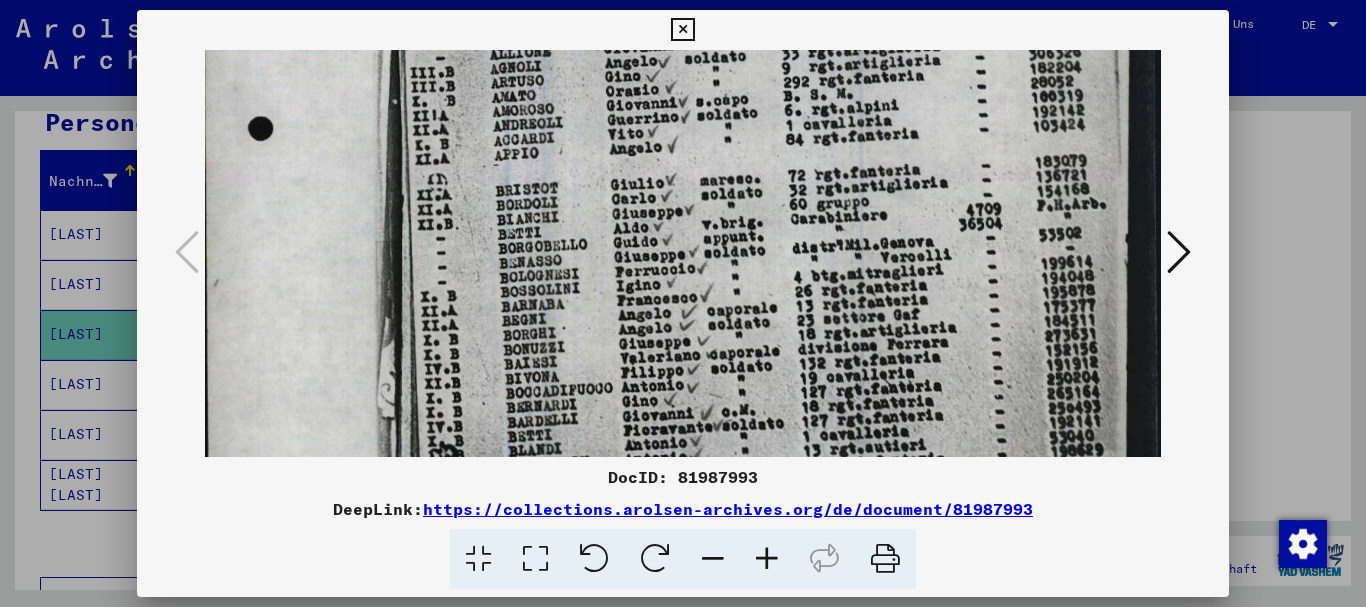 drag, startPoint x: 541, startPoint y: 400, endPoint x: 541, endPoint y: 369, distance: 31 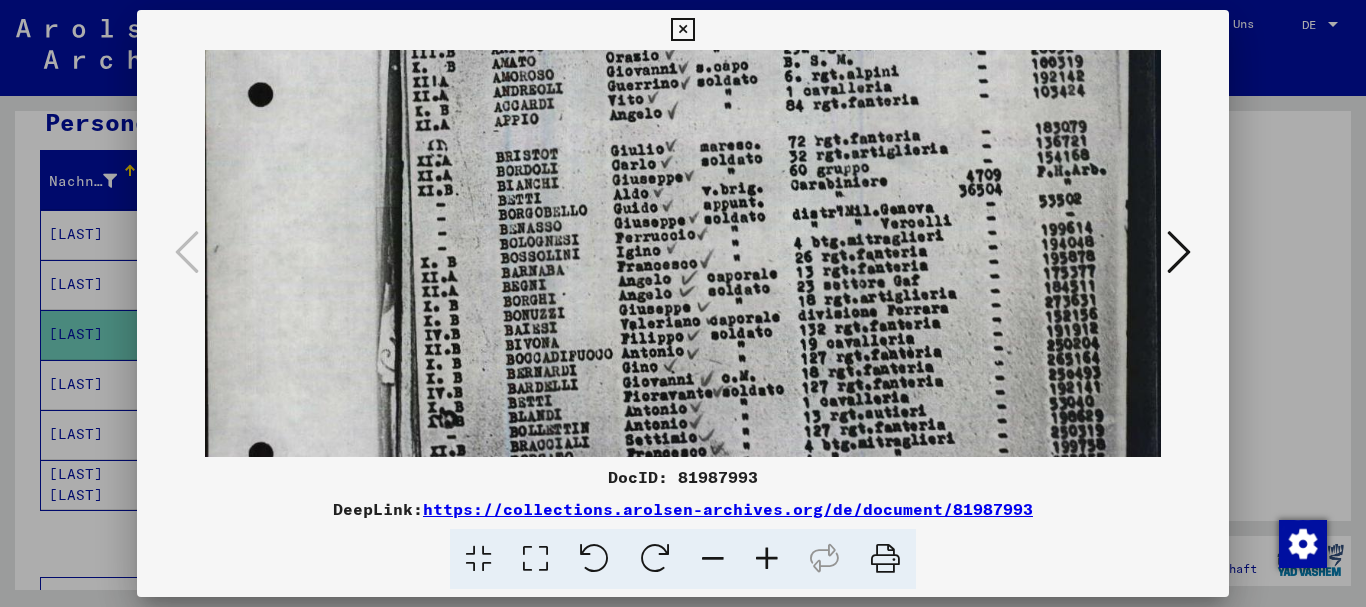 drag, startPoint x: 548, startPoint y: 399, endPoint x: 535, endPoint y: 365, distance: 36.40055 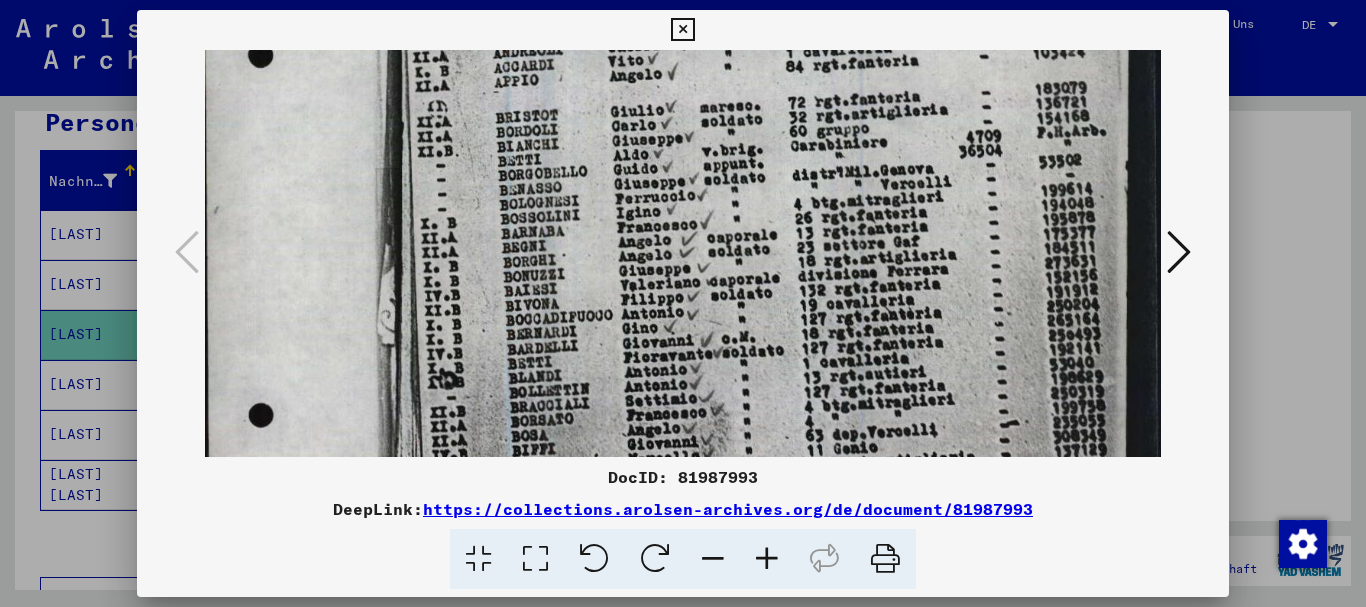 scroll, scrollTop: 497, scrollLeft: 14, axis: both 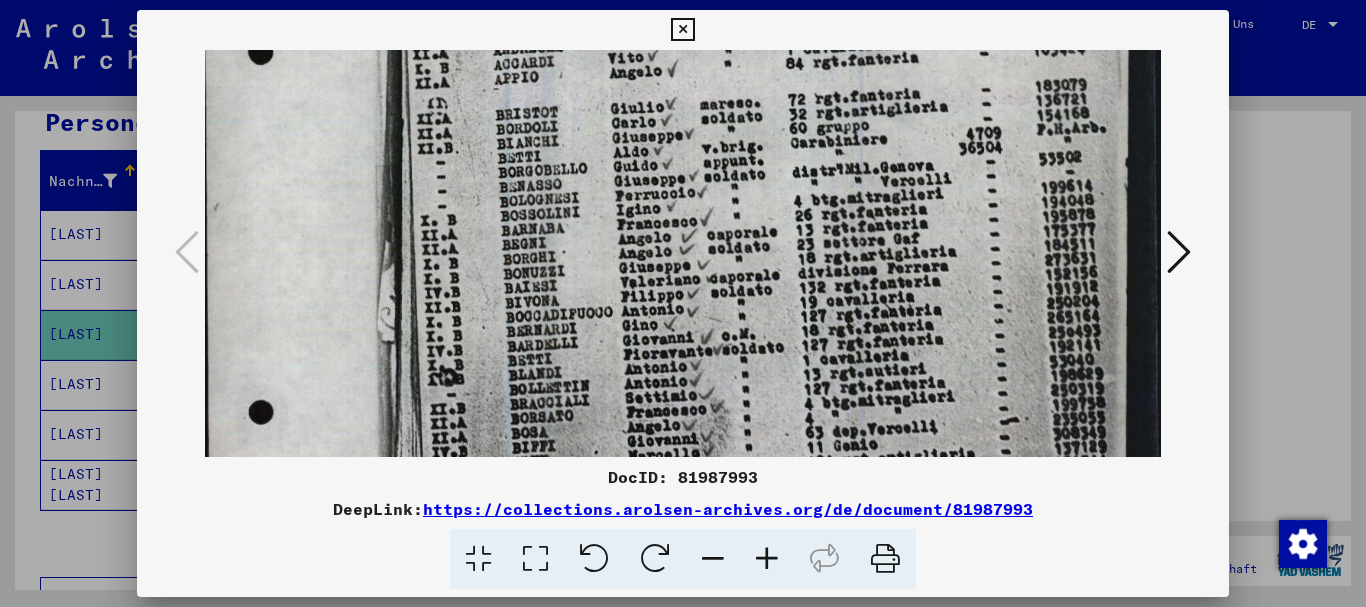 drag, startPoint x: 539, startPoint y: 410, endPoint x: 526, endPoint y: 370, distance: 42.059483 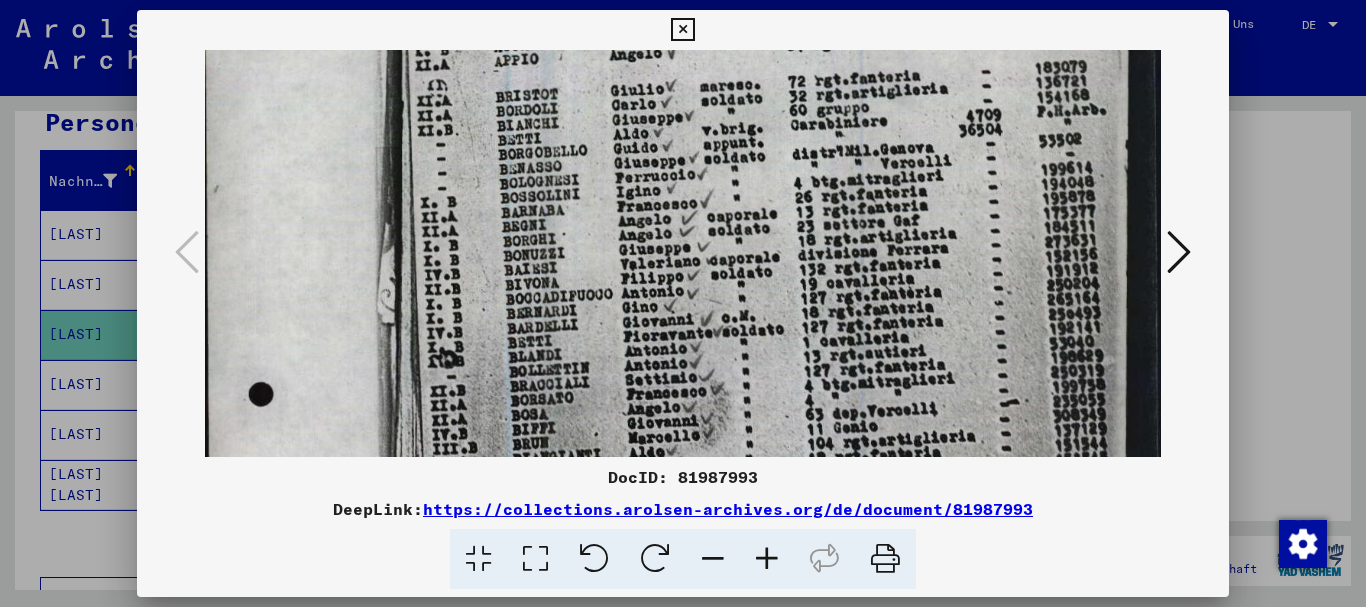 scroll, scrollTop: 519, scrollLeft: 14, axis: both 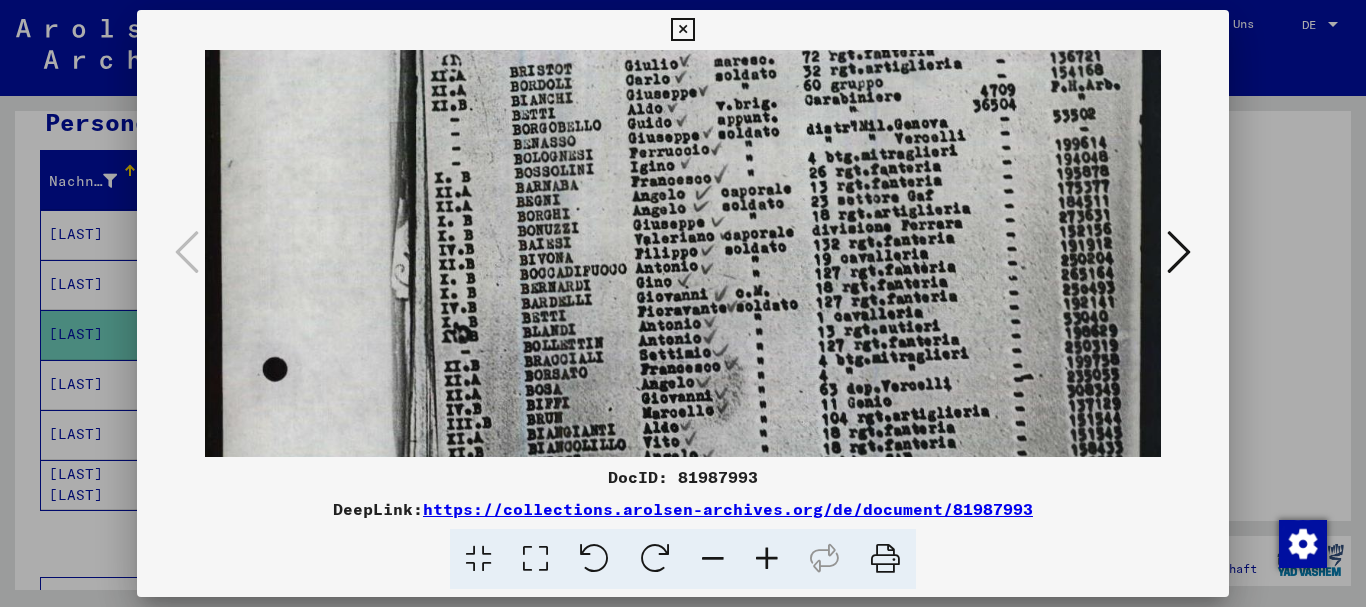drag, startPoint x: 522, startPoint y: 424, endPoint x: 543, endPoint y: 379, distance: 49.658836 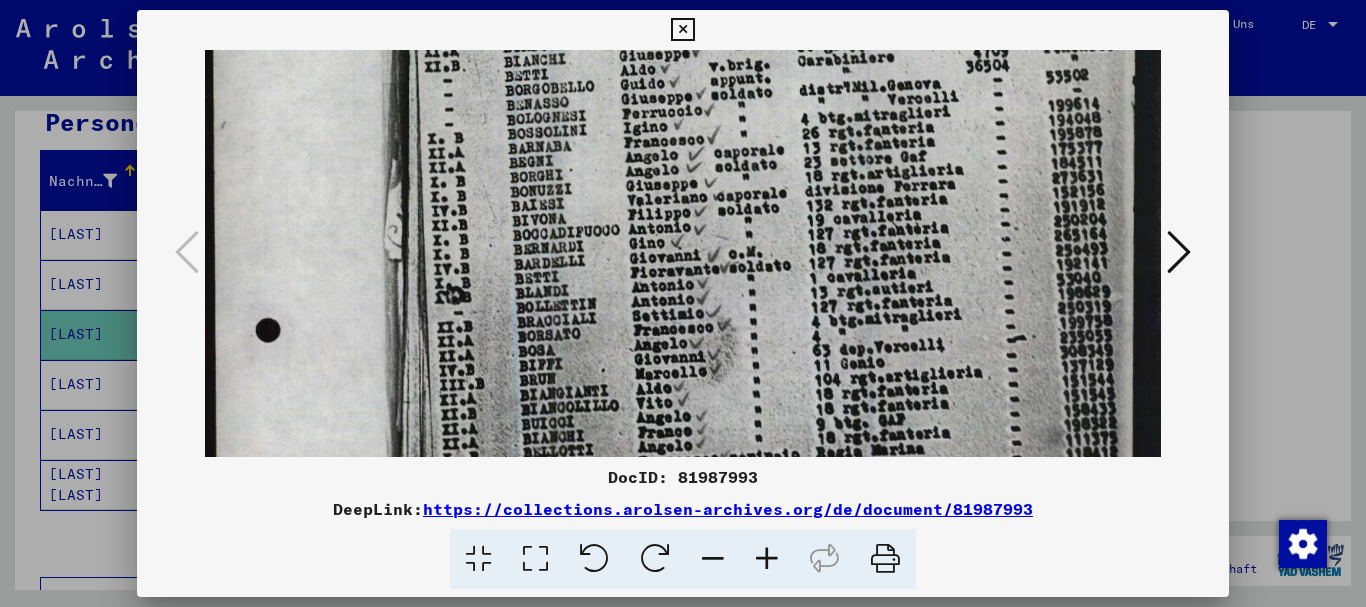 drag, startPoint x: 582, startPoint y: 401, endPoint x: 575, endPoint y: 359, distance: 42.579338 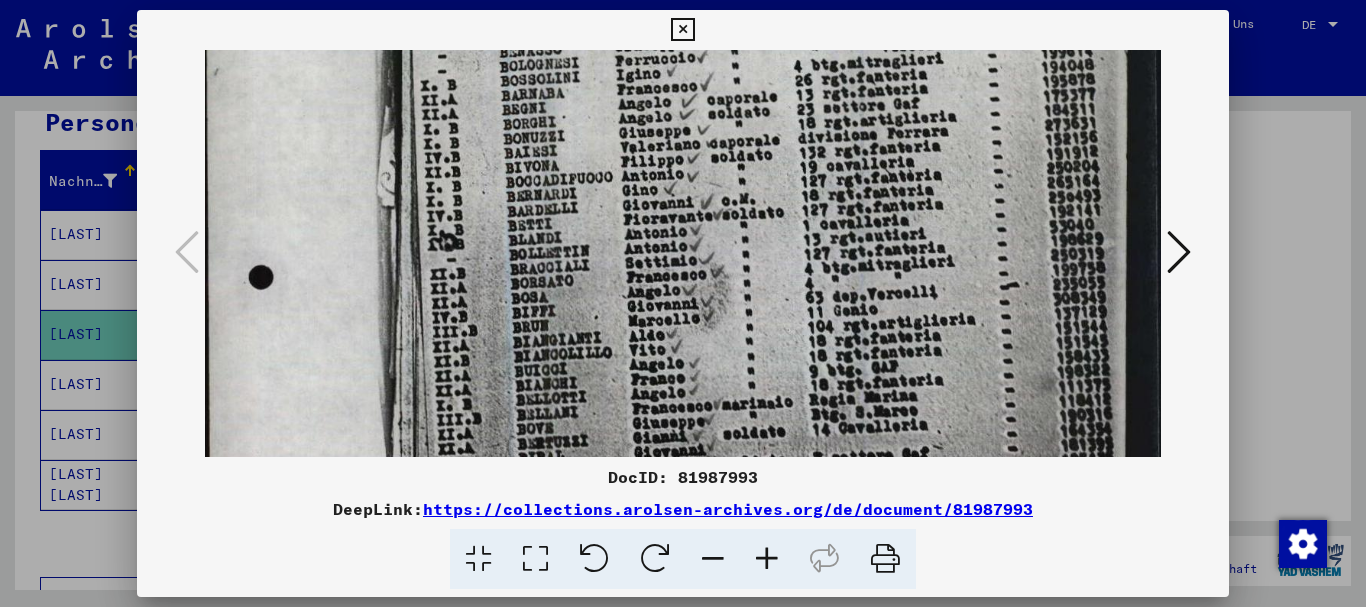 drag, startPoint x: 577, startPoint y: 382, endPoint x: 559, endPoint y: 336, distance: 49.396355 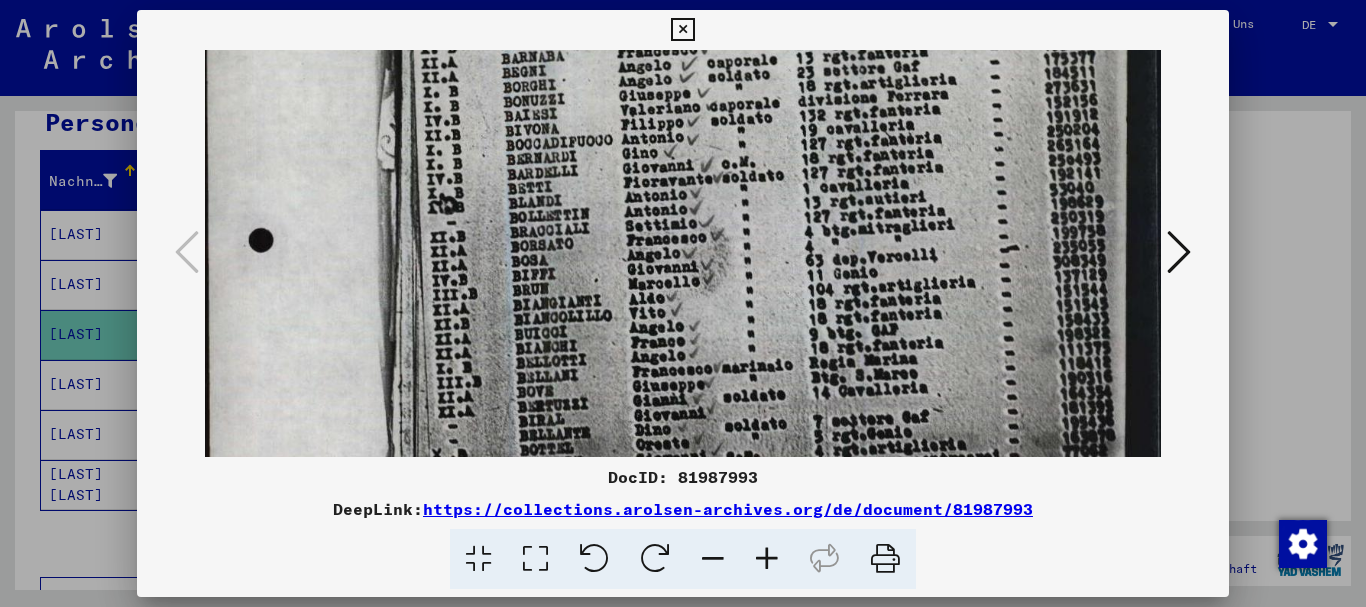drag, startPoint x: 581, startPoint y: 389, endPoint x: 571, endPoint y: 350, distance: 40.261642 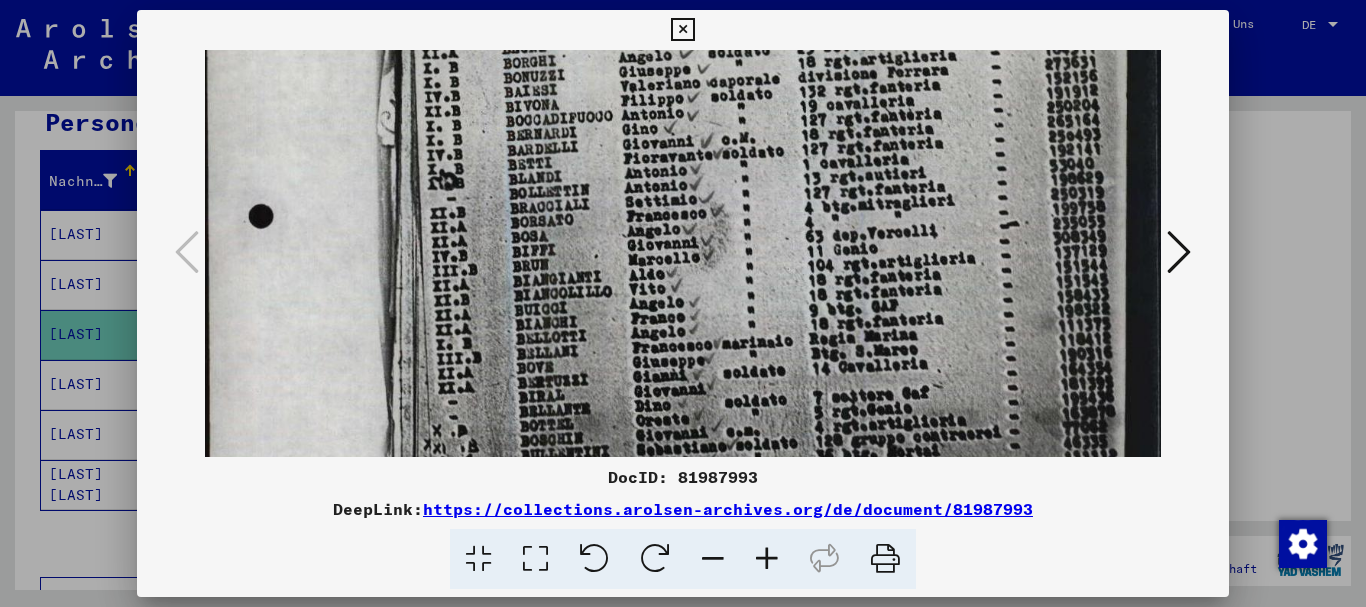 drag, startPoint x: 592, startPoint y: 381, endPoint x: 585, endPoint y: 360, distance: 22.135944 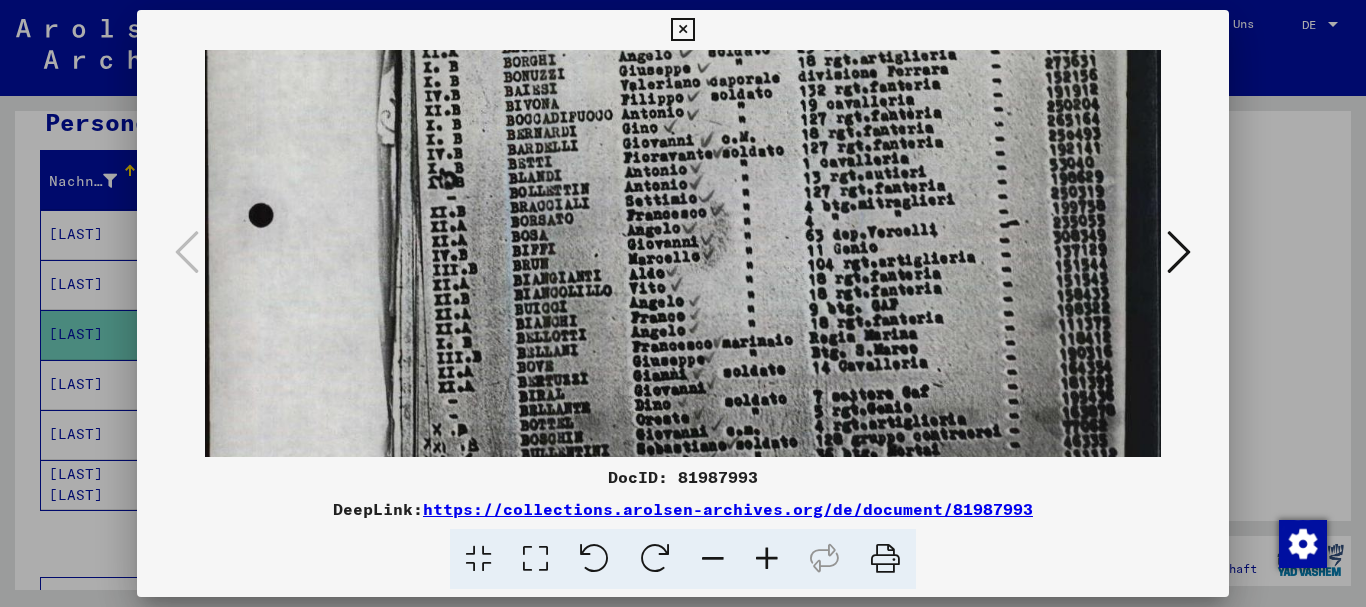 click at bounding box center (683, 303) 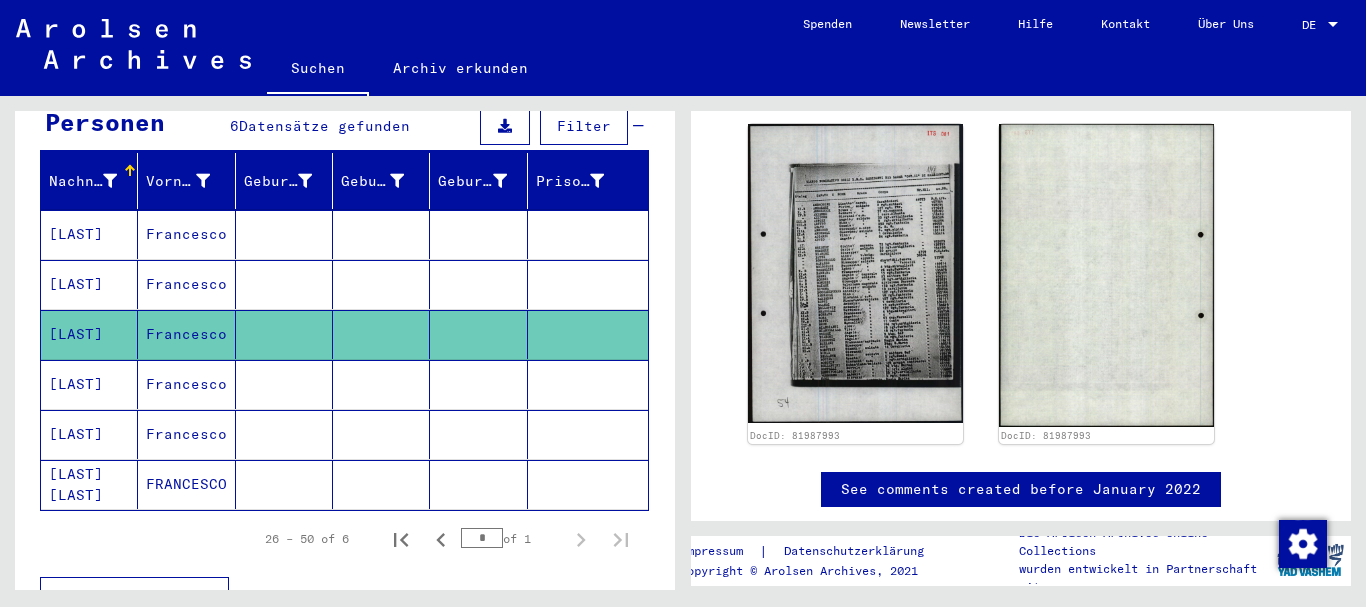 drag, startPoint x: 86, startPoint y: 350, endPoint x: 134, endPoint y: 352, distance: 48.04165 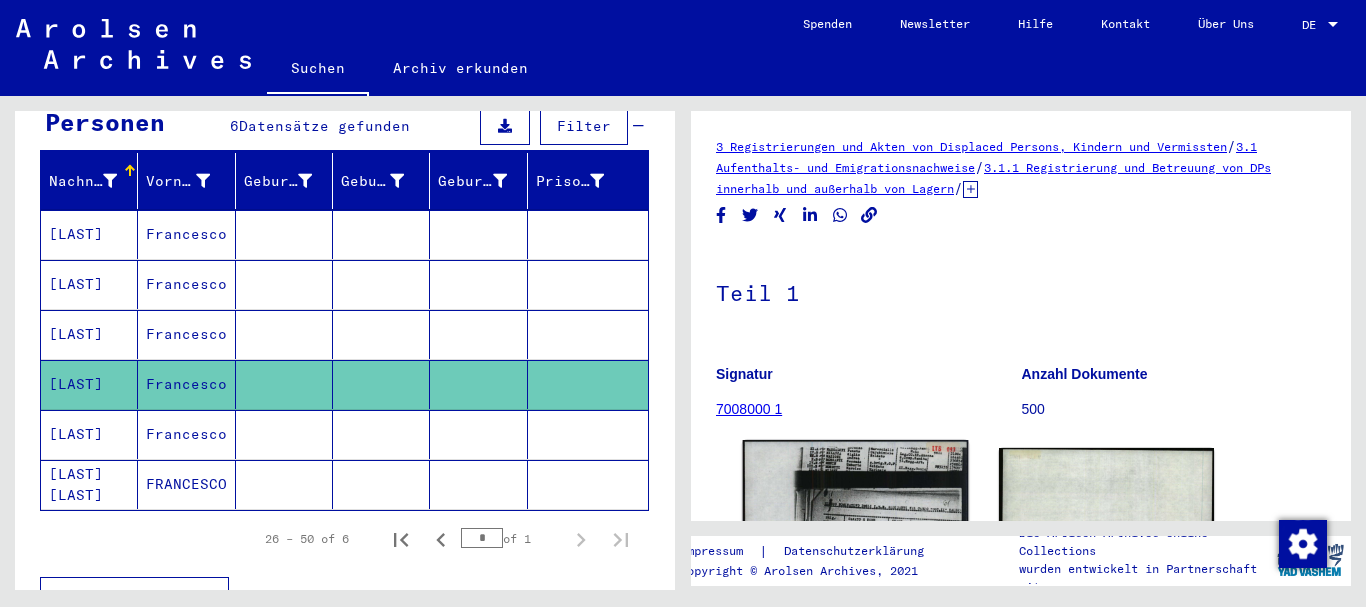 scroll, scrollTop: 324, scrollLeft: 0, axis: vertical 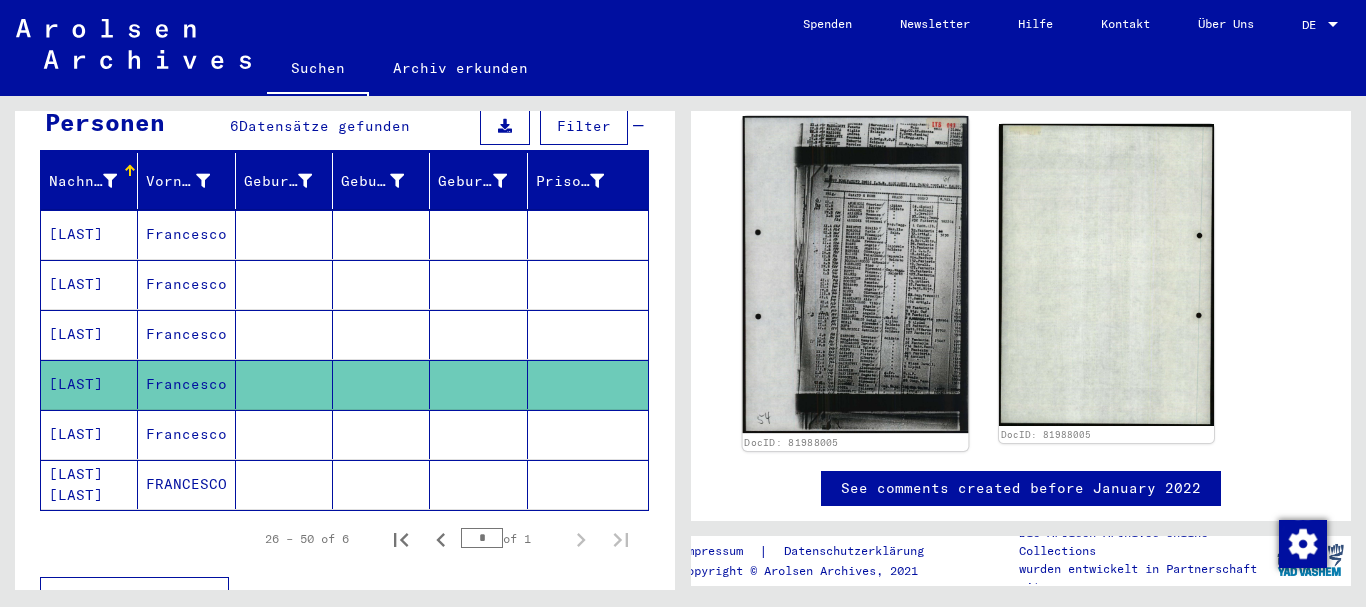 click 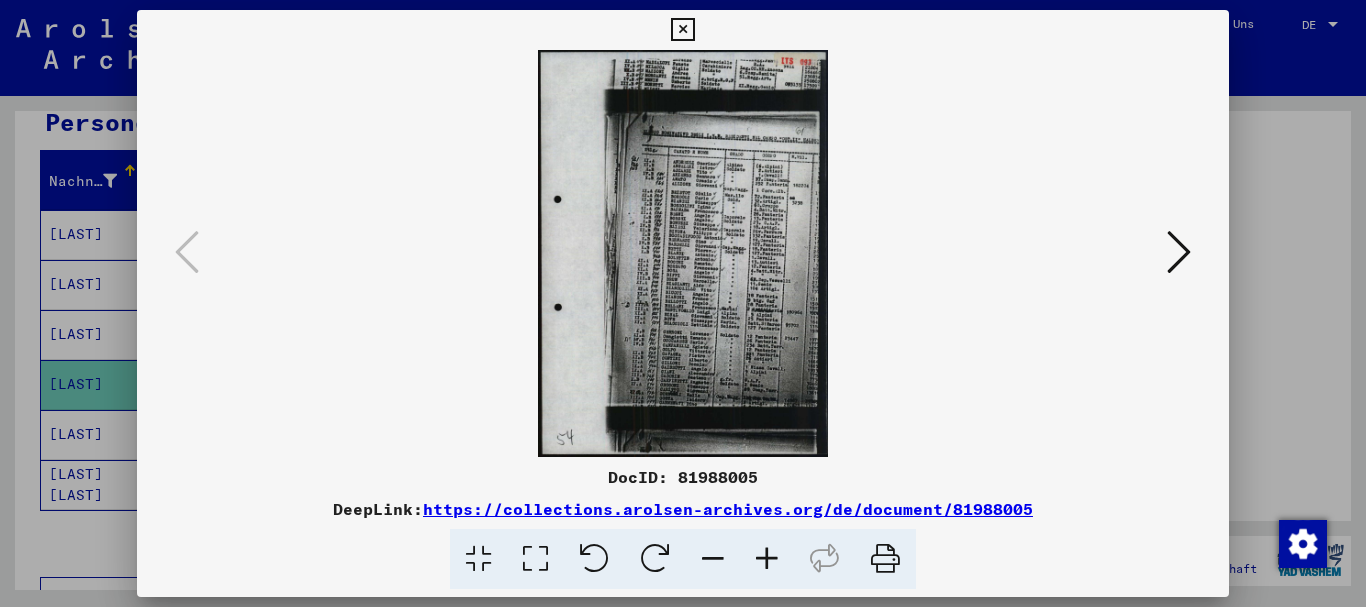 click at bounding box center [767, 559] 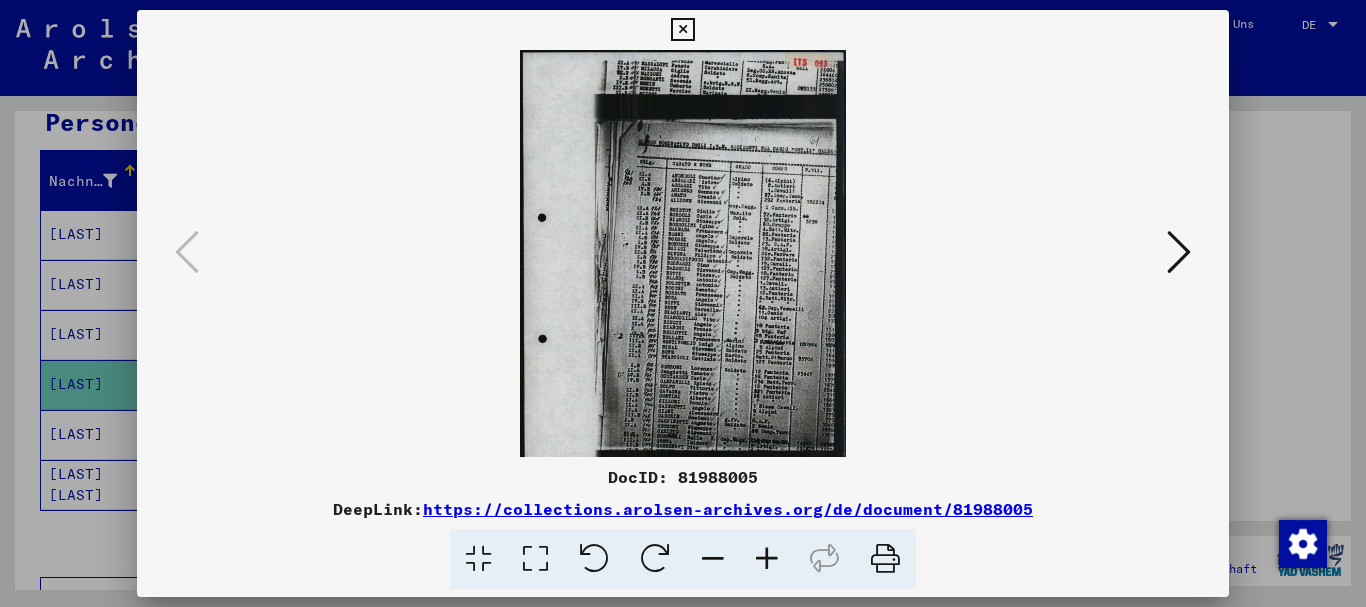 click at bounding box center (767, 559) 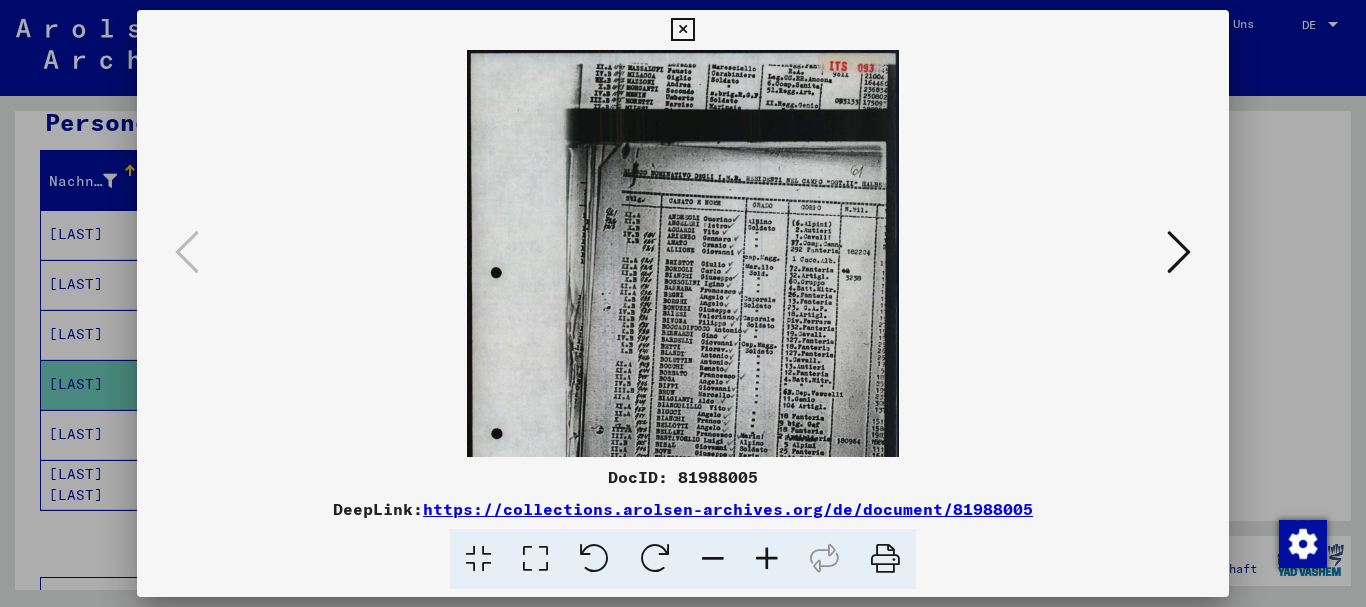 click at bounding box center [767, 559] 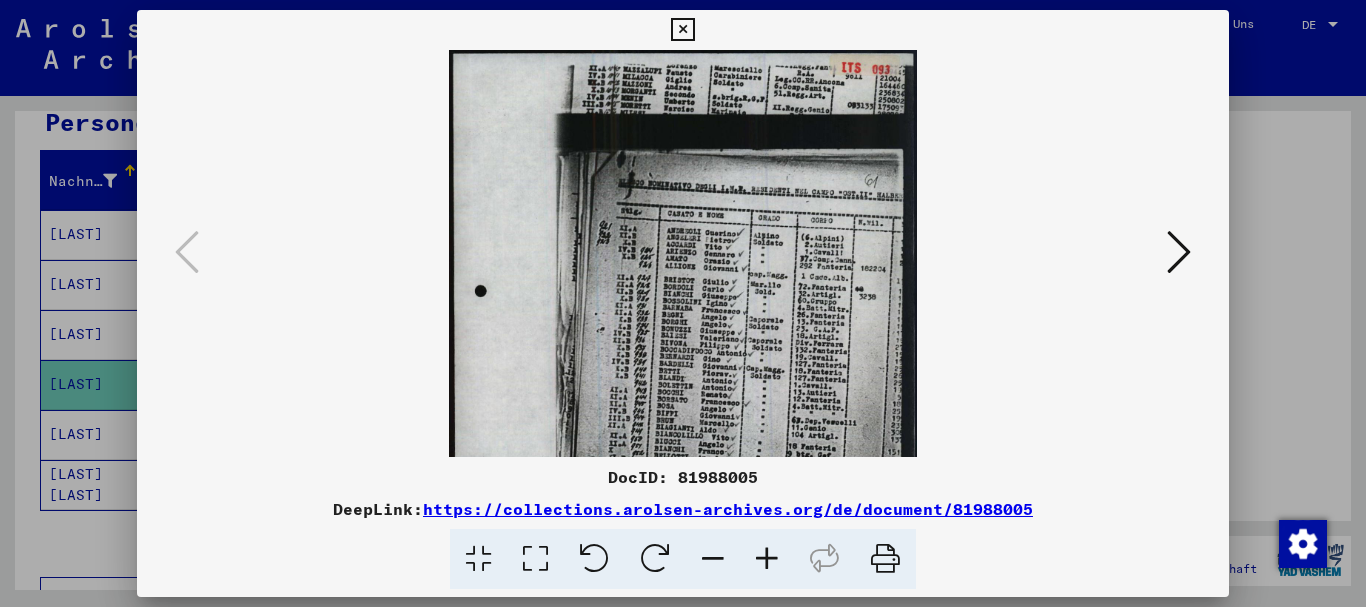 click at bounding box center (767, 559) 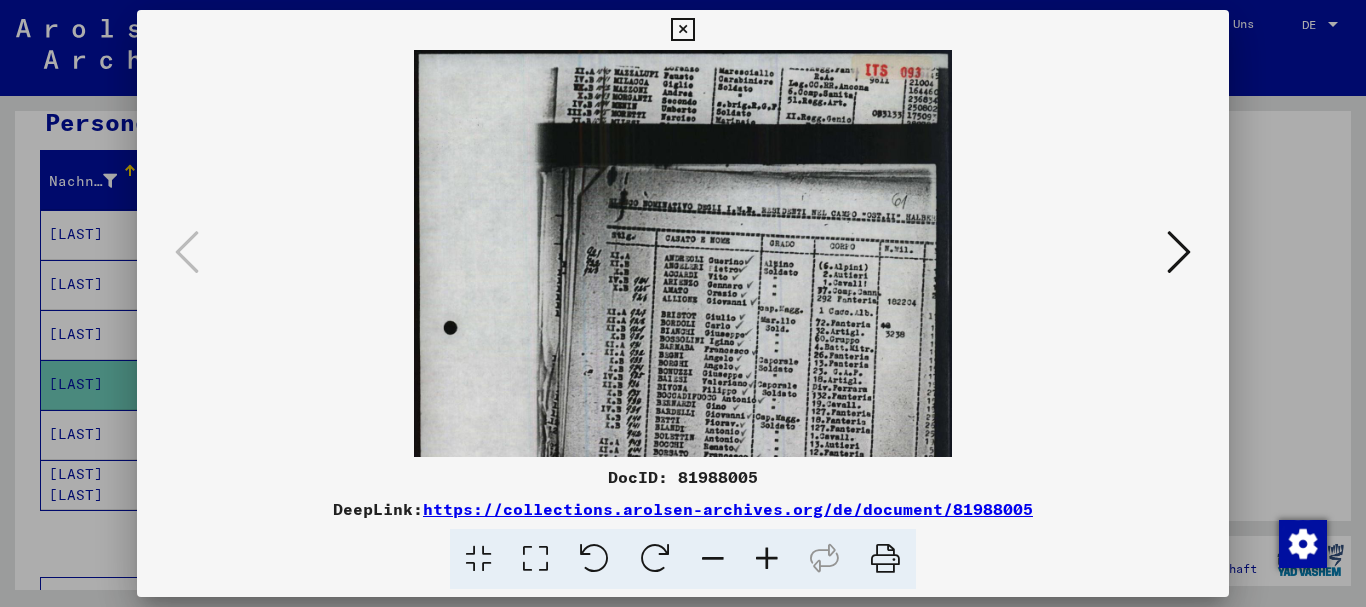 click at bounding box center (767, 559) 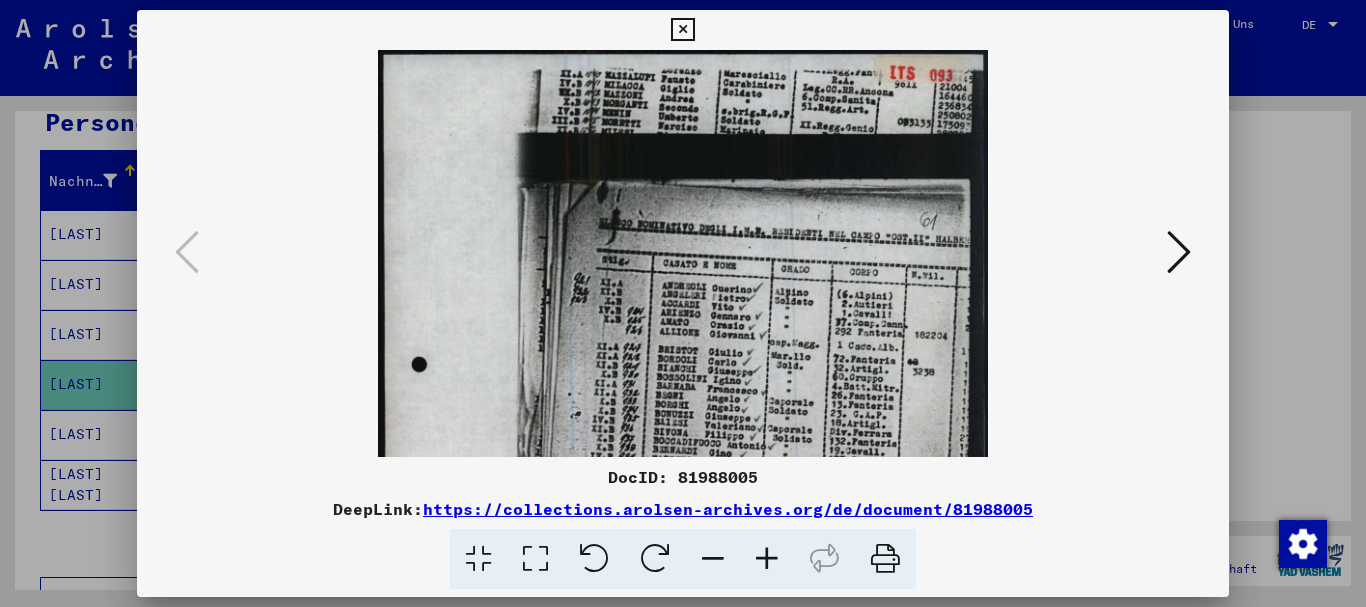 click at bounding box center (767, 559) 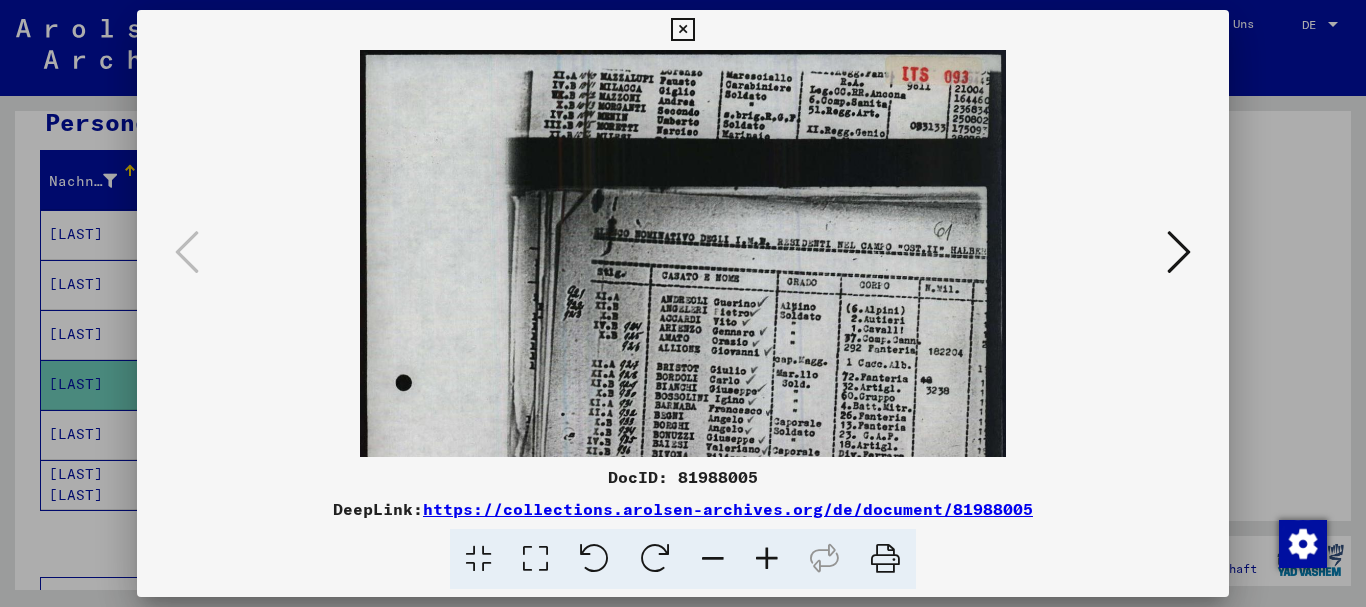 click at bounding box center [683, 503] 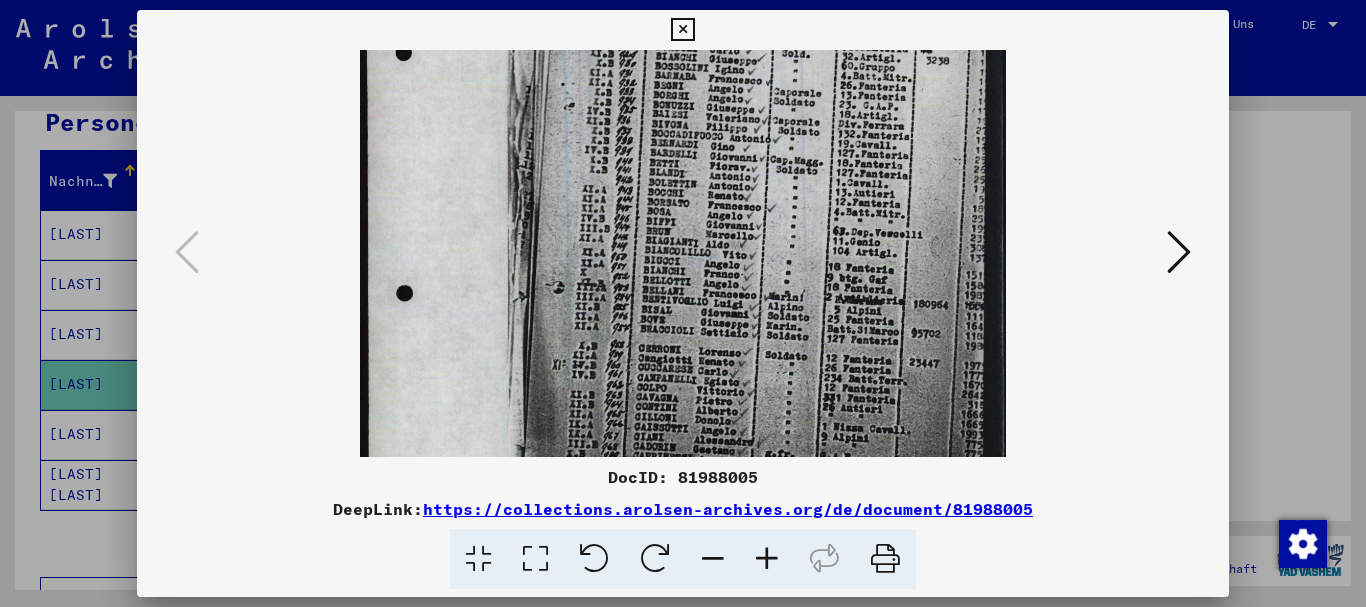 drag, startPoint x: 756, startPoint y: 377, endPoint x: 752, endPoint y: 240, distance: 137.05838 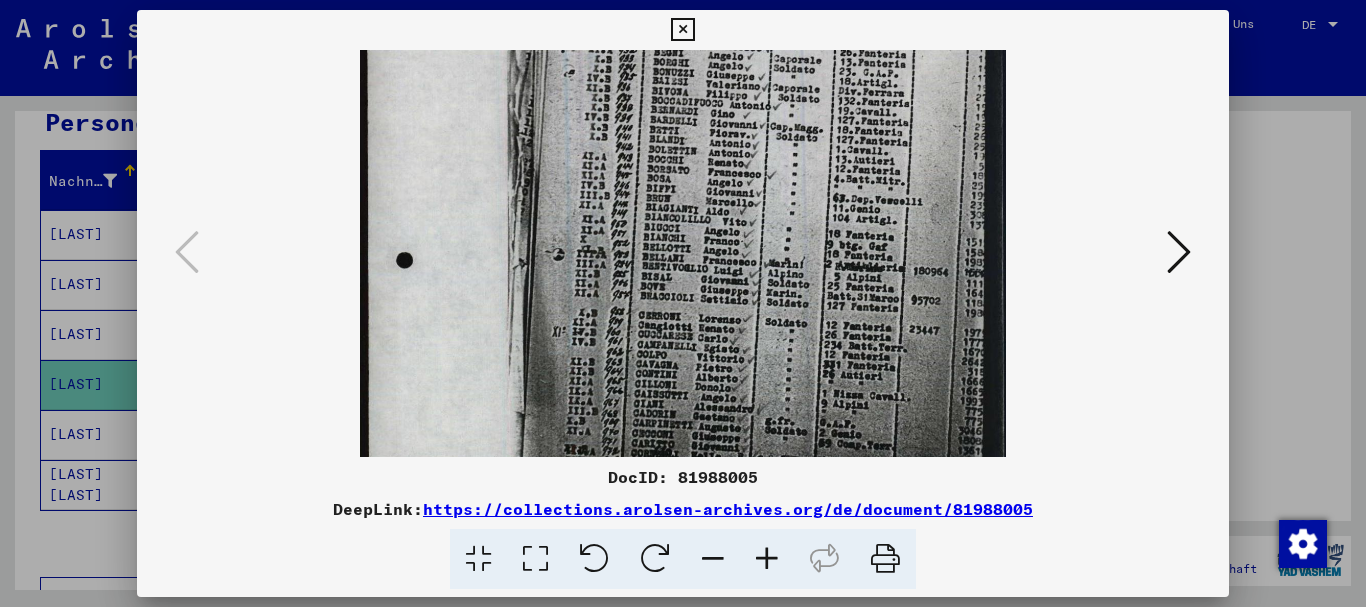 drag, startPoint x: 731, startPoint y: 347, endPoint x: 726, endPoint y: 321, distance: 26.476404 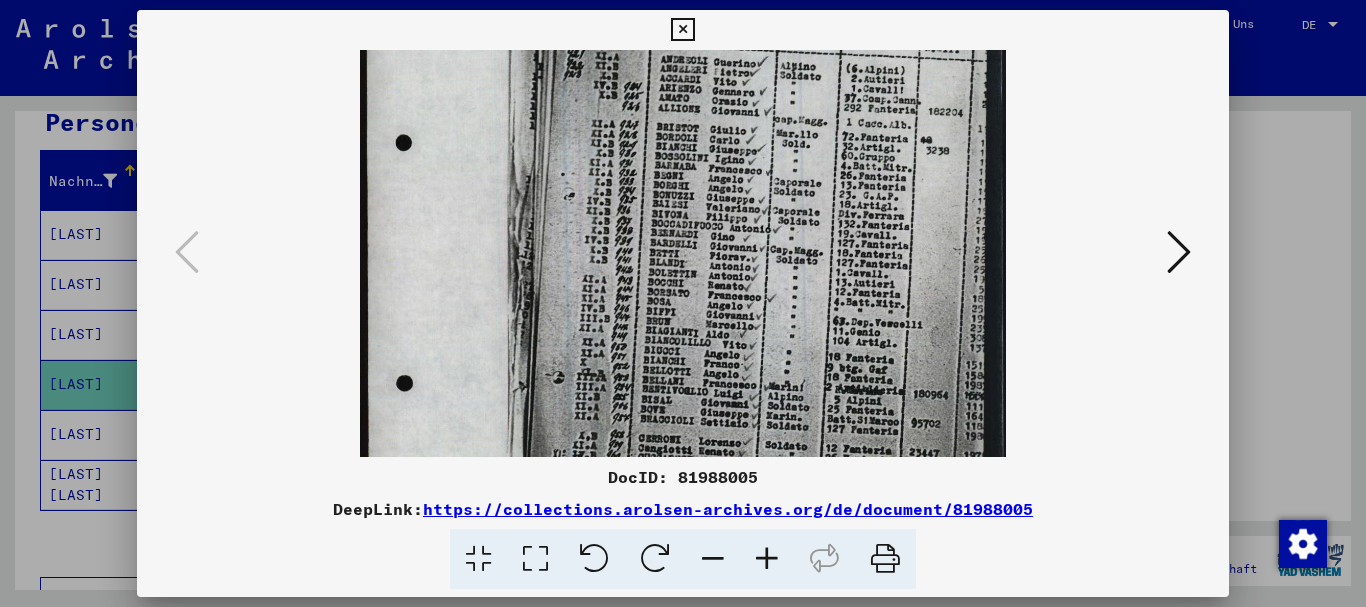 scroll, scrollTop: 241, scrollLeft: 0, axis: vertical 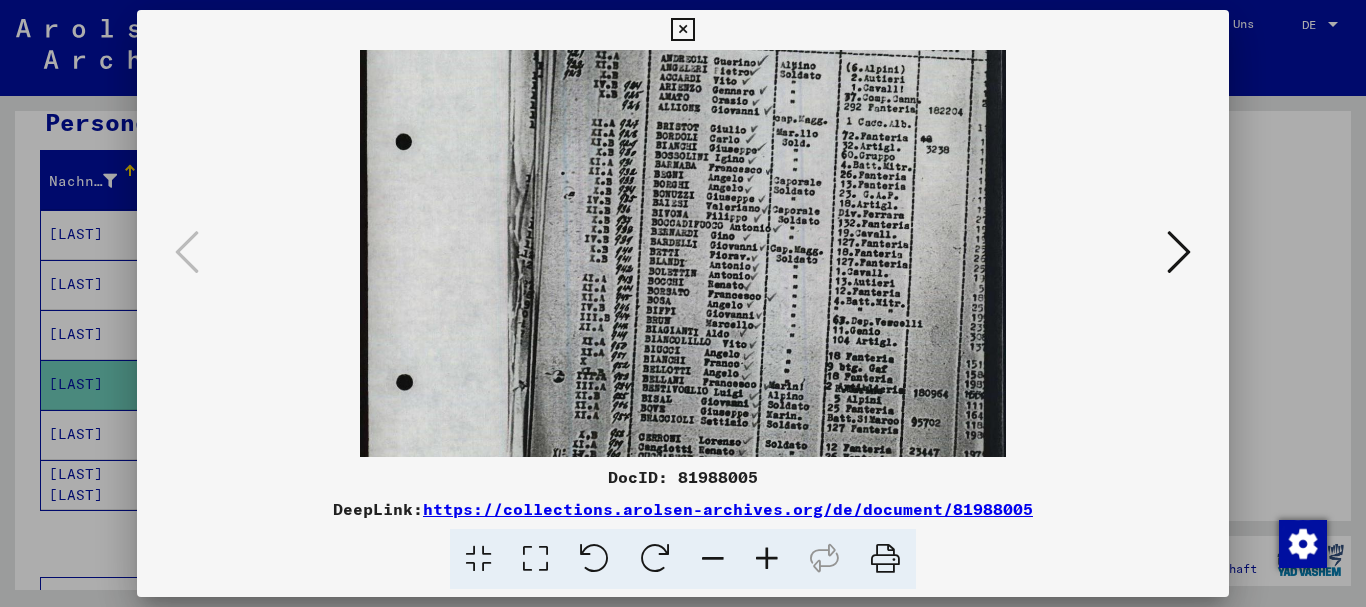 drag, startPoint x: 949, startPoint y: 258, endPoint x: 883, endPoint y: 379, distance: 137.8296 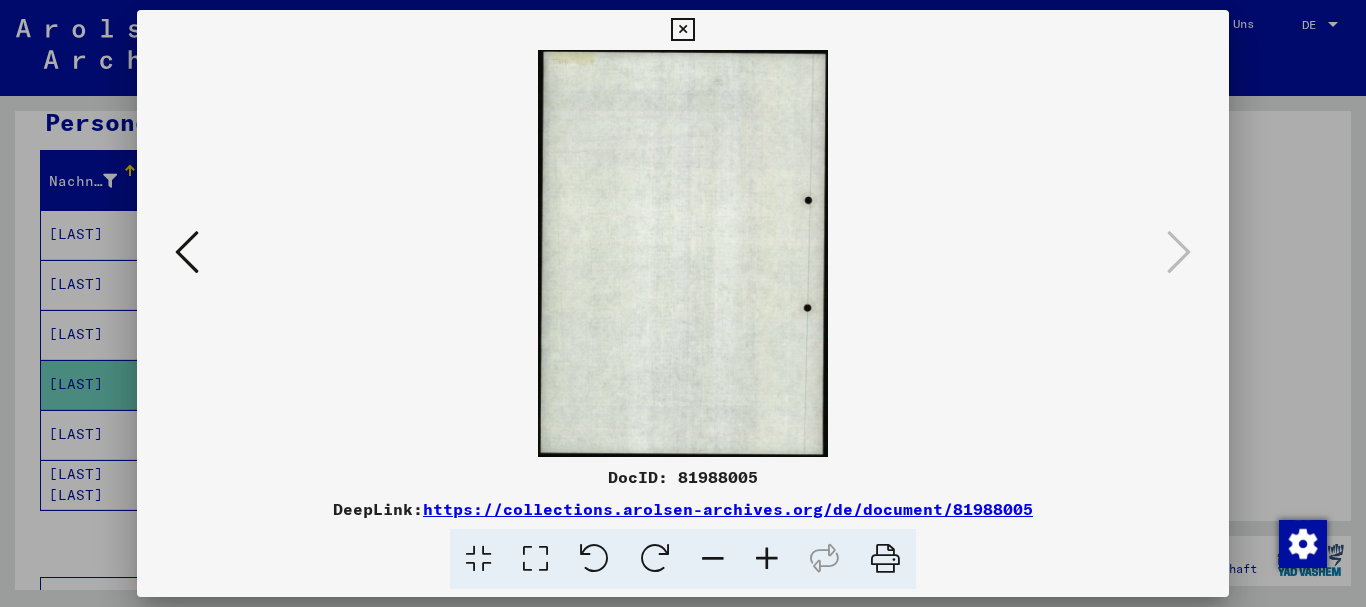 click at bounding box center (683, 303) 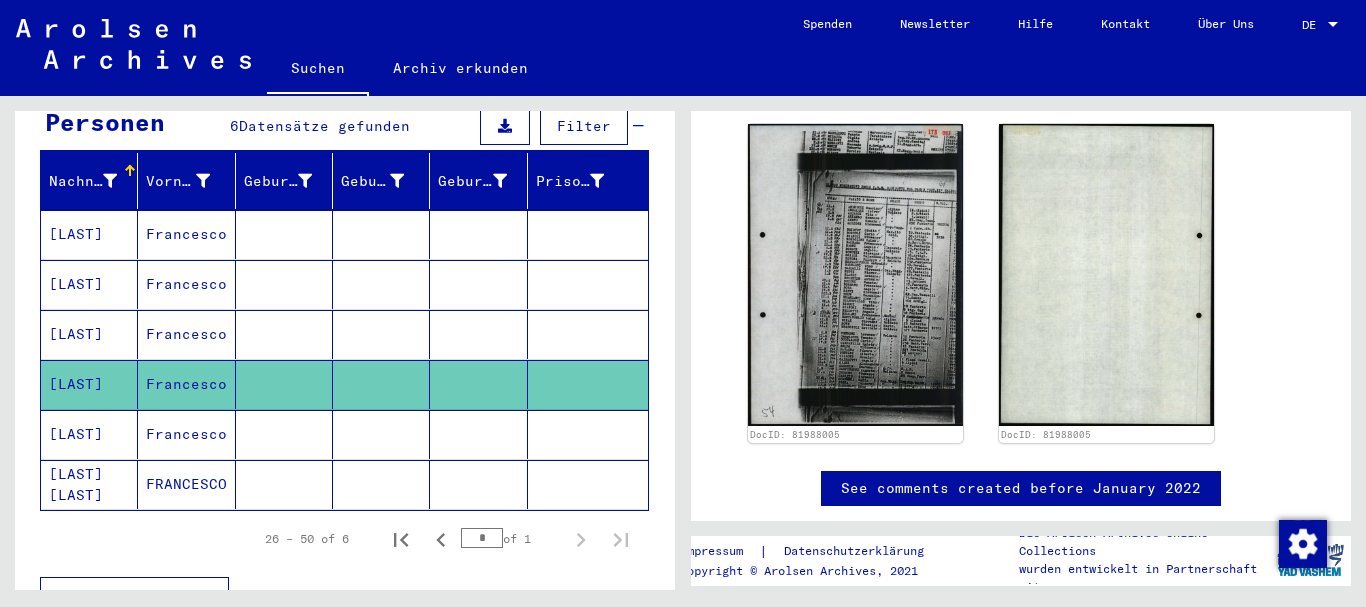 click on "[LAST]" at bounding box center [89, 484] 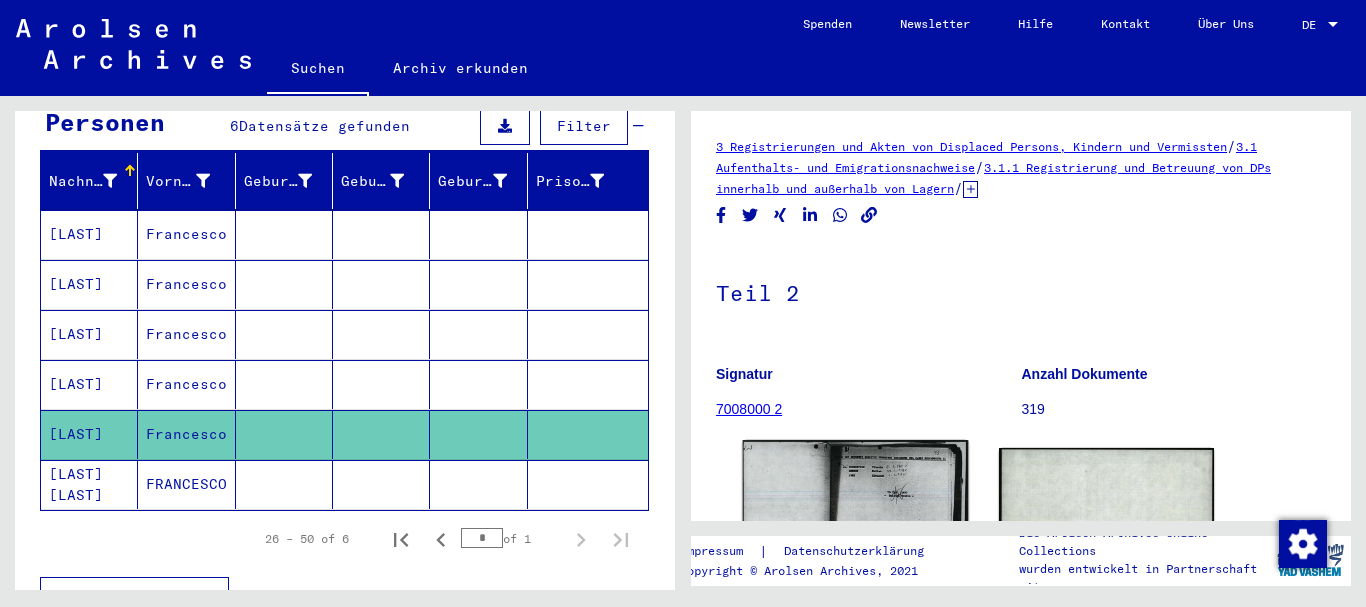 scroll, scrollTop: 408, scrollLeft: 0, axis: vertical 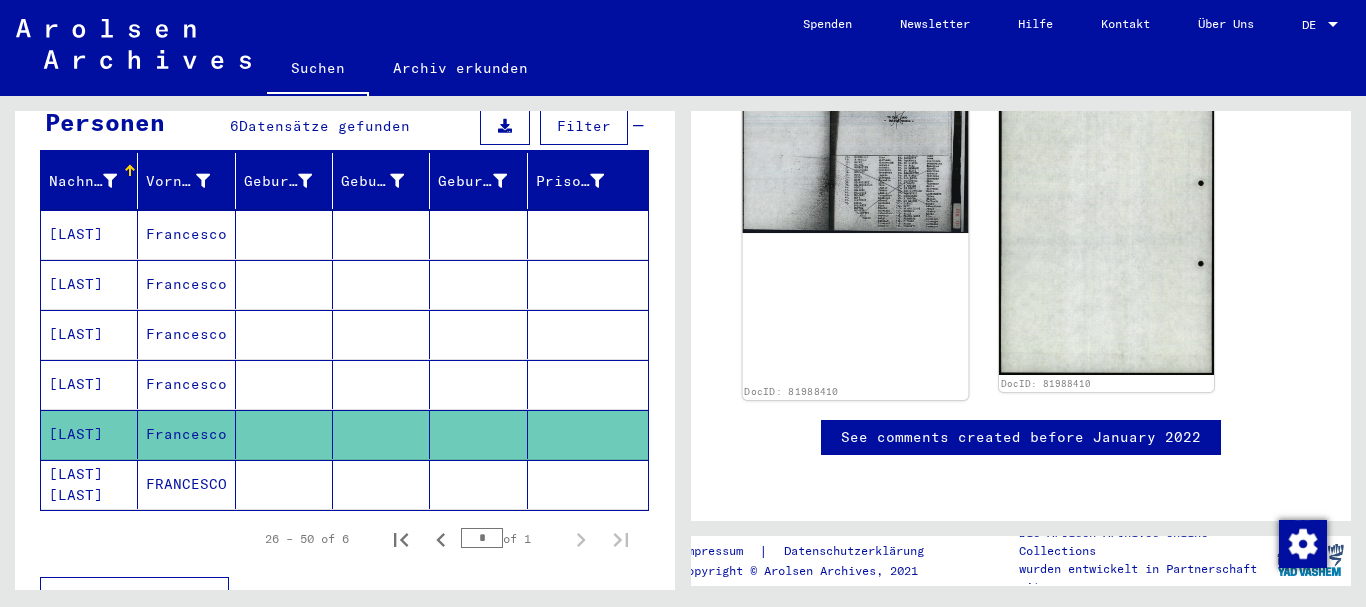 click 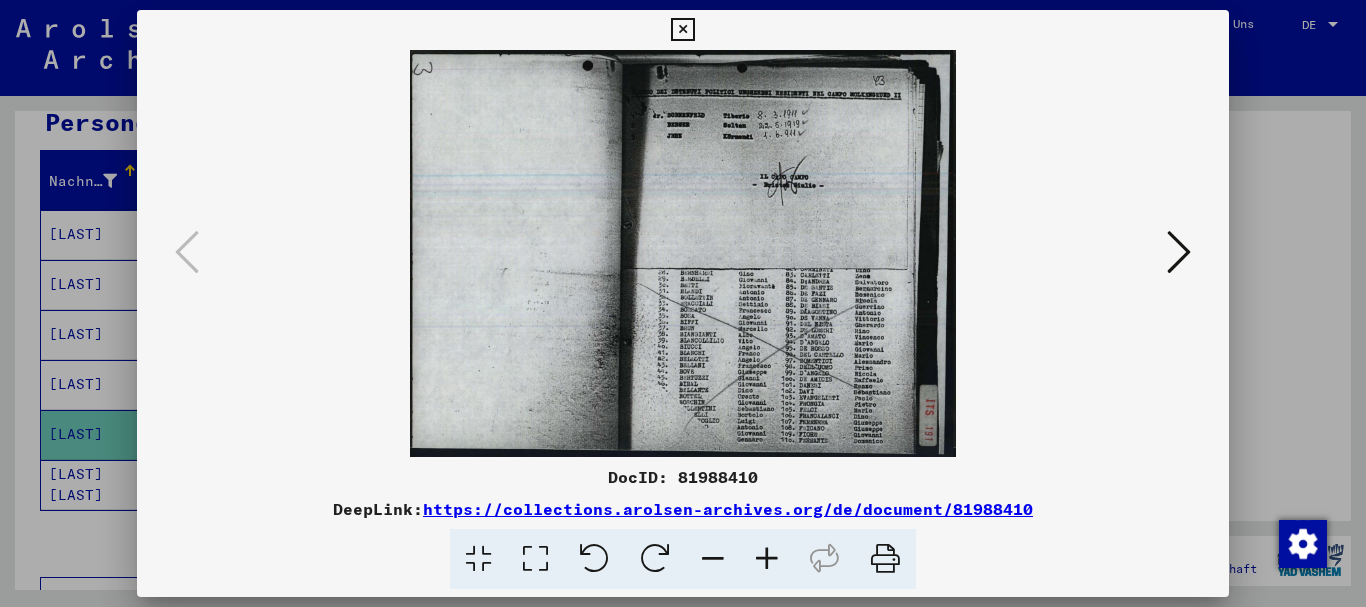 click at bounding box center [767, 559] 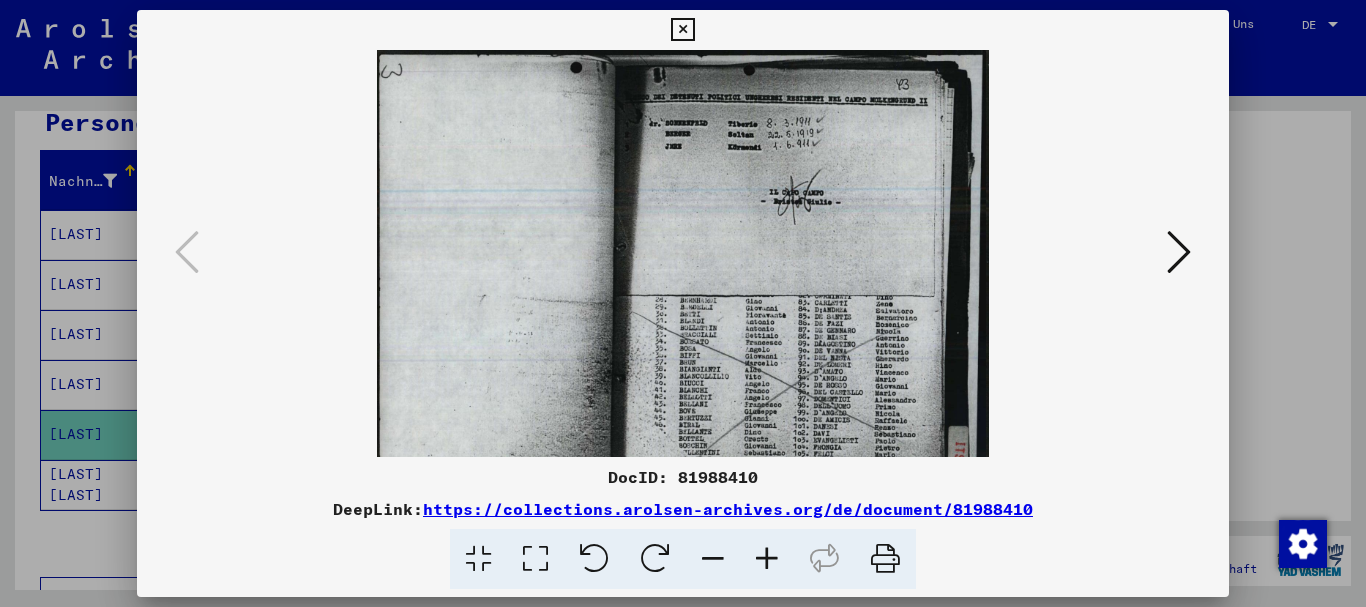 click at bounding box center (767, 559) 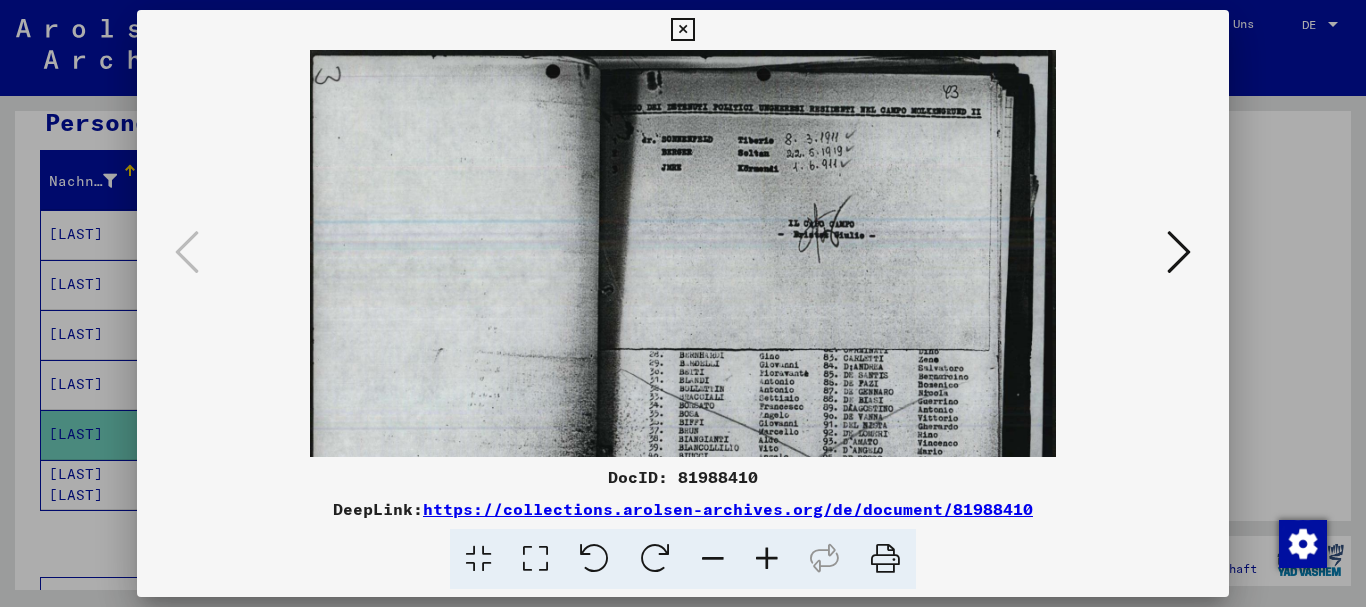 click at bounding box center (767, 559) 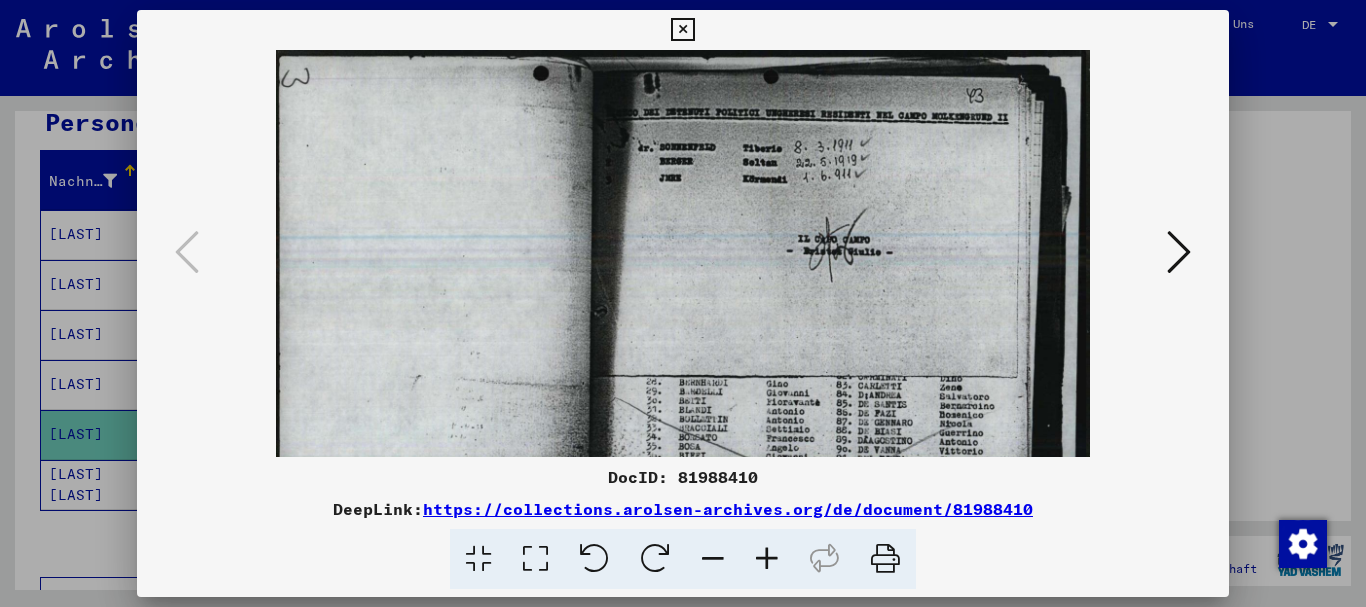 click at bounding box center [767, 559] 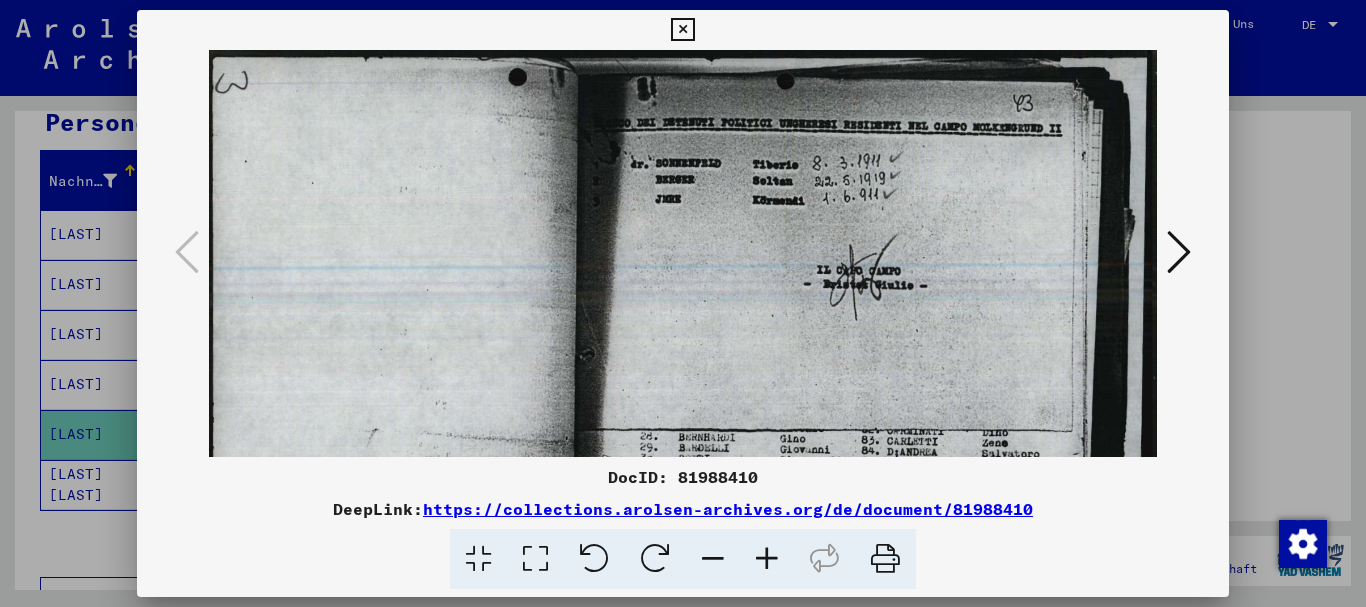 click at bounding box center (767, 559) 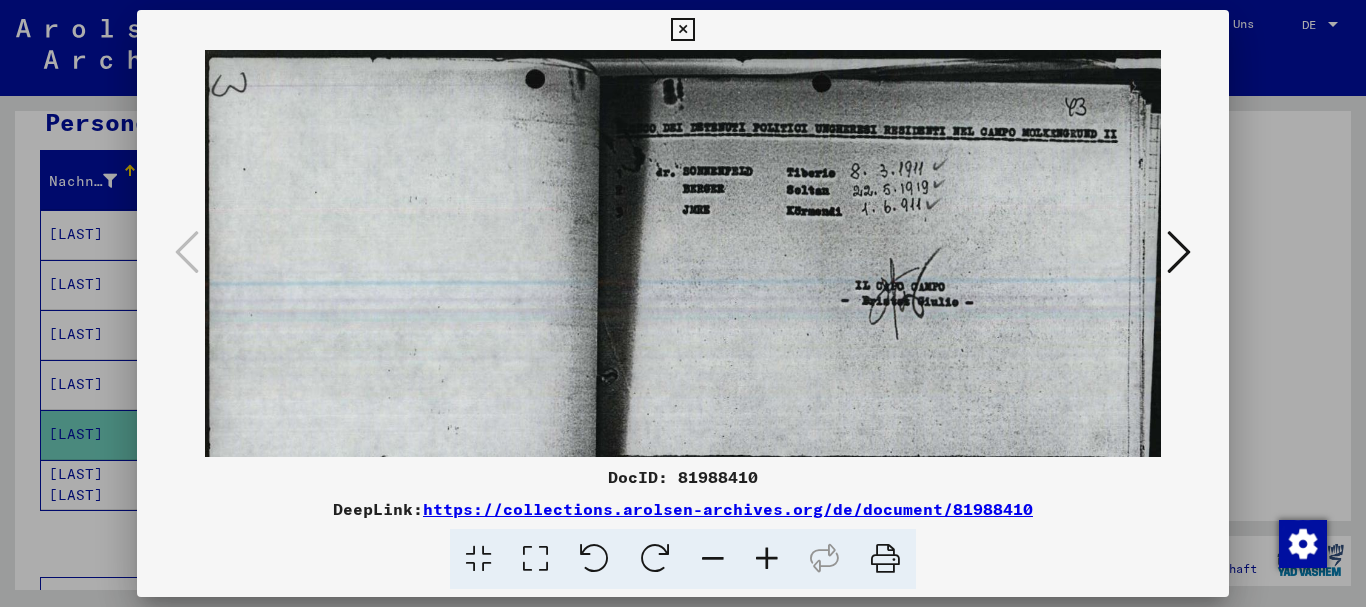 click at bounding box center [767, 559] 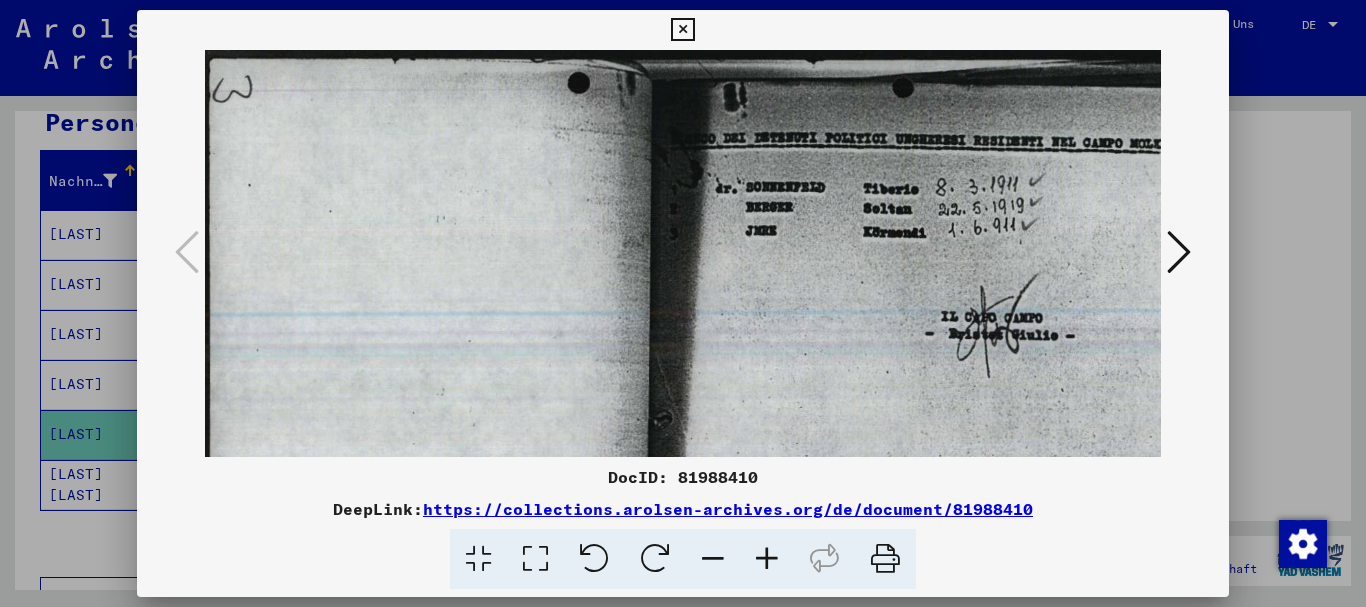 drag, startPoint x: 1102, startPoint y: 252, endPoint x: 911, endPoint y: 252, distance: 191 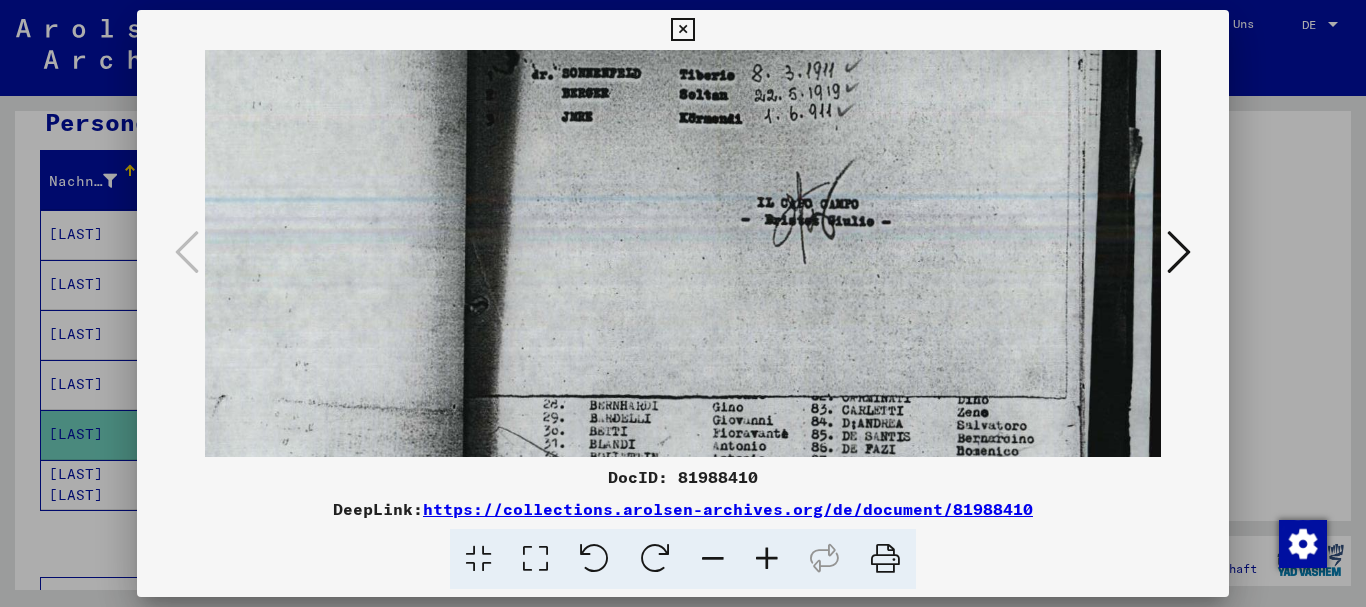 scroll, scrollTop: 0, scrollLeft: 177, axis: horizontal 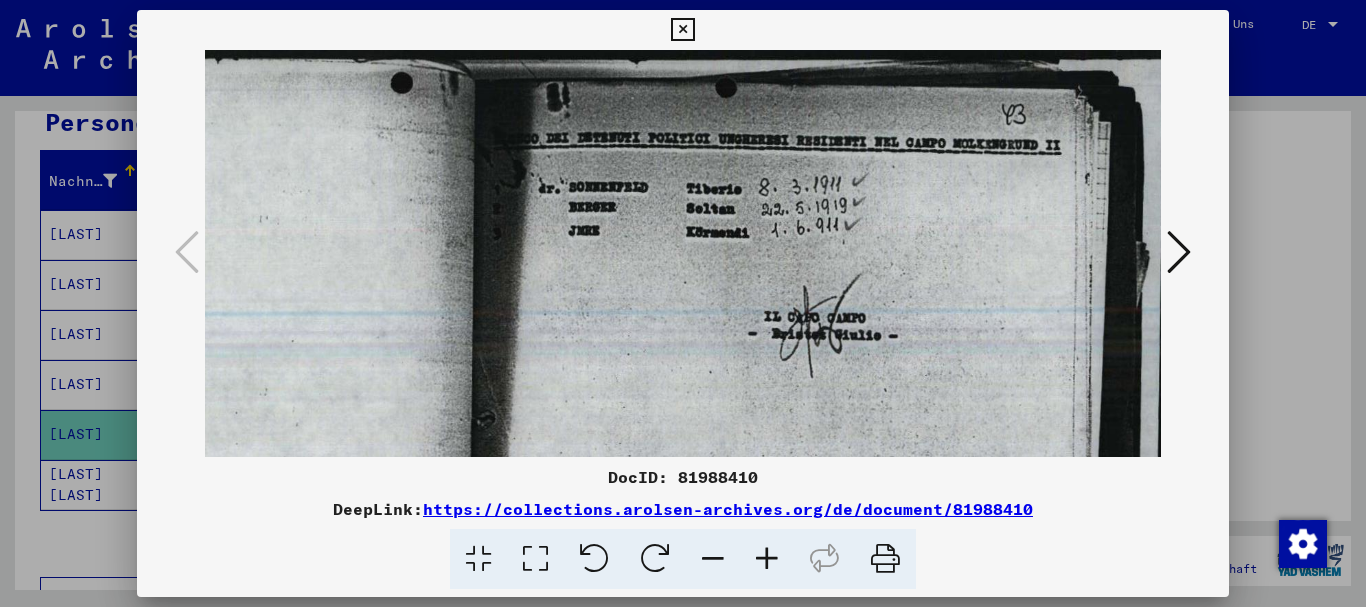 drag, startPoint x: 590, startPoint y: 171, endPoint x: 532, endPoint y: 306, distance: 146.93196 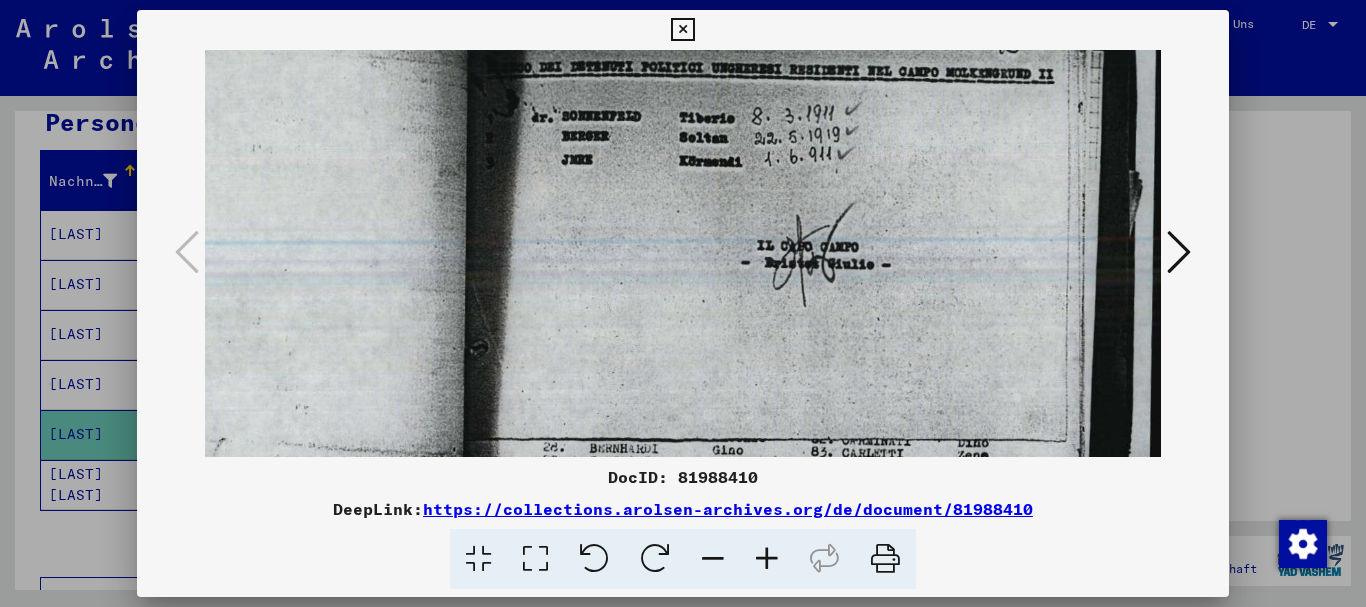 drag, startPoint x: 712, startPoint y: 398, endPoint x: 706, endPoint y: 325, distance: 73.24616 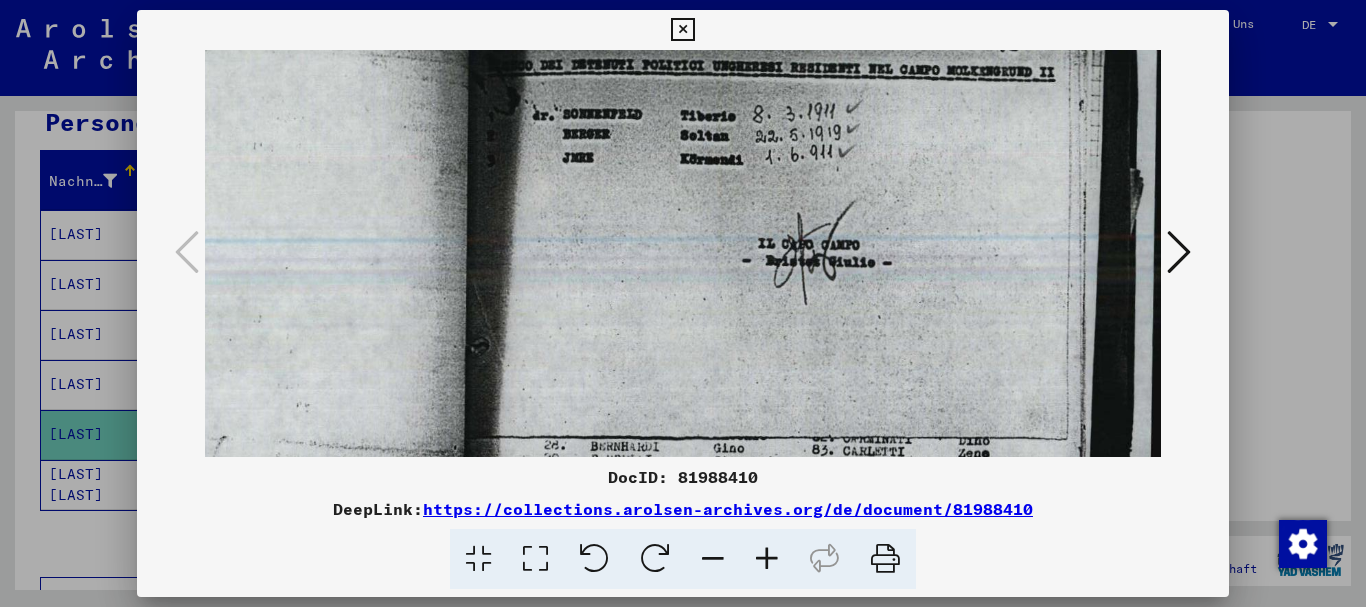 drag, startPoint x: 723, startPoint y: 238, endPoint x: 722, endPoint y: 161, distance: 77.00649 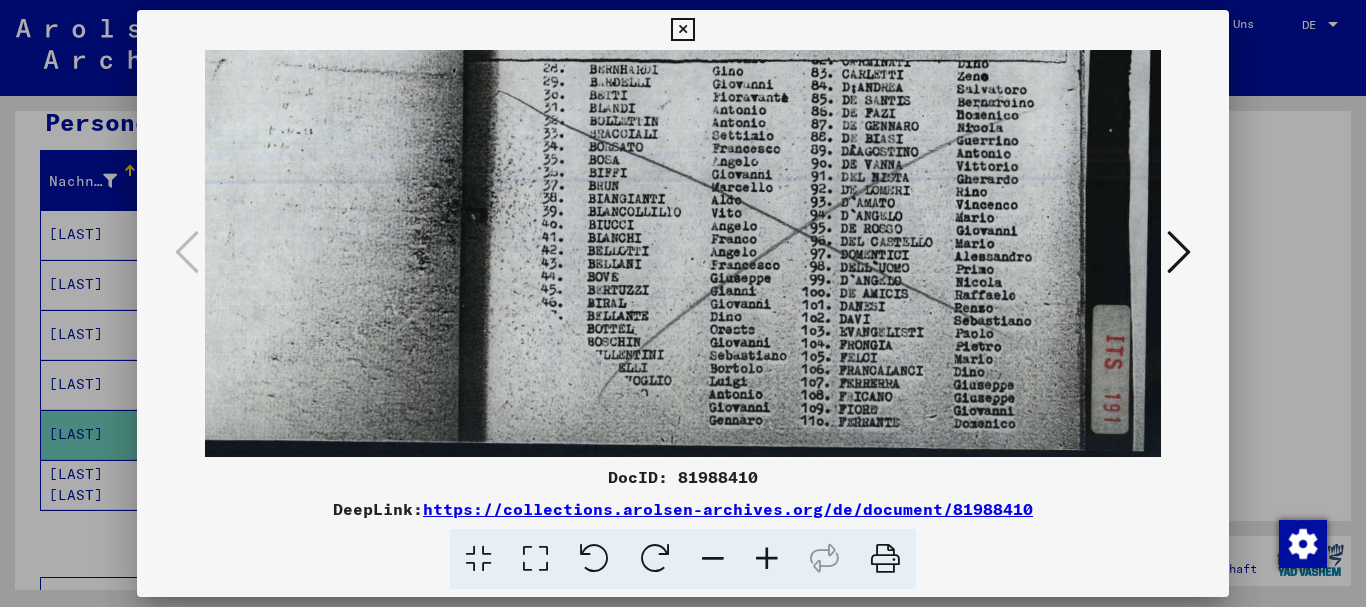 drag, startPoint x: 775, startPoint y: 390, endPoint x: 718, endPoint y: 313, distance: 95.80188 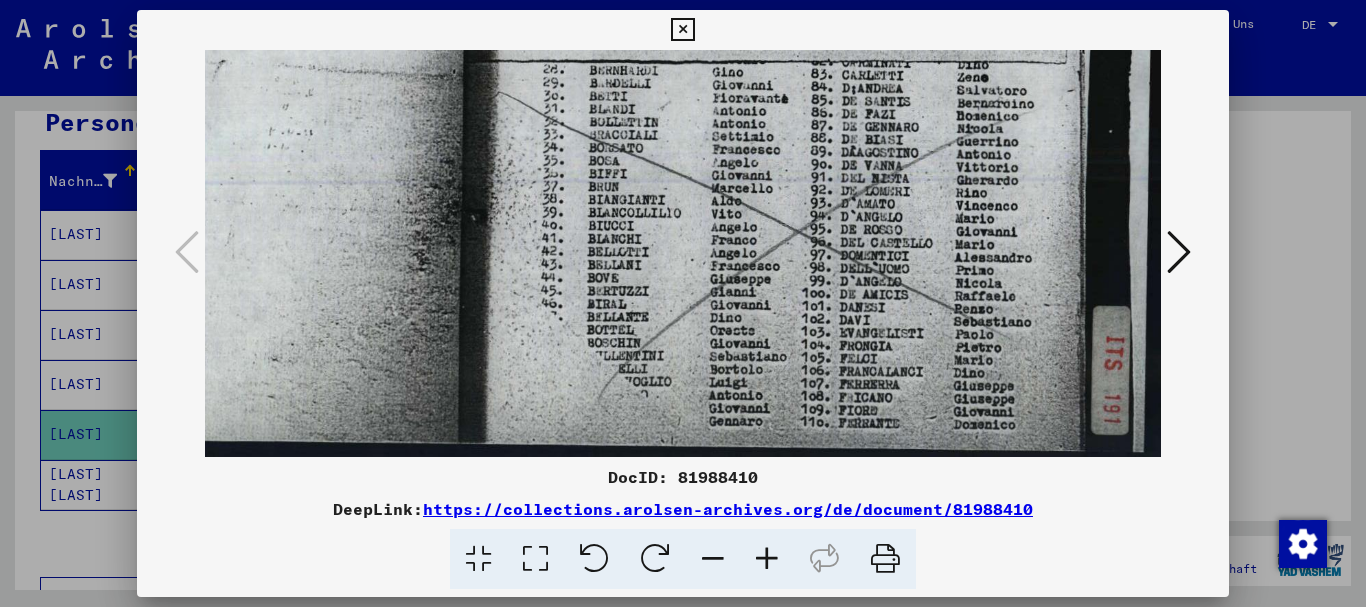 click at bounding box center [683, 303] 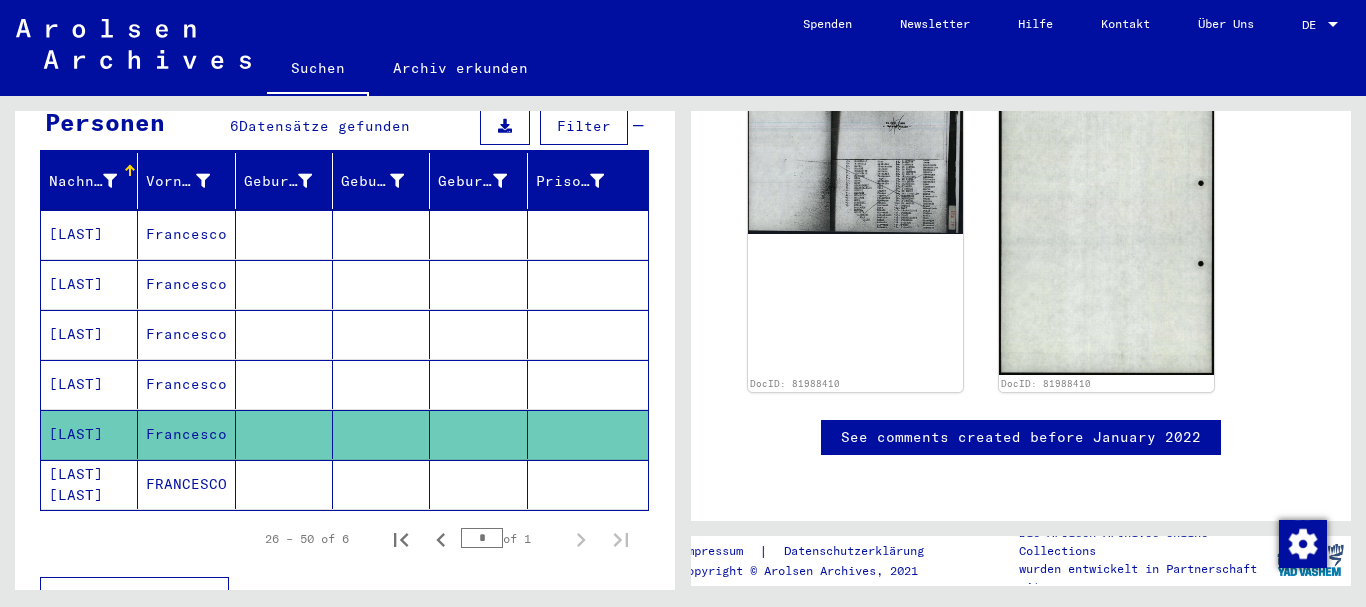 click on "[LAST]" at bounding box center (89, 434) 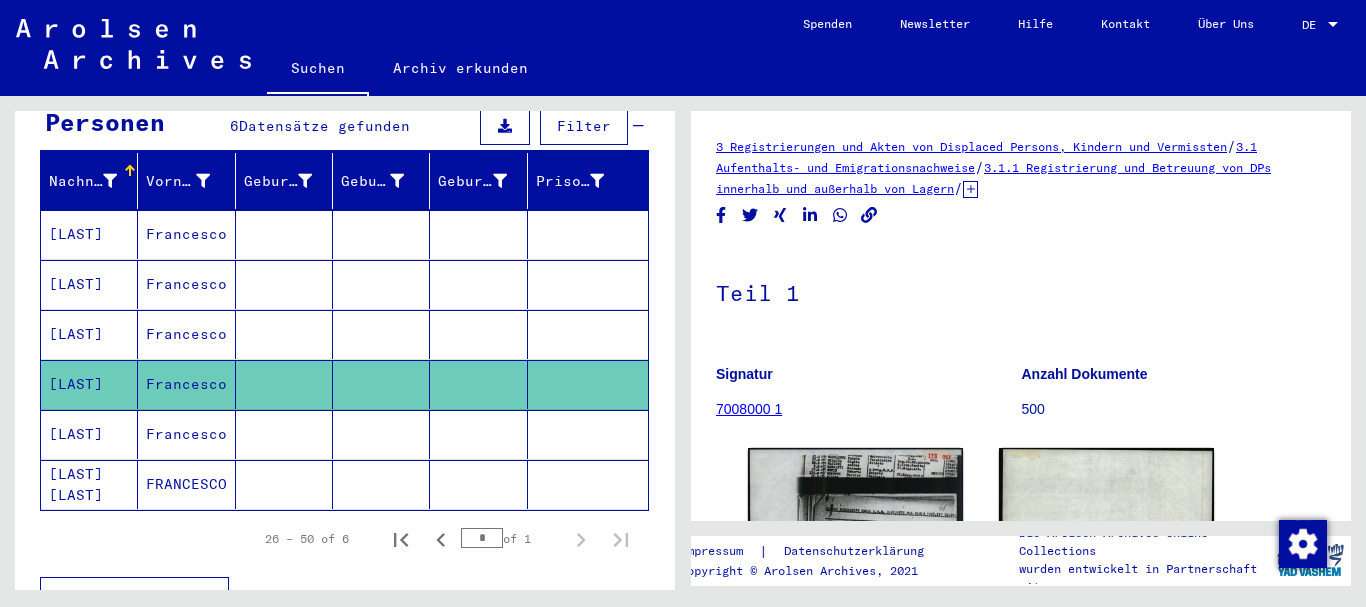 scroll, scrollTop: 216, scrollLeft: 0, axis: vertical 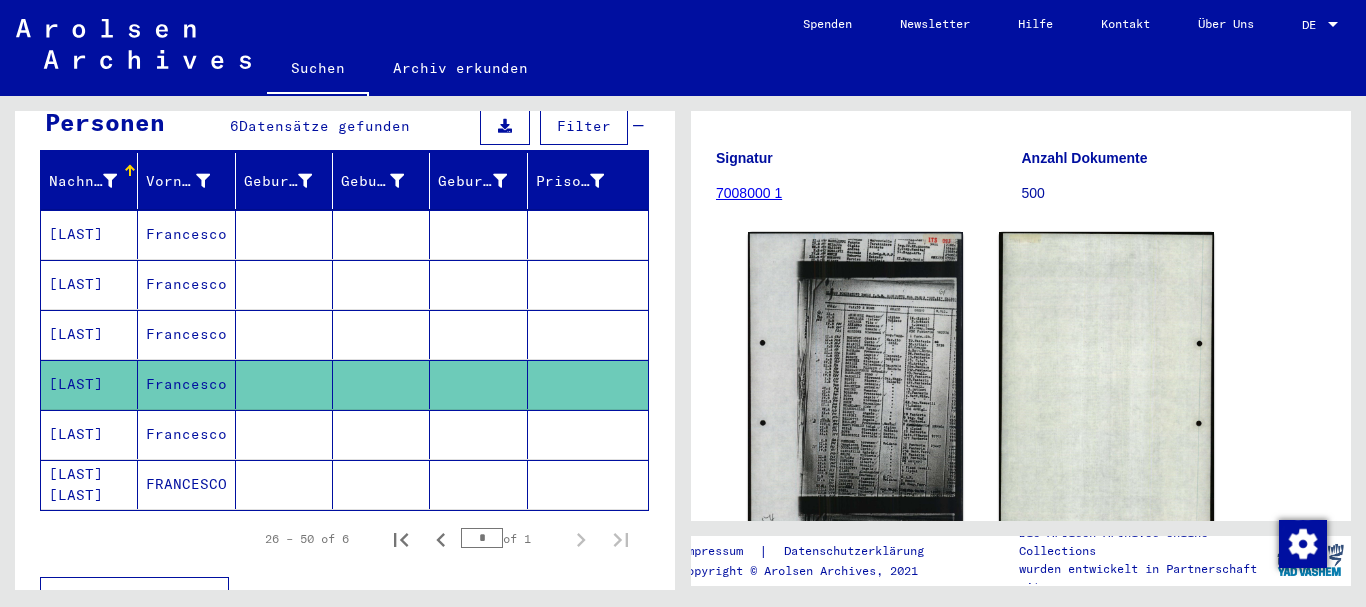 click on "[LAST]" at bounding box center (89, 384) 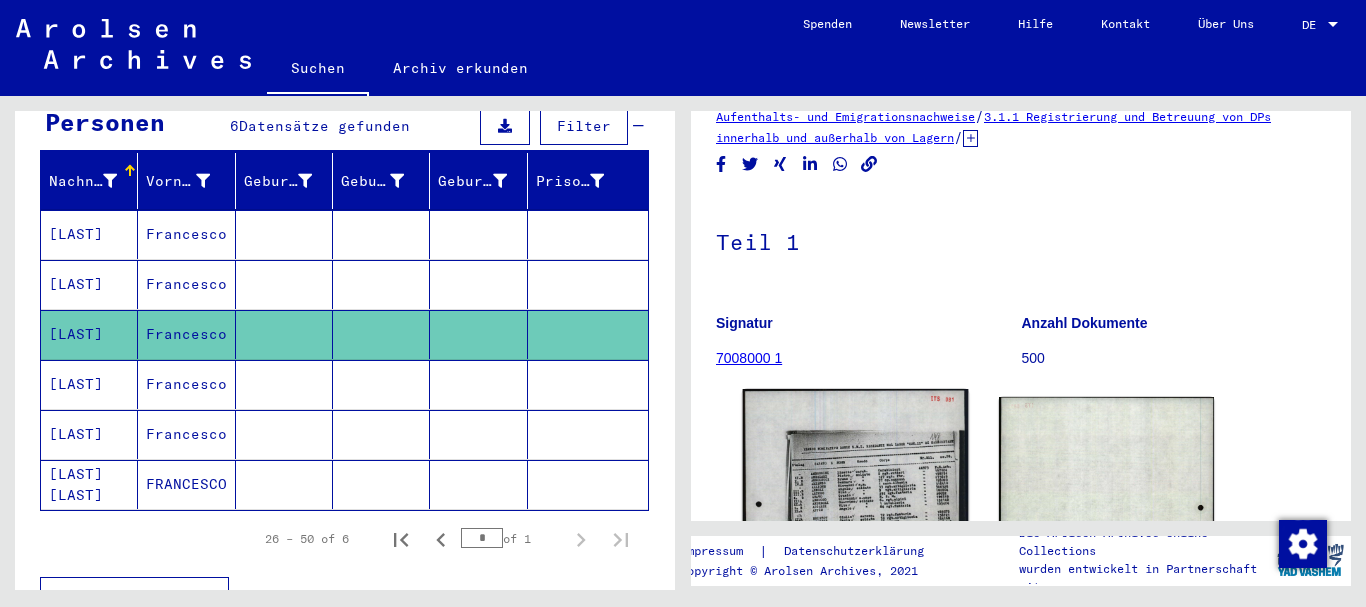 scroll, scrollTop: 324, scrollLeft: 0, axis: vertical 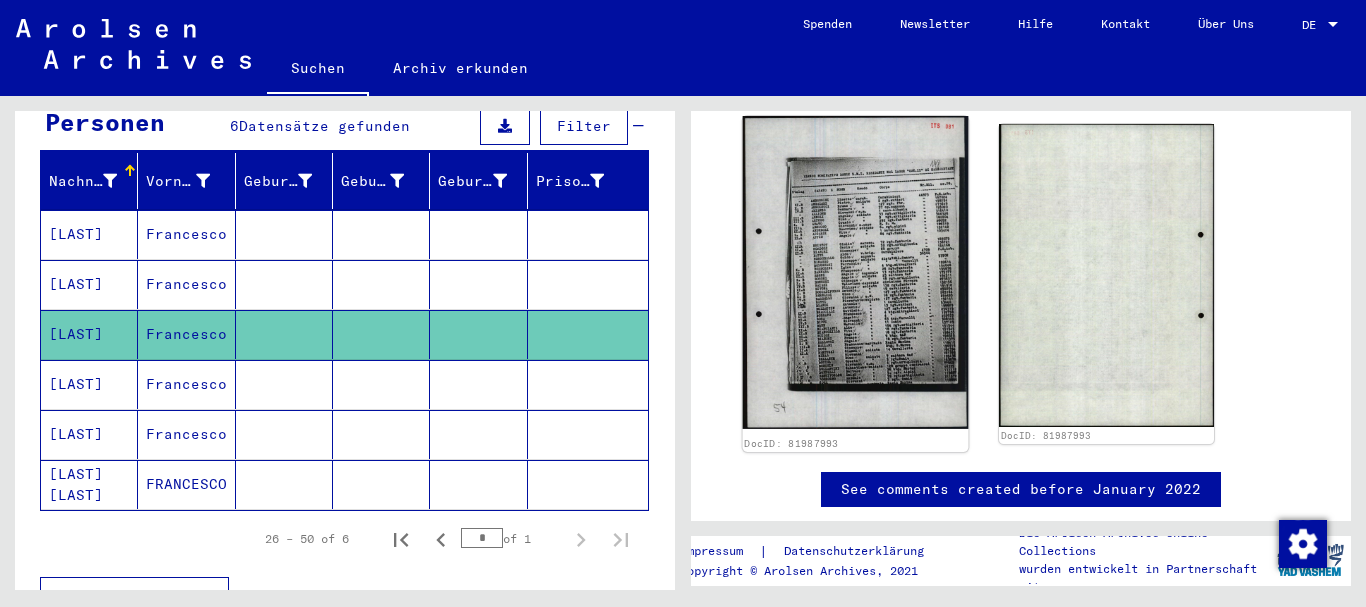 click 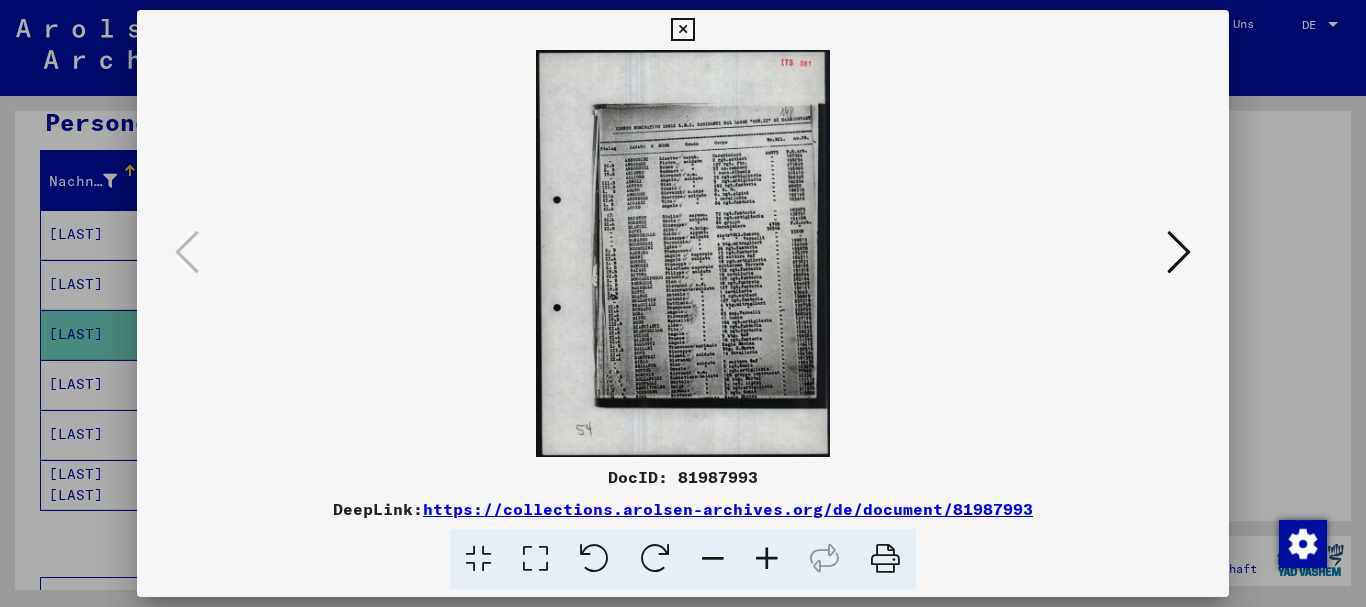 click at bounding box center [767, 559] 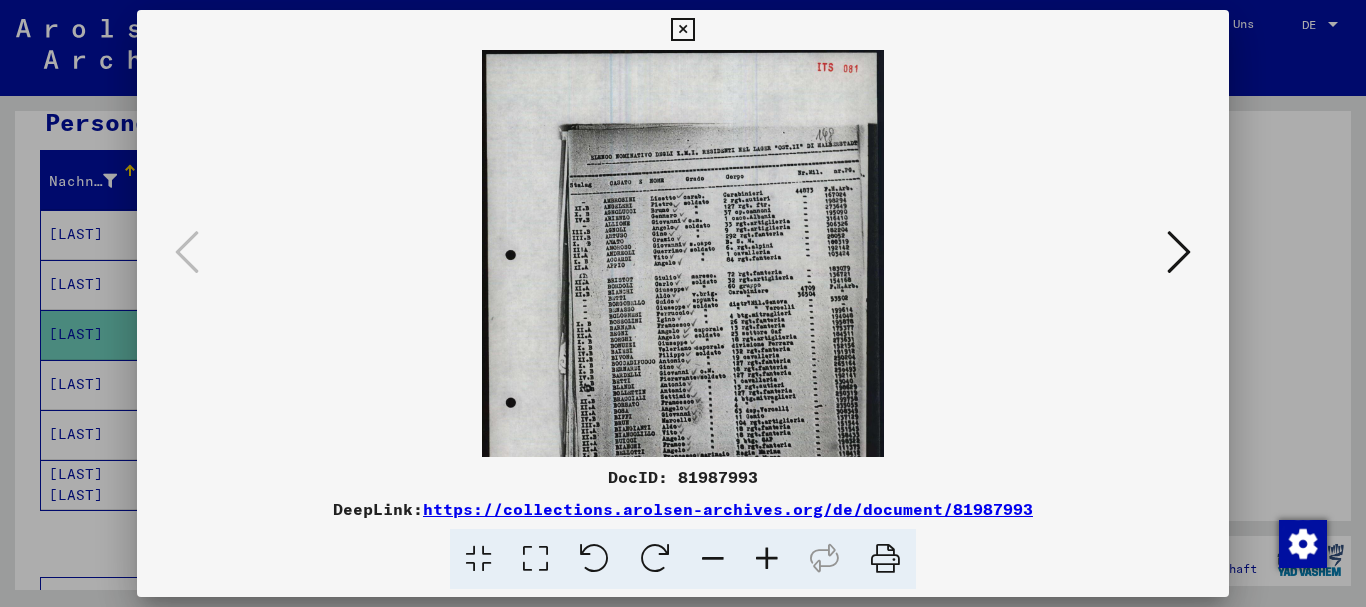 click at bounding box center (767, 559) 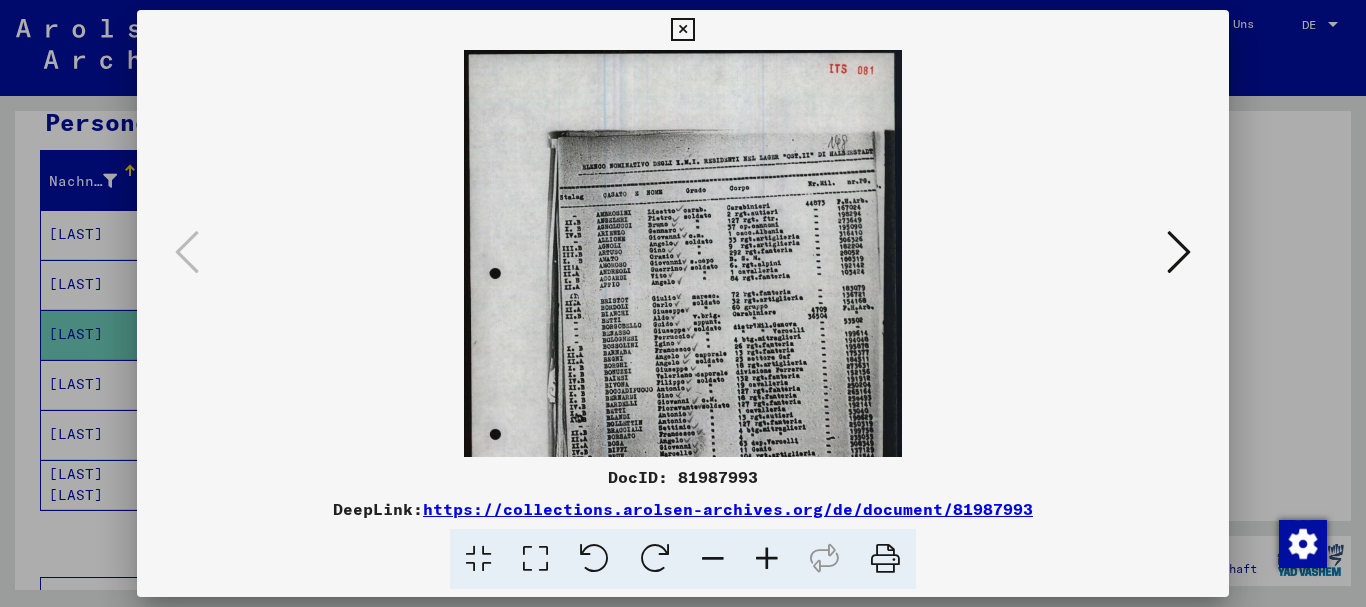 click at bounding box center (767, 559) 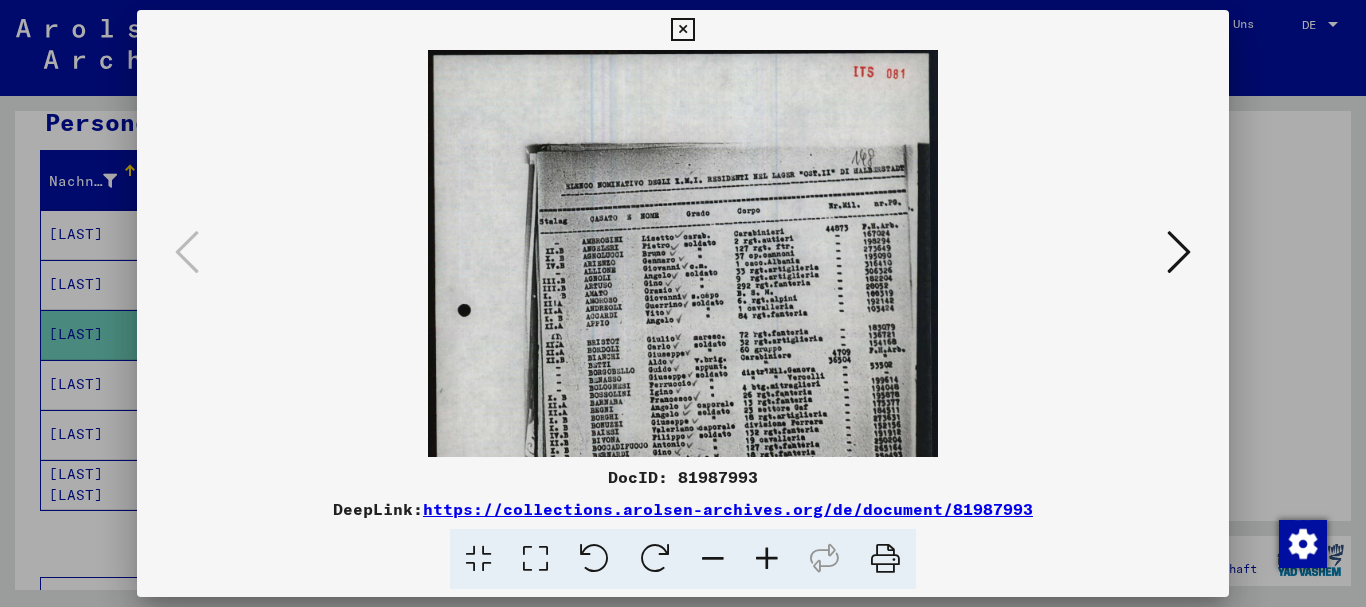 click at bounding box center [767, 559] 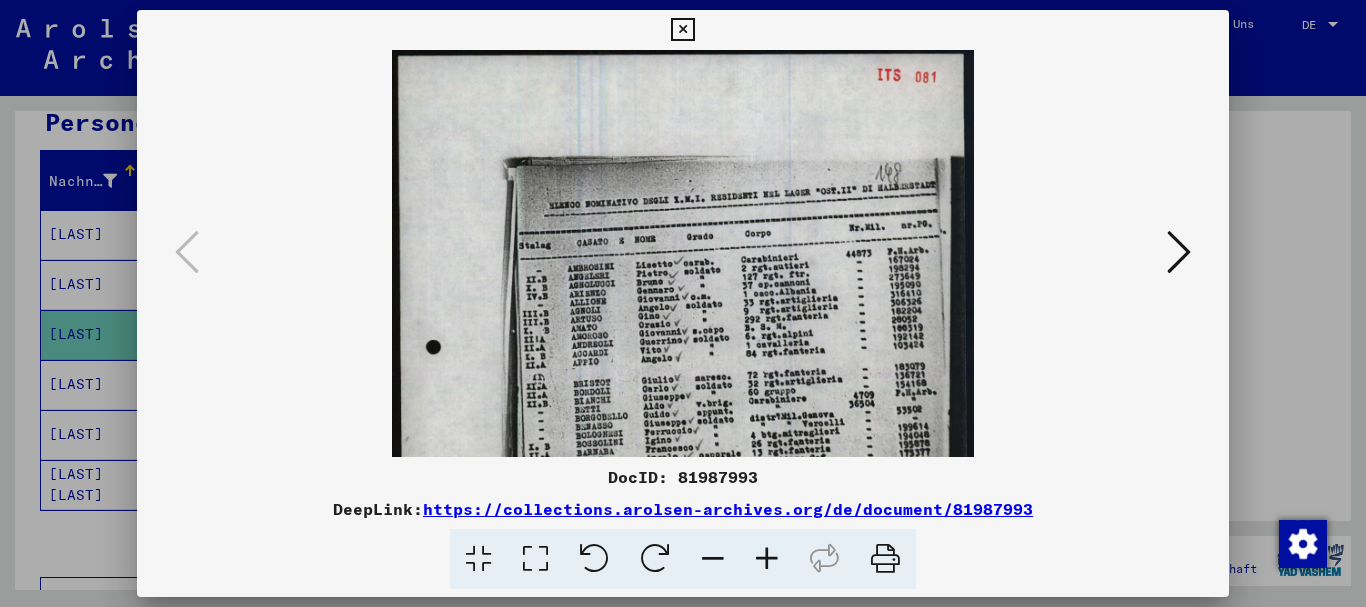 click at bounding box center [767, 559] 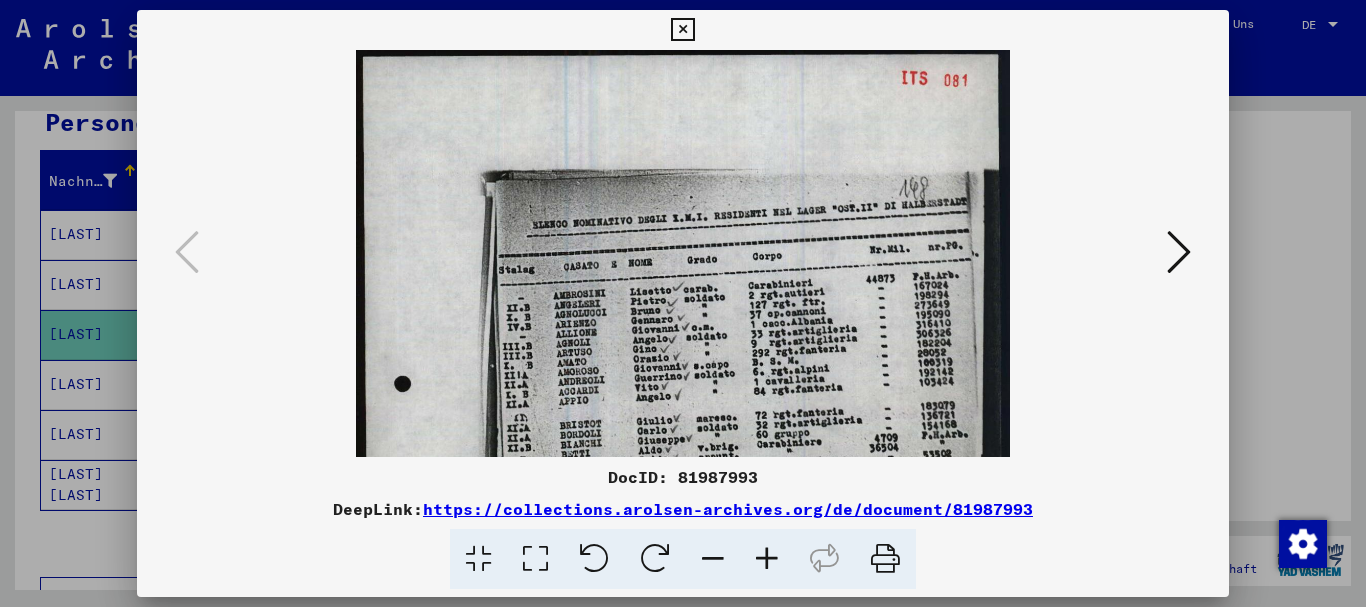 click at bounding box center [767, 559] 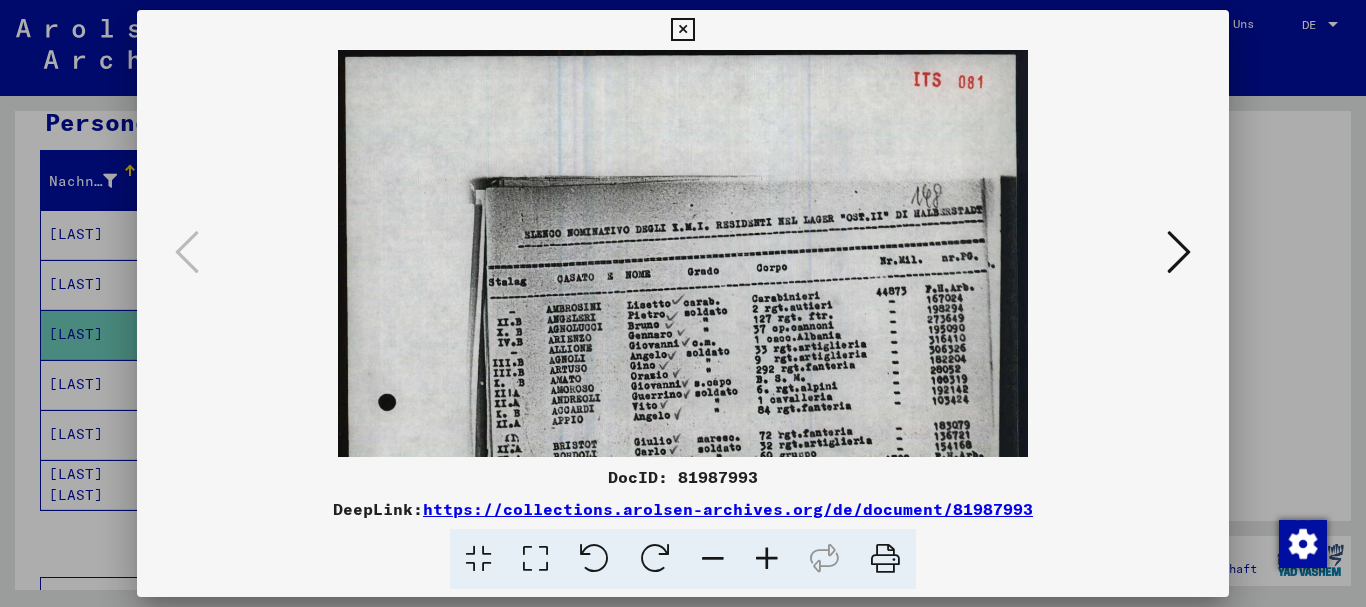 click at bounding box center (767, 559) 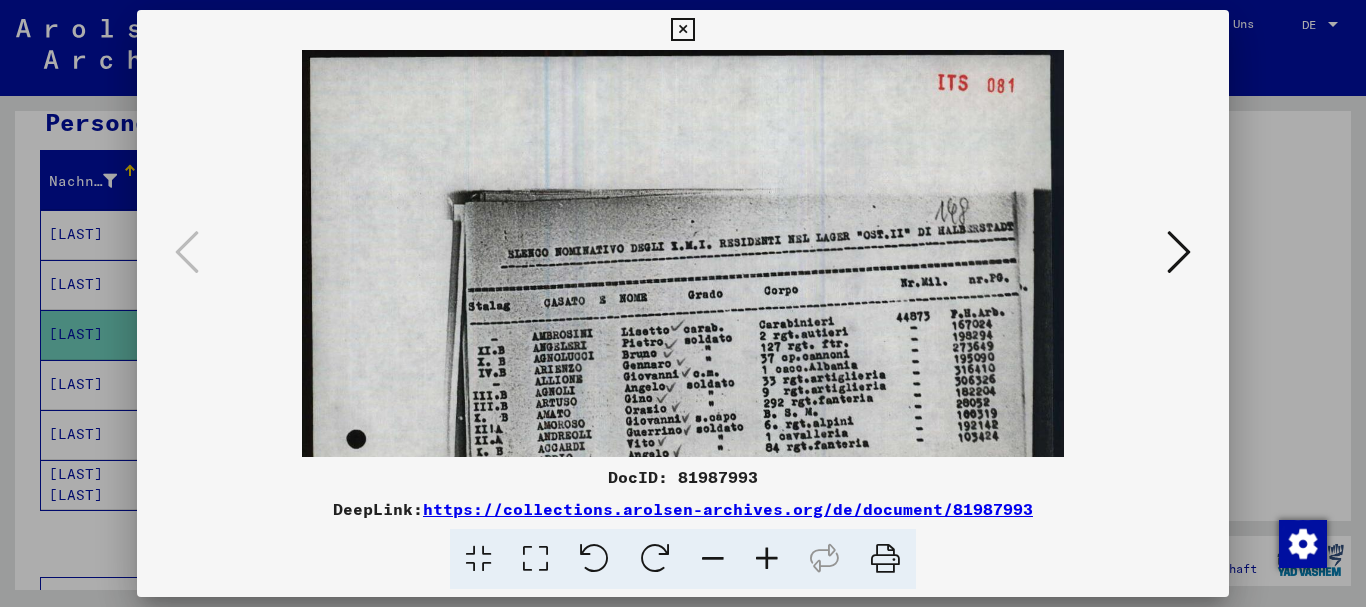 drag, startPoint x: 910, startPoint y: 308, endPoint x: 746, endPoint y: 309, distance: 164.00305 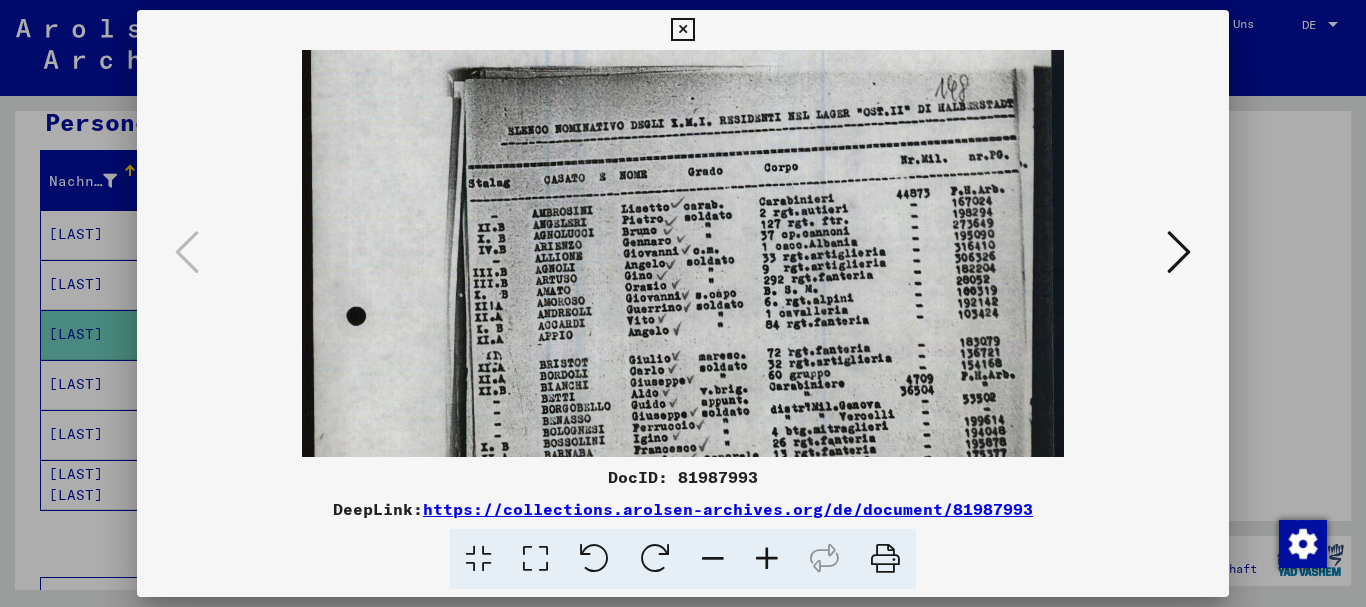 scroll, scrollTop: 150, scrollLeft: 0, axis: vertical 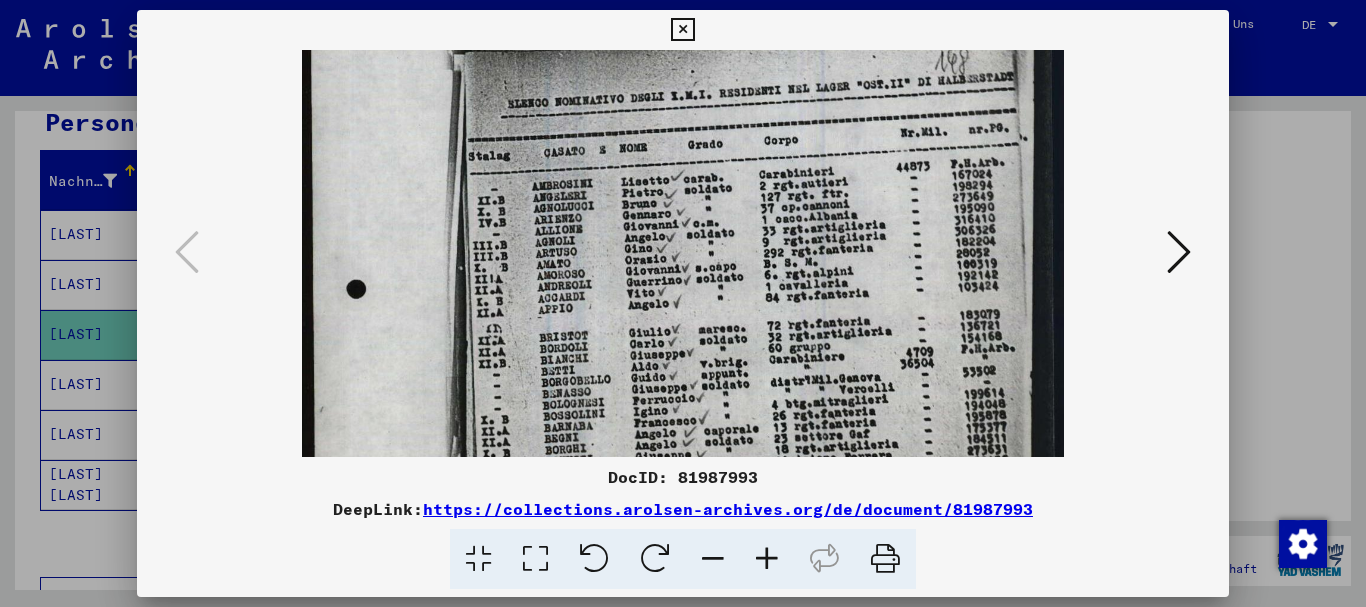 drag, startPoint x: 619, startPoint y: 370, endPoint x: 588, endPoint y: 248, distance: 125.87692 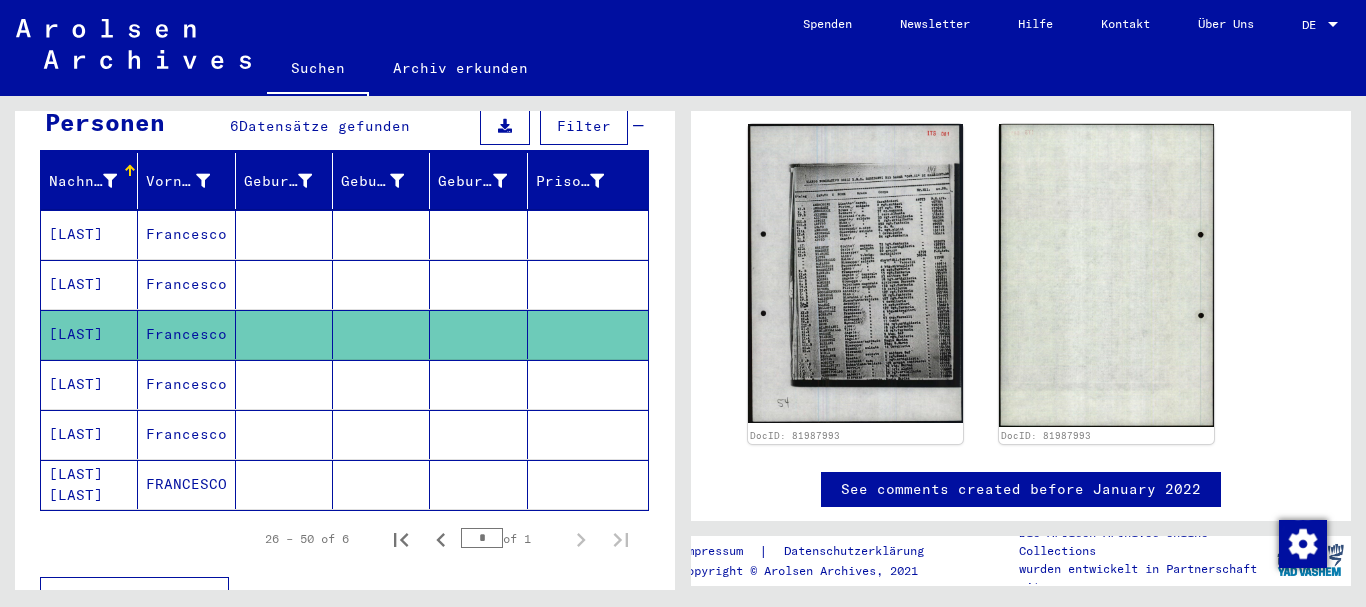 click on "[LAST]" at bounding box center (89, 334) 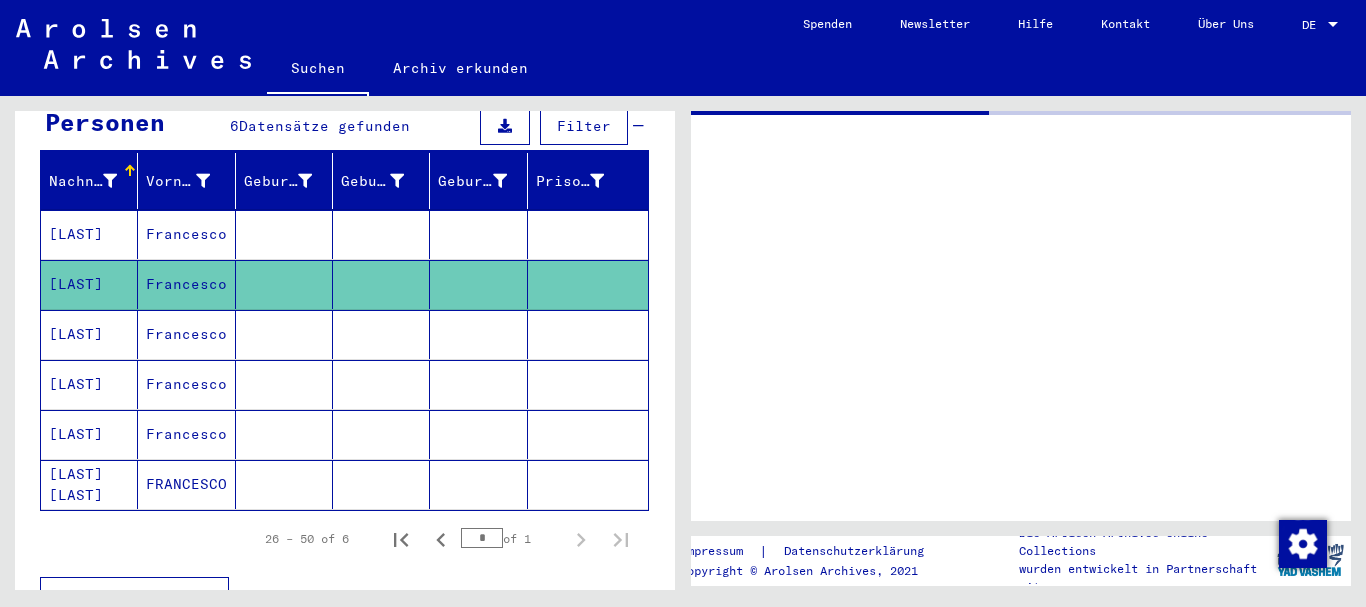 scroll, scrollTop: 0, scrollLeft: 0, axis: both 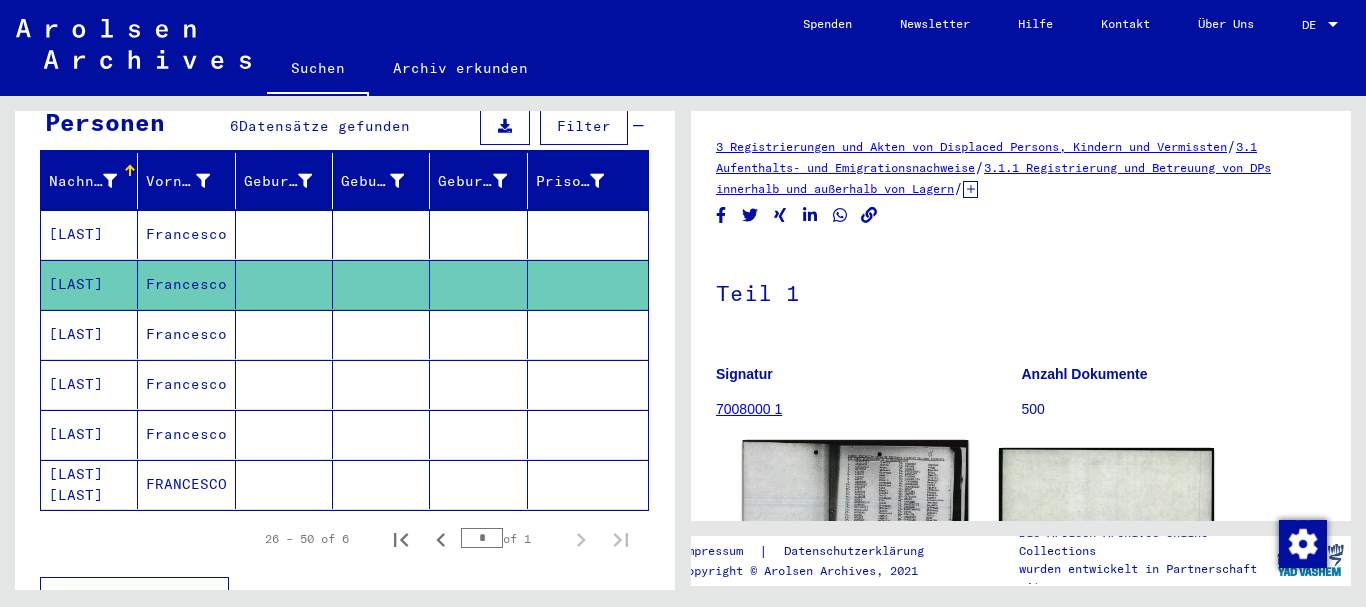 click 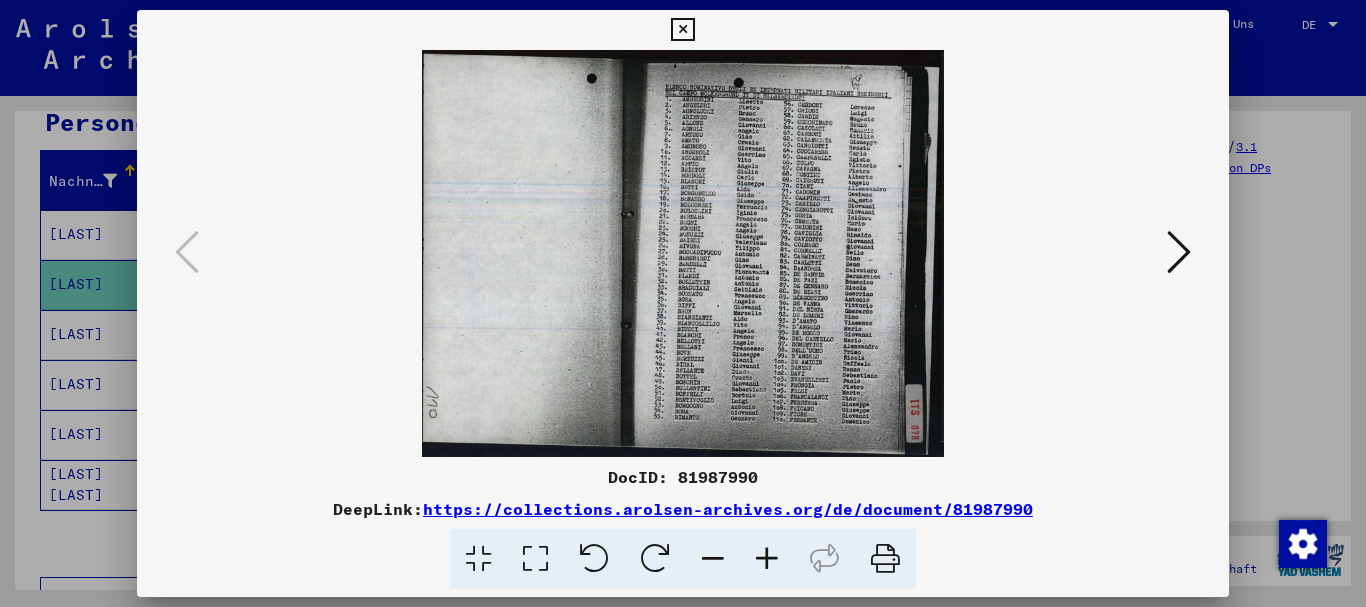 scroll, scrollTop: 324, scrollLeft: 0, axis: vertical 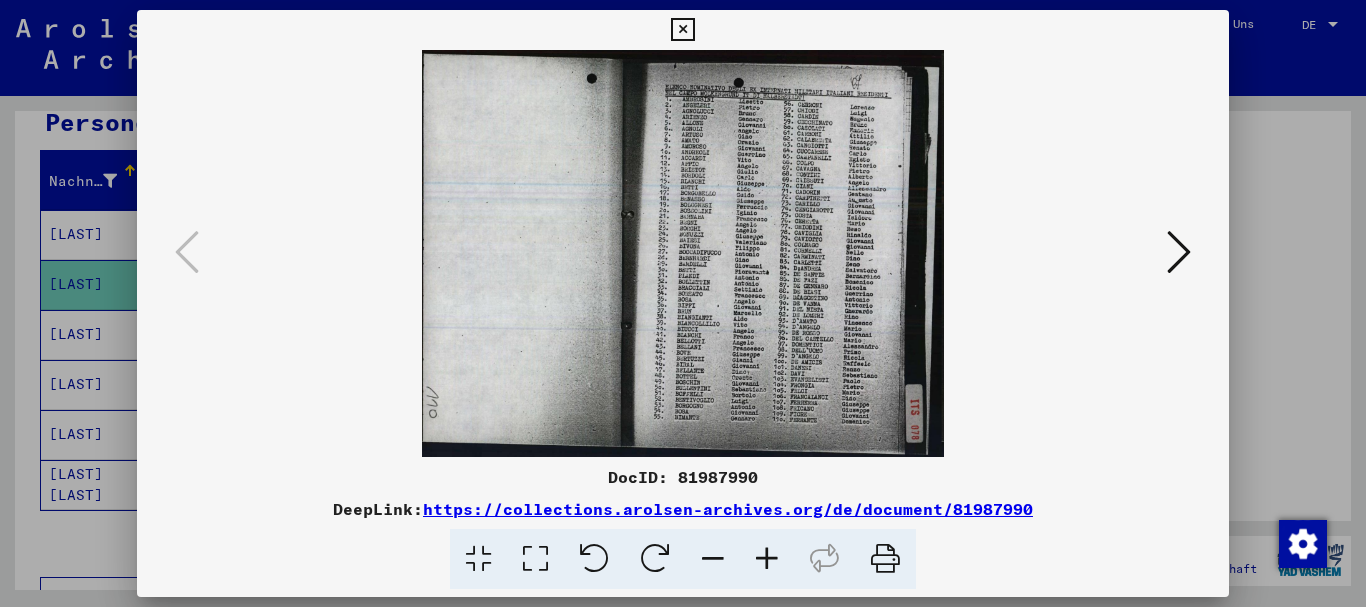 click at bounding box center (767, 559) 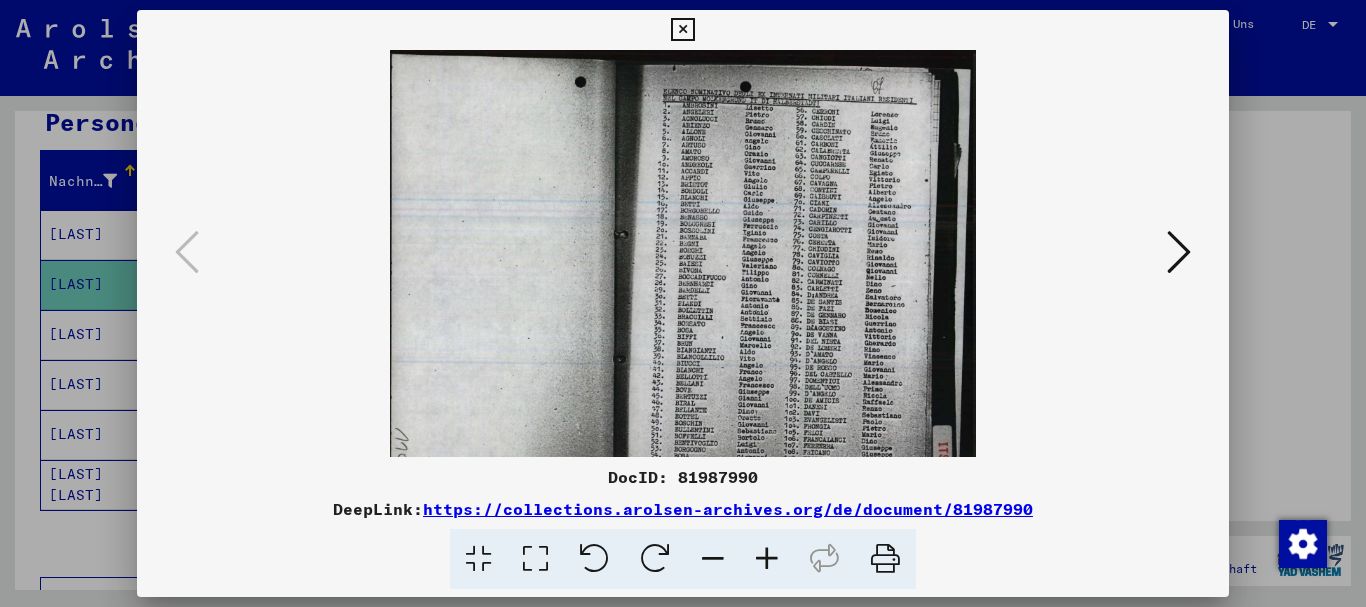 click at bounding box center [767, 559] 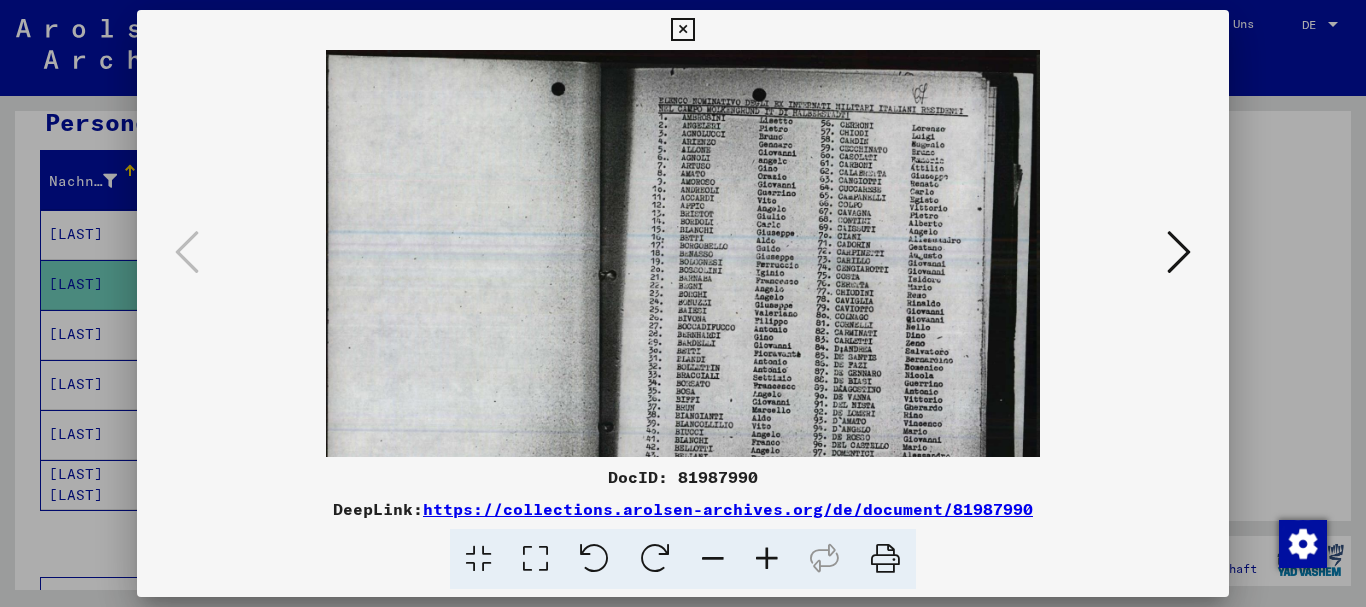 click at bounding box center (767, 559) 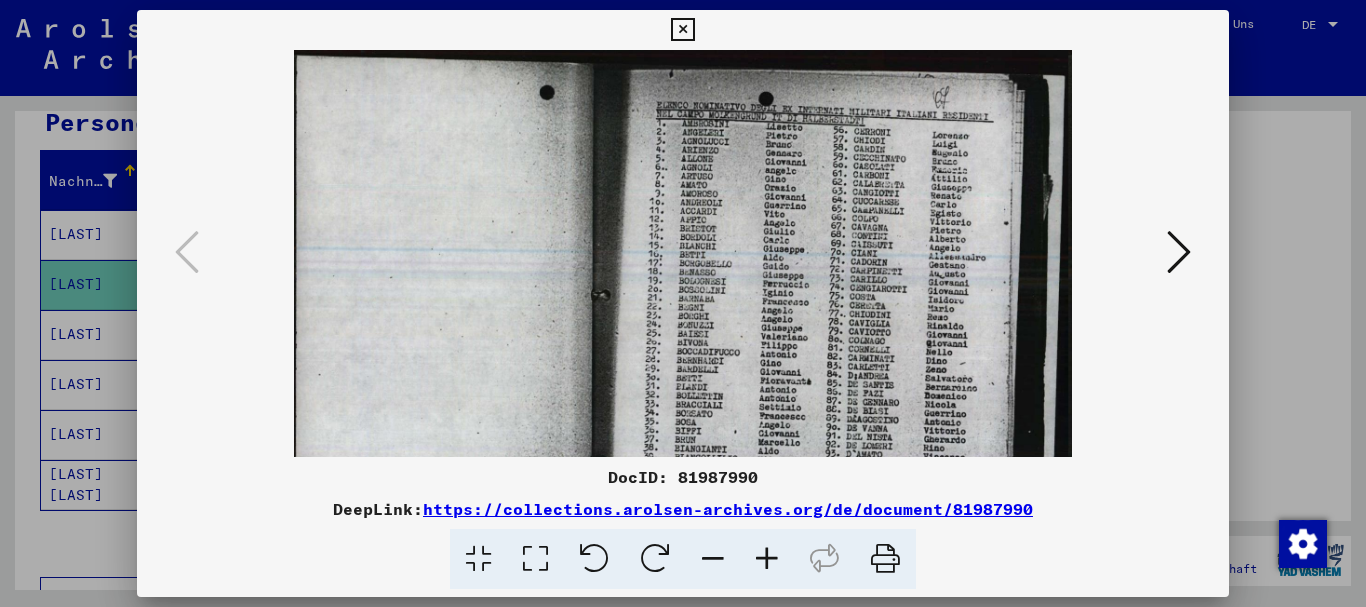 click at bounding box center (767, 559) 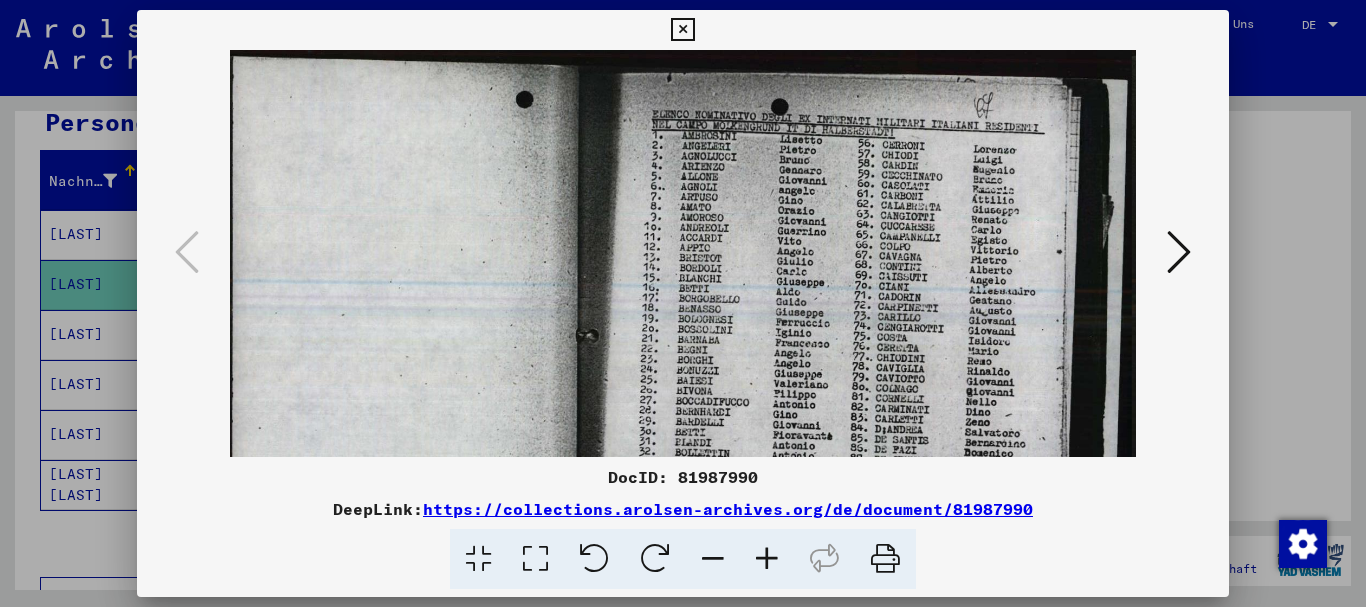 click at bounding box center [767, 559] 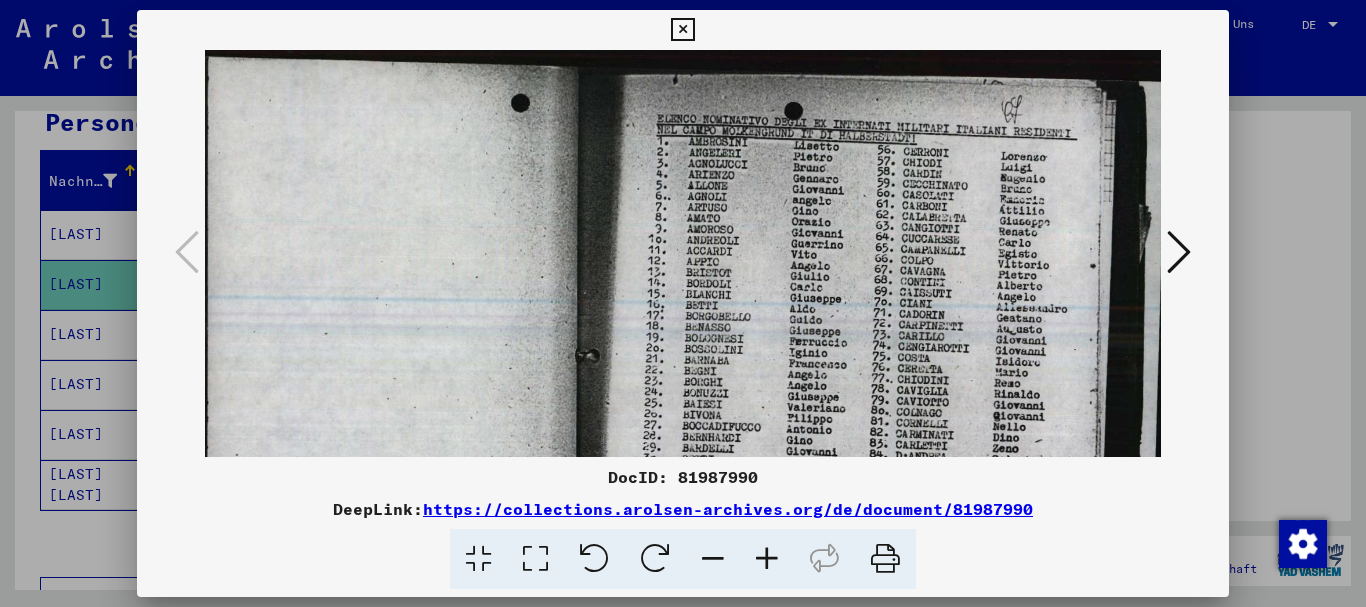 click at bounding box center (767, 559) 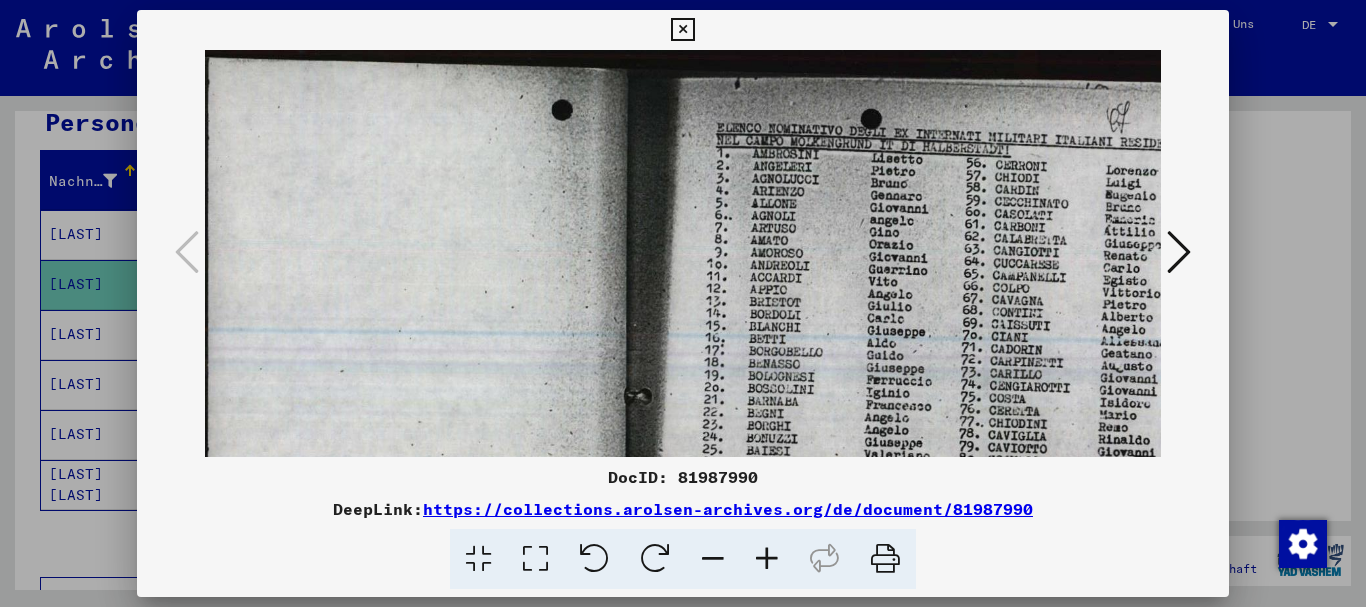 click at bounding box center (767, 559) 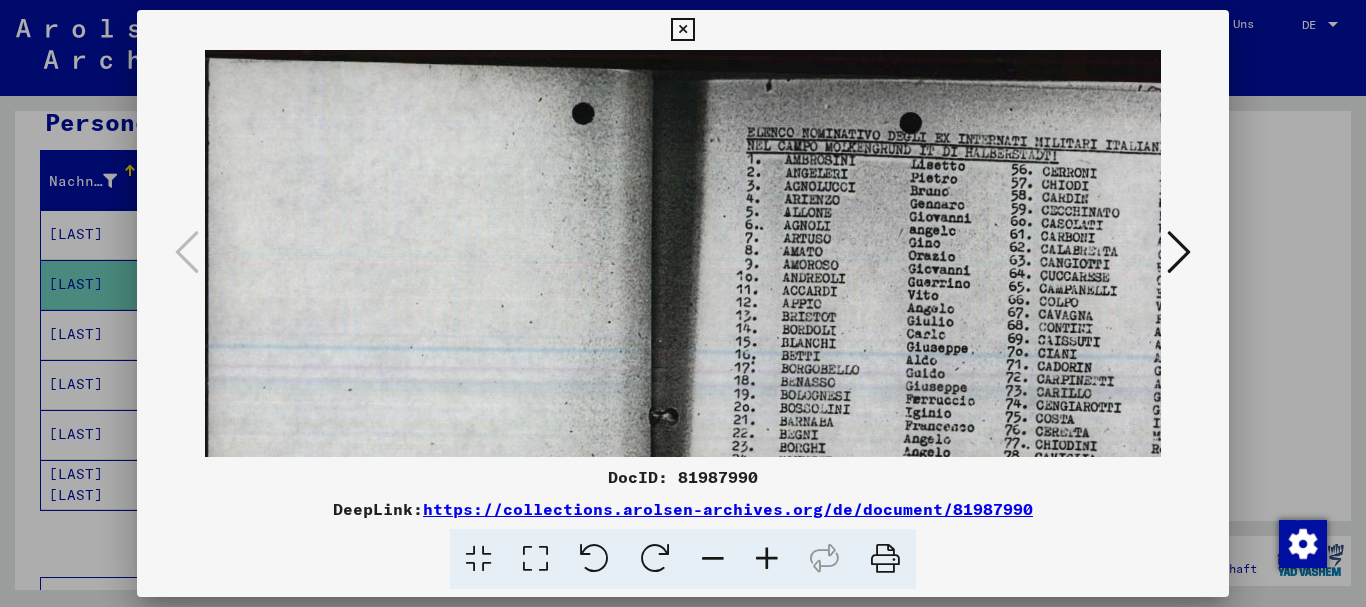 click at bounding box center (767, 559) 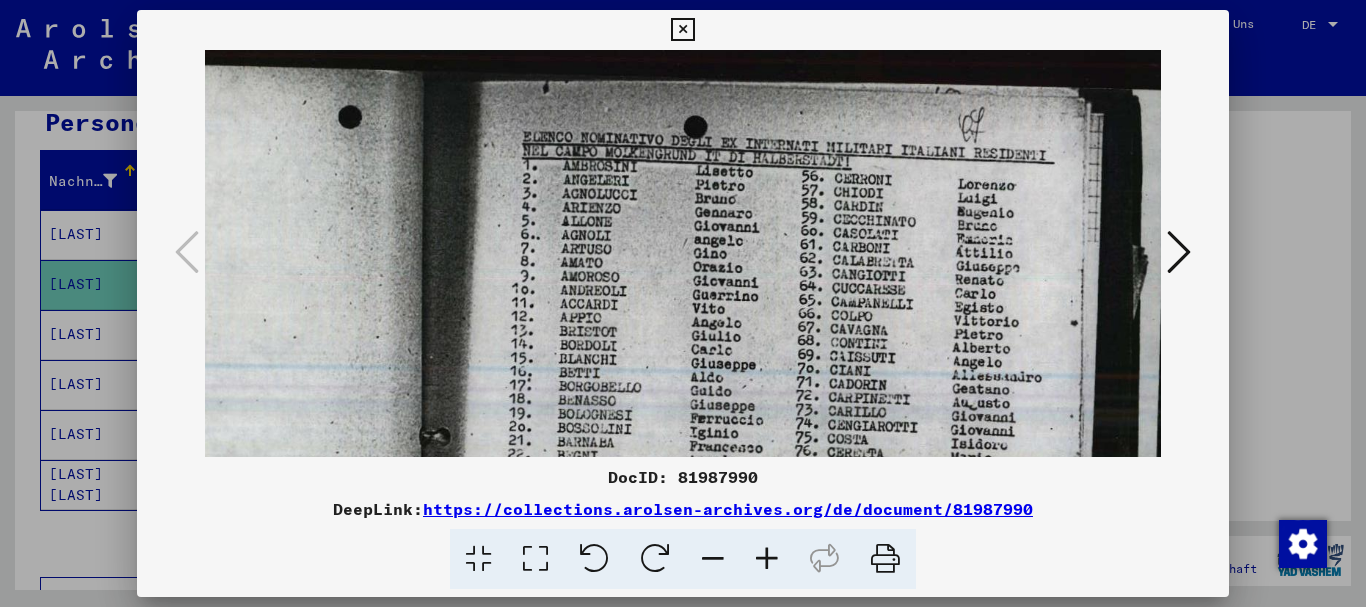 scroll, scrollTop: 0, scrollLeft: 263, axis: horizontal 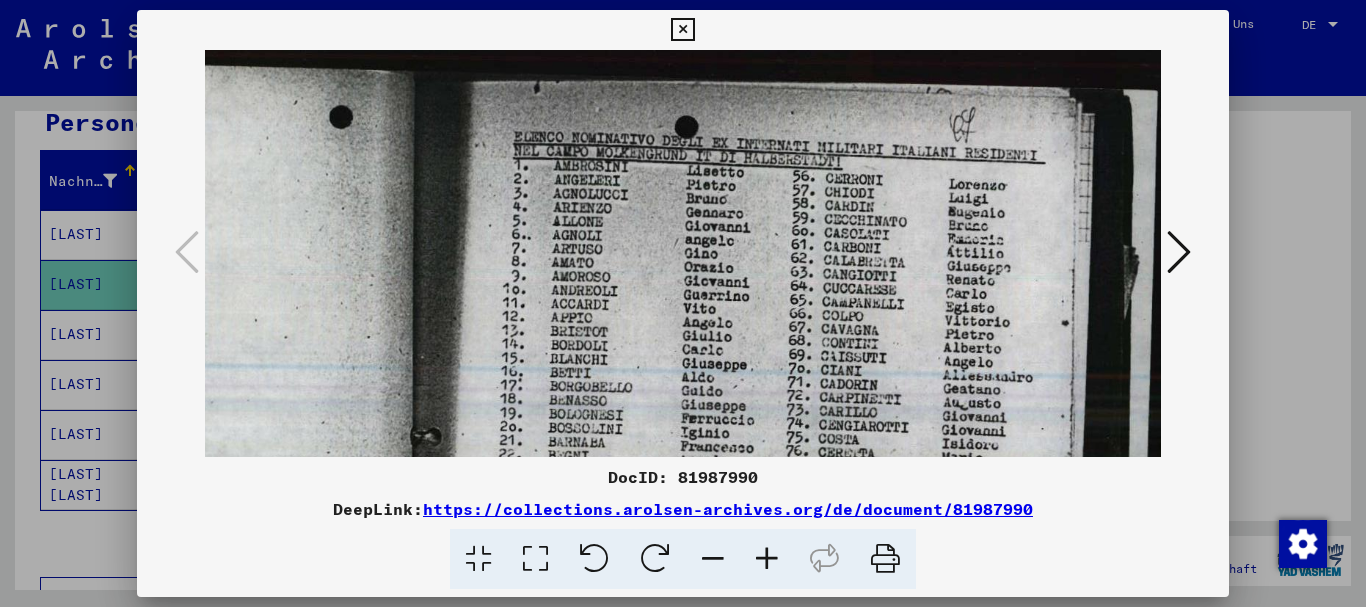 drag, startPoint x: 912, startPoint y: 324, endPoint x: 613, endPoint y: 382, distance: 304.5735 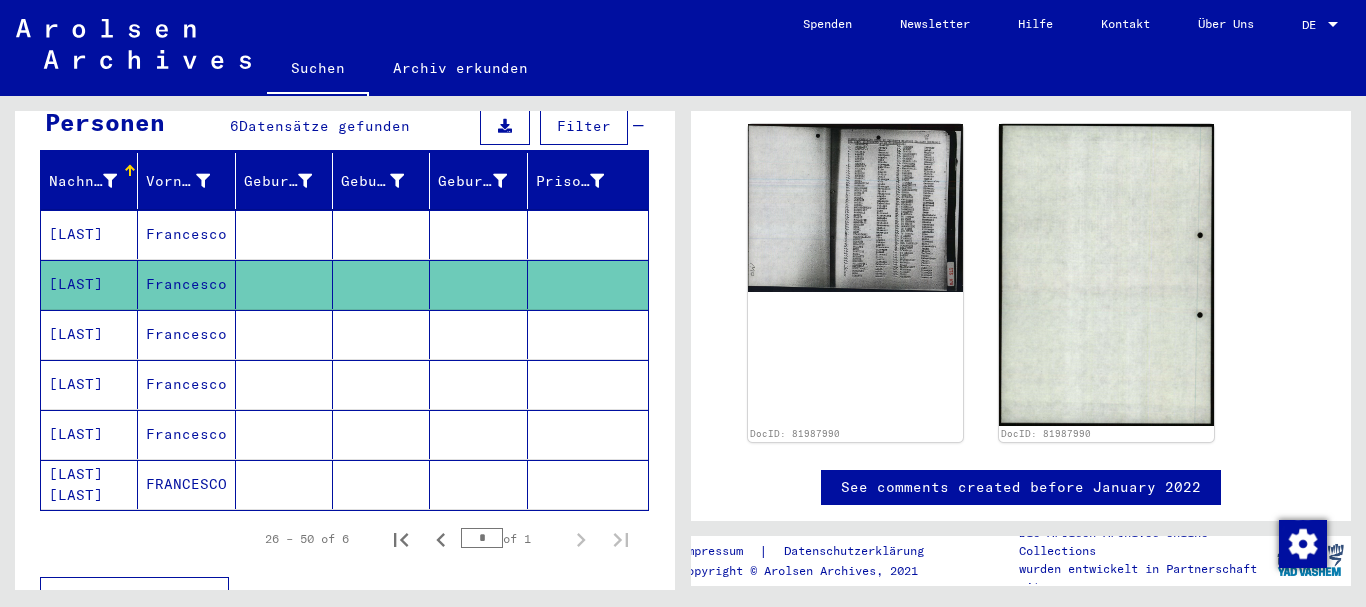 scroll, scrollTop: 0, scrollLeft: 0, axis: both 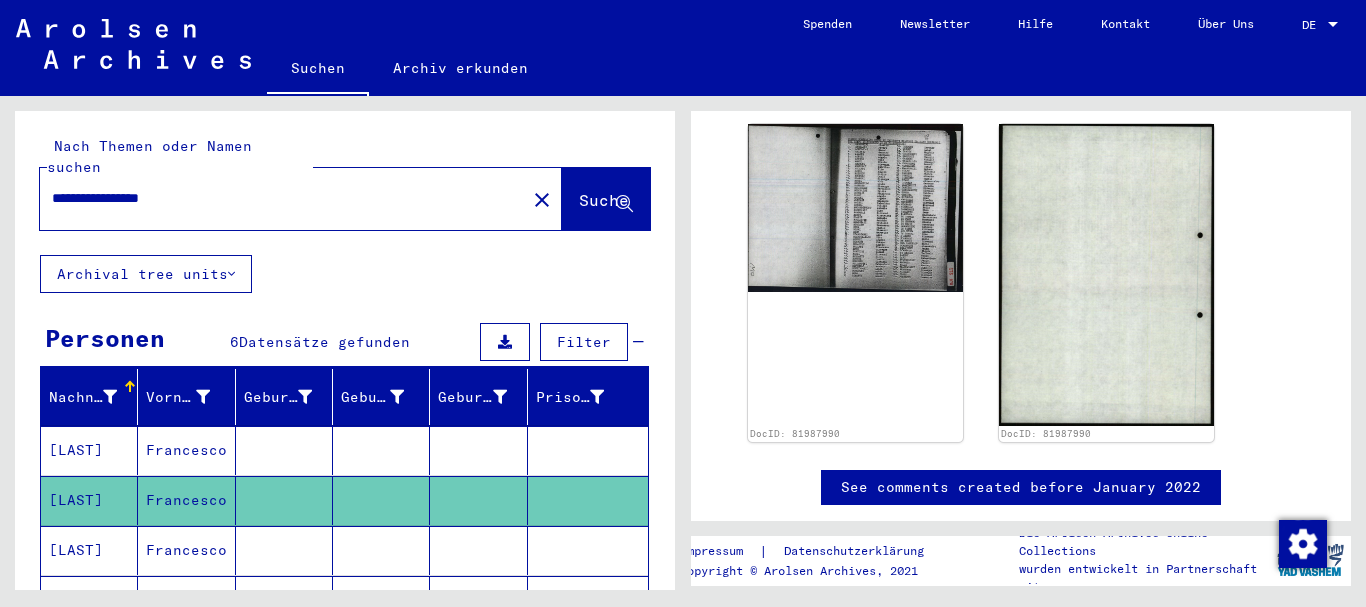 drag, startPoint x: 225, startPoint y: 173, endPoint x: 0, endPoint y: 176, distance: 225.02 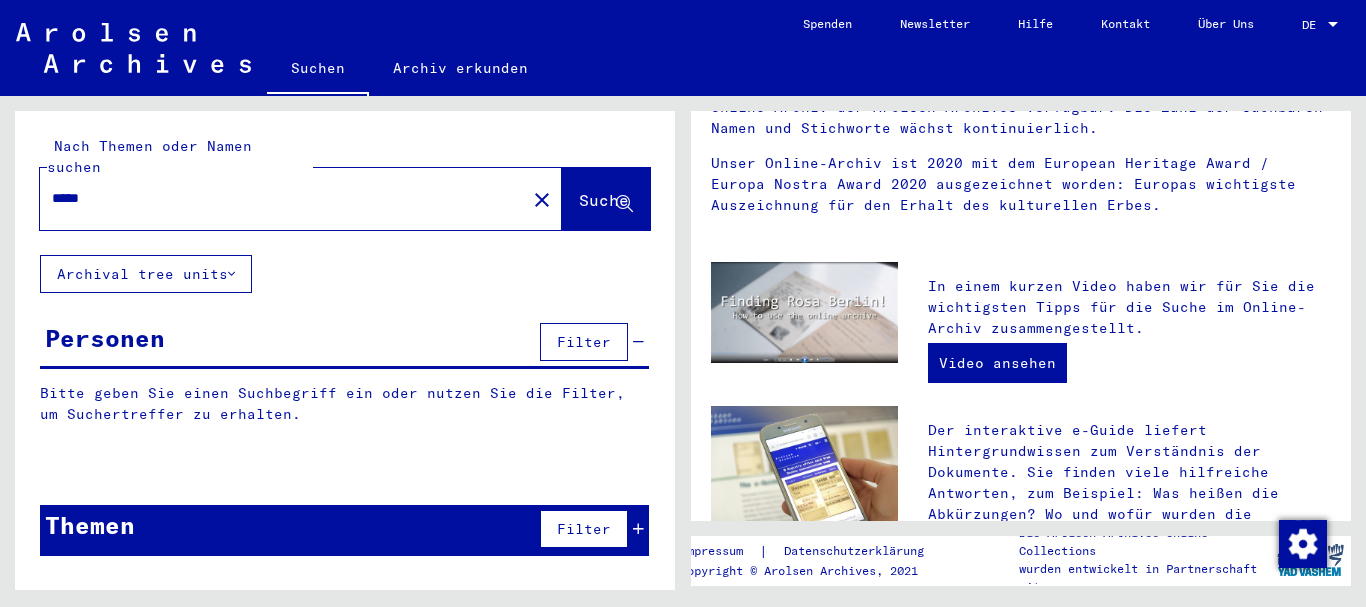 scroll, scrollTop: 0, scrollLeft: 0, axis: both 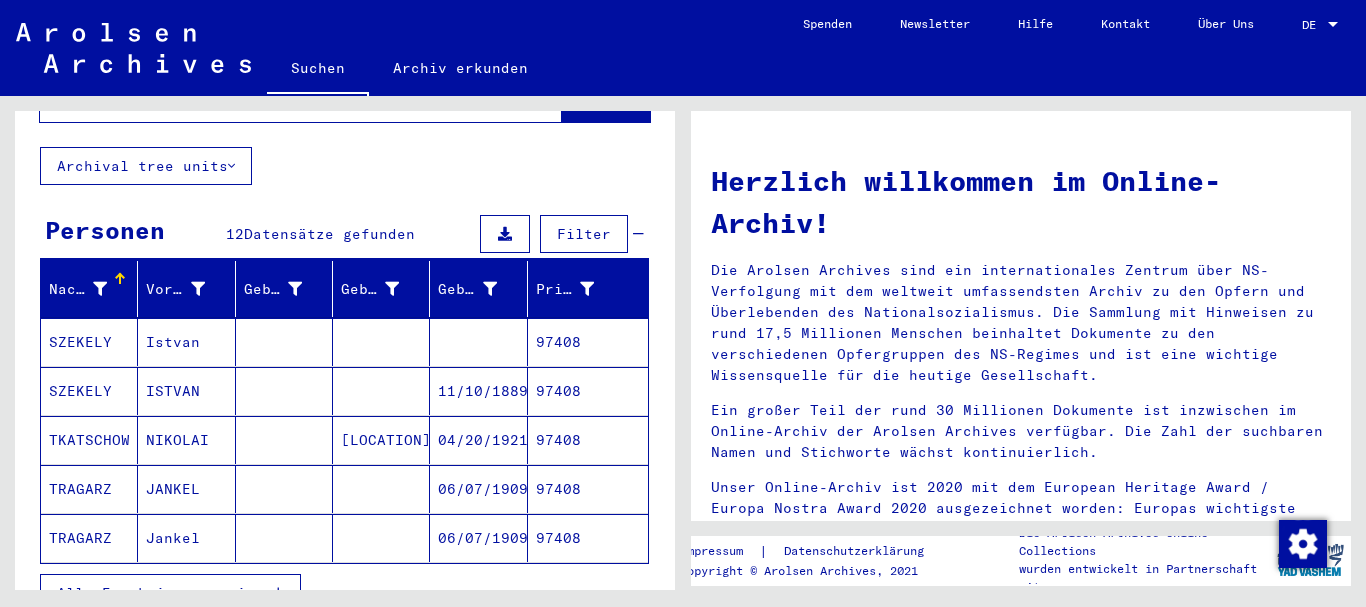 click on "Alle Ergebnisse anzeigen" at bounding box center [165, 593] 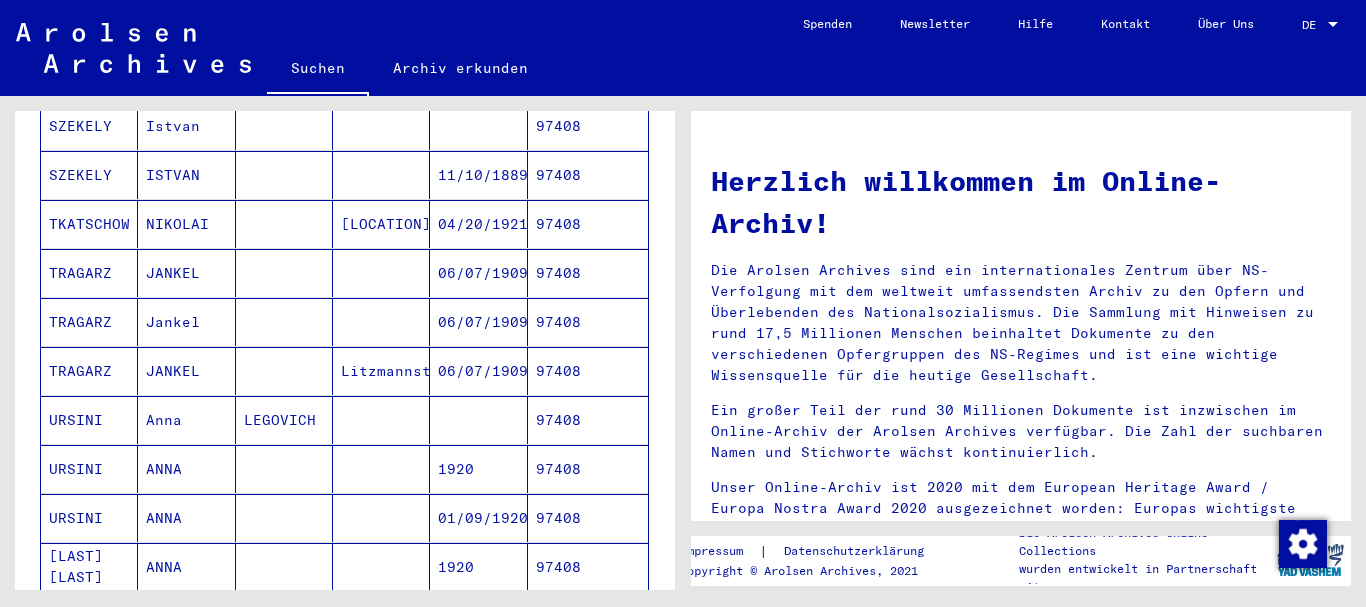 scroll, scrollTop: 432, scrollLeft: 0, axis: vertical 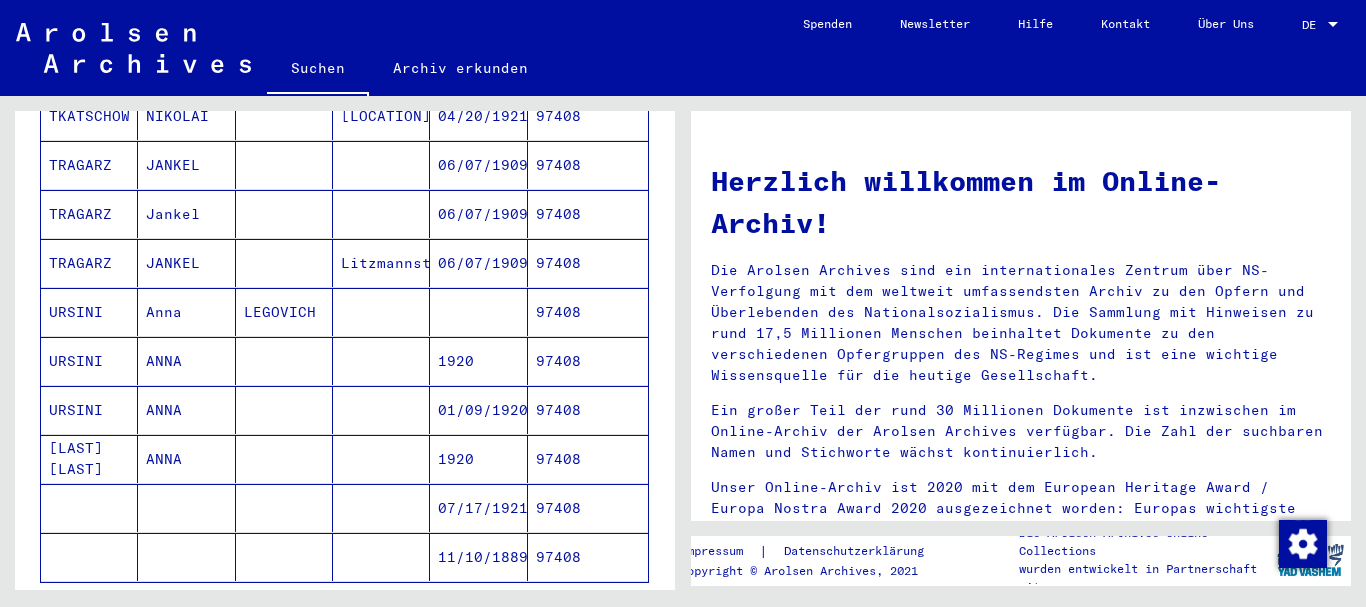 click on "[LAST] [LAST]" at bounding box center (89, 508) 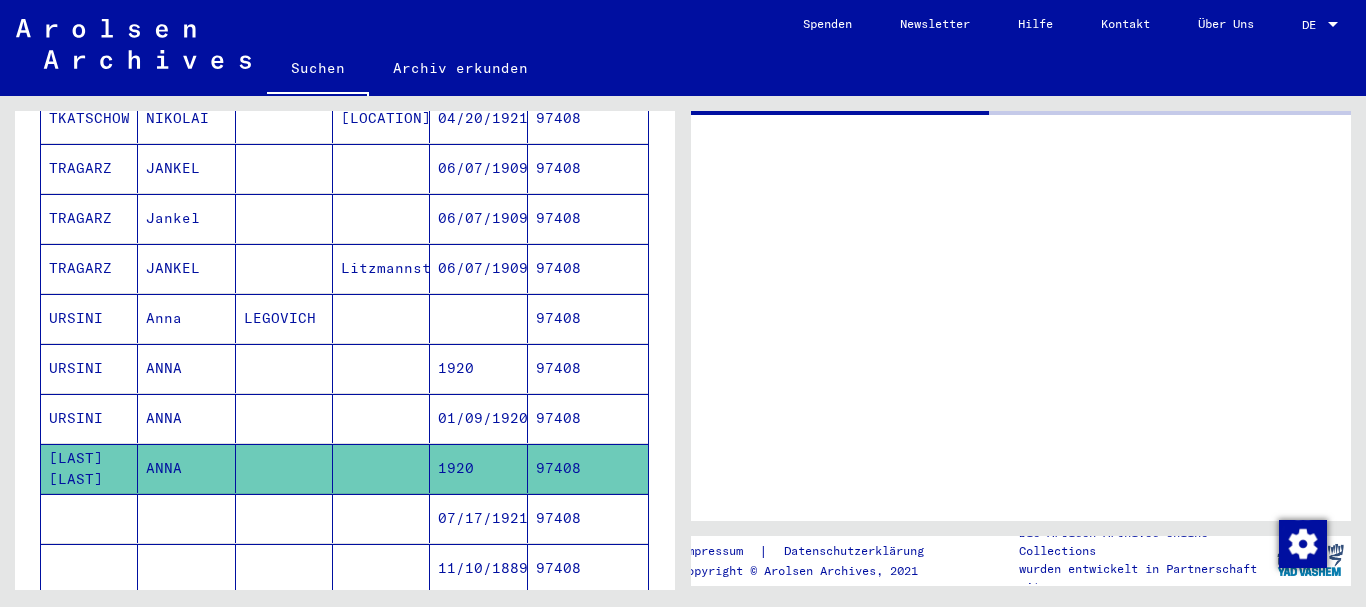 scroll, scrollTop: 434, scrollLeft: 0, axis: vertical 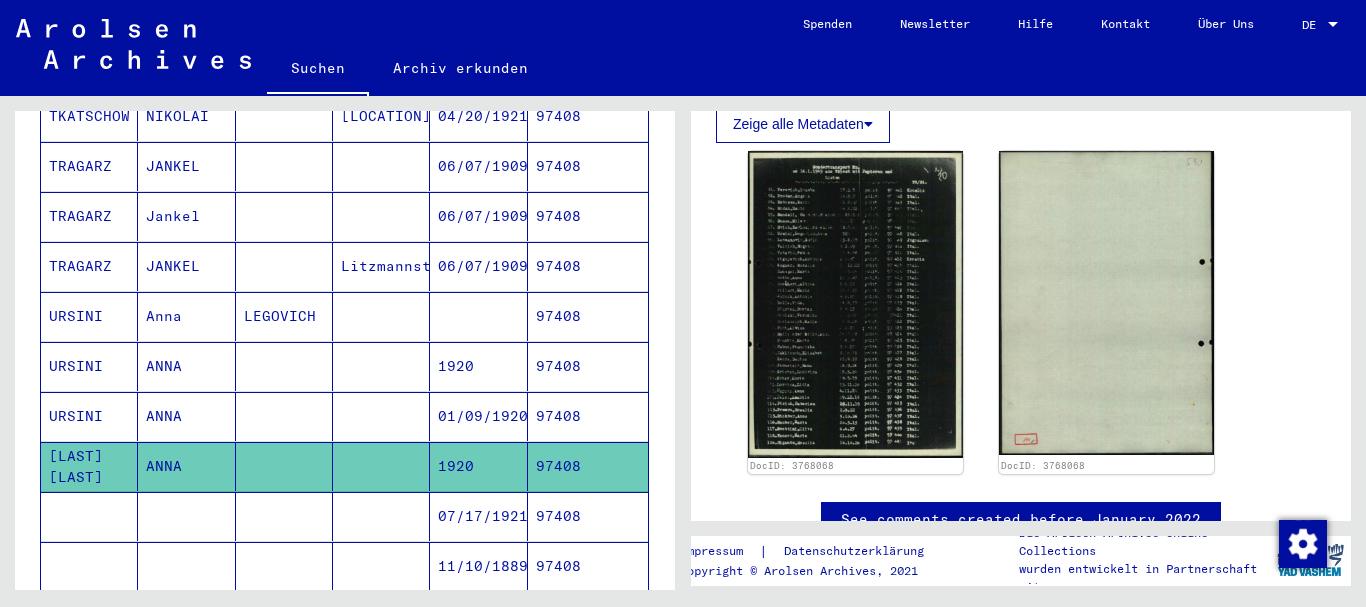click on "URSINI" at bounding box center [89, 466] 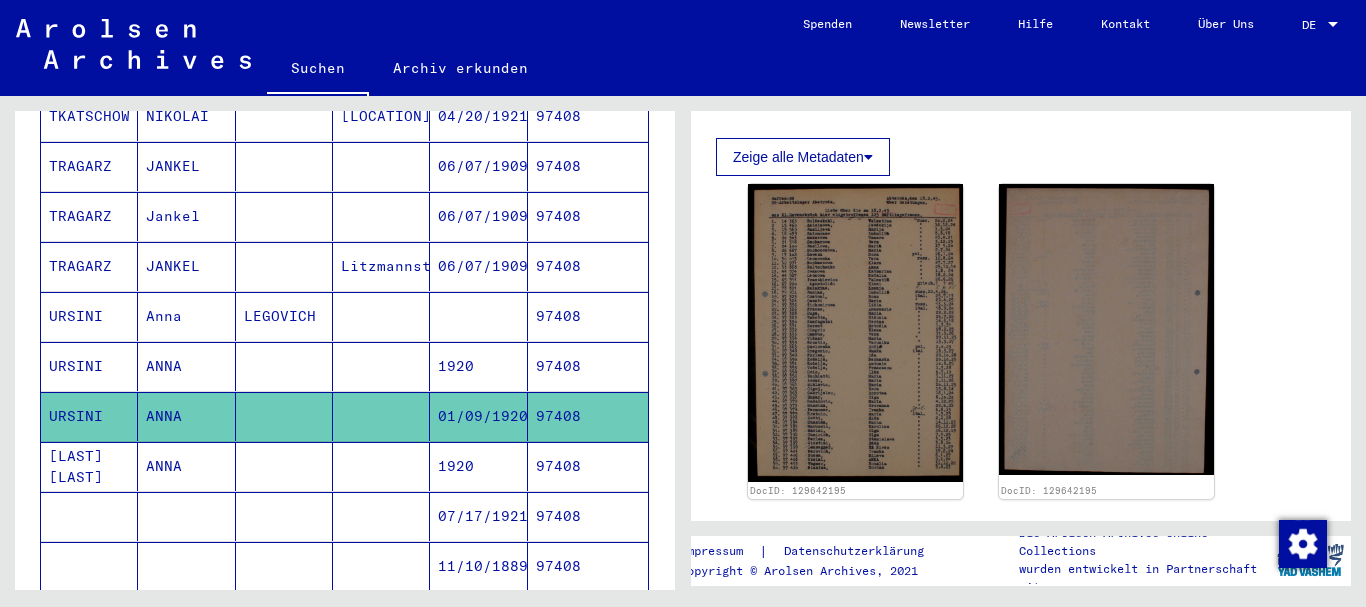 scroll, scrollTop: 0, scrollLeft: 0, axis: both 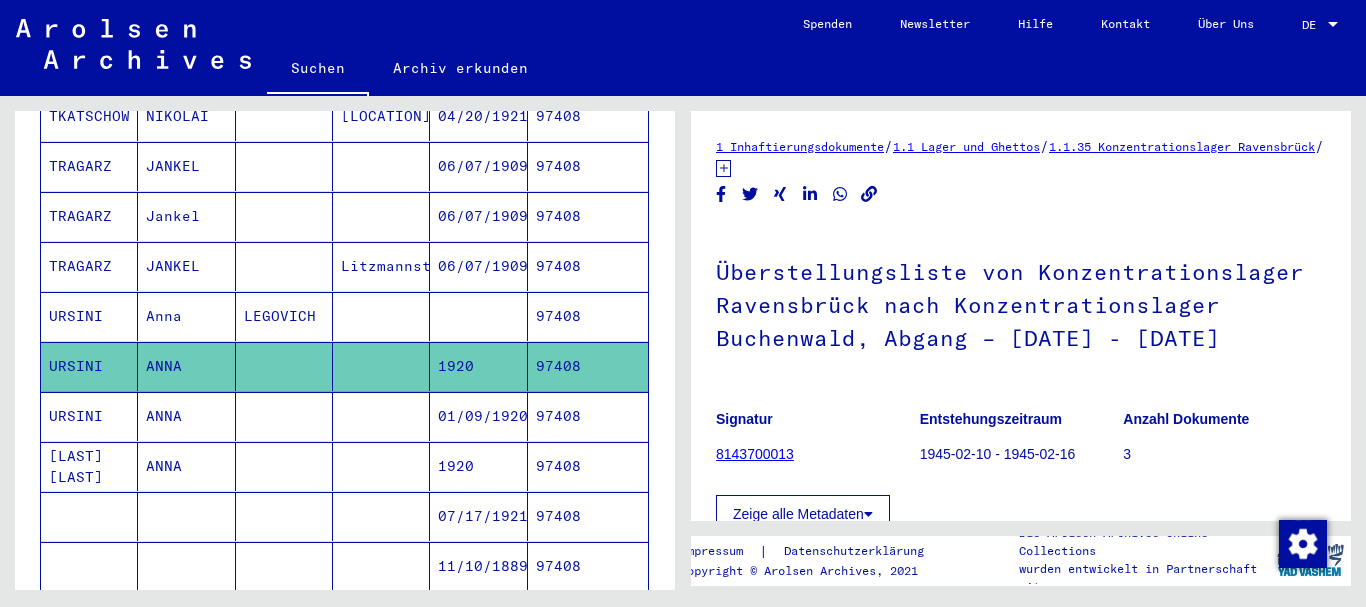 click on "[LAST] [LAST]" at bounding box center (89, 516) 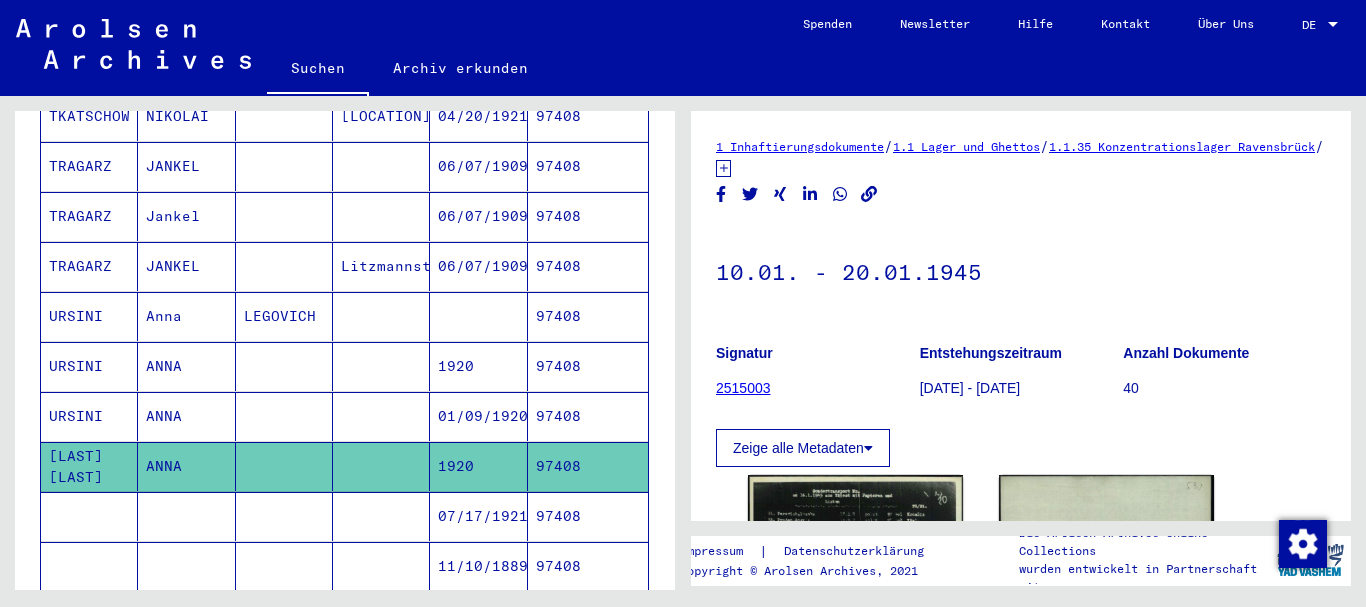 scroll, scrollTop: 0, scrollLeft: 0, axis: both 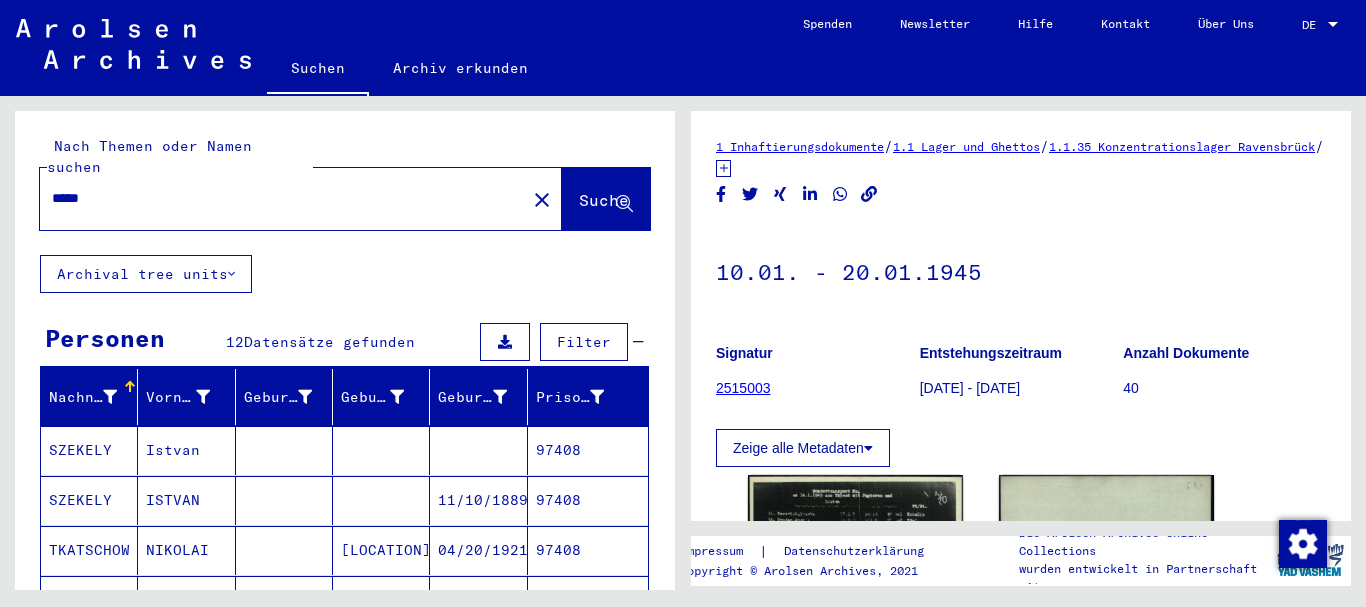 drag, startPoint x: 142, startPoint y: 181, endPoint x: 0, endPoint y: 181, distance: 142 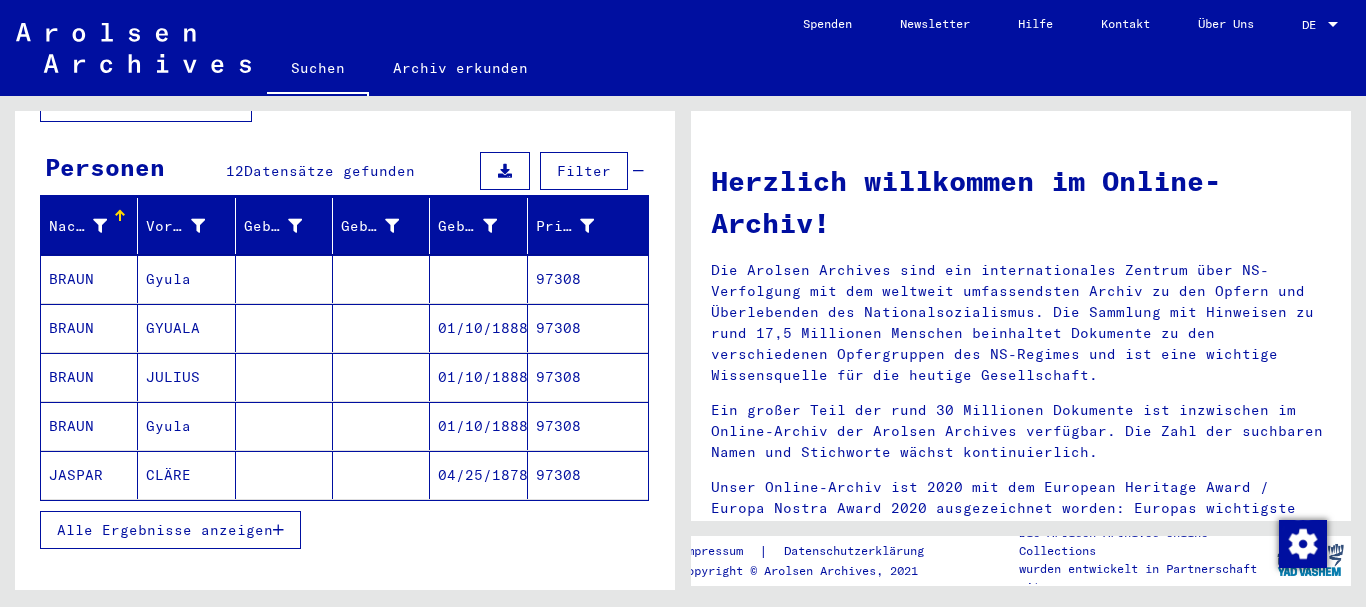 scroll, scrollTop: 217, scrollLeft: 0, axis: vertical 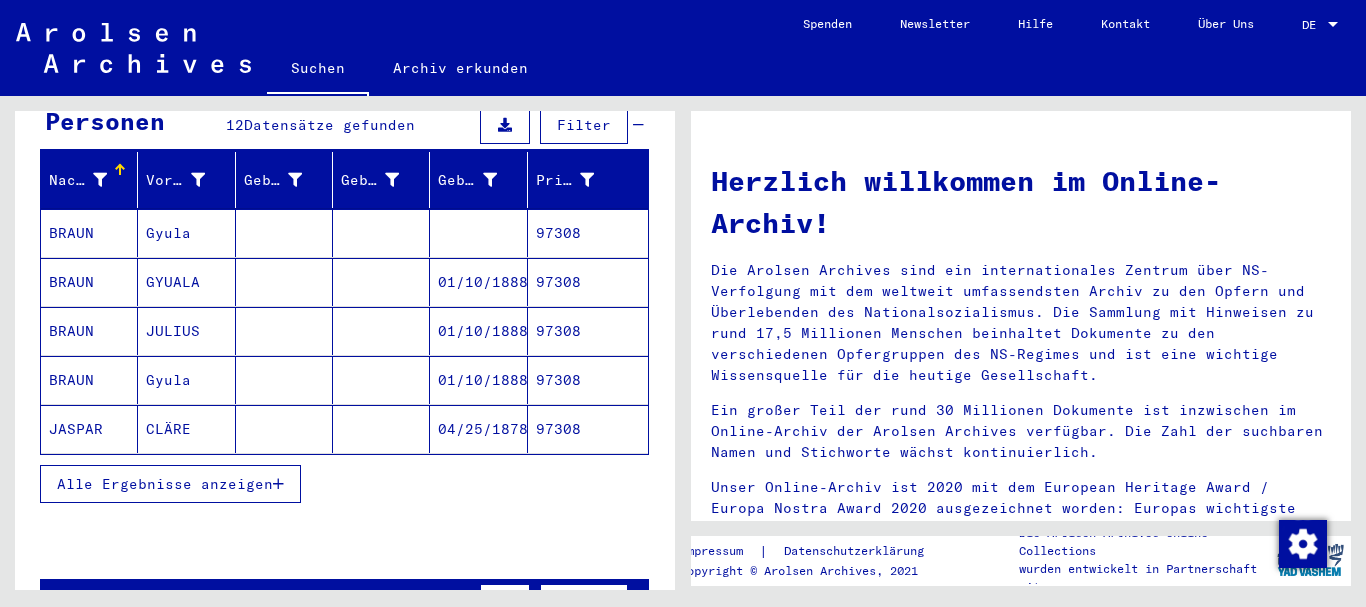 click on "Alle Ergebnisse anzeigen" at bounding box center [165, 484] 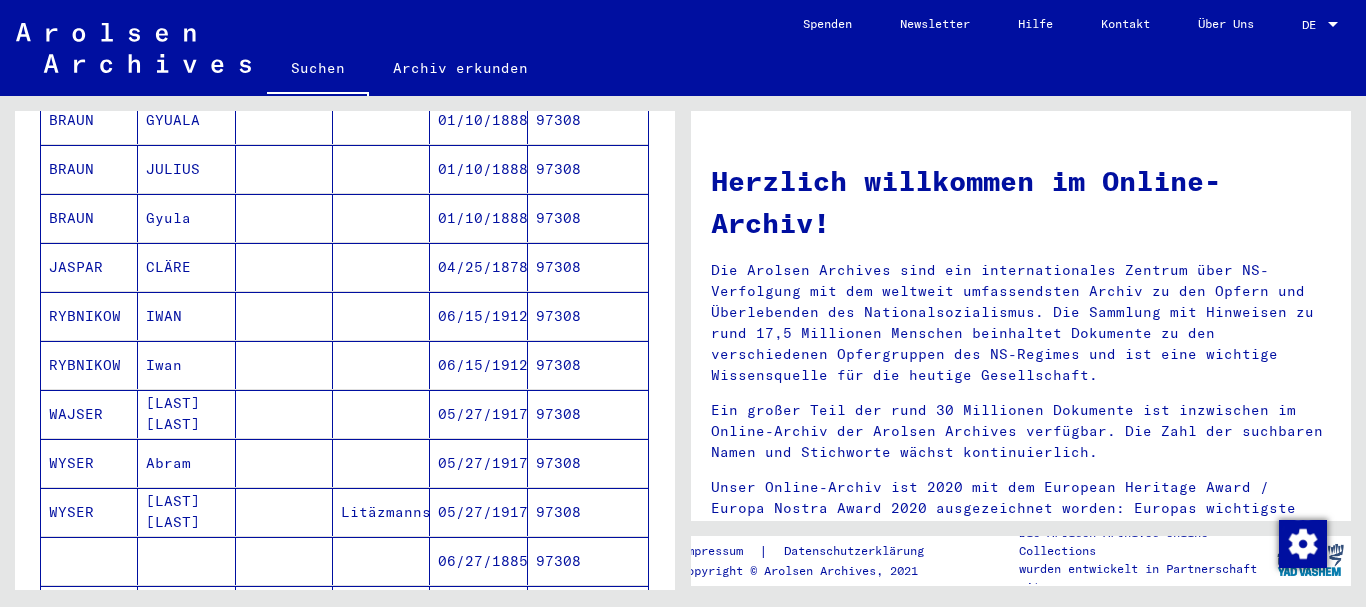 scroll, scrollTop: 325, scrollLeft: 0, axis: vertical 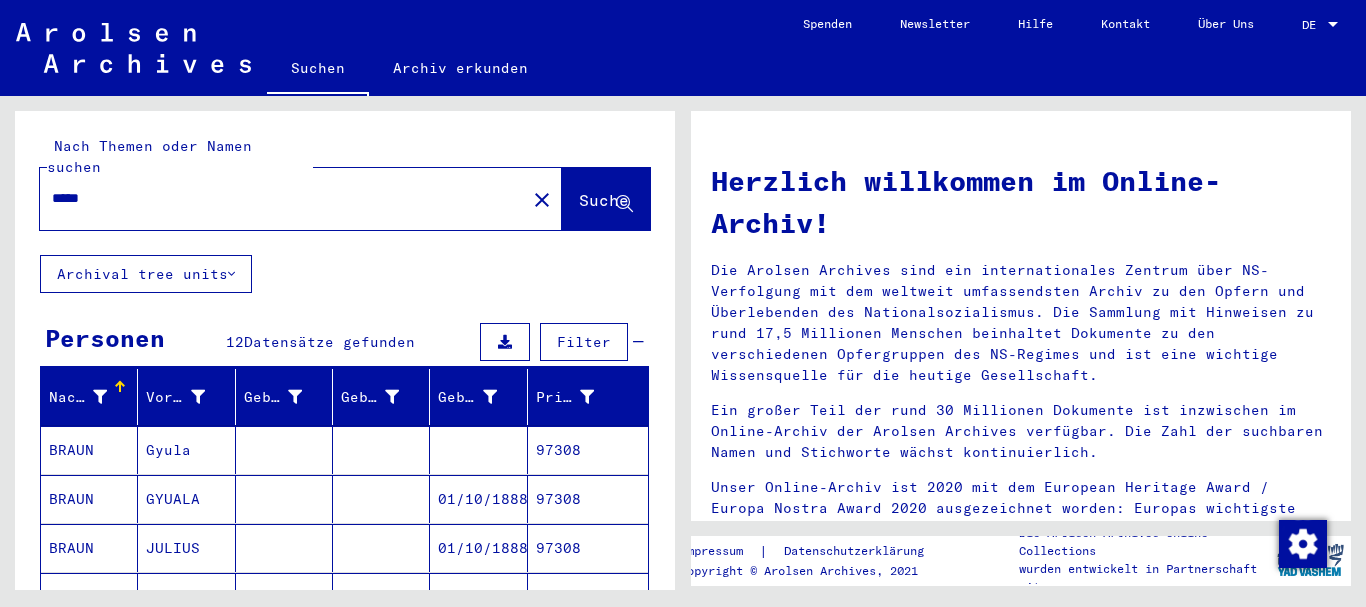 drag, startPoint x: 118, startPoint y: 180, endPoint x: 0, endPoint y: 193, distance: 118.71394 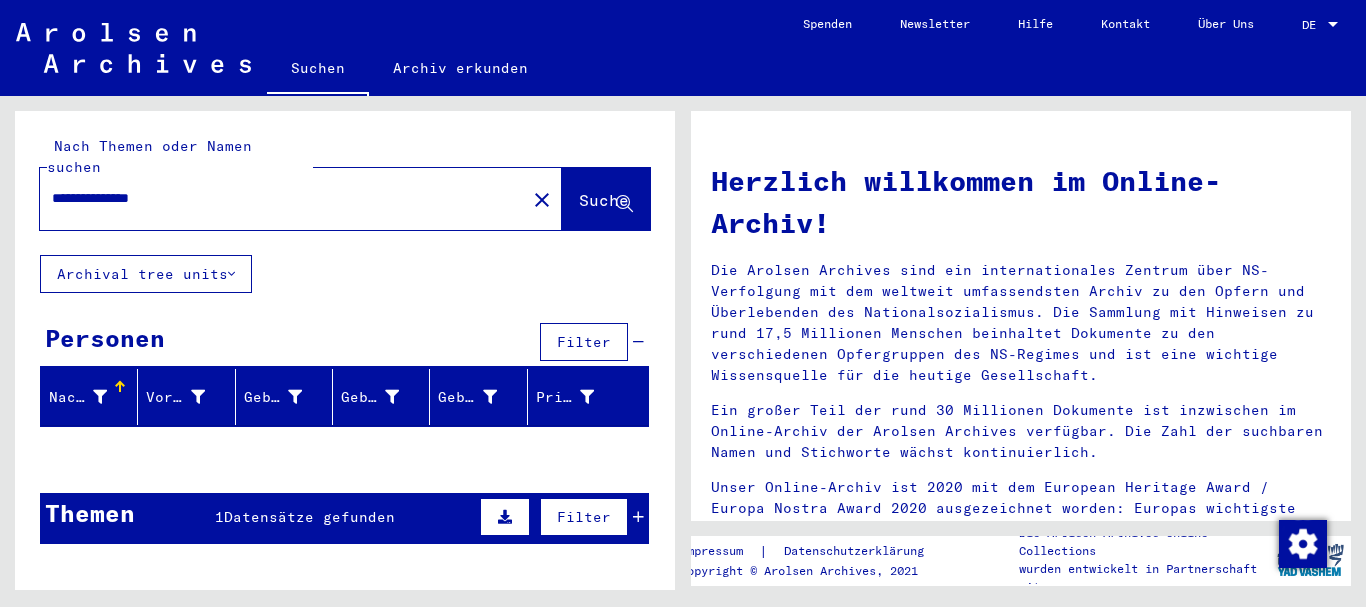click on "Datensätze gefunden" at bounding box center (309, 517) 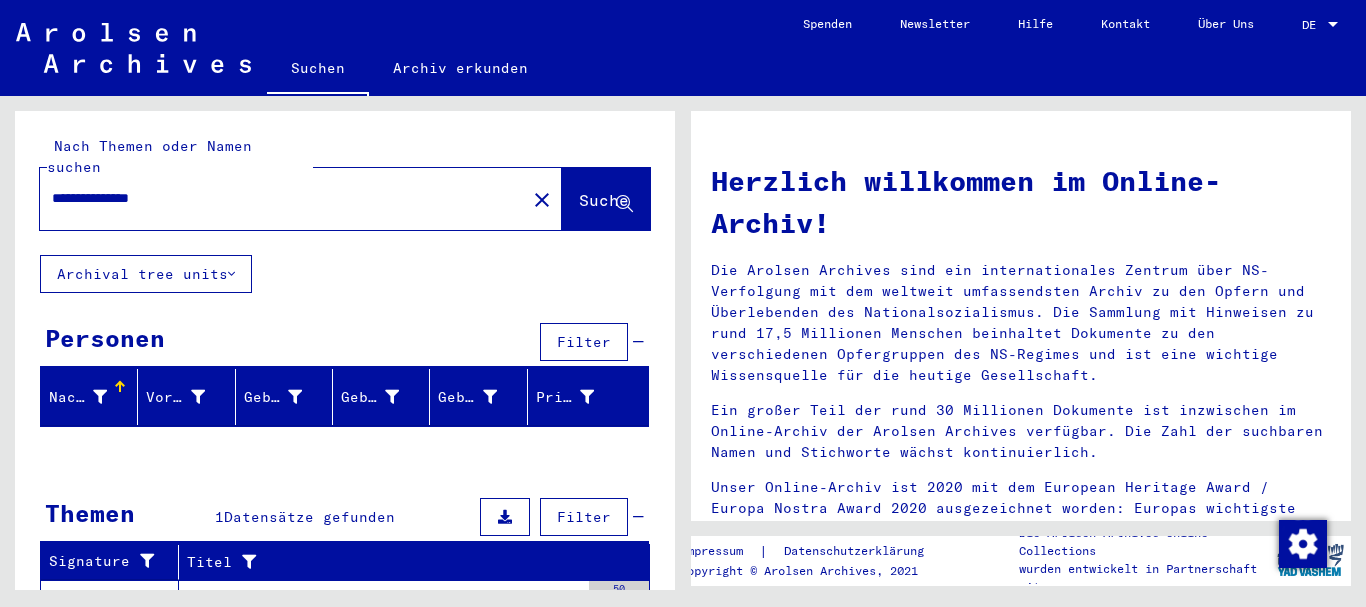 scroll, scrollTop: 121, scrollLeft: 0, axis: vertical 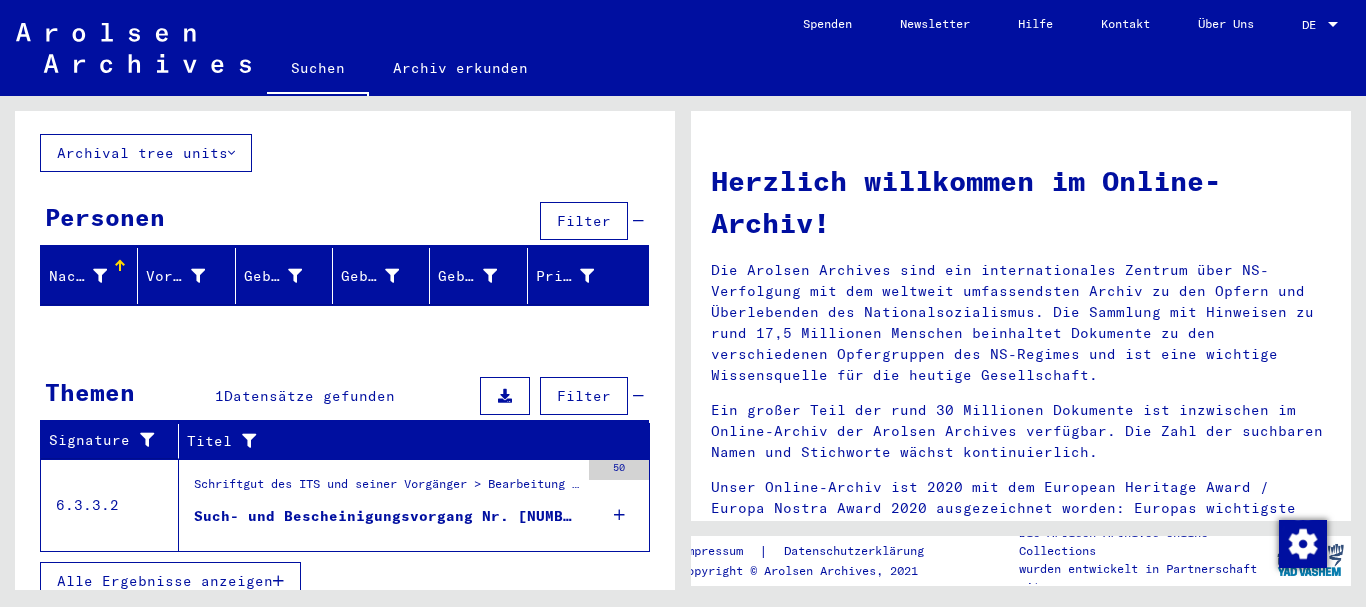drag, startPoint x: 366, startPoint y: 505, endPoint x: 842, endPoint y: 385, distance: 490.89307 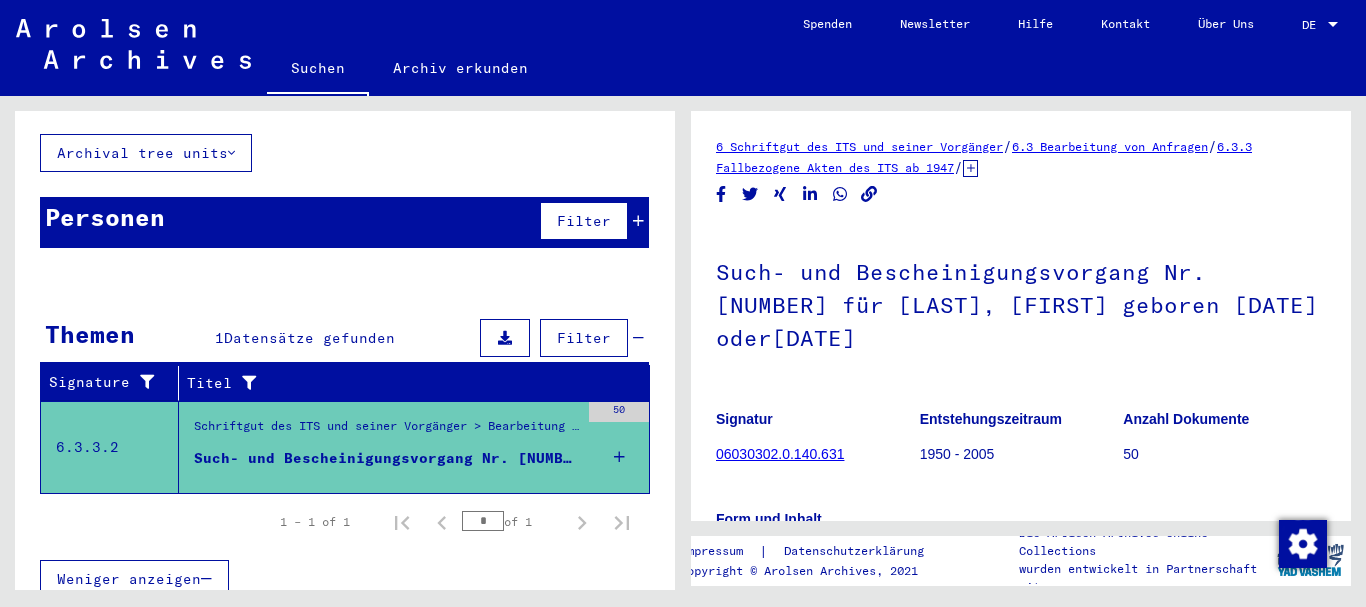 scroll, scrollTop: 119, scrollLeft: 0, axis: vertical 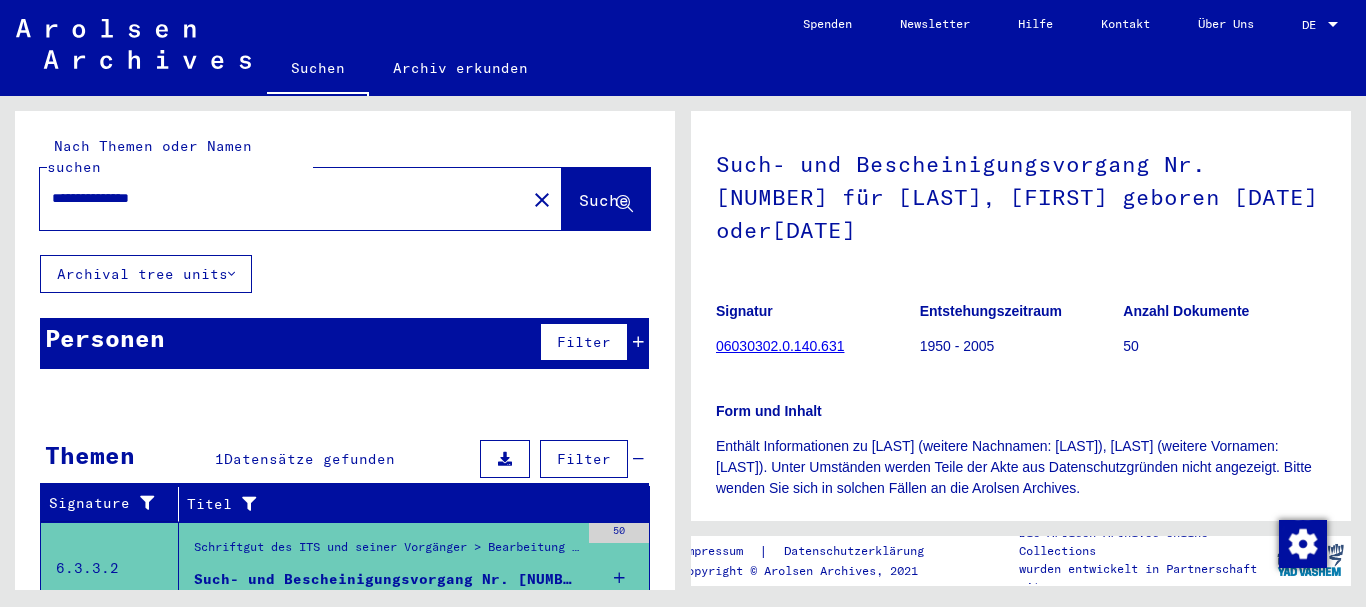 drag, startPoint x: 216, startPoint y: 180, endPoint x: 0, endPoint y: 166, distance: 216.45323 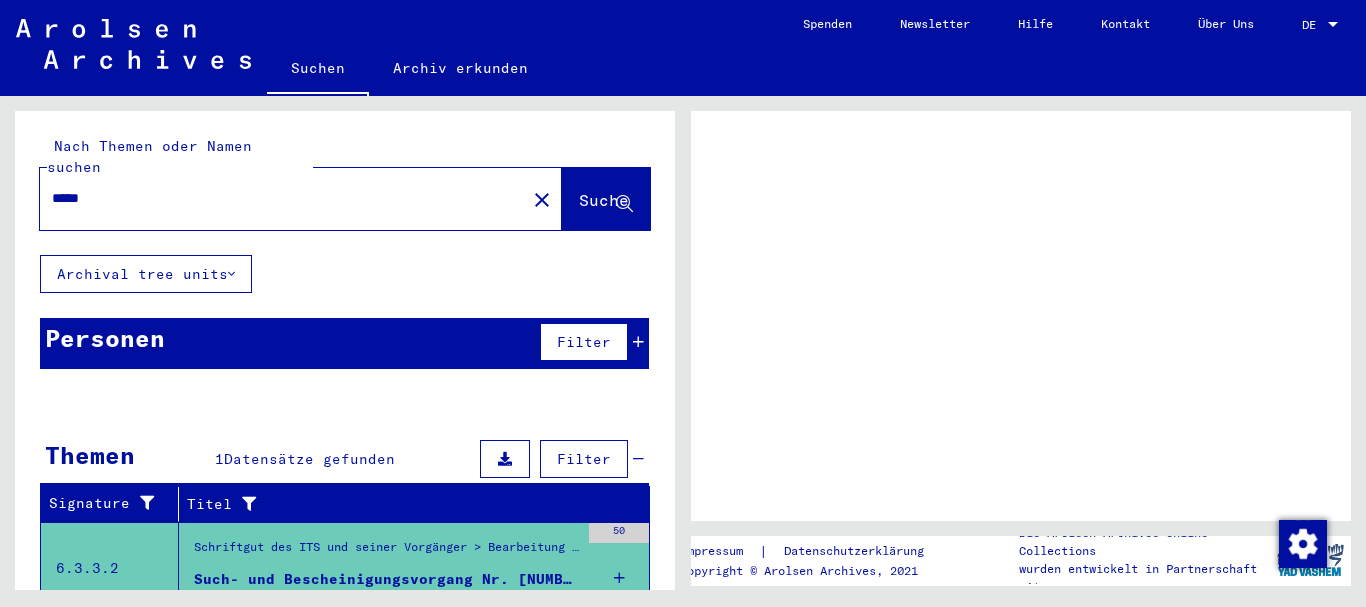 scroll, scrollTop: 0, scrollLeft: 0, axis: both 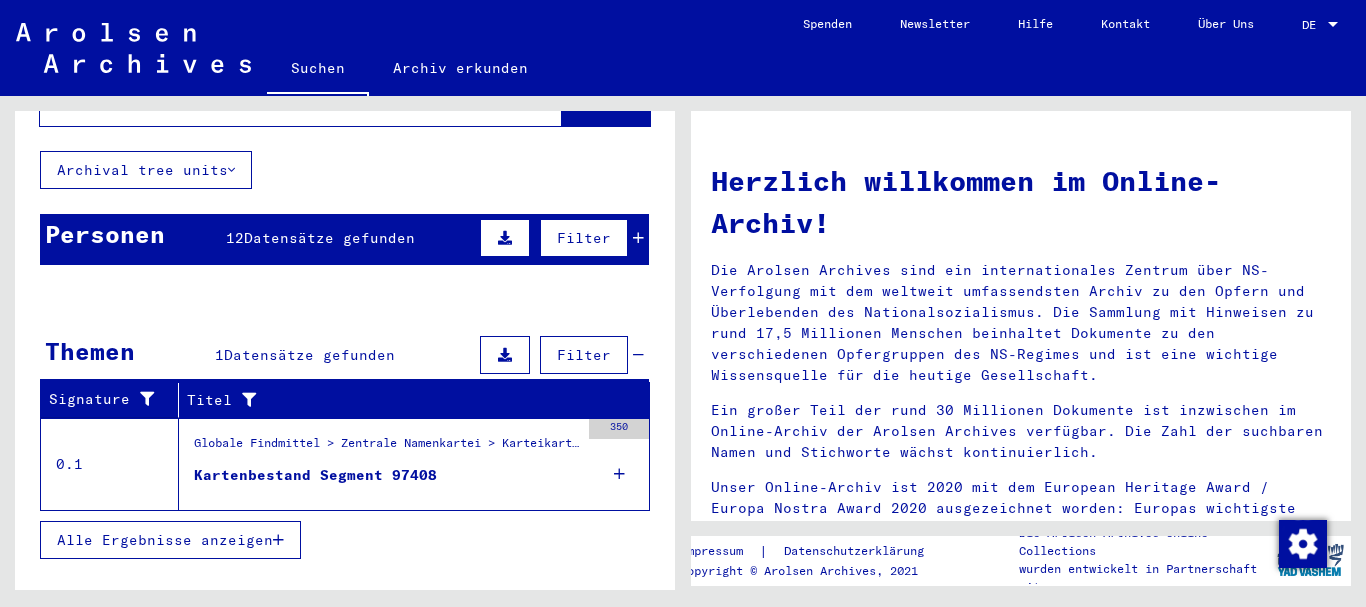 drag, startPoint x: 177, startPoint y: 207, endPoint x: 198, endPoint y: 216, distance: 22.847319 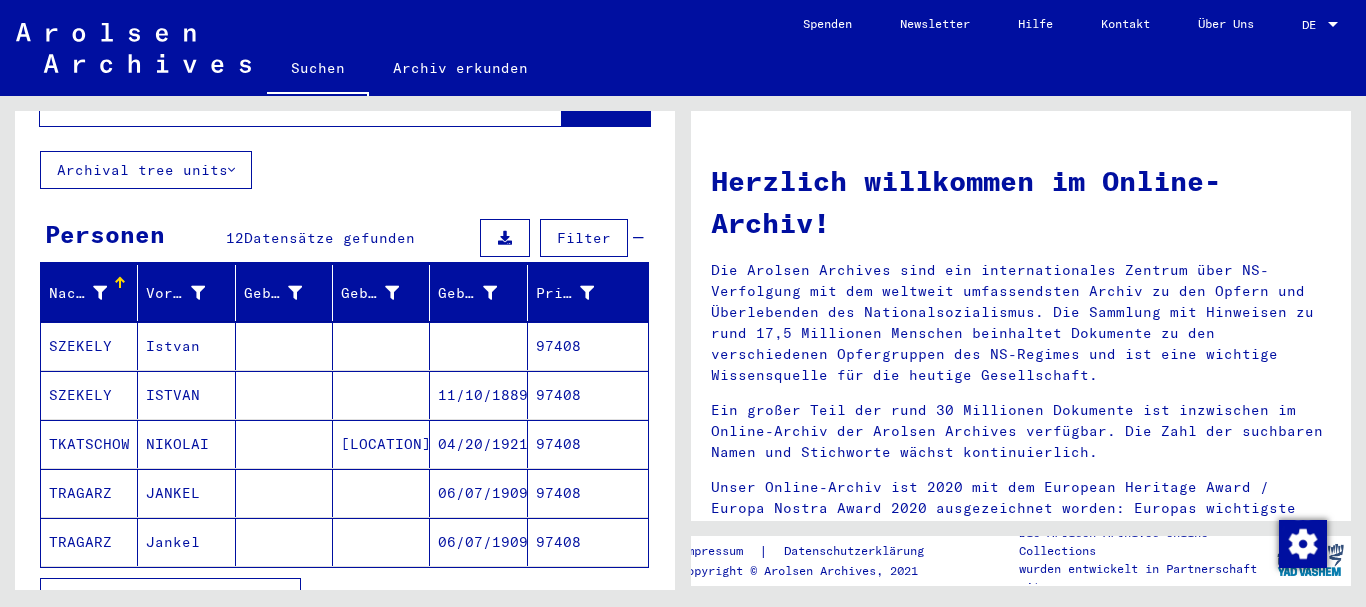 drag, startPoint x: 123, startPoint y: 575, endPoint x: 128, endPoint y: 518, distance: 57.21888 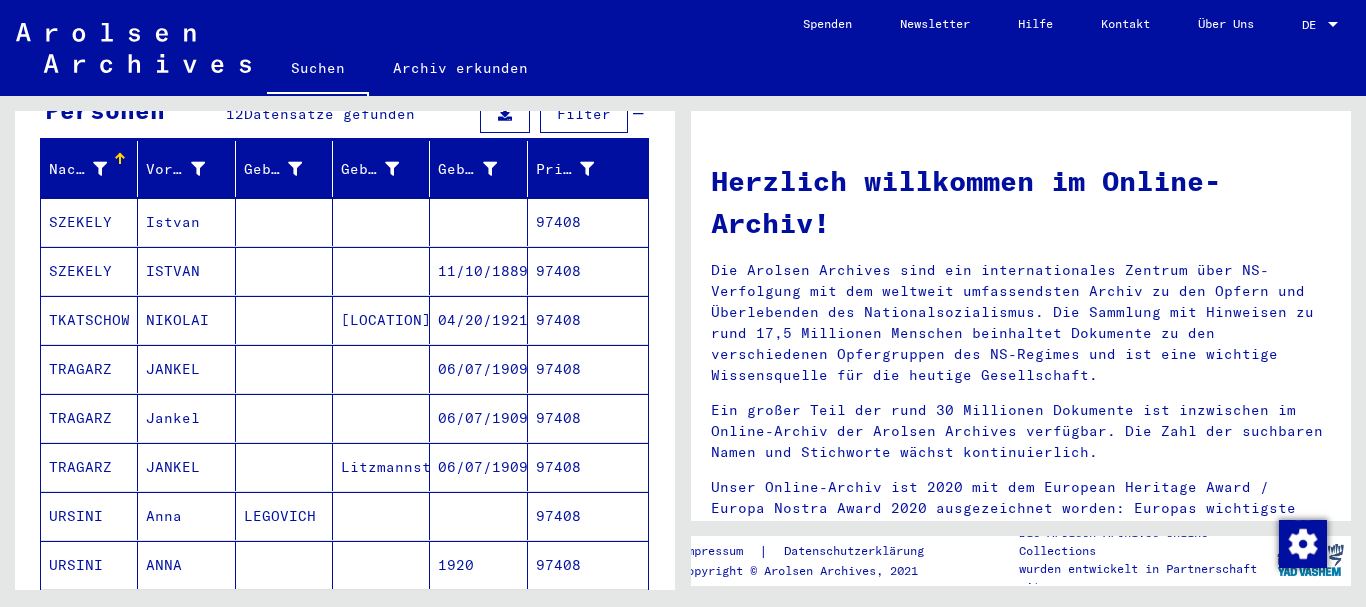 scroll, scrollTop: 320, scrollLeft: 0, axis: vertical 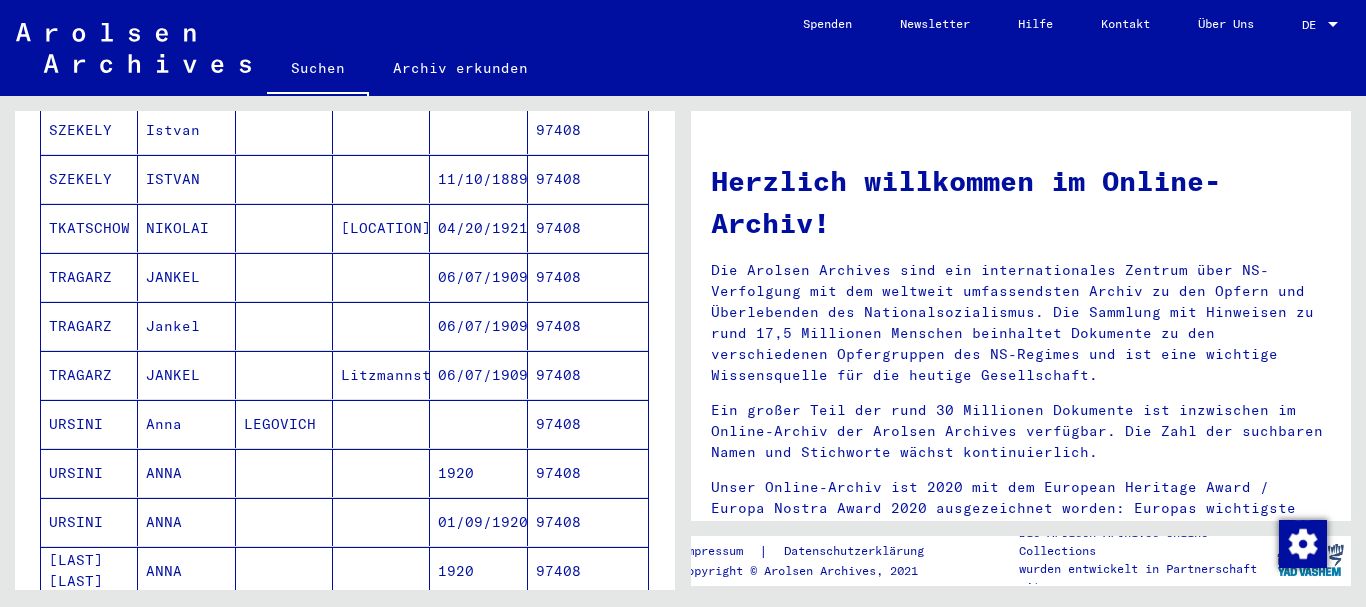 click on "URSINI" at bounding box center [89, 473] 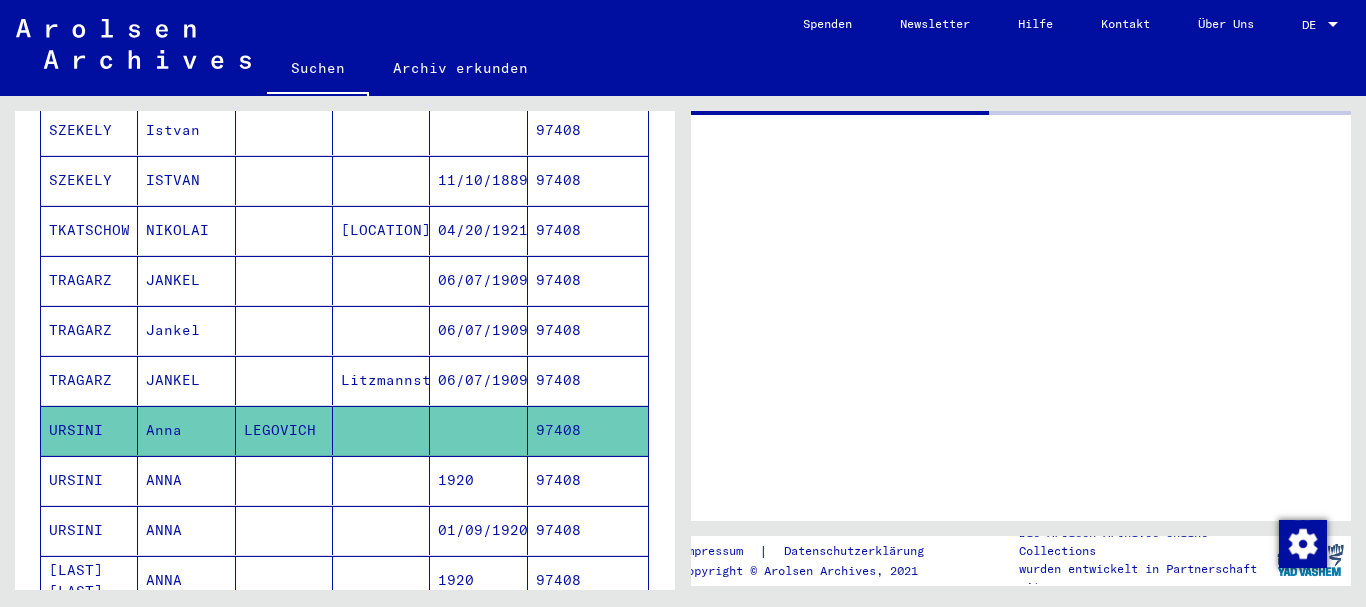 scroll, scrollTop: 320, scrollLeft: 0, axis: vertical 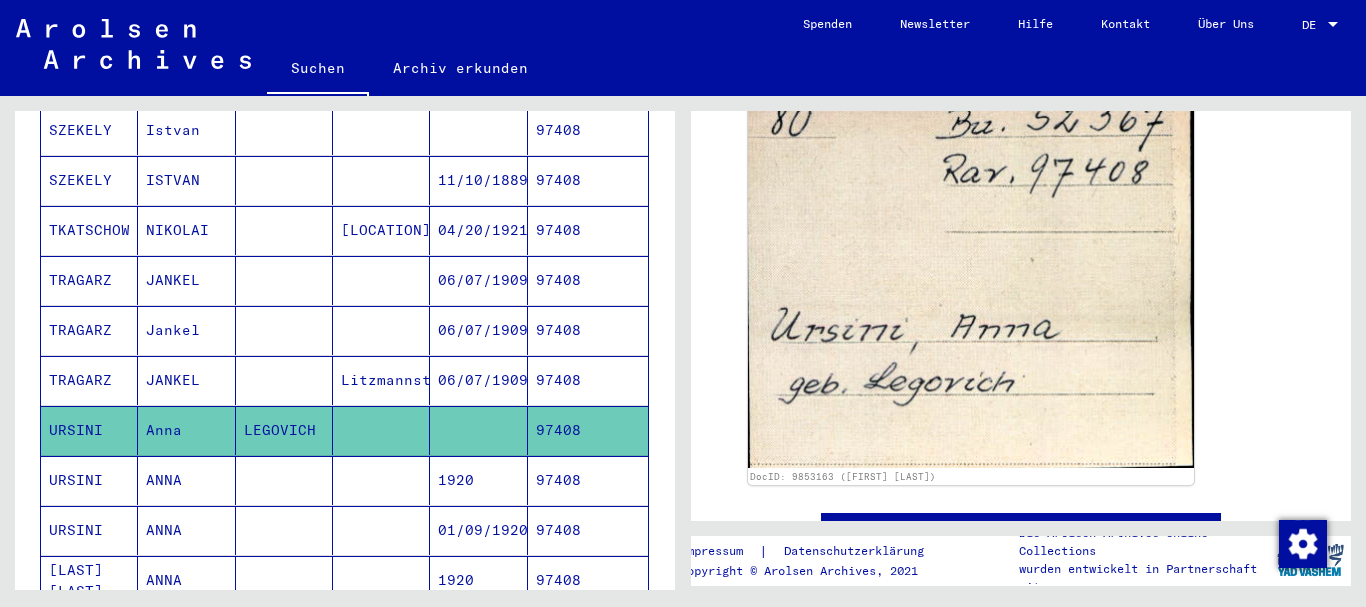 click at bounding box center [284, 530] 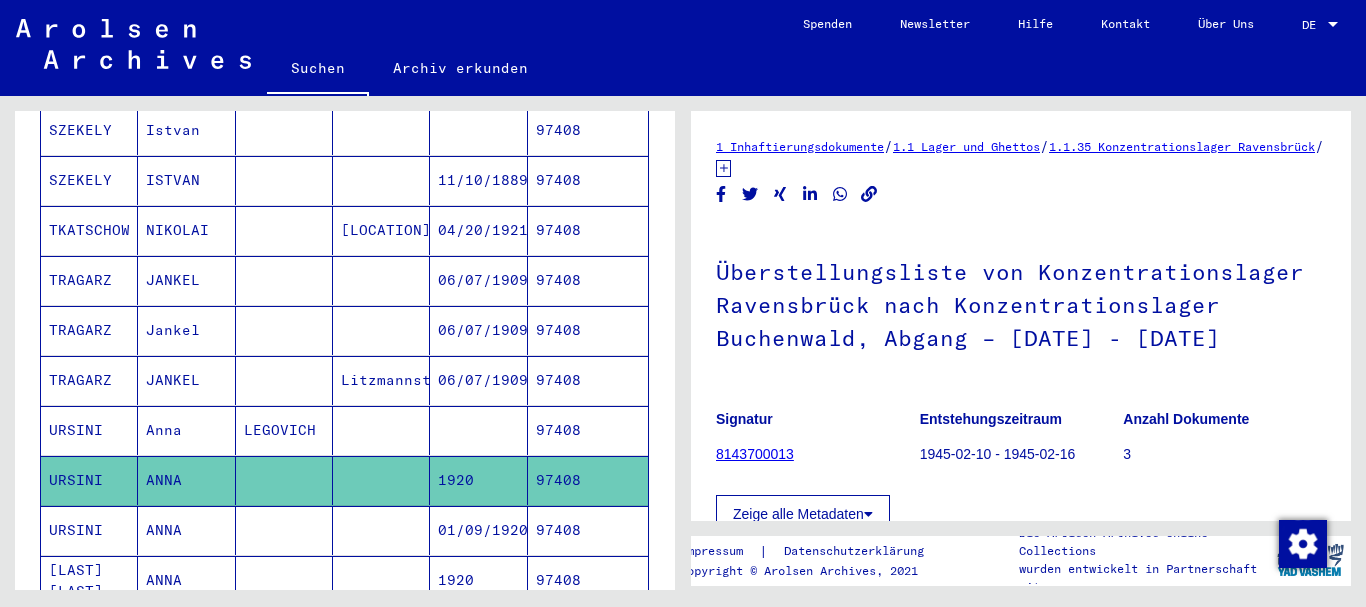 scroll, scrollTop: 324, scrollLeft: 0, axis: vertical 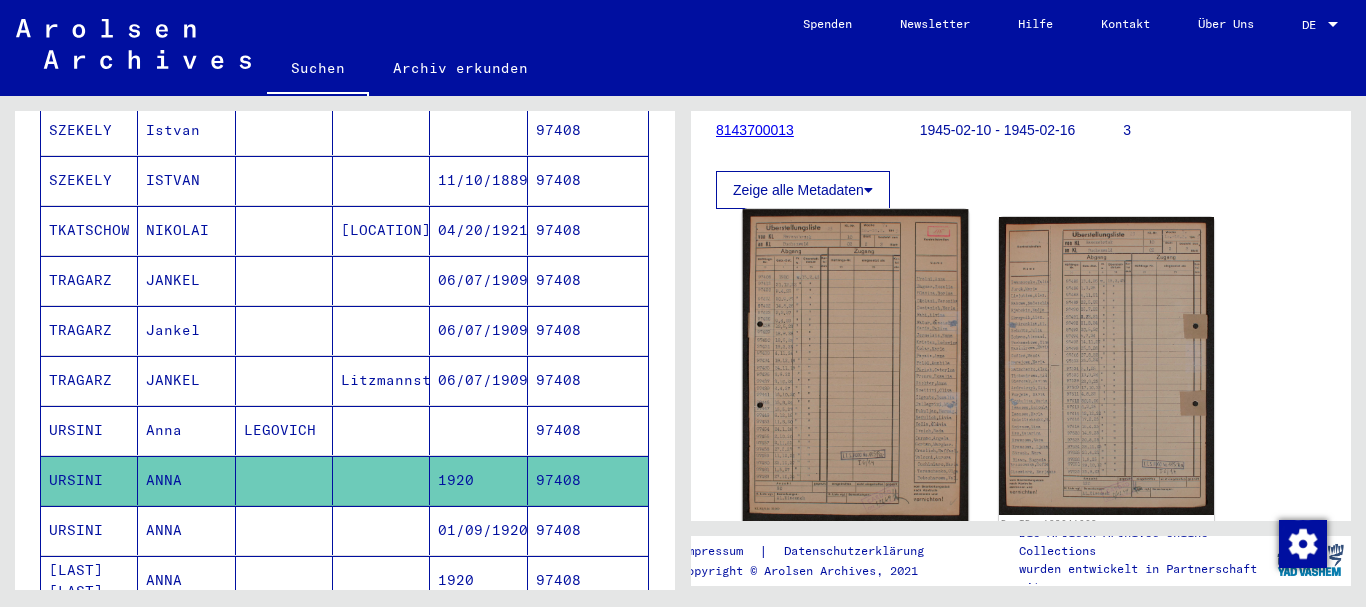 click 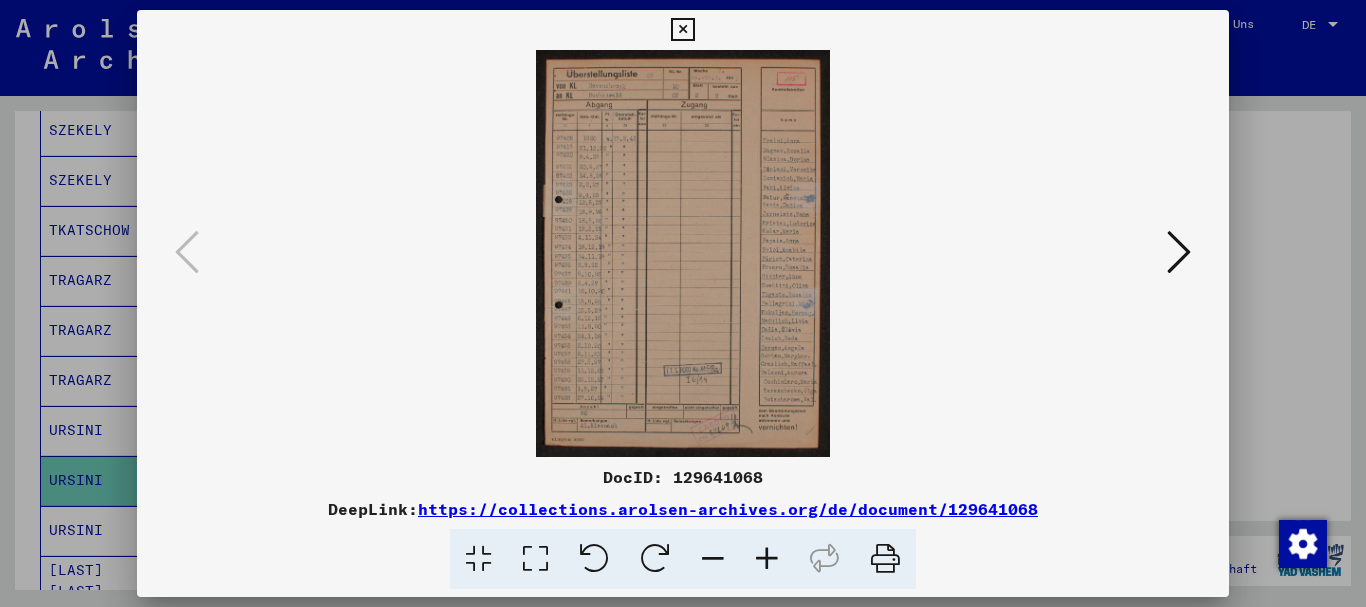 click at bounding box center (767, 559) 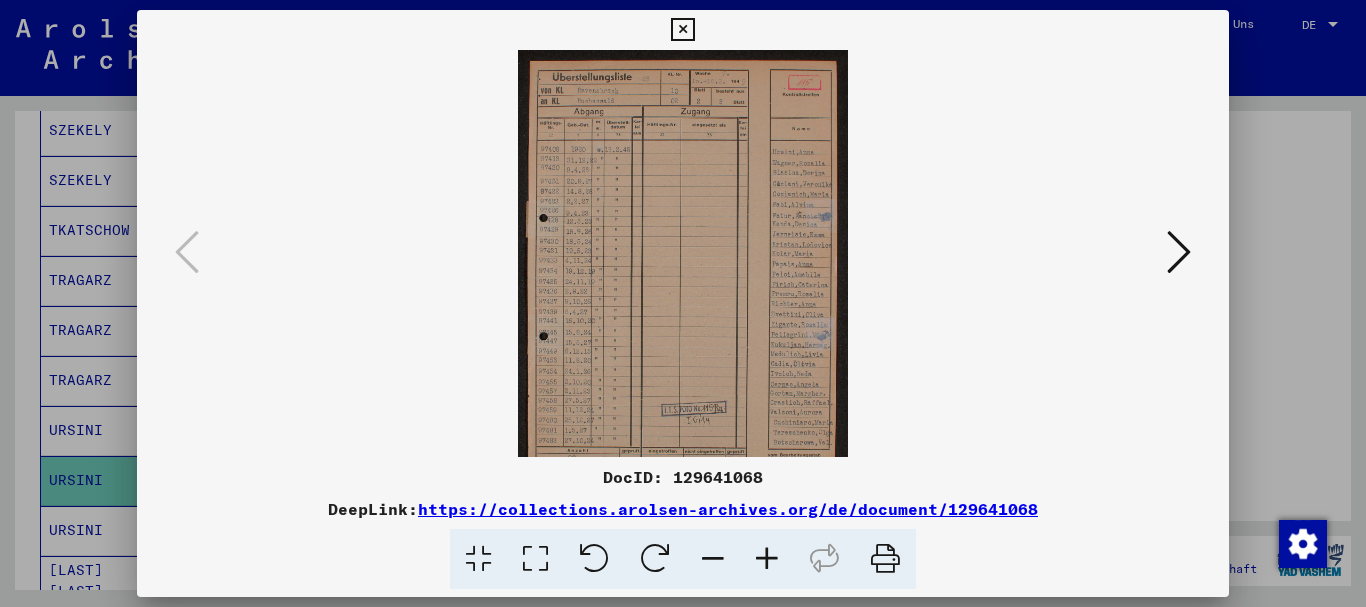 click at bounding box center (767, 559) 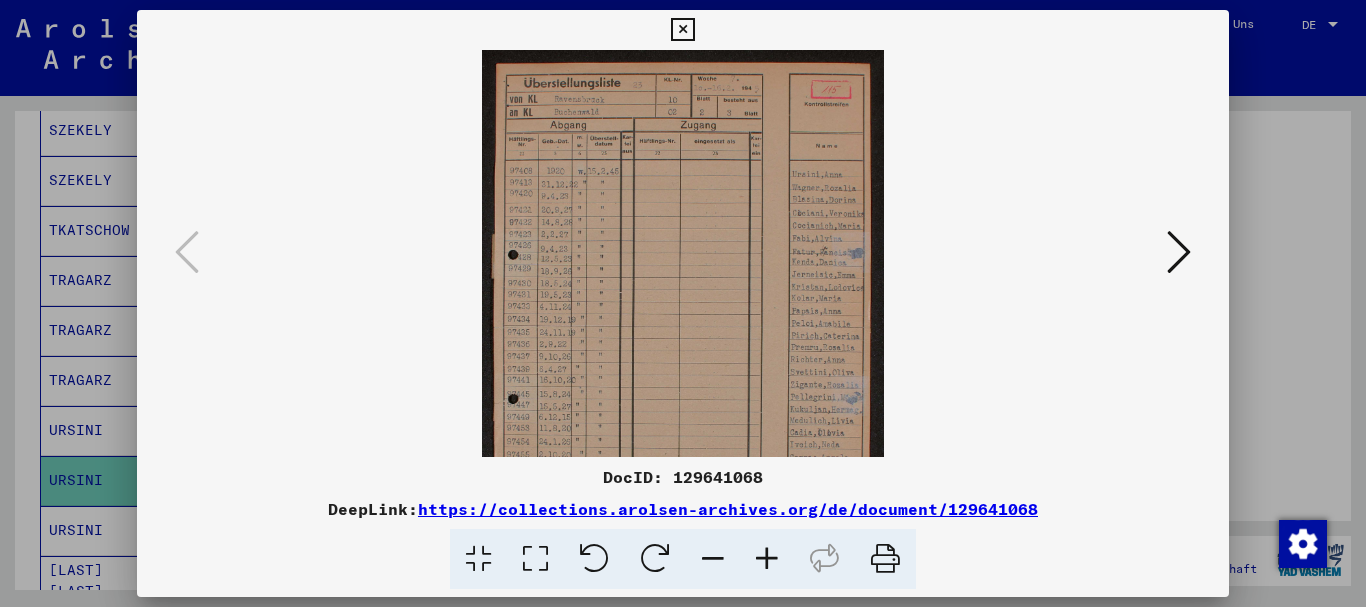 click at bounding box center [767, 559] 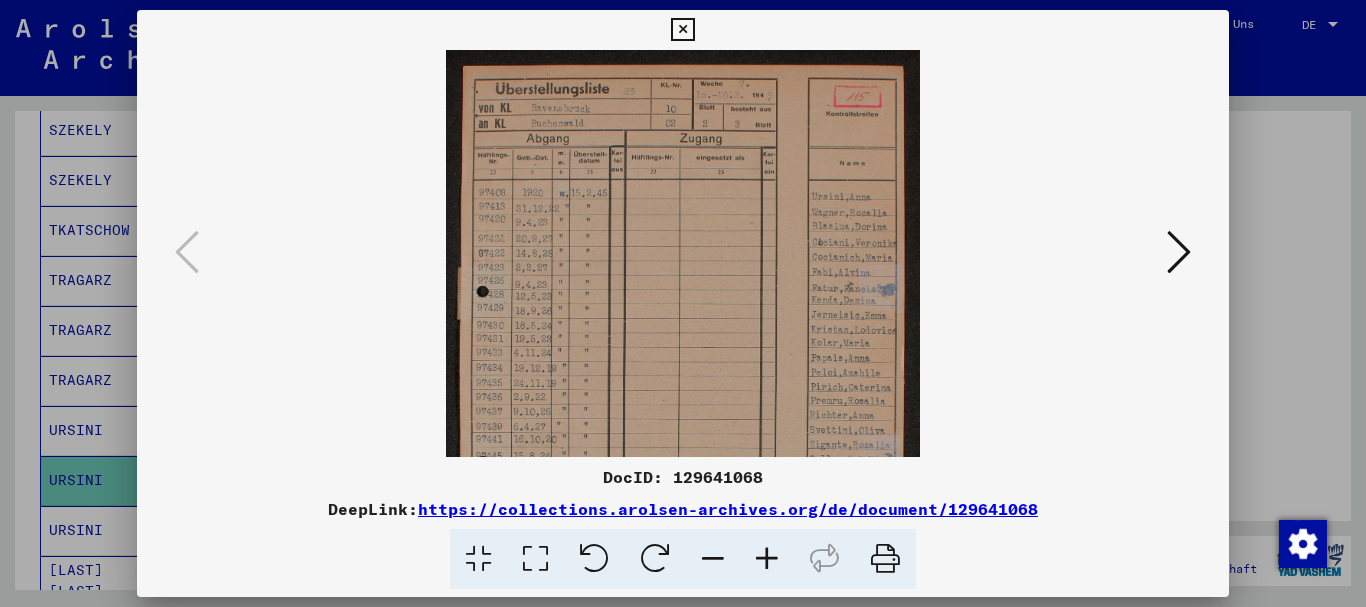 click at bounding box center (767, 559) 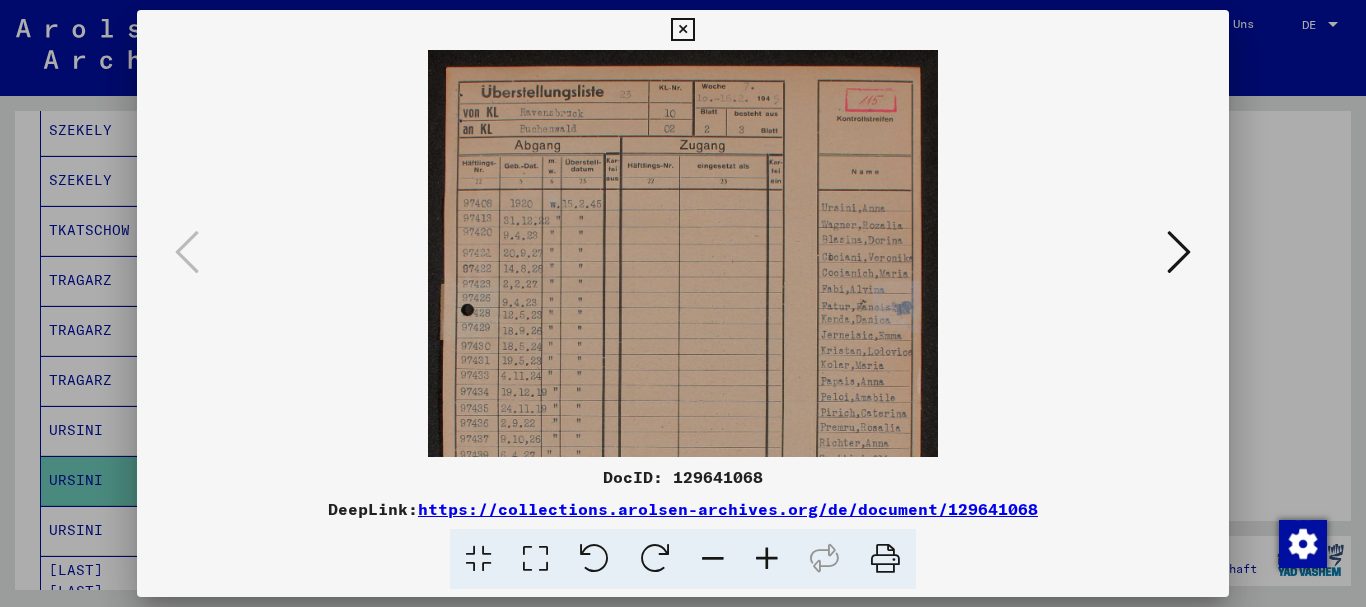 click at bounding box center [767, 559] 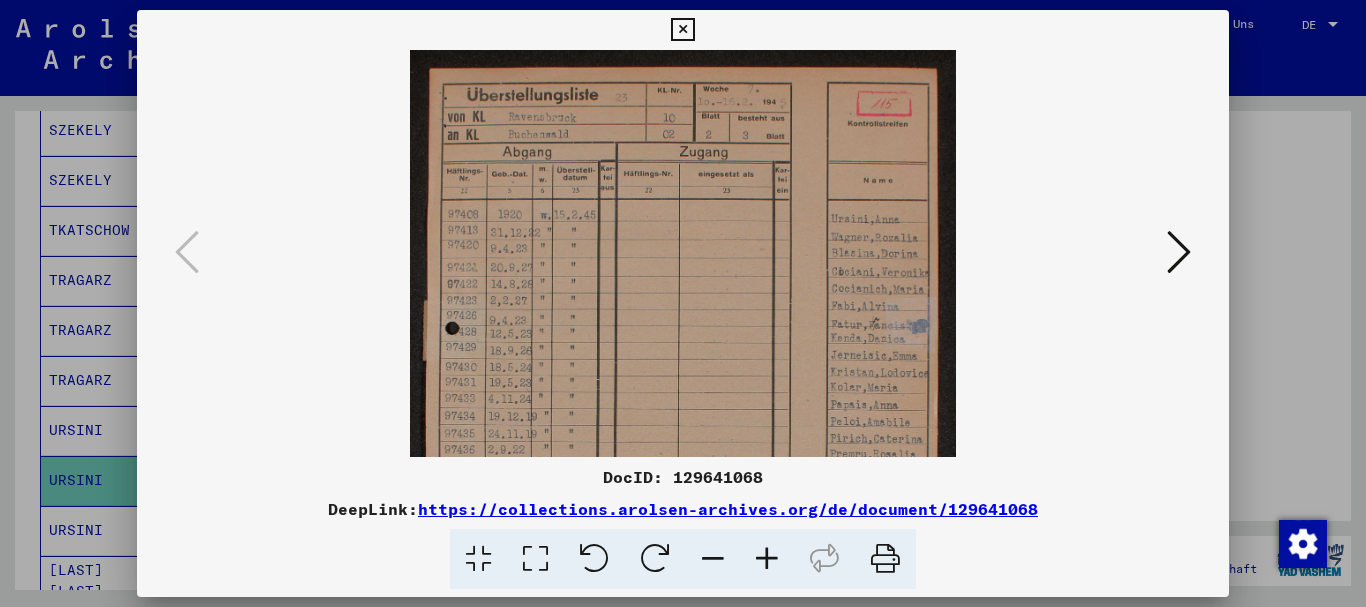 click at bounding box center (767, 559) 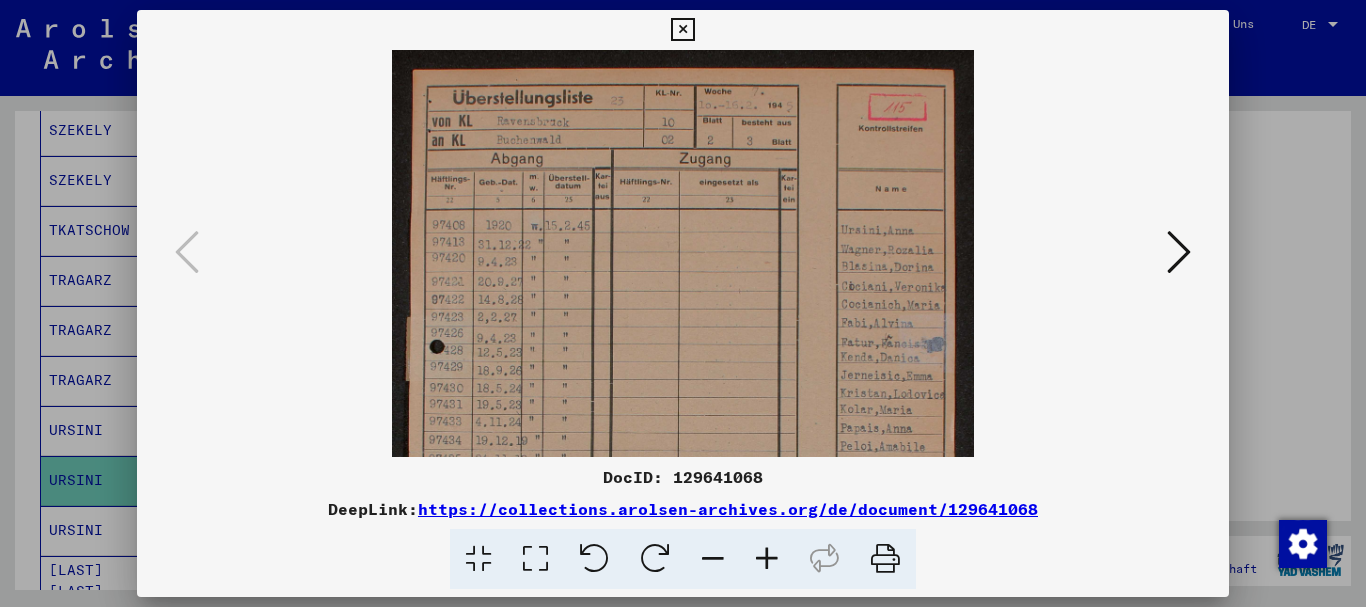click at bounding box center [767, 559] 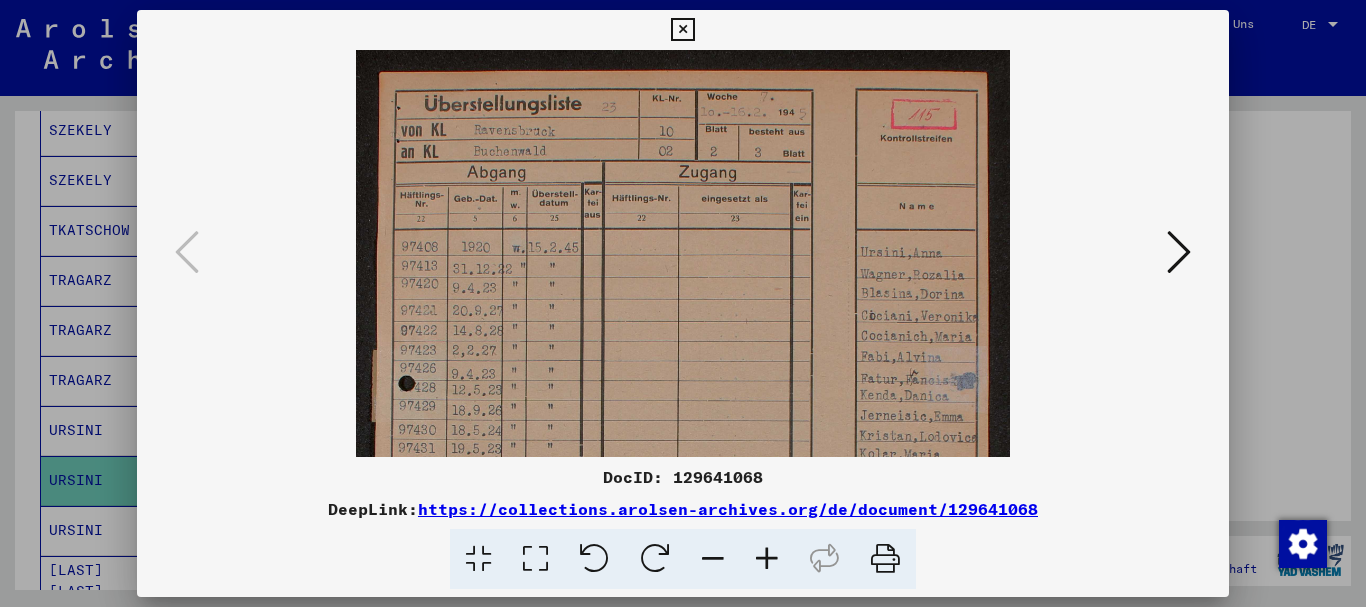 click at bounding box center (767, 559) 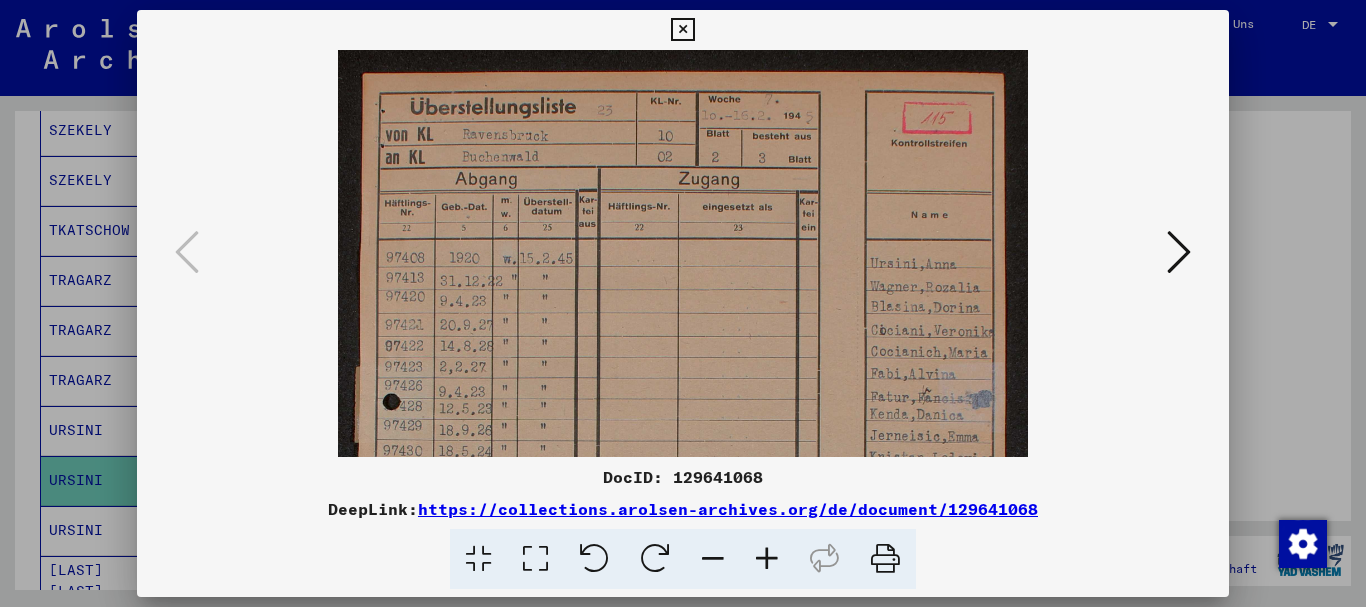 click at bounding box center (767, 559) 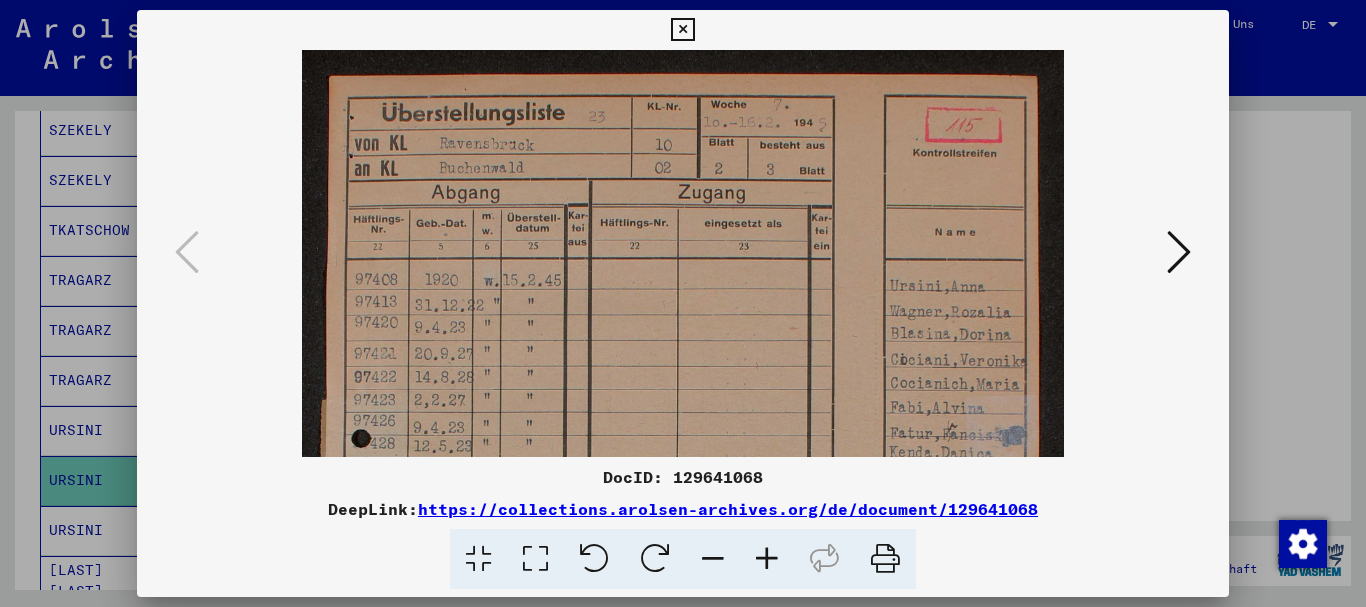 click at bounding box center (767, 559) 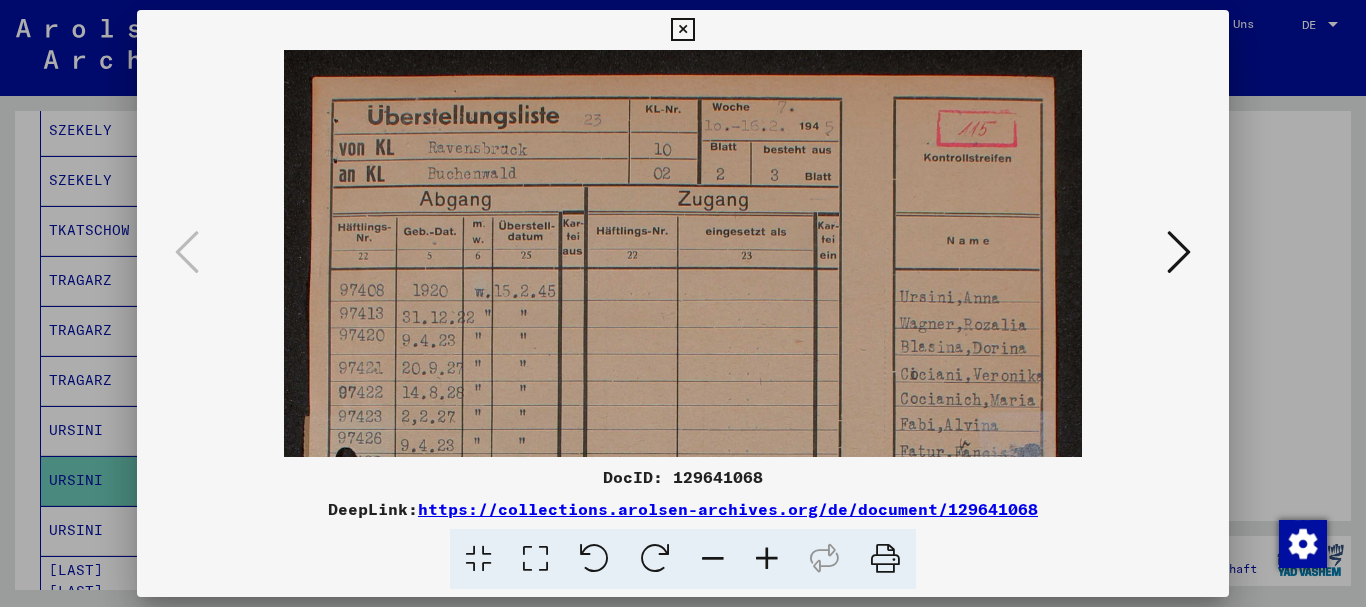click at bounding box center [767, 559] 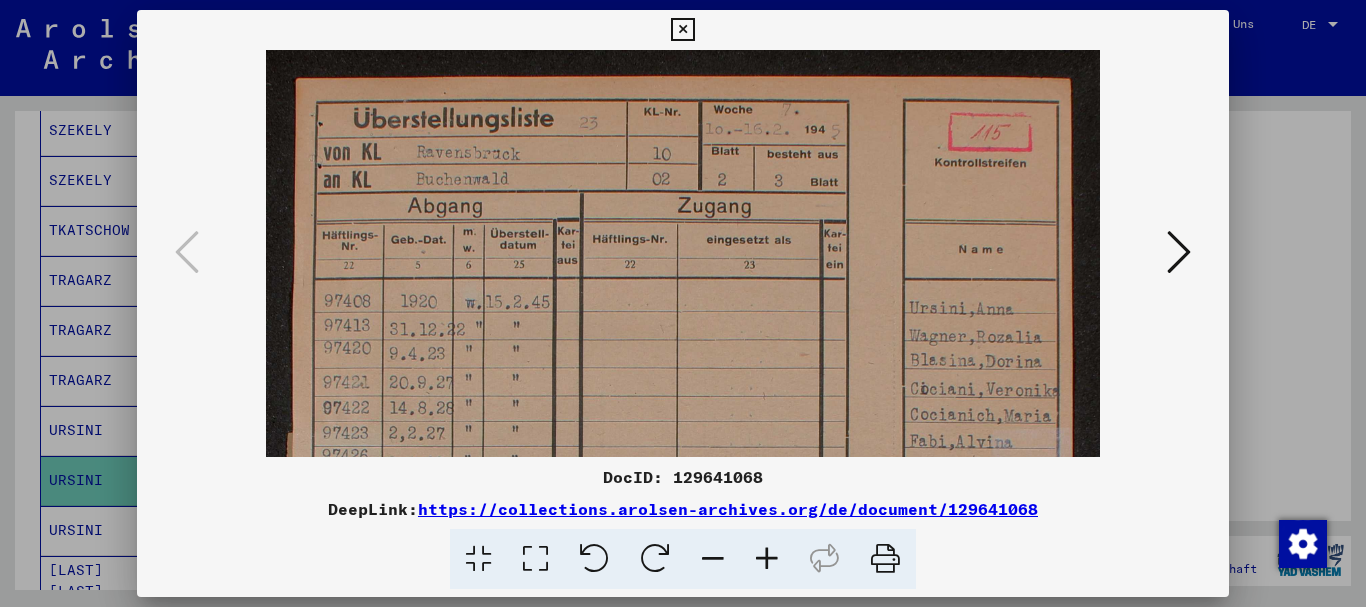 scroll, scrollTop: 97, scrollLeft: 0, axis: vertical 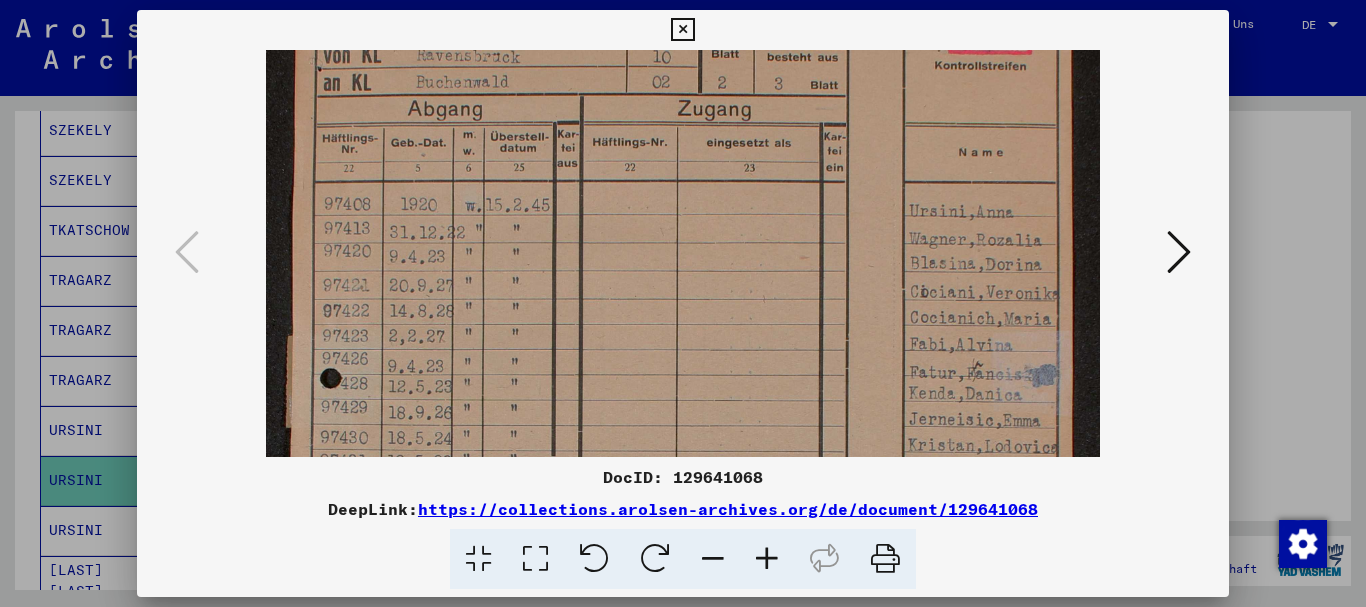drag, startPoint x: 561, startPoint y: 353, endPoint x: 537, endPoint y: 293, distance: 64.62198 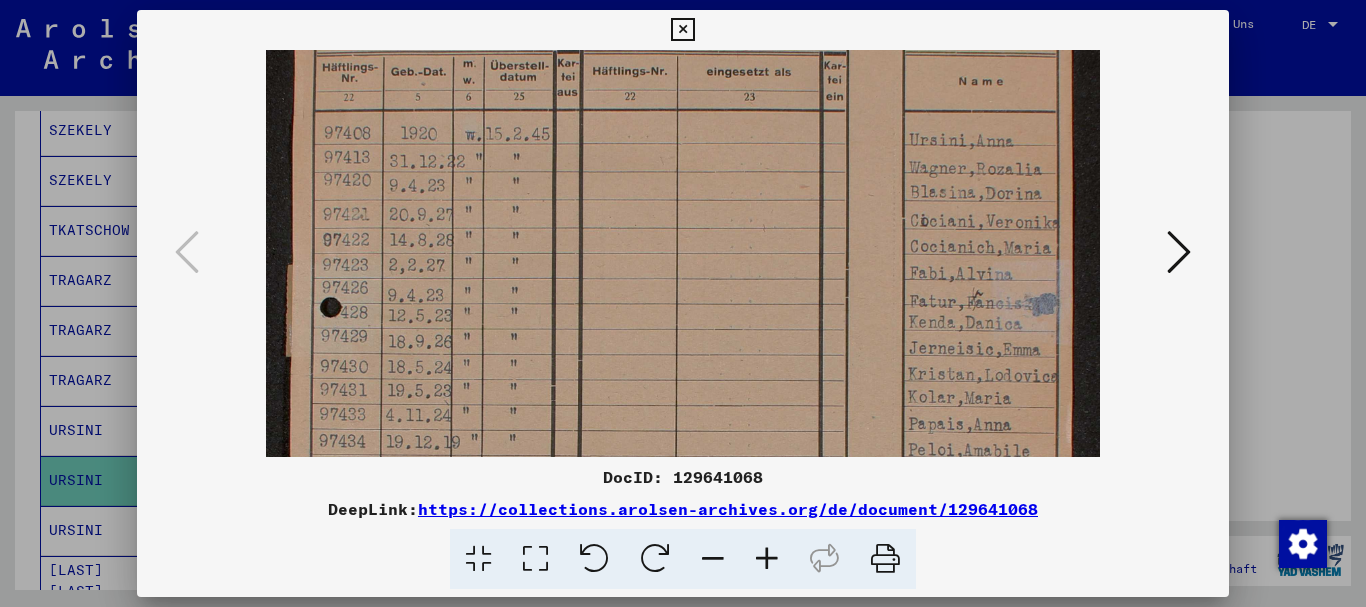 drag, startPoint x: 591, startPoint y: 350, endPoint x: 559, endPoint y: 248, distance: 106.901825 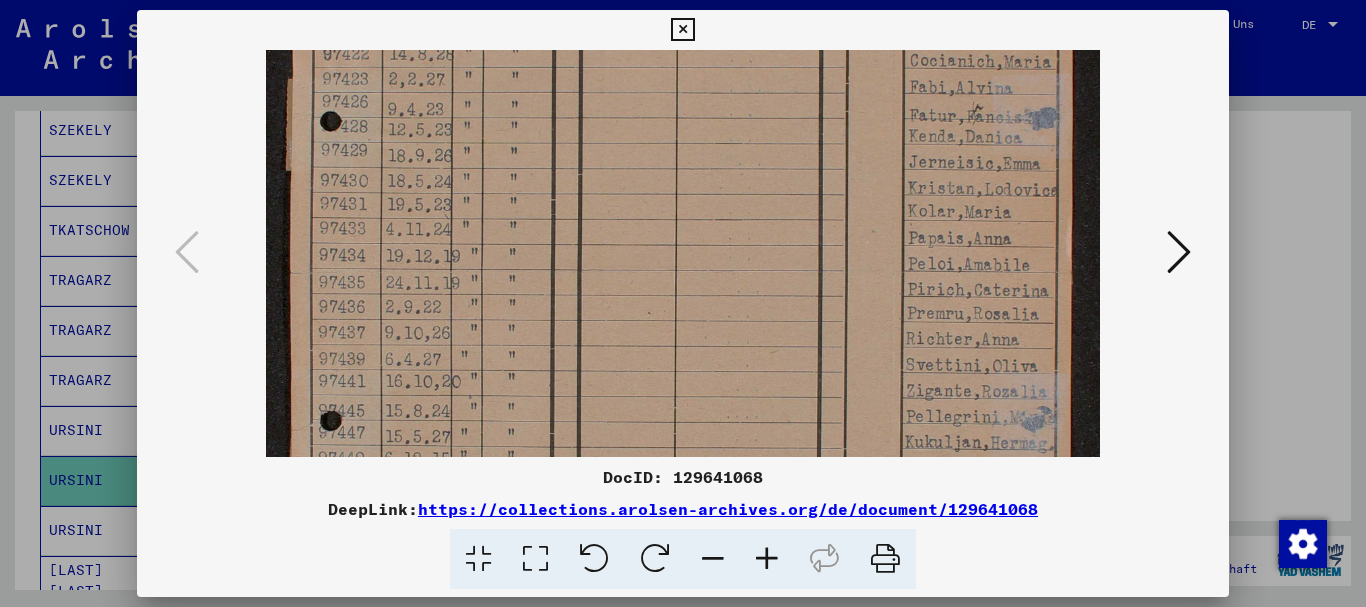 drag, startPoint x: 592, startPoint y: 388, endPoint x: 539, endPoint y: 218, distance: 178.0702 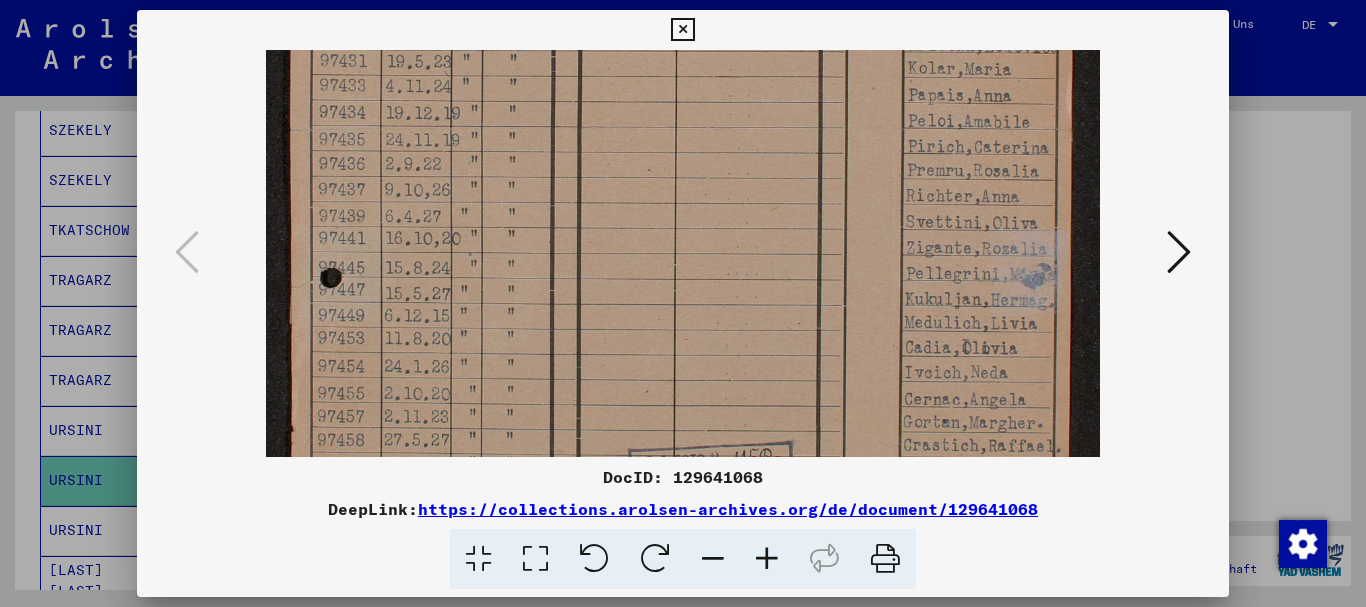 drag, startPoint x: 569, startPoint y: 365, endPoint x: 546, endPoint y: 186, distance: 180.4716 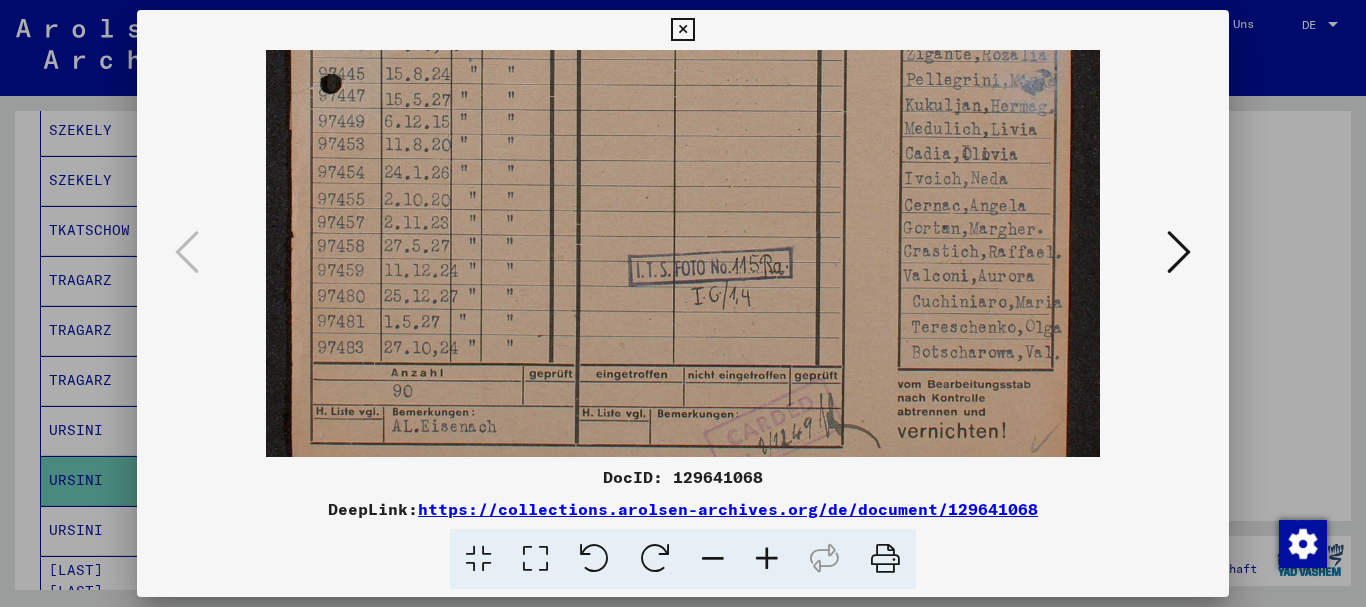 drag, startPoint x: 585, startPoint y: 355, endPoint x: 548, endPoint y: 190, distance: 169.09761 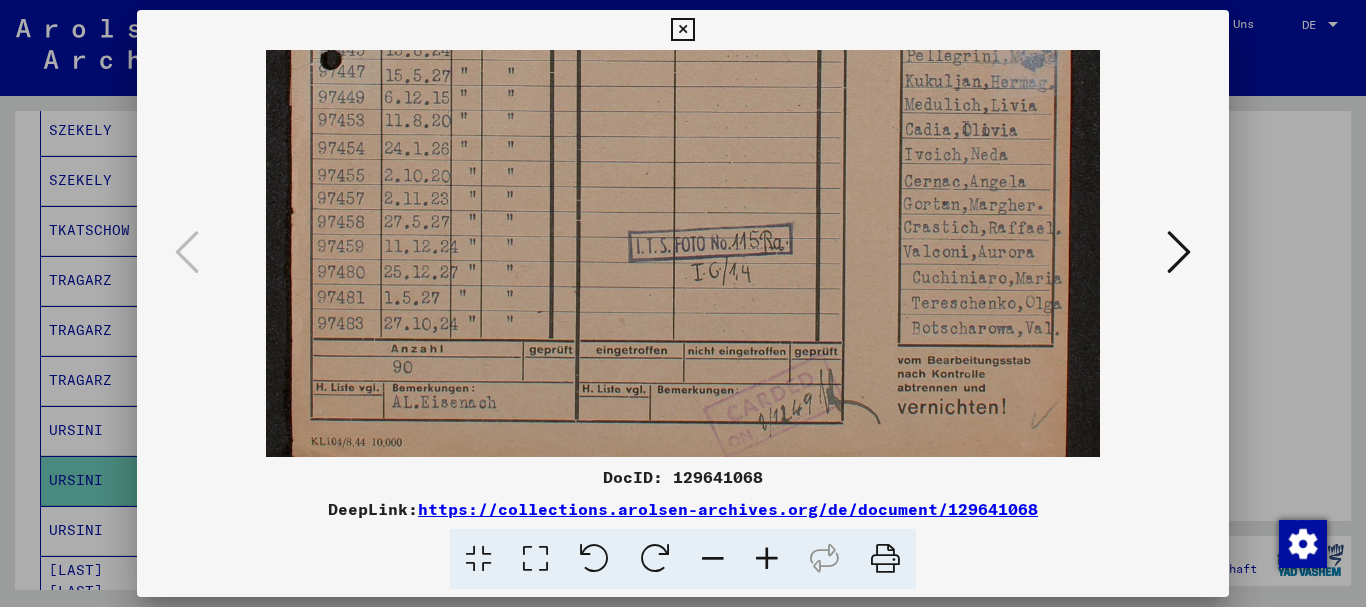 scroll, scrollTop: 750, scrollLeft: 0, axis: vertical 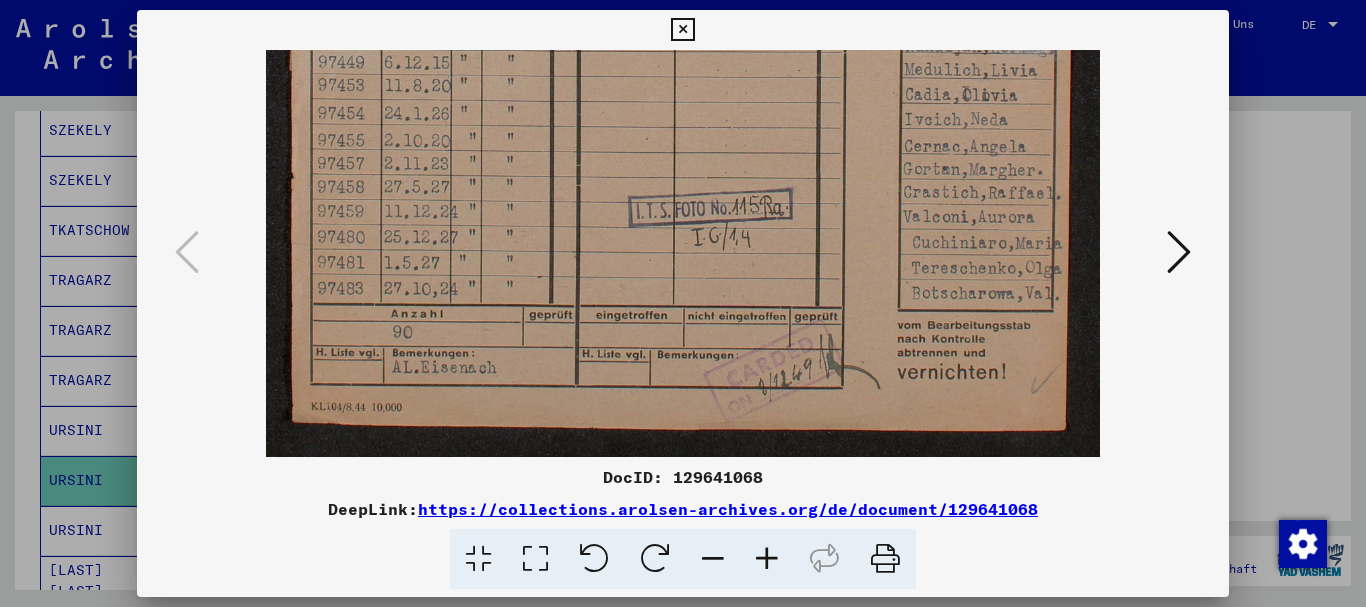 click at bounding box center (683, -122) 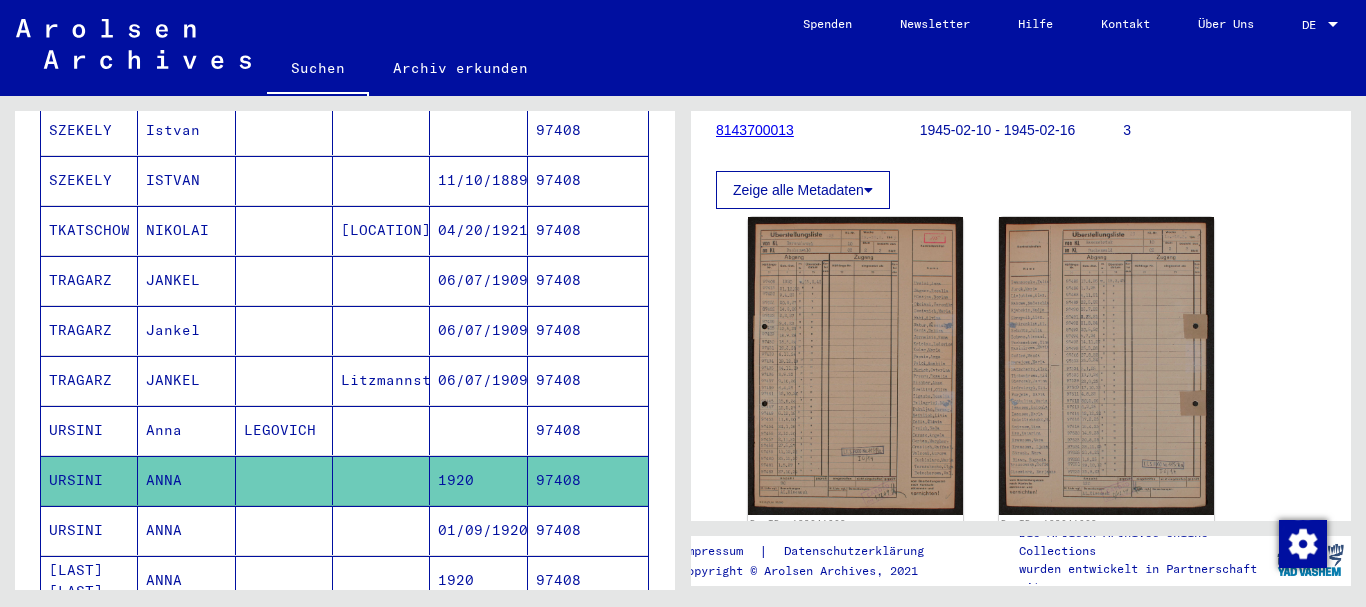 click 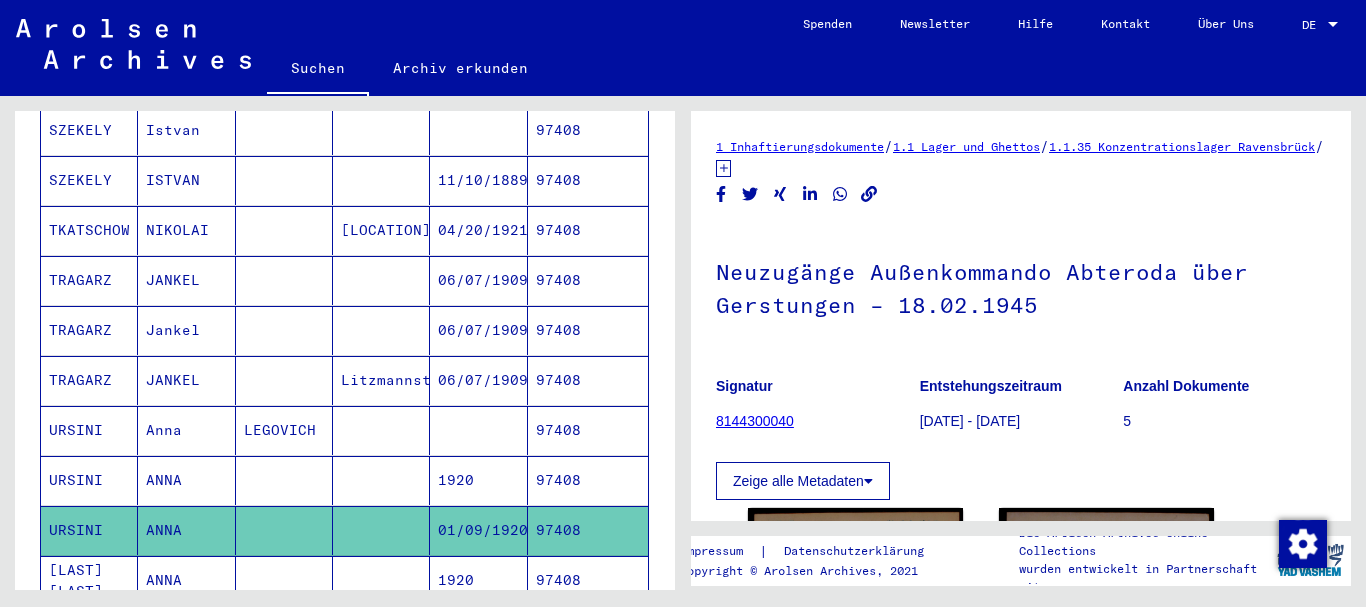 scroll, scrollTop: 324, scrollLeft: 0, axis: vertical 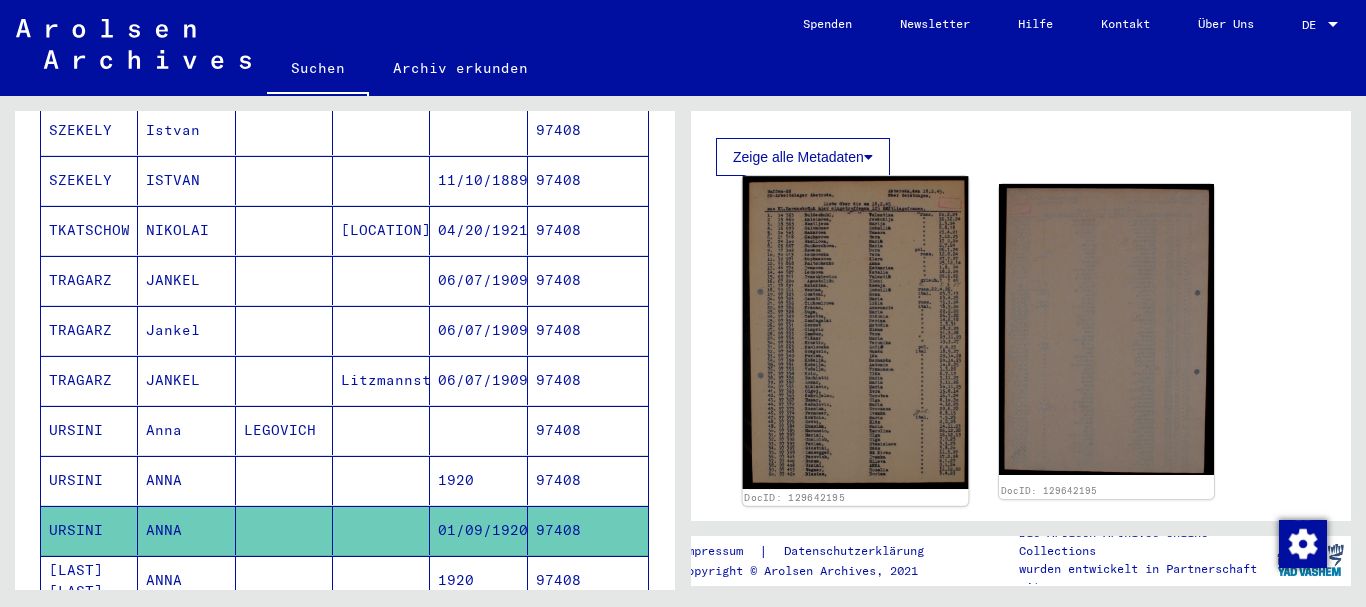 click 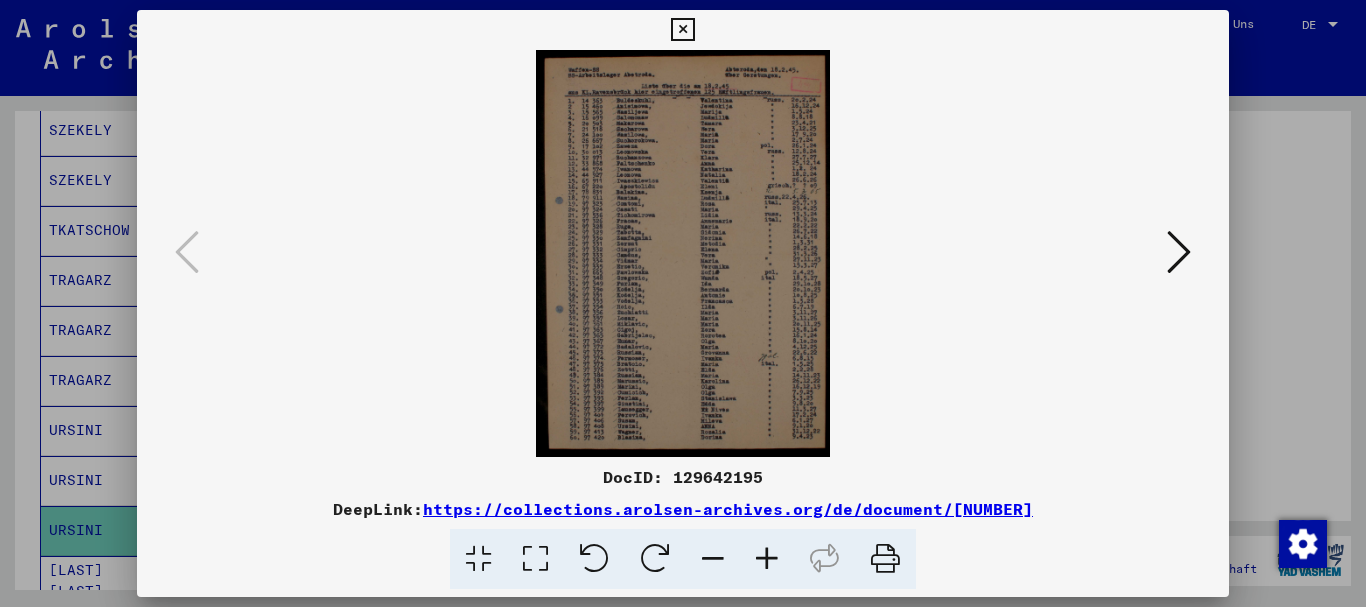 click at bounding box center [767, 559] 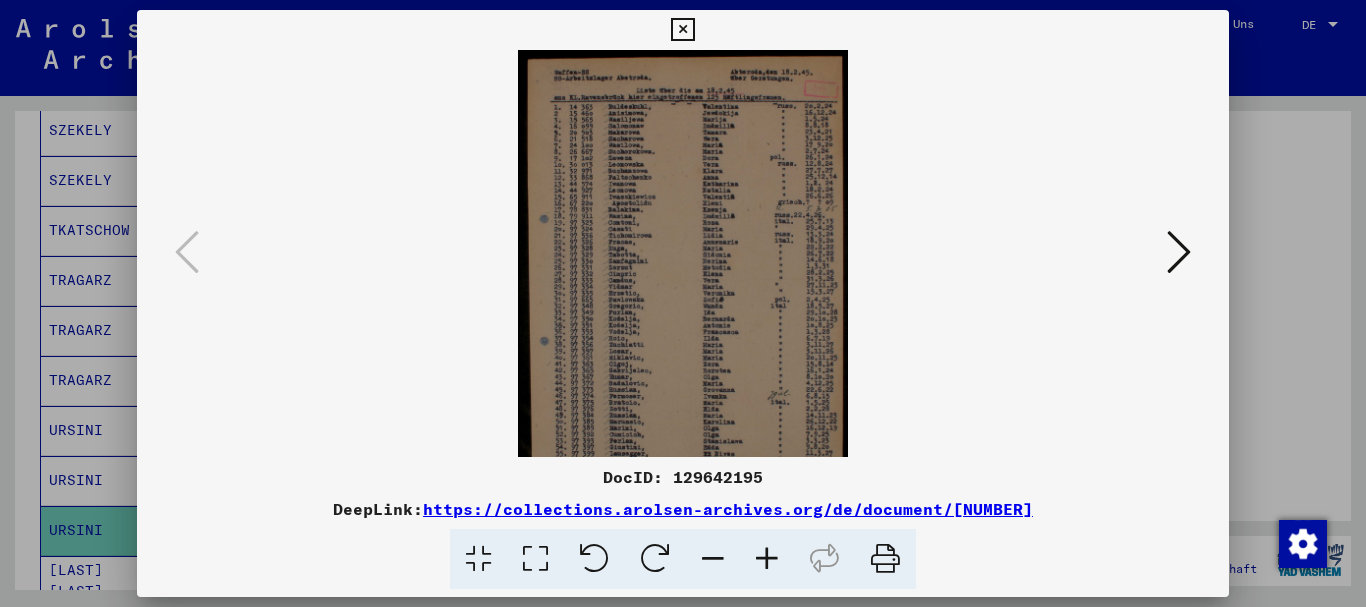 click at bounding box center (767, 559) 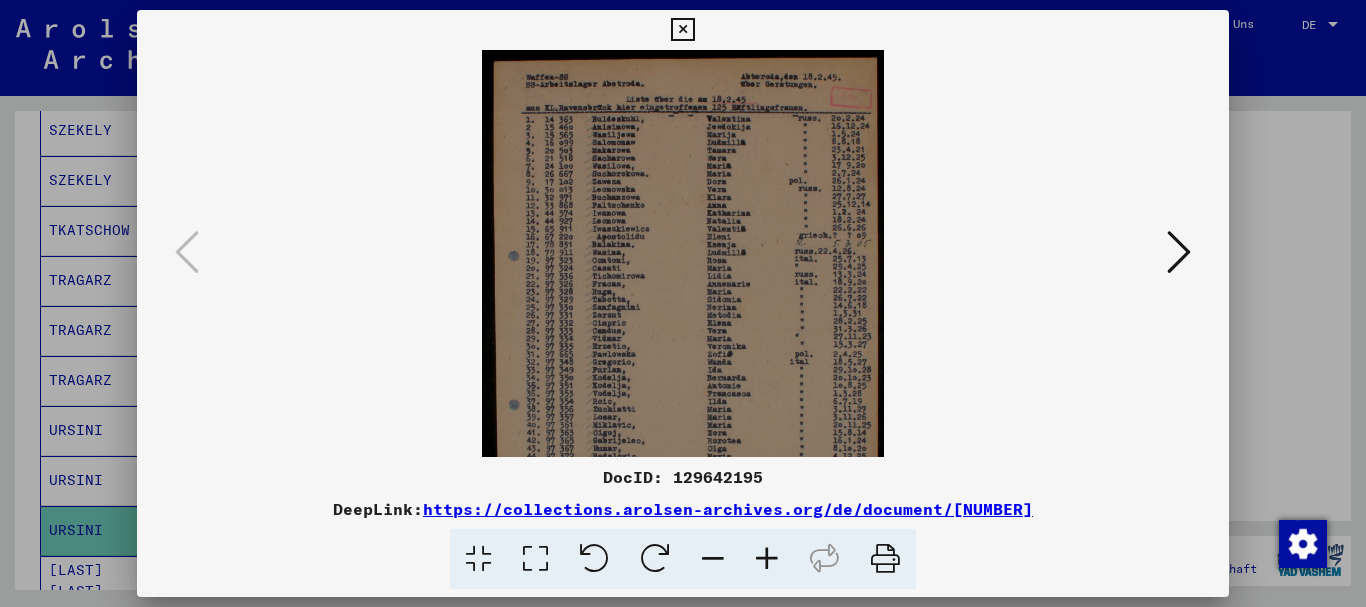 click at bounding box center (767, 559) 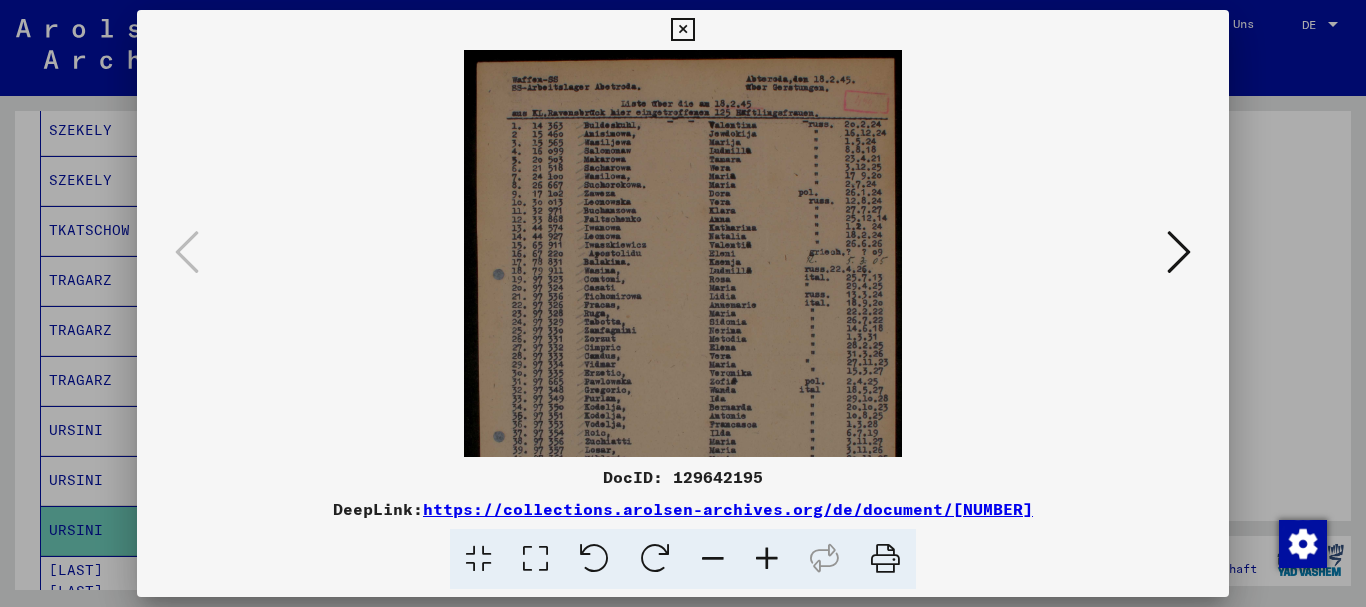 click at bounding box center (767, 559) 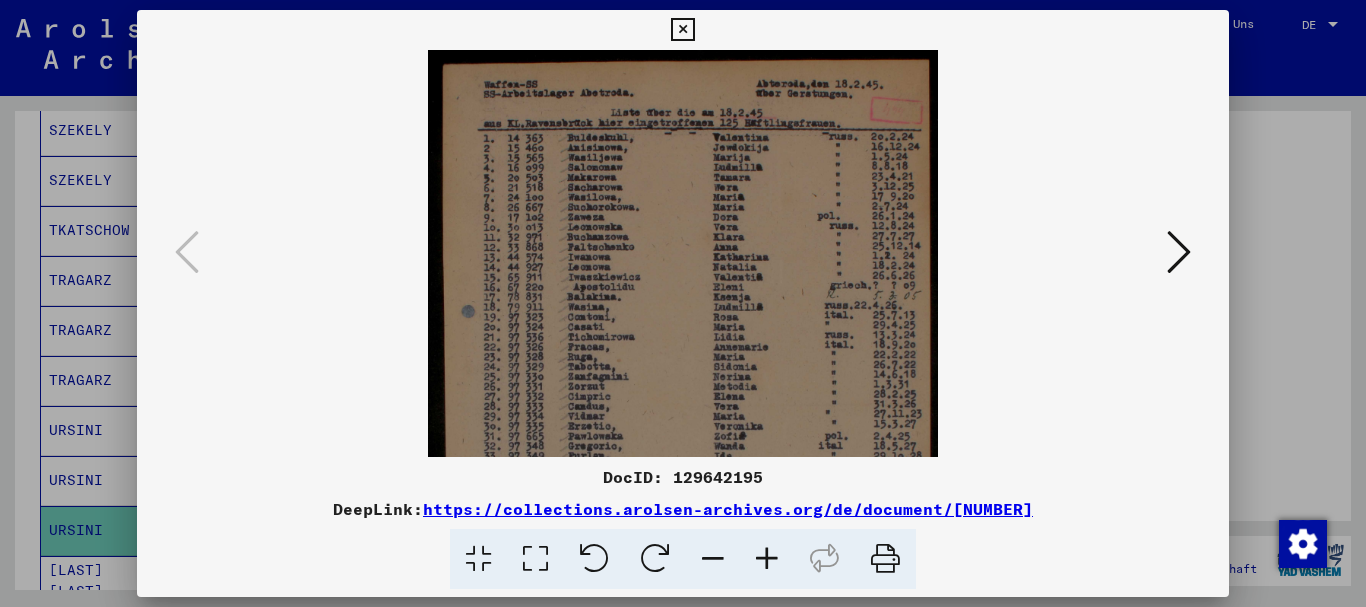 click at bounding box center [767, 559] 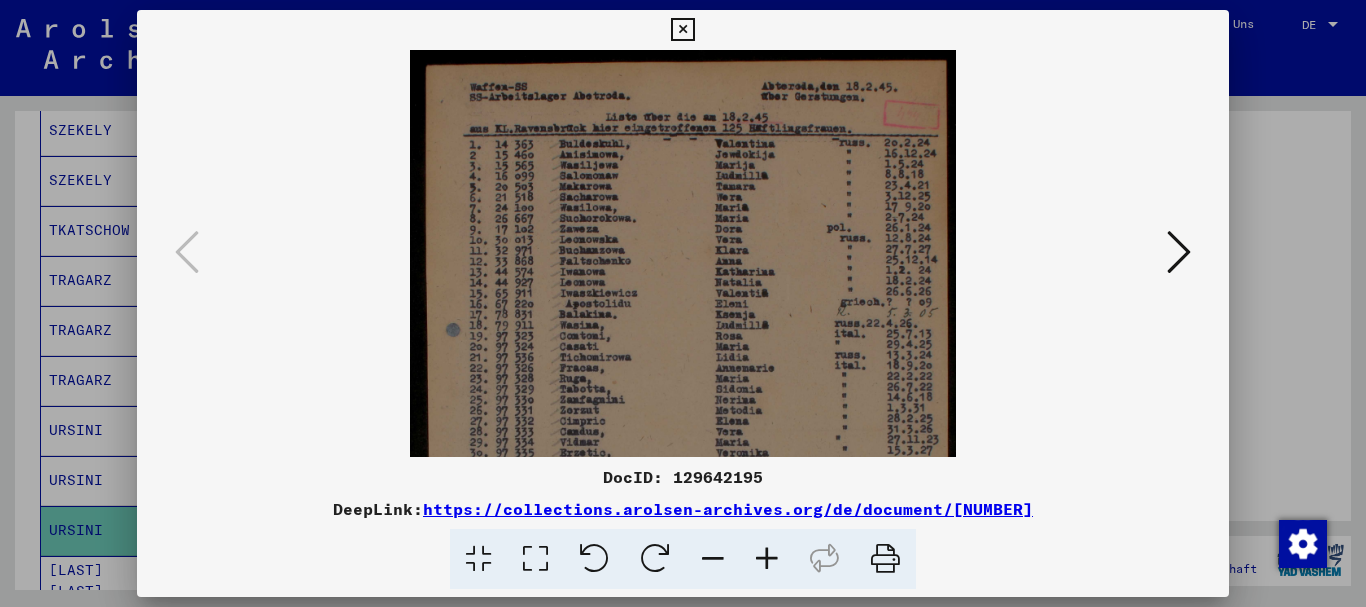 click at bounding box center [767, 559] 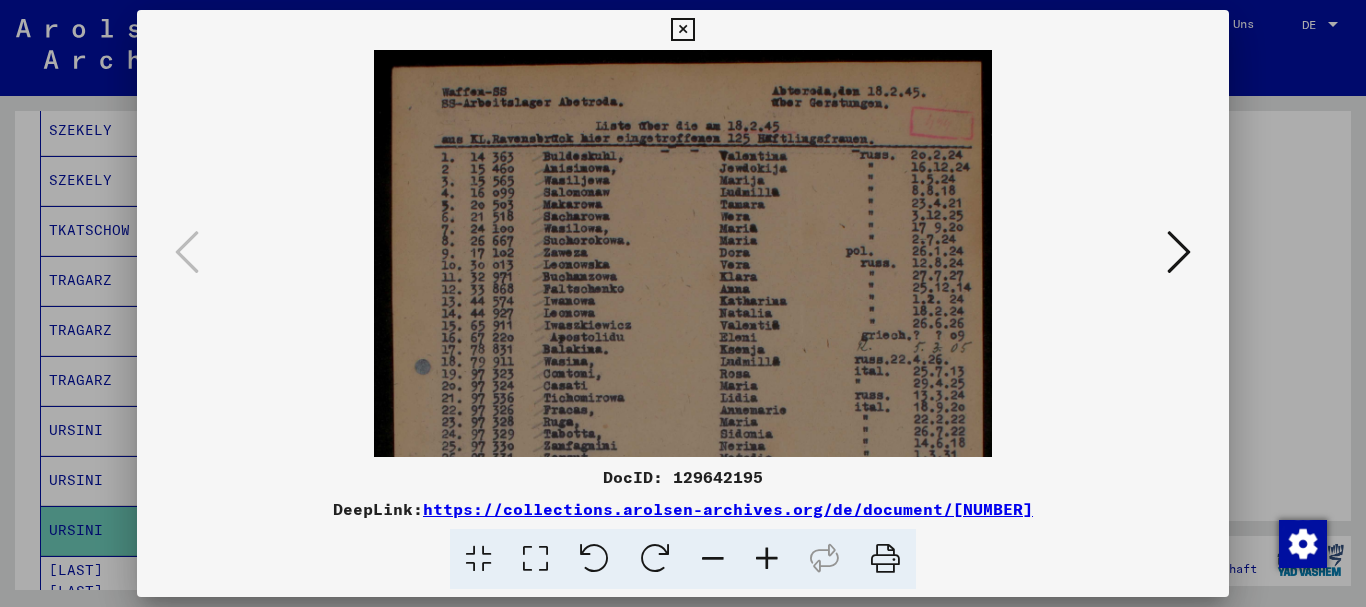 click at bounding box center (767, 559) 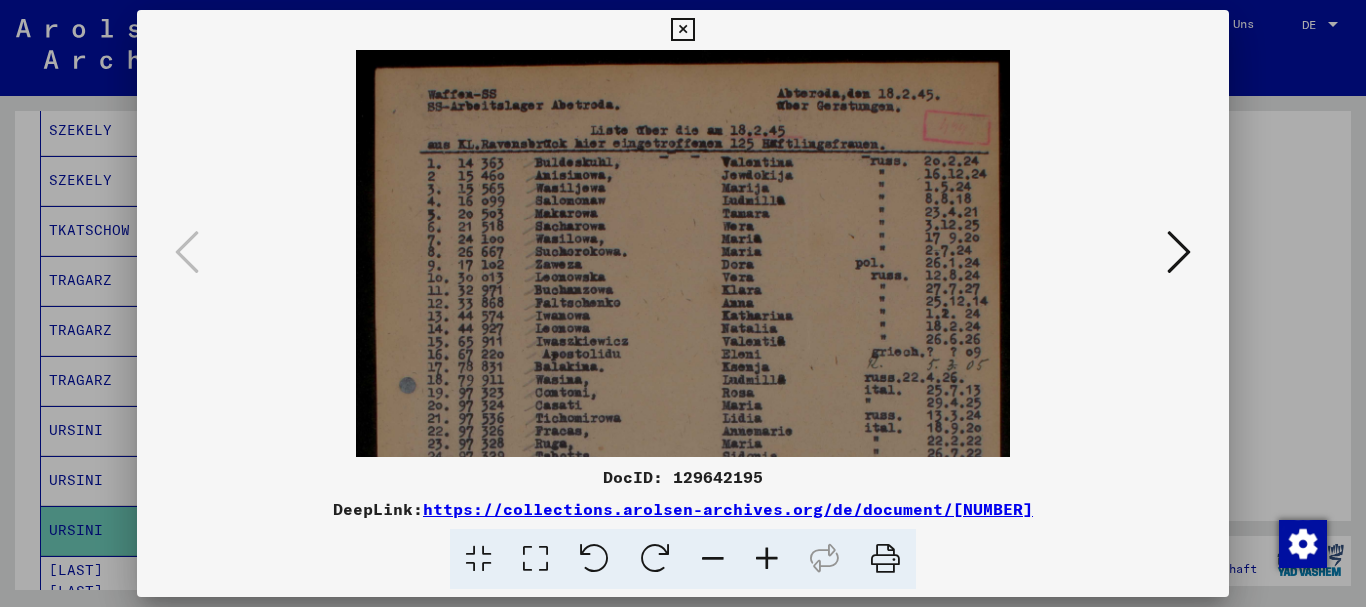 click at bounding box center (767, 559) 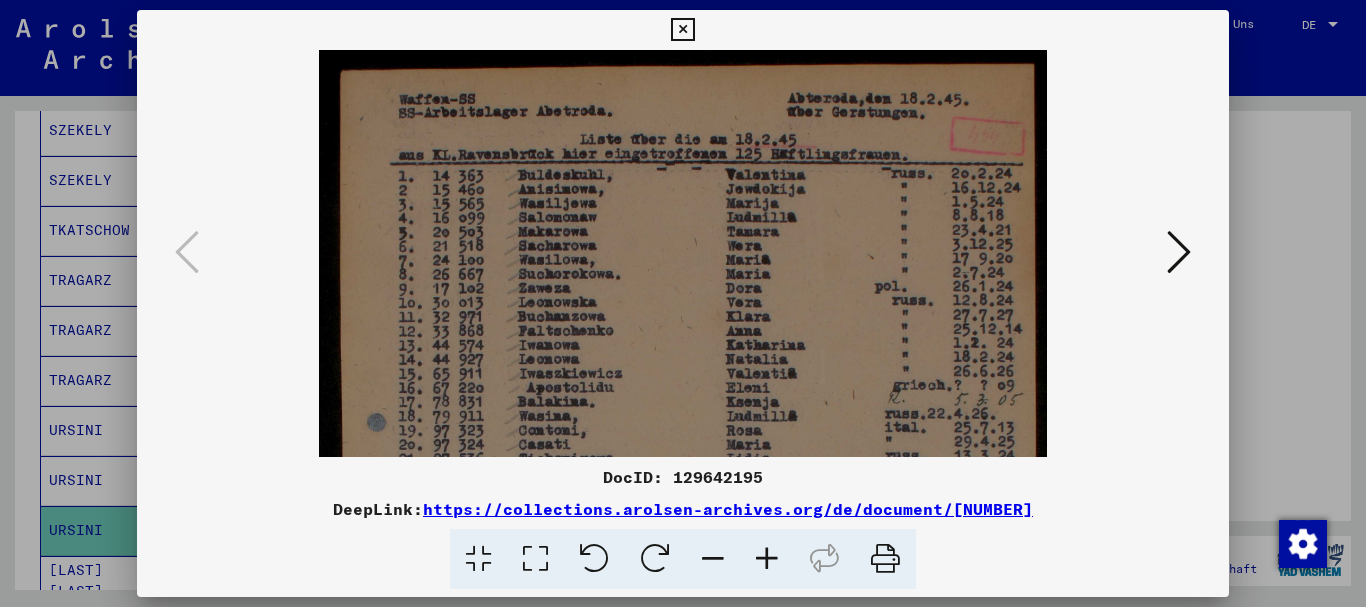 drag, startPoint x: 759, startPoint y: 559, endPoint x: 750, endPoint y: 550, distance: 12.727922 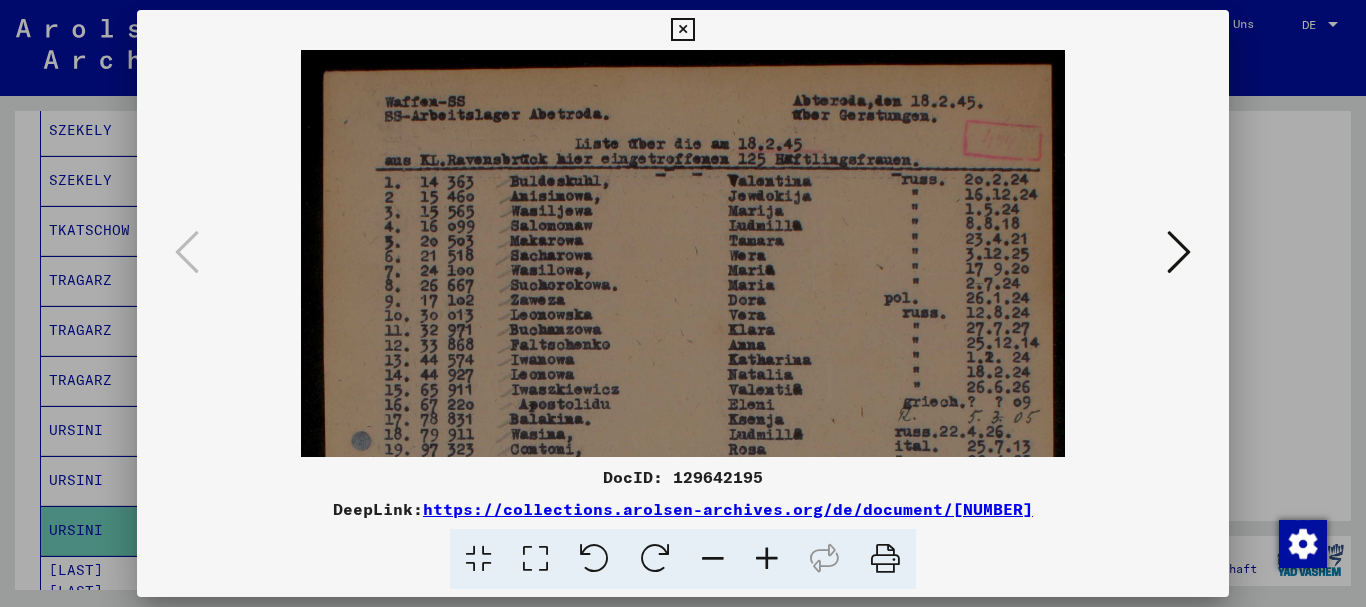 drag, startPoint x: 816, startPoint y: 256, endPoint x: 637, endPoint y: 281, distance: 180.73738 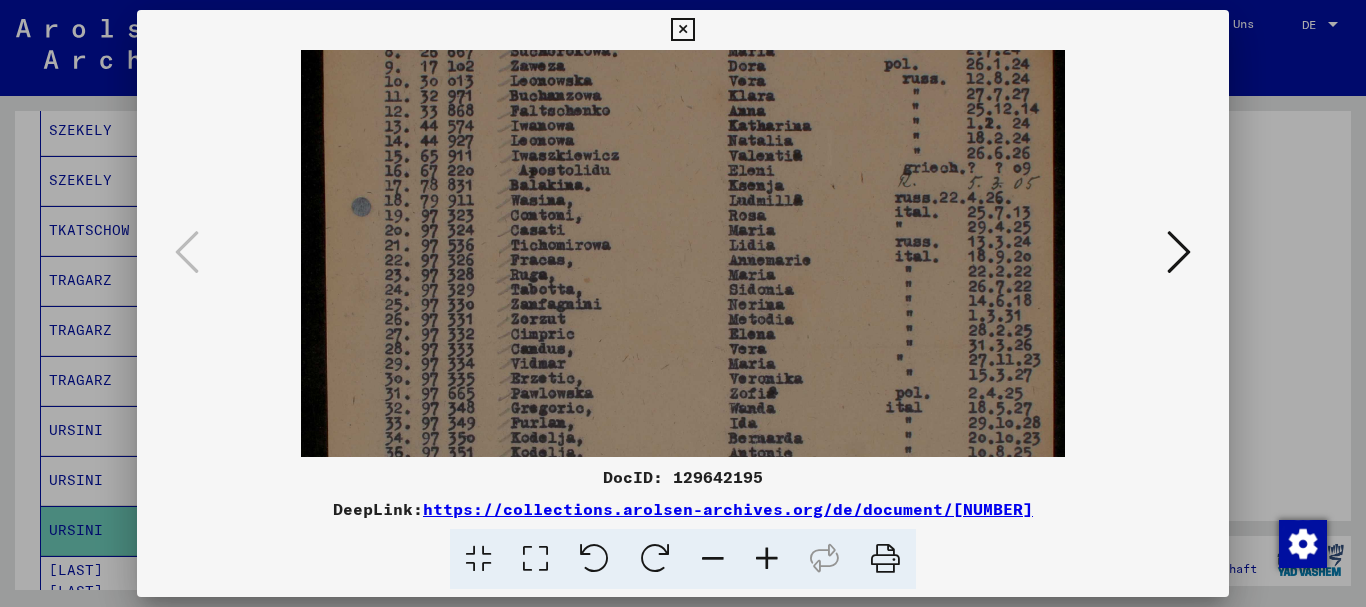 drag, startPoint x: 629, startPoint y: 389, endPoint x: 595, endPoint y: 155, distance: 236.45718 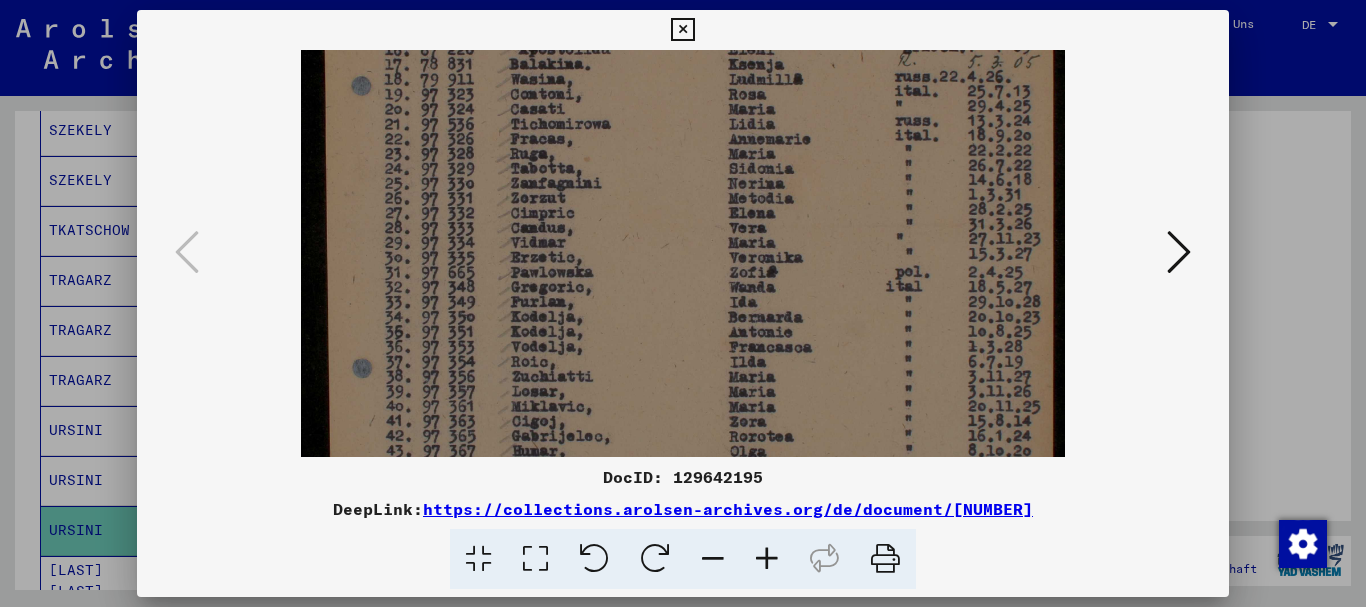 scroll, scrollTop: 404, scrollLeft: 0, axis: vertical 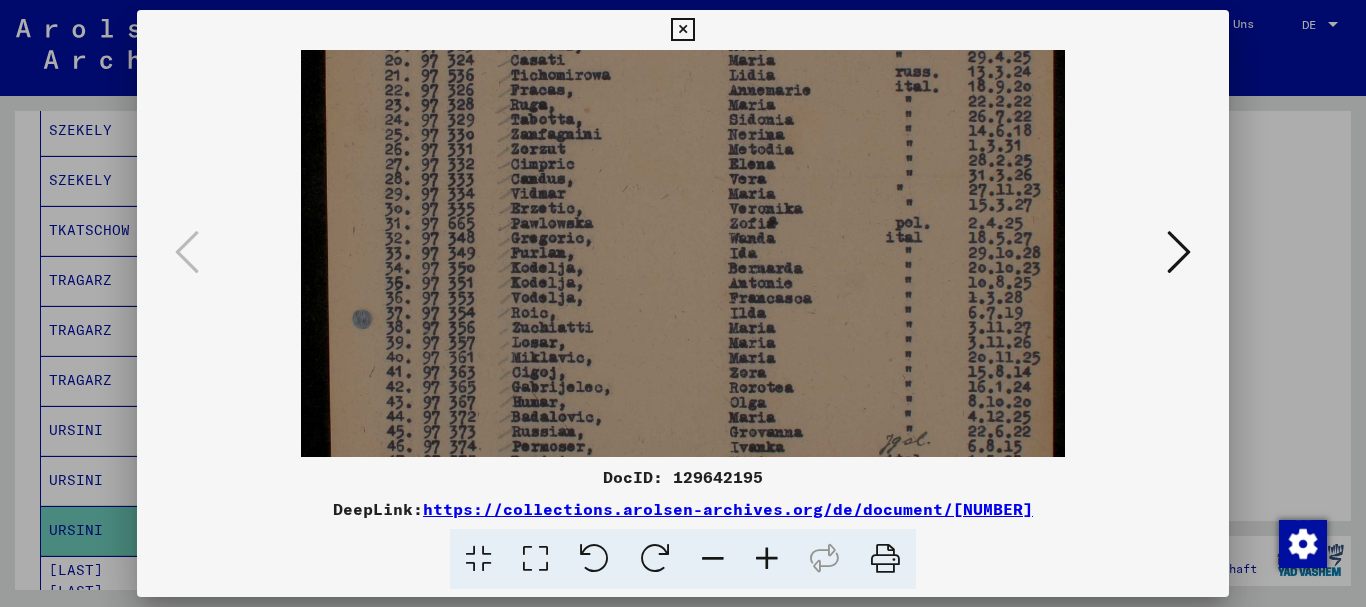 drag, startPoint x: 608, startPoint y: 360, endPoint x: 565, endPoint y: 190, distance: 175.35393 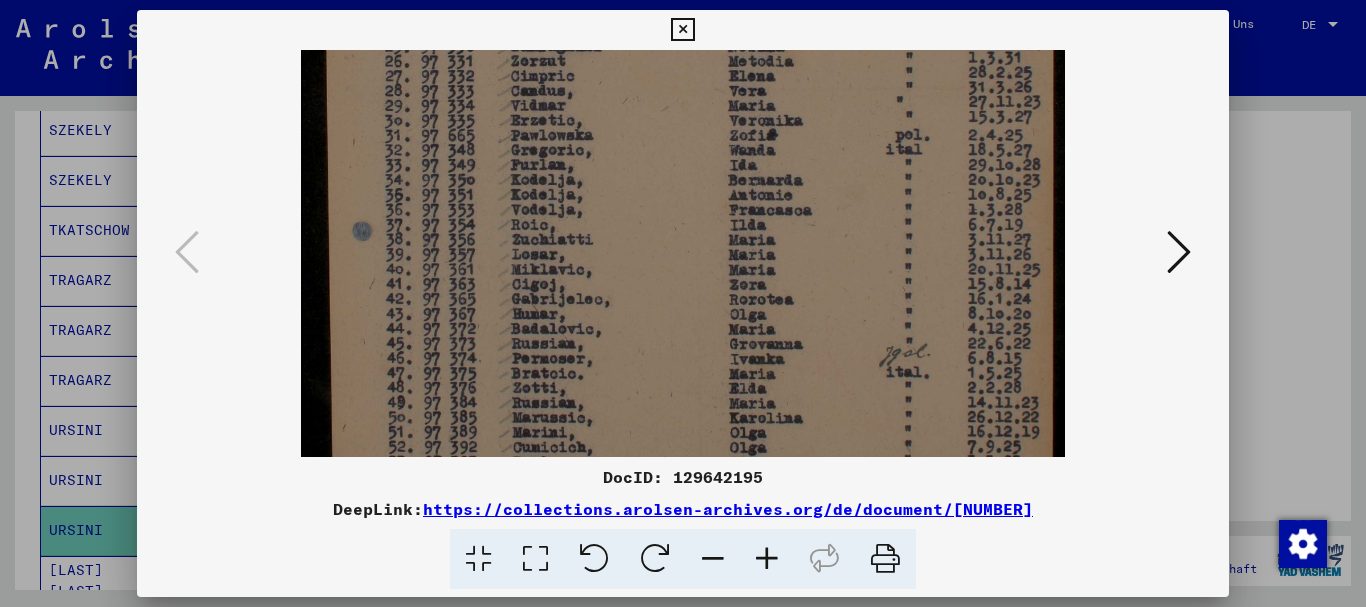 drag, startPoint x: 598, startPoint y: 363, endPoint x: 562, endPoint y: 275, distance: 95.07891 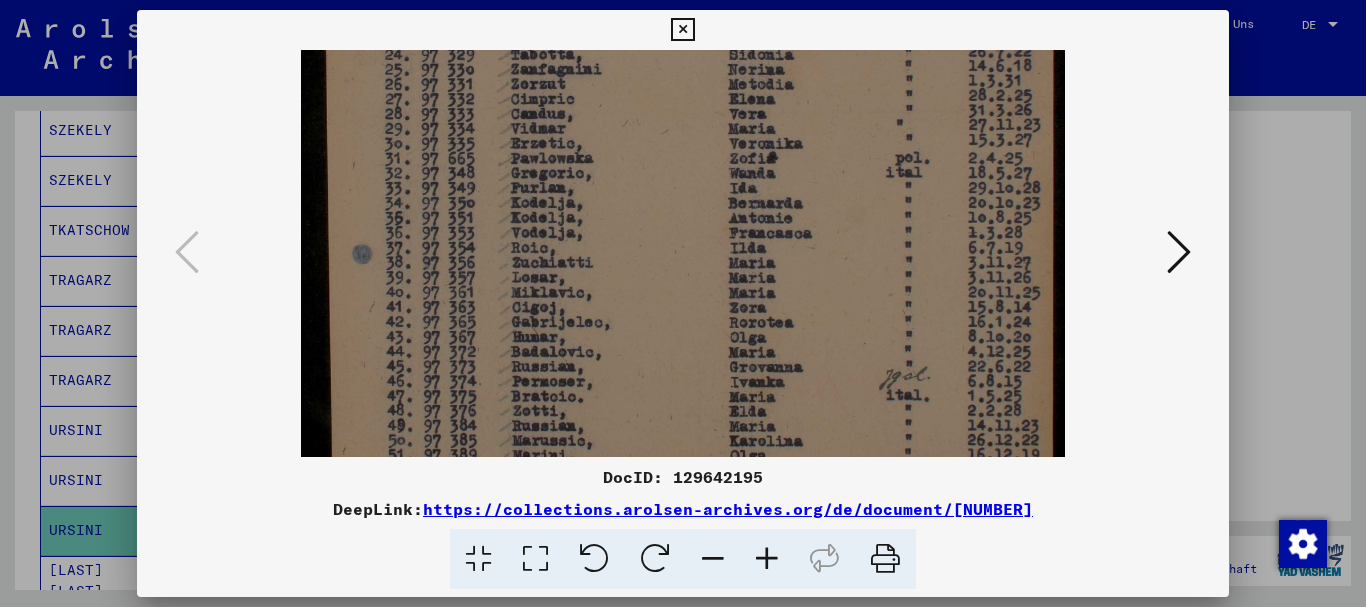 scroll, scrollTop: 450, scrollLeft: 0, axis: vertical 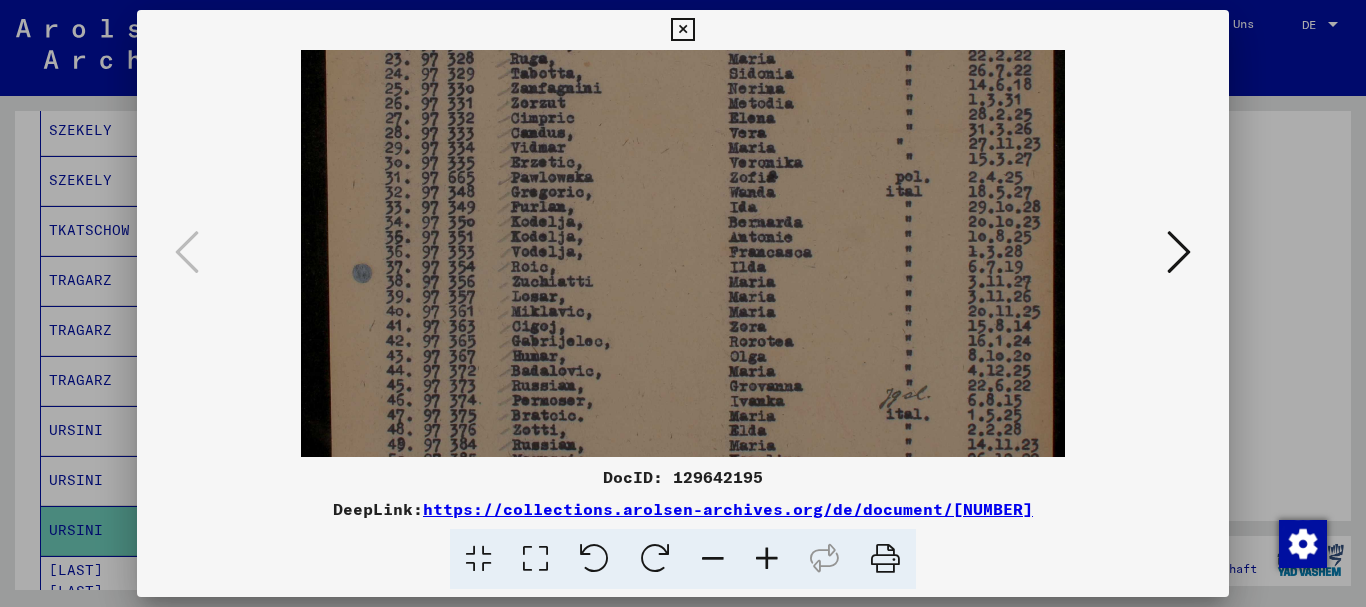 drag, startPoint x: 440, startPoint y: 139, endPoint x: 440, endPoint y: 181, distance: 42 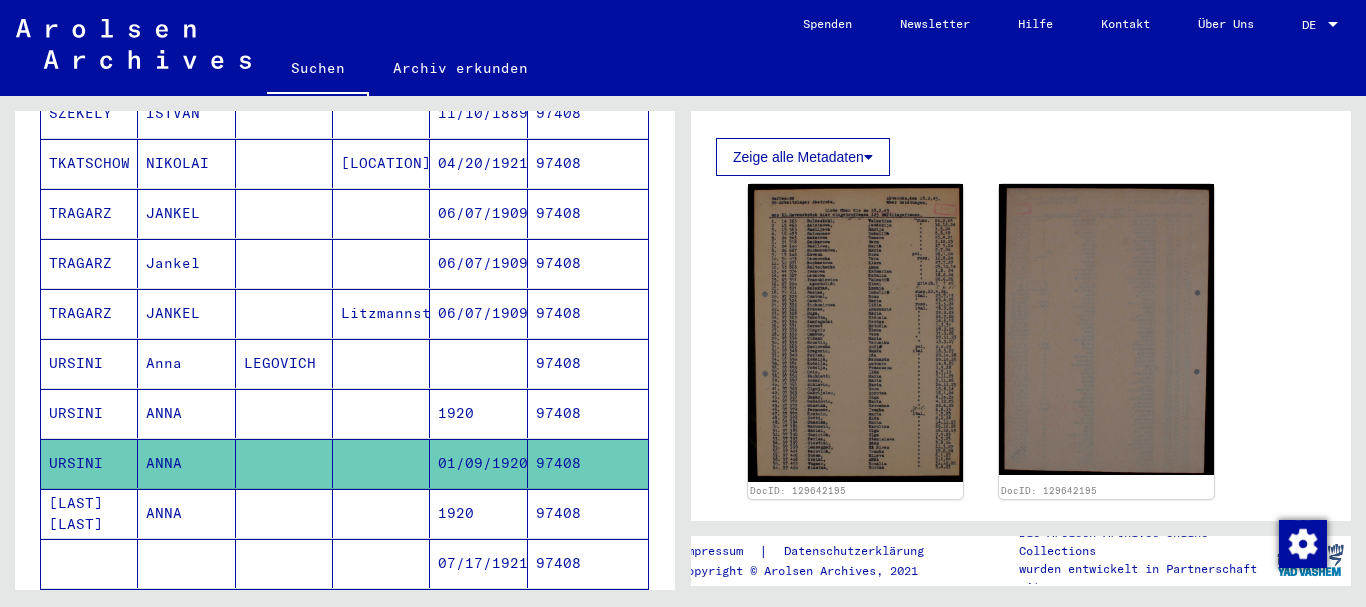 scroll, scrollTop: 536, scrollLeft: 0, axis: vertical 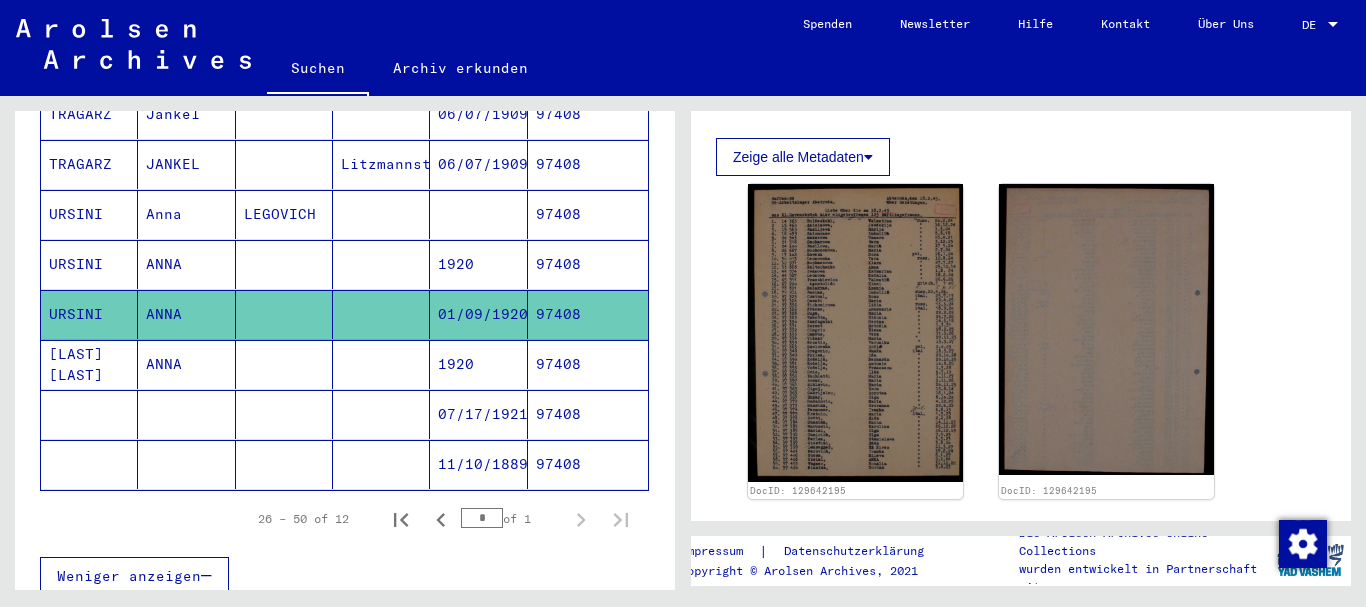 click on "ANNA" at bounding box center (186, 414) 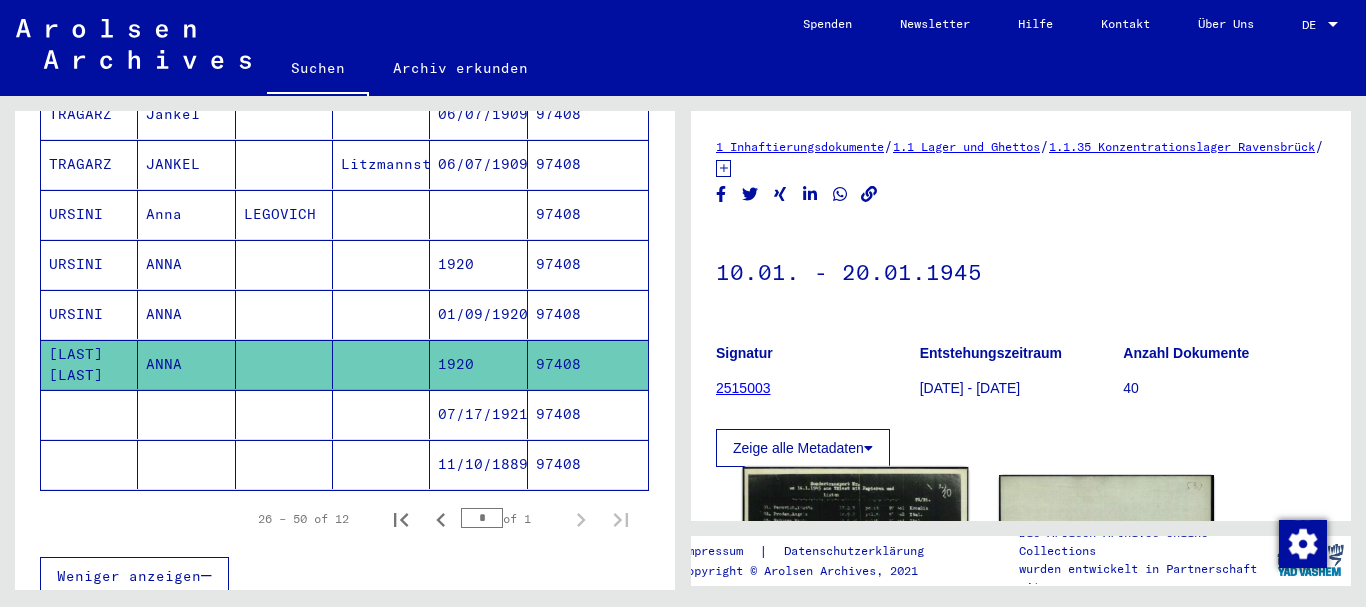 scroll, scrollTop: 432, scrollLeft: 0, axis: vertical 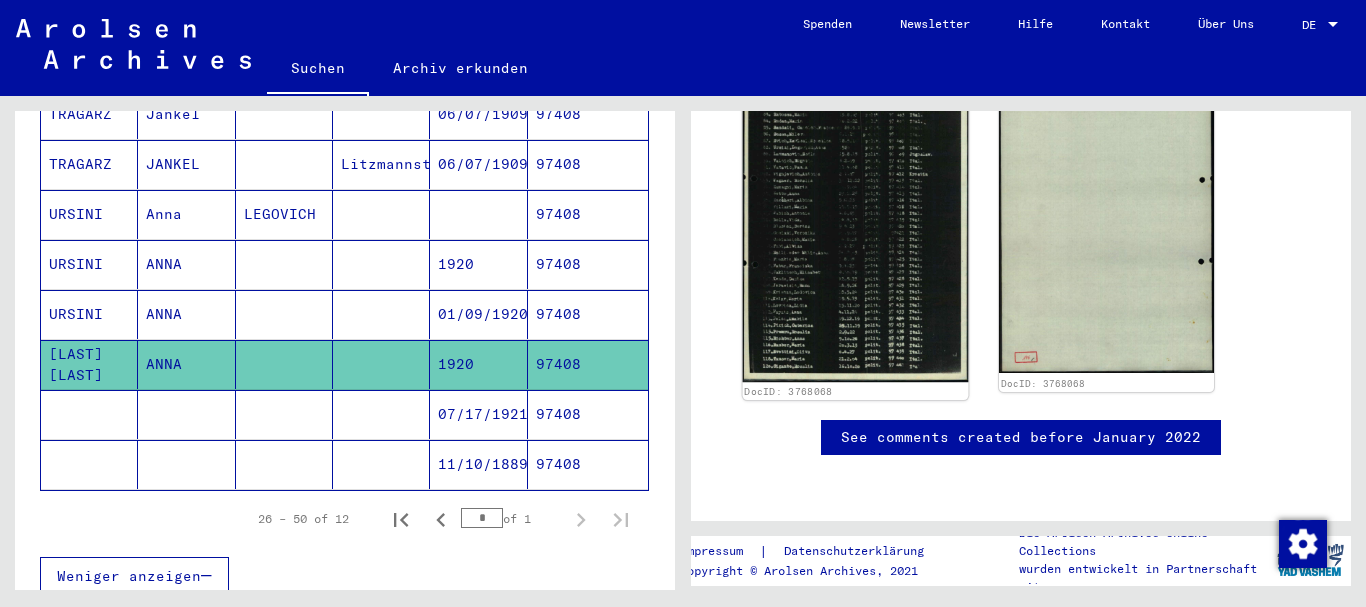 click 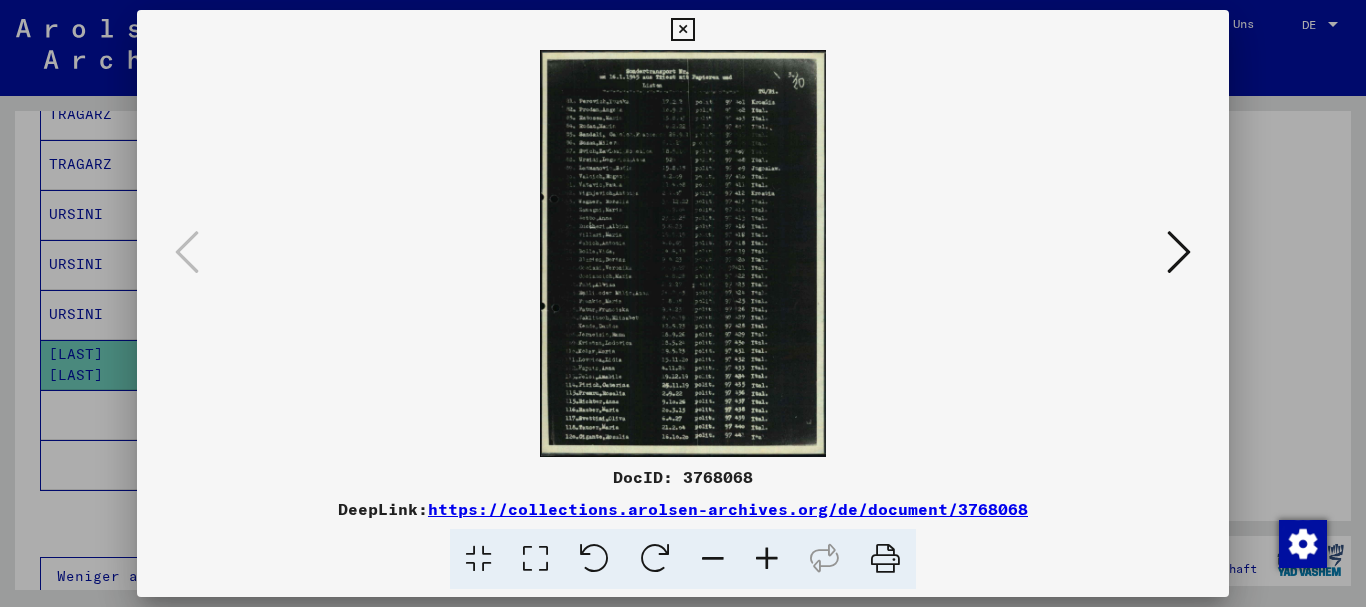 click at bounding box center [767, 559] 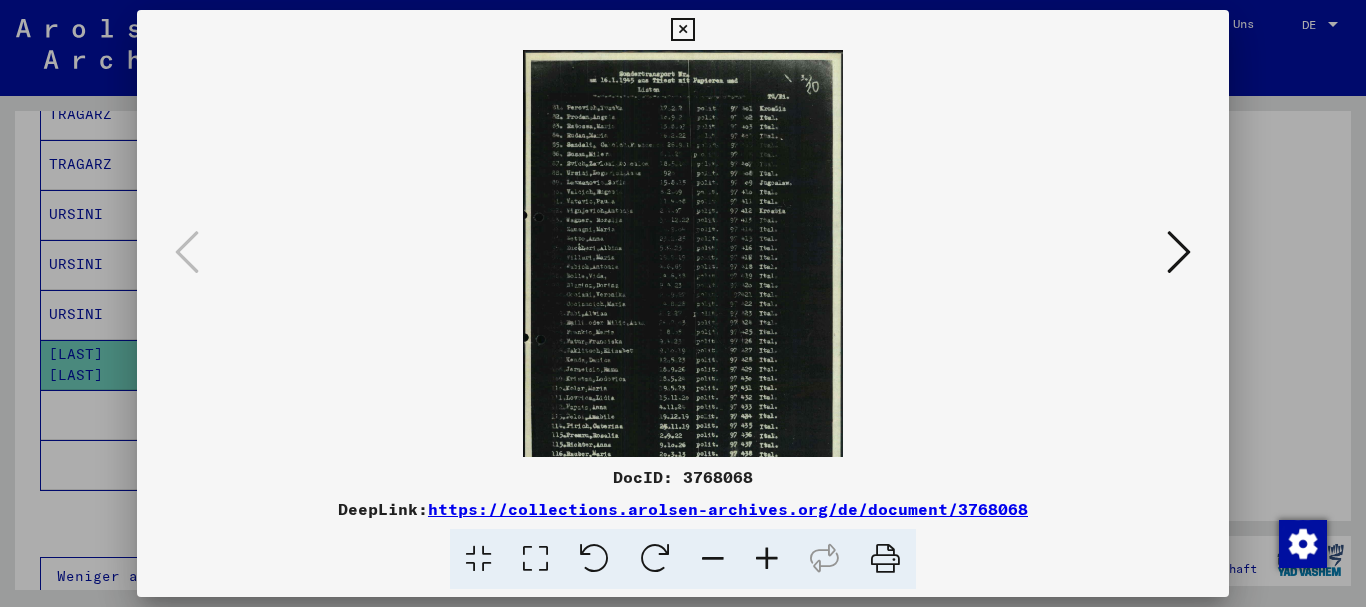 click at bounding box center (767, 559) 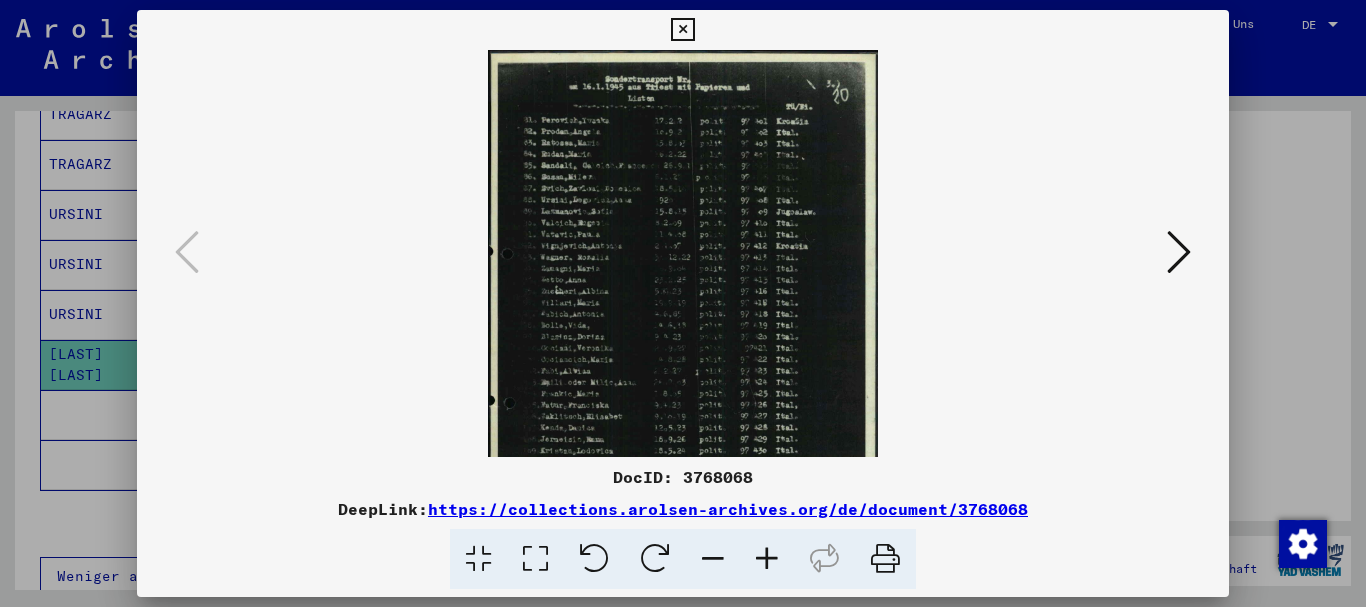 click at bounding box center [767, 559] 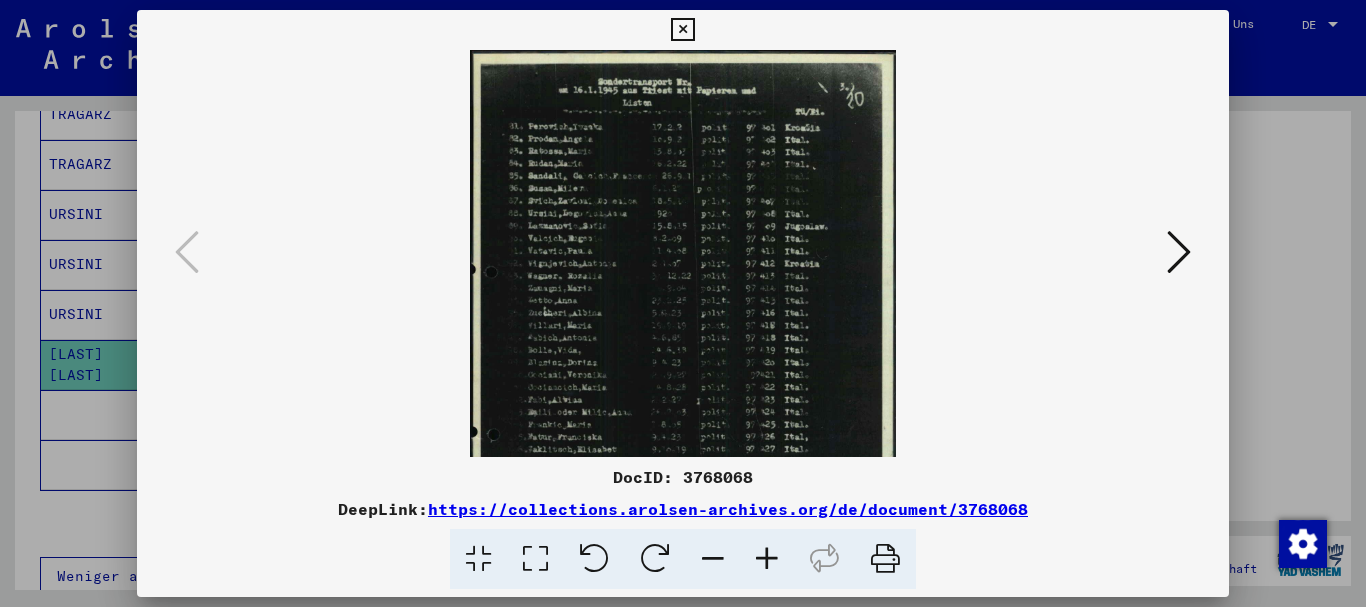 click at bounding box center (767, 559) 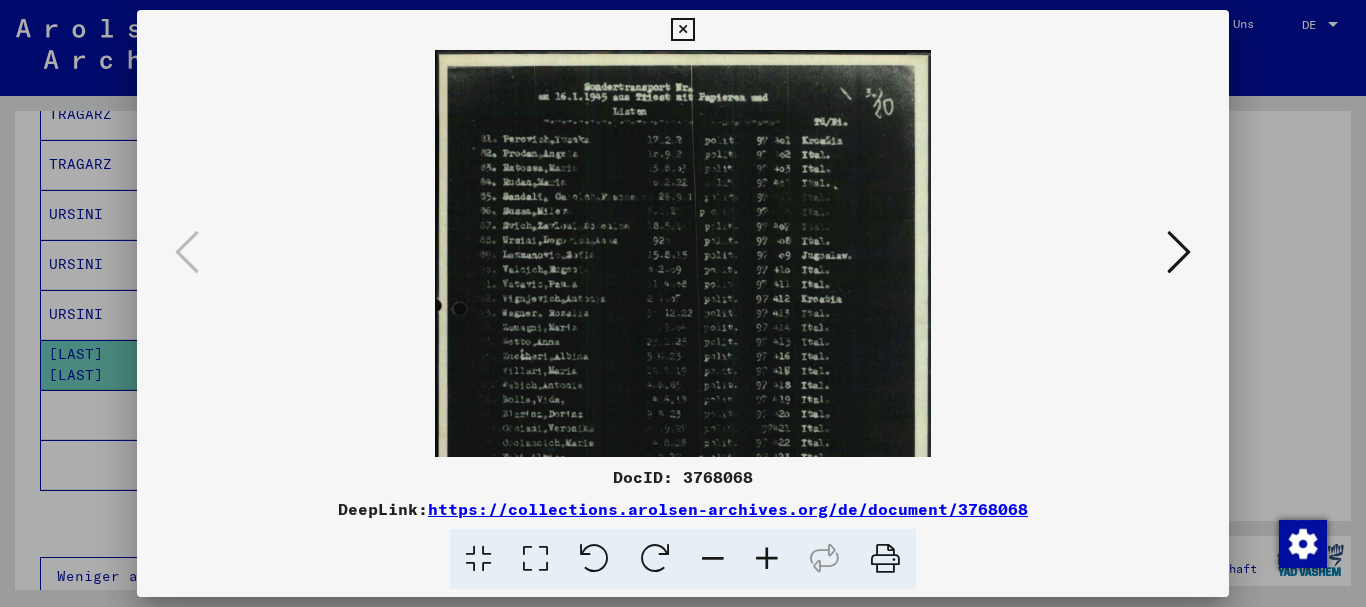 click at bounding box center [767, 559] 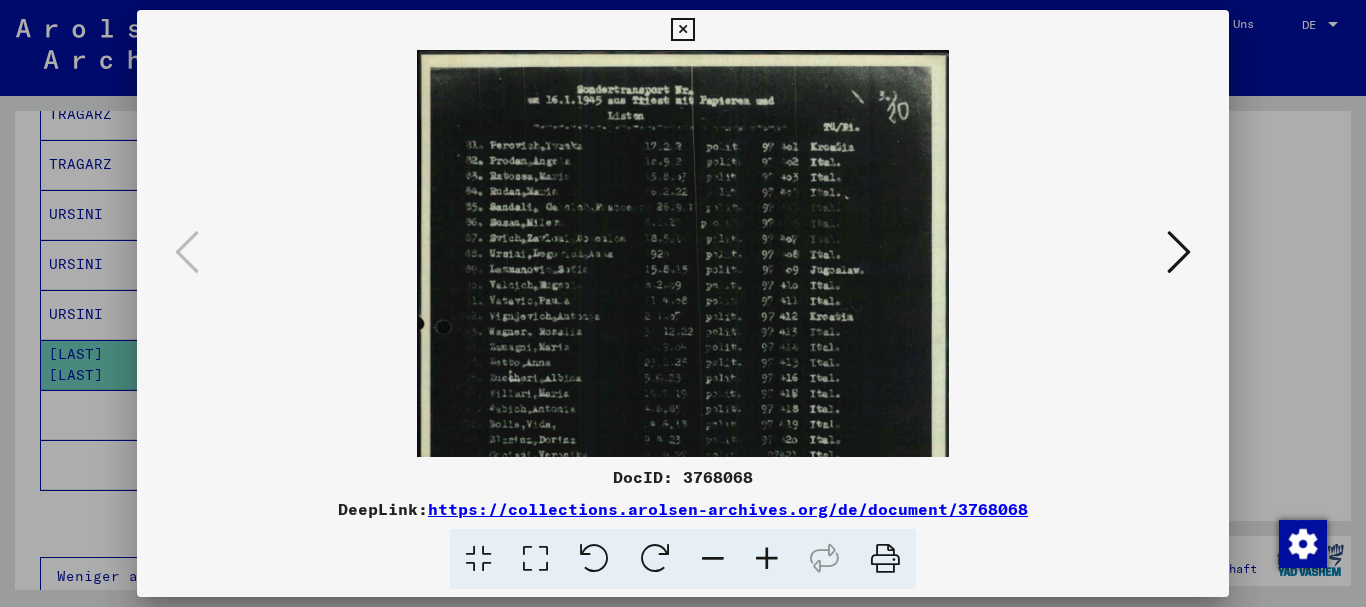 click at bounding box center (767, 559) 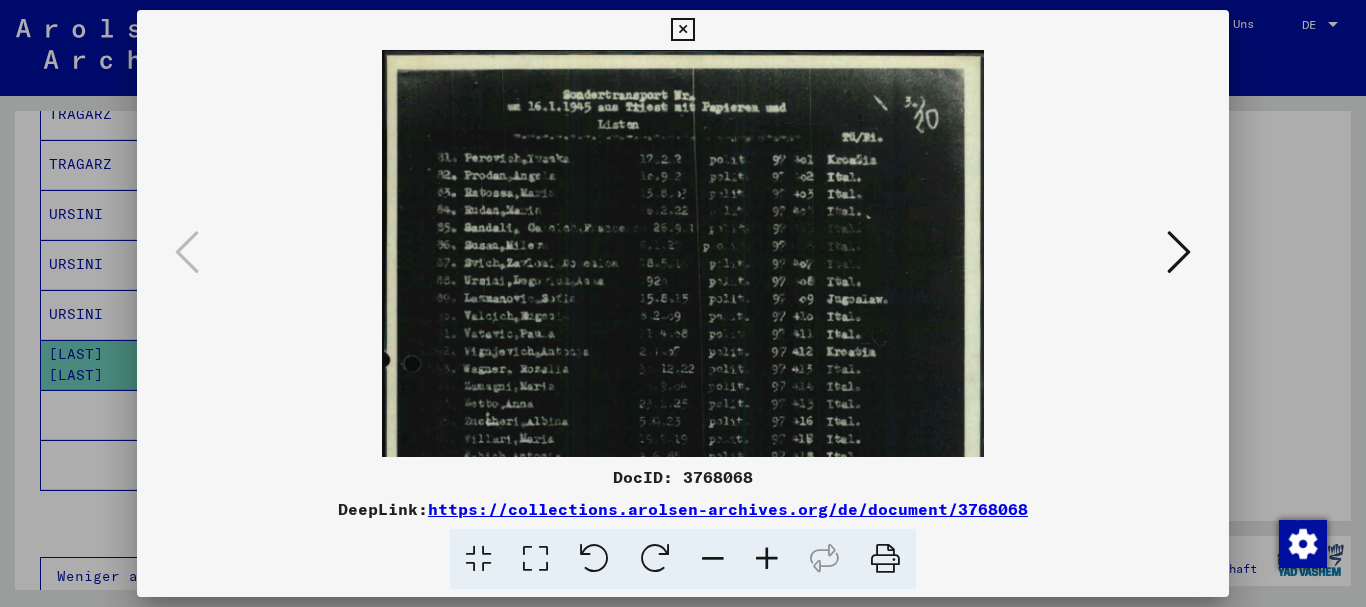 click at bounding box center [767, 559] 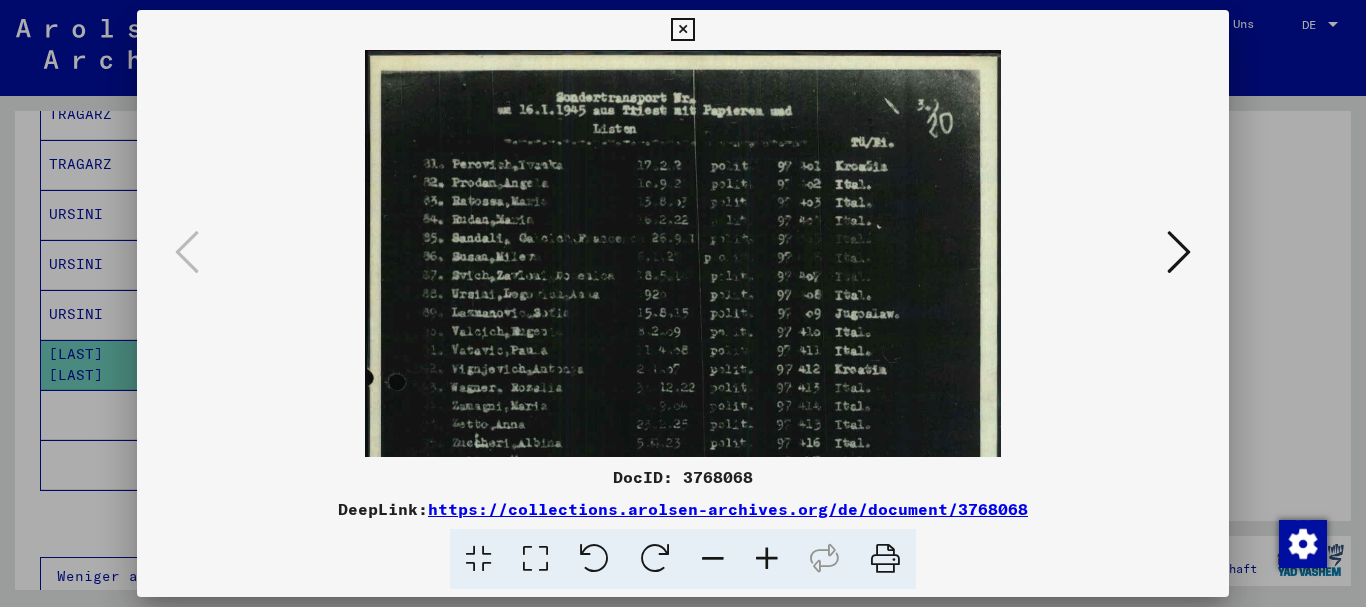 click at bounding box center (767, 559) 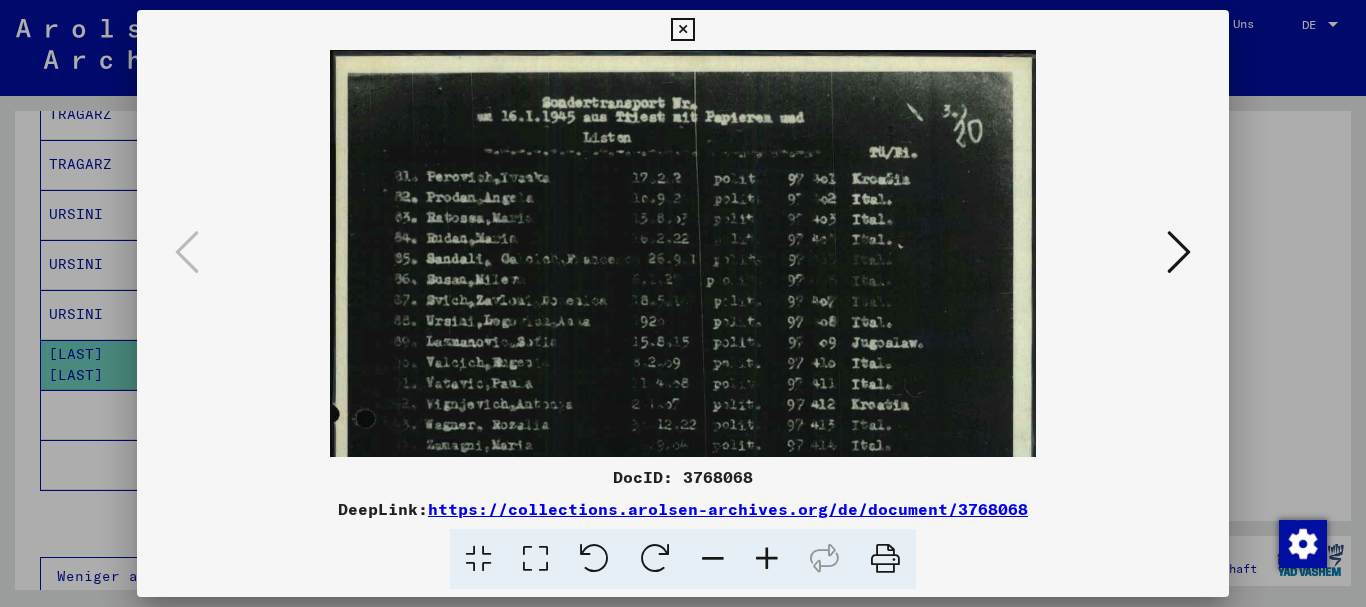 click at bounding box center (767, 559) 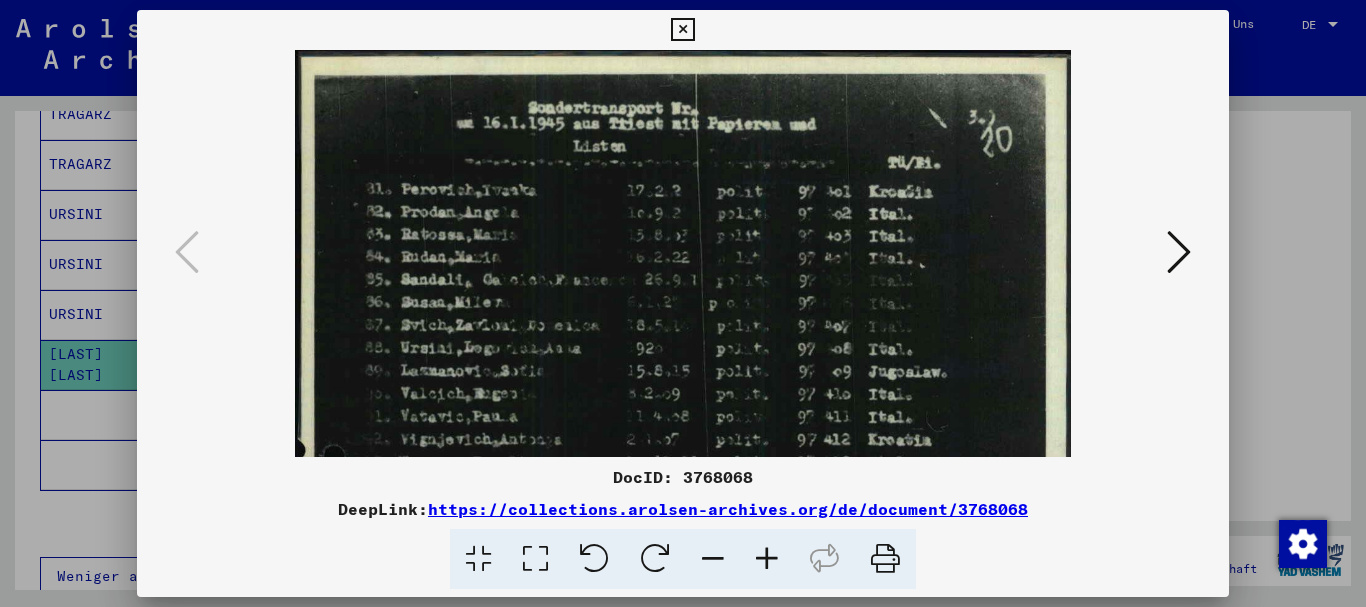 click at bounding box center (767, 559) 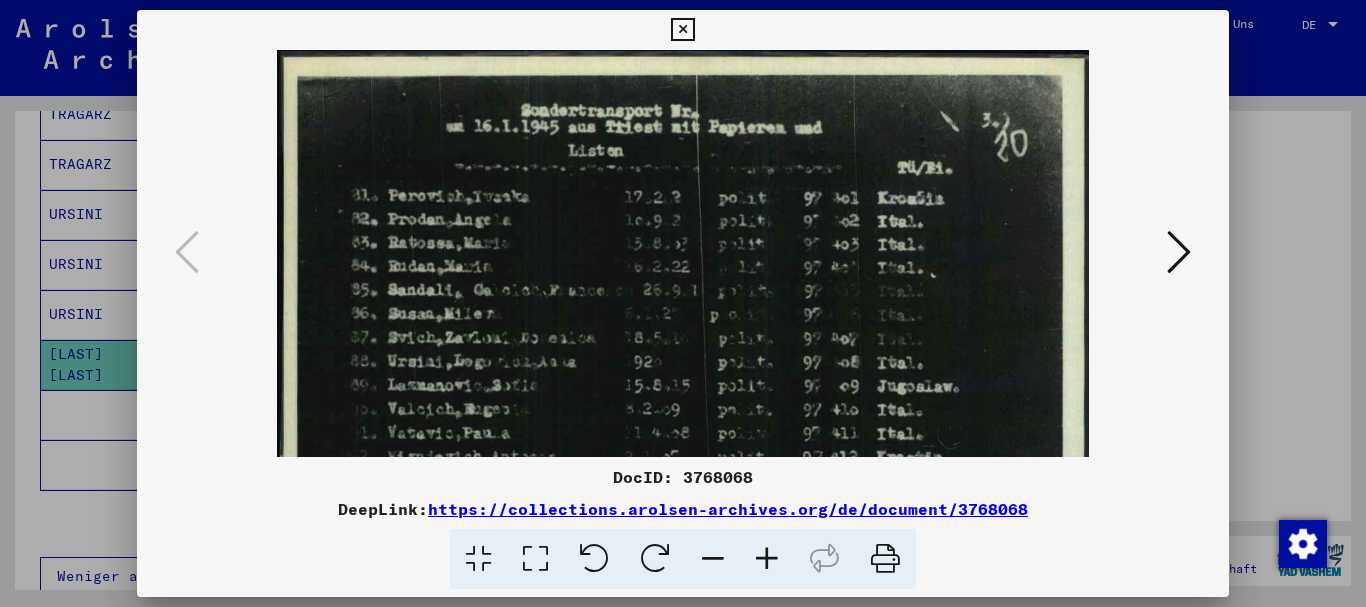click at bounding box center [767, 559] 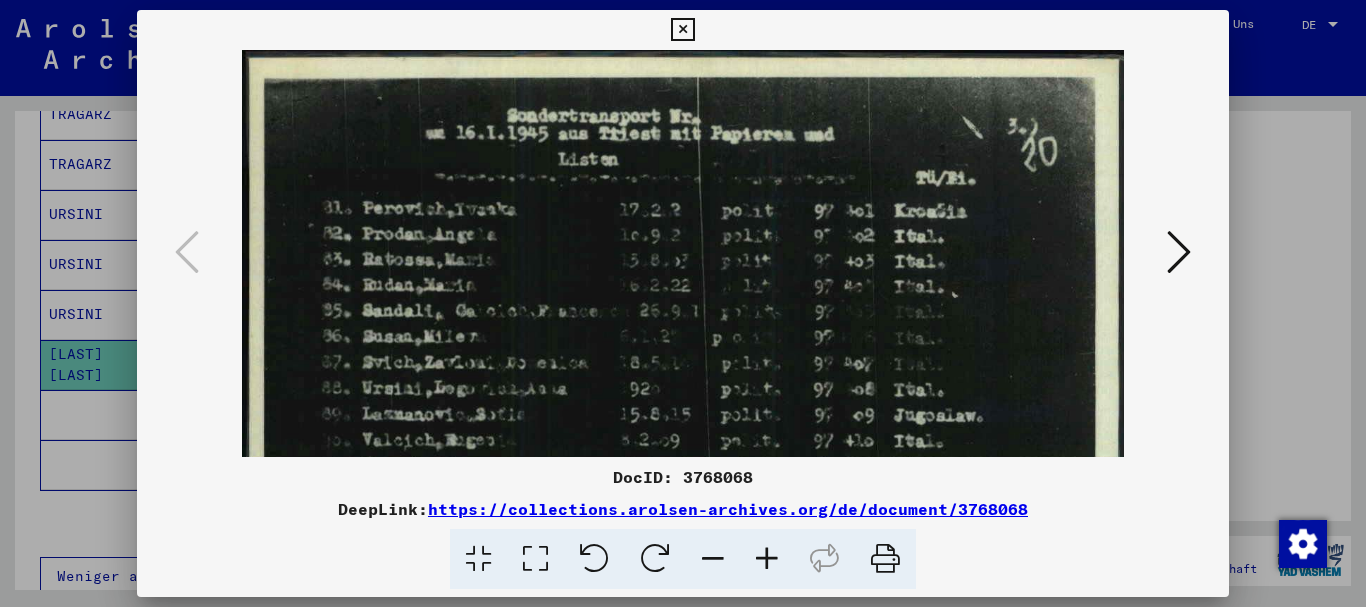 click at bounding box center (767, 559) 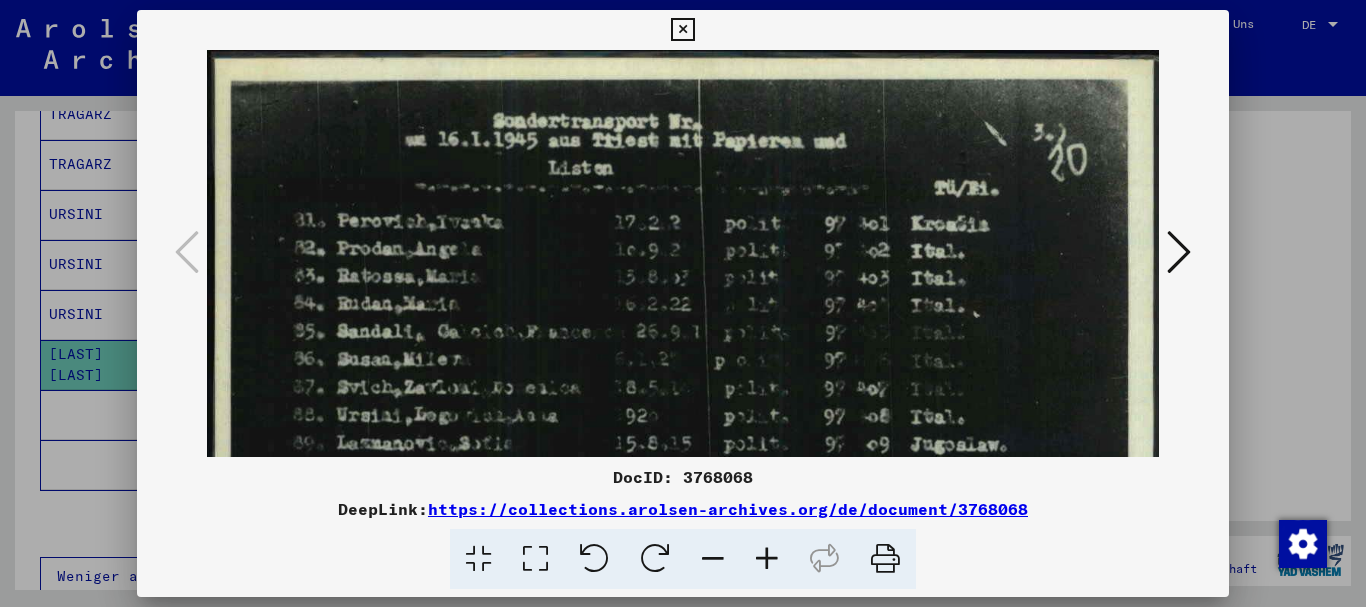 click at bounding box center [683, 303] 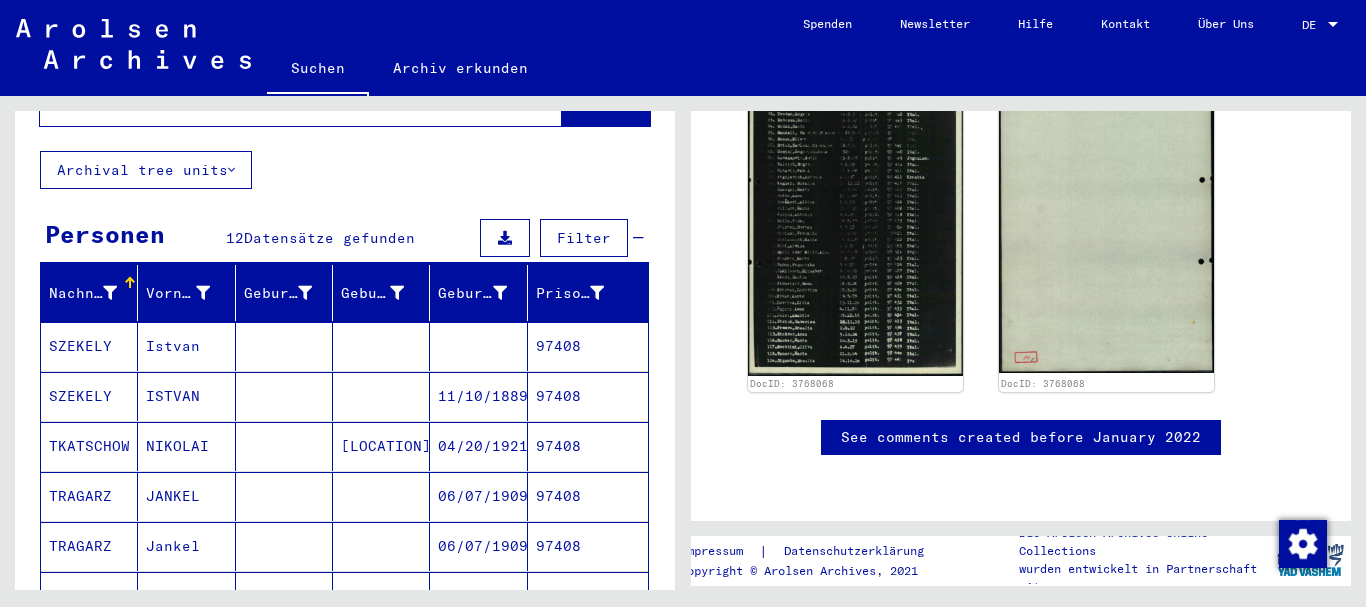 scroll, scrollTop: 0, scrollLeft: 0, axis: both 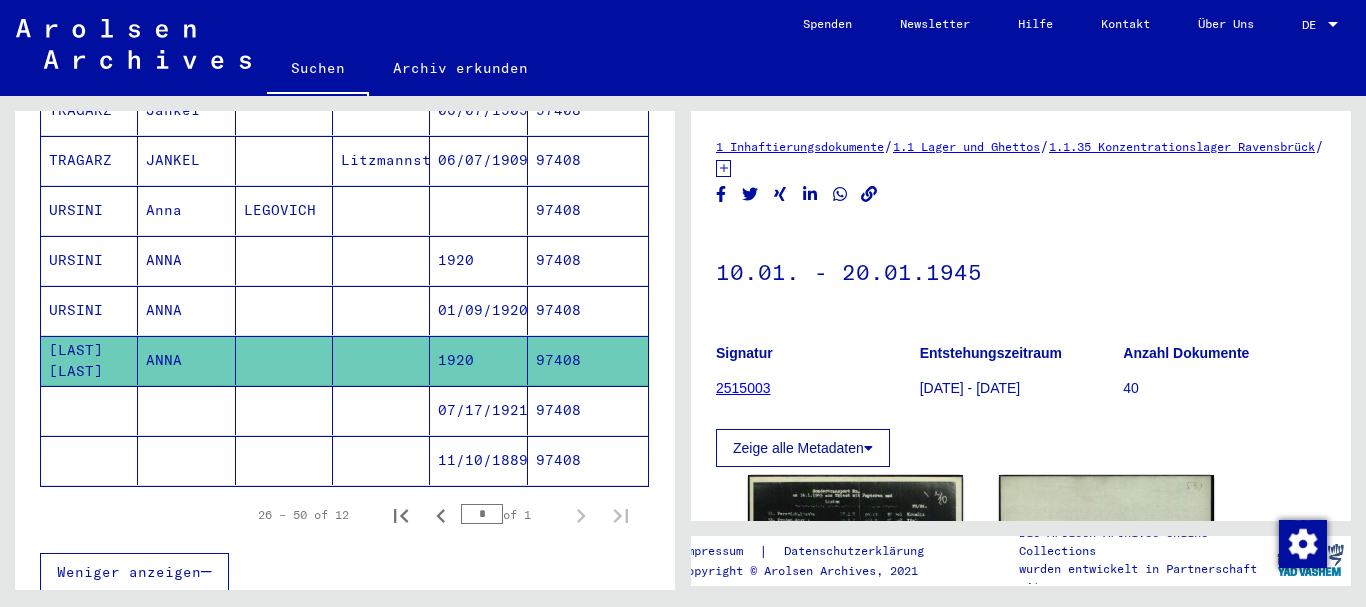 drag, startPoint x: 718, startPoint y: 271, endPoint x: 979, endPoint y: 277, distance: 261.06897 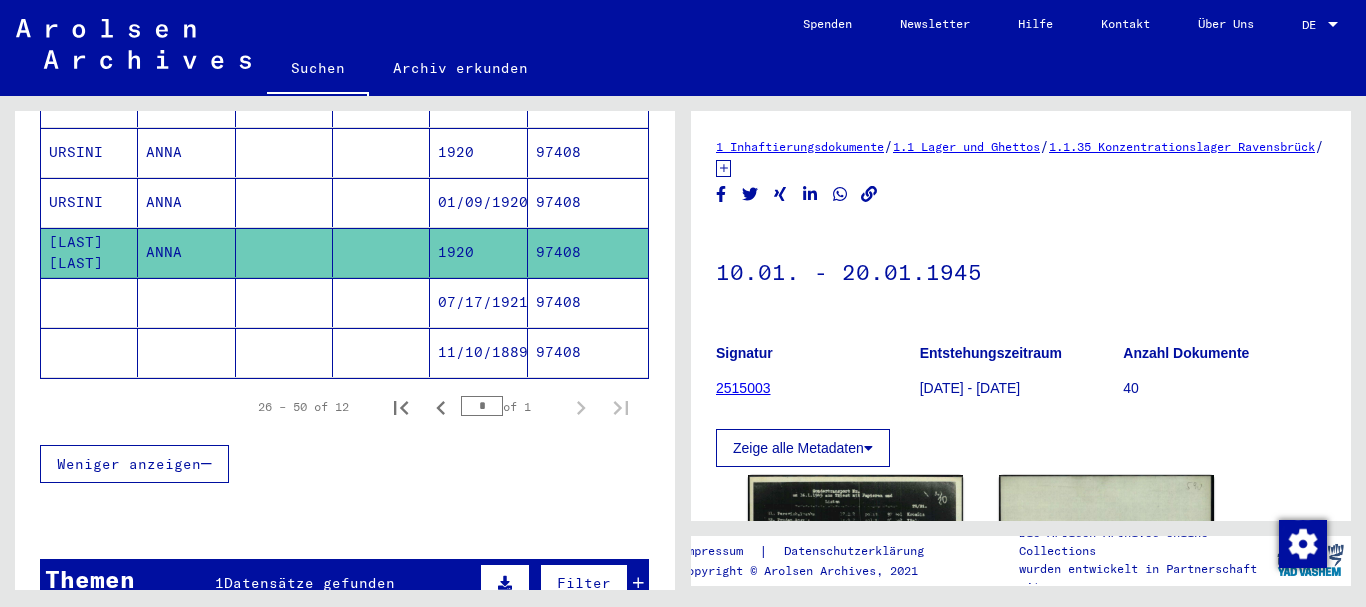 scroll, scrollTop: 0, scrollLeft: 0, axis: both 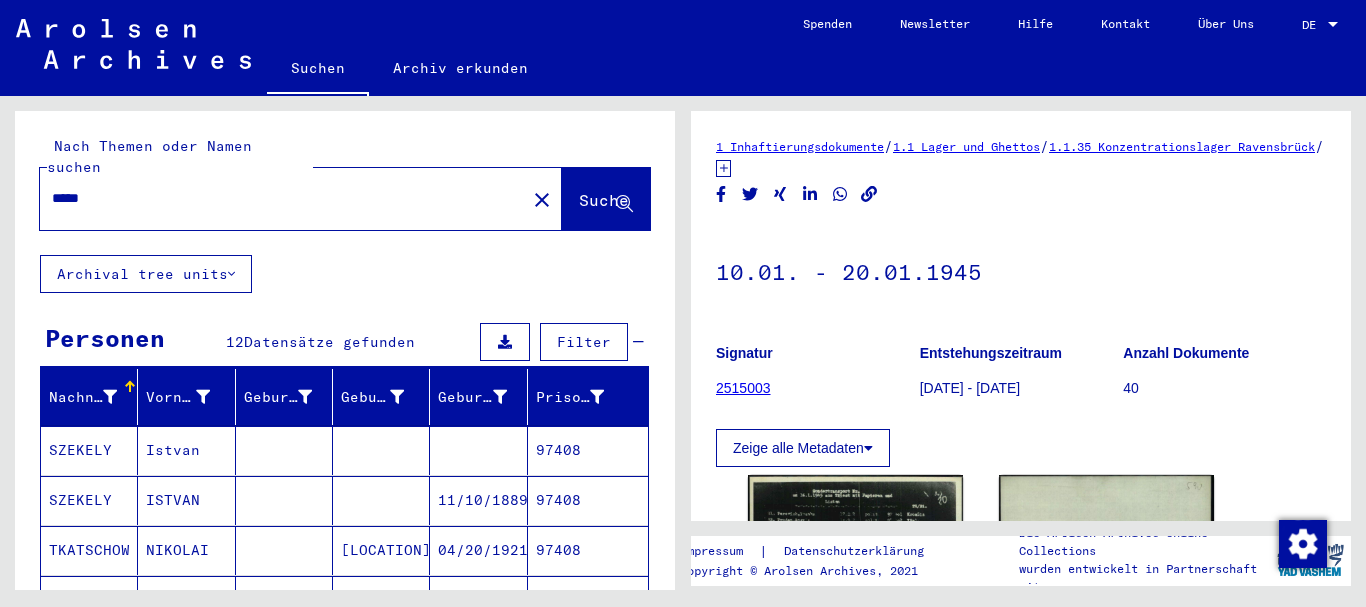 click on "*****" at bounding box center [283, 198] 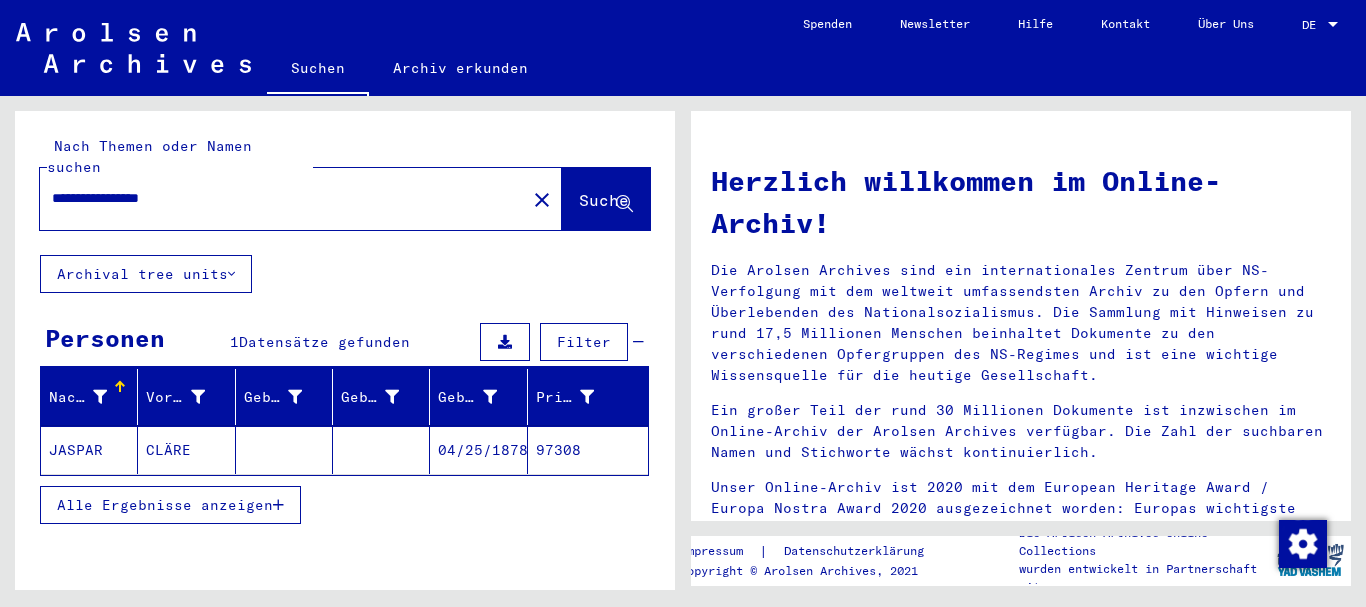 click on "JASPAR" 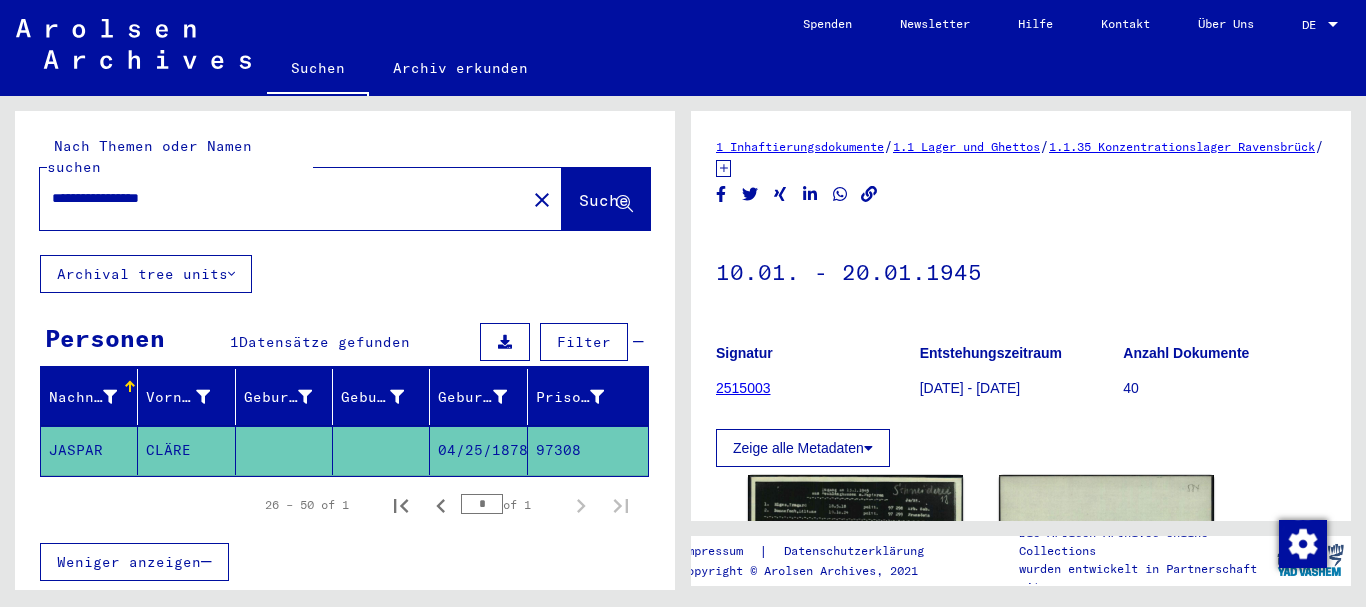 scroll, scrollTop: 108, scrollLeft: 0, axis: vertical 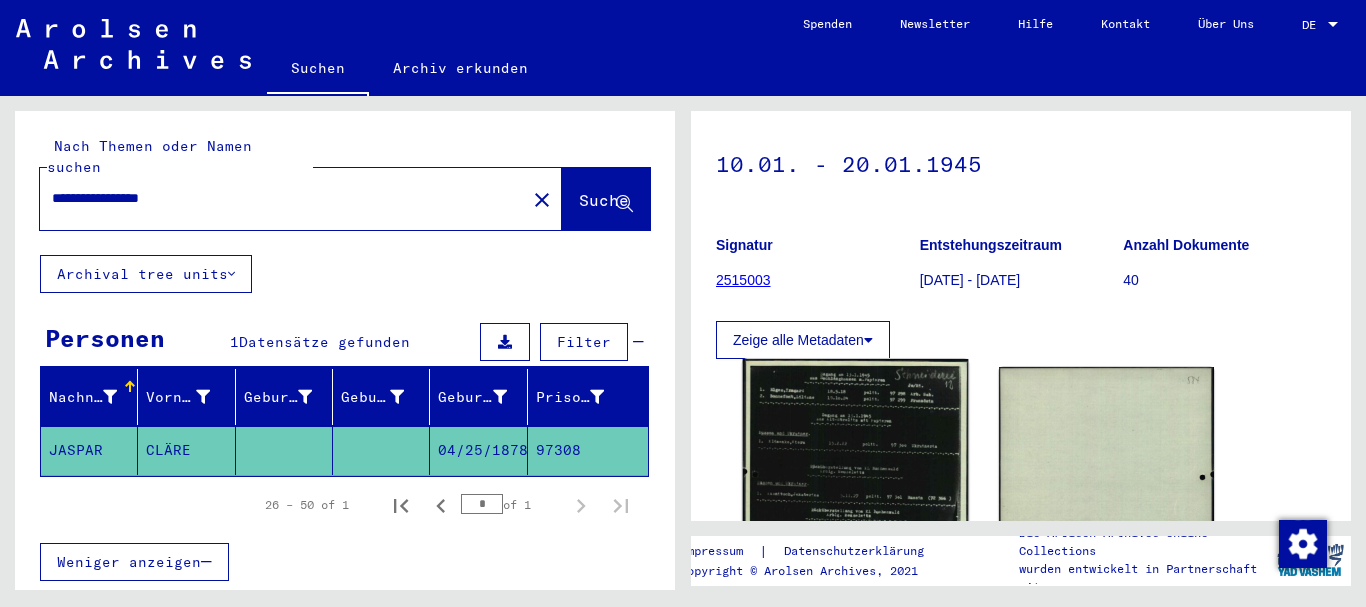 click 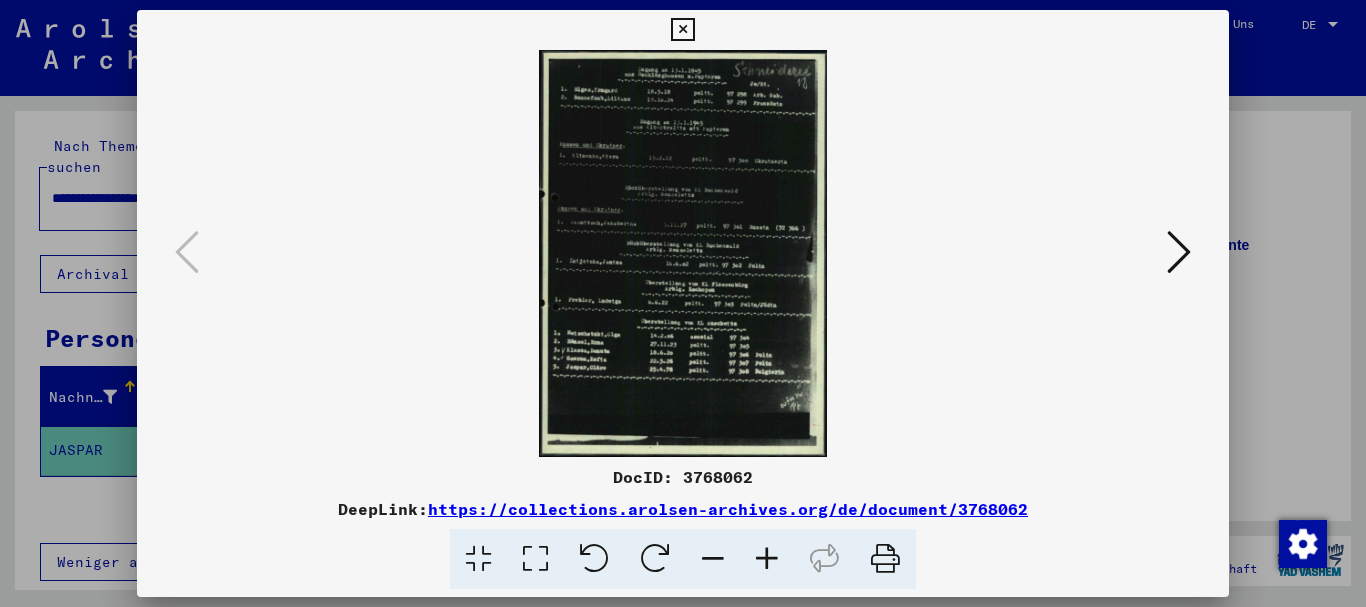 click at bounding box center (767, 559) 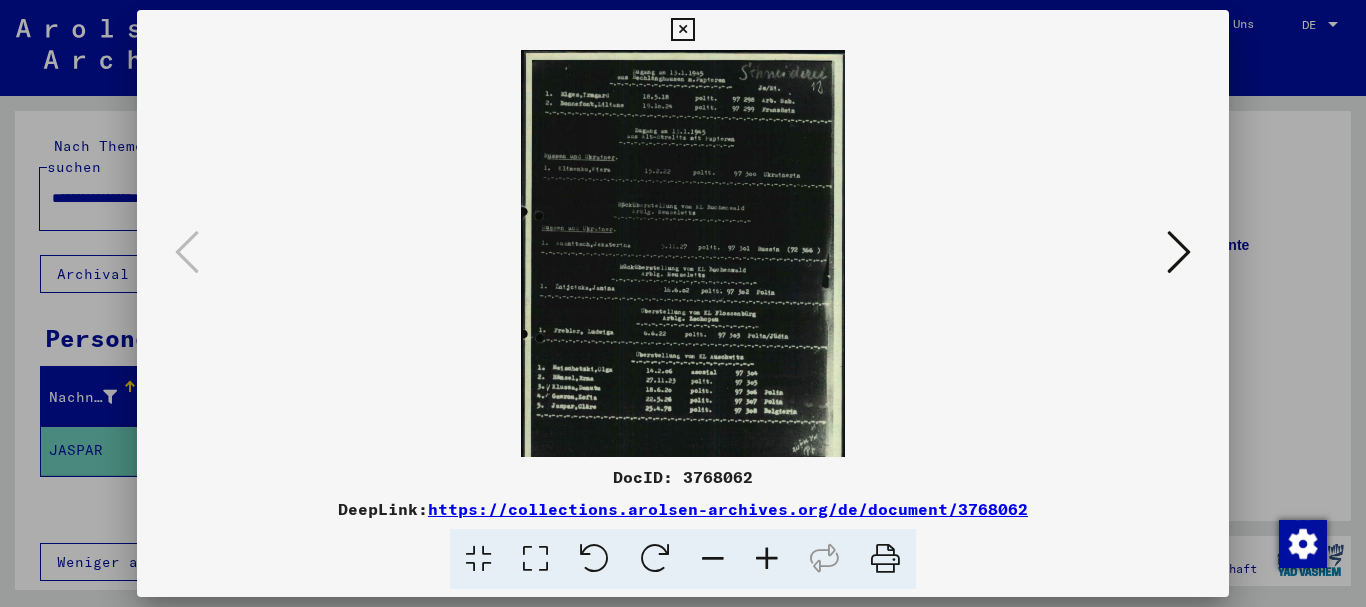 click at bounding box center (767, 559) 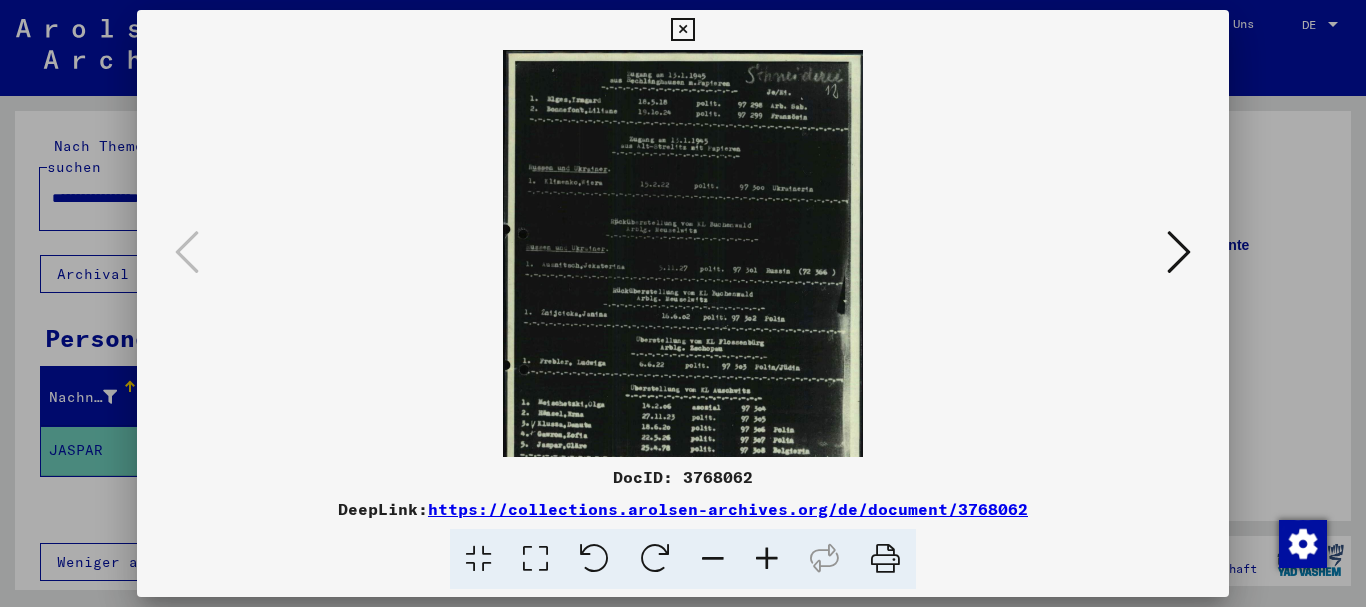 click at bounding box center (767, 559) 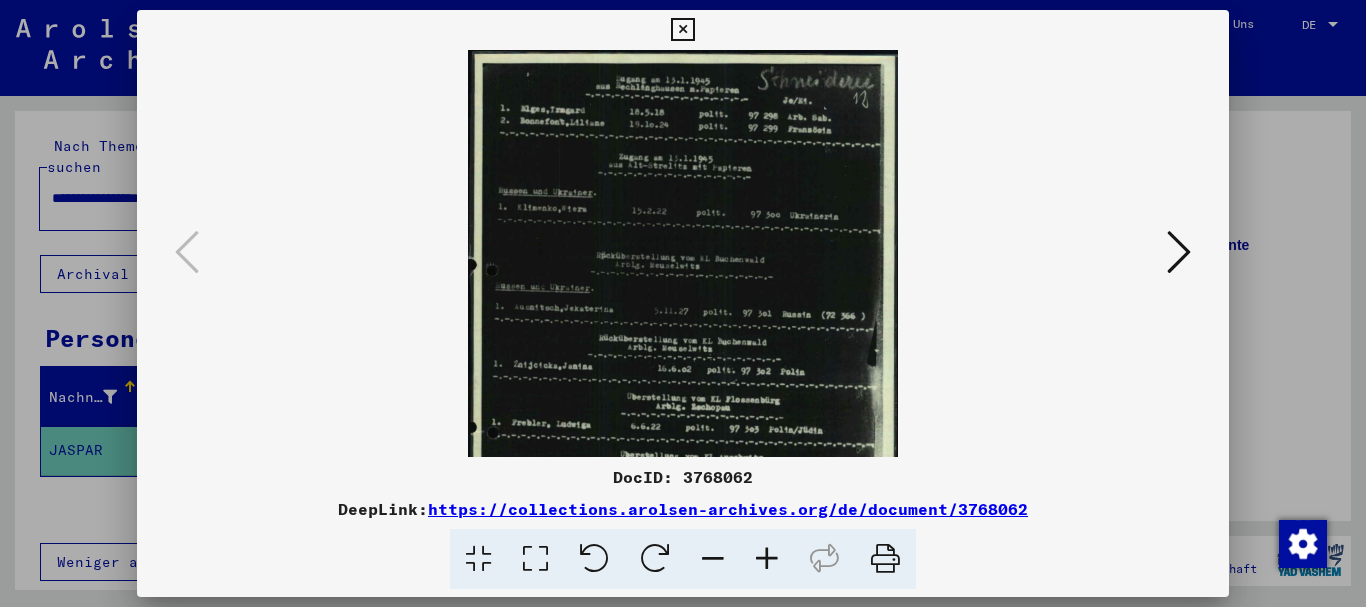 click at bounding box center (767, 559) 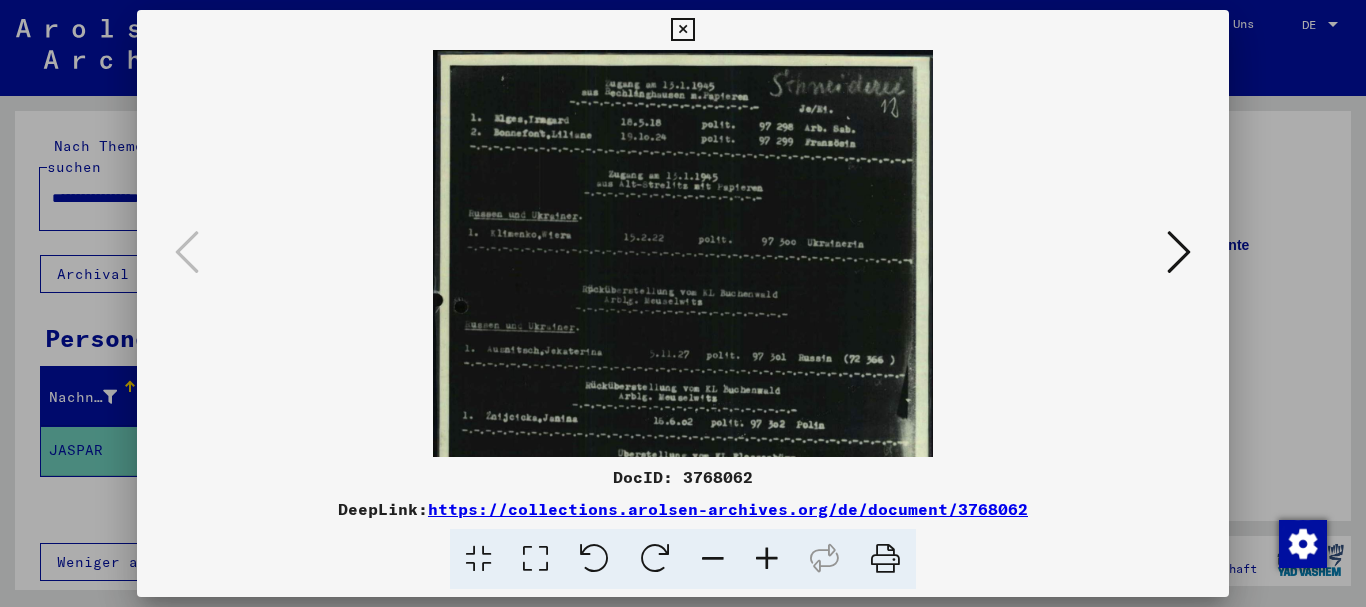 click at bounding box center [767, 559] 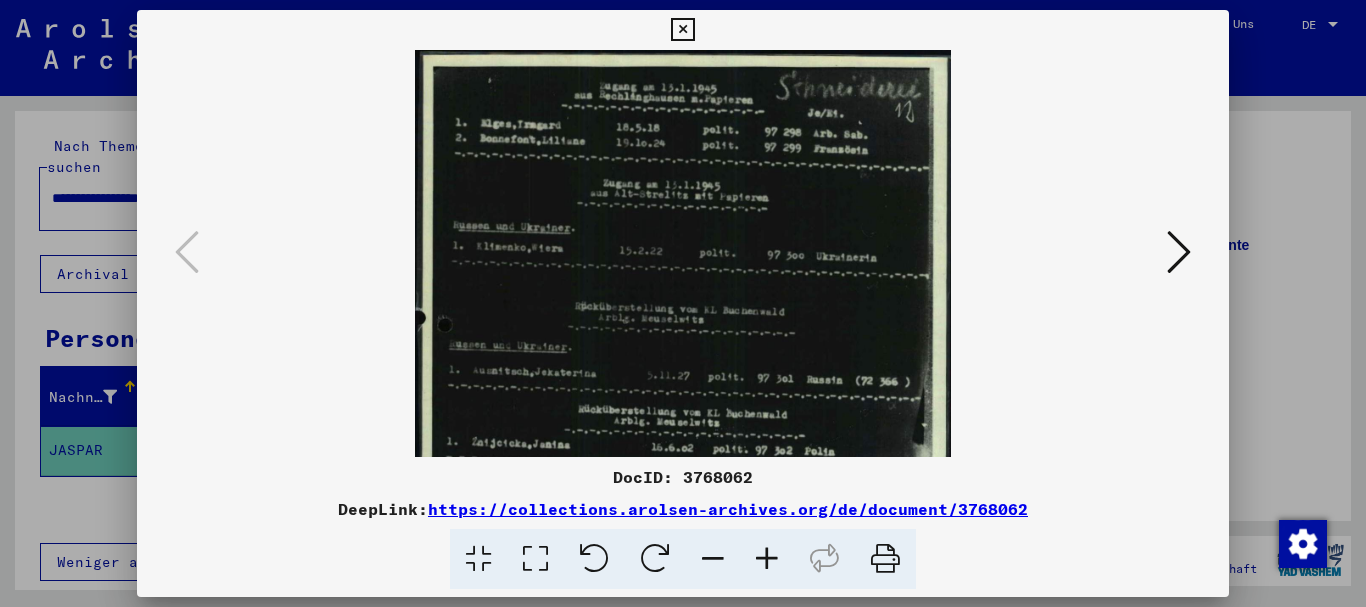 click at bounding box center [767, 559] 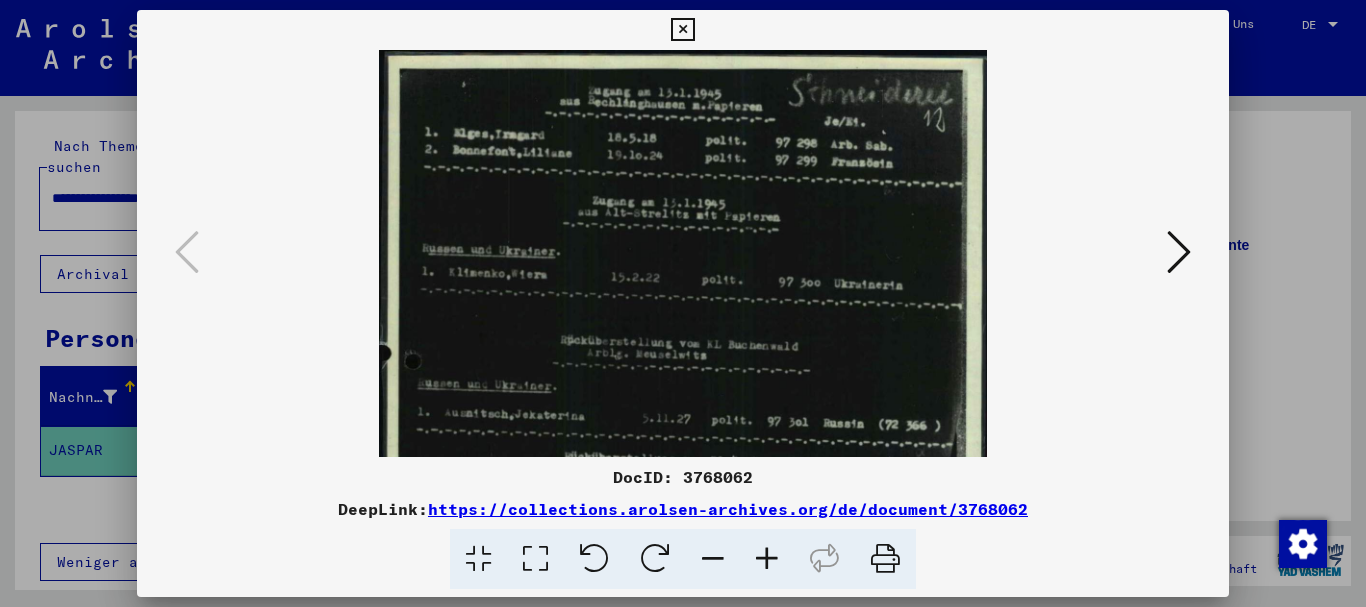 click at bounding box center [767, 559] 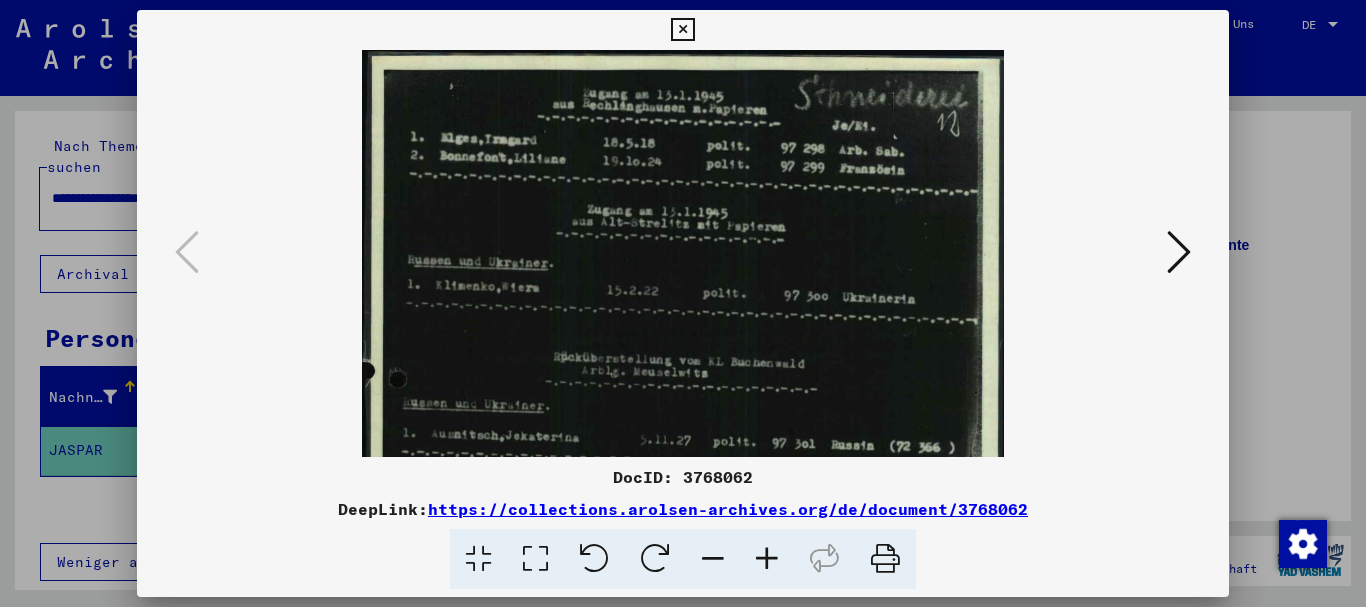 click at bounding box center [767, 559] 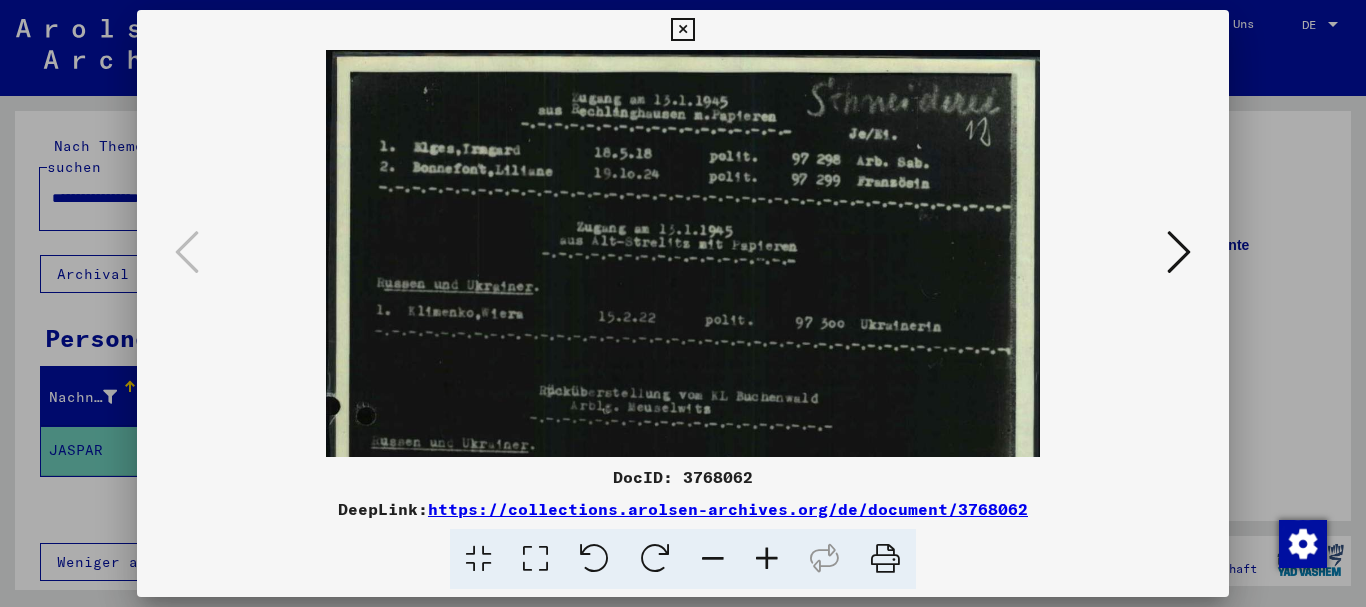 click at bounding box center (767, 559) 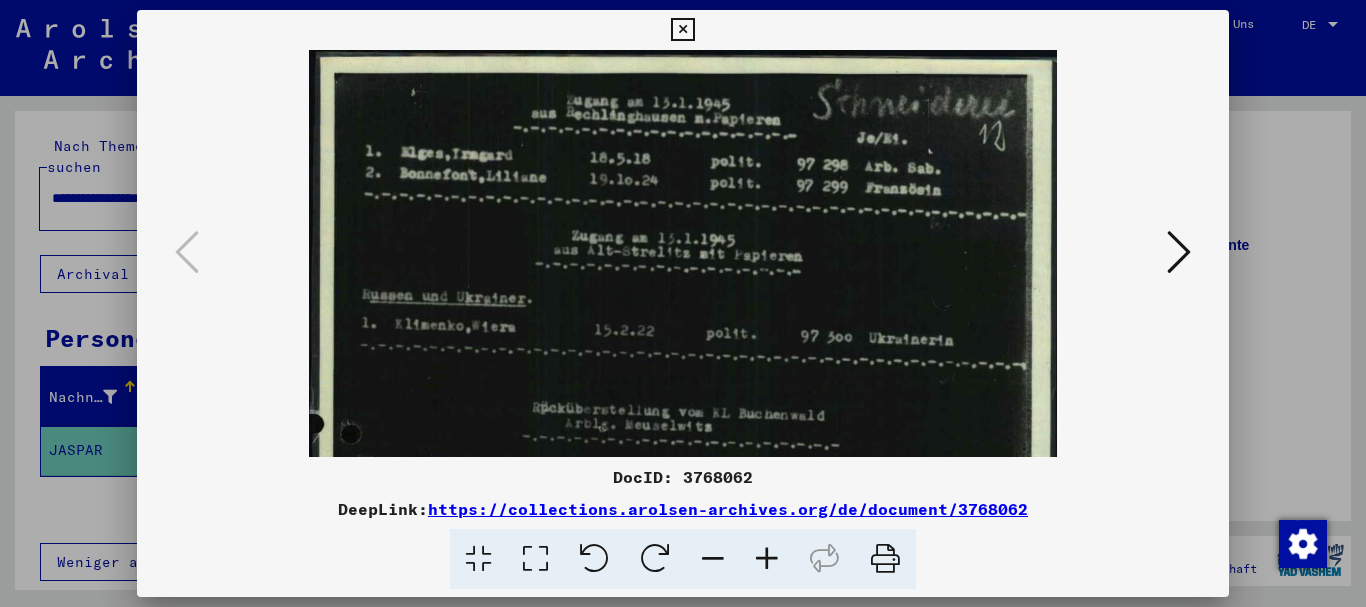 click at bounding box center [767, 559] 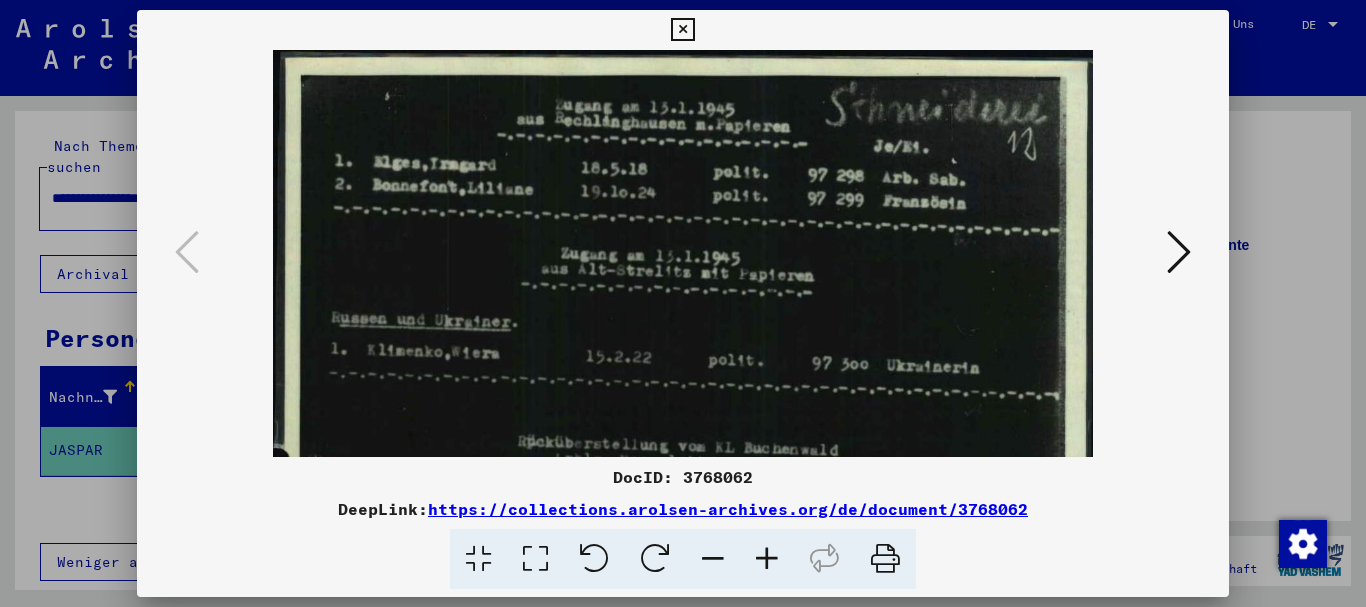 click at bounding box center (767, 559) 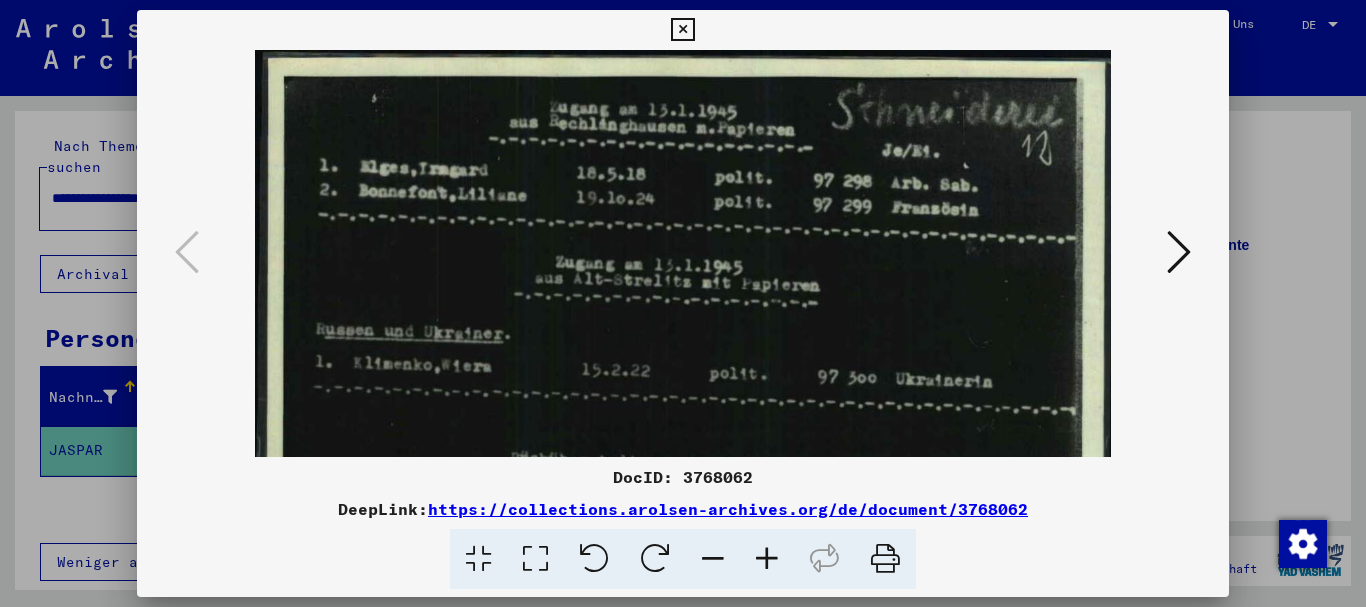 click at bounding box center (767, 559) 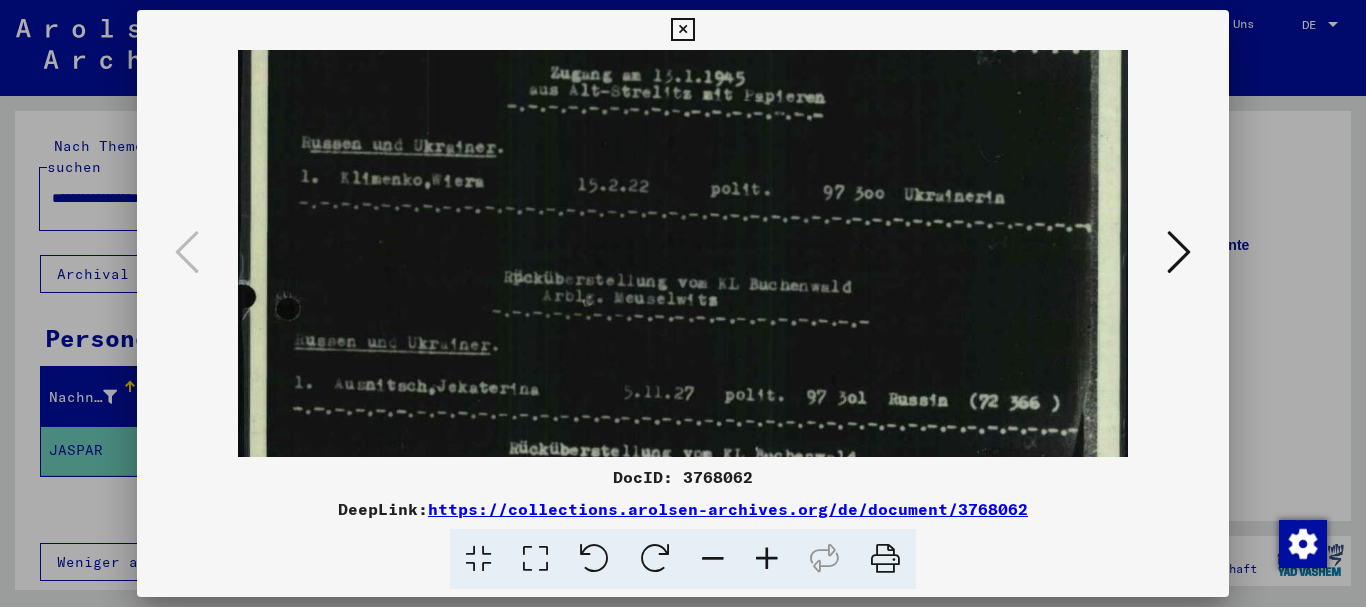 drag, startPoint x: 639, startPoint y: 188, endPoint x: 636, endPoint y: 166, distance: 22.203604 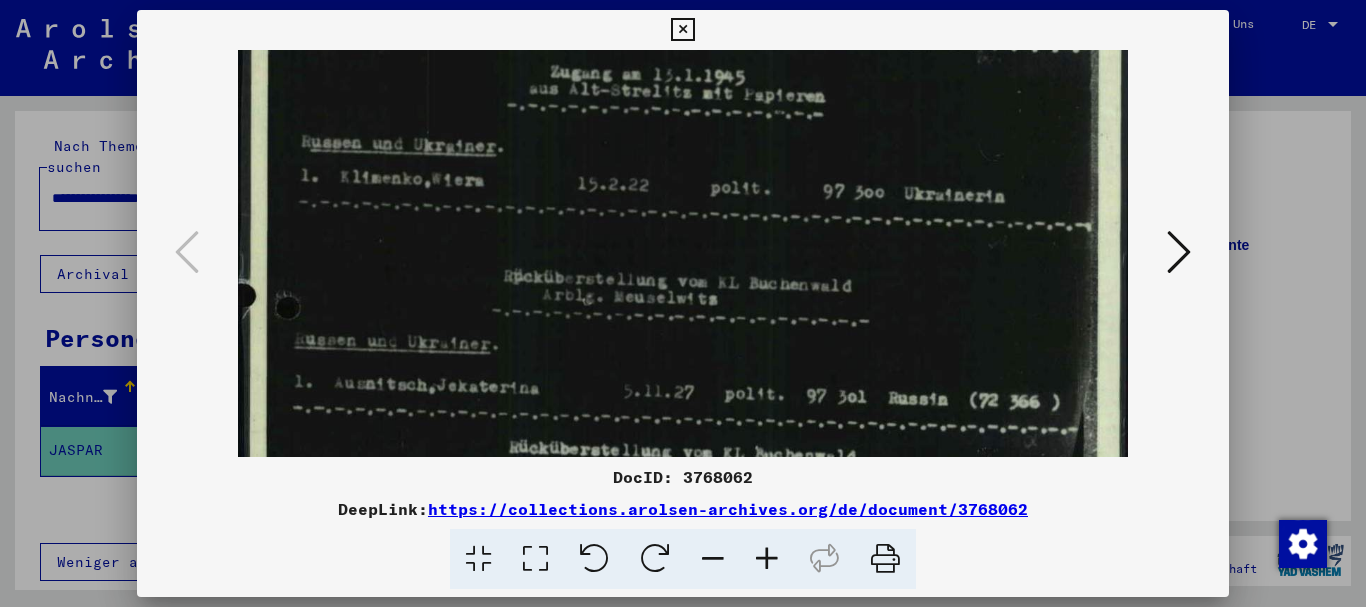 click at bounding box center (683, 479) 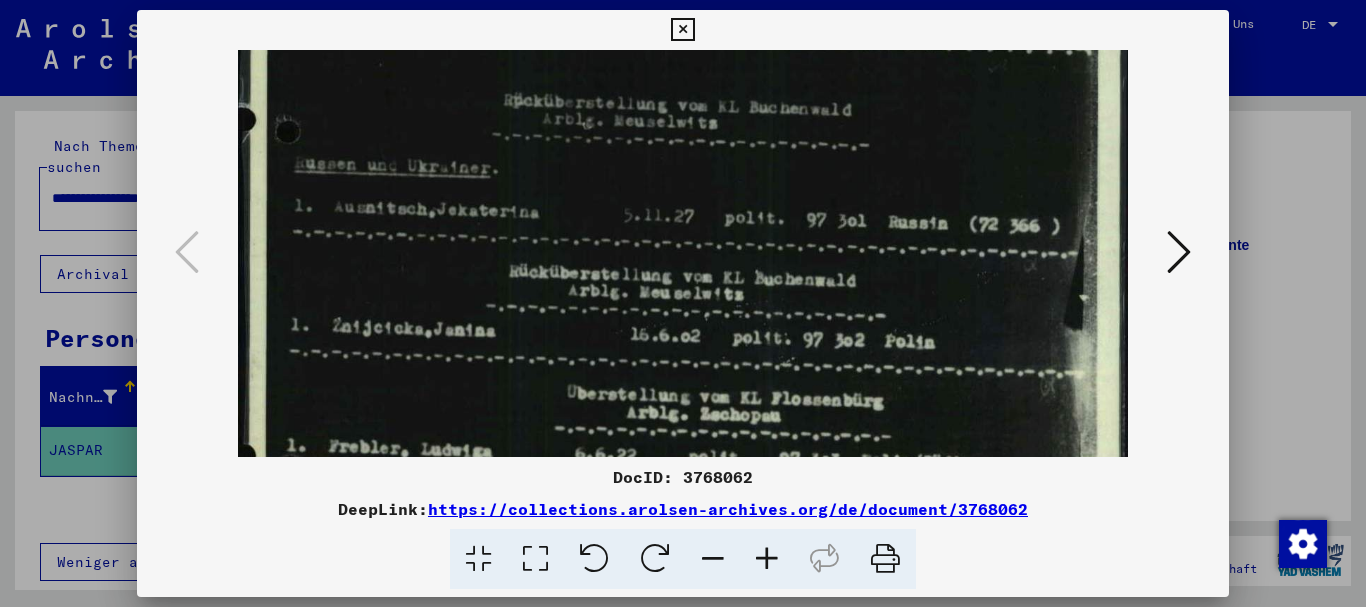 drag, startPoint x: 758, startPoint y: 375, endPoint x: 745, endPoint y: 239, distance: 136.6199 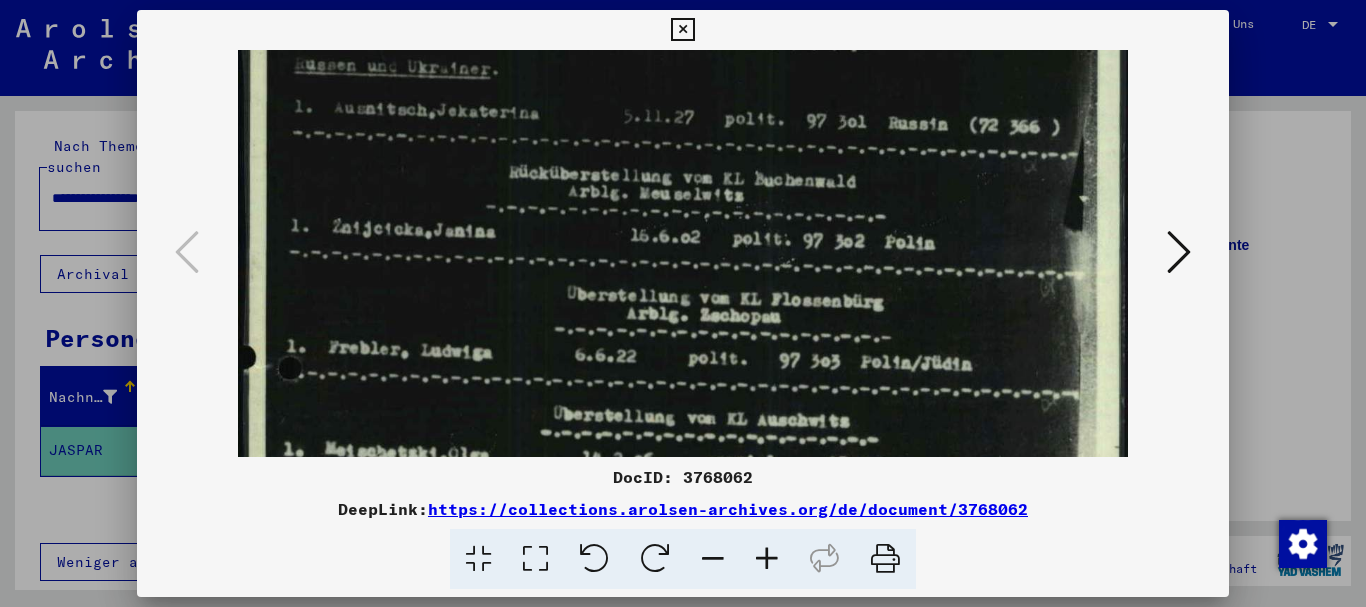 drag, startPoint x: 865, startPoint y: 423, endPoint x: 828, endPoint y: 329, distance: 101.0198 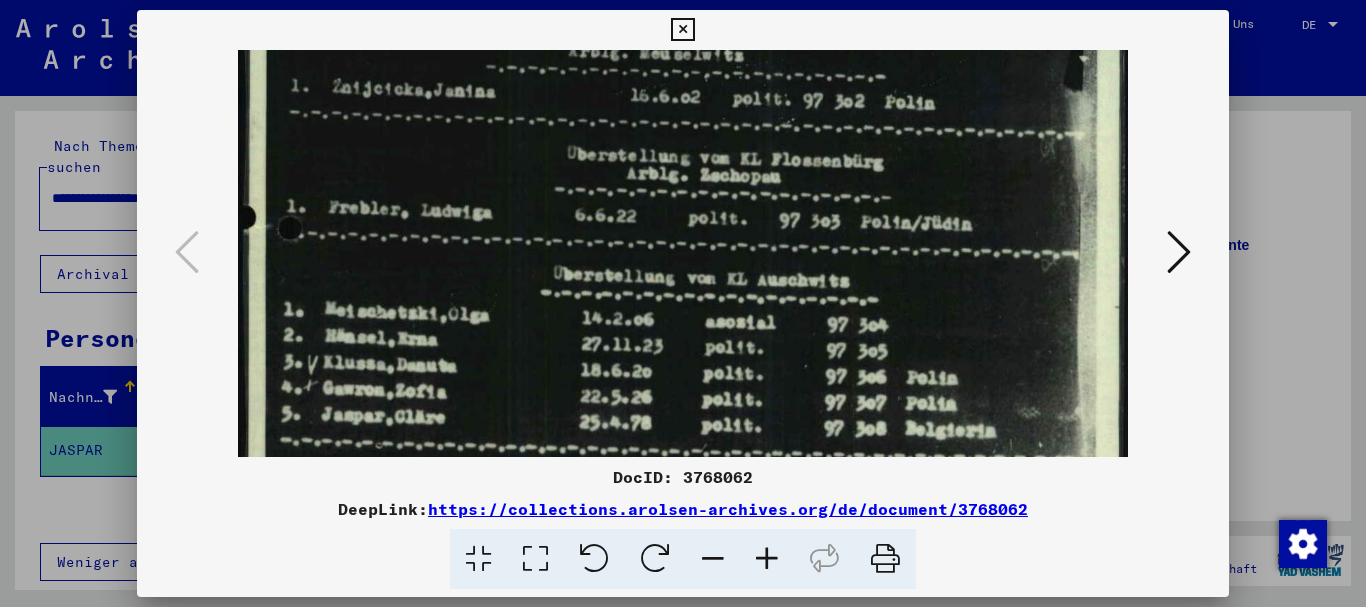 click at bounding box center [683, 64] 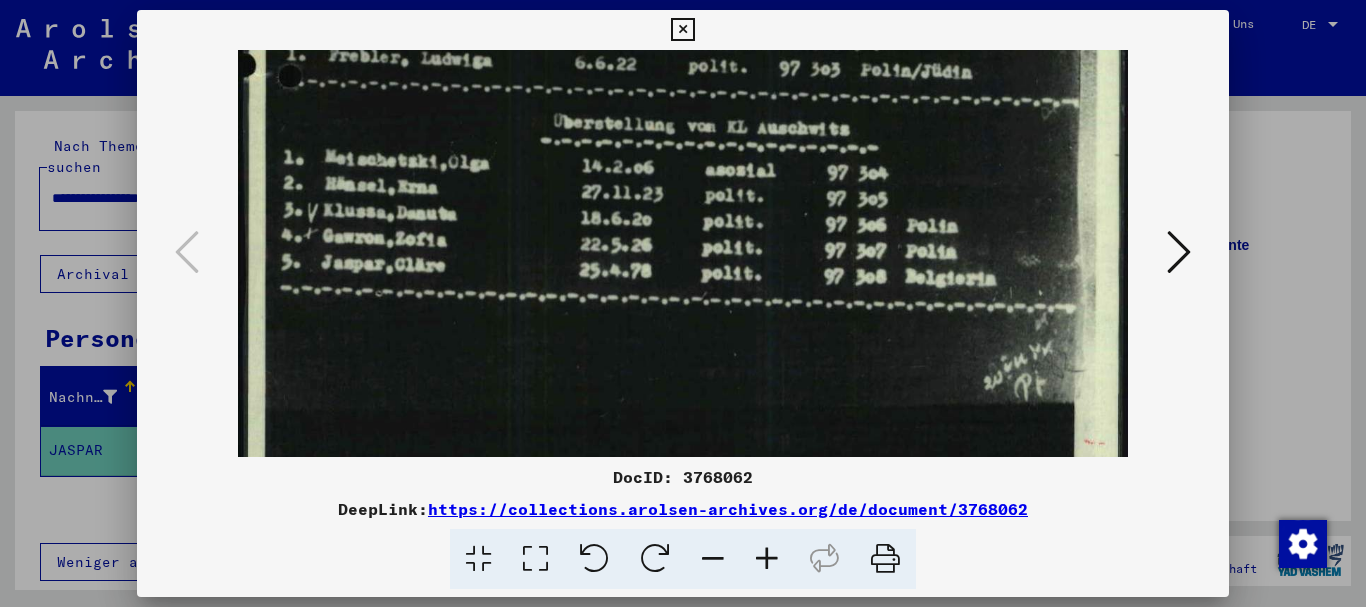 drag, startPoint x: 833, startPoint y: 320, endPoint x: 801, endPoint y: 240, distance: 86.162636 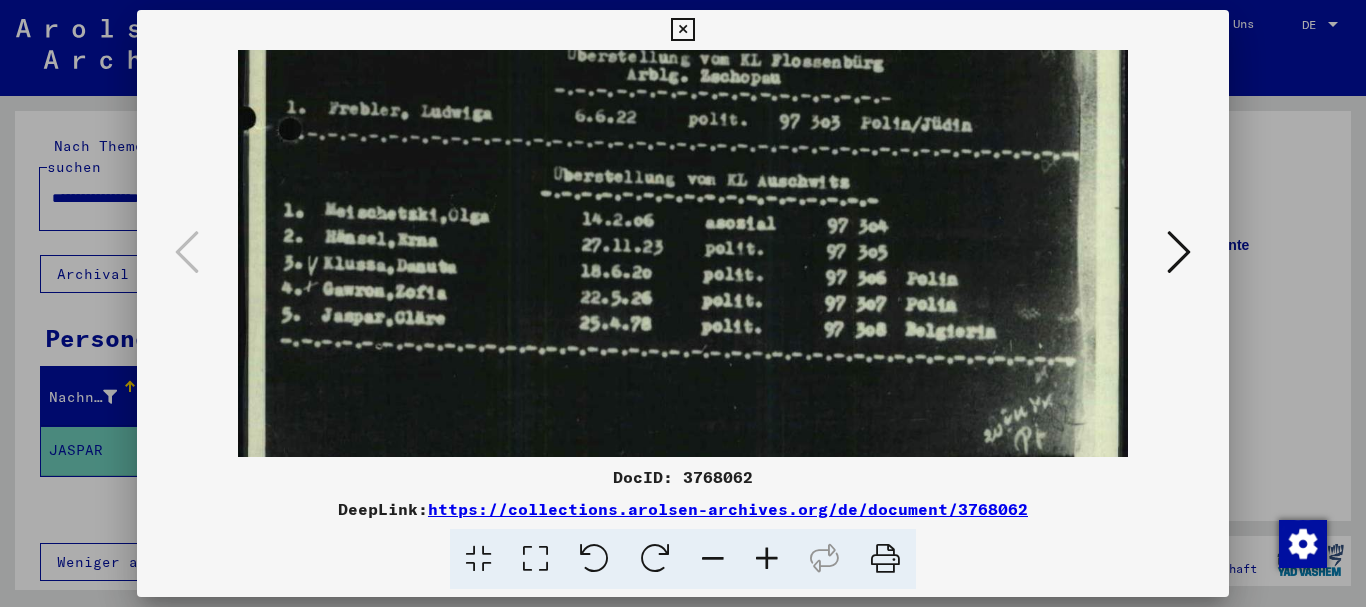 scroll, scrollTop: 711, scrollLeft: 0, axis: vertical 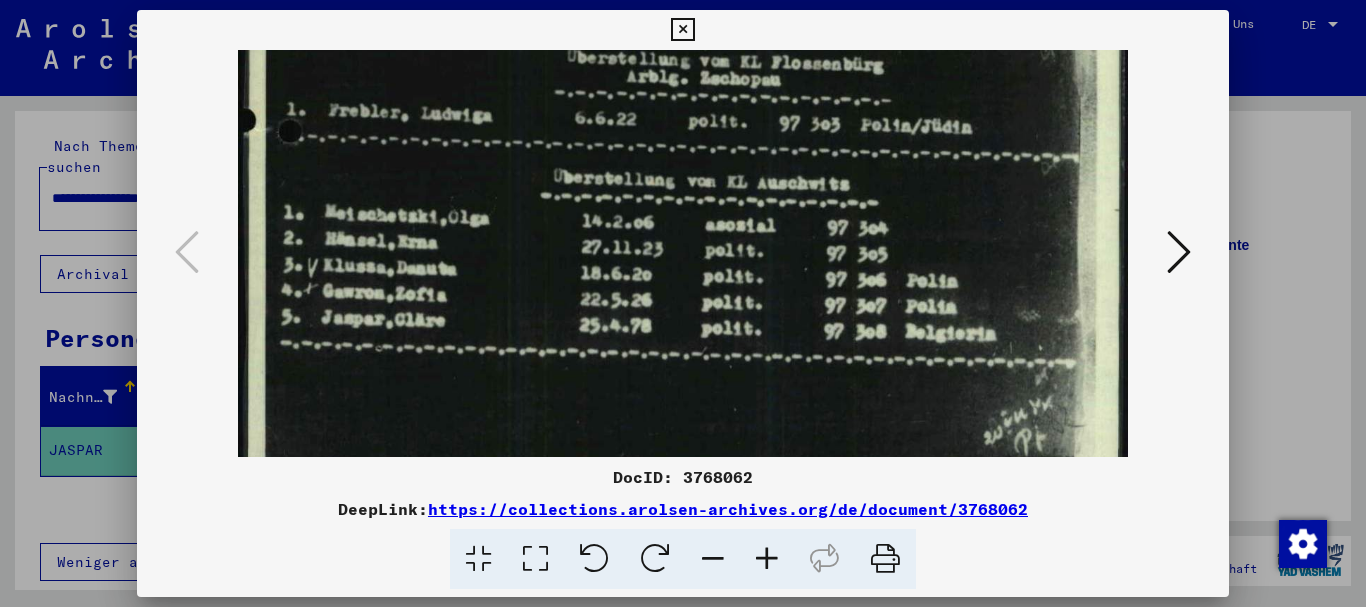 drag, startPoint x: 805, startPoint y: 231, endPoint x: 812, endPoint y: 288, distance: 57.428215 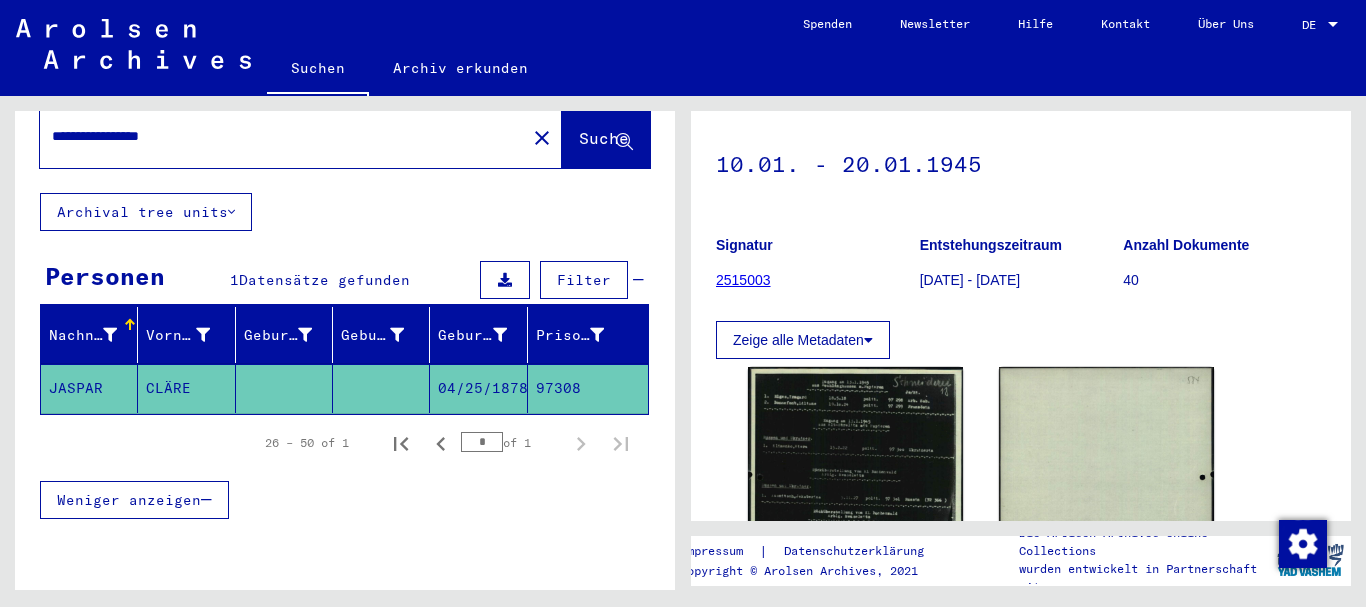 scroll, scrollTop: 108, scrollLeft: 0, axis: vertical 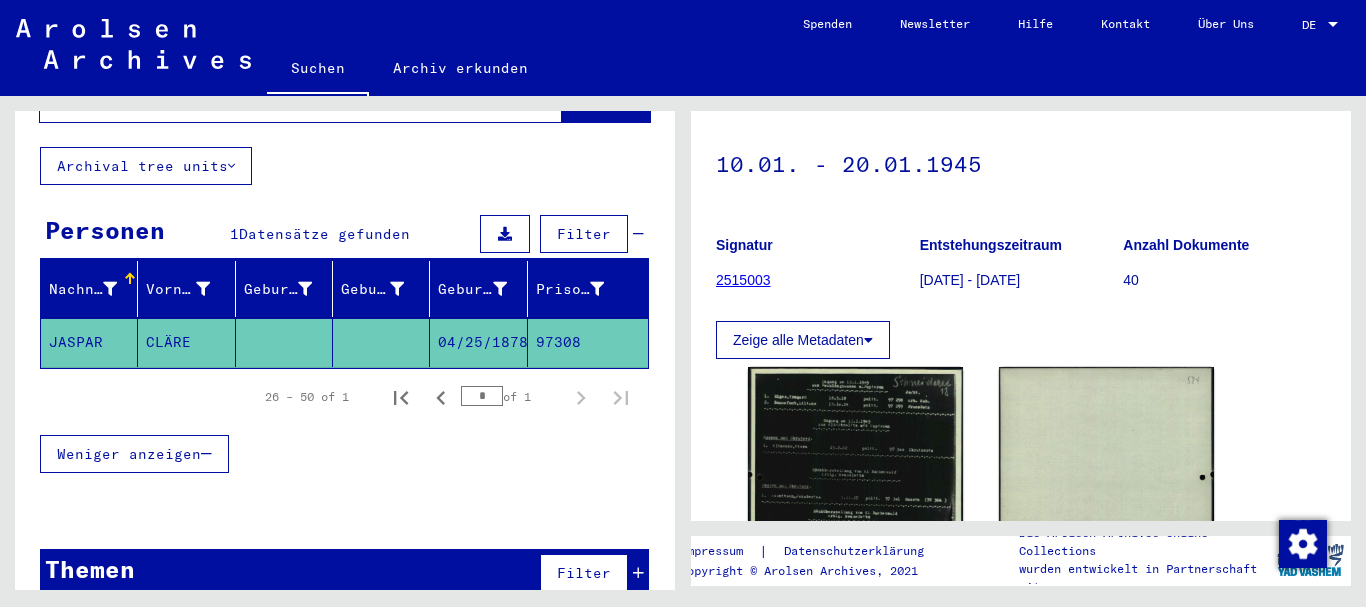 drag, startPoint x: 535, startPoint y: 328, endPoint x: 584, endPoint y: 325, distance: 49.09175 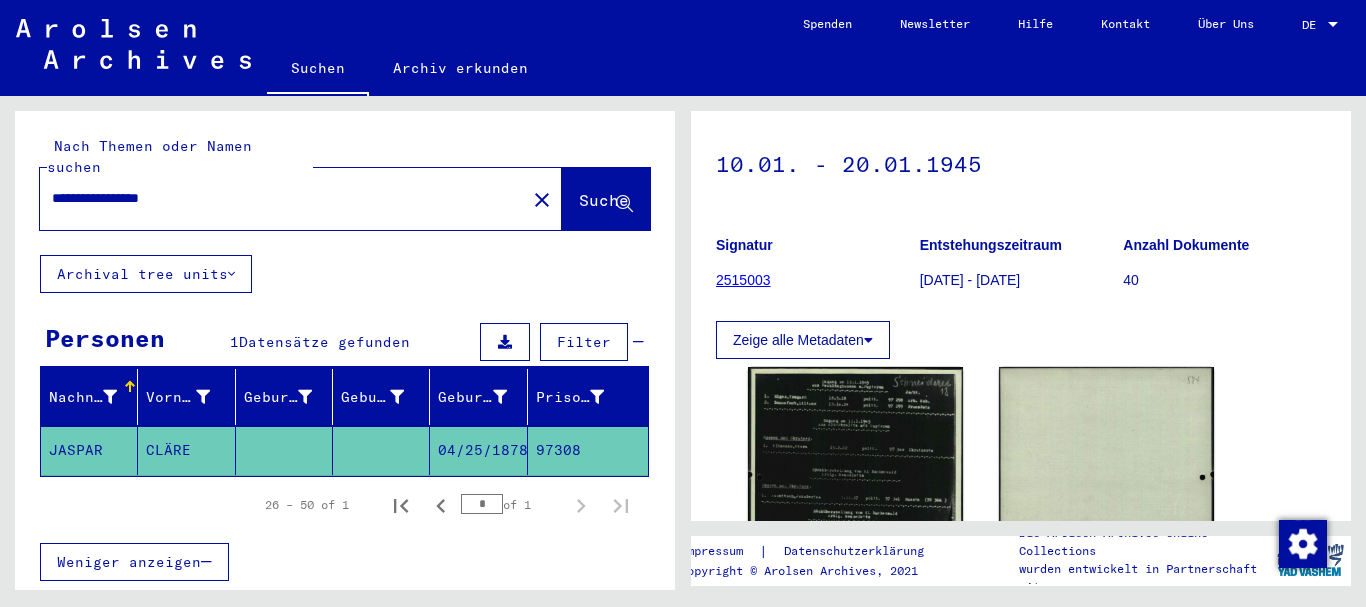 drag, startPoint x: 222, startPoint y: 166, endPoint x: 166, endPoint y: 184, distance: 58.821766 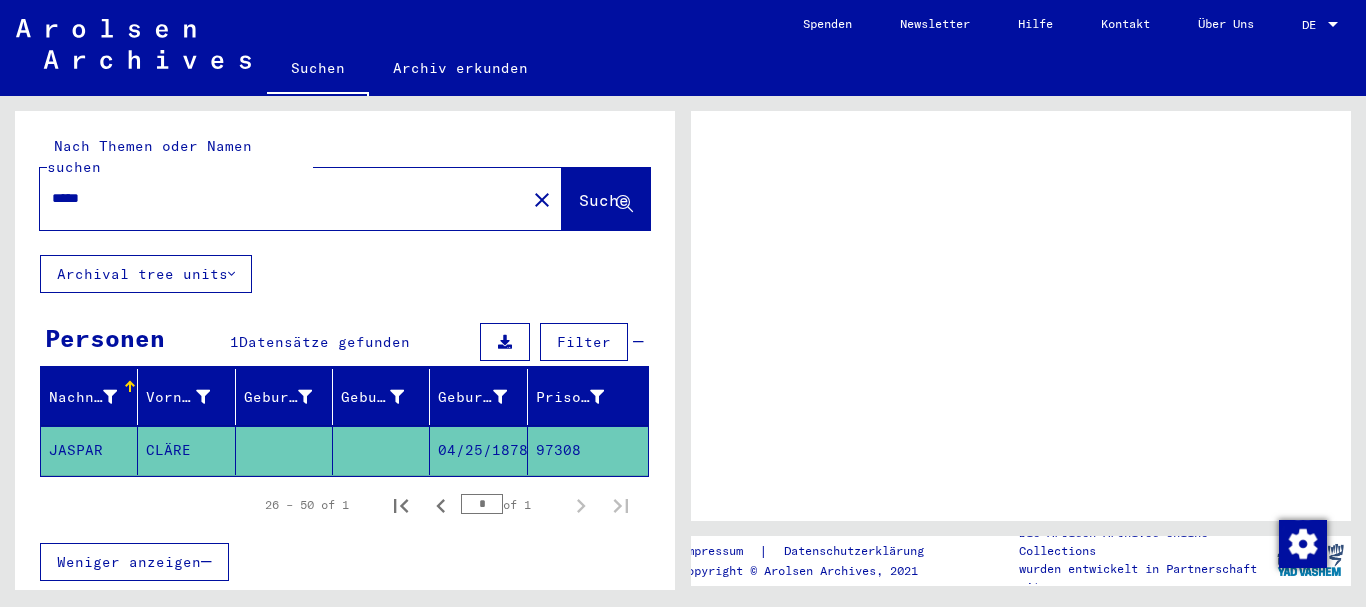 scroll, scrollTop: 0, scrollLeft: 0, axis: both 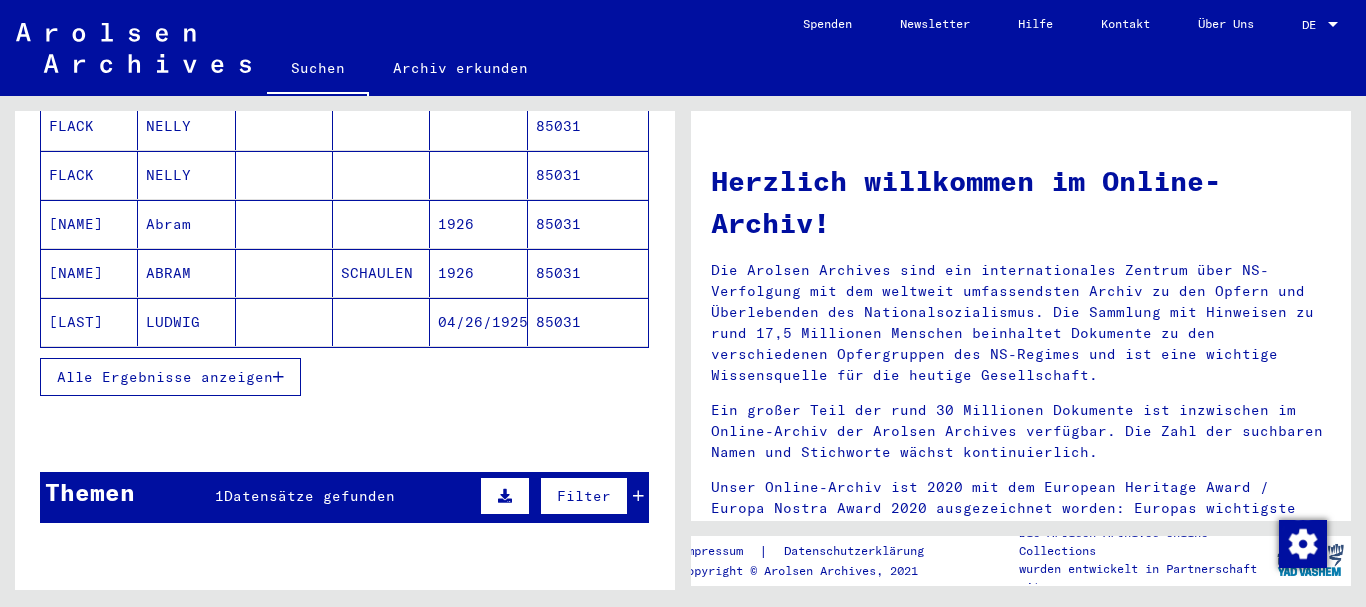 click on "Alle Ergebnisse anzeigen" at bounding box center (165, 377) 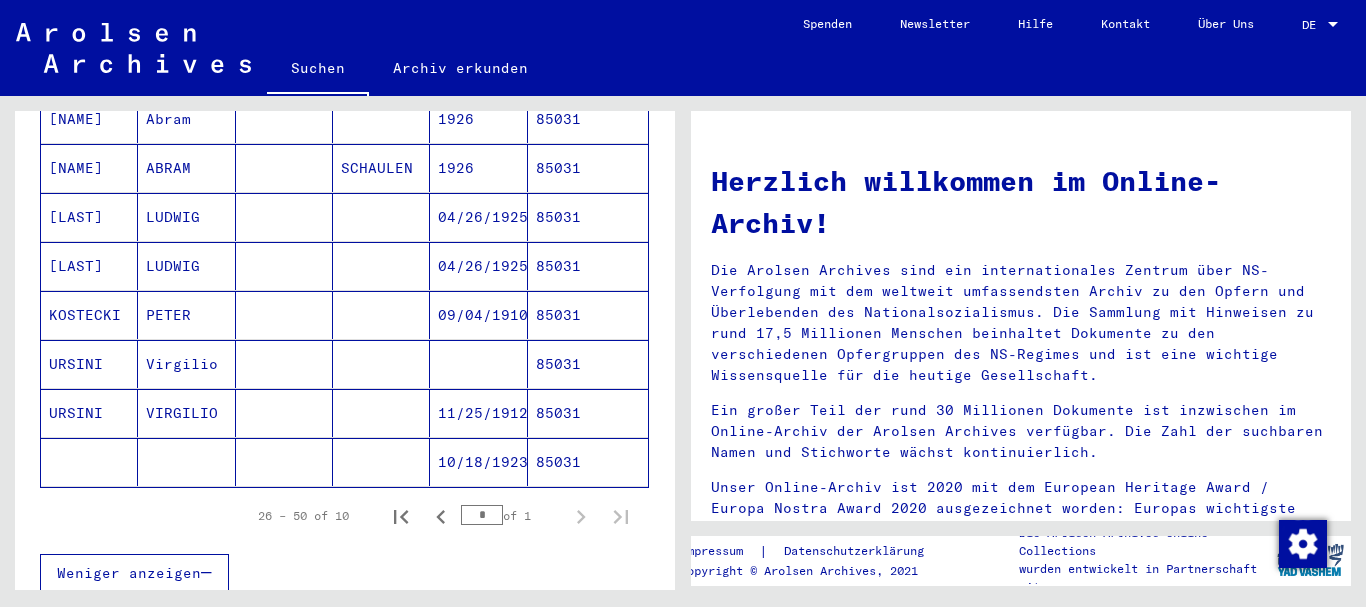 scroll, scrollTop: 432, scrollLeft: 0, axis: vertical 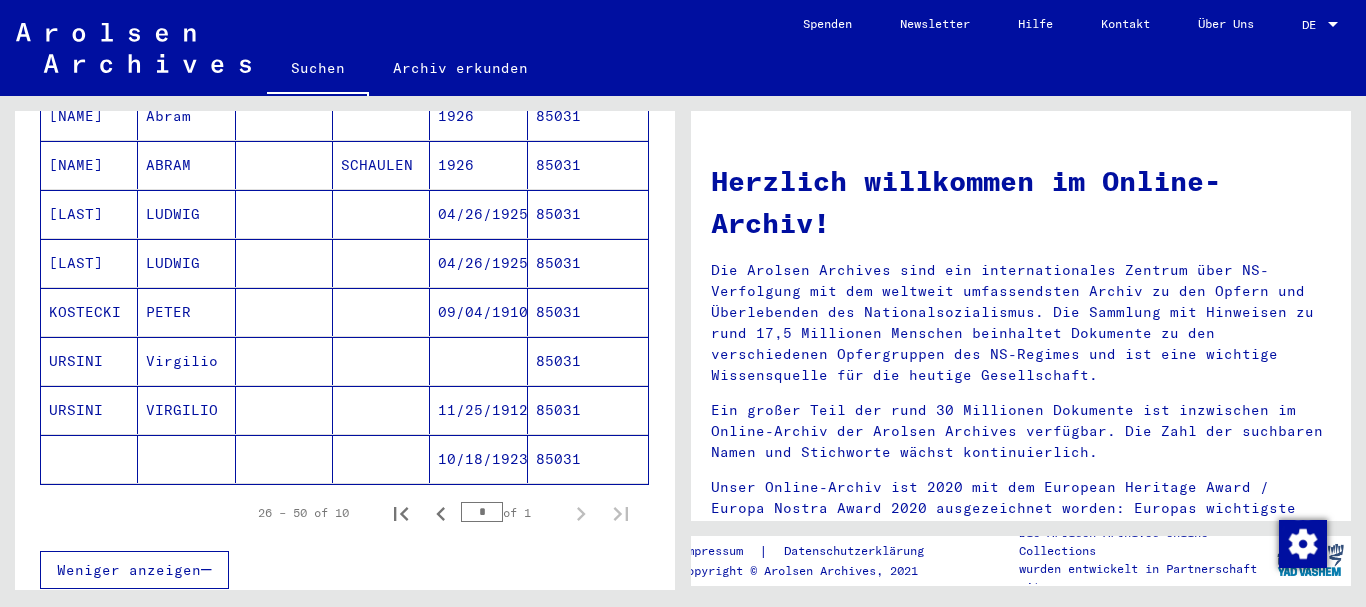 click on "URSINI" at bounding box center (89, 459) 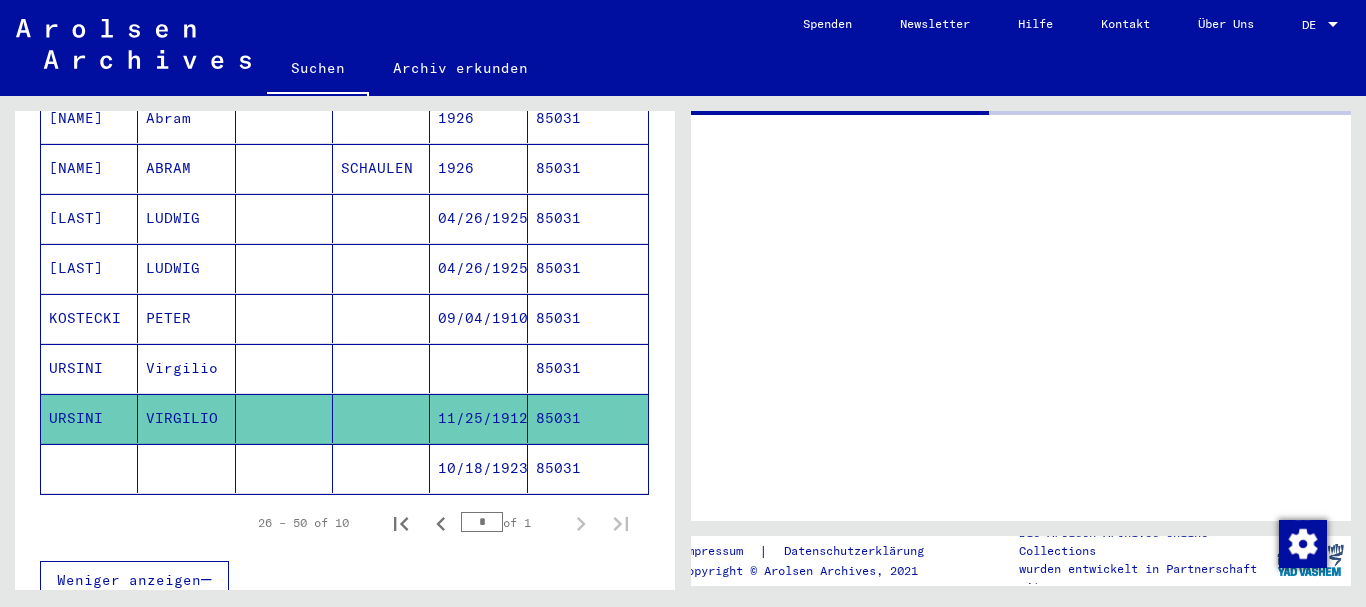 scroll, scrollTop: 434, scrollLeft: 0, axis: vertical 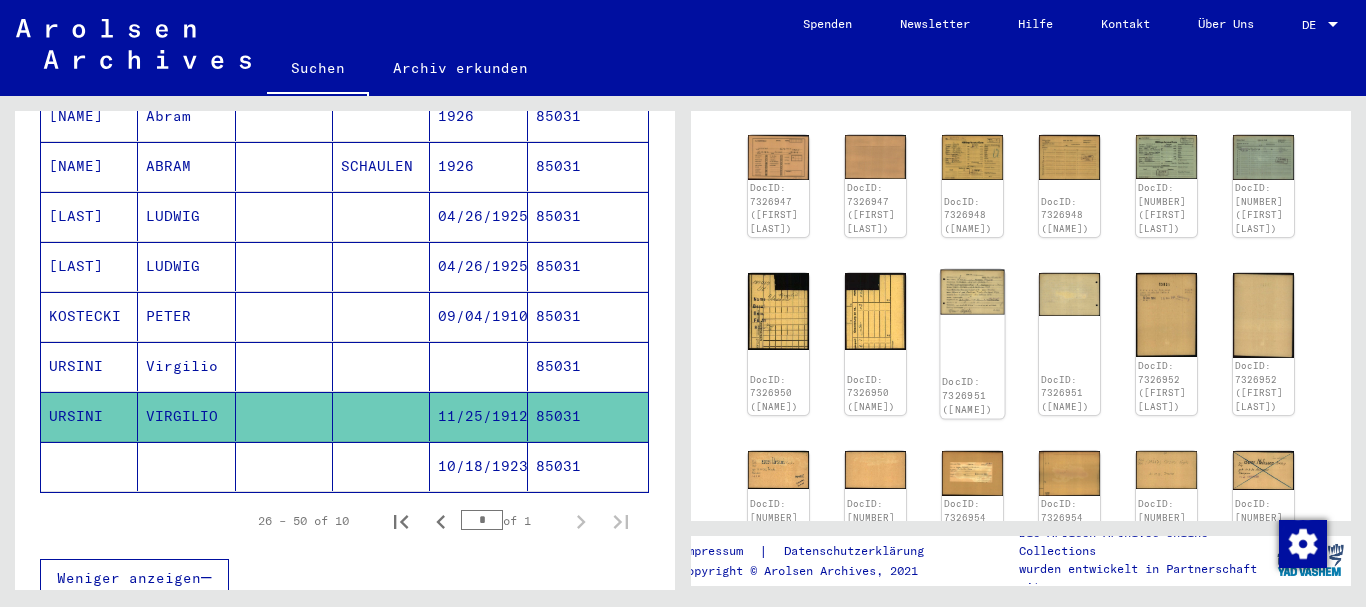 click 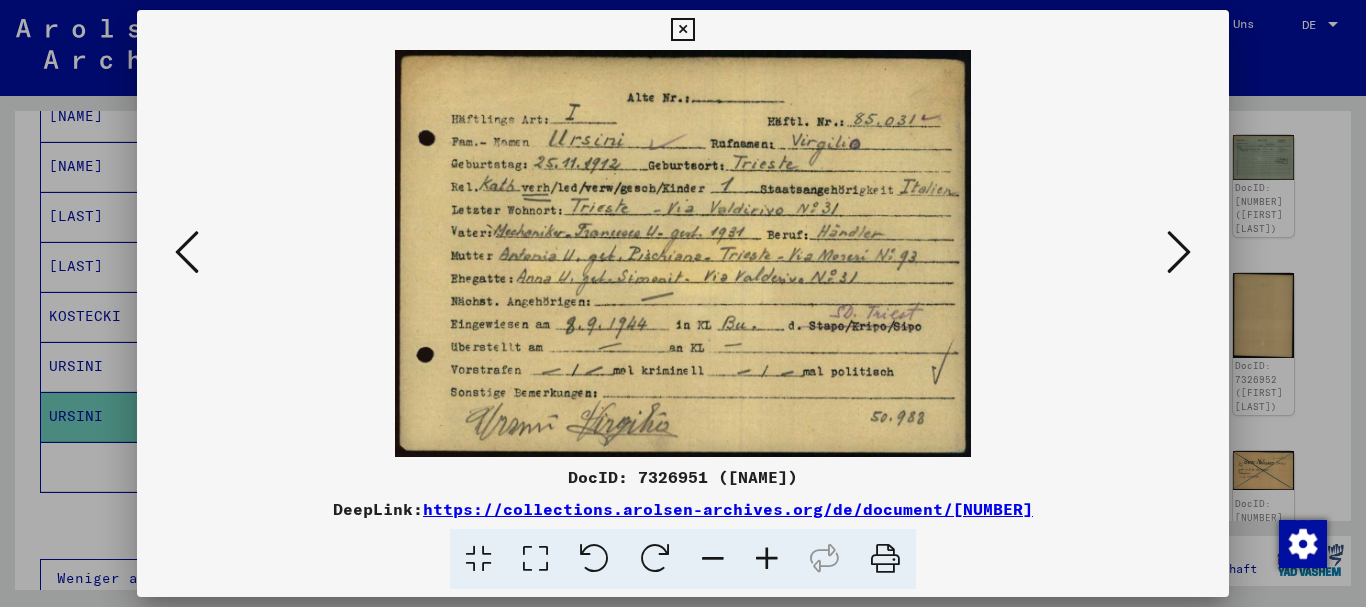 click at bounding box center (683, 303) 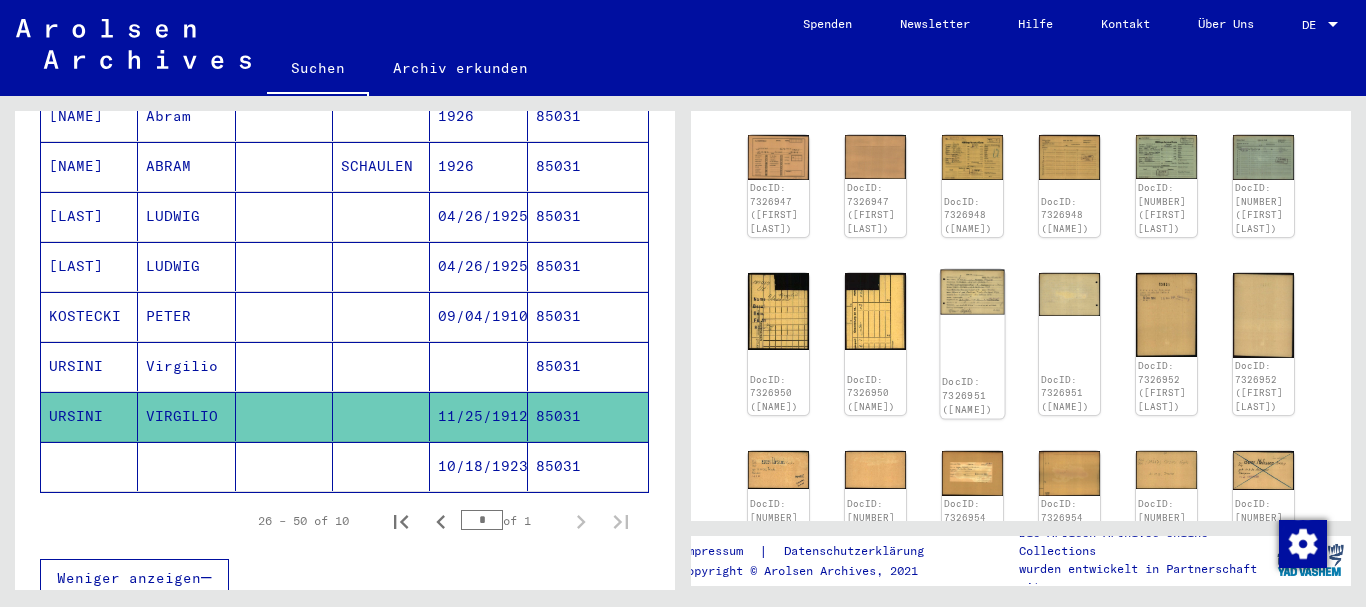 click 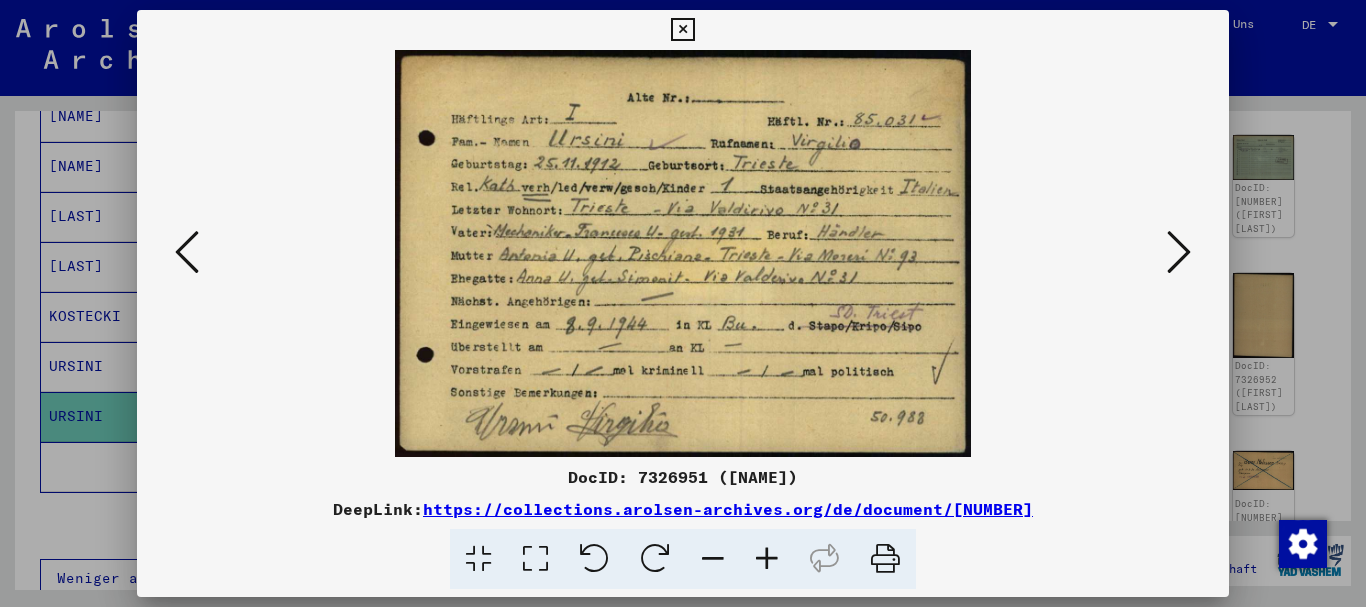 click at bounding box center (767, 559) 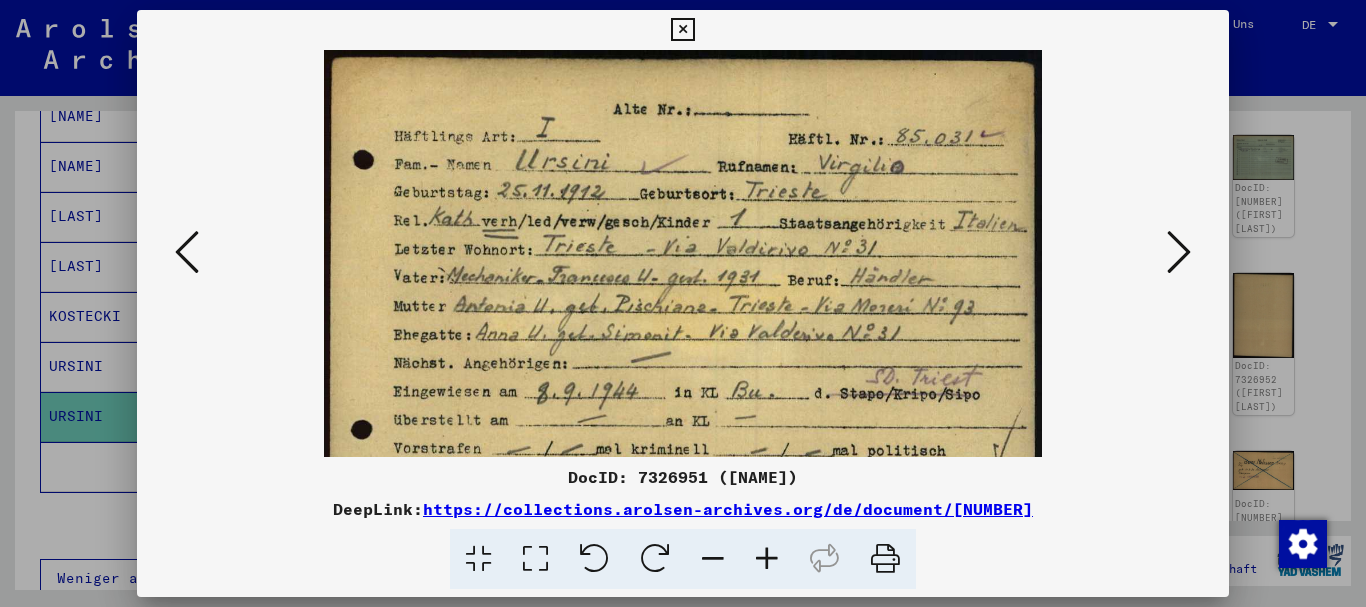 click at bounding box center [767, 559] 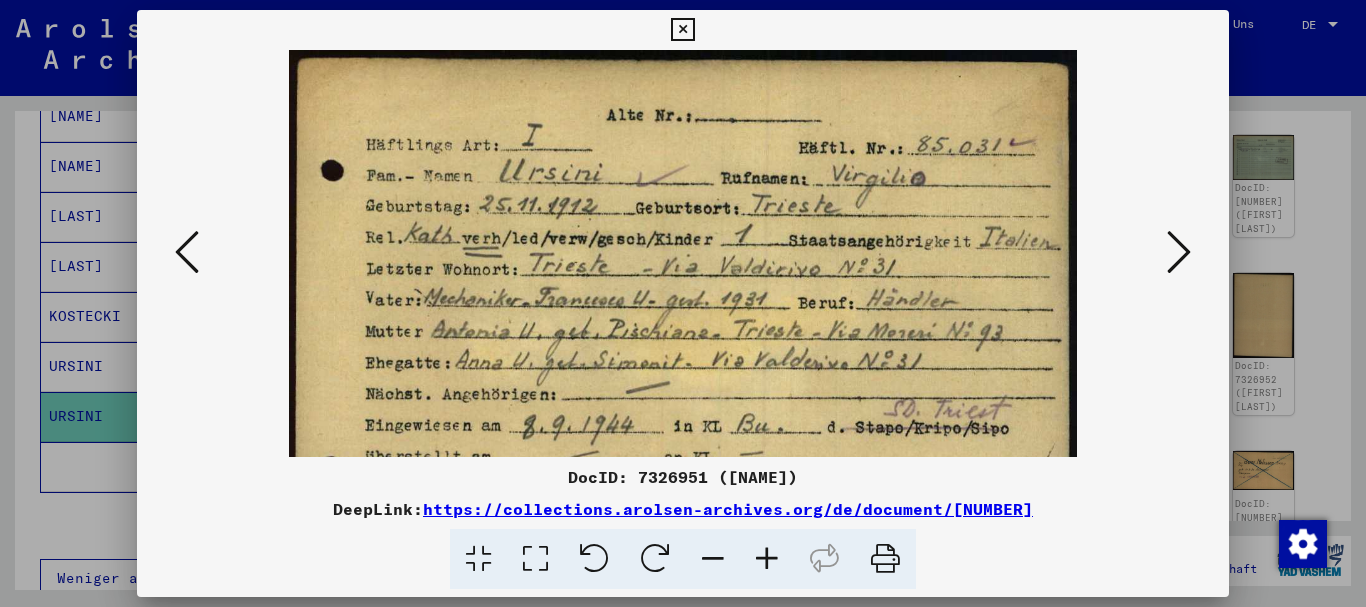 click at bounding box center [767, 559] 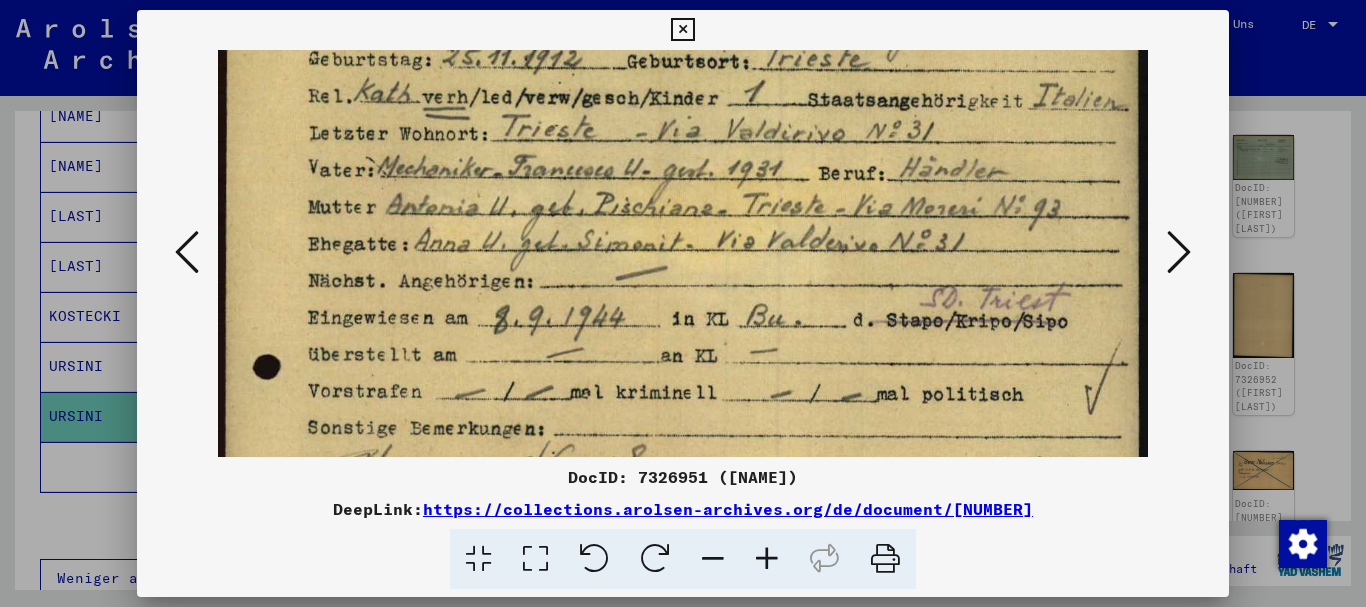 drag, startPoint x: 699, startPoint y: 211, endPoint x: 691, endPoint y: 152, distance: 59.5399 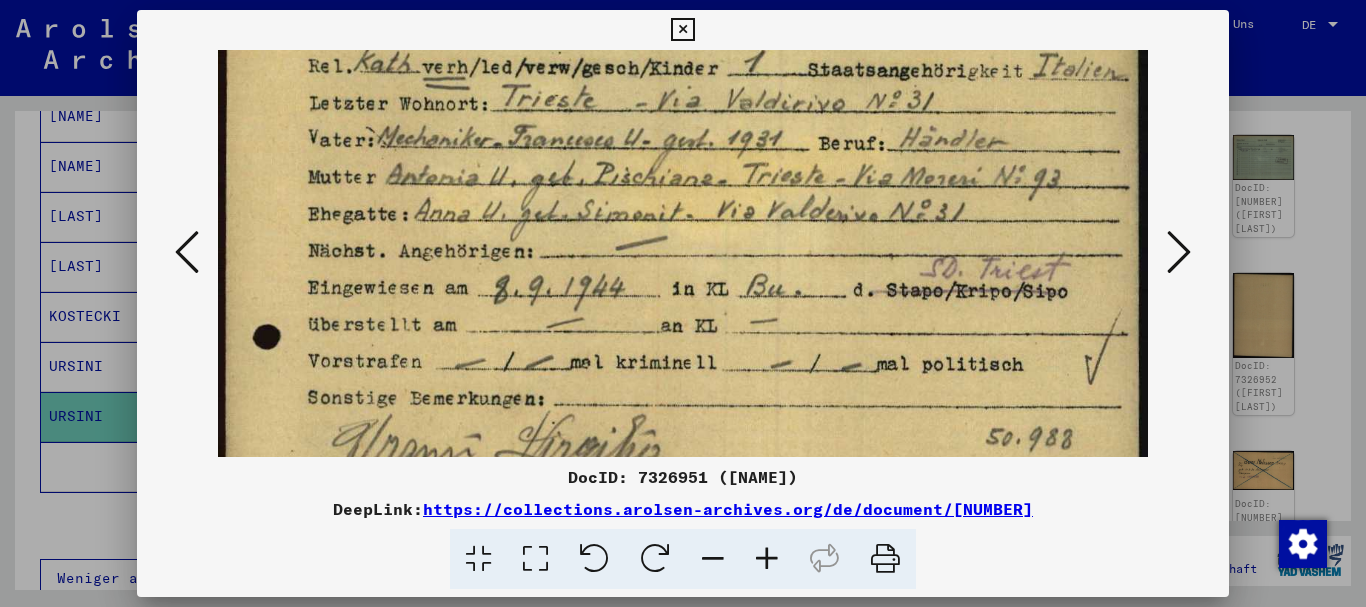 click at bounding box center (683, 303) 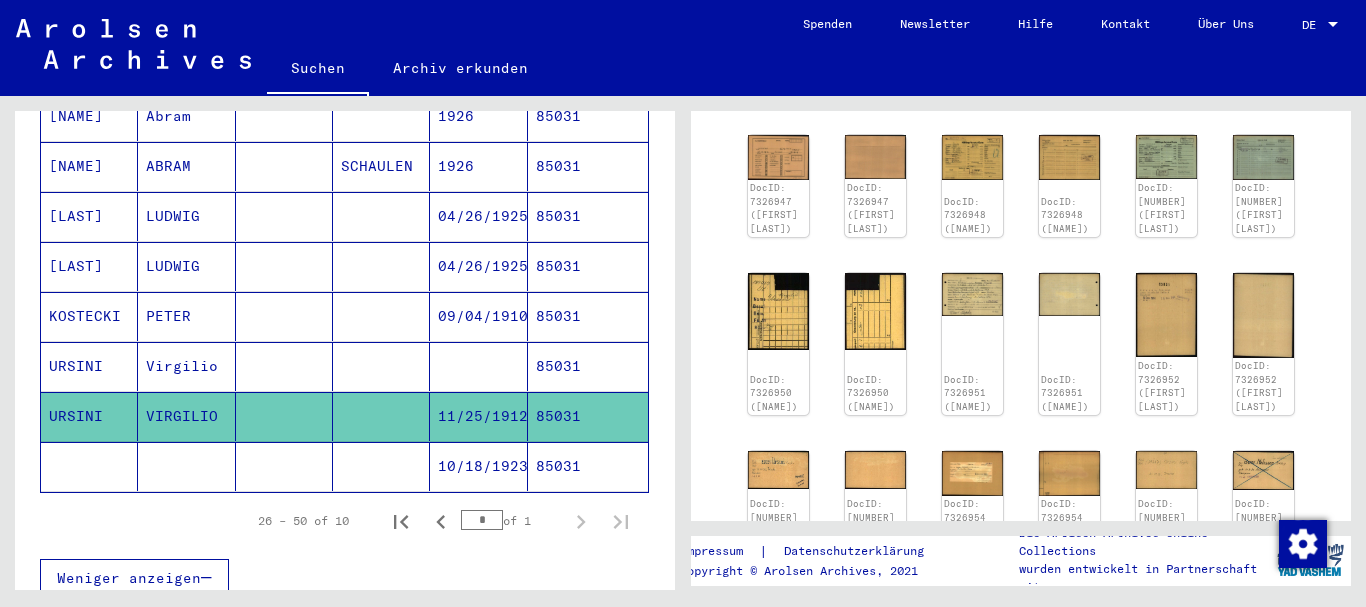 scroll, scrollTop: 0, scrollLeft: 0, axis: both 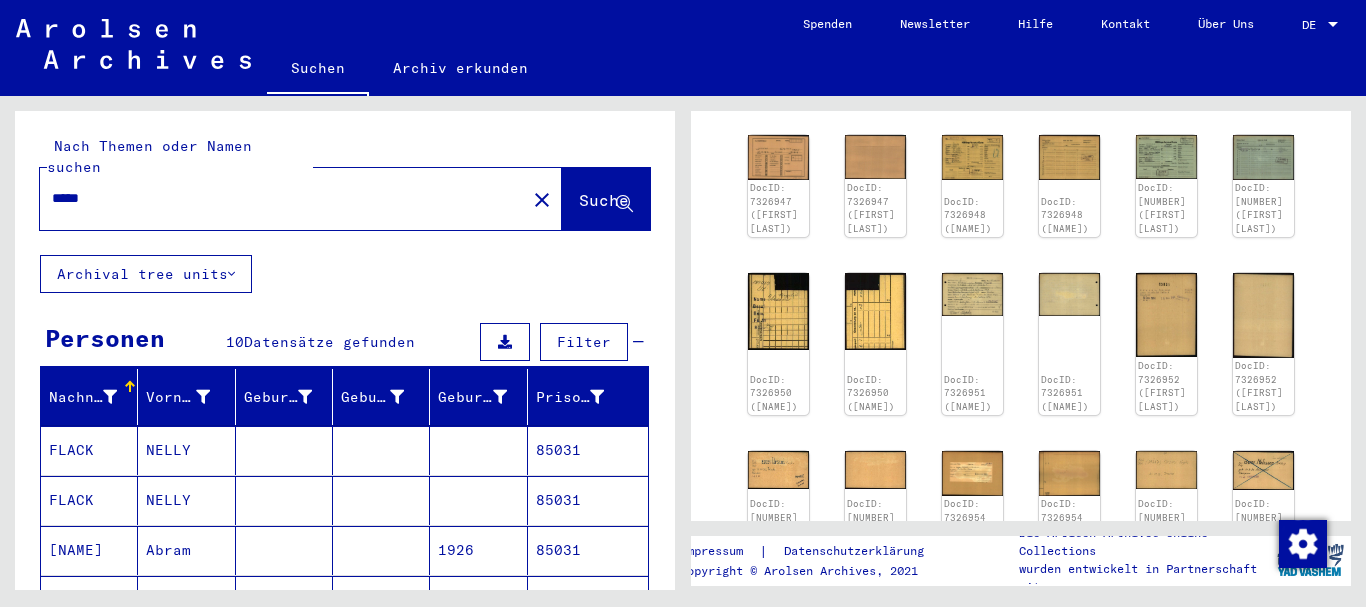drag, startPoint x: 117, startPoint y: 176, endPoint x: 0, endPoint y: 133, distance: 124.65151 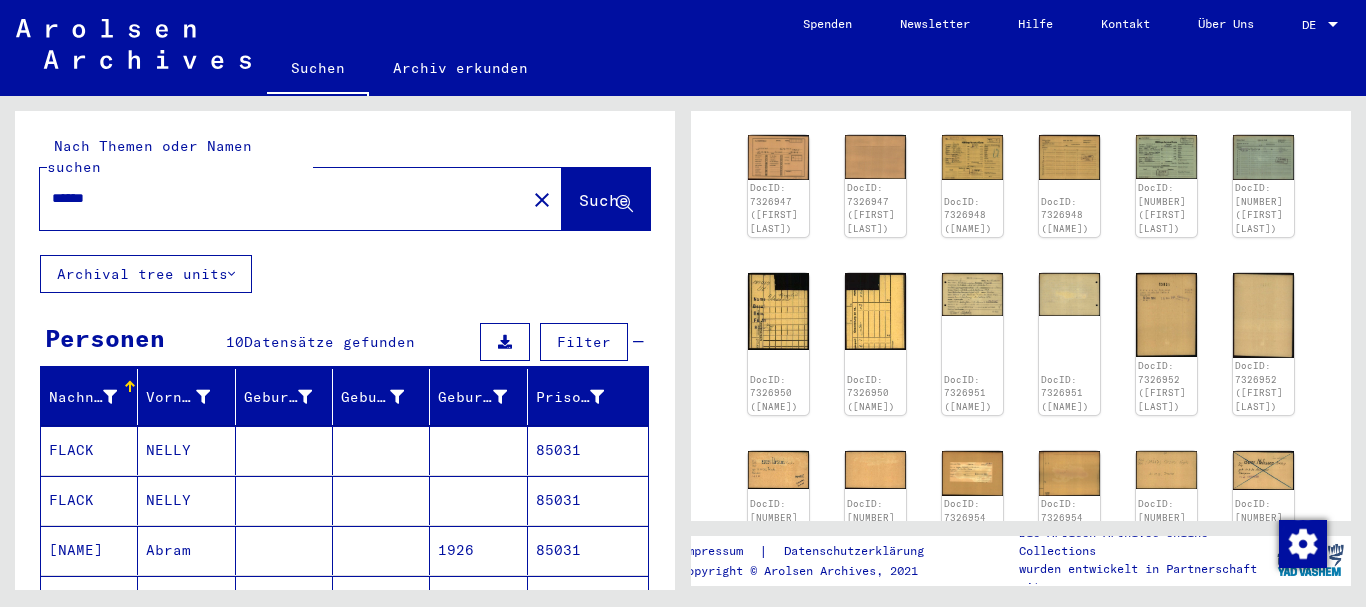 paste on "***" 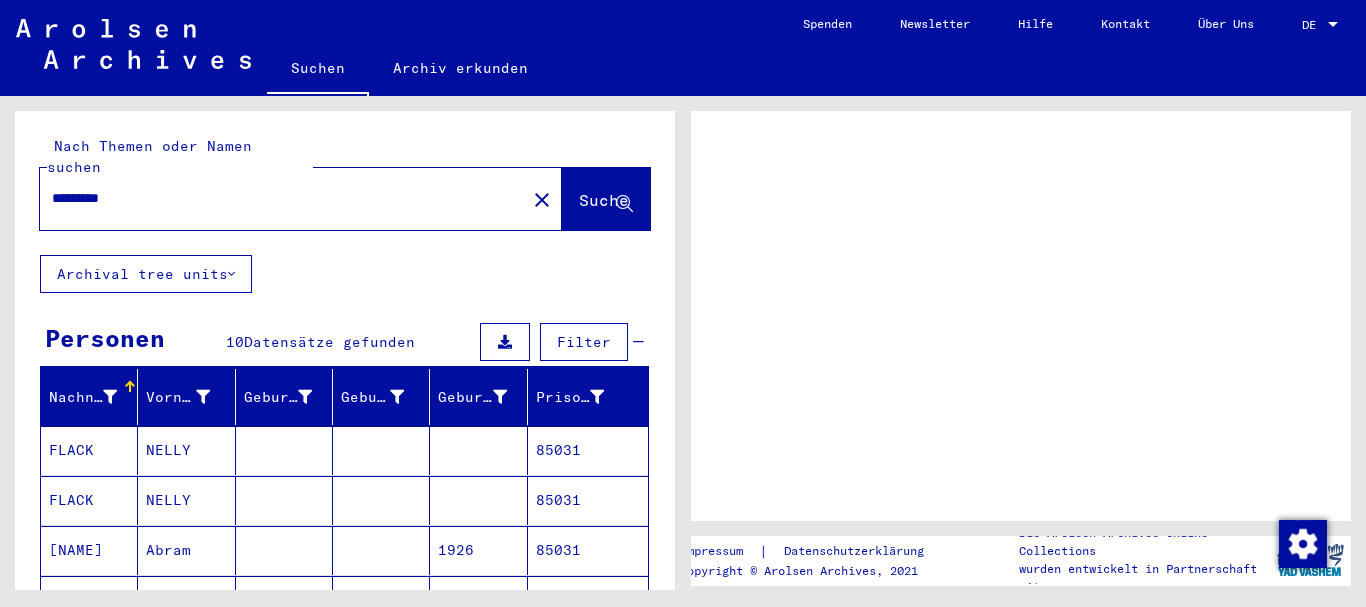 scroll, scrollTop: 0, scrollLeft: 0, axis: both 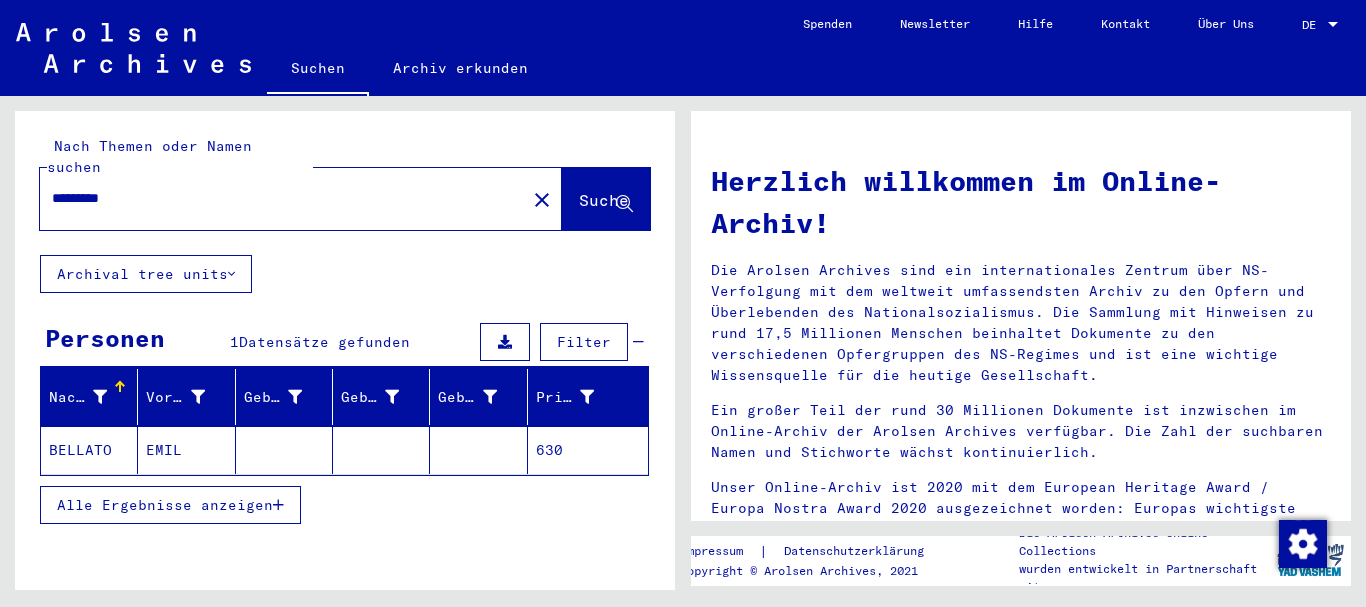click on "BELLATO" 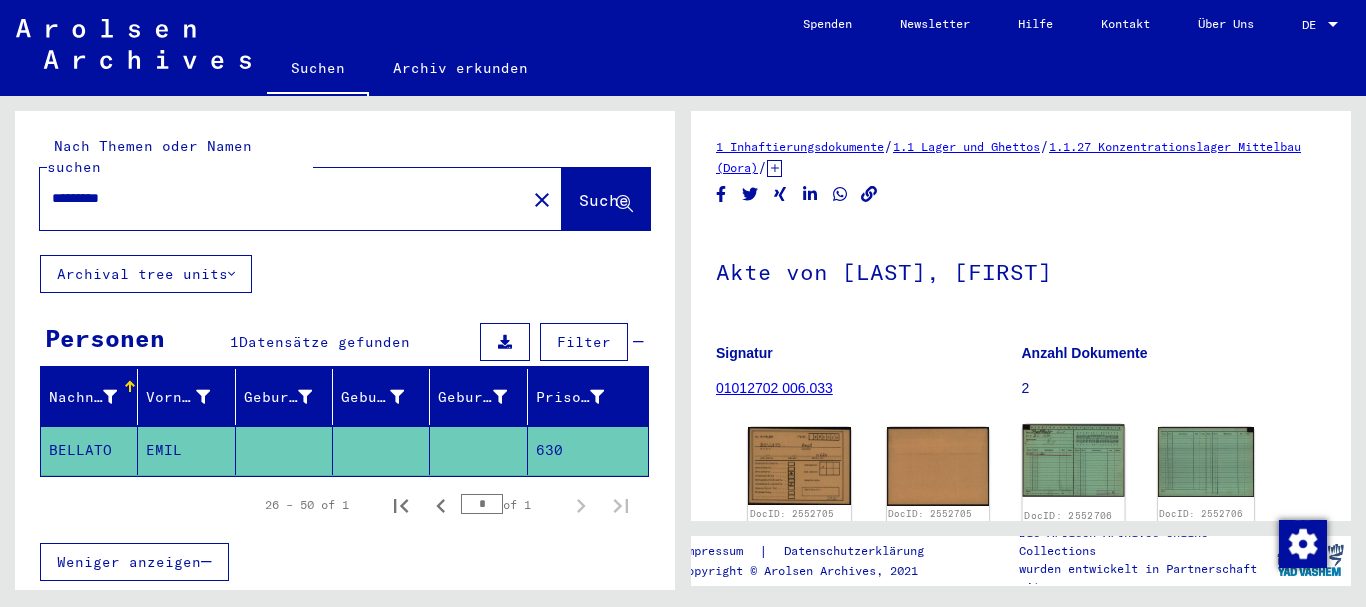 scroll, scrollTop: 175, scrollLeft: 0, axis: vertical 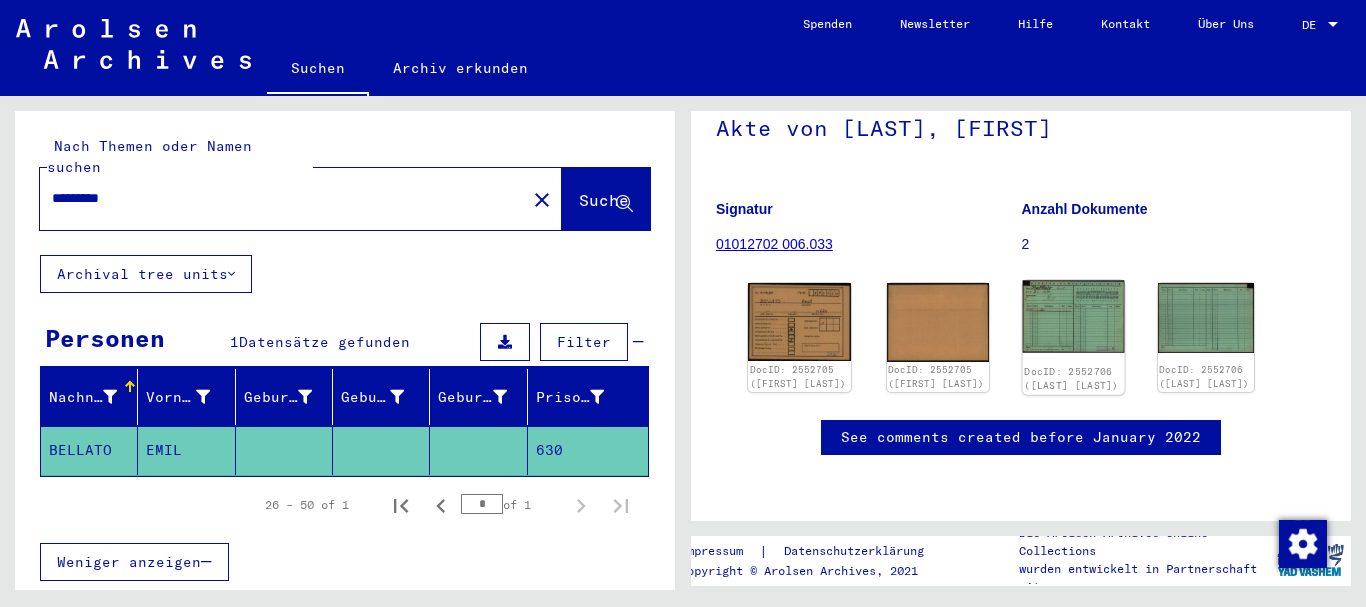 click 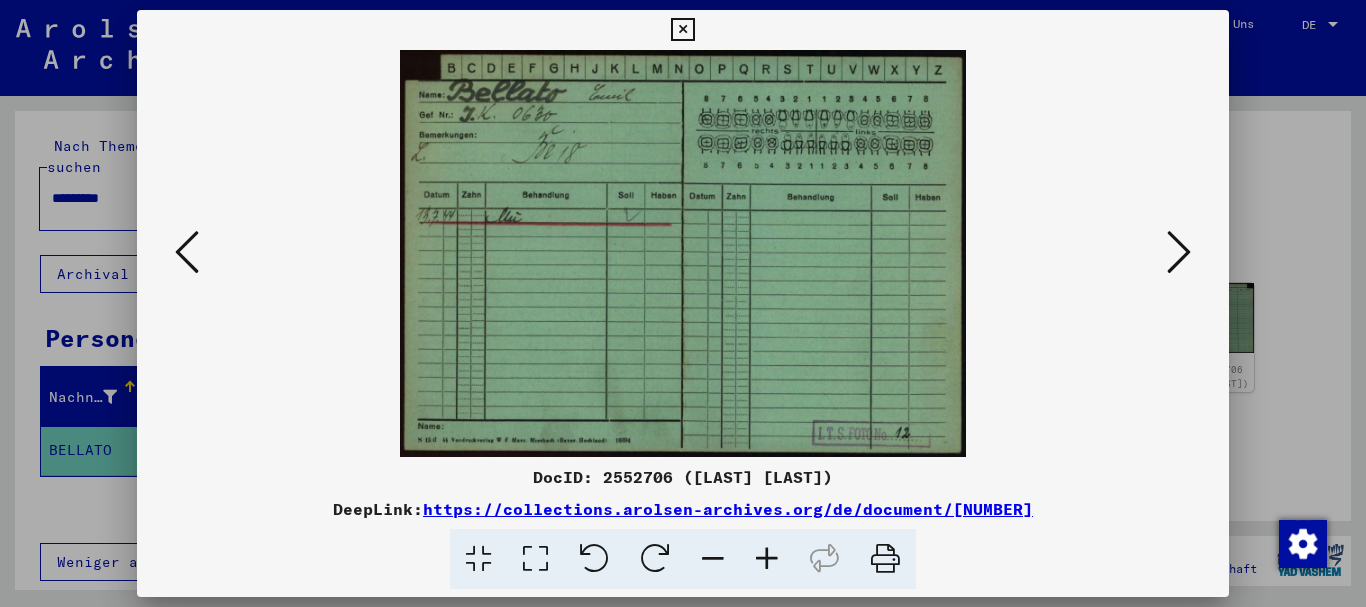 click at bounding box center [683, 303] 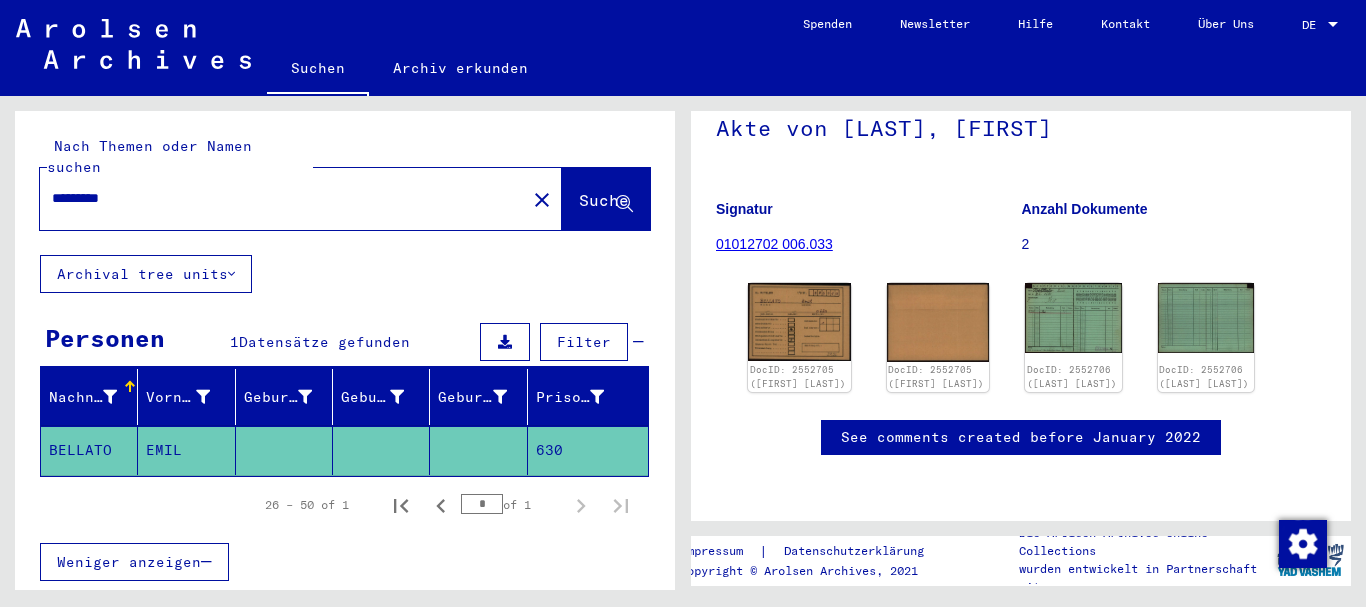 drag, startPoint x: 103, startPoint y: 175, endPoint x: 194, endPoint y: 163, distance: 91.787796 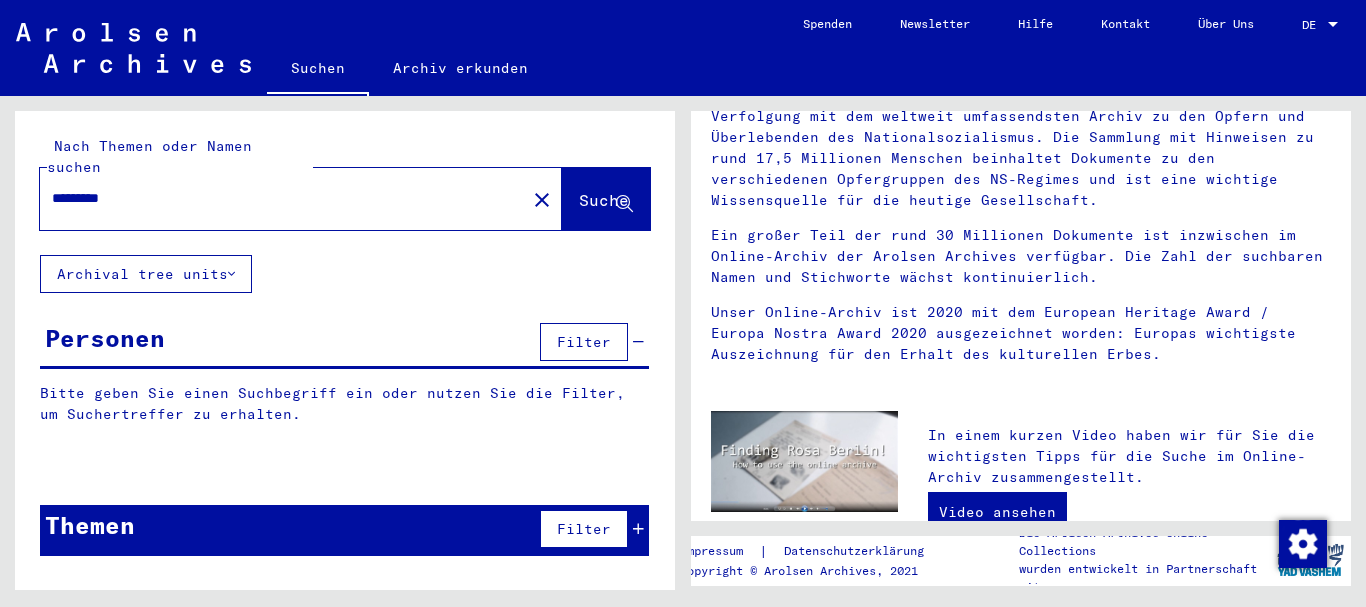 scroll, scrollTop: 0, scrollLeft: 0, axis: both 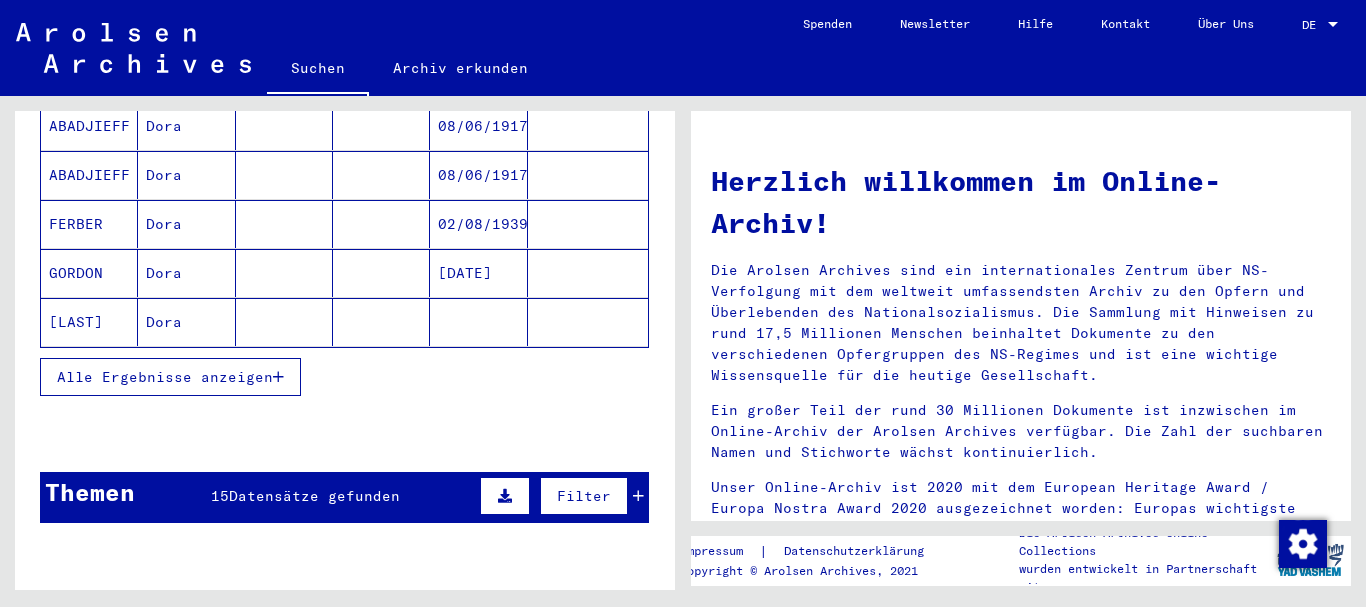 click on "Alle Ergebnisse anzeigen" at bounding box center (165, 377) 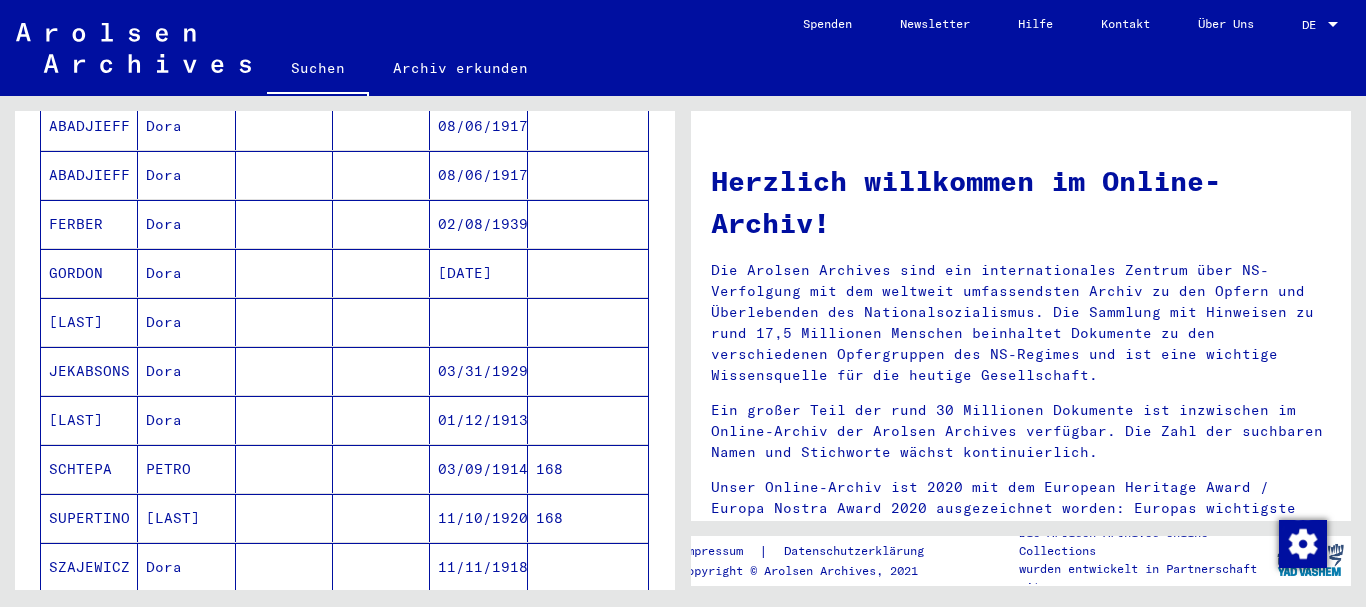 scroll, scrollTop: 432, scrollLeft: 0, axis: vertical 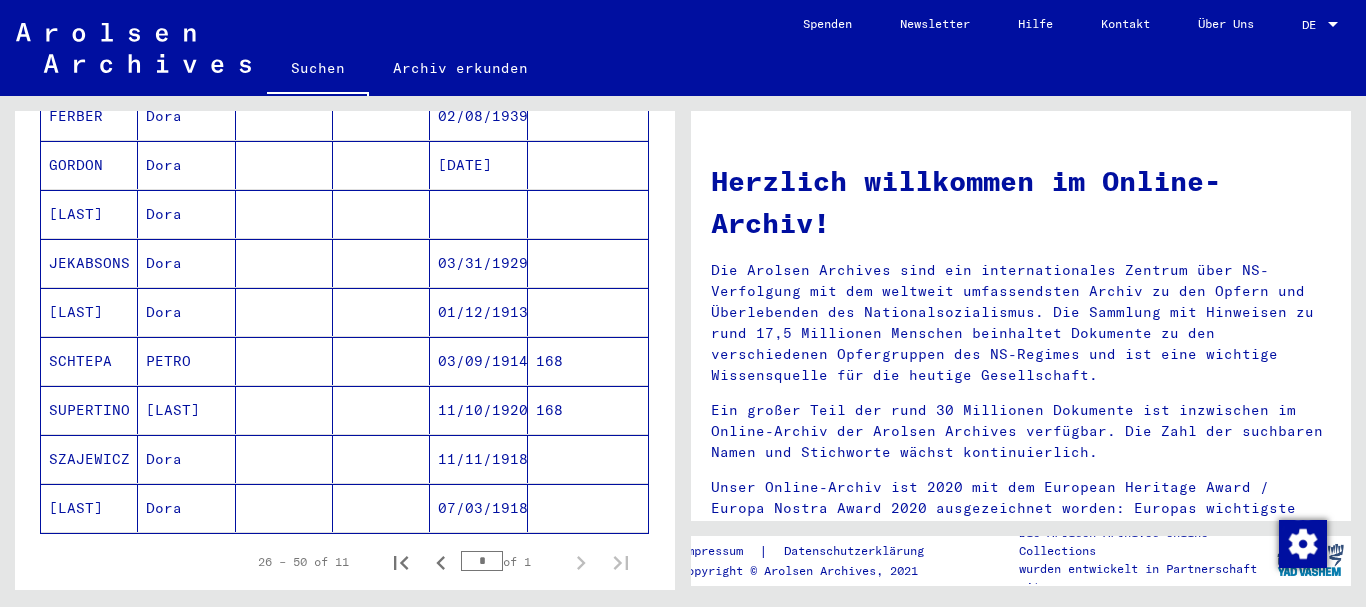 click on "SUPERTINO" at bounding box center [89, 459] 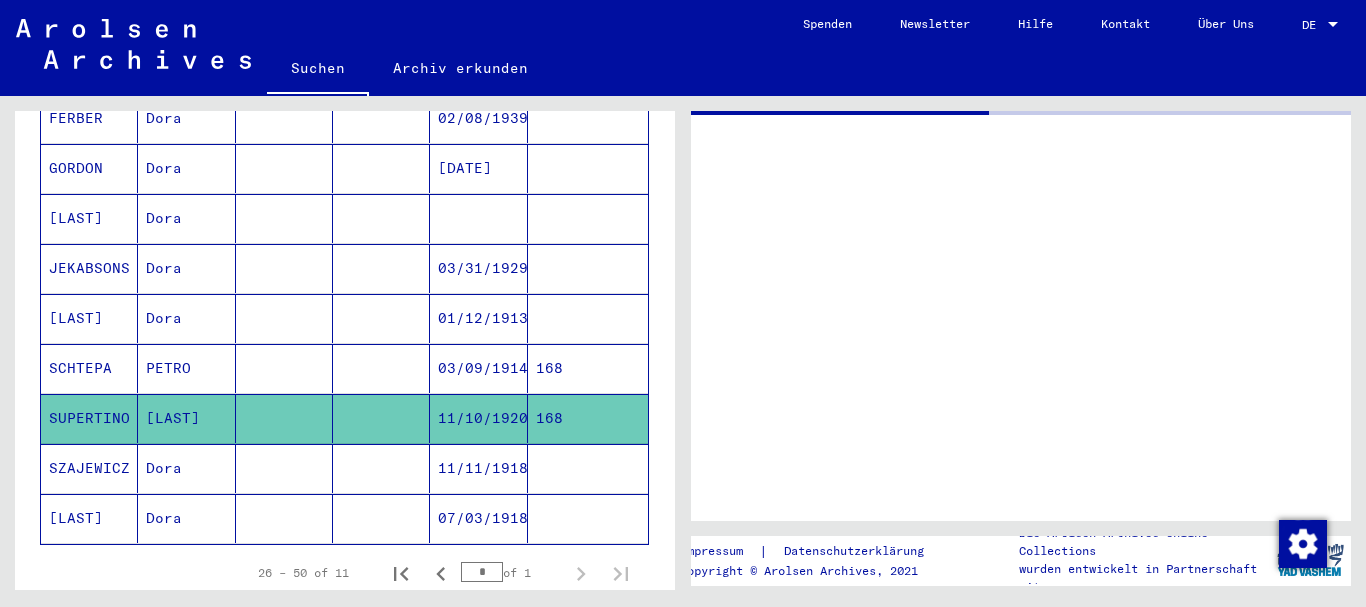 scroll, scrollTop: 434, scrollLeft: 0, axis: vertical 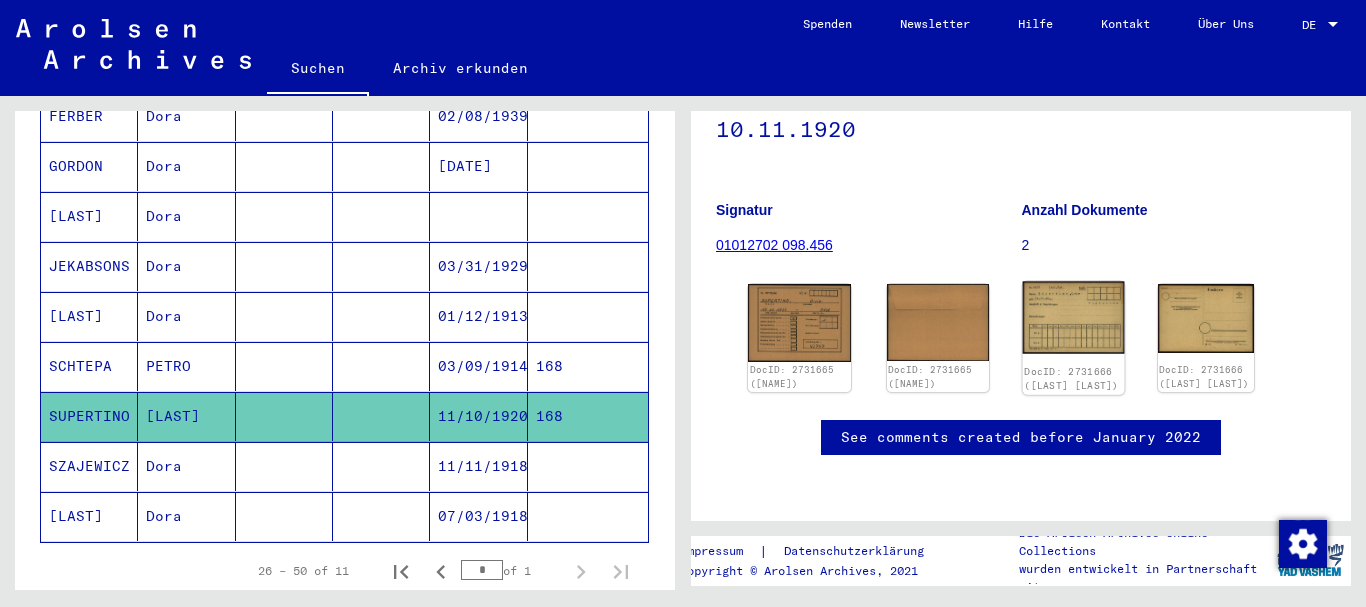 click 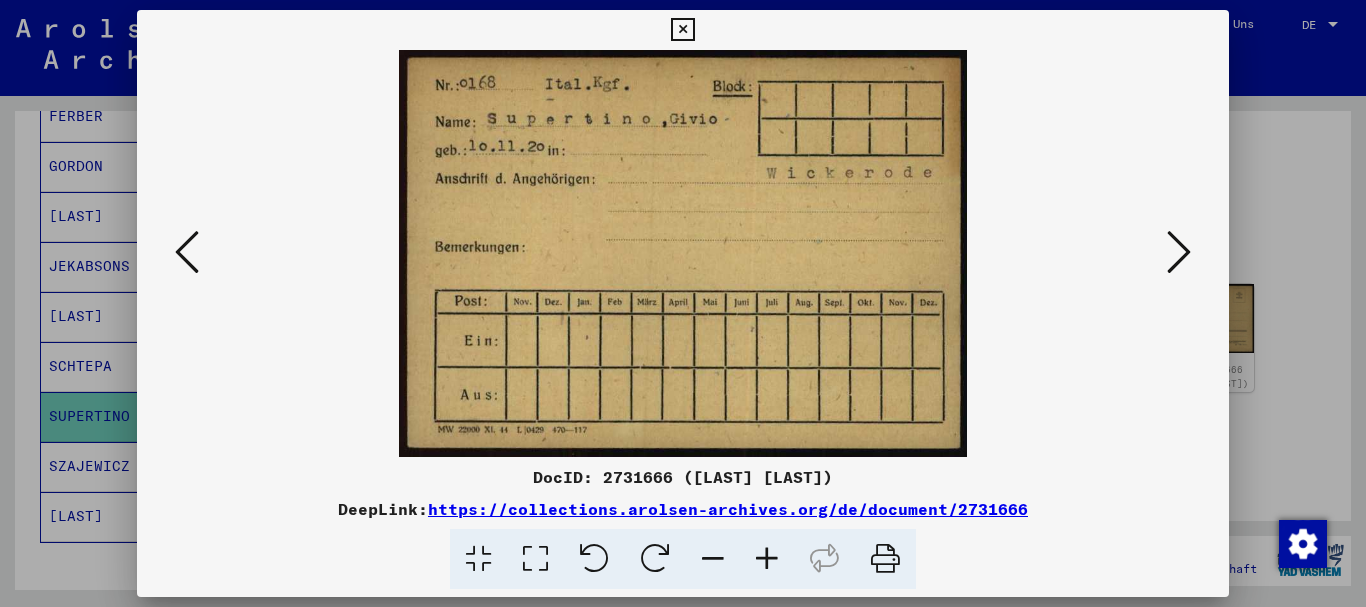 drag, startPoint x: 55, startPoint y: 216, endPoint x: 77, endPoint y: 164, distance: 56.462376 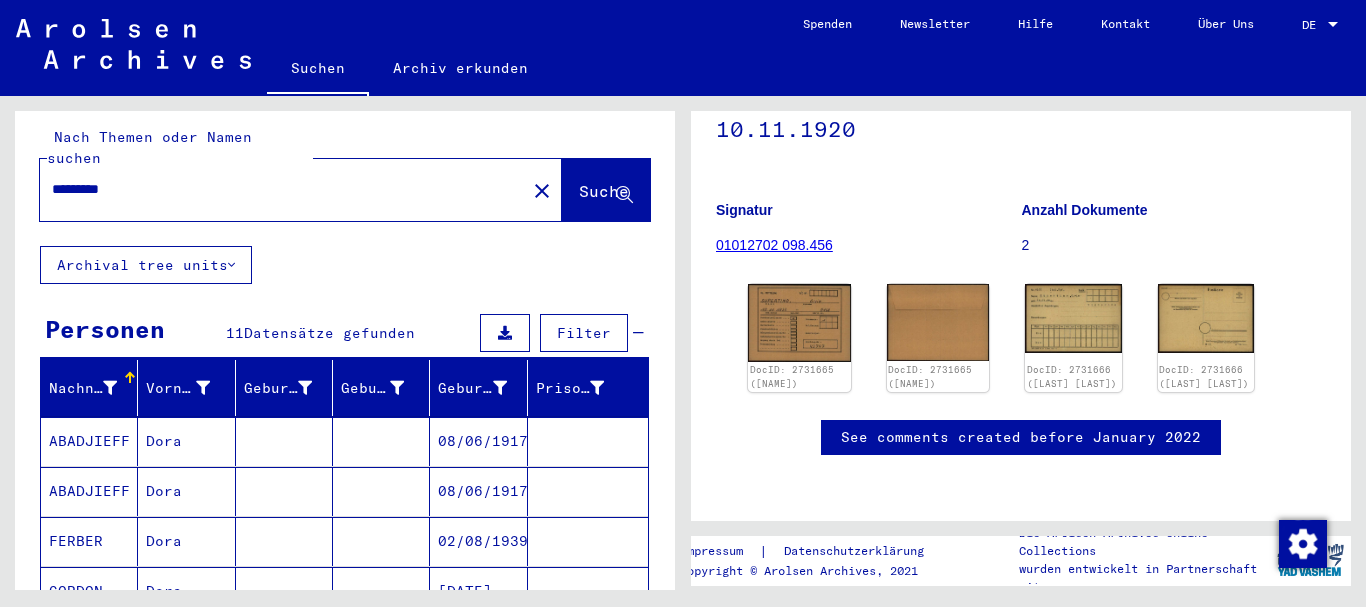scroll, scrollTop: 0, scrollLeft: 0, axis: both 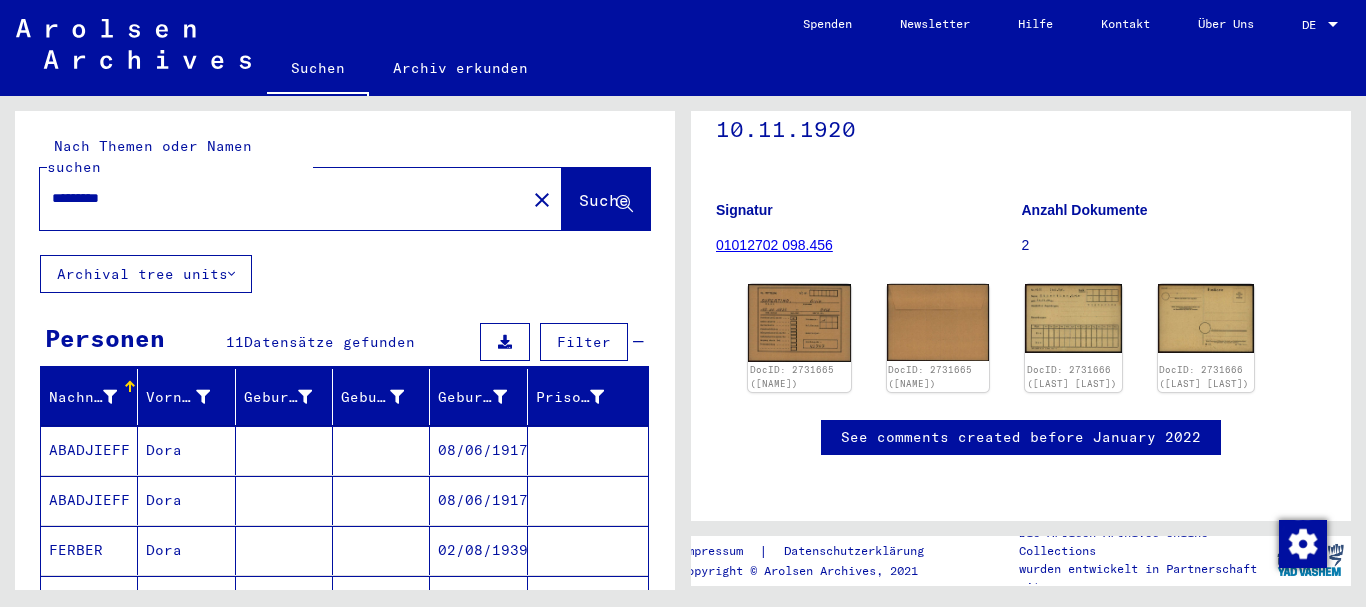 drag, startPoint x: 159, startPoint y: 176, endPoint x: 4, endPoint y: 161, distance: 155.72412 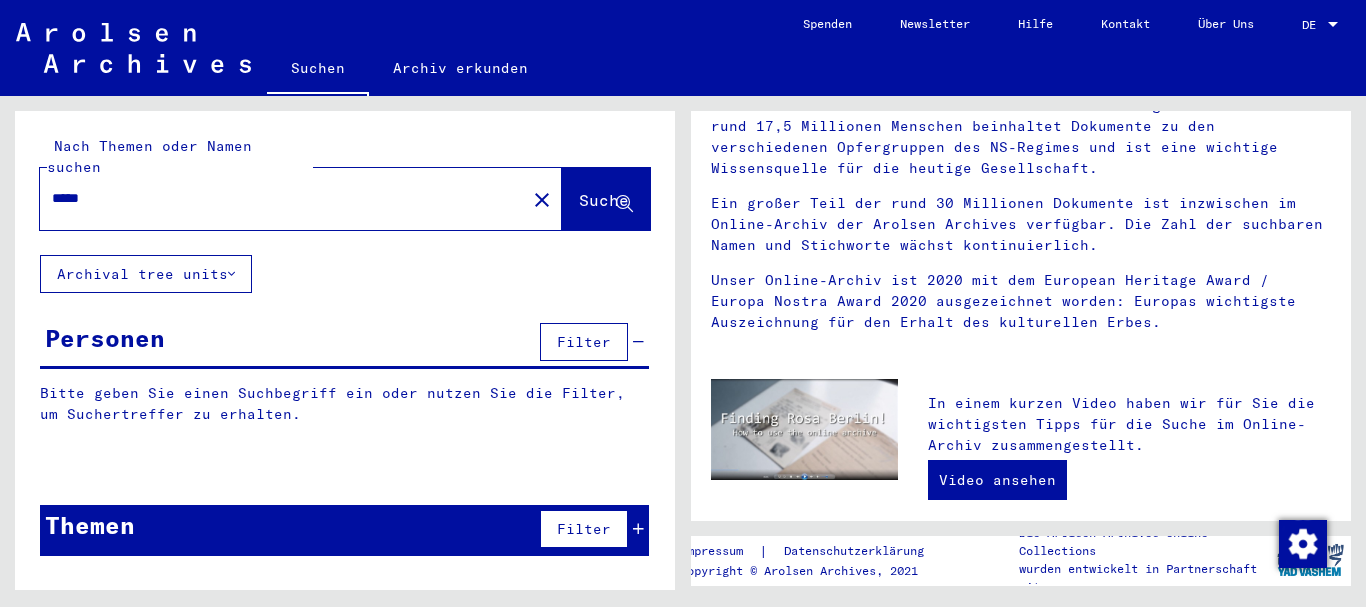 scroll, scrollTop: 0, scrollLeft: 0, axis: both 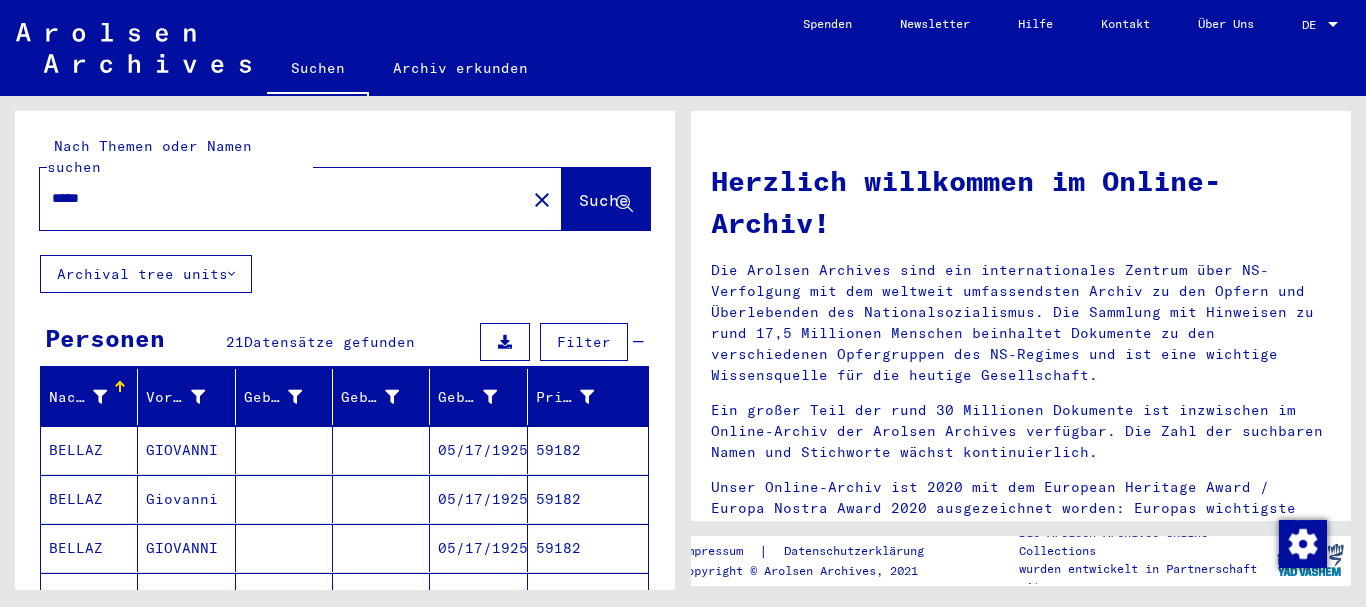 click on "GIOVANNI" at bounding box center (186, 499) 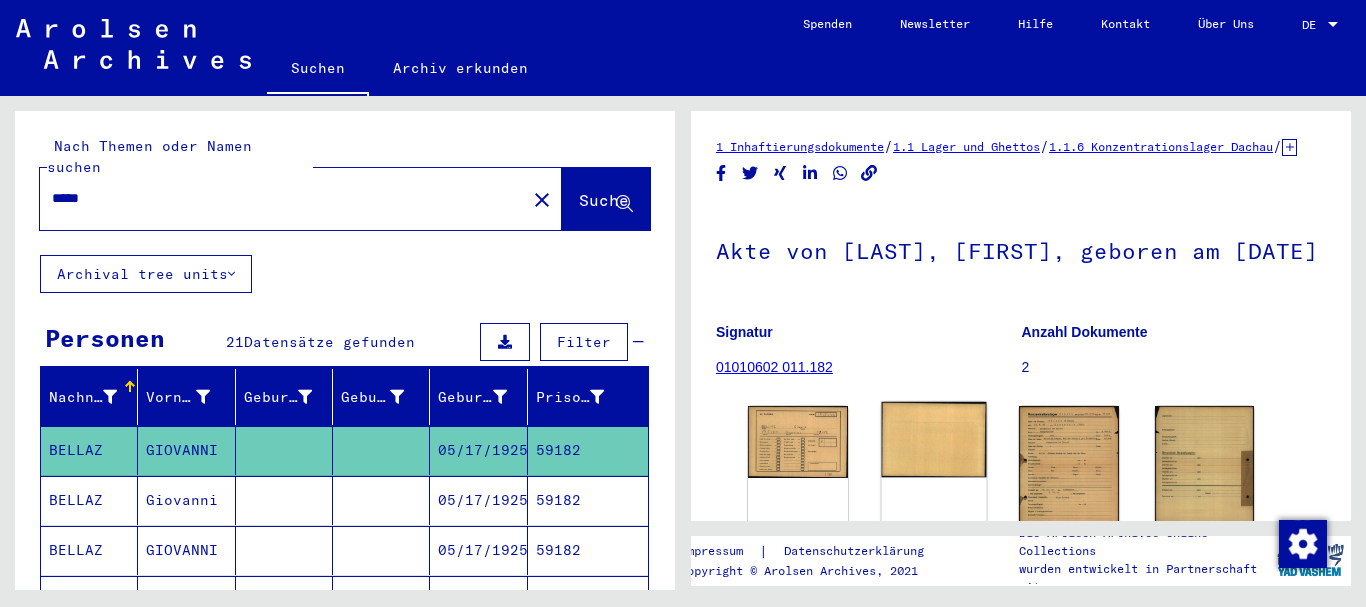 scroll, scrollTop: 203, scrollLeft: 0, axis: vertical 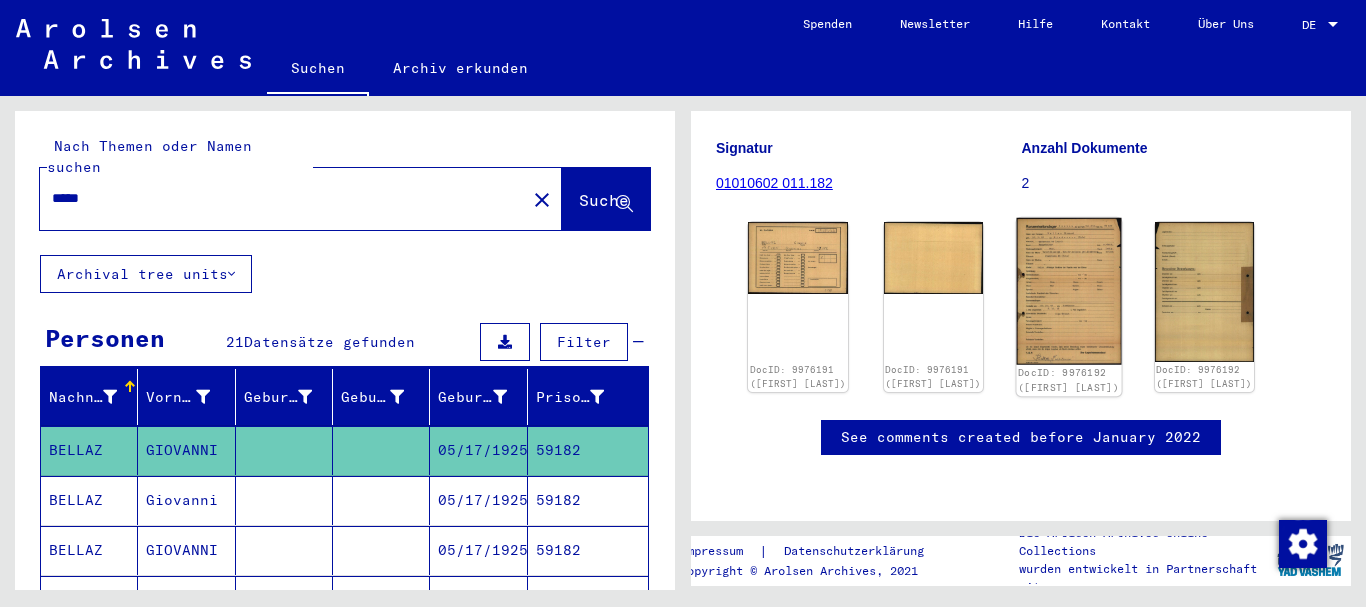 click 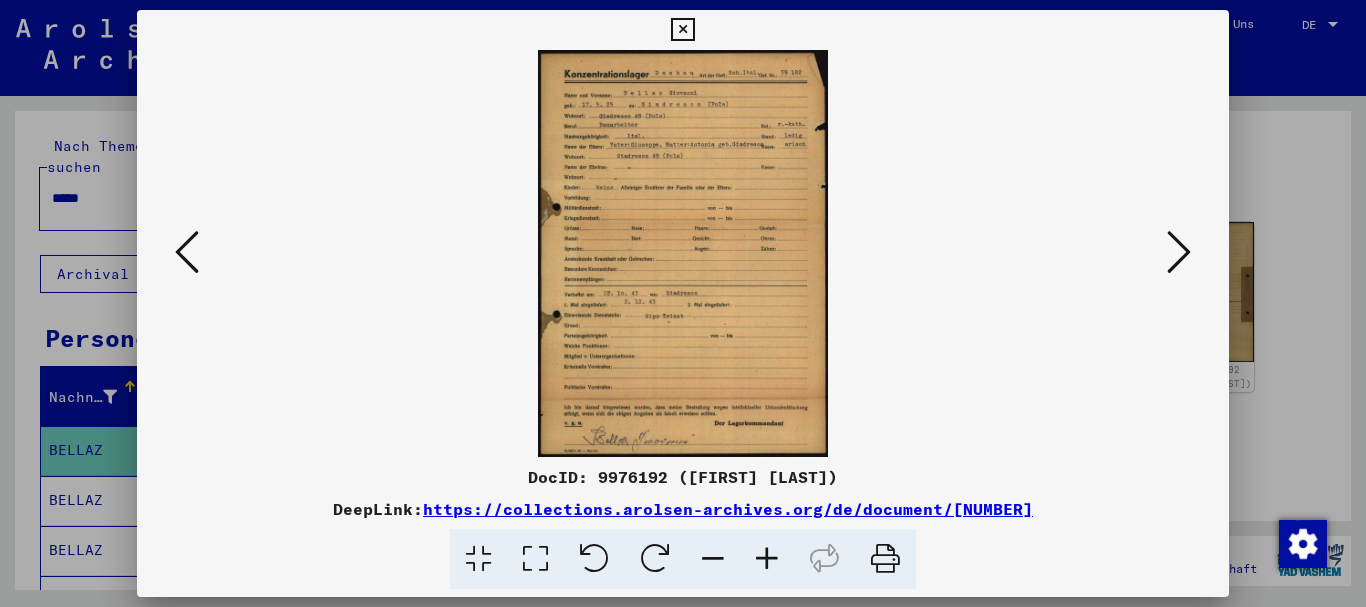 scroll, scrollTop: 271, scrollLeft: 0, axis: vertical 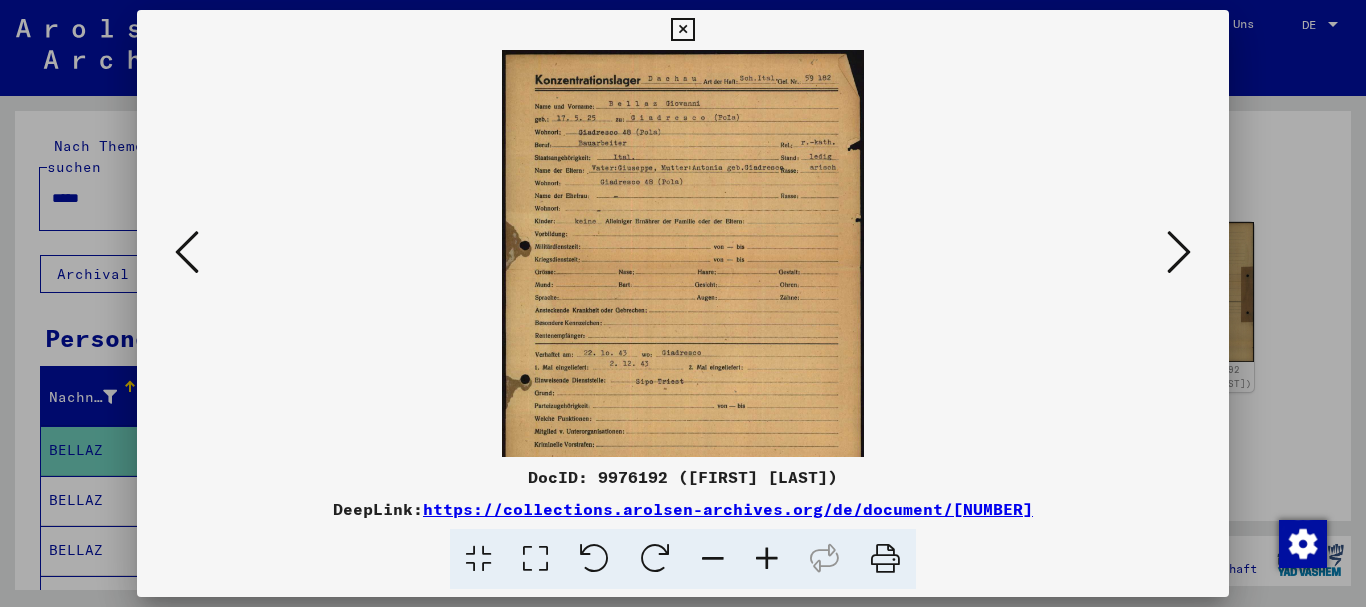 click at bounding box center (767, 559) 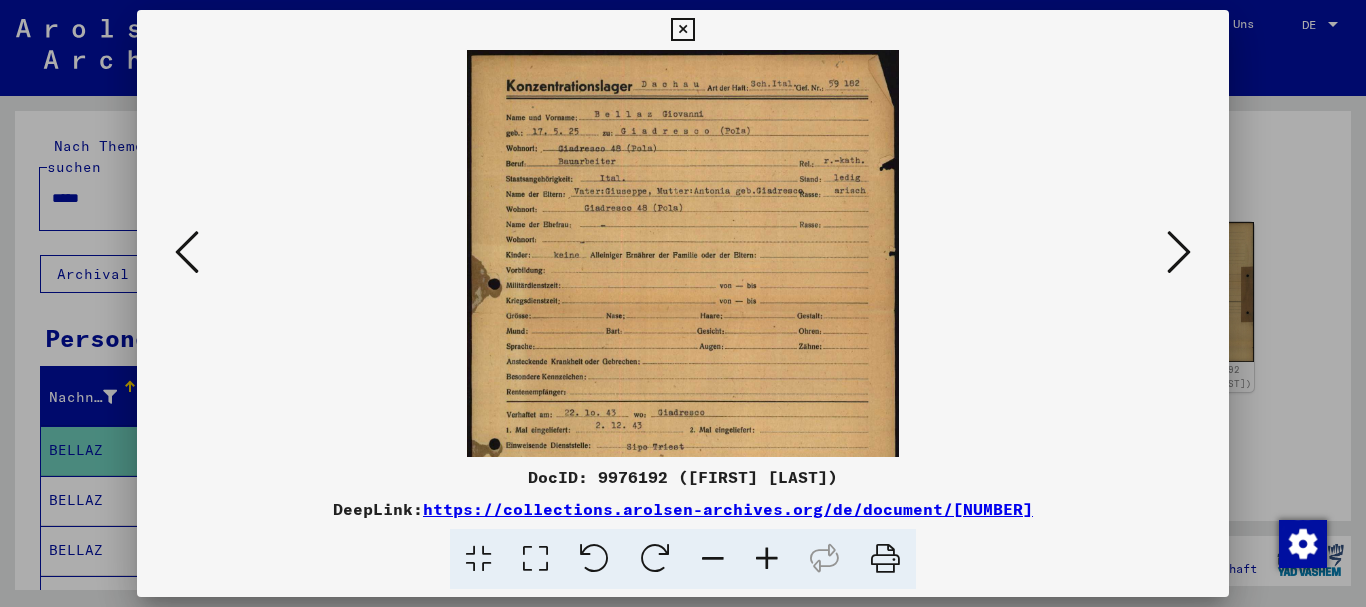 click at bounding box center [767, 559] 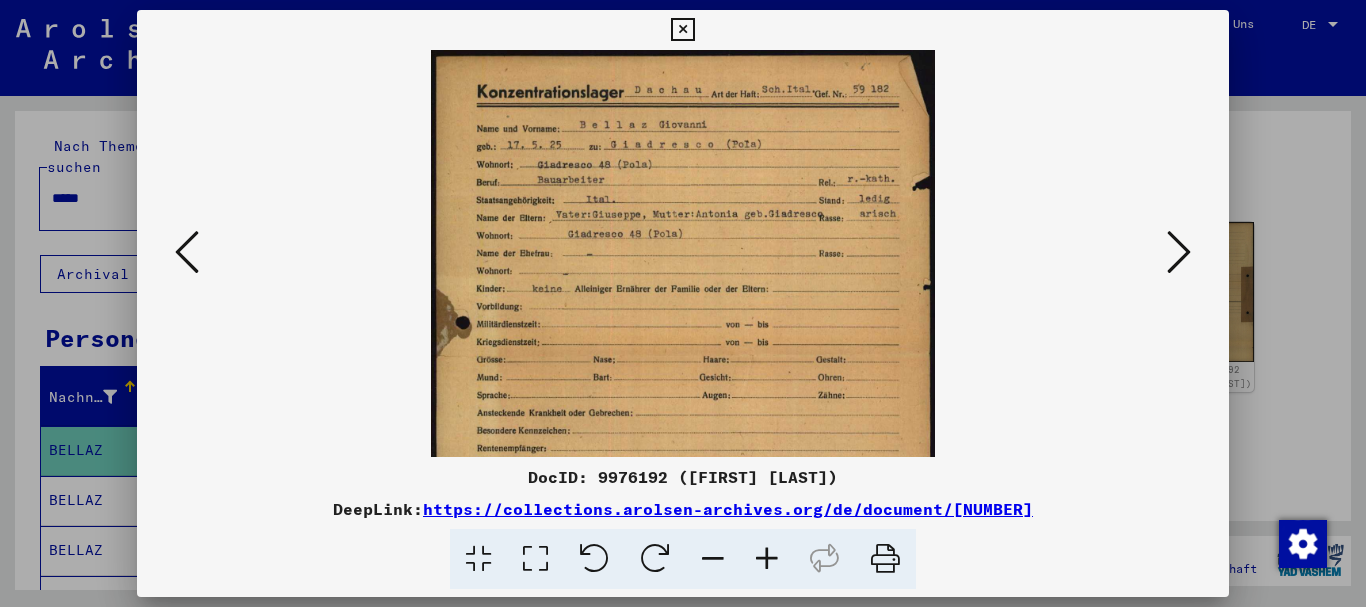click at bounding box center [767, 559] 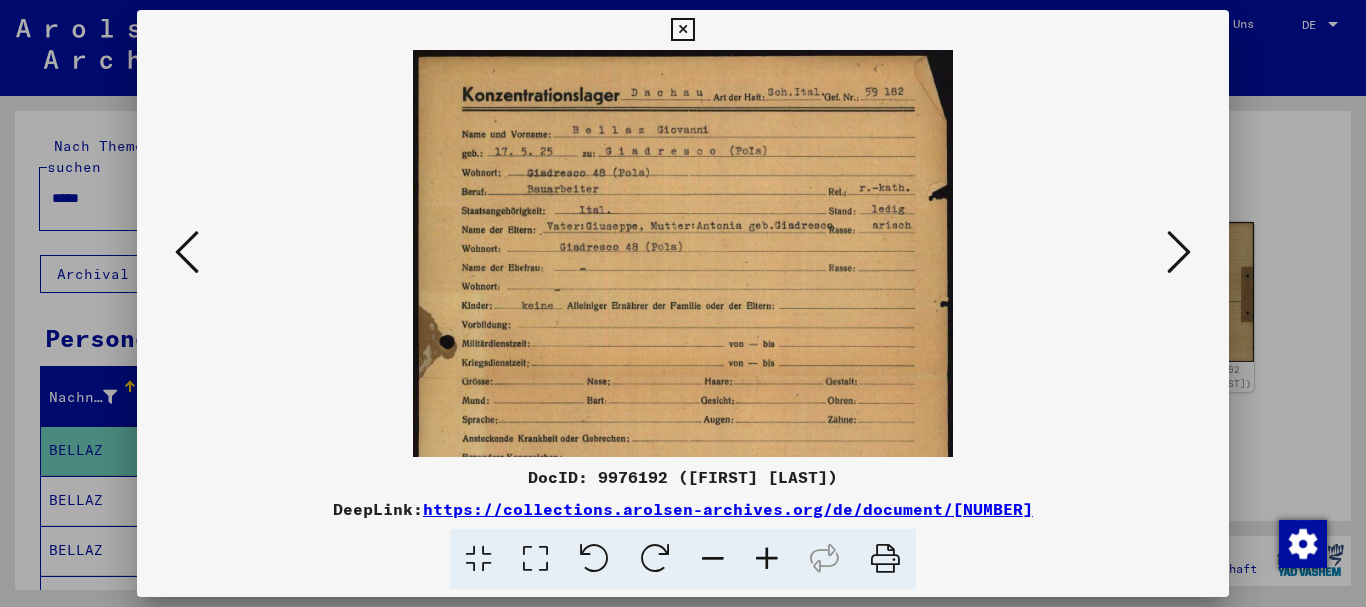 click at bounding box center (767, 559) 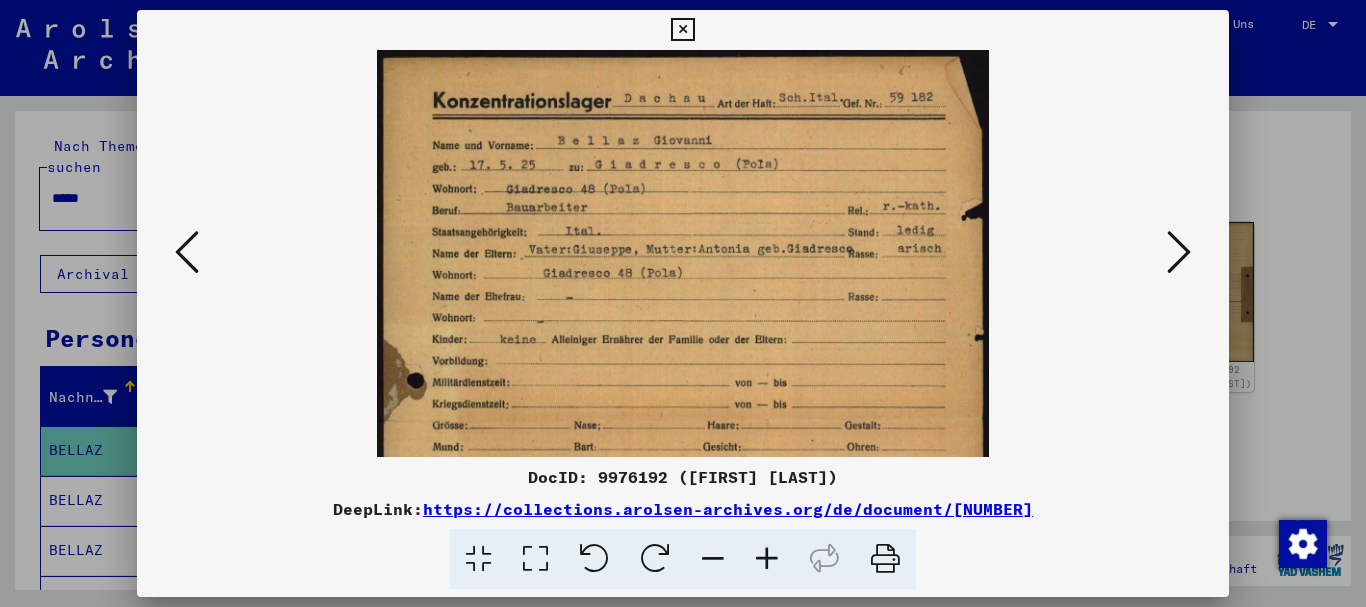 click at bounding box center (767, 559) 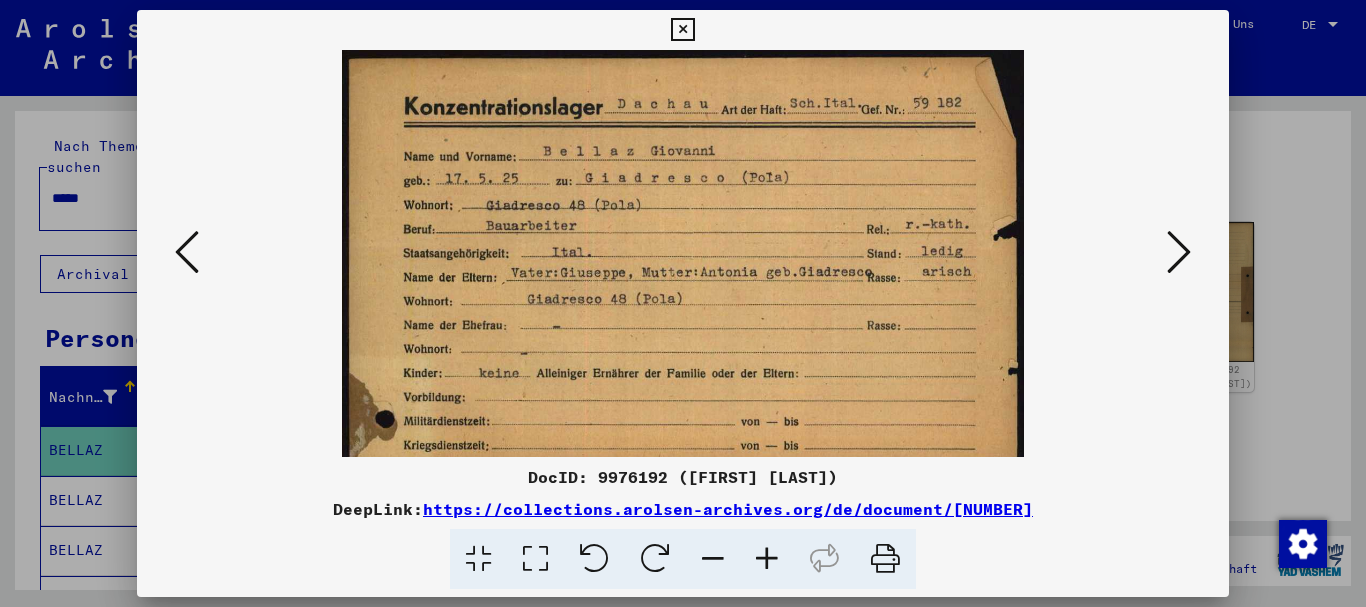 click at bounding box center [767, 559] 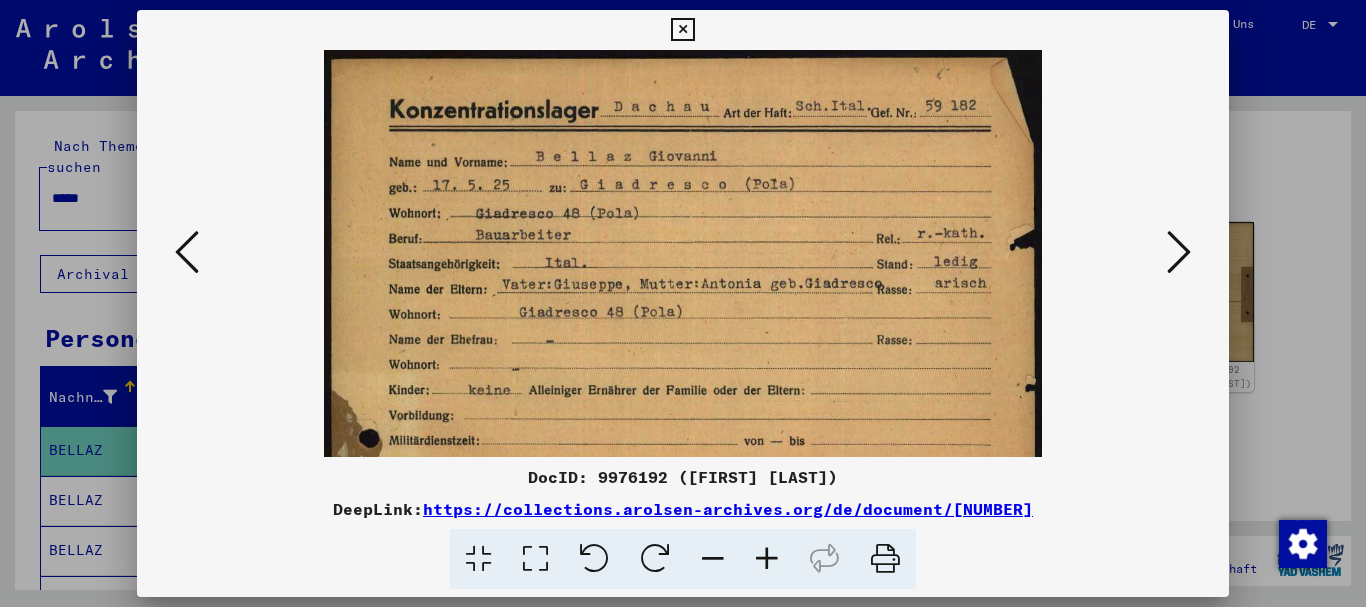 click at bounding box center (767, 559) 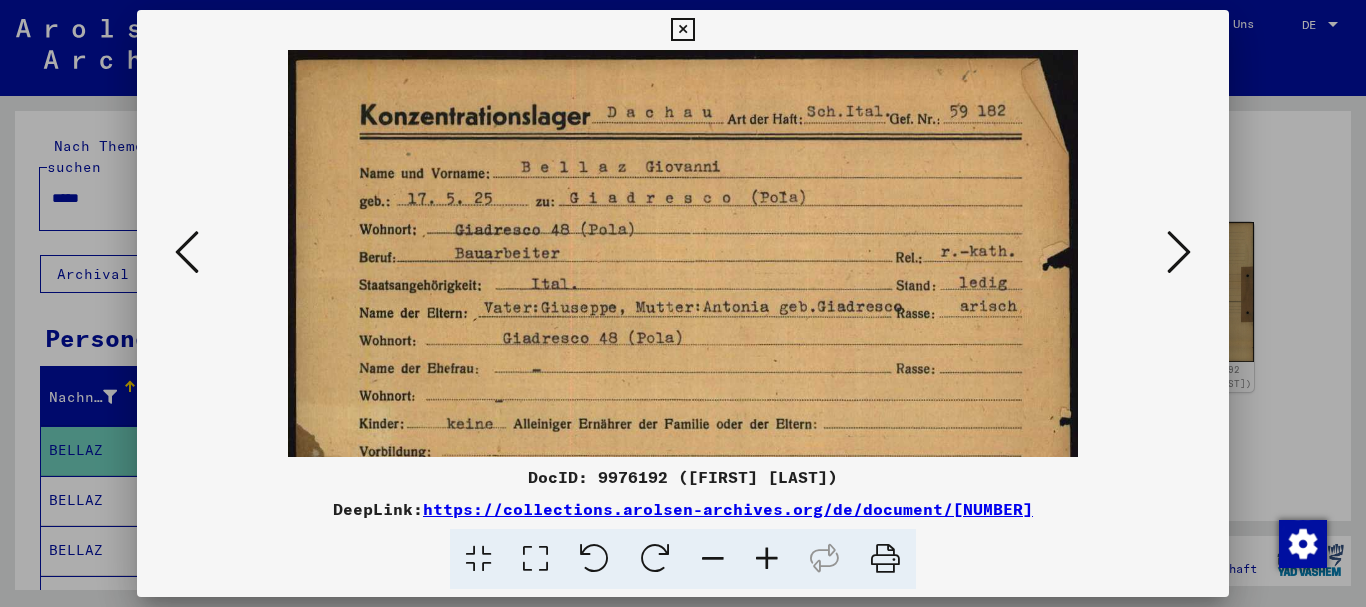 click at bounding box center (767, 559) 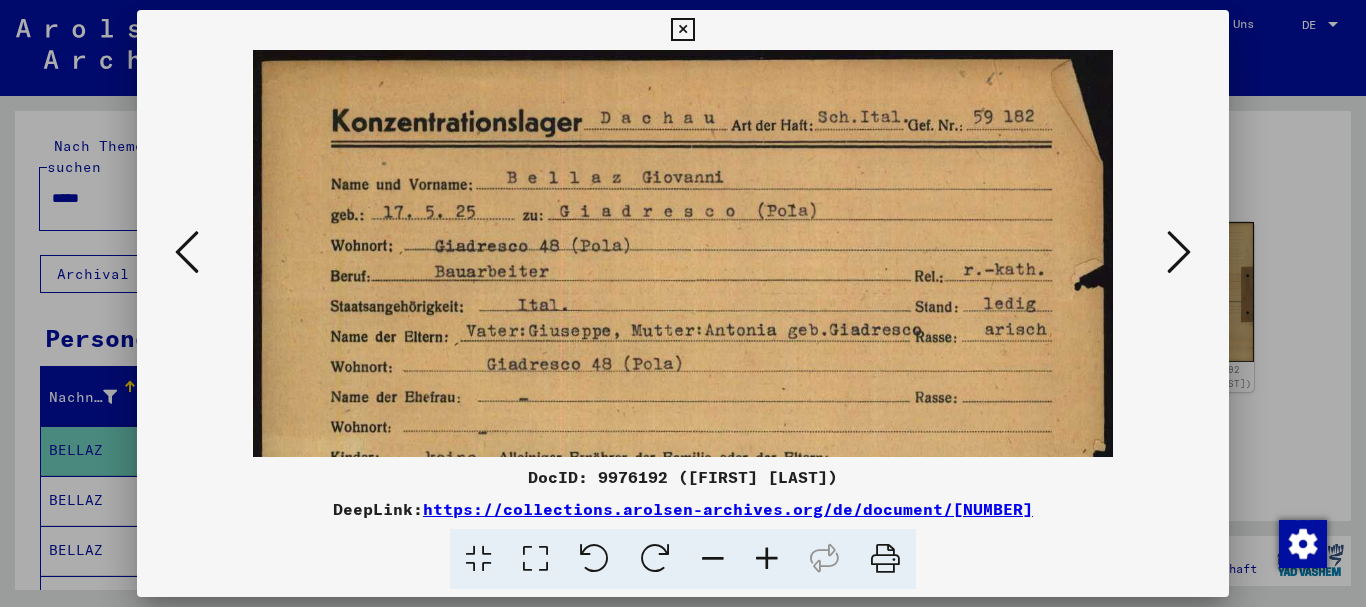 click at bounding box center [767, 559] 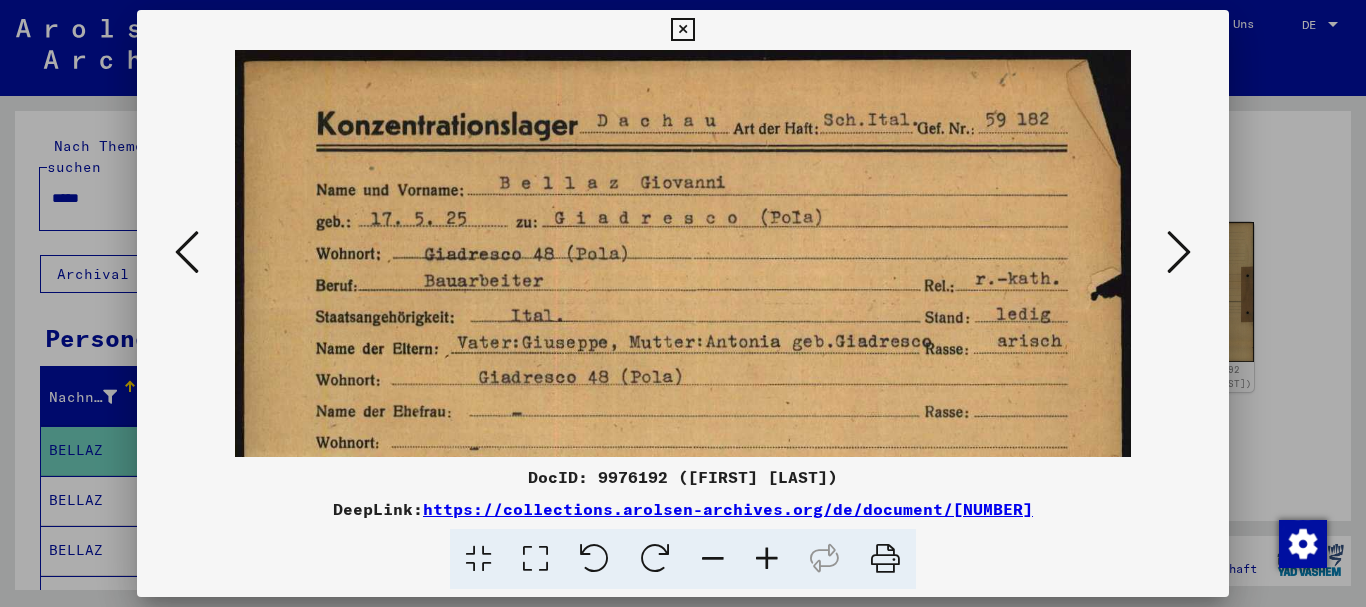 drag, startPoint x: 591, startPoint y: 225, endPoint x: 616, endPoint y: 270, distance: 51.47815 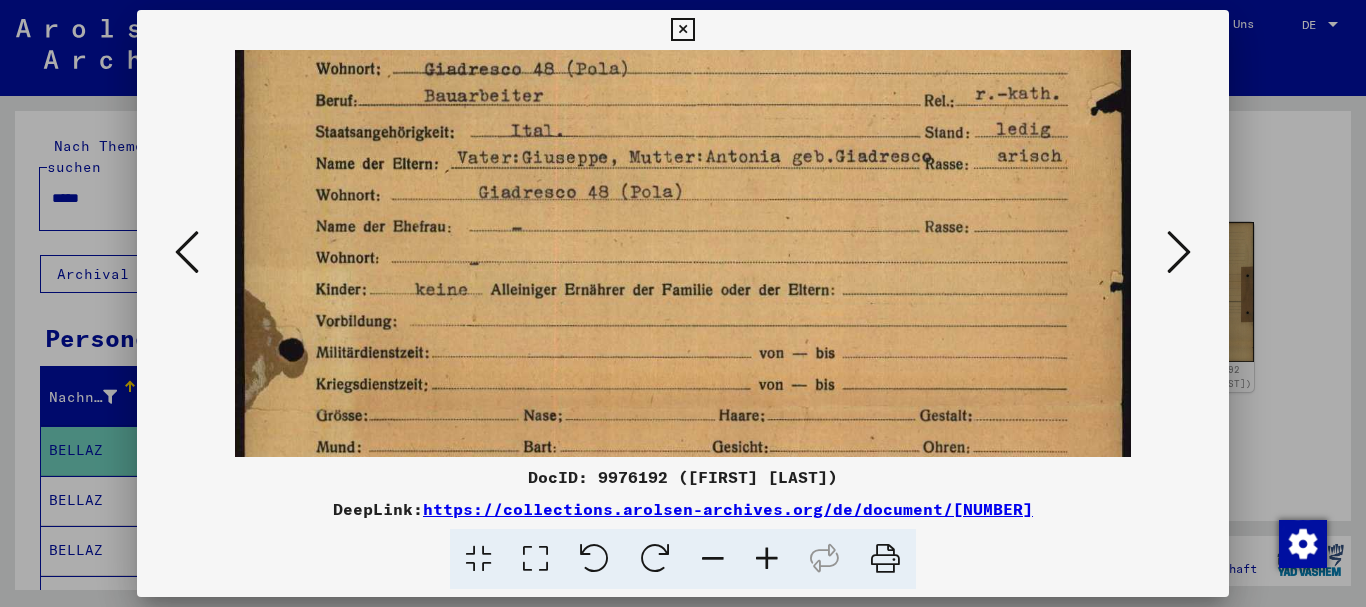 drag, startPoint x: 623, startPoint y: 339, endPoint x: 564, endPoint y: 143, distance: 204.68756 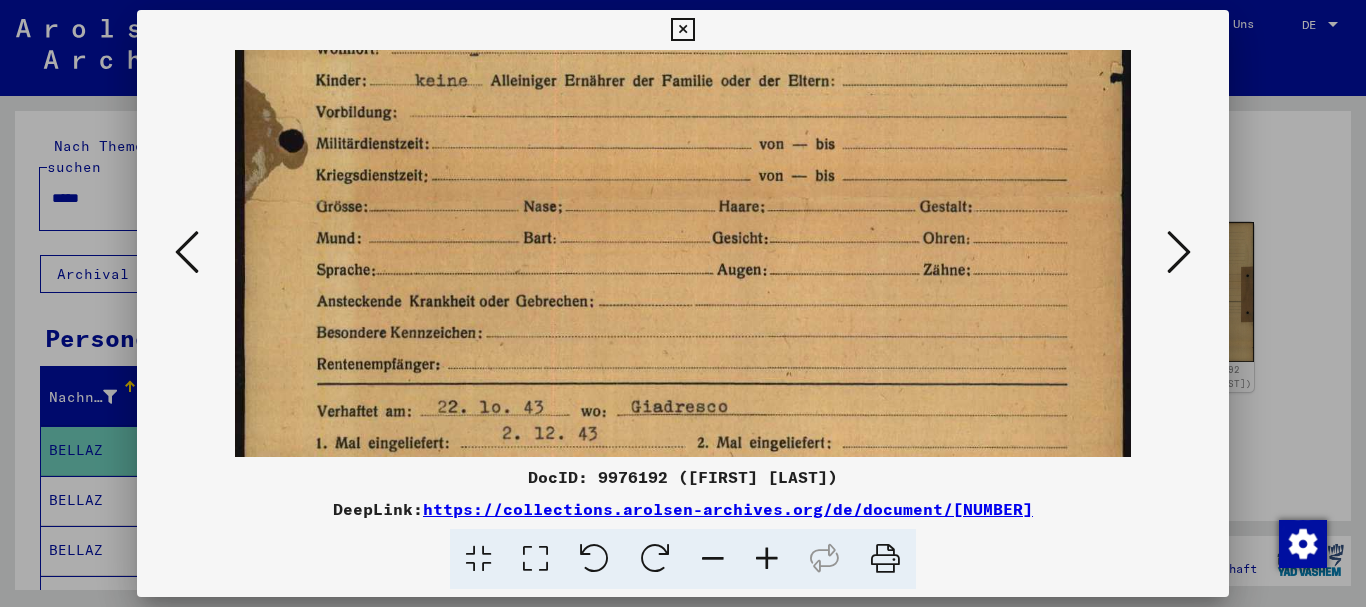 drag, startPoint x: 606, startPoint y: 310, endPoint x: 443, endPoint y: 95, distance: 269.80362 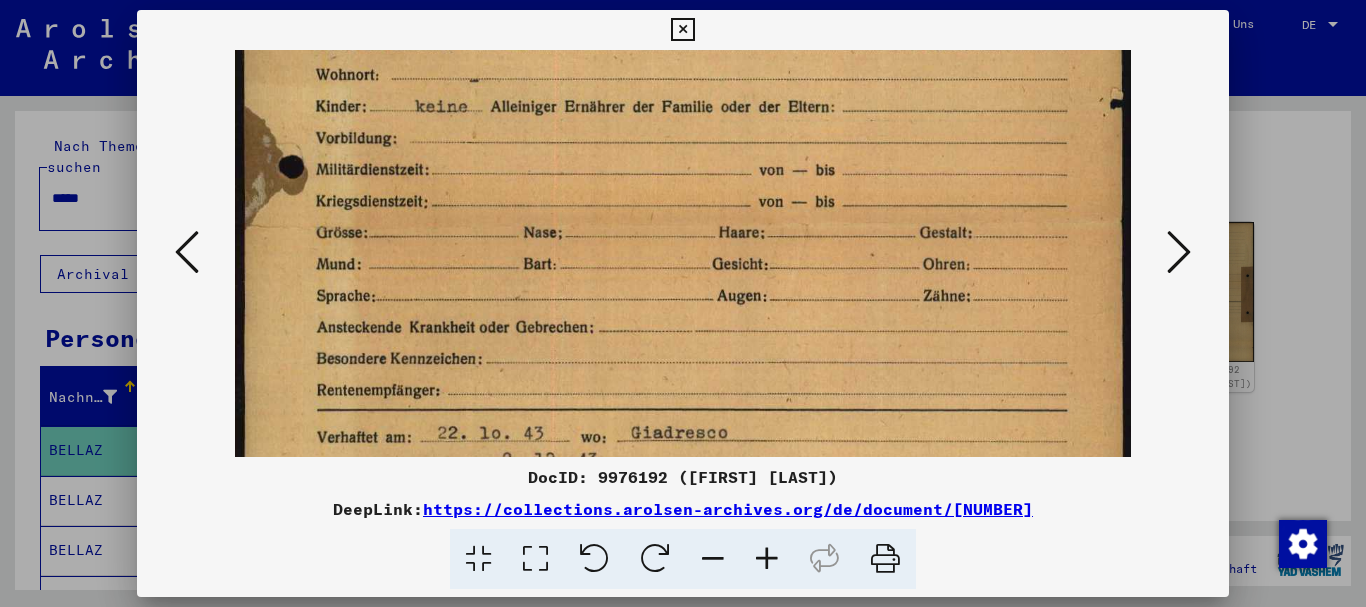 drag, startPoint x: 824, startPoint y: 181, endPoint x: 778, endPoint y: 254, distance: 86.28442 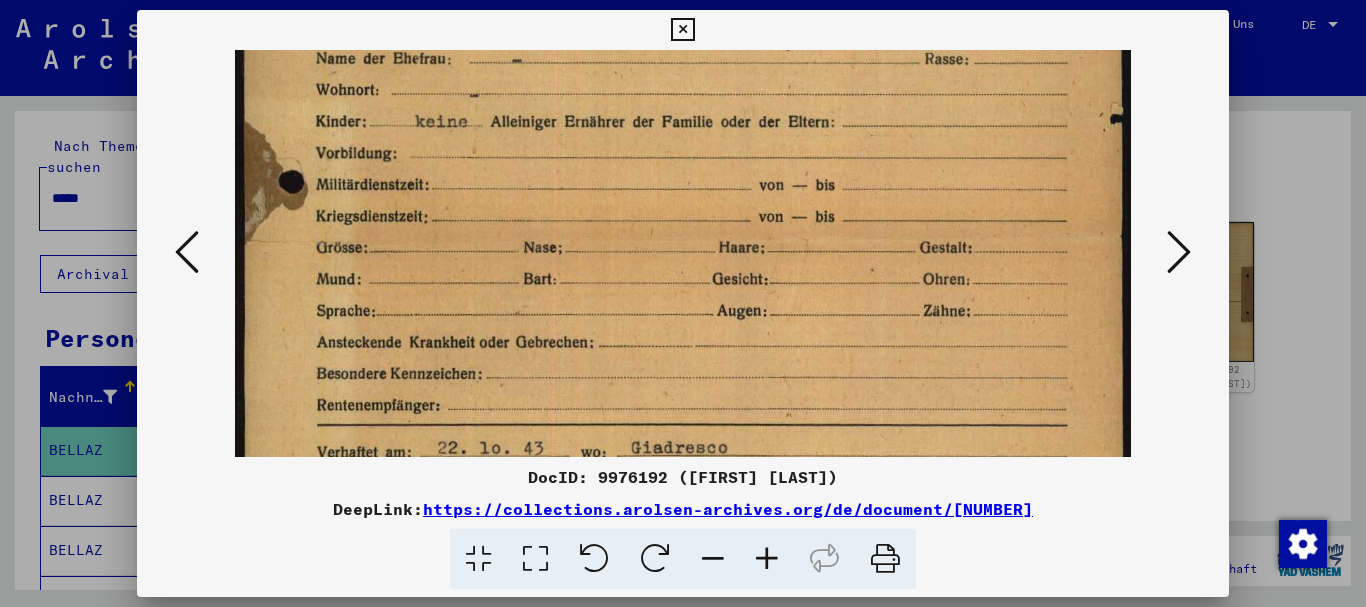 scroll, scrollTop: 183, scrollLeft: 0, axis: vertical 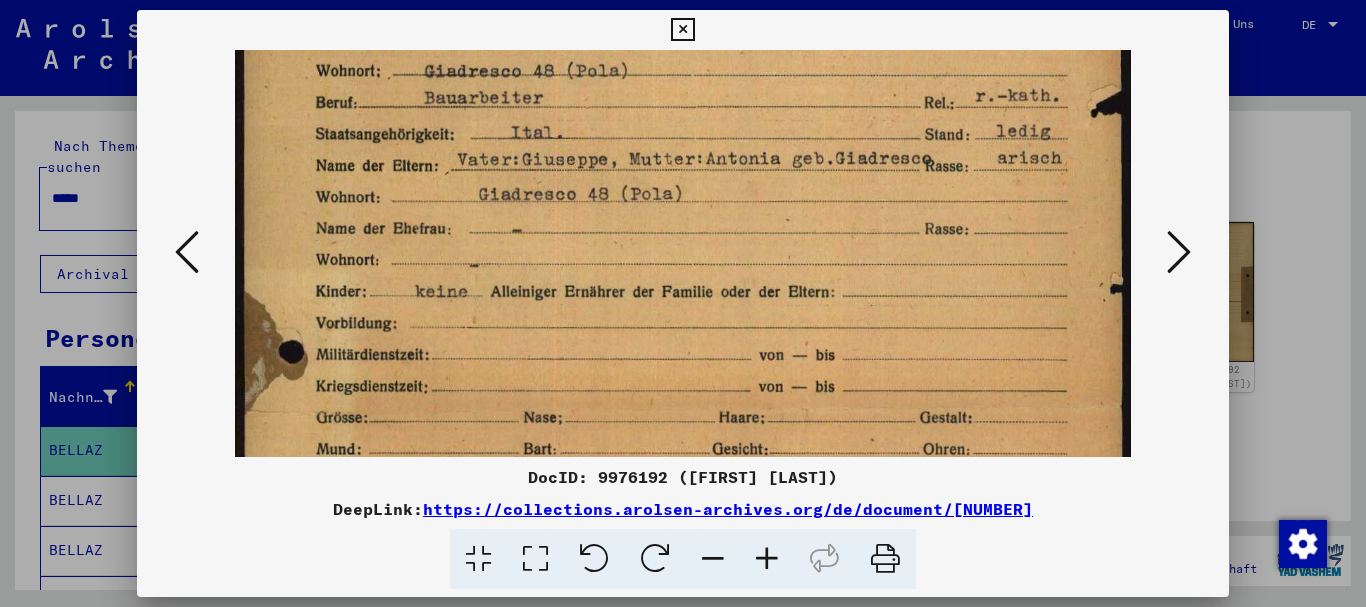 drag, startPoint x: 775, startPoint y: 202, endPoint x: 777, endPoint y: 366, distance: 164.01219 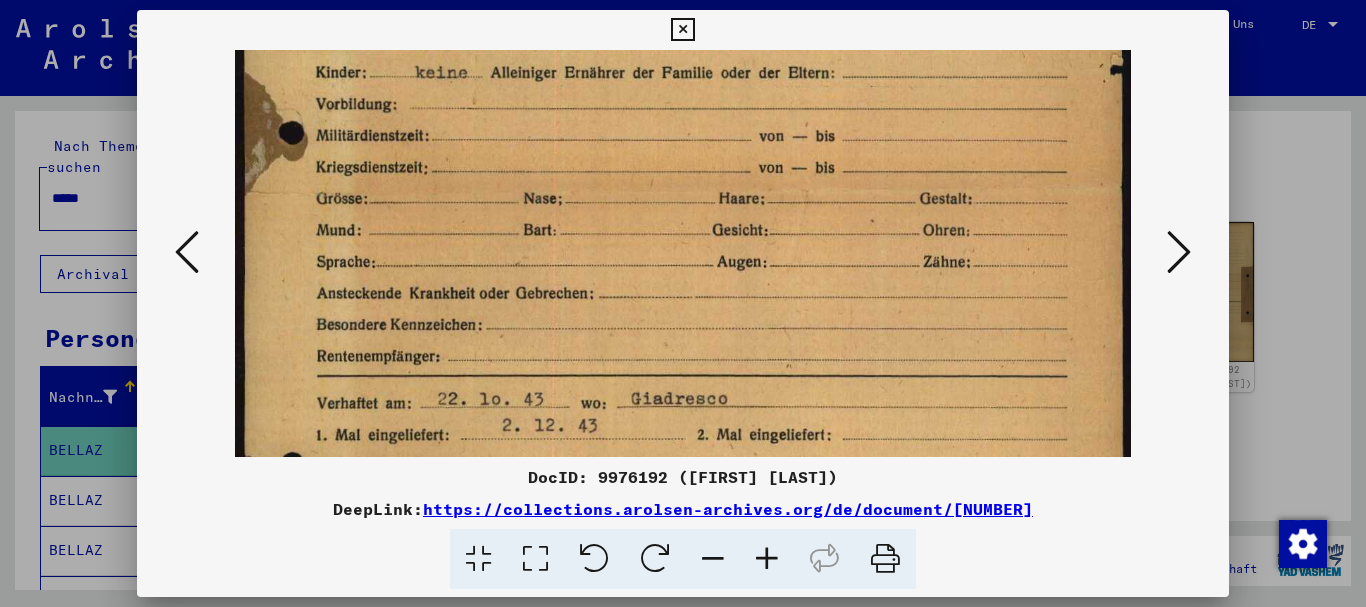 drag, startPoint x: 750, startPoint y: 198, endPoint x: 703, endPoint y: 4, distance: 199.61212 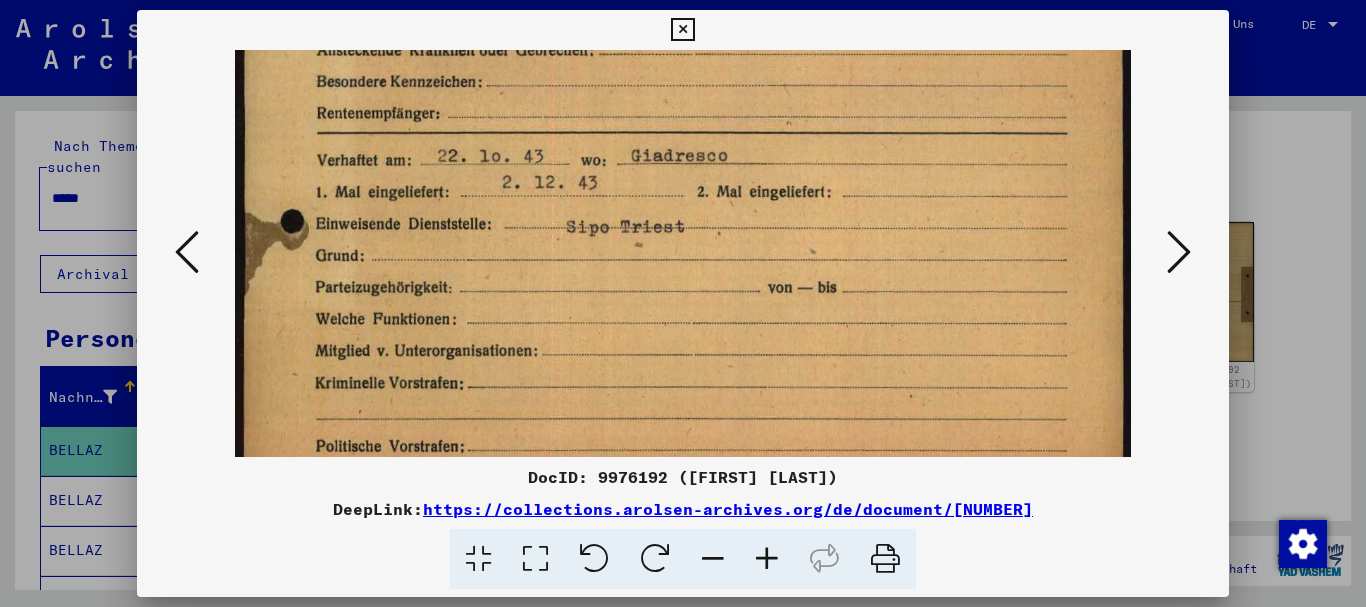scroll, scrollTop: 680, scrollLeft: 0, axis: vertical 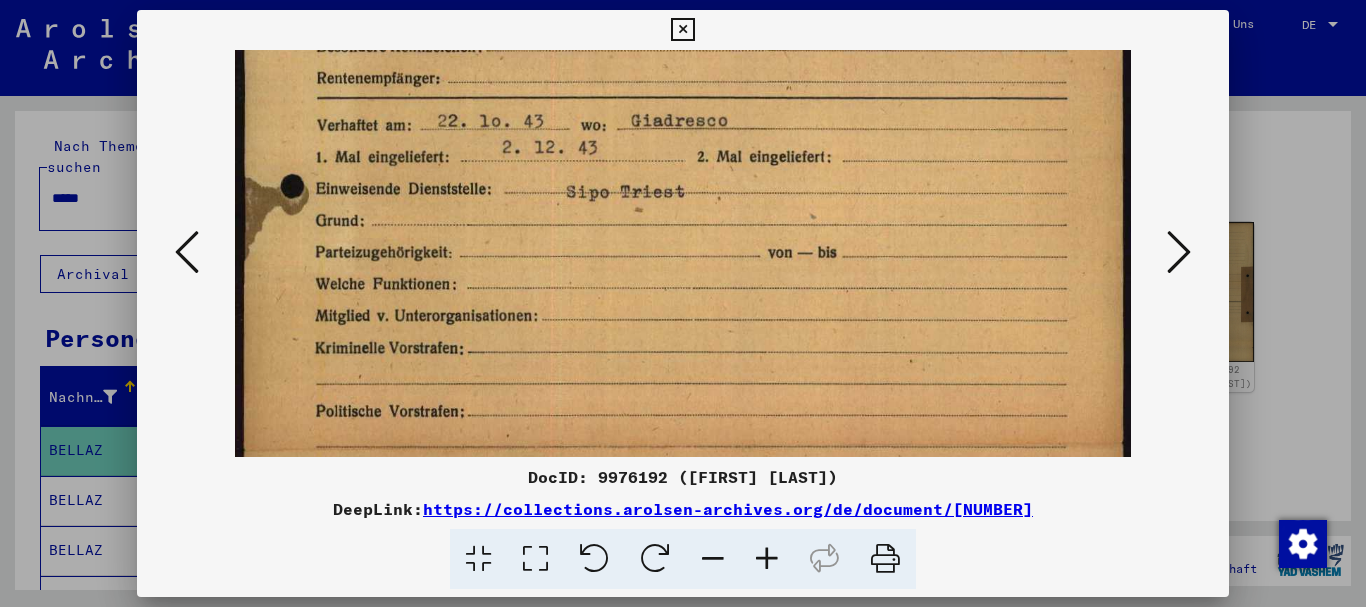 drag, startPoint x: 788, startPoint y: 201, endPoint x: 784, endPoint y: 190, distance: 11.7046995 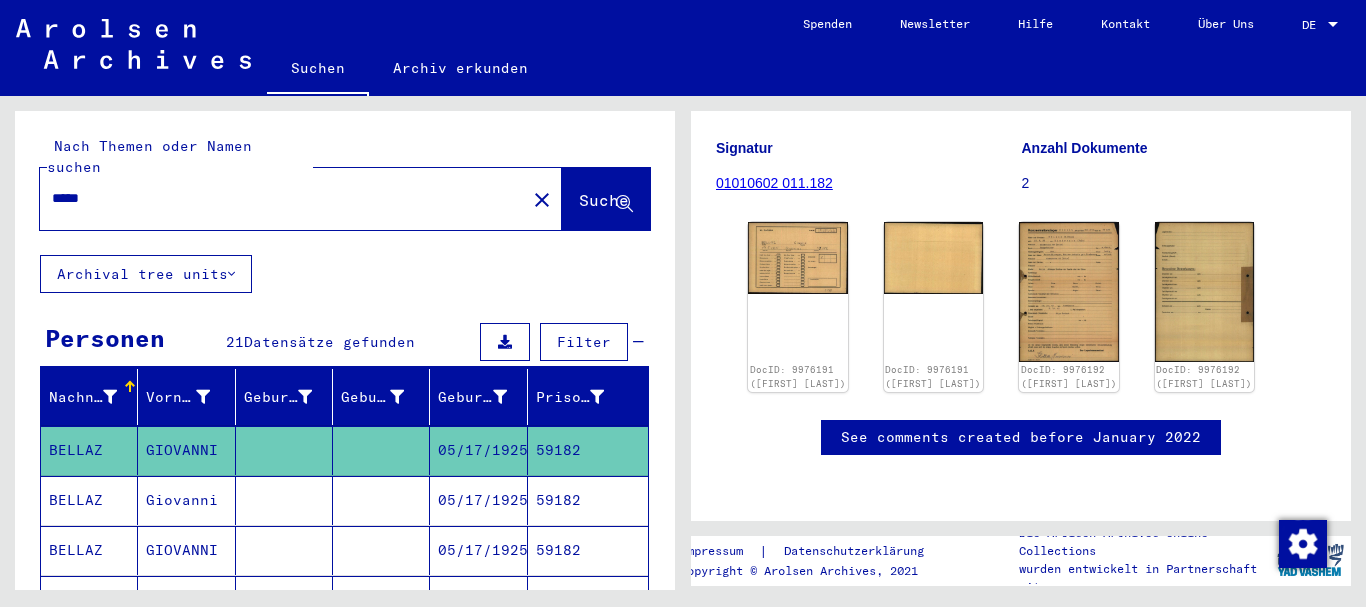 click on "BELLAZ" at bounding box center [89, 550] 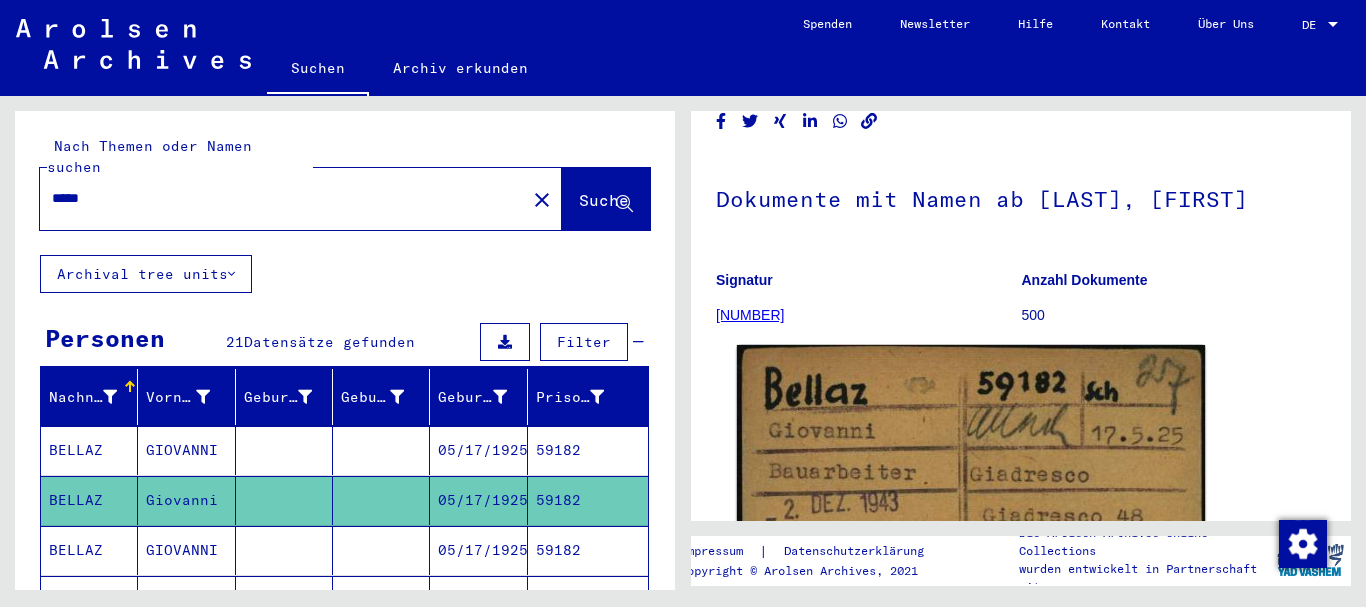 scroll, scrollTop: 268, scrollLeft: 0, axis: vertical 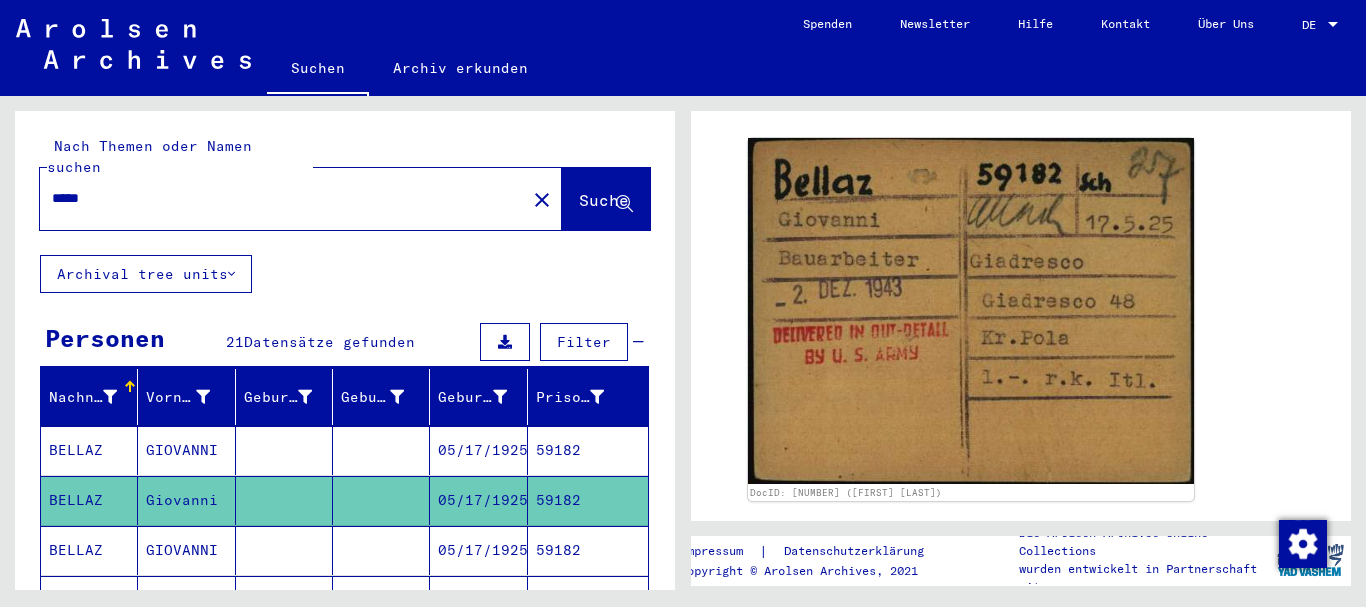 drag, startPoint x: 100, startPoint y: 184, endPoint x: 0, endPoint y: 186, distance: 100.02 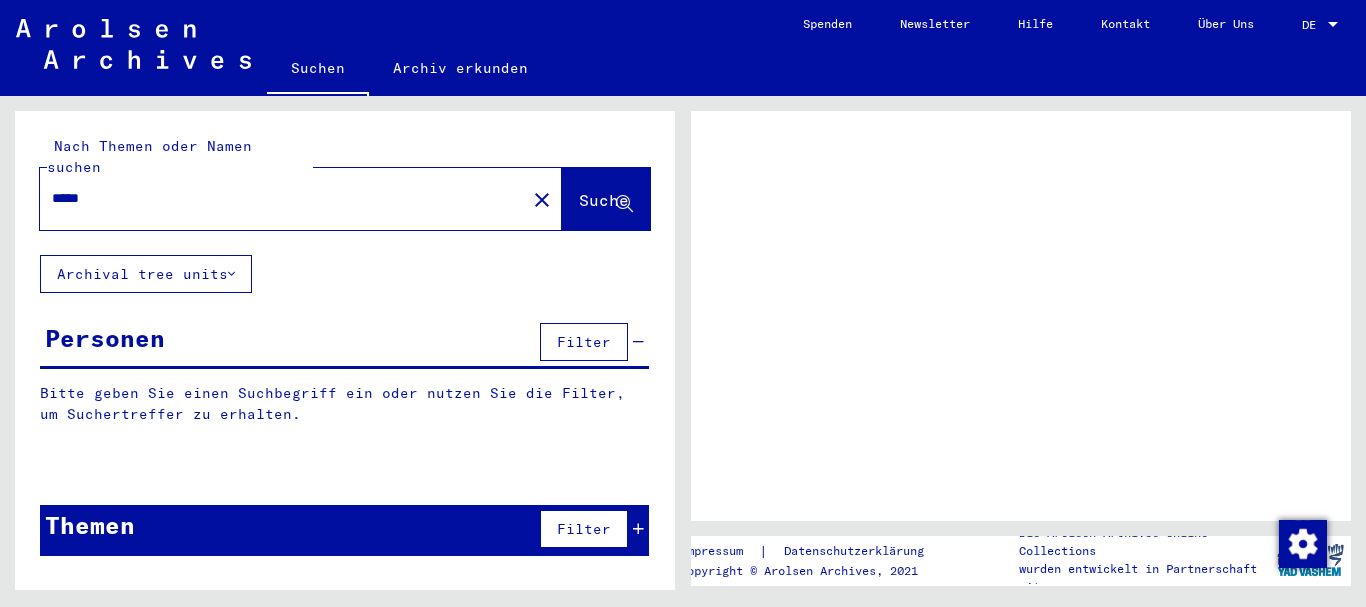 scroll, scrollTop: 0, scrollLeft: 0, axis: both 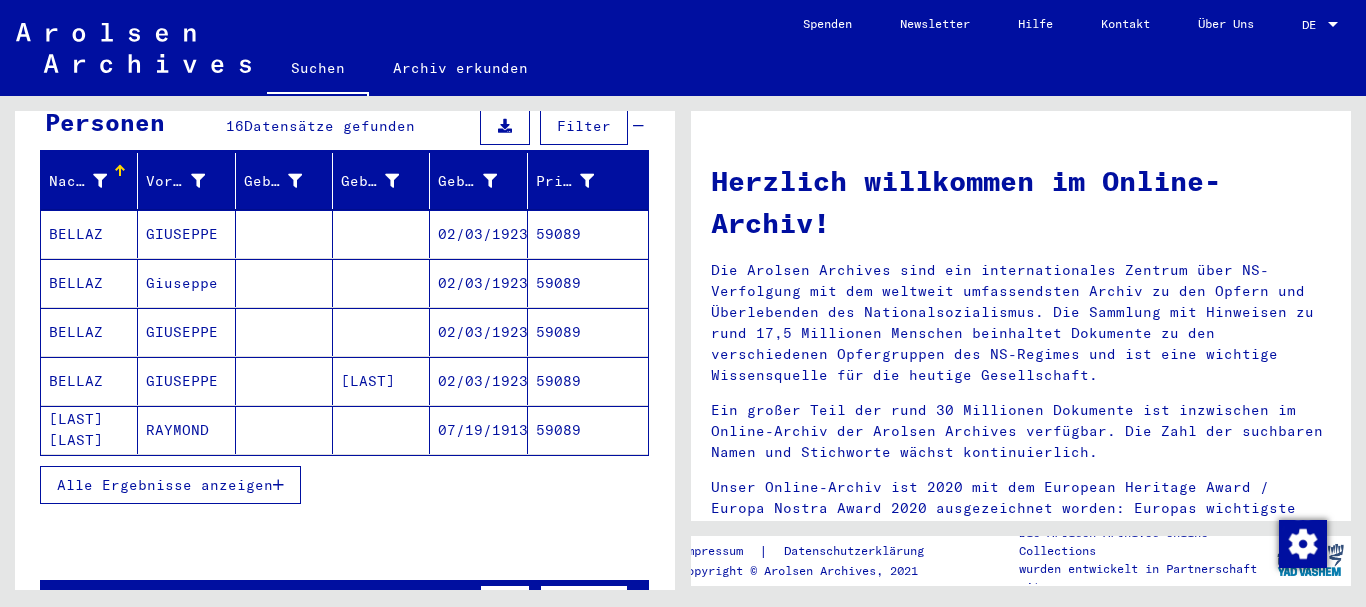 click on "GIUSEPPE" at bounding box center (186, 283) 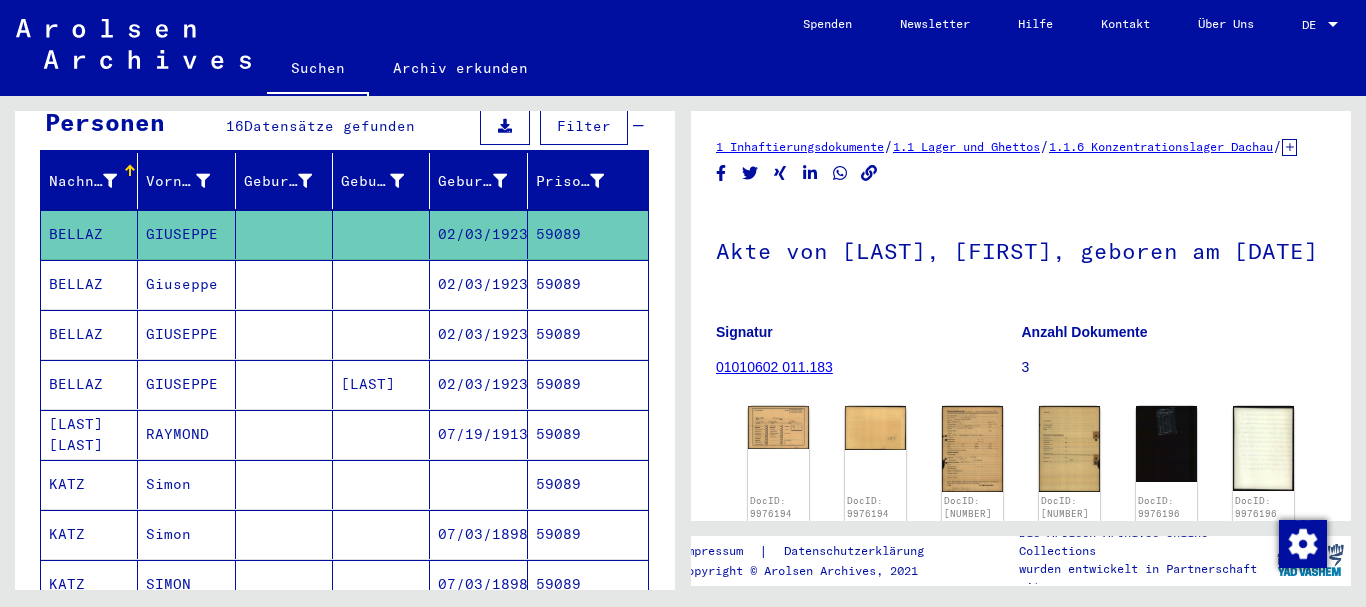 scroll, scrollTop: 158, scrollLeft: 0, axis: vertical 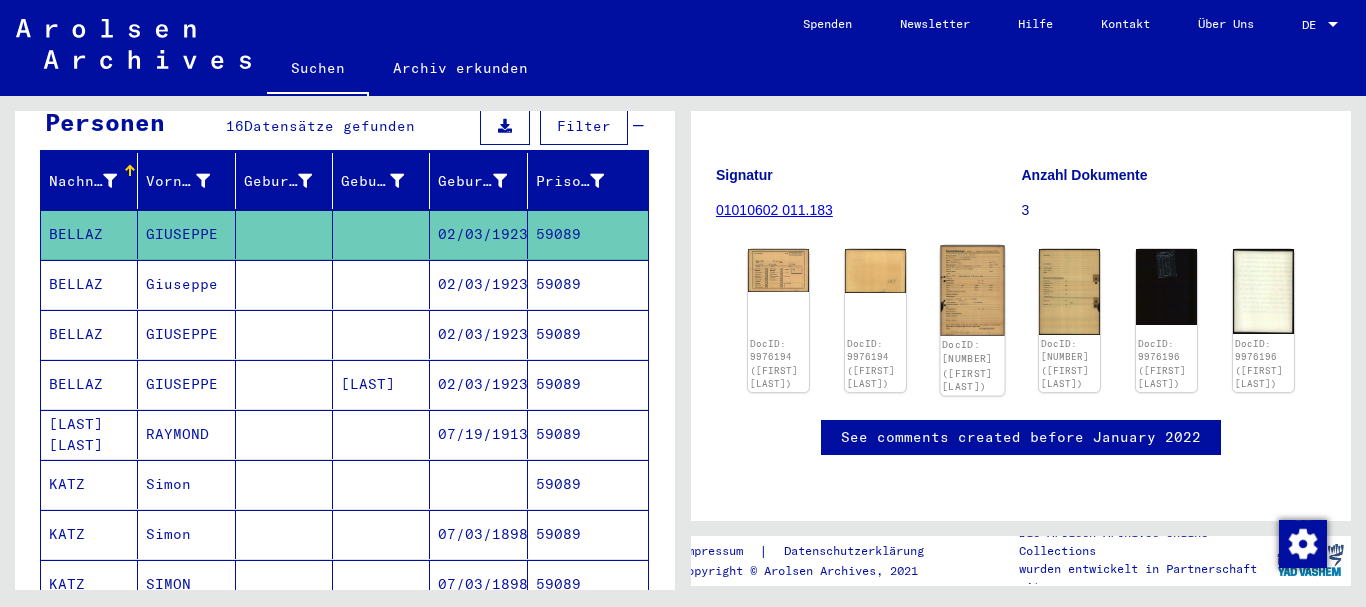 click 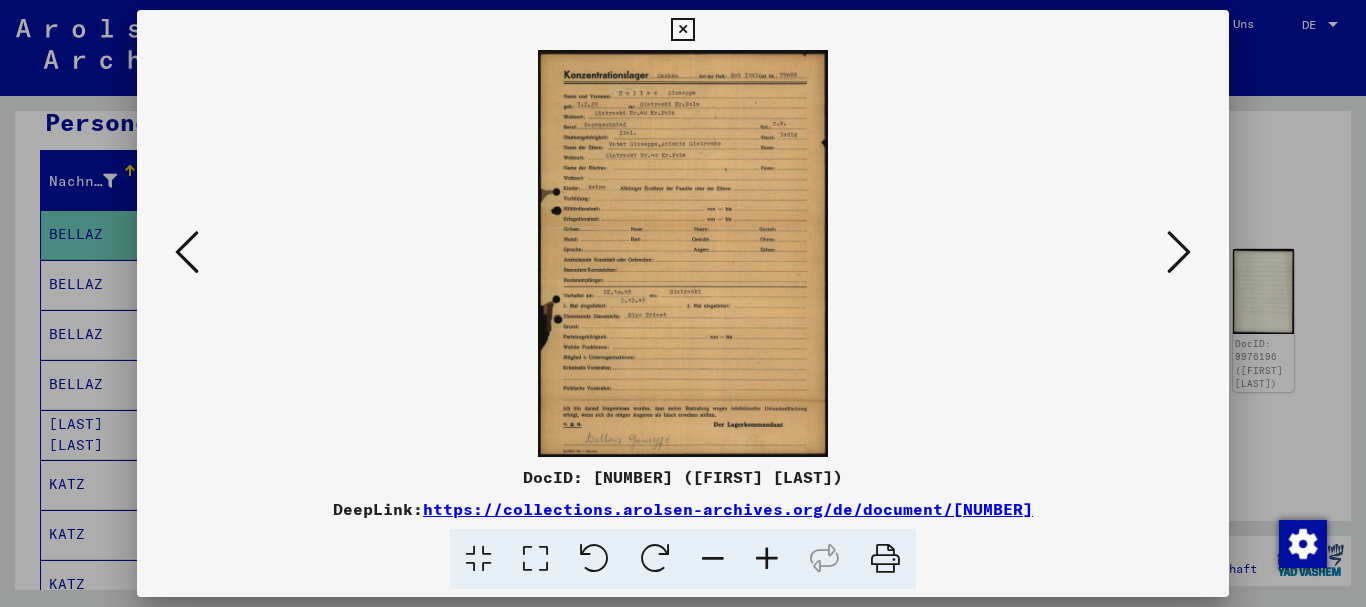 click at bounding box center (767, 559) 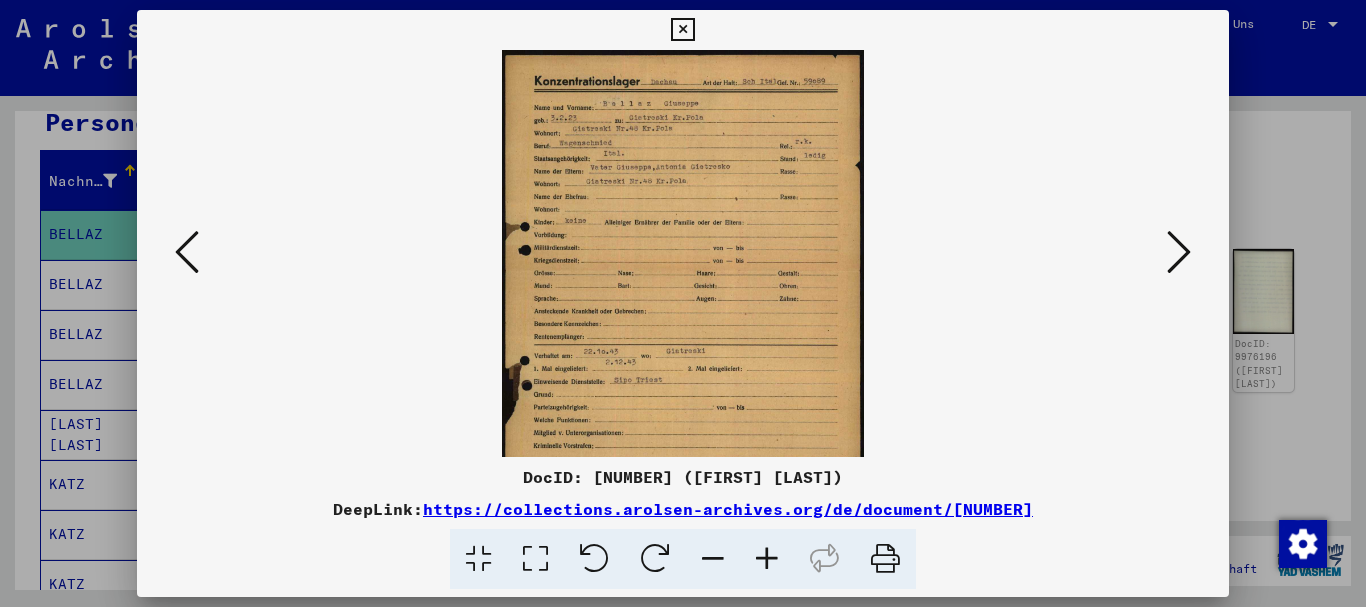 click at bounding box center (767, 559) 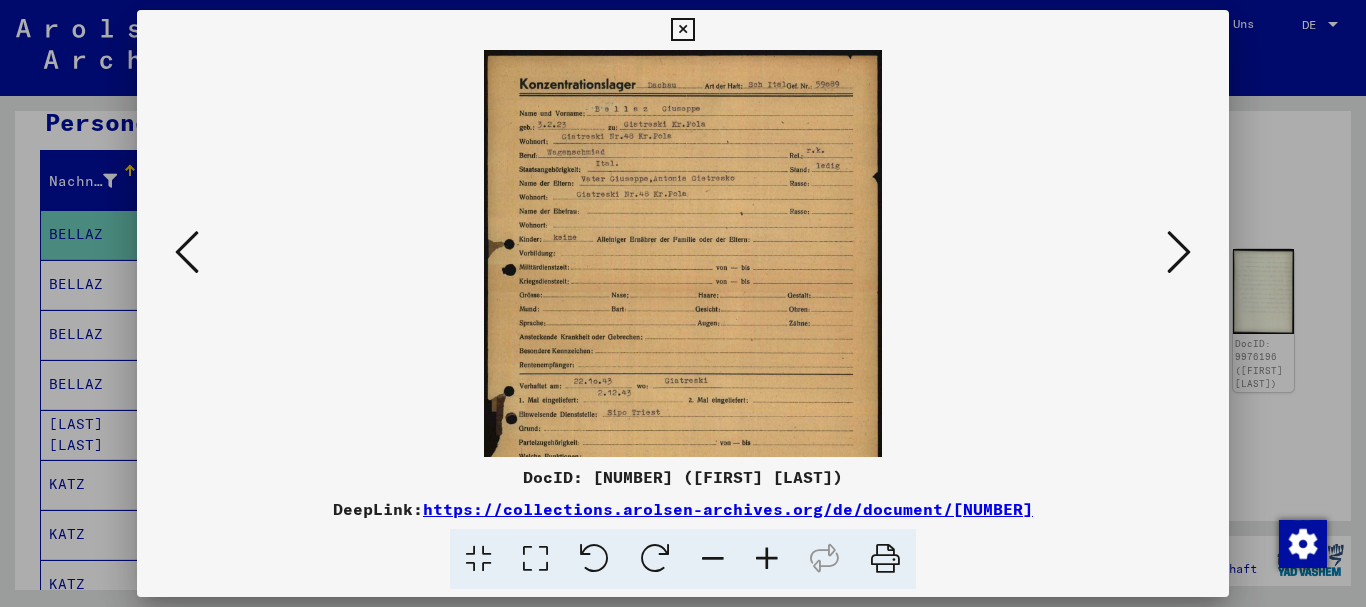 click at bounding box center [767, 559] 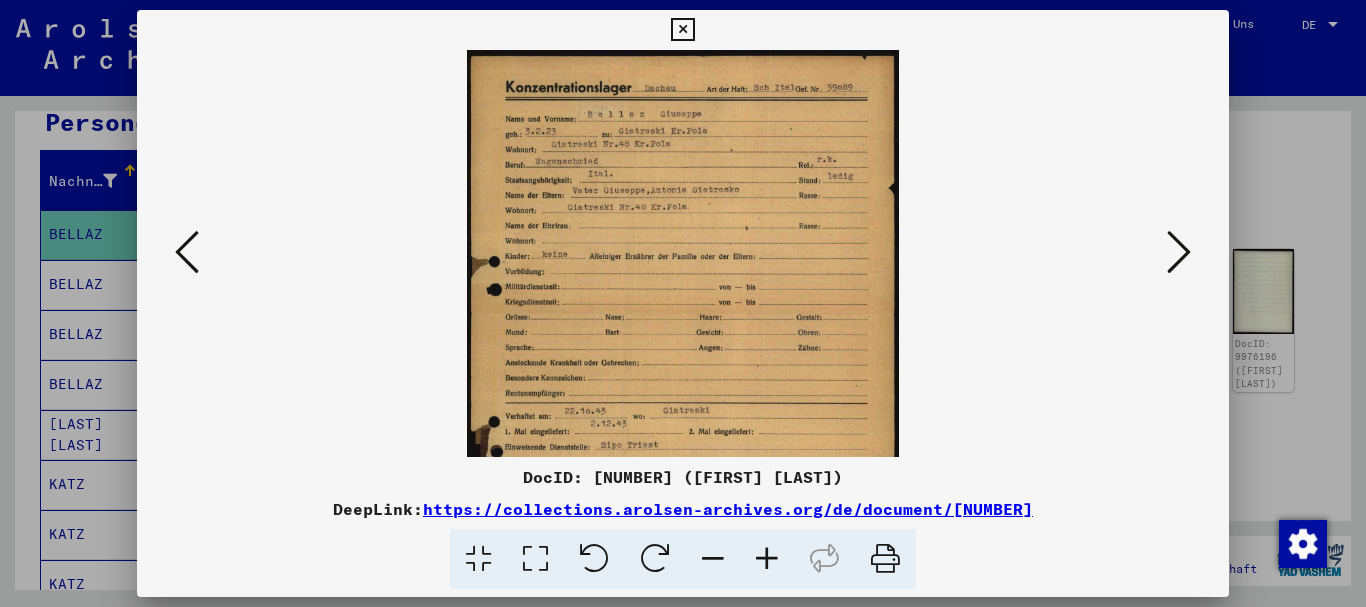 click at bounding box center (767, 559) 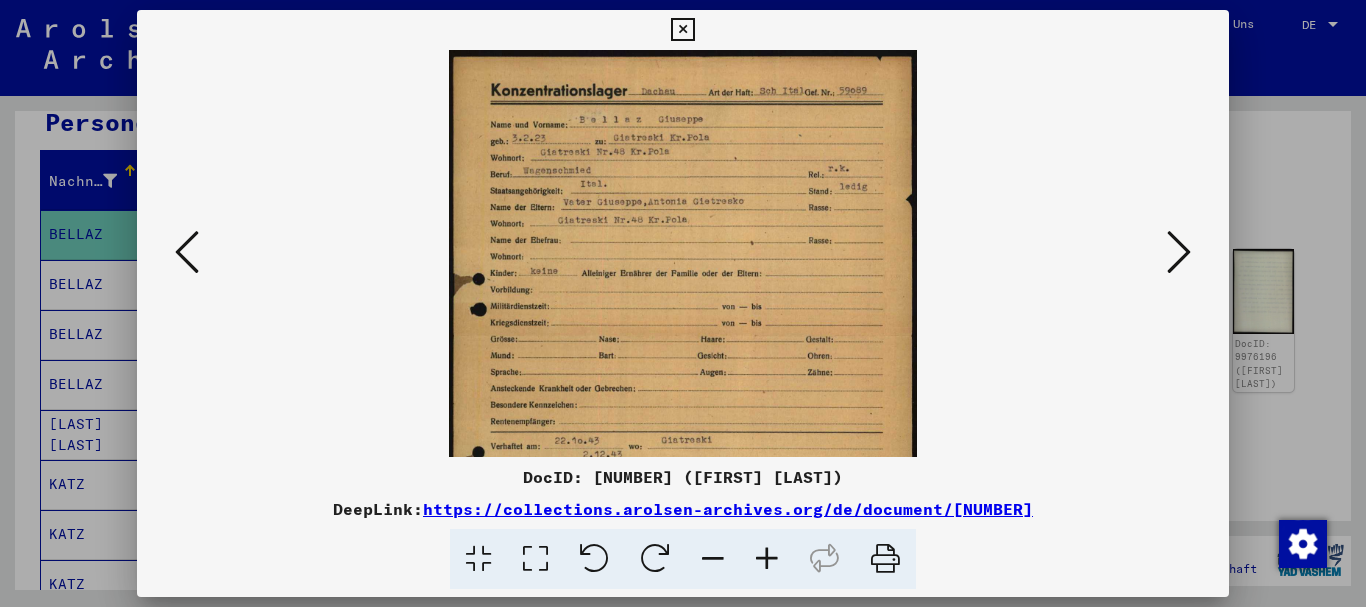 click at bounding box center (767, 559) 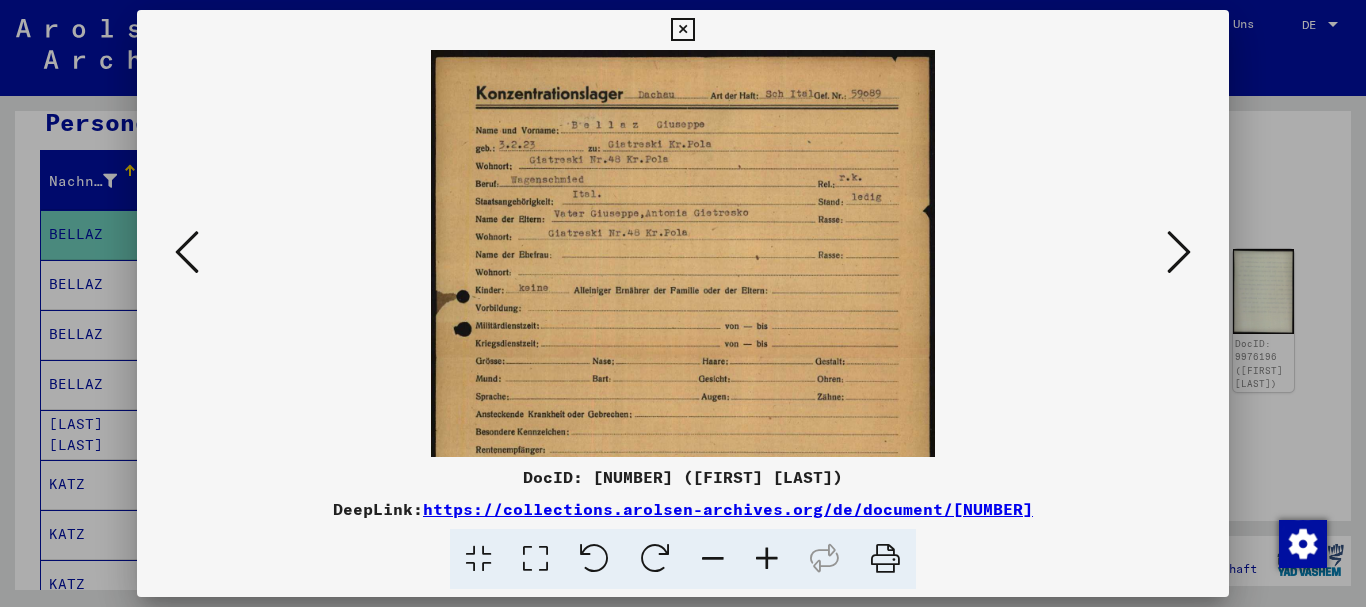 click at bounding box center (767, 559) 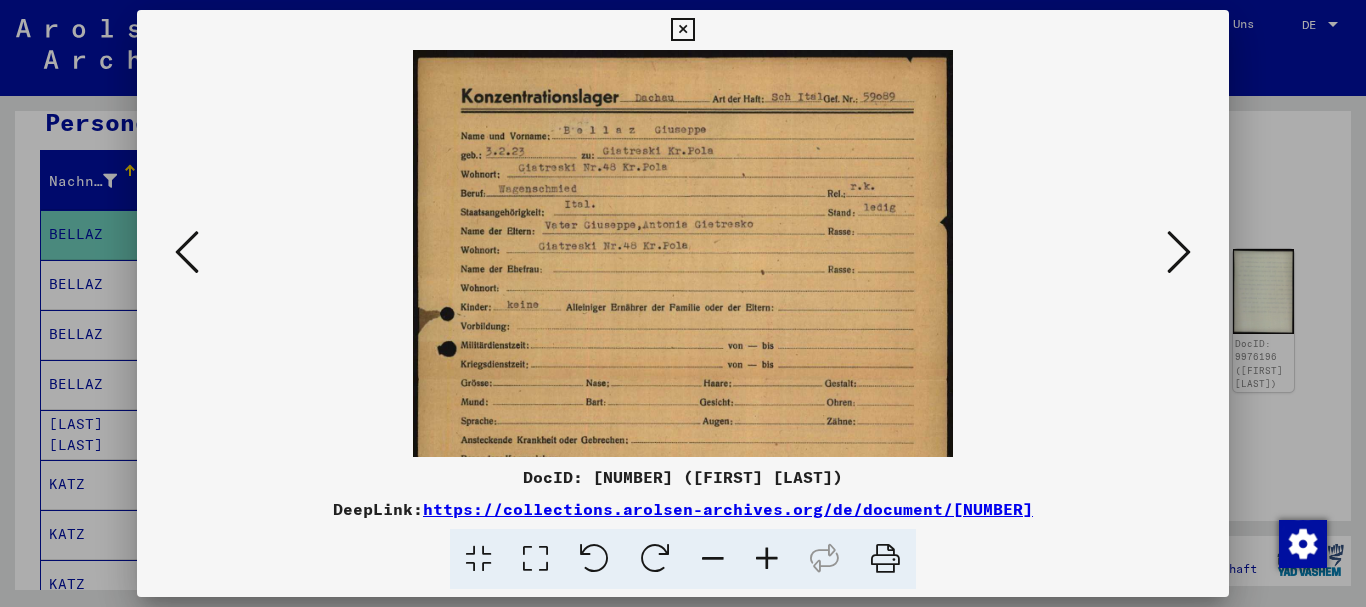 click at bounding box center (767, 559) 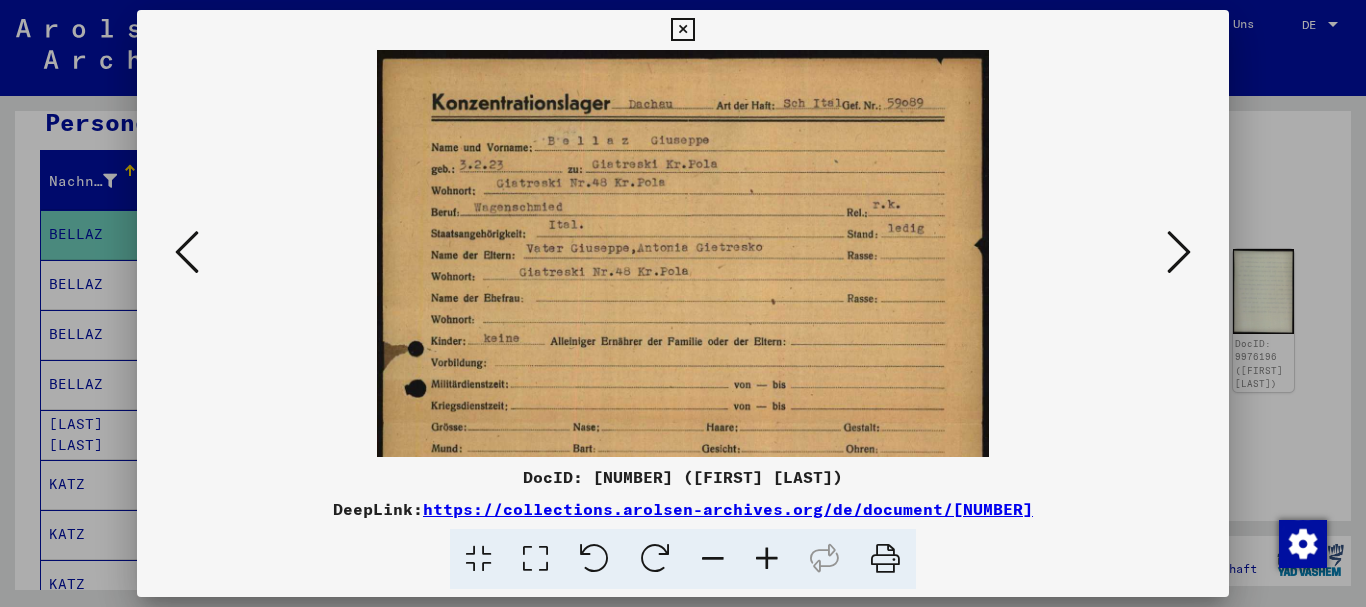 drag, startPoint x: 655, startPoint y: 304, endPoint x: 669, endPoint y: 278, distance: 29.529646 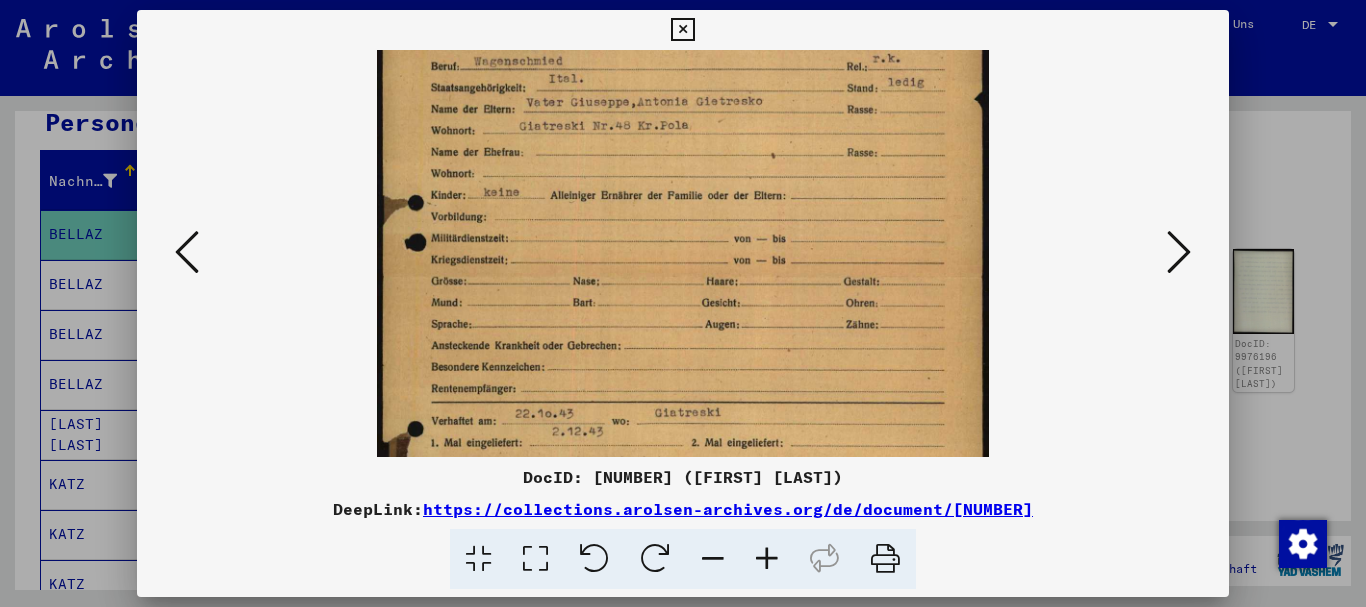 drag, startPoint x: 697, startPoint y: 323, endPoint x: 621, endPoint y: 129, distance: 208.35547 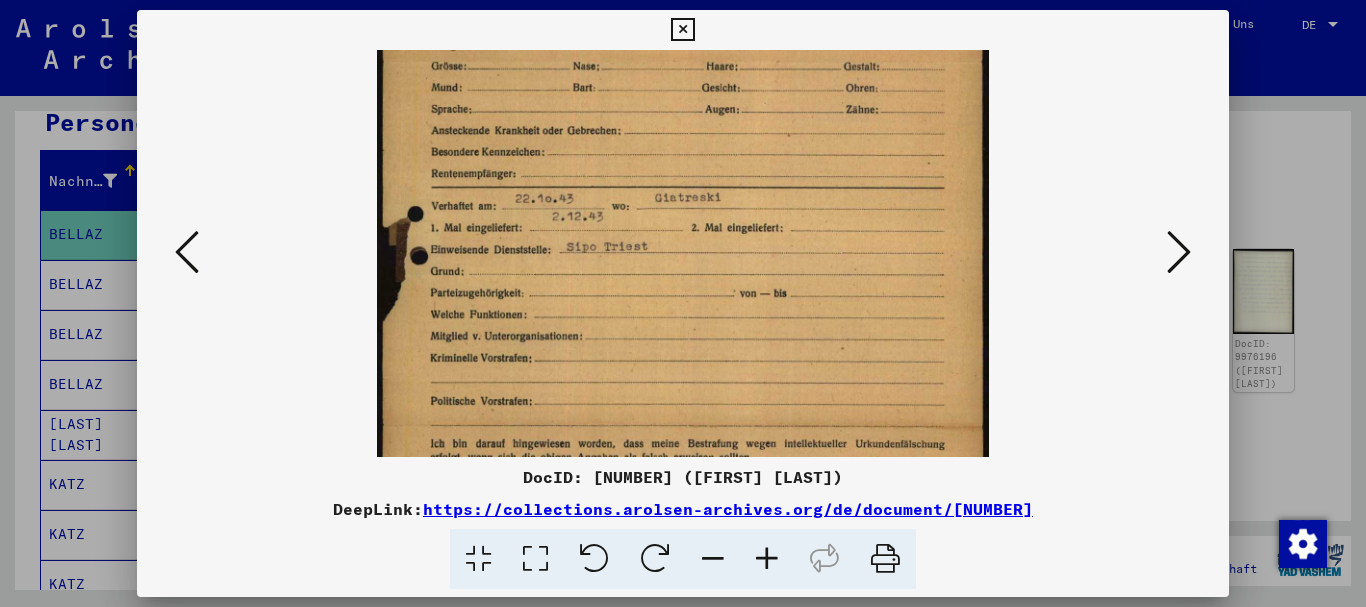 scroll, scrollTop: 450, scrollLeft: 0, axis: vertical 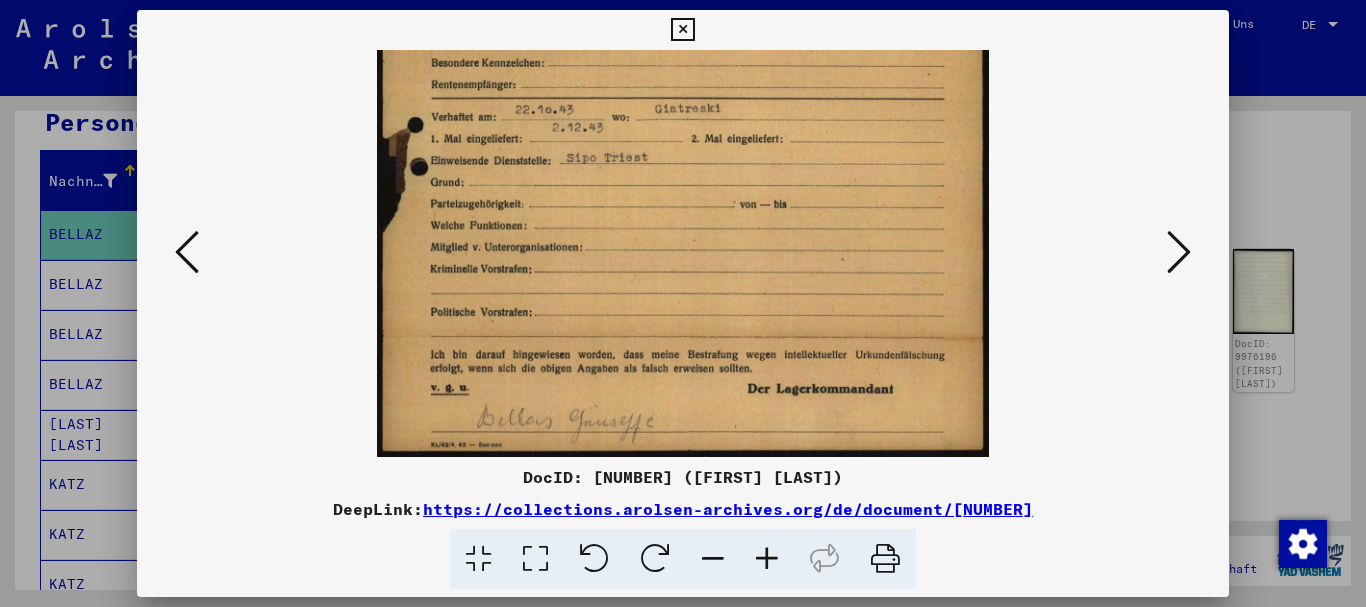 drag, startPoint x: 562, startPoint y: 324, endPoint x: 515, endPoint y: 198, distance: 134.48048 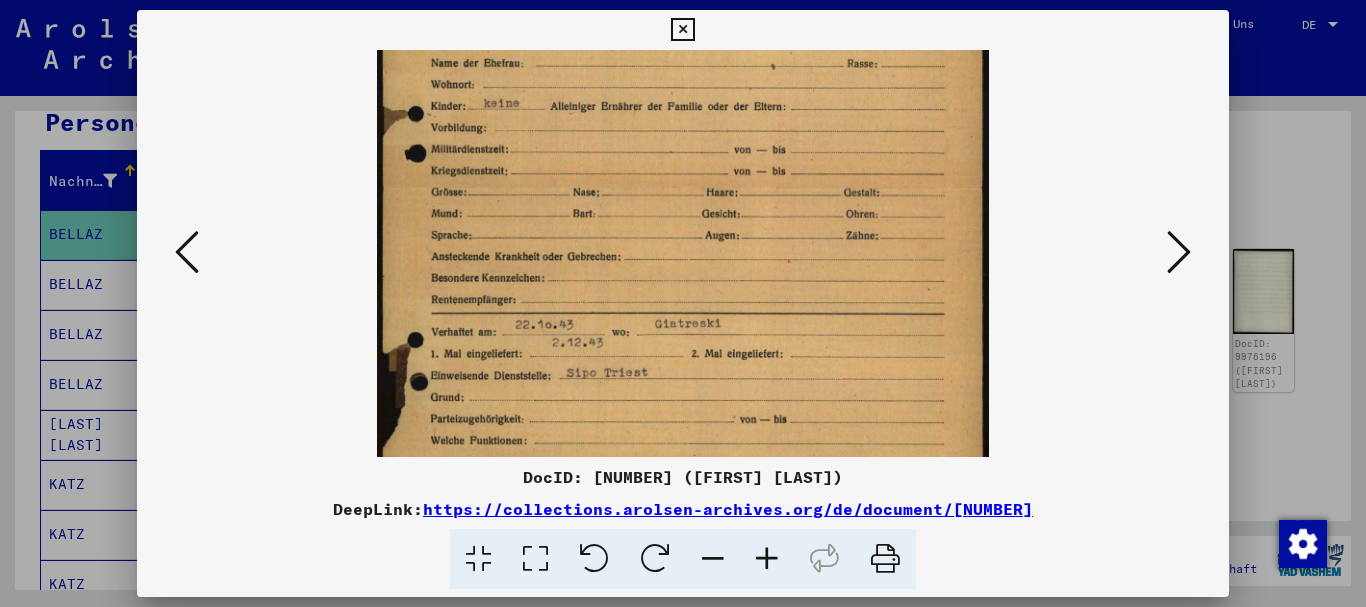 drag, startPoint x: 663, startPoint y: 96, endPoint x: 656, endPoint y: 305, distance: 209.11719 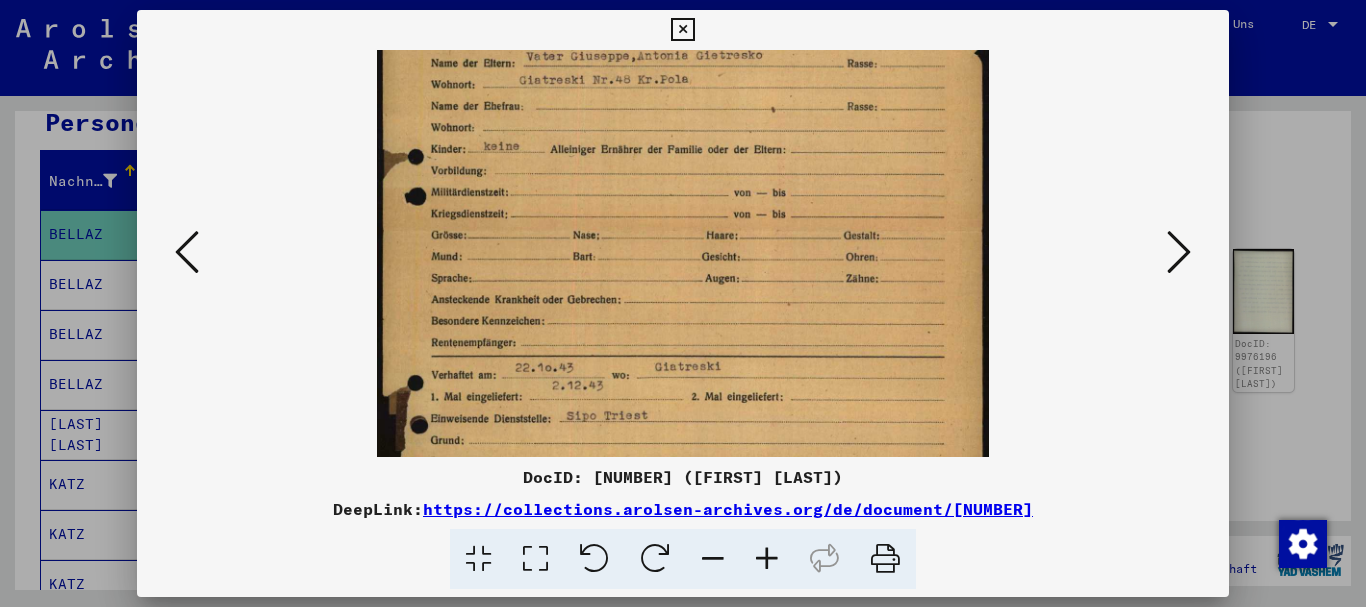 scroll, scrollTop: 49, scrollLeft: 0, axis: vertical 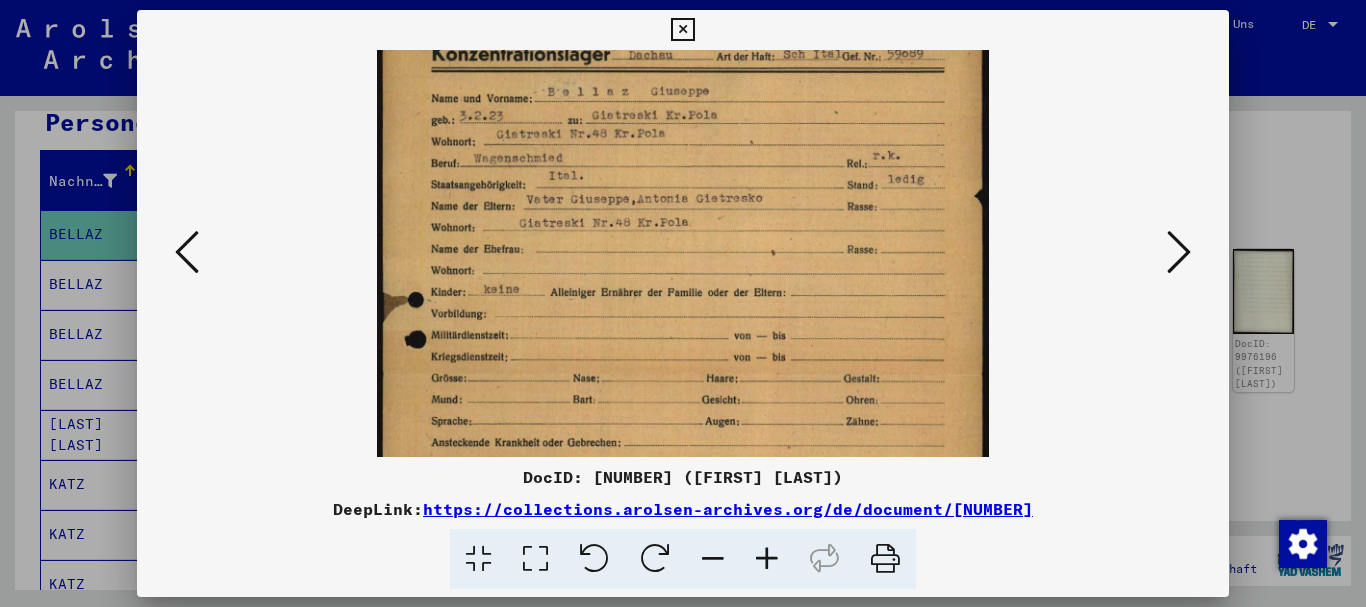 drag, startPoint x: 621, startPoint y: 144, endPoint x: 622, endPoint y: 345, distance: 201.00249 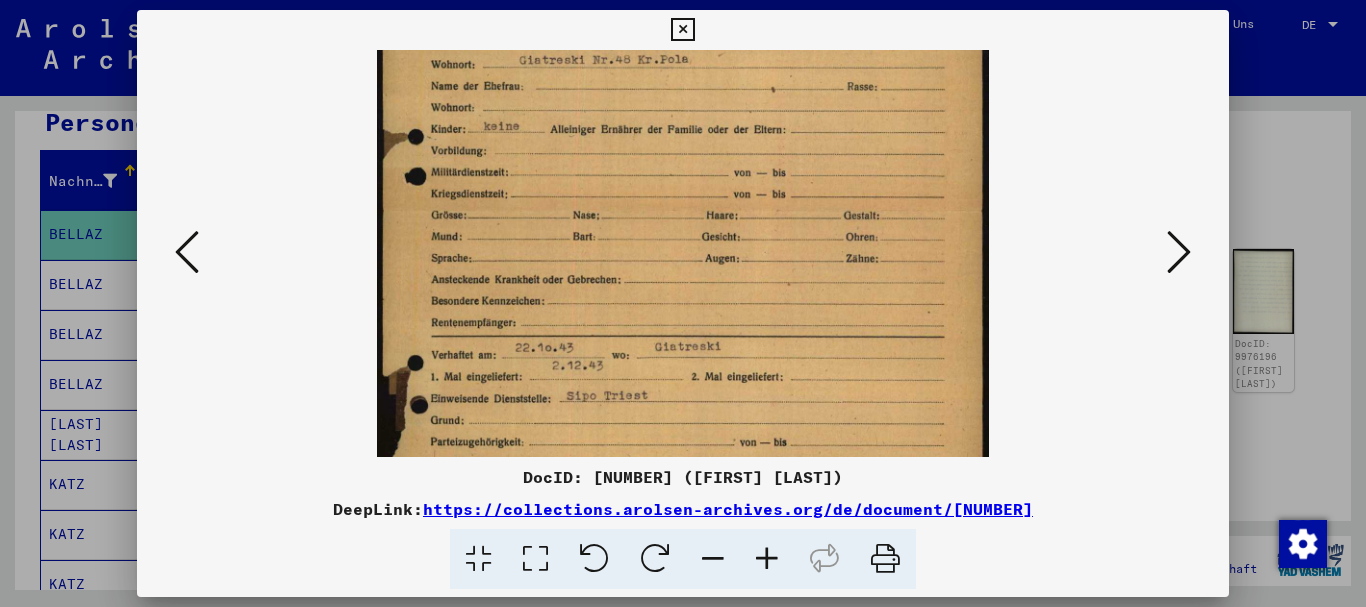 drag, startPoint x: 631, startPoint y: 367, endPoint x: 562, endPoint y: 21, distance: 352.813 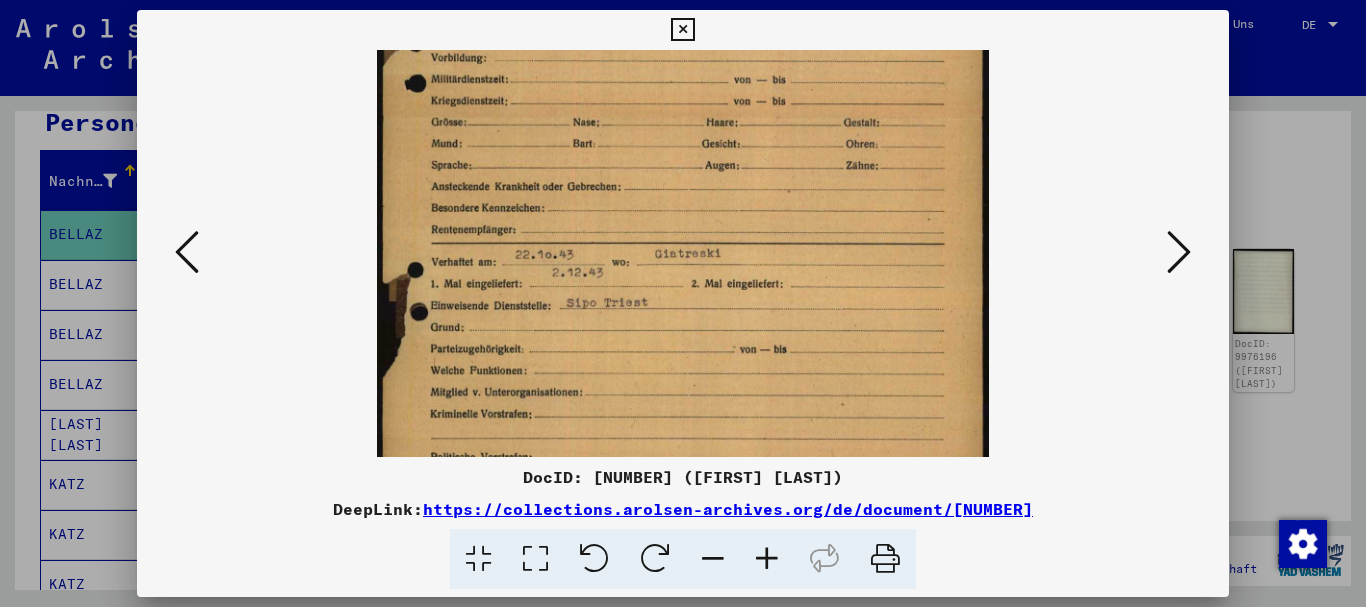 drag, startPoint x: 653, startPoint y: 332, endPoint x: 584, endPoint y: 162, distance: 183.46935 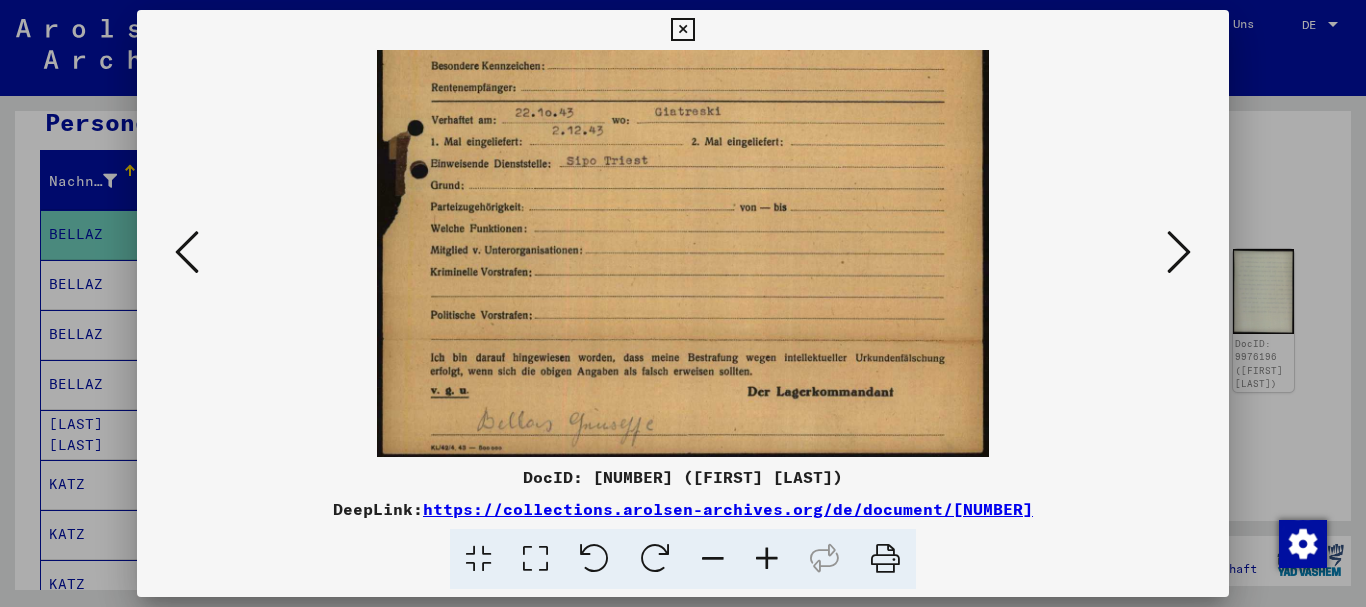 scroll, scrollTop: 450, scrollLeft: 0, axis: vertical 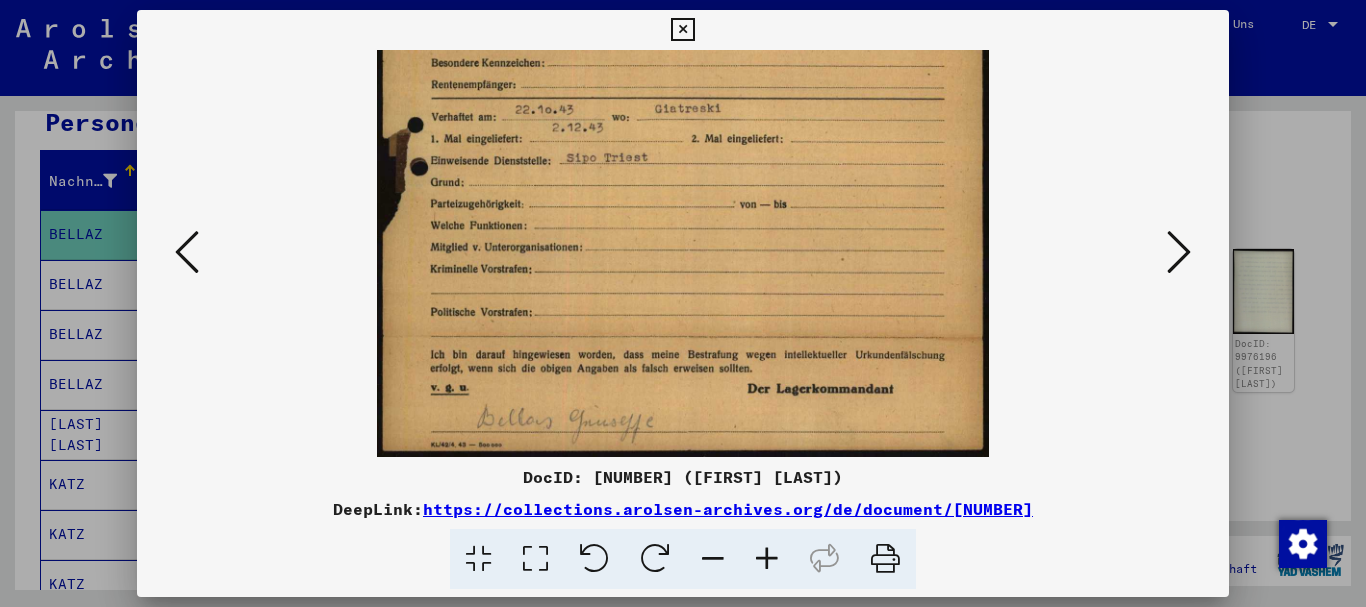 drag, startPoint x: 635, startPoint y: 382, endPoint x: 592, endPoint y: 257, distance: 132.18925 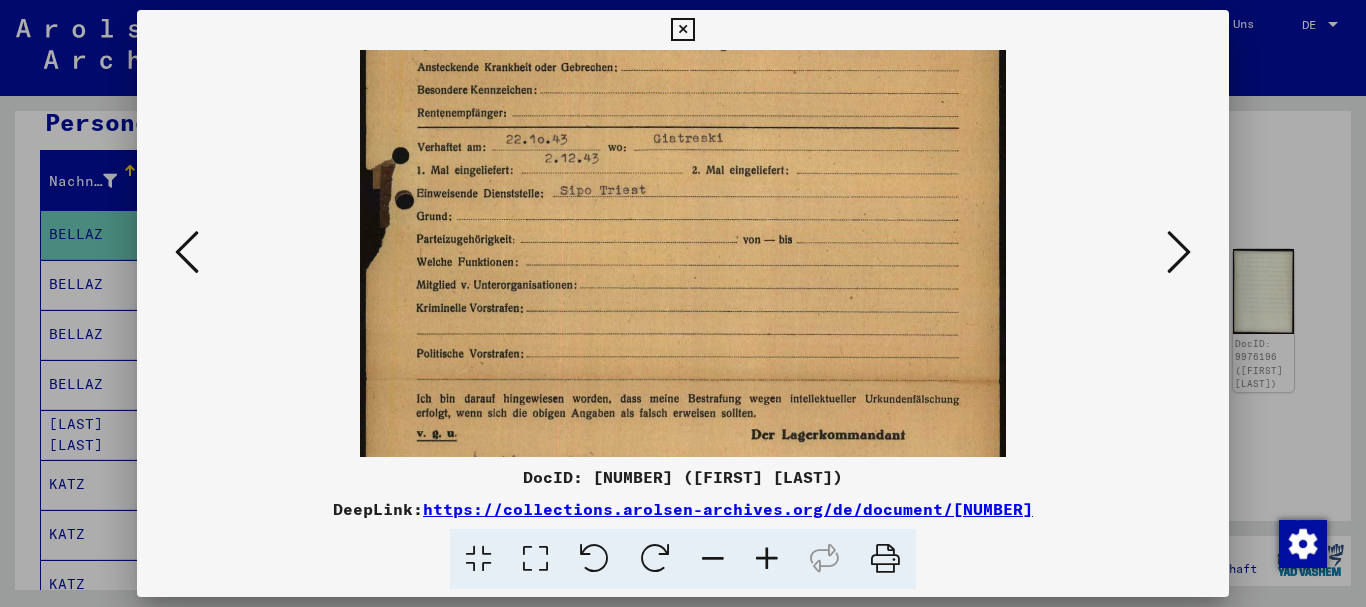 click at bounding box center (767, 559) 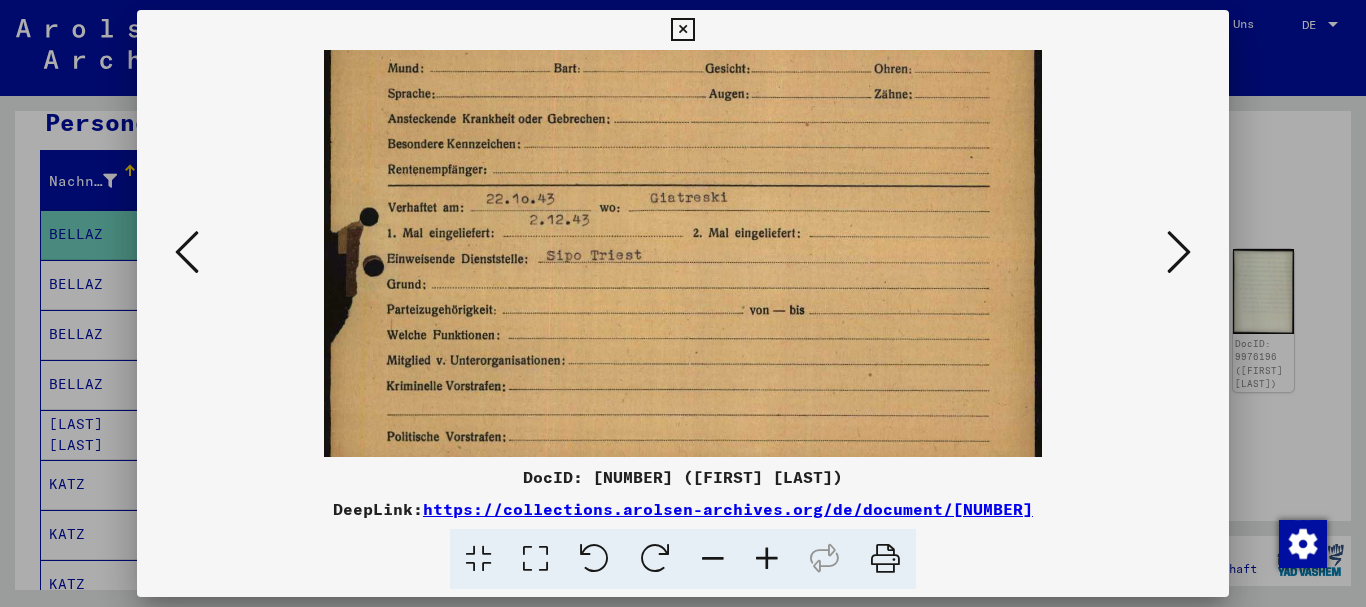 drag, startPoint x: 766, startPoint y: 560, endPoint x: 597, endPoint y: 328, distance: 287.02786 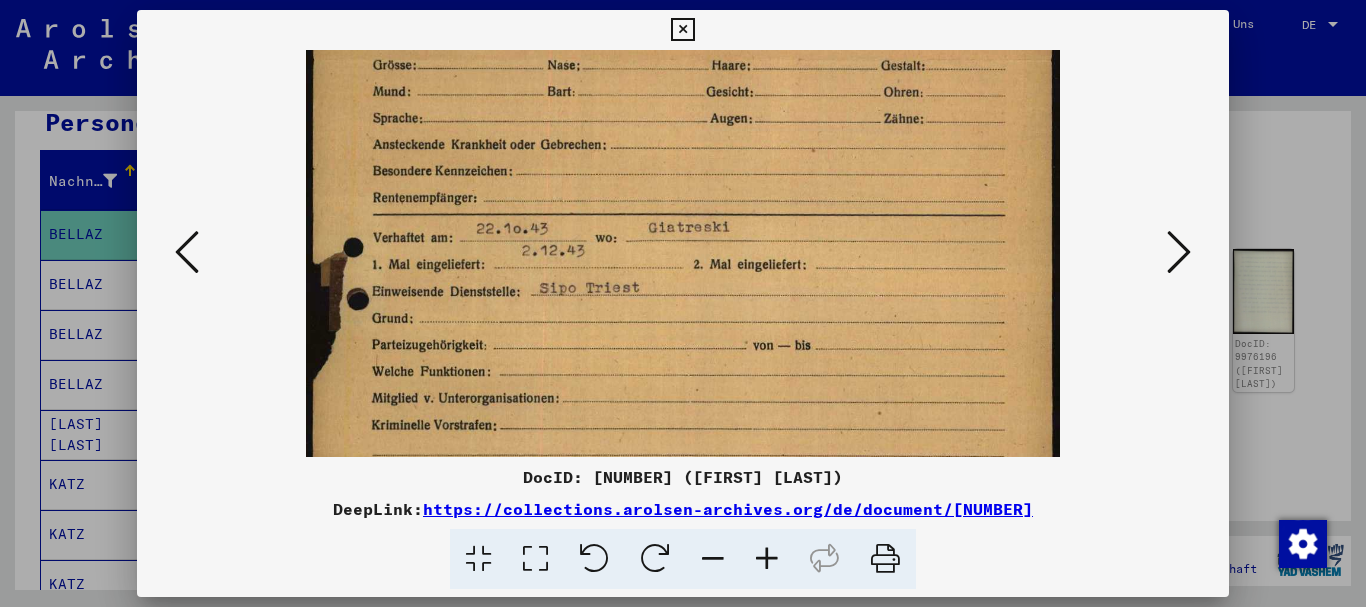 drag, startPoint x: 584, startPoint y: 307, endPoint x: 514, endPoint y: 40, distance: 276.02356 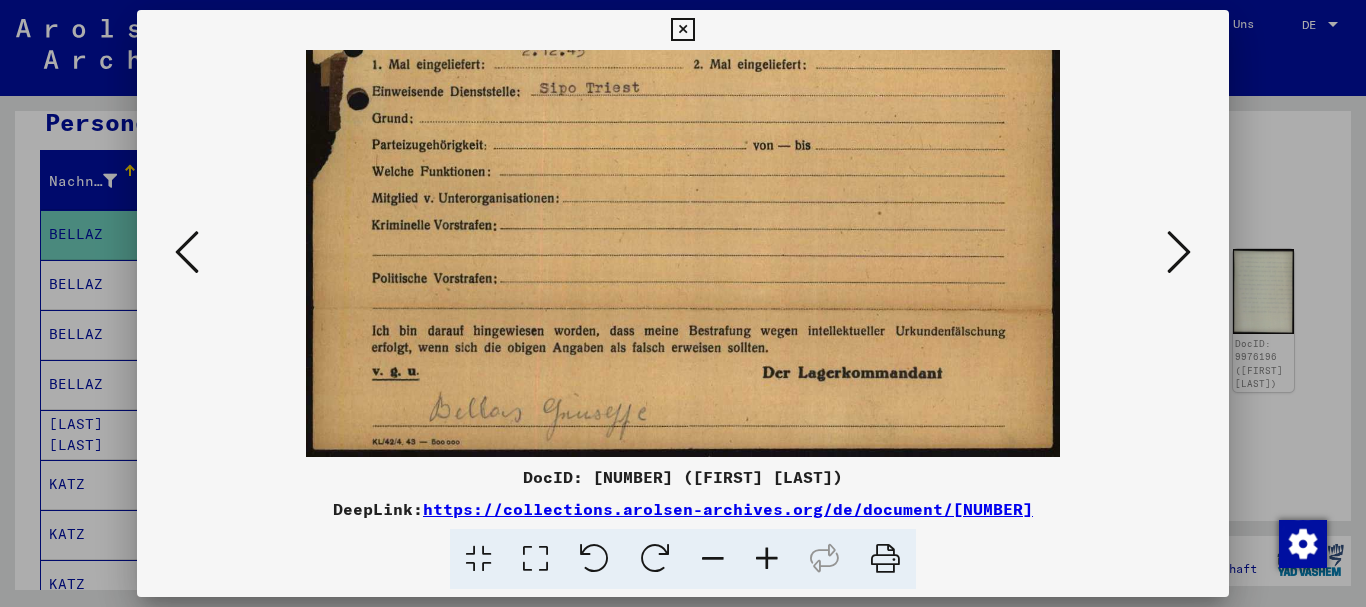 drag, startPoint x: 616, startPoint y: 277, endPoint x: 574, endPoint y: 191, distance: 95.707886 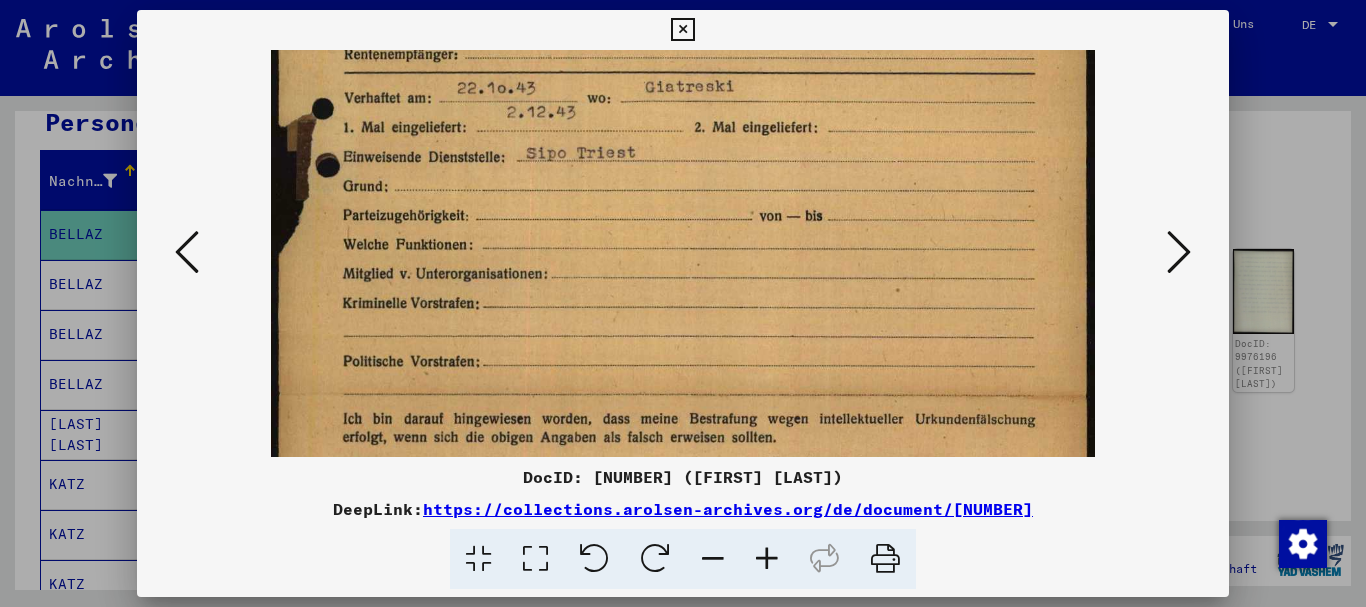 click at bounding box center (767, 559) 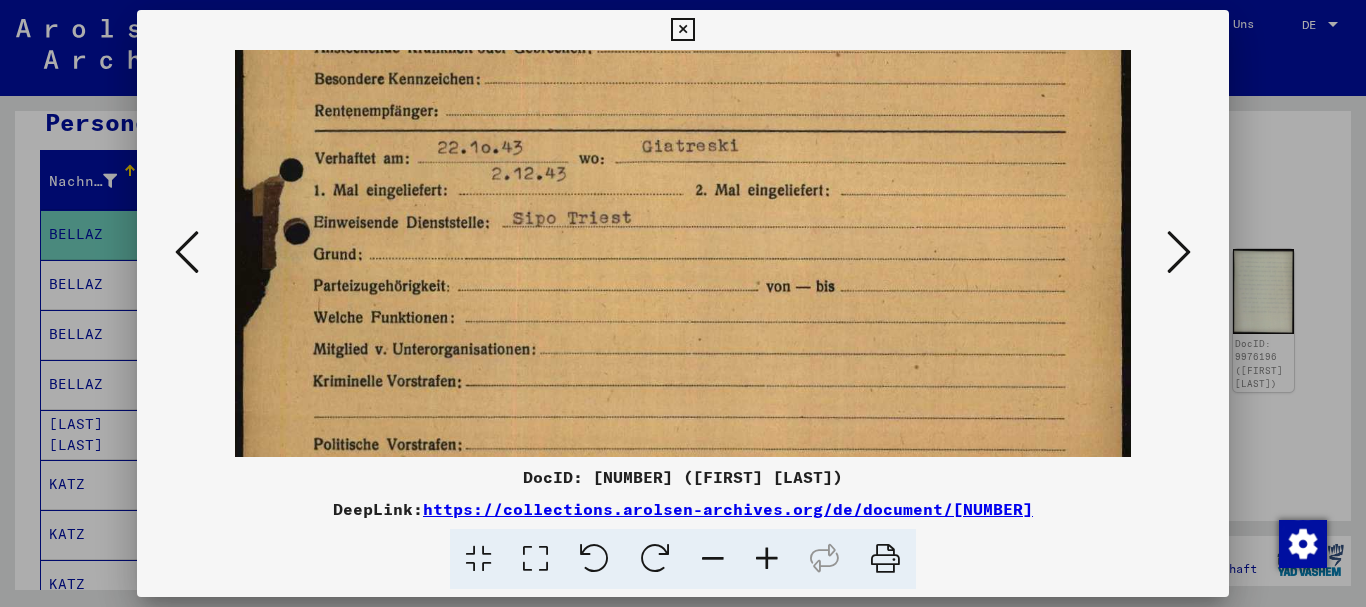 drag, startPoint x: 773, startPoint y: 556, endPoint x: 661, endPoint y: 382, distance: 206.92995 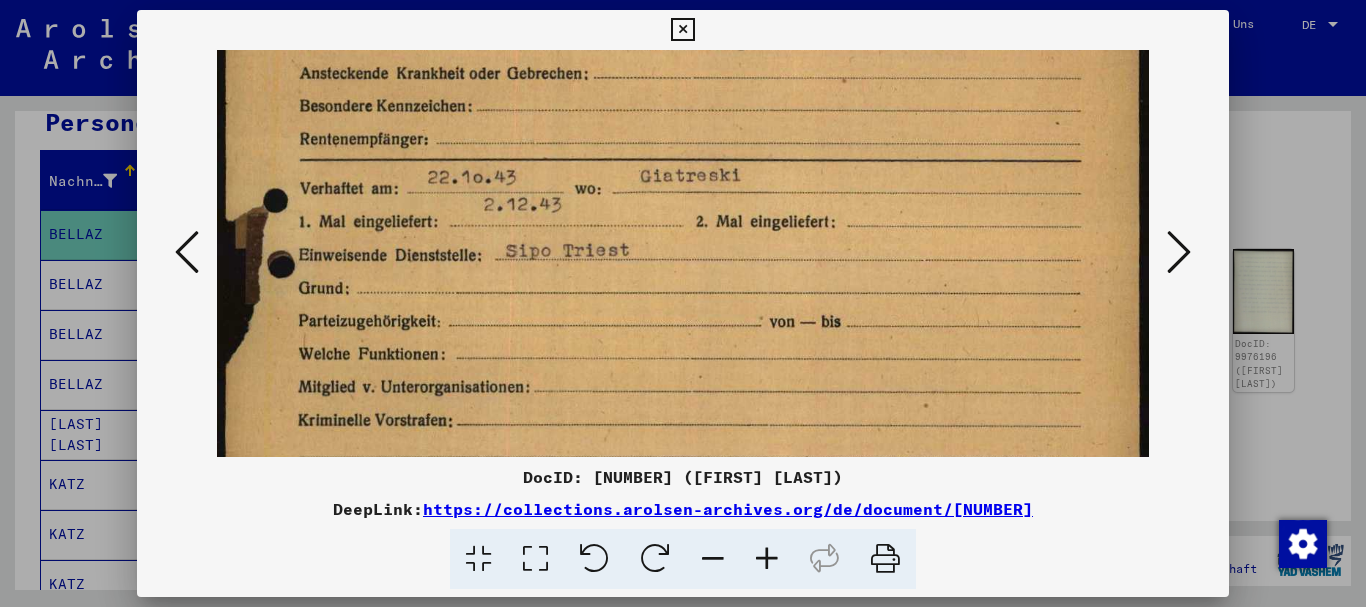 scroll, scrollTop: 900, scrollLeft: 0, axis: vertical 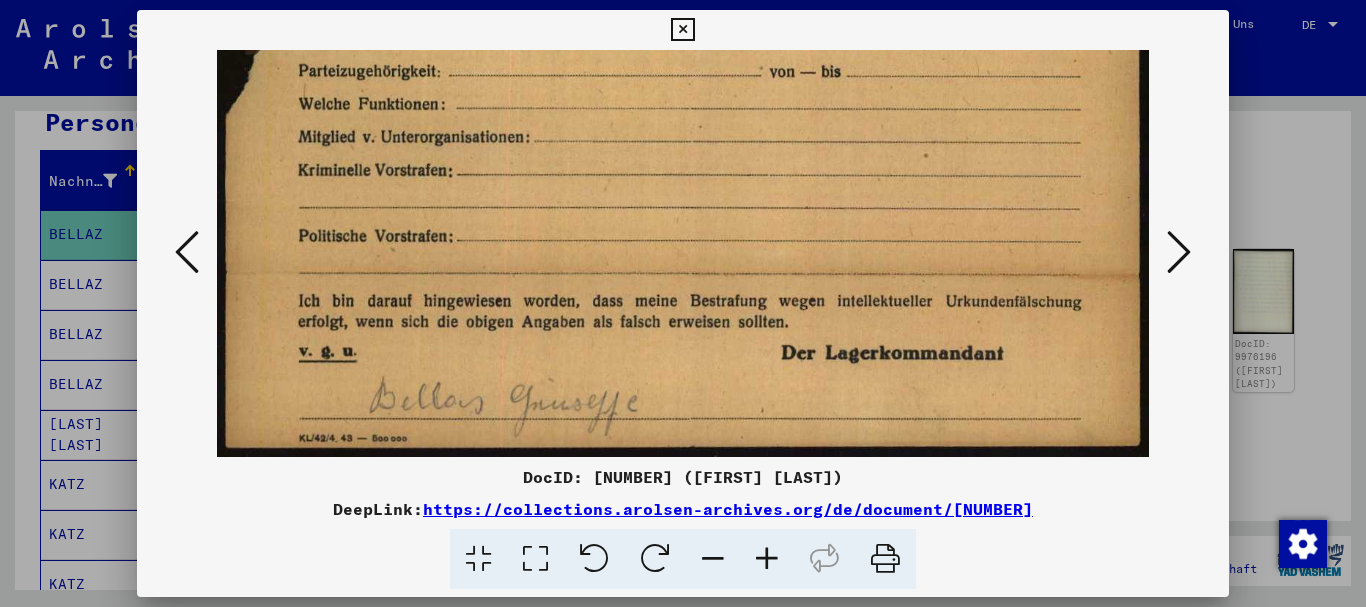 drag, startPoint x: 655, startPoint y: 352, endPoint x: 518, endPoint y: 70, distance: 313.51715 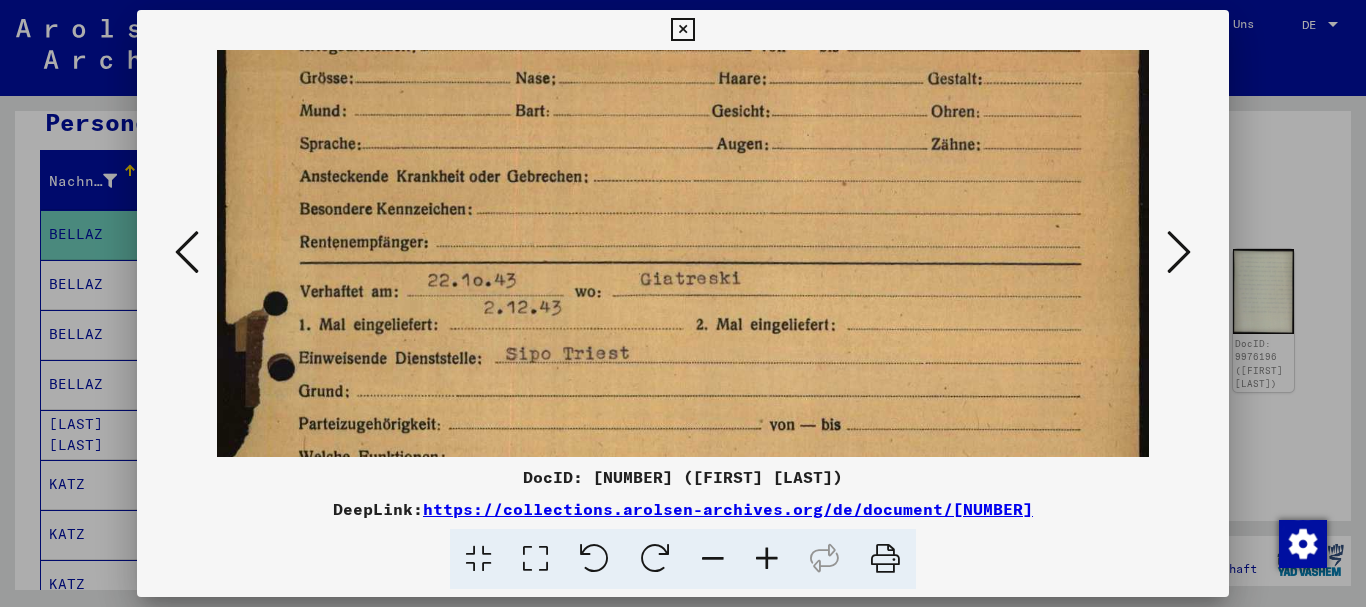 drag, startPoint x: 577, startPoint y: 194, endPoint x: 578, endPoint y: 352, distance: 158.00316 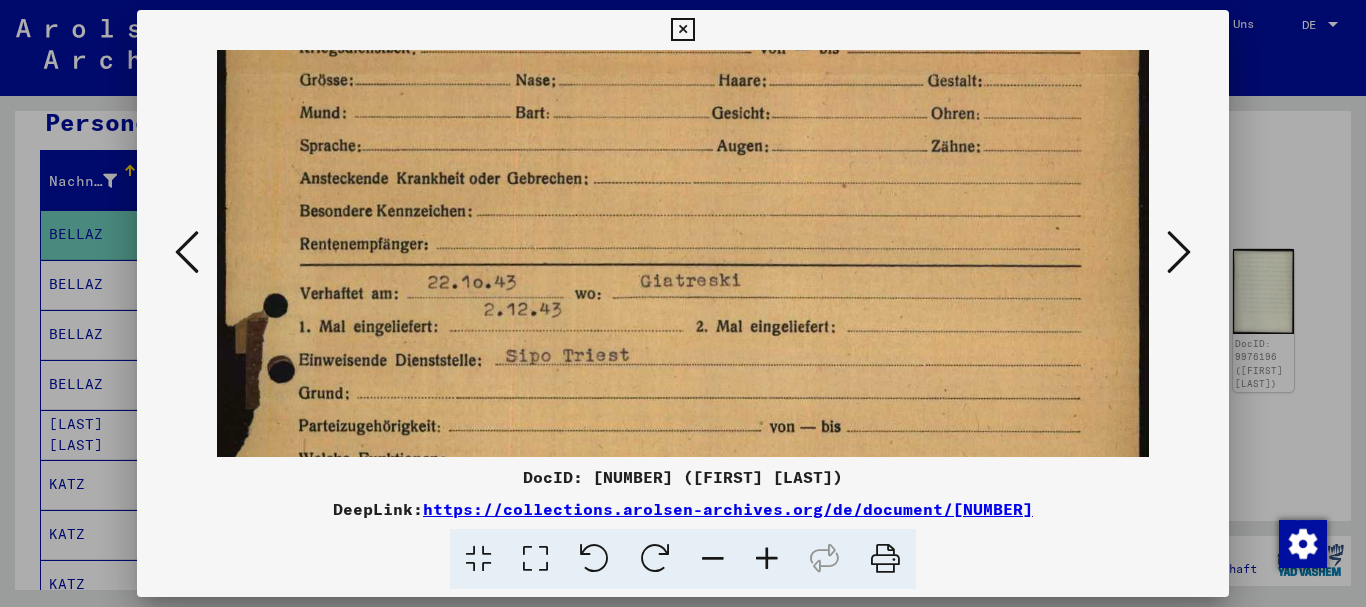 click at bounding box center [683, 158] 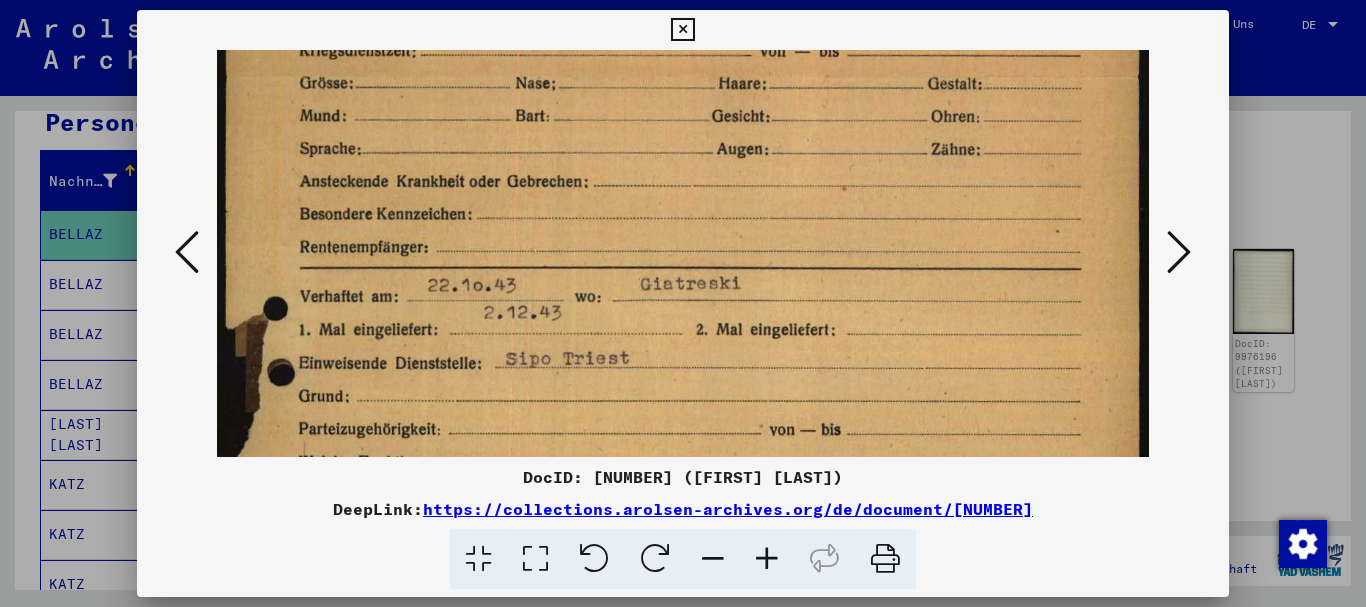click at bounding box center (683, 161) 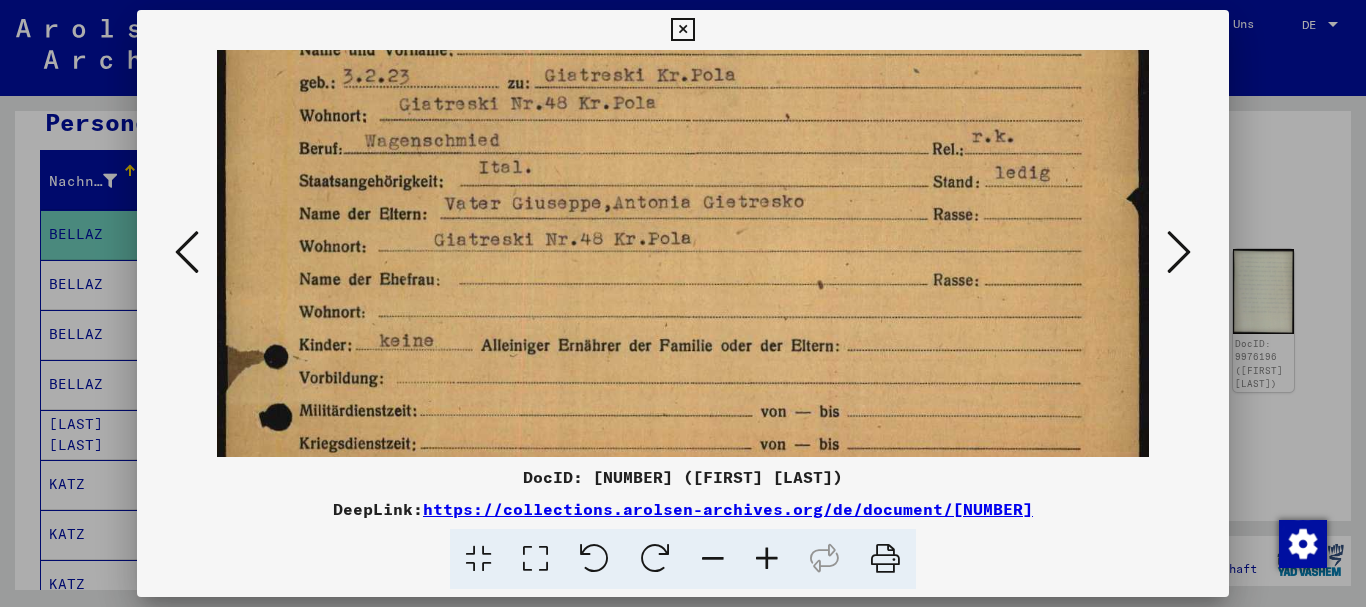 drag, startPoint x: 525, startPoint y: 144, endPoint x: 532, endPoint y: 320, distance: 176.13914 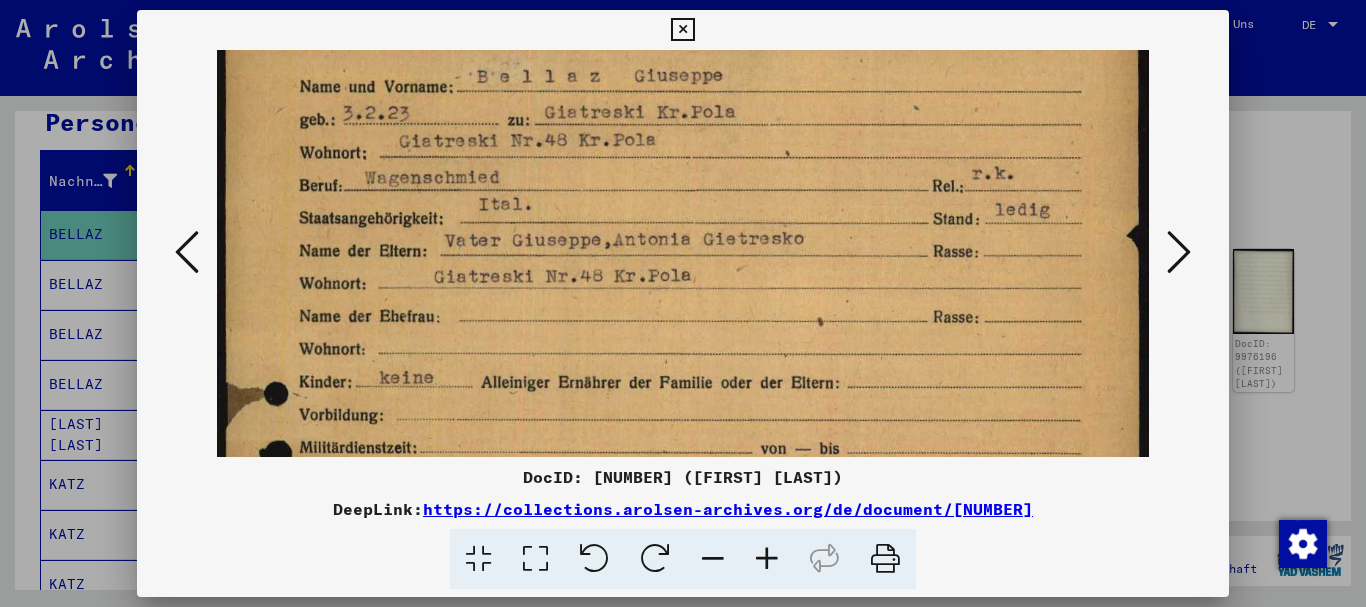 click at bounding box center [683, 303] 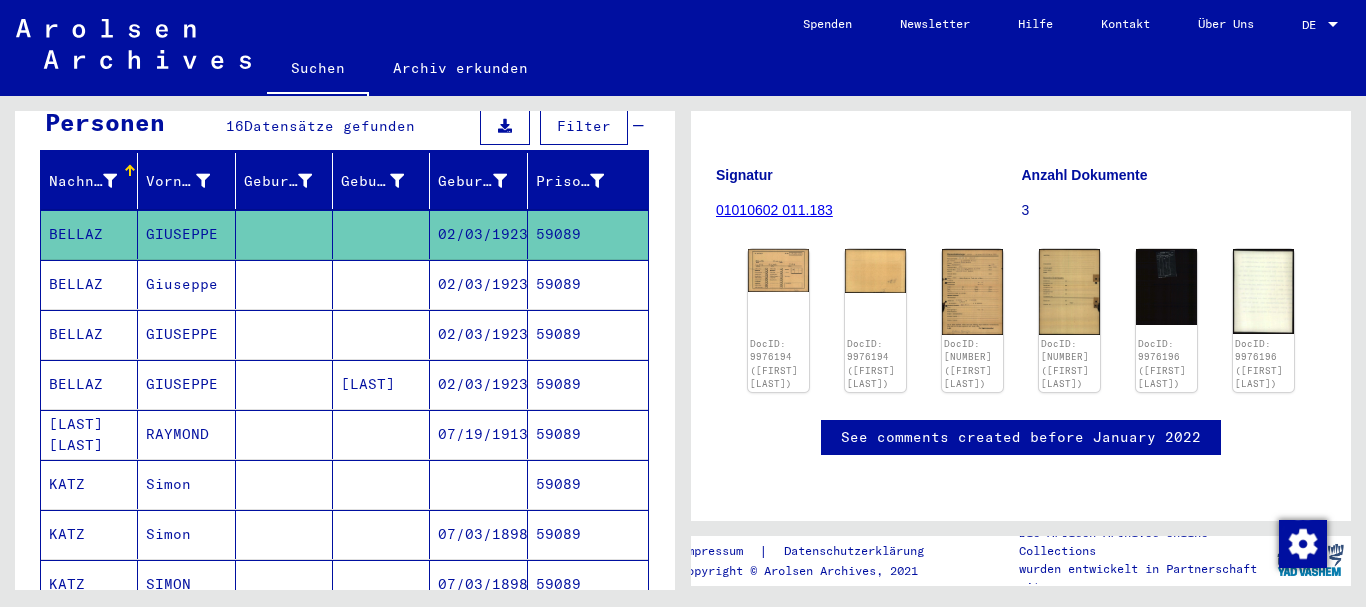 click on "BELLAZ" at bounding box center (89, 334) 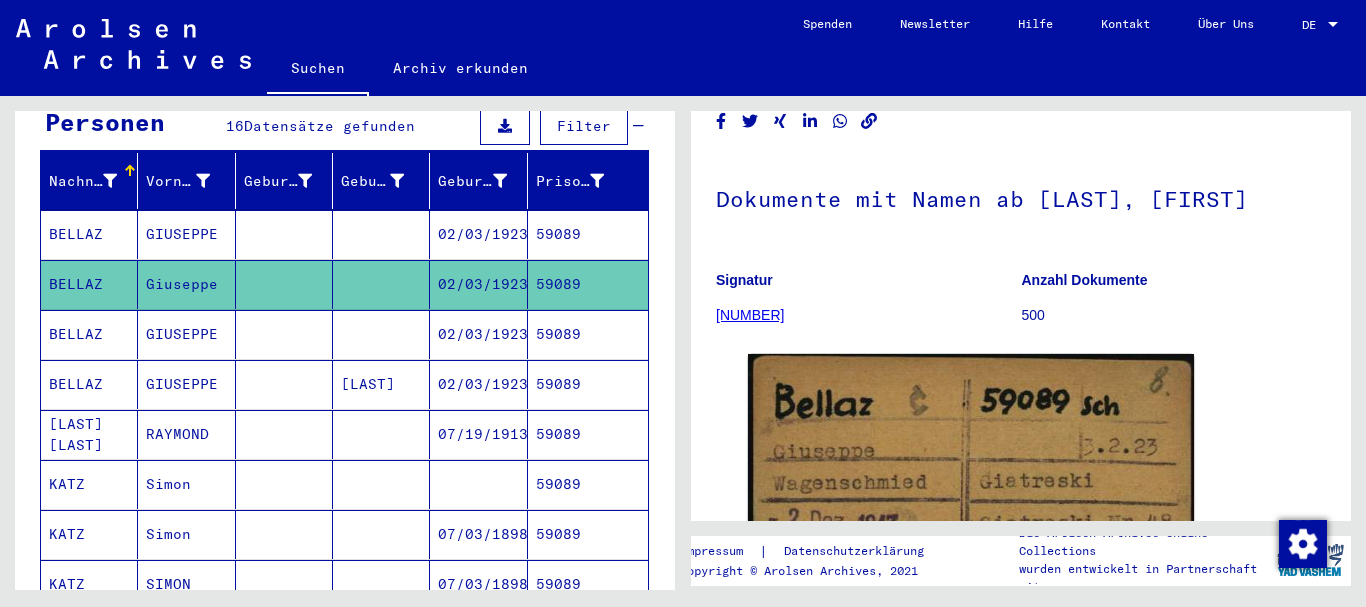 scroll, scrollTop: 268, scrollLeft: 0, axis: vertical 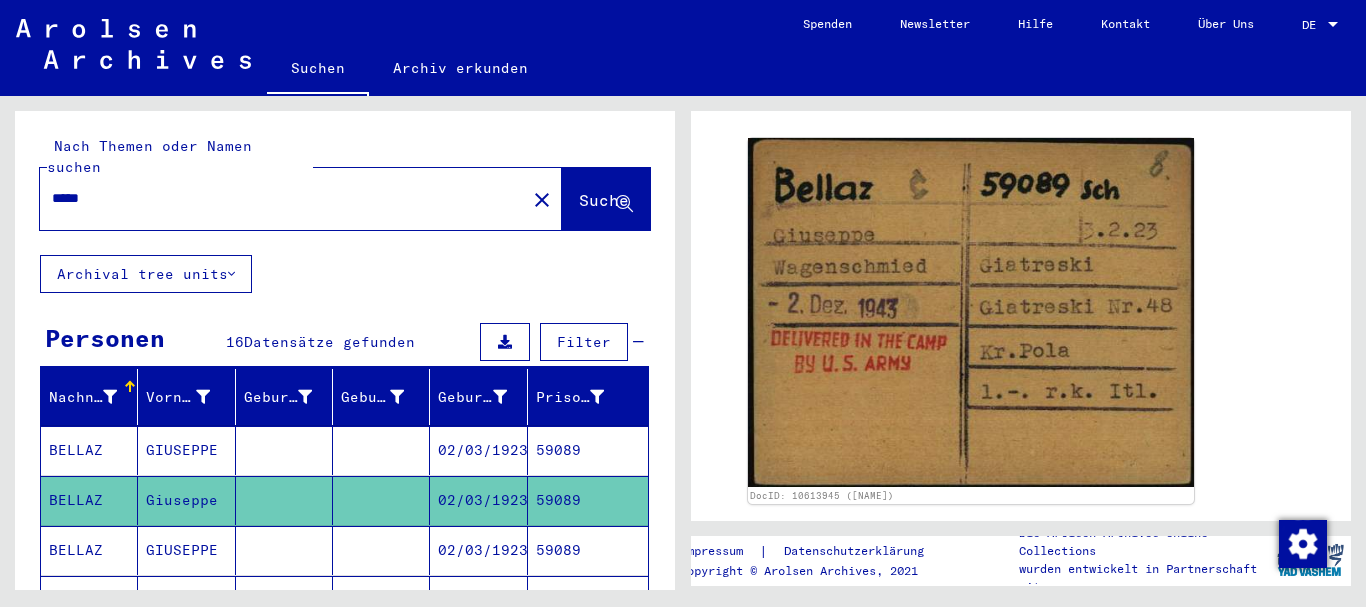 drag, startPoint x: 88, startPoint y: 186, endPoint x: 0, endPoint y: 178, distance: 88.362885 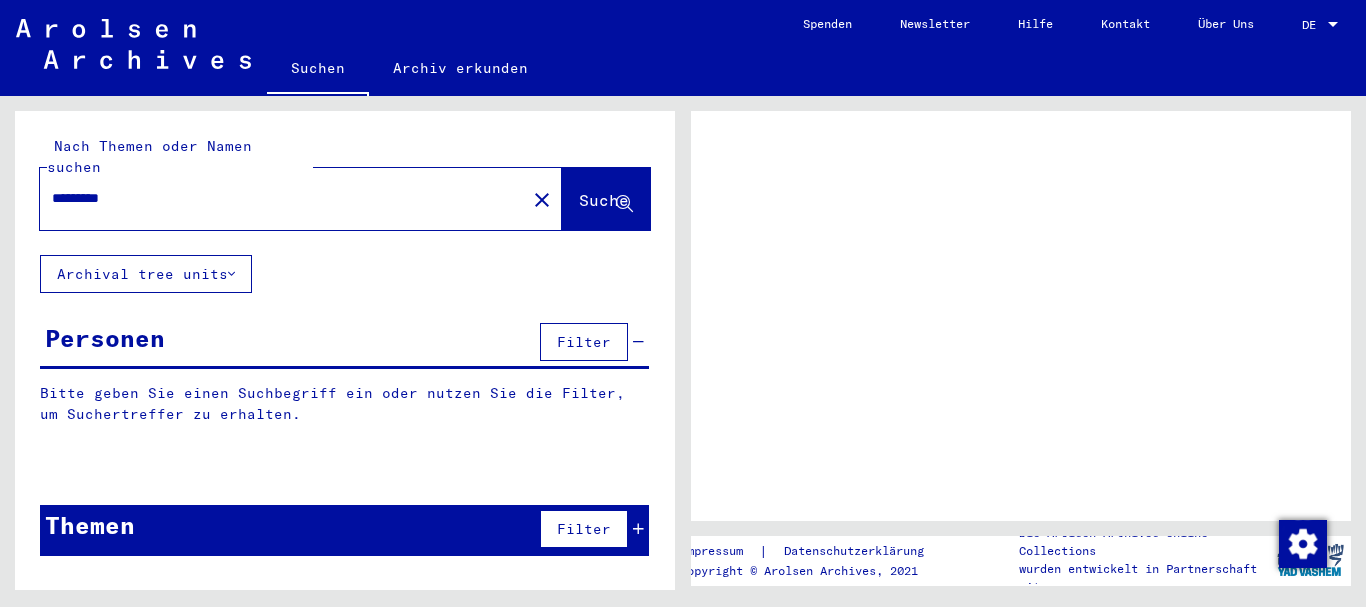 scroll, scrollTop: 0, scrollLeft: 0, axis: both 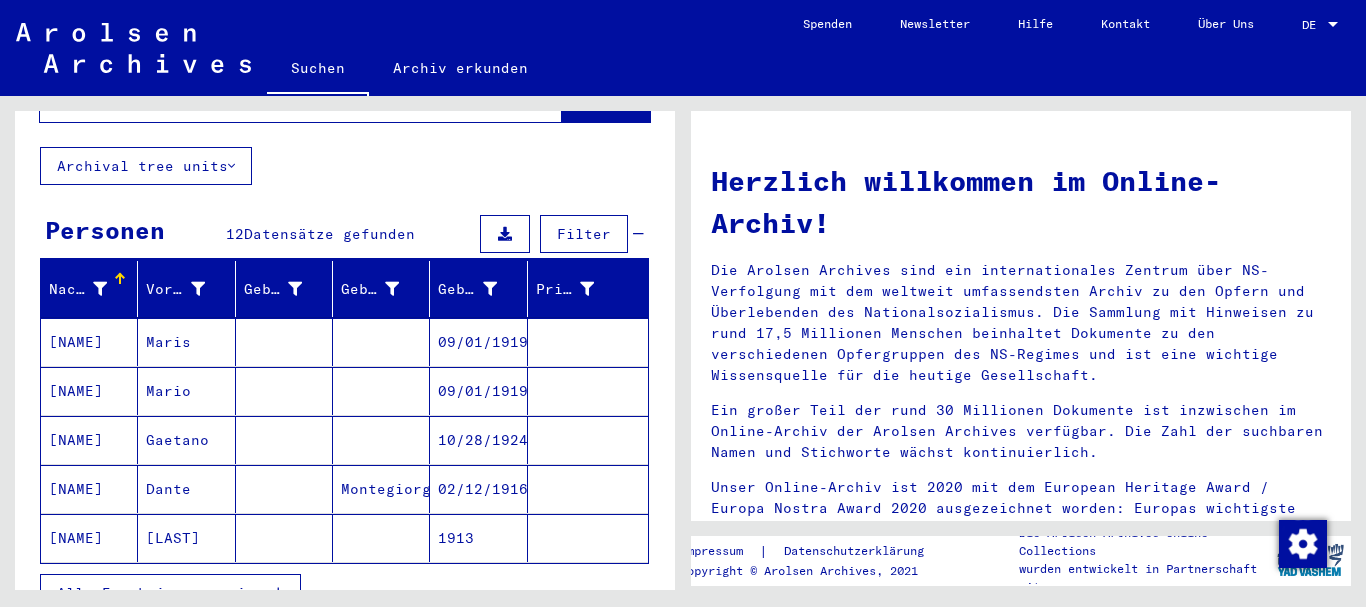 click on "Alle Ergebnisse anzeigen" at bounding box center [170, 593] 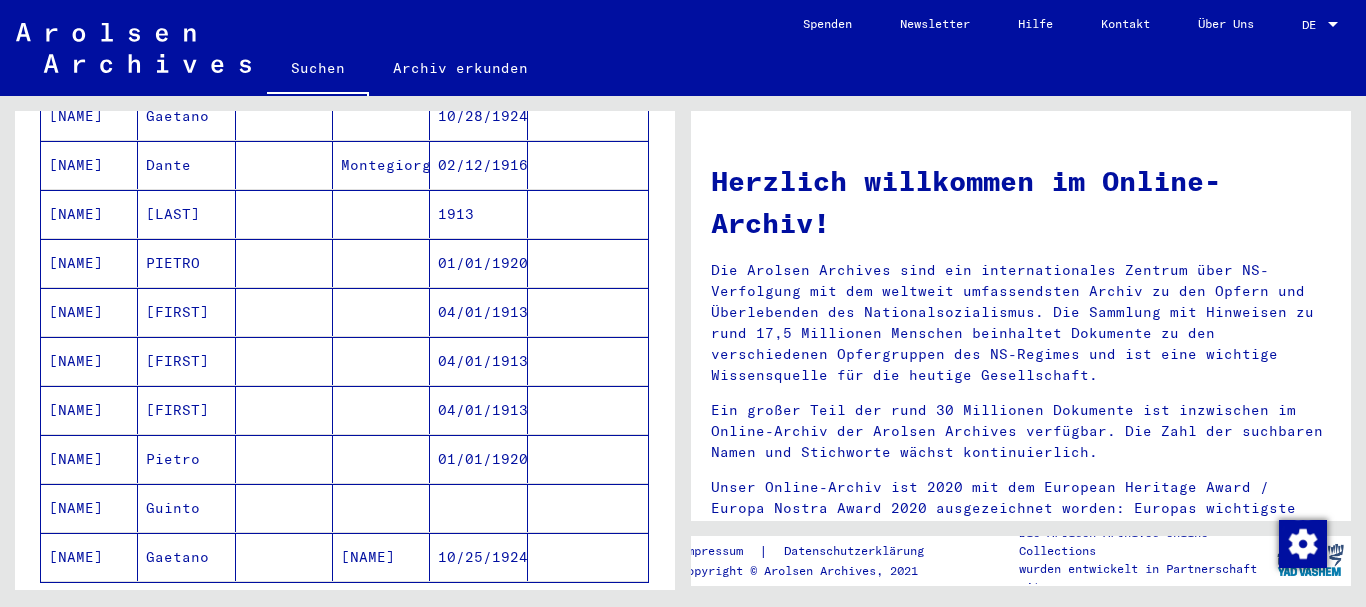 scroll, scrollTop: 540, scrollLeft: 0, axis: vertical 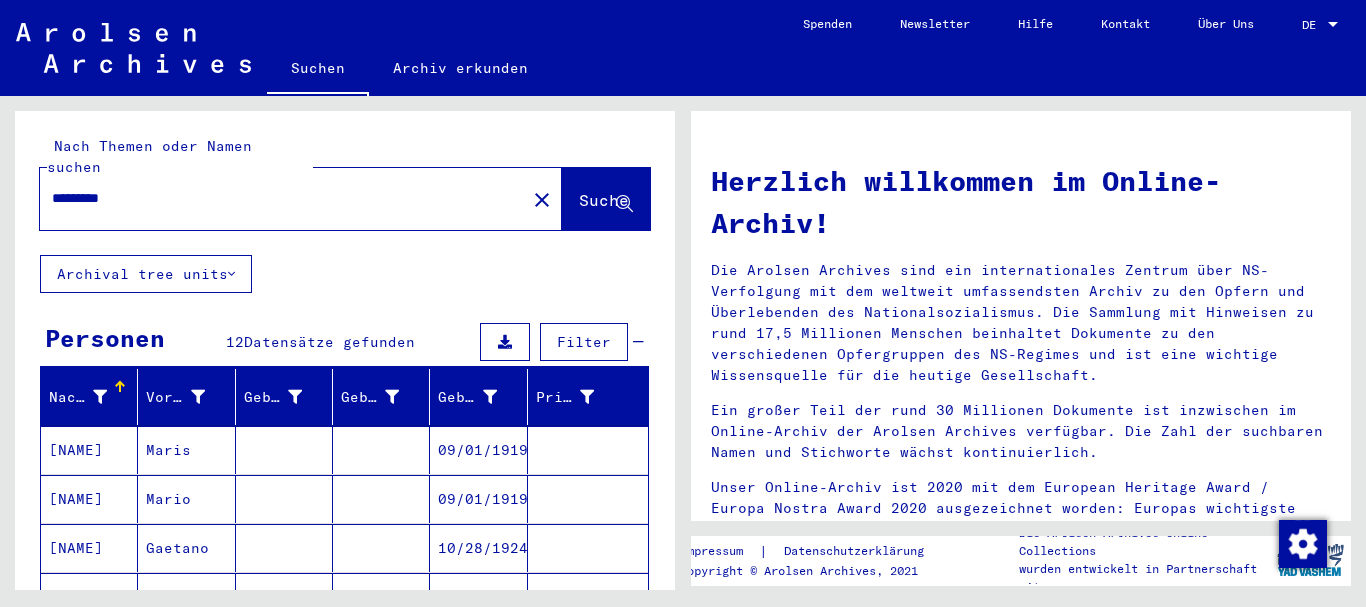 drag, startPoint x: 176, startPoint y: 174, endPoint x: 0, endPoint y: 177, distance: 176.02557 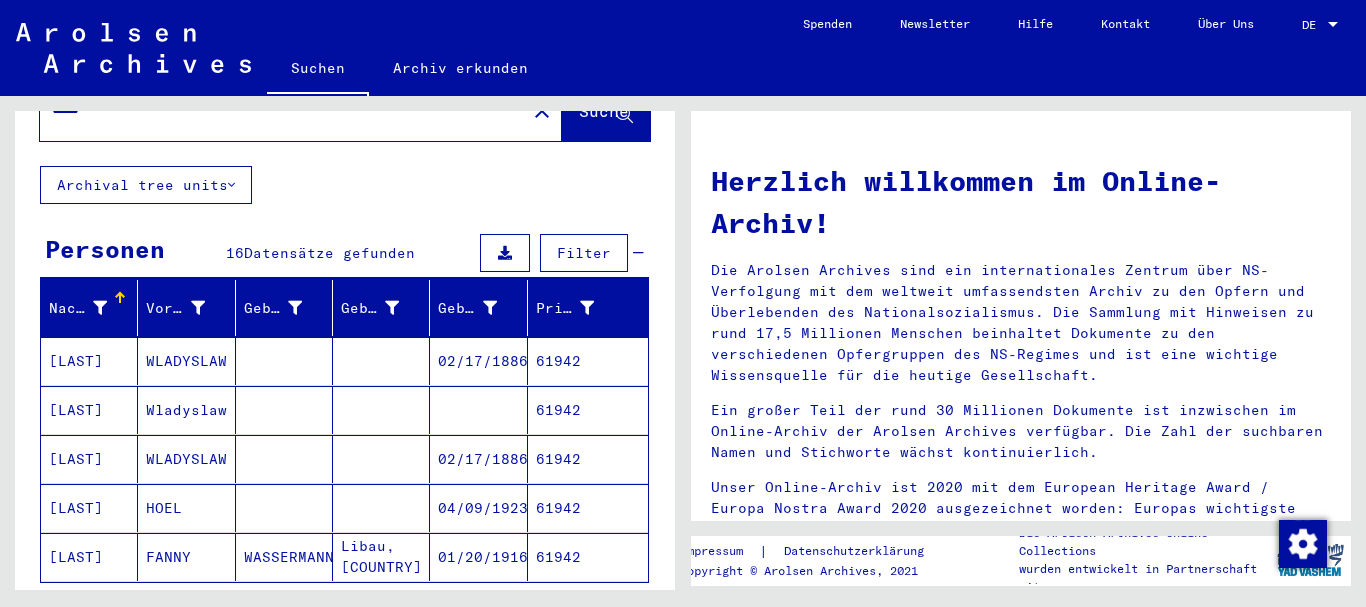 scroll, scrollTop: 108, scrollLeft: 0, axis: vertical 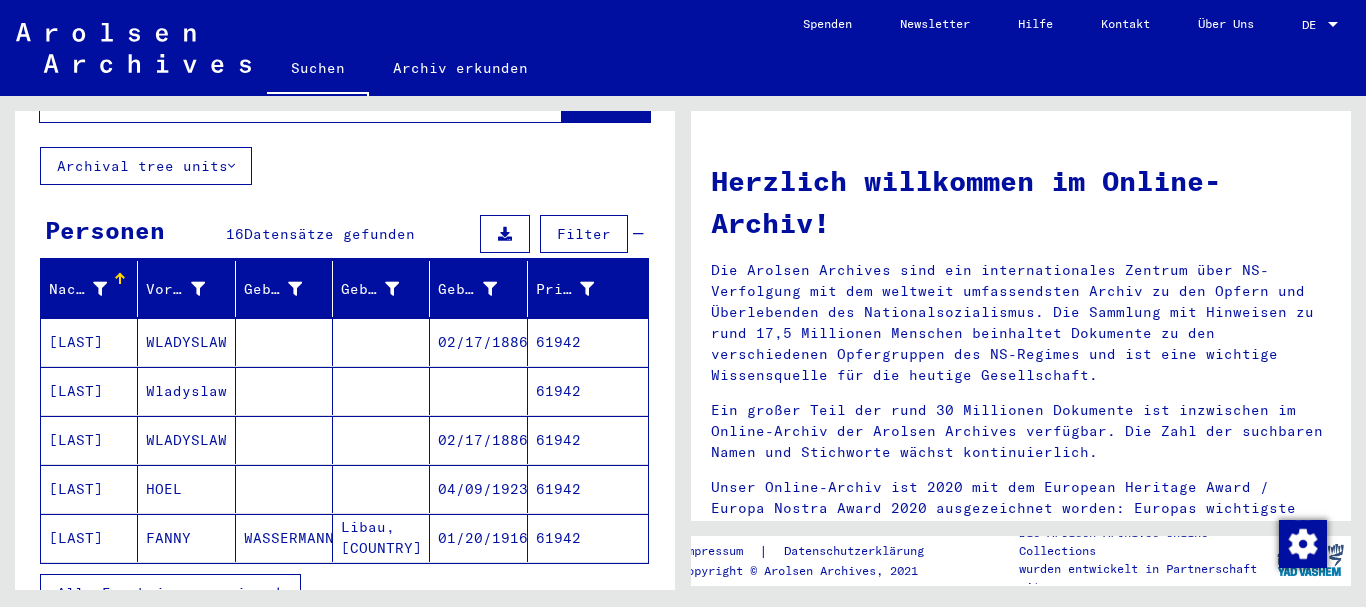 click on "Alle Ergebnisse anzeigen" at bounding box center (165, 593) 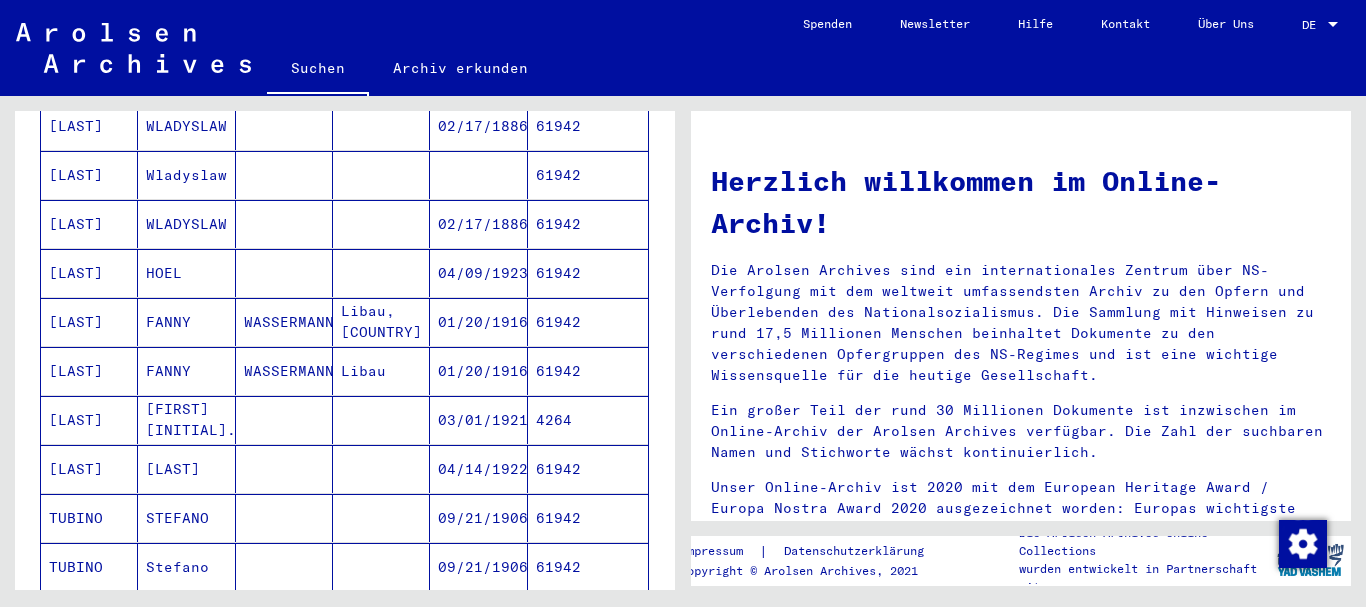 scroll, scrollTop: 432, scrollLeft: 0, axis: vertical 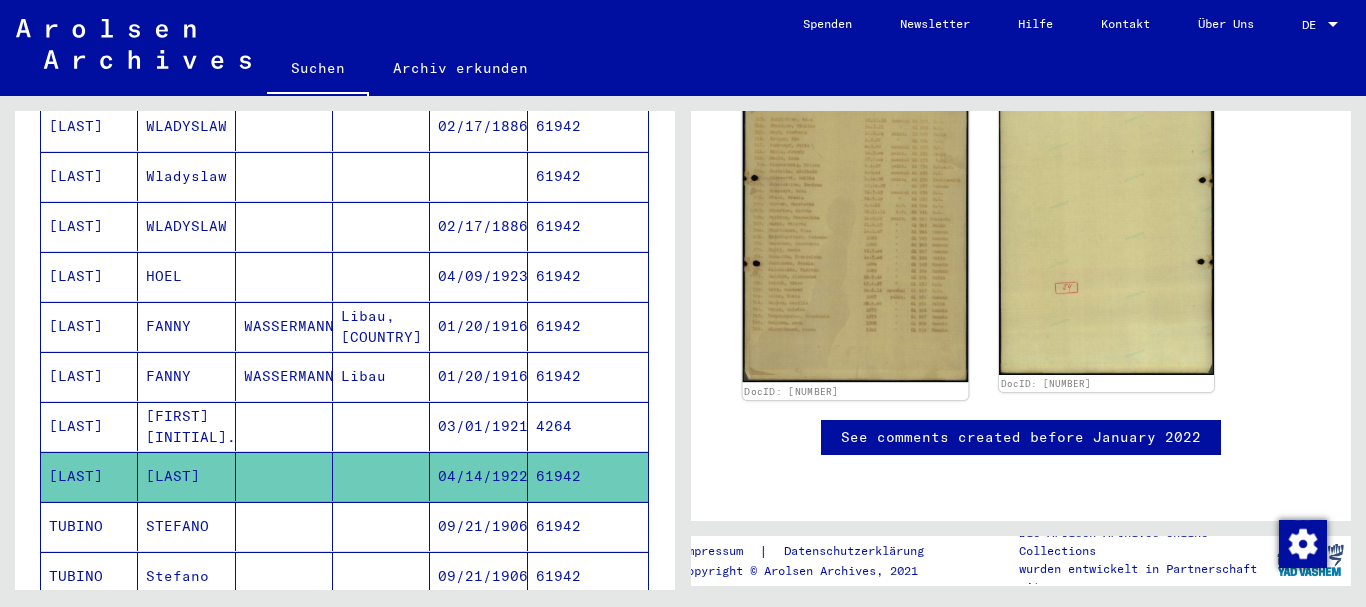 click 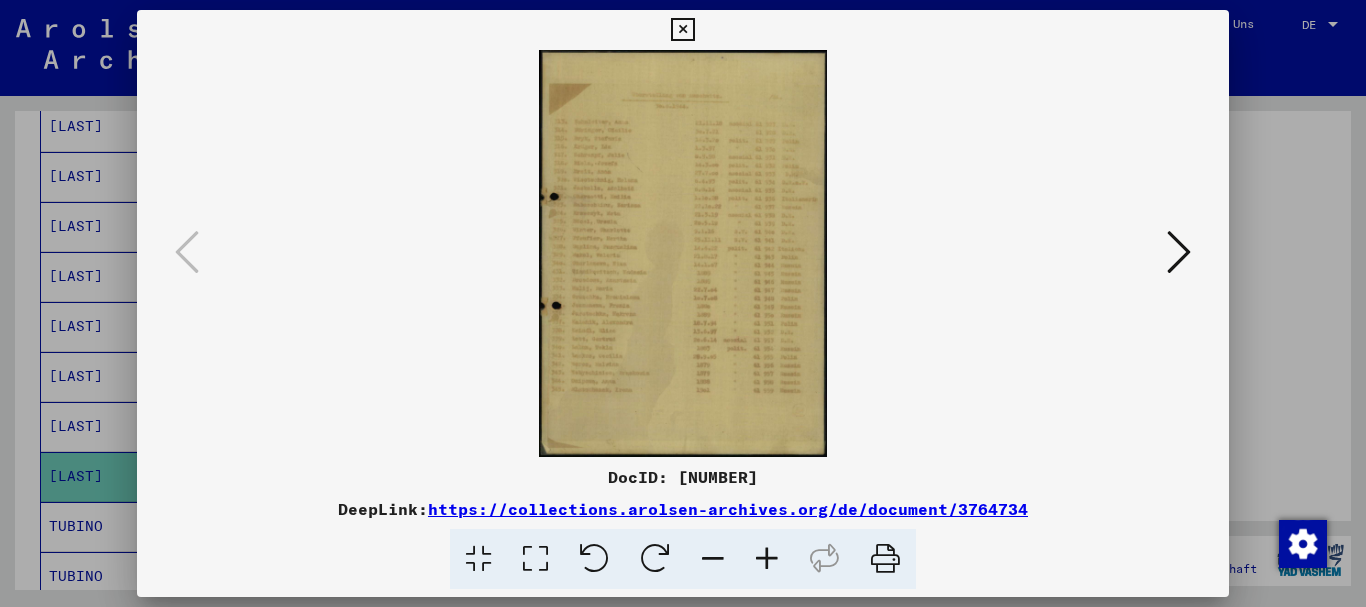 click at bounding box center [767, 559] 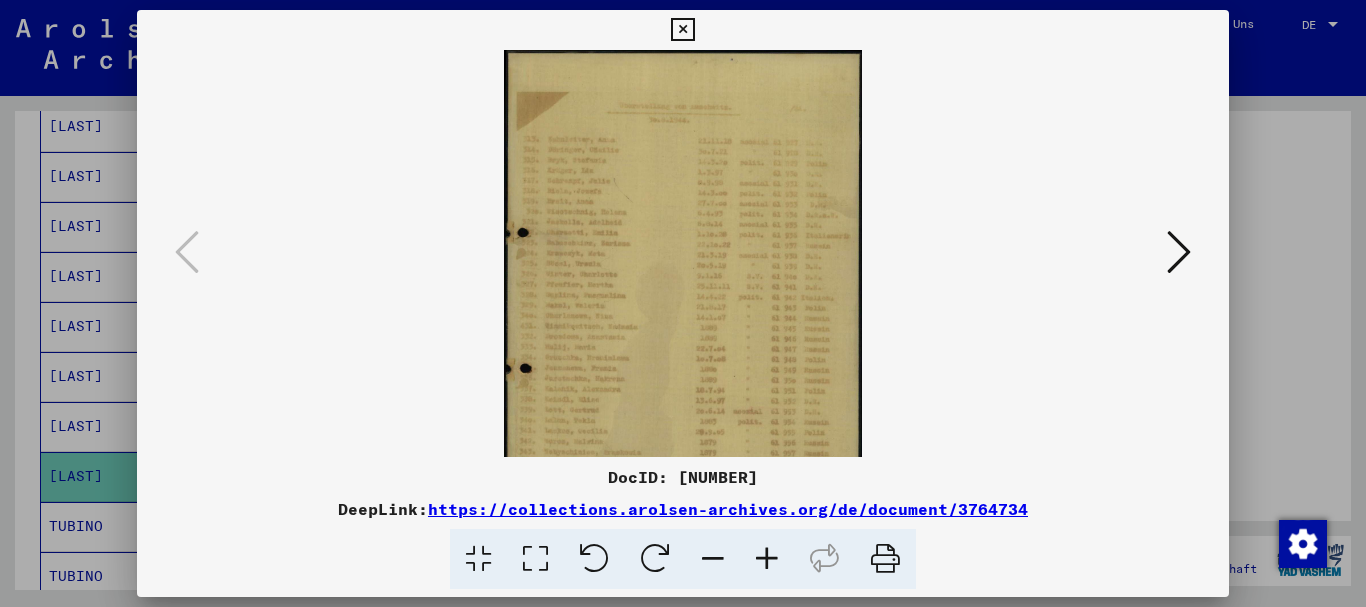 click at bounding box center [767, 559] 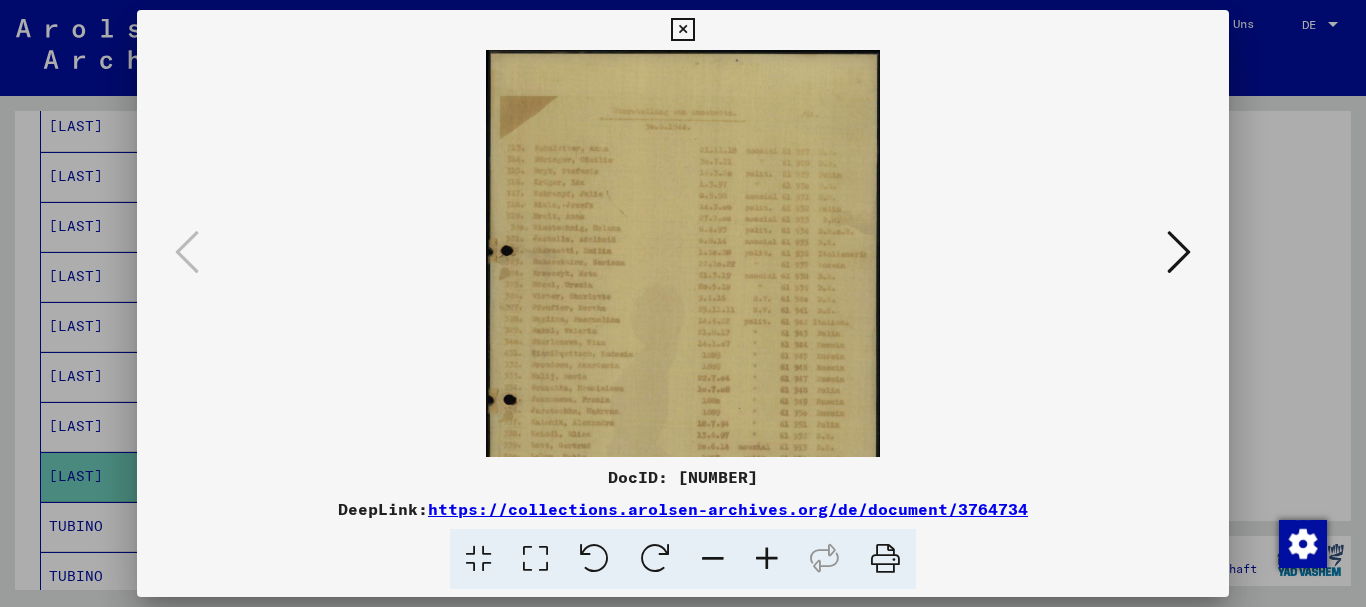 click at bounding box center (767, 559) 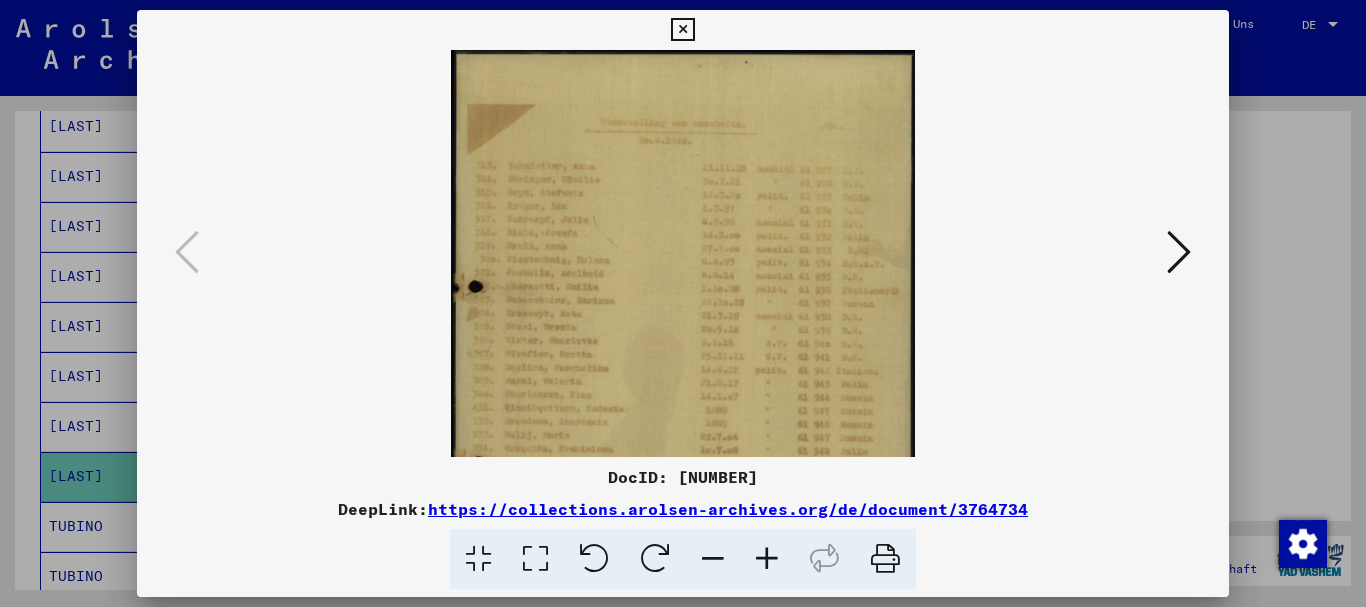click at bounding box center [767, 559] 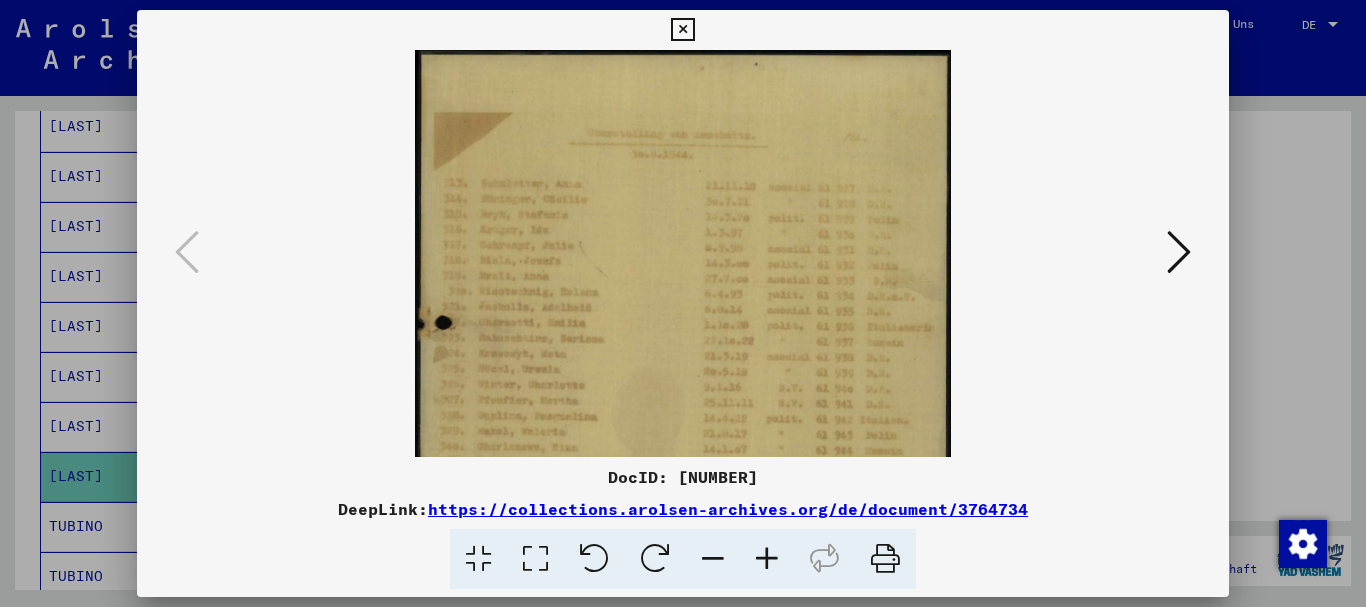 click at bounding box center [767, 559] 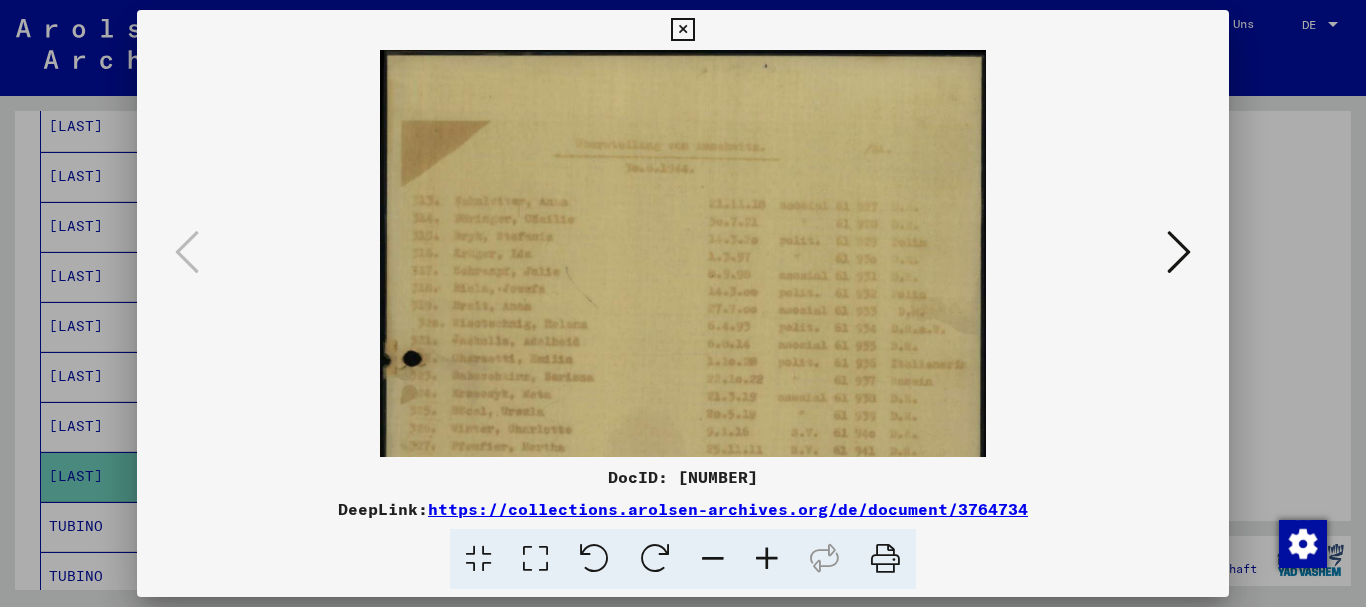click at bounding box center (767, 559) 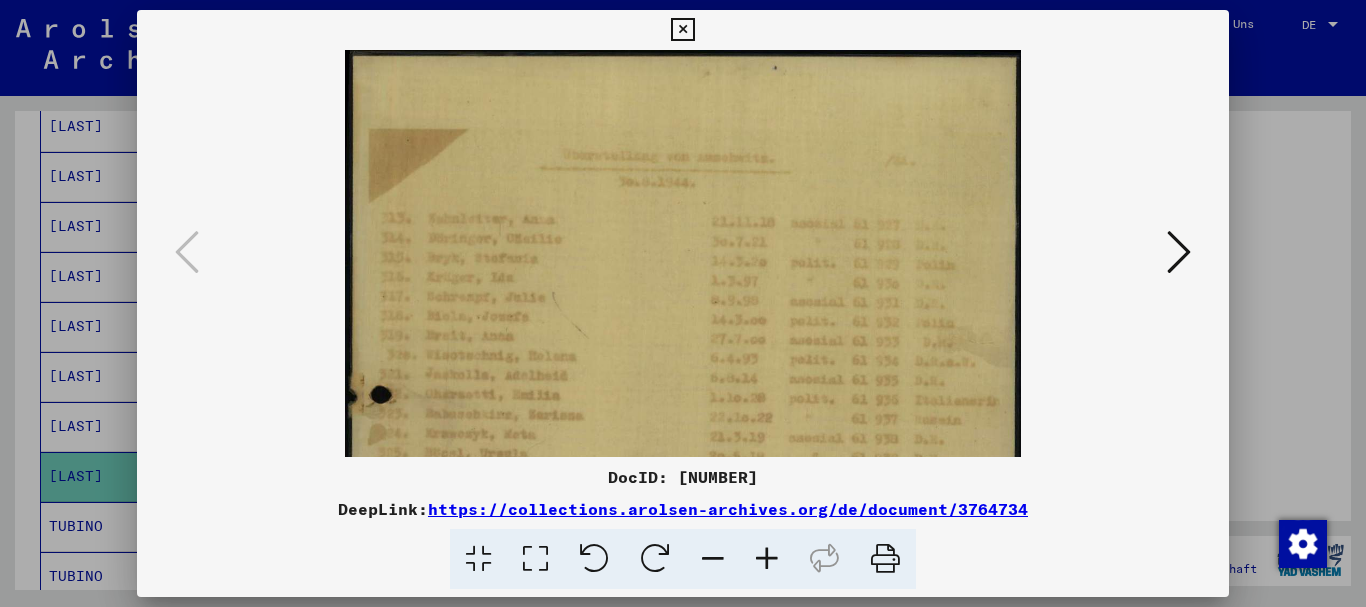 click at bounding box center [767, 559] 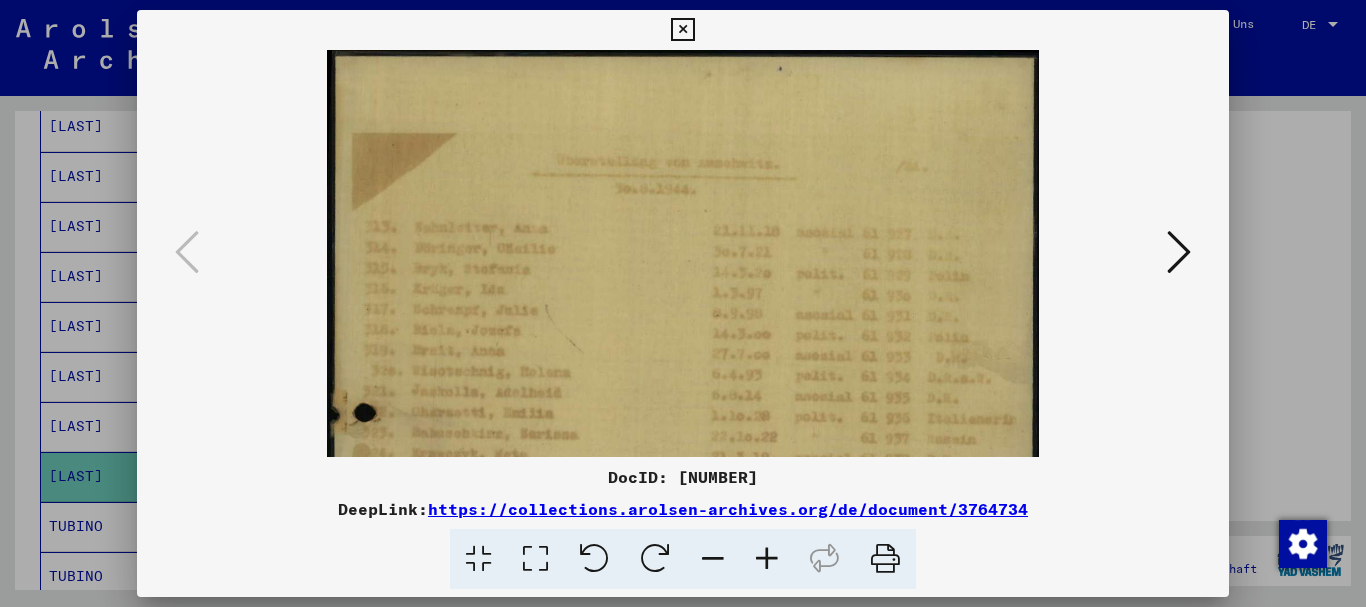 click at bounding box center [767, 559] 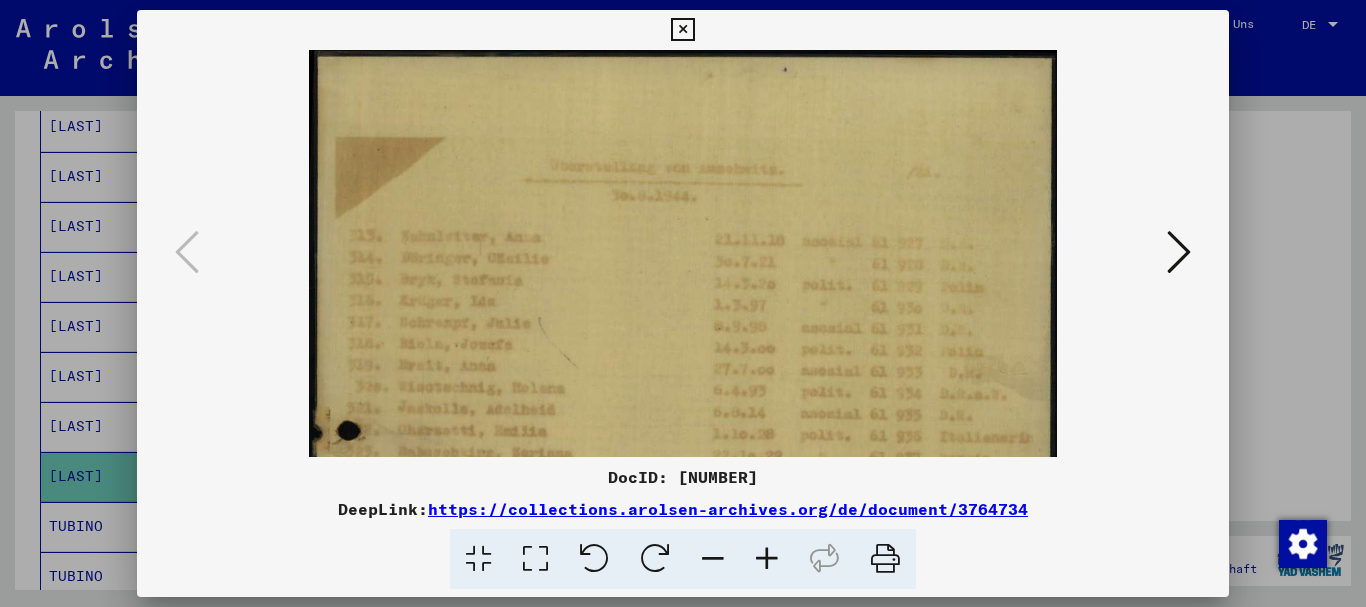 drag, startPoint x: 2, startPoint y: 290, endPoint x: 122, endPoint y: 259, distance: 123.9395 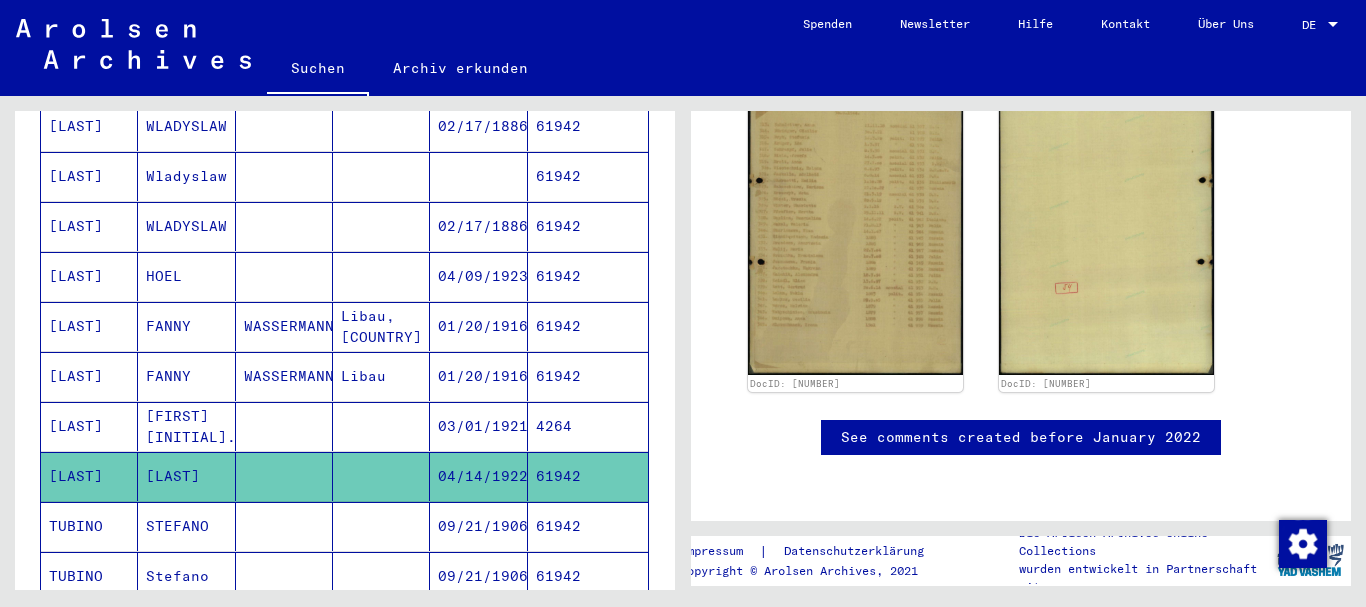 scroll, scrollTop: 0, scrollLeft: 0, axis: both 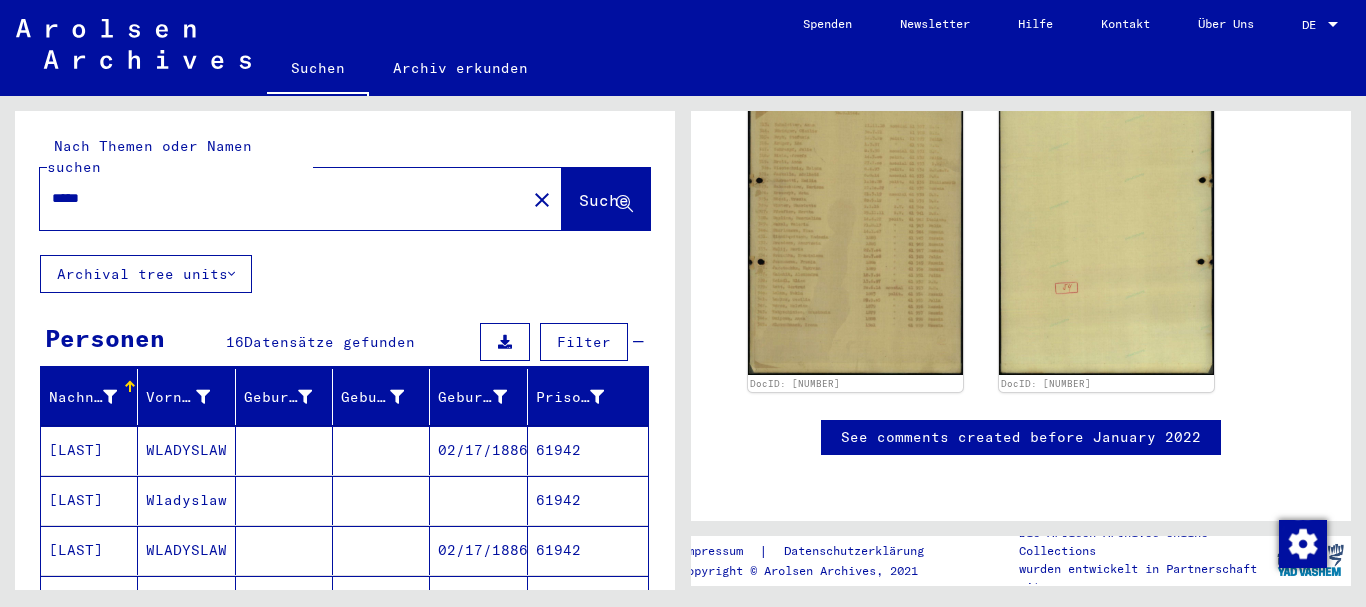 drag, startPoint x: 128, startPoint y: 181, endPoint x: 0, endPoint y: 169, distance: 128.56126 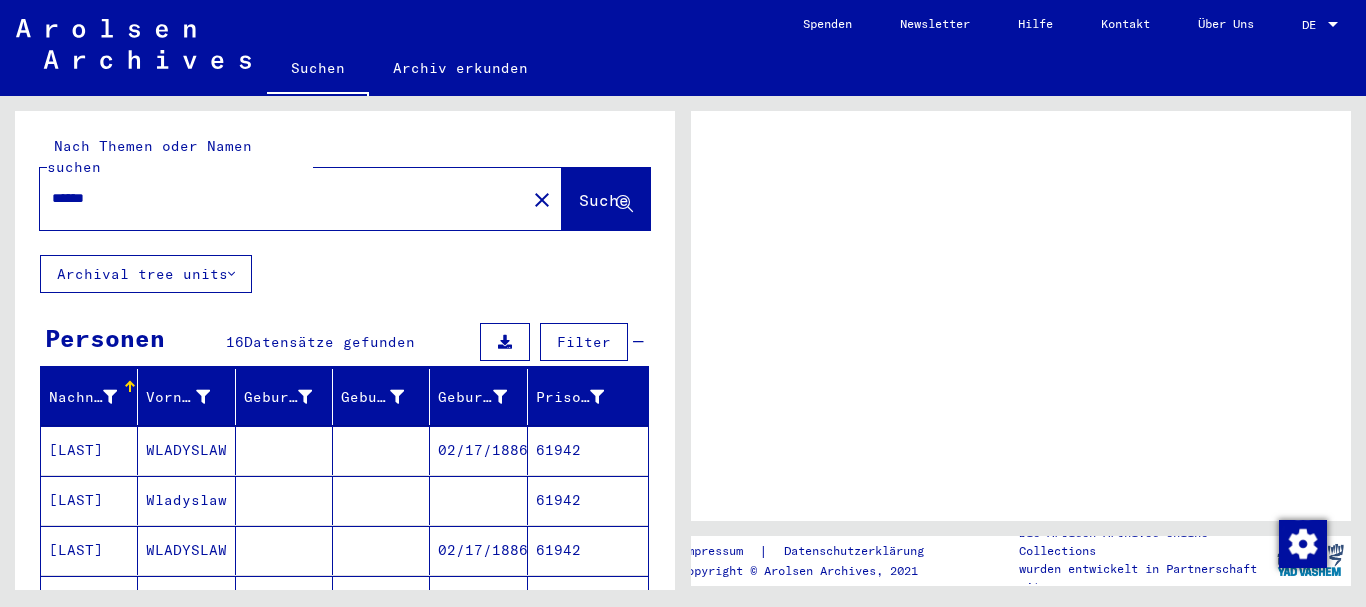scroll, scrollTop: 0, scrollLeft: 0, axis: both 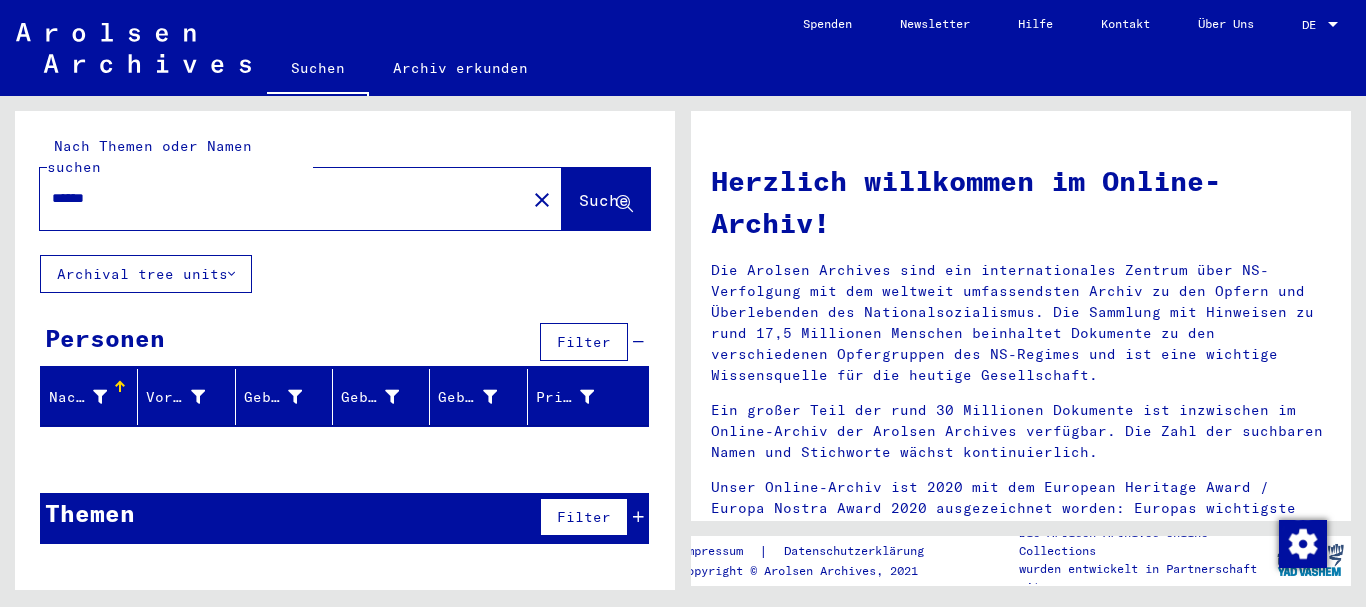 click on "******" 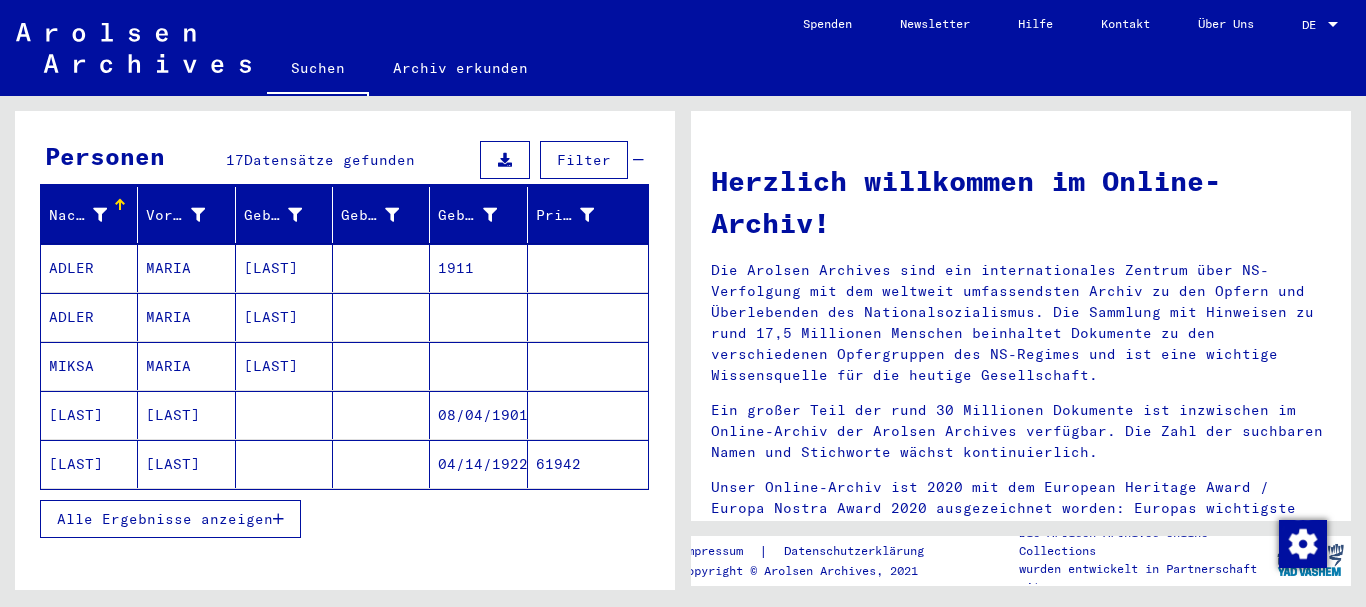 scroll, scrollTop: 216, scrollLeft: 0, axis: vertical 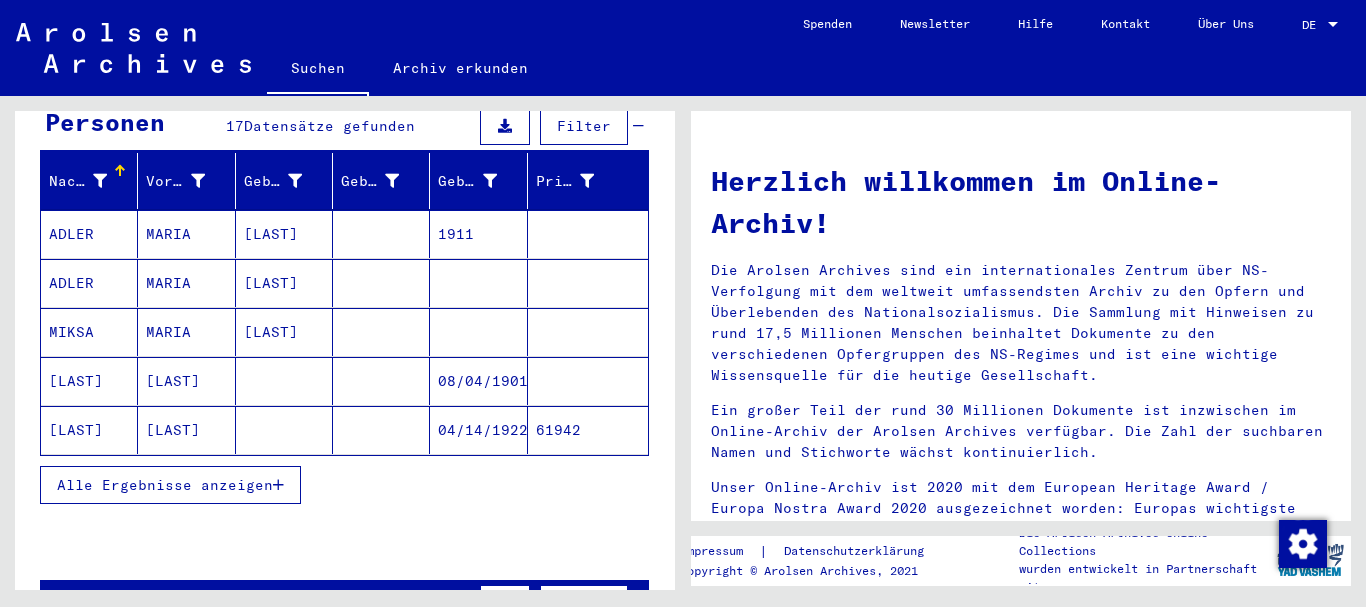 click on "Alle Ergebnisse anzeigen" at bounding box center [165, 485] 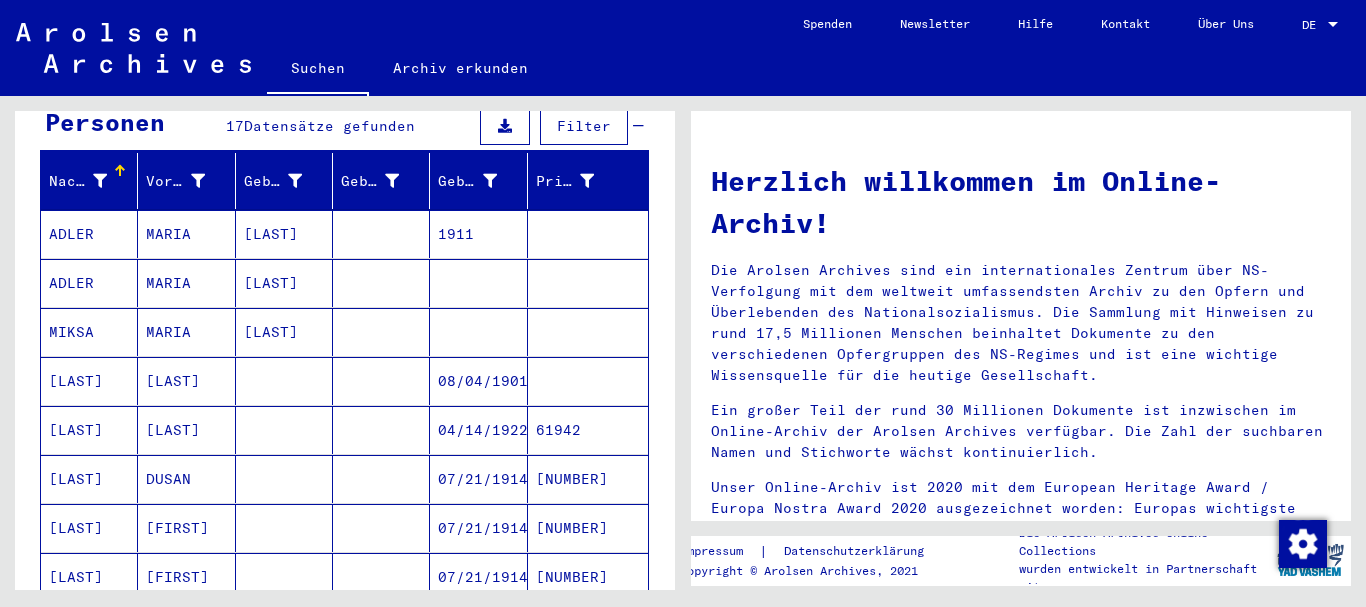 click on "[LAST]" at bounding box center [89, 479] 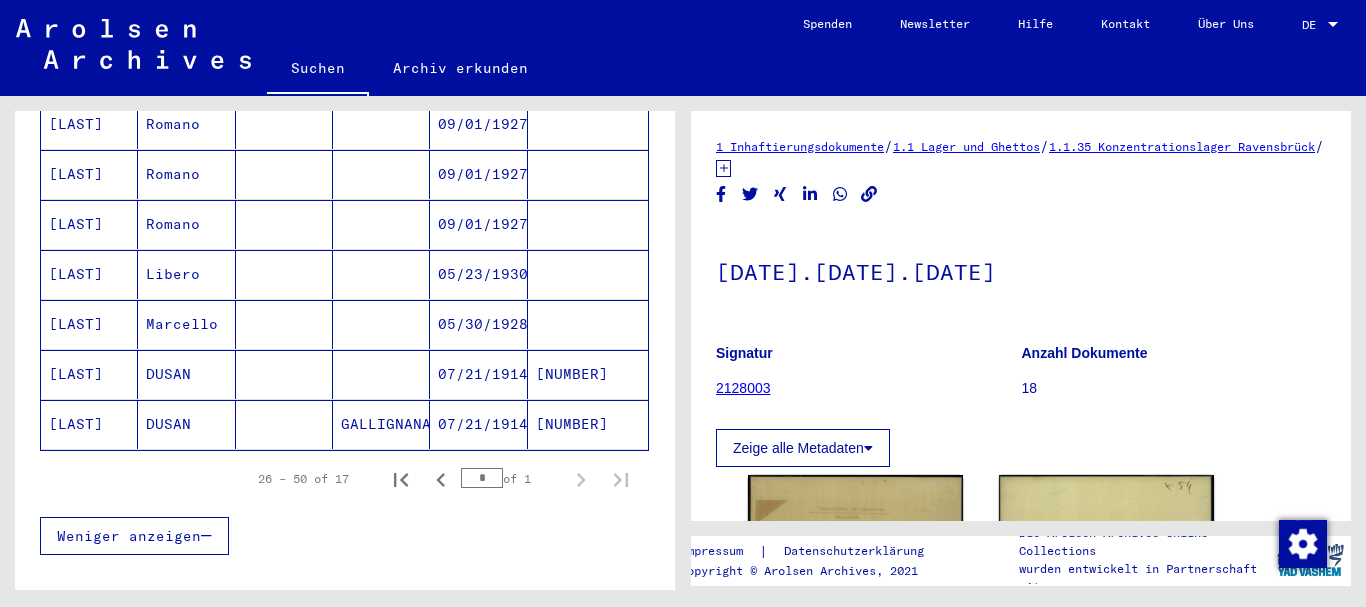 scroll, scrollTop: 864, scrollLeft: 0, axis: vertical 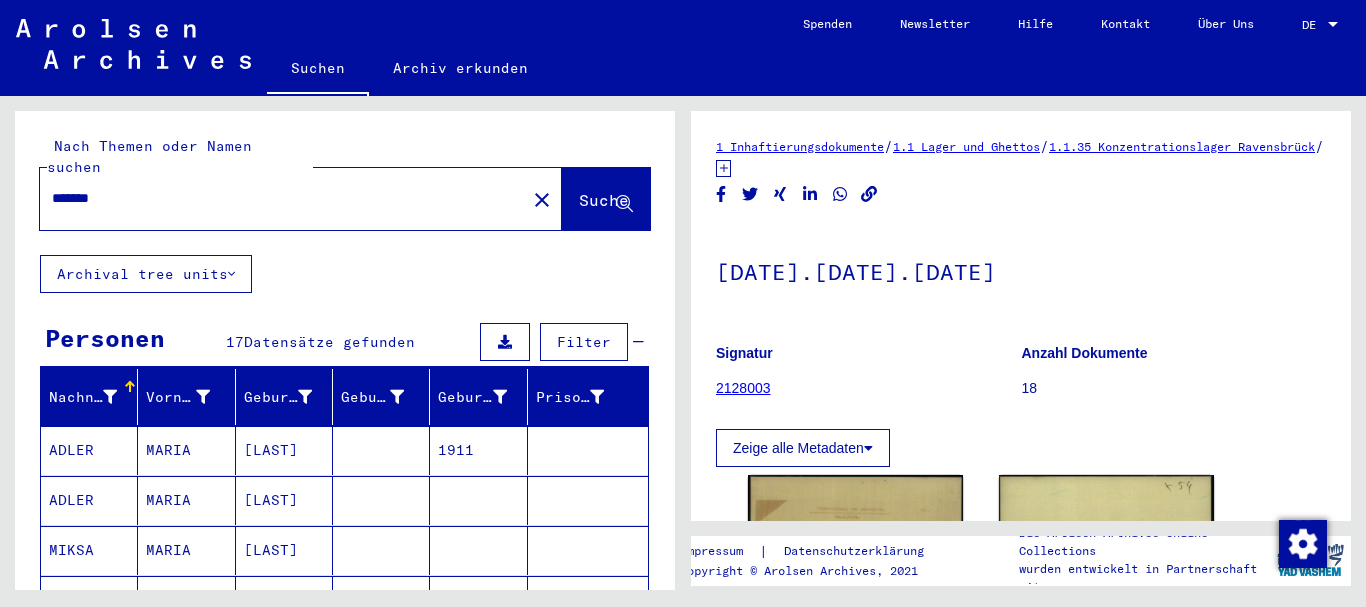 drag, startPoint x: 71, startPoint y: 199, endPoint x: 0, endPoint y: 212, distance: 72.18033 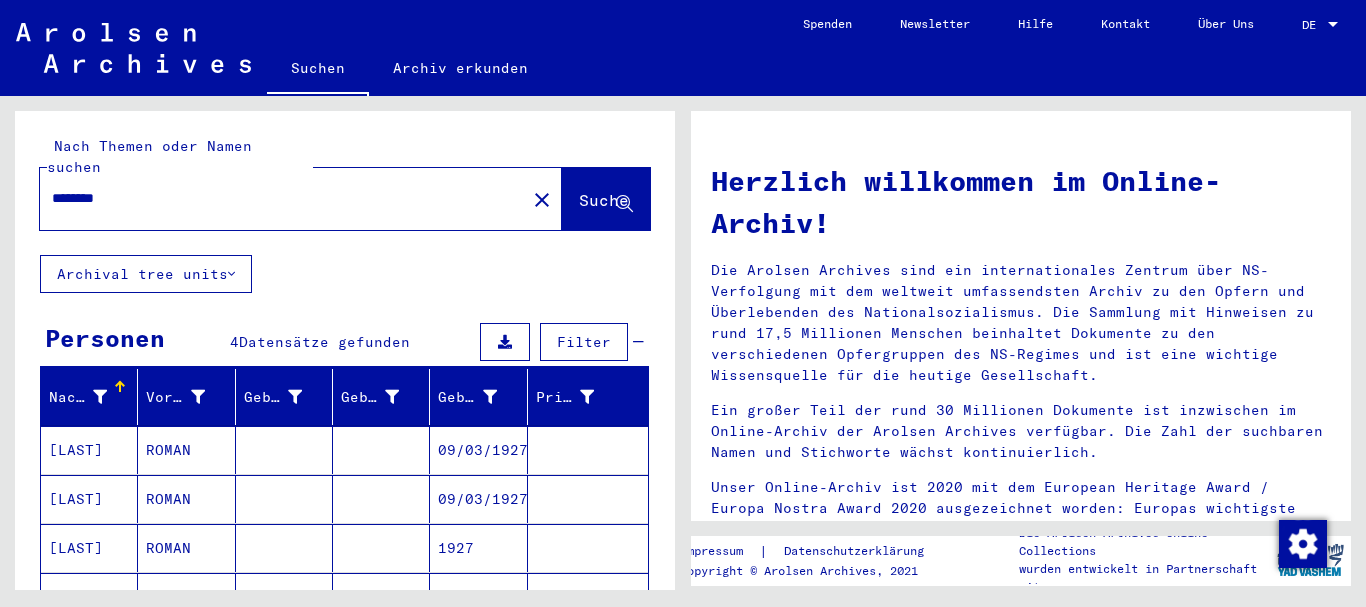 scroll, scrollTop: 108, scrollLeft: 0, axis: vertical 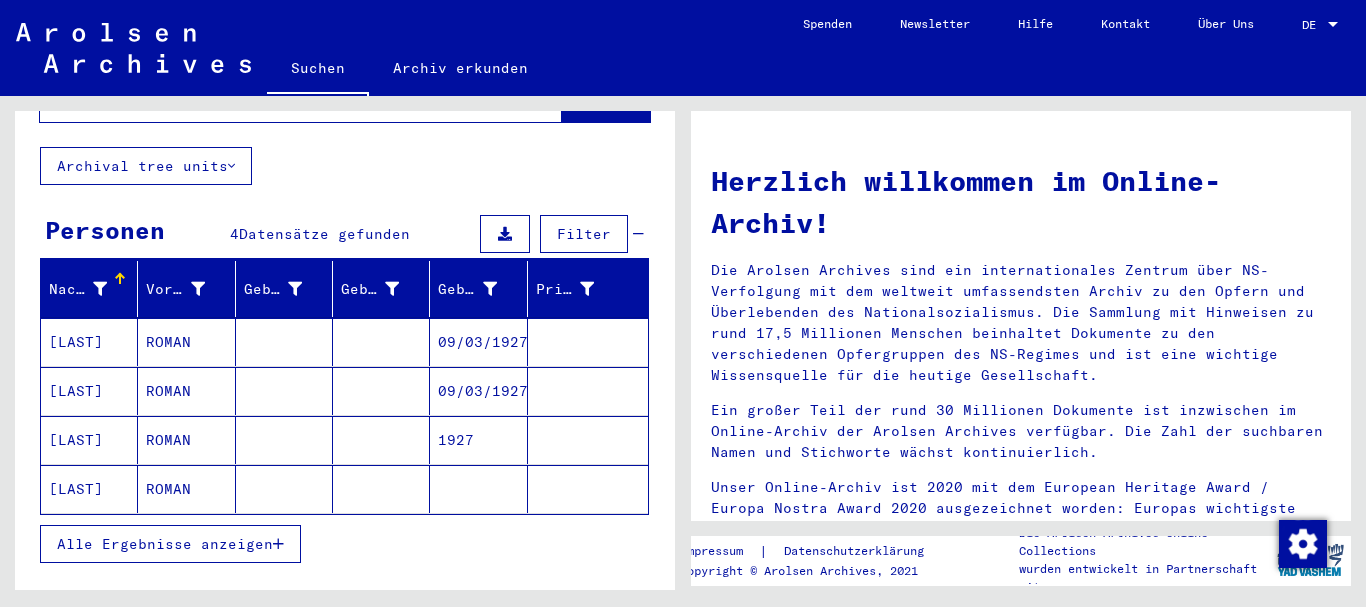 click on "Alle Ergebnisse anzeigen" at bounding box center (344, 544) 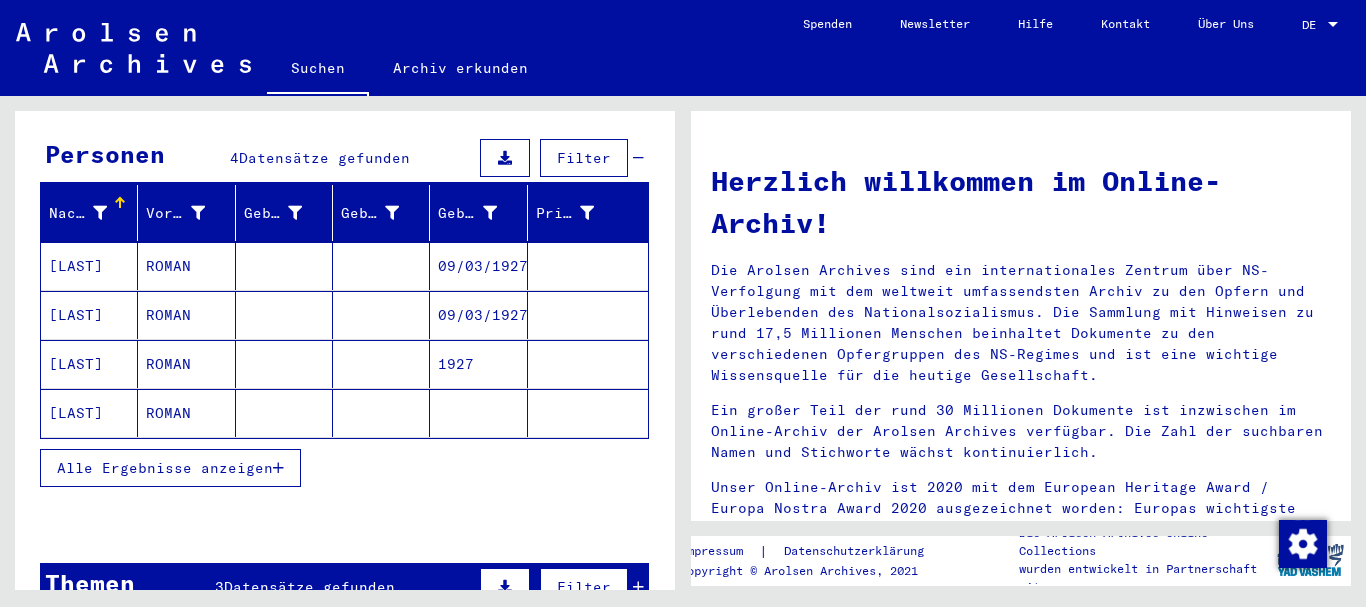 scroll, scrollTop: 216, scrollLeft: 0, axis: vertical 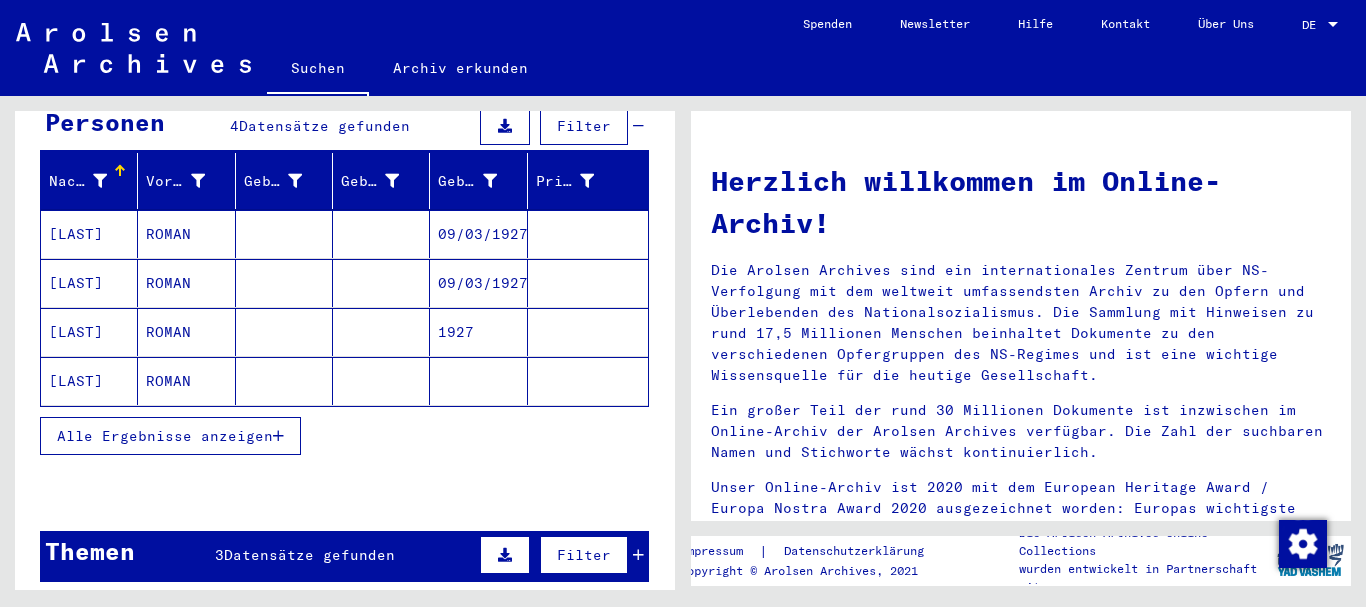 click on "Alle Ergebnisse anzeigen" at bounding box center (170, 436) 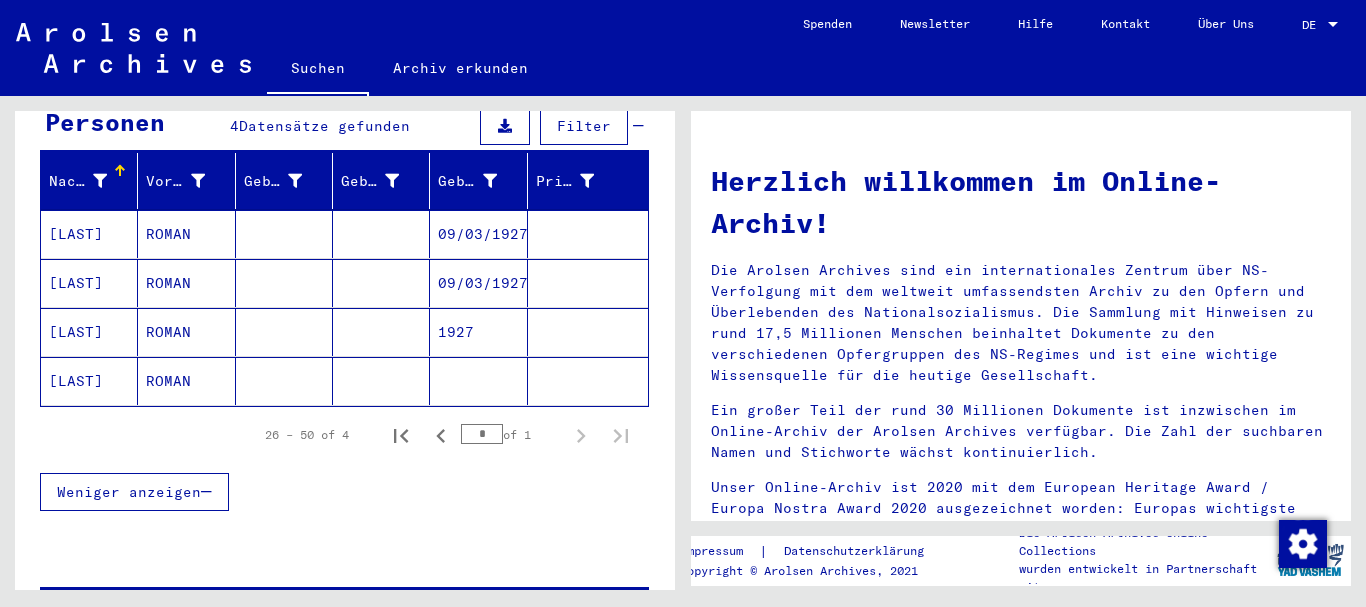 scroll, scrollTop: 432, scrollLeft: 0, axis: vertical 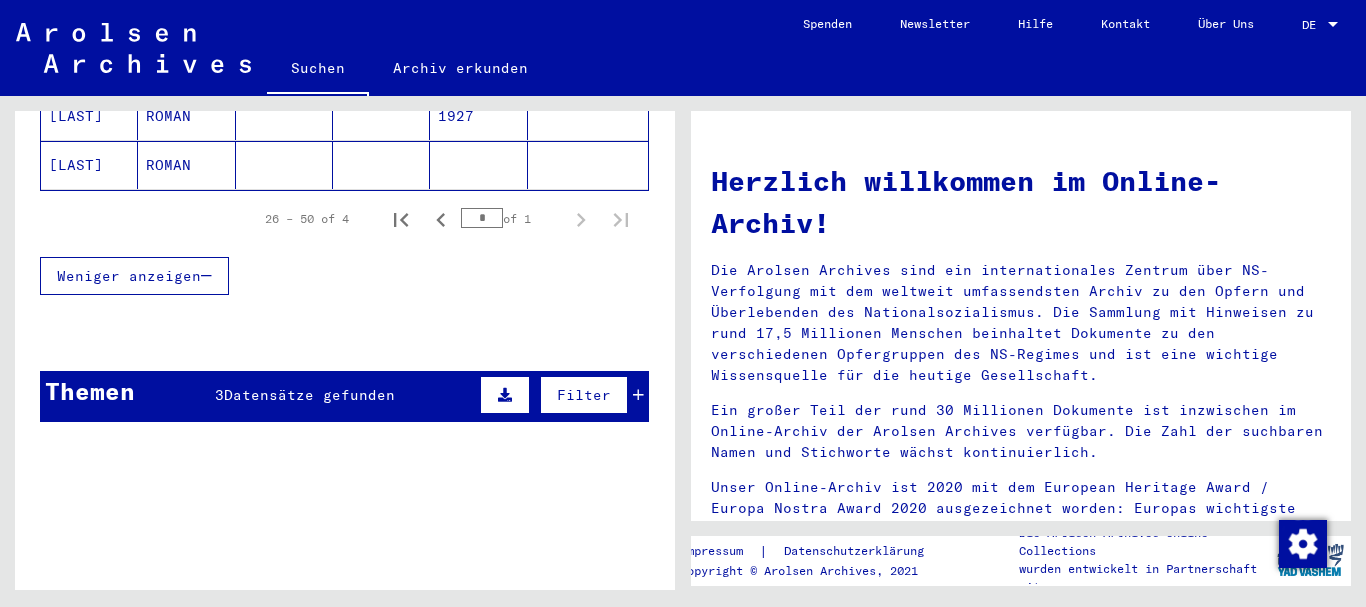 click on "Themen 3  Datensätze gefunden  Filter" at bounding box center (344, 396) 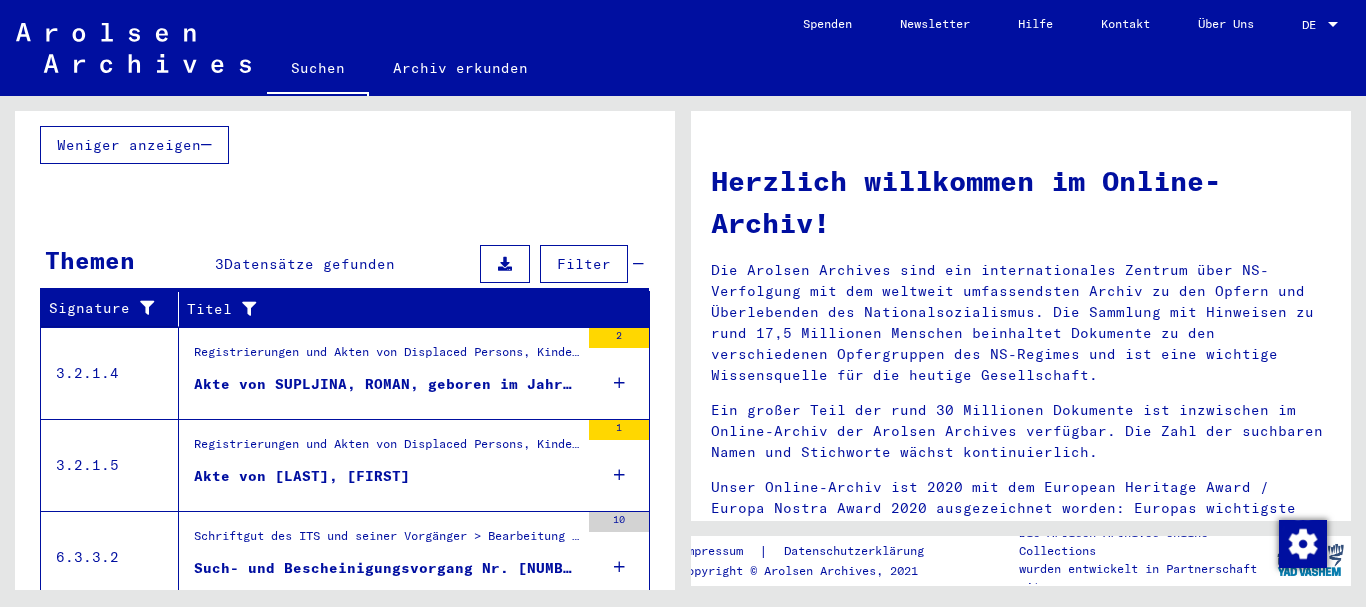 scroll, scrollTop: 615, scrollLeft: 0, axis: vertical 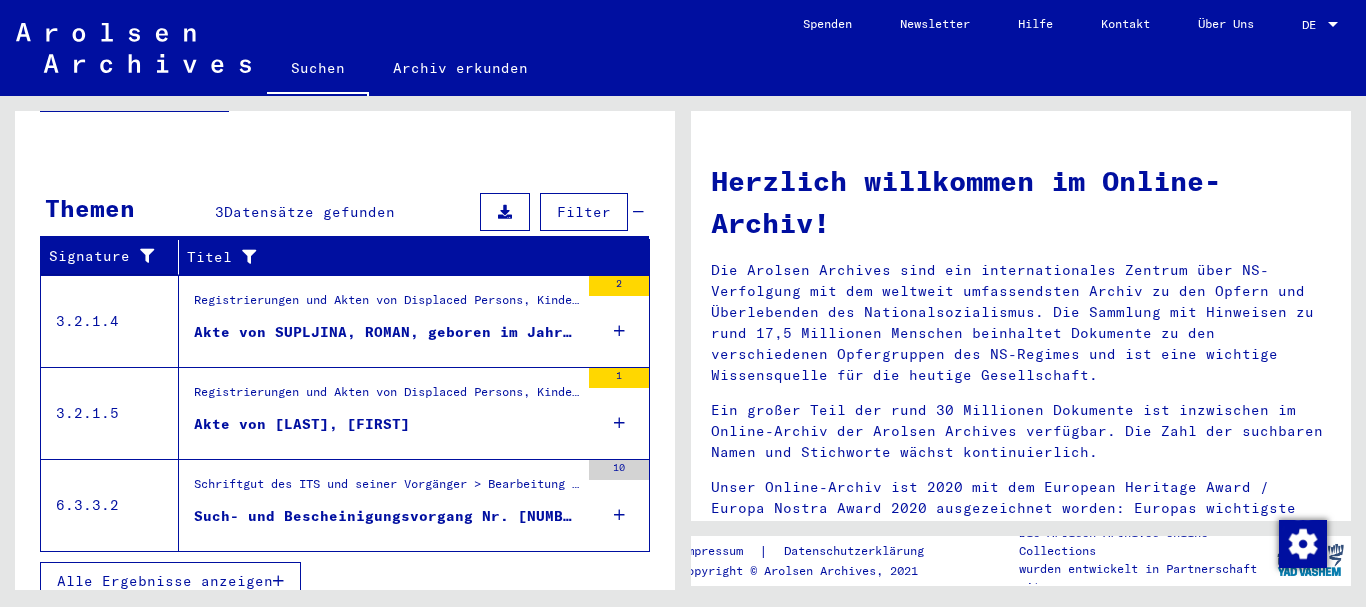click on "Such- und Bescheinigungsvorgang Nr. [NUMBER] für [LAST], [FIRST] geboren [DATE]" at bounding box center [386, 516] 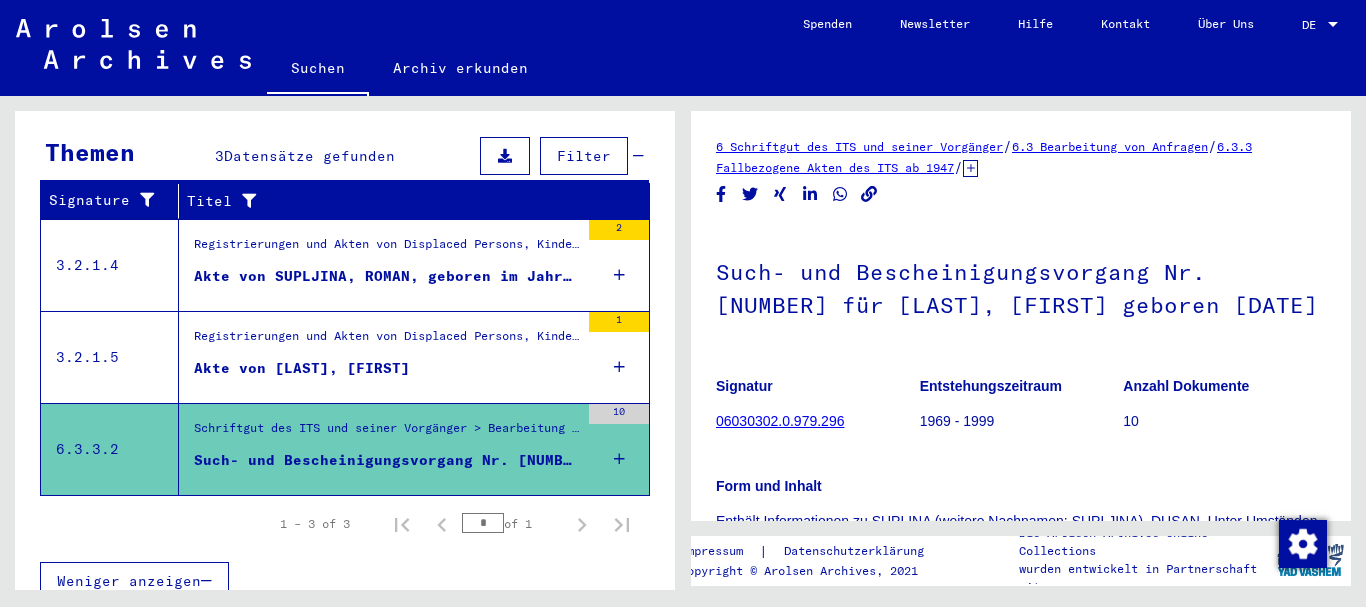 scroll, scrollTop: 0, scrollLeft: 0, axis: both 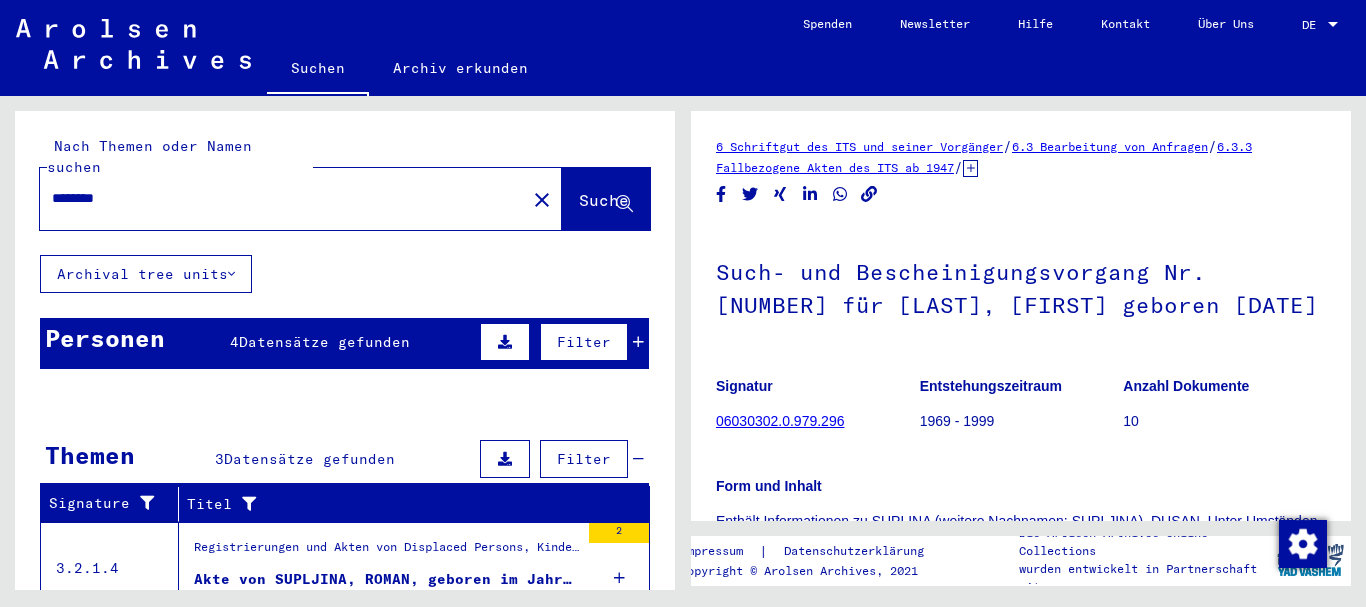 drag, startPoint x: 184, startPoint y: 181, endPoint x: 0, endPoint y: 172, distance: 184.21997 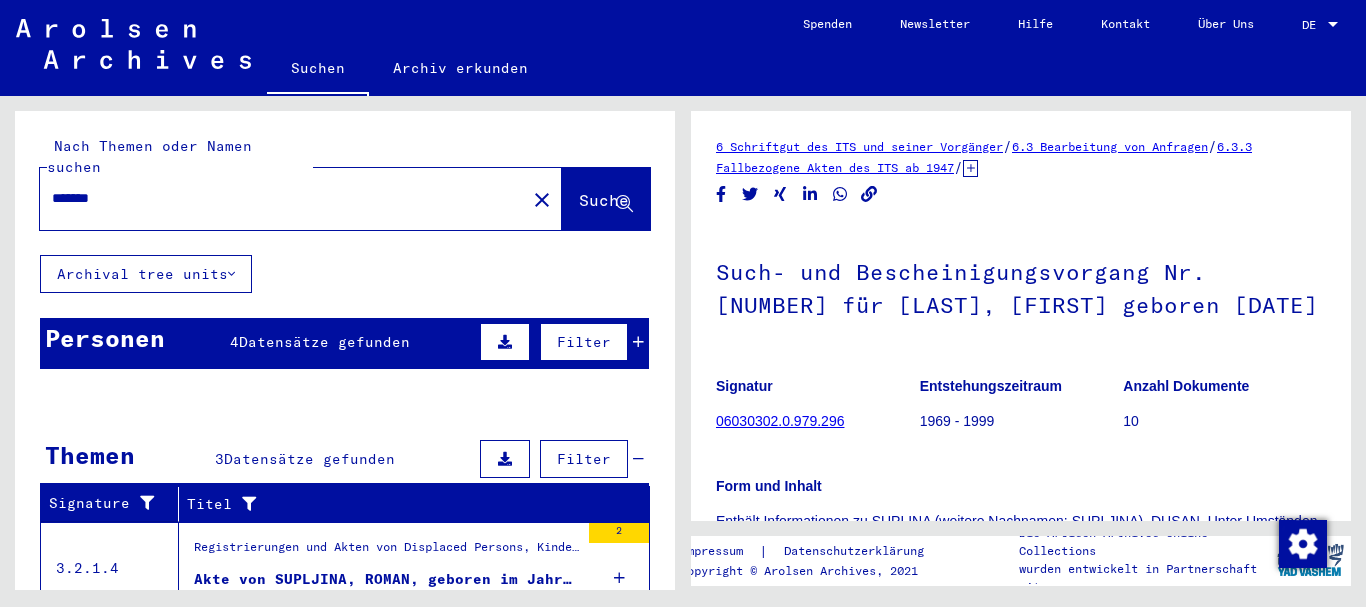 type on "*******" 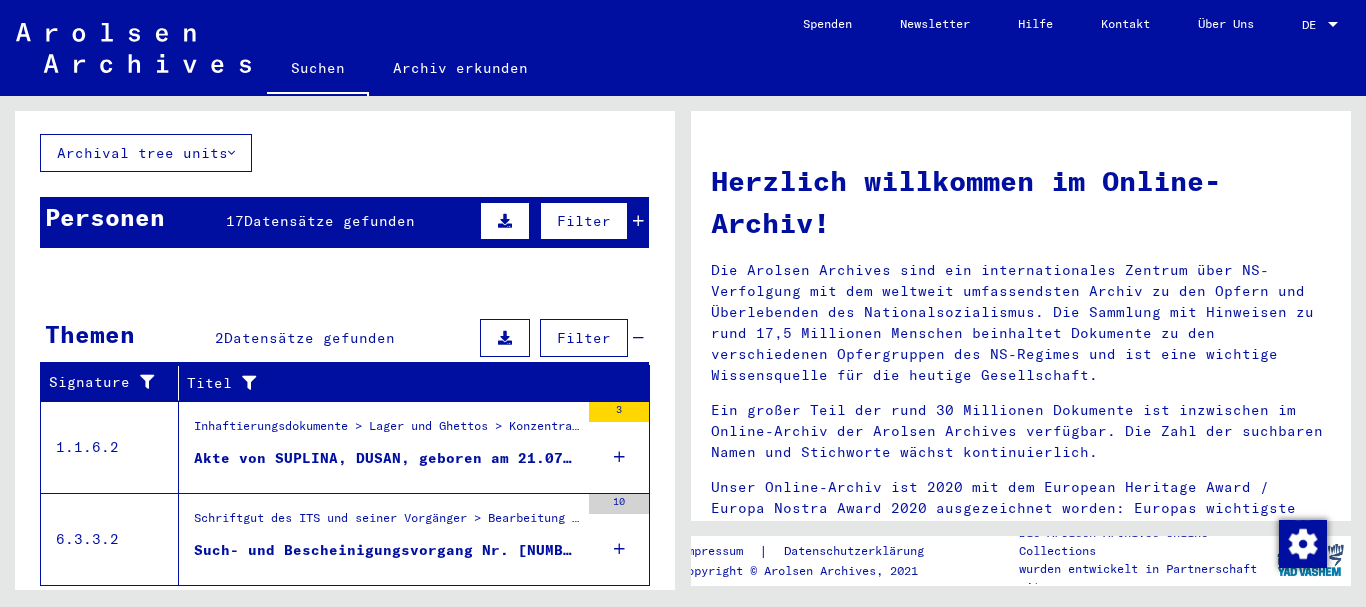 scroll, scrollTop: 155, scrollLeft: 0, axis: vertical 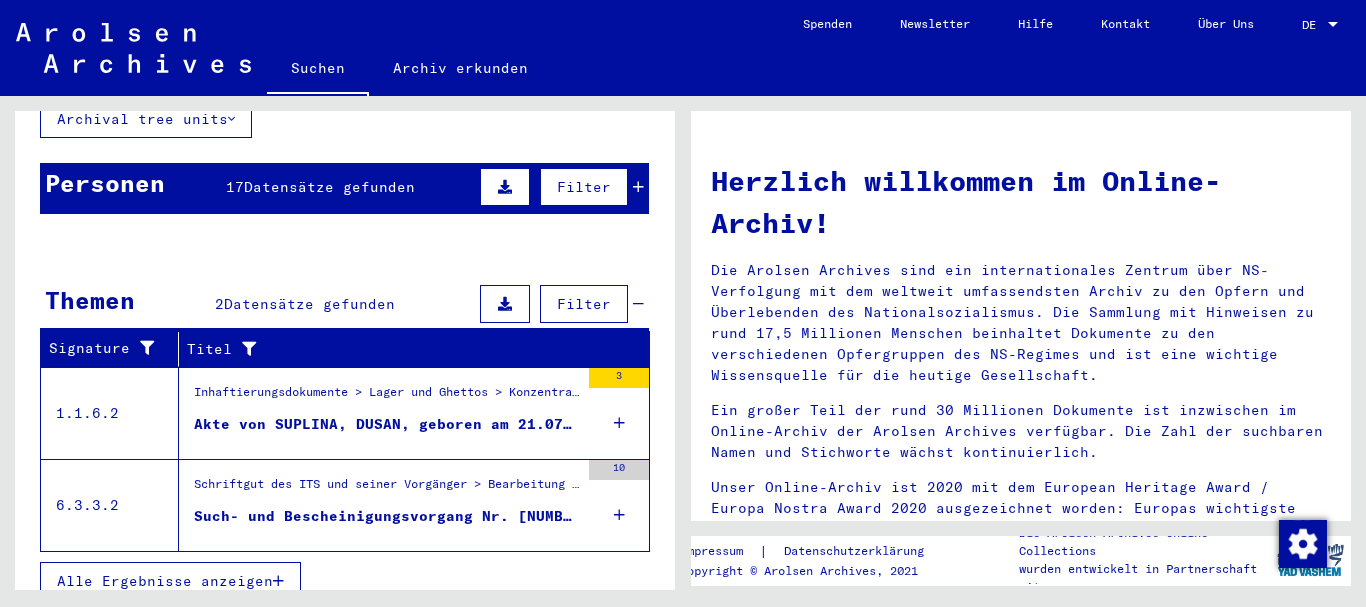 drag, startPoint x: 299, startPoint y: 481, endPoint x: 273, endPoint y: 360, distance: 123.76187 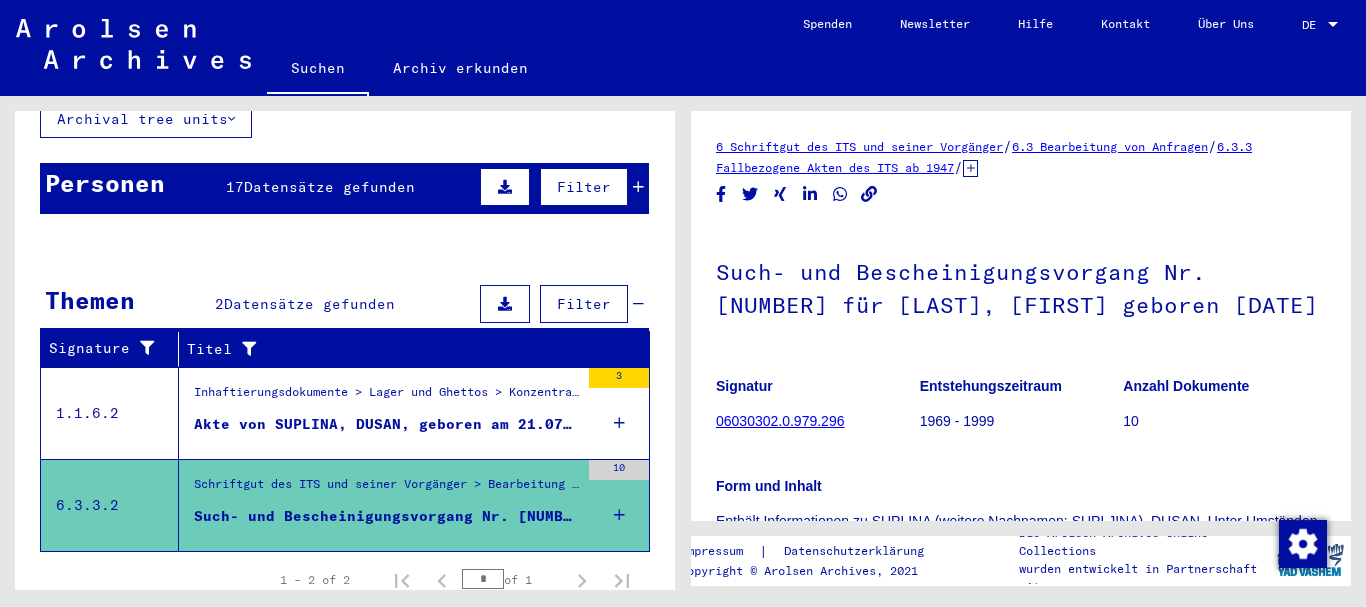 click on "Datensätze gefunden" at bounding box center [329, 187] 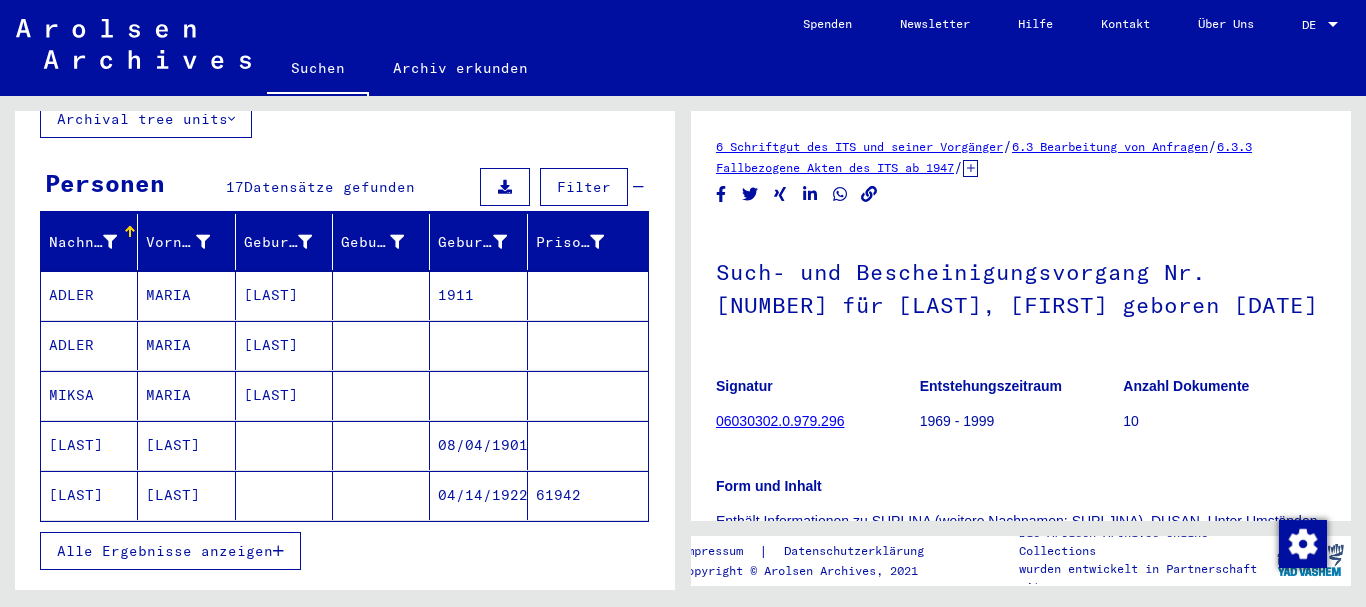 drag, startPoint x: 182, startPoint y: 516, endPoint x: 171, endPoint y: 452, distance: 64.93843 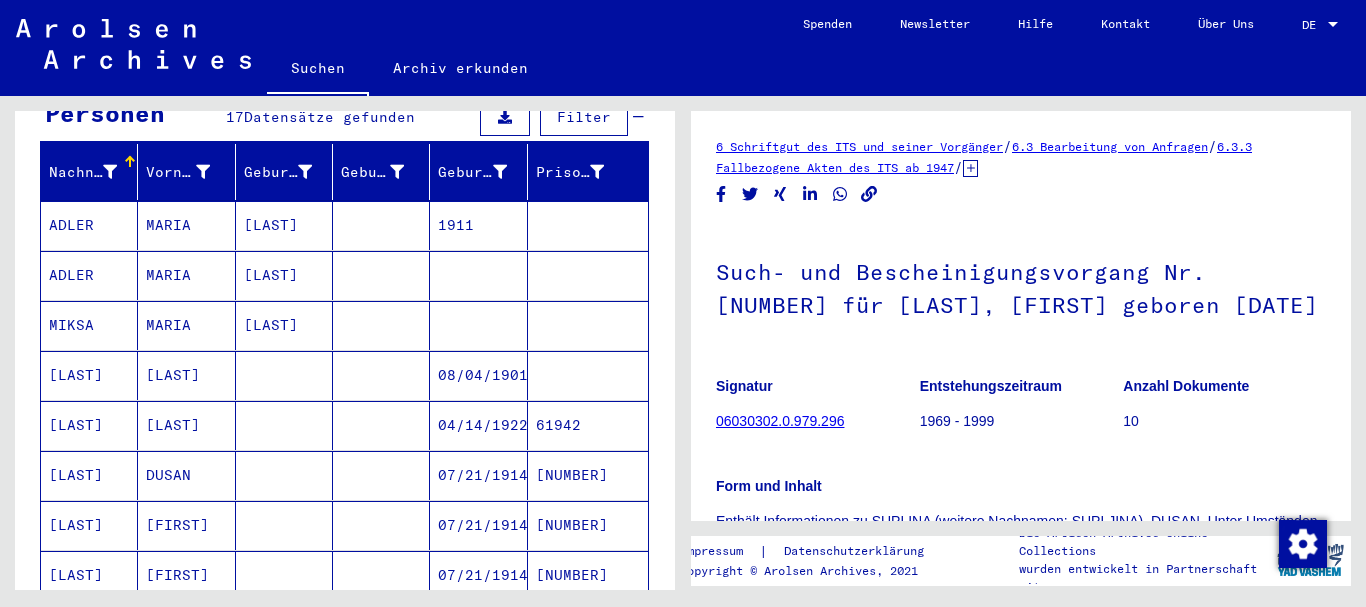 scroll, scrollTop: 263, scrollLeft: 0, axis: vertical 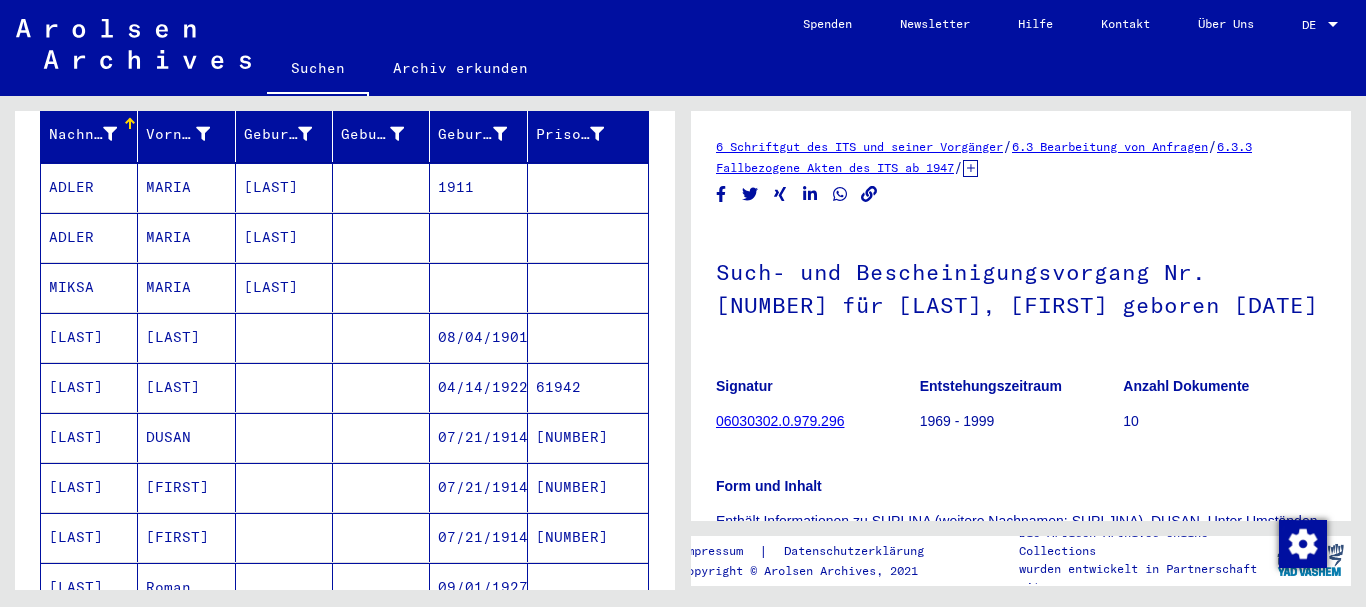 click on "[LAST]" at bounding box center (186, 437) 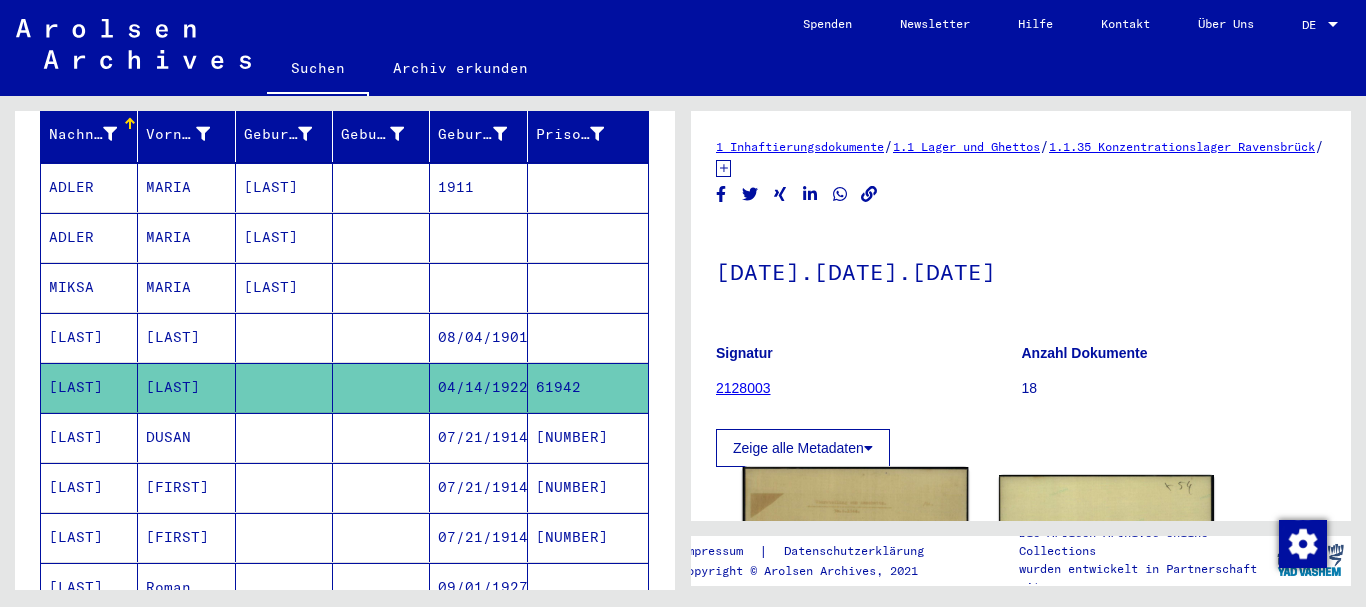 scroll, scrollTop: 216, scrollLeft: 0, axis: vertical 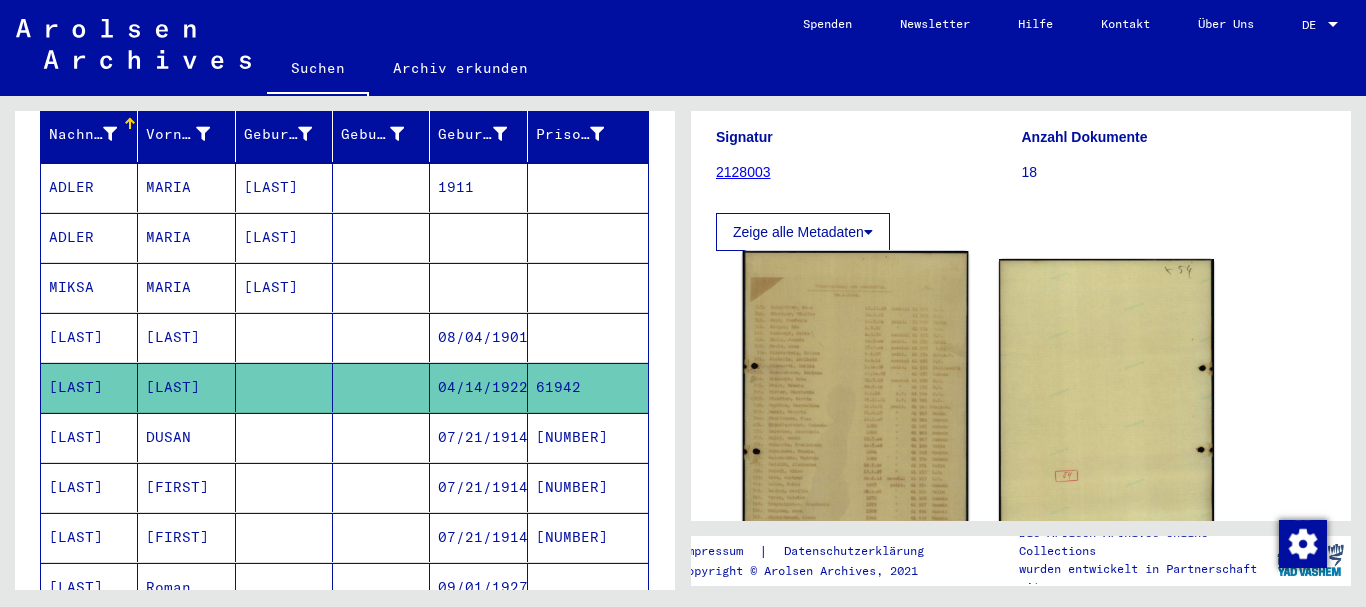 click 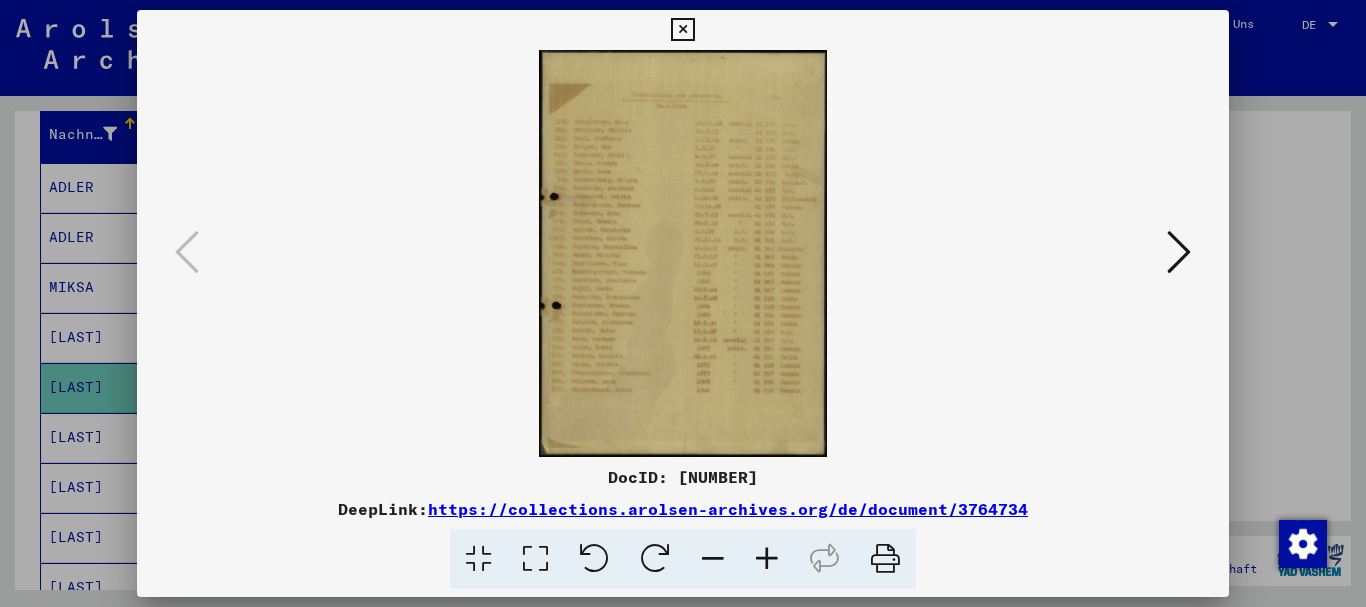 click at bounding box center (767, 559) 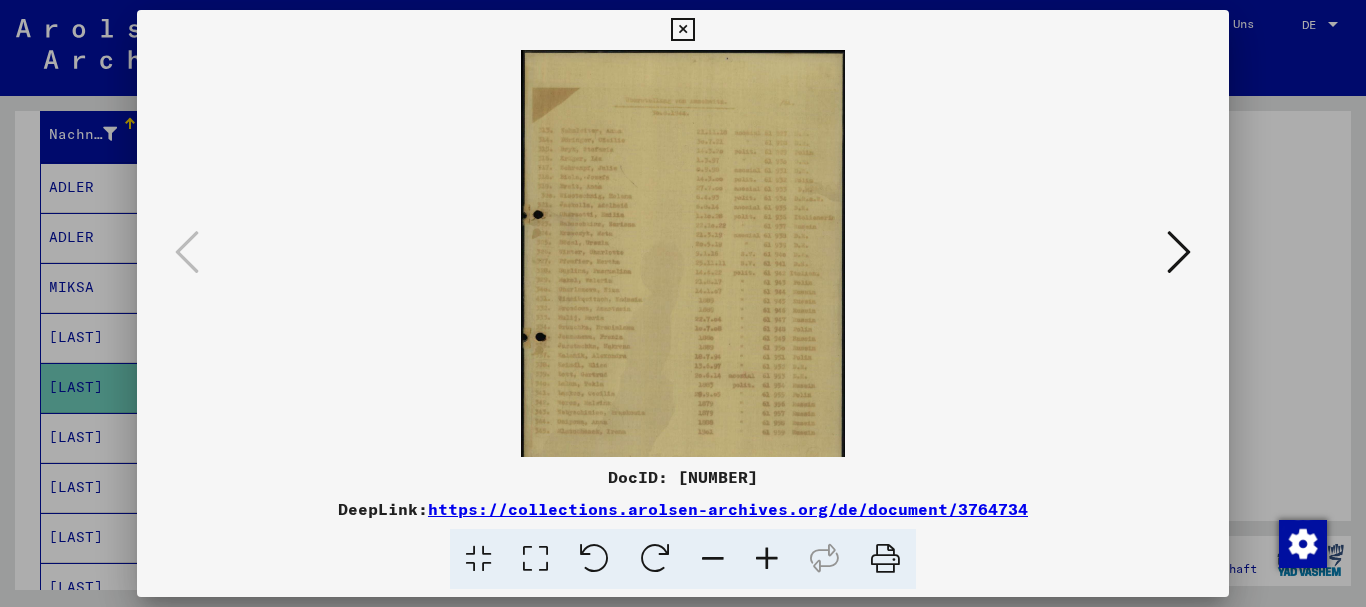 click at bounding box center [767, 559] 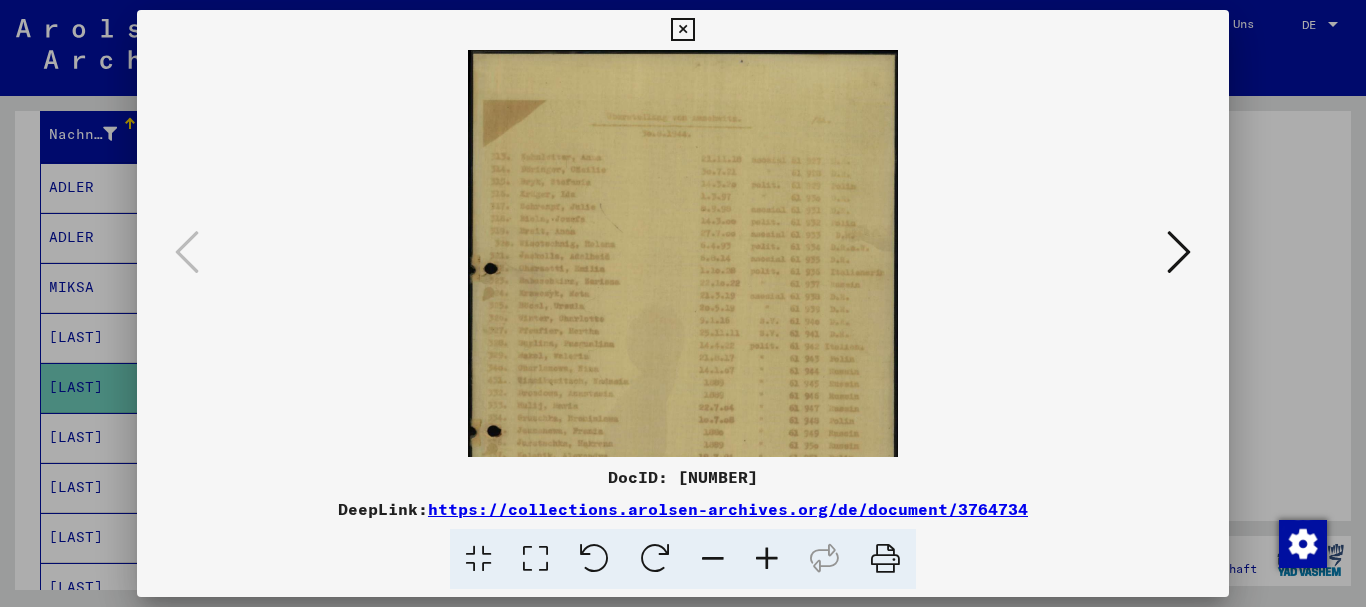 click at bounding box center [767, 559] 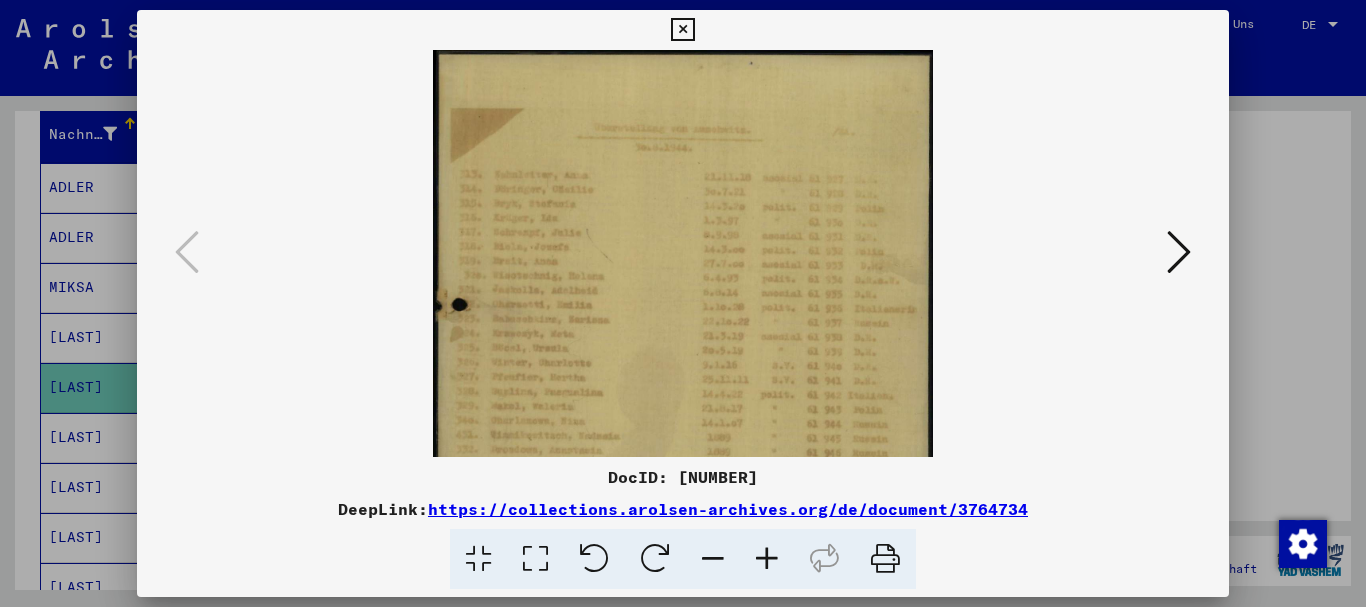 click at bounding box center [767, 559] 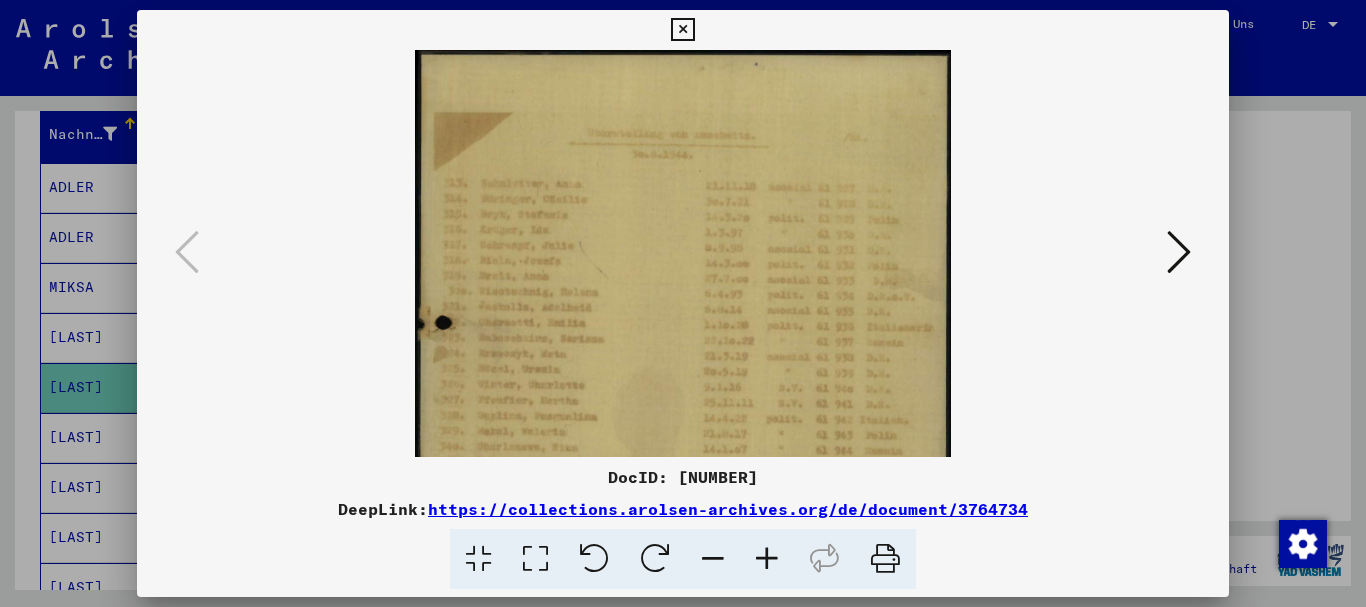 click at bounding box center [767, 559] 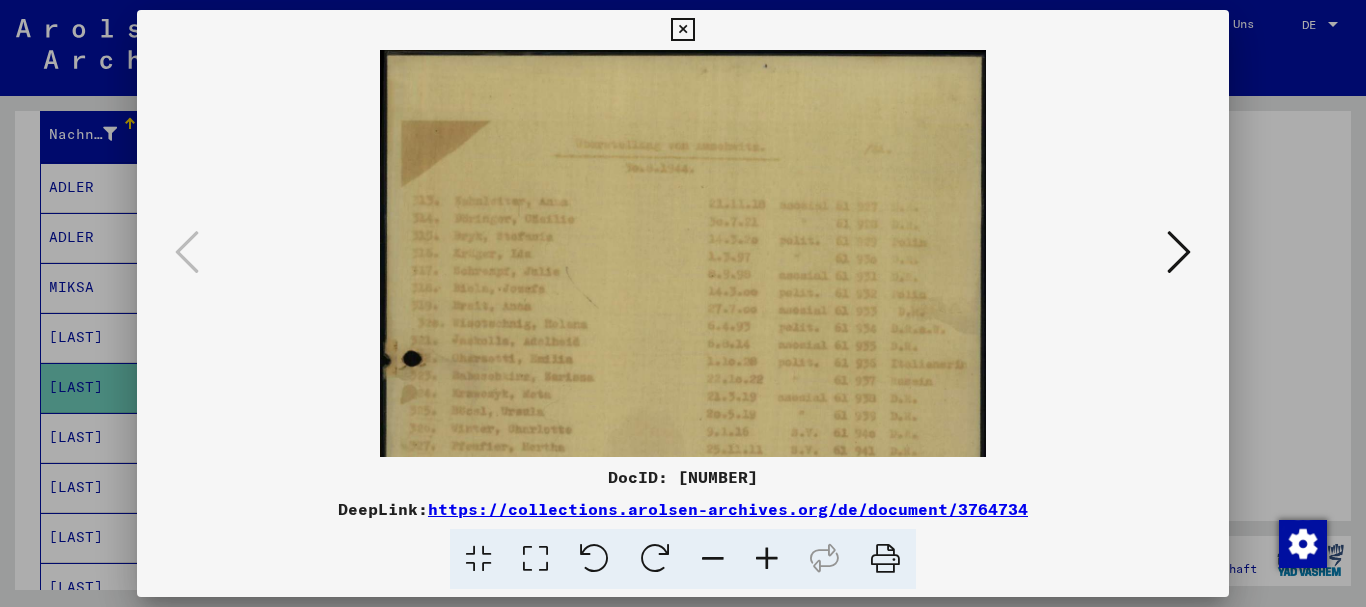 click at bounding box center (767, 559) 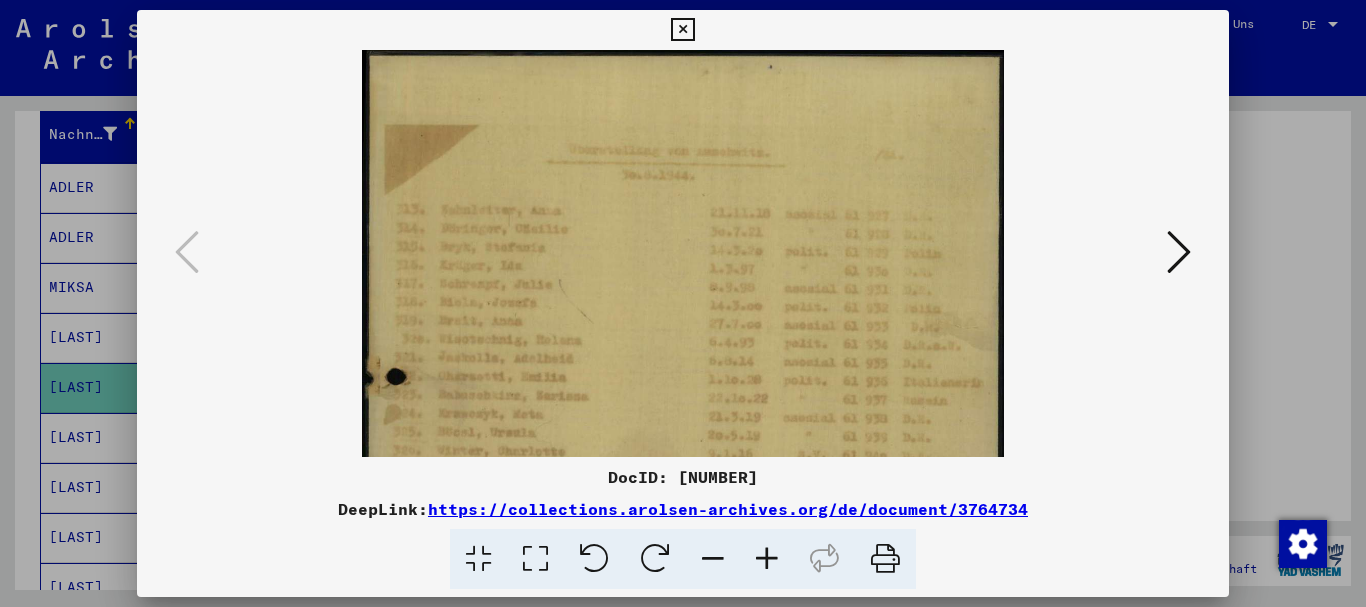 click at bounding box center [767, 559] 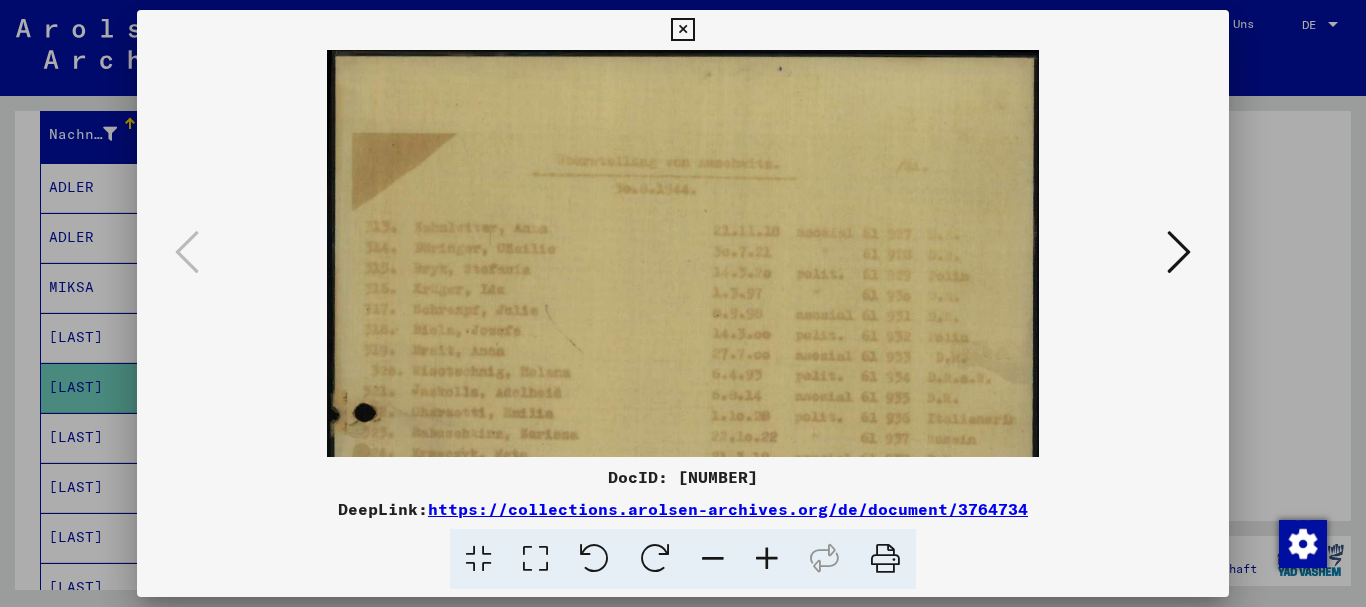 click at bounding box center [767, 559] 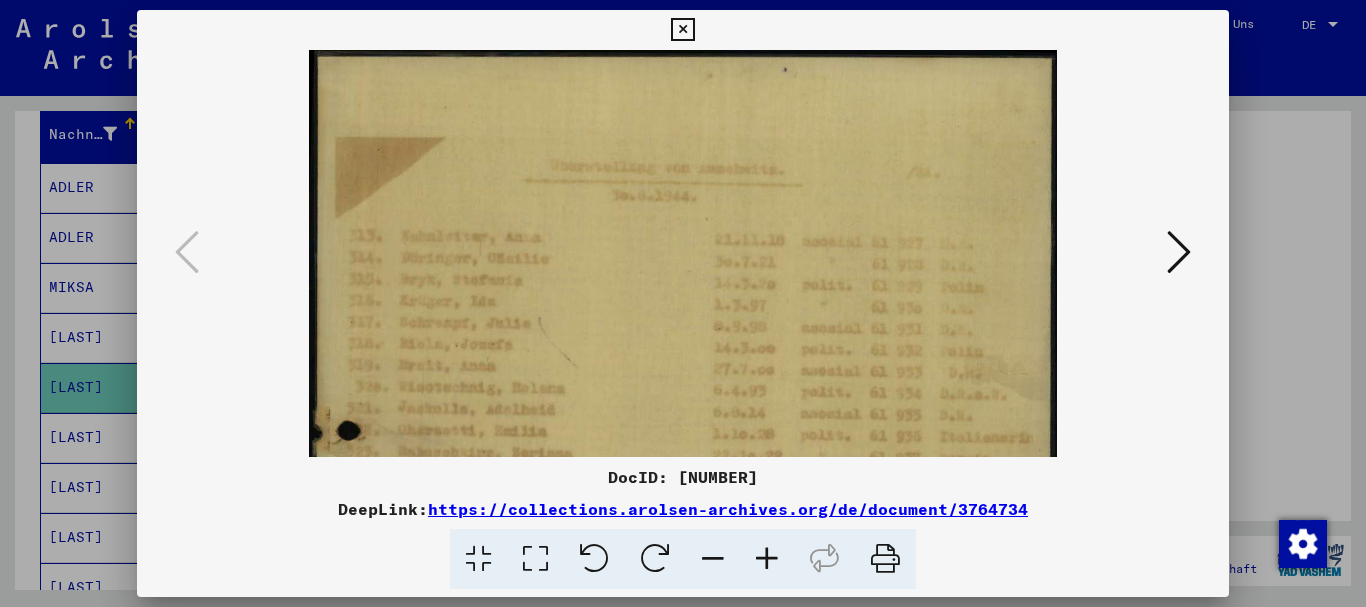 click at bounding box center [767, 559] 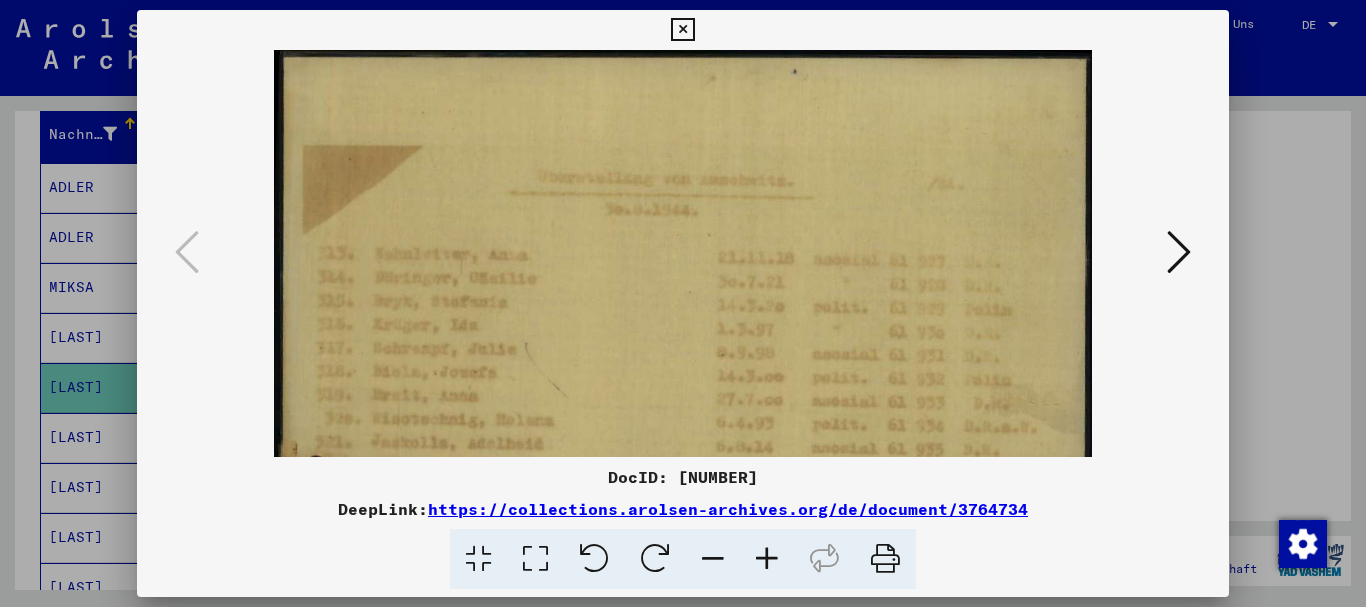 click at bounding box center [767, 559] 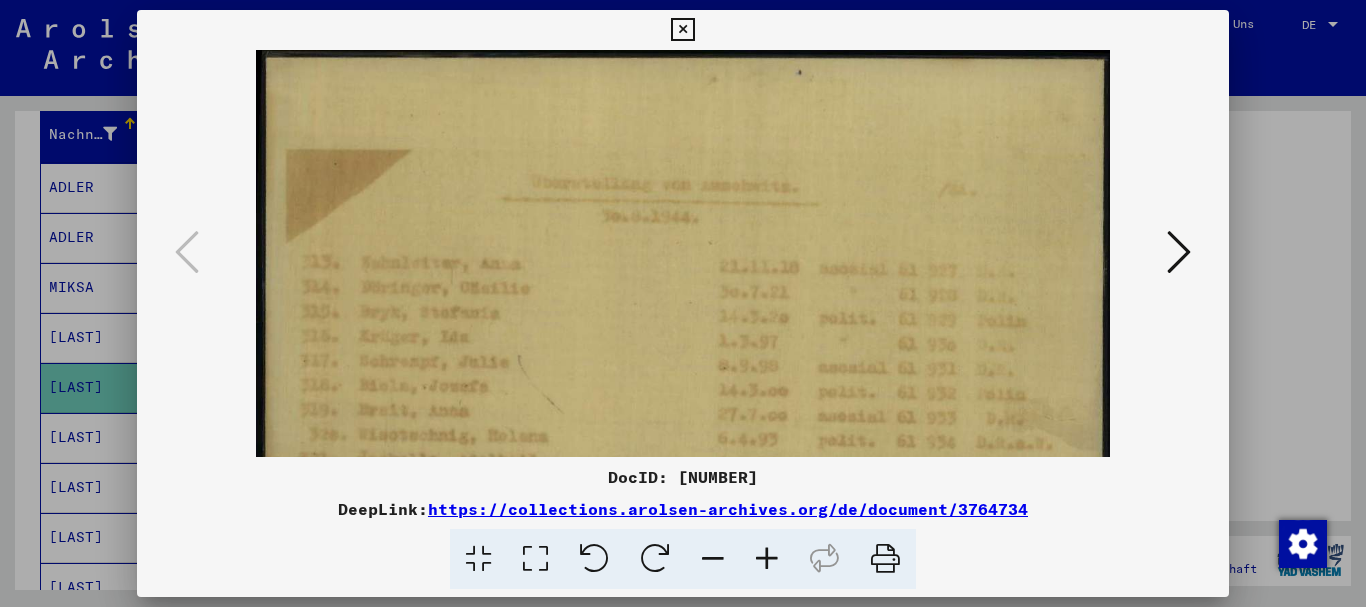 click at bounding box center (767, 559) 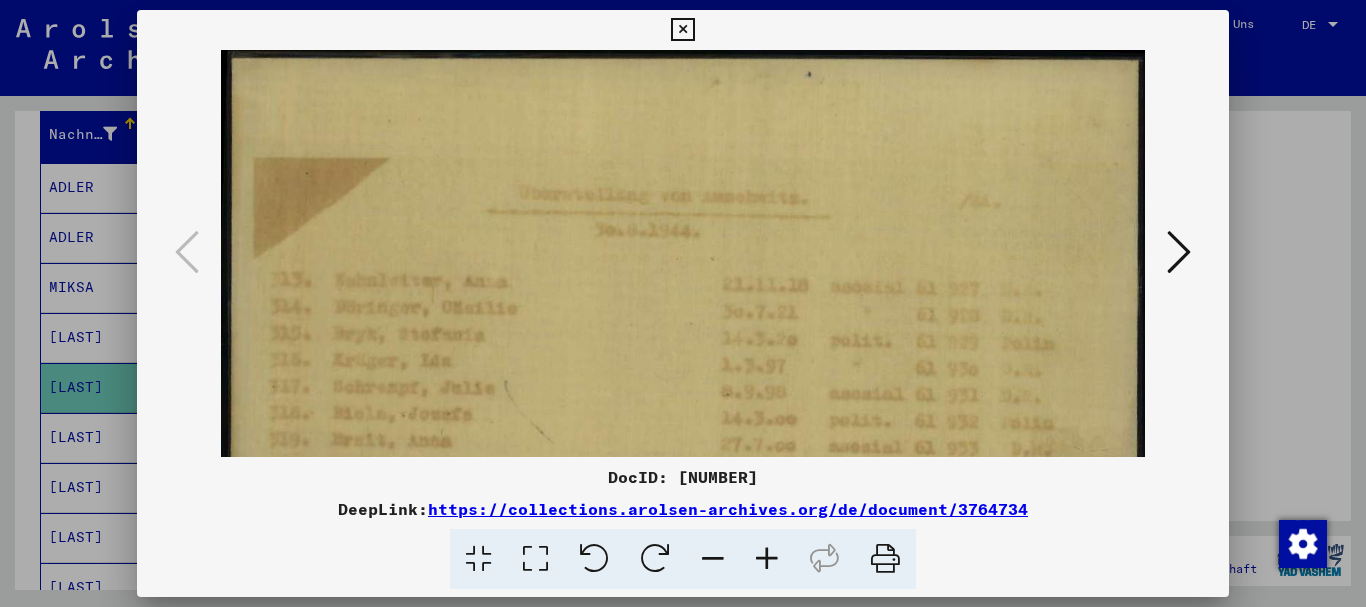 click at bounding box center (767, 559) 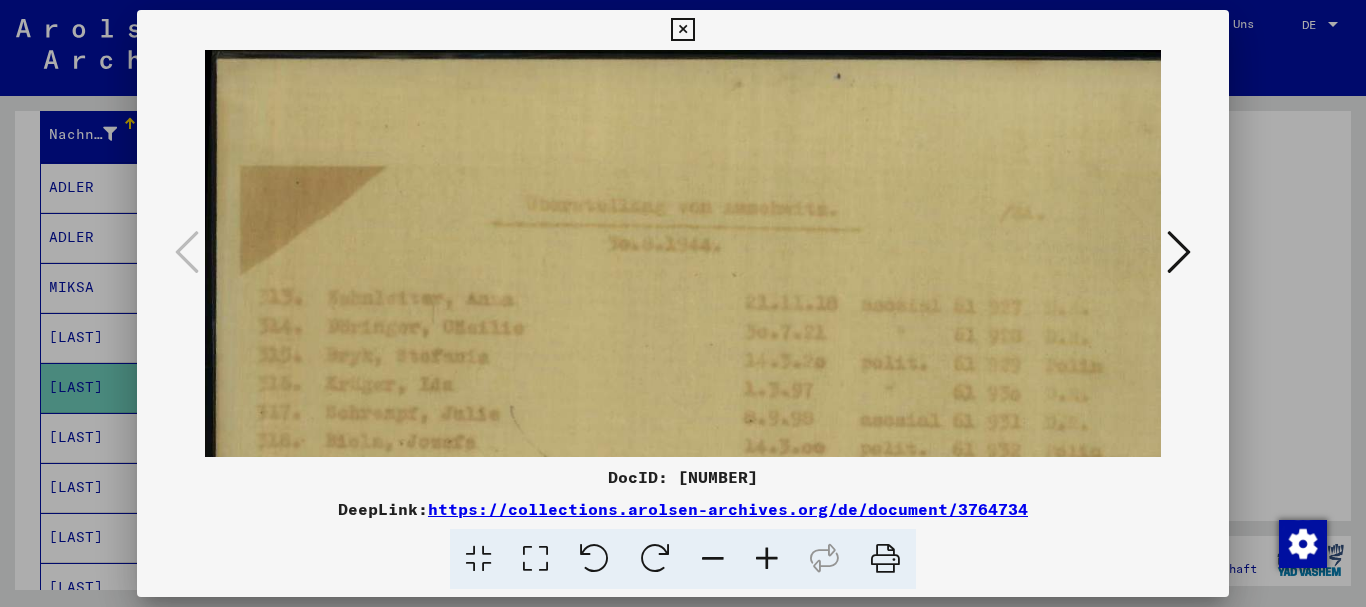 click at bounding box center [767, 559] 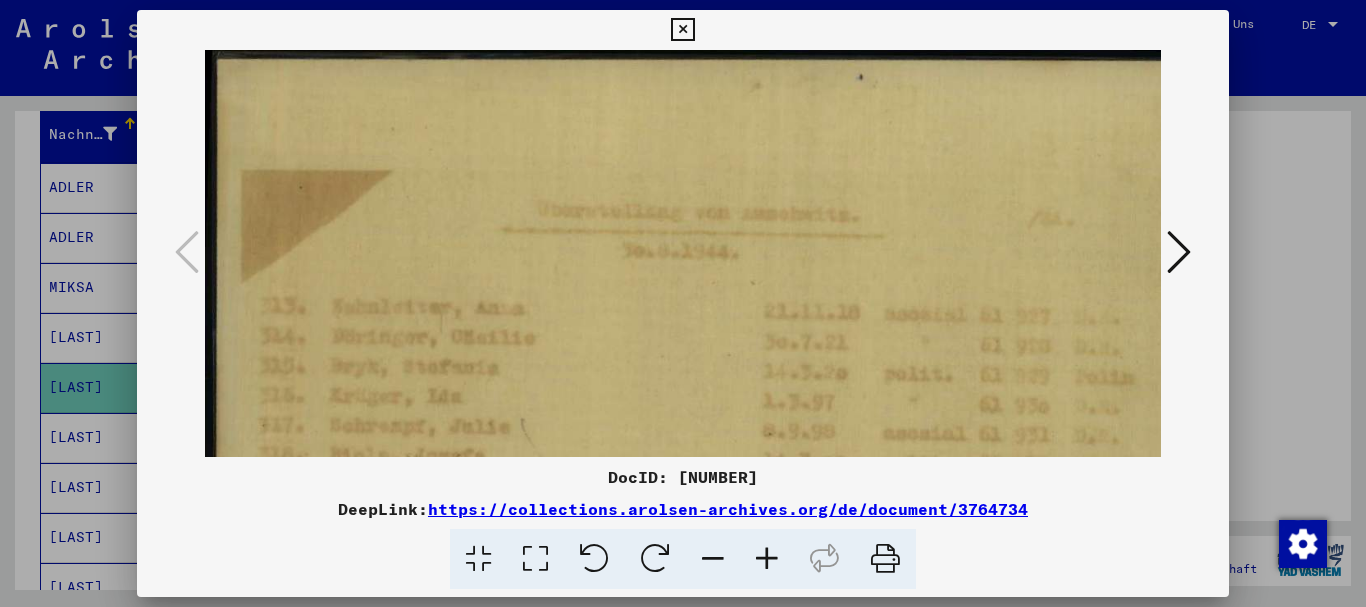 click at bounding box center (767, 559) 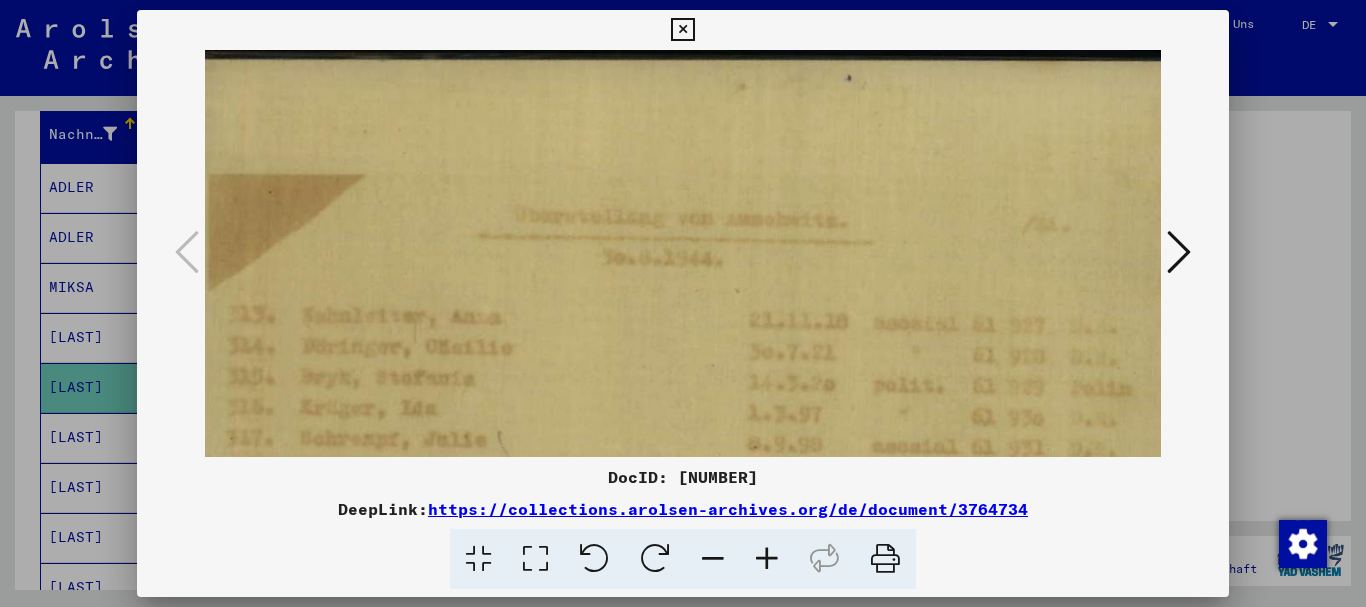 scroll, scrollTop: 0, scrollLeft: 35, axis: horizontal 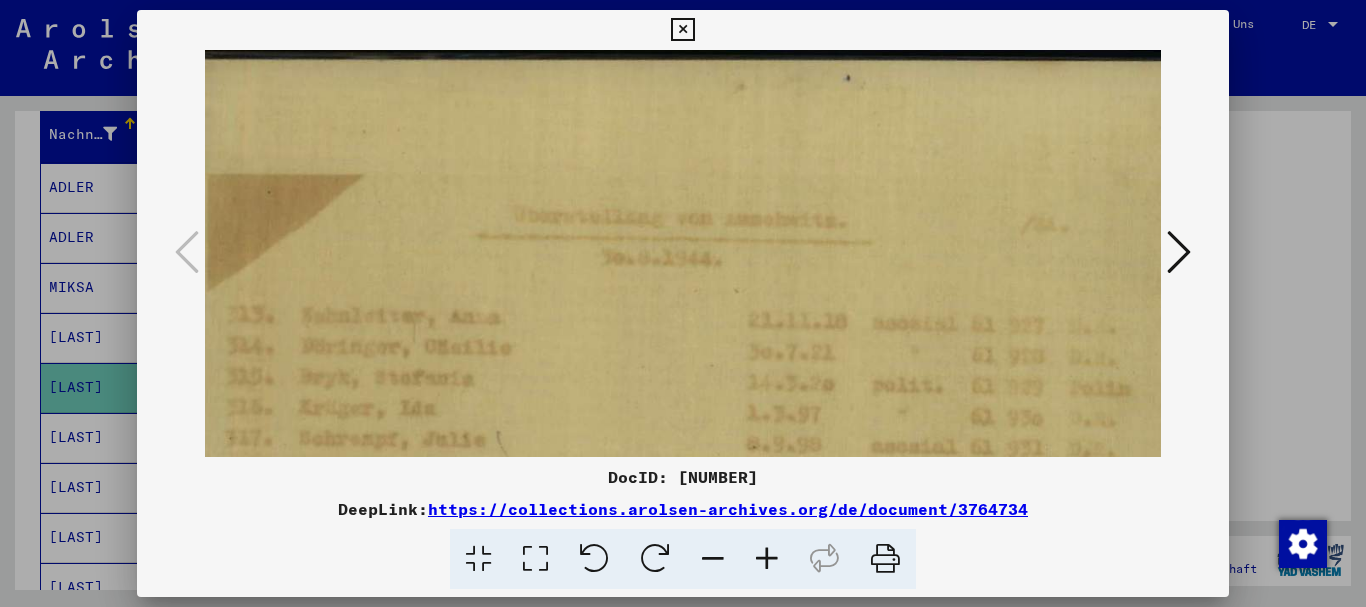 drag, startPoint x: 740, startPoint y: 303, endPoint x: 705, endPoint y: 365, distance: 71.19691 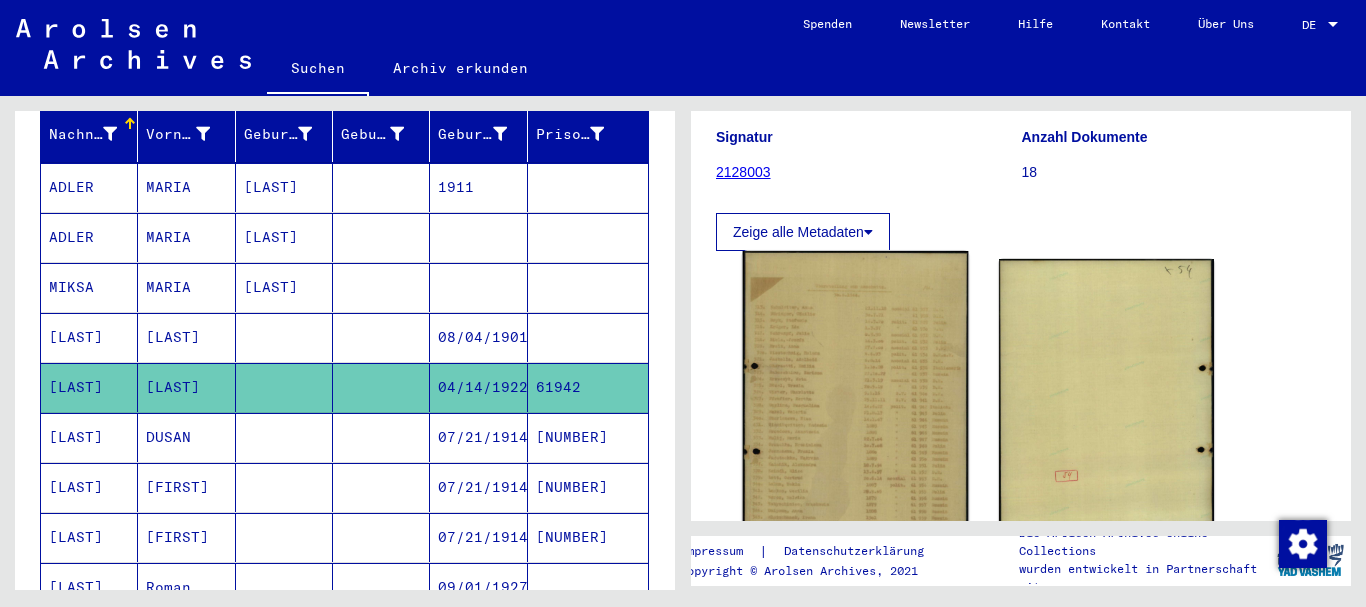click 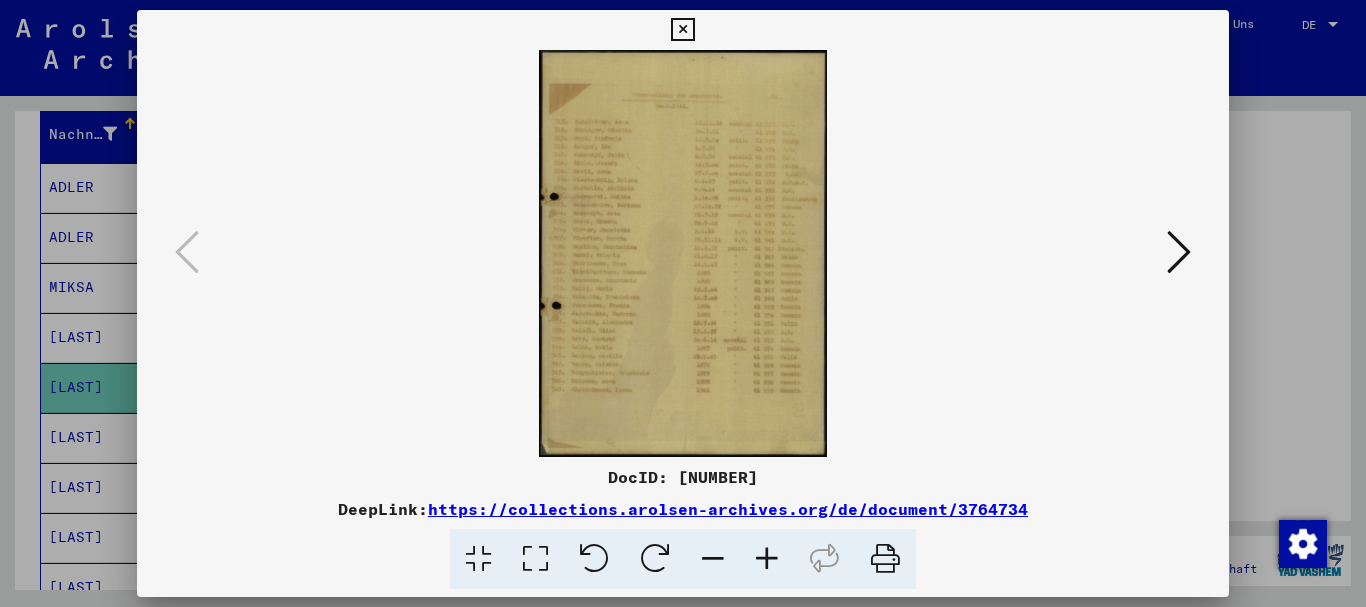 click at bounding box center [767, 559] 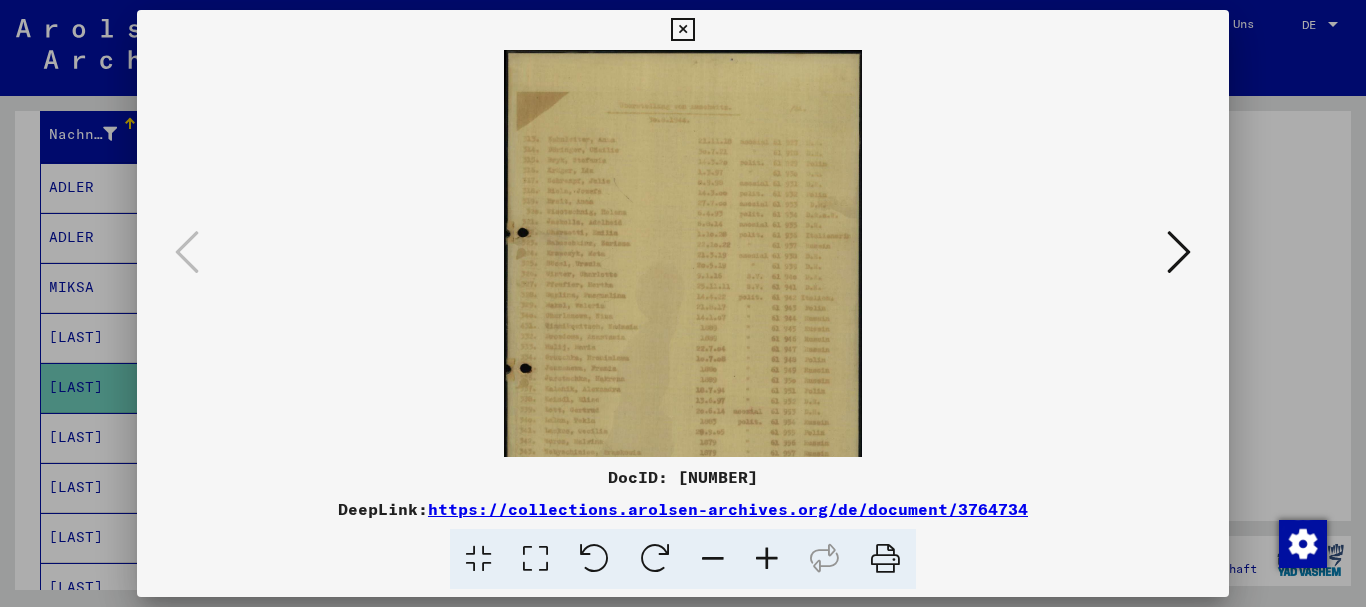 click at bounding box center [767, 559] 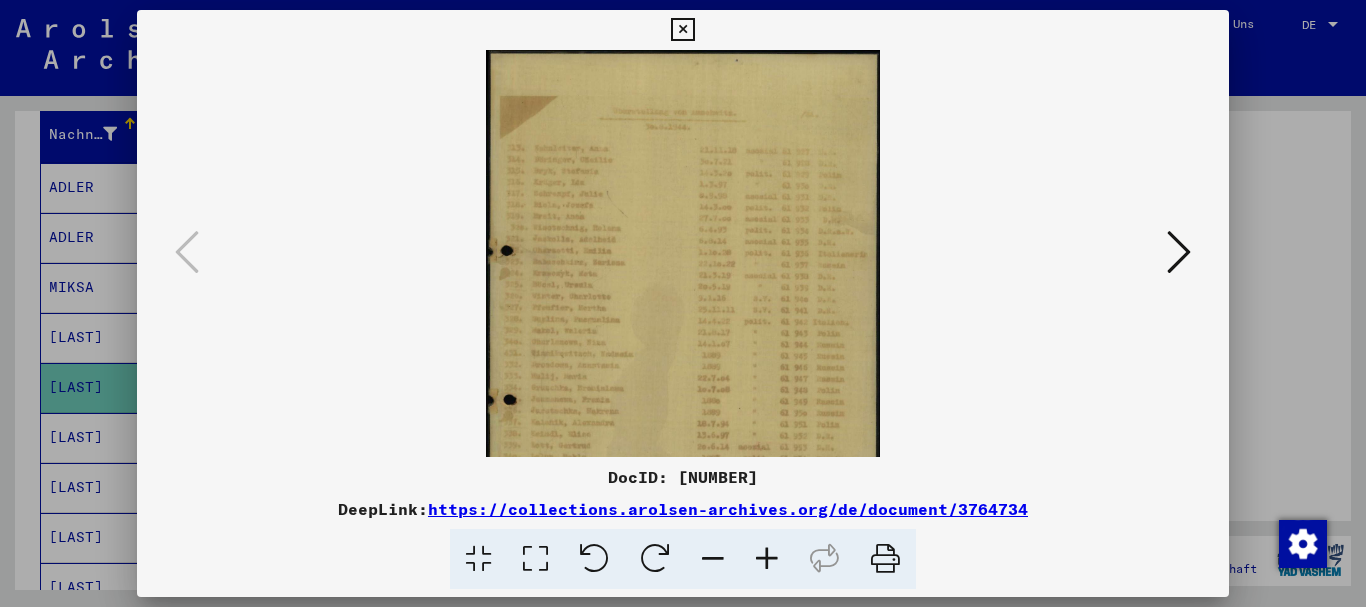 click at bounding box center (767, 559) 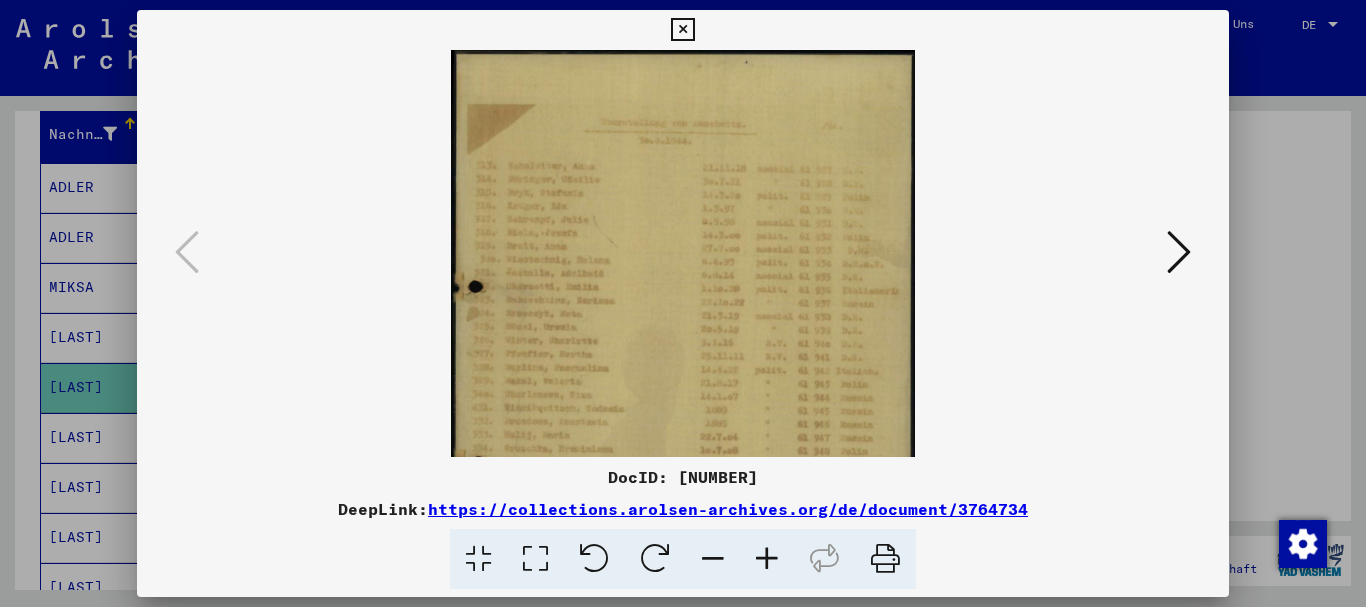 click at bounding box center [767, 559] 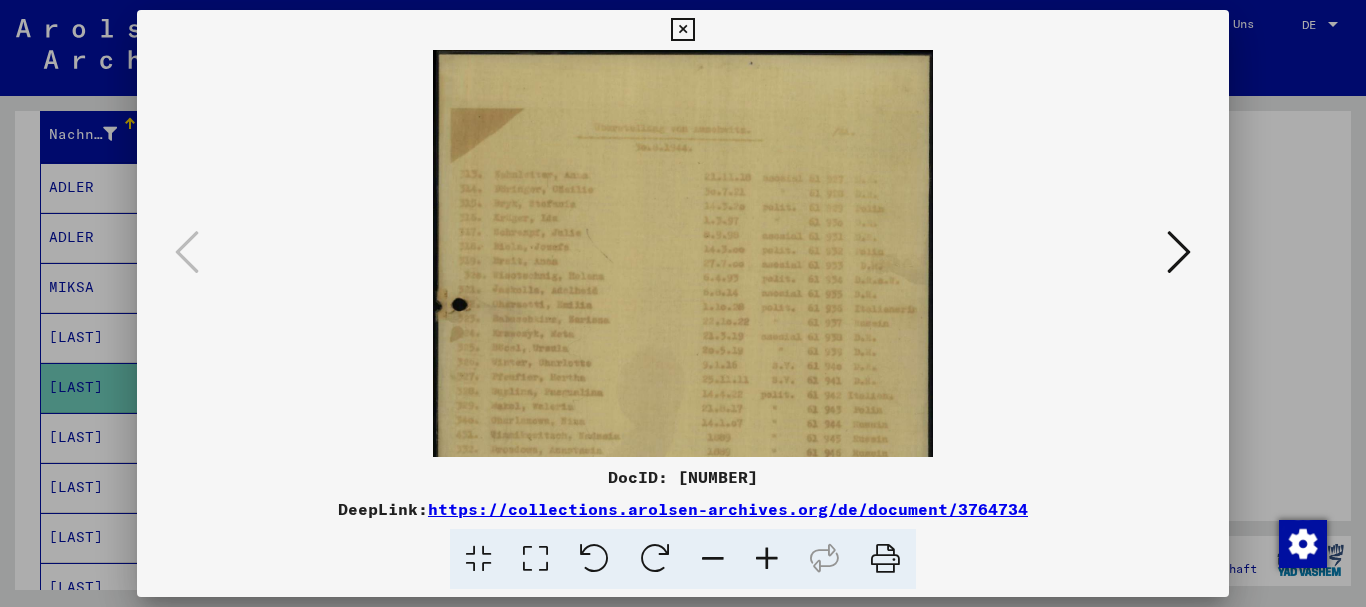 click at bounding box center (767, 559) 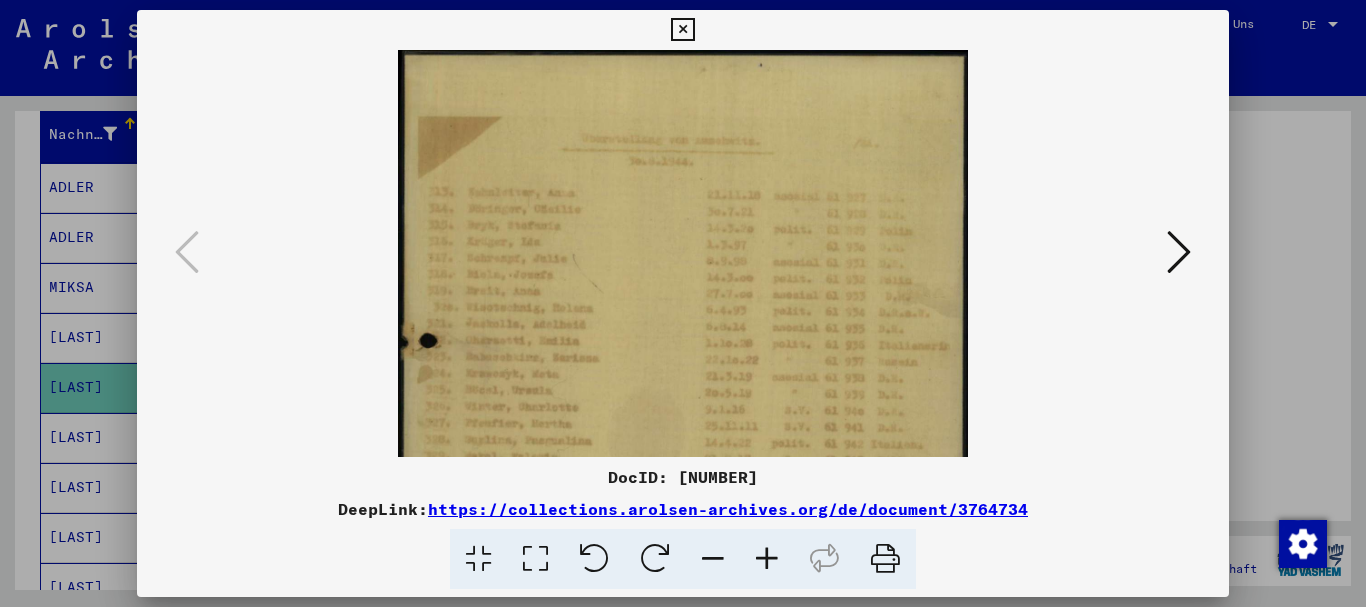 click at bounding box center [767, 559] 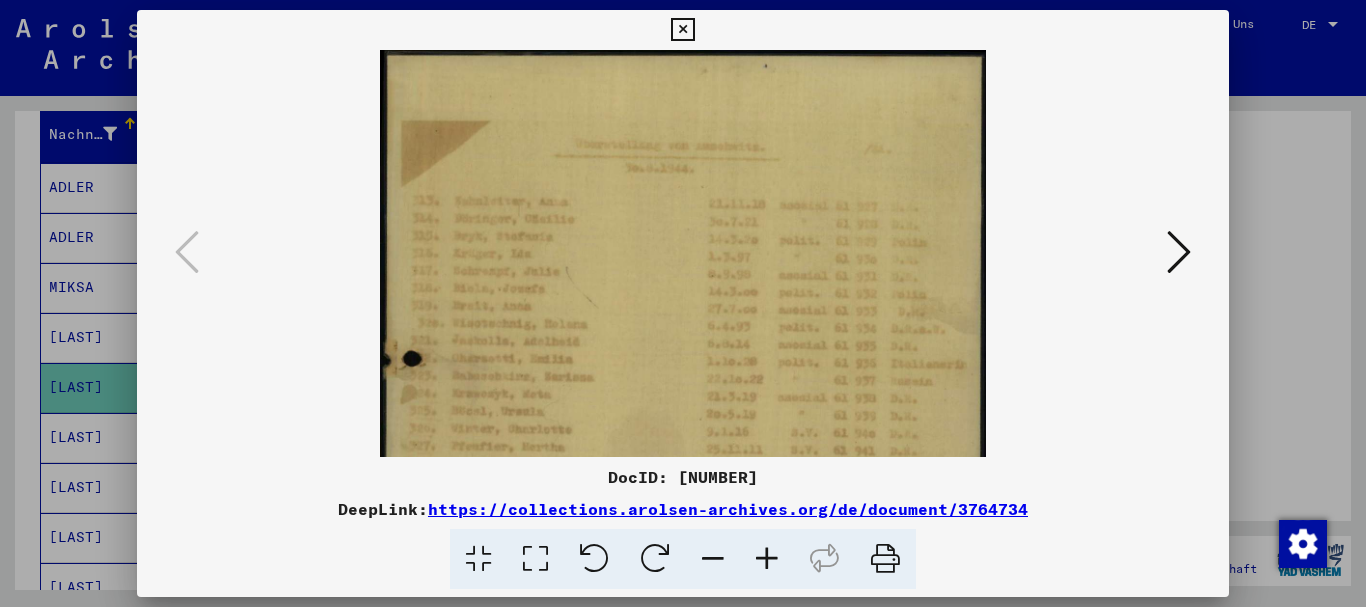 click at bounding box center [767, 559] 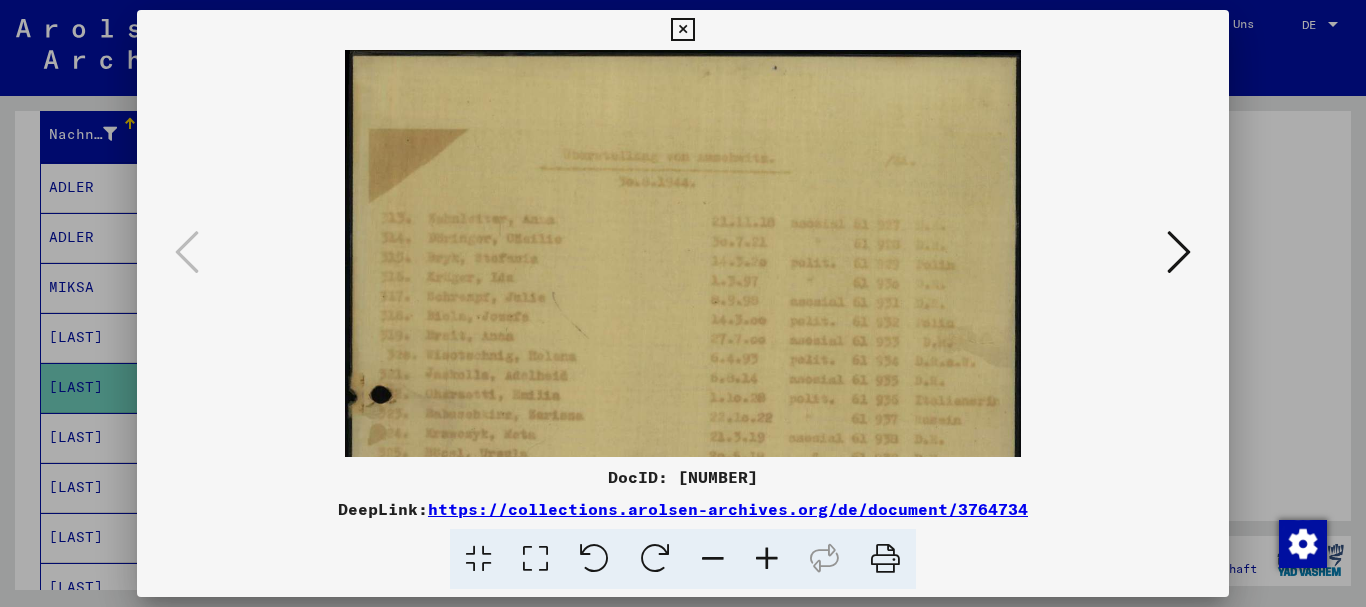 click at bounding box center (767, 559) 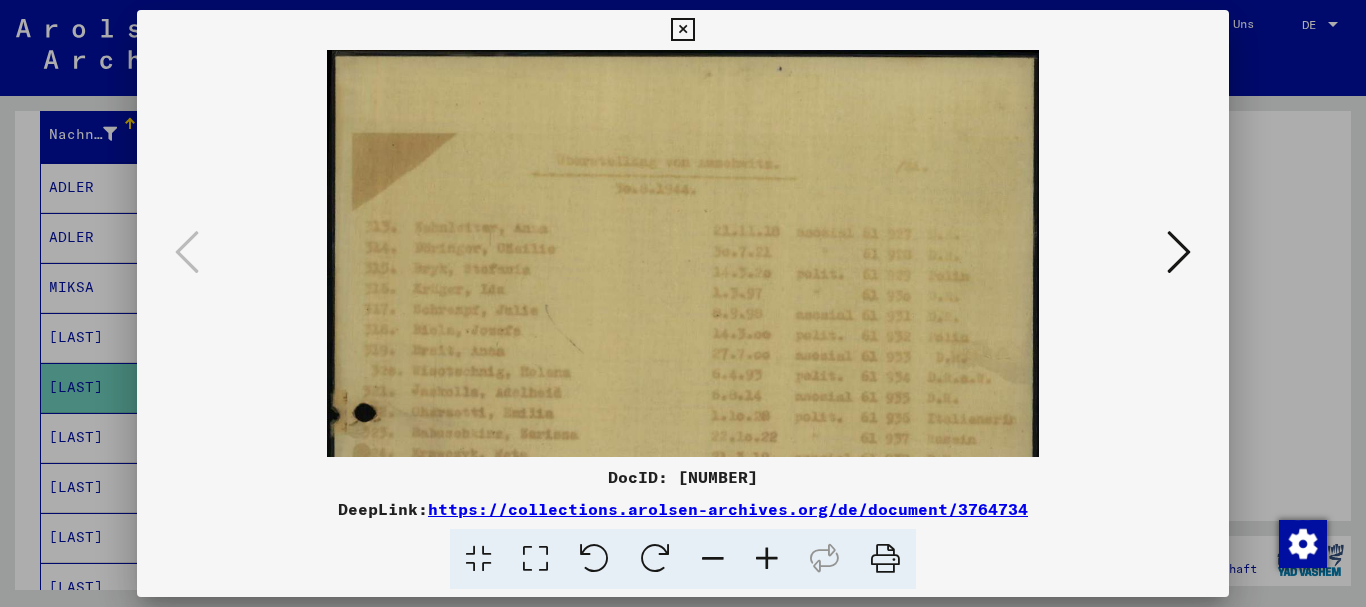 click at bounding box center (767, 559) 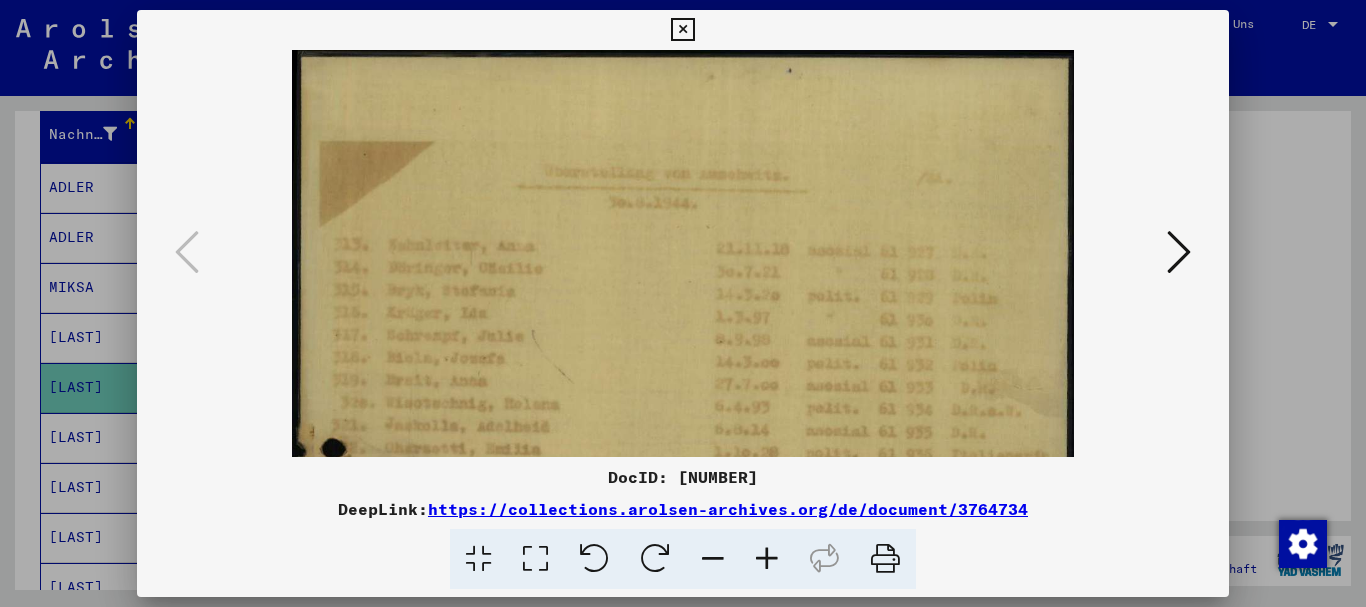 click at bounding box center (767, 559) 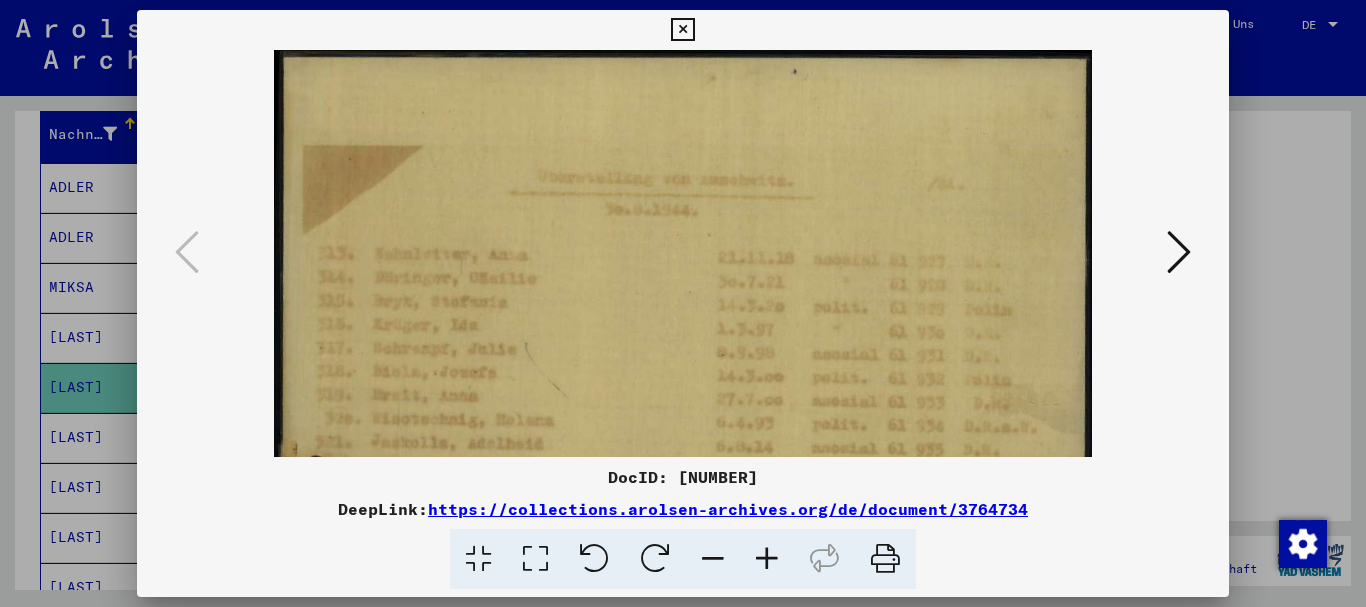 click at bounding box center (767, 559) 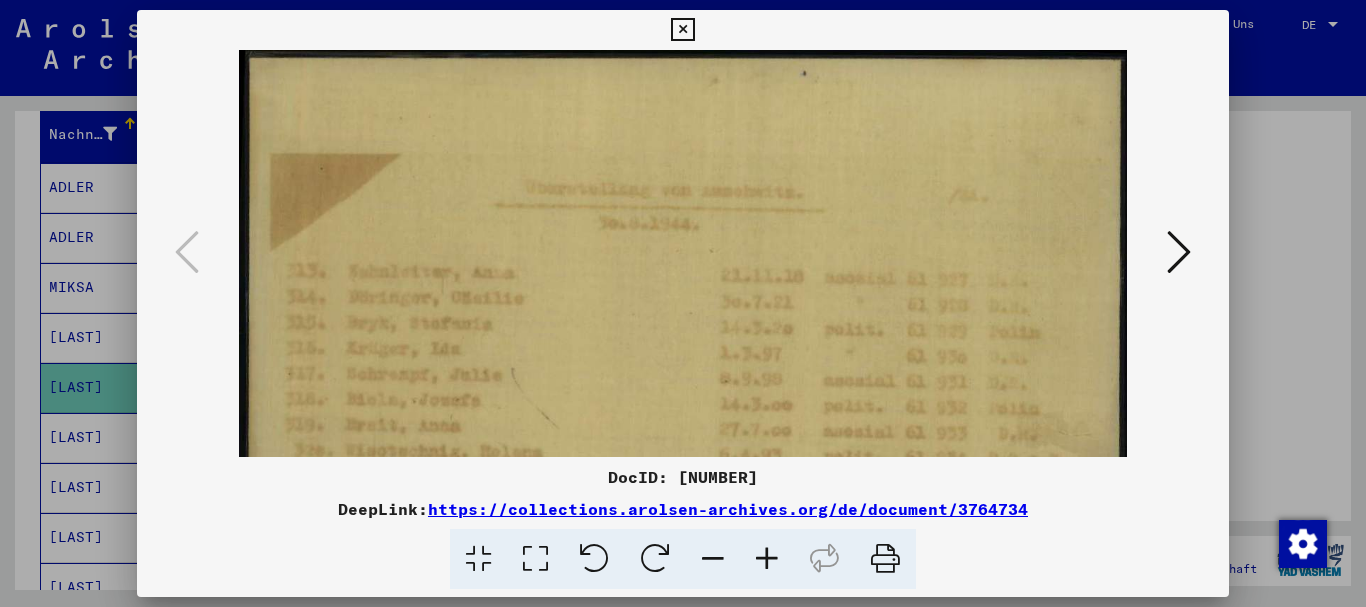 click at bounding box center (767, 559) 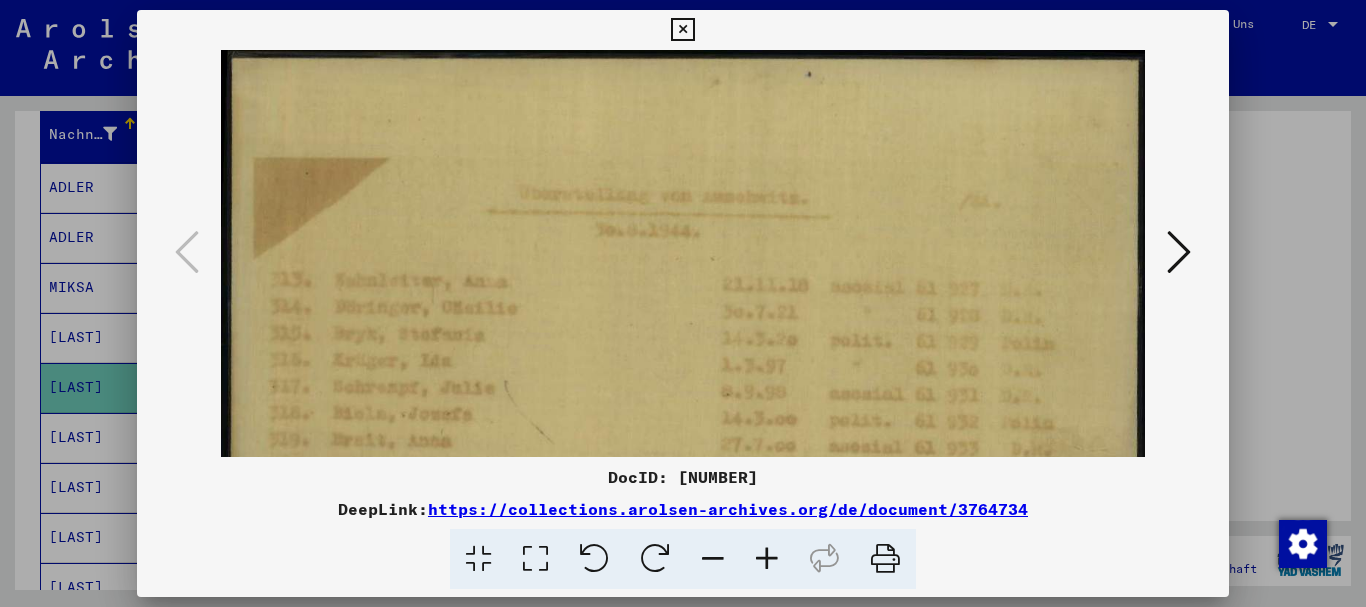 click at bounding box center (767, 559) 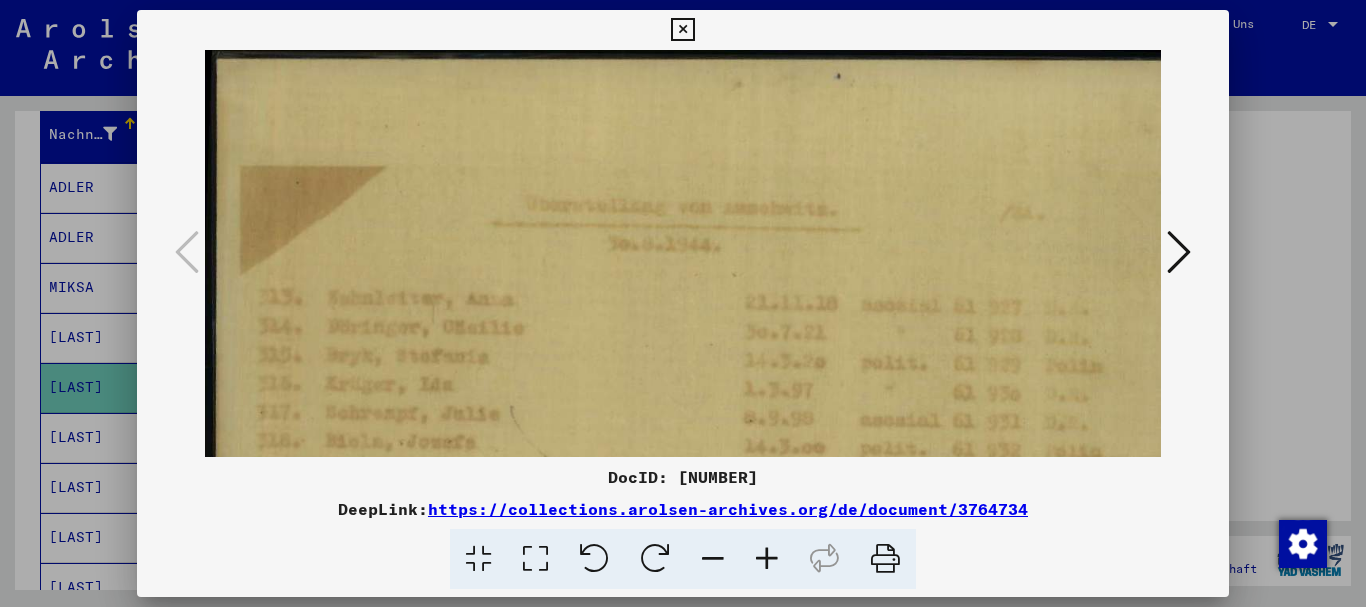 click at bounding box center (683, 303) 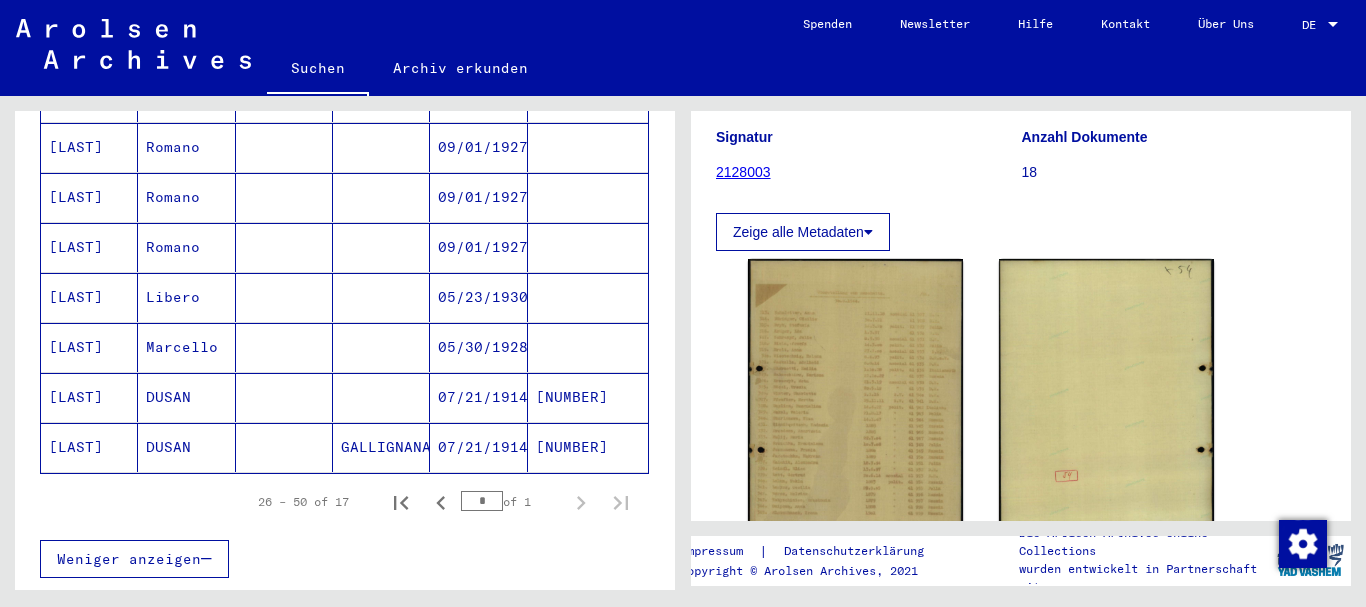 scroll, scrollTop: 911, scrollLeft: 0, axis: vertical 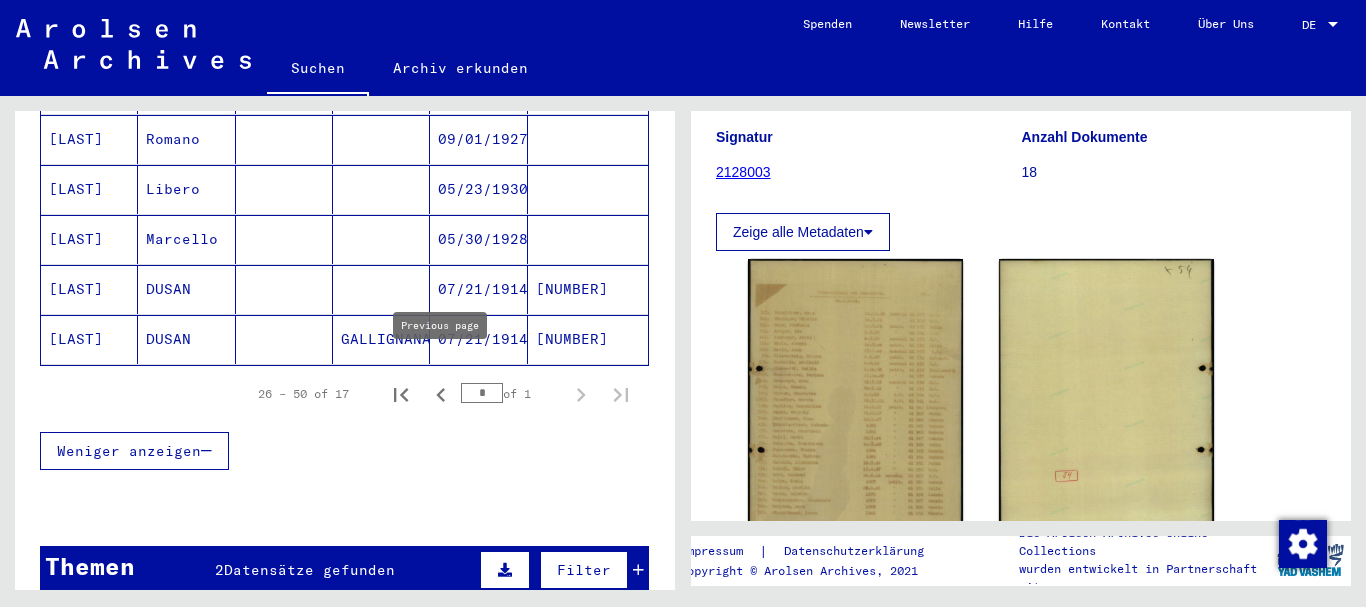 click 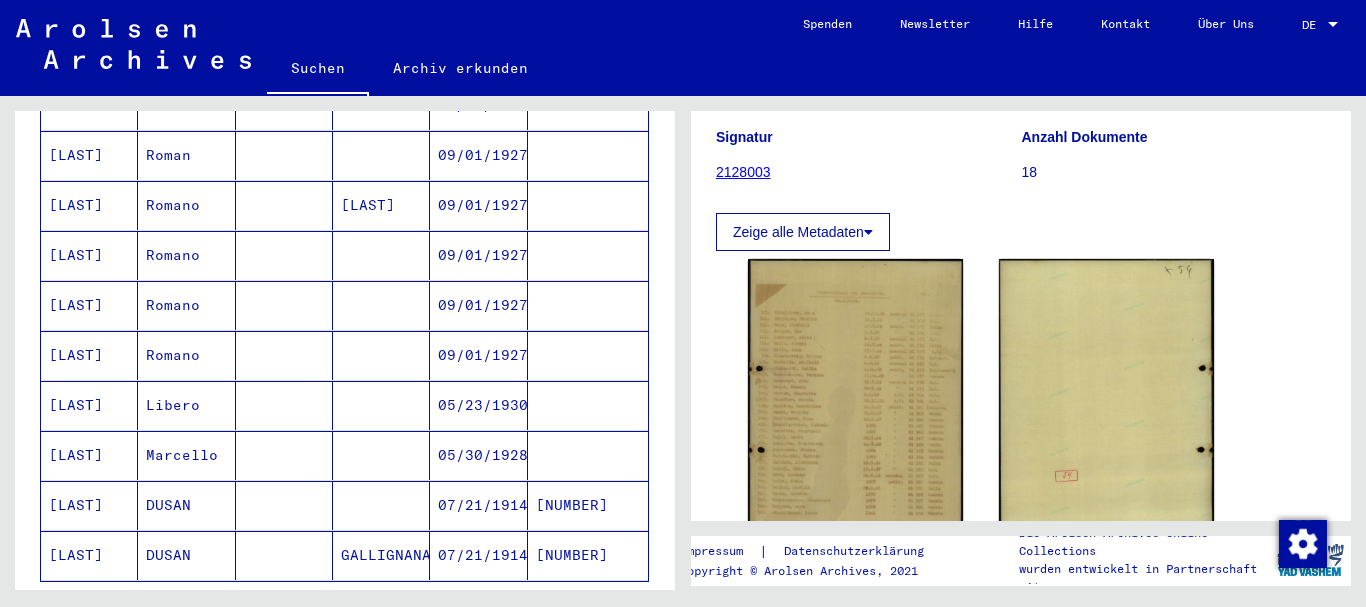 scroll, scrollTop: 371, scrollLeft: 0, axis: vertical 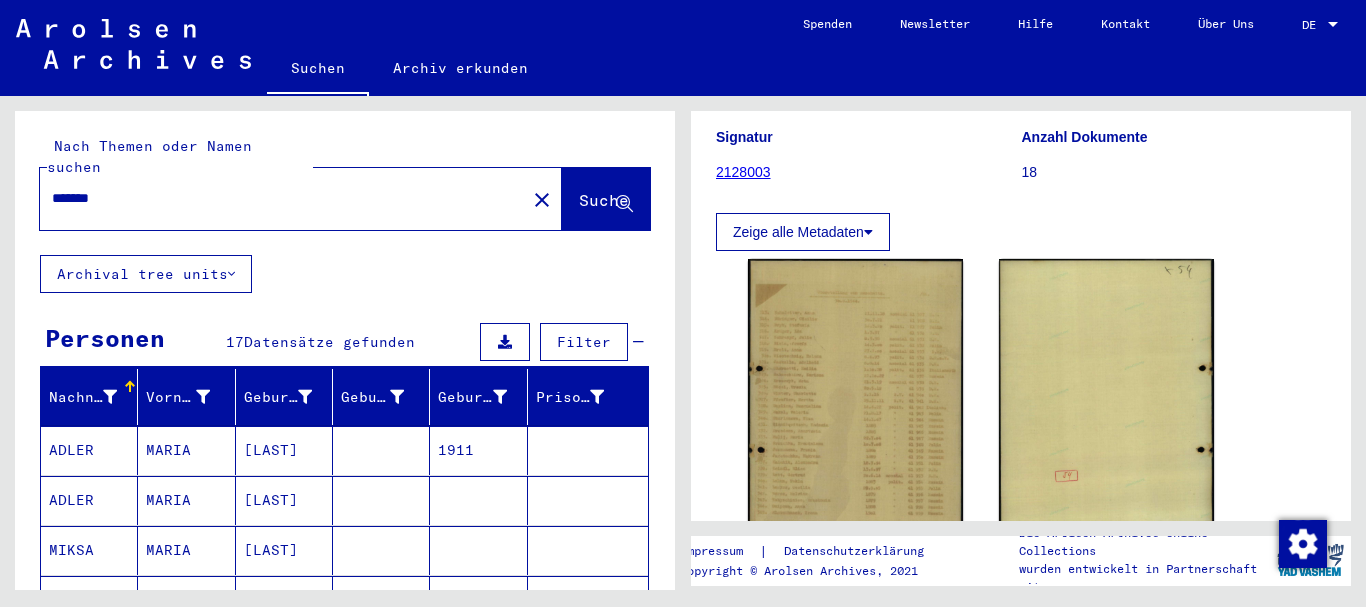 drag, startPoint x: 116, startPoint y: 181, endPoint x: 0, endPoint y: 182, distance: 116.00431 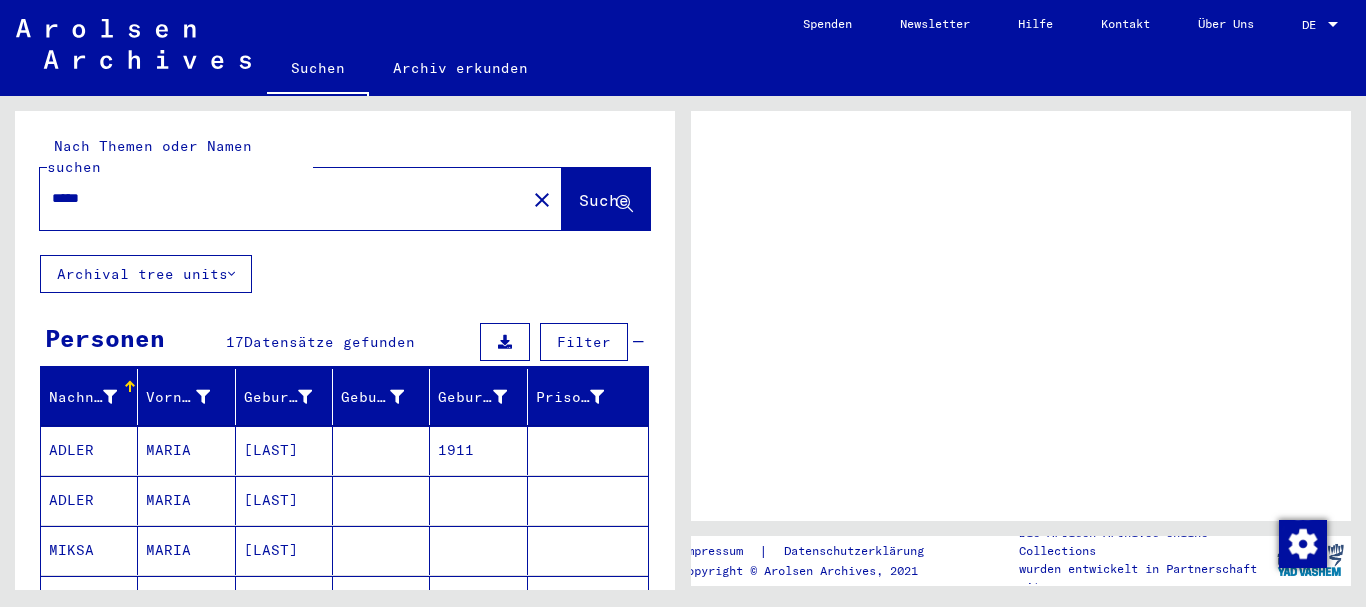 scroll, scrollTop: 0, scrollLeft: 0, axis: both 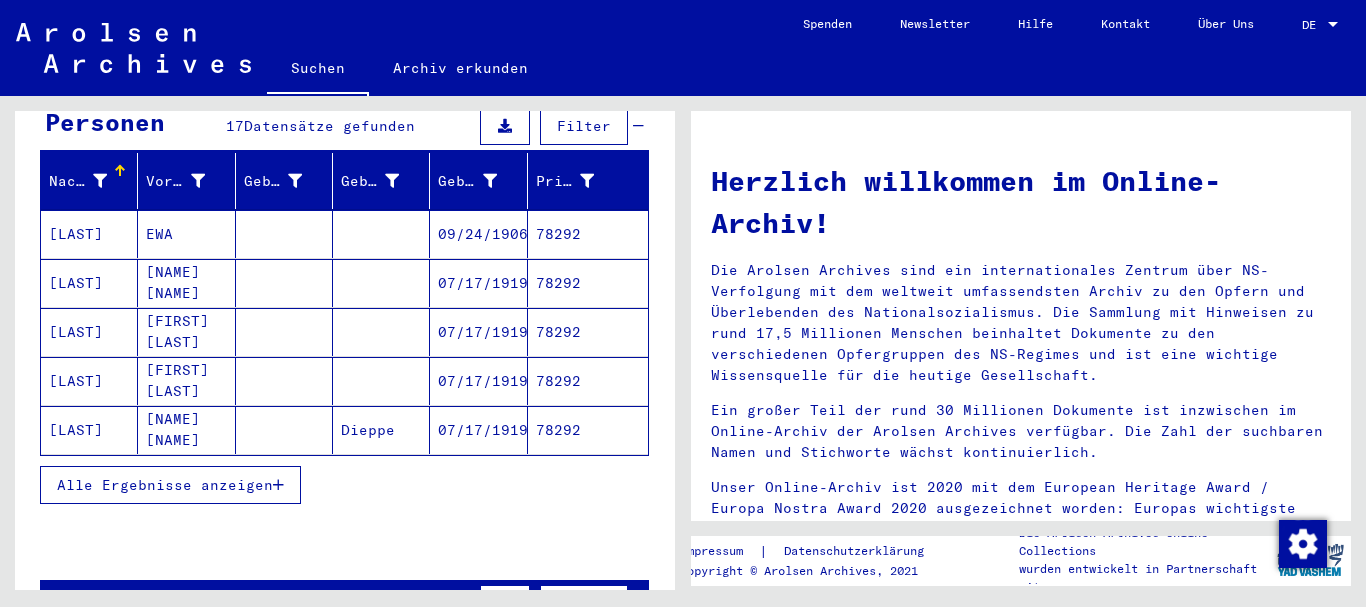 drag, startPoint x: 114, startPoint y: 470, endPoint x: 107, endPoint y: 401, distance: 69.354164 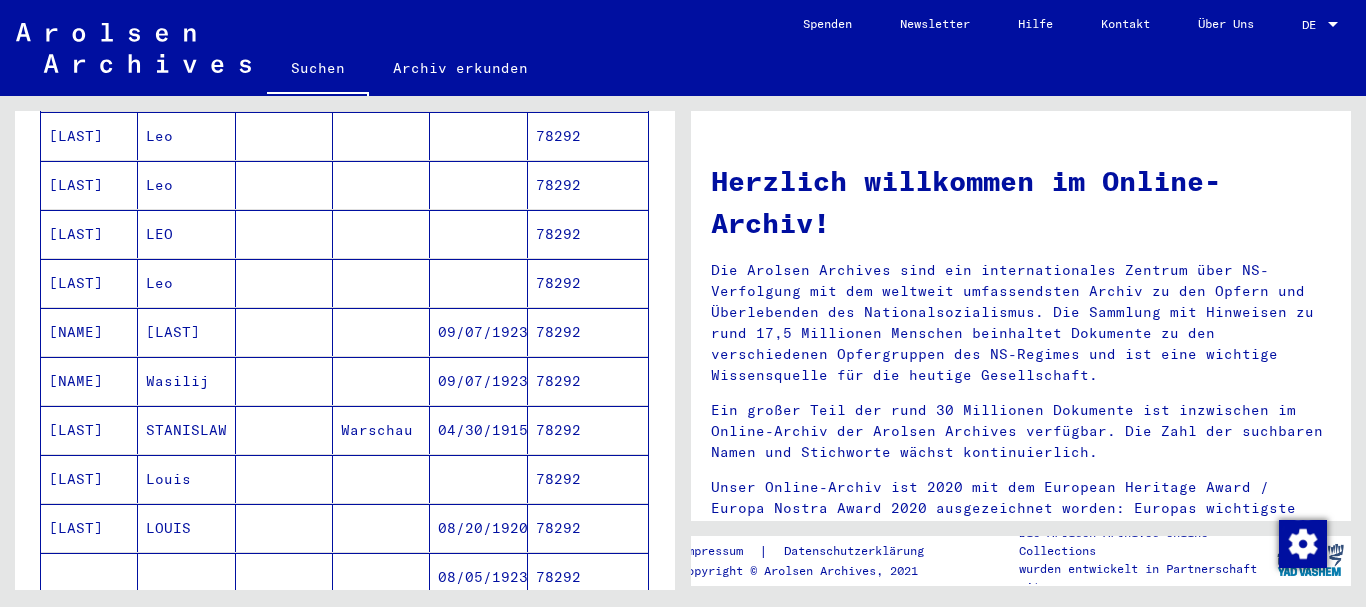 scroll, scrollTop: 648, scrollLeft: 0, axis: vertical 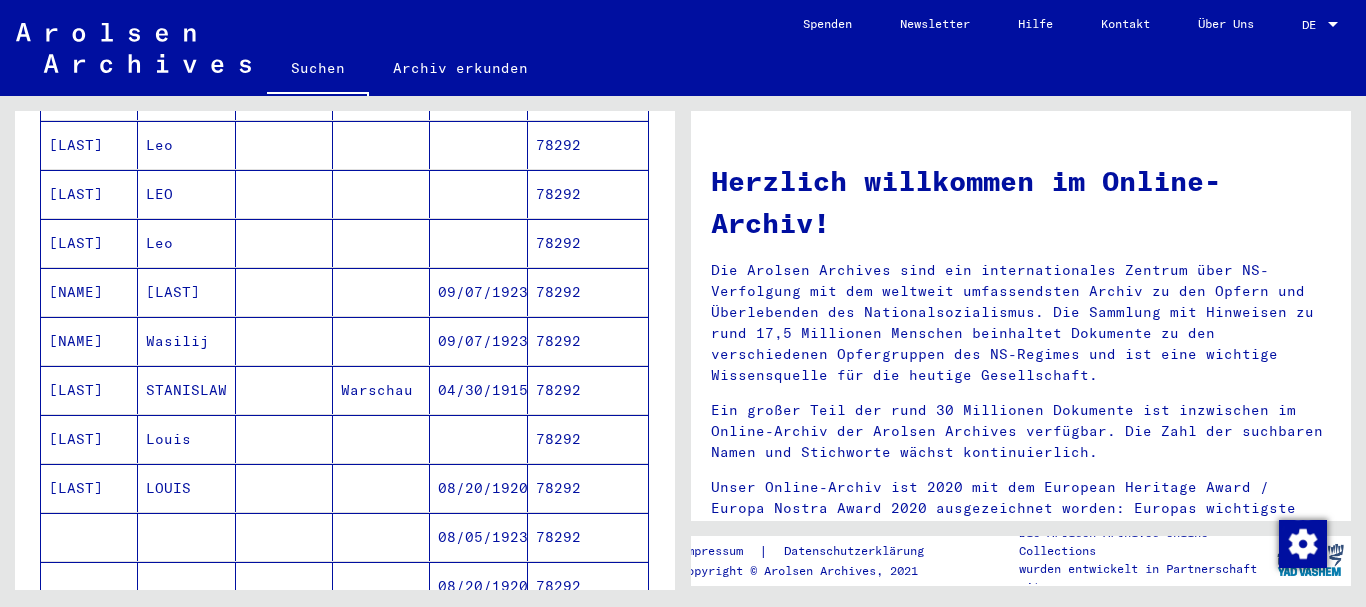 click on "[LAST]" at bounding box center (89, 488) 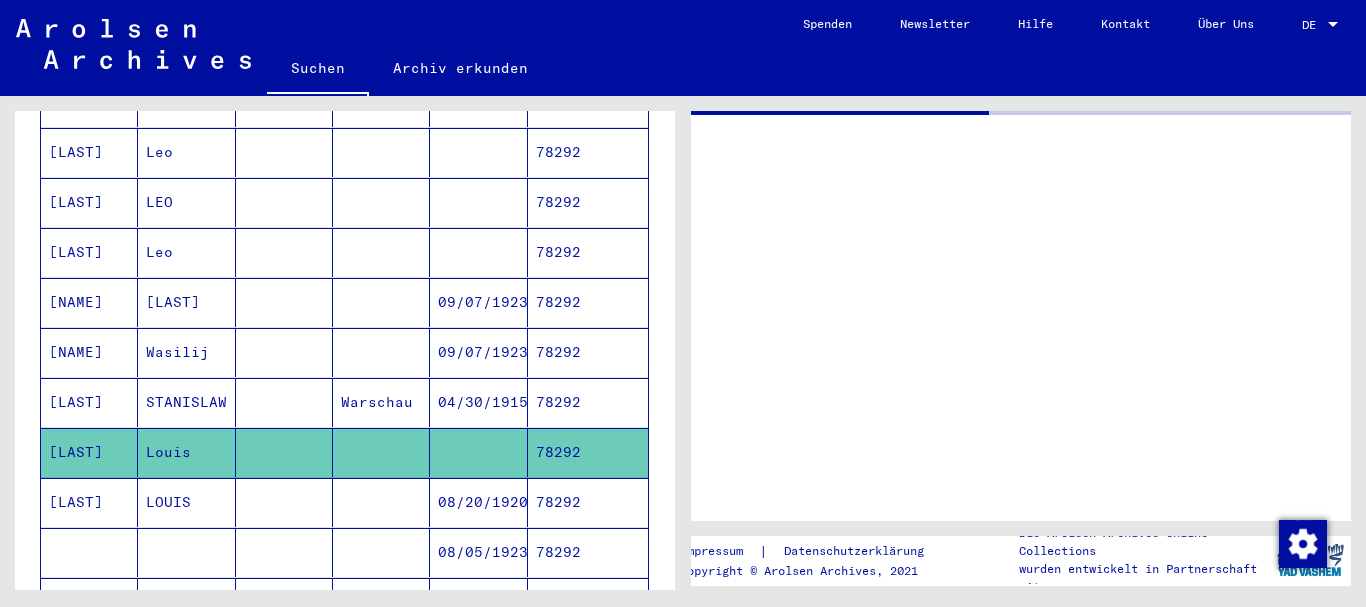 scroll, scrollTop: 655, scrollLeft: 0, axis: vertical 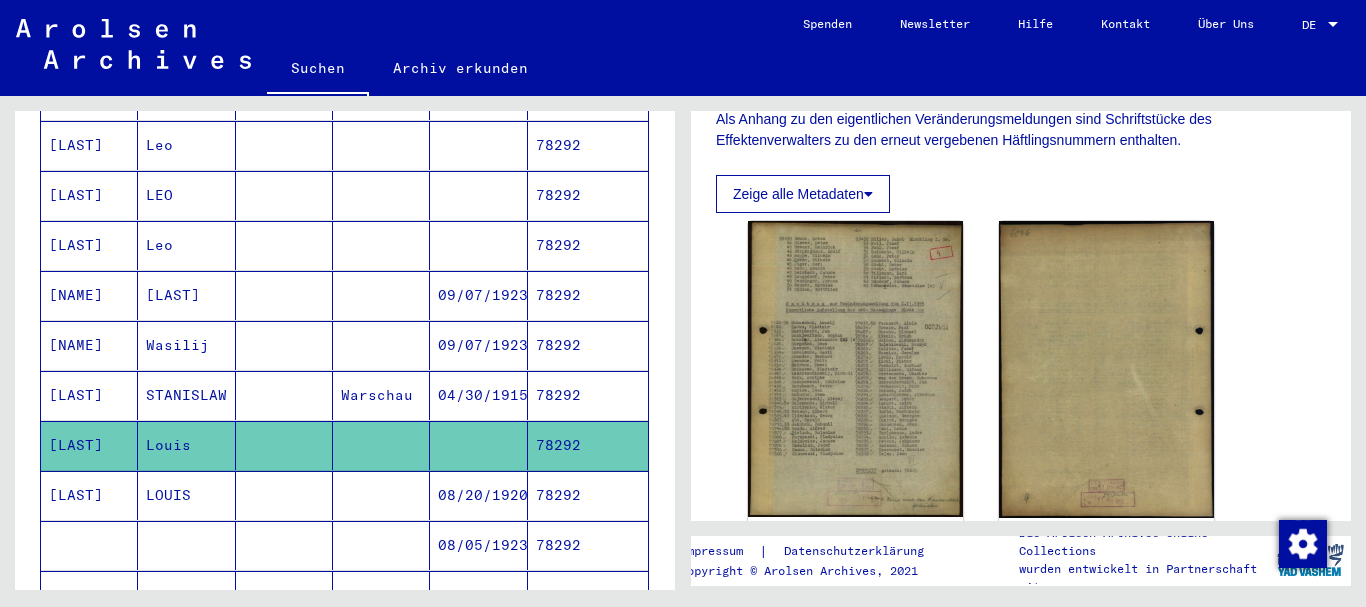 click on "LOUIS" at bounding box center (186, 545) 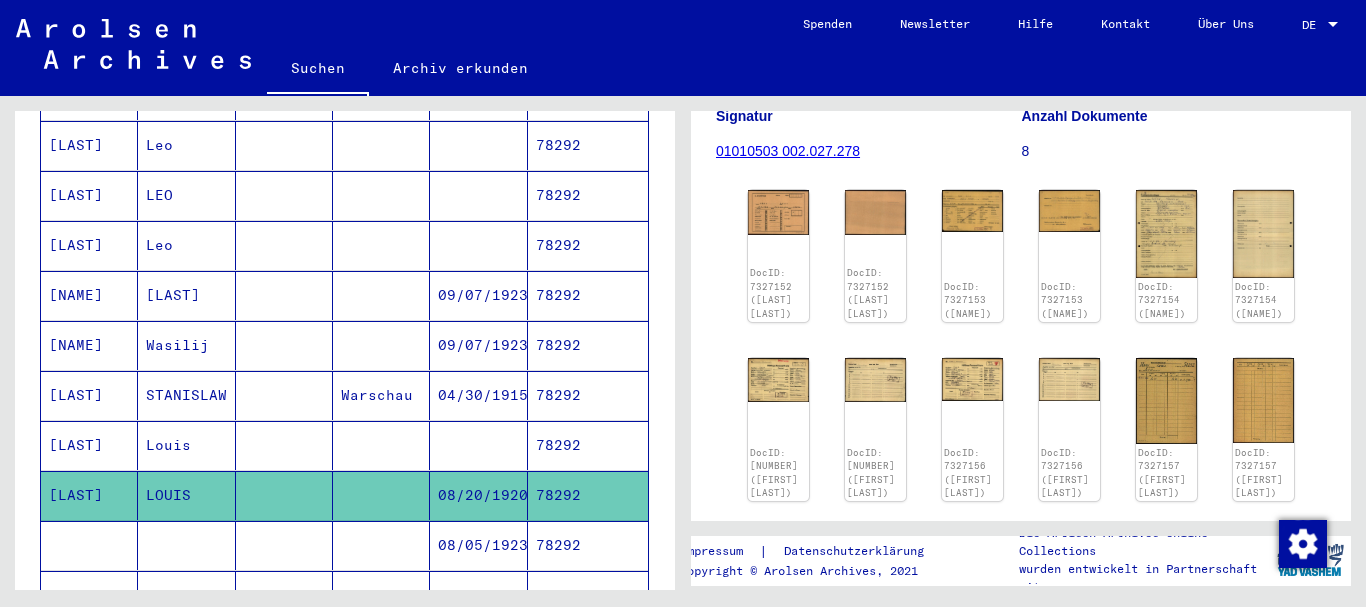 scroll, scrollTop: 279, scrollLeft: 0, axis: vertical 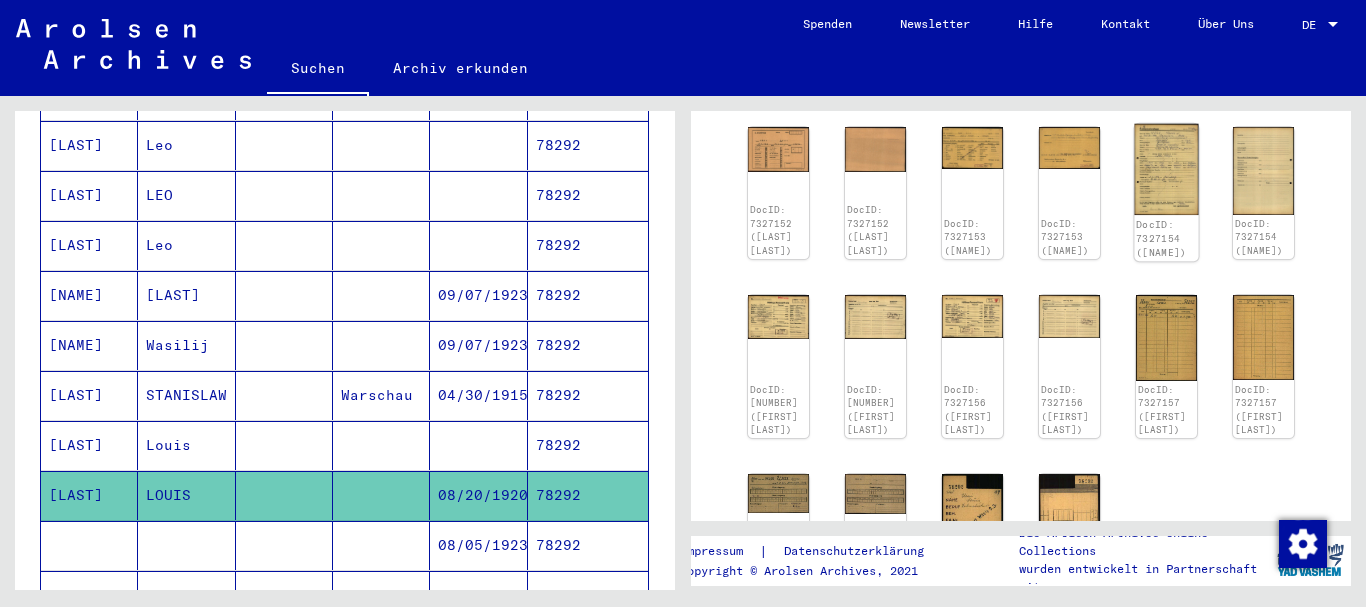 click 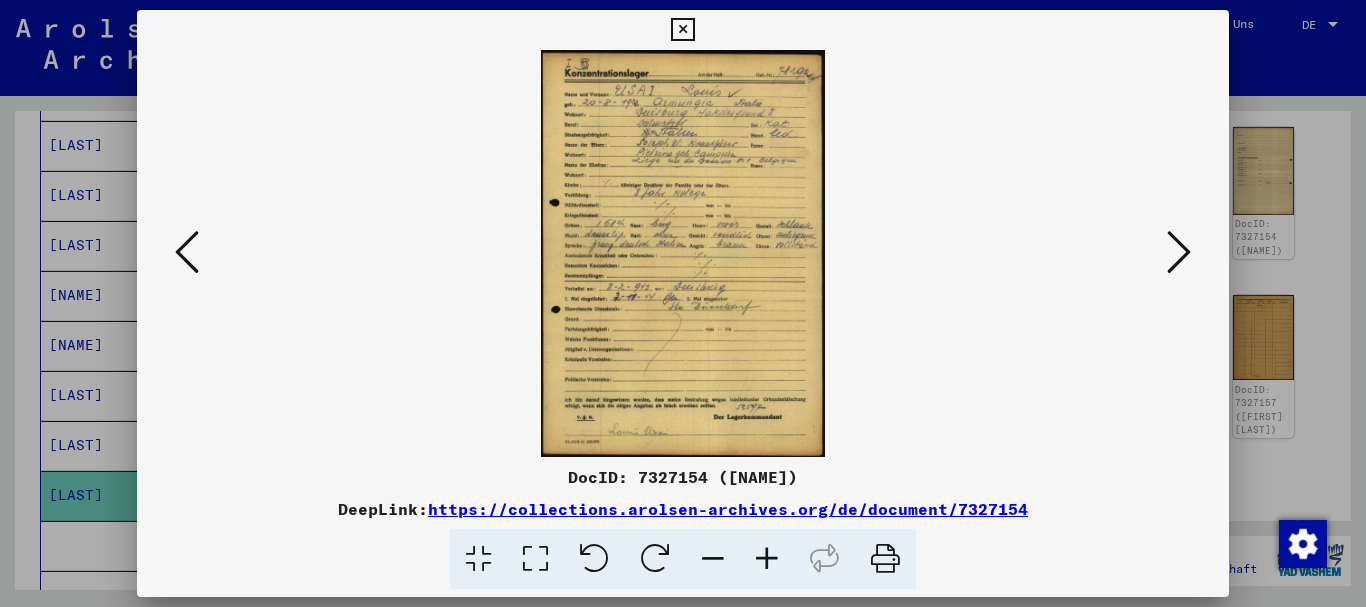 click at bounding box center (767, 559) 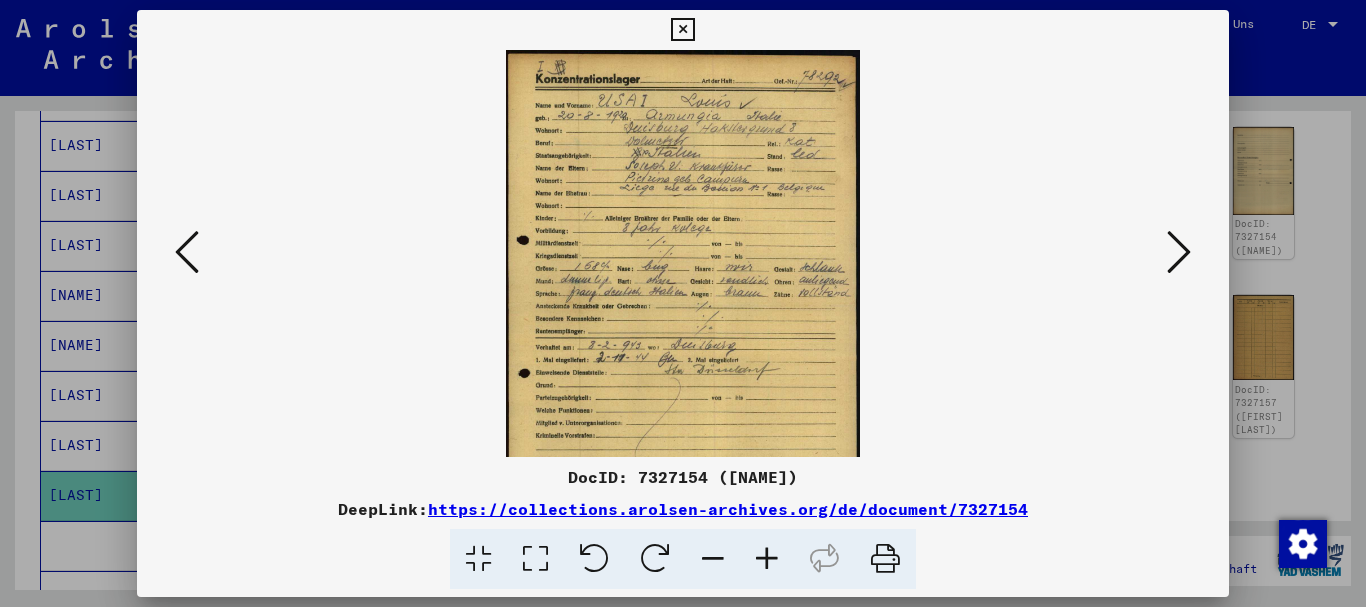 click at bounding box center [767, 559] 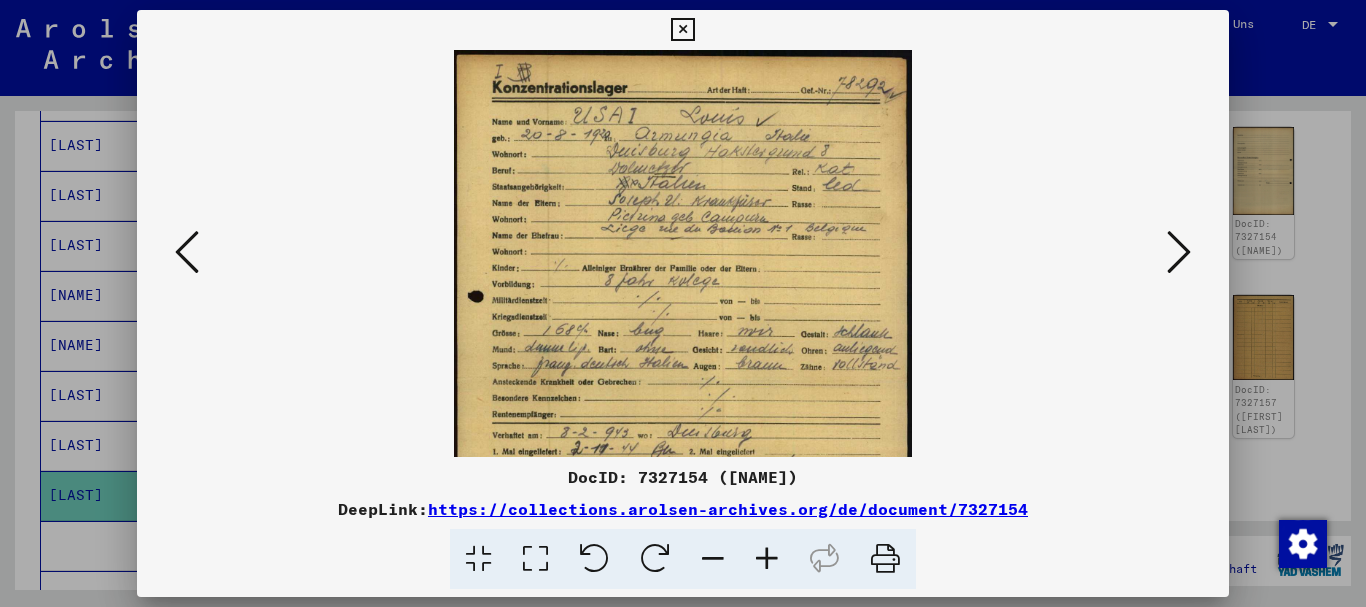 click at bounding box center [767, 559] 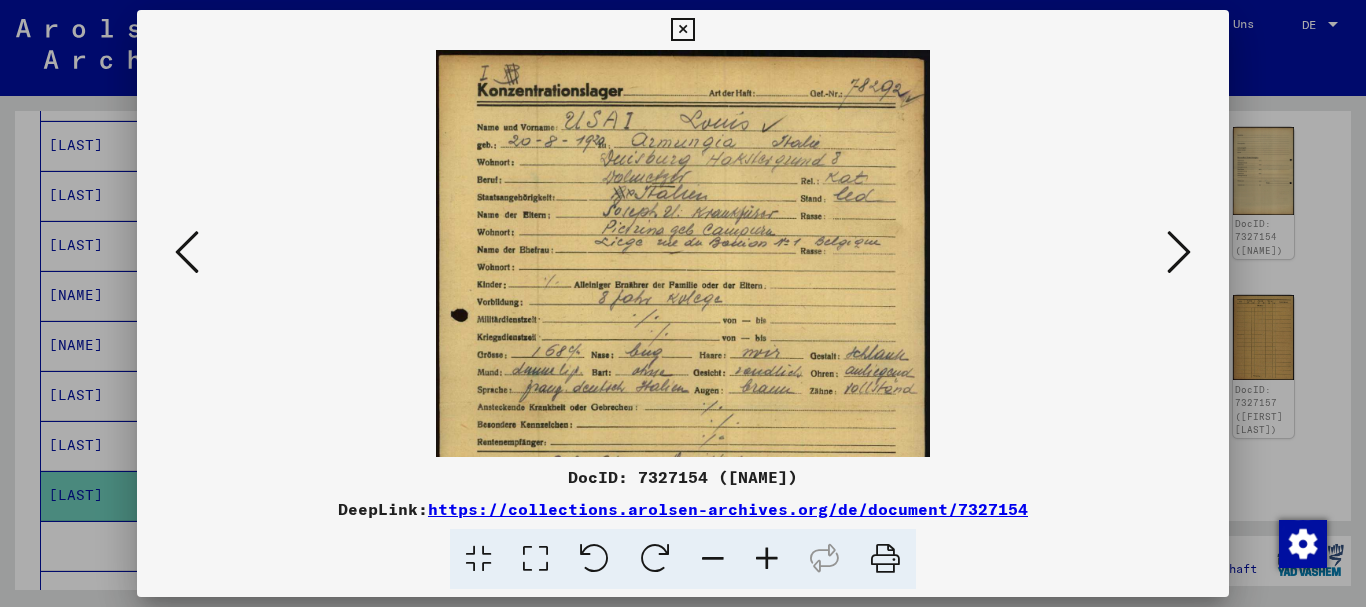 click at bounding box center (767, 559) 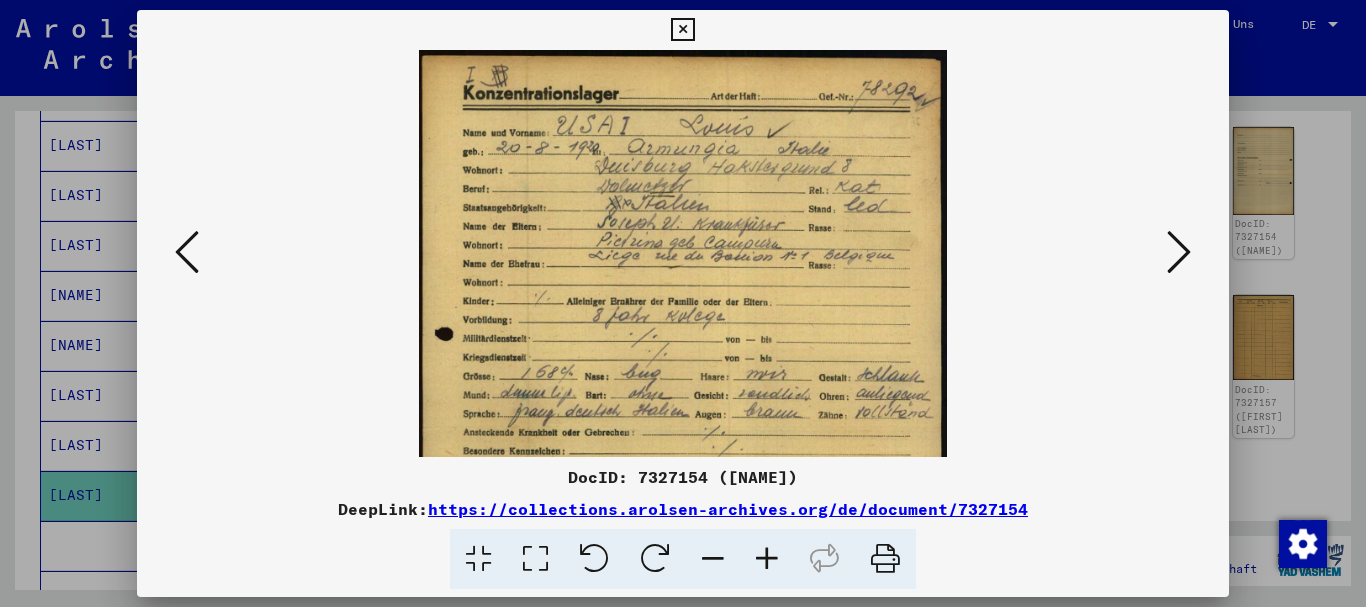 click at bounding box center [767, 559] 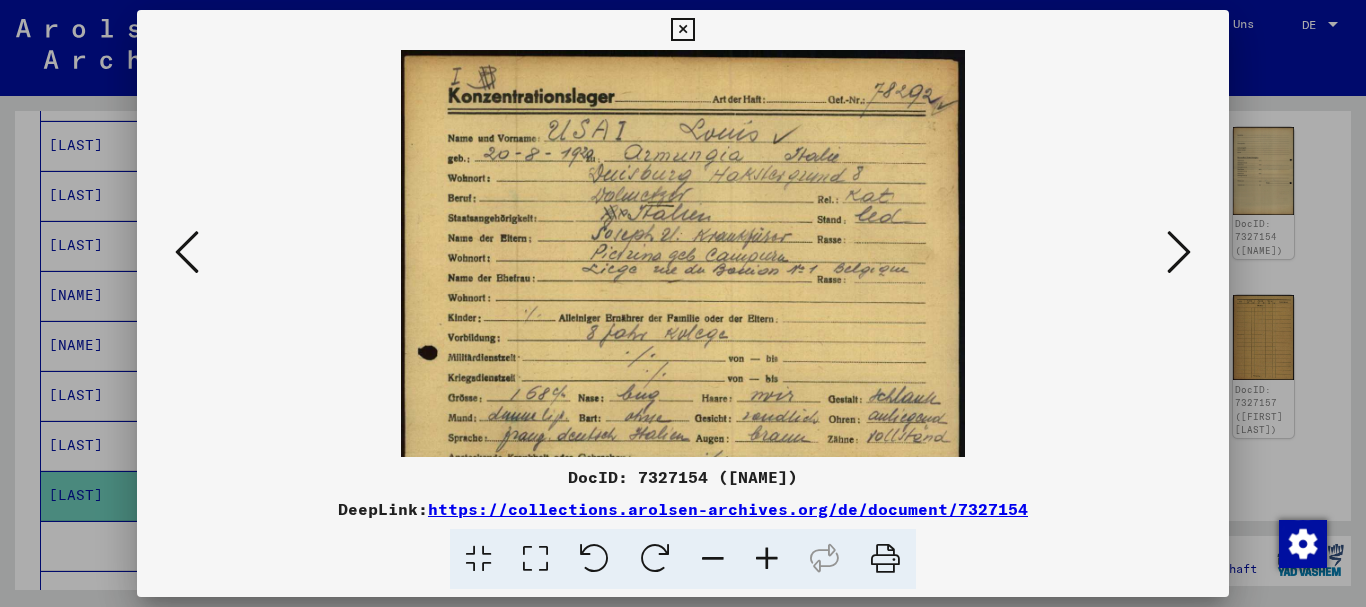 click at bounding box center (767, 559) 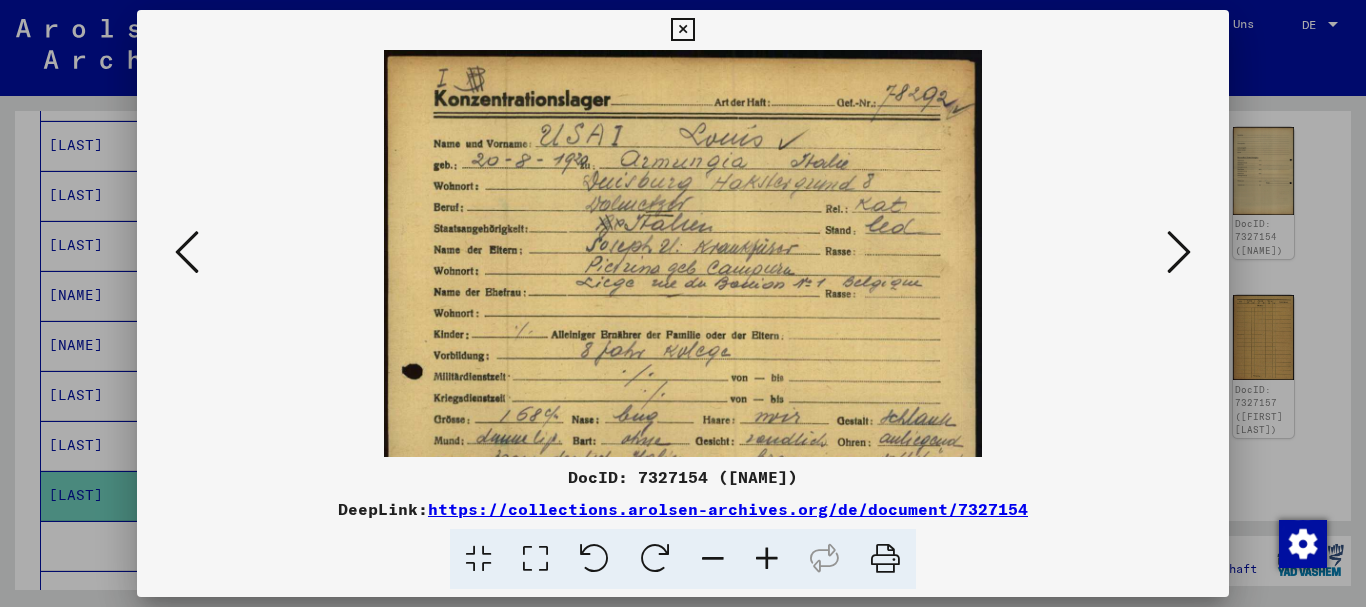 click at bounding box center [767, 559] 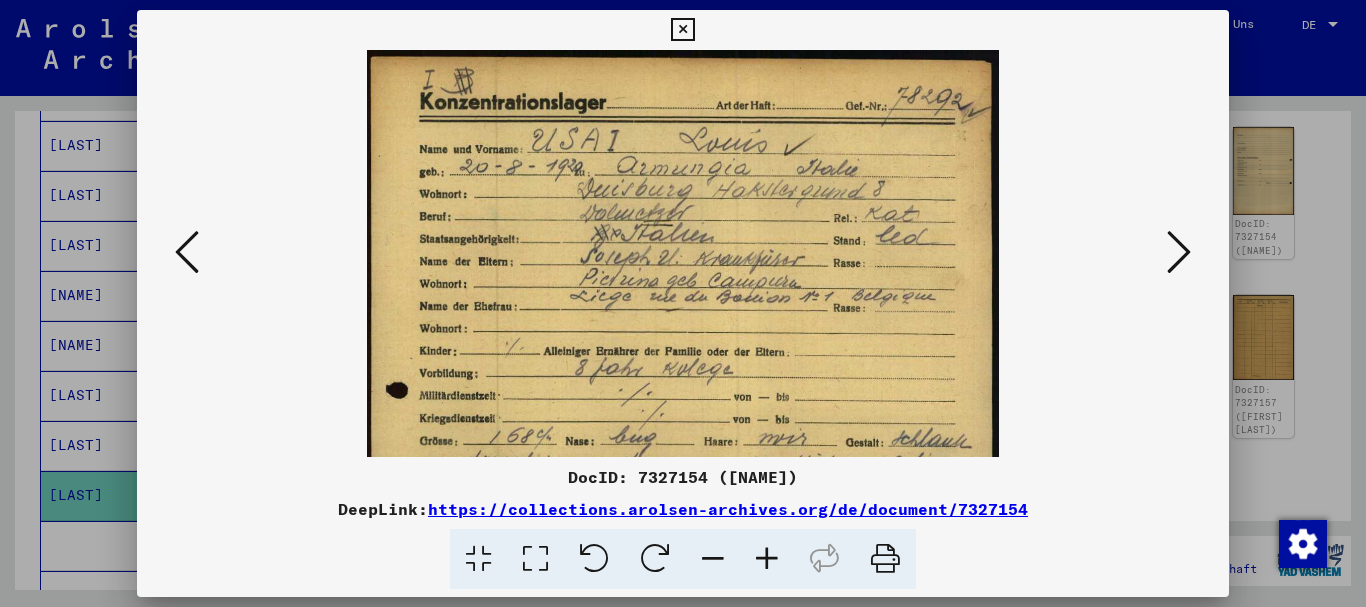 click at bounding box center [767, 559] 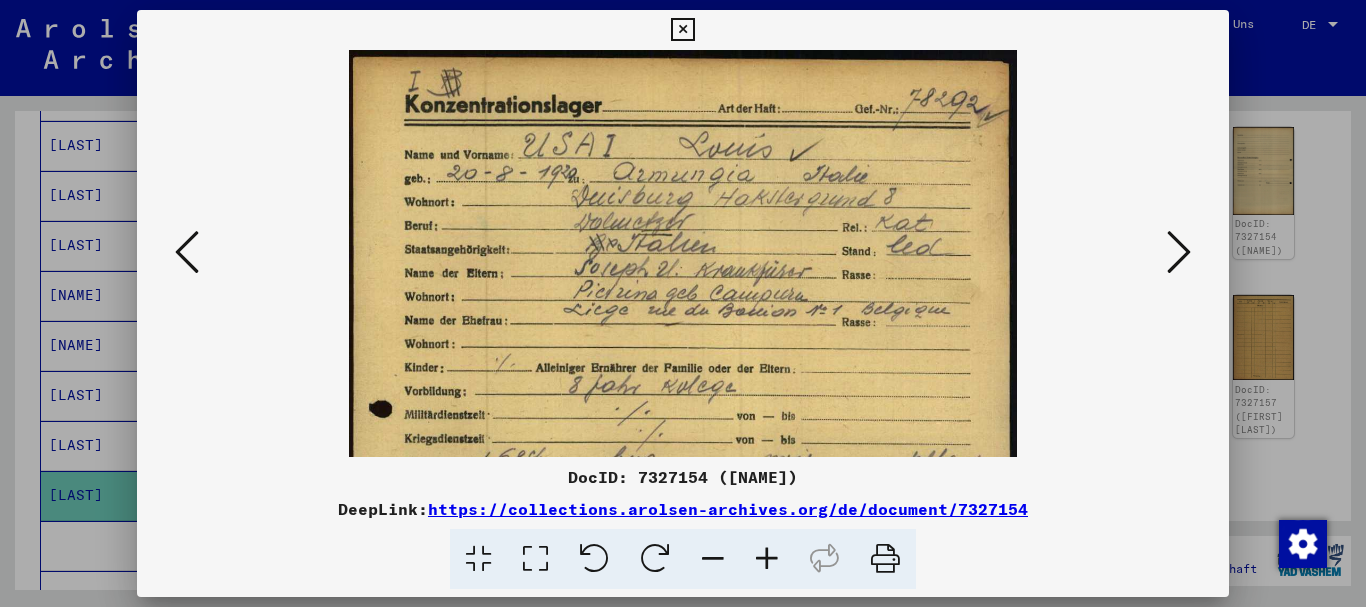 click at bounding box center (767, 559) 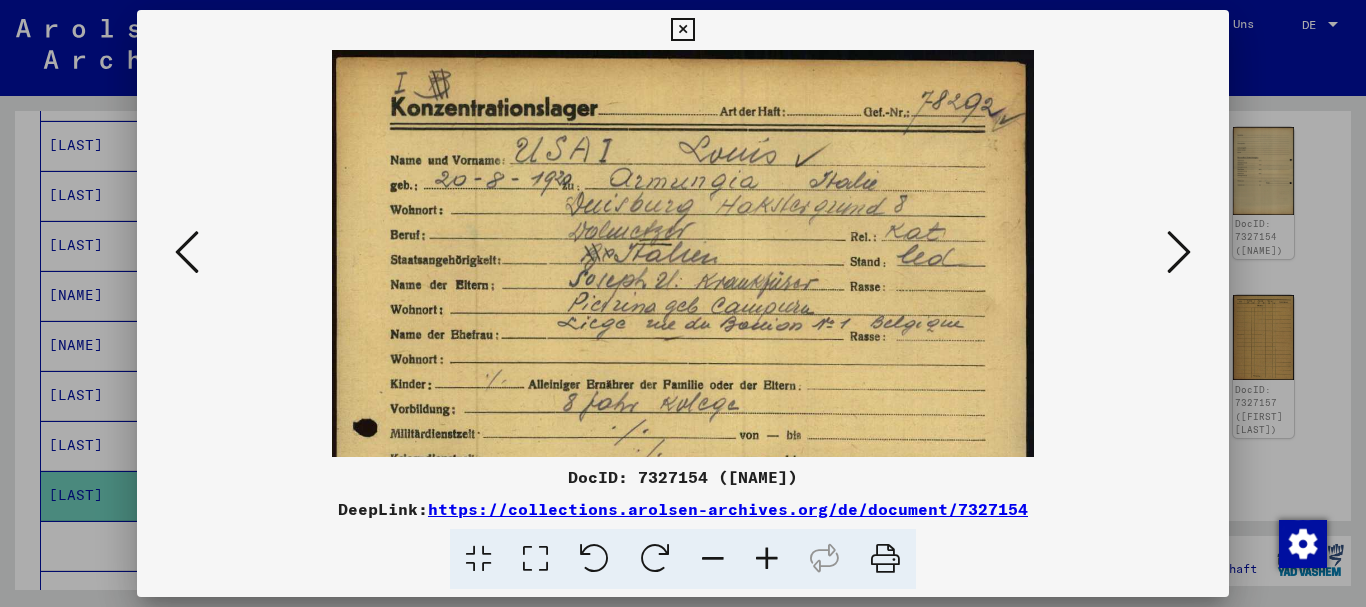 click at bounding box center [767, 559] 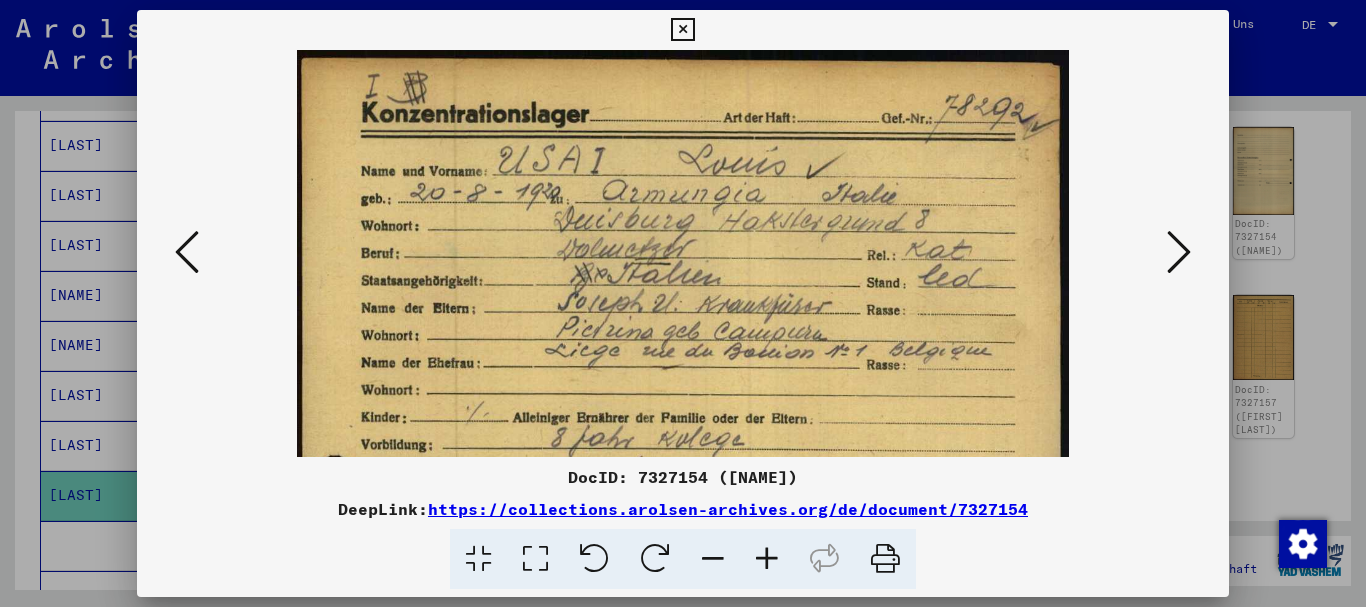 click at bounding box center [767, 559] 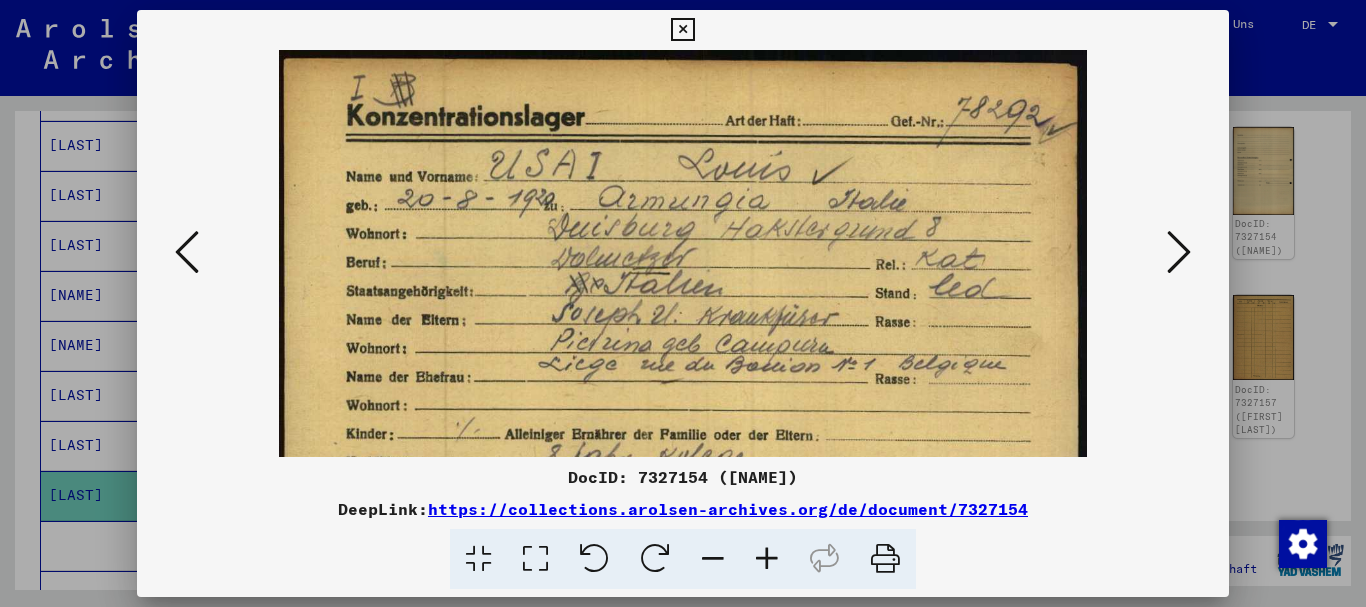 click at bounding box center (767, 559) 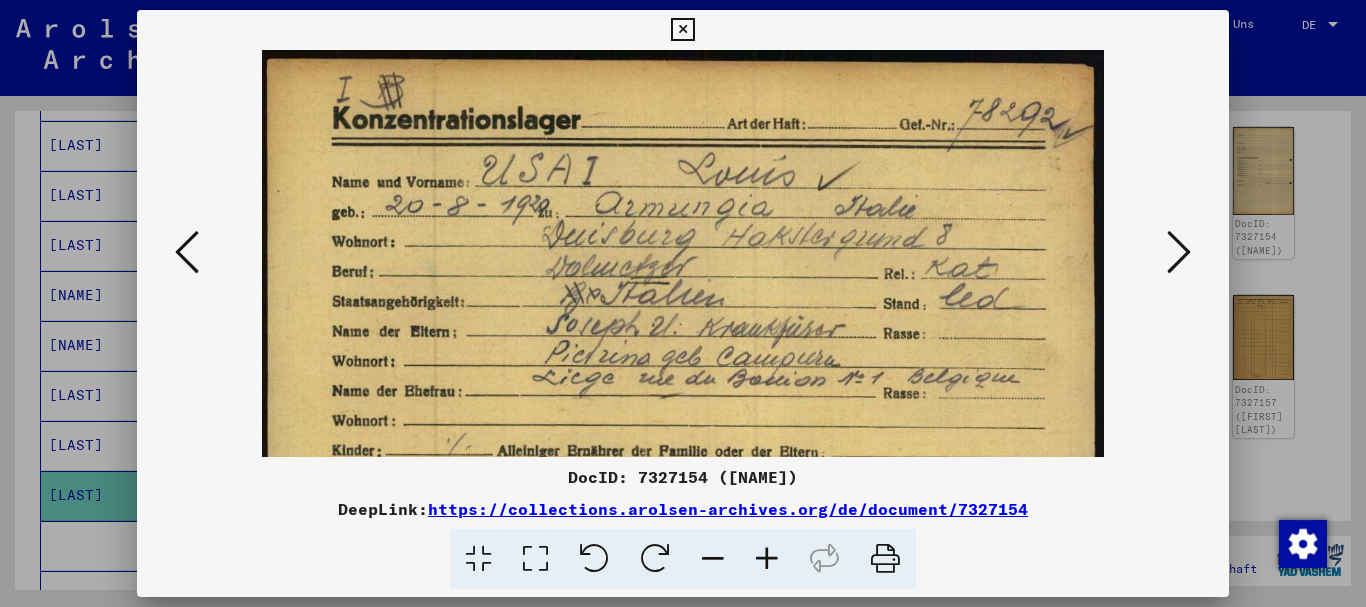 click at bounding box center [767, 559] 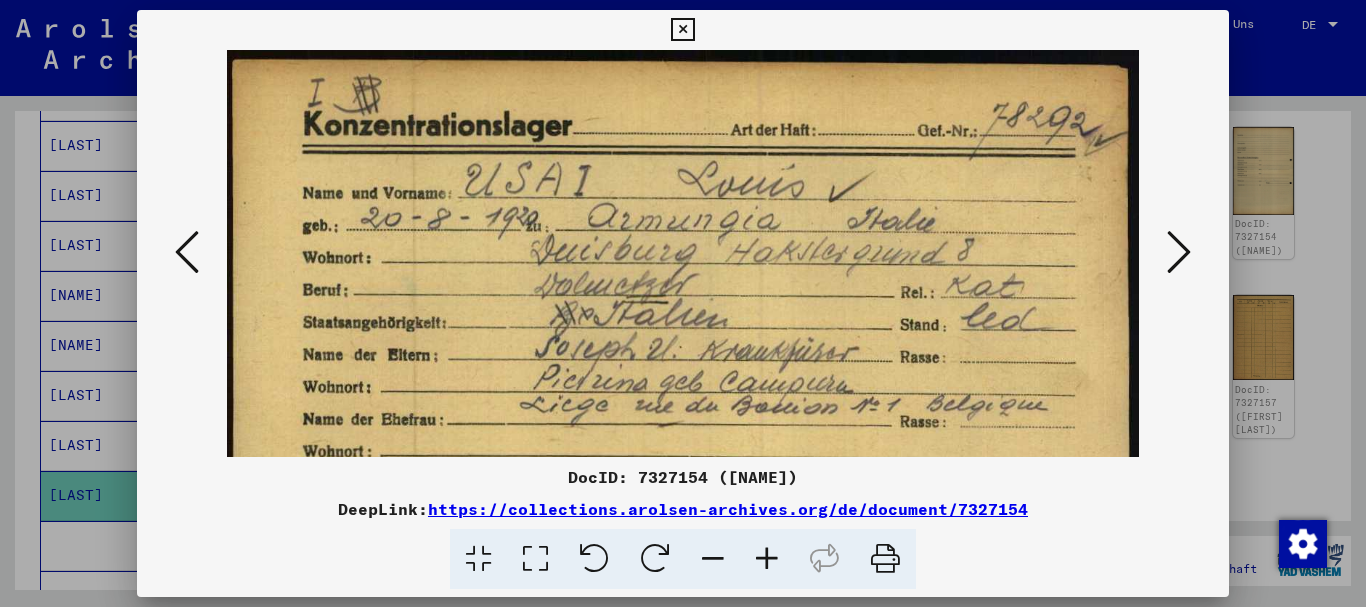 click at bounding box center (767, 559) 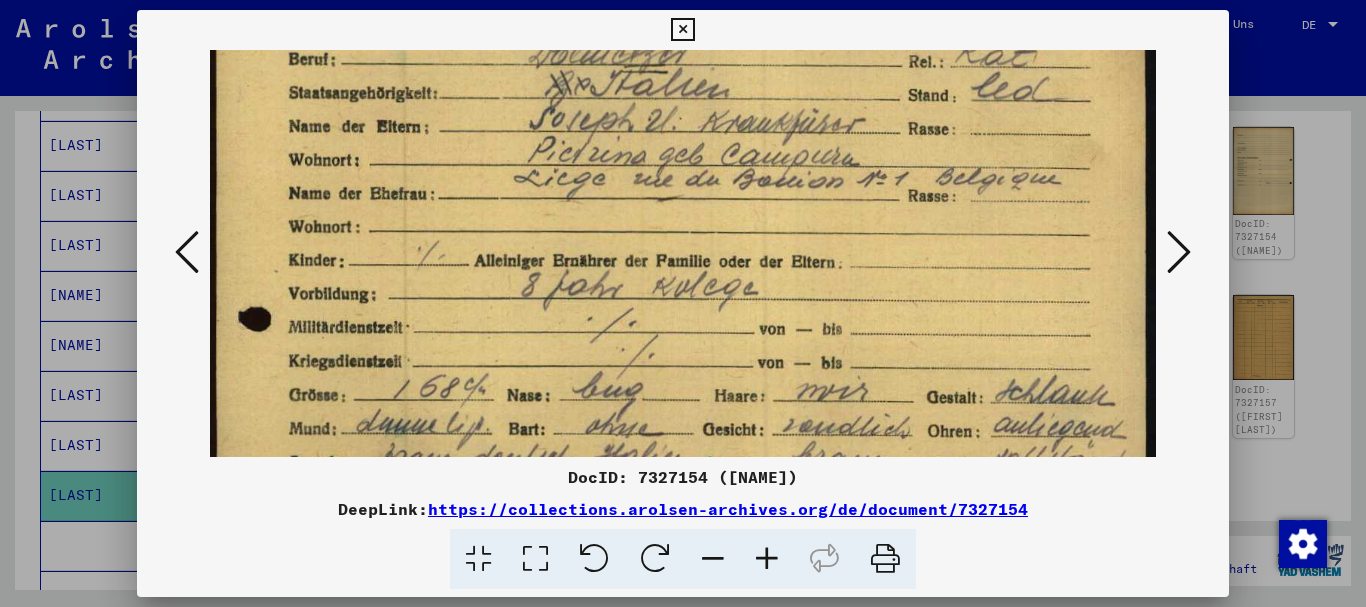 drag, startPoint x: 747, startPoint y: 416, endPoint x: 700, endPoint y: 132, distance: 287.86282 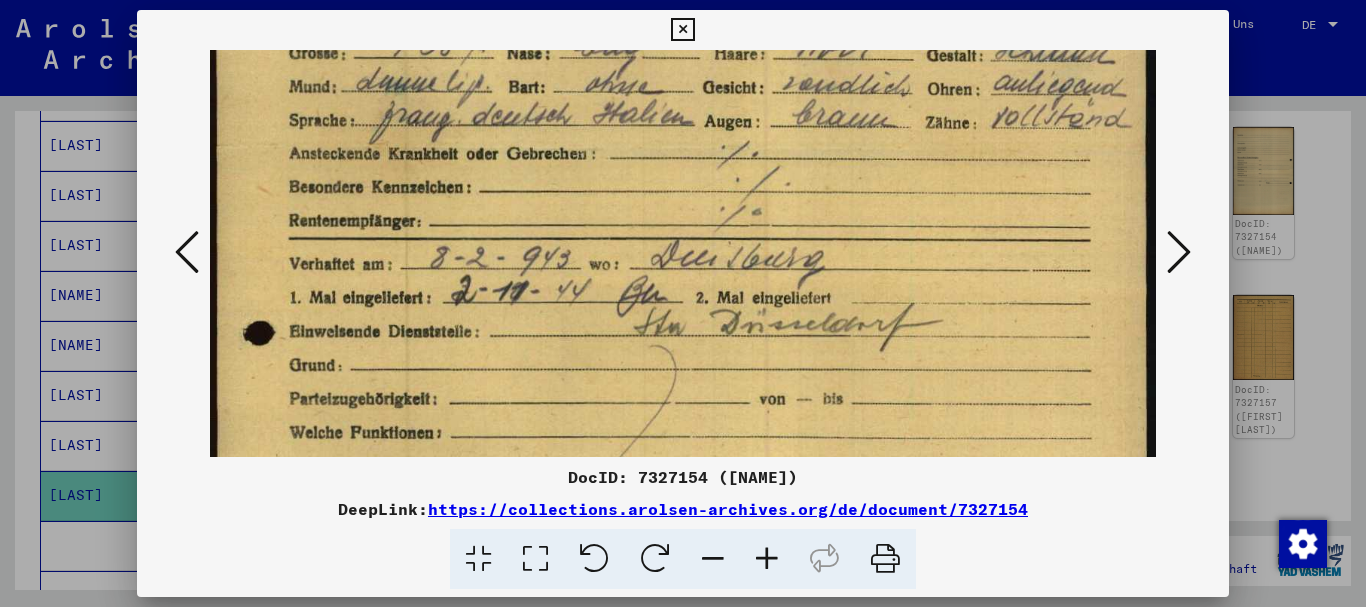drag, startPoint x: 739, startPoint y: 340, endPoint x: 704, endPoint y: 69, distance: 273.2508 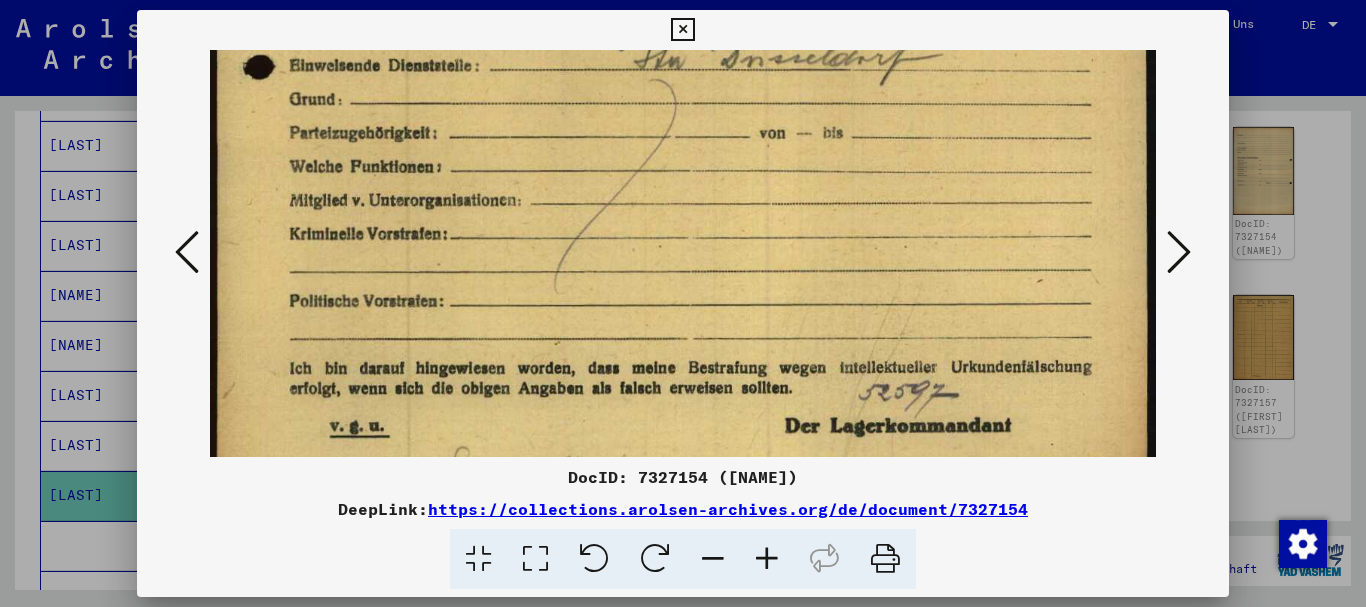 drag, startPoint x: 689, startPoint y: 233, endPoint x: 666, endPoint y: 24, distance: 210.26175 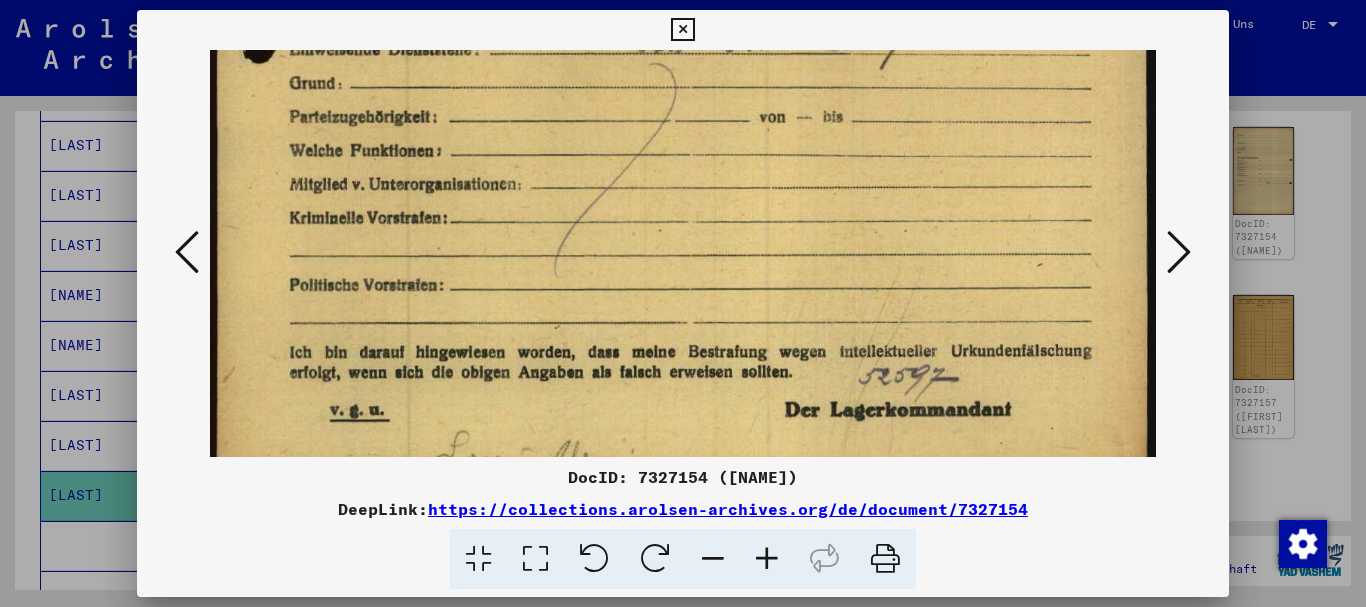 scroll, scrollTop: 950, scrollLeft: 0, axis: vertical 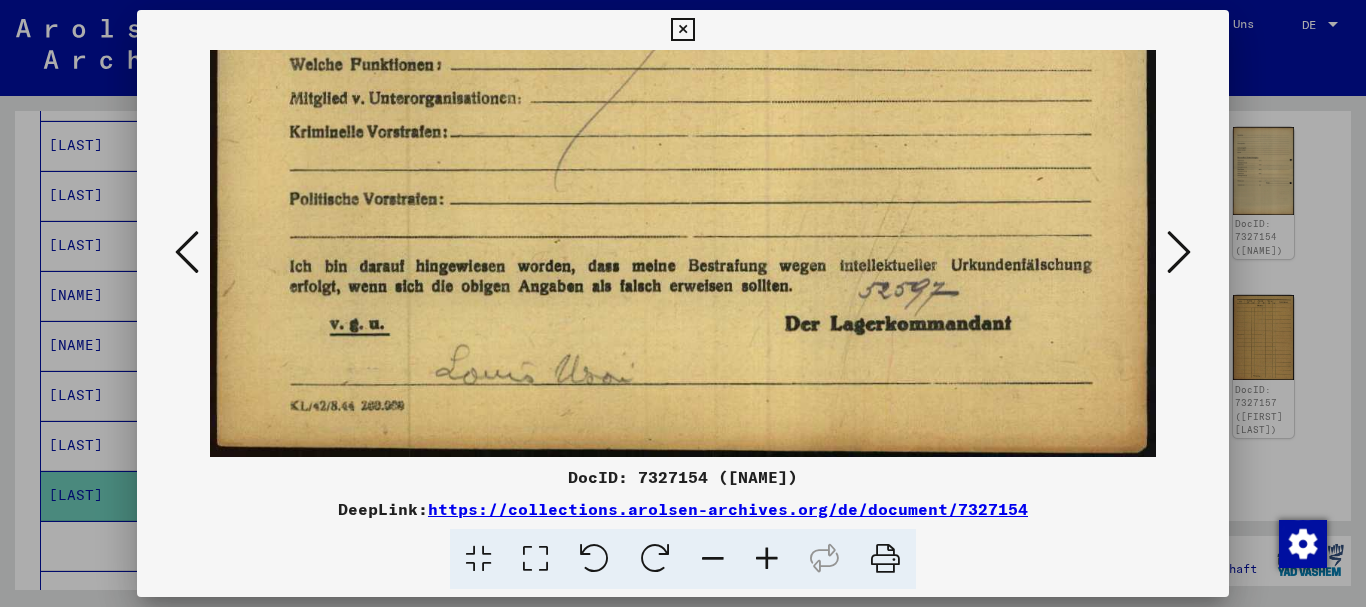 drag, startPoint x: 637, startPoint y: 306, endPoint x: 629, endPoint y: 101, distance: 205.15604 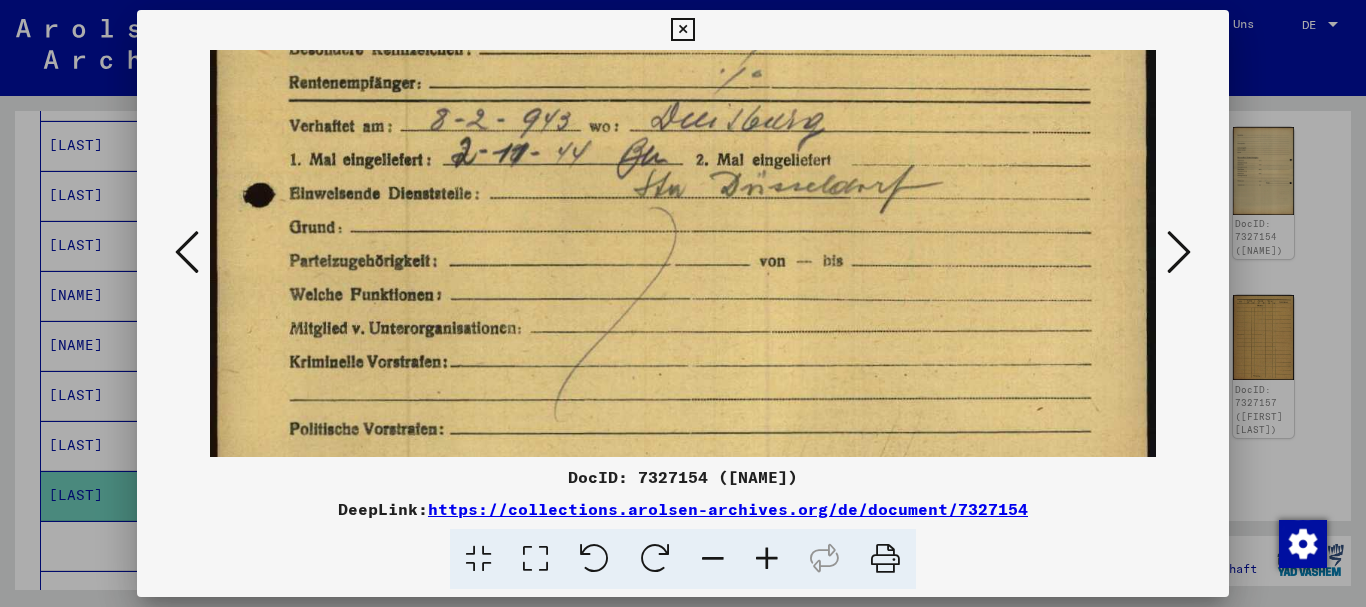 drag, startPoint x: 684, startPoint y: 149, endPoint x: 675, endPoint y: 288, distance: 139.29106 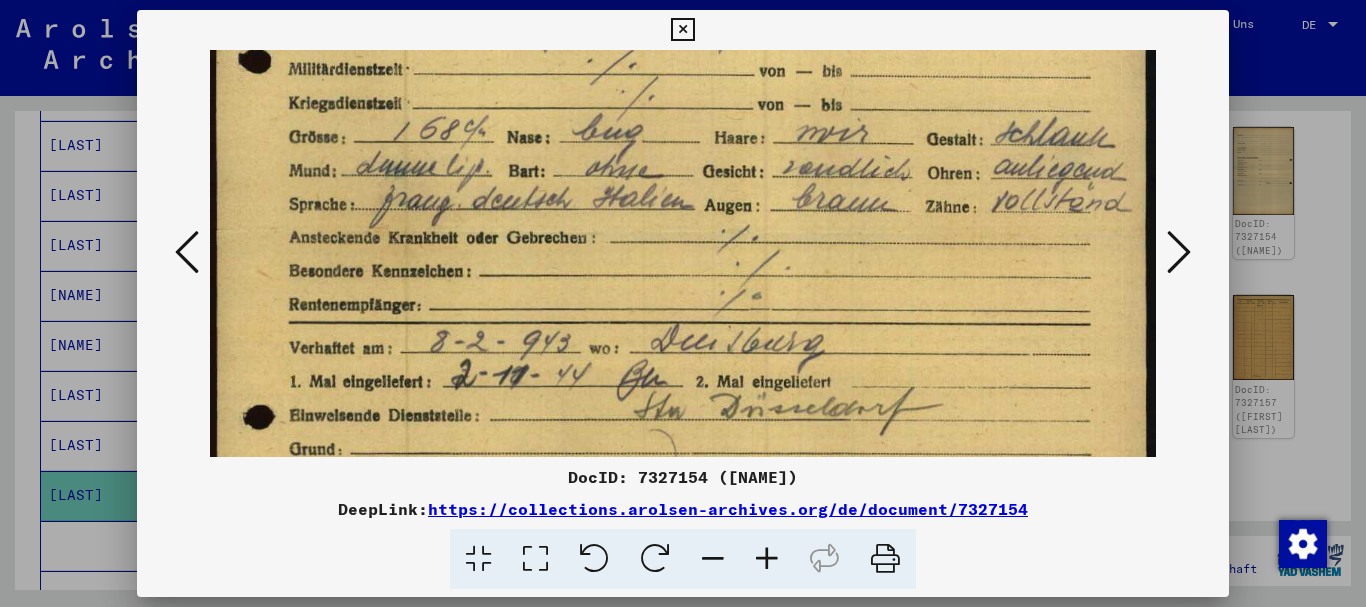 drag, startPoint x: 674, startPoint y: 162, endPoint x: 667, endPoint y: 132, distance: 30.805843 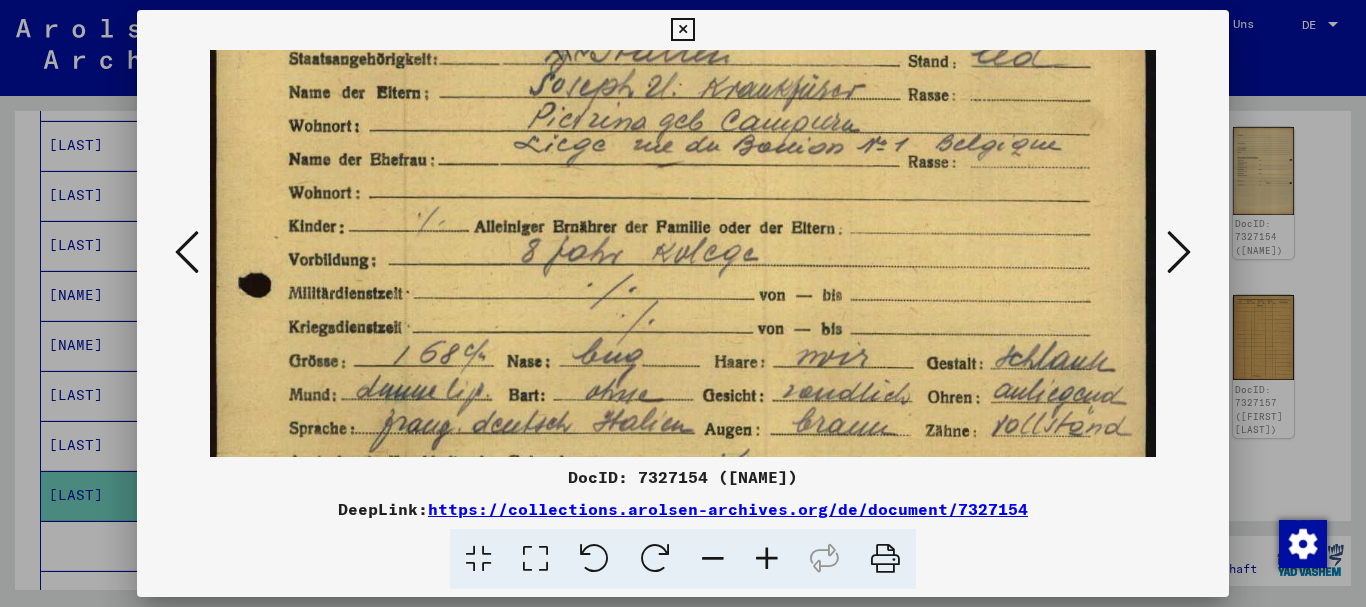 drag, startPoint x: 667, startPoint y: 232, endPoint x: 658, endPoint y: 372, distance: 140.28899 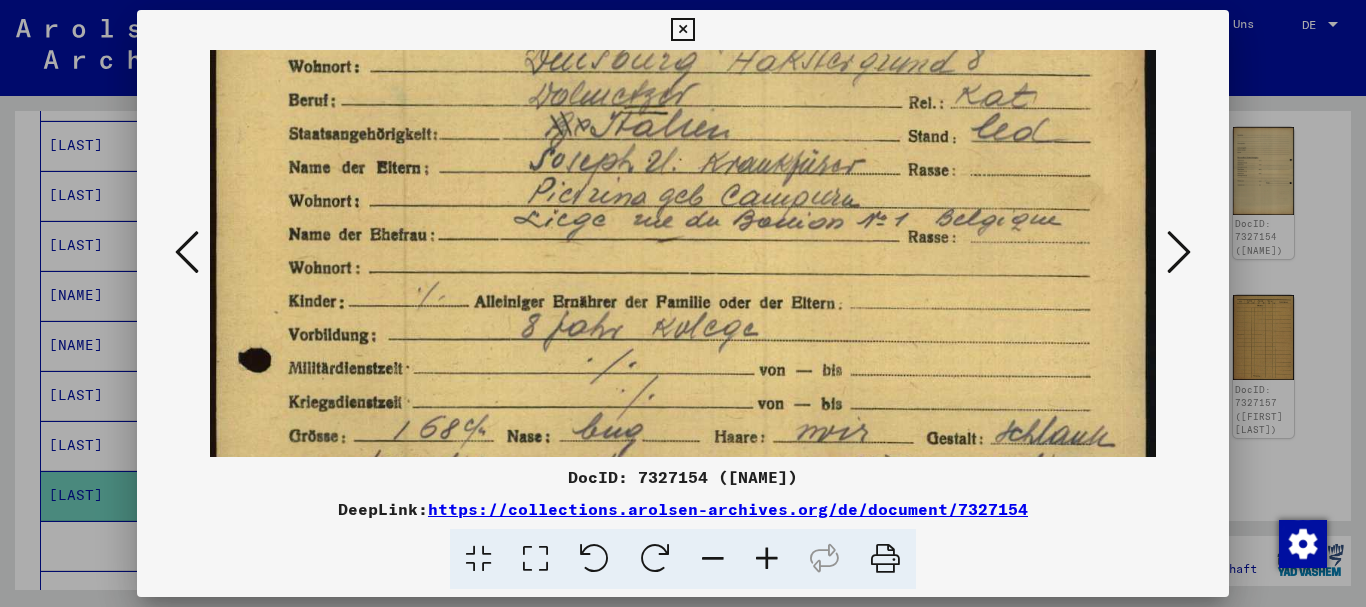 drag, startPoint x: 547, startPoint y: 194, endPoint x: 538, endPoint y: 283, distance: 89.453896 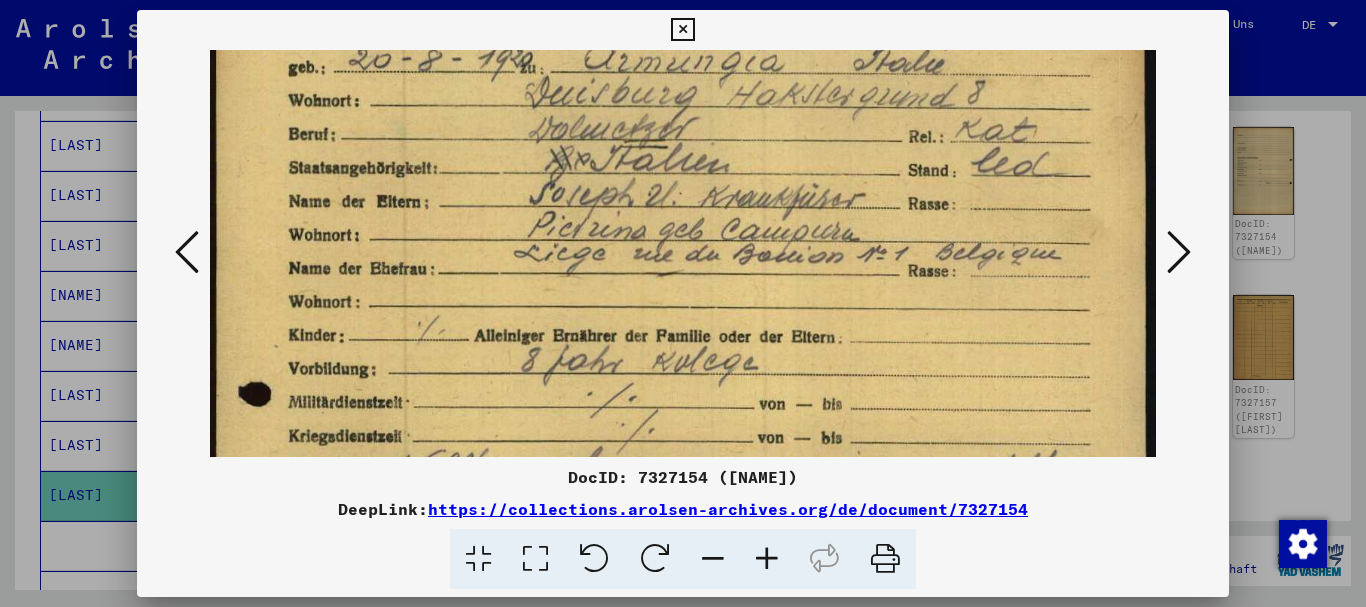 scroll, scrollTop: 74, scrollLeft: 0, axis: vertical 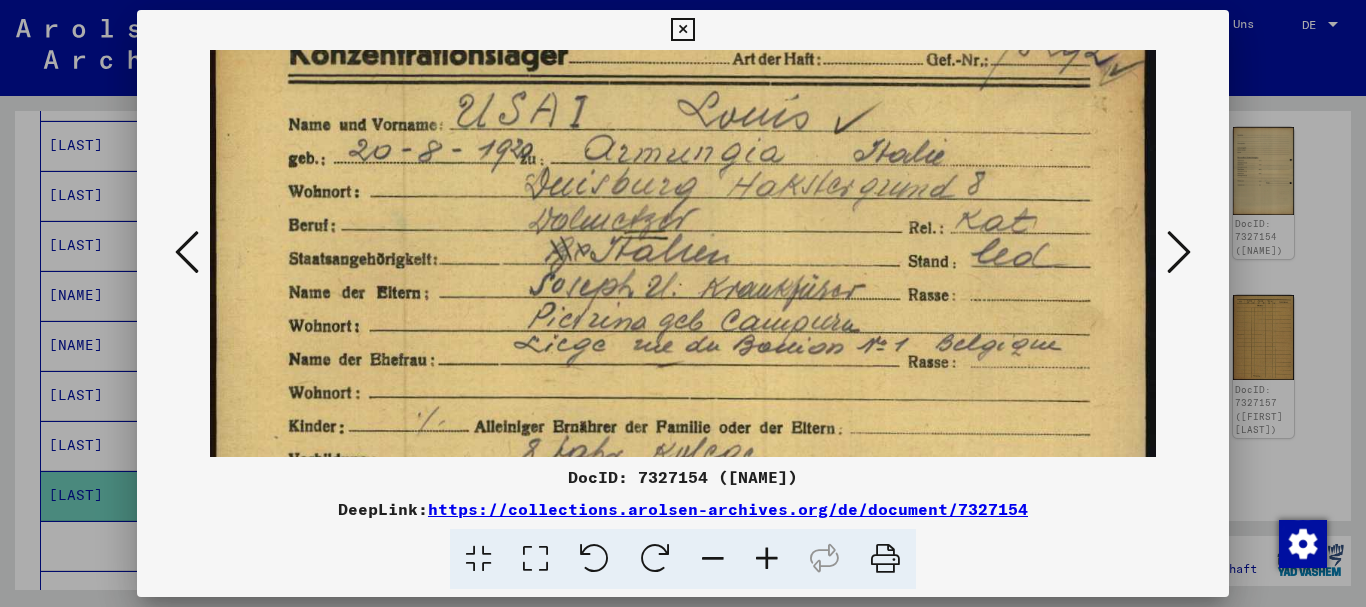 click at bounding box center [683, 654] 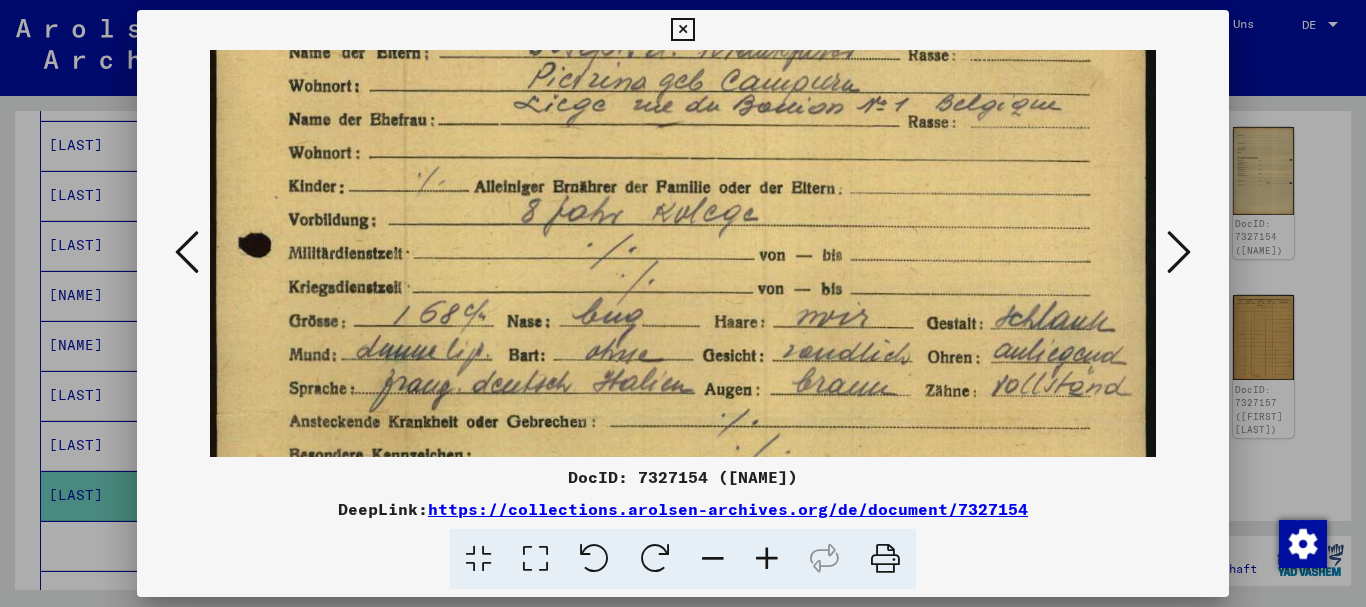 drag, startPoint x: 601, startPoint y: 313, endPoint x: 159, endPoint y: 256, distance: 445.6602 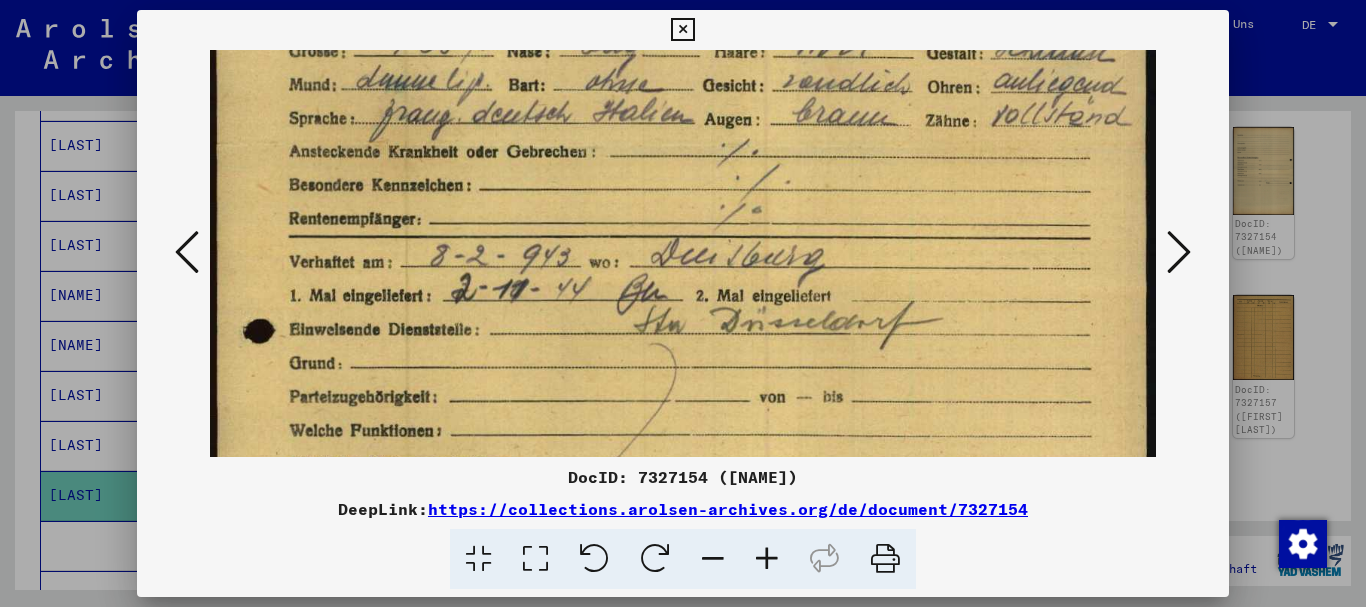 drag, startPoint x: 1, startPoint y: 374, endPoint x: 22, endPoint y: 363, distance: 23.70654 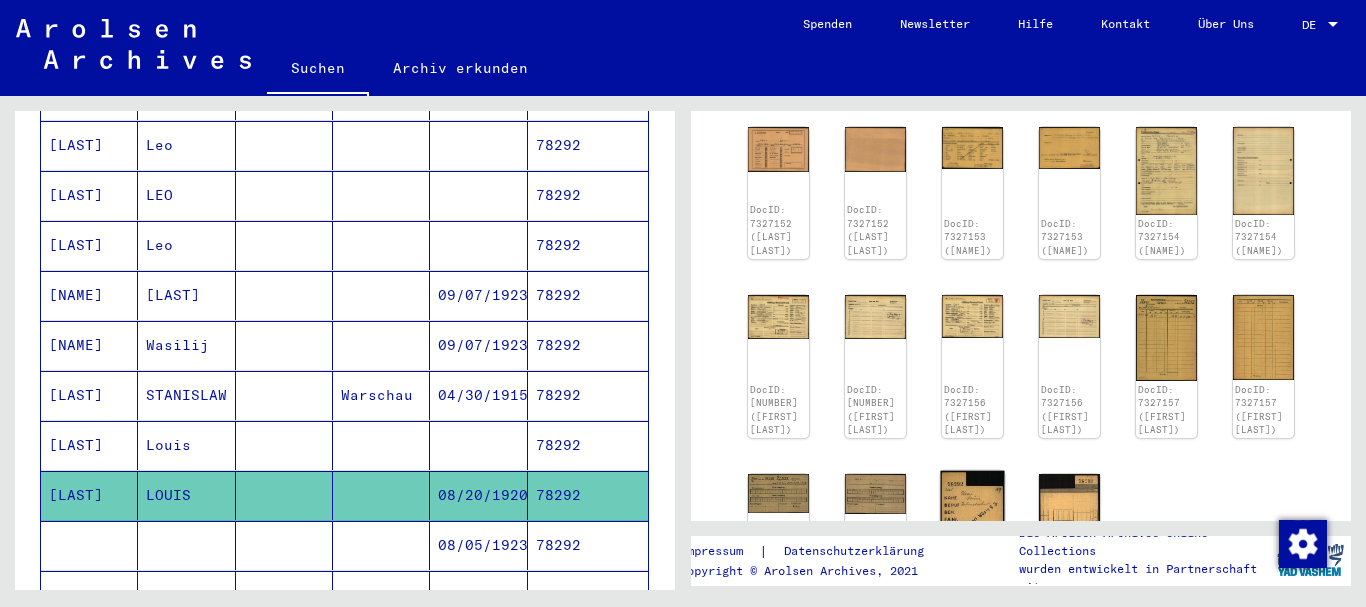 scroll, scrollTop: 495, scrollLeft: 0, axis: vertical 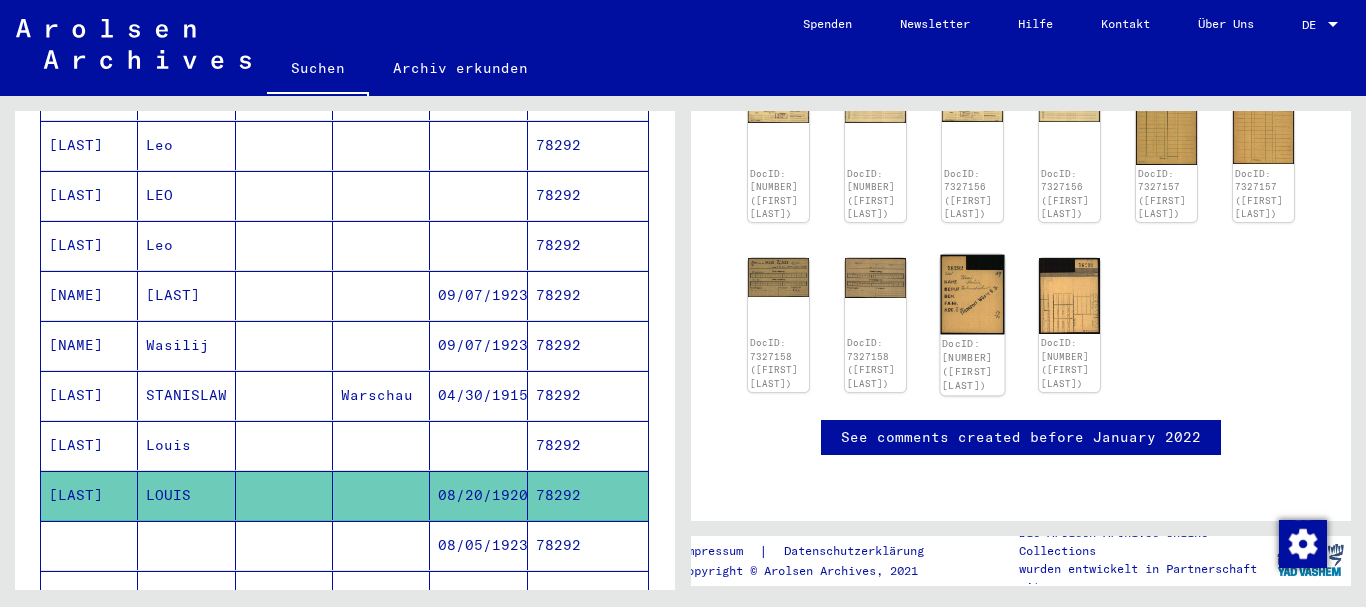 click 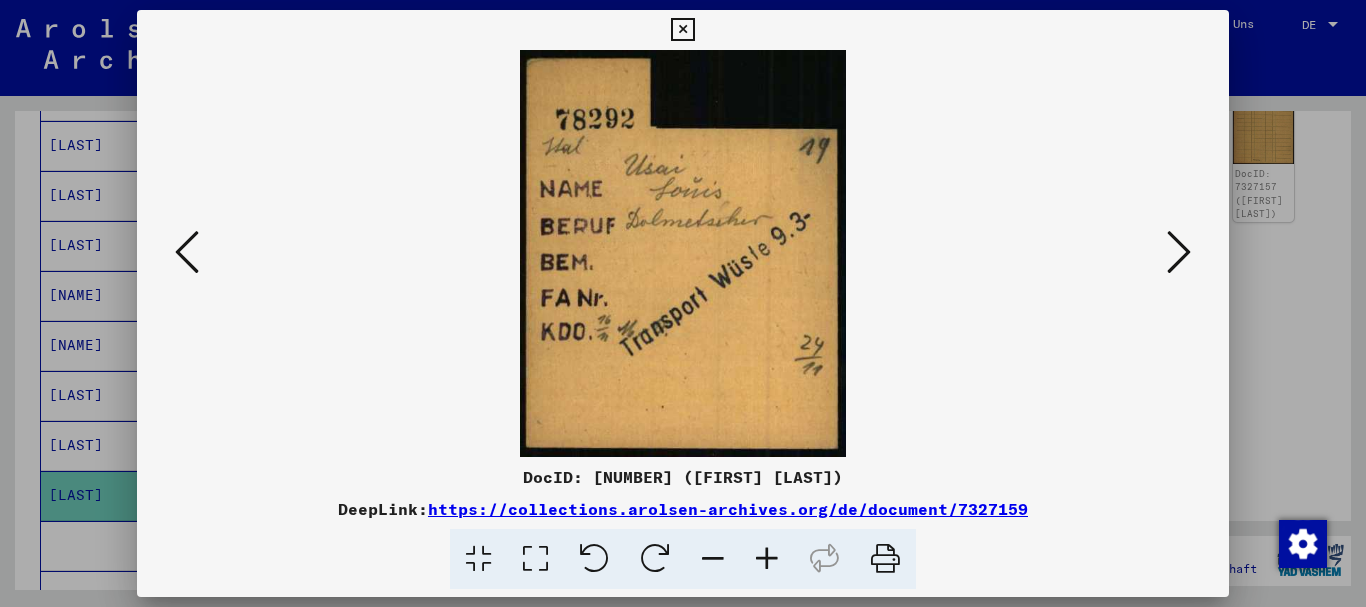 click at bounding box center [683, 303] 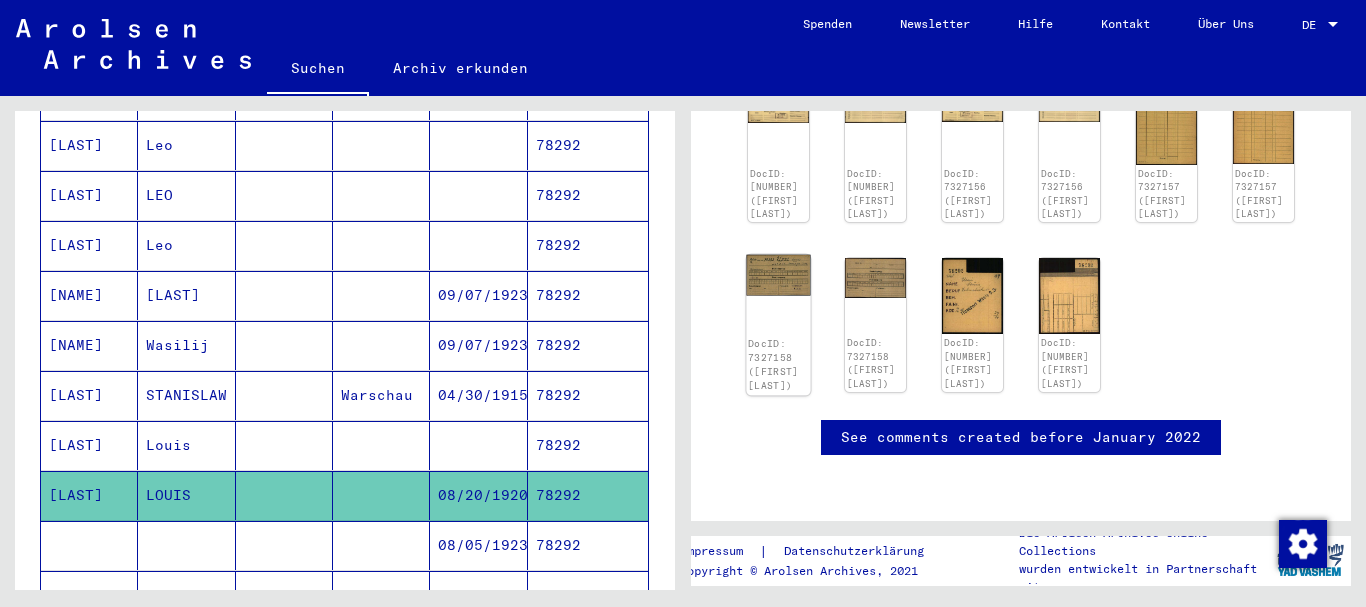 click 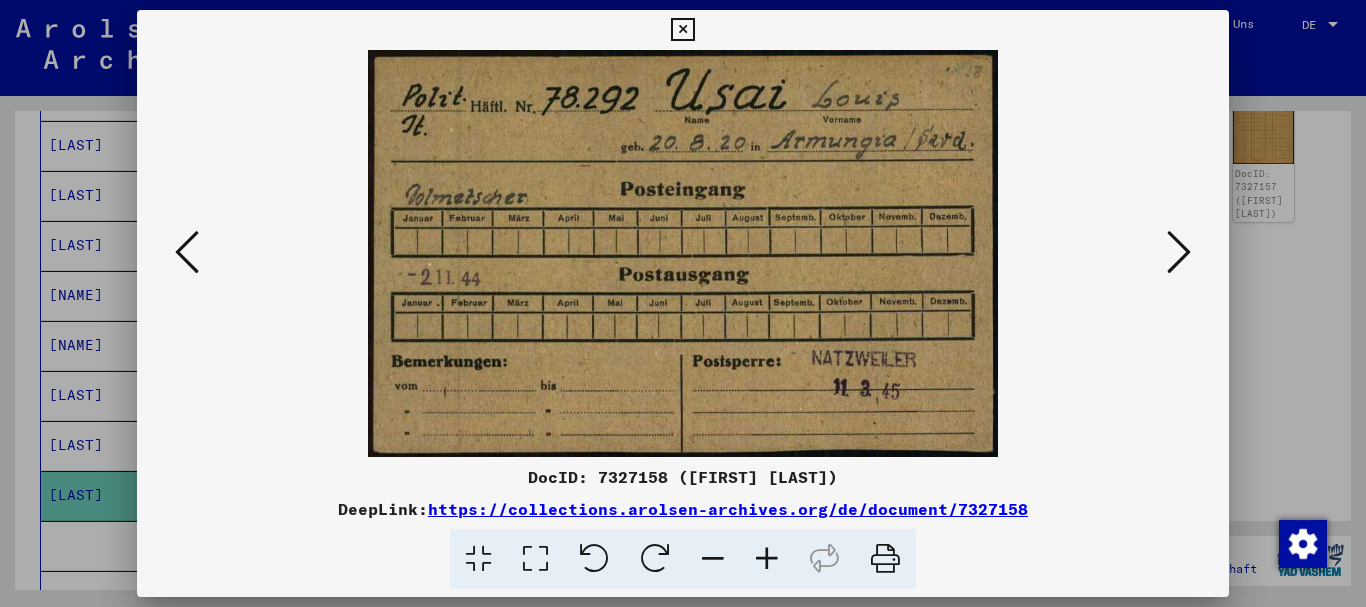 click at bounding box center [683, 303] 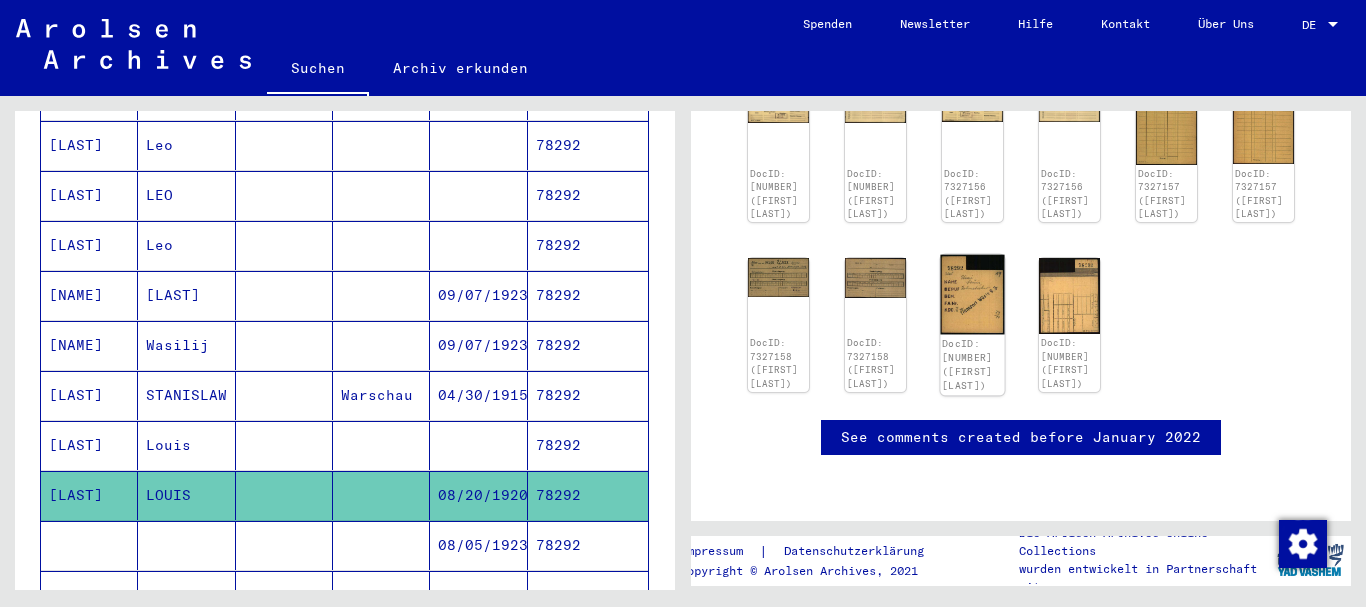 click 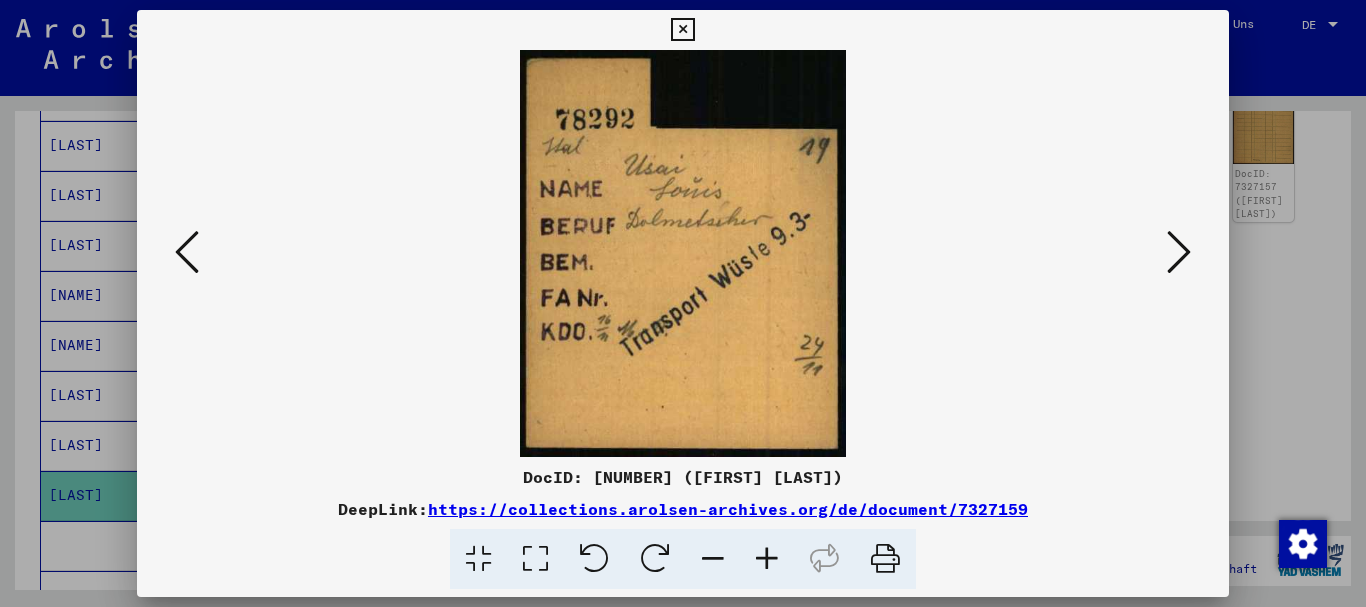 click at bounding box center (187, 252) 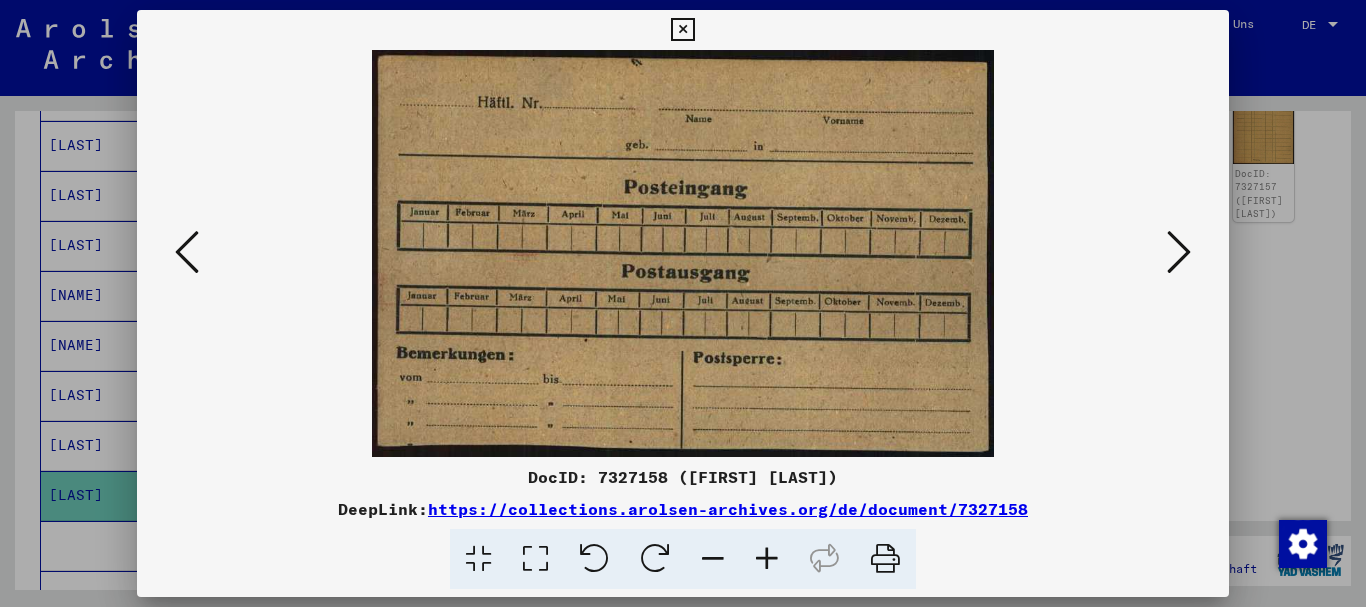 click at bounding box center [187, 252] 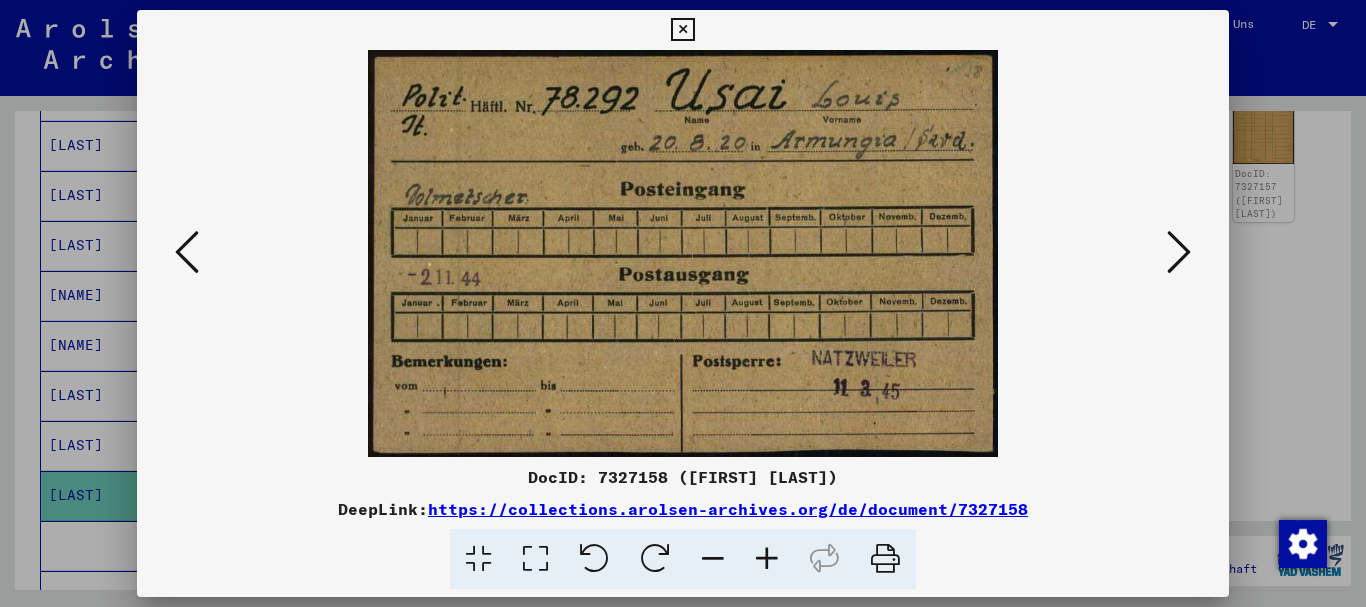 click at bounding box center (187, 252) 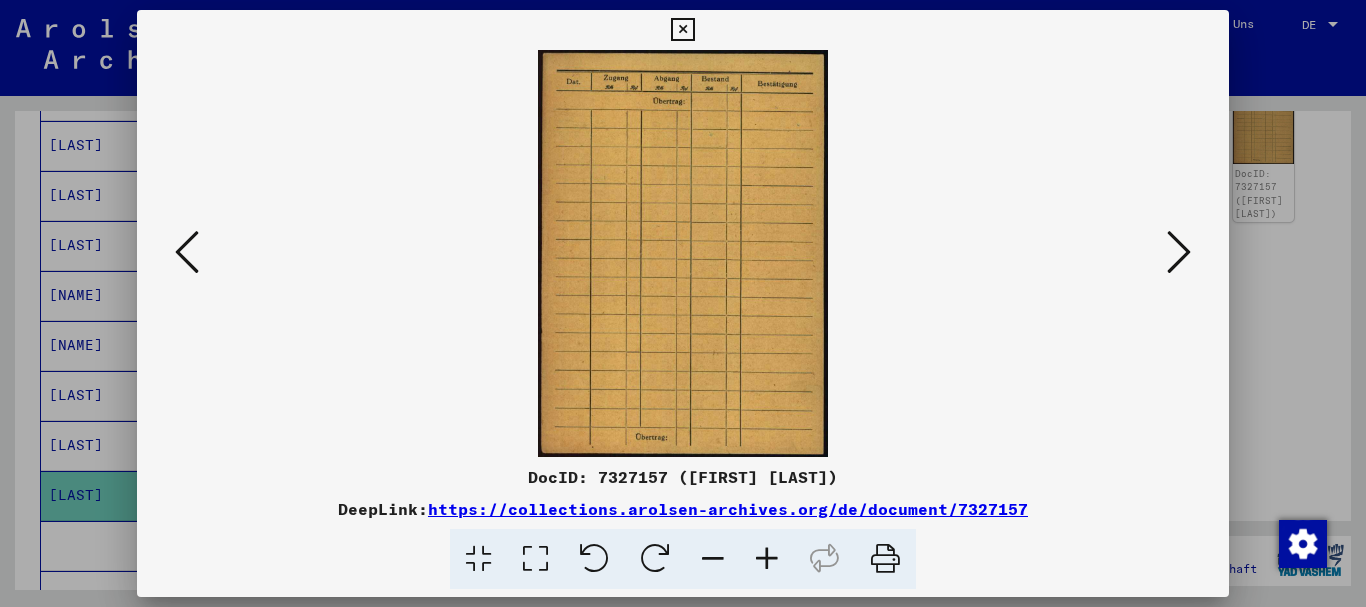 click at bounding box center (187, 252) 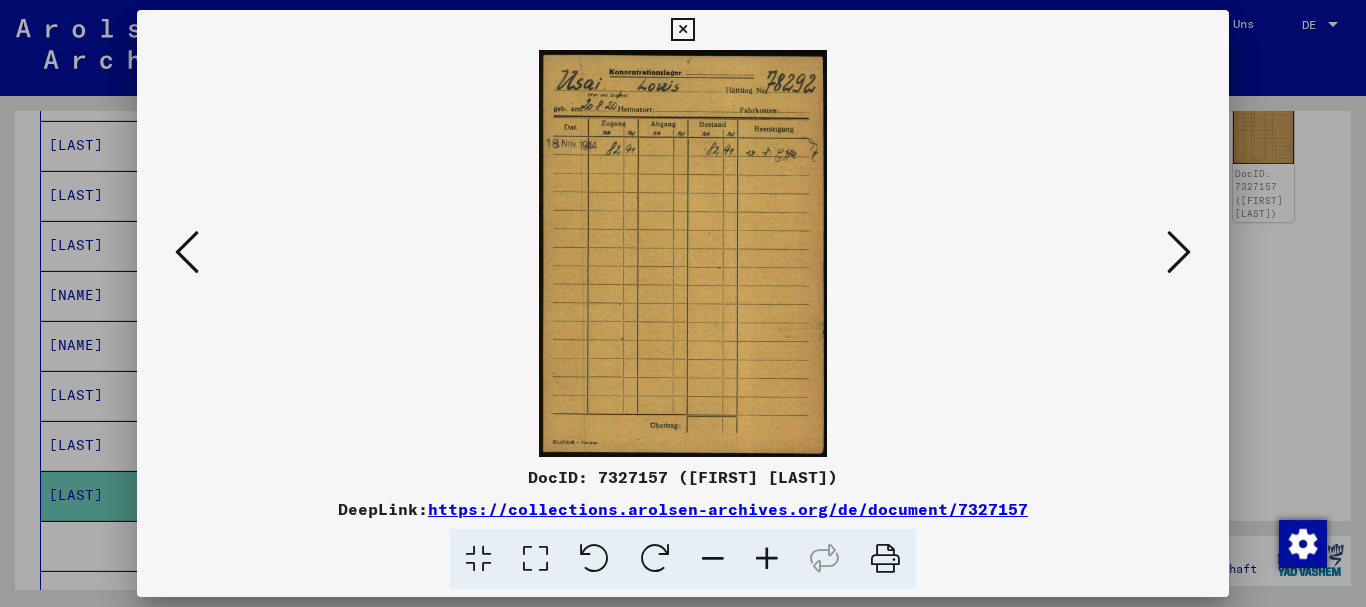 drag, startPoint x: 1258, startPoint y: 378, endPoint x: 977, endPoint y: 217, distance: 323.85492 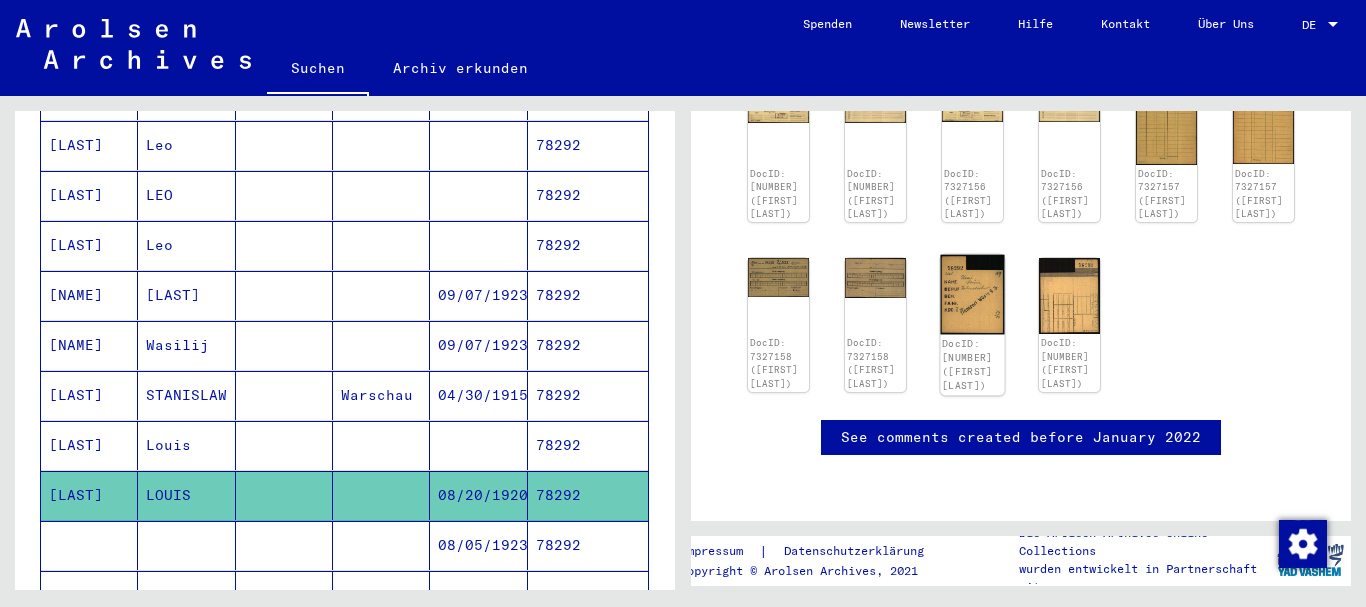 click 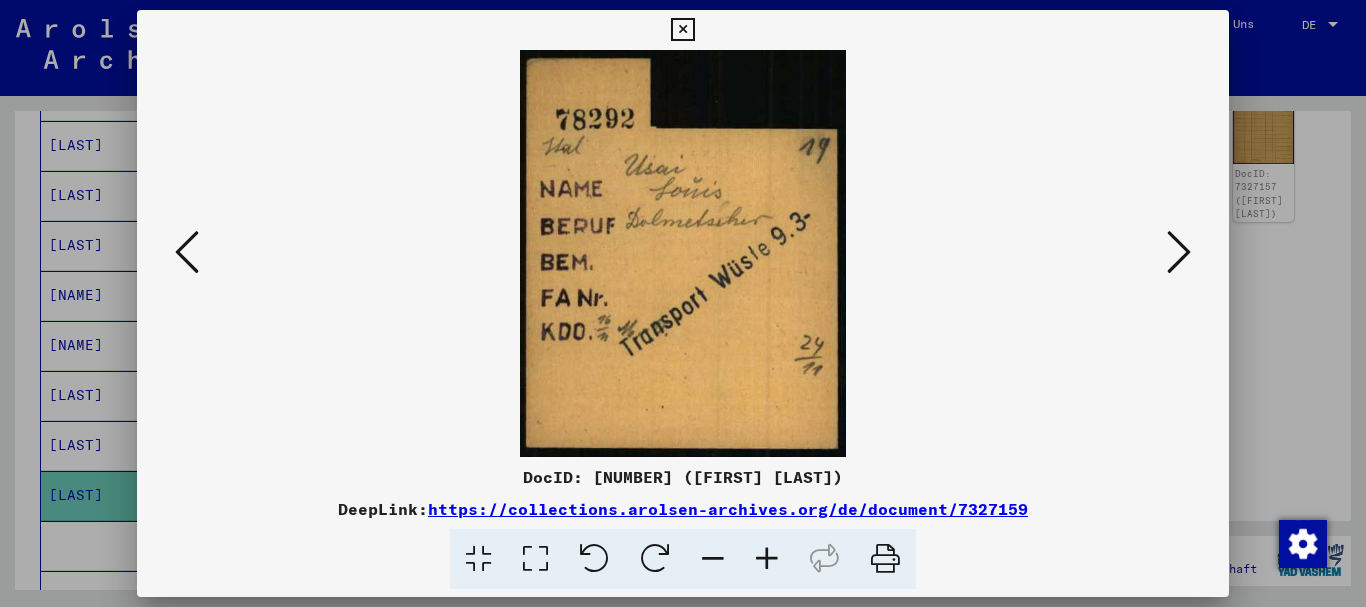 click at bounding box center (683, 303) 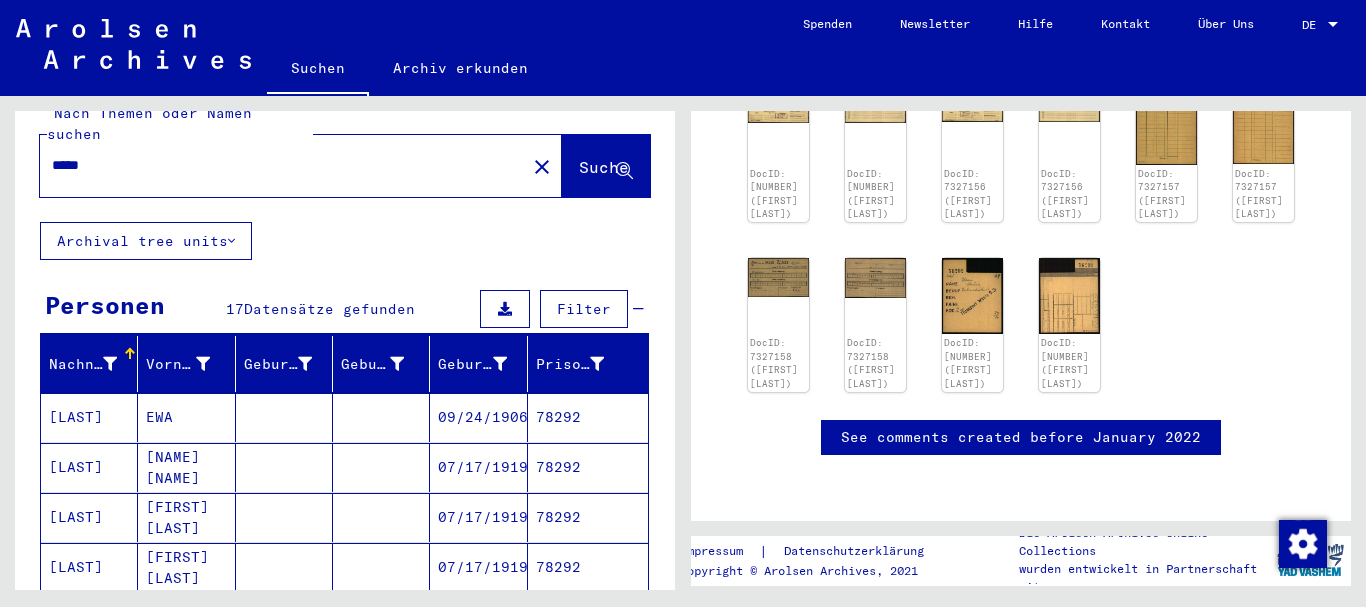 scroll, scrollTop: 0, scrollLeft: 0, axis: both 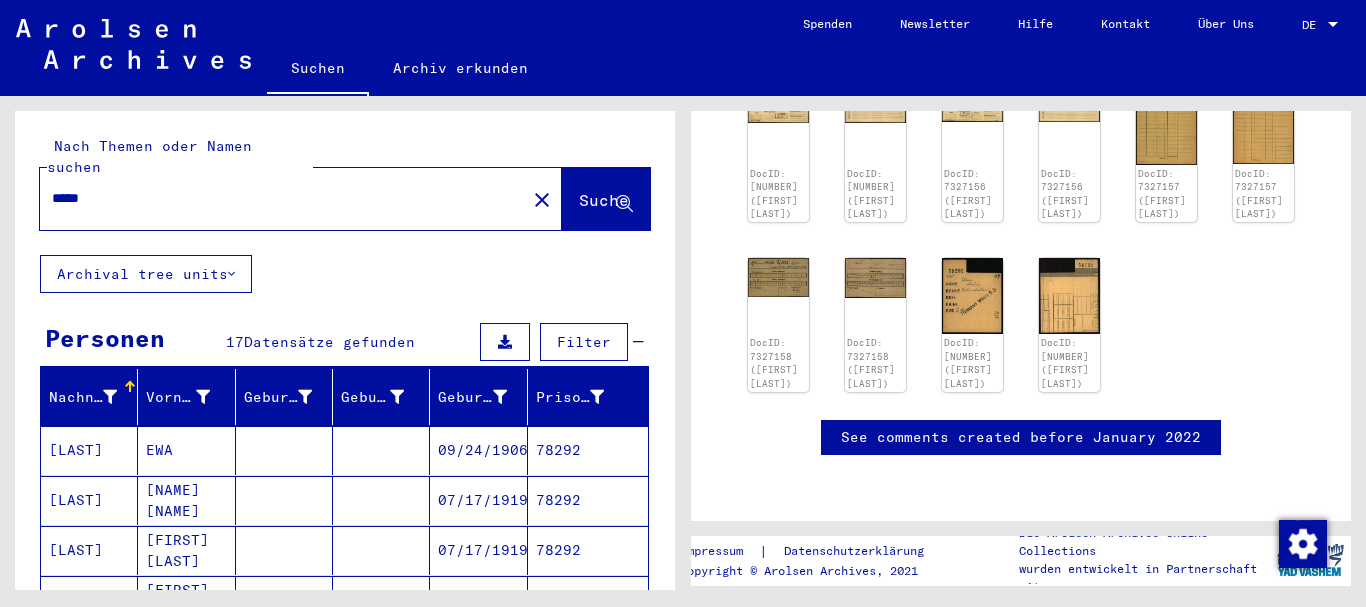 drag, startPoint x: 105, startPoint y: 184, endPoint x: 0, endPoint y: 184, distance: 105 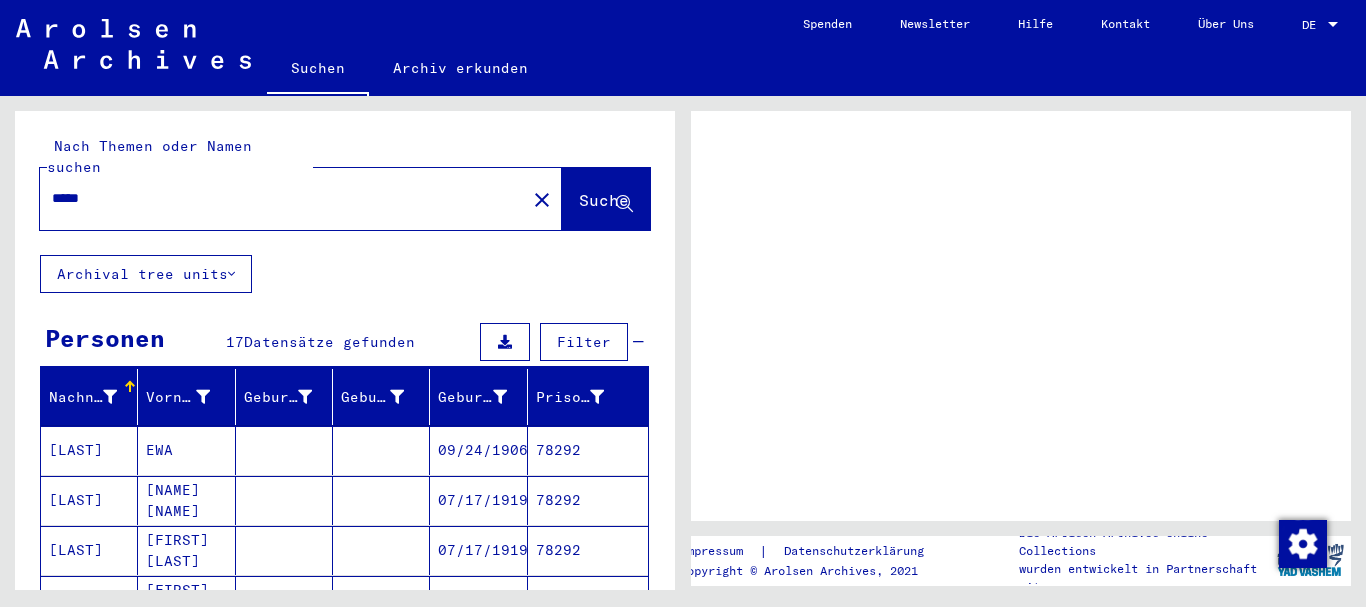 scroll, scrollTop: 0, scrollLeft: 0, axis: both 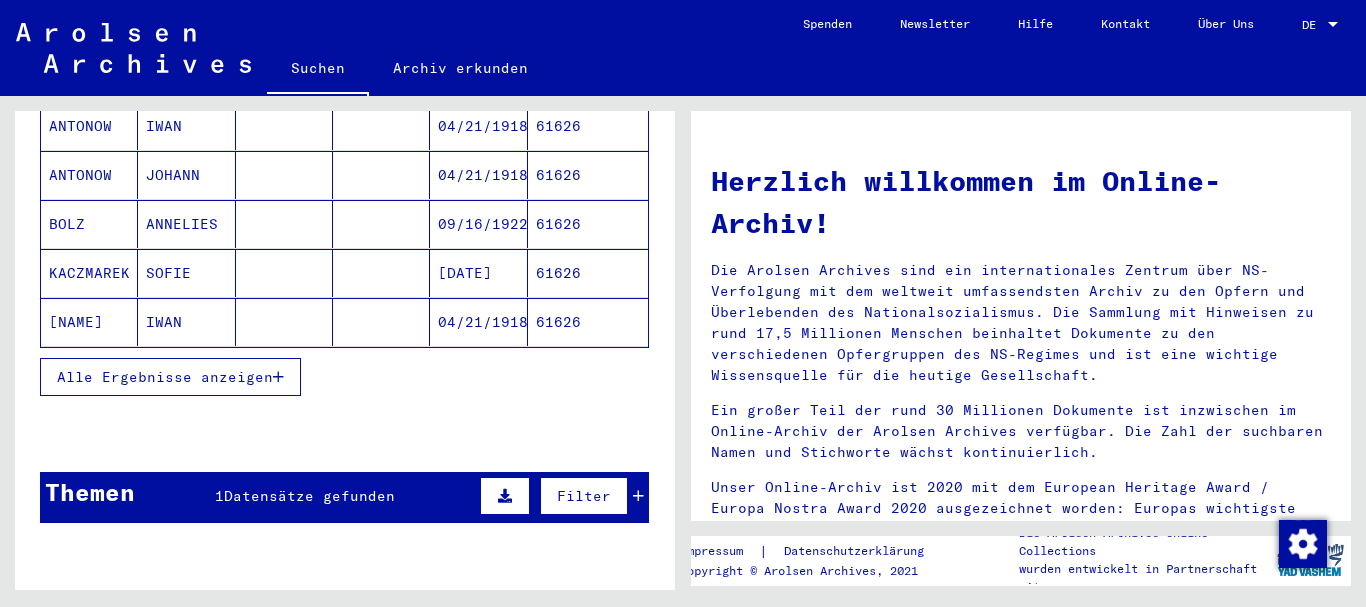 click on "Alle Ergebnisse anzeigen" at bounding box center [170, 377] 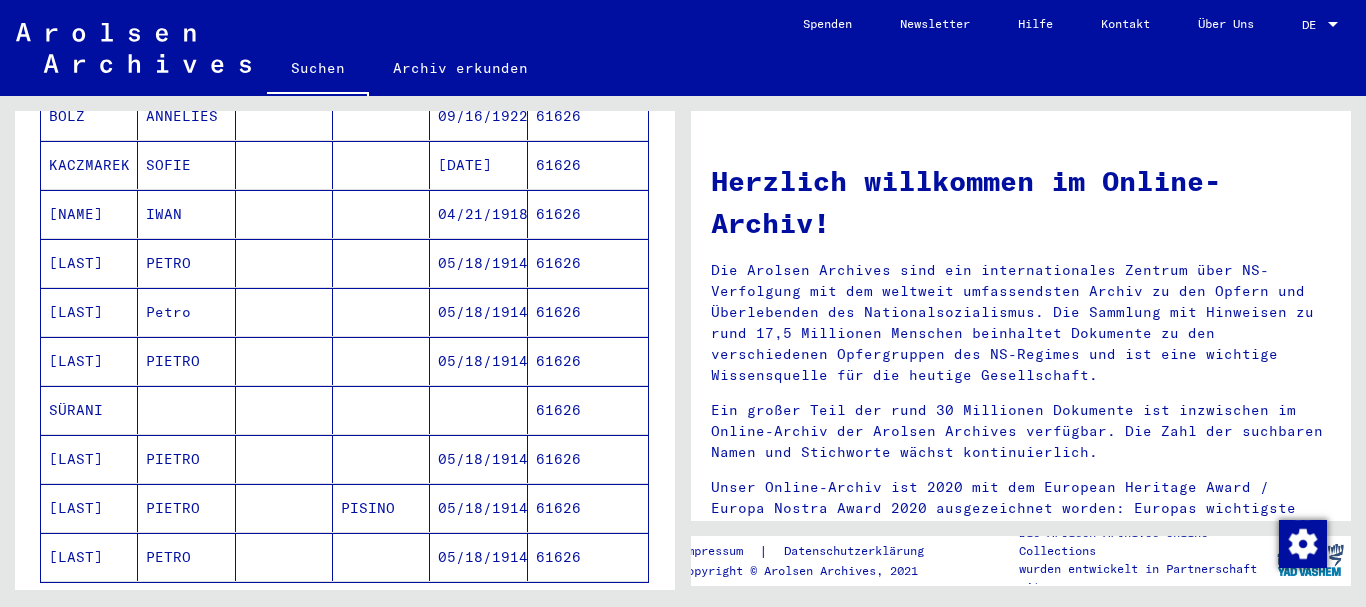 click on "[LAST]" at bounding box center [89, 410] 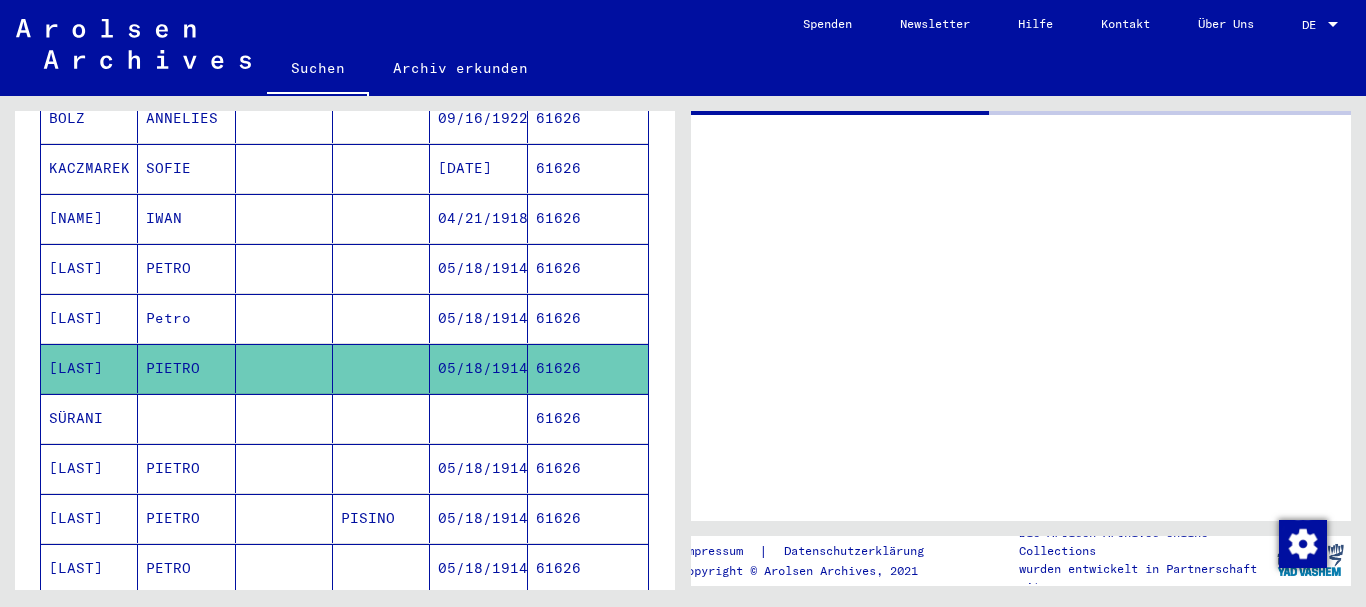 scroll, scrollTop: 434, scrollLeft: 0, axis: vertical 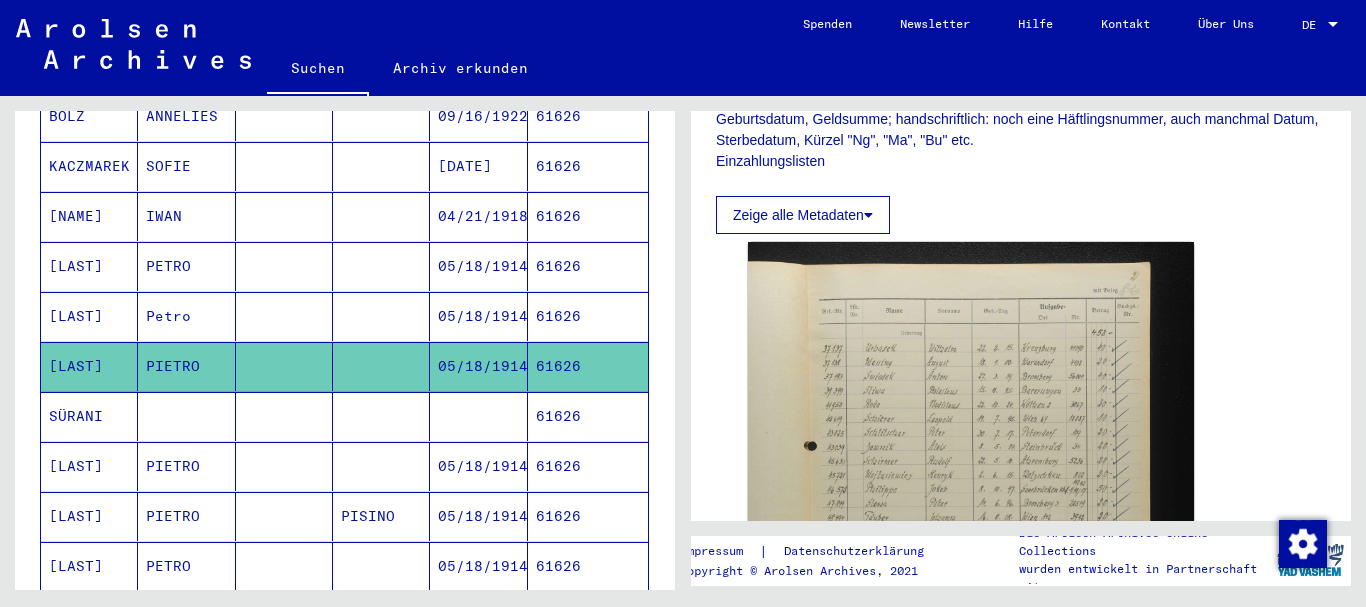 drag, startPoint x: 115, startPoint y: 457, endPoint x: 203, endPoint y: 491, distance: 94.33981 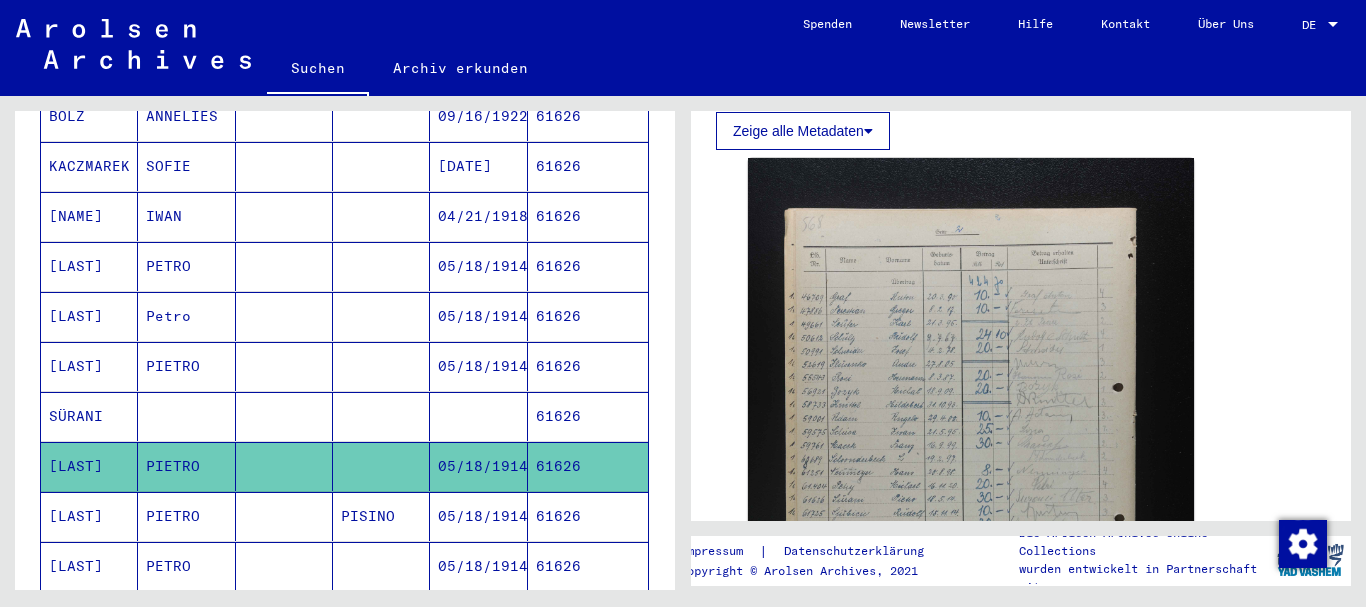 scroll, scrollTop: 0, scrollLeft: 0, axis: both 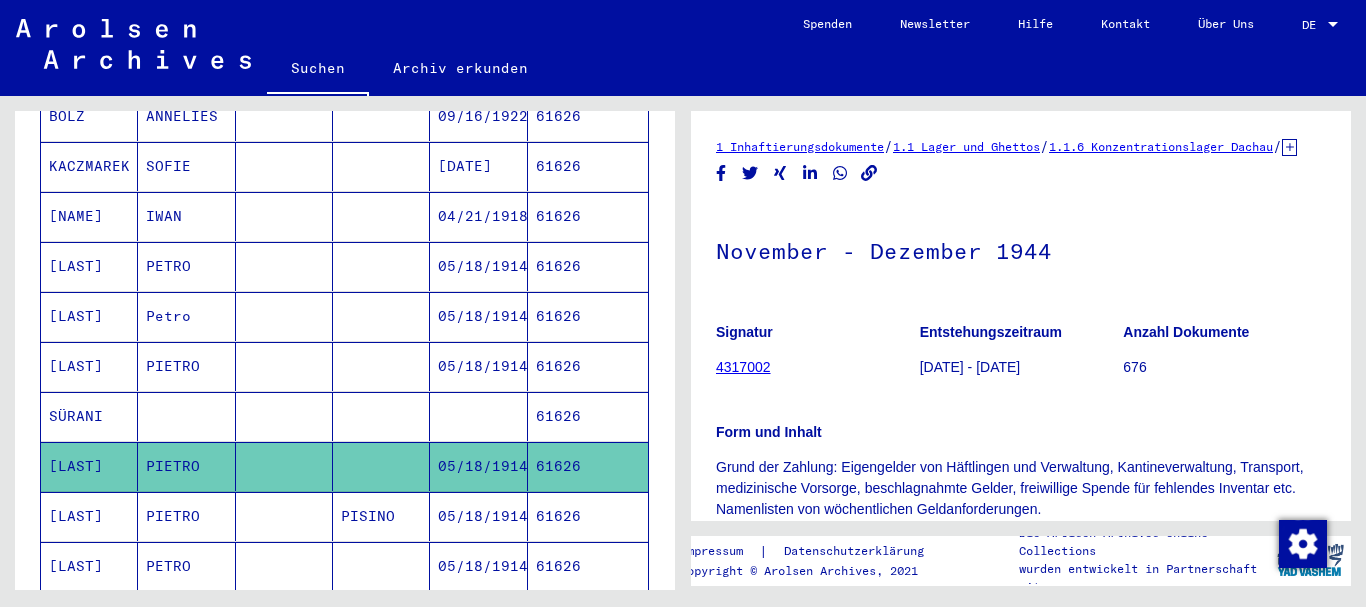 click on "PIETRO" at bounding box center [186, 566] 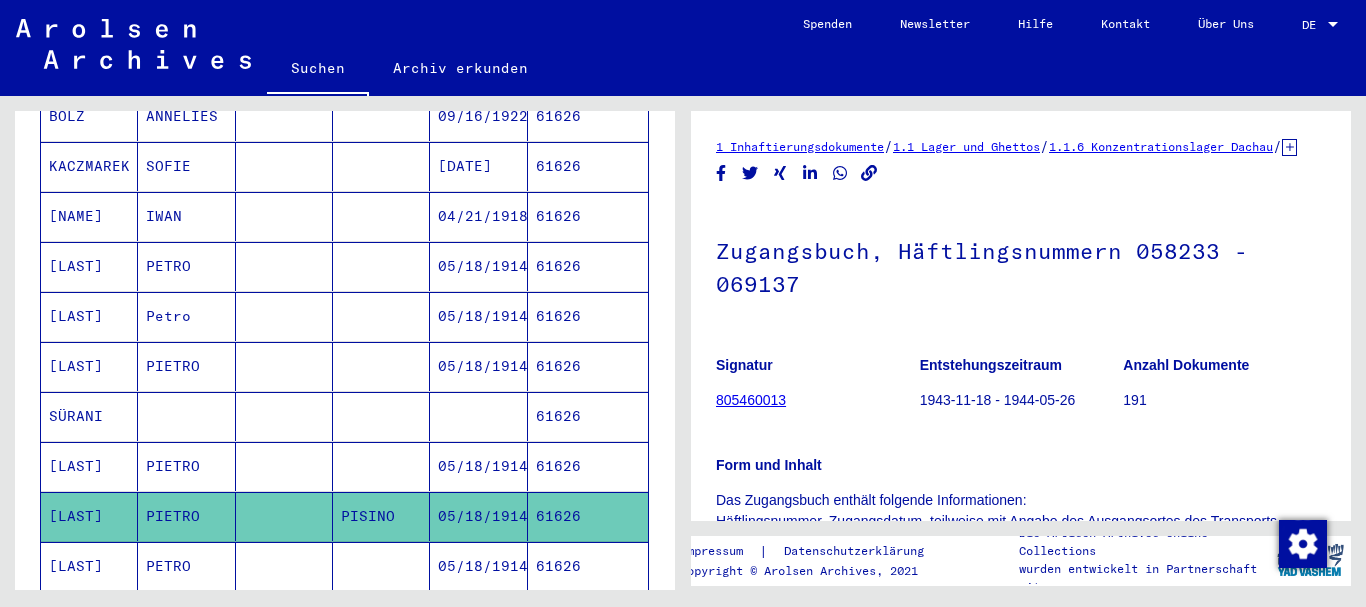 click on "PETRO" at bounding box center [186, 316] 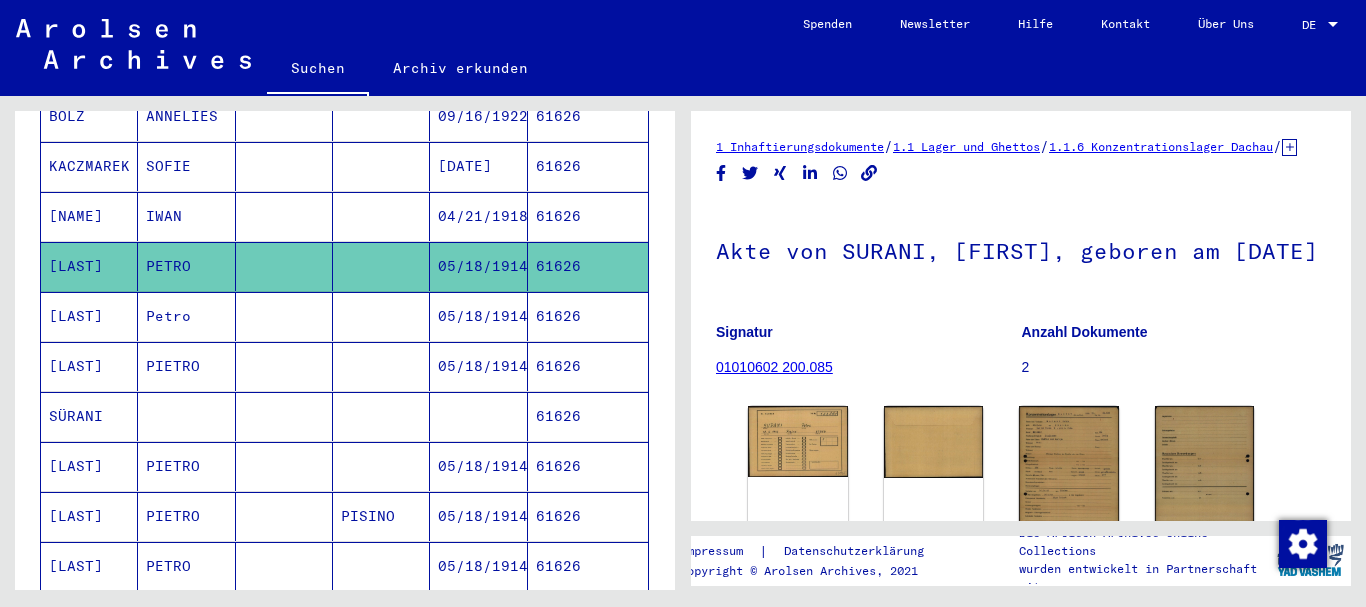 scroll, scrollTop: 98, scrollLeft: 0, axis: vertical 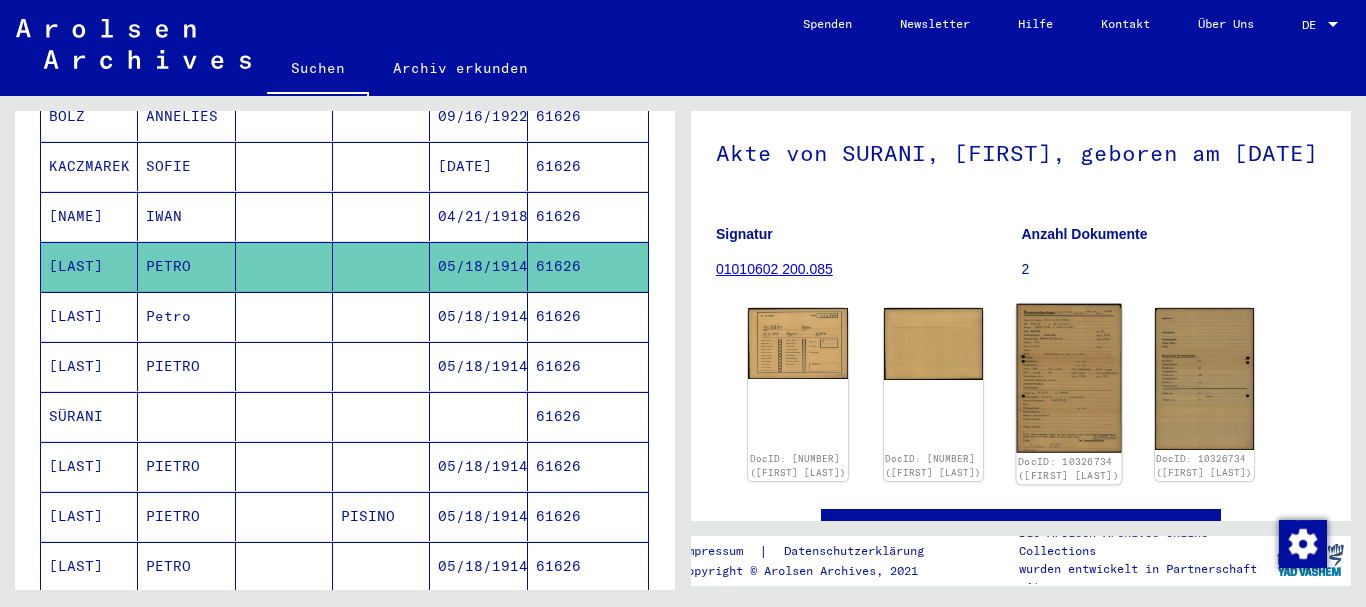 click 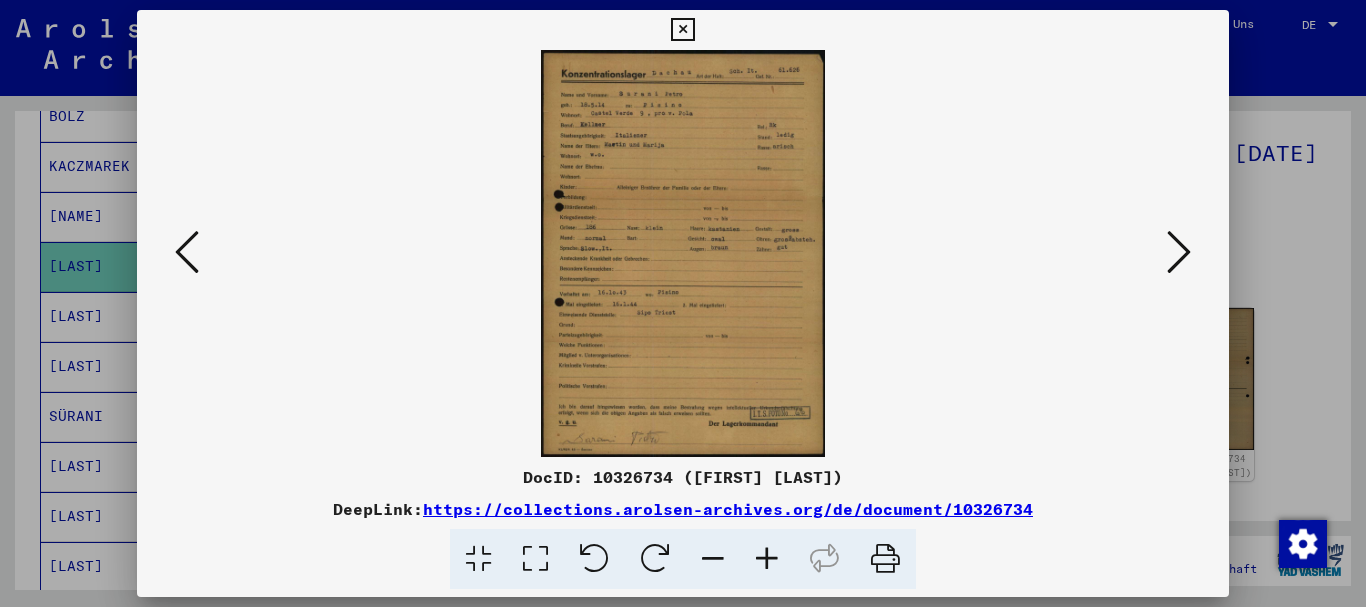 click at bounding box center [767, 559] 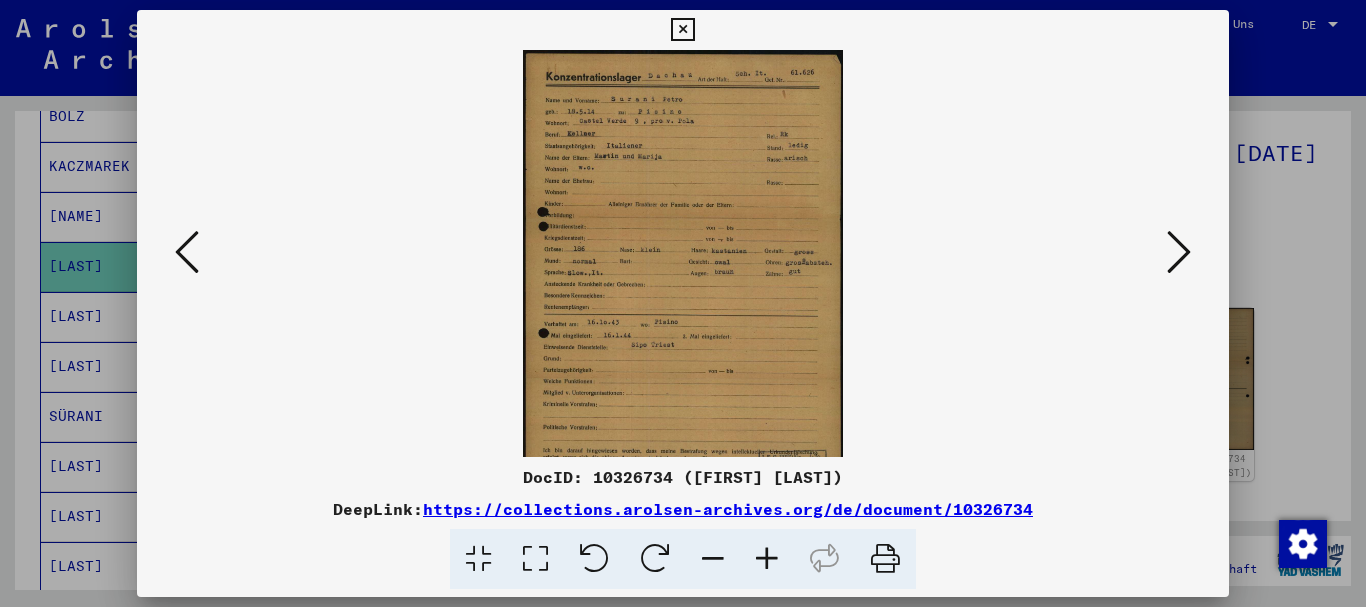 click at bounding box center (767, 559) 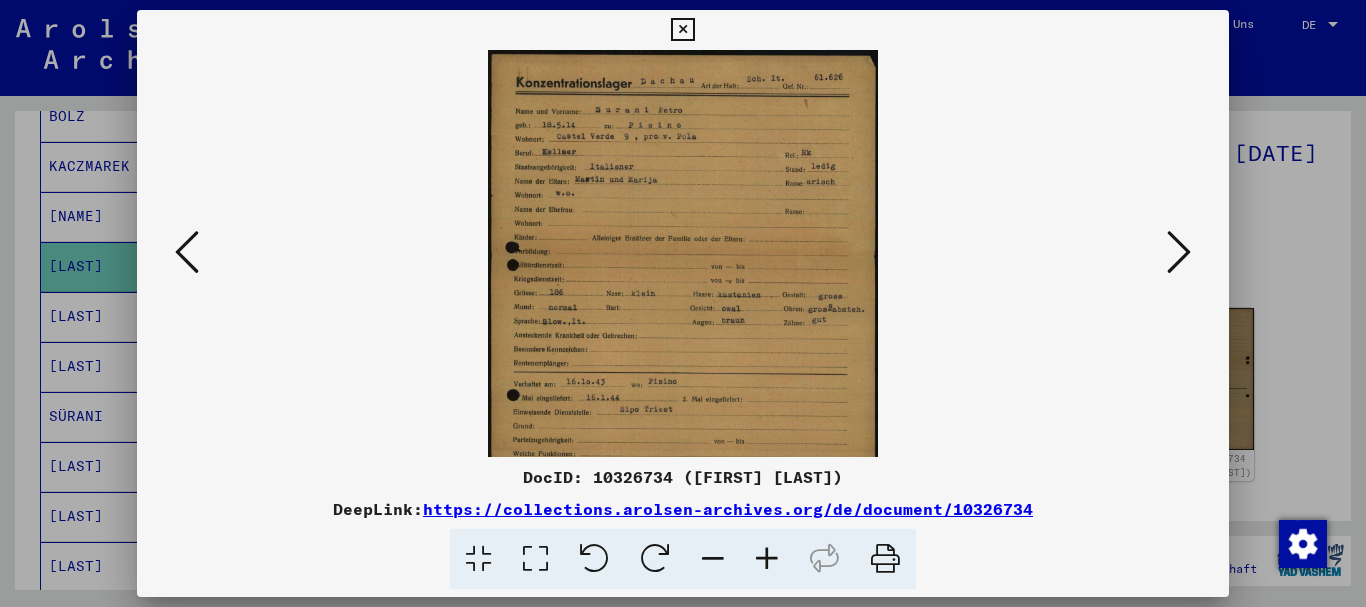 click at bounding box center (767, 559) 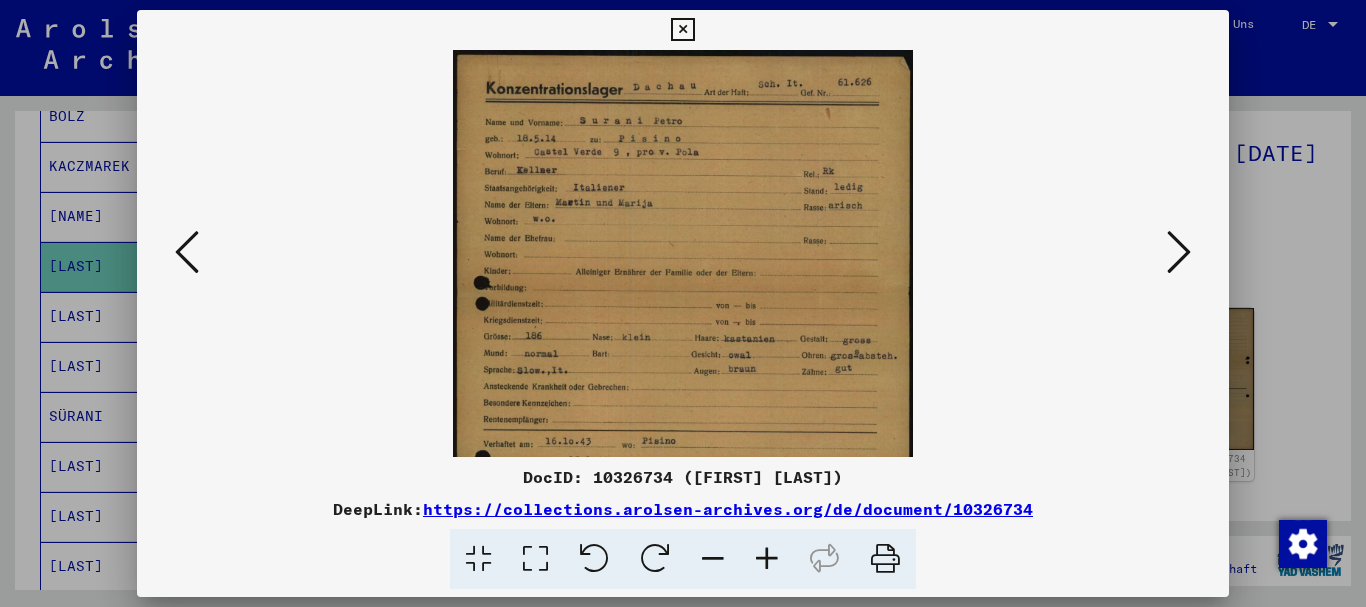 click at bounding box center (767, 559) 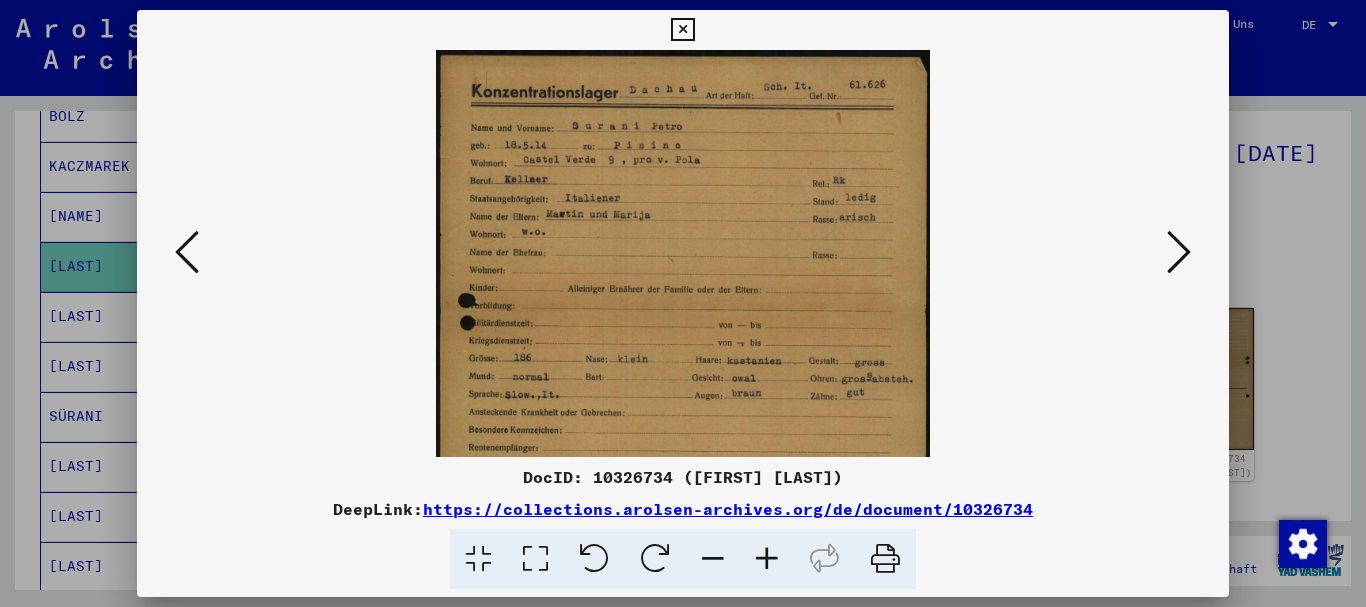 click at bounding box center (767, 559) 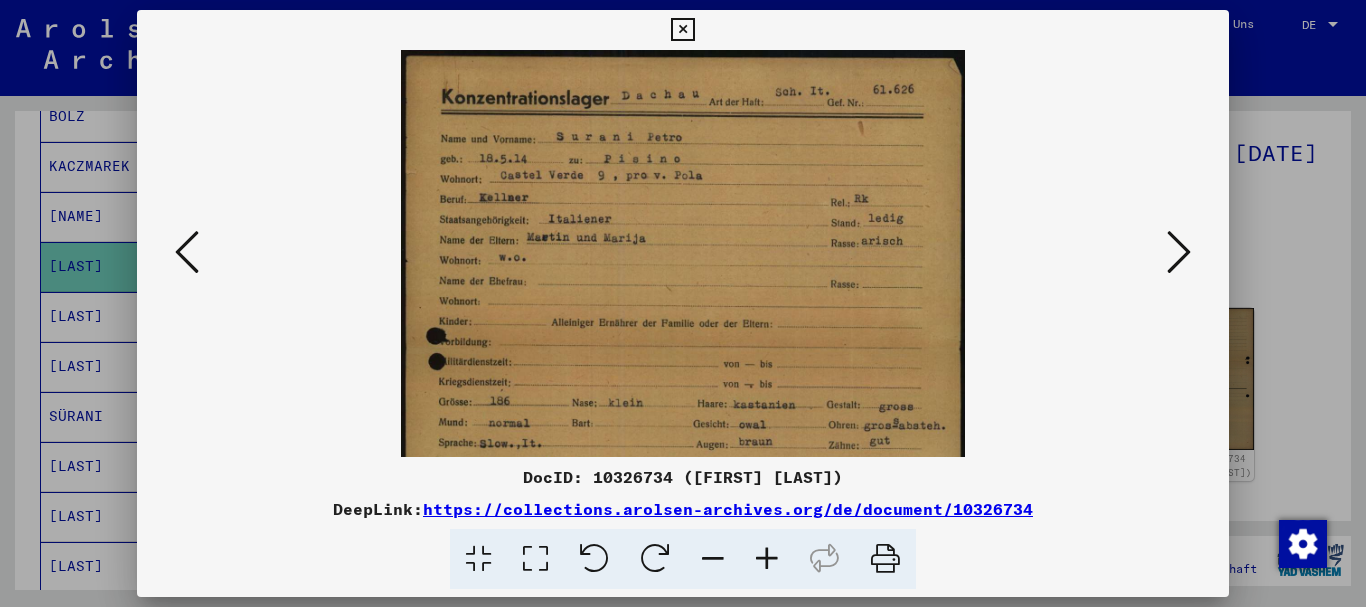 click at bounding box center [767, 559] 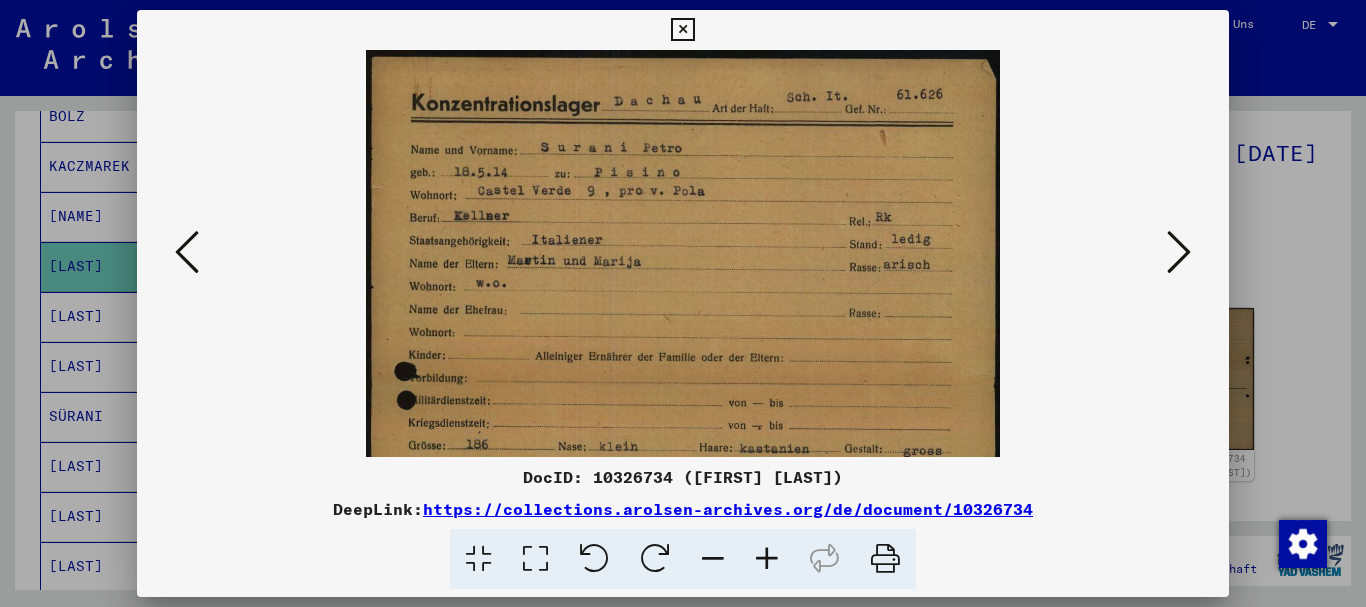 click at bounding box center [767, 559] 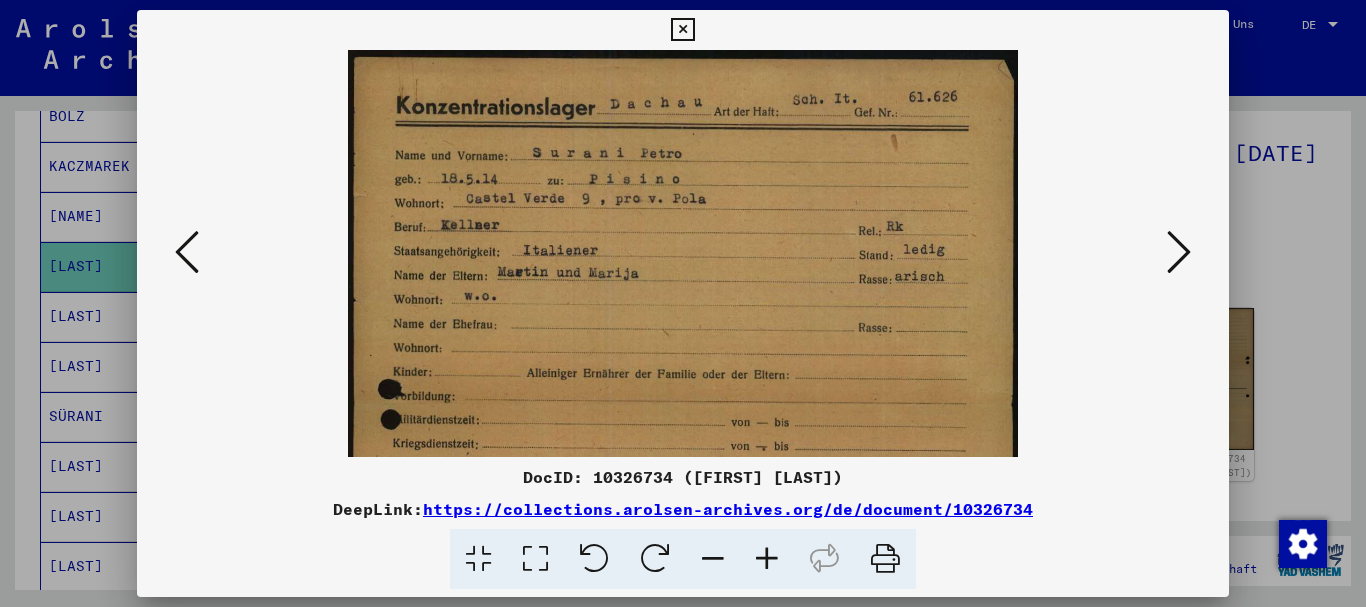click at bounding box center [767, 559] 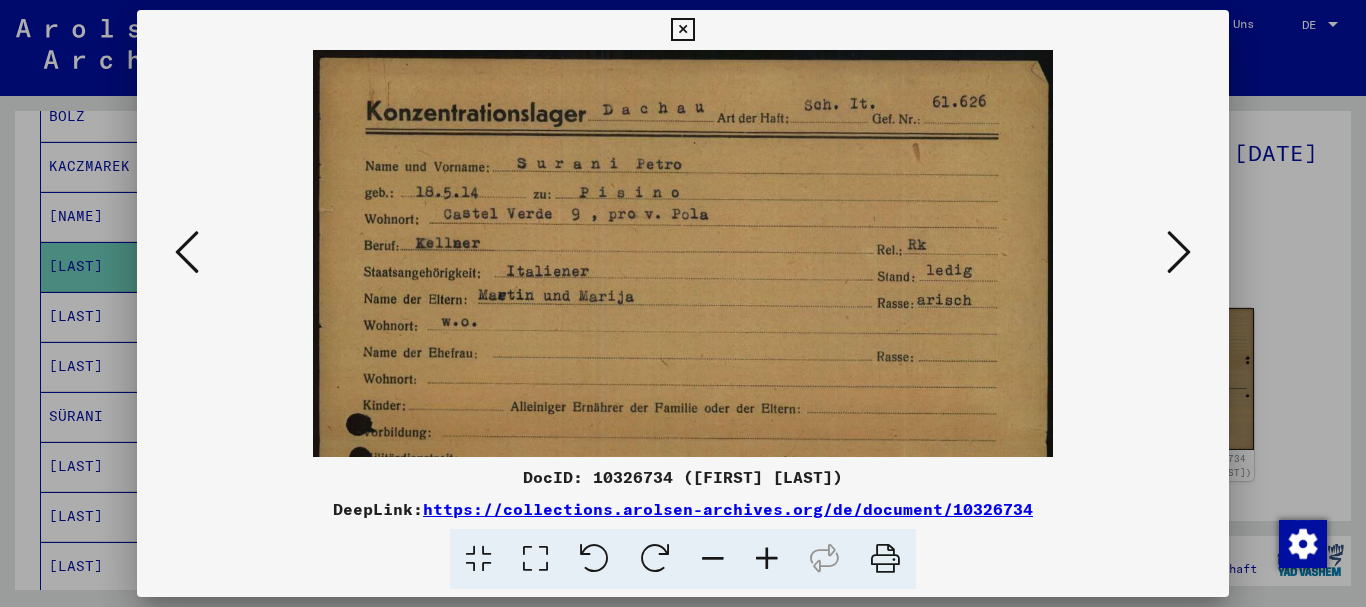 click at bounding box center (767, 559) 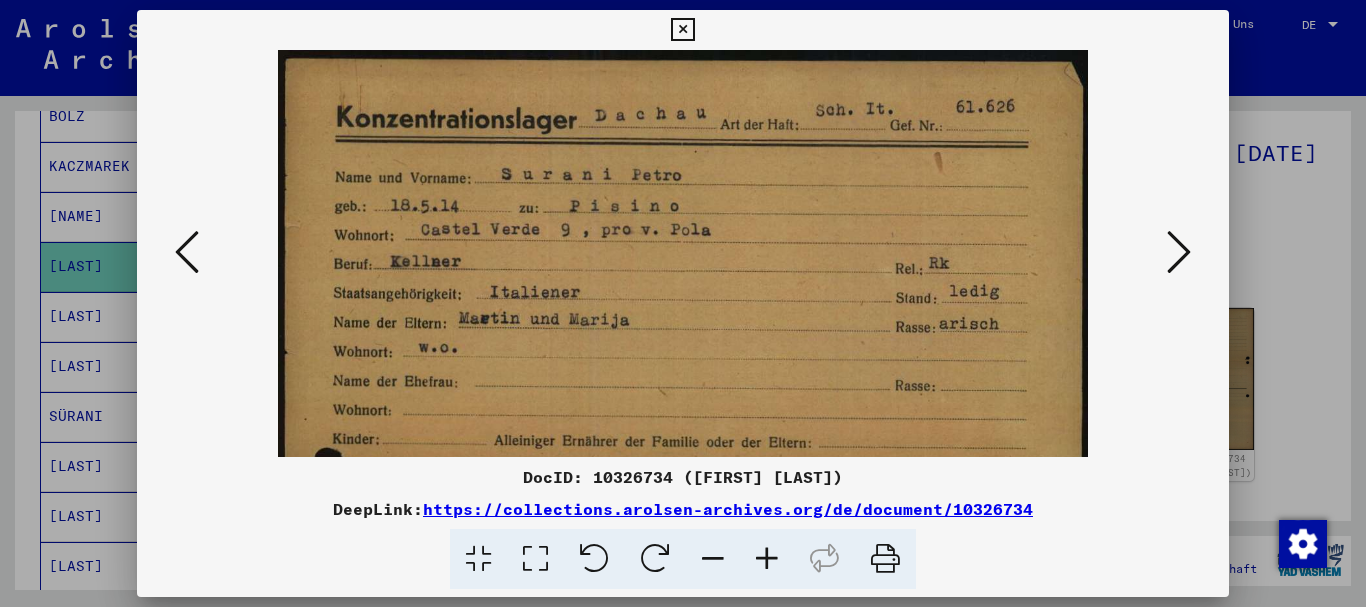drag, startPoint x: 641, startPoint y: 346, endPoint x: 608, endPoint y: 139, distance: 209.61394 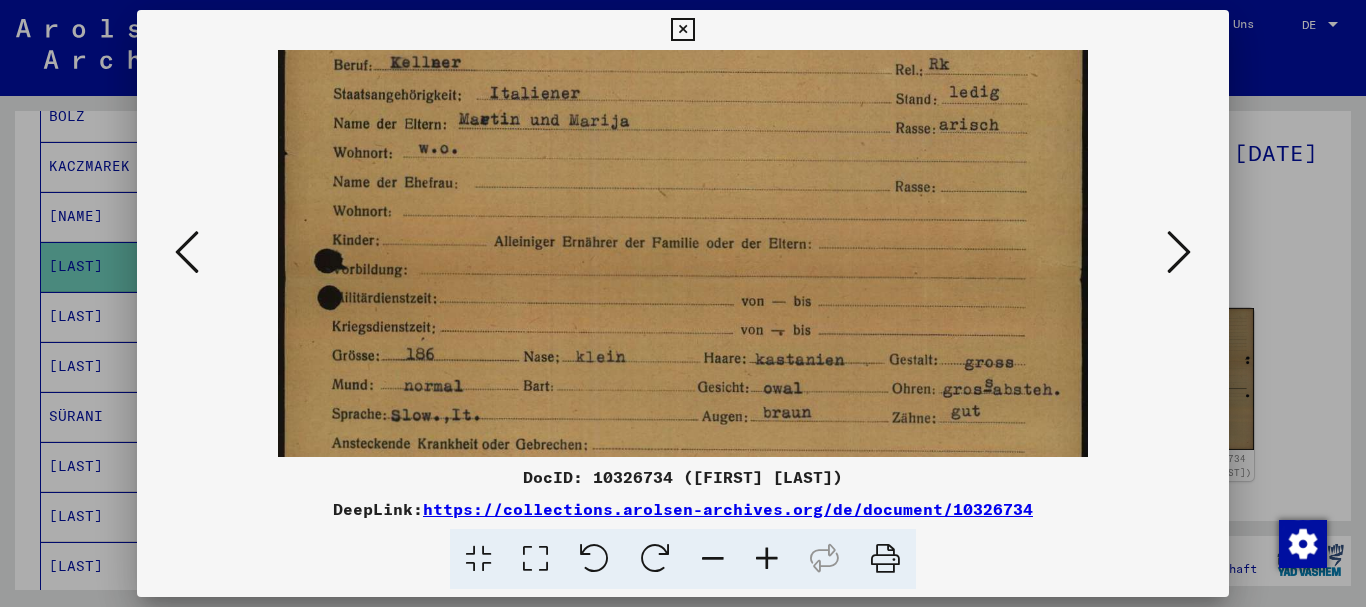 drag, startPoint x: 614, startPoint y: 206, endPoint x: 532, endPoint y: -43, distance: 262.15454 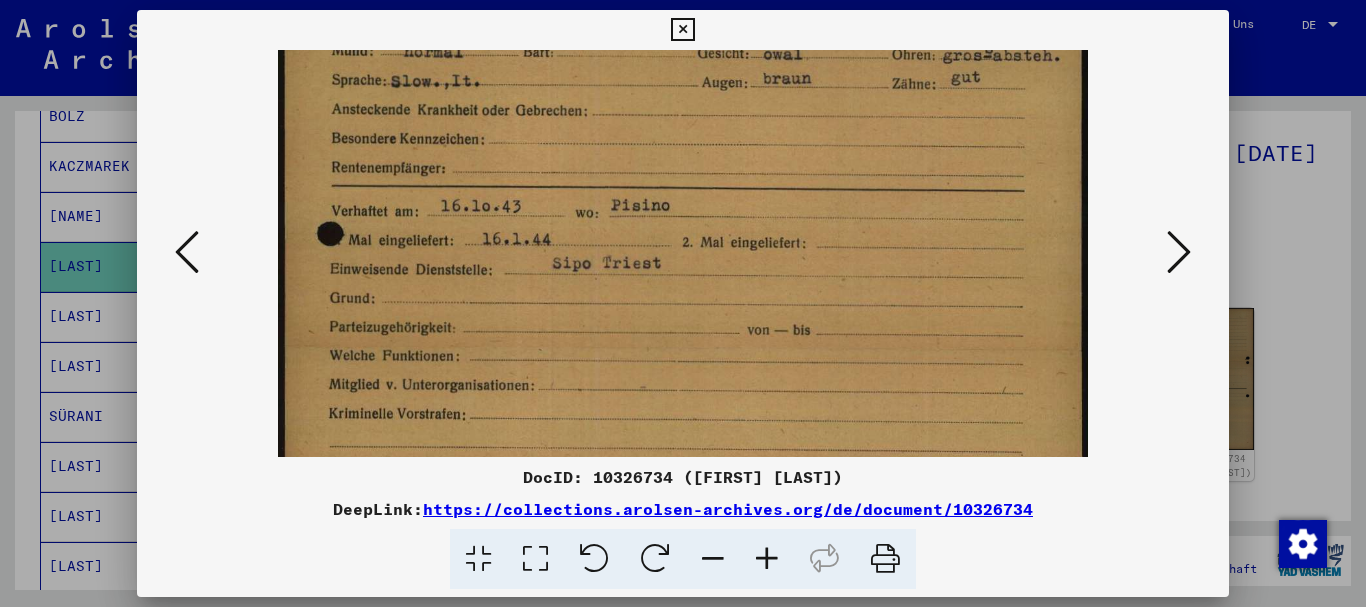 scroll, scrollTop: 750, scrollLeft: 0, axis: vertical 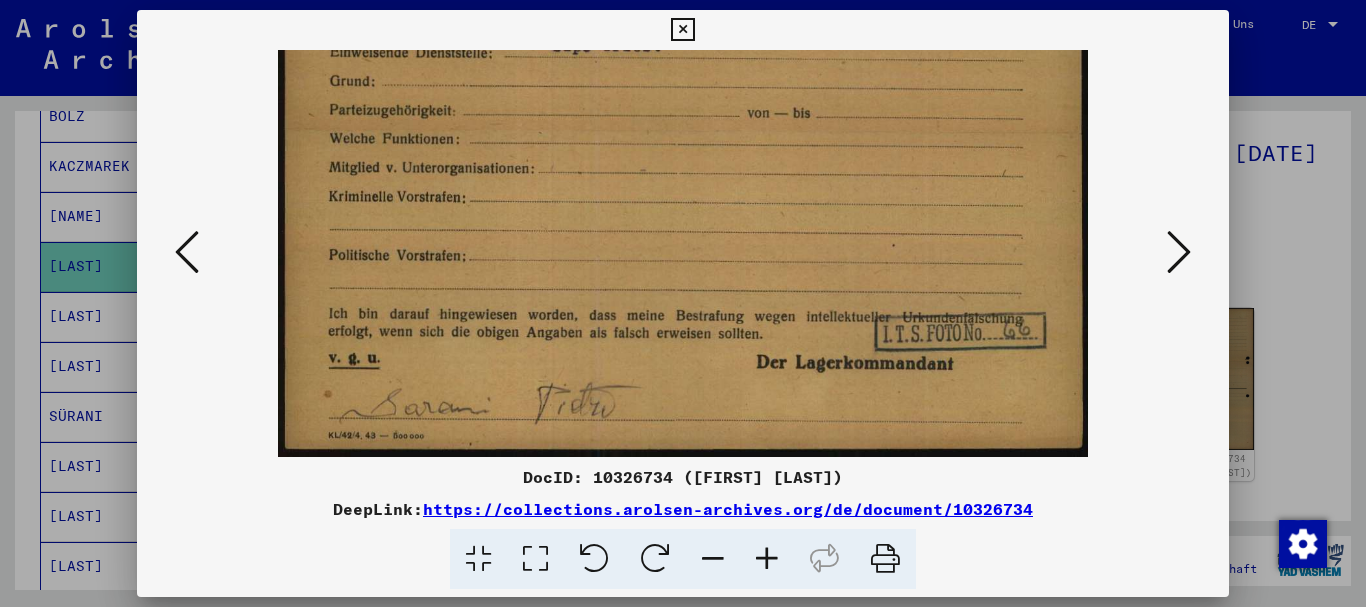 drag, startPoint x: 499, startPoint y: -42, endPoint x: 492, endPoint y: -75, distance: 33.734257 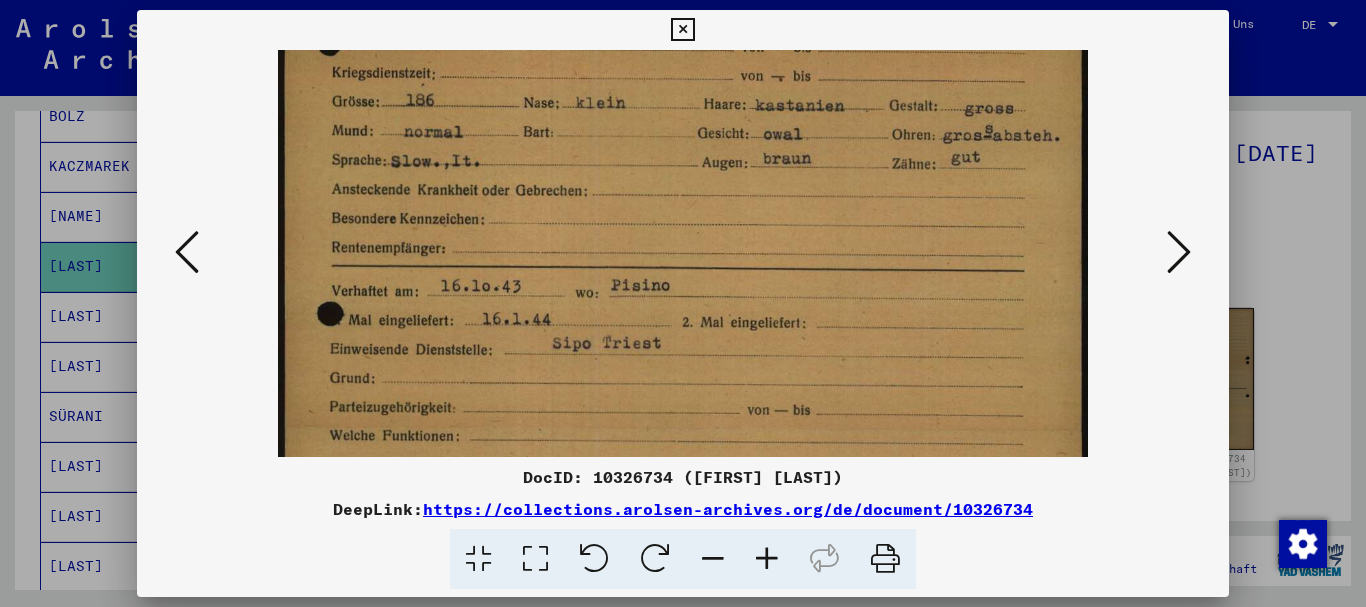 click at bounding box center (682, 175) 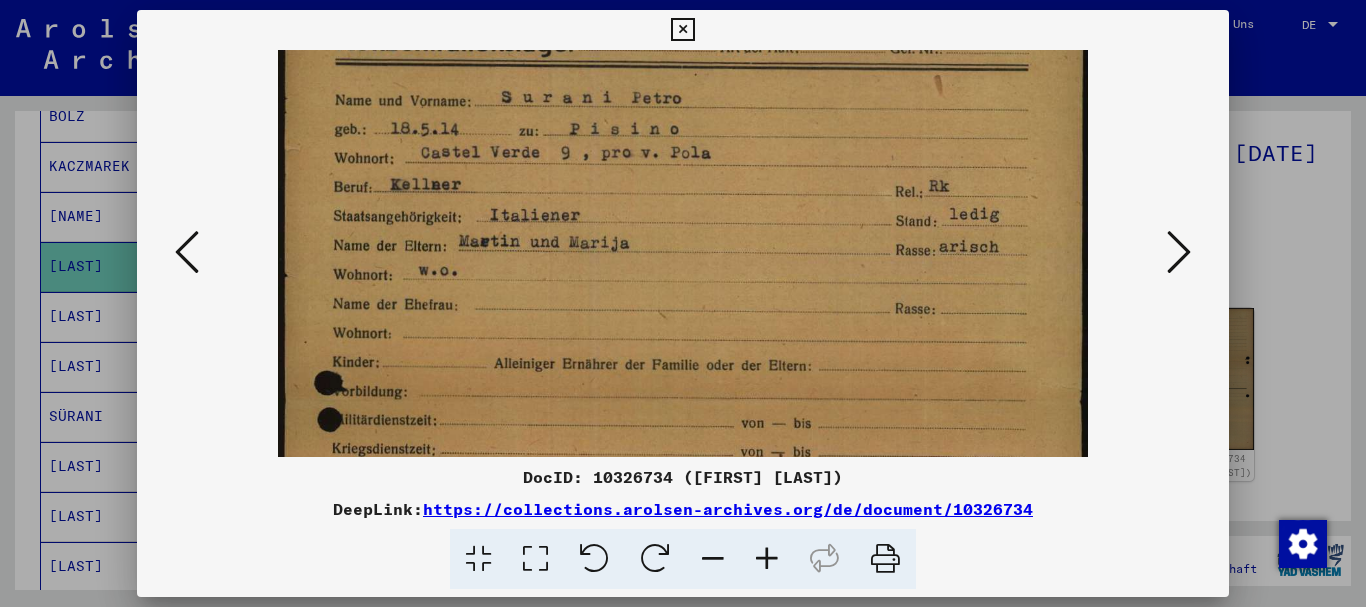 drag, startPoint x: 809, startPoint y: 289, endPoint x: 811, endPoint y: 380, distance: 91.02197 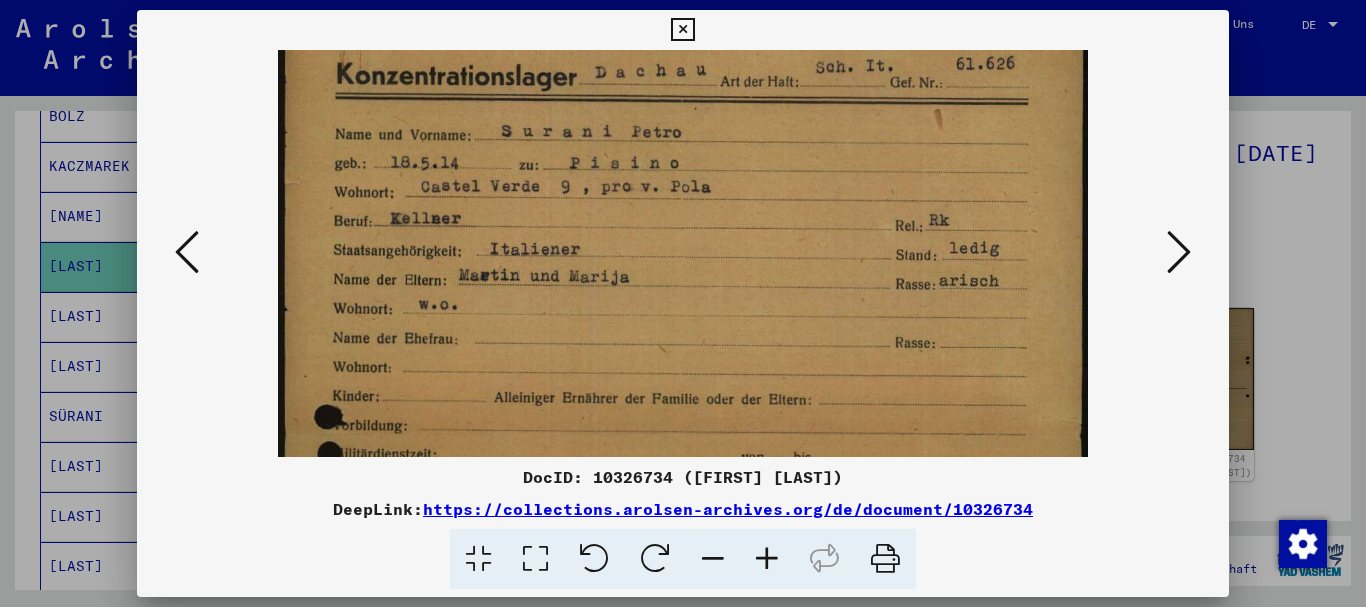 scroll, scrollTop: 0, scrollLeft: 0, axis: both 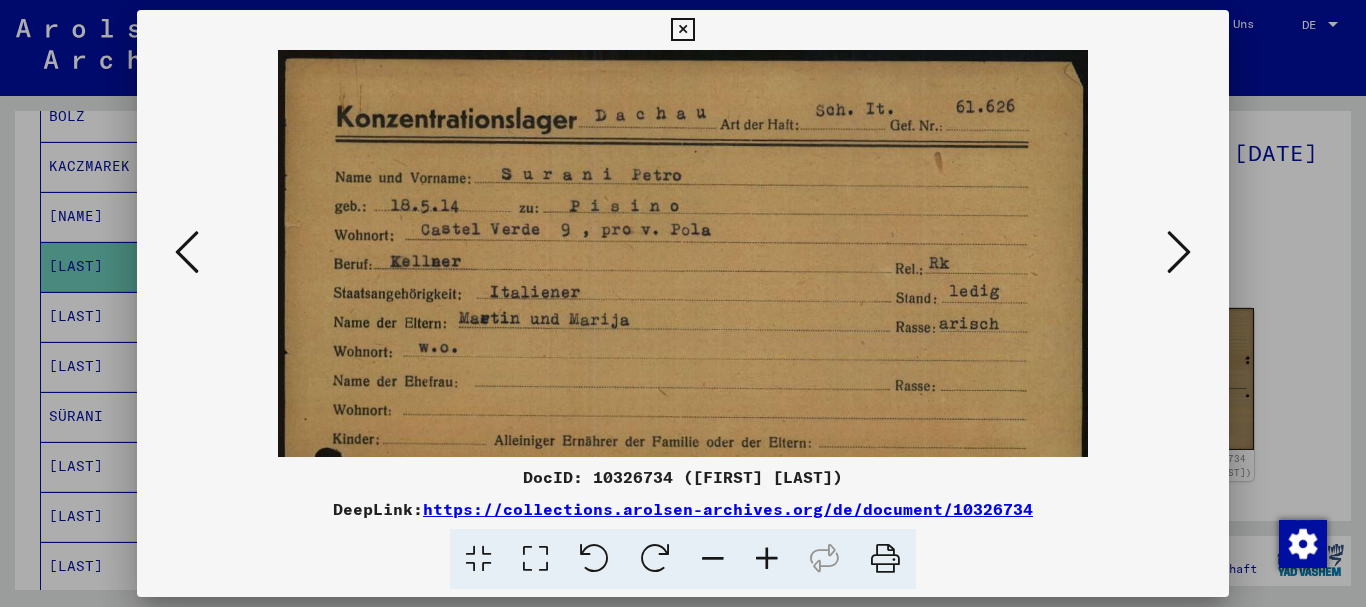 drag, startPoint x: 737, startPoint y: 171, endPoint x: 737, endPoint y: 252, distance: 81 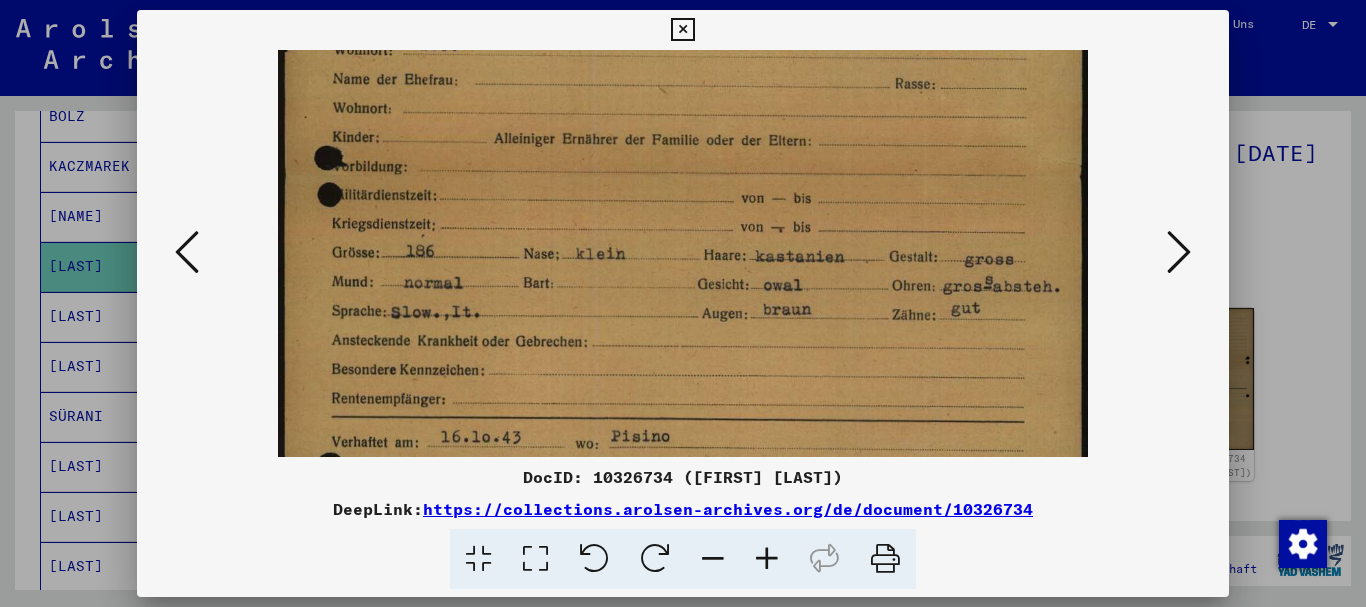 drag, startPoint x: 741, startPoint y: 348, endPoint x: 701, endPoint y: 124, distance: 227.5434 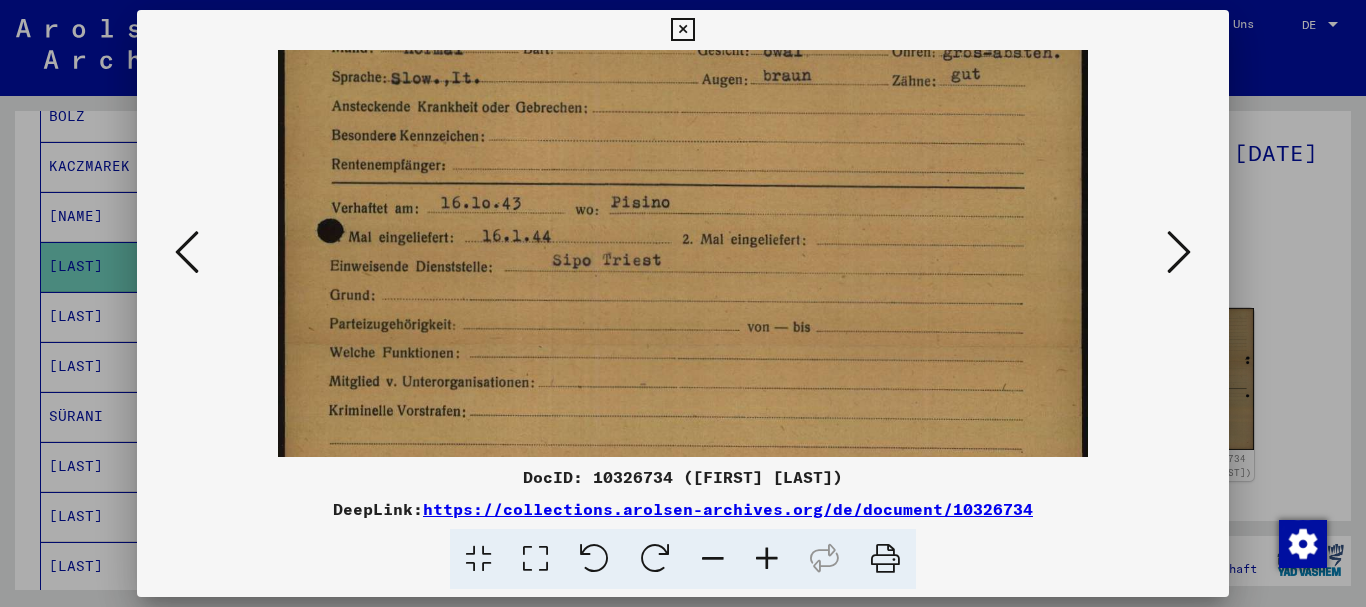 click at bounding box center (683, 303) 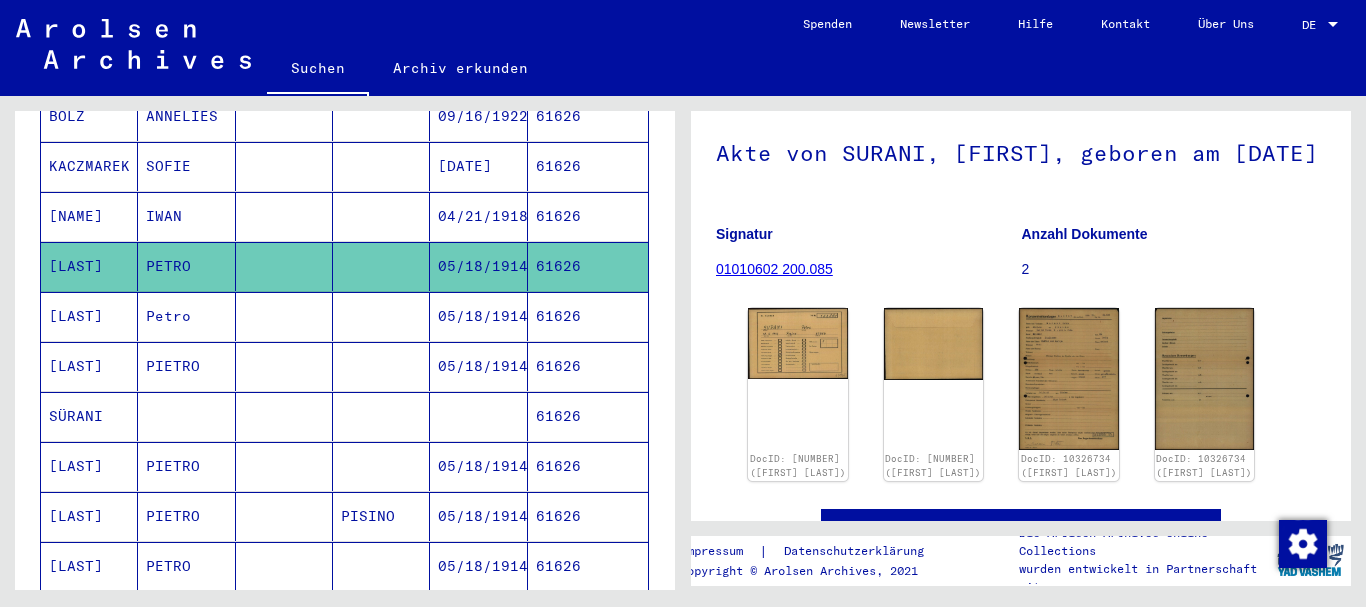 scroll, scrollTop: 274, scrollLeft: 0, axis: vertical 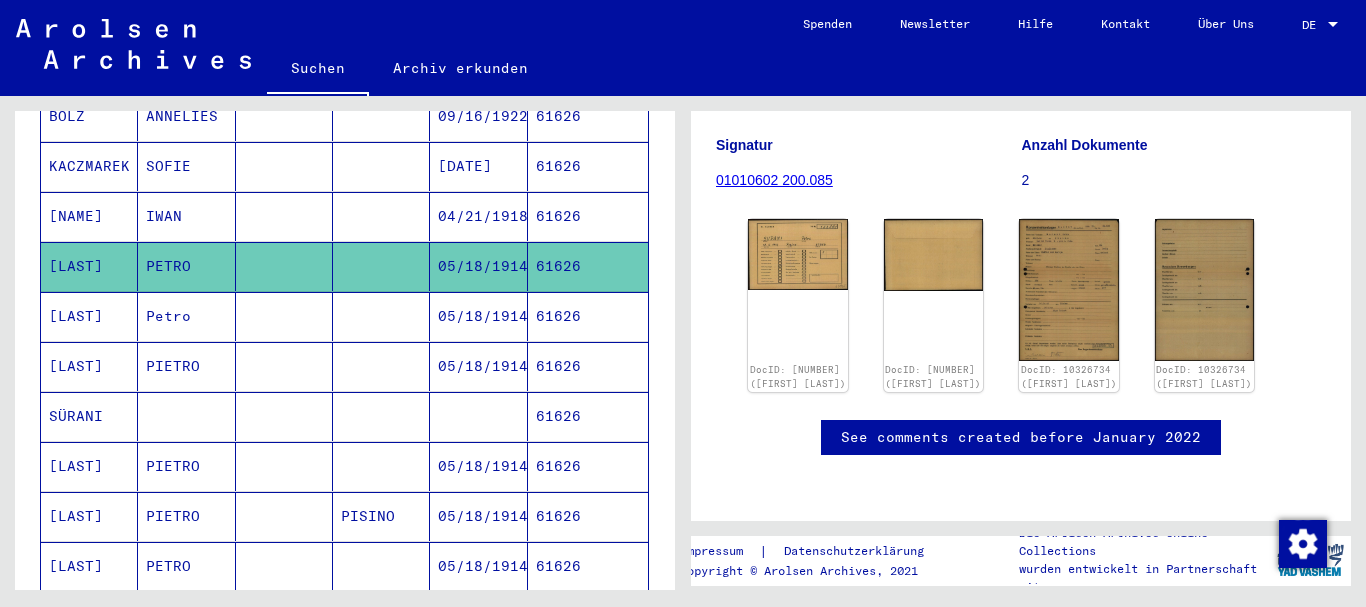 click on "Petro" at bounding box center (186, 366) 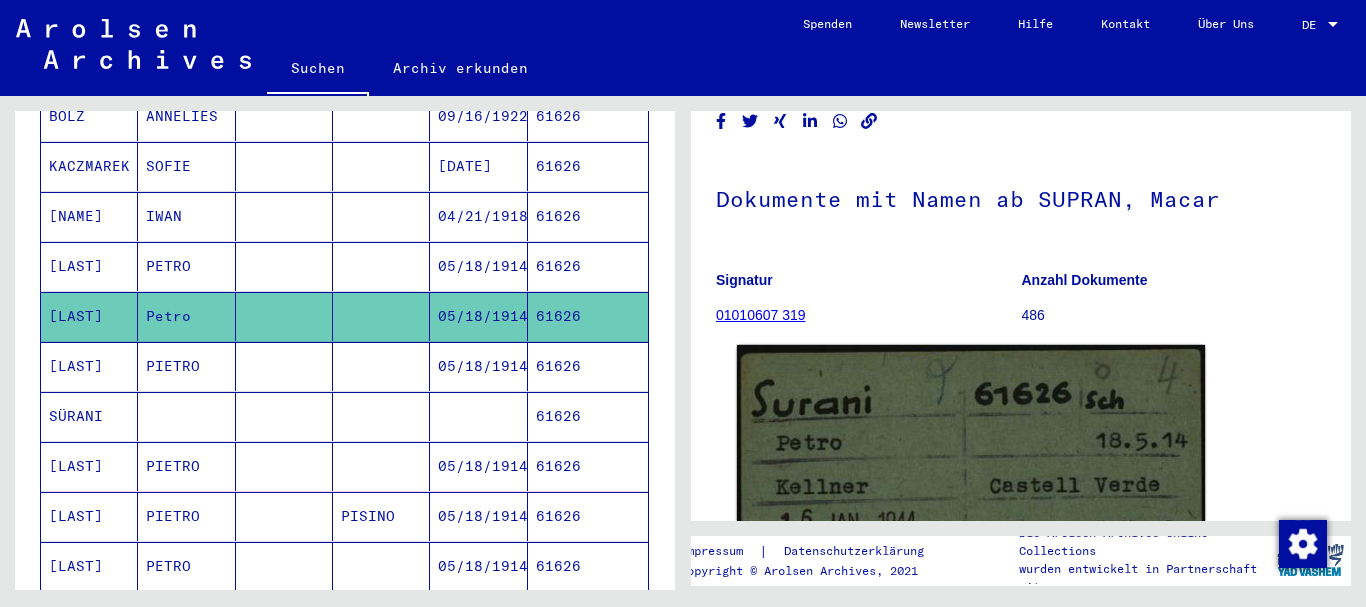 scroll, scrollTop: 227, scrollLeft: 0, axis: vertical 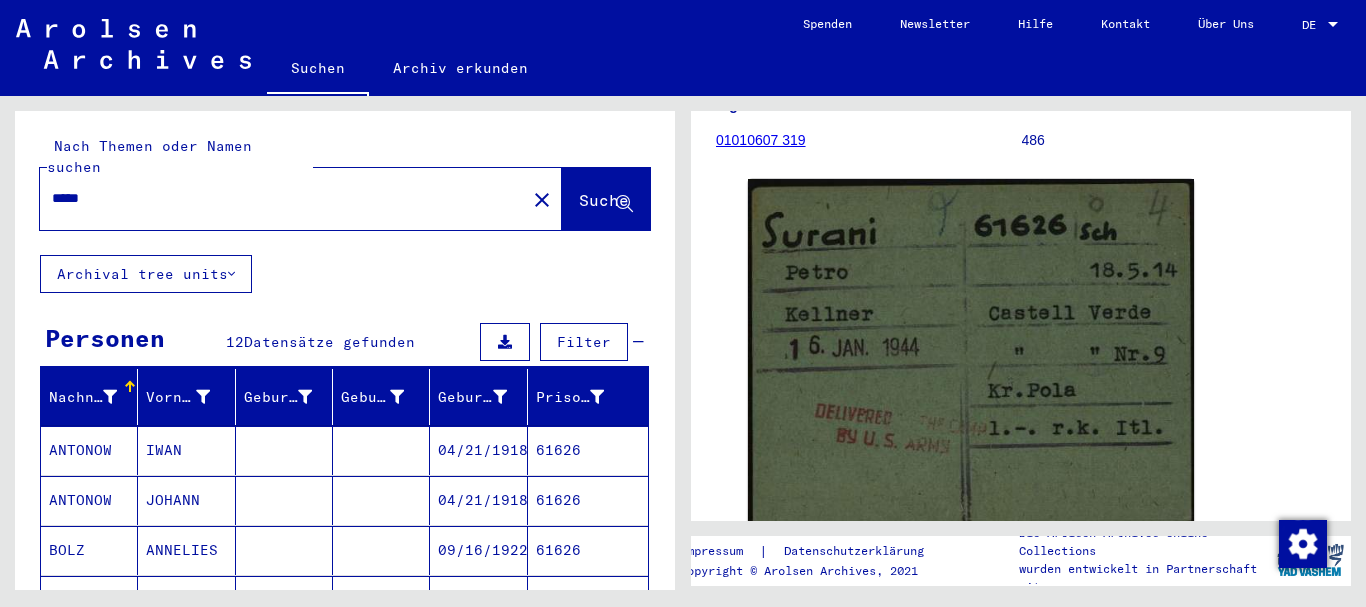 drag, startPoint x: 122, startPoint y: 177, endPoint x: 4, endPoint y: 189, distance: 118.6086 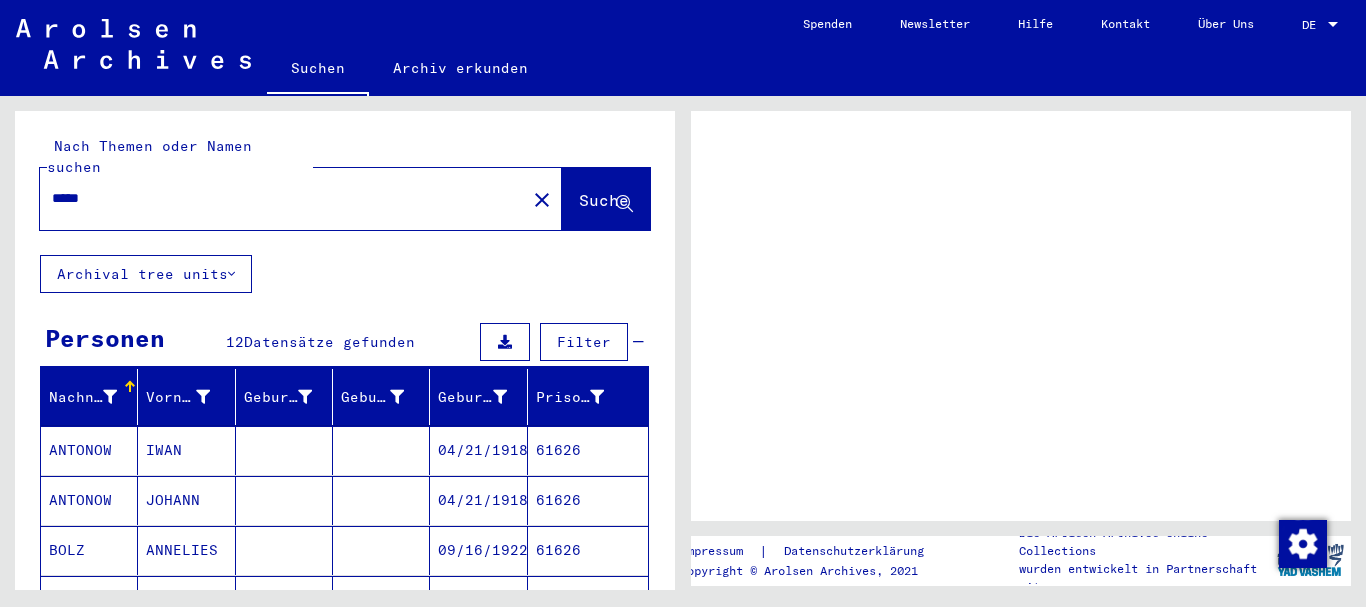 scroll, scrollTop: 0, scrollLeft: 0, axis: both 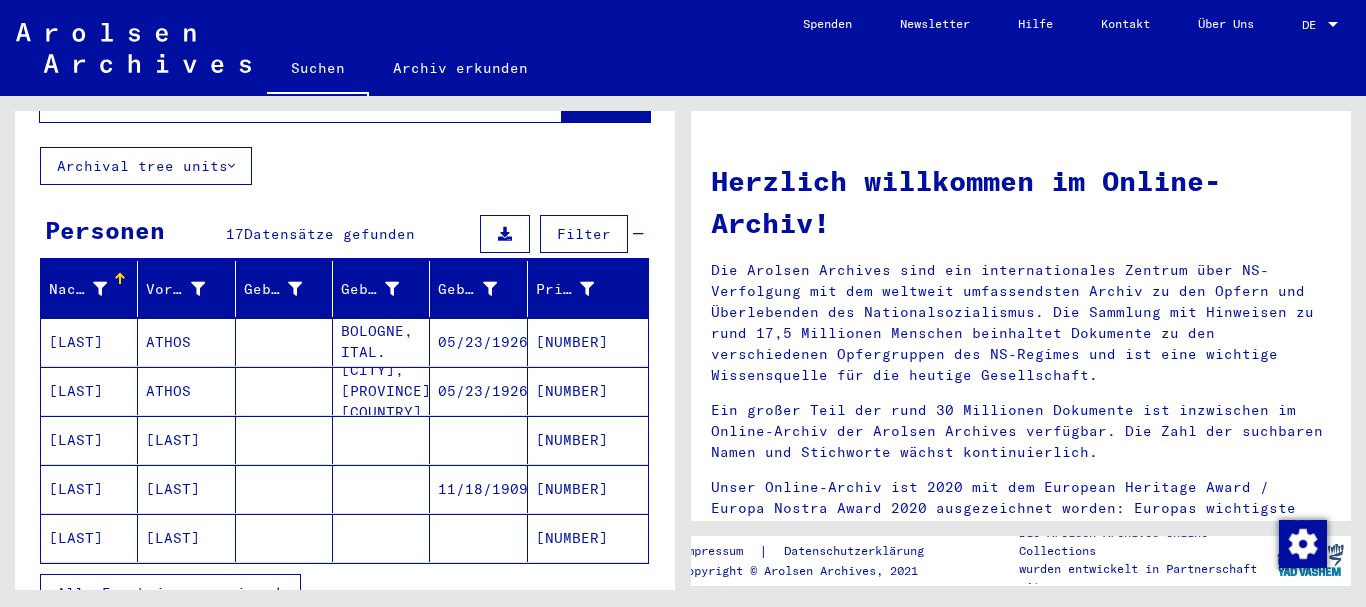 click on "[LAST]" at bounding box center (89, 391) 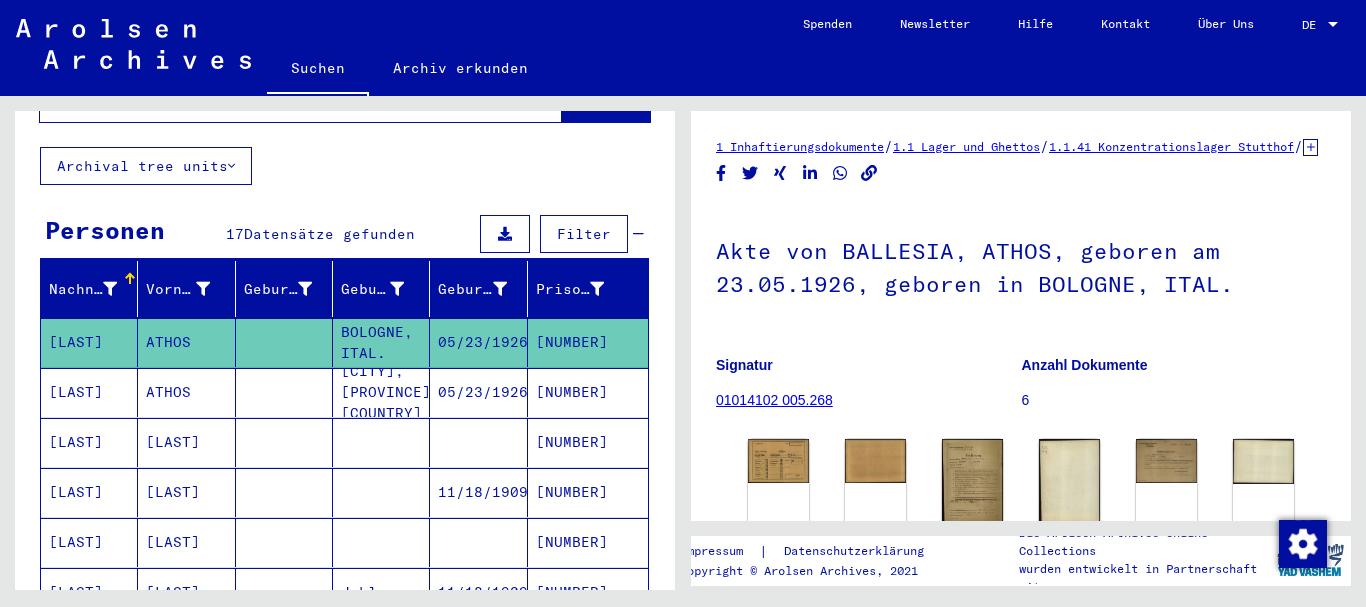 scroll, scrollTop: 216, scrollLeft: 0, axis: vertical 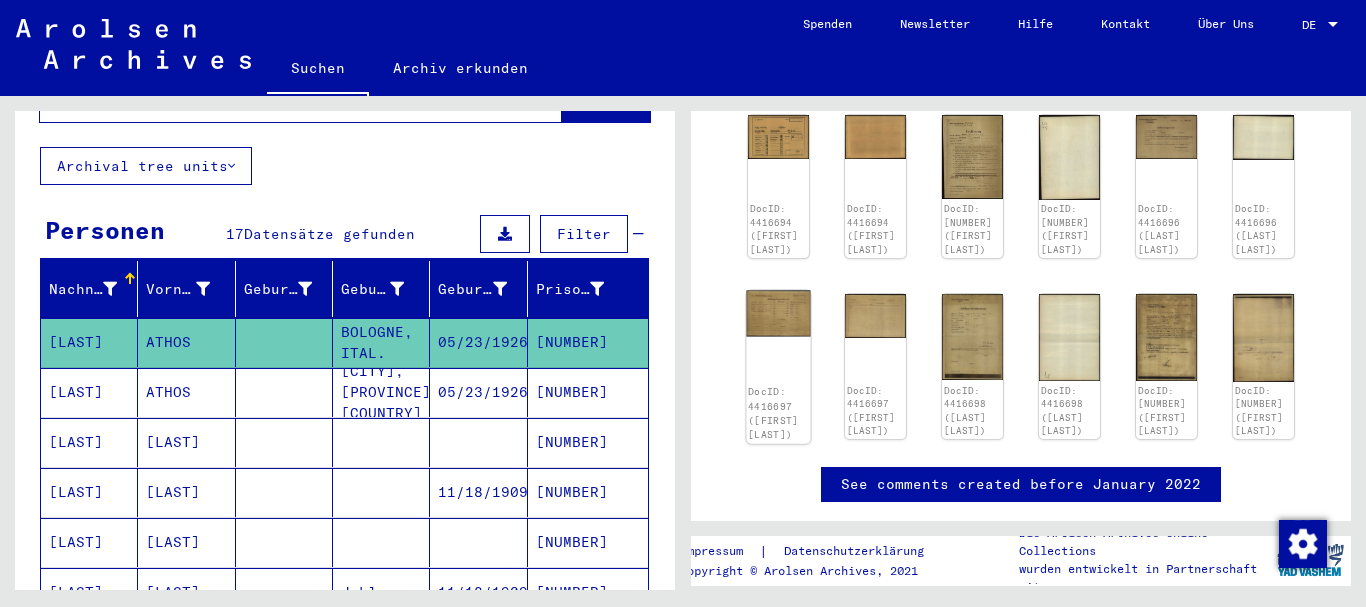 click 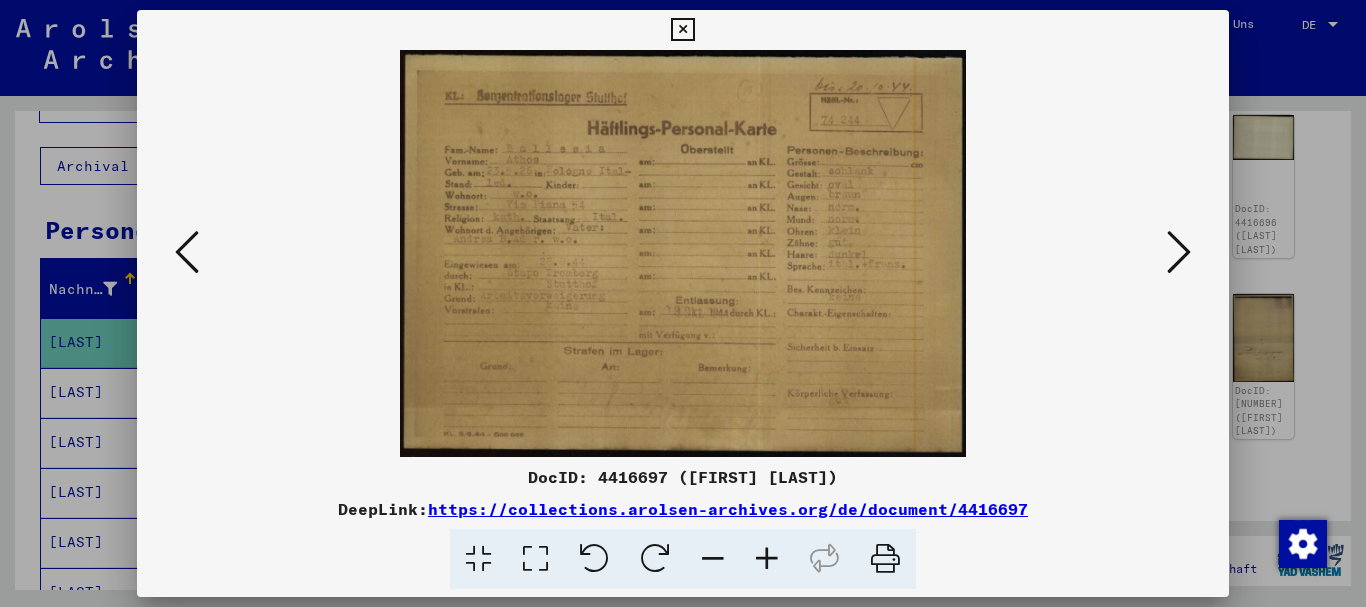 click at bounding box center [767, 559] 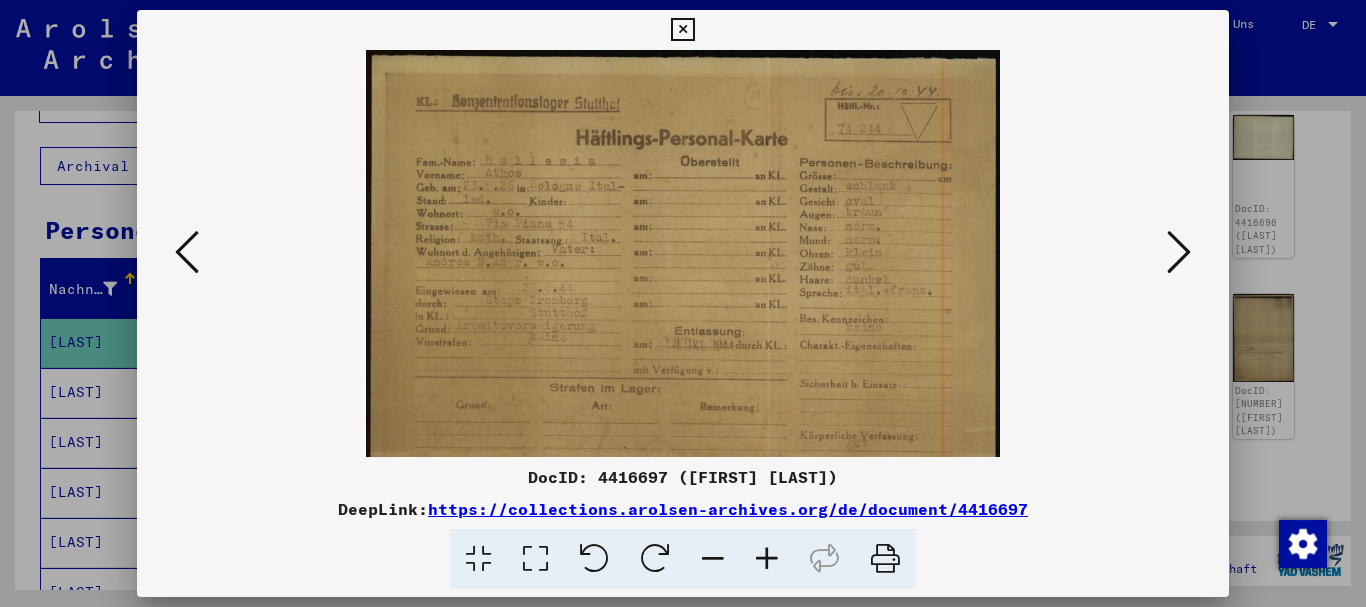 click at bounding box center (767, 559) 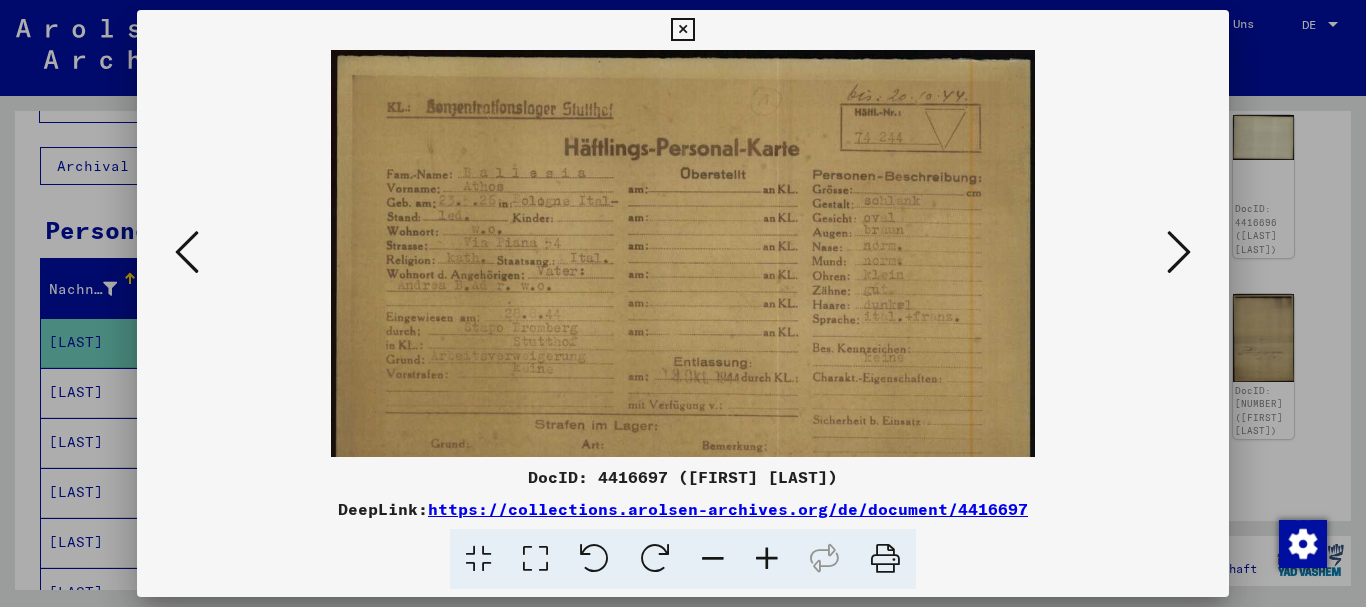 click at bounding box center [767, 559] 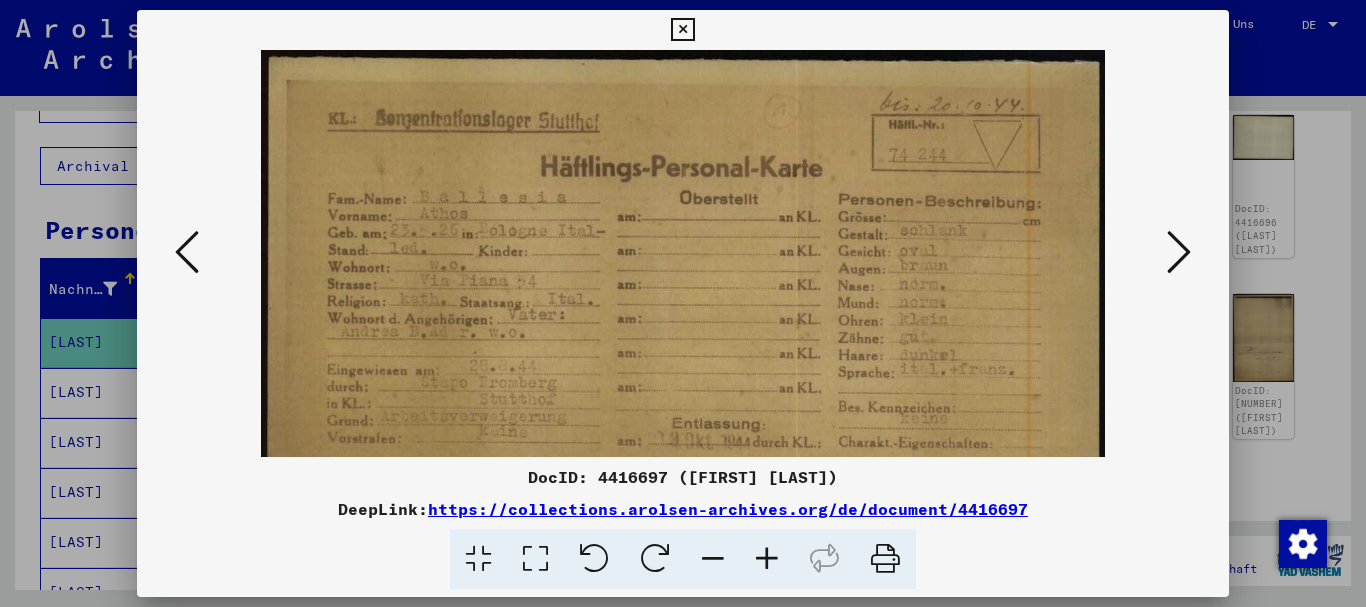 click at bounding box center (767, 559) 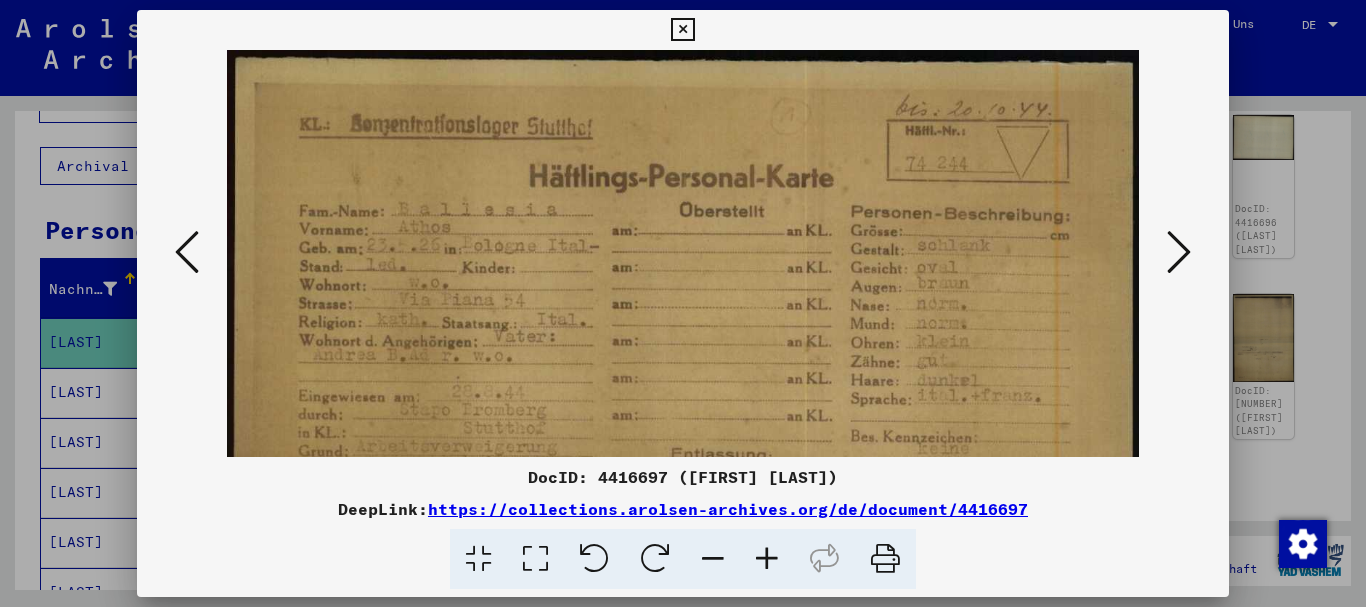 click at bounding box center (1179, 252) 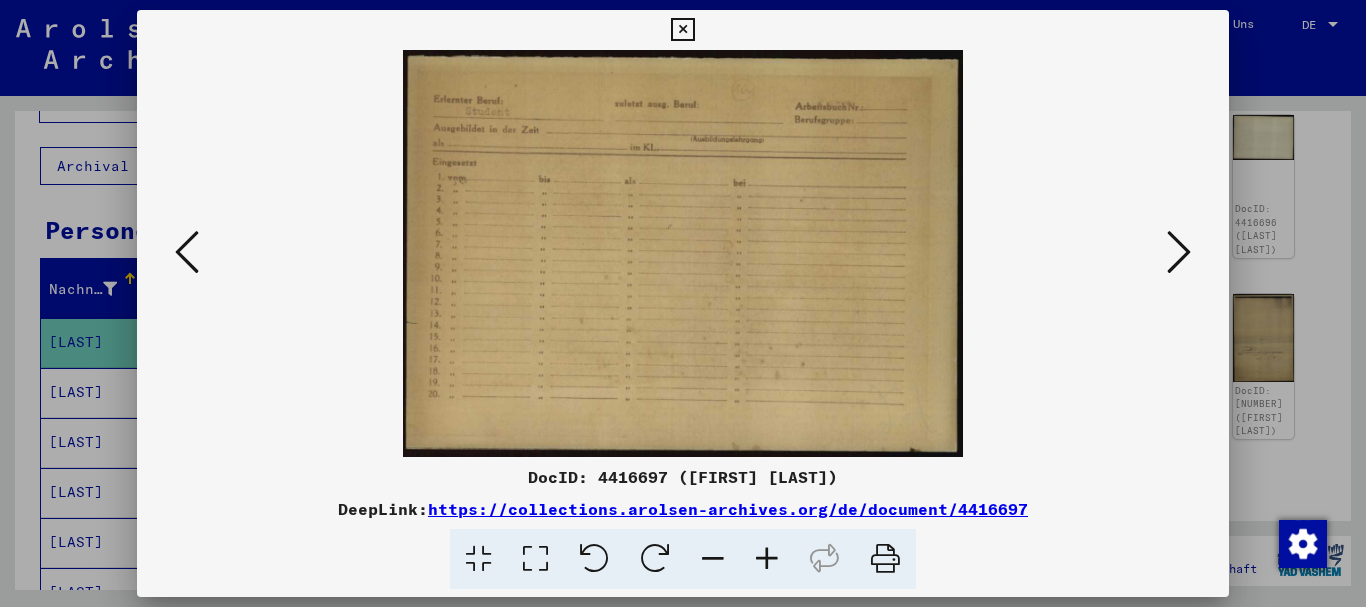 click at bounding box center [187, 252] 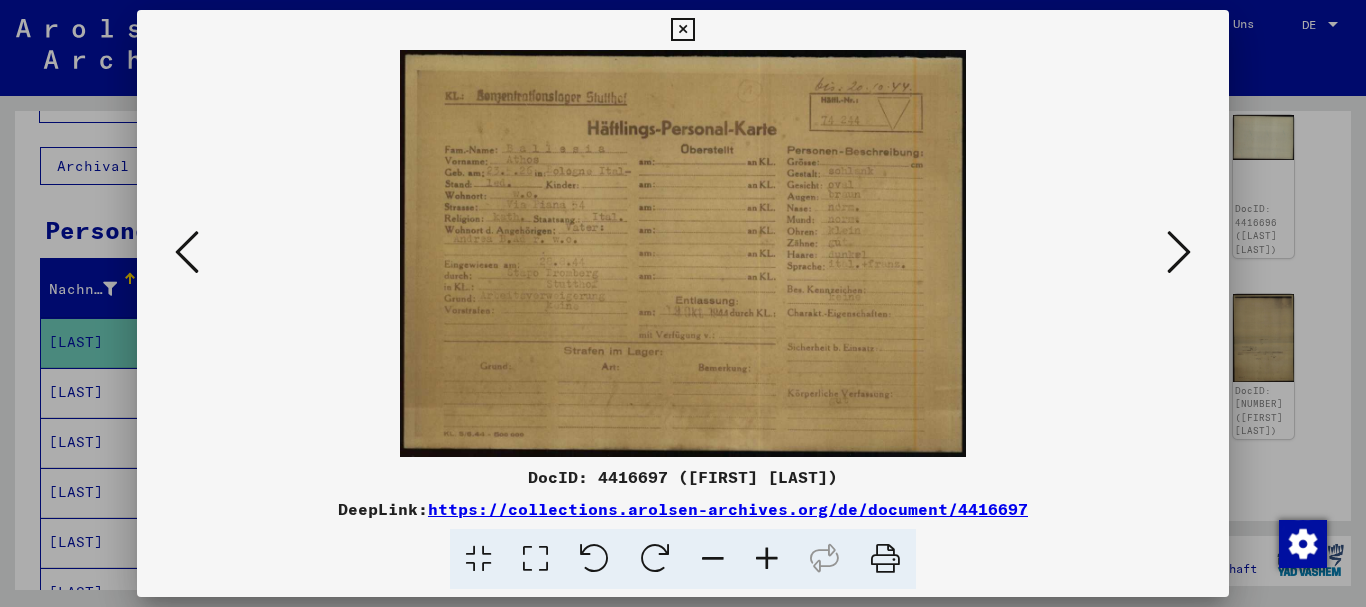 drag, startPoint x: 6, startPoint y: 389, endPoint x: 648, endPoint y: 285, distance: 650.36914 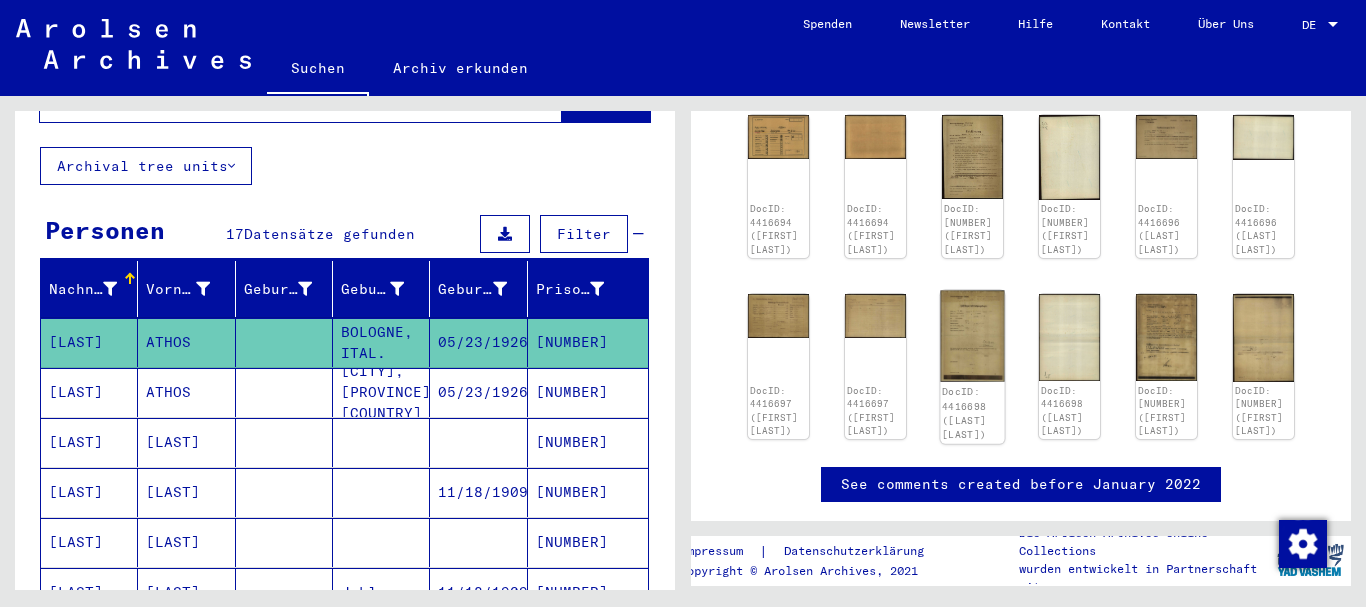 click 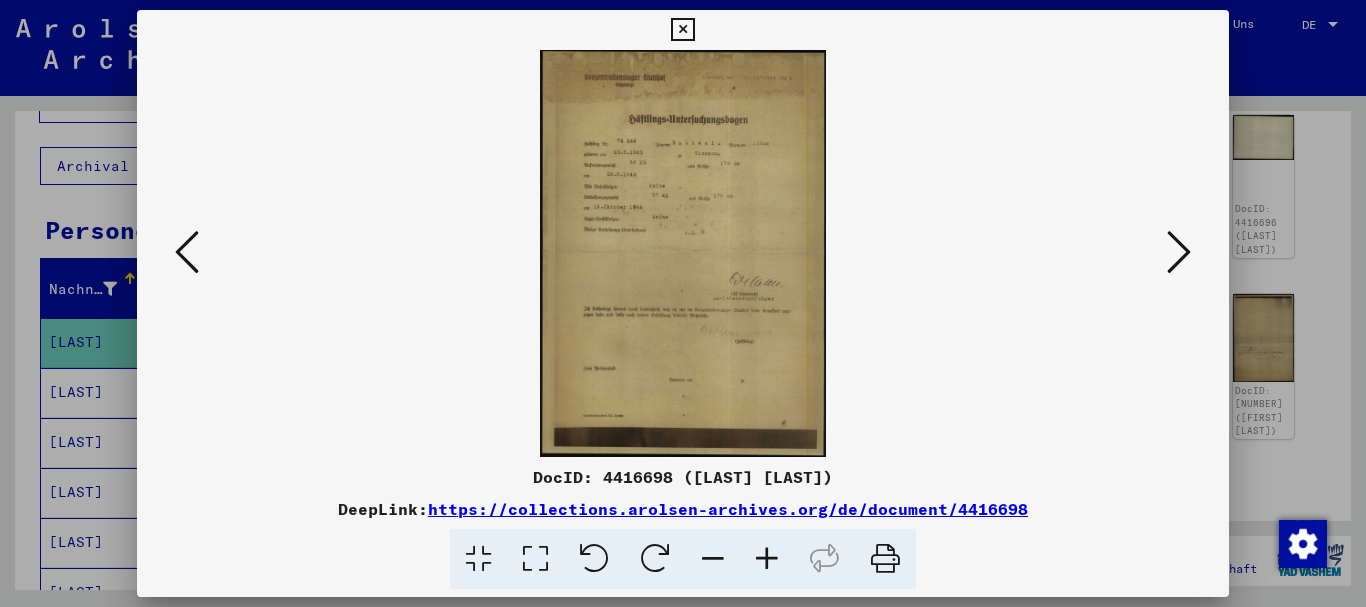 click at bounding box center (683, 303) 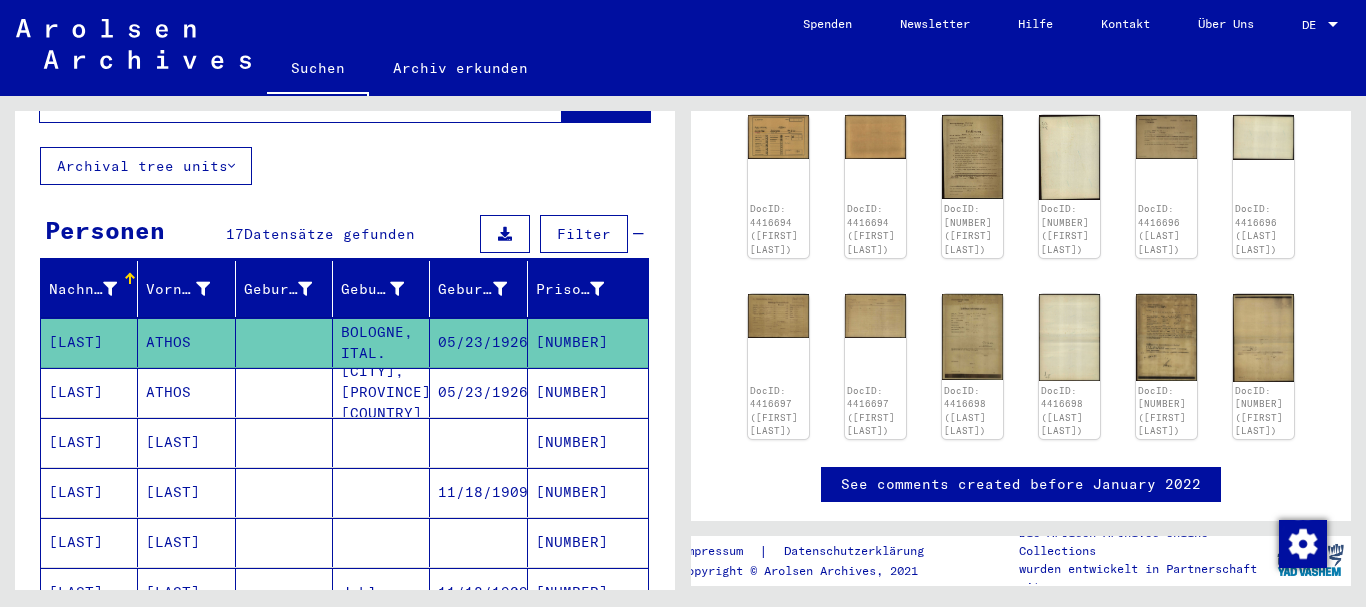 click on "[LAST]" at bounding box center (89, 442) 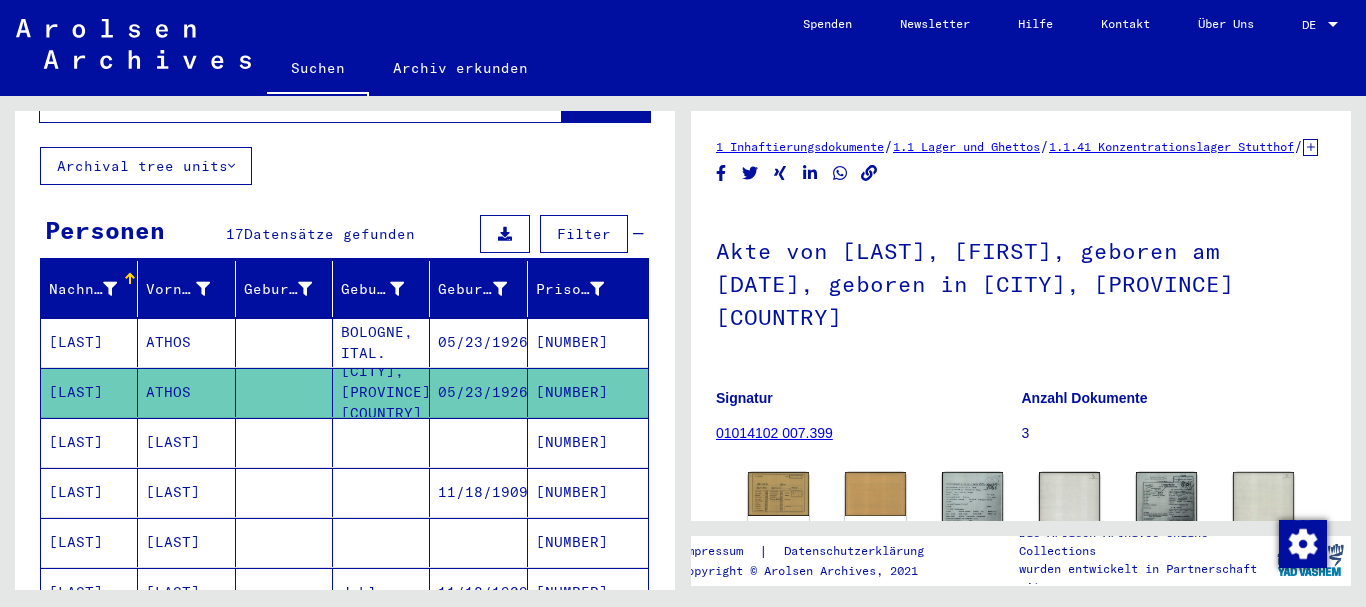 scroll, scrollTop: 117, scrollLeft: 0, axis: vertical 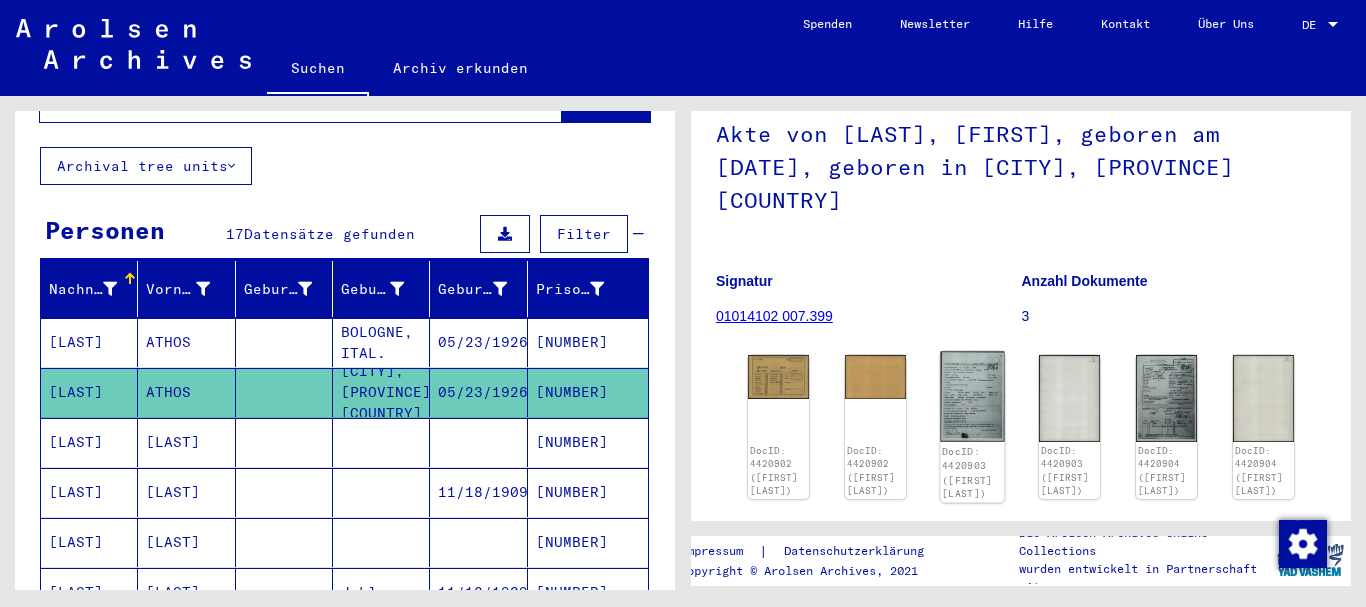 click 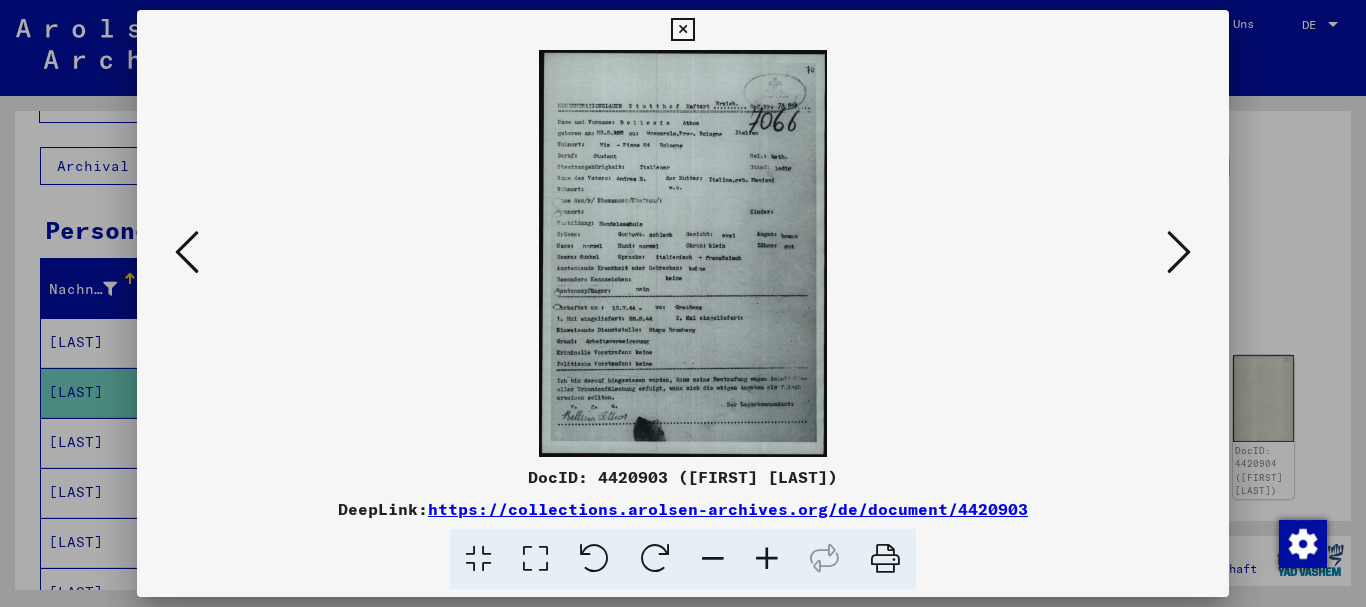 scroll, scrollTop: 225, scrollLeft: 0, axis: vertical 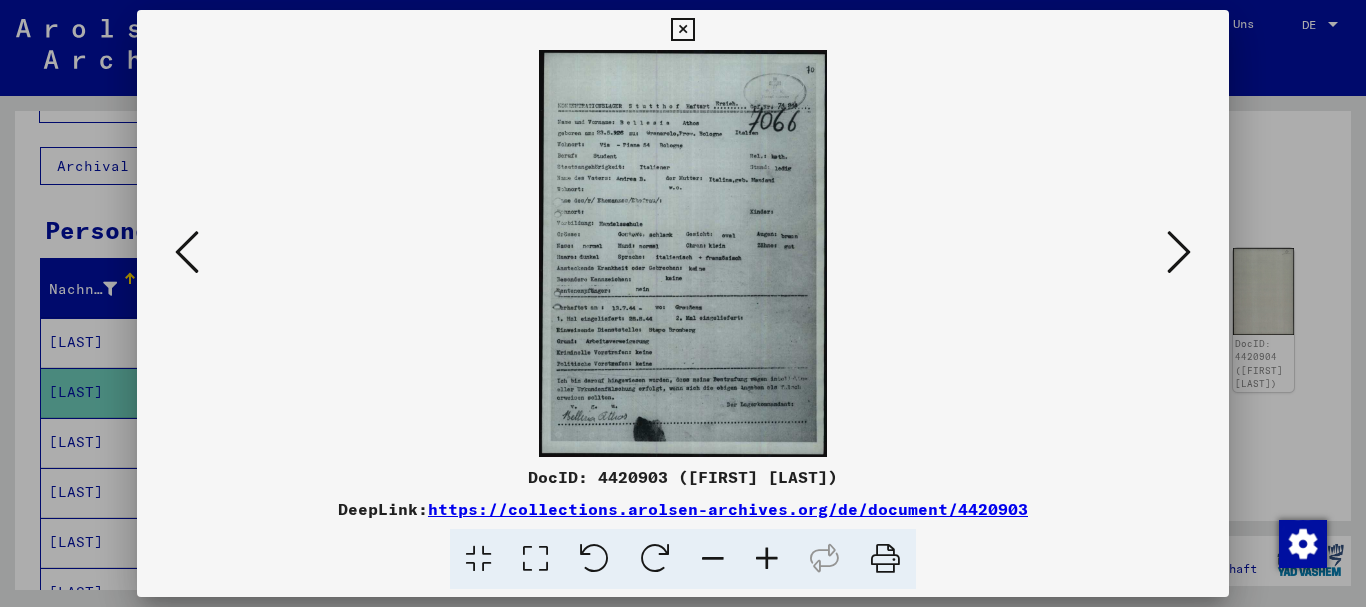 click at bounding box center [767, 559] 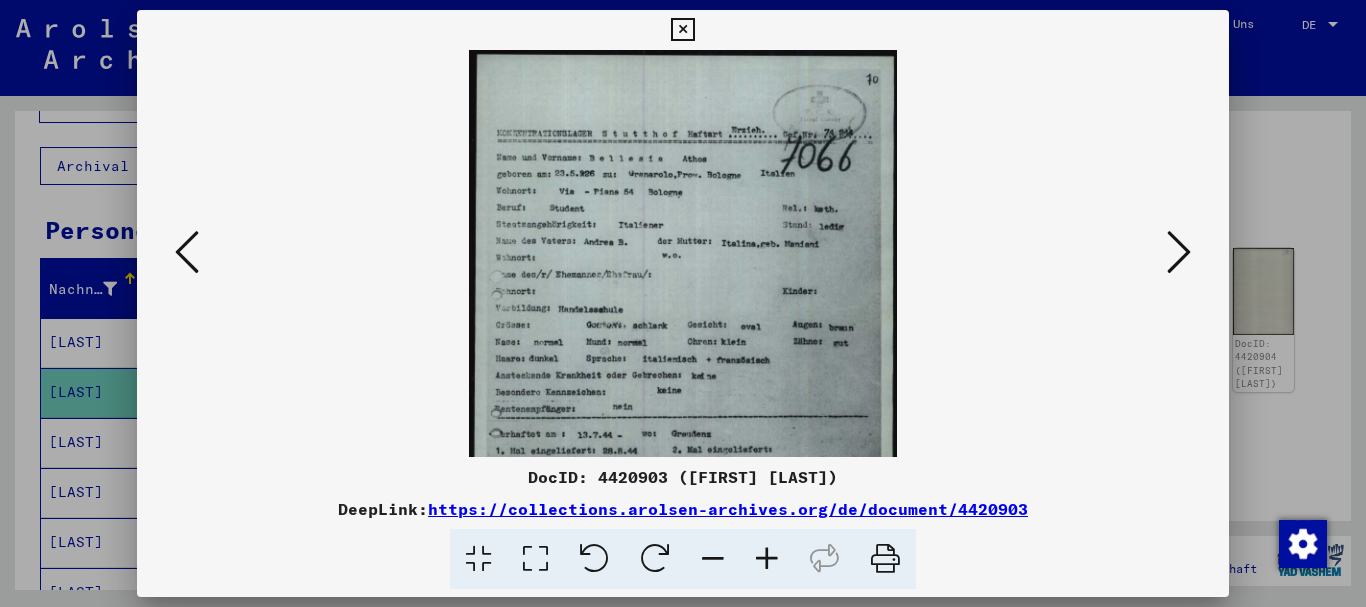 click at bounding box center (767, 559) 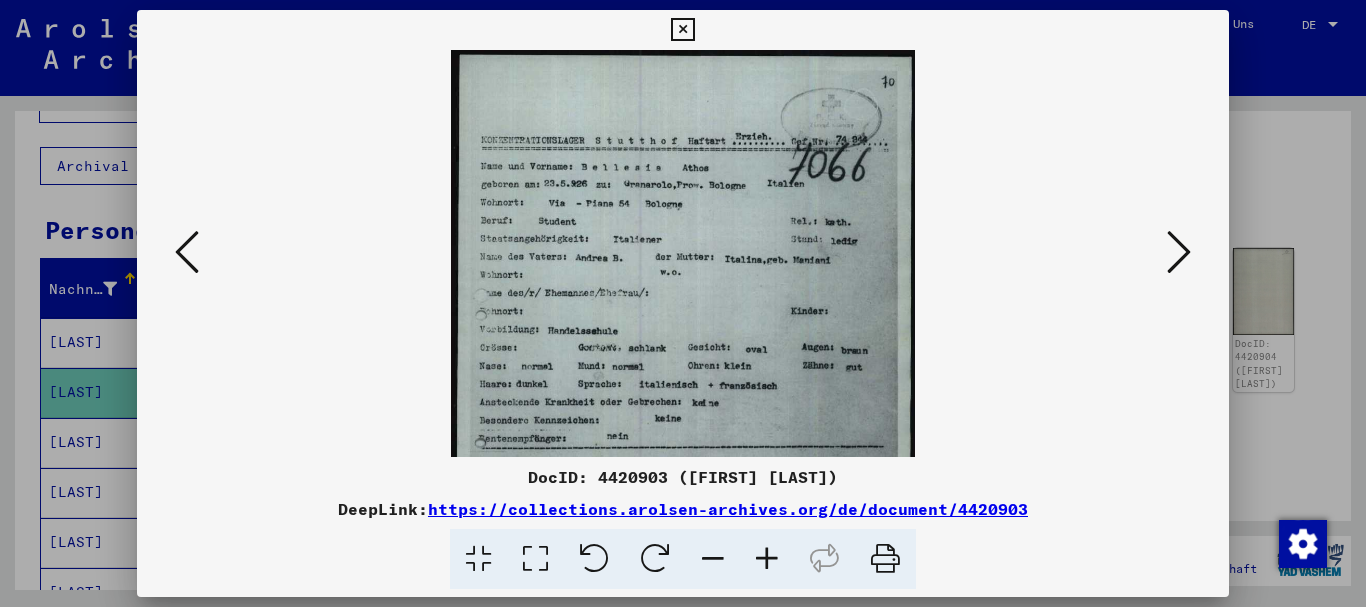 click at bounding box center [767, 559] 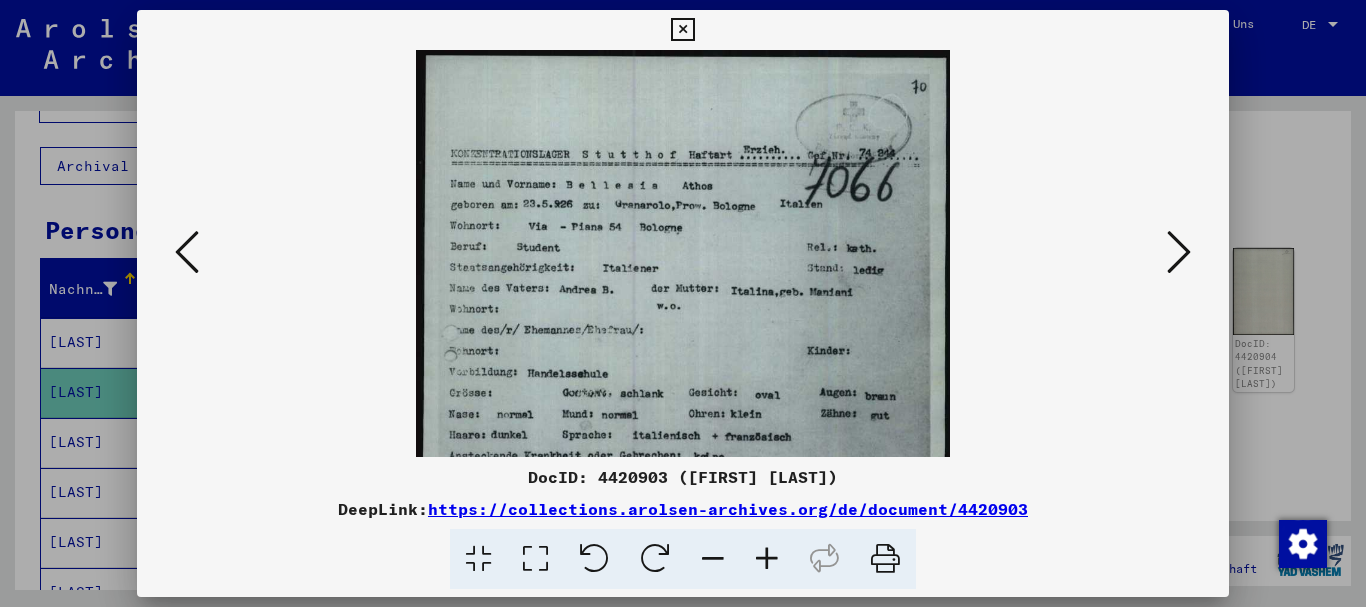 click at bounding box center [767, 559] 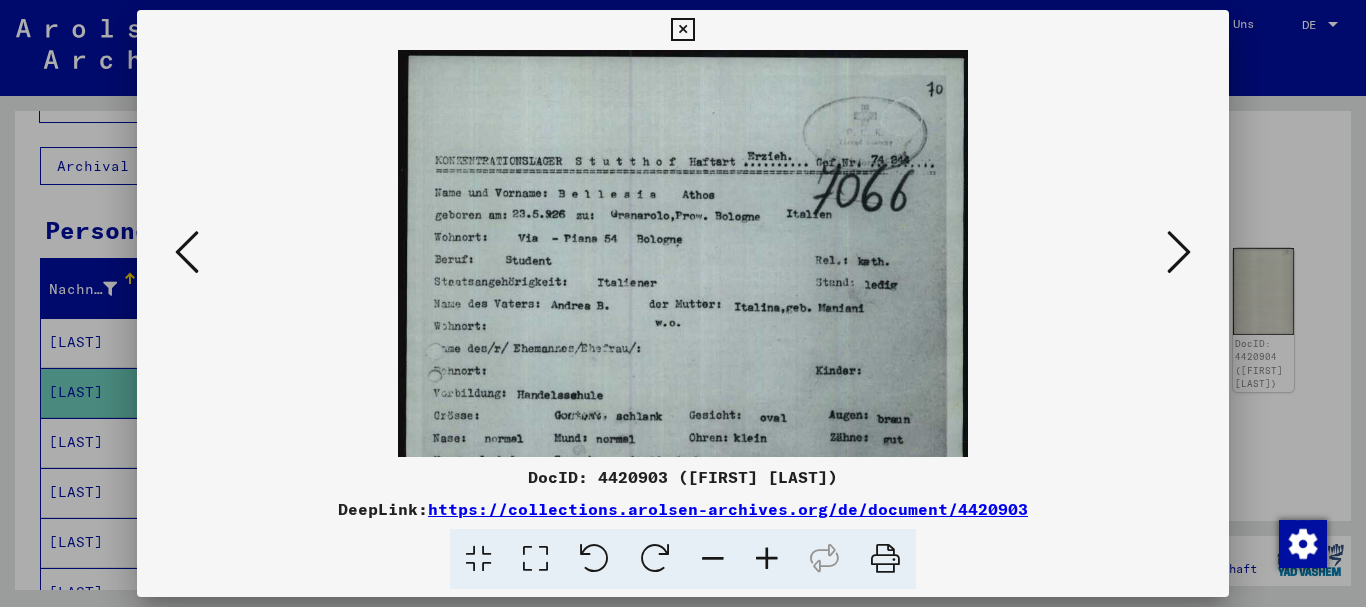 click at bounding box center [767, 559] 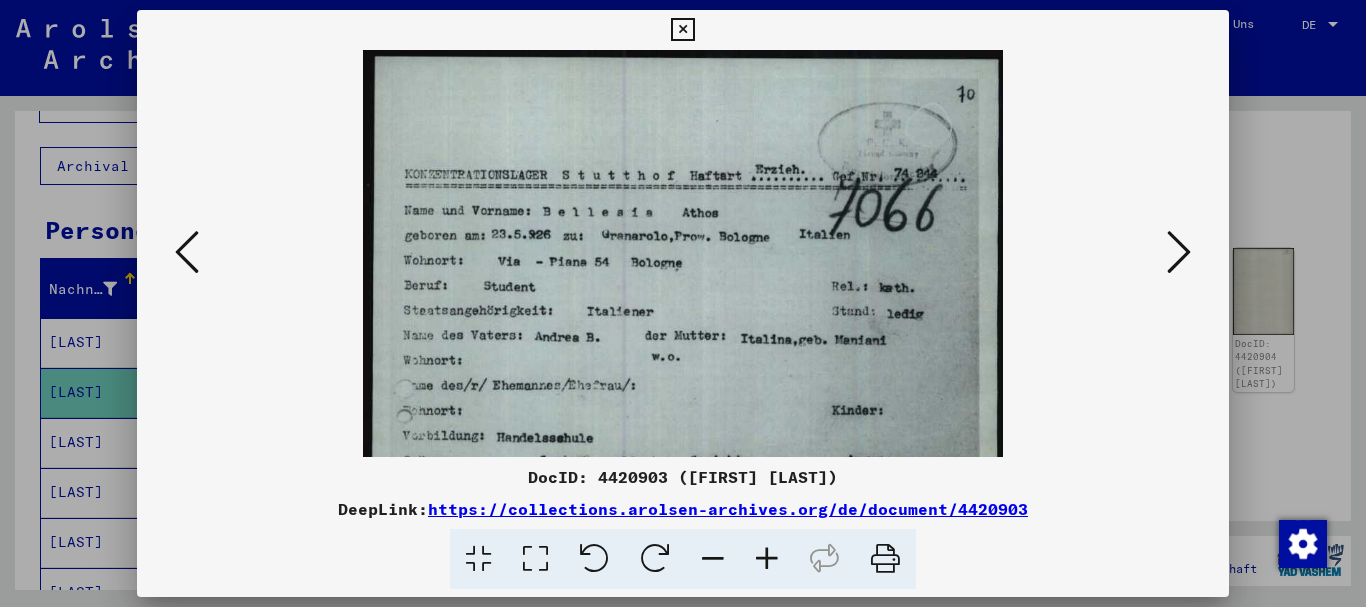 click at bounding box center [767, 559] 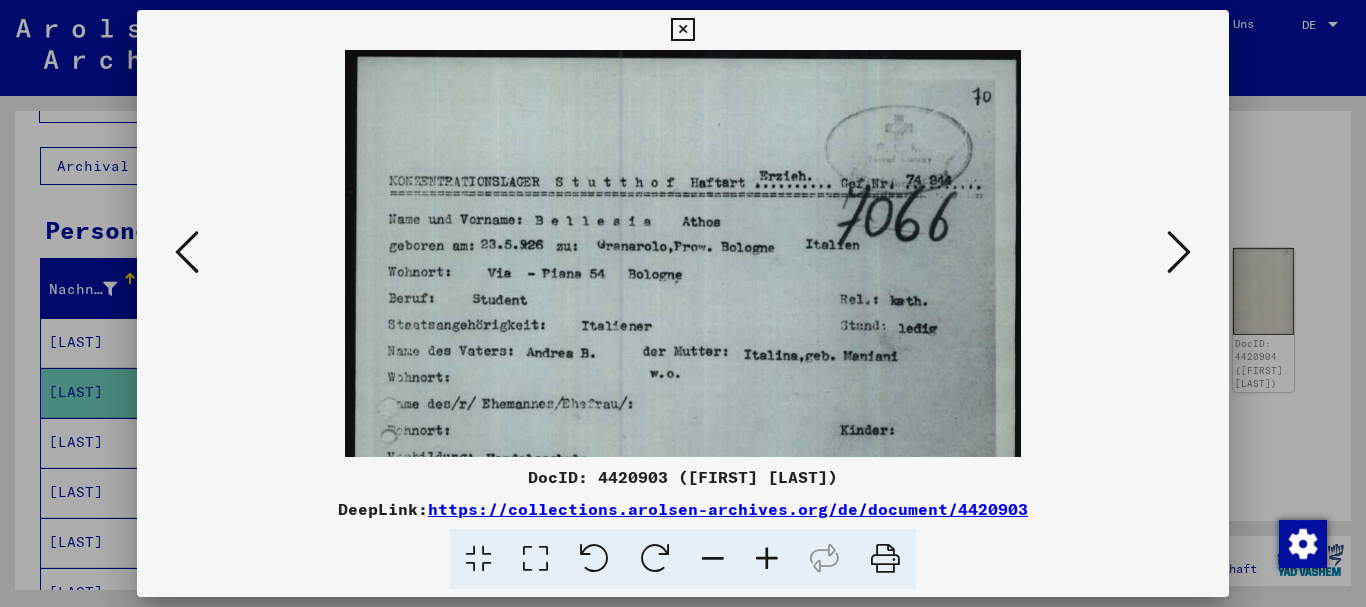 click at bounding box center (767, 559) 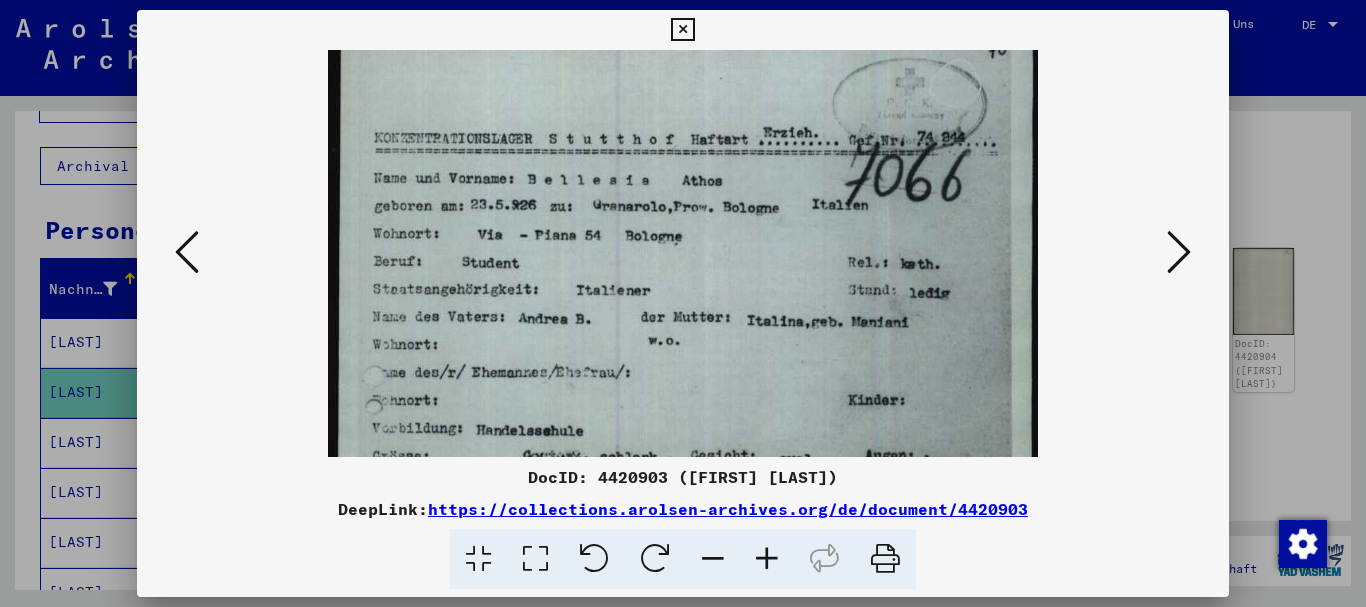 scroll, scrollTop: 63, scrollLeft: 0, axis: vertical 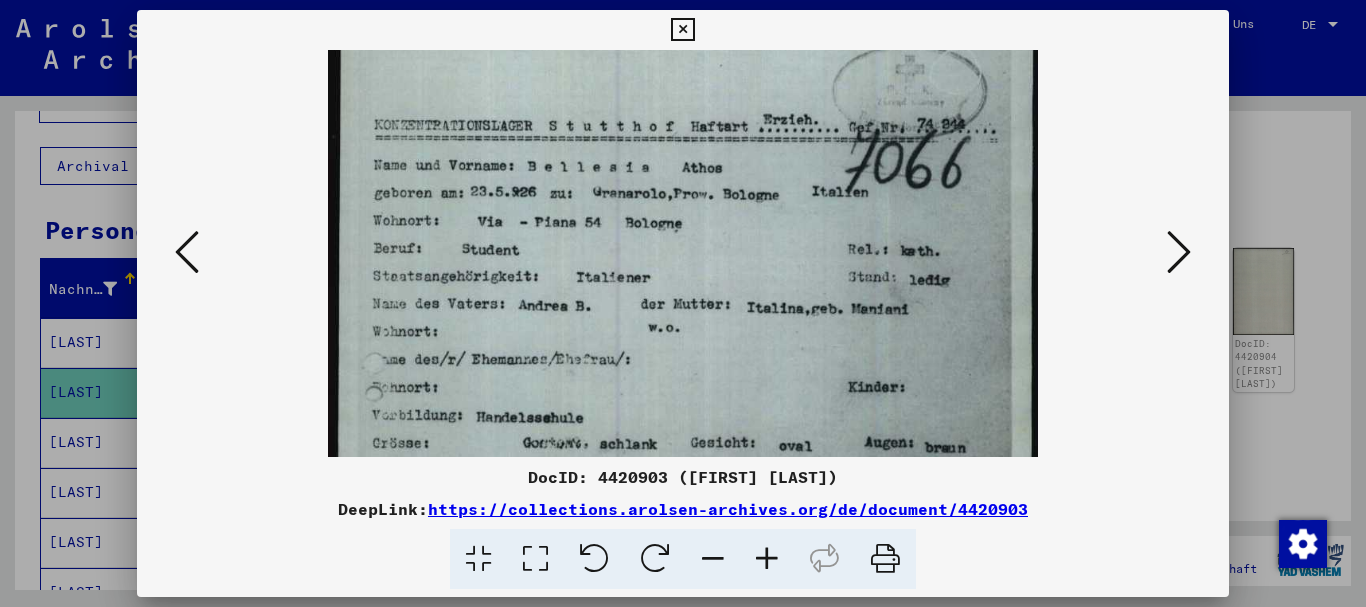 drag, startPoint x: 656, startPoint y: 359, endPoint x: 659, endPoint y: 296, distance: 63.07139 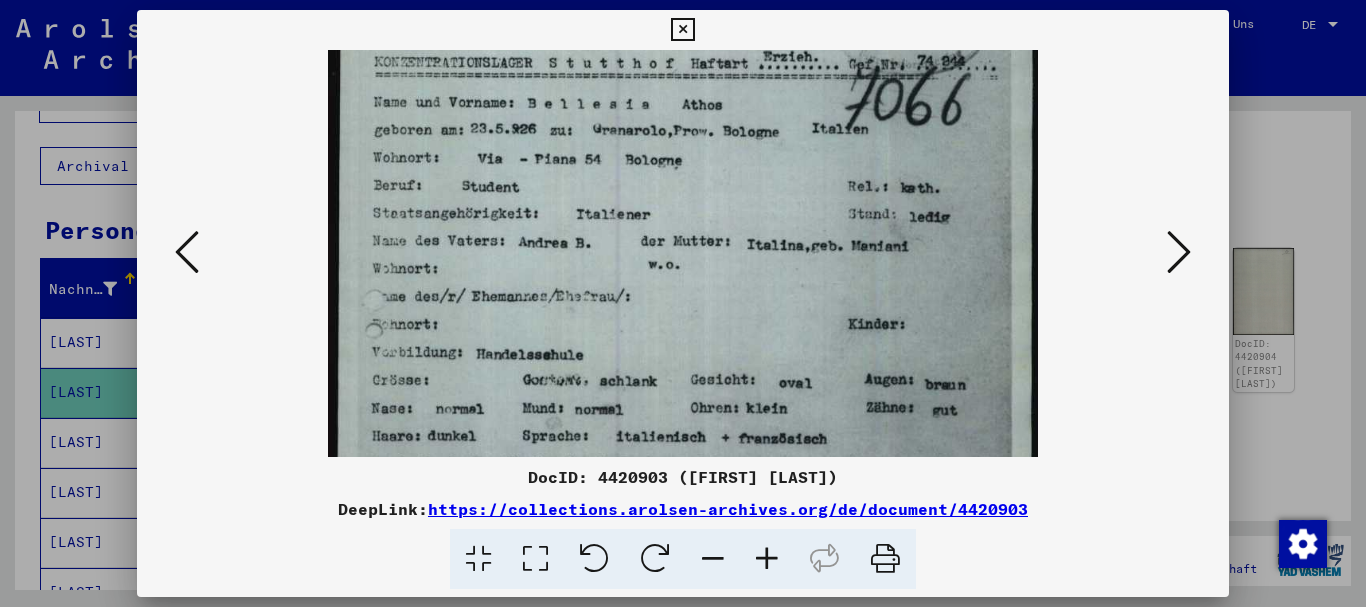 scroll, scrollTop: 143, scrollLeft: 0, axis: vertical 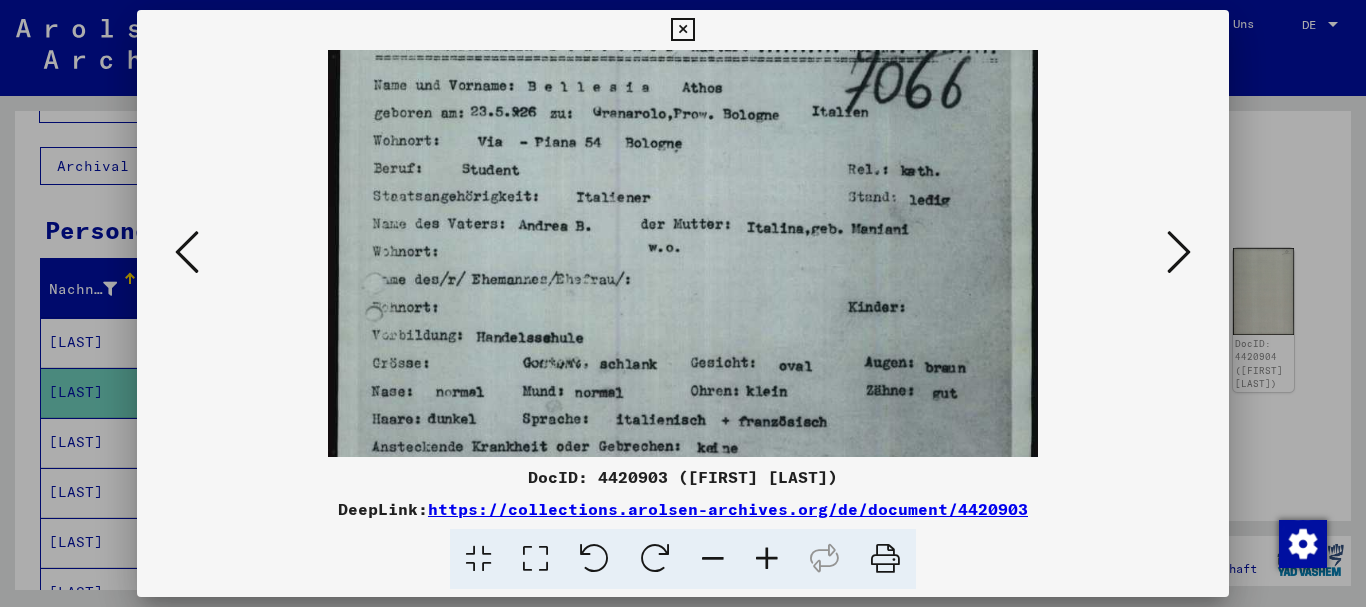 drag, startPoint x: 573, startPoint y: 370, endPoint x: 578, endPoint y: 296, distance: 74.168724 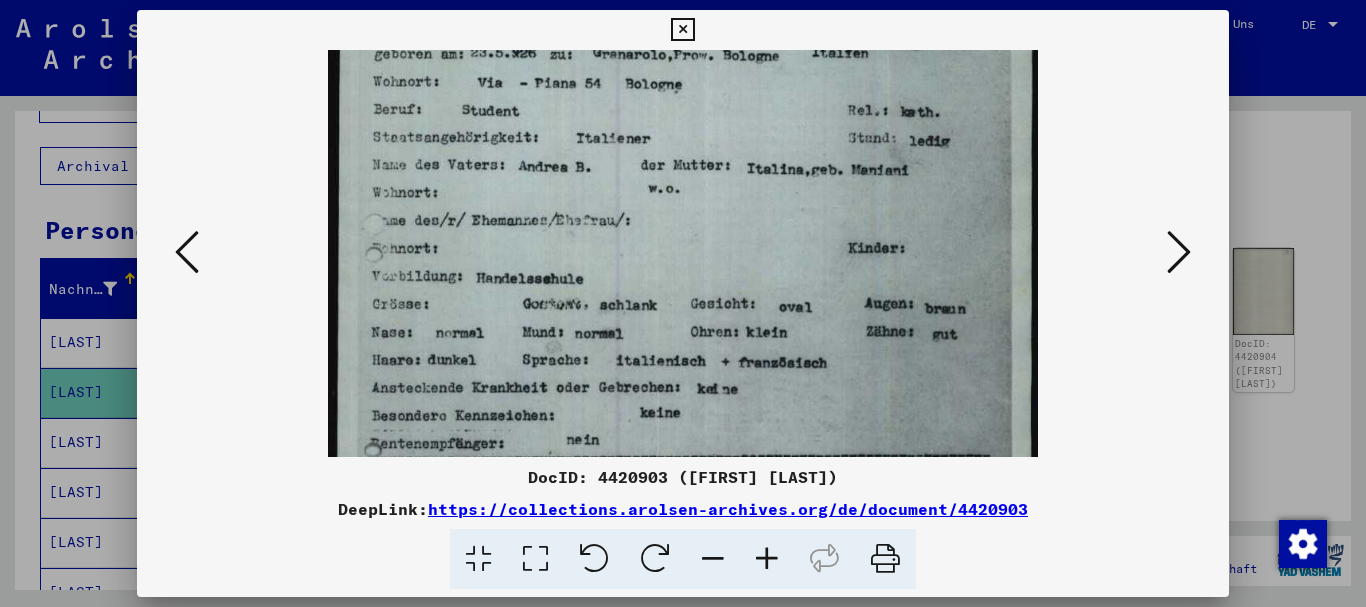 drag, startPoint x: 593, startPoint y: 367, endPoint x: 583, endPoint y: 312, distance: 55.9017 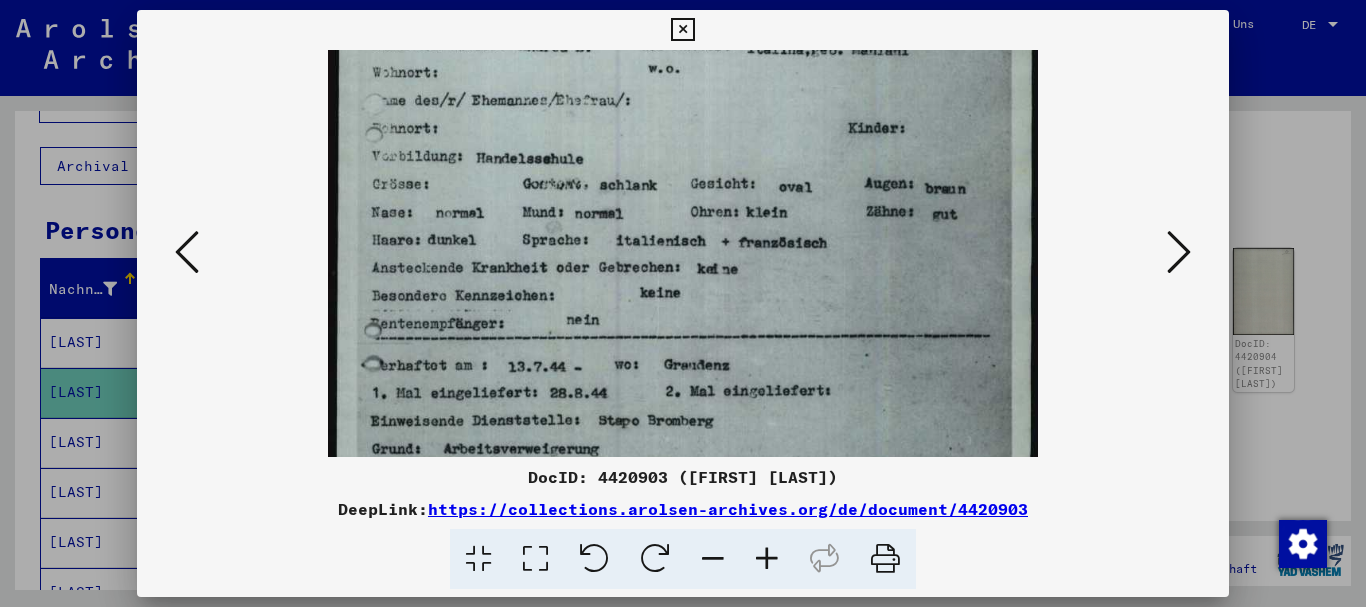 drag, startPoint x: 603, startPoint y: 357, endPoint x: 589, endPoint y: 280, distance: 78.26238 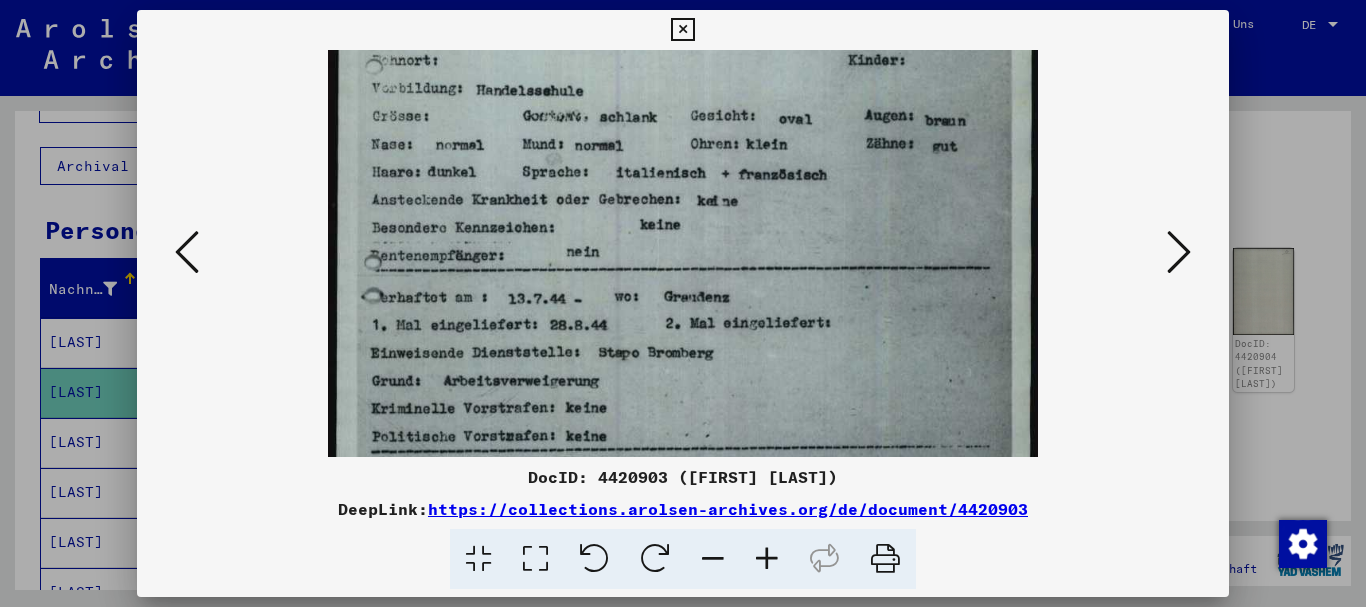 click at bounding box center [683, 303] 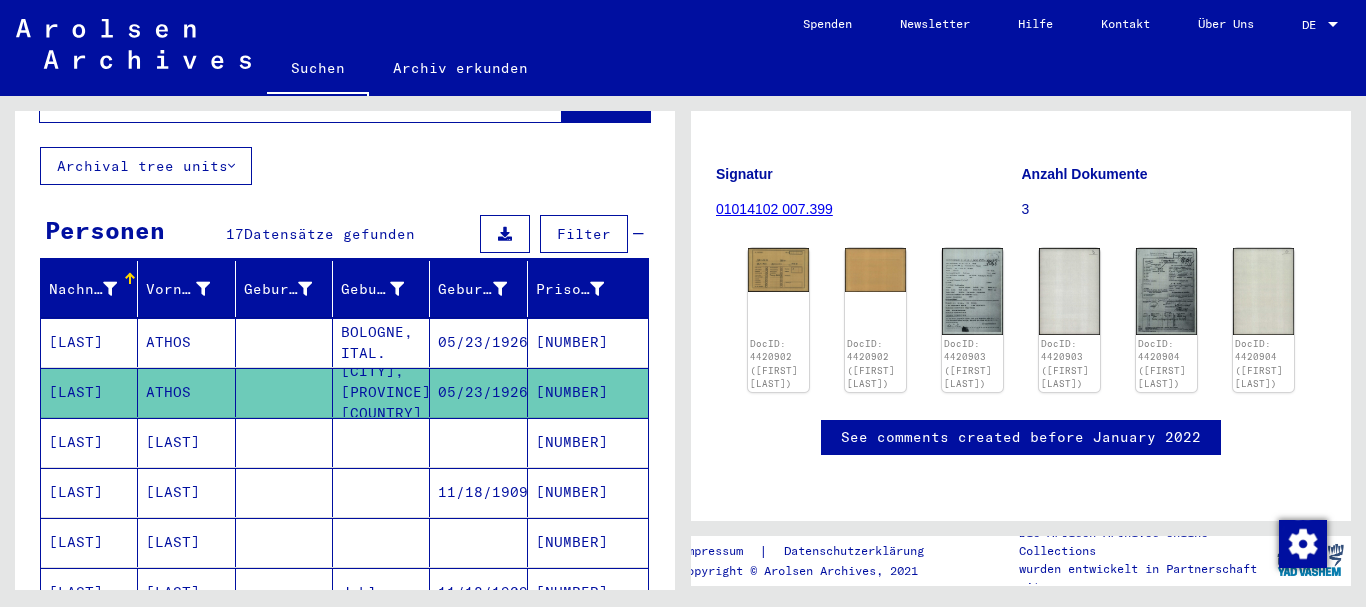 scroll, scrollTop: 278, scrollLeft: 0, axis: vertical 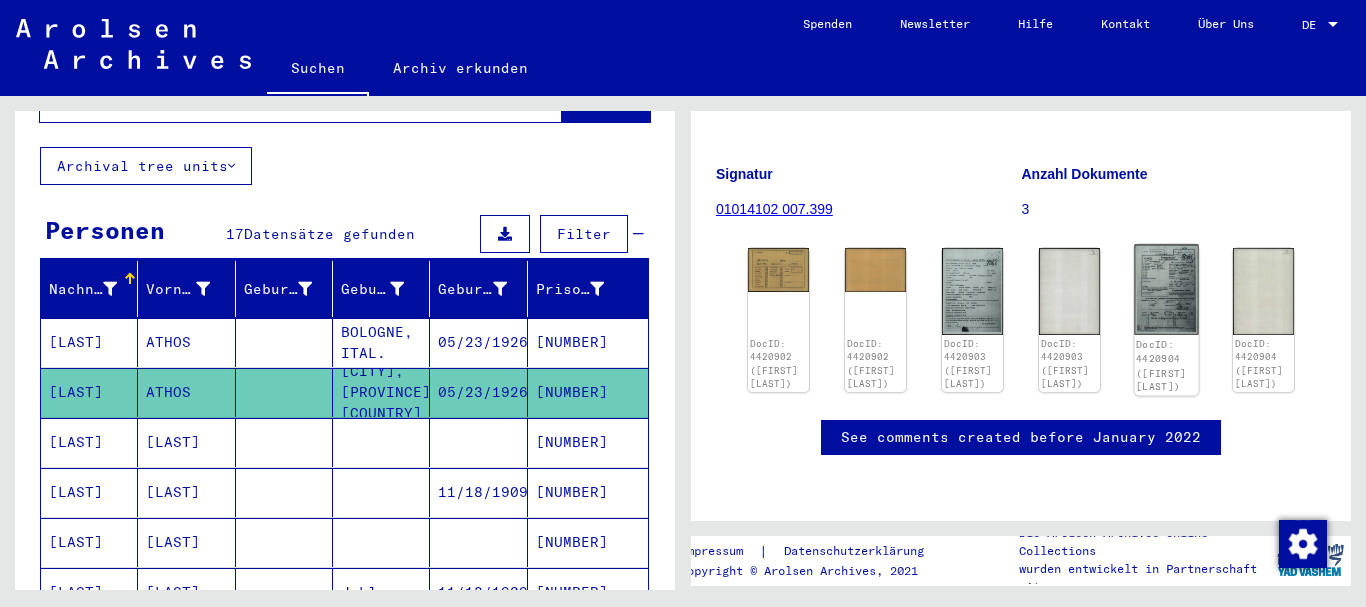 click 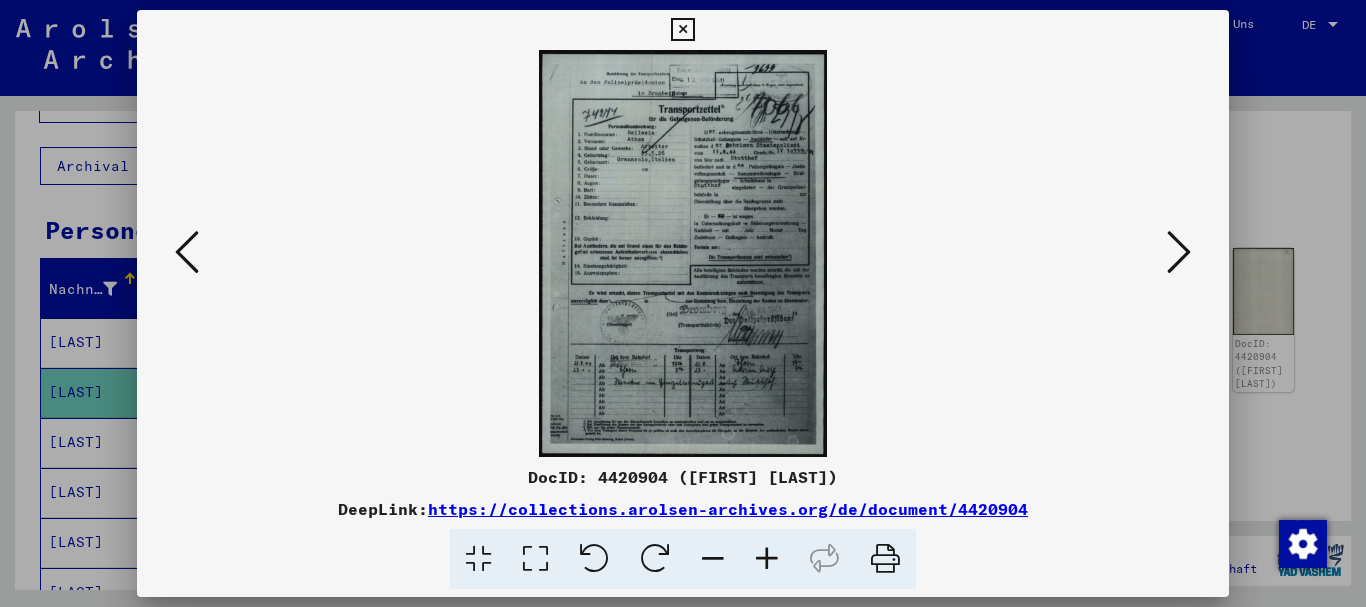 click at bounding box center [767, 559] 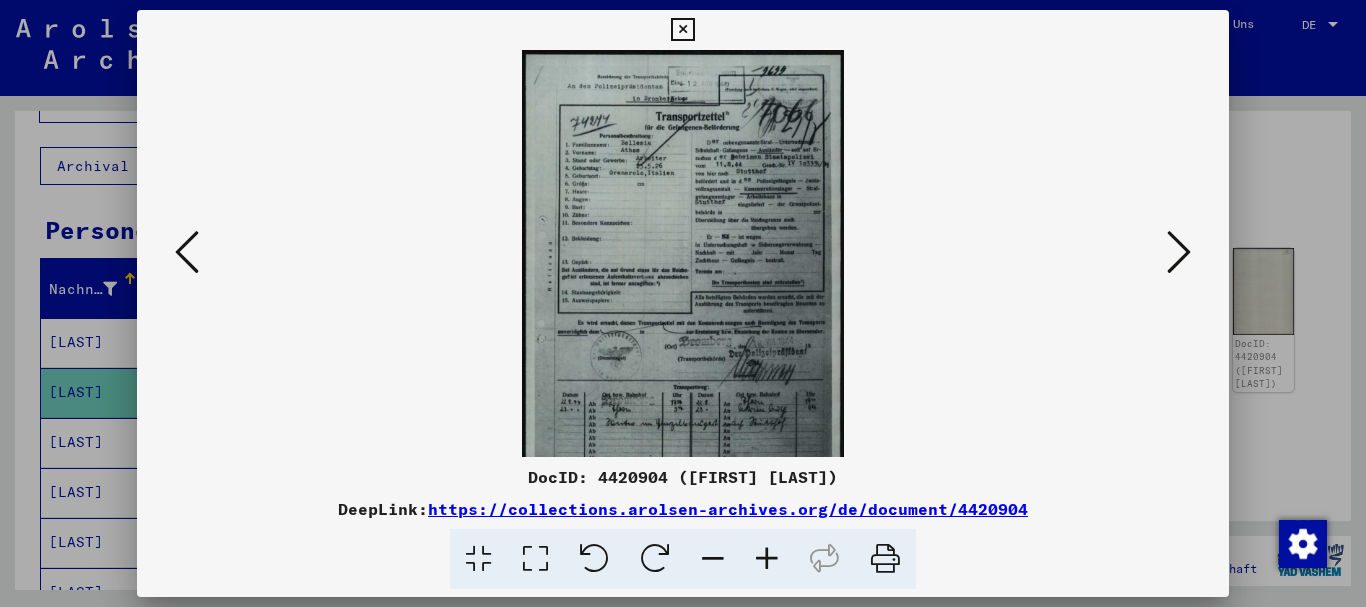 click at bounding box center [767, 559] 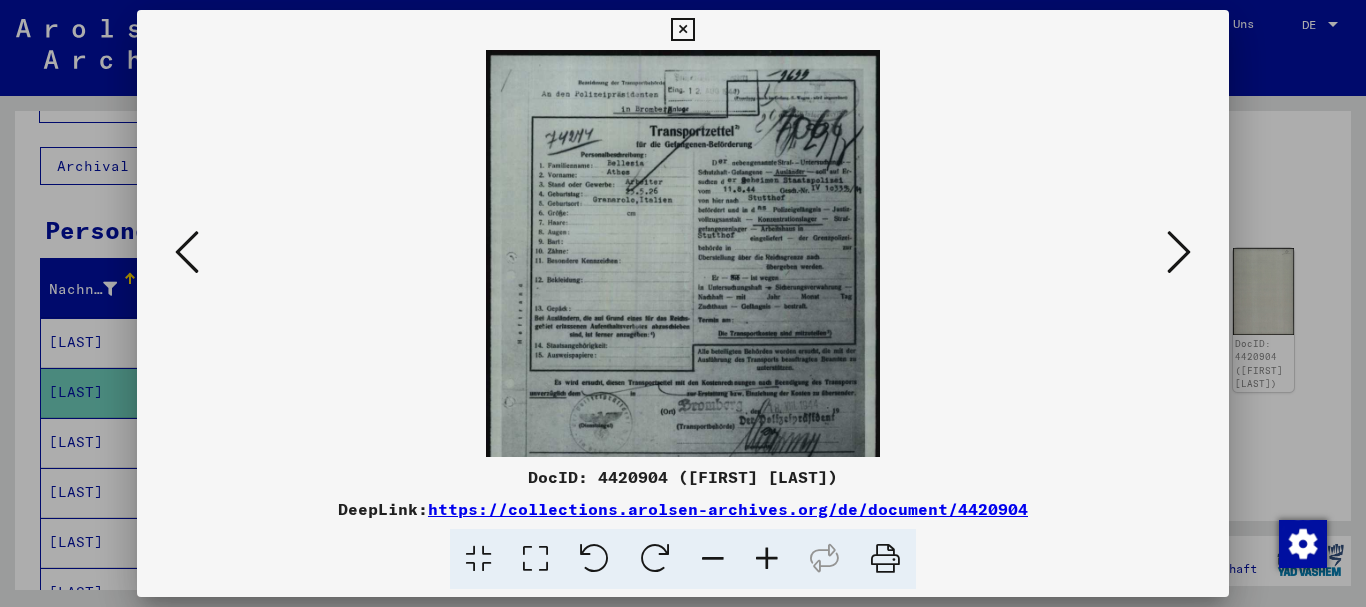 click at bounding box center [767, 559] 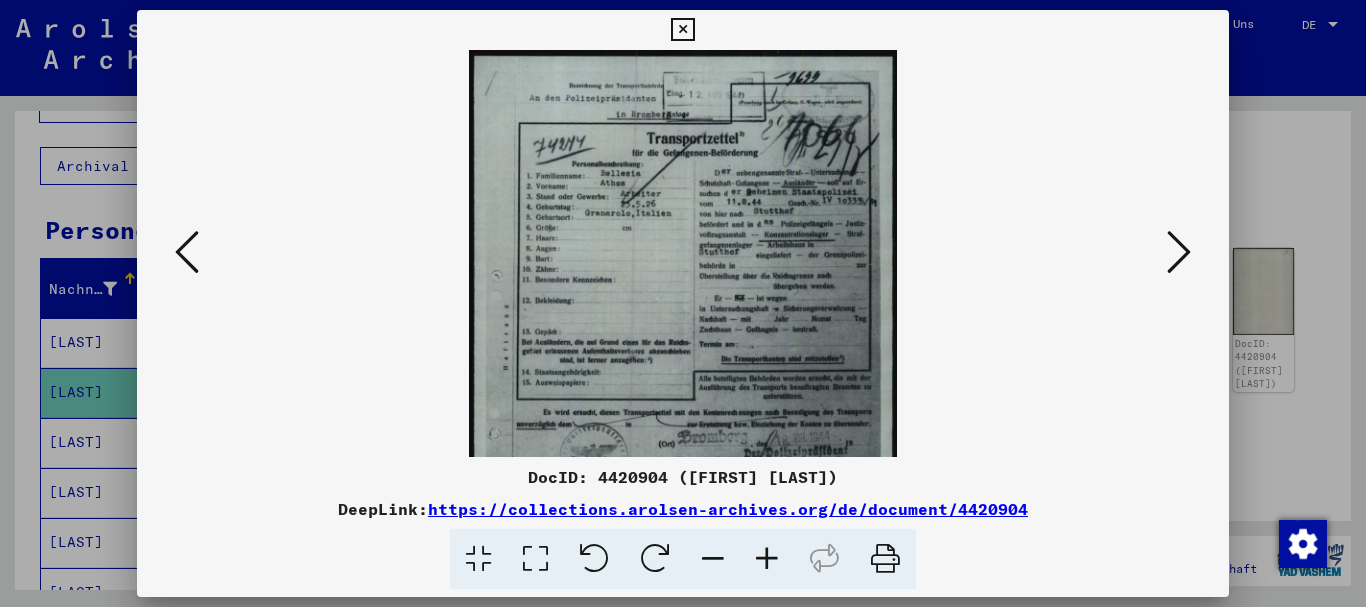 click at bounding box center [767, 559] 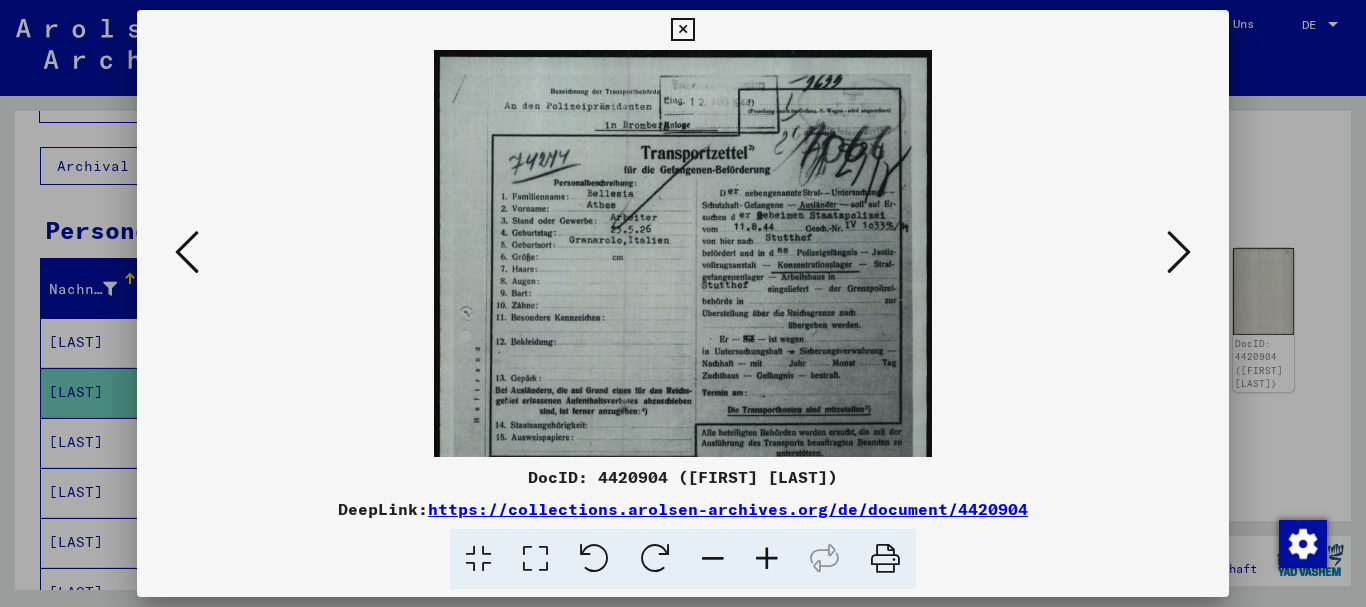 click at bounding box center [767, 559] 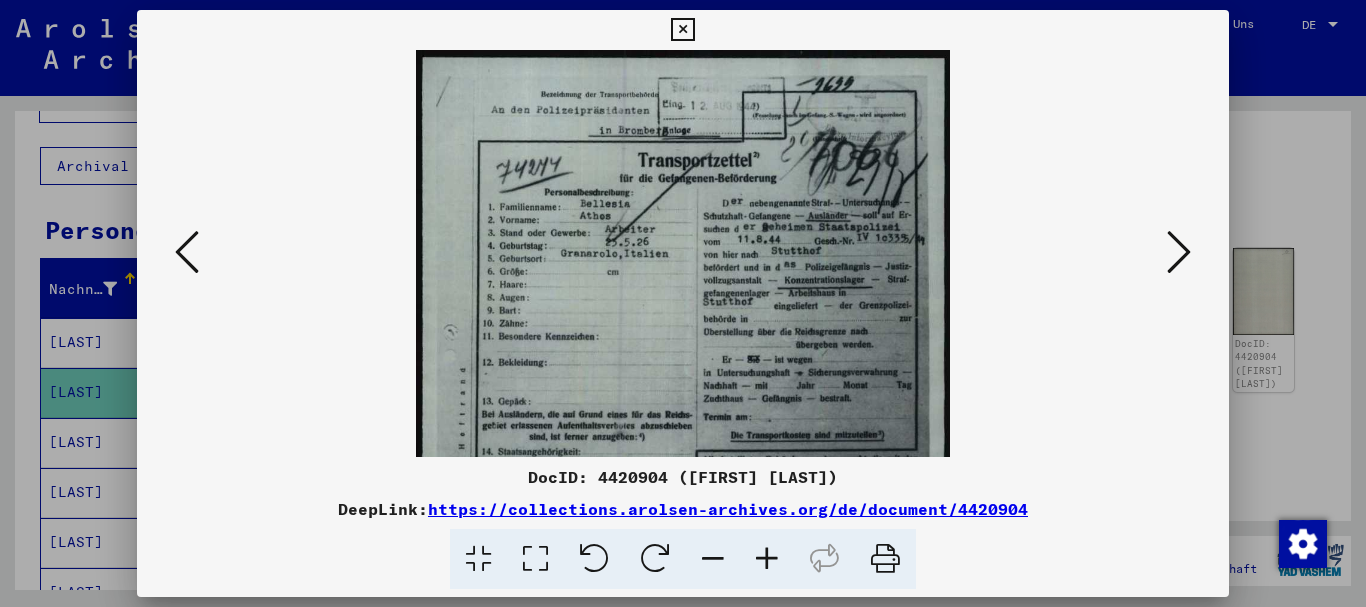 click at bounding box center [767, 559] 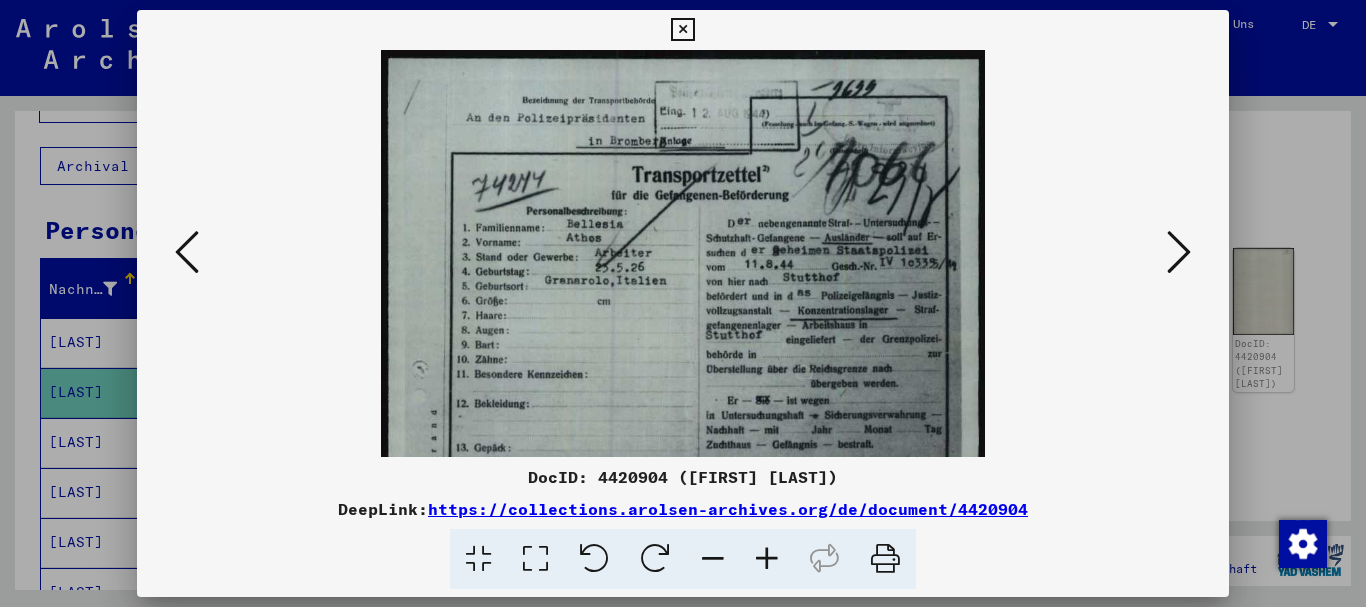 click at bounding box center [767, 559] 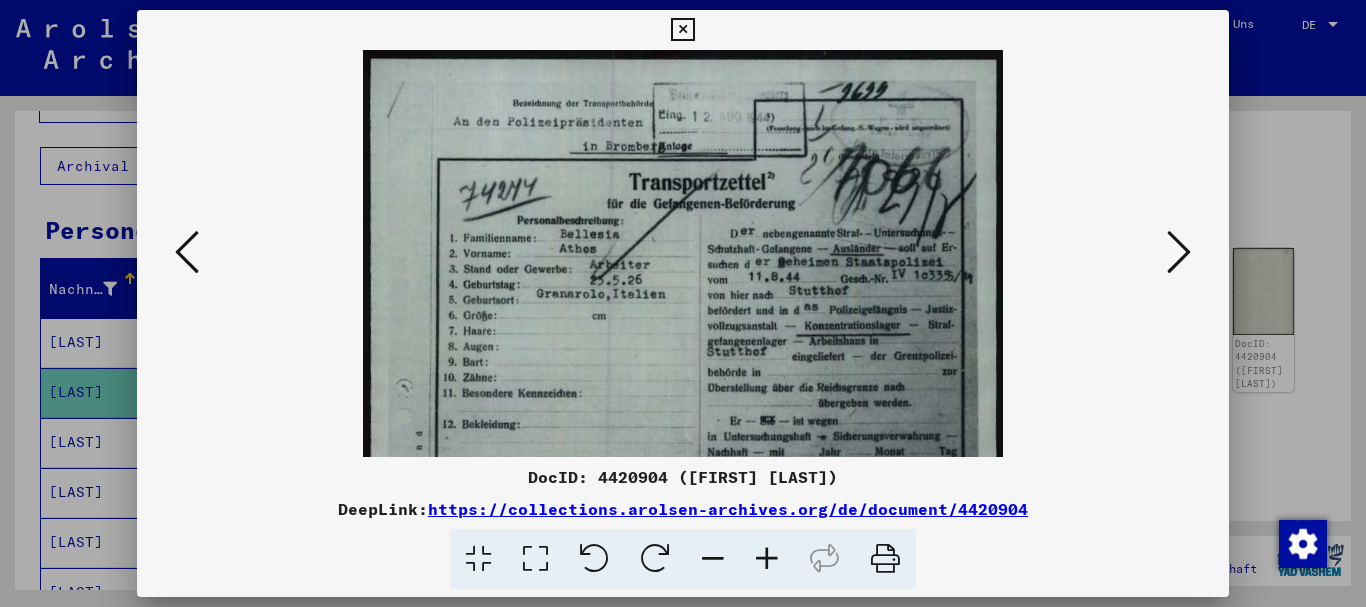 click at bounding box center [767, 559] 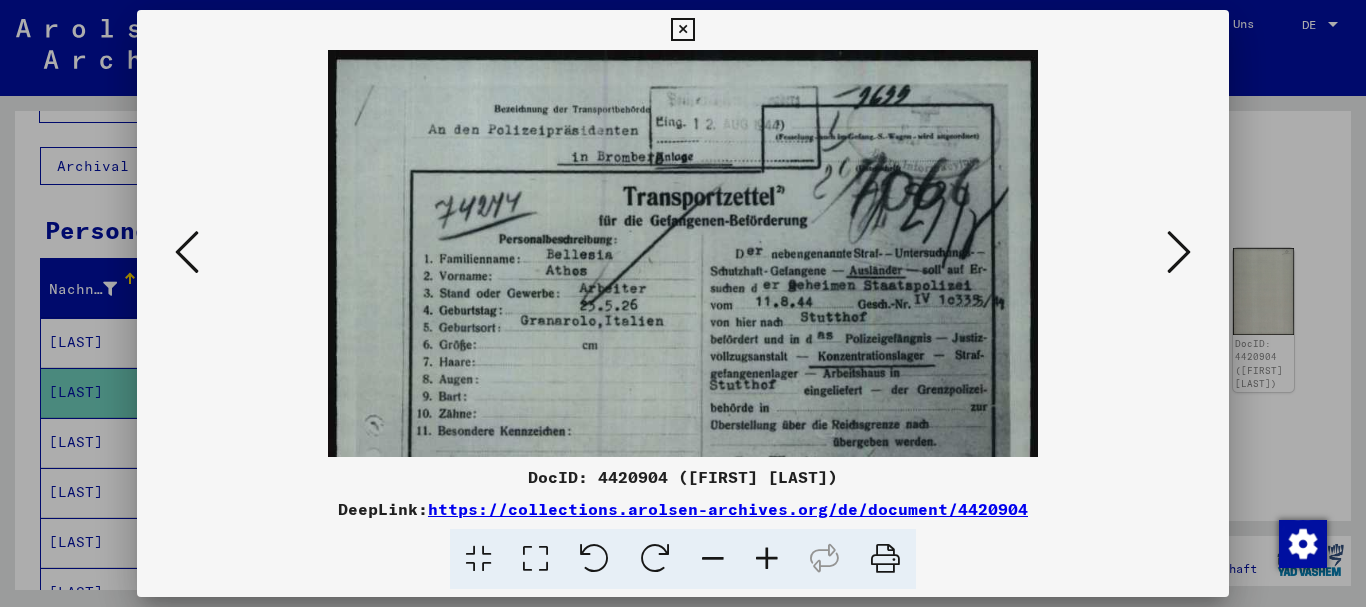 click at bounding box center (767, 559) 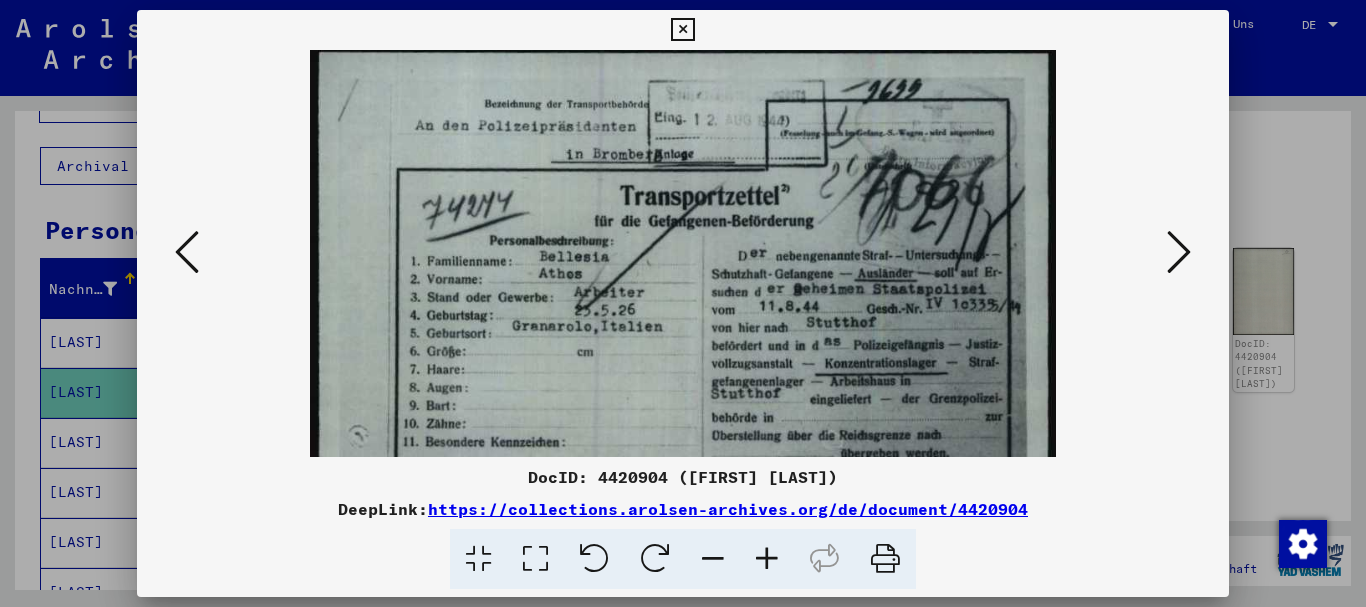 scroll, scrollTop: 10, scrollLeft: 0, axis: vertical 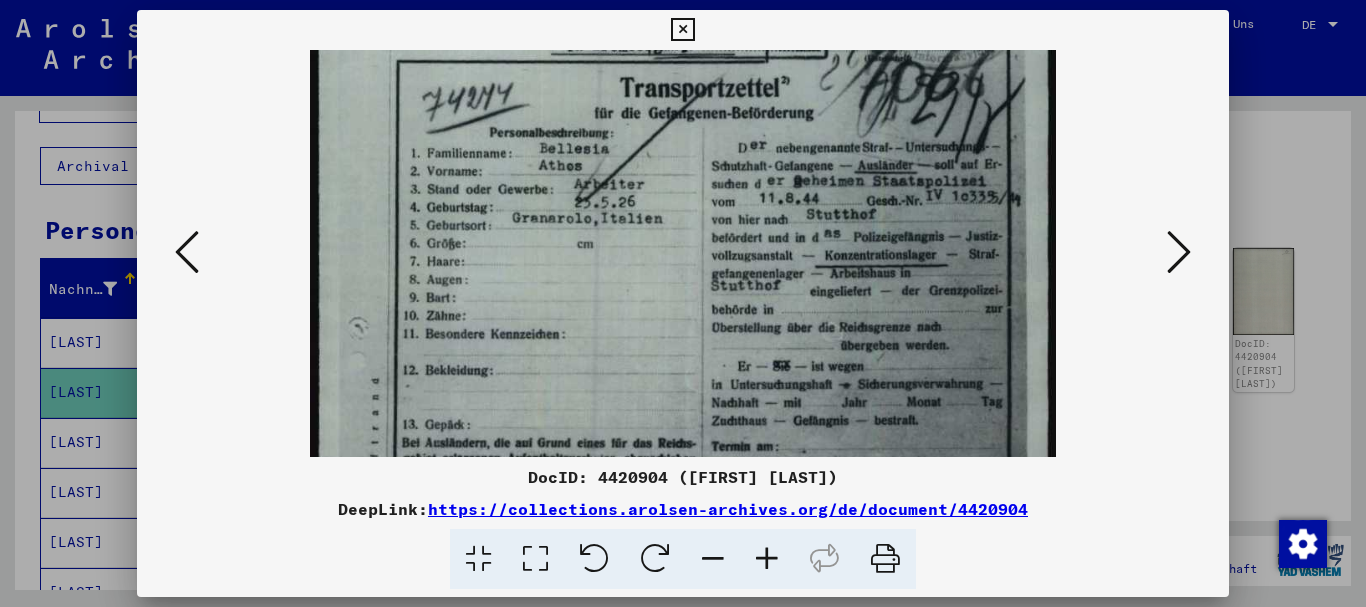 drag, startPoint x: 873, startPoint y: 366, endPoint x: 611, endPoint y: 250, distance: 286.53098 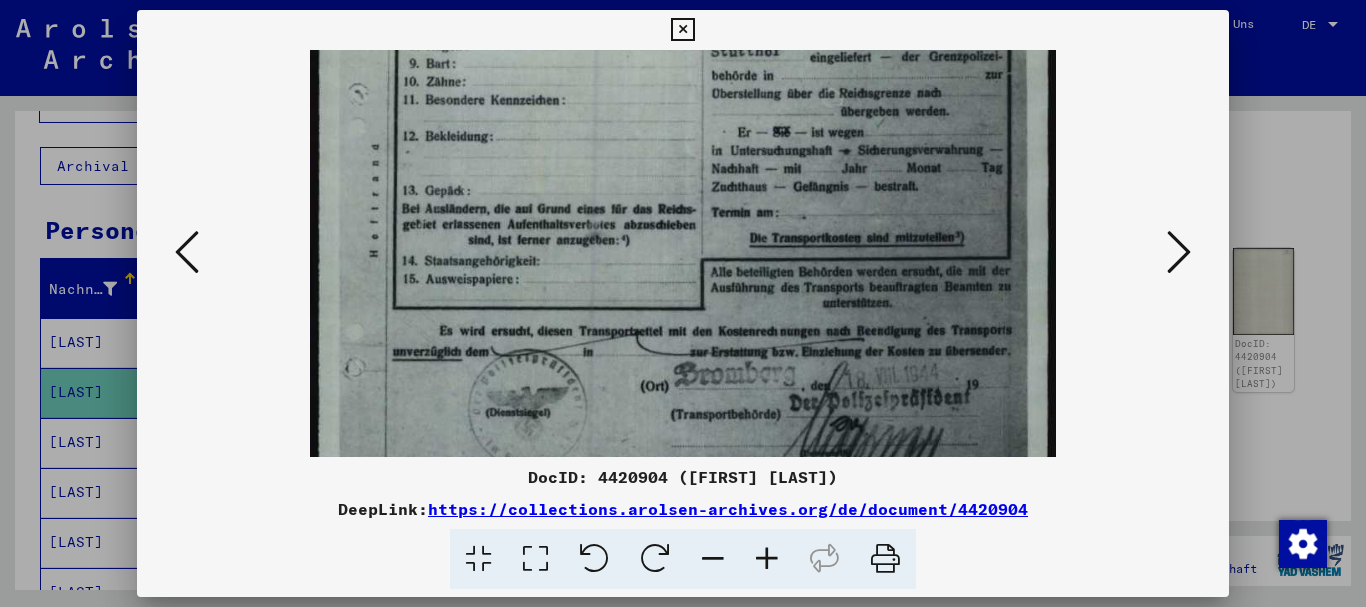 drag, startPoint x: 628, startPoint y: 333, endPoint x: 539, endPoint y: 166, distance: 189.2353 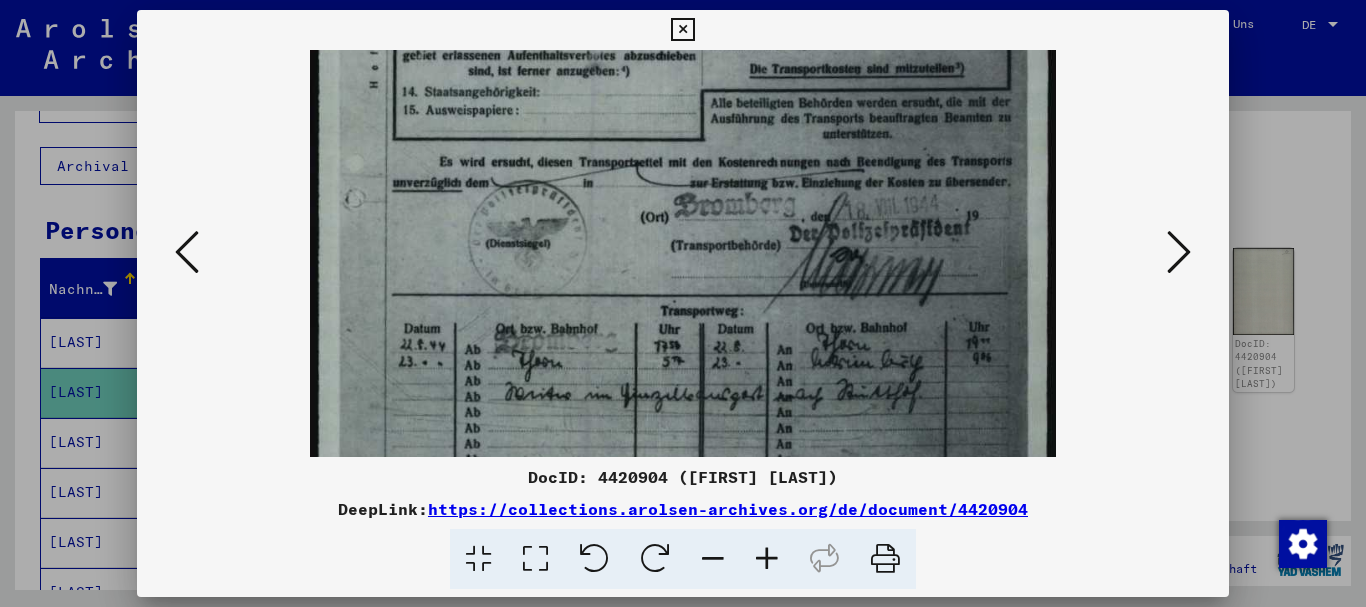 scroll, scrollTop: 647, scrollLeft: 0, axis: vertical 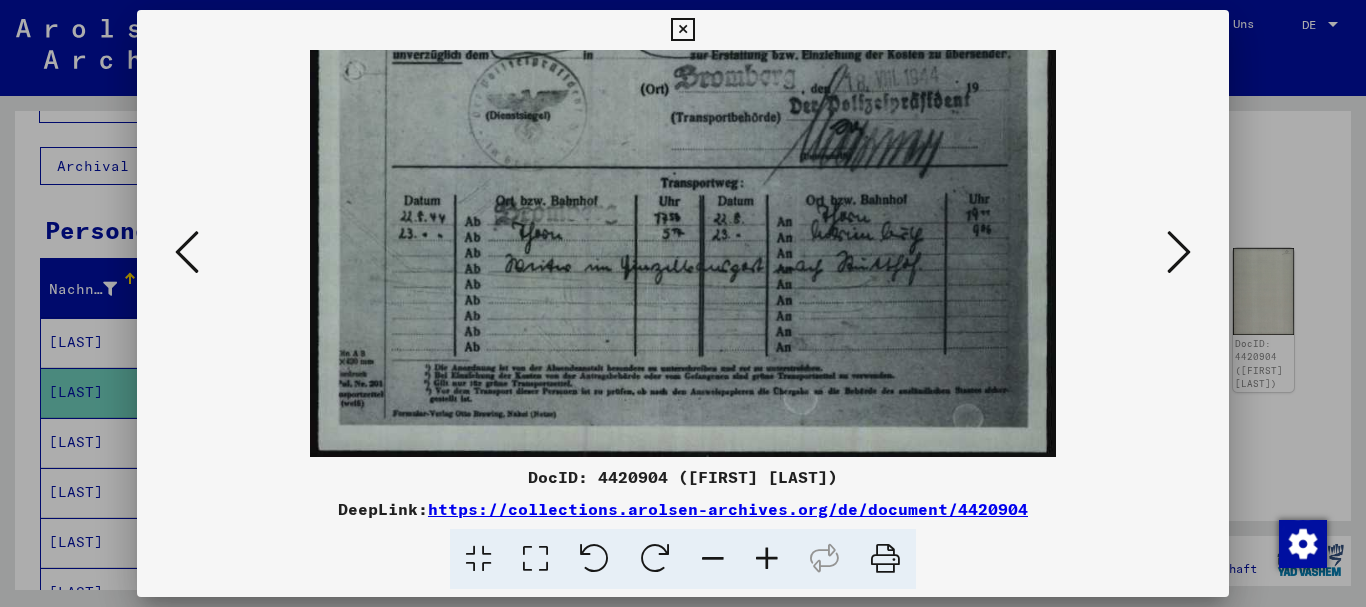 drag, startPoint x: 763, startPoint y: 310, endPoint x: 744, endPoint y: 266, distance: 47.92703 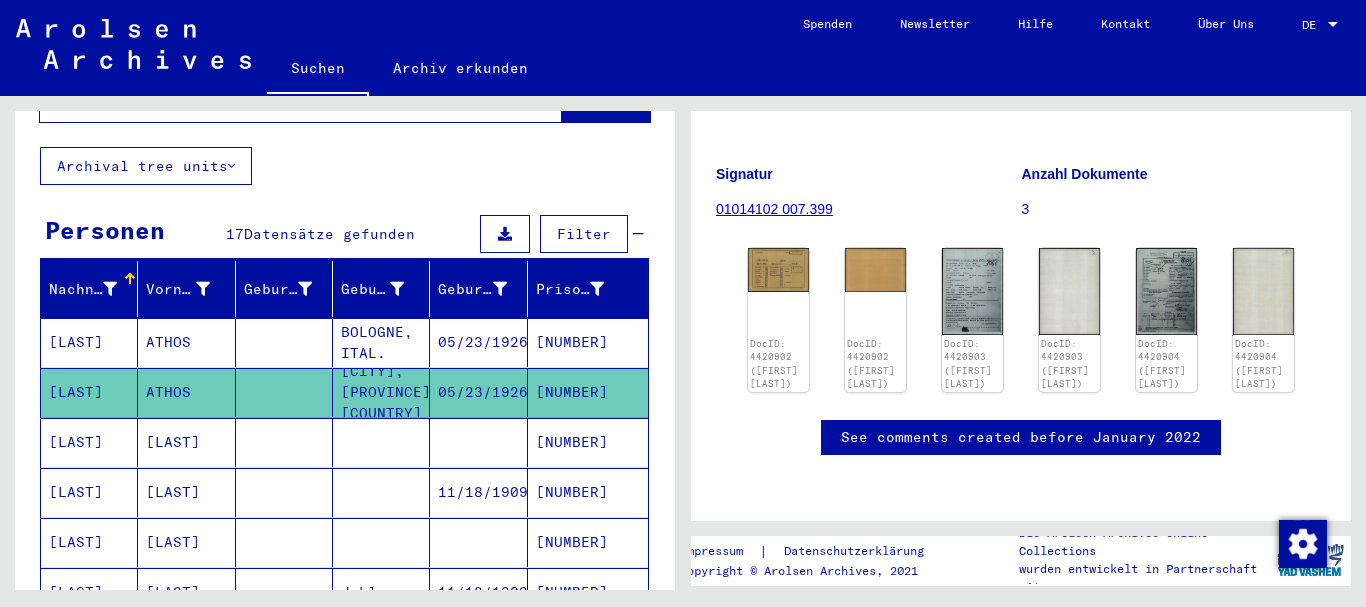 click on "[LAST]" at bounding box center (89, 392) 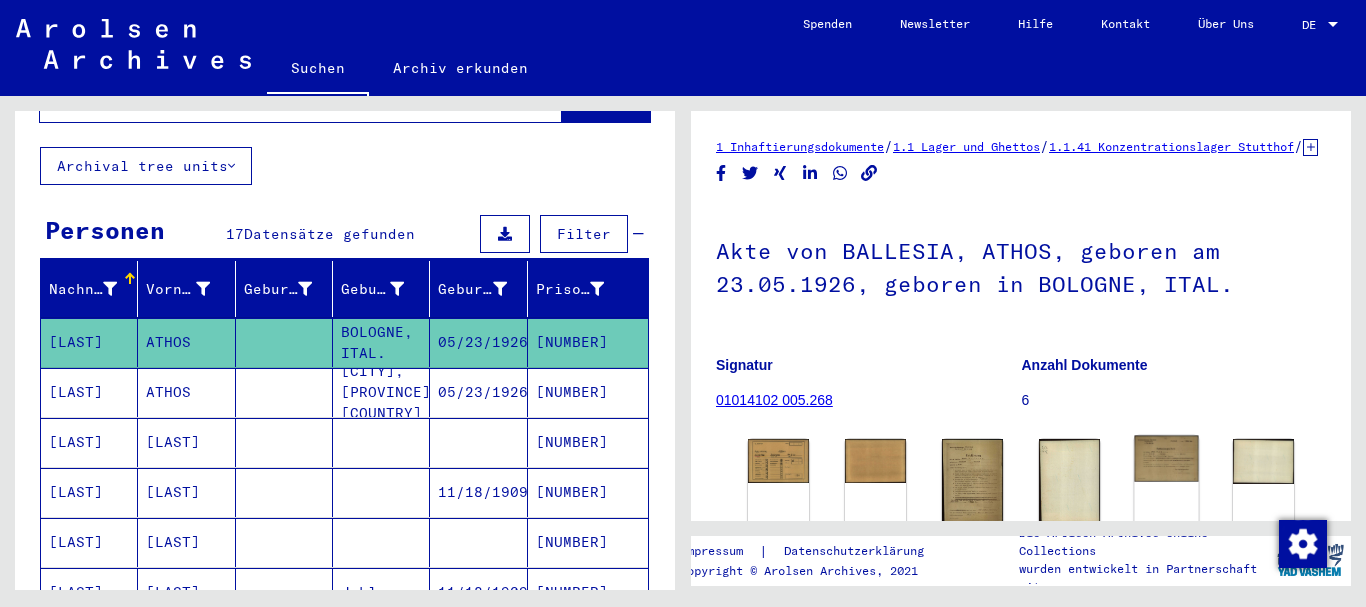 scroll, scrollTop: 324, scrollLeft: 0, axis: vertical 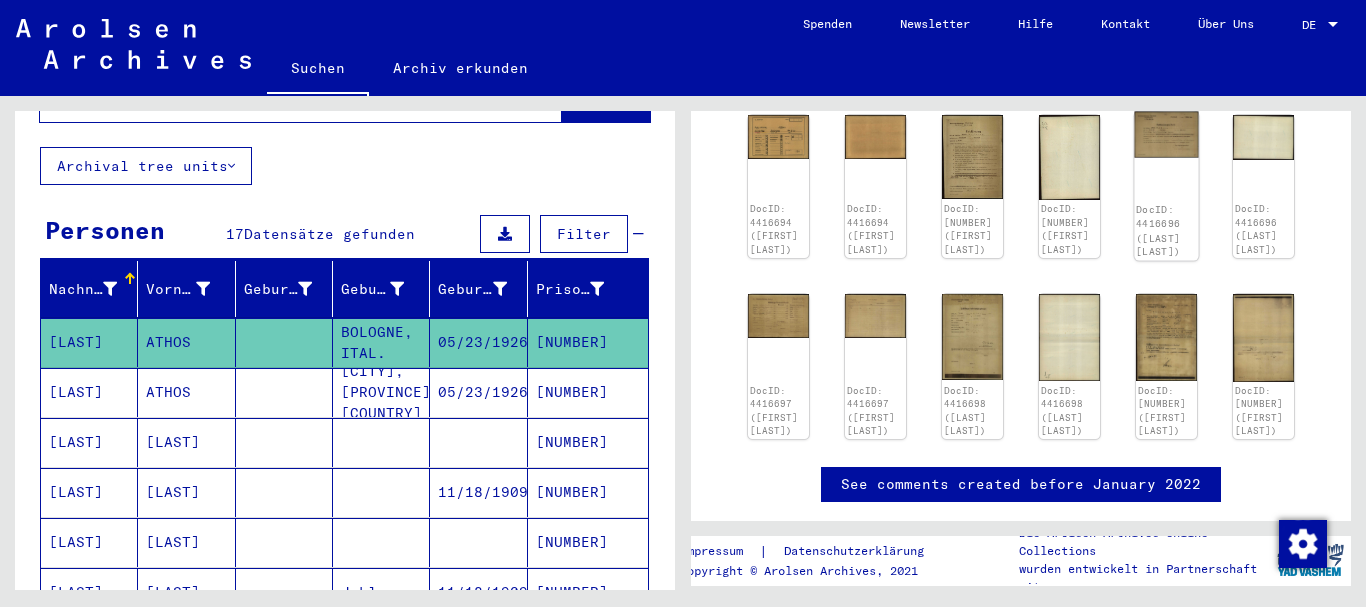click 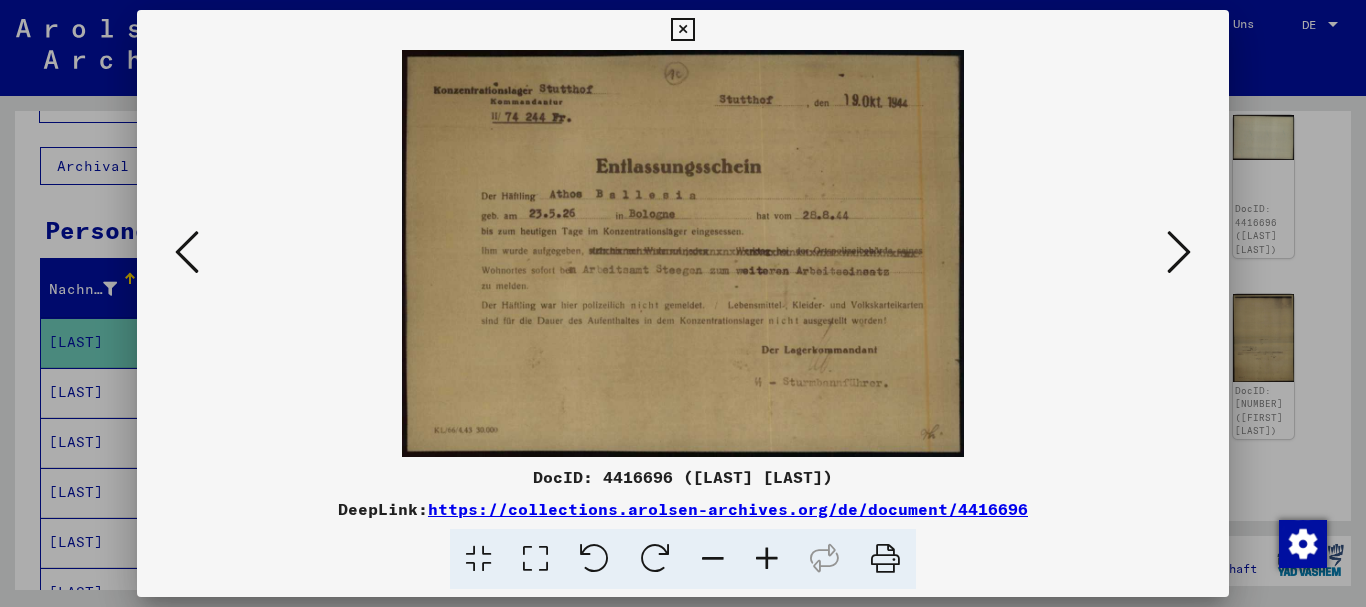 click at bounding box center (1179, 252) 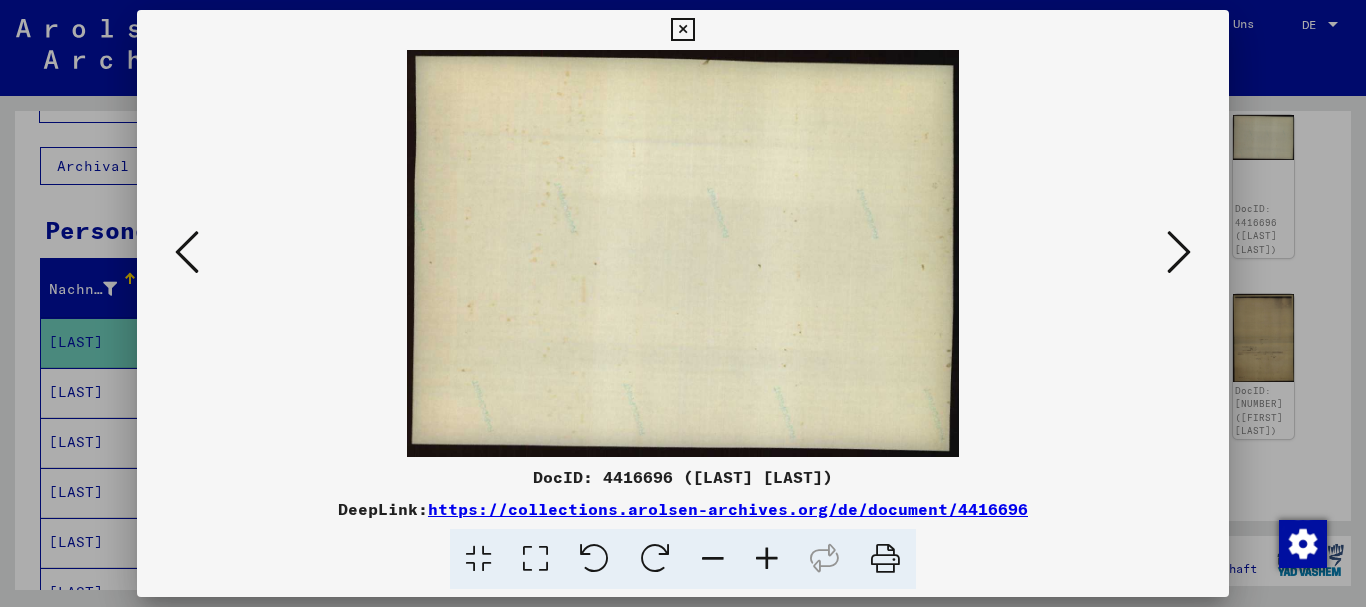 click at bounding box center (1179, 252) 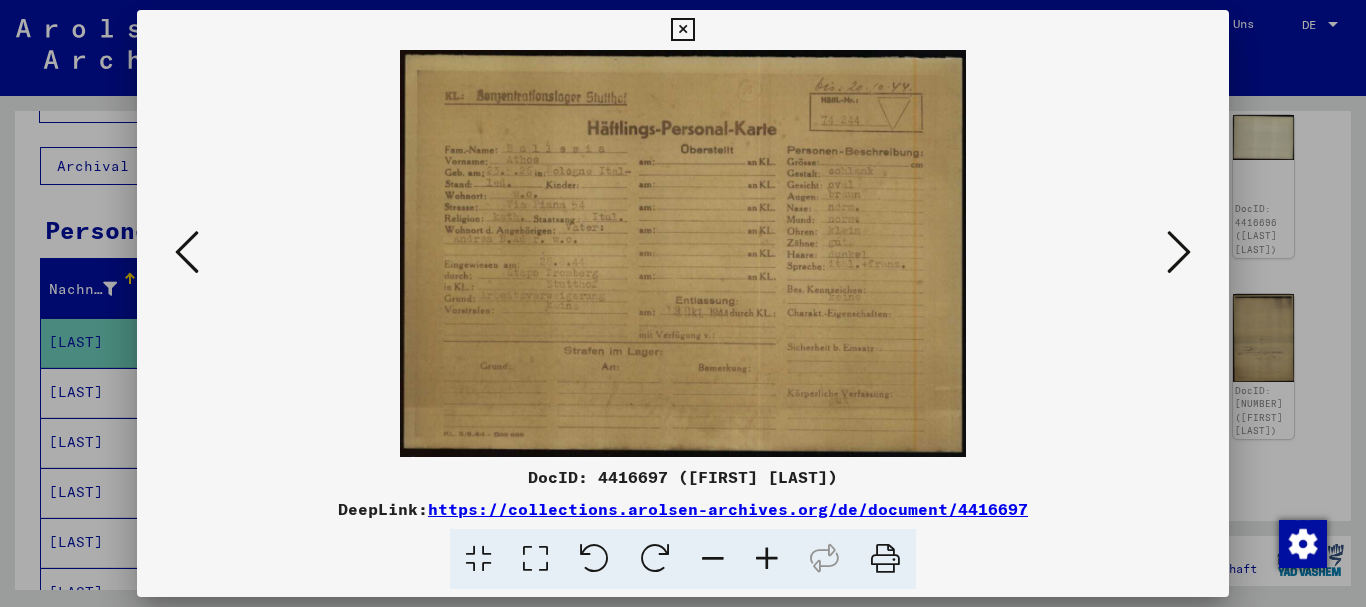 click at bounding box center (683, 303) 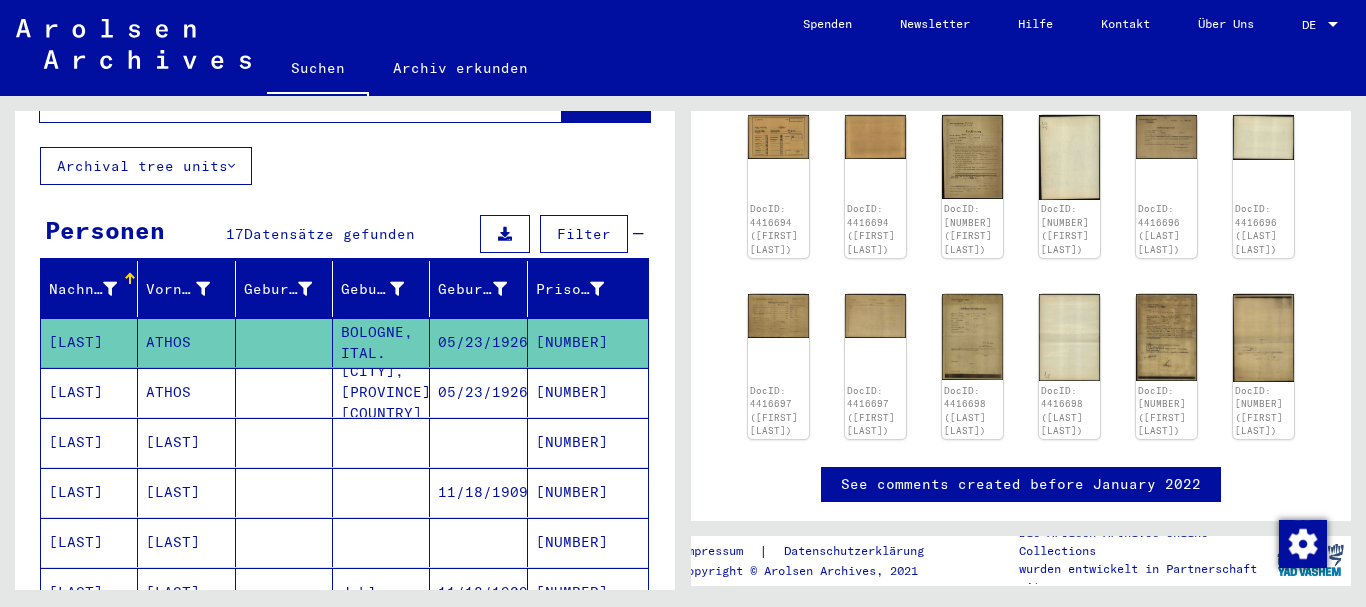 scroll, scrollTop: 0, scrollLeft: 0, axis: both 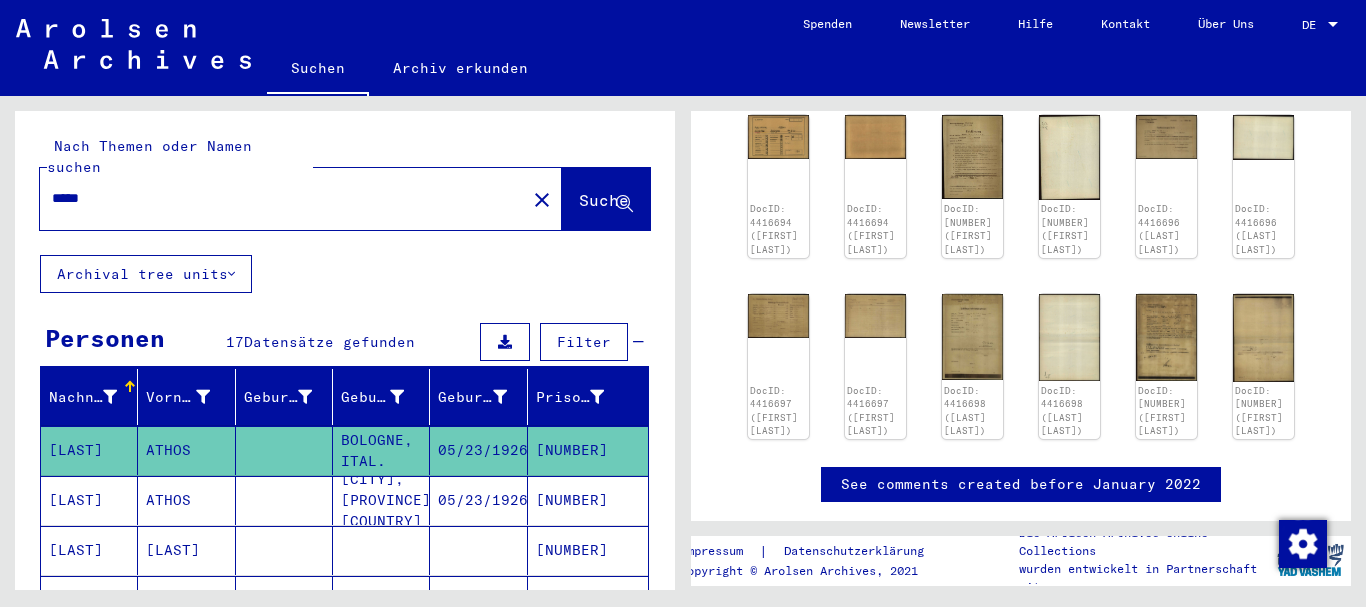 drag, startPoint x: 51, startPoint y: 186, endPoint x: 0, endPoint y: 186, distance: 51 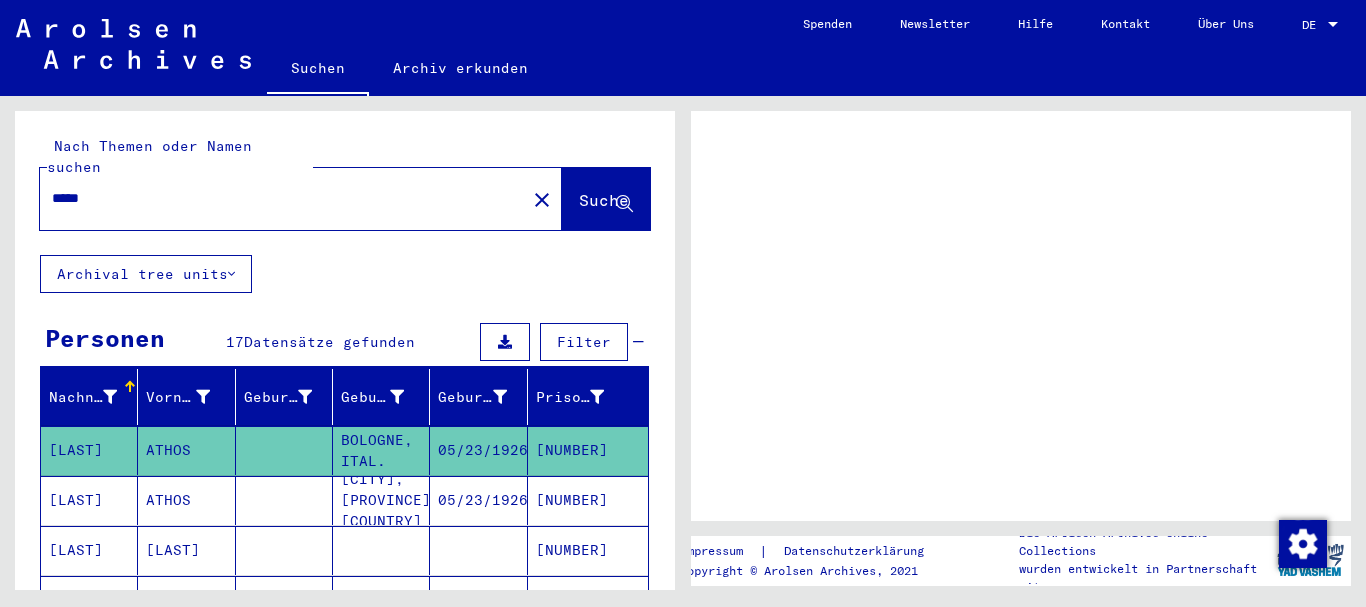 scroll, scrollTop: 0, scrollLeft: 0, axis: both 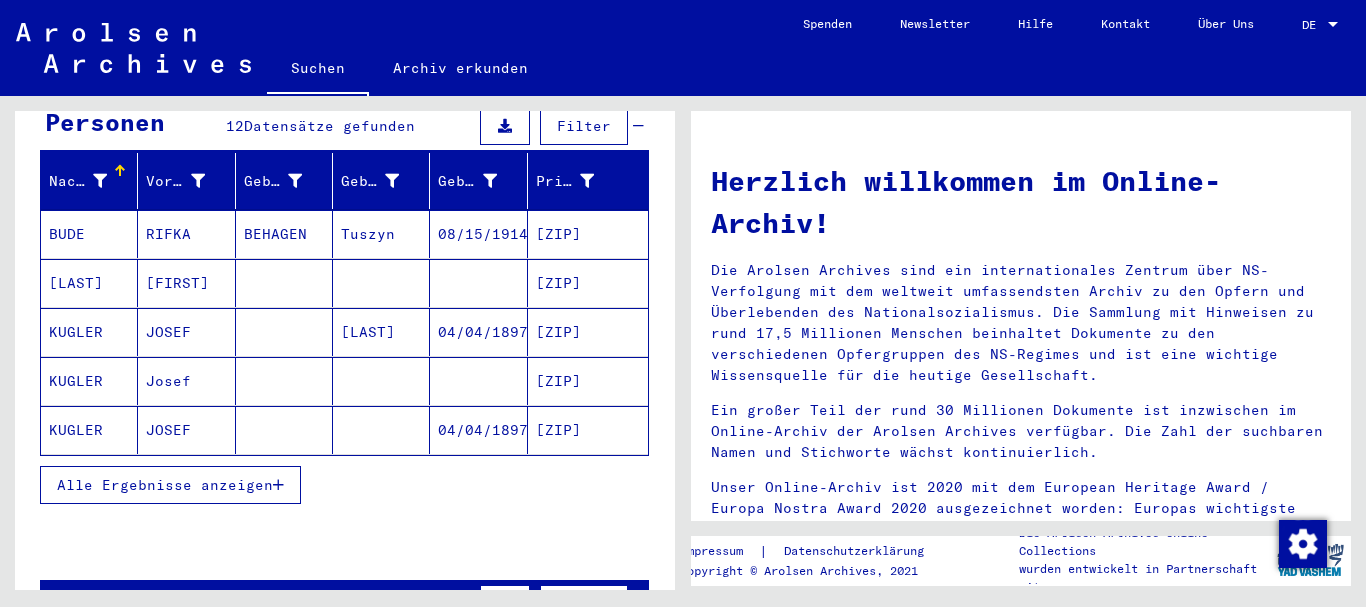 click on "Alle Ergebnisse anzeigen" at bounding box center (165, 485) 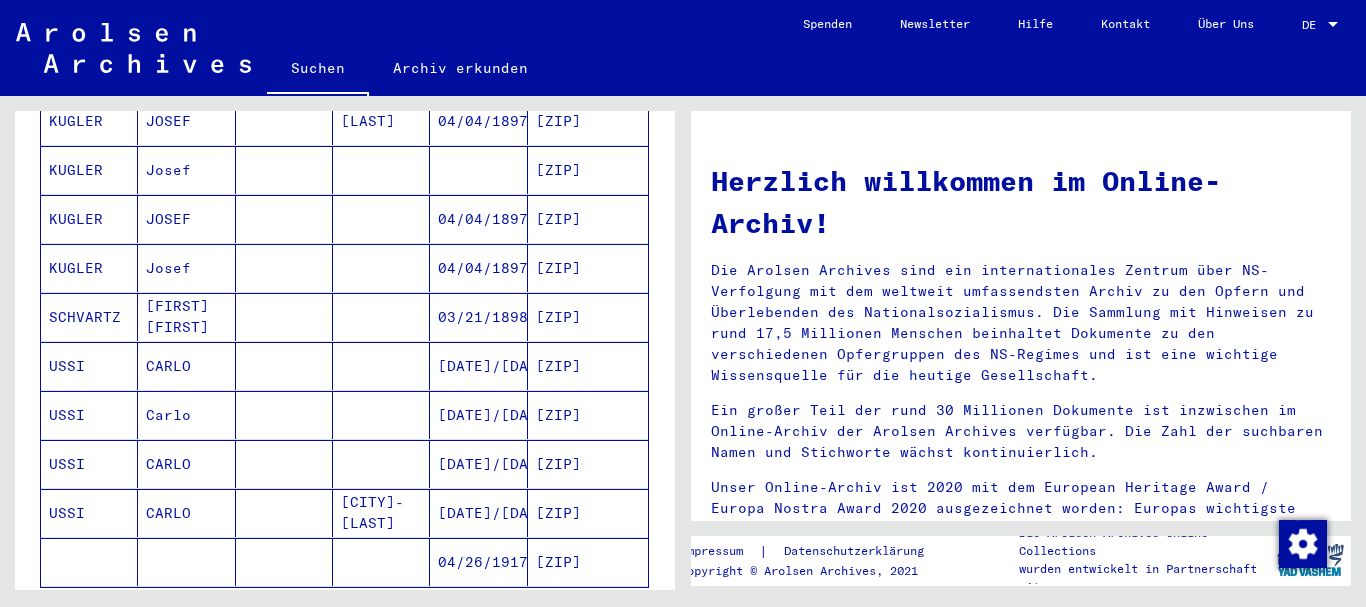 scroll, scrollTop: 432, scrollLeft: 0, axis: vertical 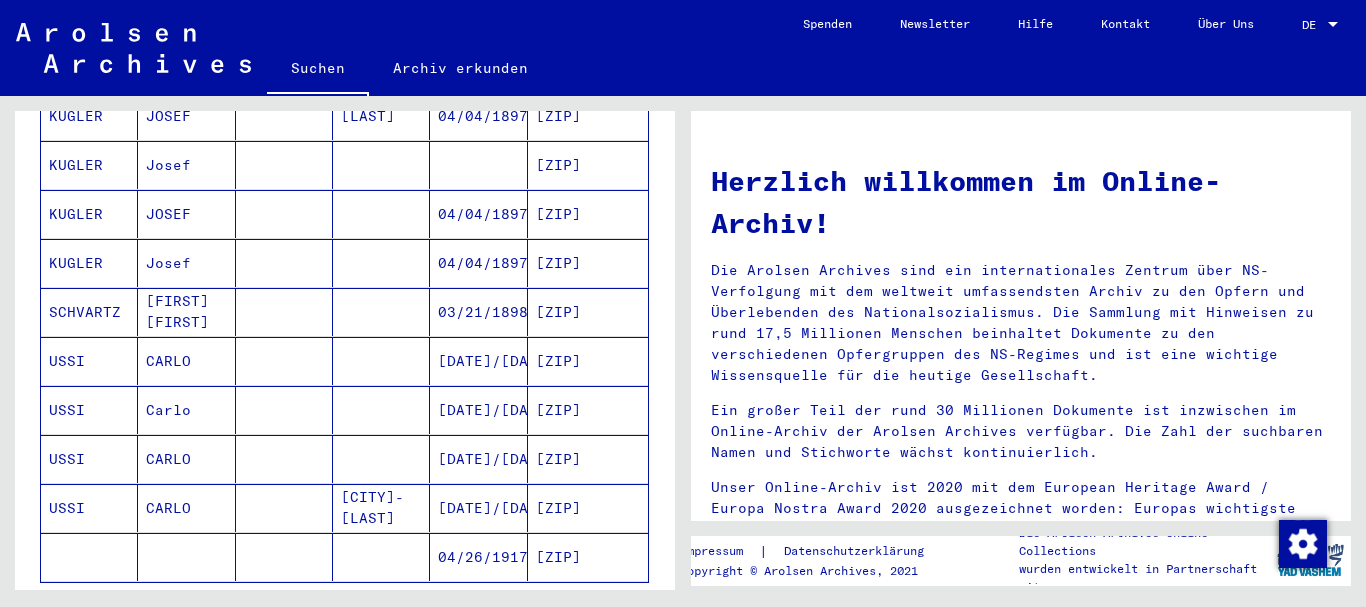 click on "USSI" at bounding box center [89, 410] 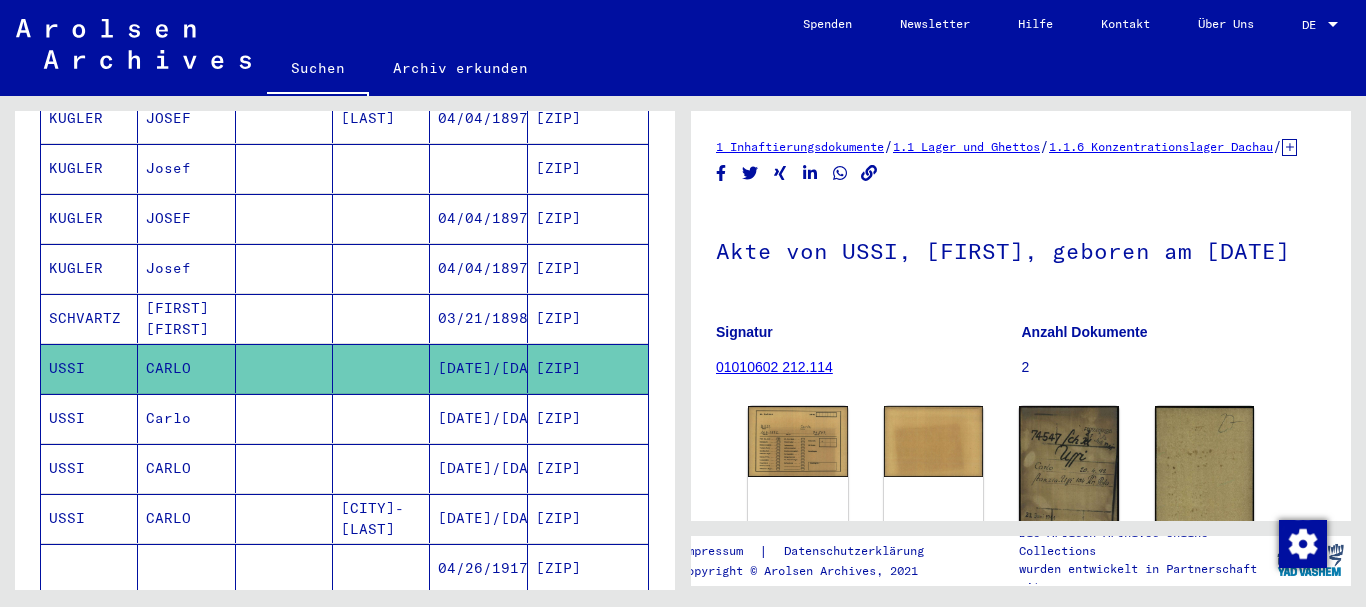 scroll, scrollTop: 434, scrollLeft: 0, axis: vertical 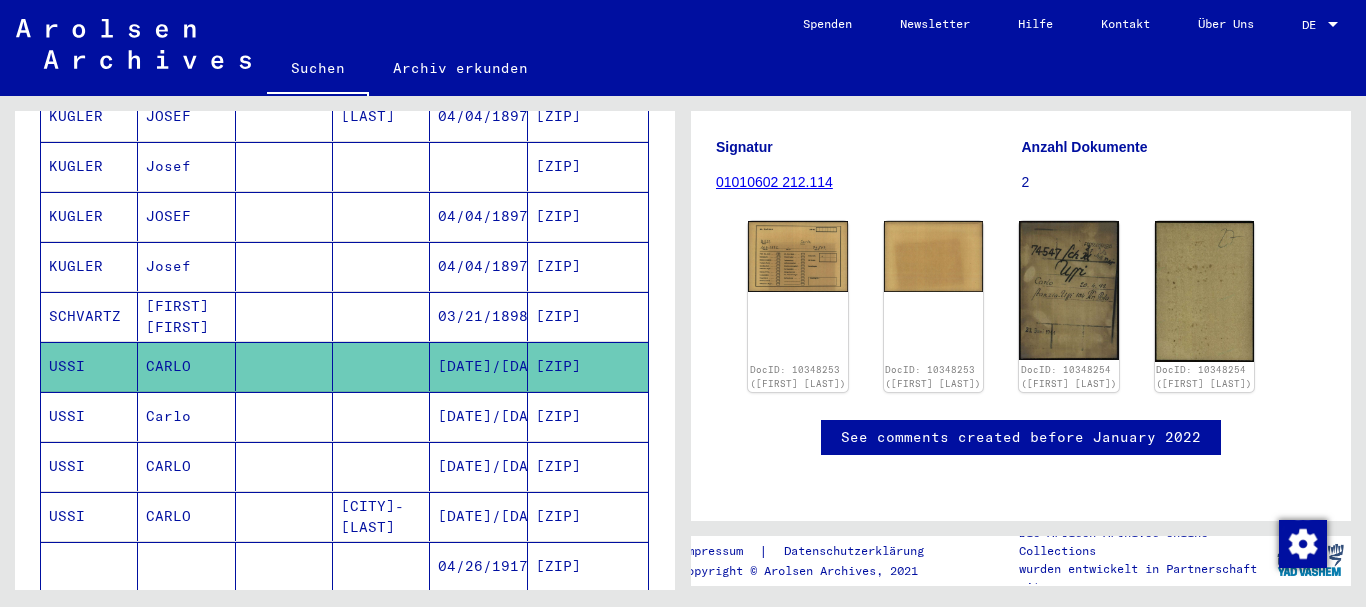 click on "Carlo" at bounding box center (186, 466) 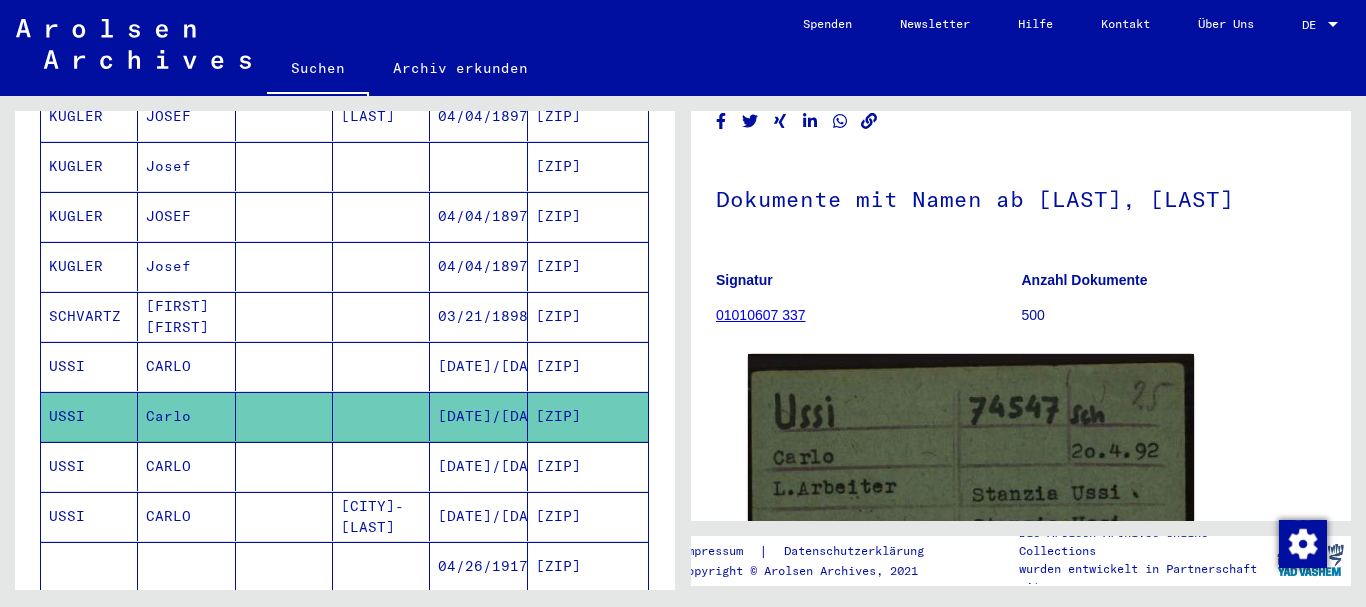 scroll, scrollTop: 193, scrollLeft: 0, axis: vertical 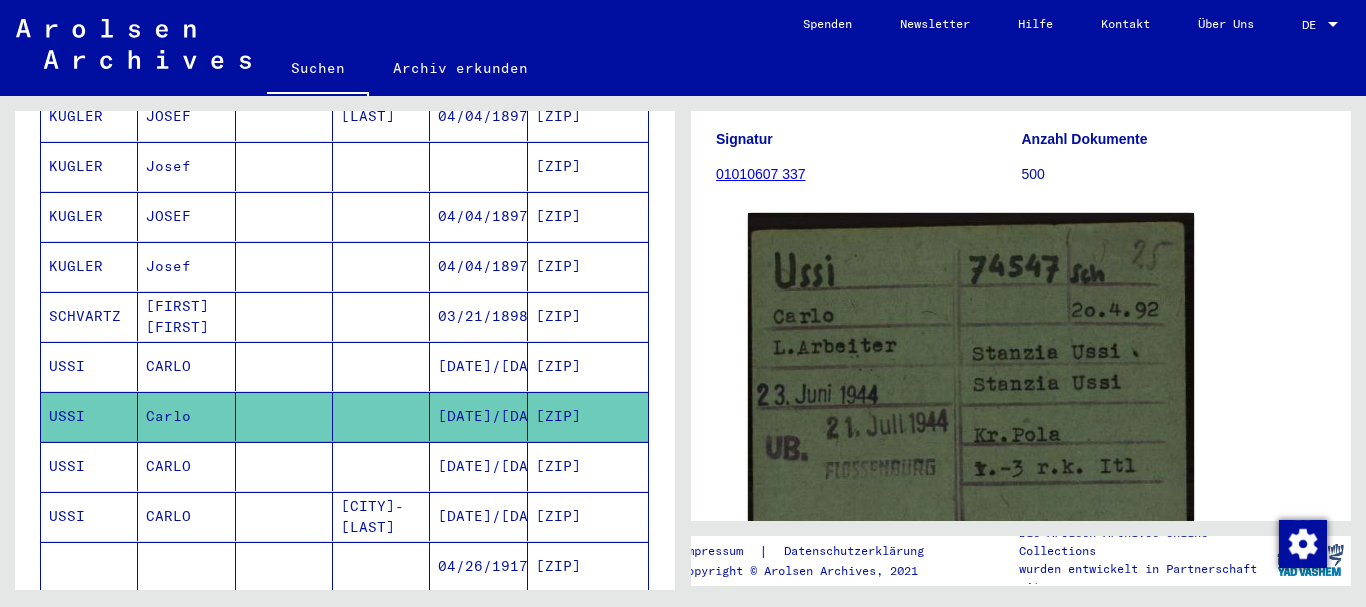 click at bounding box center [284, 516] 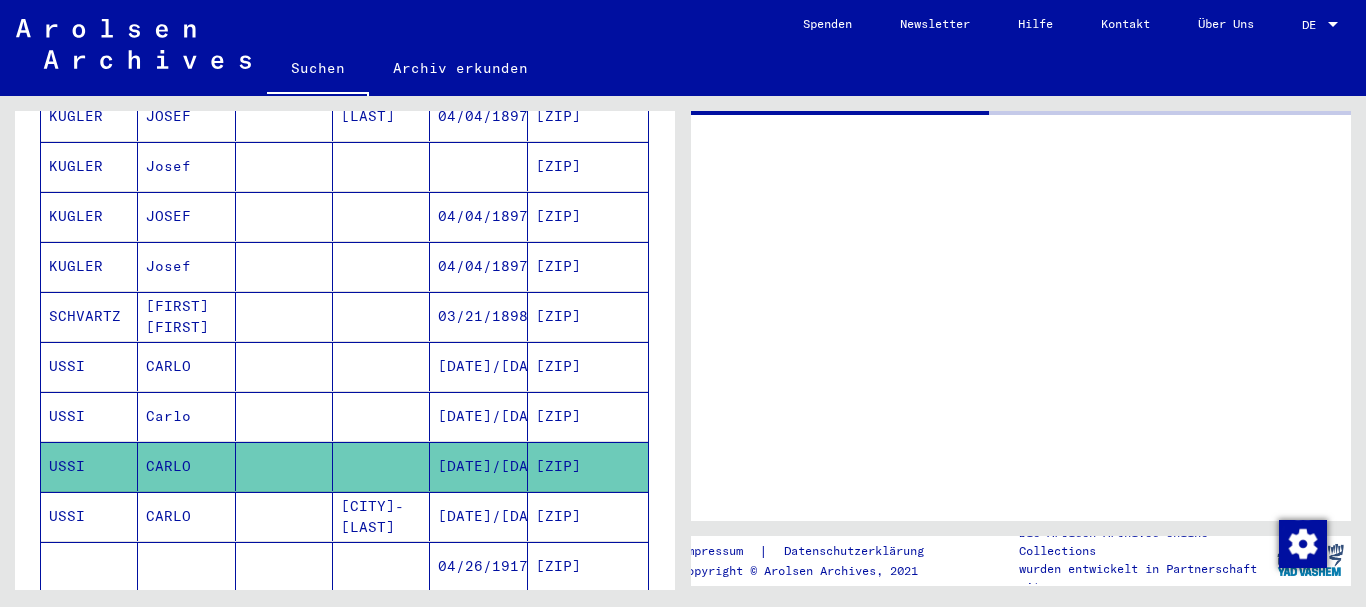 scroll, scrollTop: 0, scrollLeft: 0, axis: both 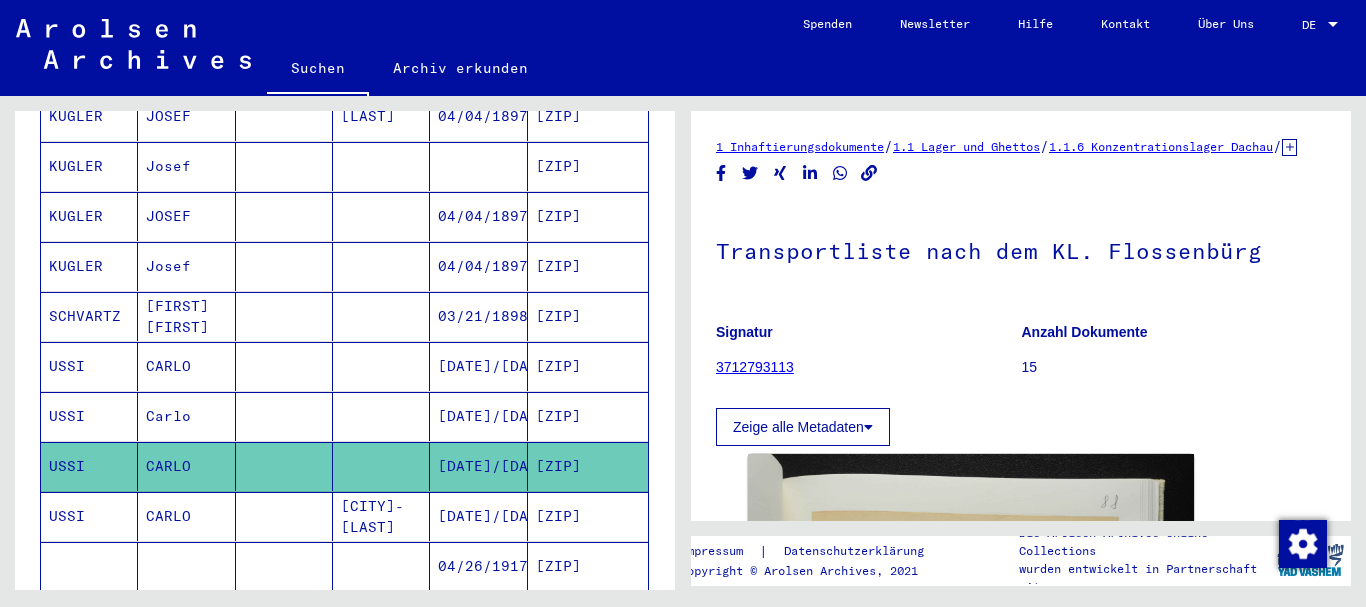 click at bounding box center (284, 566) 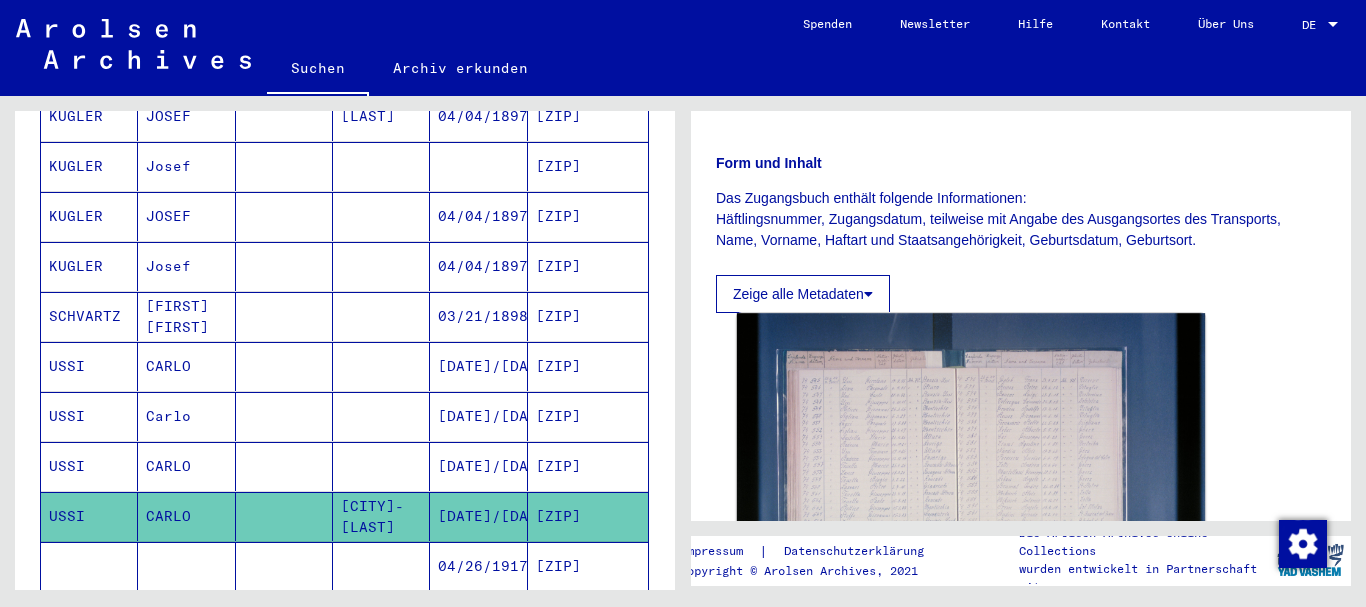 scroll, scrollTop: 518, scrollLeft: 0, axis: vertical 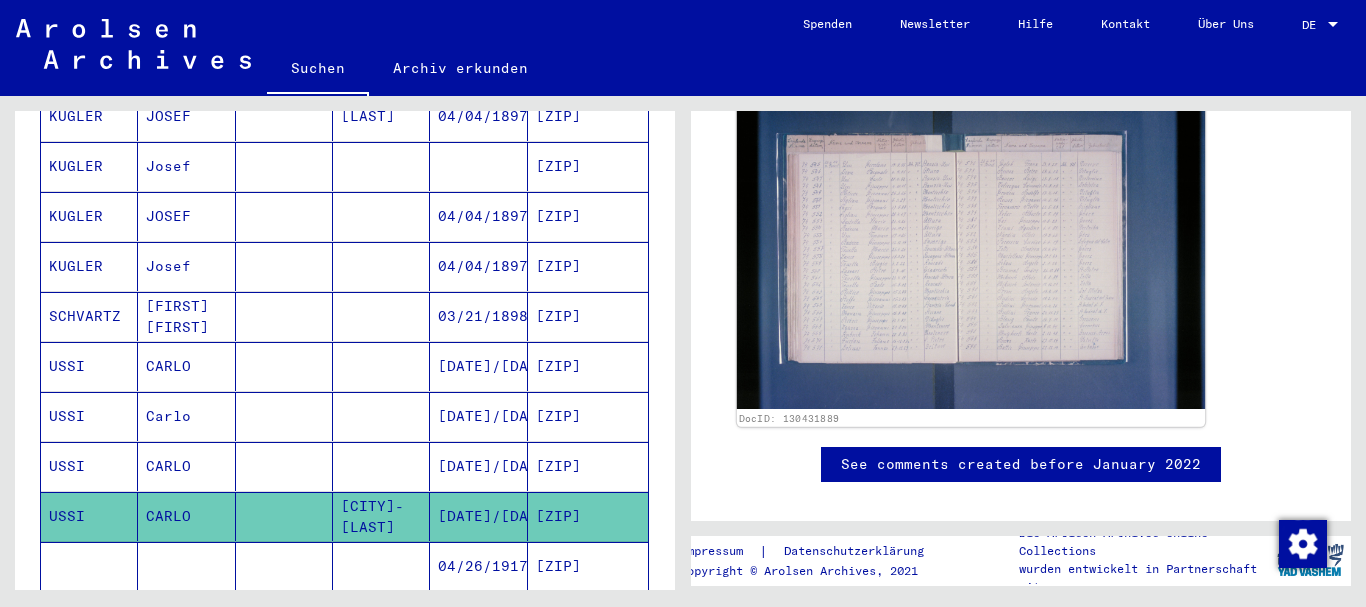 click 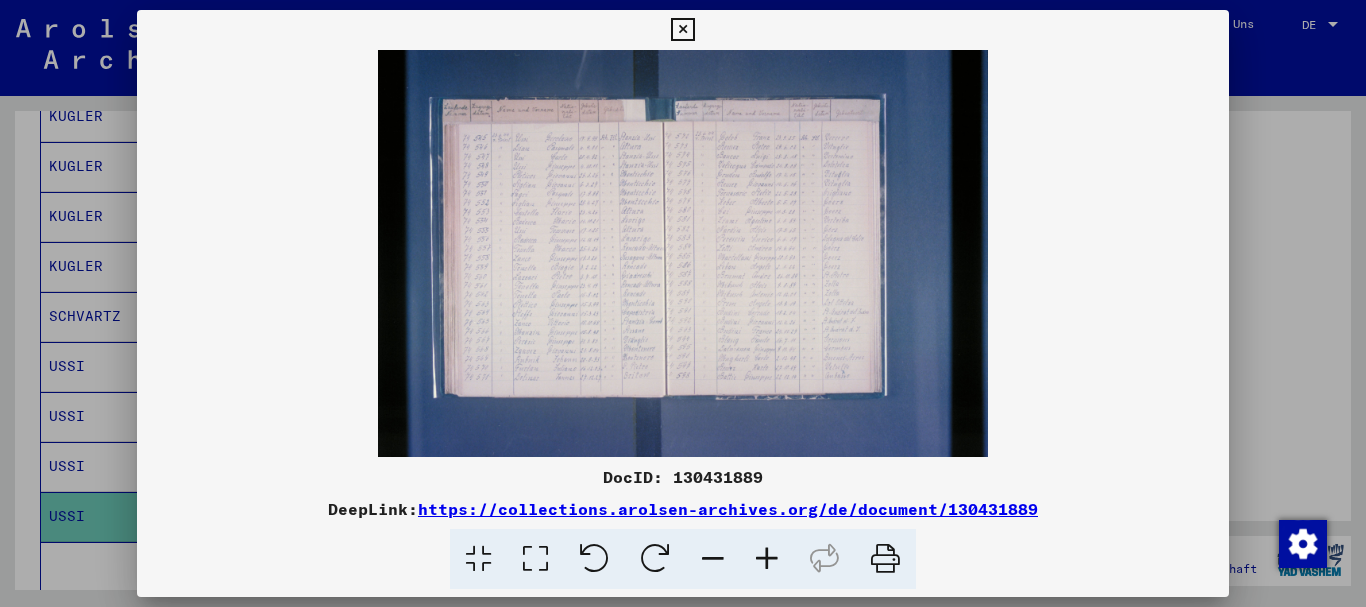 click at bounding box center [767, 559] 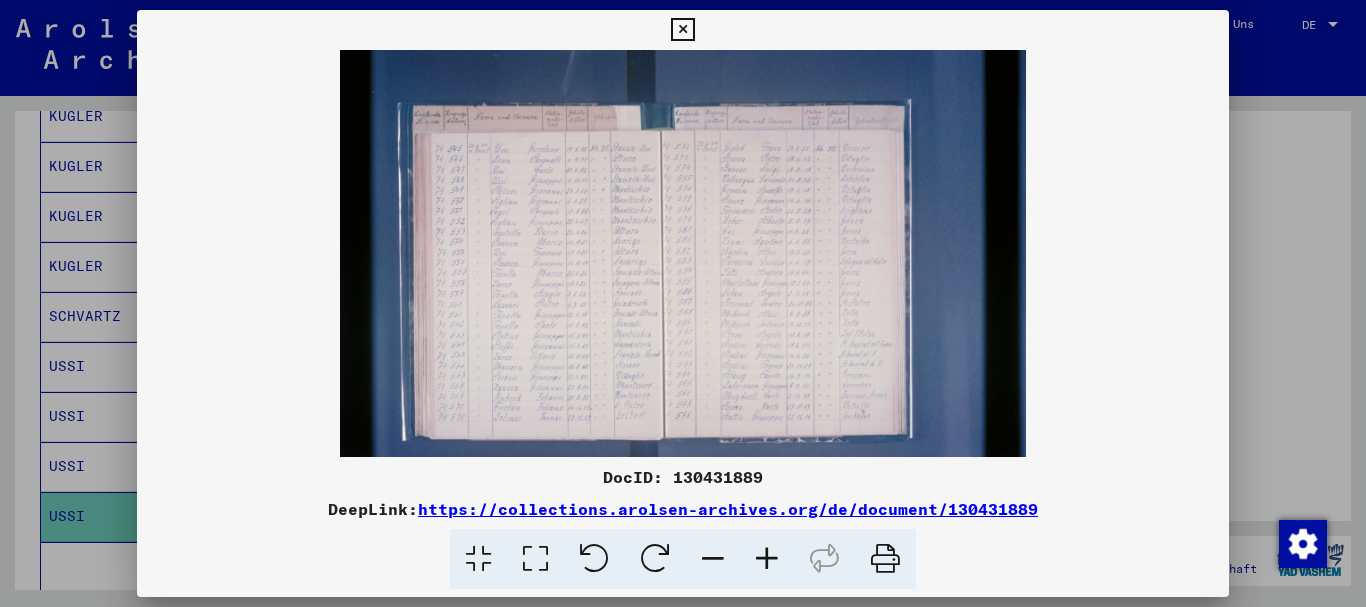 click at bounding box center [767, 559] 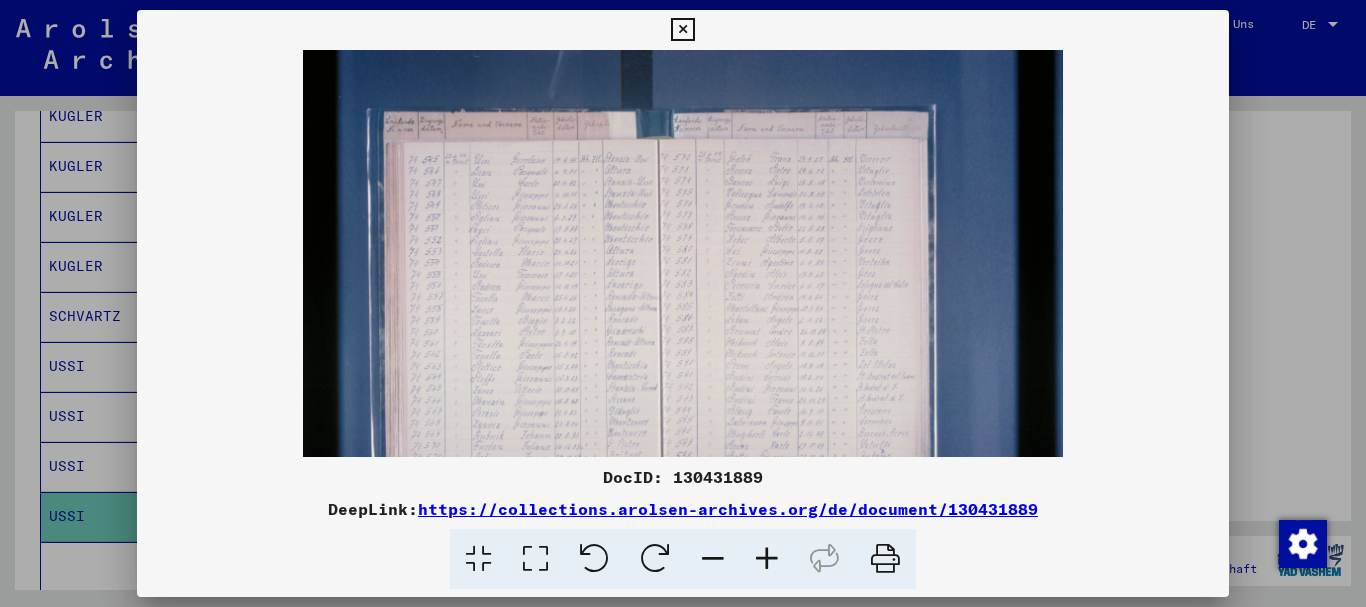 click at bounding box center [767, 559] 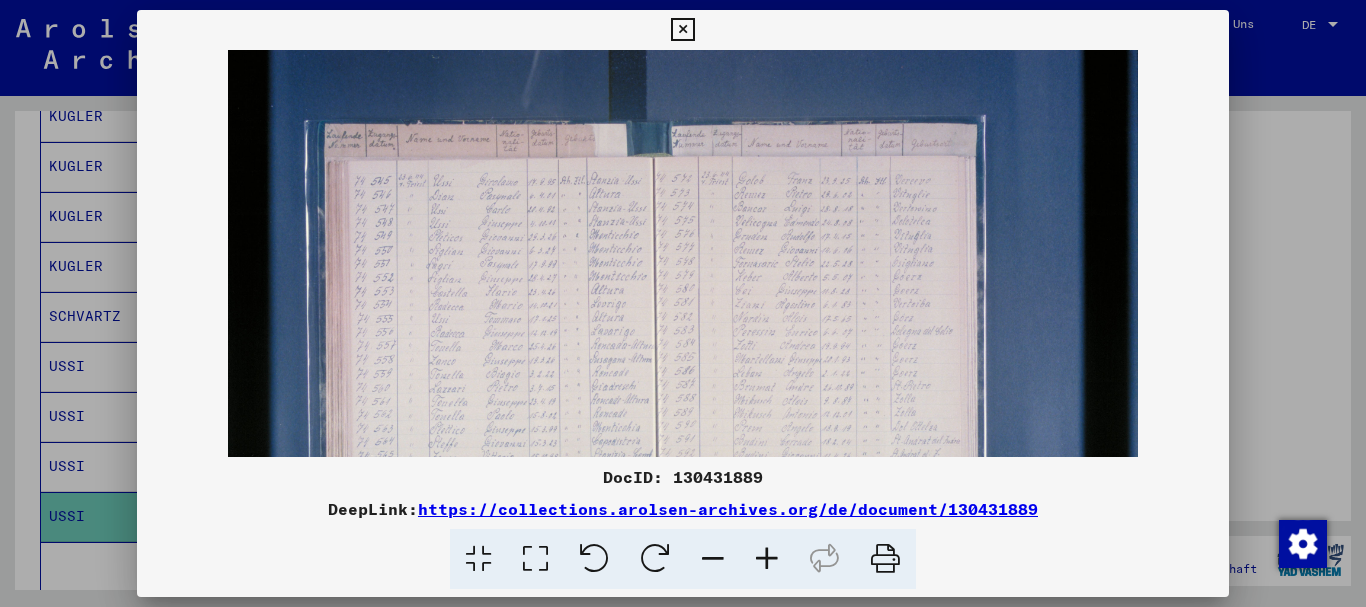 drag, startPoint x: 771, startPoint y: 557, endPoint x: 769, endPoint y: 568, distance: 11.18034 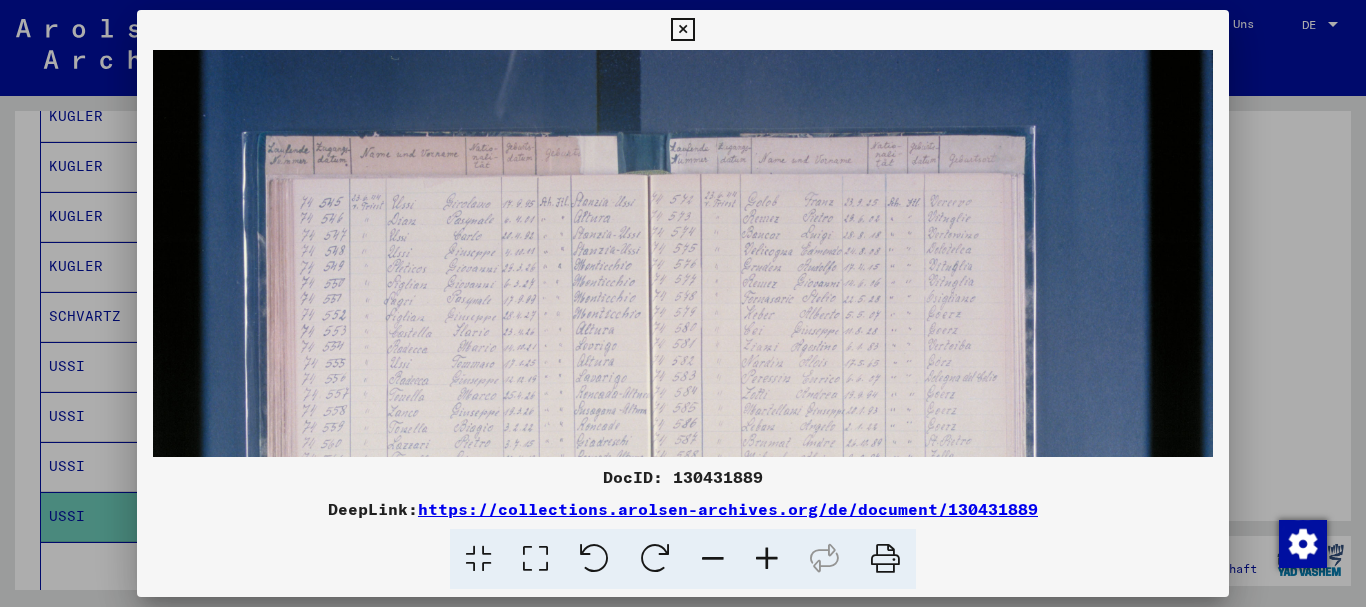 click at bounding box center [767, 559] 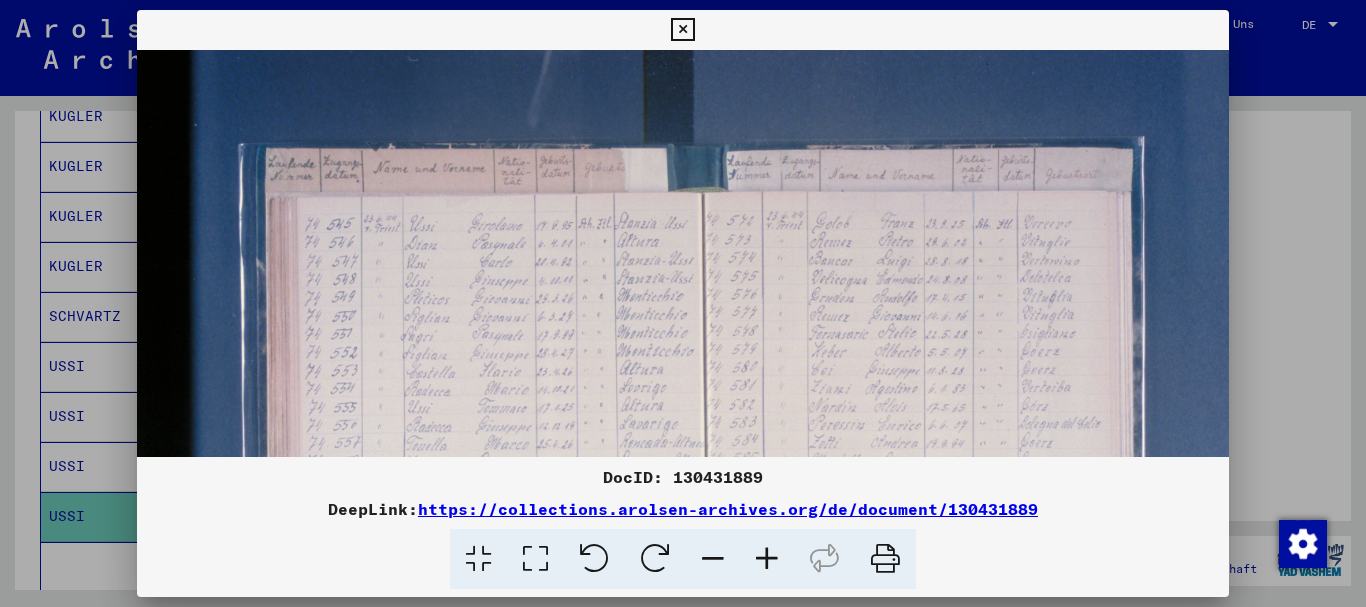 click at bounding box center [767, 559] 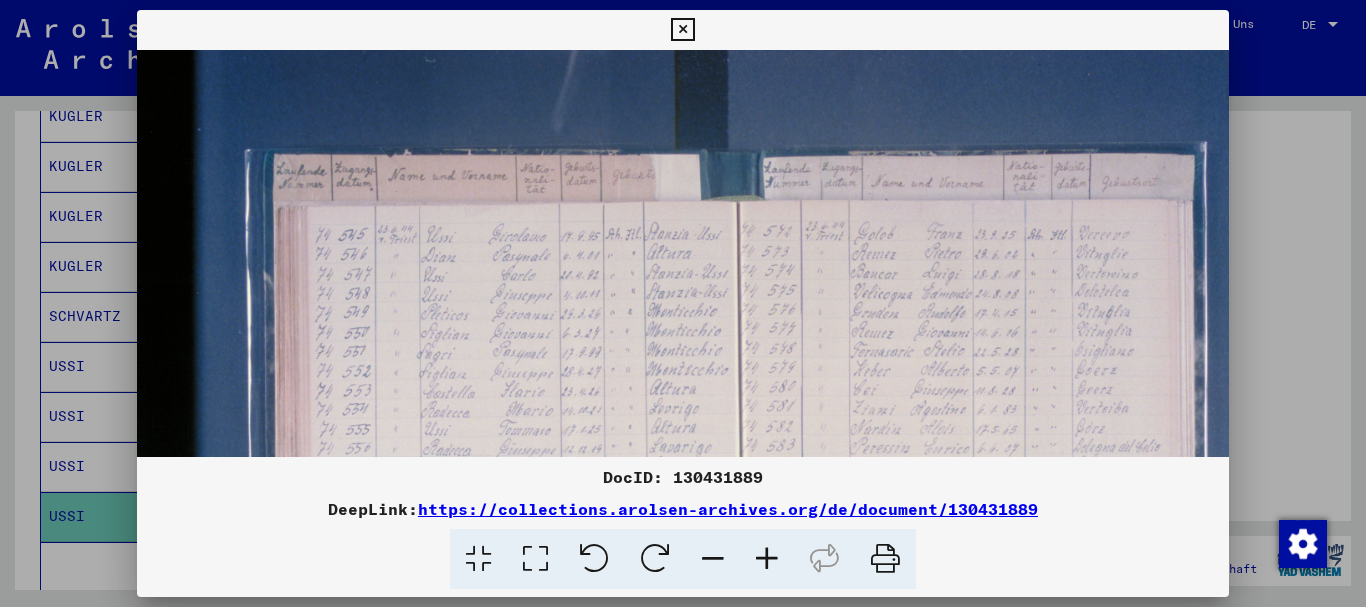 click at bounding box center [767, 559] 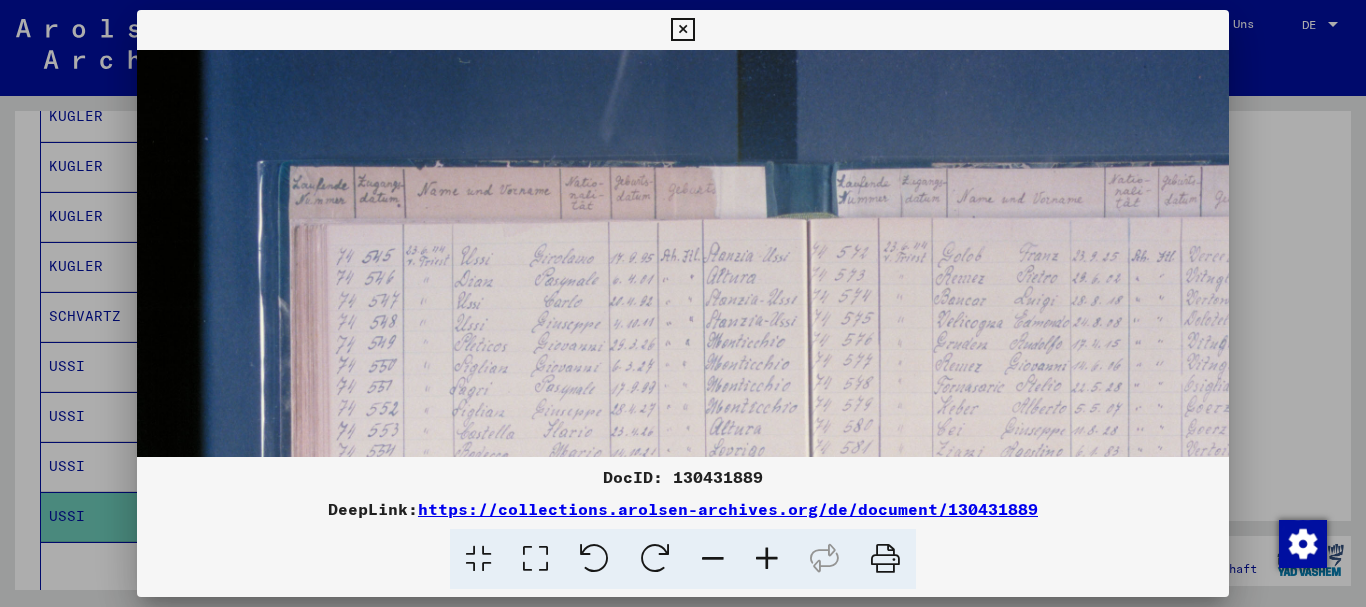 click at bounding box center [767, 559] 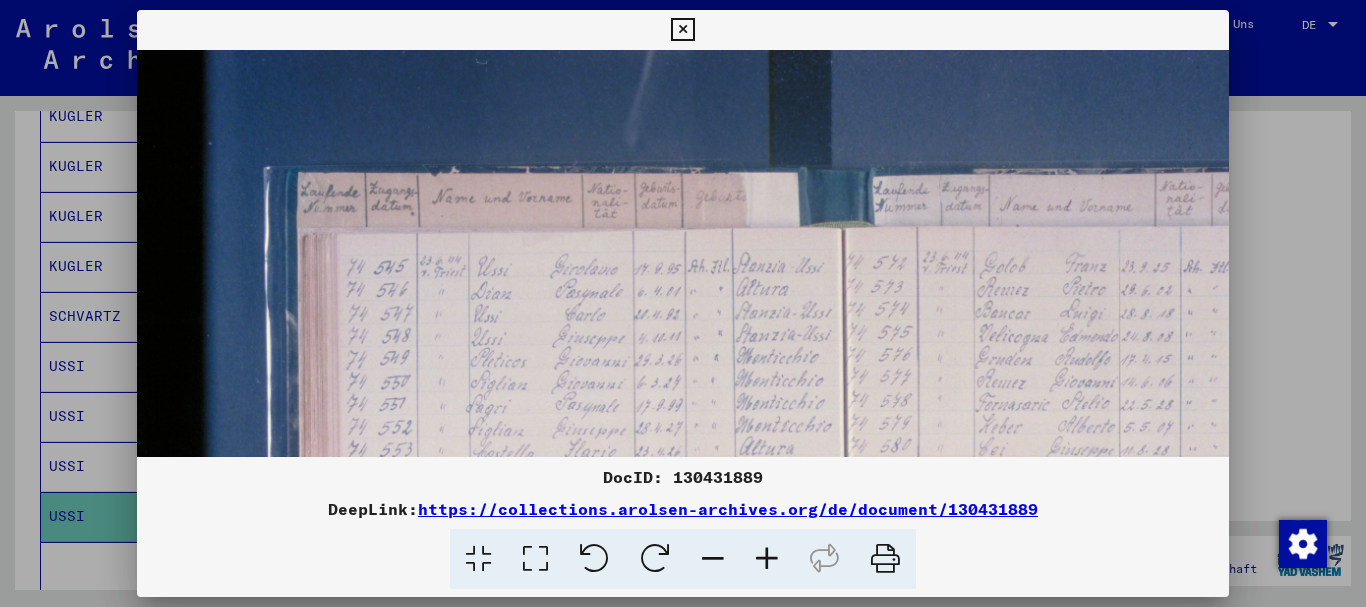 drag, startPoint x: 32, startPoint y: 96, endPoint x: 99, endPoint y: 5, distance: 113.004425 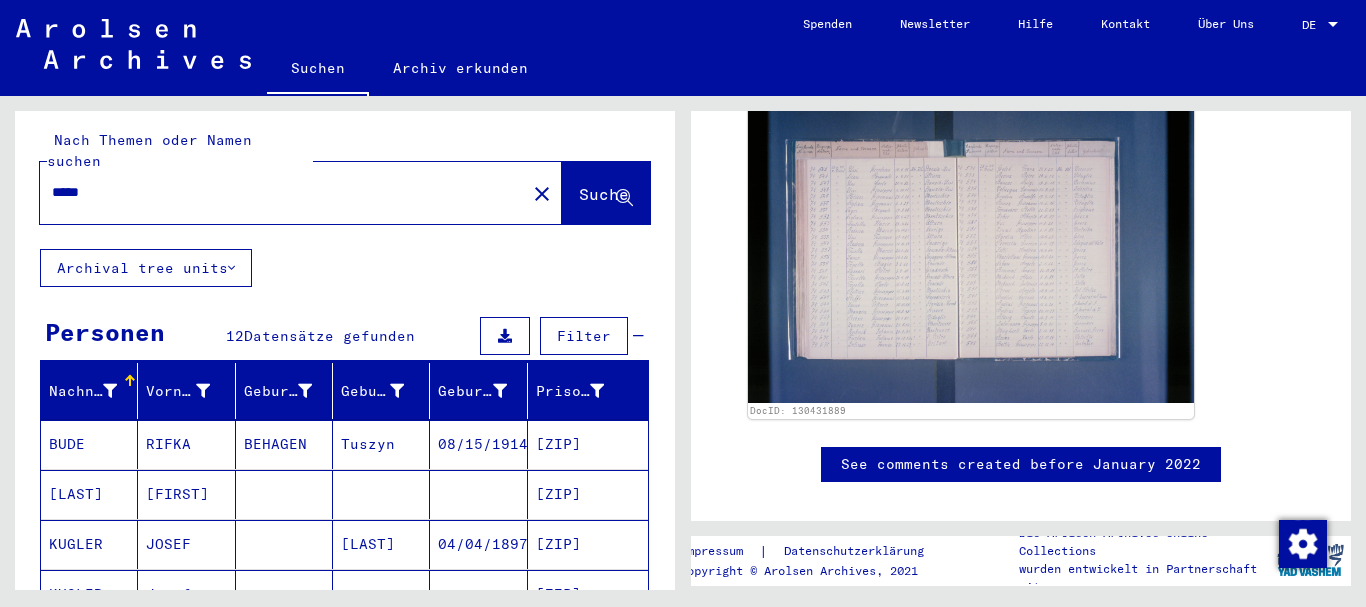 scroll, scrollTop: 0, scrollLeft: 0, axis: both 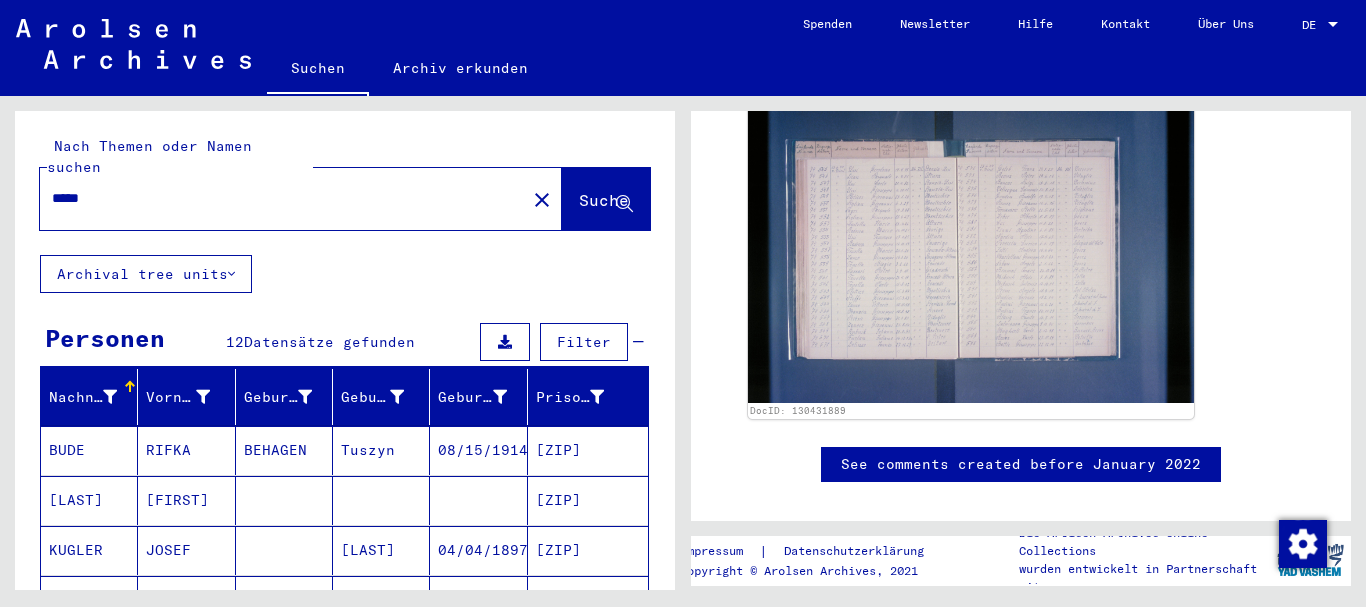 drag, startPoint x: 71, startPoint y: 186, endPoint x: 0, endPoint y: 174, distance: 72.00694 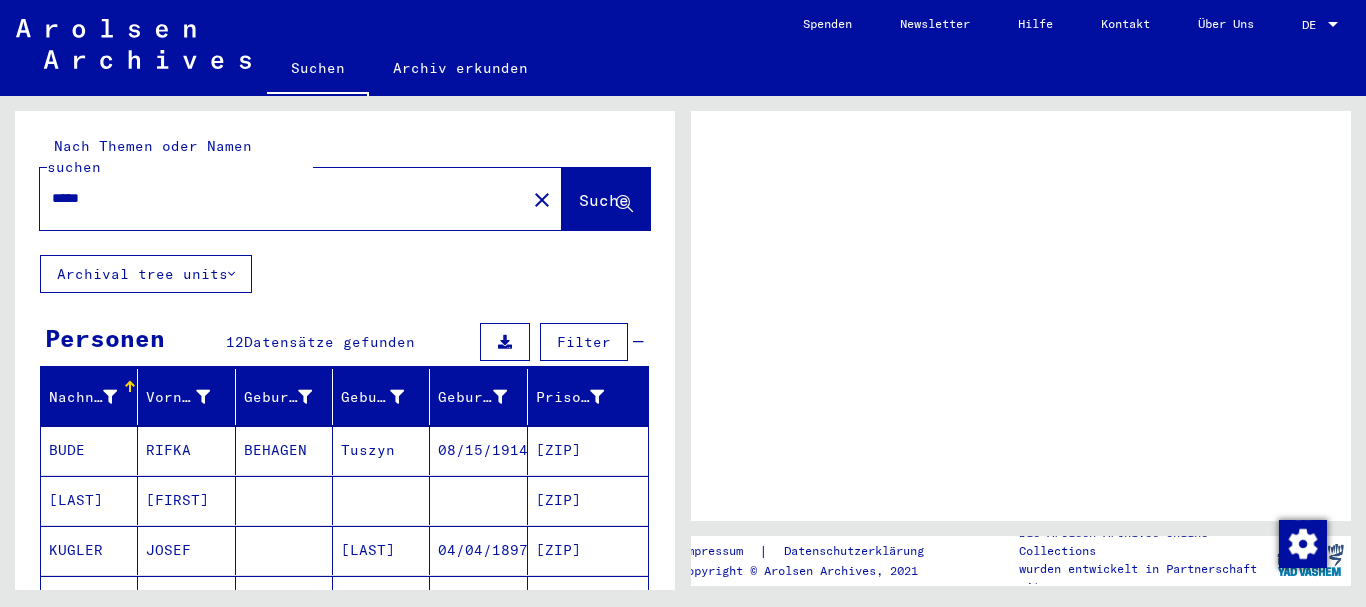 scroll, scrollTop: 0, scrollLeft: 0, axis: both 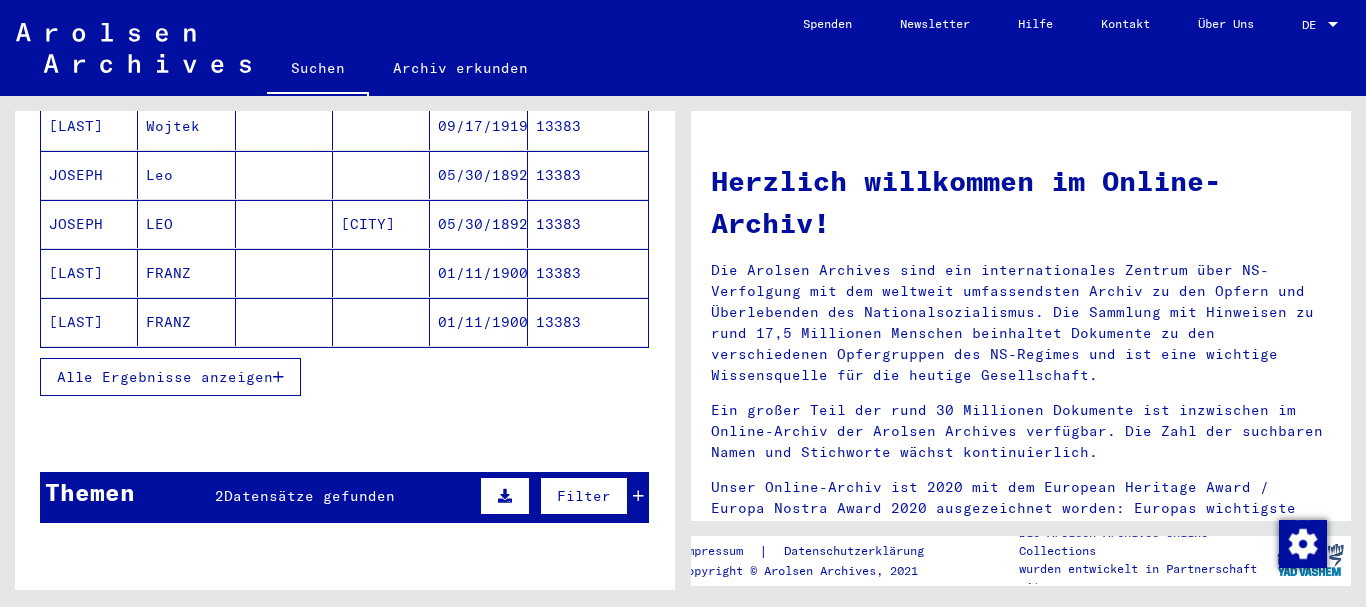 click on "Alle Ergebnisse anzeigen" at bounding box center (170, 377) 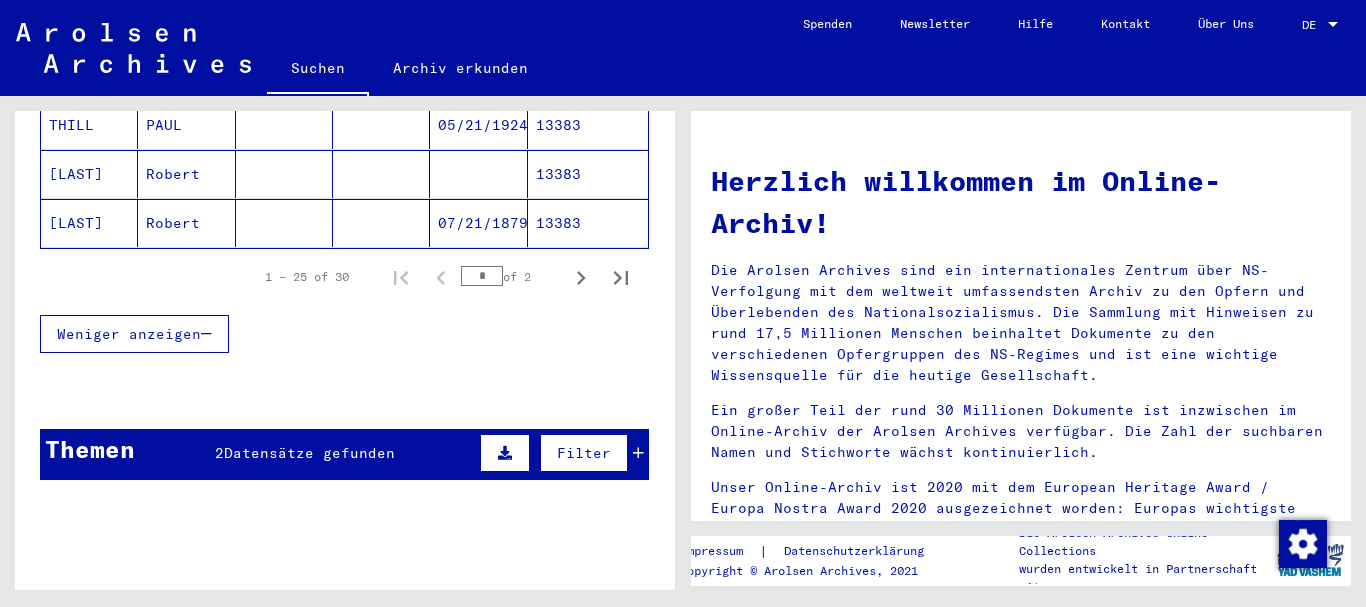 scroll, scrollTop: 1404, scrollLeft: 0, axis: vertical 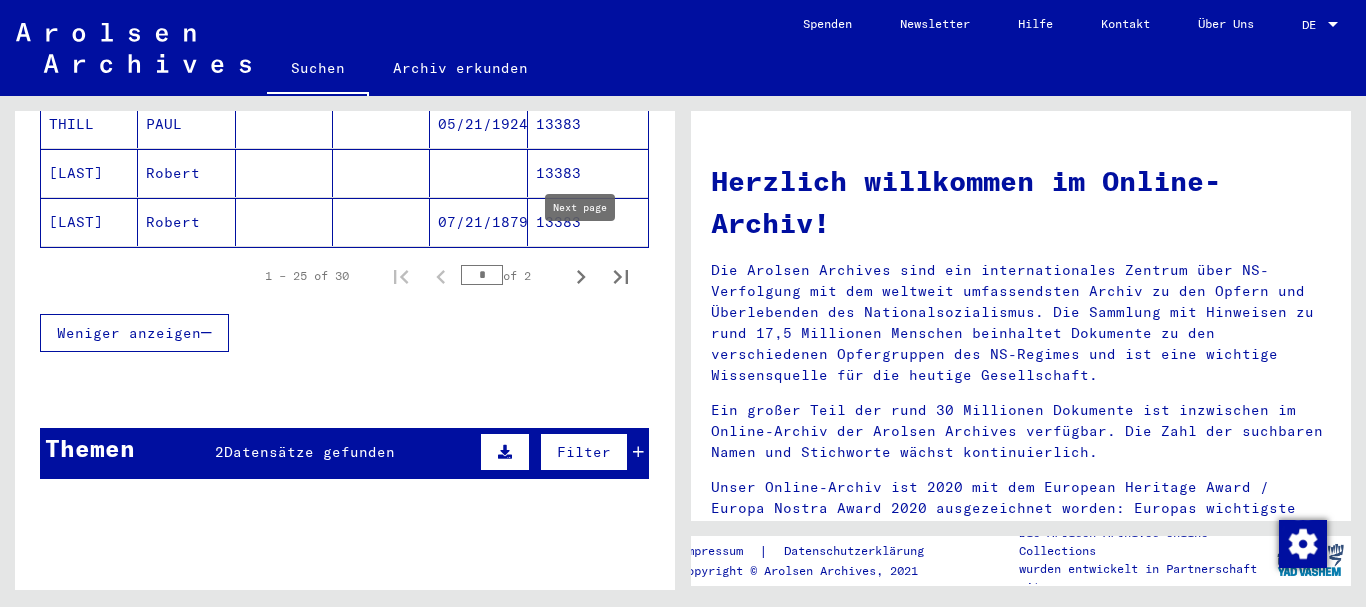 click 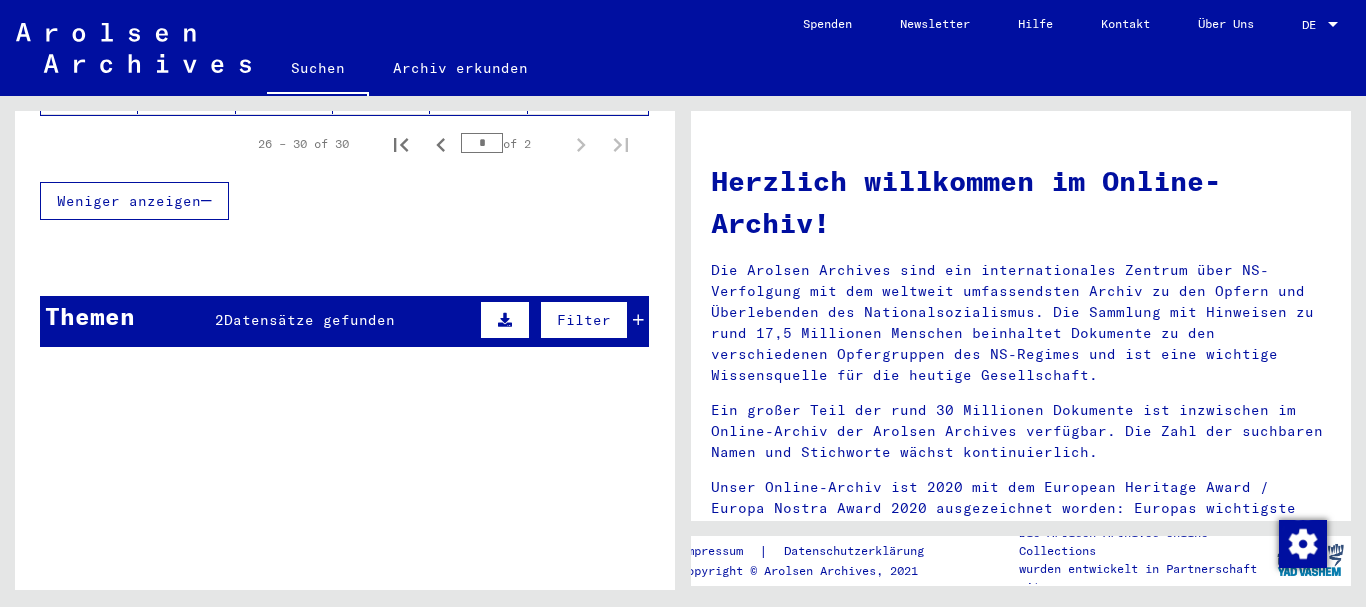 scroll, scrollTop: 16, scrollLeft: 0, axis: vertical 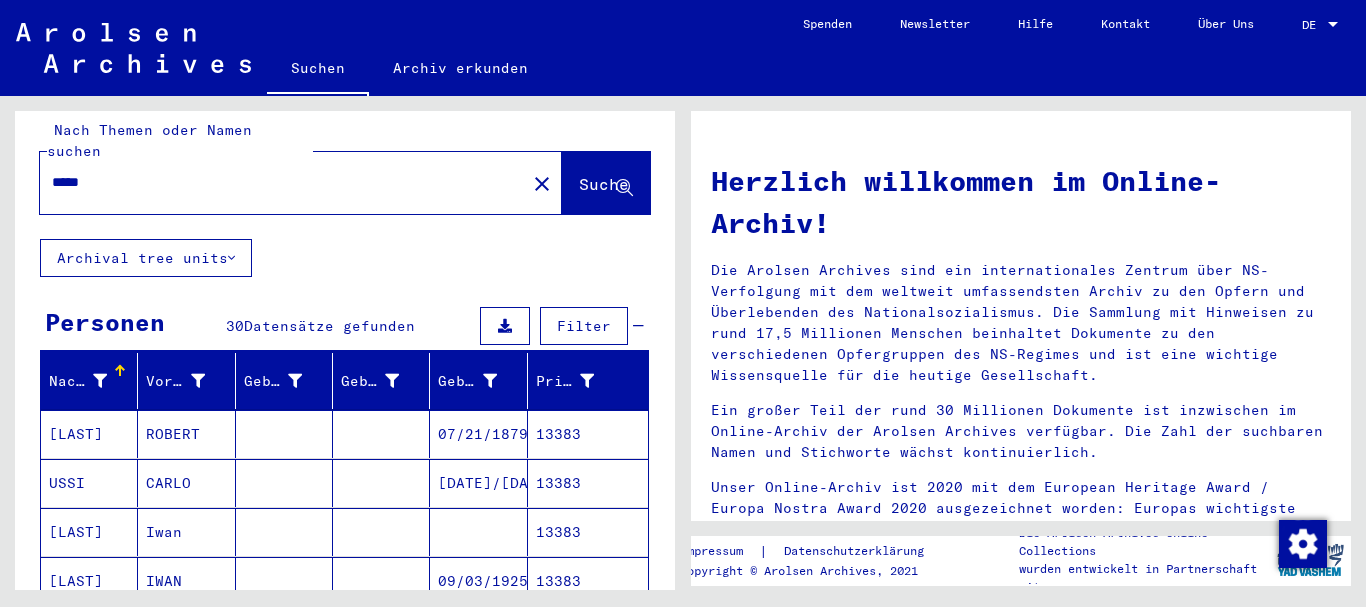 click on "USSI" at bounding box center (89, 532) 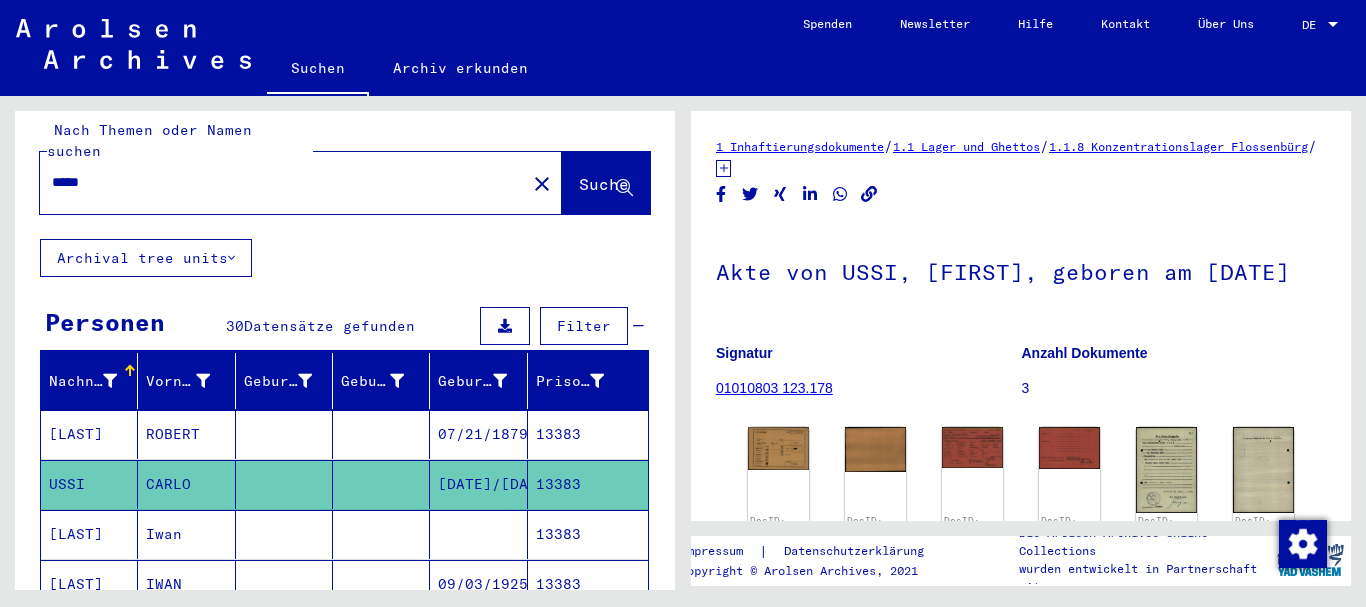 scroll, scrollTop: 125, scrollLeft: 0, axis: vertical 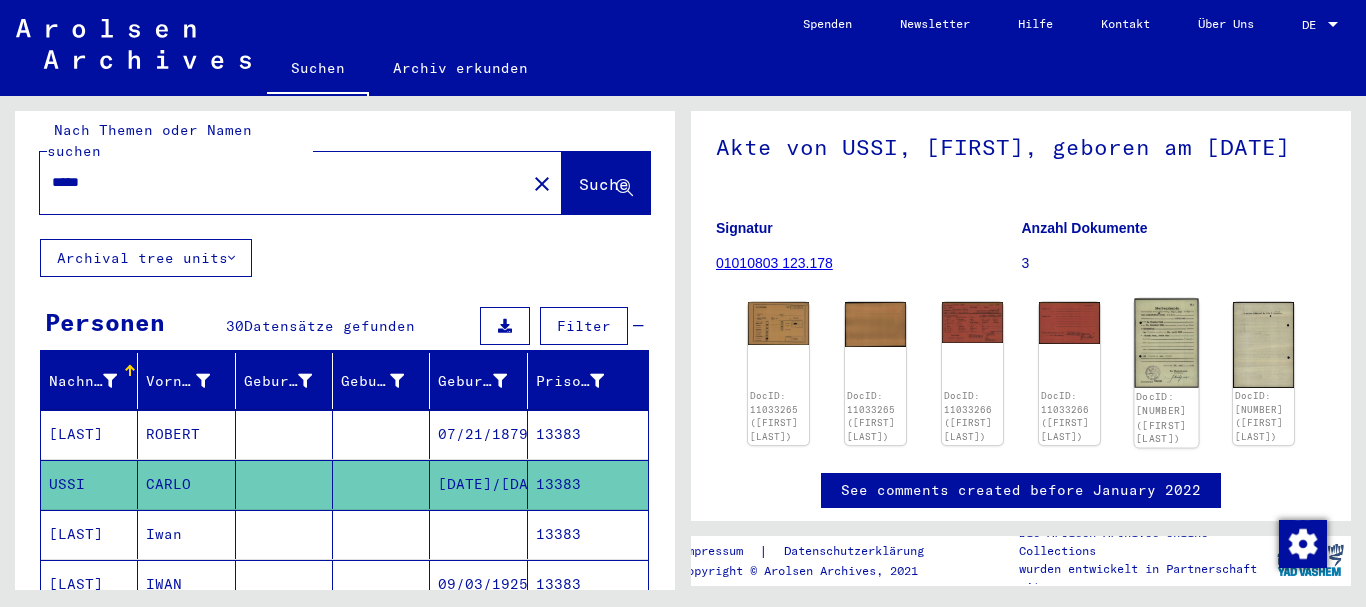 click 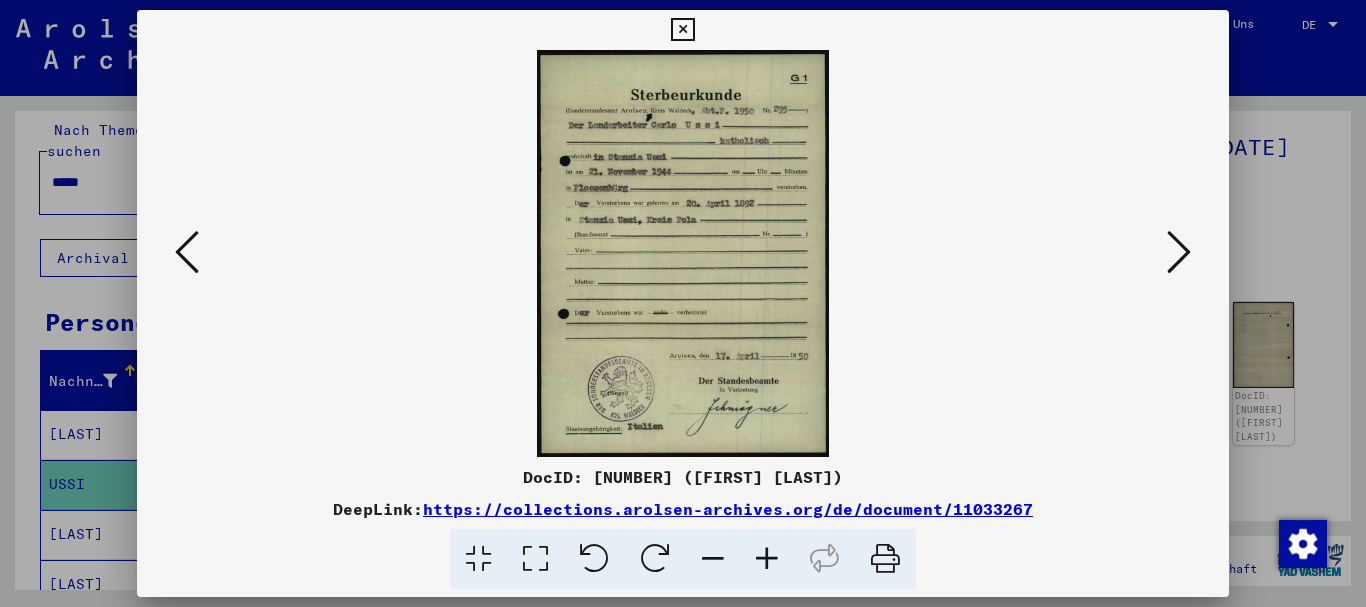click at bounding box center (683, 303) 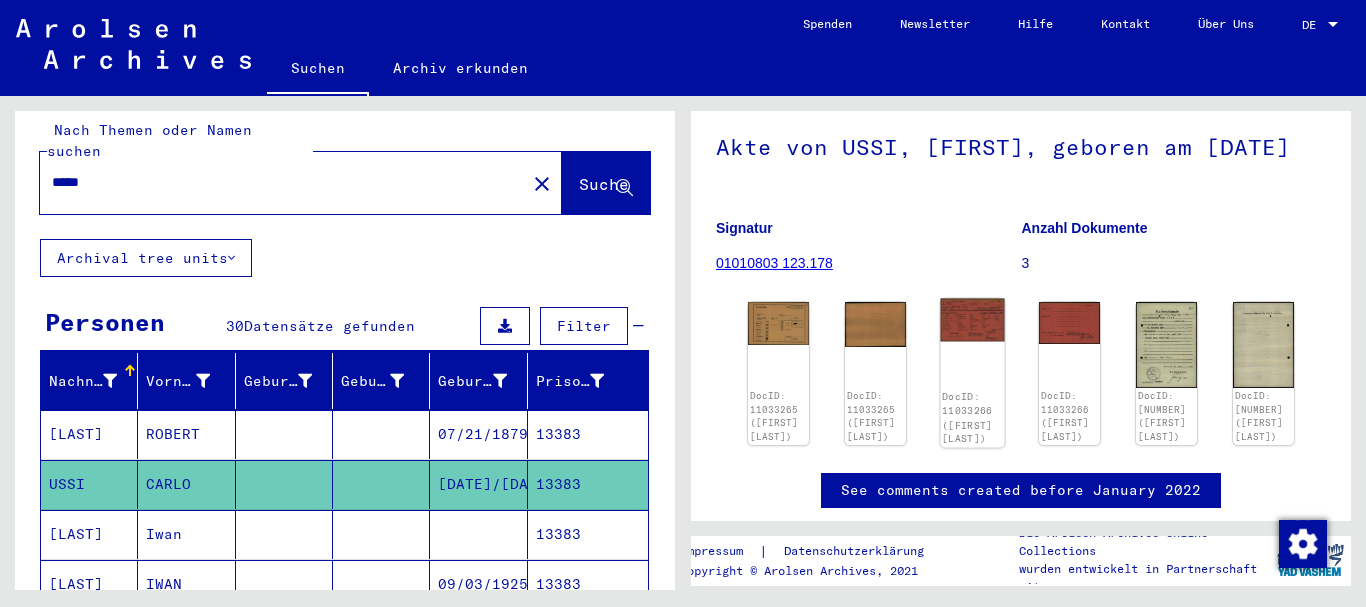 click 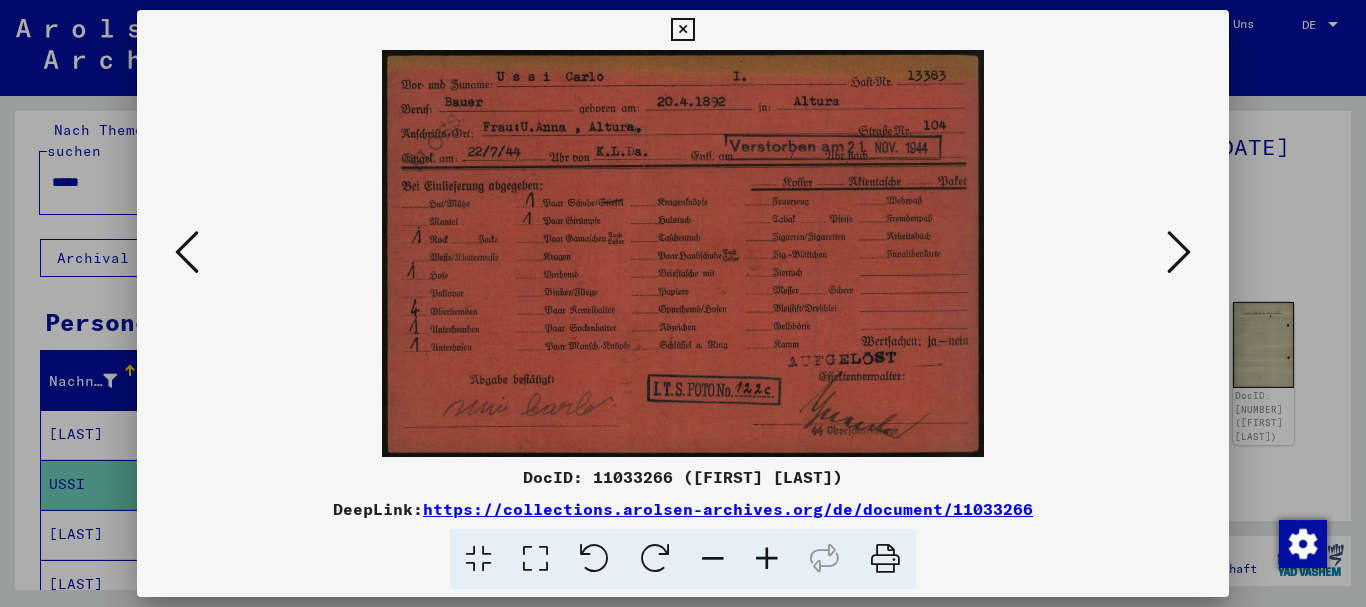 click at bounding box center [683, 303] 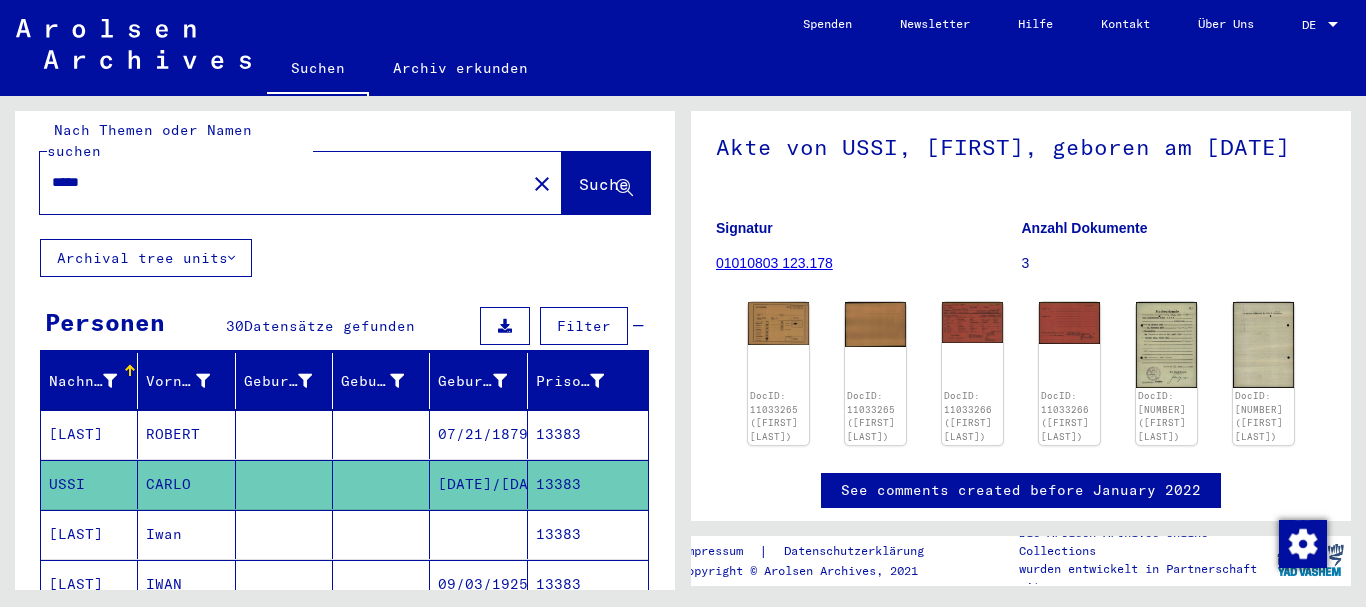 drag, startPoint x: 60, startPoint y: 164, endPoint x: 0, endPoint y: 161, distance: 60.074955 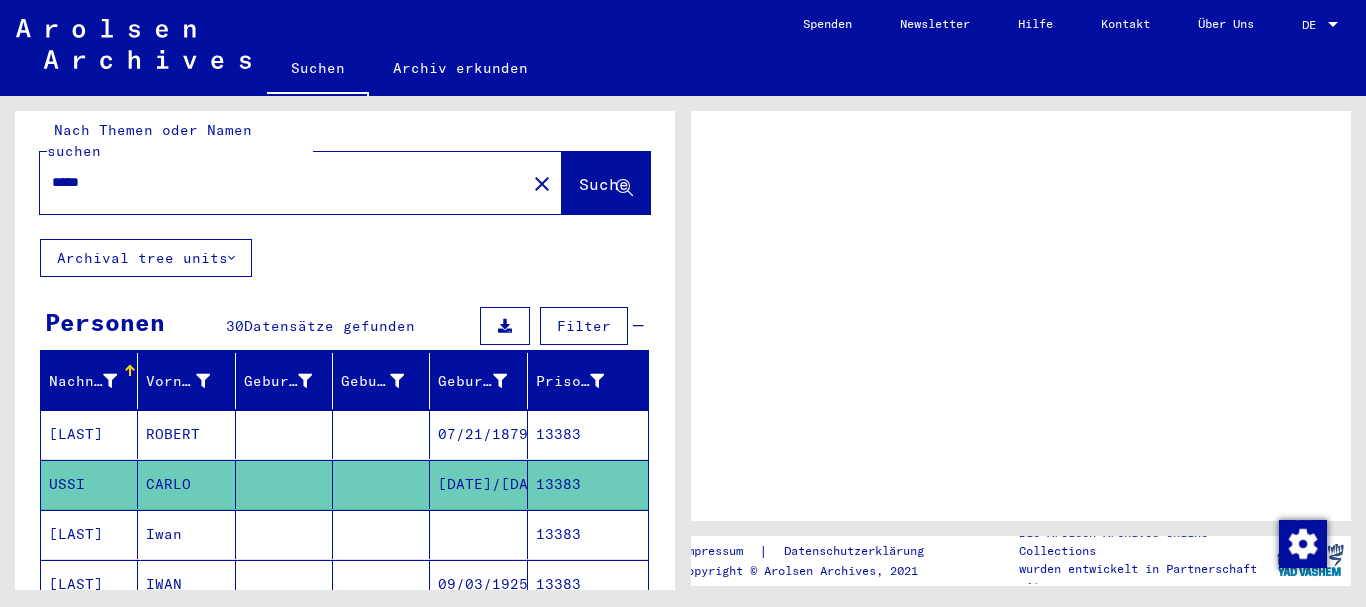 scroll, scrollTop: 0, scrollLeft: 0, axis: both 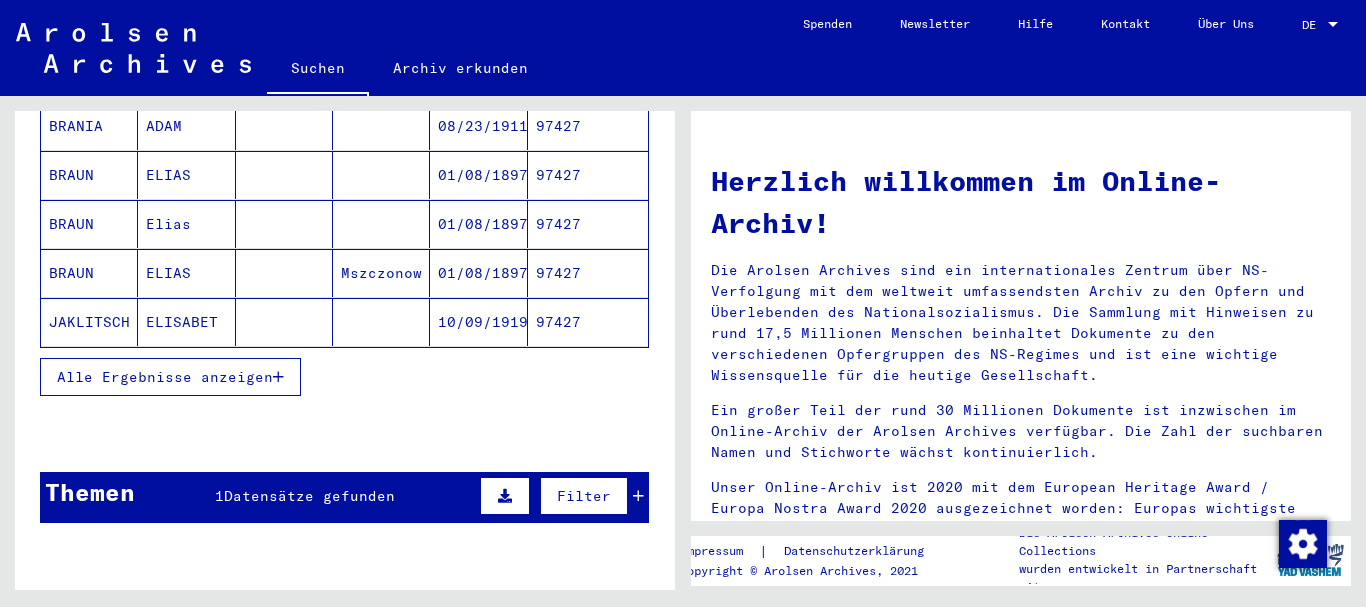 click on "Alle Ergebnisse anzeigen" at bounding box center [165, 377] 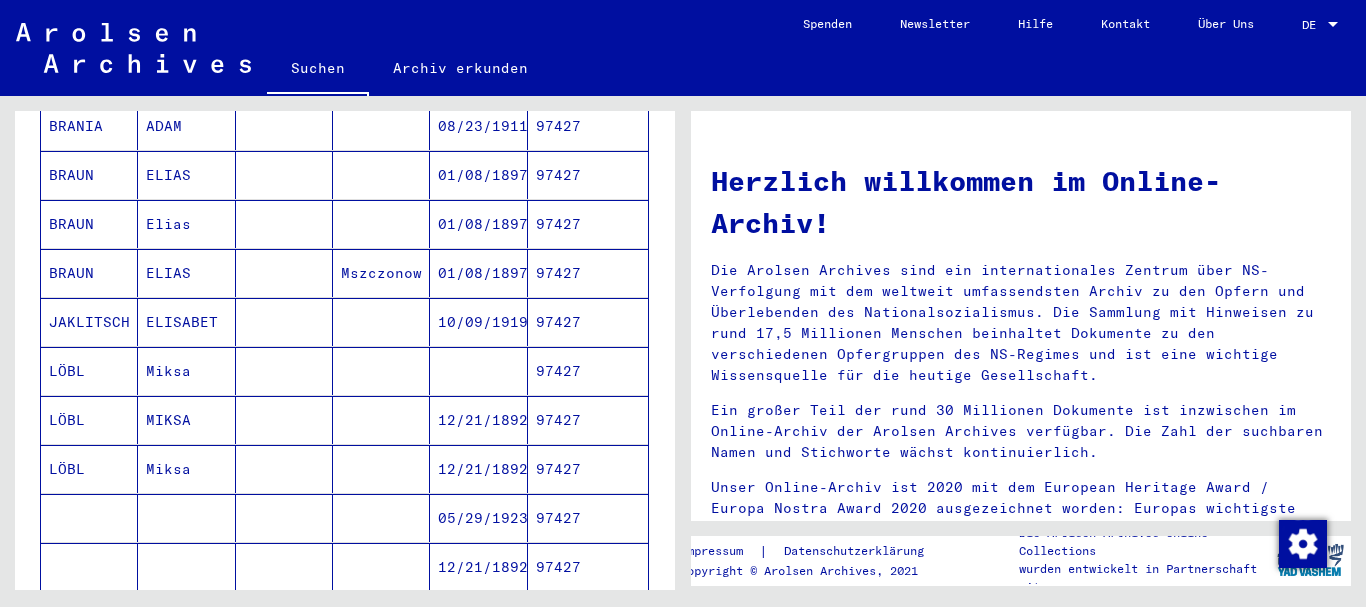 click on "ELISABET" at bounding box center (186, 371) 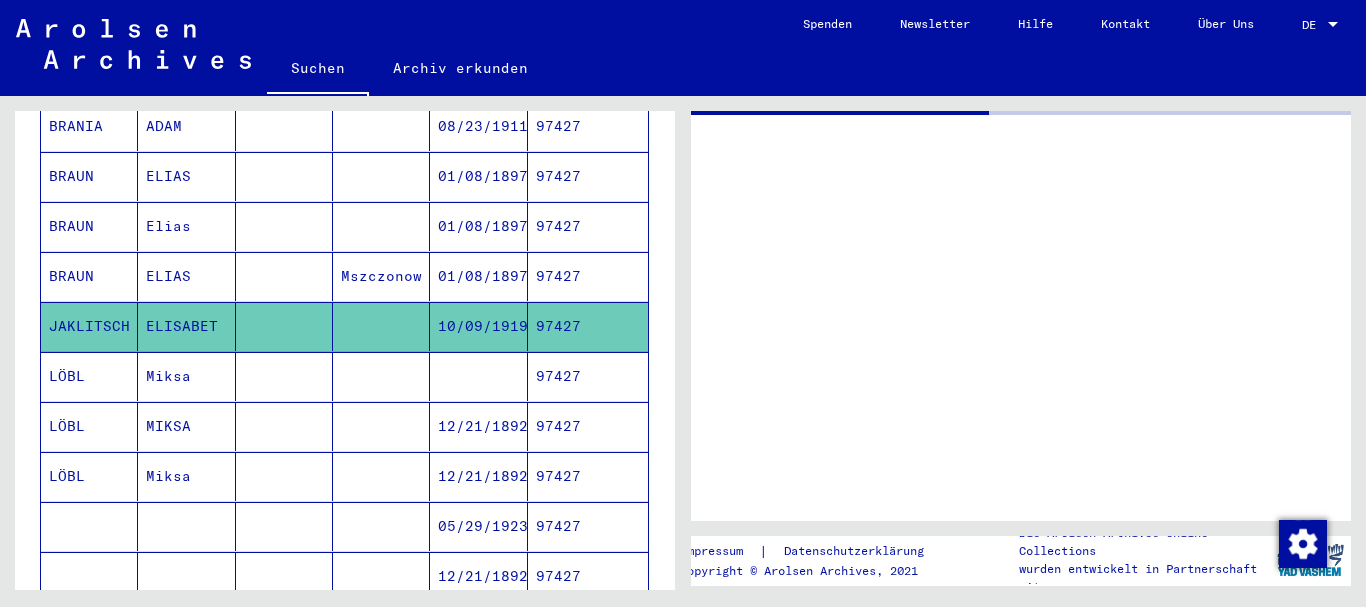 scroll, scrollTop: 324, scrollLeft: 0, axis: vertical 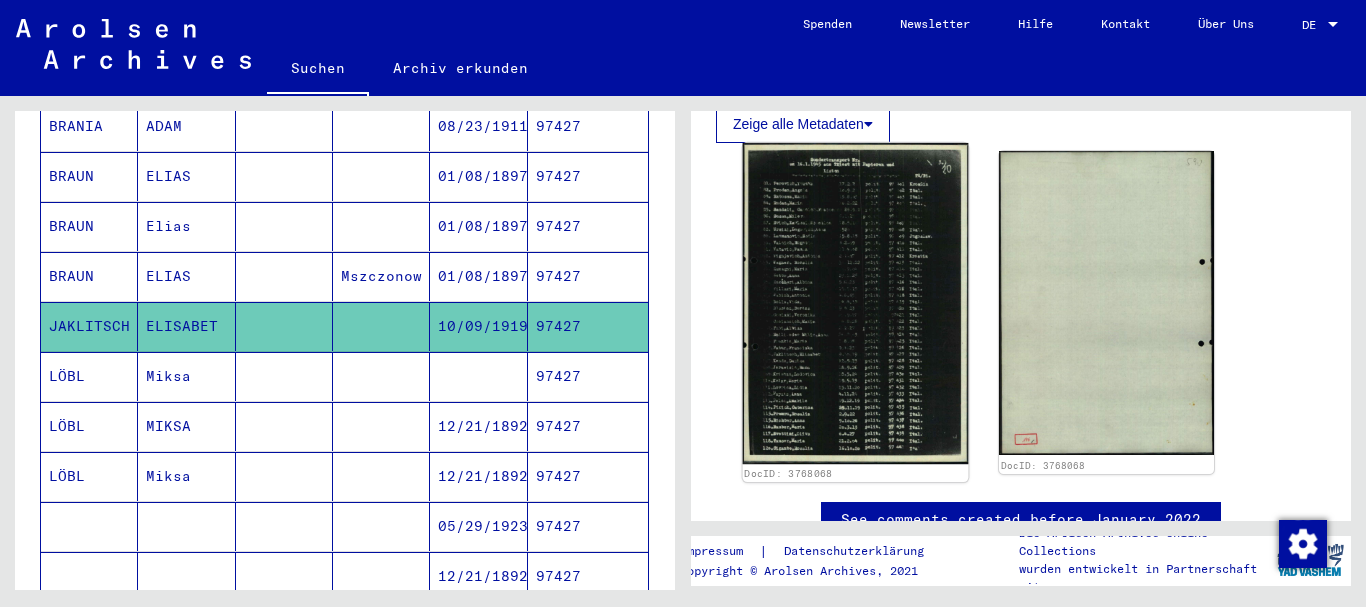 click 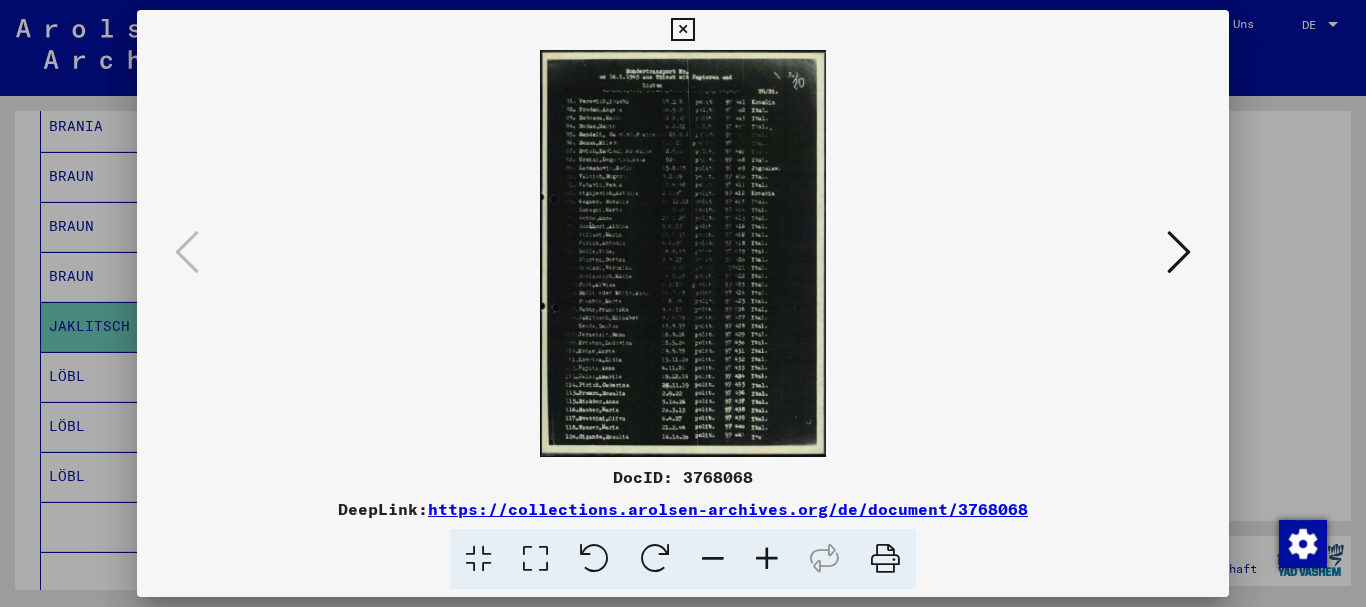 click at bounding box center [767, 559] 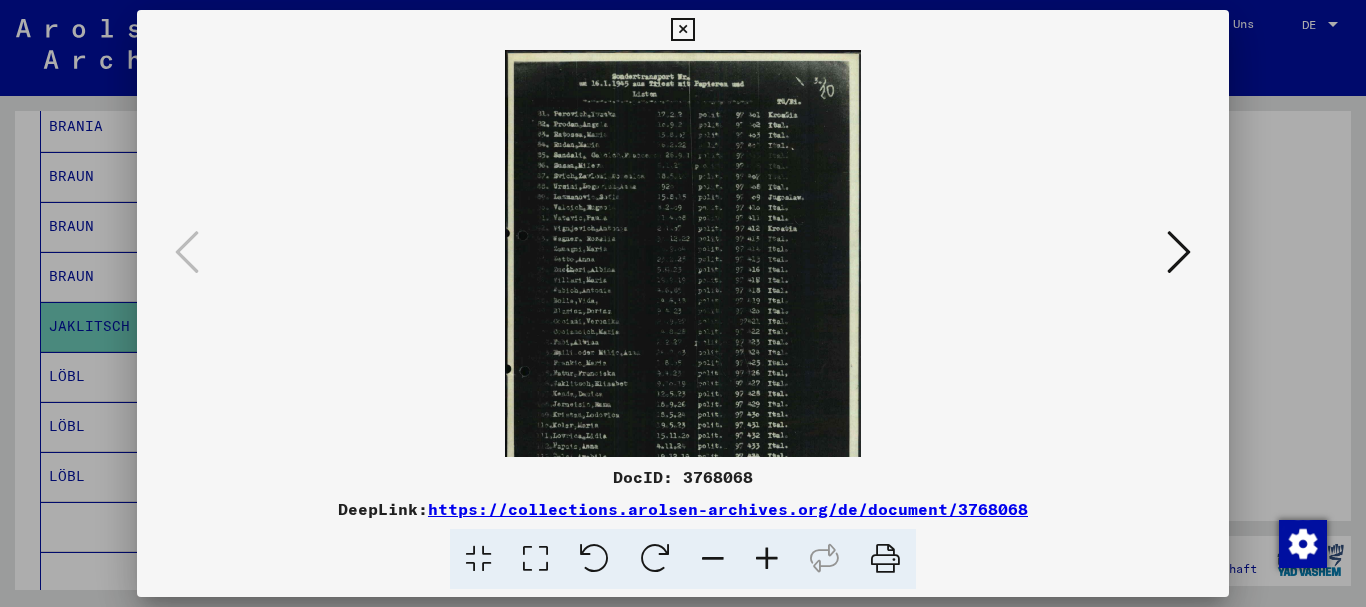 click at bounding box center (767, 559) 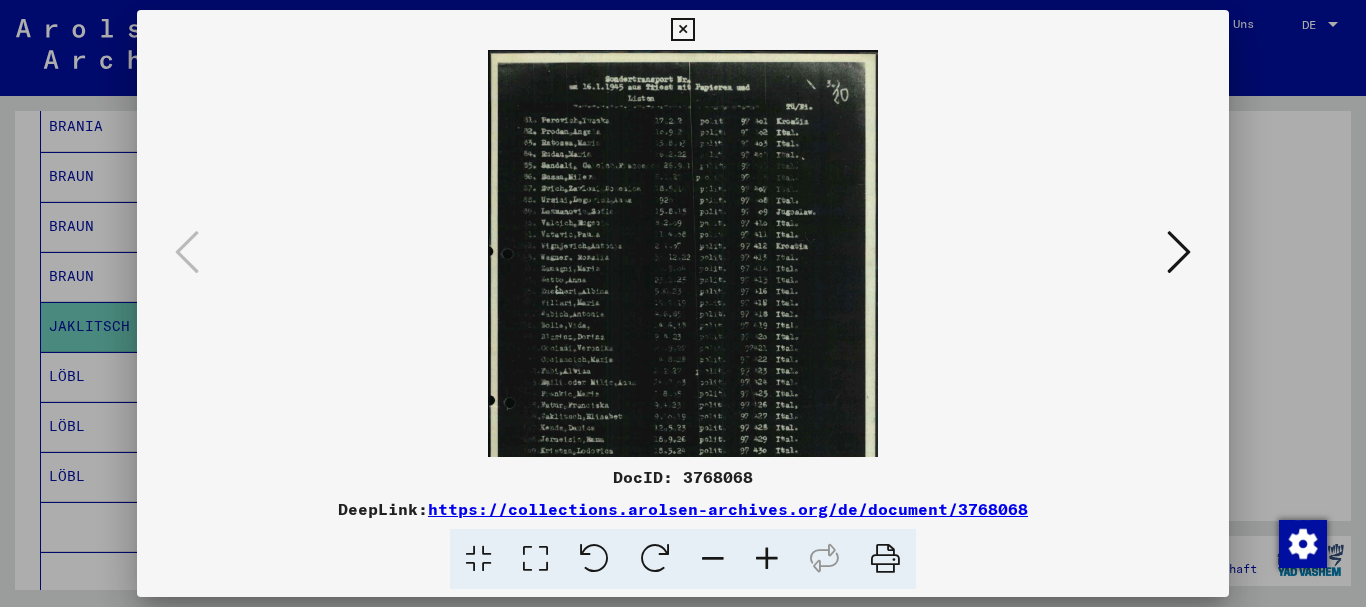 click at bounding box center [767, 559] 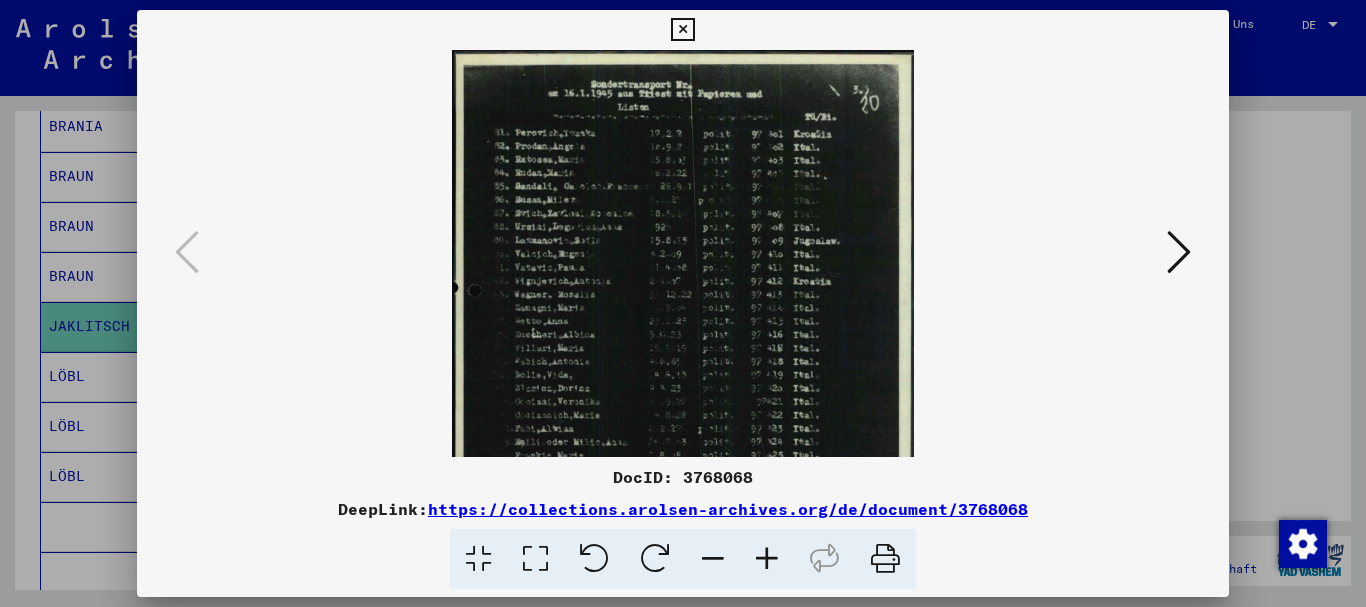 click at bounding box center (767, 559) 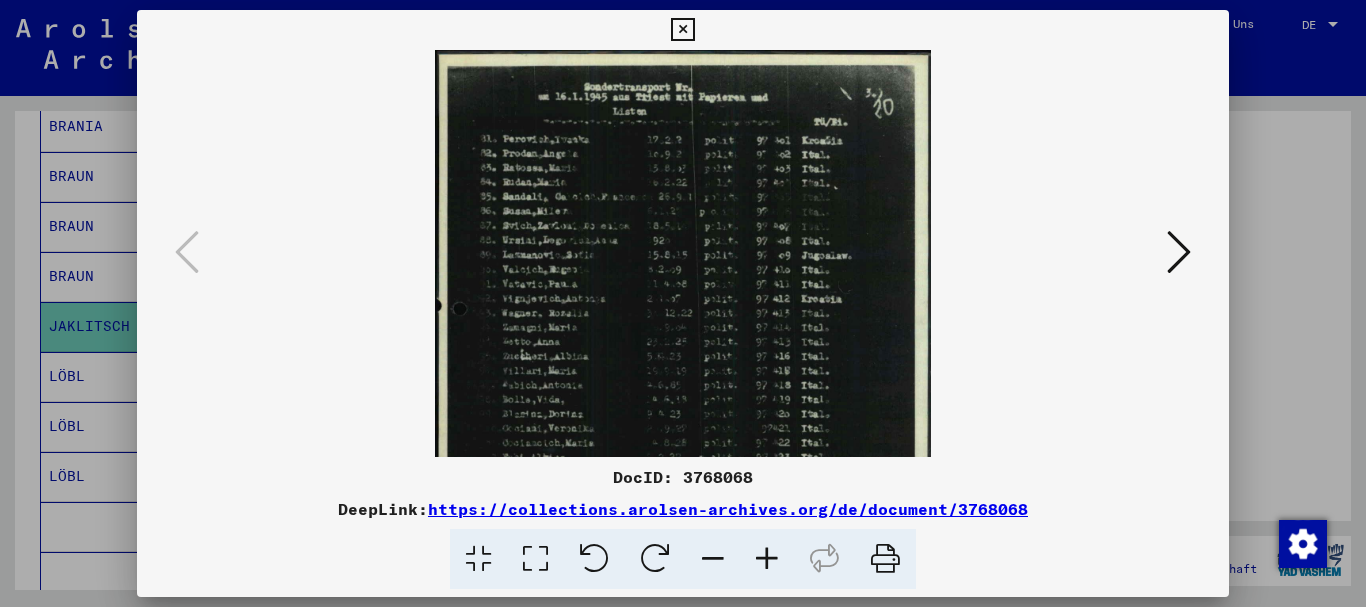 click at bounding box center (767, 559) 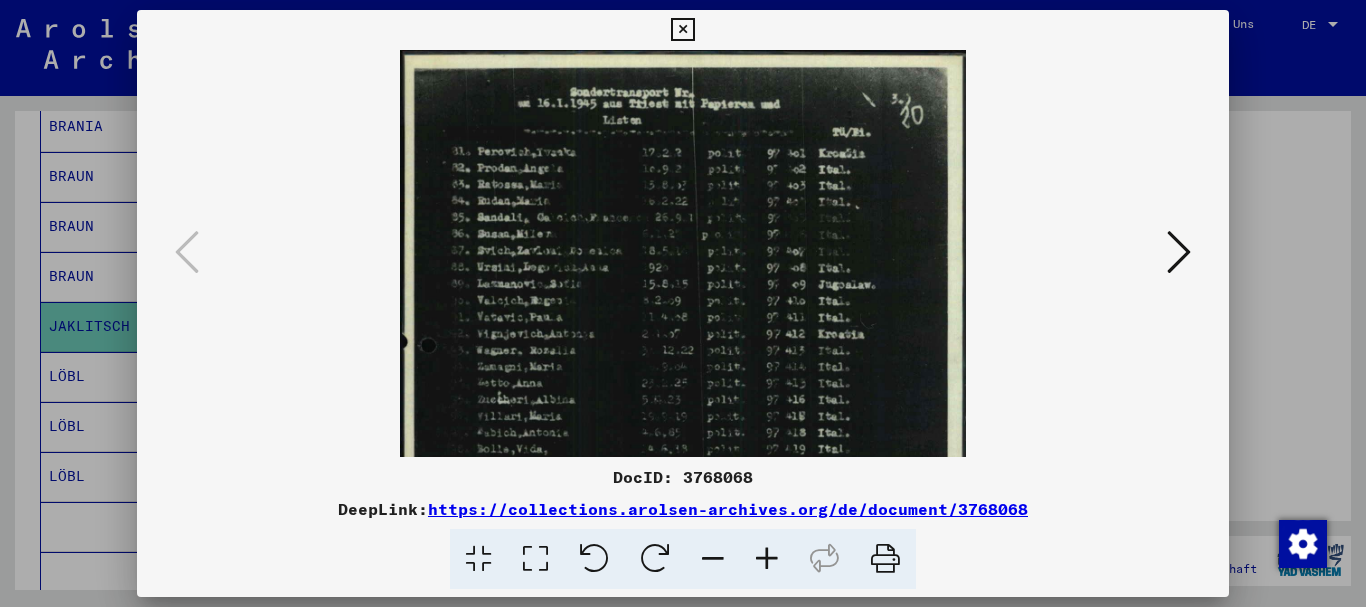 click at bounding box center (767, 559) 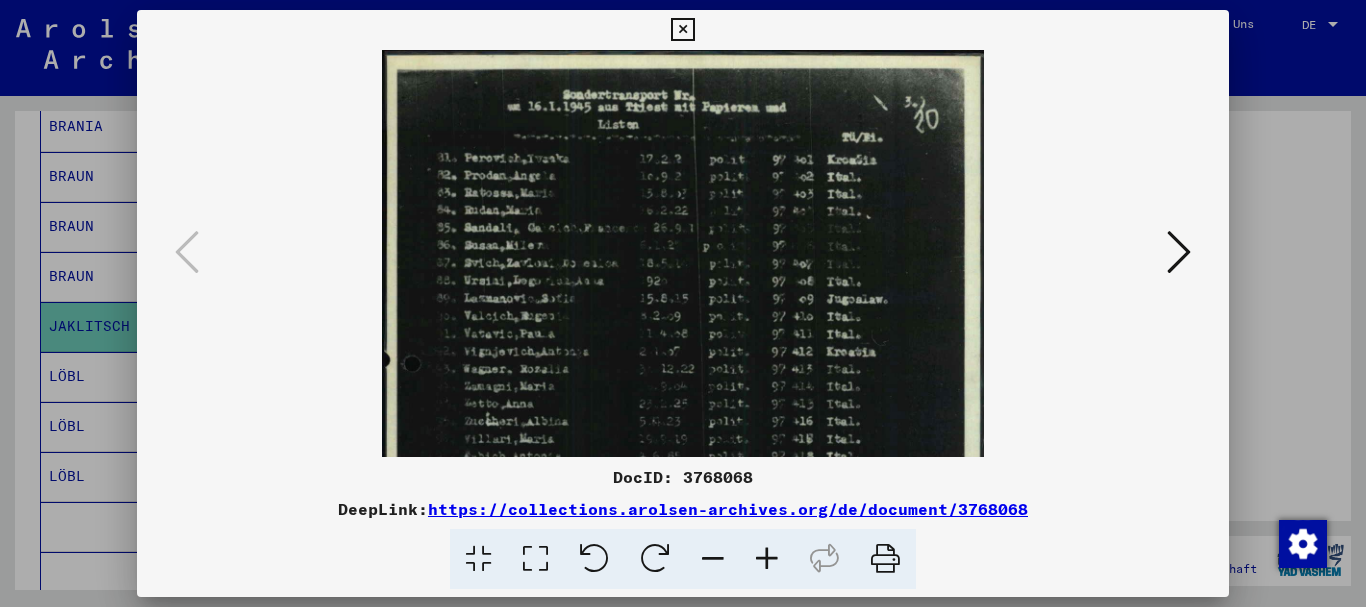 click at bounding box center (767, 559) 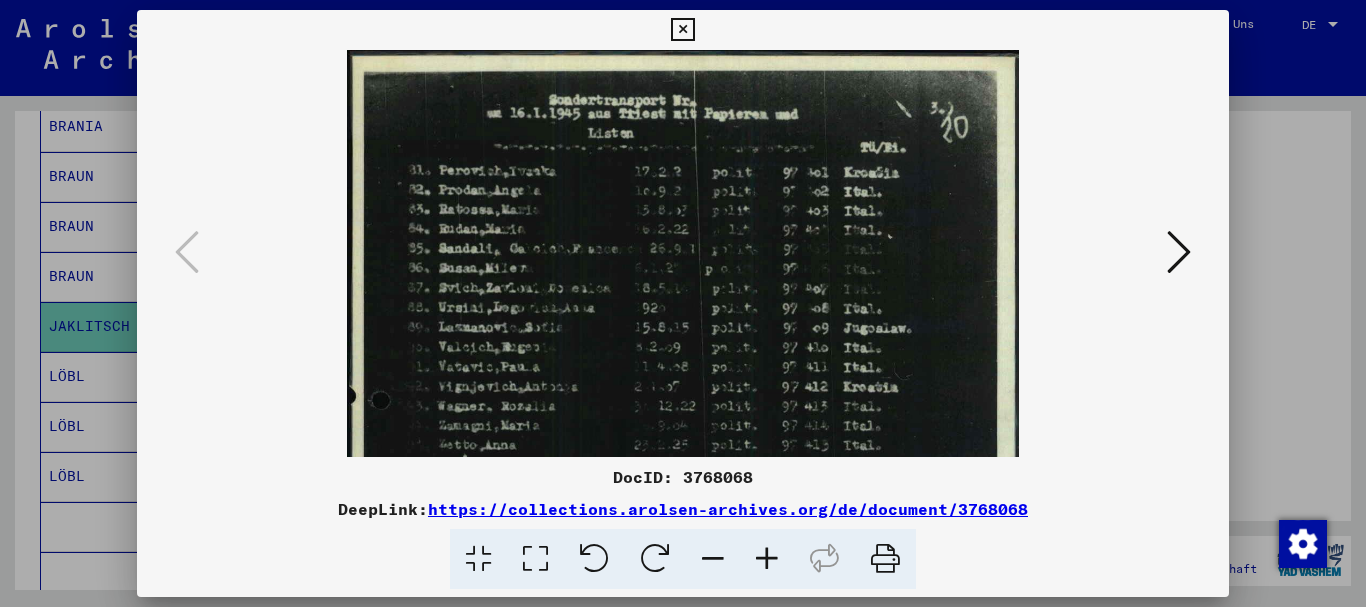 click at bounding box center (767, 559) 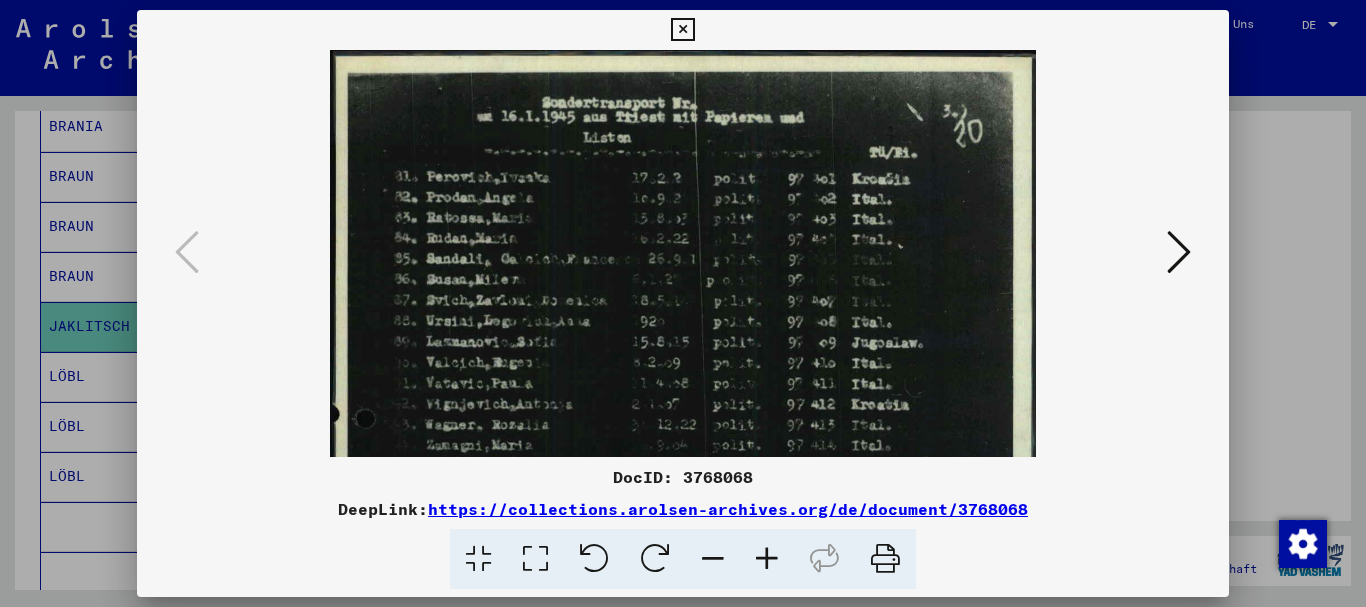 click at bounding box center (767, 559) 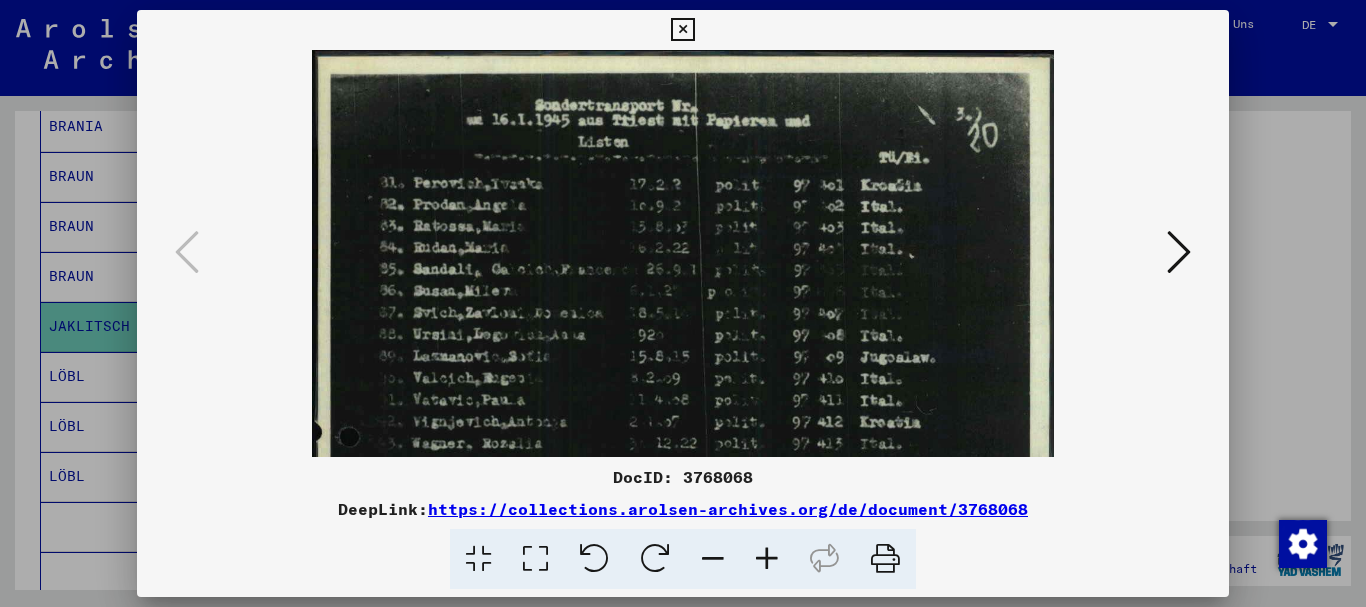 click at bounding box center [767, 559] 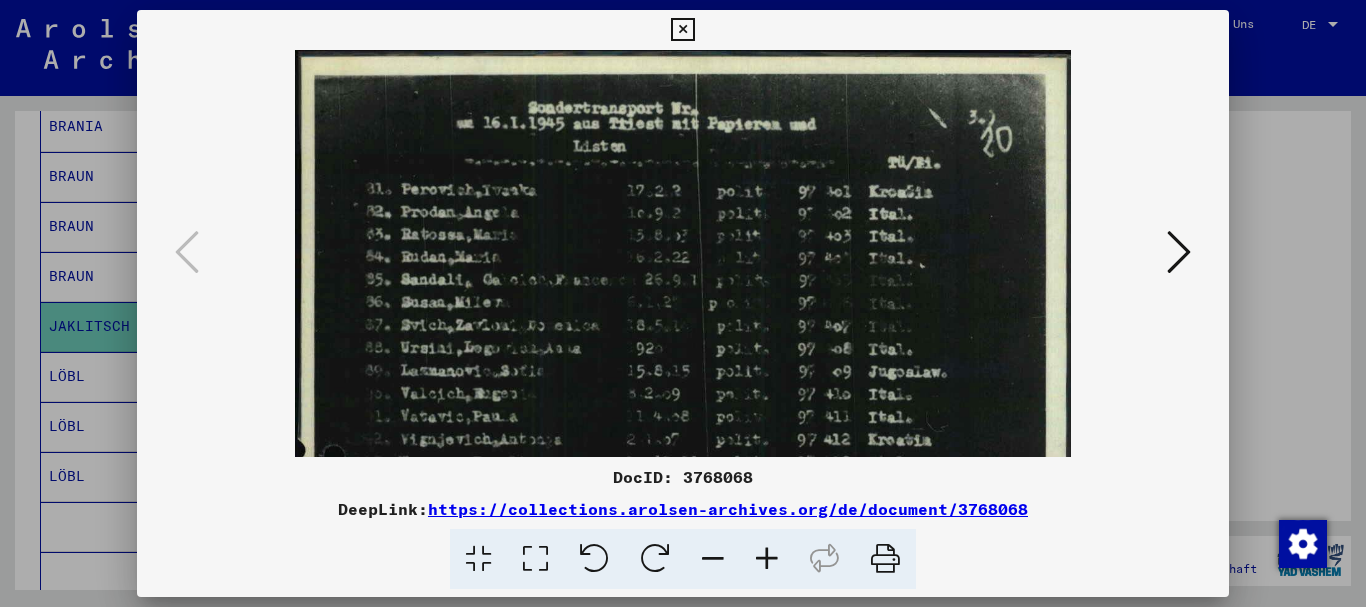 click at bounding box center (767, 559) 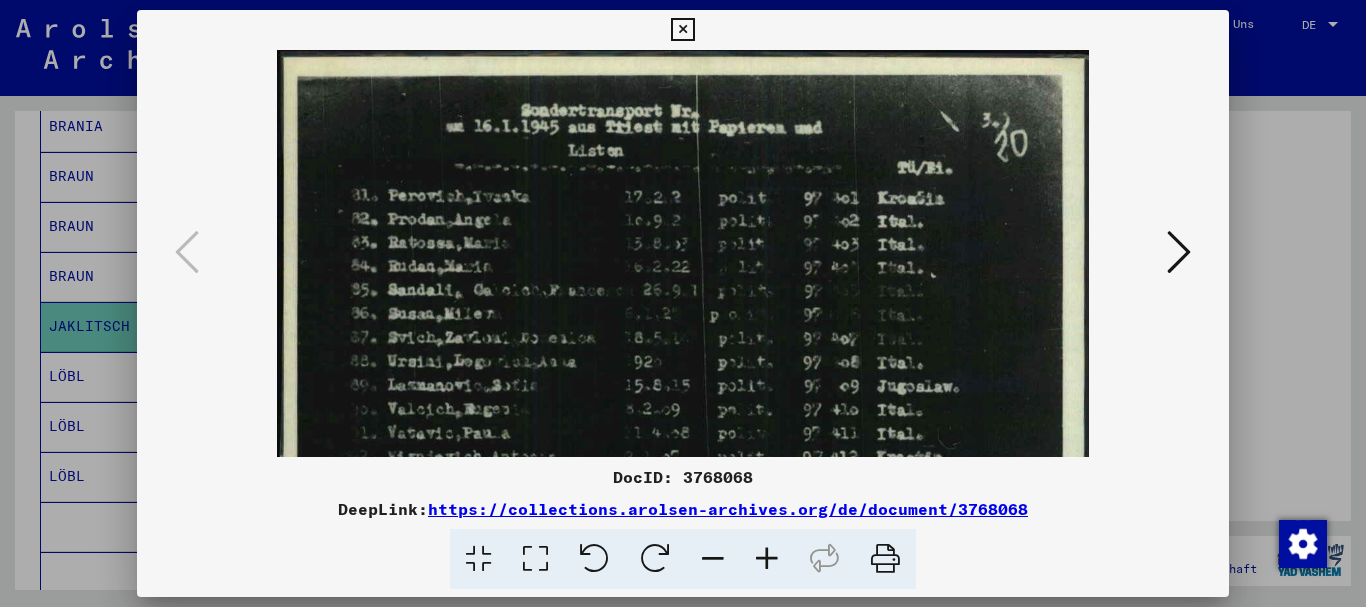 click at bounding box center (767, 559) 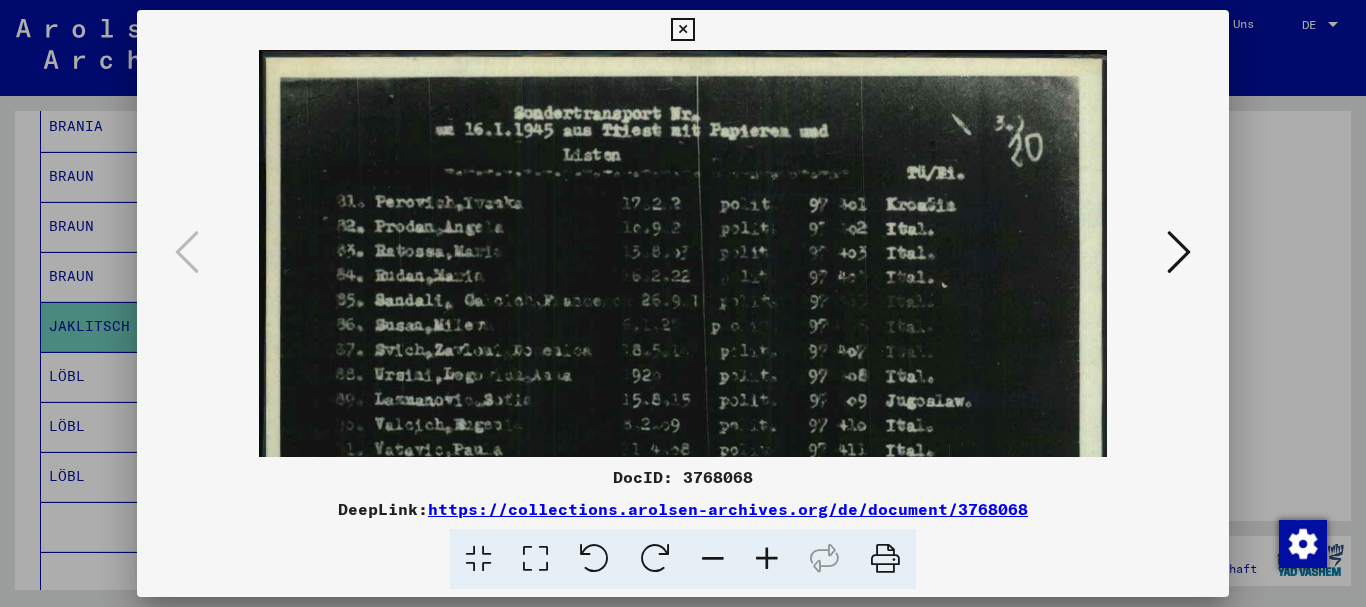 click at bounding box center (767, 559) 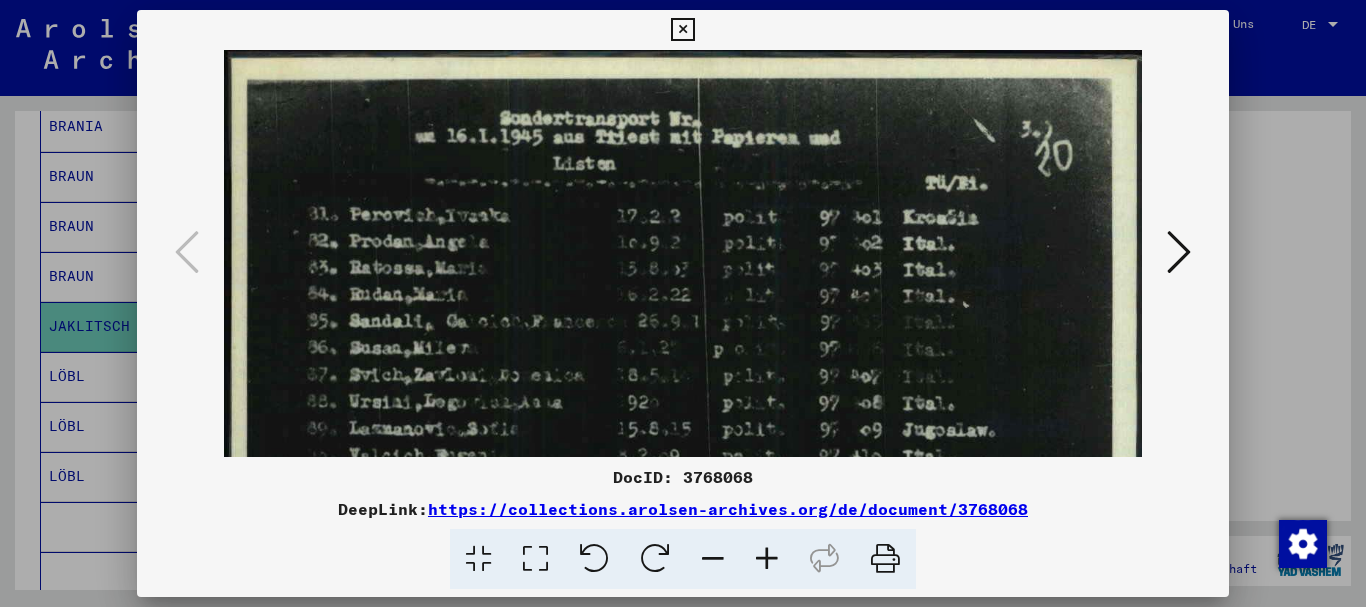 click at bounding box center [767, 559] 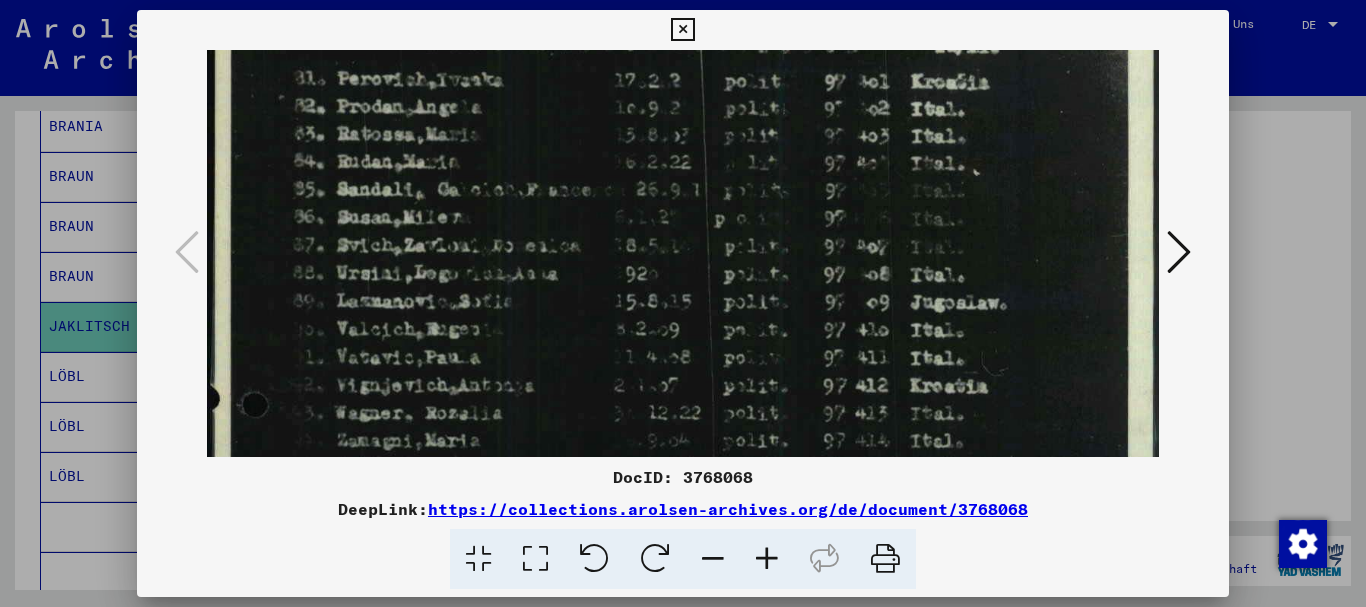 drag, startPoint x: 522, startPoint y: 240, endPoint x: 512, endPoint y: 199, distance: 42.201897 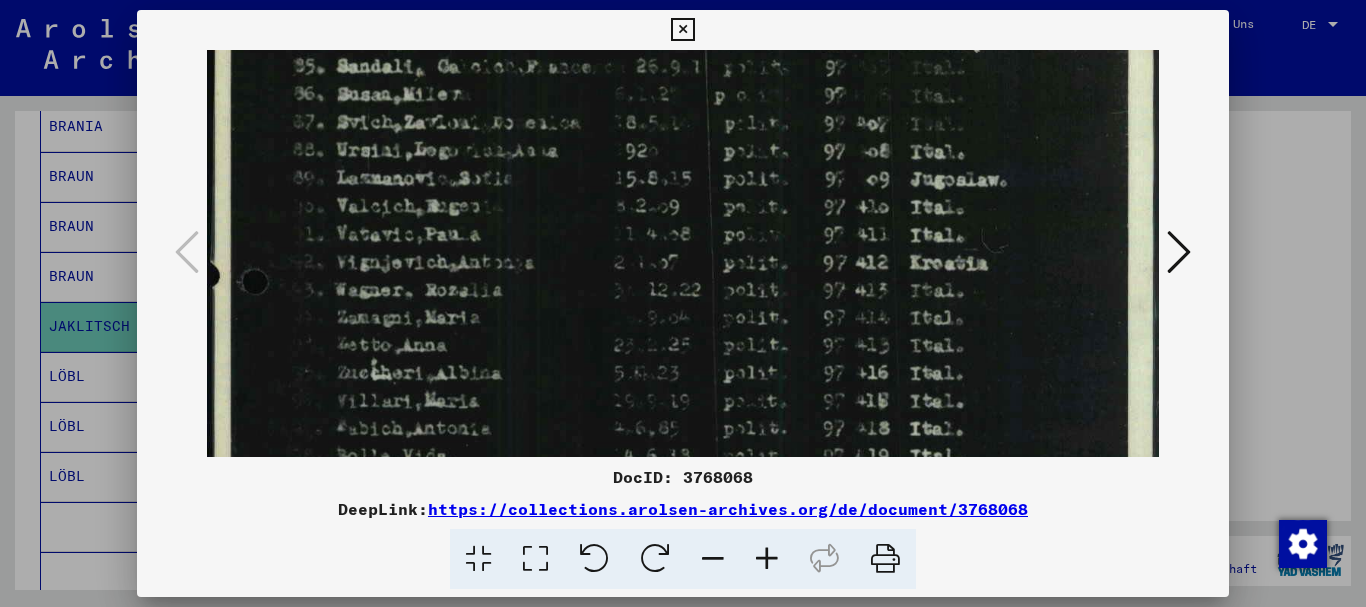 drag, startPoint x: 508, startPoint y: 338, endPoint x: 500, endPoint y: 234, distance: 104.307236 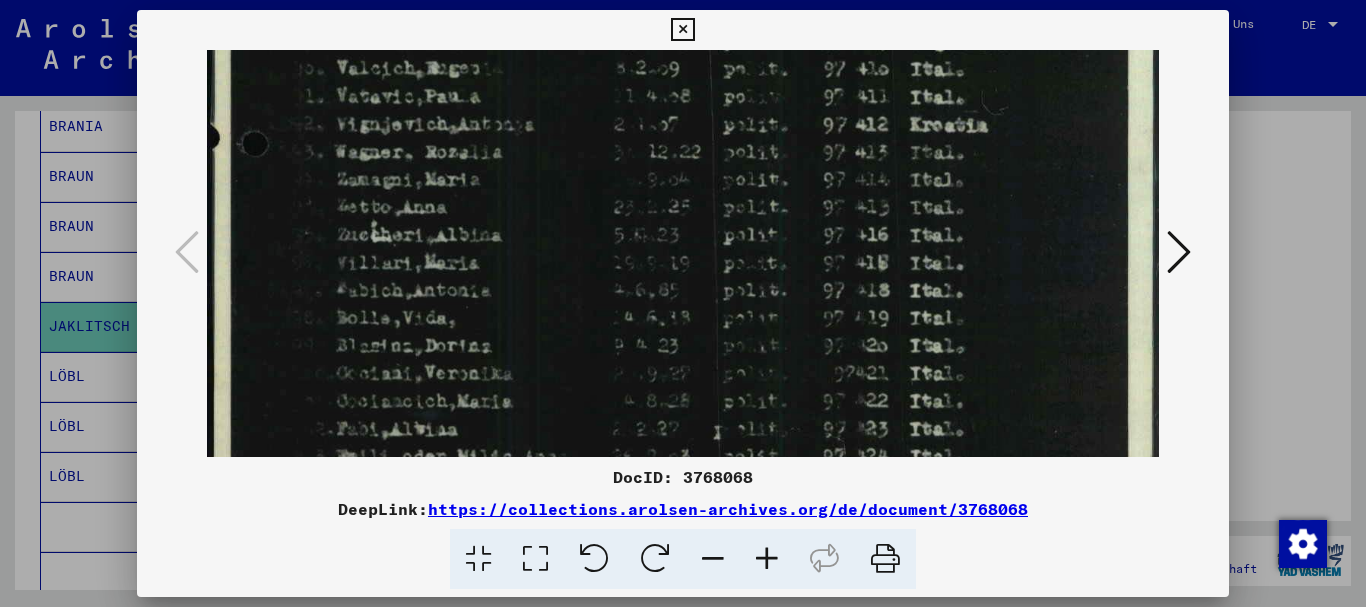 drag, startPoint x: 540, startPoint y: 366, endPoint x: 540, endPoint y: 239, distance: 127 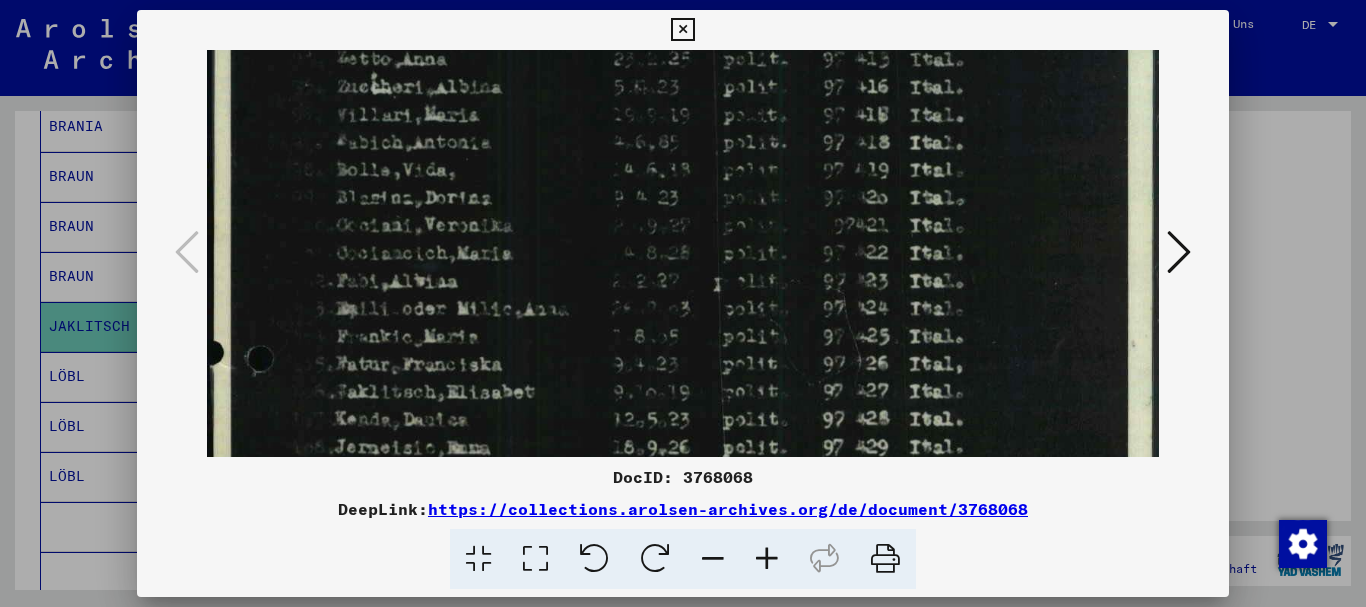 drag, startPoint x: 591, startPoint y: 406, endPoint x: 588, endPoint y: 258, distance: 148.0304 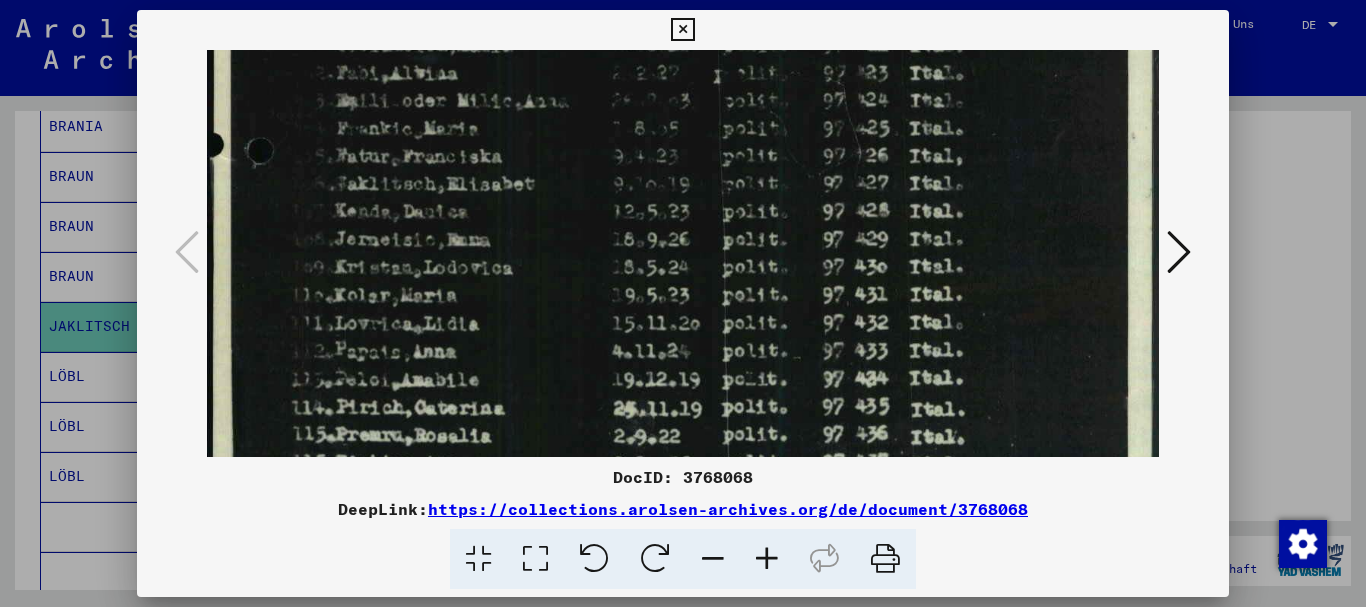 drag, startPoint x: 607, startPoint y: 357, endPoint x: 580, endPoint y: 160, distance: 198.84164 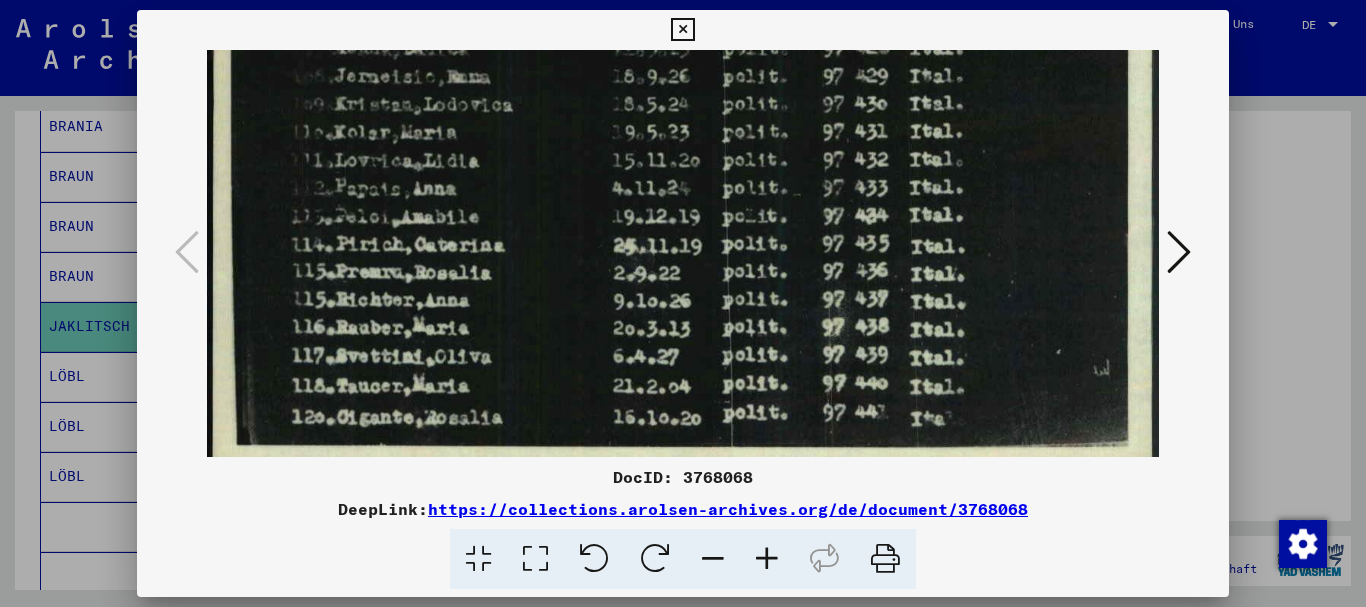 drag, startPoint x: 599, startPoint y: 376, endPoint x: 561, endPoint y: 214, distance: 166.39711 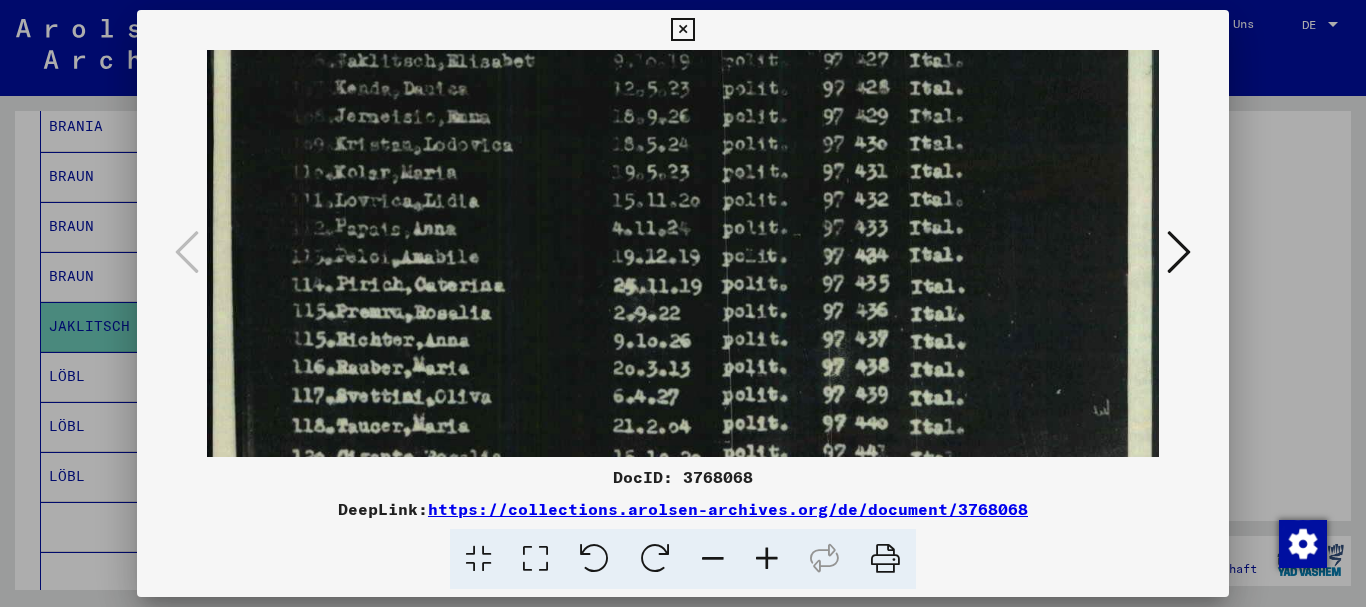 scroll, scrollTop: 950, scrollLeft: 0, axis: vertical 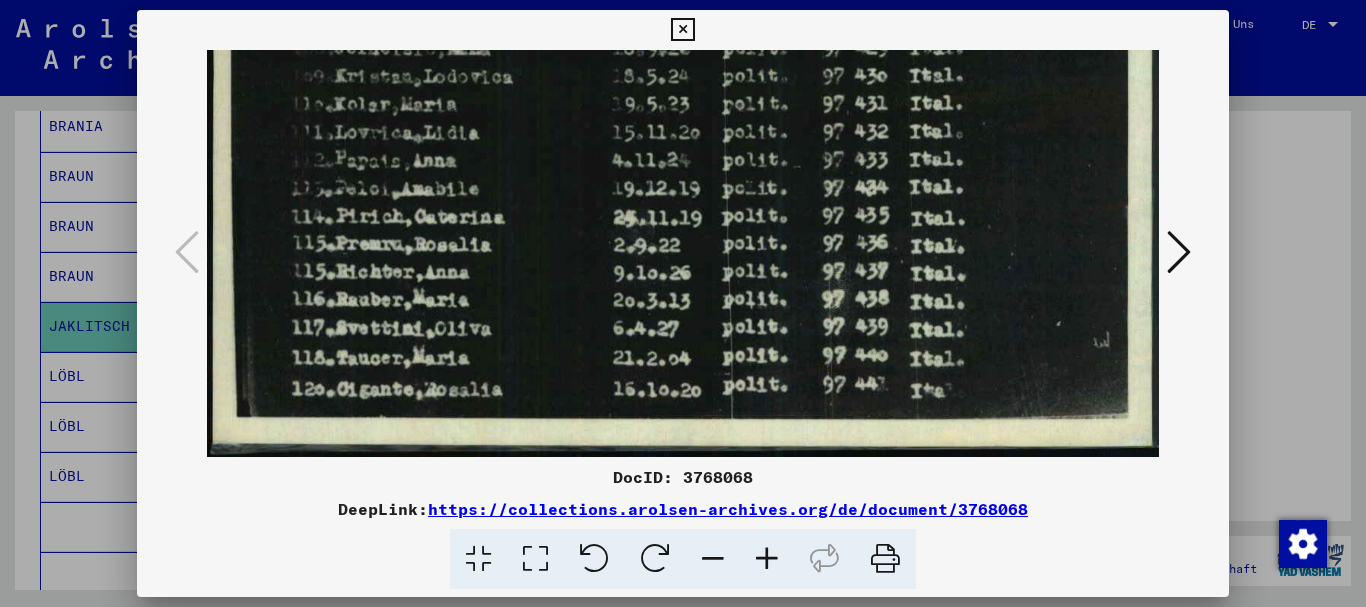 drag, startPoint x: 824, startPoint y: 241, endPoint x: 786, endPoint y: 96, distance: 149.89664 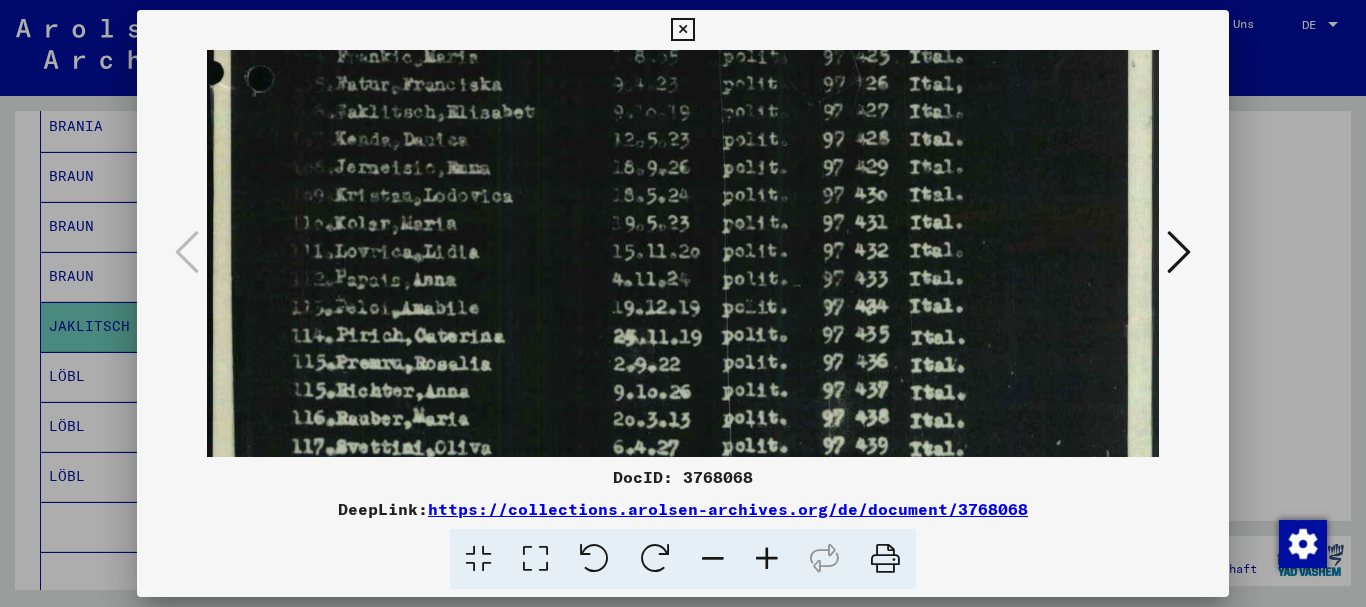 drag, startPoint x: 826, startPoint y: 240, endPoint x: 831, endPoint y: 368, distance: 128.09763 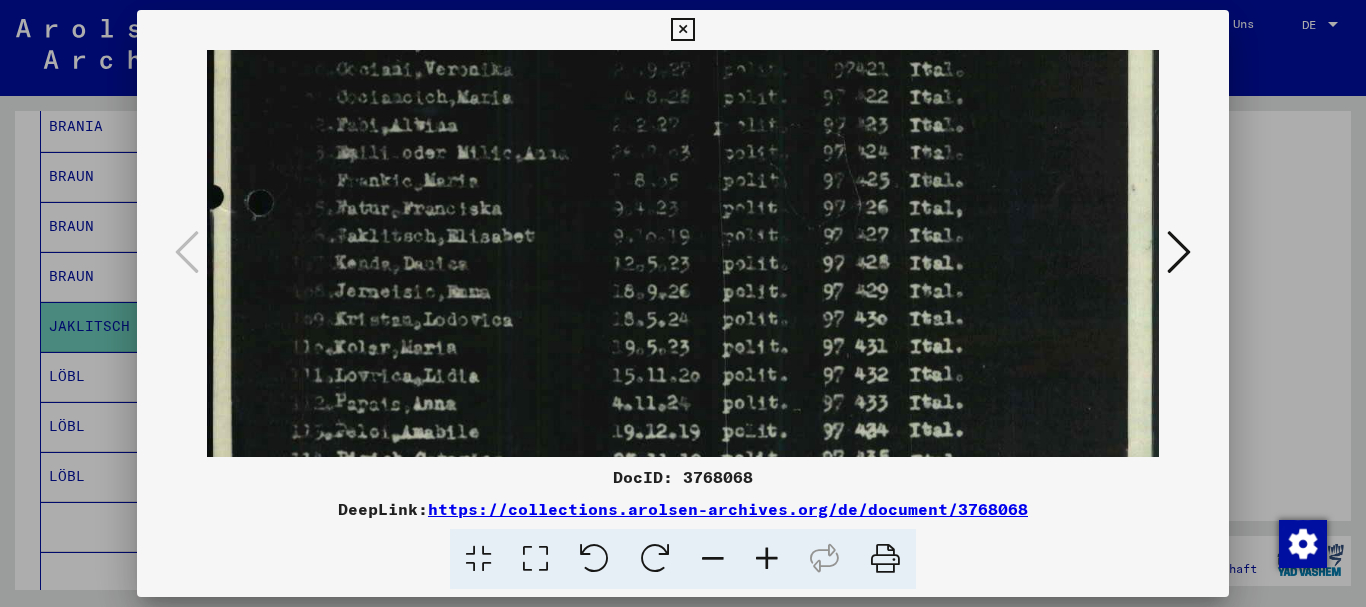 drag, startPoint x: 851, startPoint y: 275, endPoint x: 857, endPoint y: 265, distance: 11.661903 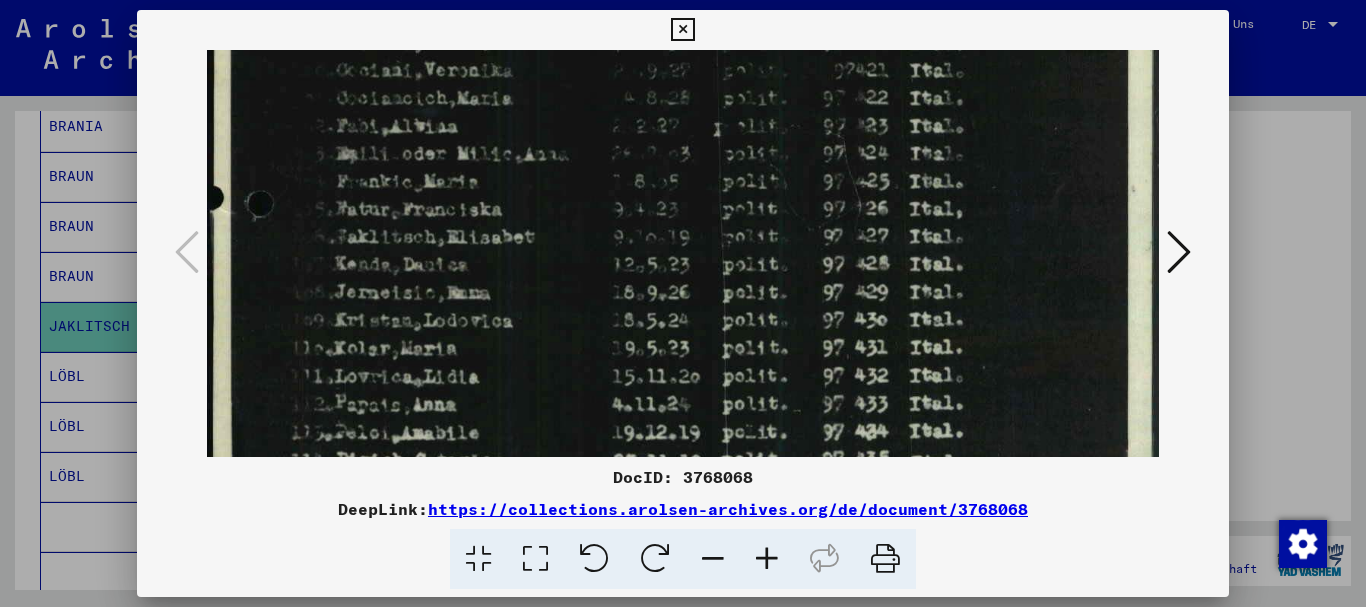 click at bounding box center (683, 303) 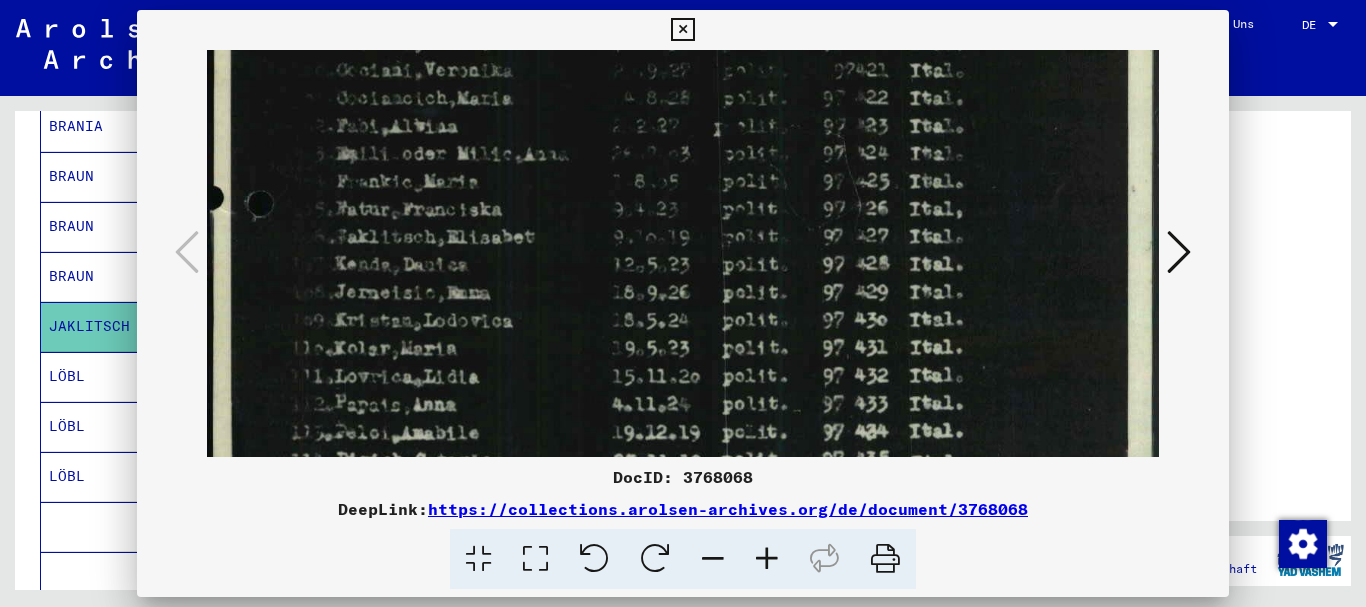 scroll, scrollTop: 0, scrollLeft: 0, axis: both 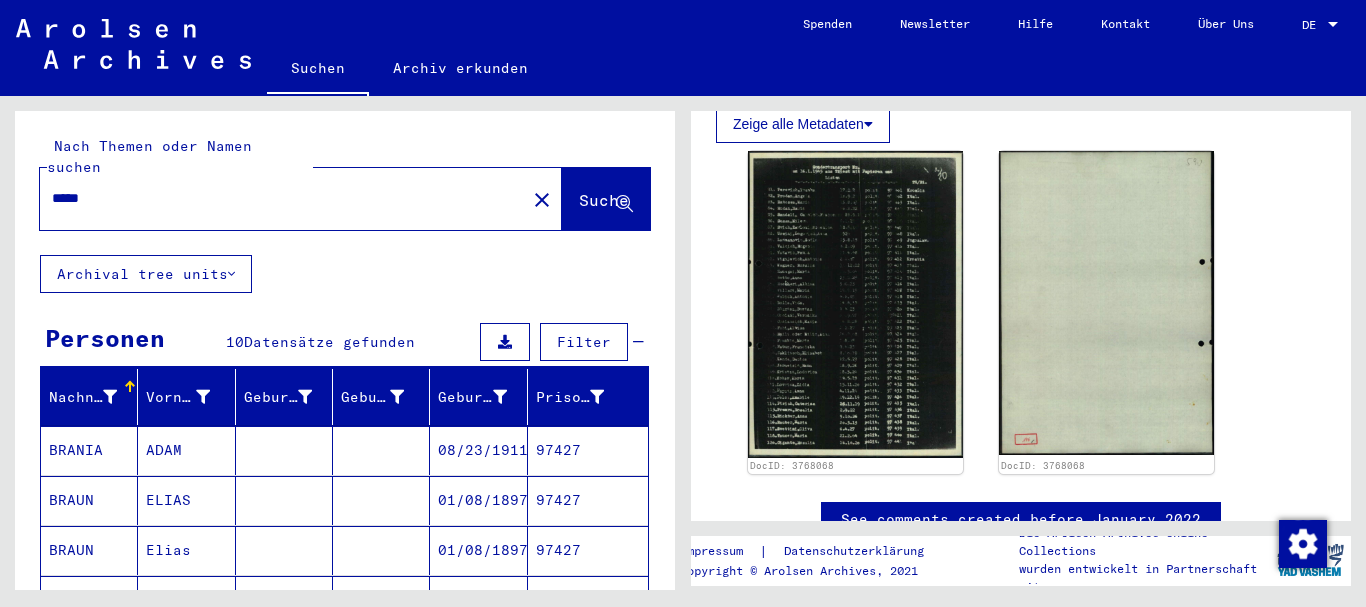 drag, startPoint x: 113, startPoint y: 181, endPoint x: 14, endPoint y: 190, distance: 99.40825 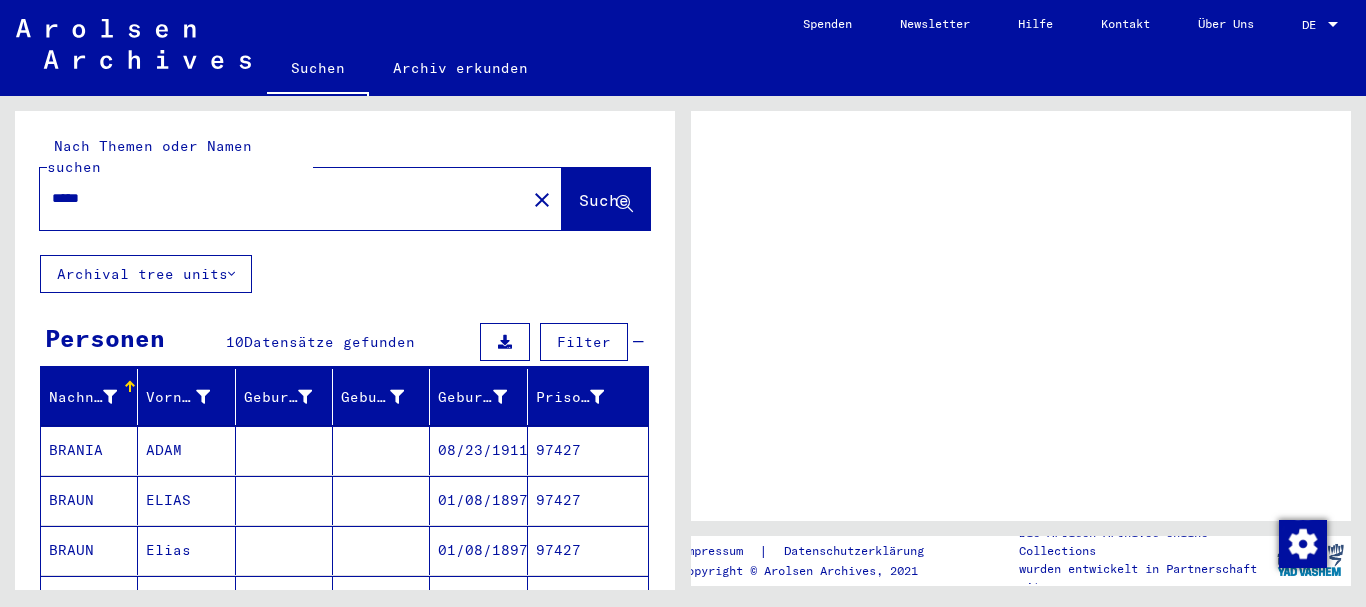 scroll, scrollTop: 0, scrollLeft: 0, axis: both 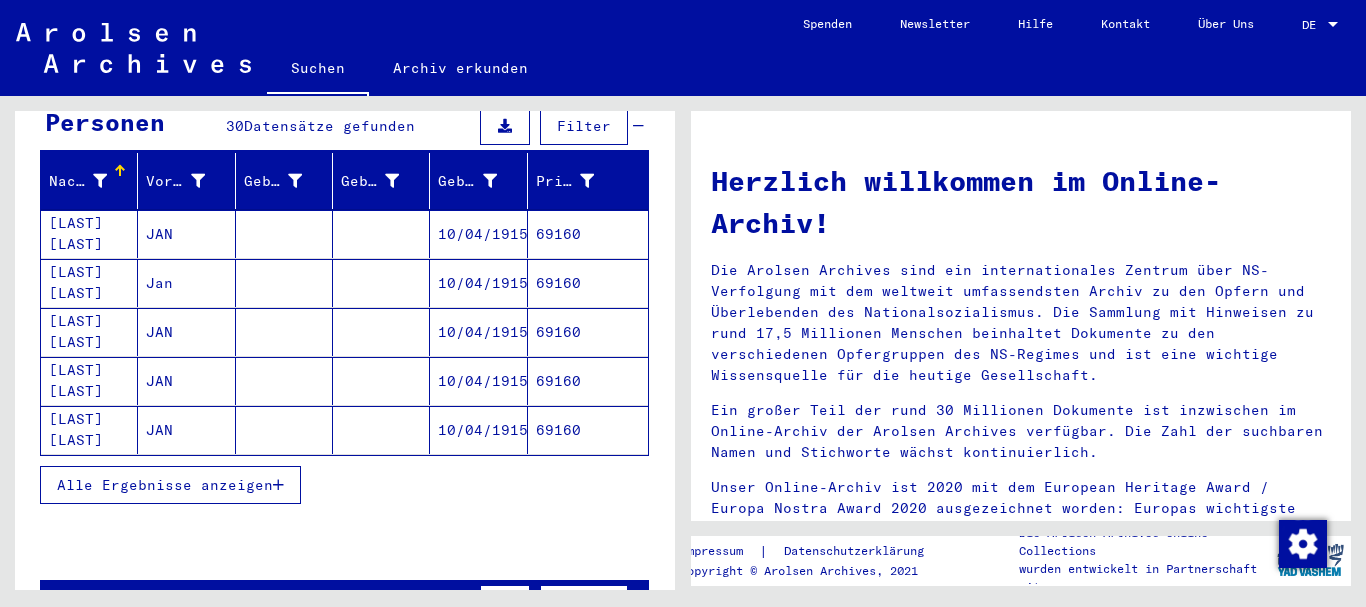 click on "Alle Ergebnisse anzeigen" at bounding box center [344, 485] 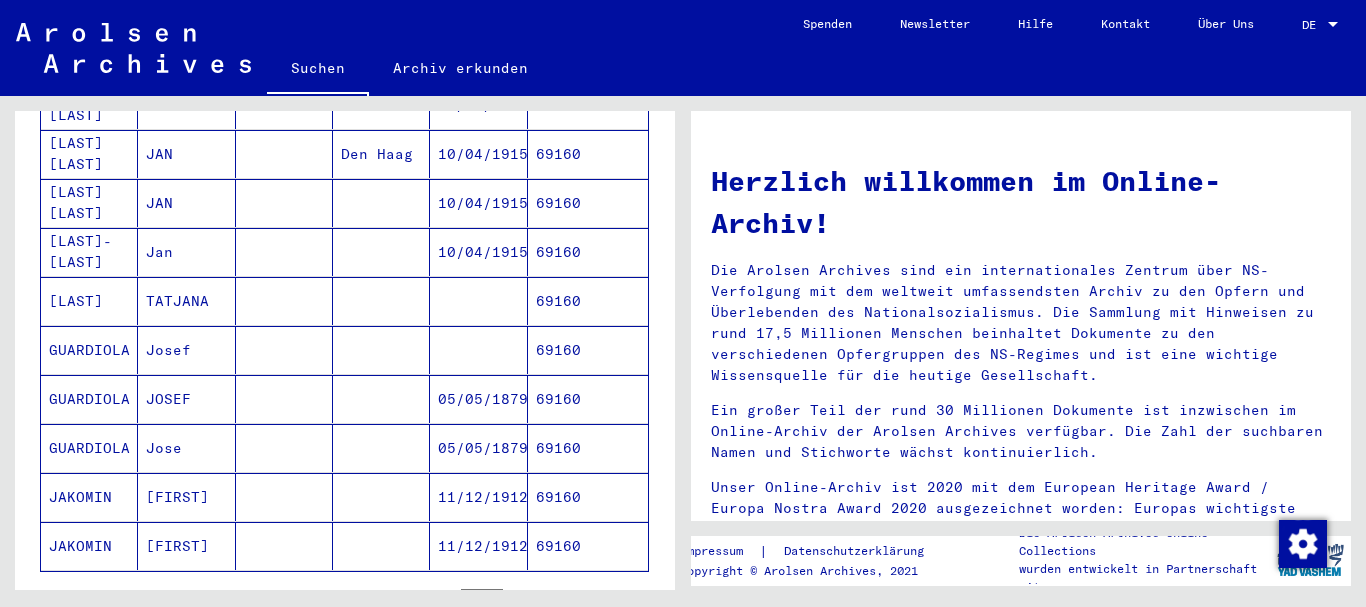 scroll, scrollTop: 1296, scrollLeft: 0, axis: vertical 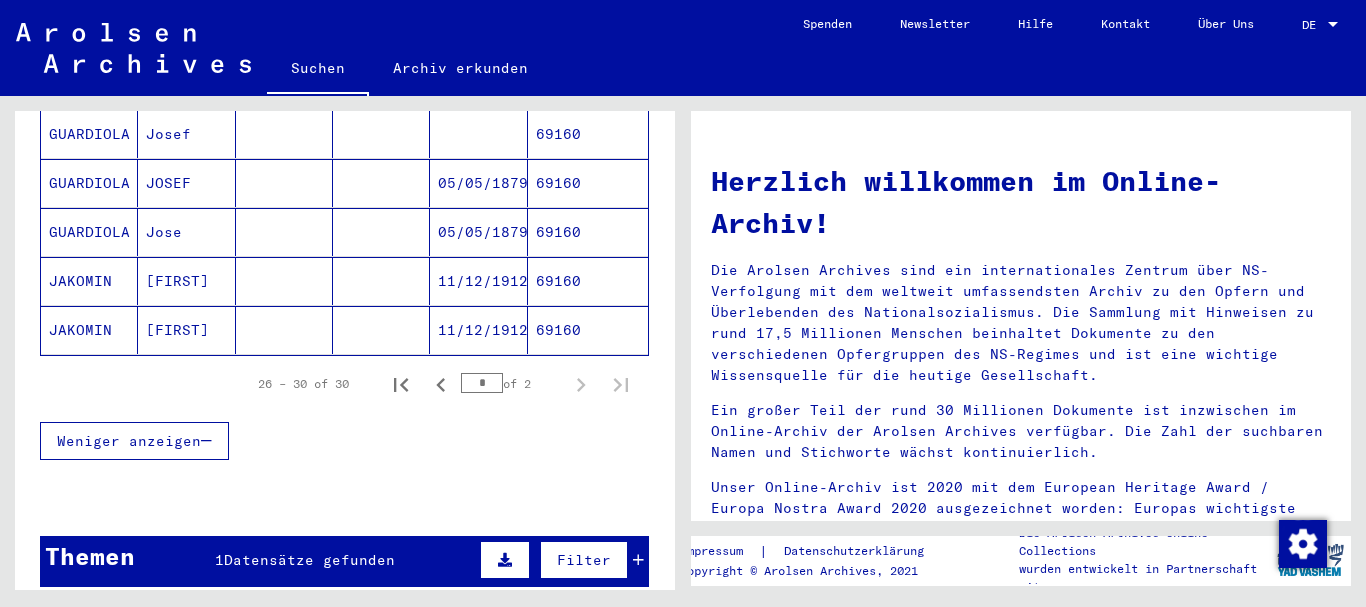click on "JAKOMIN" at bounding box center (89, 330) 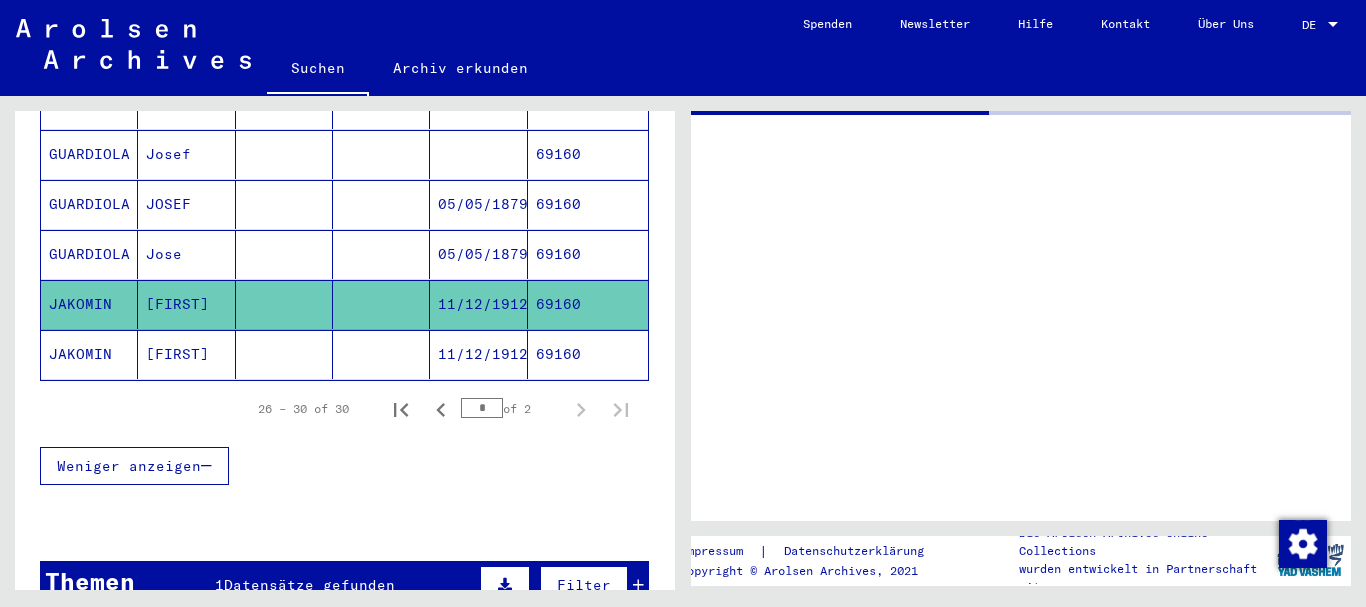 scroll, scrollTop: 1316, scrollLeft: 0, axis: vertical 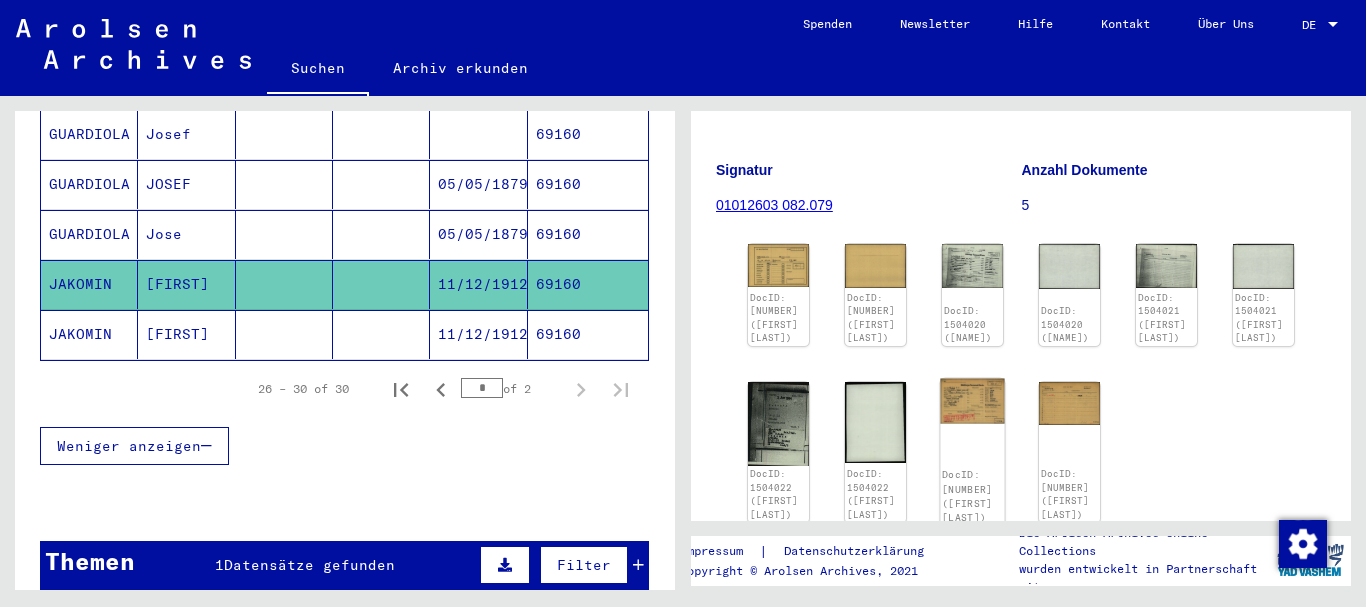 click 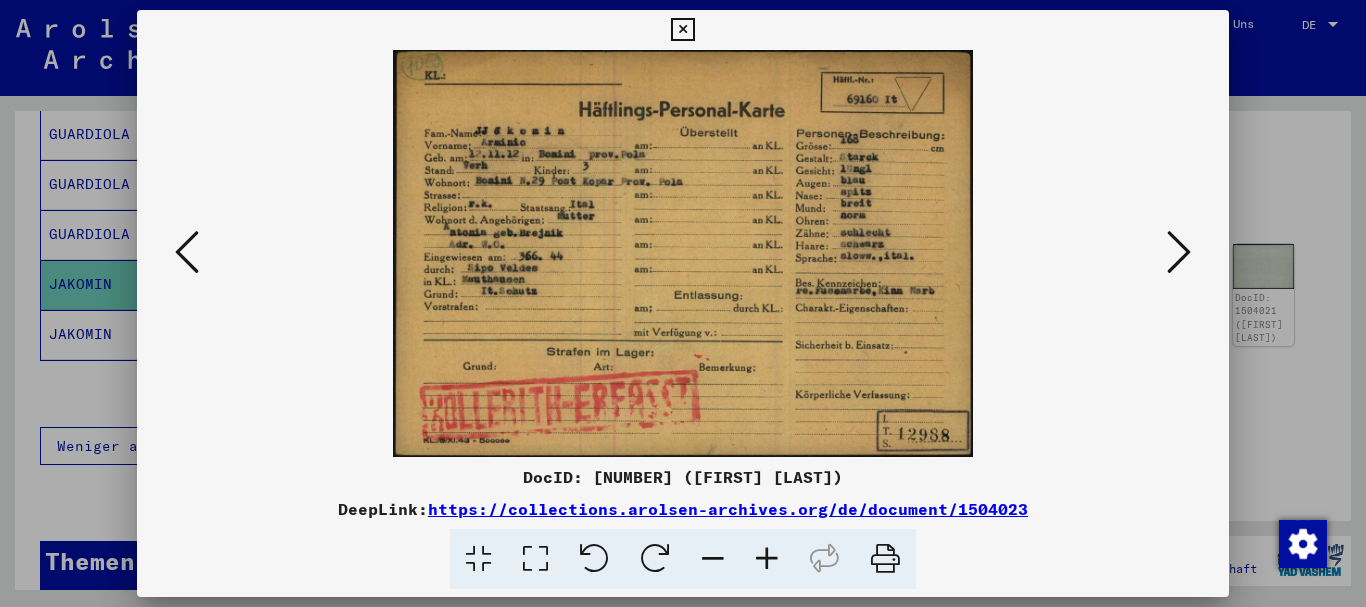 click at bounding box center (767, 559) 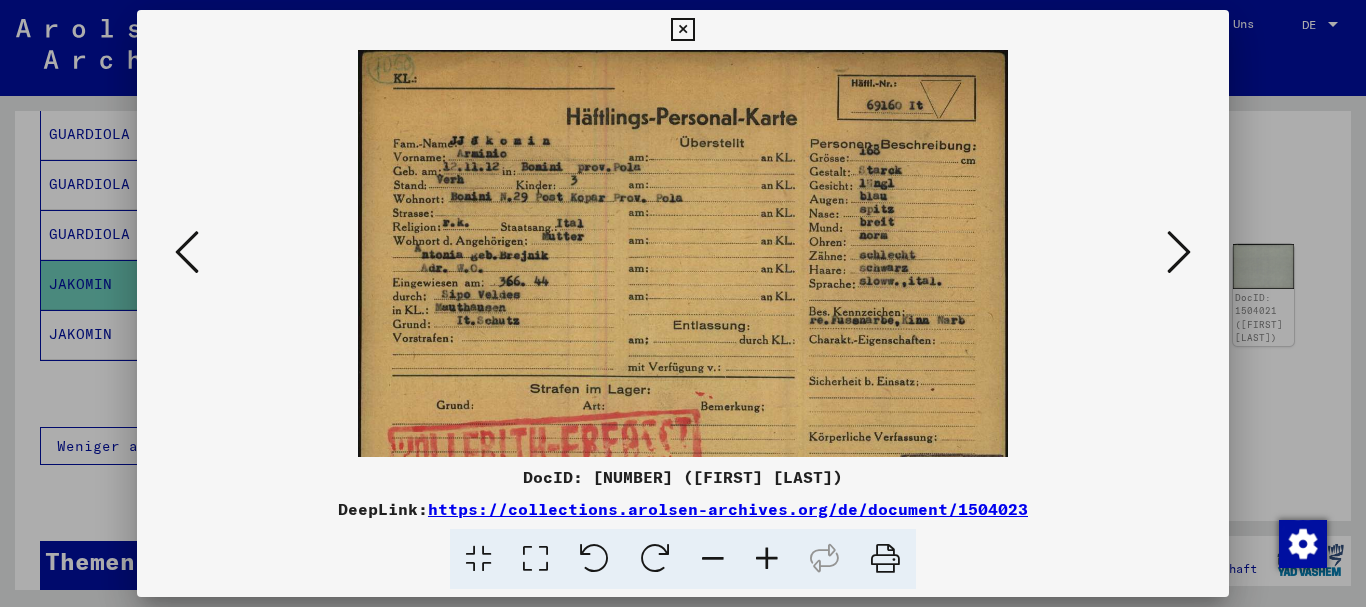 click at bounding box center (767, 559) 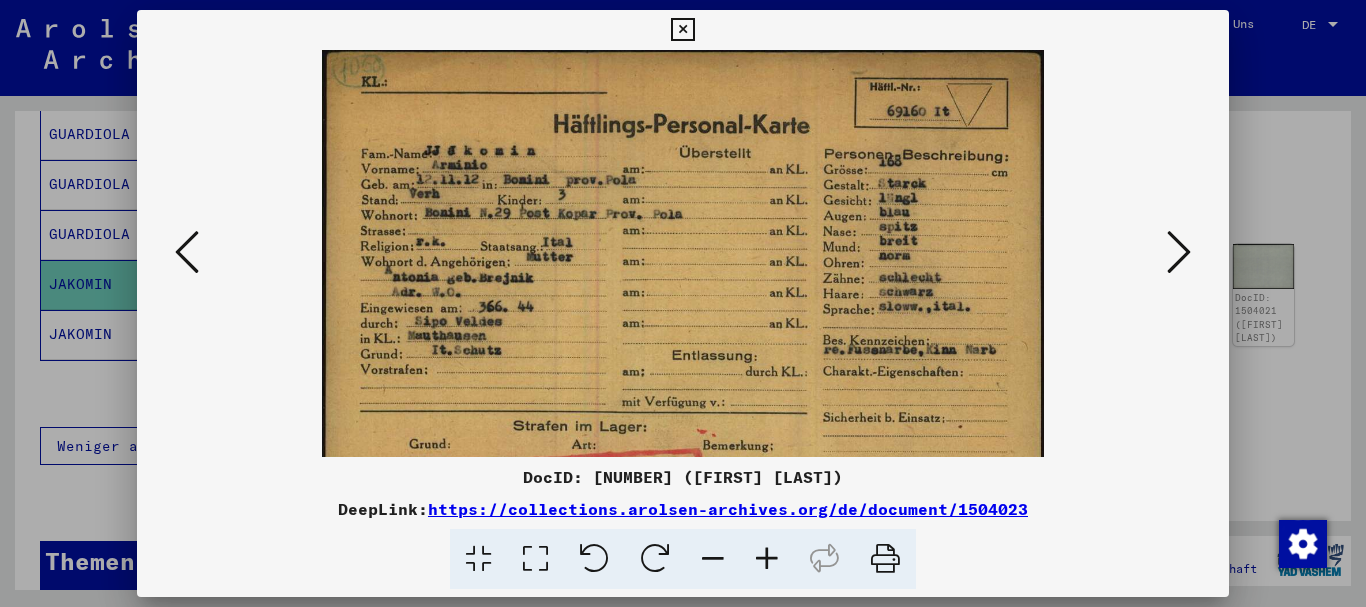 click at bounding box center (767, 559) 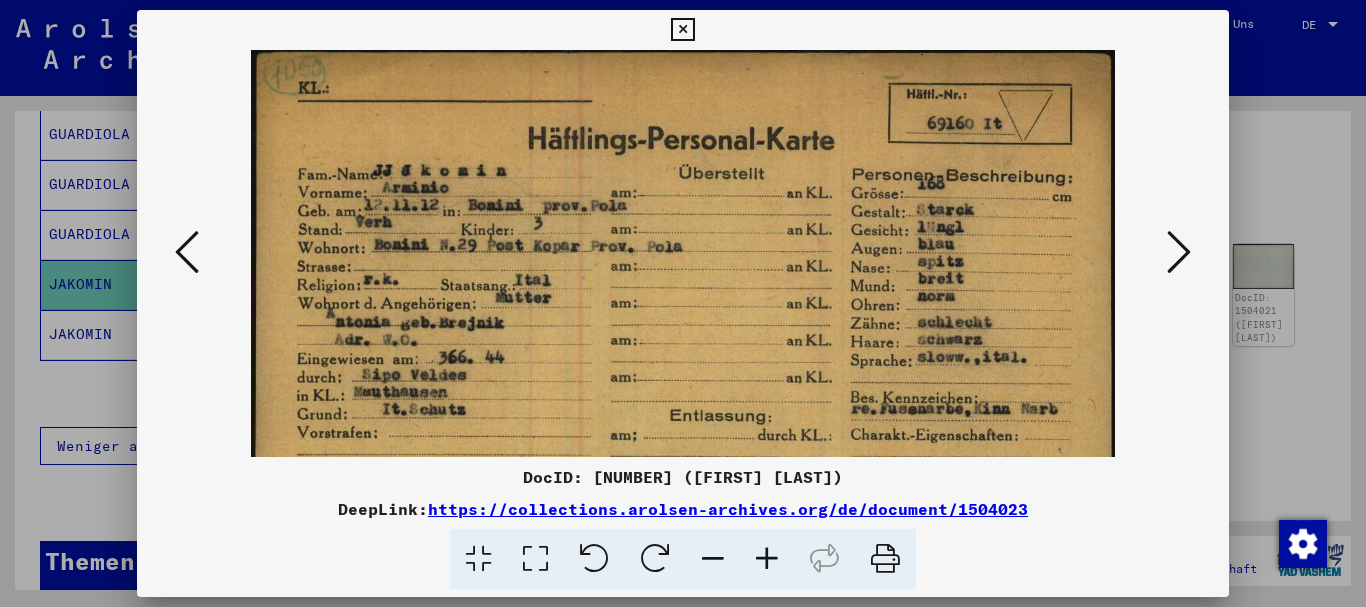 click at bounding box center (767, 559) 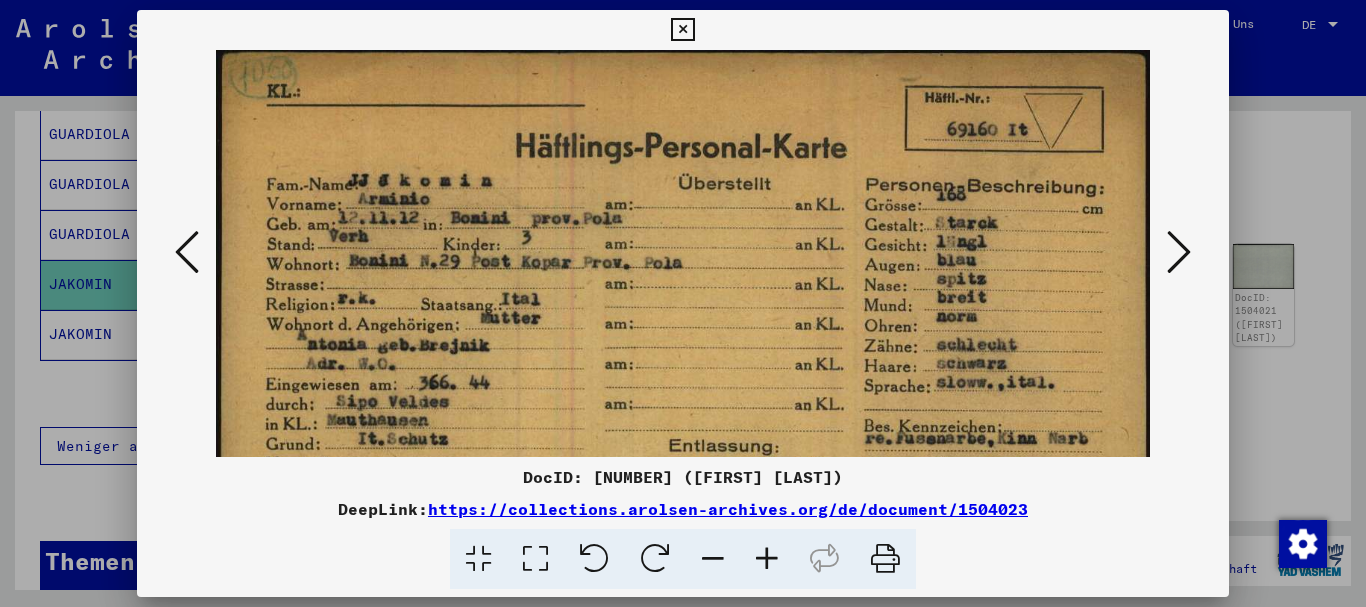 click at bounding box center (767, 559) 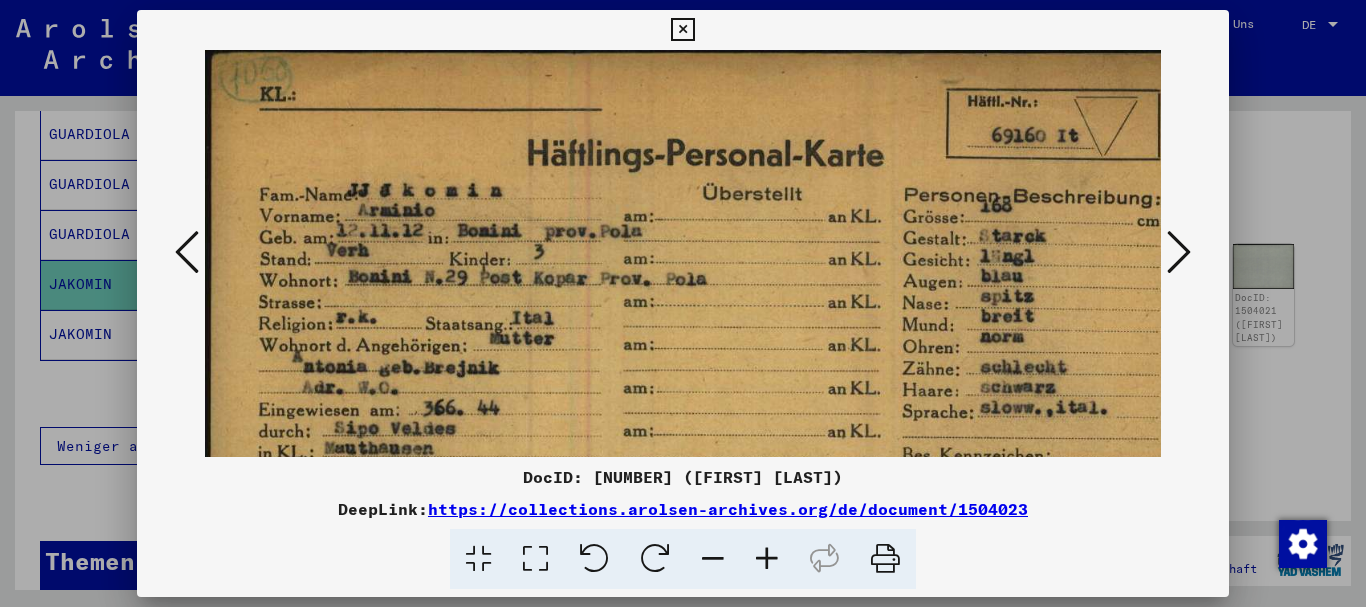 click at bounding box center [683, 303] 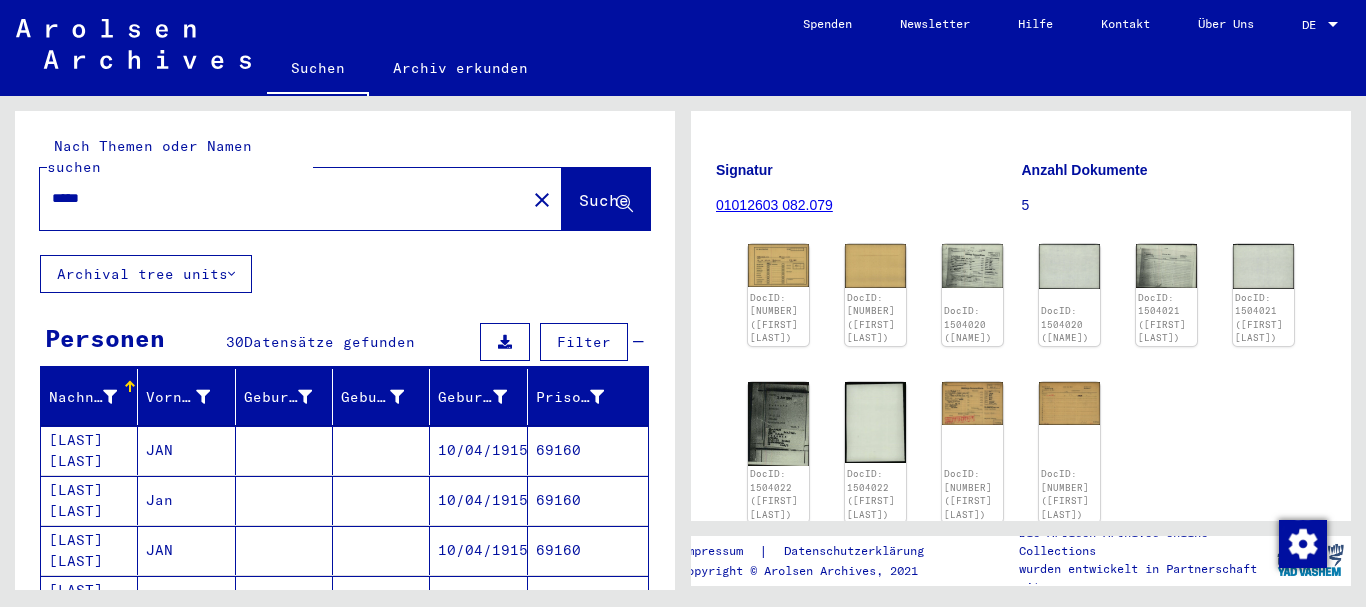 scroll, scrollTop: 0, scrollLeft: 0, axis: both 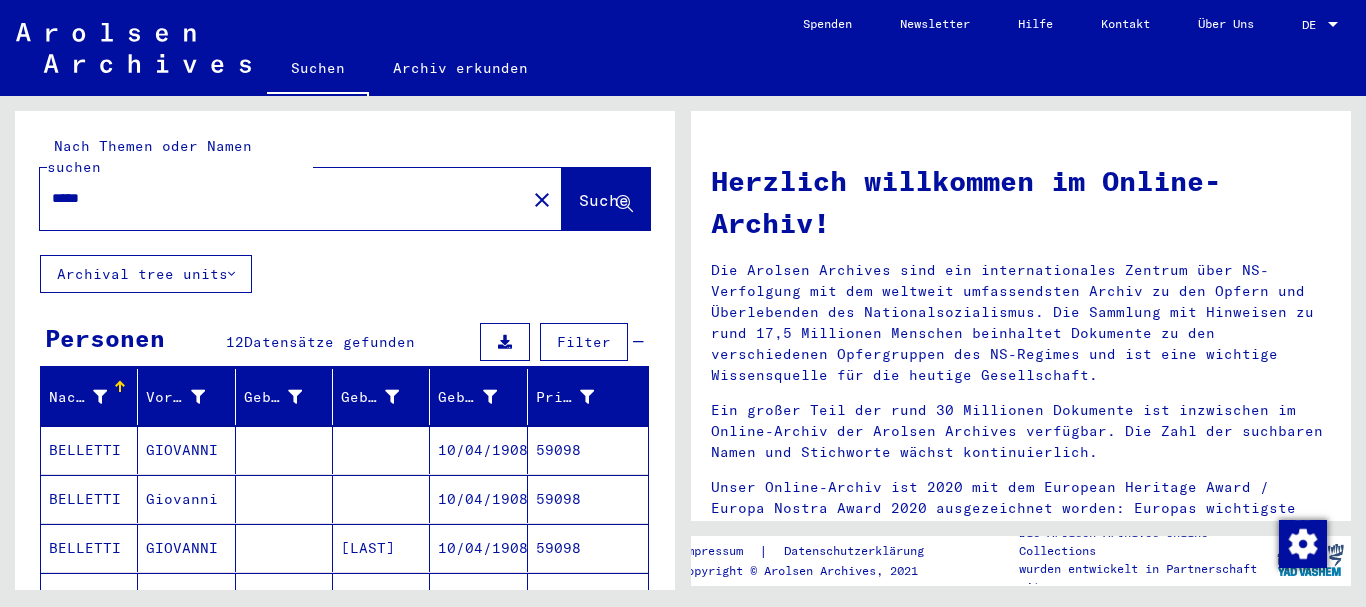 click on "BELLETTI" at bounding box center (89, 499) 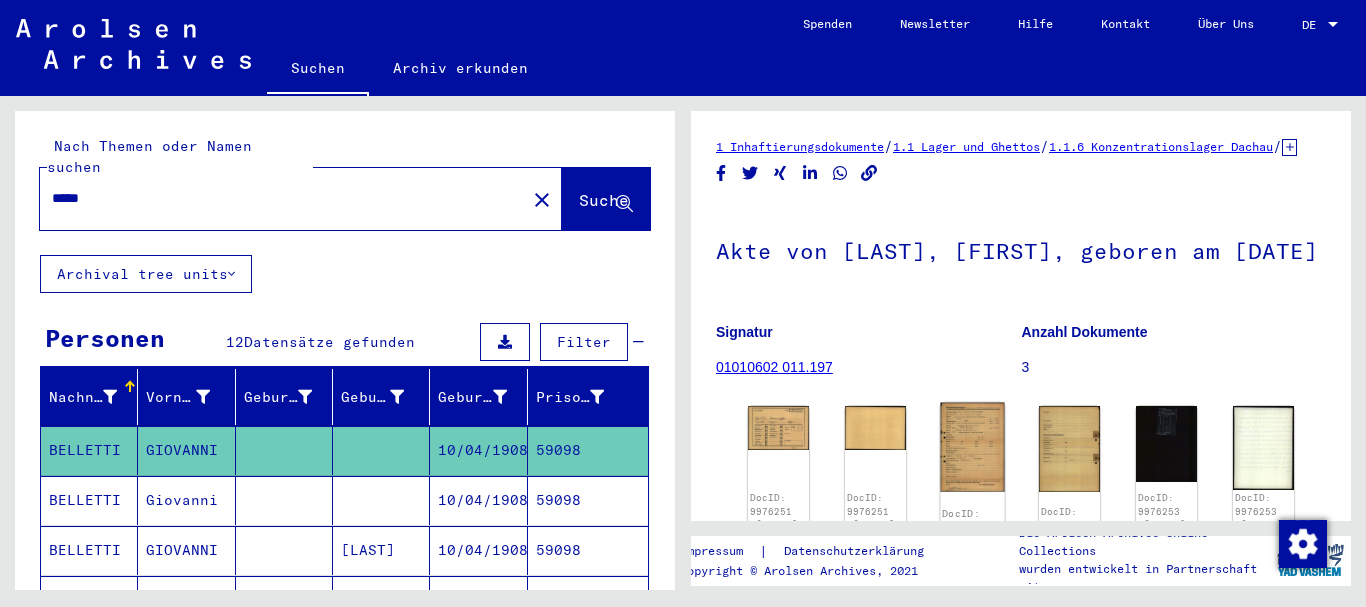 scroll, scrollTop: 84, scrollLeft: 0, axis: vertical 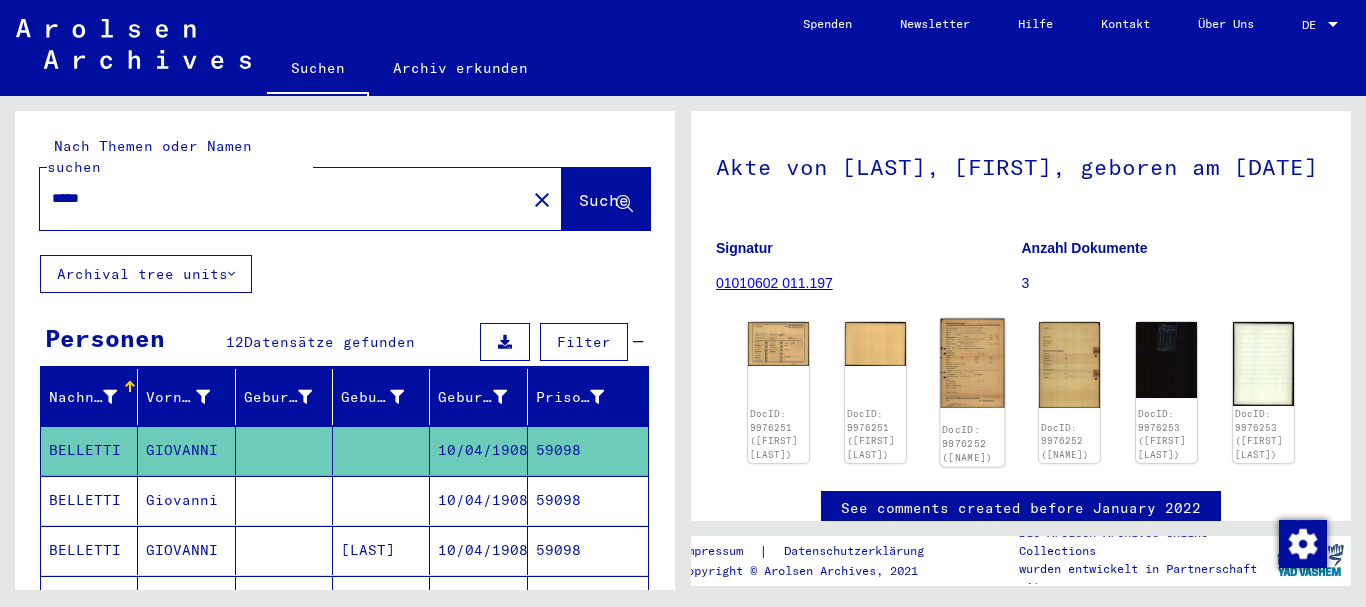 click 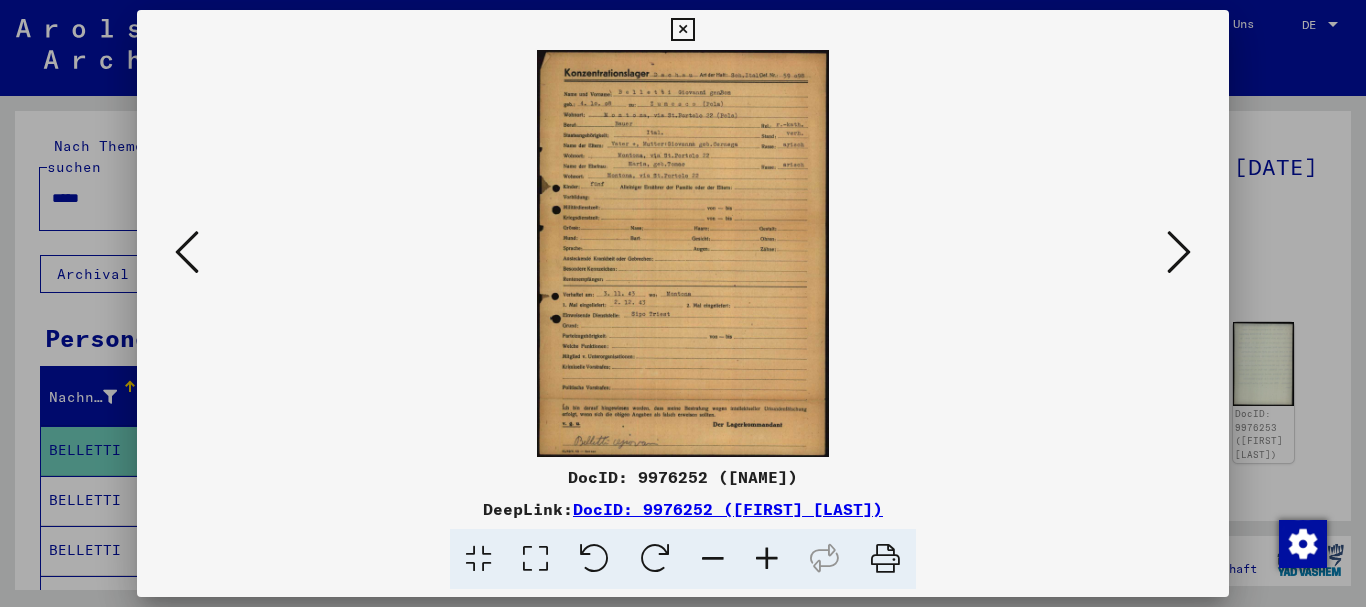 click at bounding box center [767, 559] 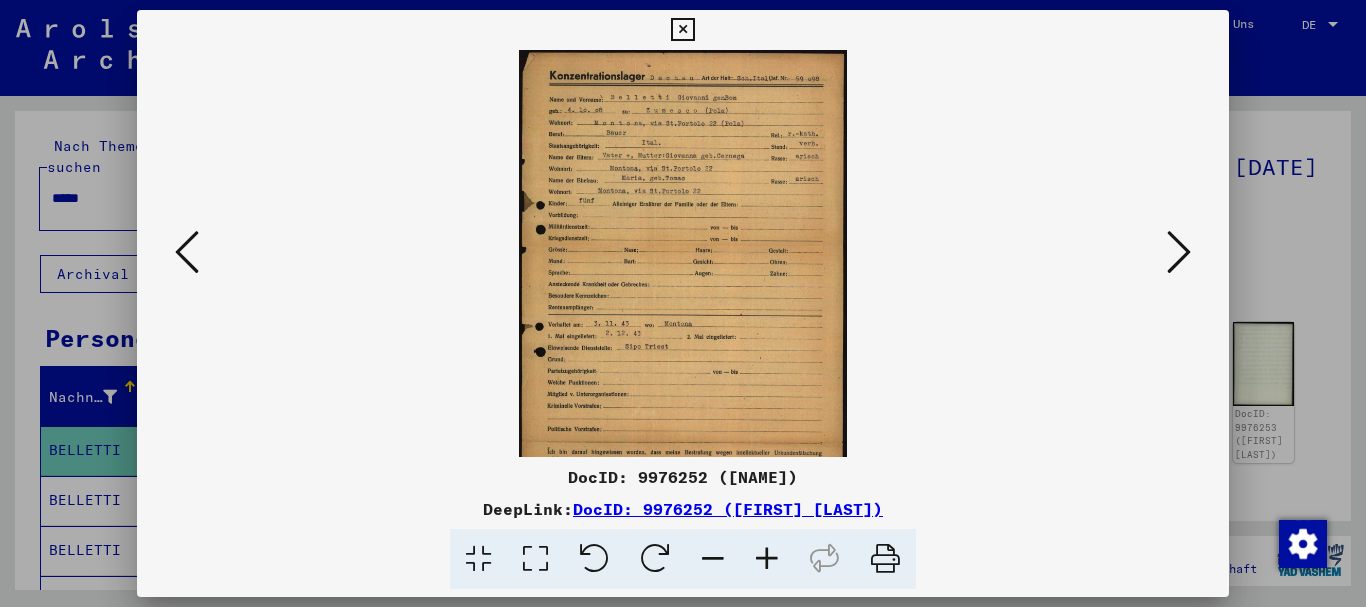 click at bounding box center [767, 559] 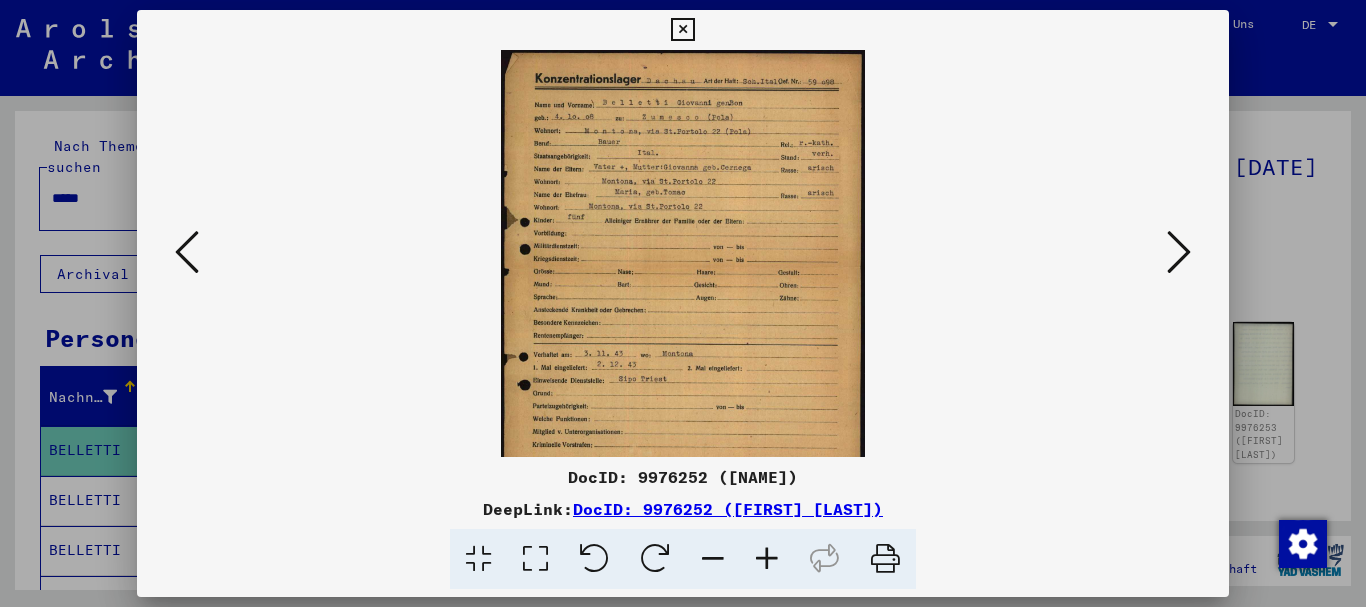 click at bounding box center (767, 559) 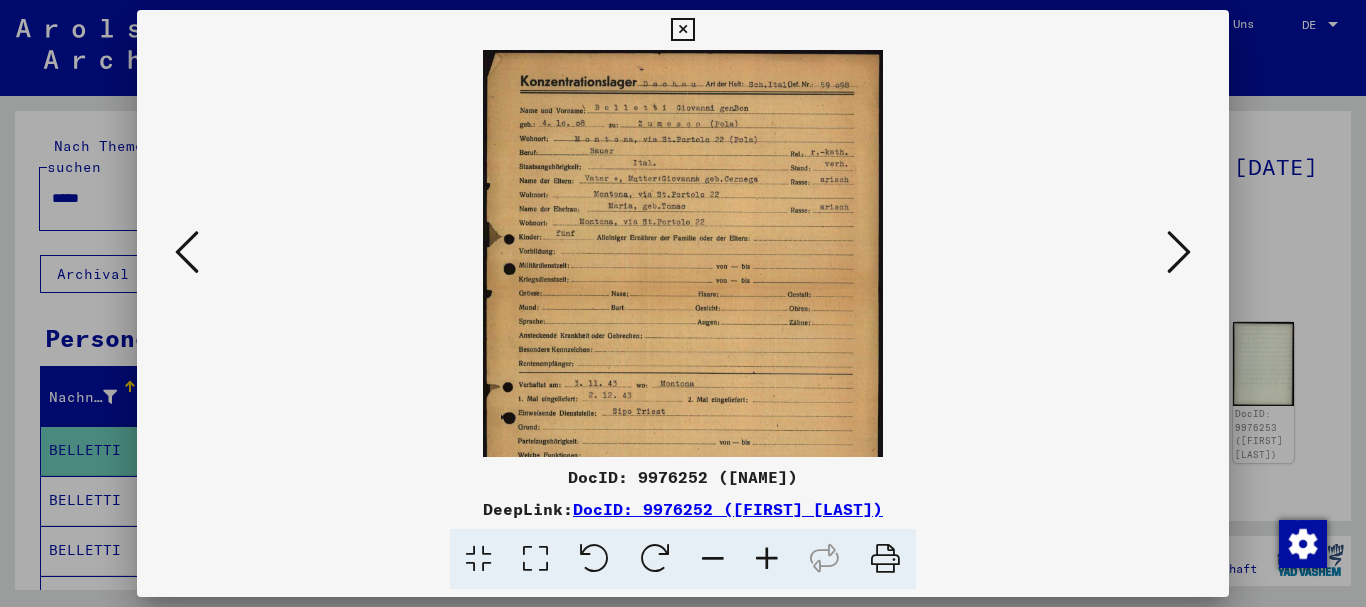 click at bounding box center [767, 559] 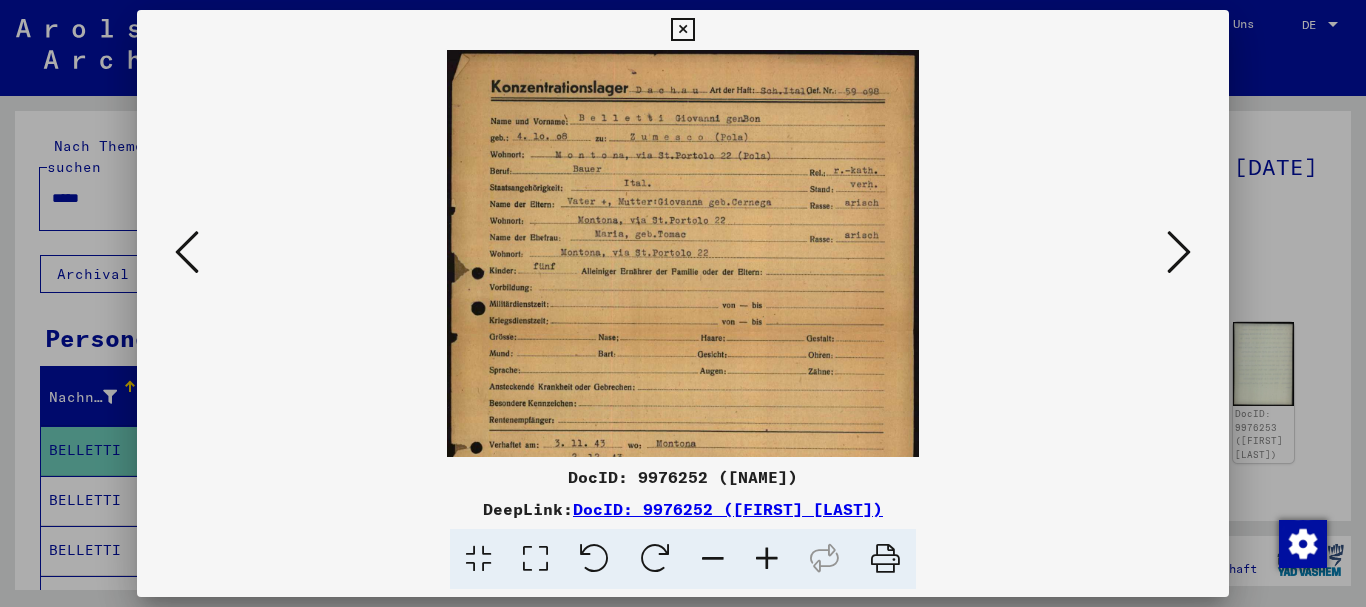 click at bounding box center (767, 559) 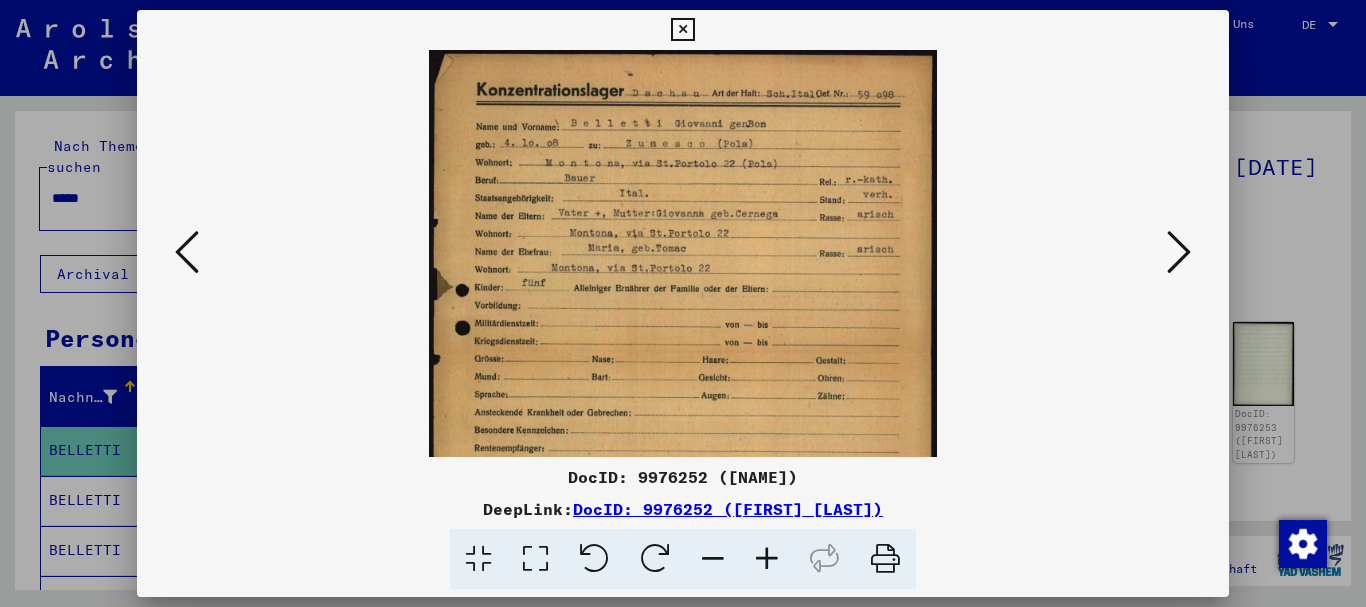 click at bounding box center (767, 559) 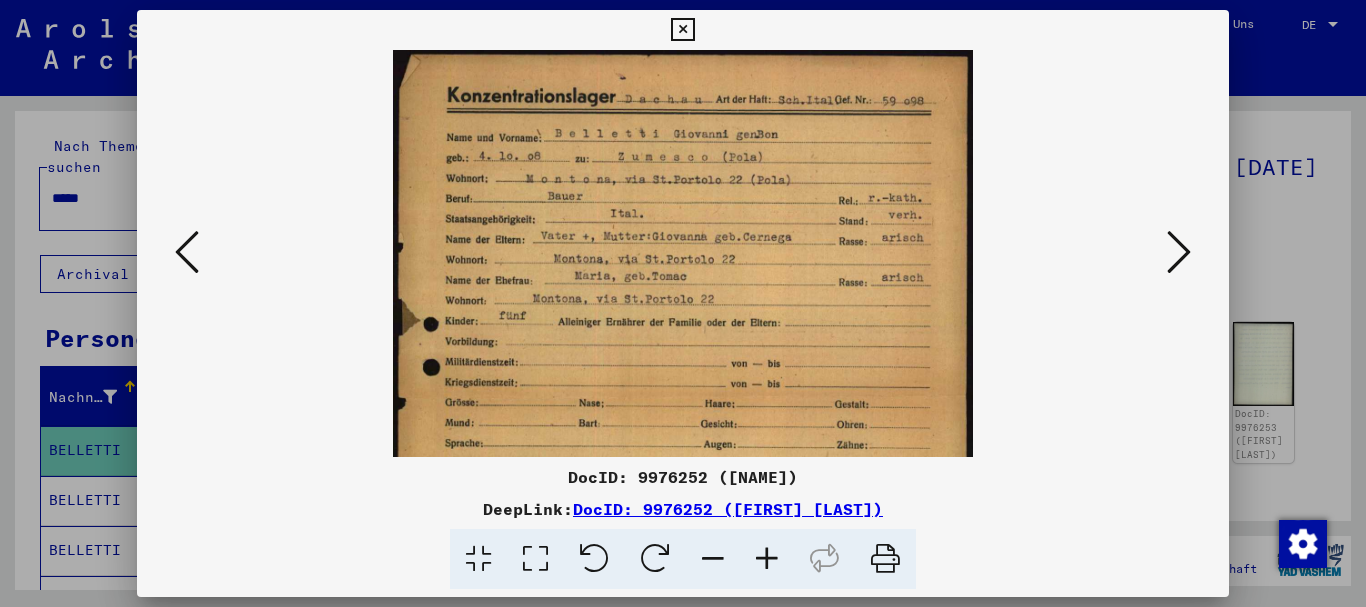 click at bounding box center [767, 559] 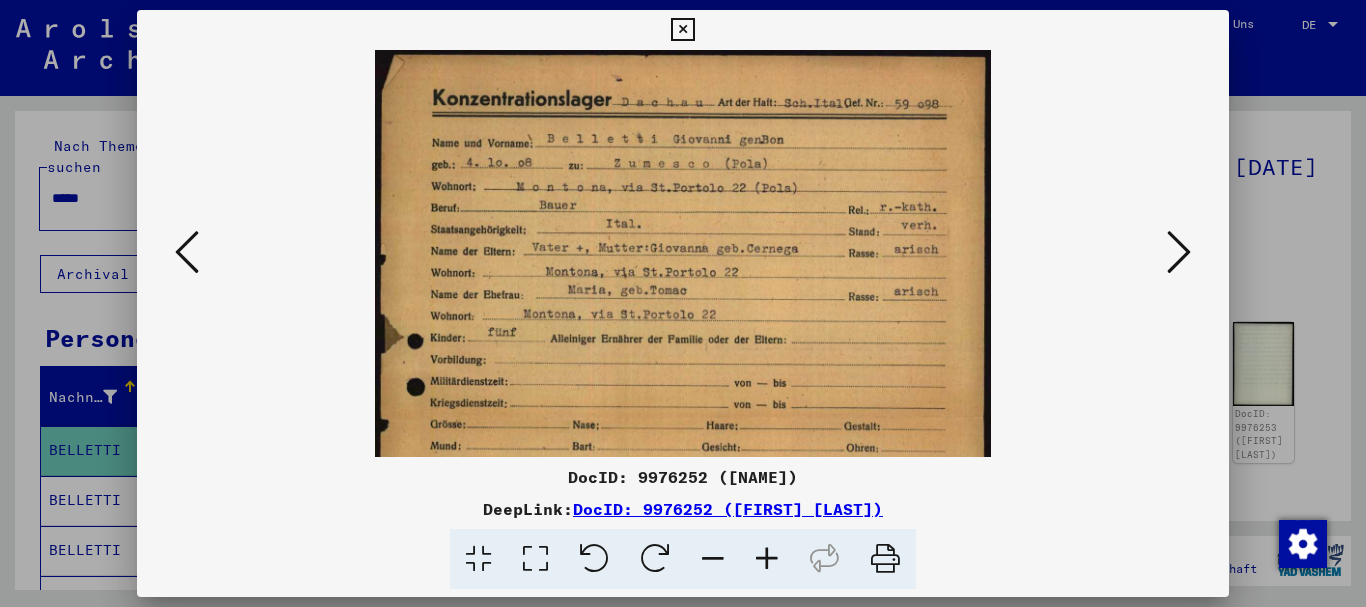 click at bounding box center (767, 559) 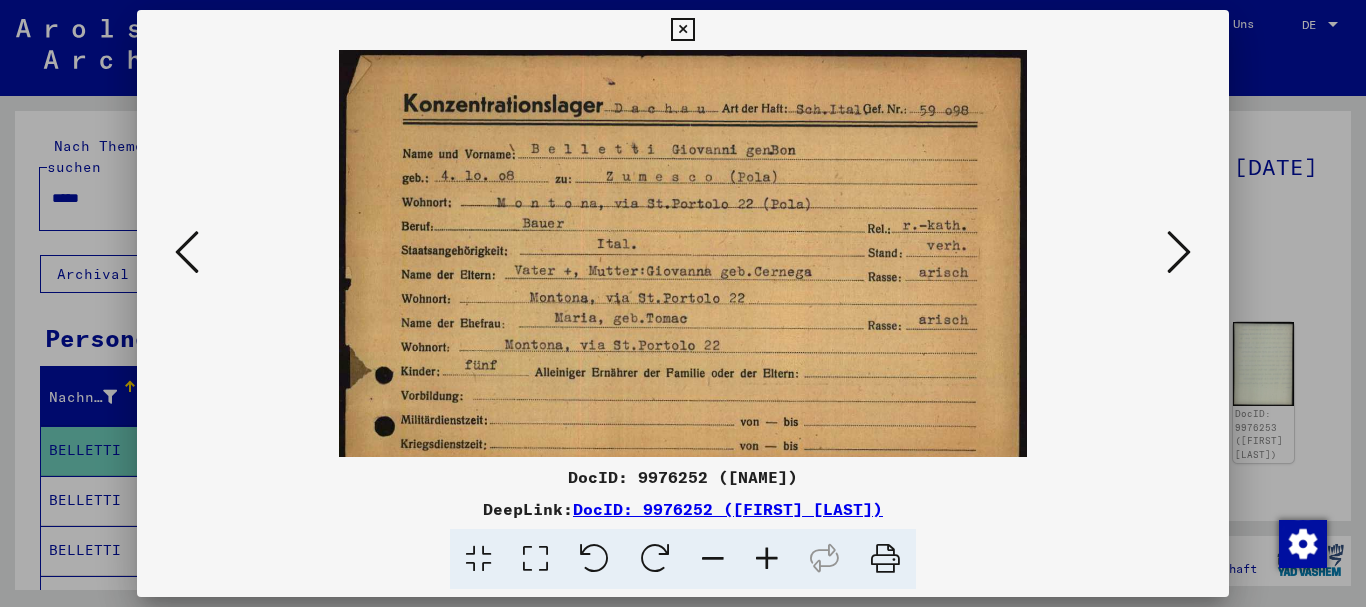click at bounding box center (767, 559) 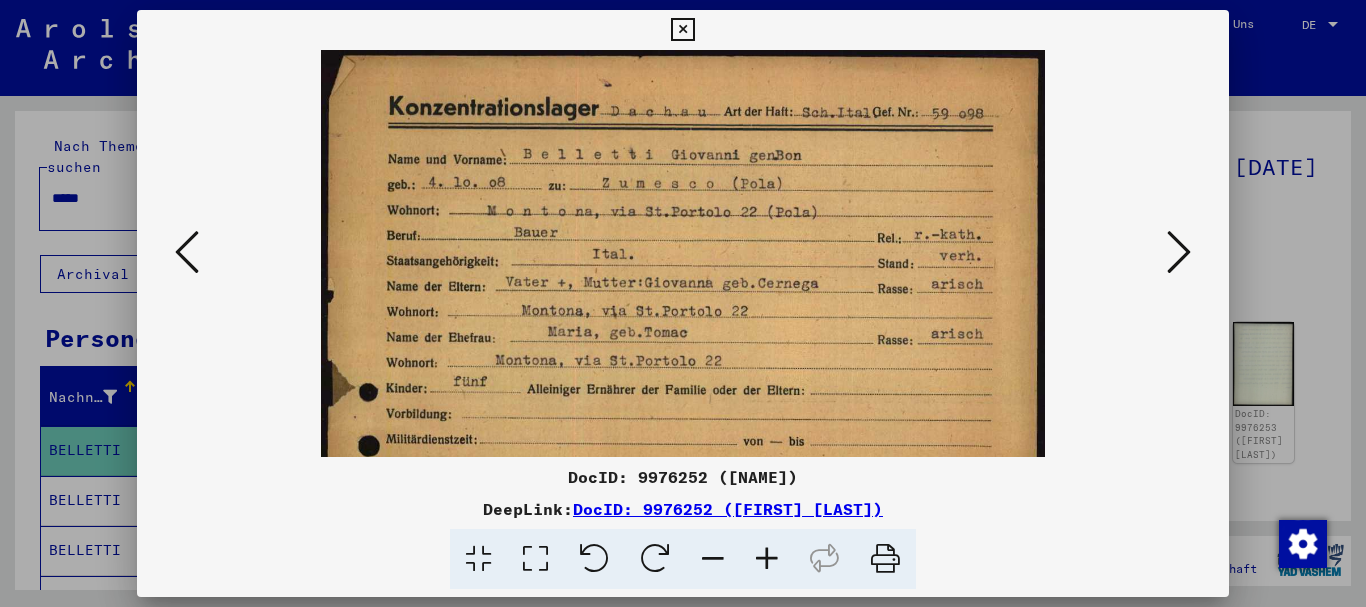 click at bounding box center [767, 559] 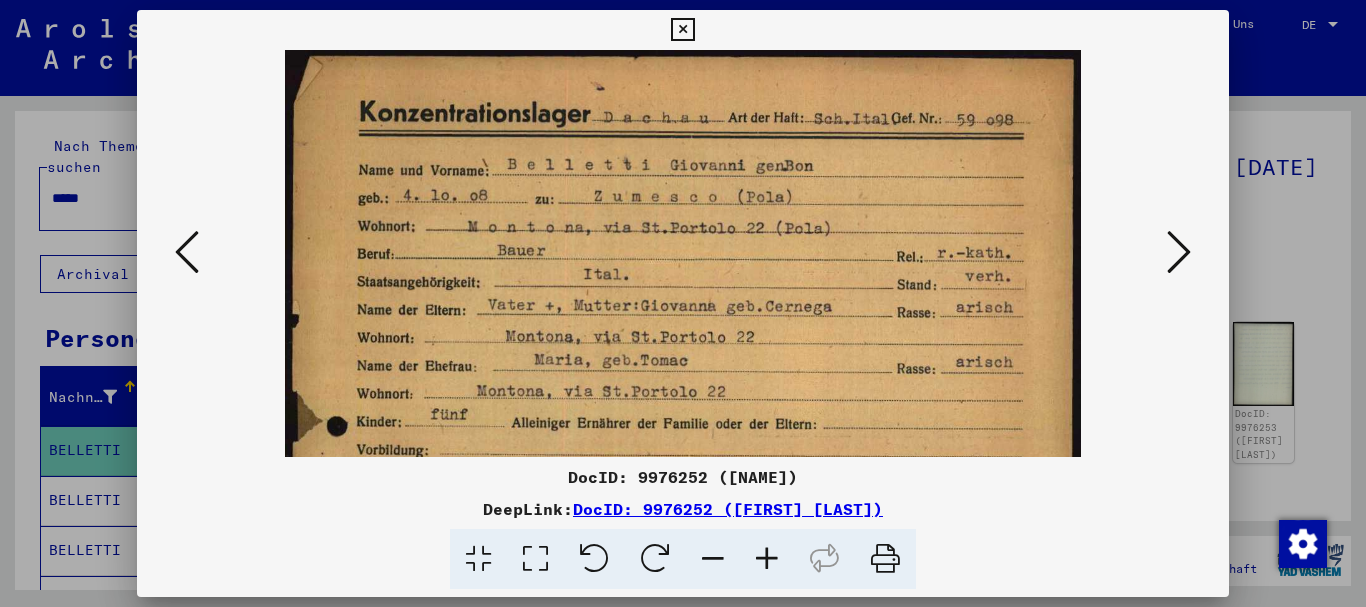 click at bounding box center [767, 559] 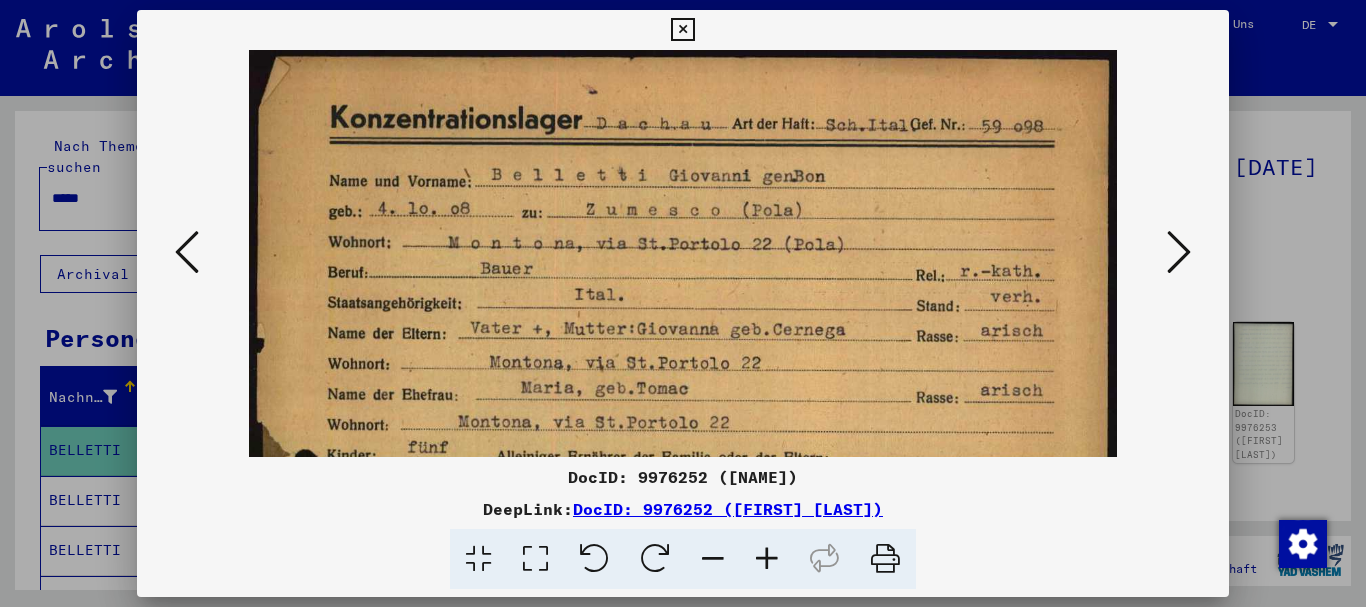 click at bounding box center (767, 559) 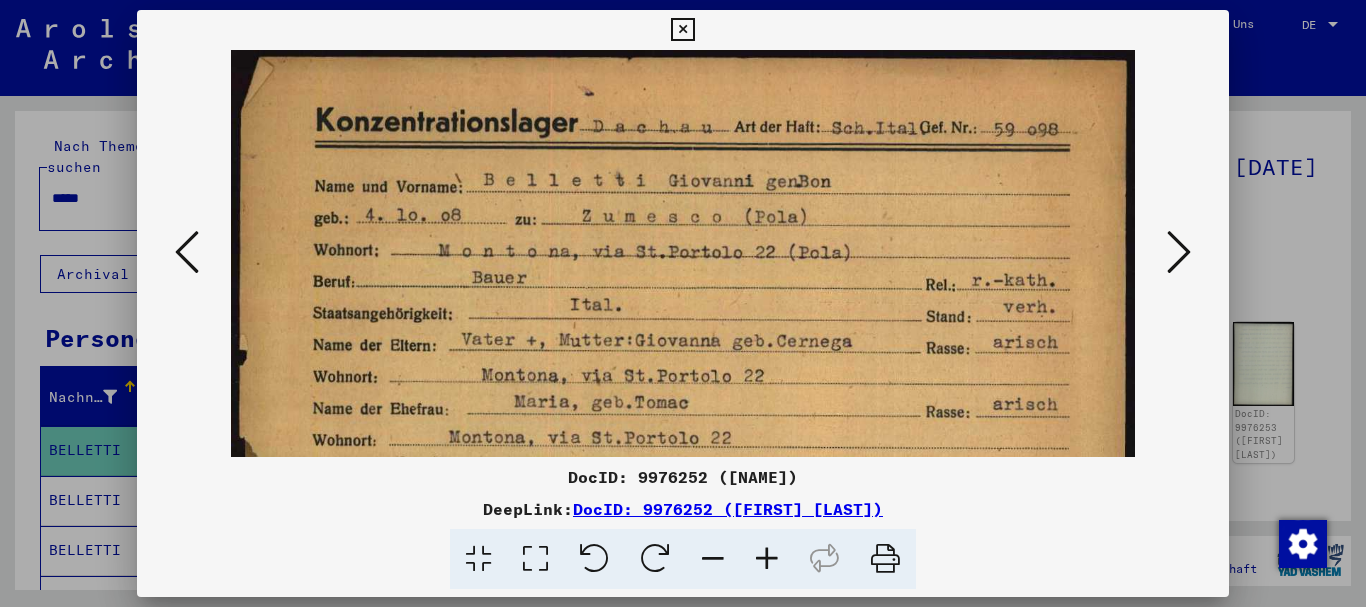 drag, startPoint x: 516, startPoint y: 321, endPoint x: 584, endPoint y: 159, distance: 175.69292 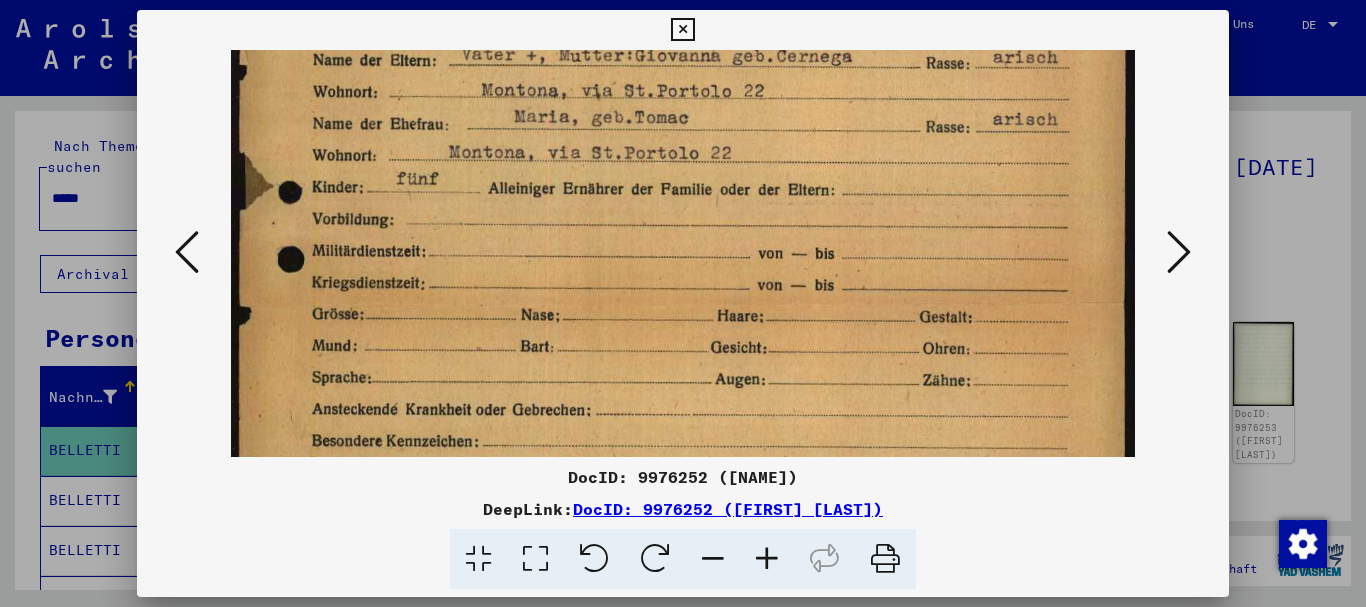 drag, startPoint x: 720, startPoint y: 317, endPoint x: 665, endPoint y: 42, distance: 280.44608 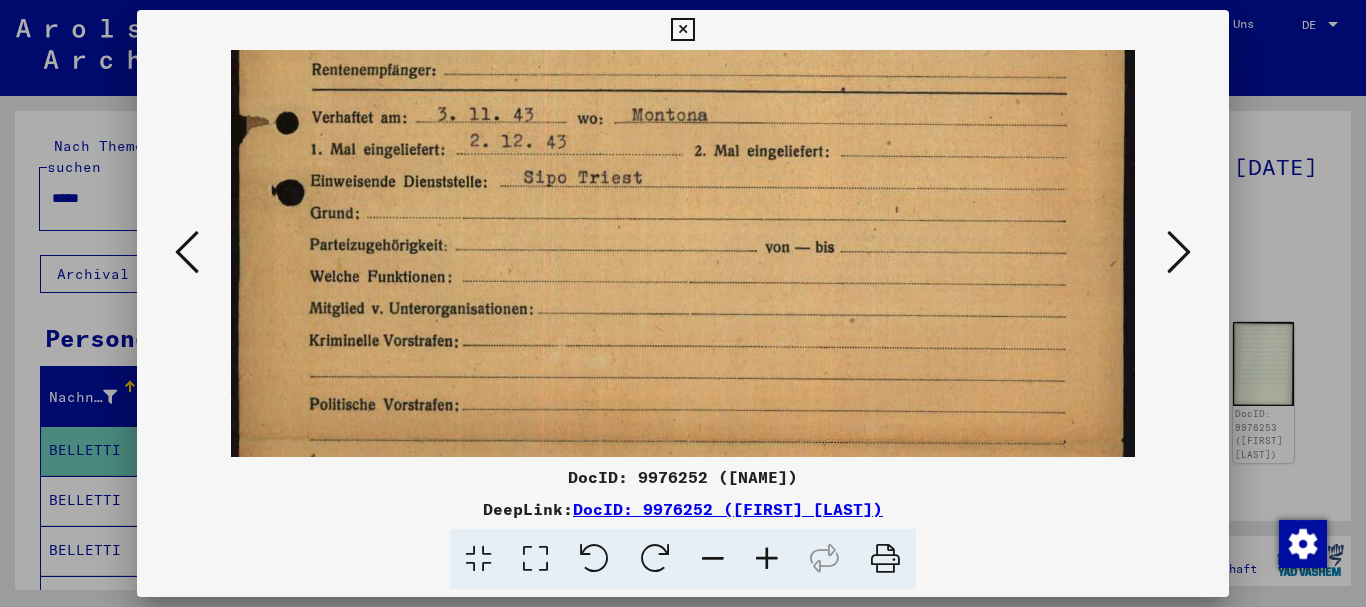 drag, startPoint x: 724, startPoint y: 264, endPoint x: 689, endPoint y: 135, distance: 133.66376 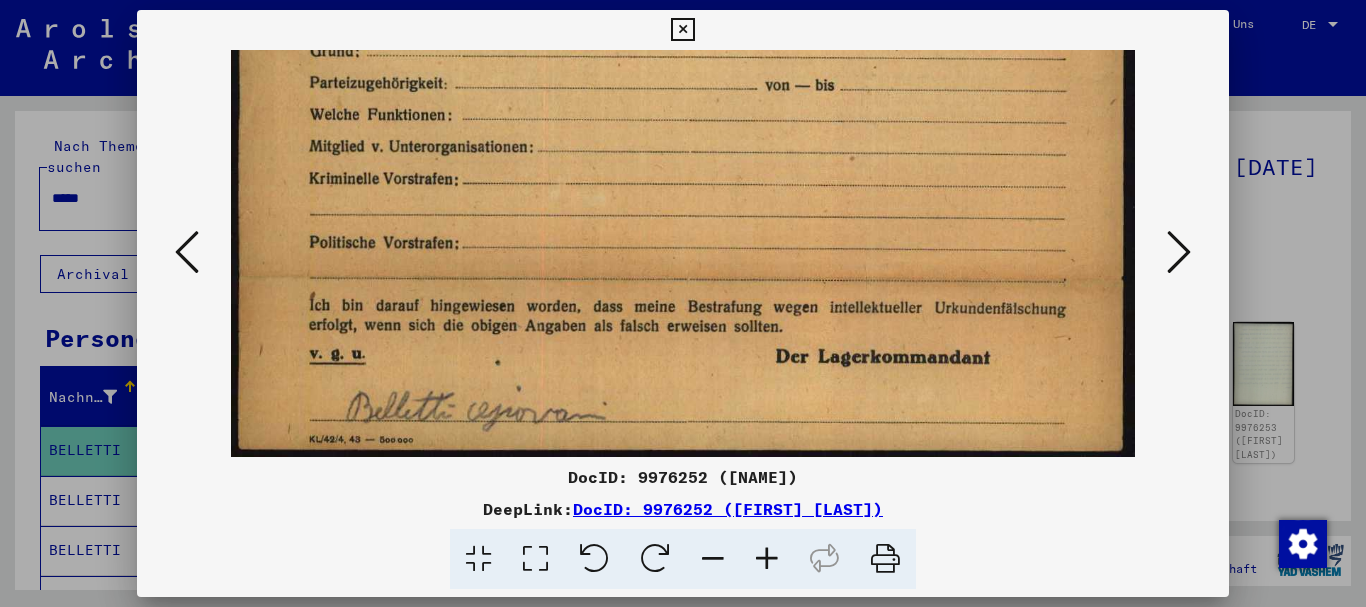 drag, startPoint x: 731, startPoint y: 288, endPoint x: 652, endPoint y: 24, distance: 275.56668 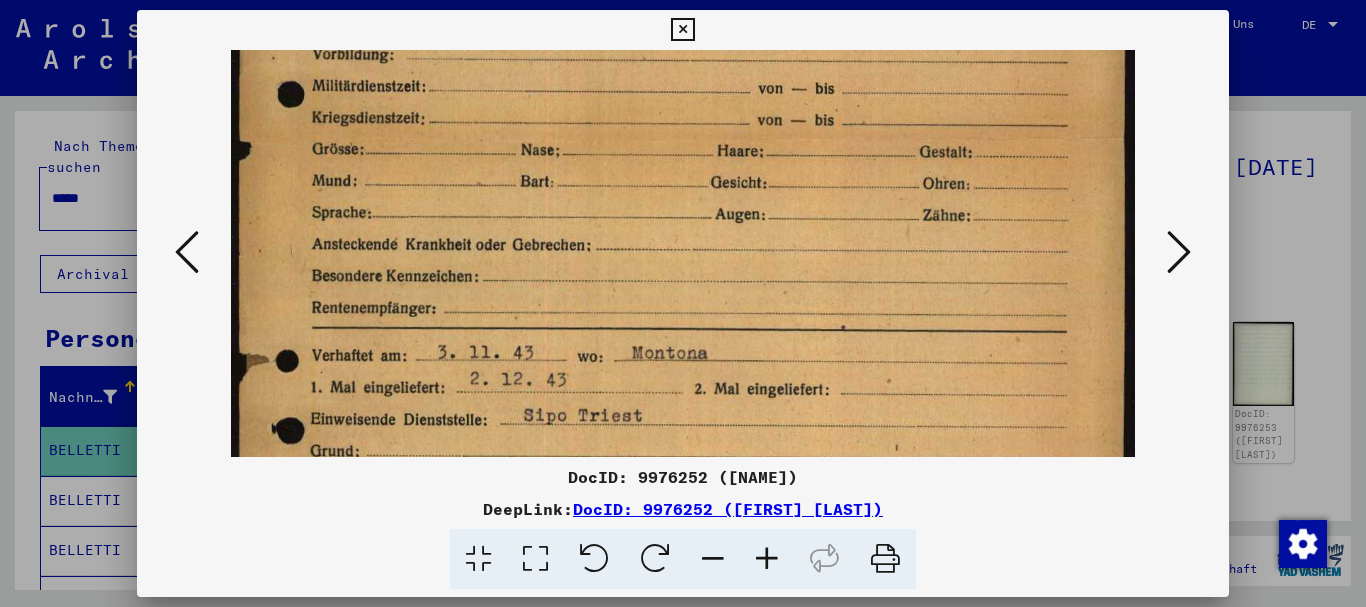 drag, startPoint x: 670, startPoint y: 188, endPoint x: 664, endPoint y: 406, distance: 218.08255 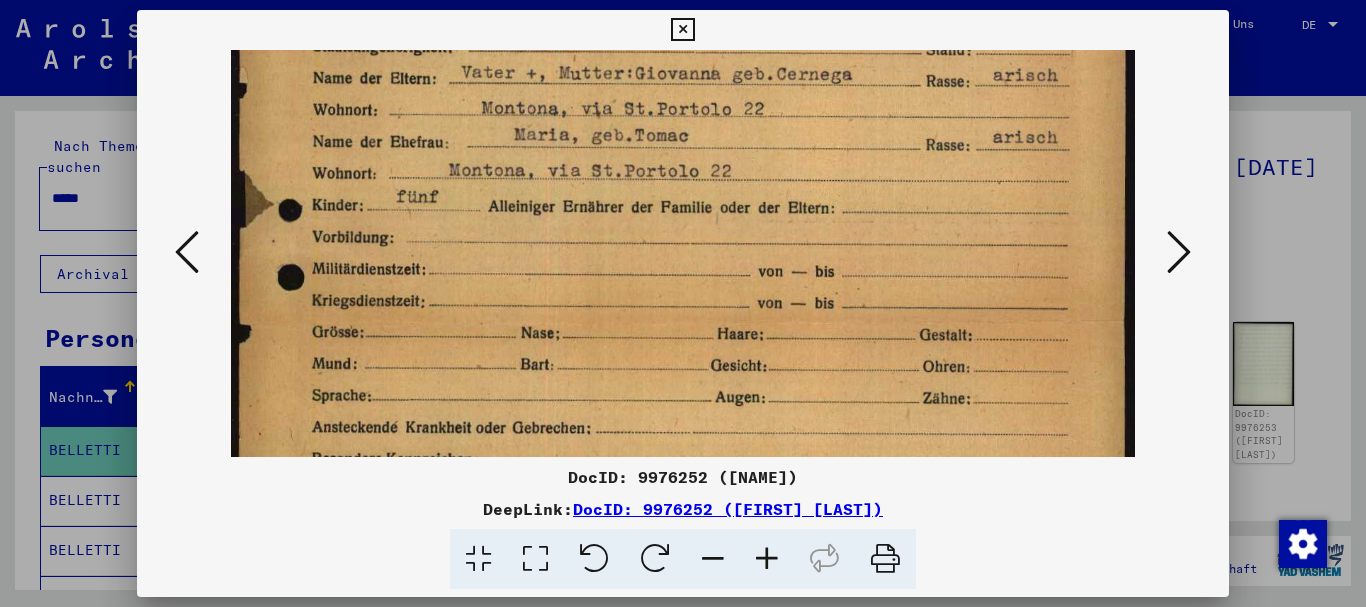 drag, startPoint x: 604, startPoint y: 141, endPoint x: 595, endPoint y: 357, distance: 216.18742 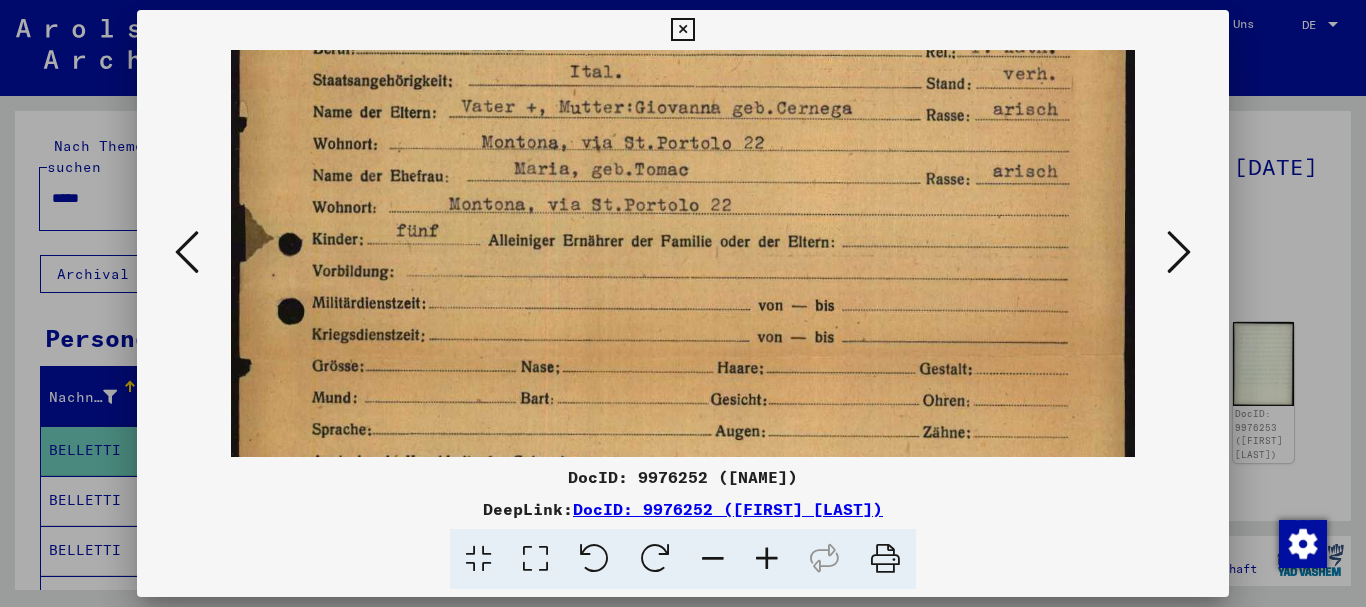 scroll, scrollTop: 189, scrollLeft: 0, axis: vertical 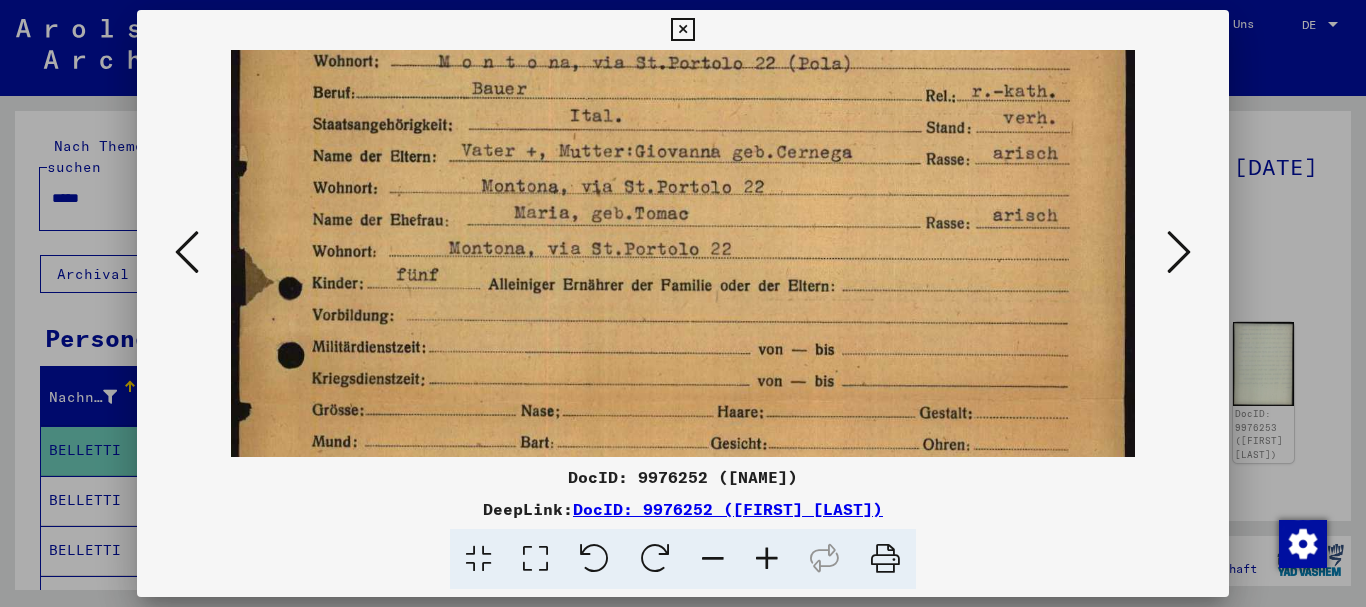 click at bounding box center [682, 489] 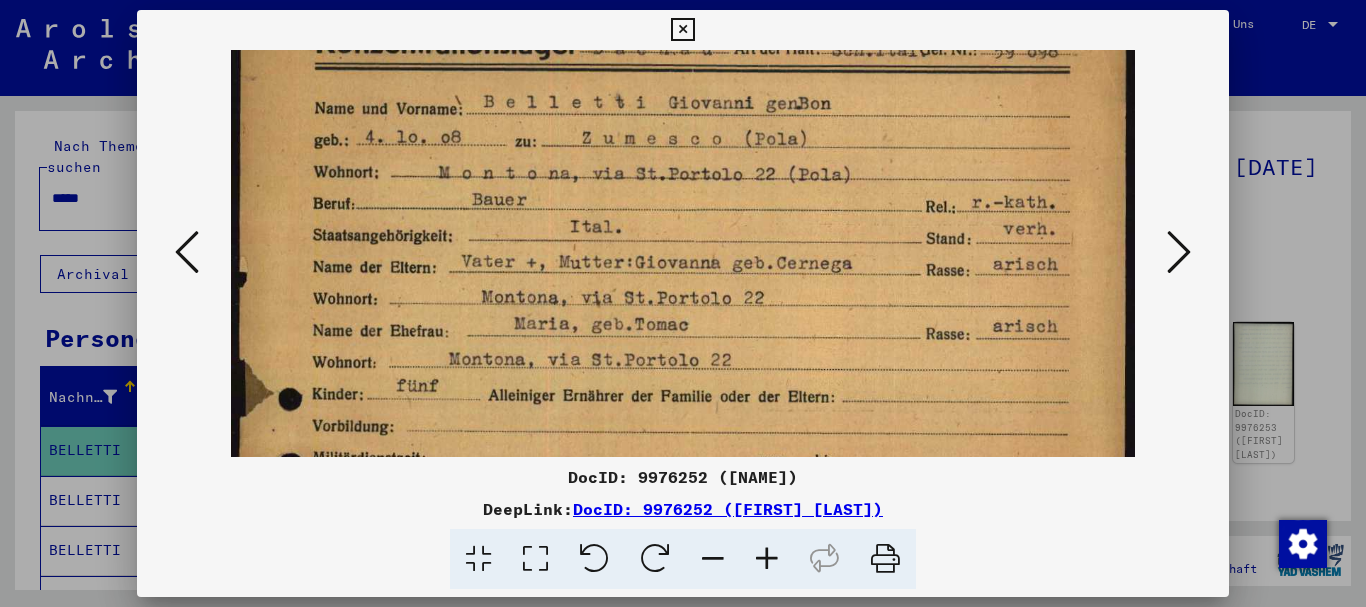 drag, startPoint x: 680, startPoint y: 216, endPoint x: 670, endPoint y: 262, distance: 47.07441 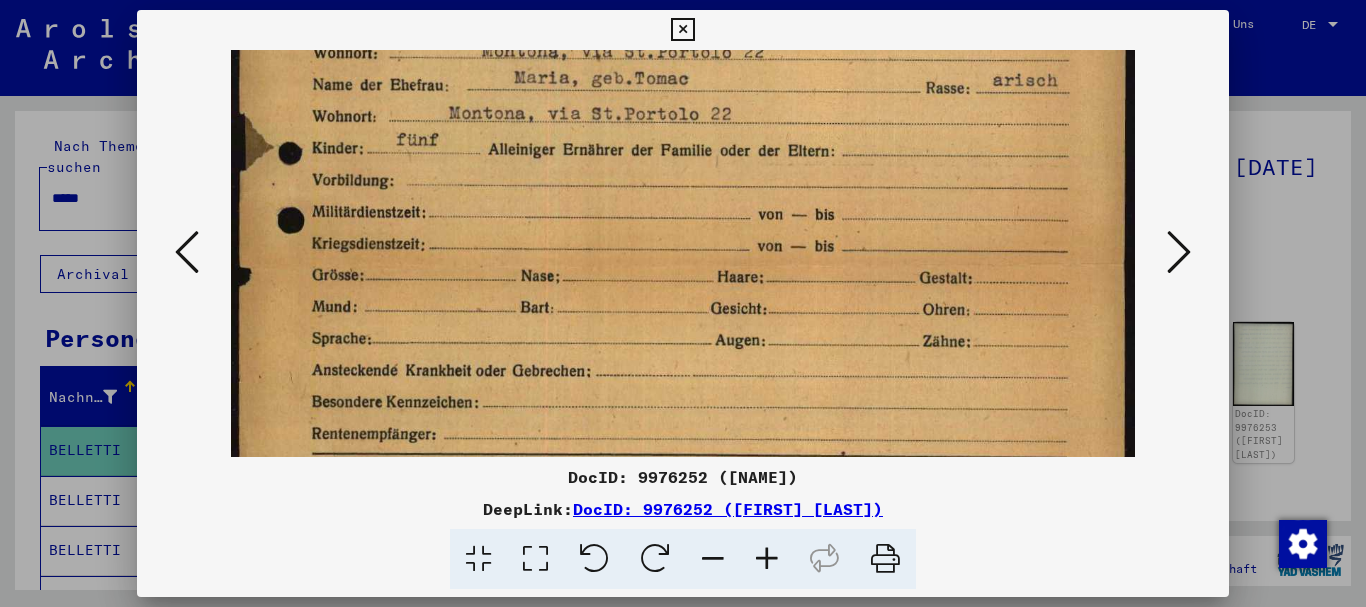 drag, startPoint x: 637, startPoint y: 318, endPoint x: 575, endPoint y: 67, distance: 258.544 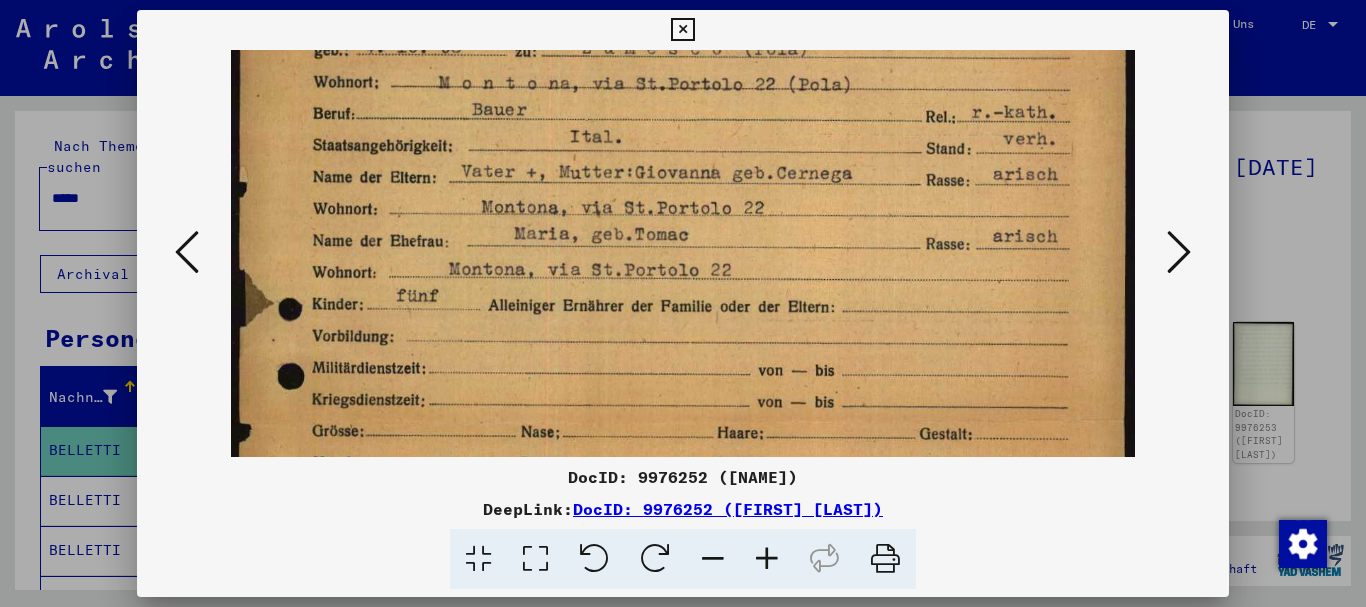 drag, startPoint x: 598, startPoint y: 319, endPoint x: 474, endPoint y: 160, distance: 201.6358 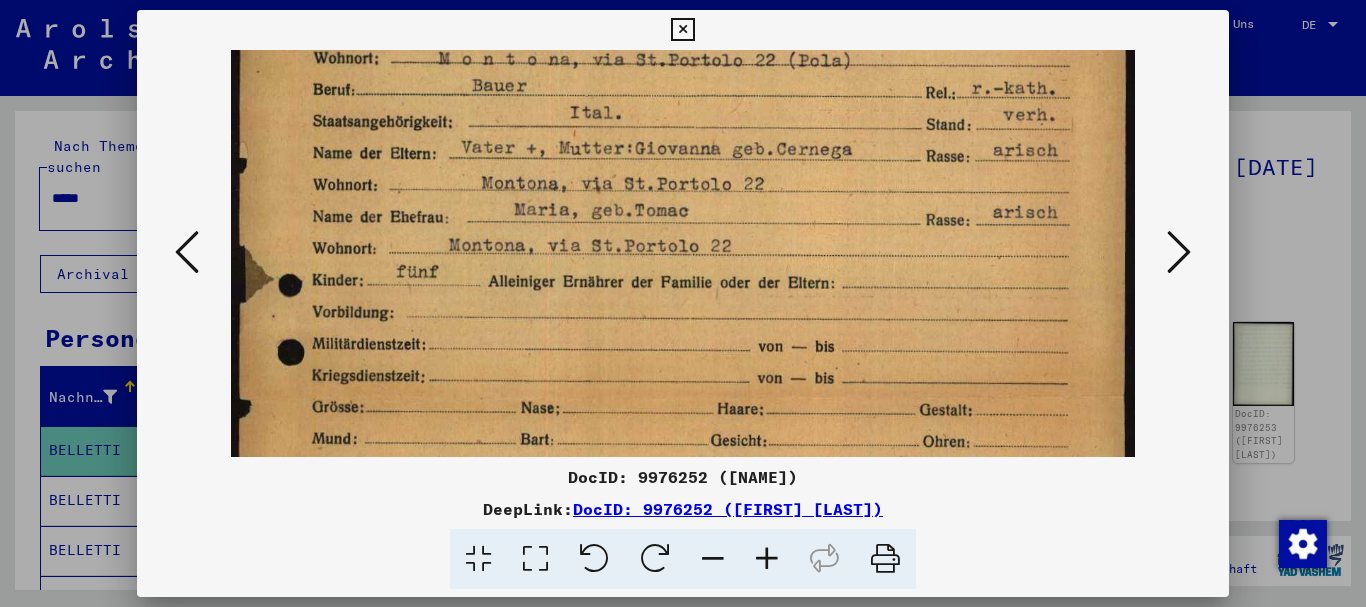 scroll, scrollTop: 0, scrollLeft: 0, axis: both 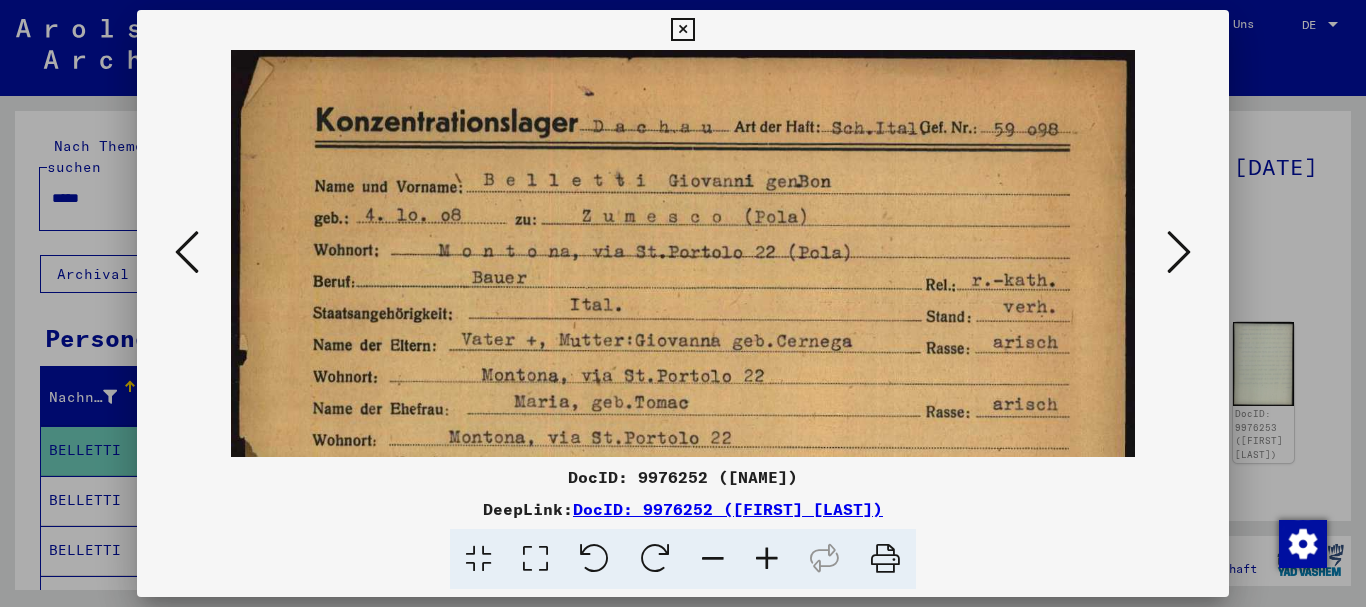 drag, startPoint x: 468, startPoint y: 316, endPoint x: 213, endPoint y: 52, distance: 367.04358 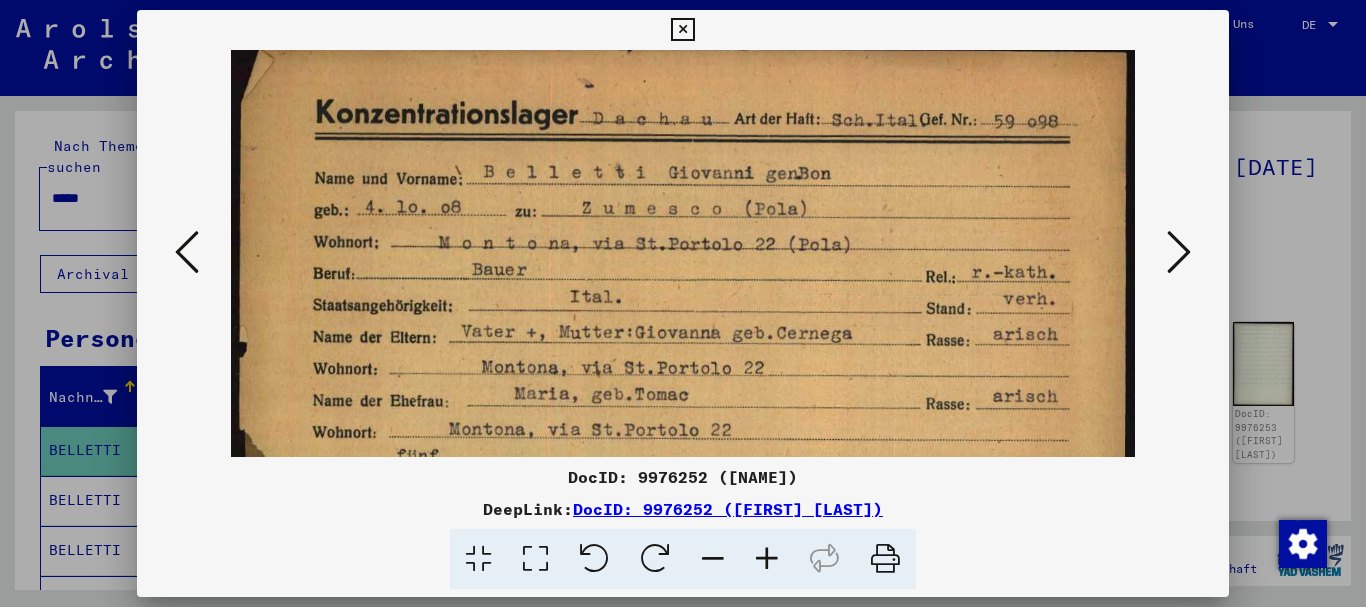 click at bounding box center [682, 670] 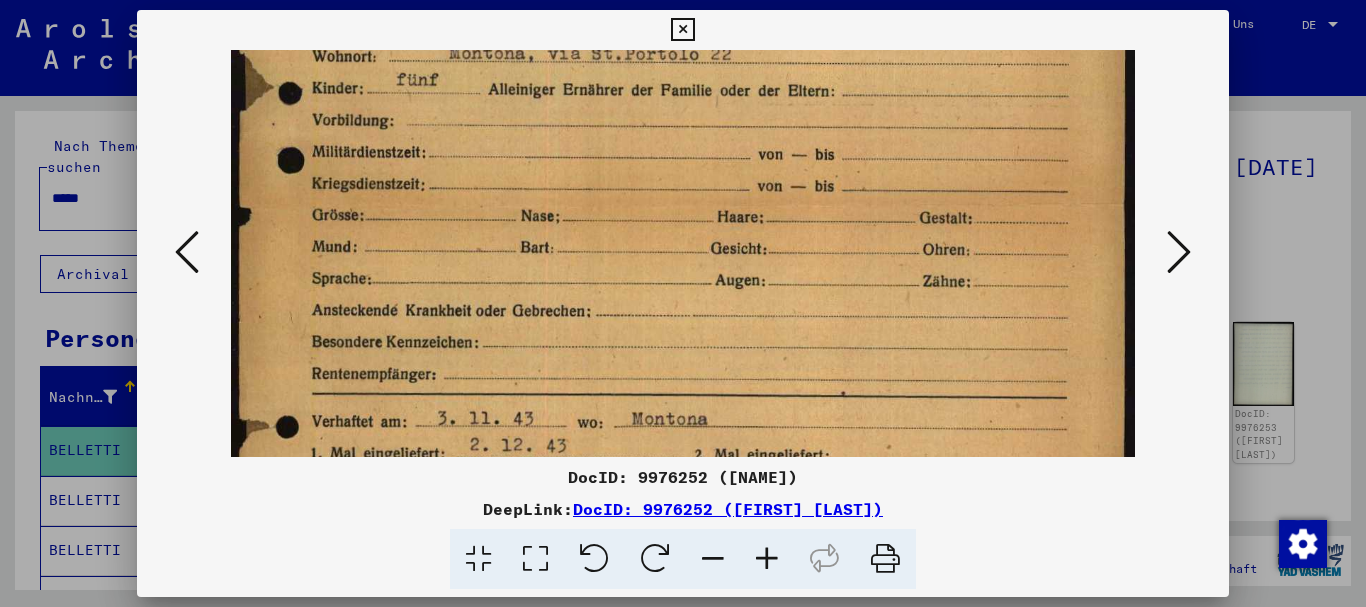 scroll, scrollTop: 469, scrollLeft: 0, axis: vertical 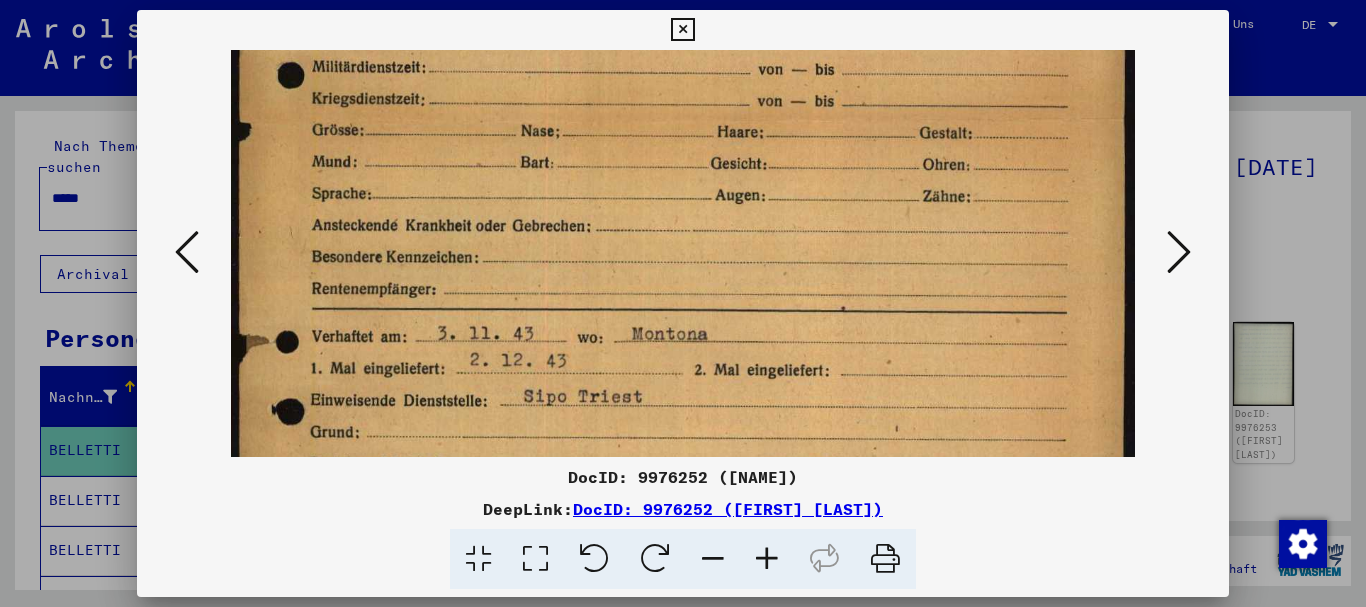 drag, startPoint x: 653, startPoint y: 313, endPoint x: 680, endPoint y: 331, distance: 32.449963 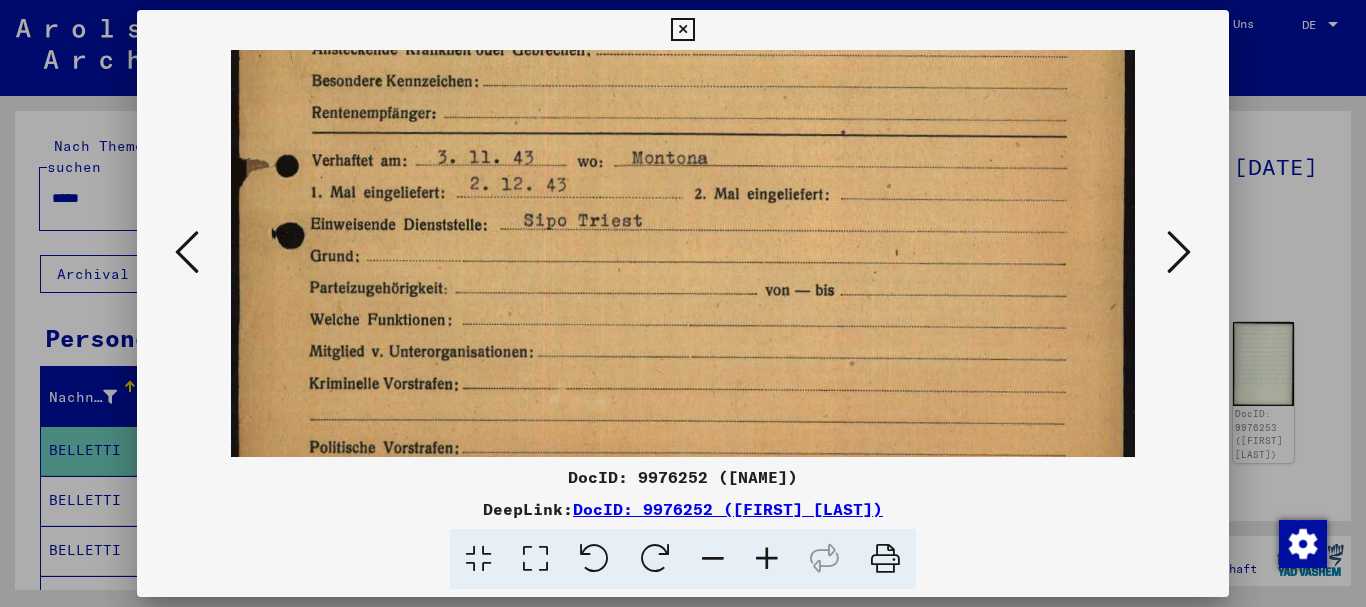 click at bounding box center [683, 303] 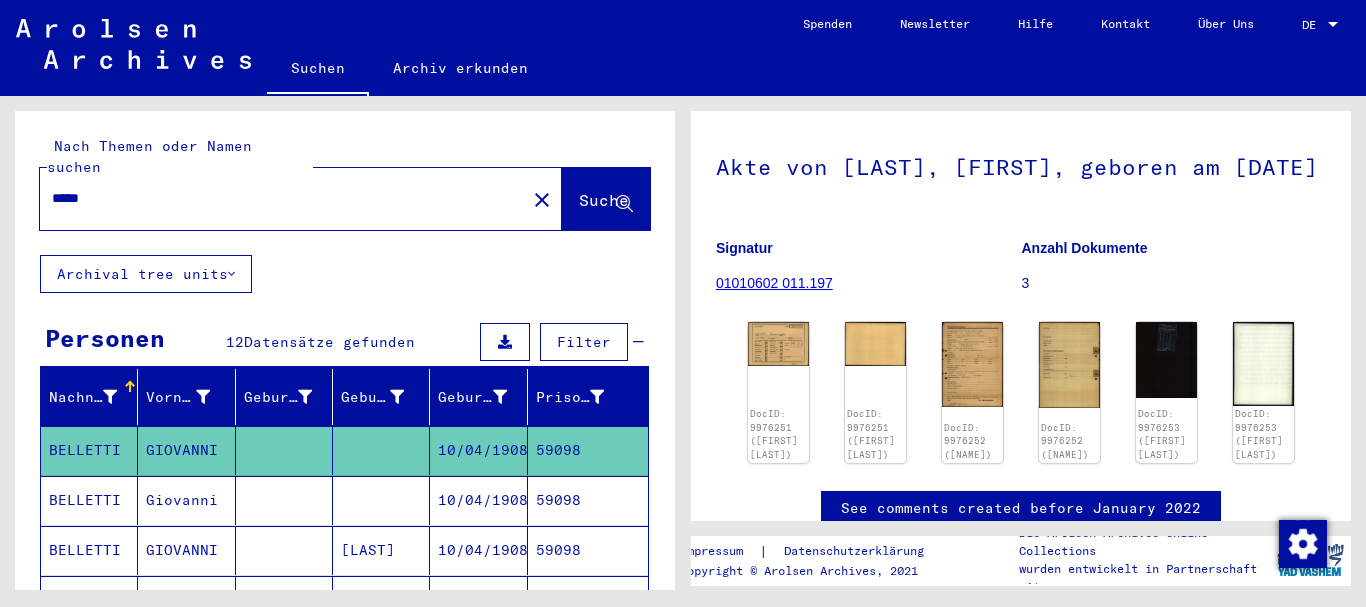 click on "Giovanni" at bounding box center (186, 550) 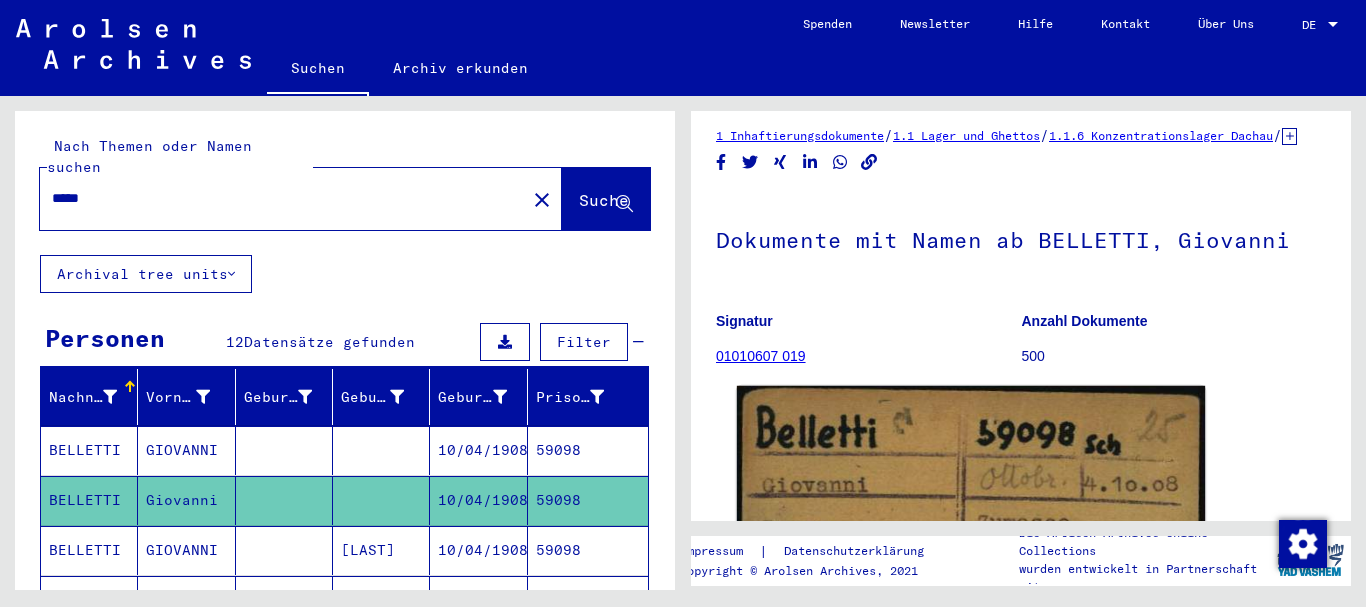 scroll, scrollTop: 268, scrollLeft: 0, axis: vertical 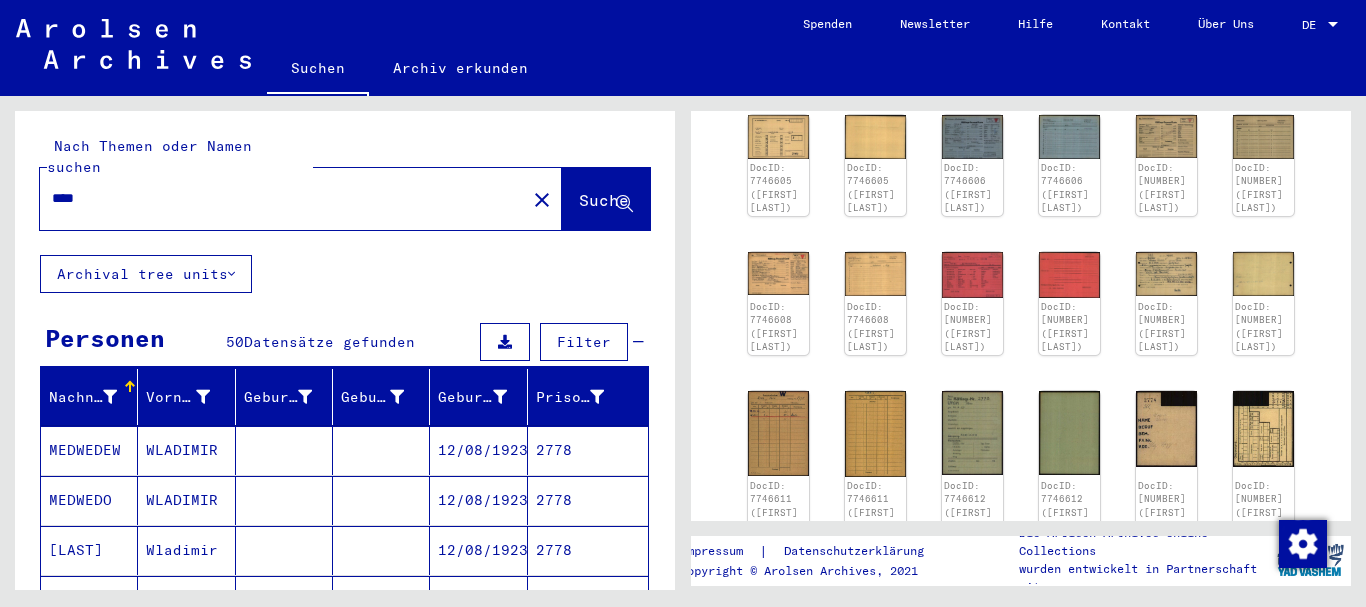 drag, startPoint x: 109, startPoint y: 178, endPoint x: 0, endPoint y: 178, distance: 109 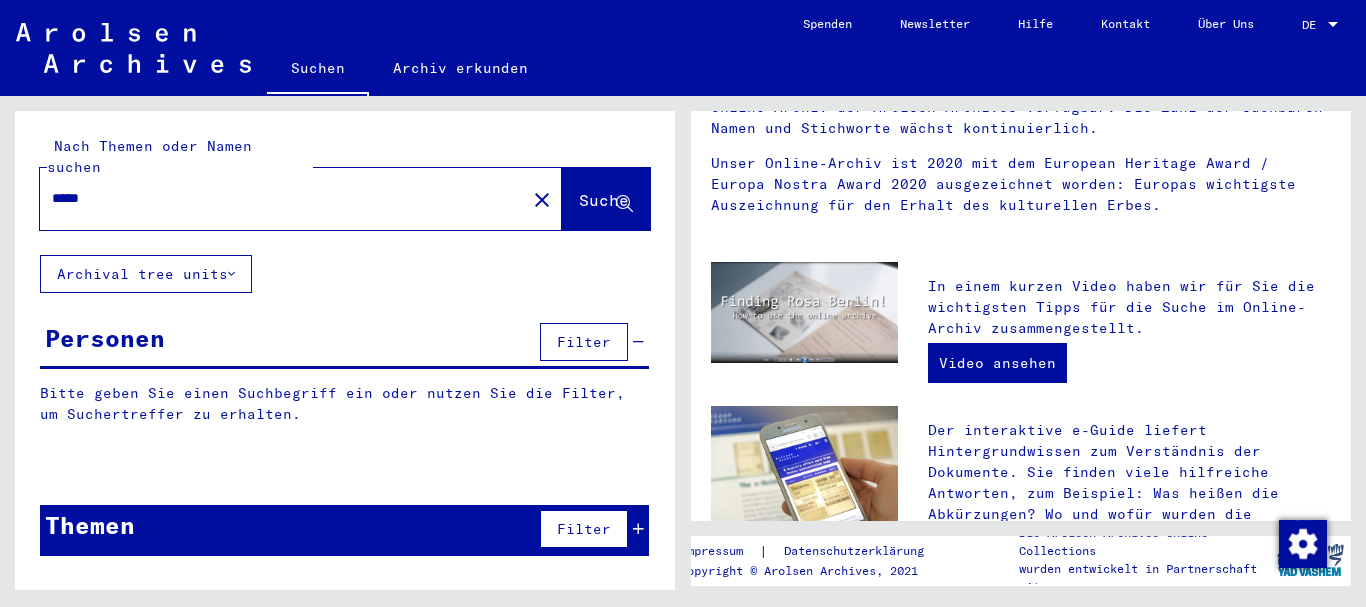 scroll, scrollTop: 0, scrollLeft: 0, axis: both 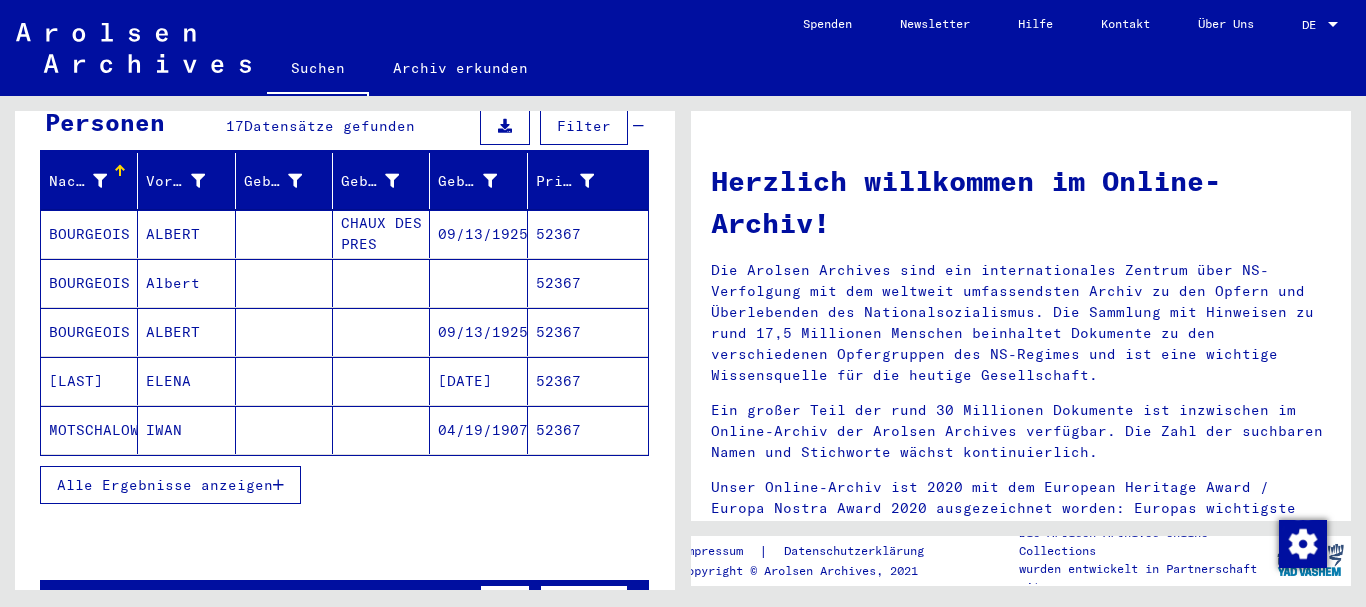 drag, startPoint x: 86, startPoint y: 462, endPoint x: 80, endPoint y: 384, distance: 78.23043 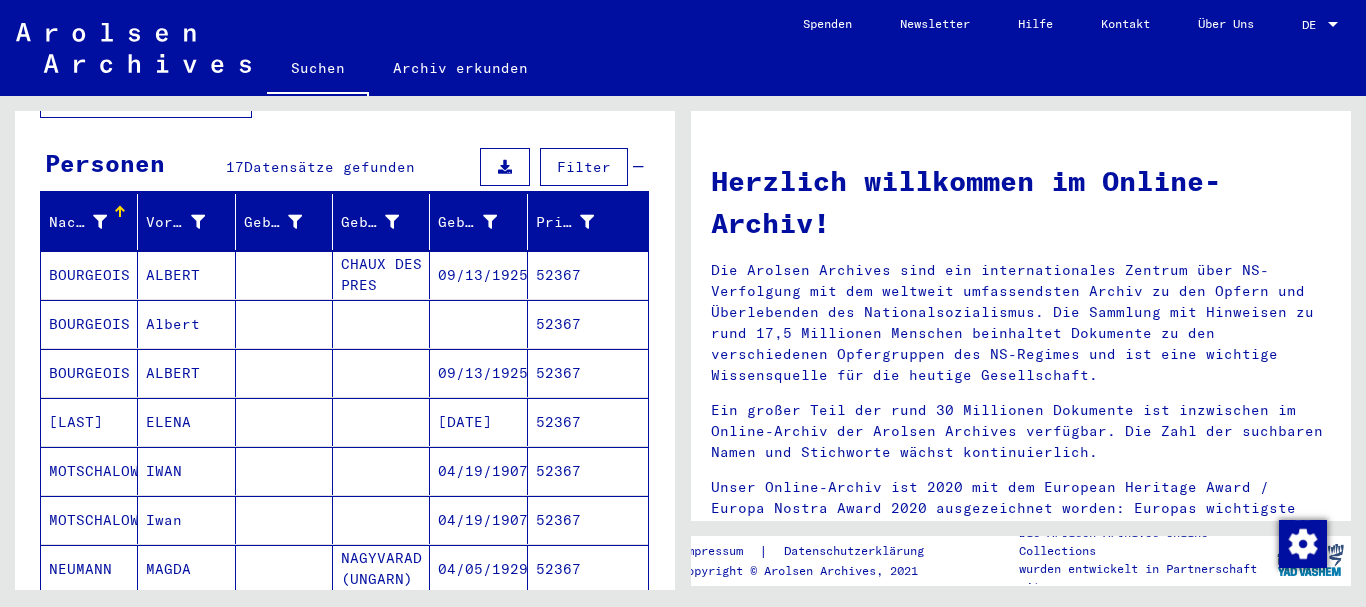 scroll, scrollTop: 108, scrollLeft: 0, axis: vertical 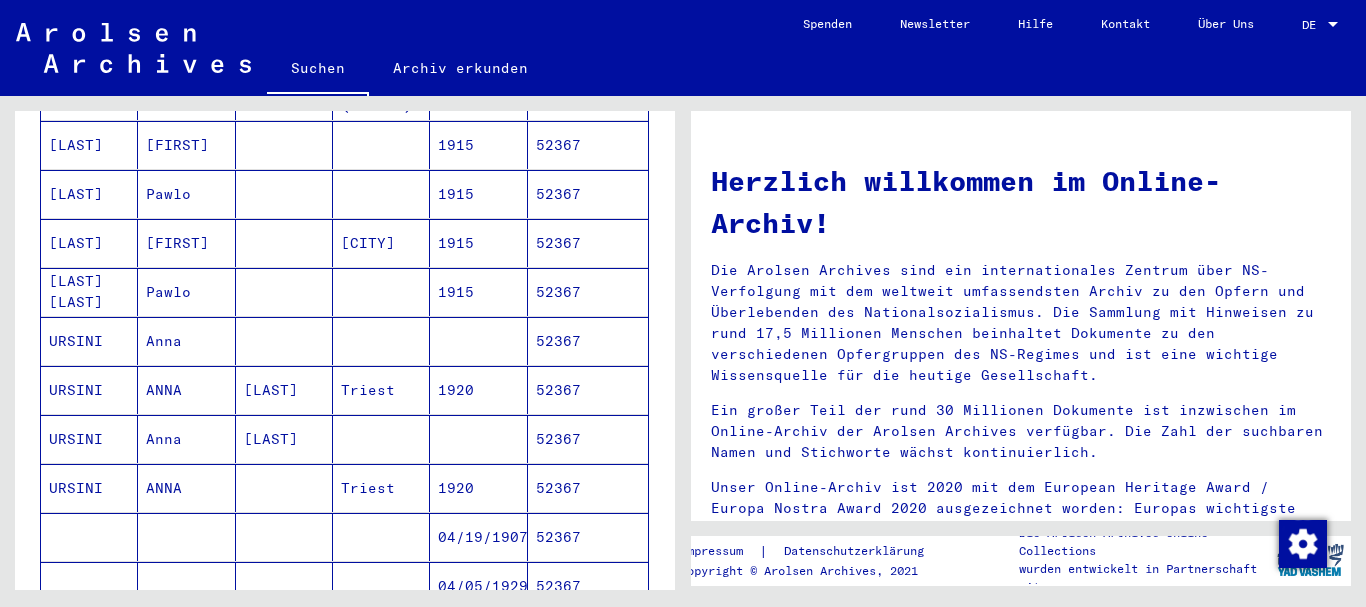 click on "URSINI" at bounding box center (89, 439) 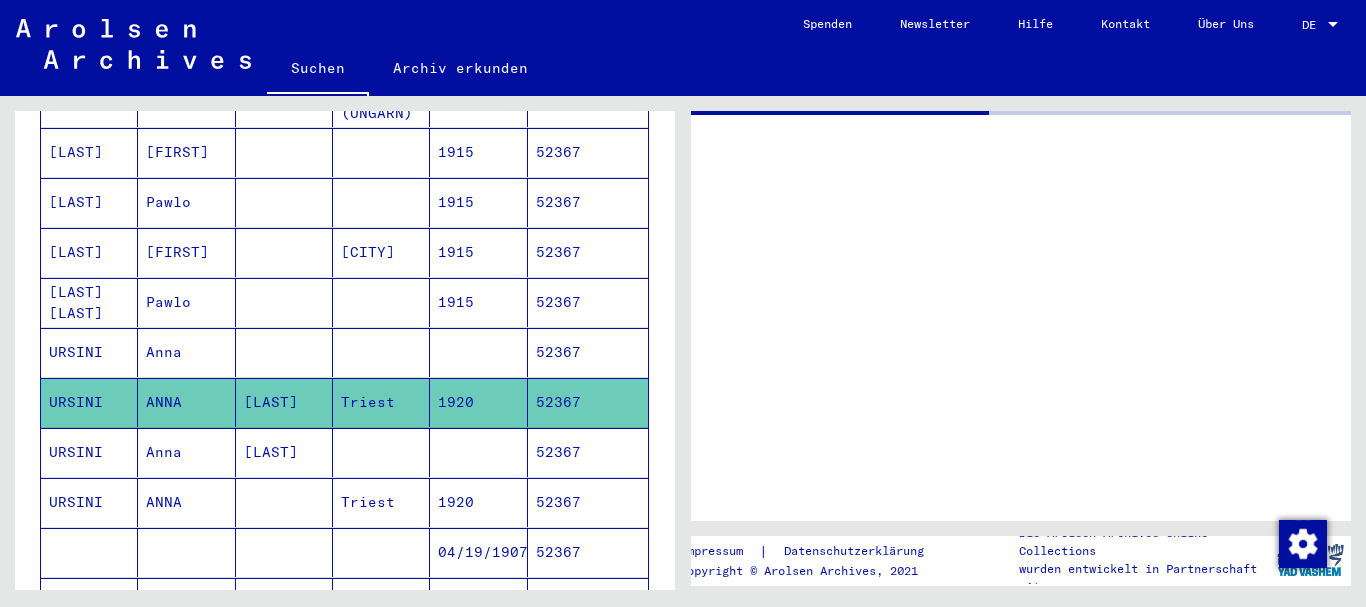 scroll, scrollTop: 655, scrollLeft: 0, axis: vertical 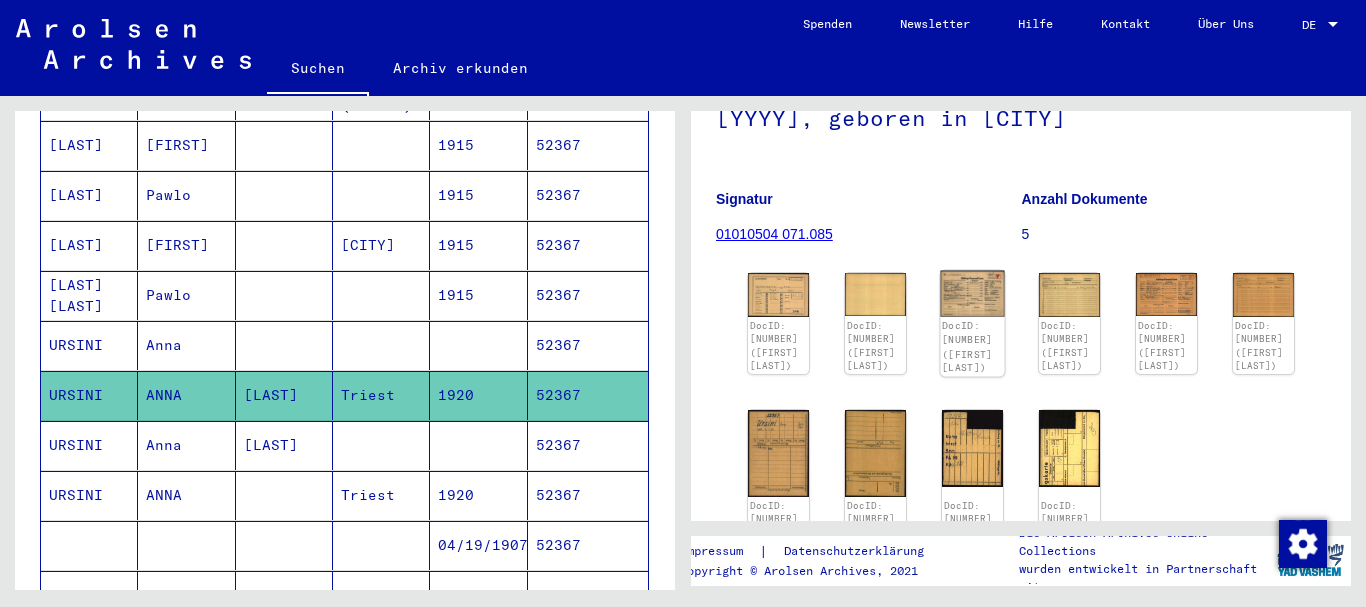 click 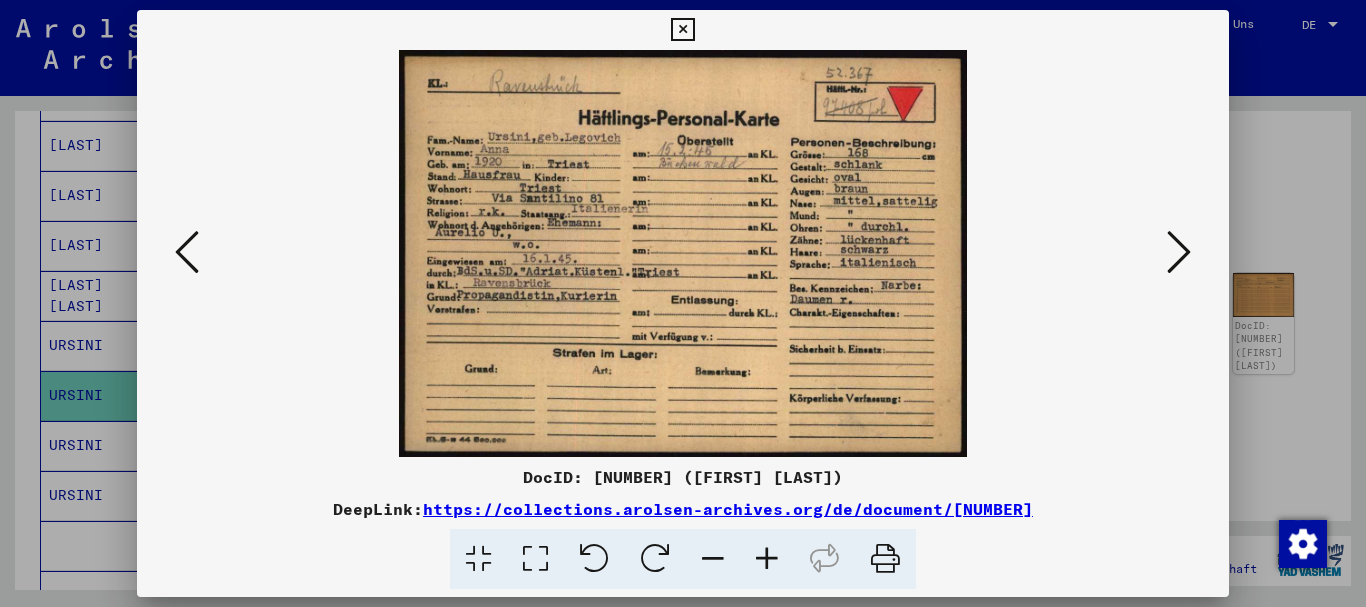click at bounding box center [767, 559] 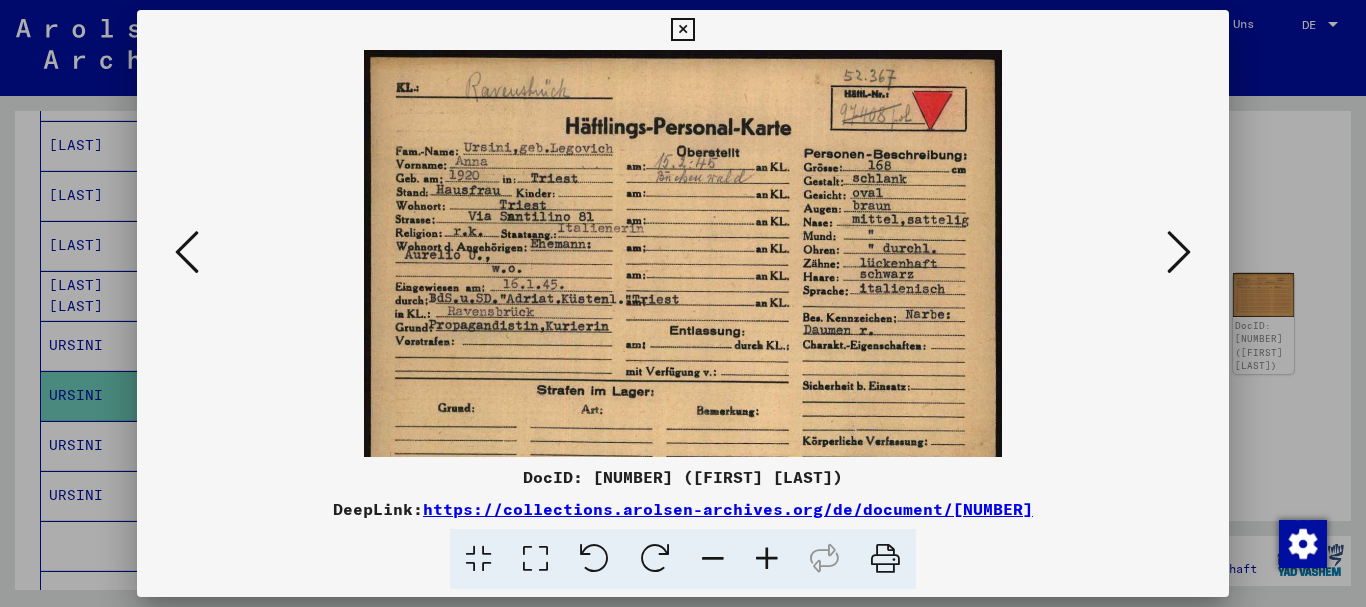 click at bounding box center (767, 559) 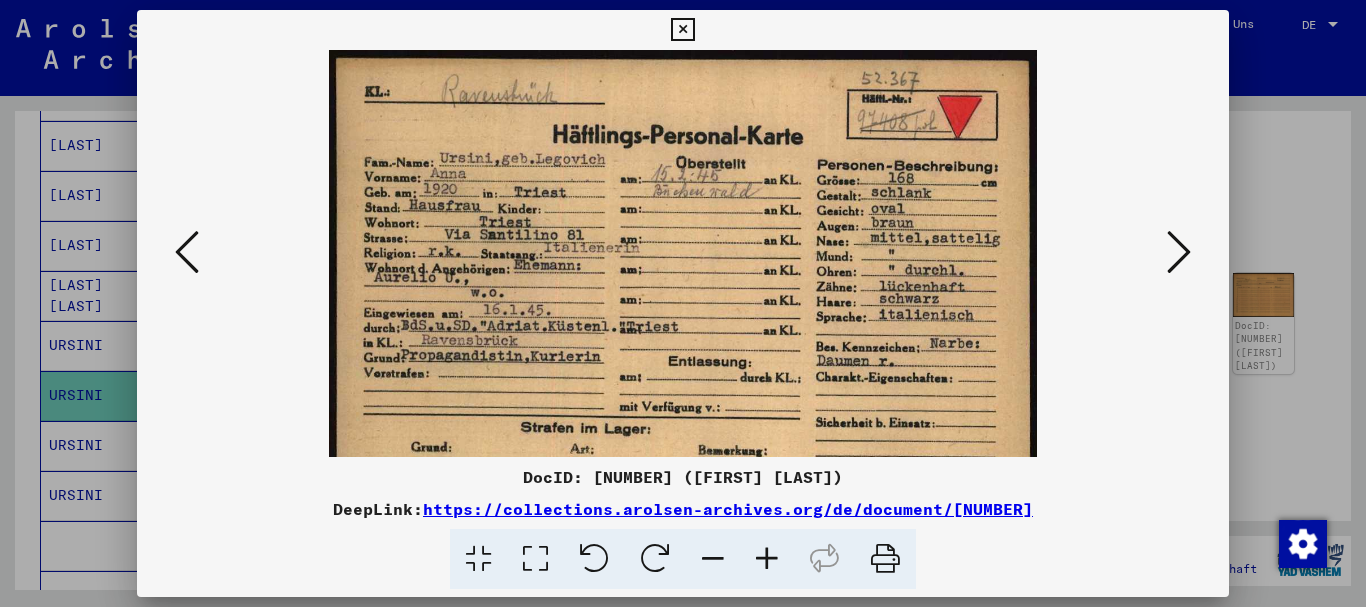 click at bounding box center [767, 559] 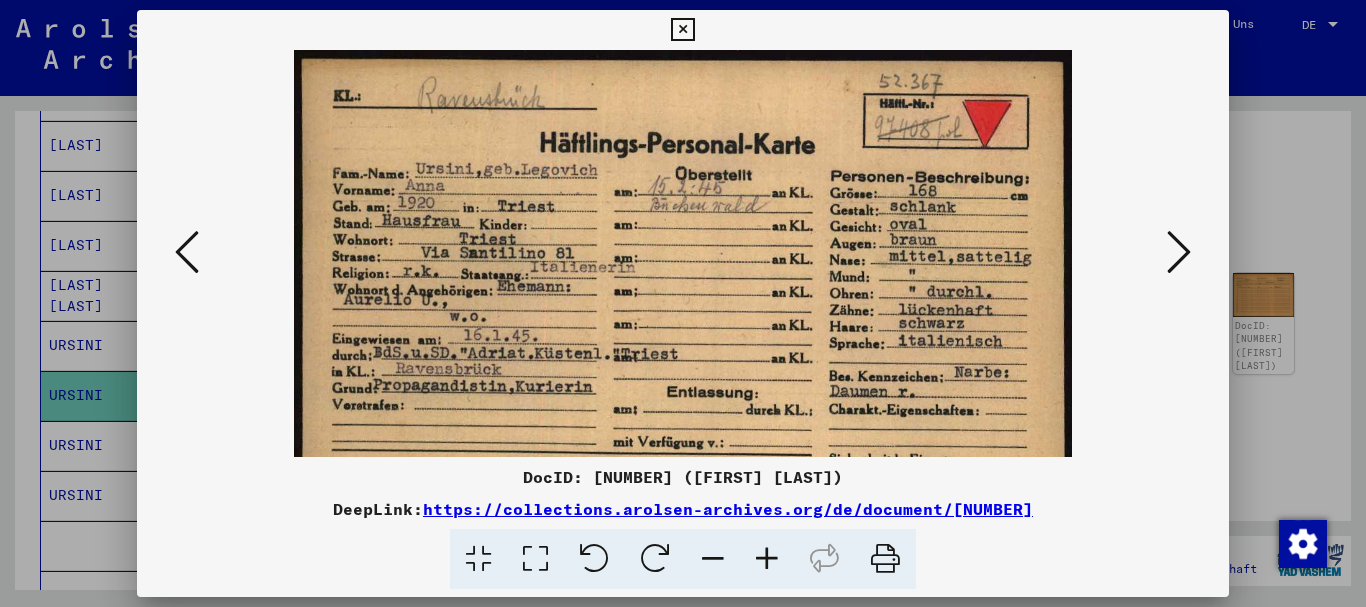 click at bounding box center (683, 303) 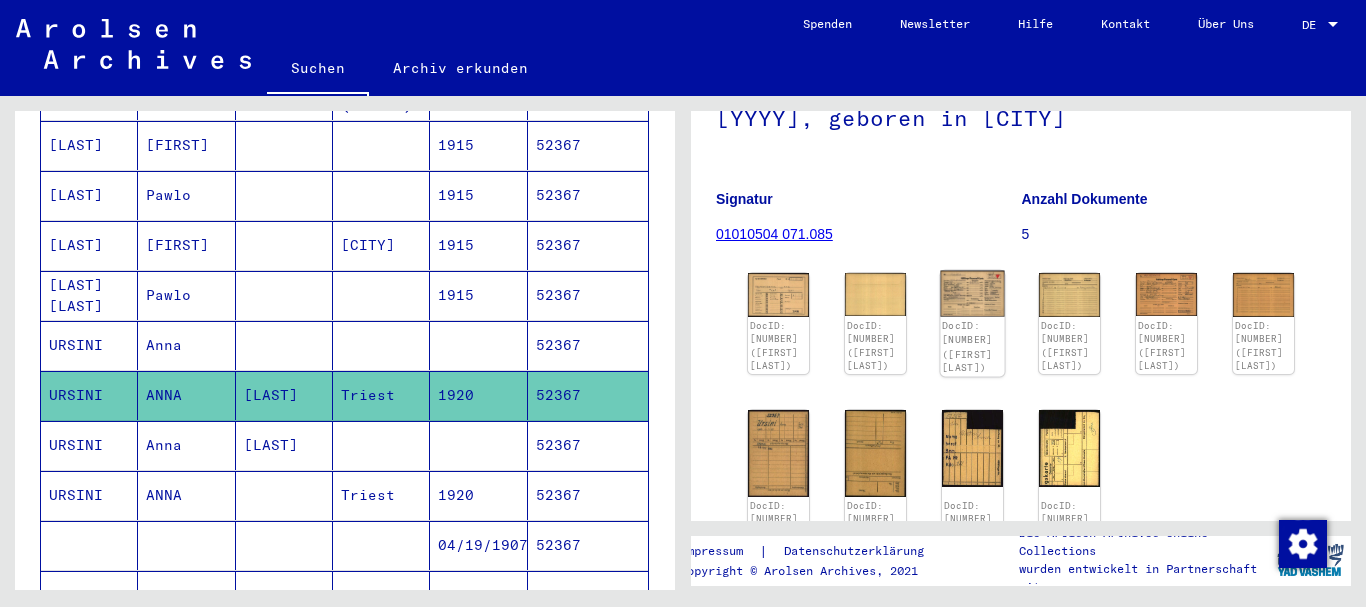 click 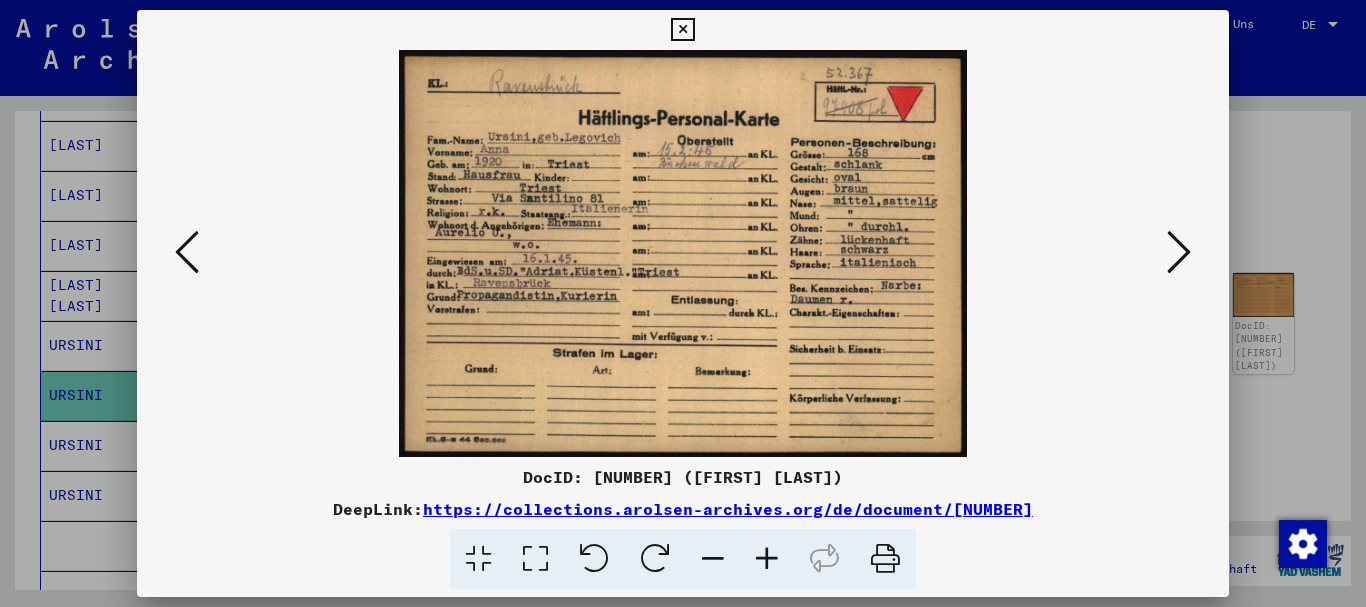click at bounding box center [1179, 252] 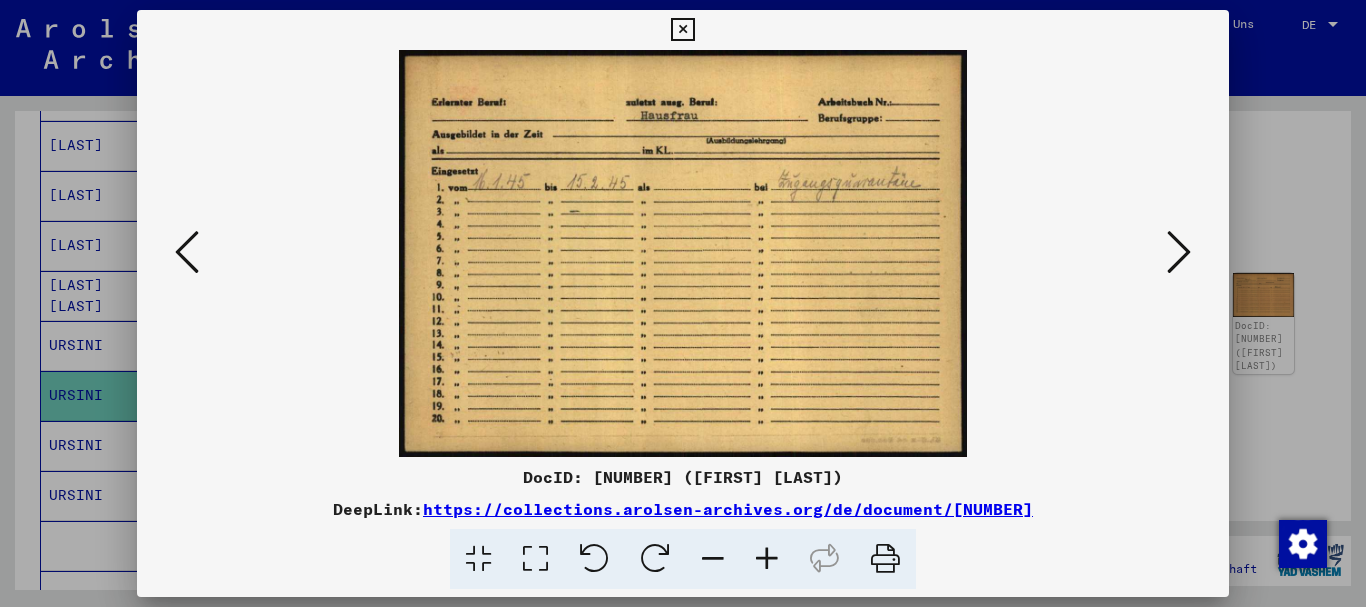 click at bounding box center [1179, 252] 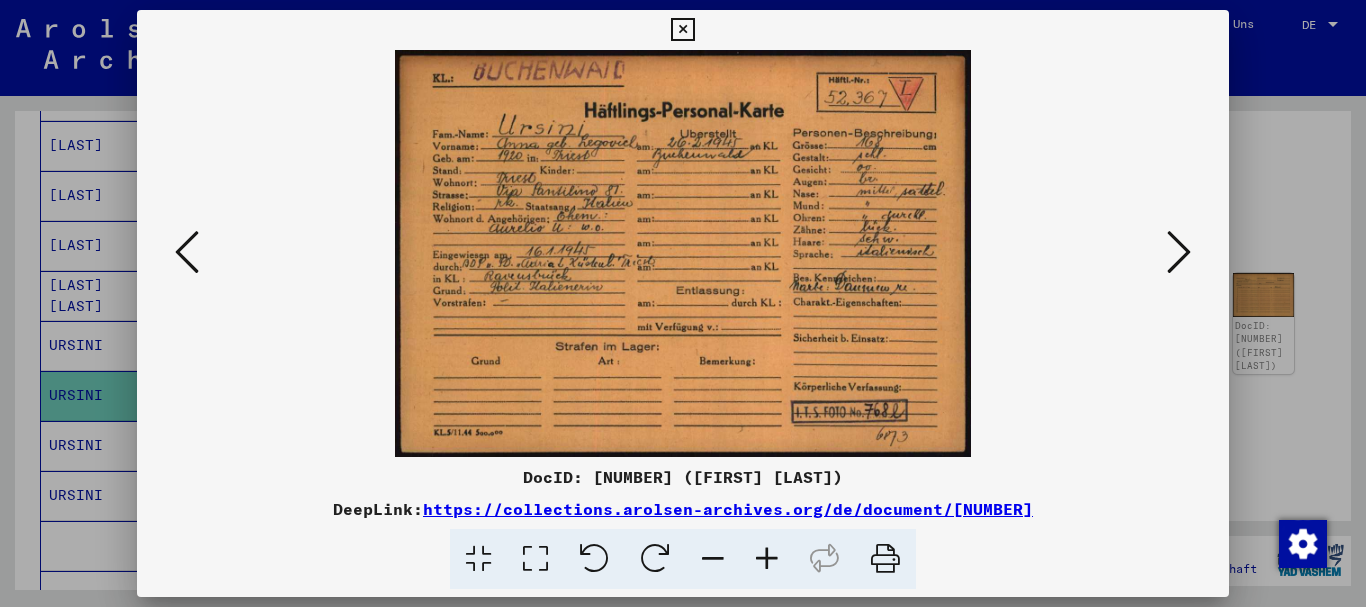 click at bounding box center (1179, 252) 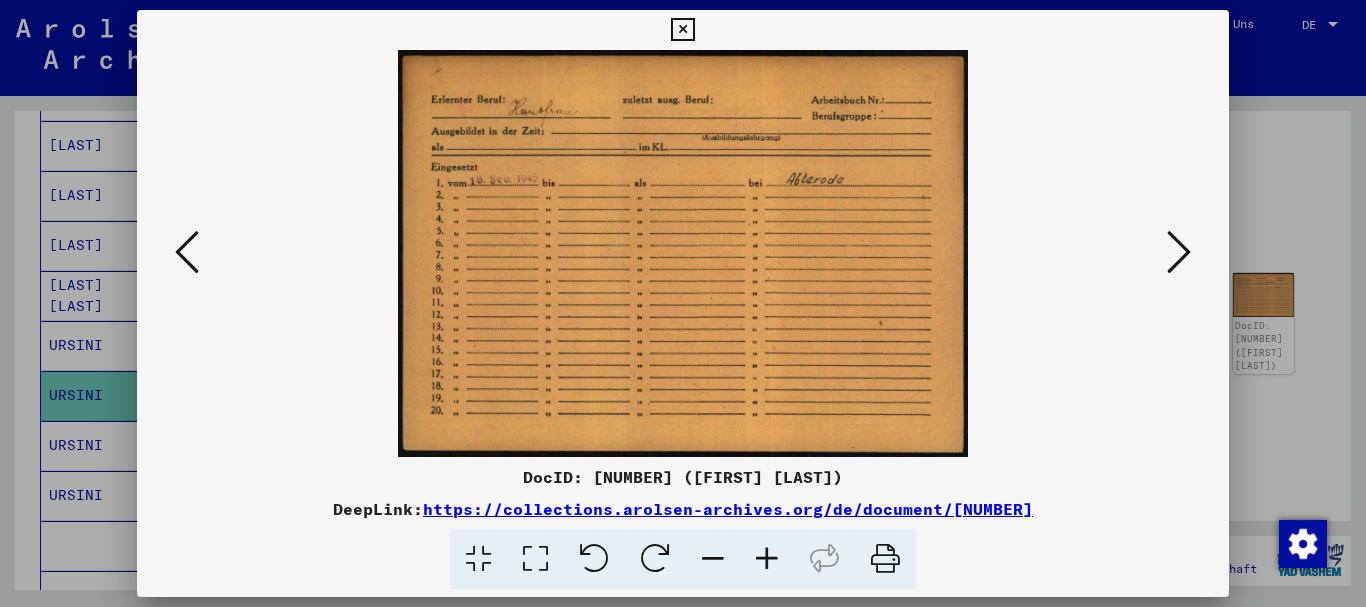 click at bounding box center (1179, 252) 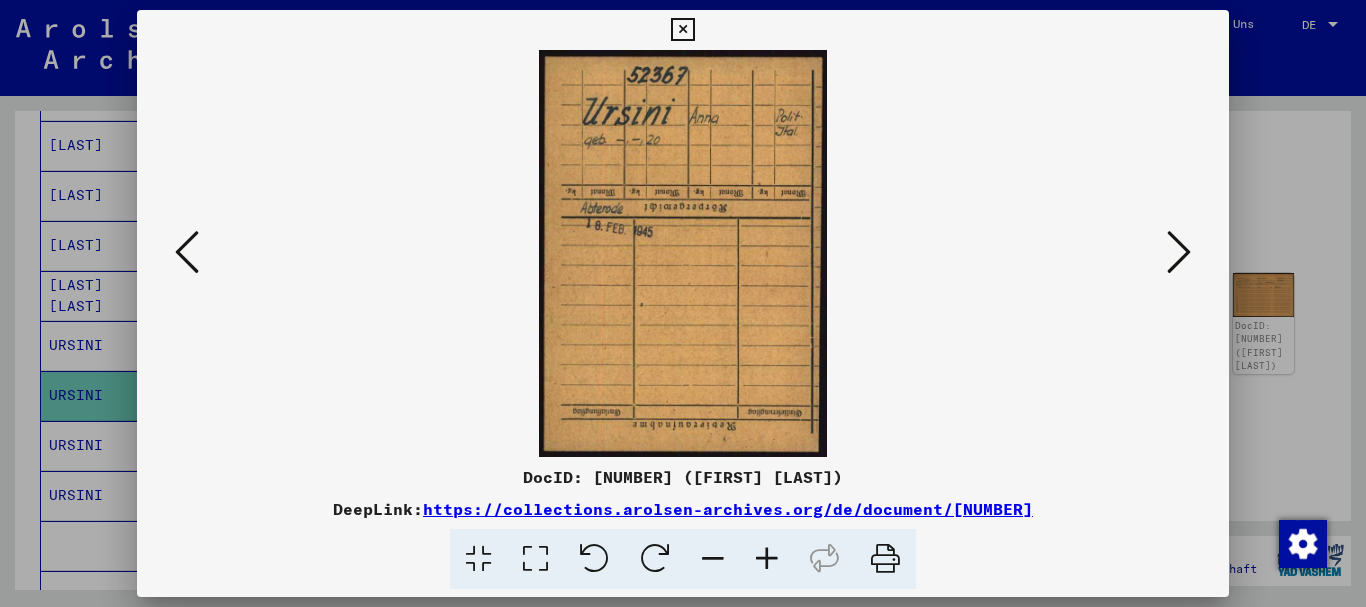 click at bounding box center (1179, 252) 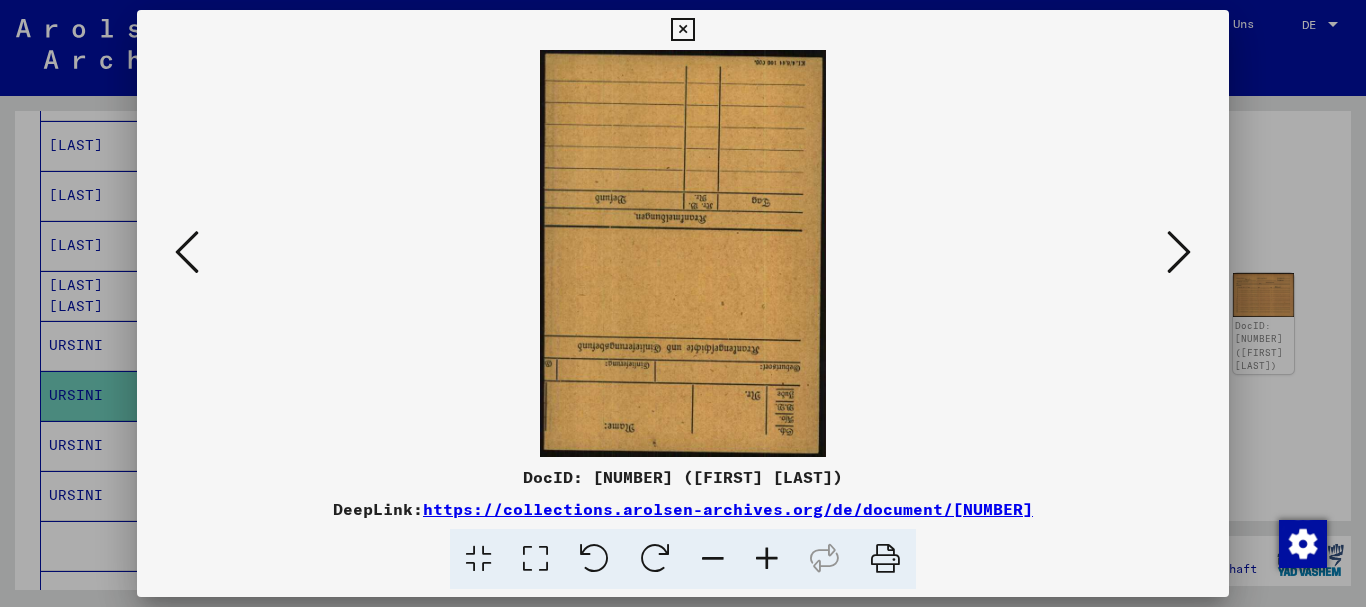 click at bounding box center (1179, 252) 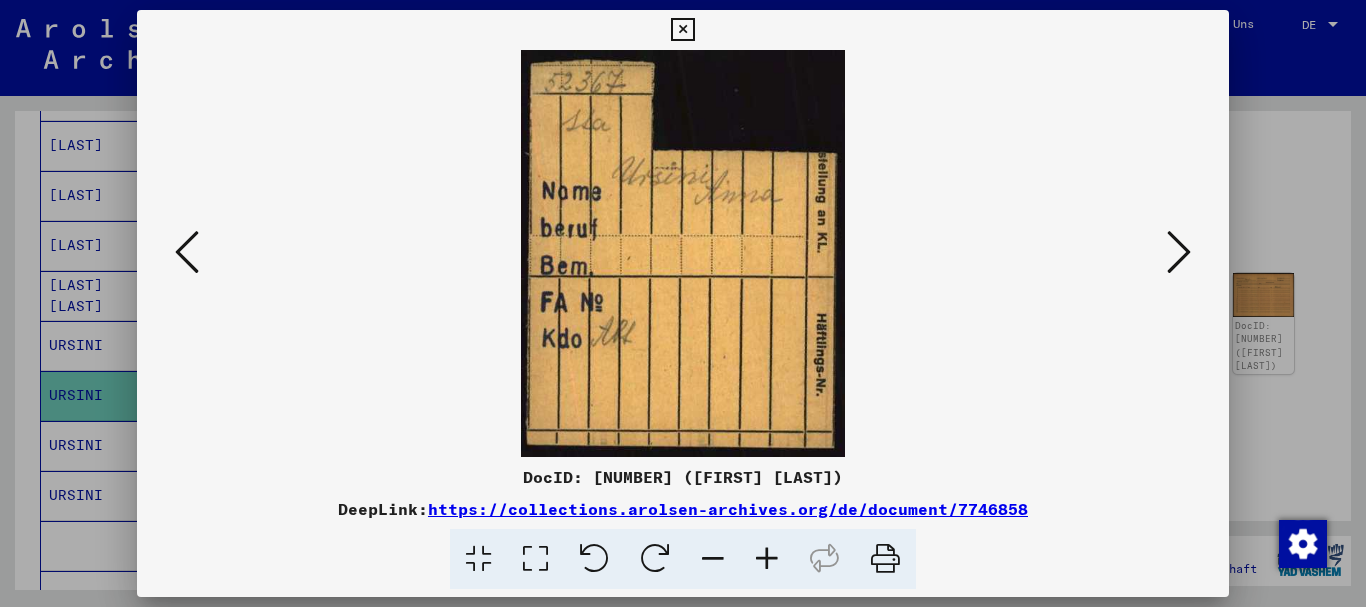 click at bounding box center [1179, 252] 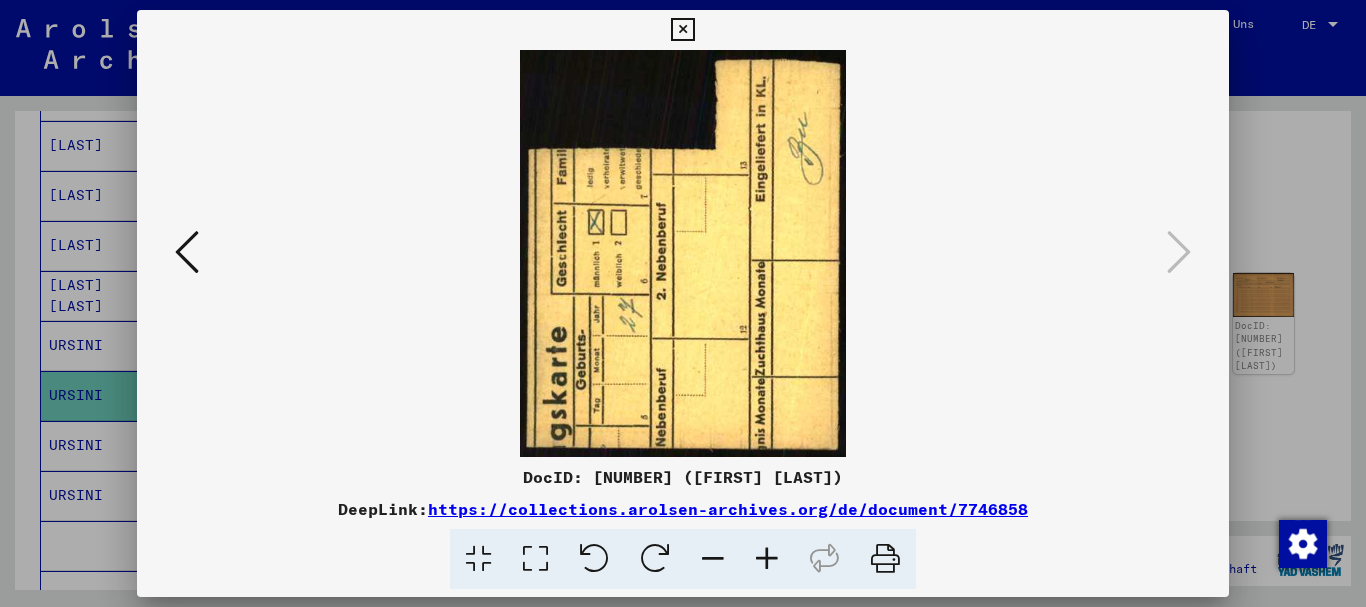 click at bounding box center [683, 303] 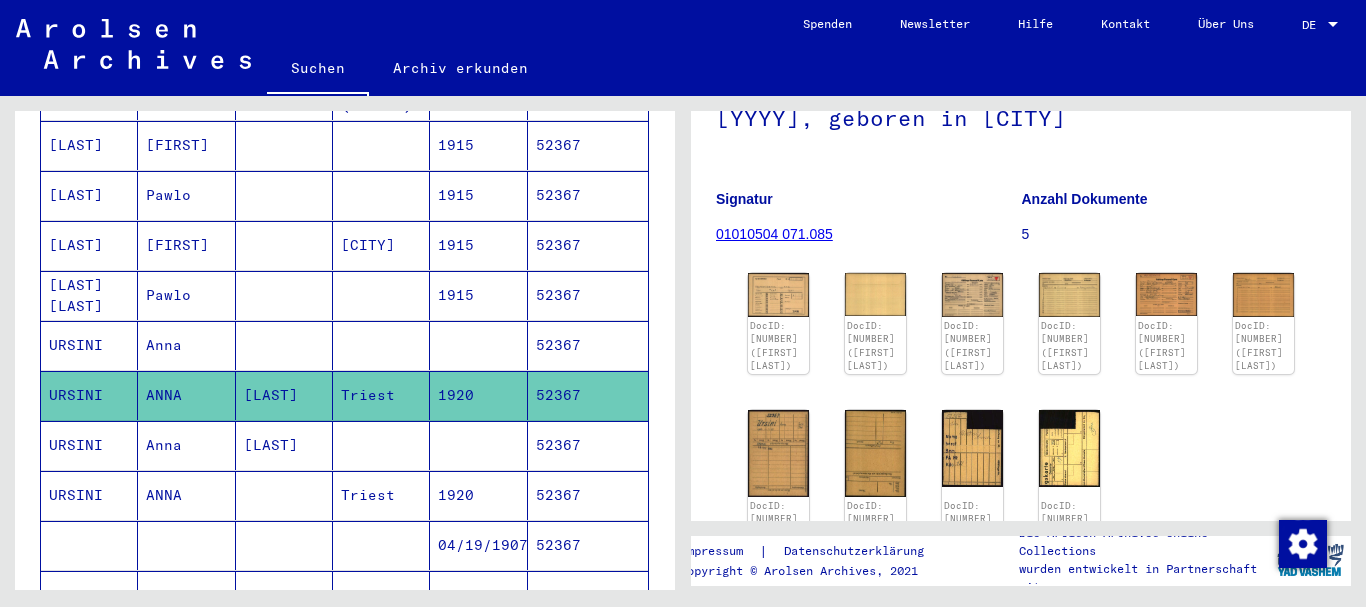 click on "URSINI" at bounding box center (89, 395) 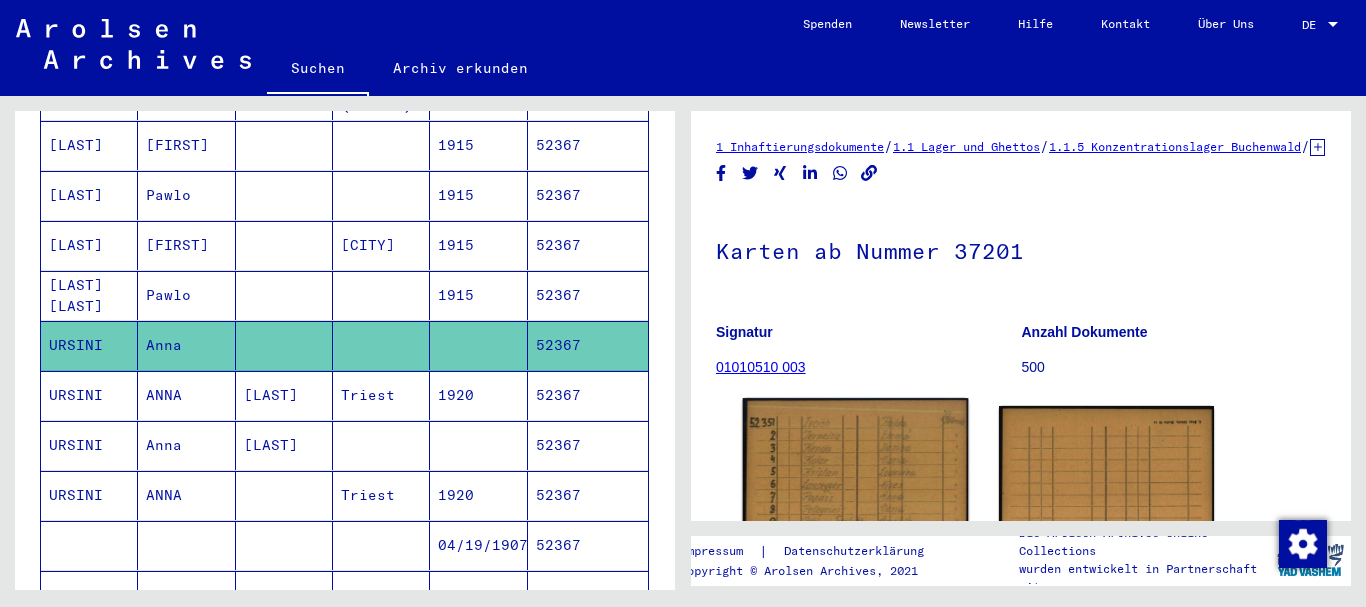 scroll, scrollTop: 324, scrollLeft: 0, axis: vertical 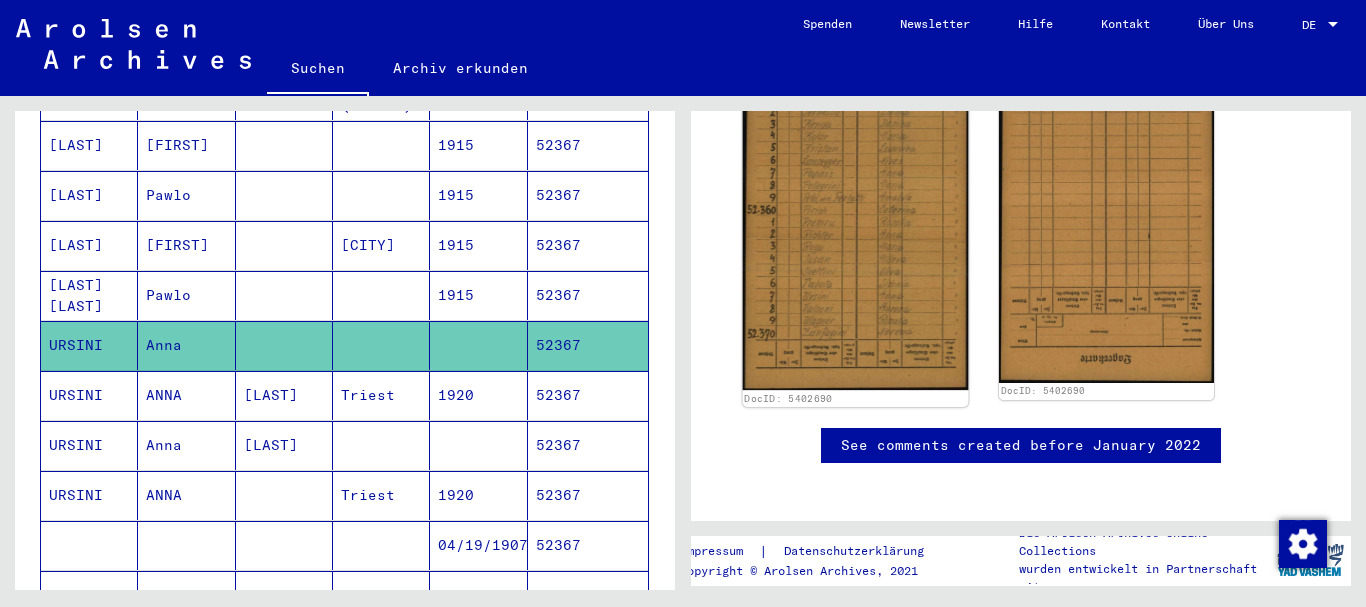 click 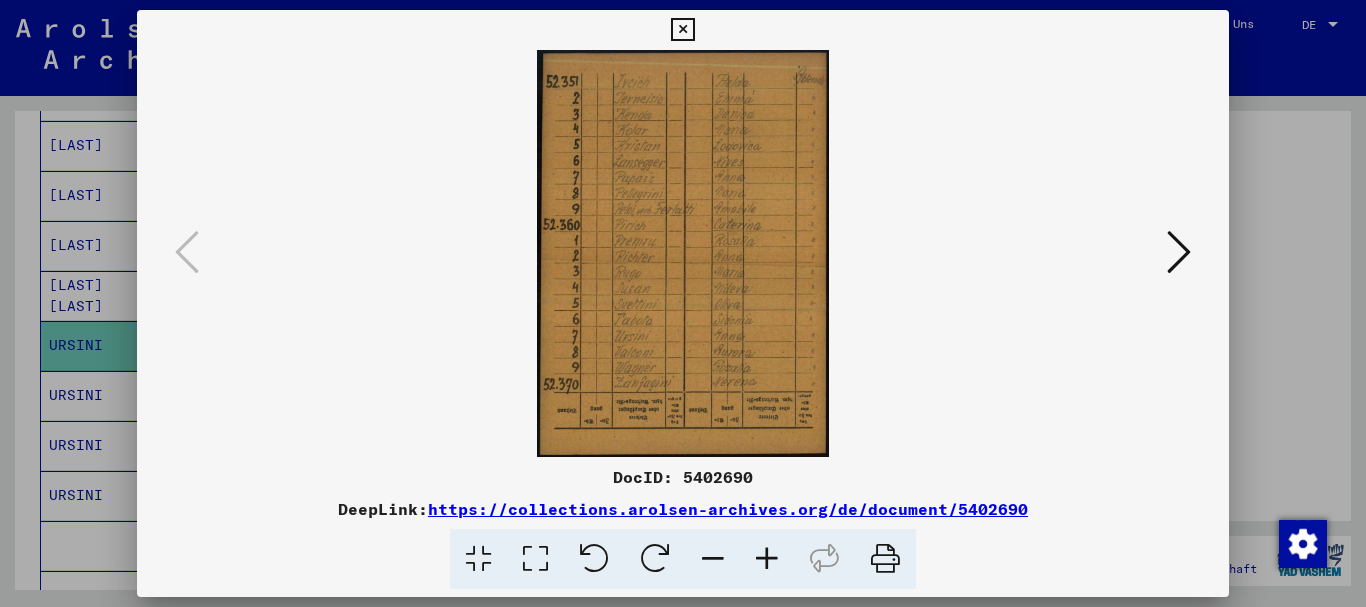 click at bounding box center (767, 559) 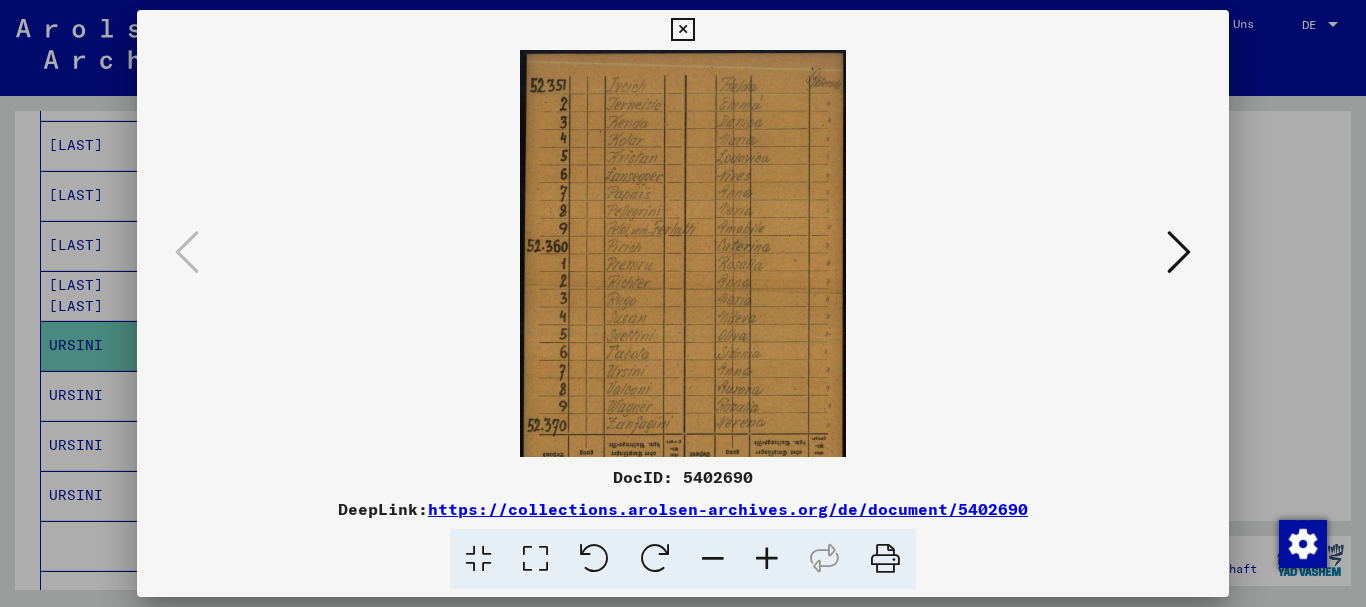 click at bounding box center [767, 559] 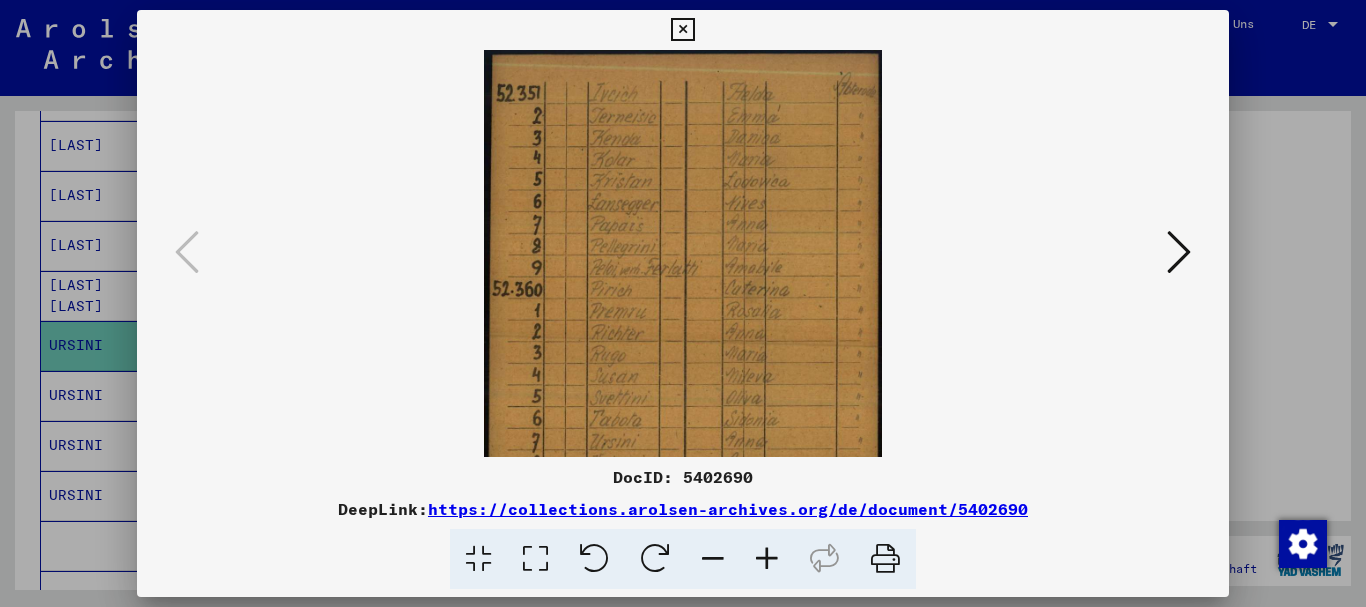 click at bounding box center (767, 559) 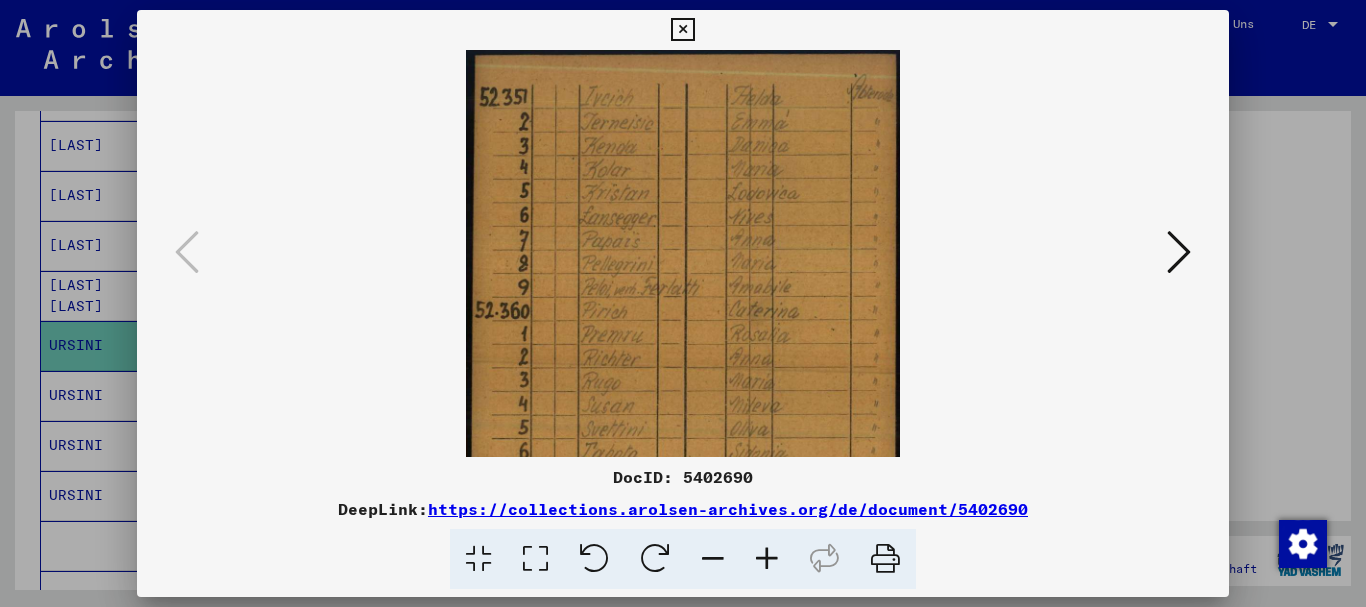 click at bounding box center [767, 559] 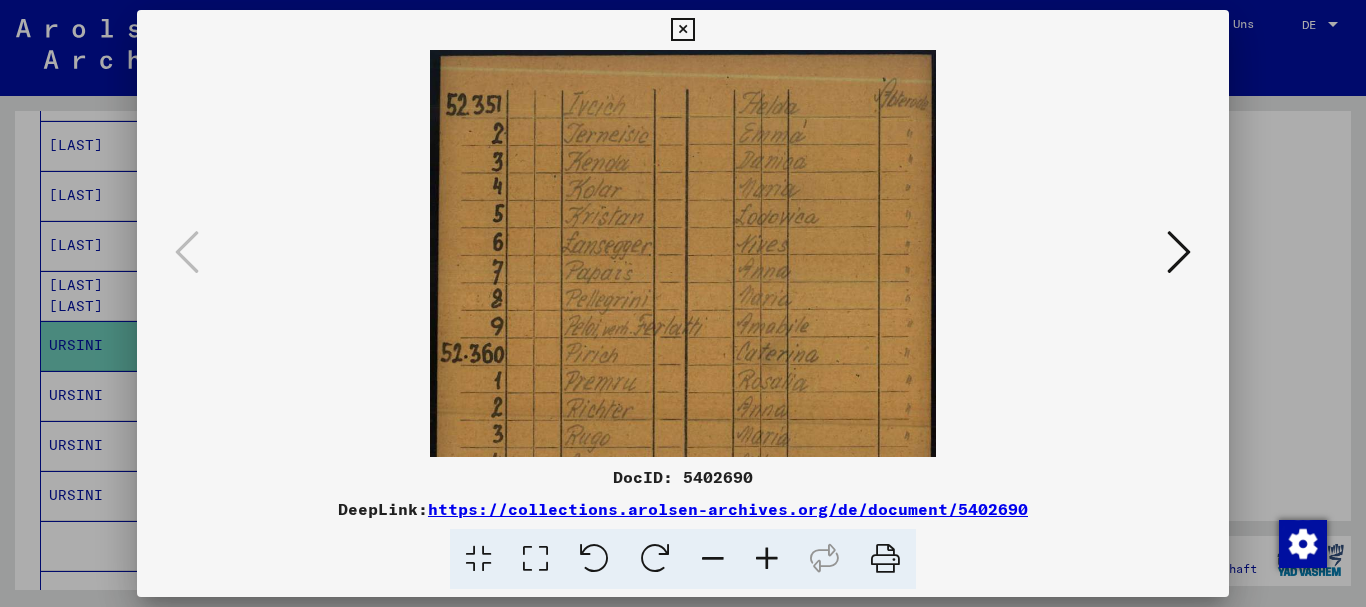 click at bounding box center (767, 559) 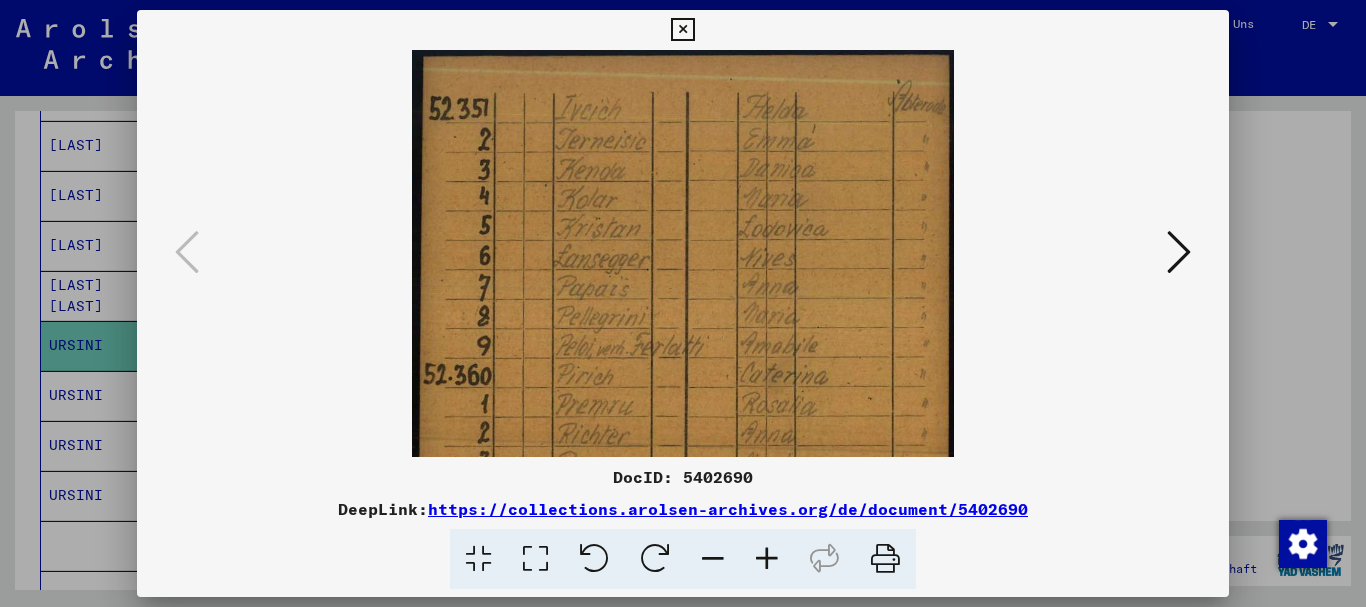 click at bounding box center [767, 559] 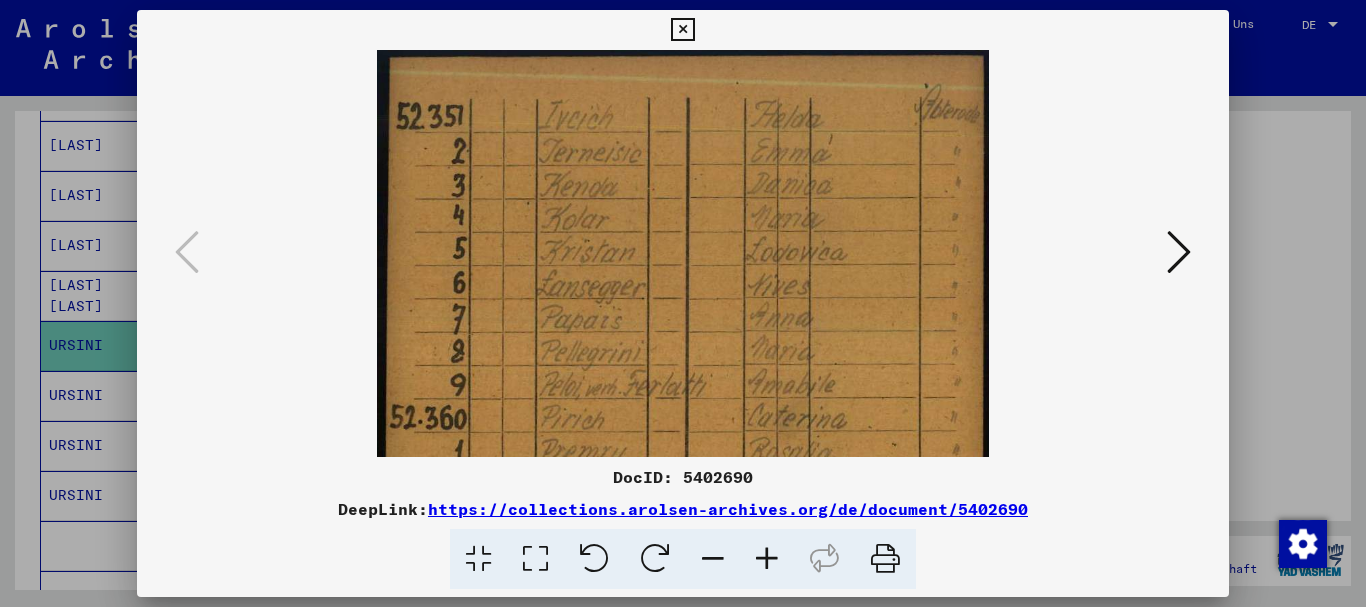 click at bounding box center [767, 559] 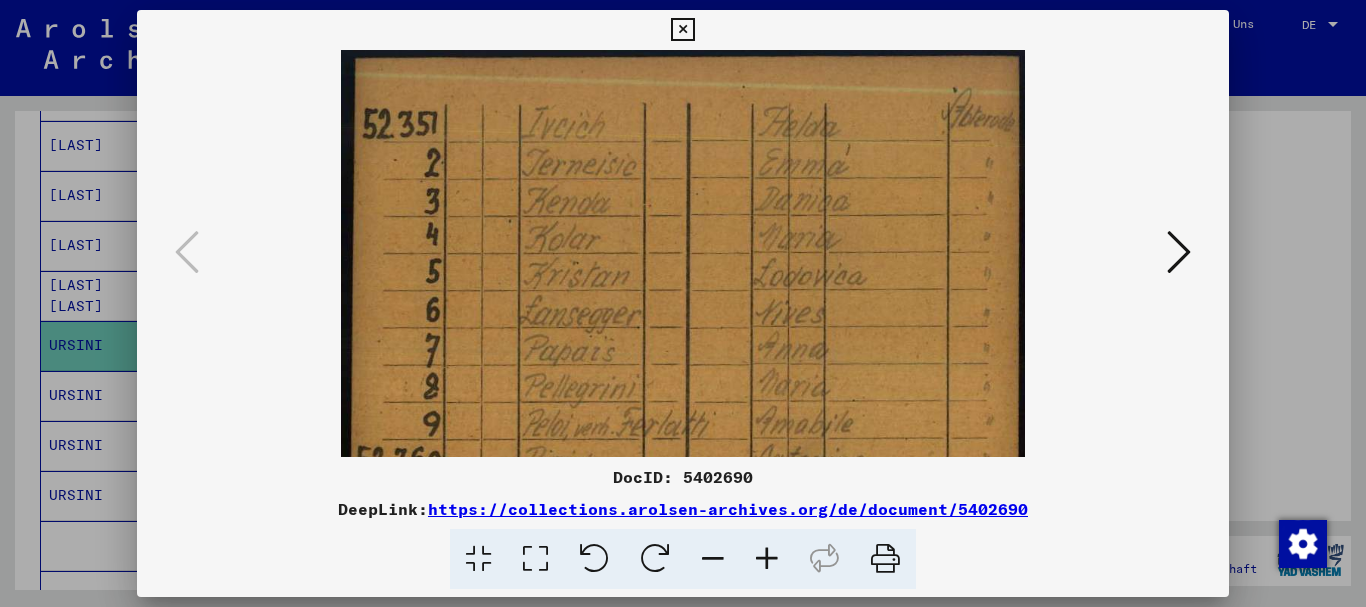 click at bounding box center [767, 559] 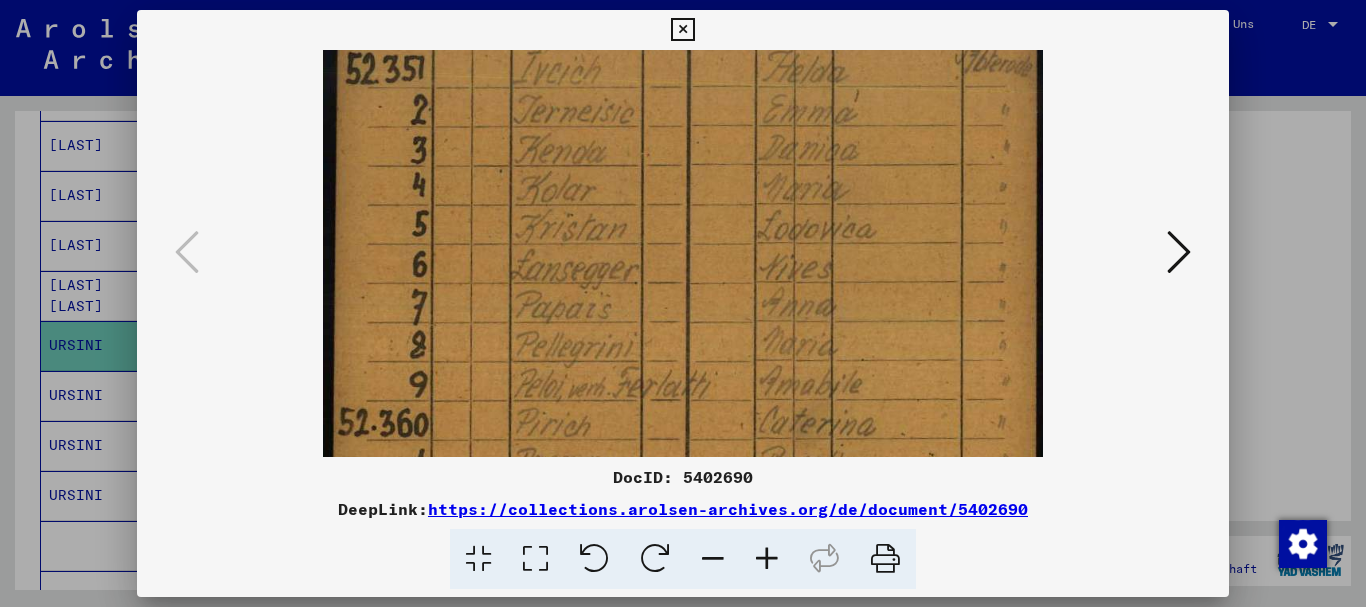 drag, startPoint x: 536, startPoint y: 289, endPoint x: 529, endPoint y: 251, distance: 38.63936 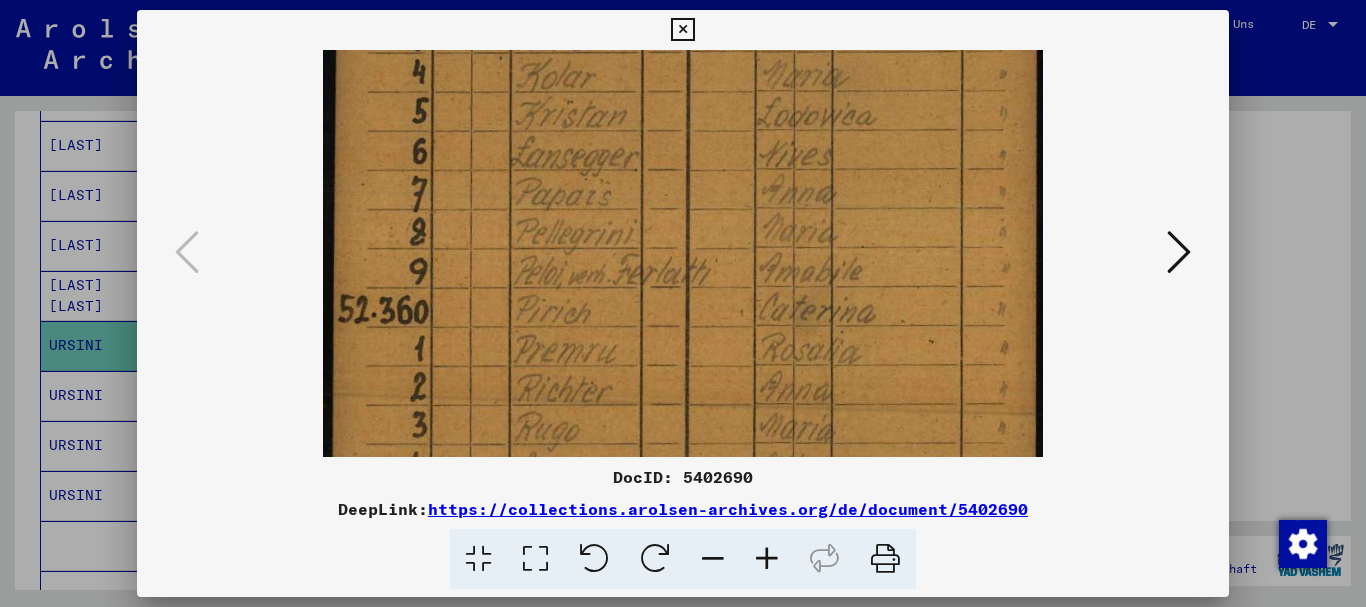 drag, startPoint x: 606, startPoint y: 346, endPoint x: 606, endPoint y: 233, distance: 113 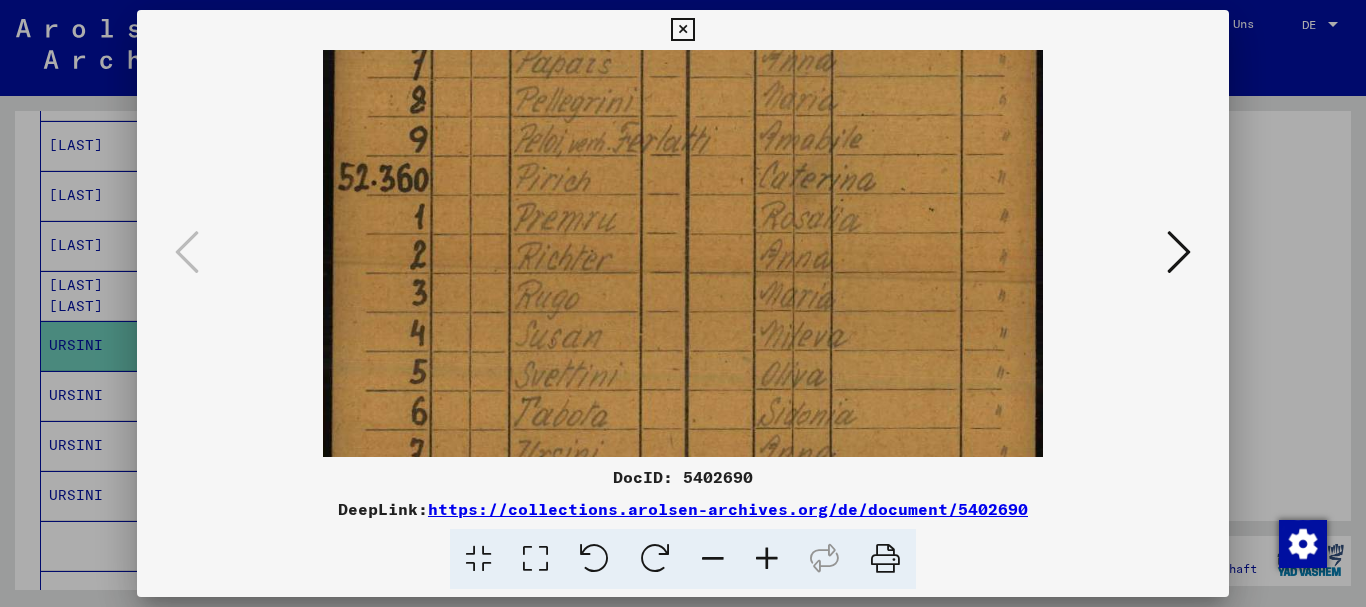 drag, startPoint x: 619, startPoint y: 329, endPoint x: 608, endPoint y: 237, distance: 92.65527 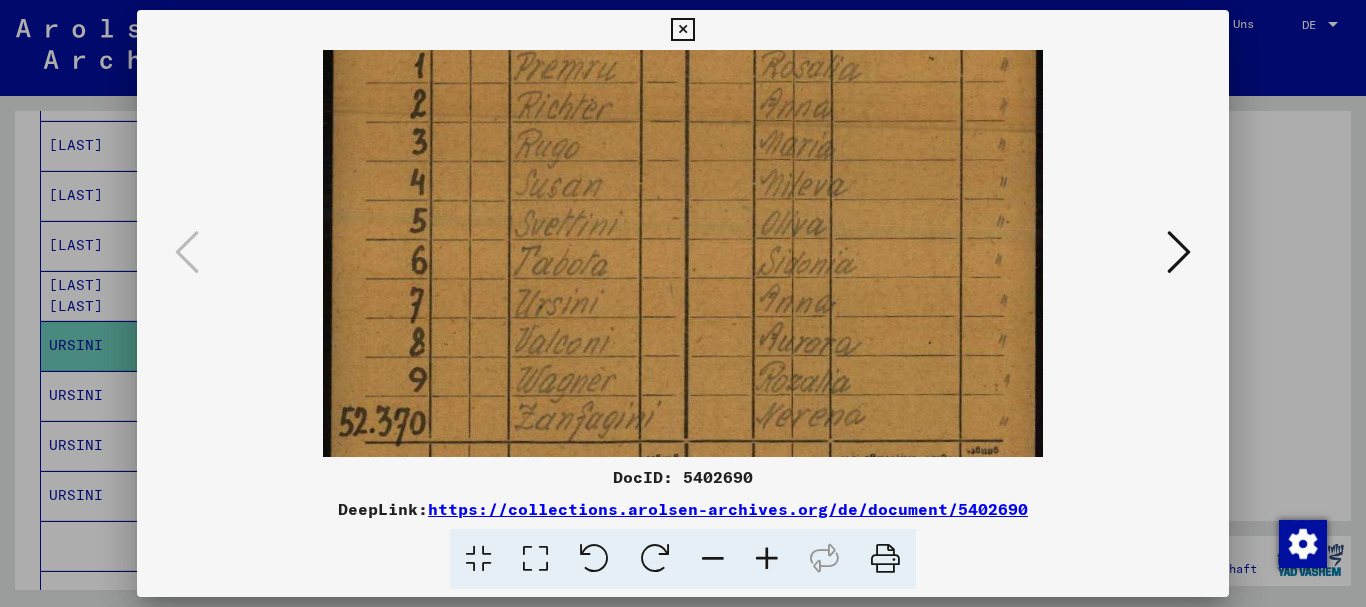 drag, startPoint x: 623, startPoint y: 380, endPoint x: 600, endPoint y: 236, distance: 145.82524 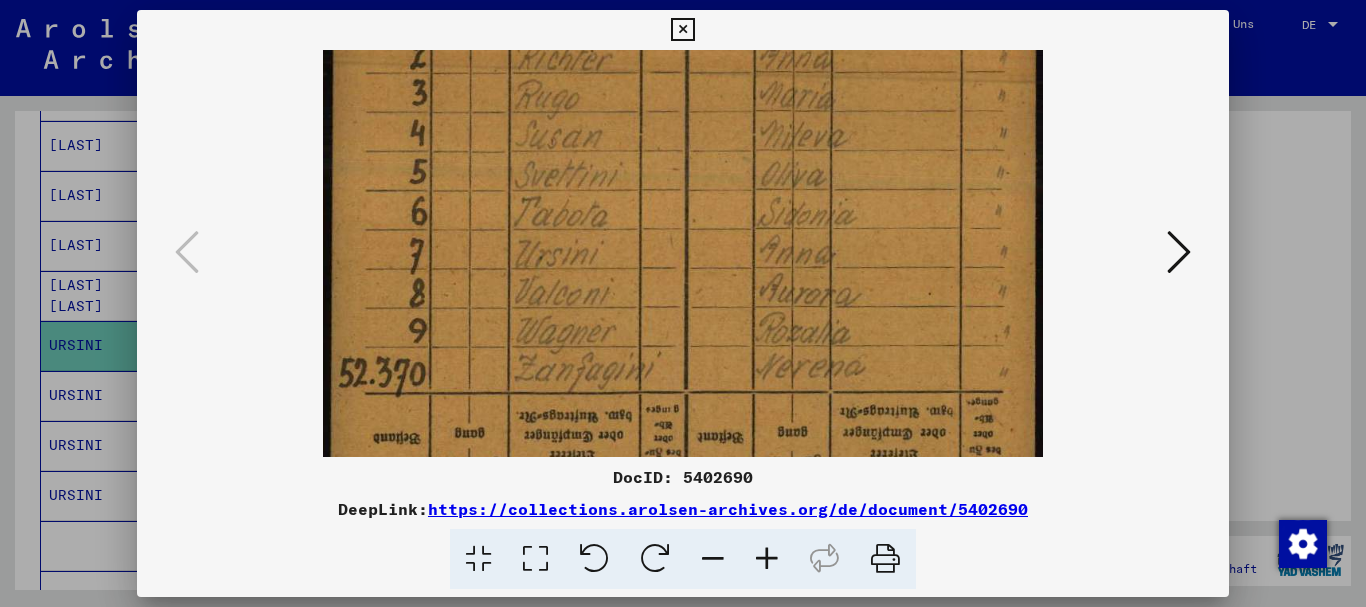 scroll, scrollTop: 507, scrollLeft: 0, axis: vertical 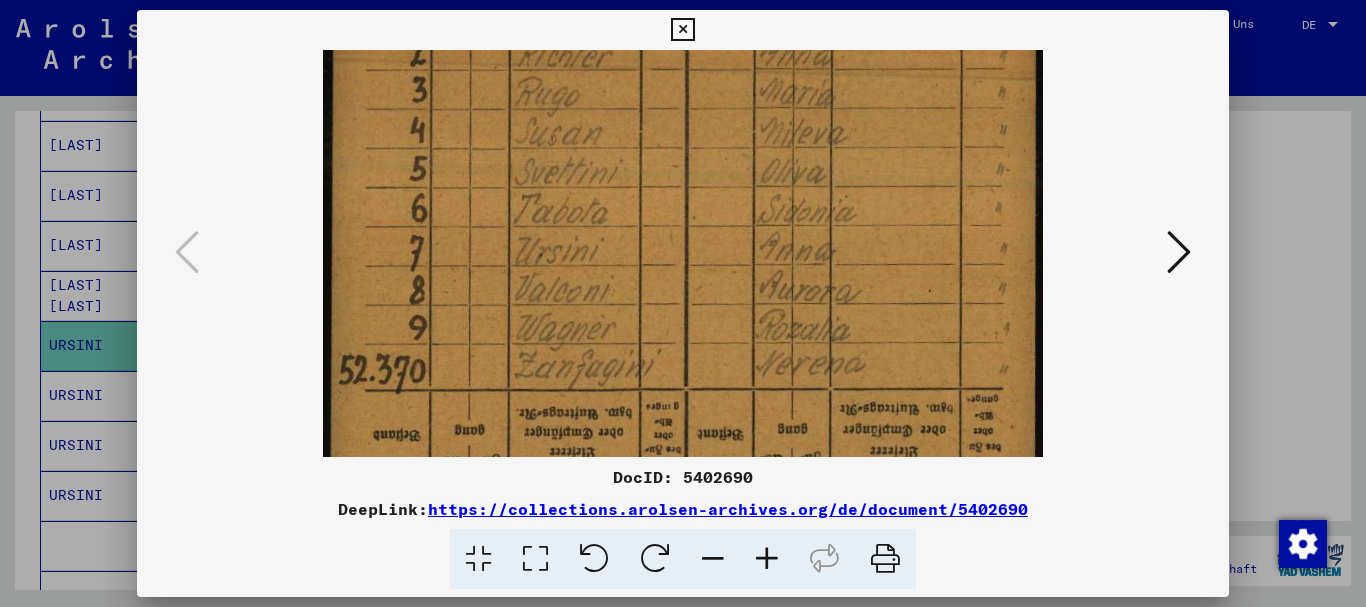 drag, startPoint x: 618, startPoint y: 376, endPoint x: 602, endPoint y: 324, distance: 54.405884 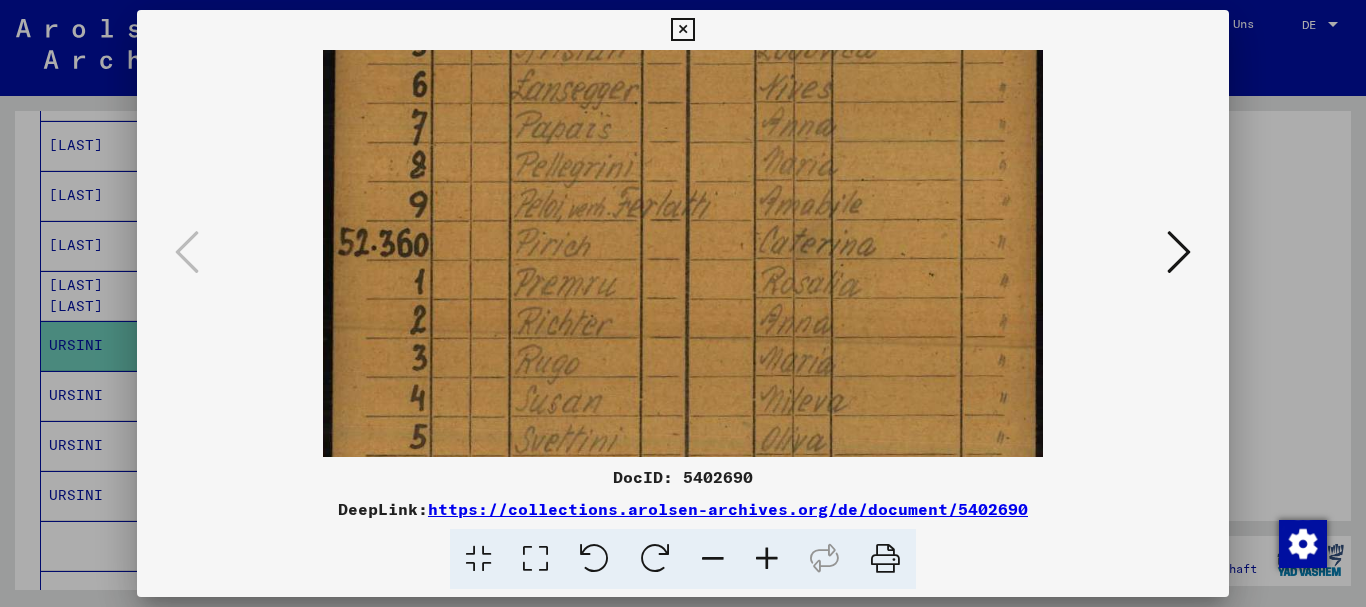 drag, startPoint x: 563, startPoint y: 188, endPoint x: 568, endPoint y: 456, distance: 268.04663 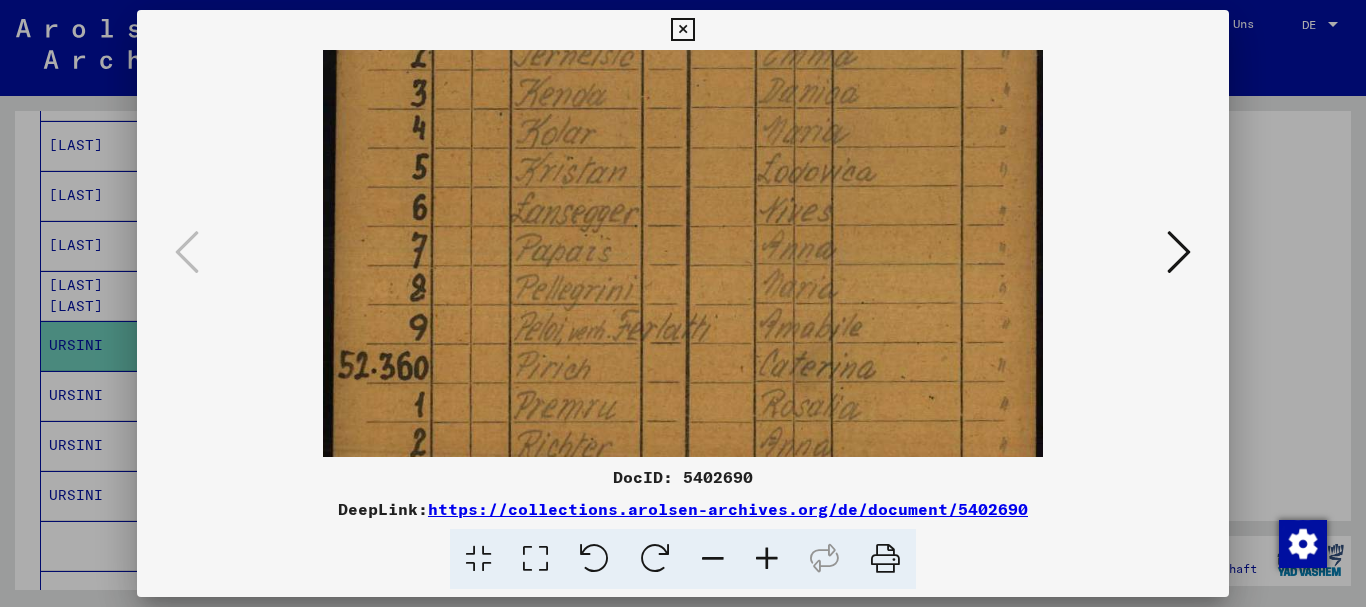 drag, startPoint x: 529, startPoint y: 280, endPoint x: 527, endPoint y: 362, distance: 82.02438 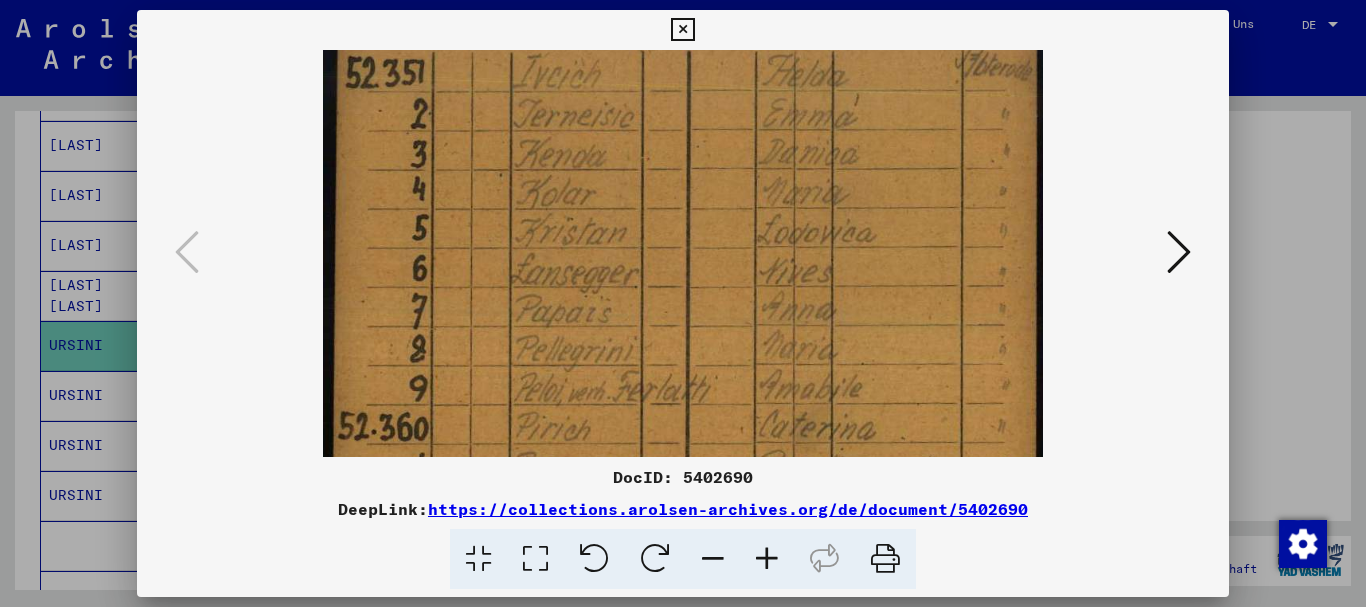 scroll, scrollTop: 0, scrollLeft: 0, axis: both 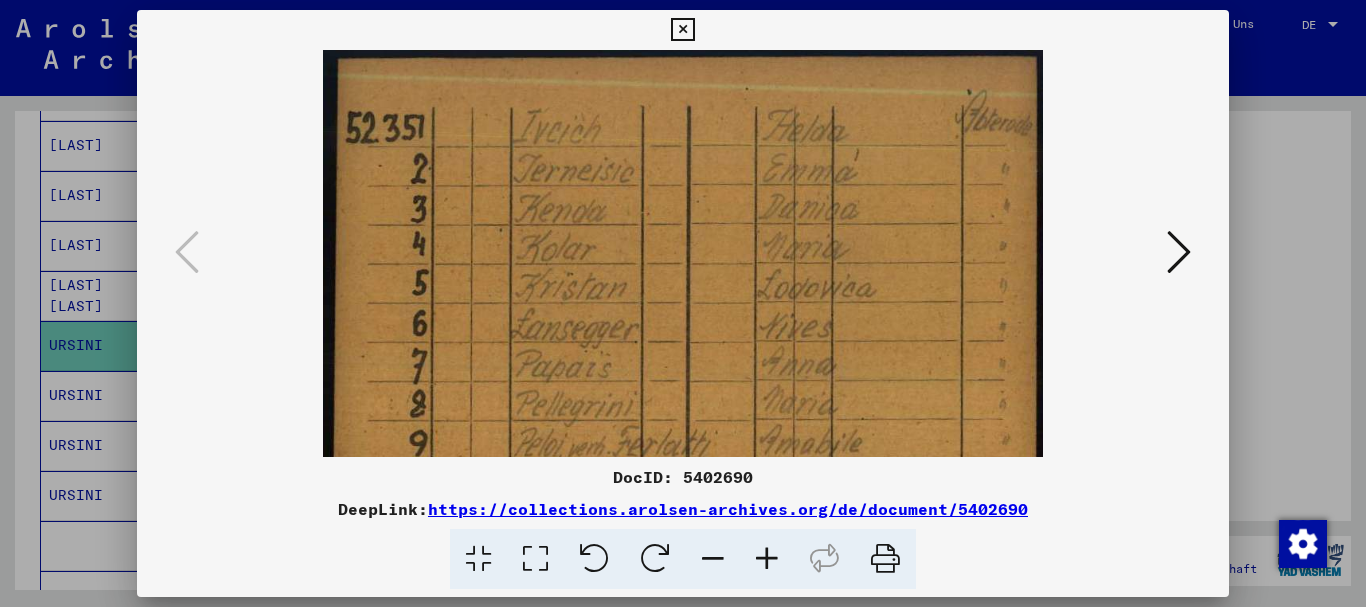 drag, startPoint x: 490, startPoint y: 172, endPoint x: 491, endPoint y: 325, distance: 153.00327 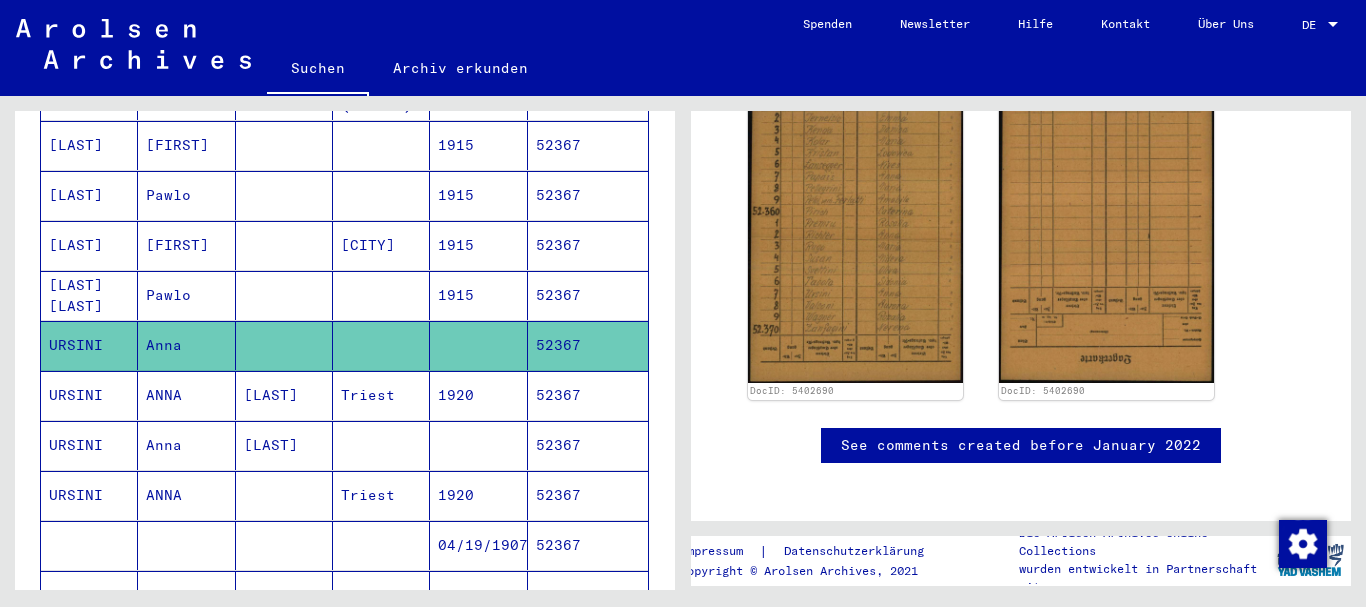 click on "URSINI" at bounding box center (89, 545) 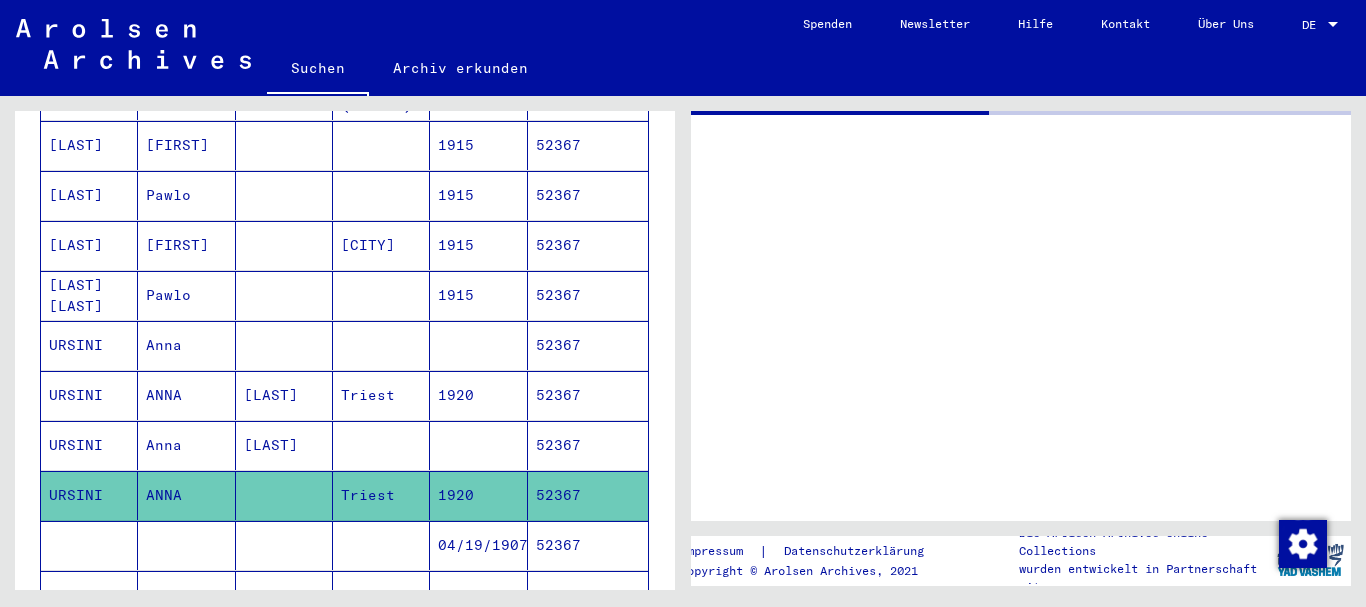 scroll, scrollTop: 0, scrollLeft: 0, axis: both 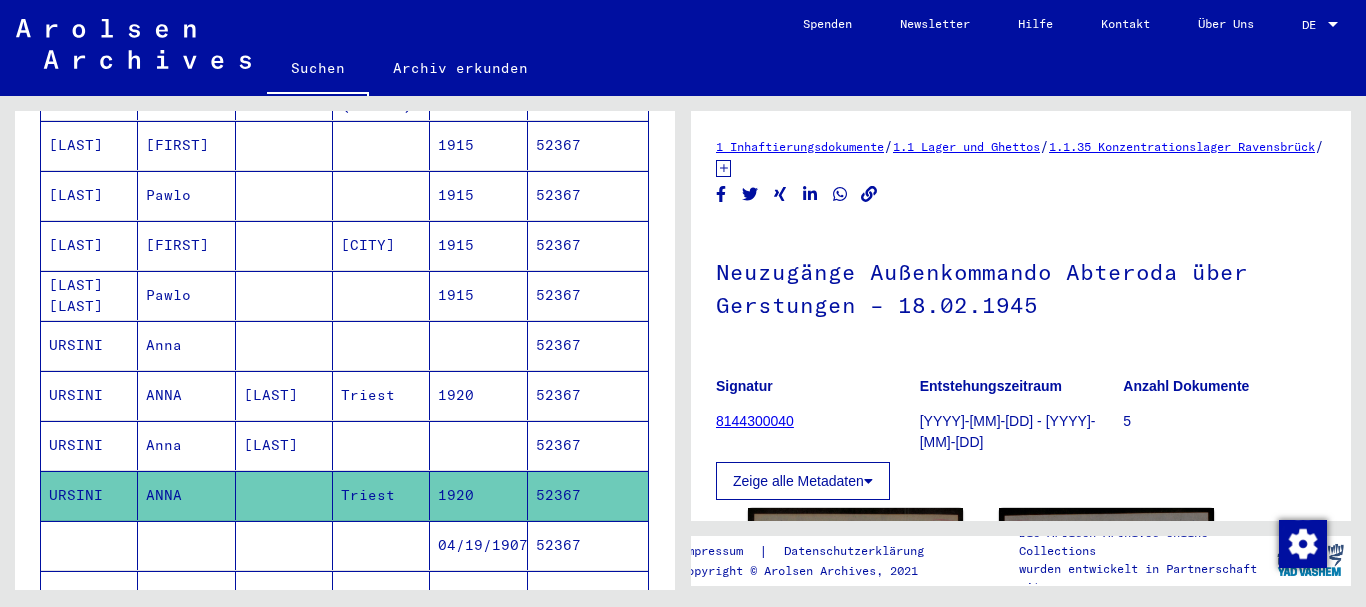 click on "URSINI" at bounding box center (89, 495) 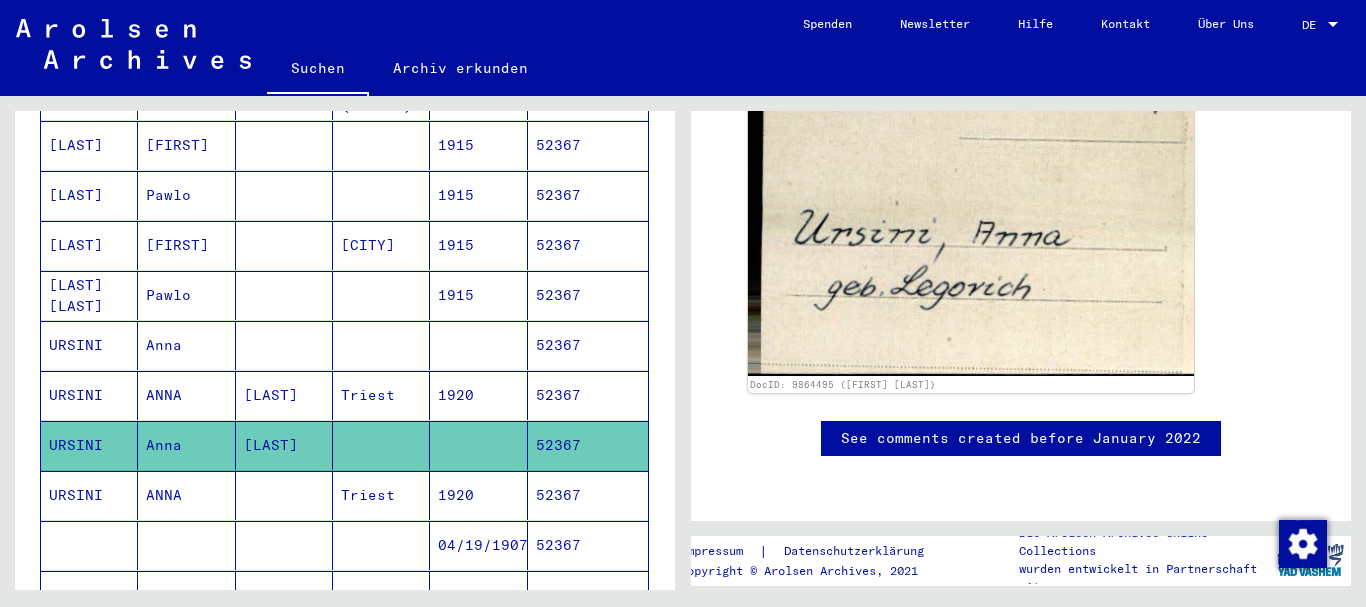 scroll, scrollTop: 301, scrollLeft: 0, axis: vertical 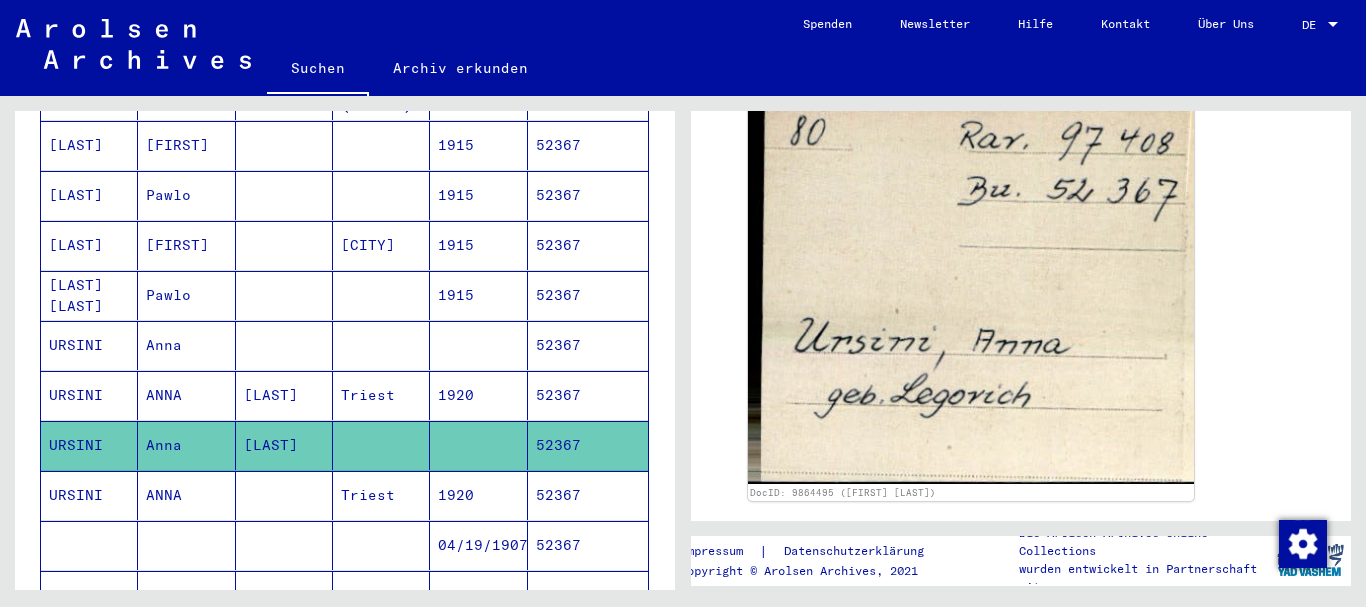 click on "ANNA" at bounding box center [186, 545] 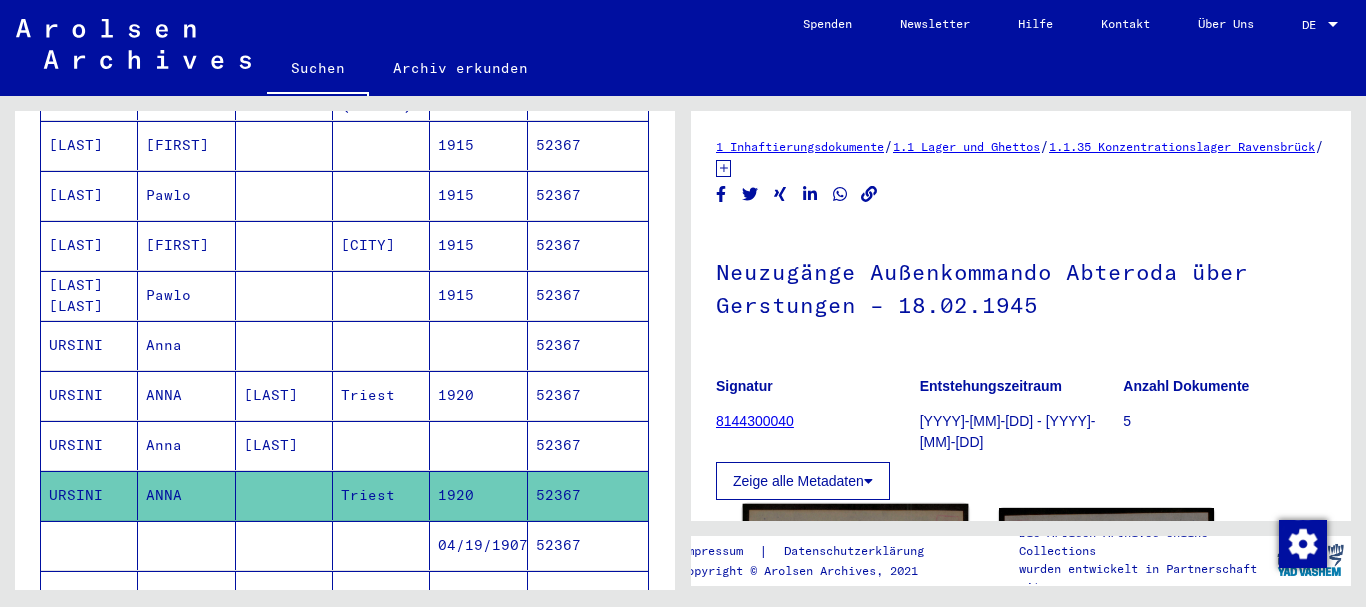 scroll, scrollTop: 320, scrollLeft: 0, axis: vertical 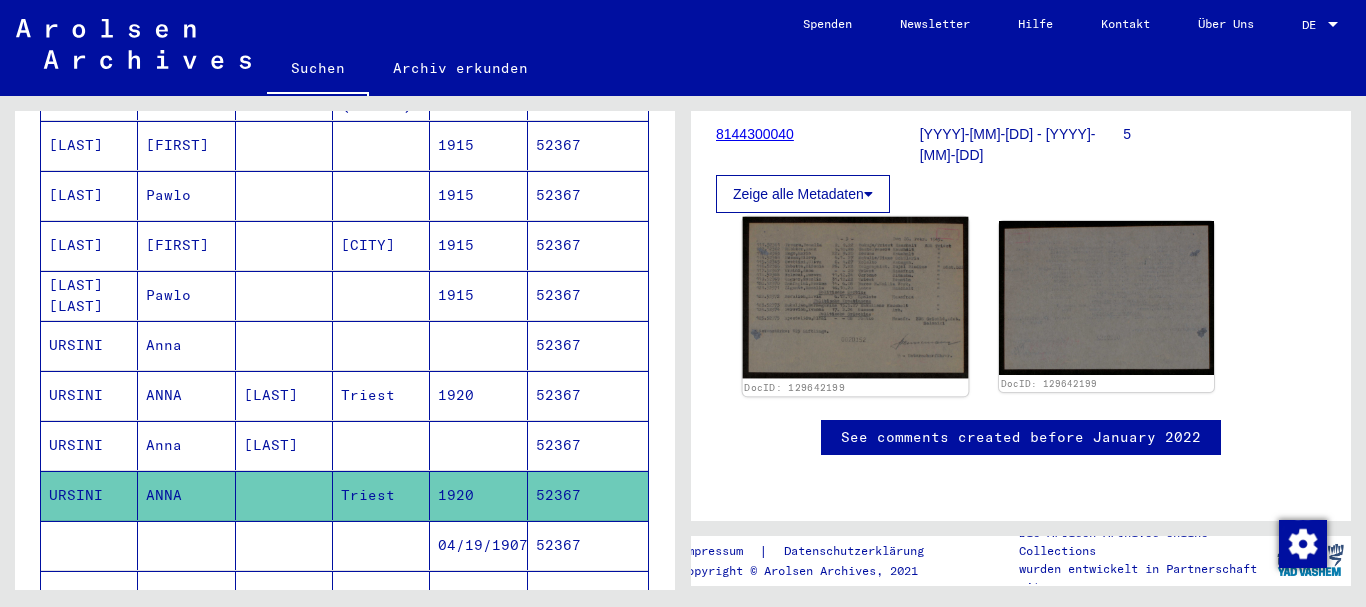 click 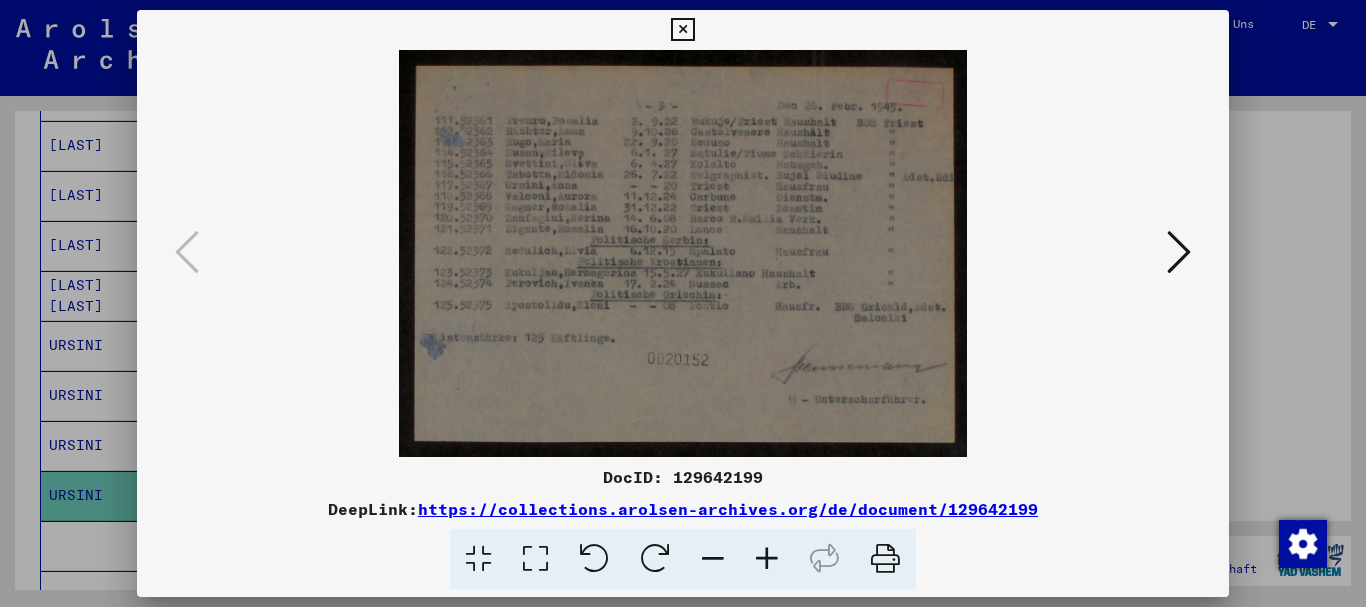 click at bounding box center (767, 559) 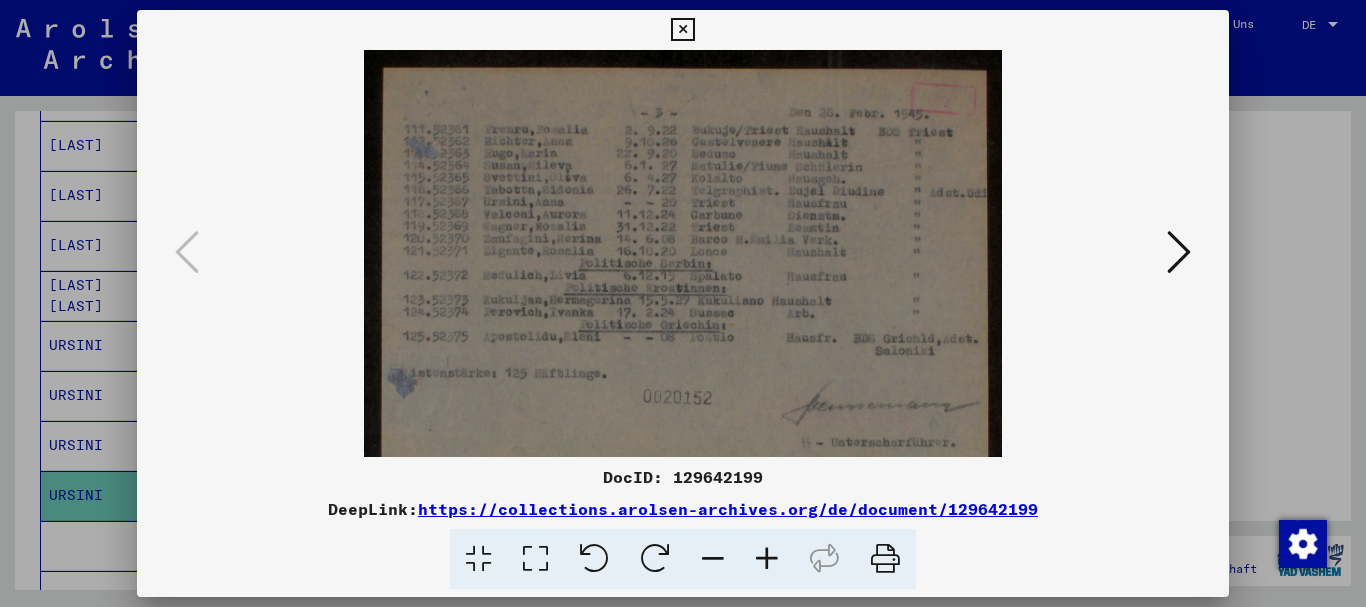 click at bounding box center (767, 559) 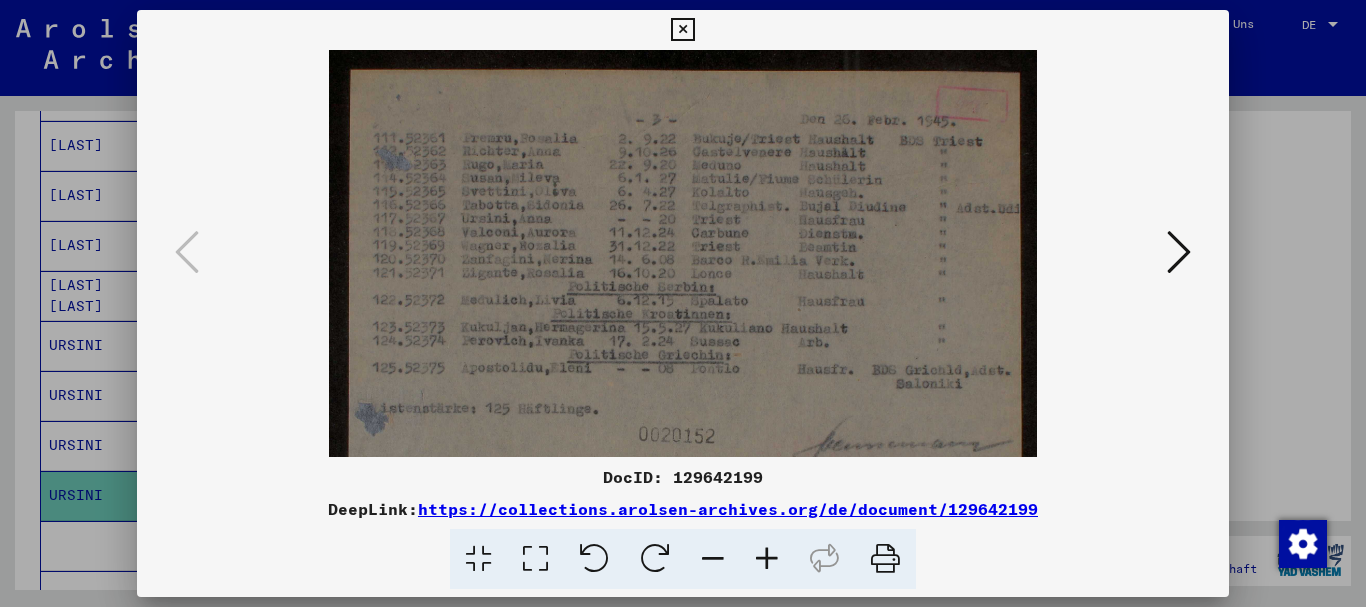 click at bounding box center (767, 559) 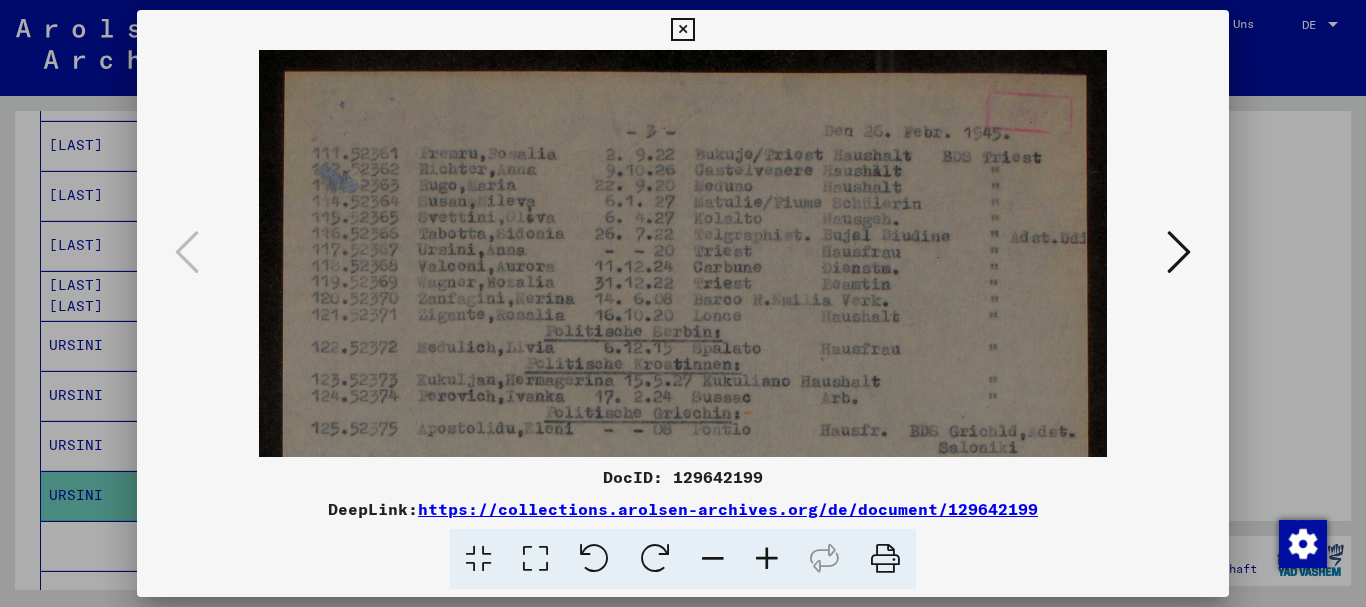 scroll, scrollTop: 0, scrollLeft: 0, axis: both 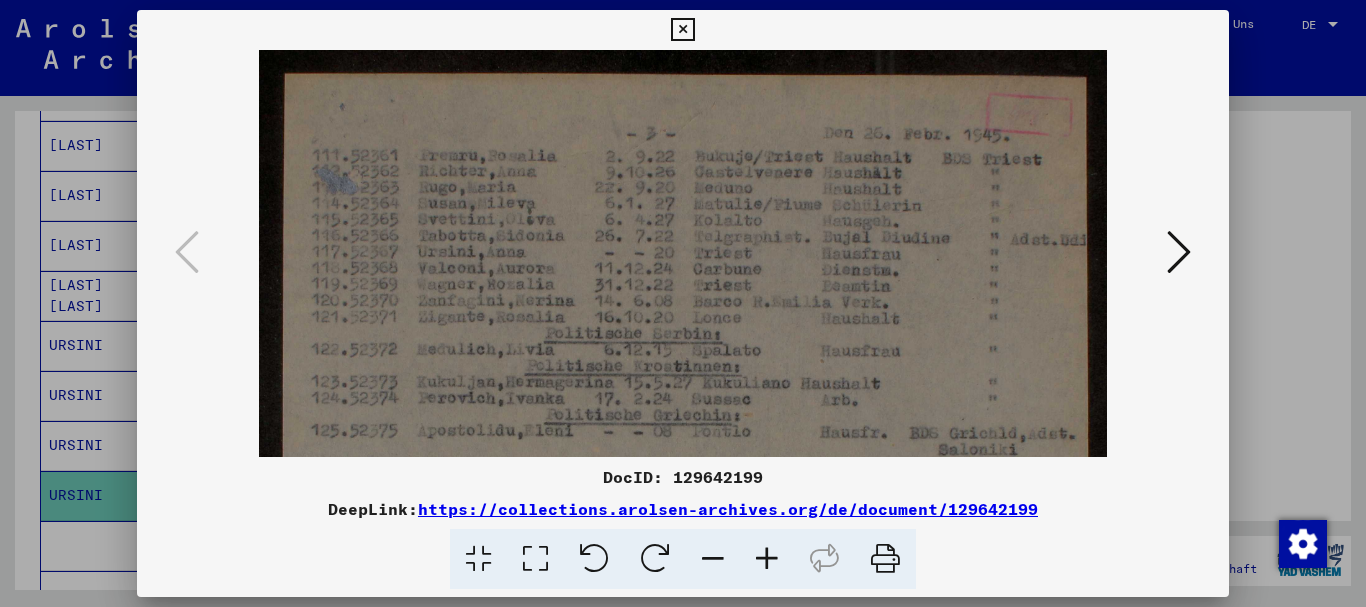drag, startPoint x: 946, startPoint y: 314, endPoint x: 892, endPoint y: 349, distance: 64.3506 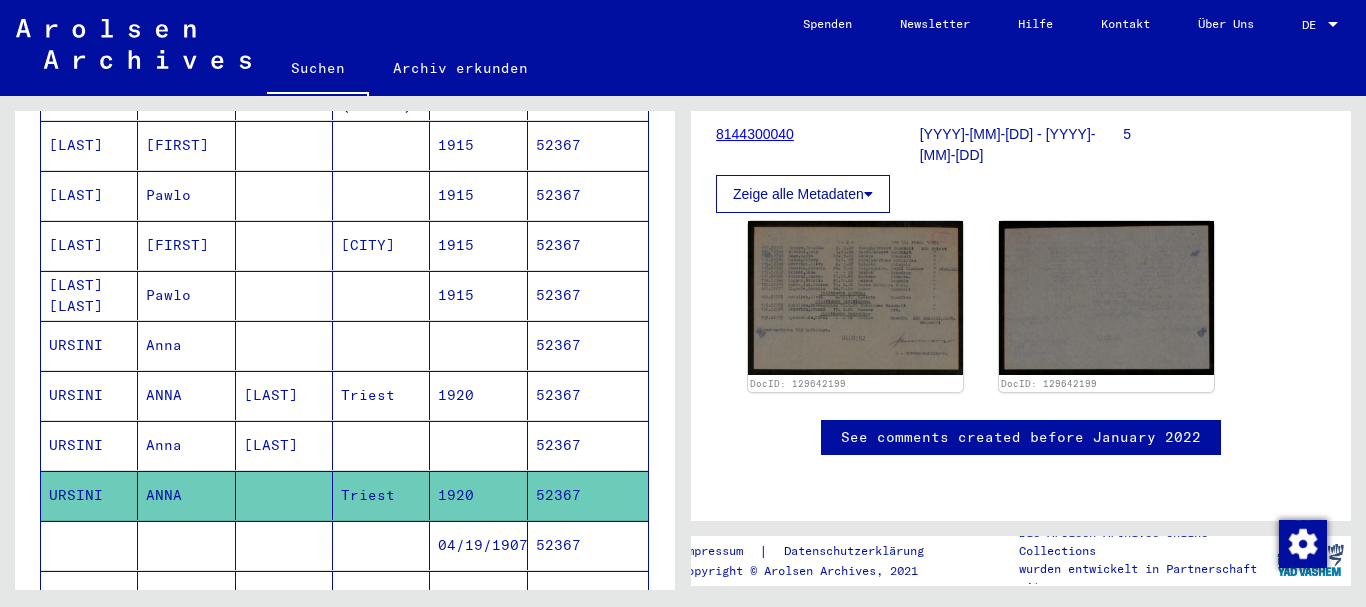 click on "URSINI" at bounding box center (89, 395) 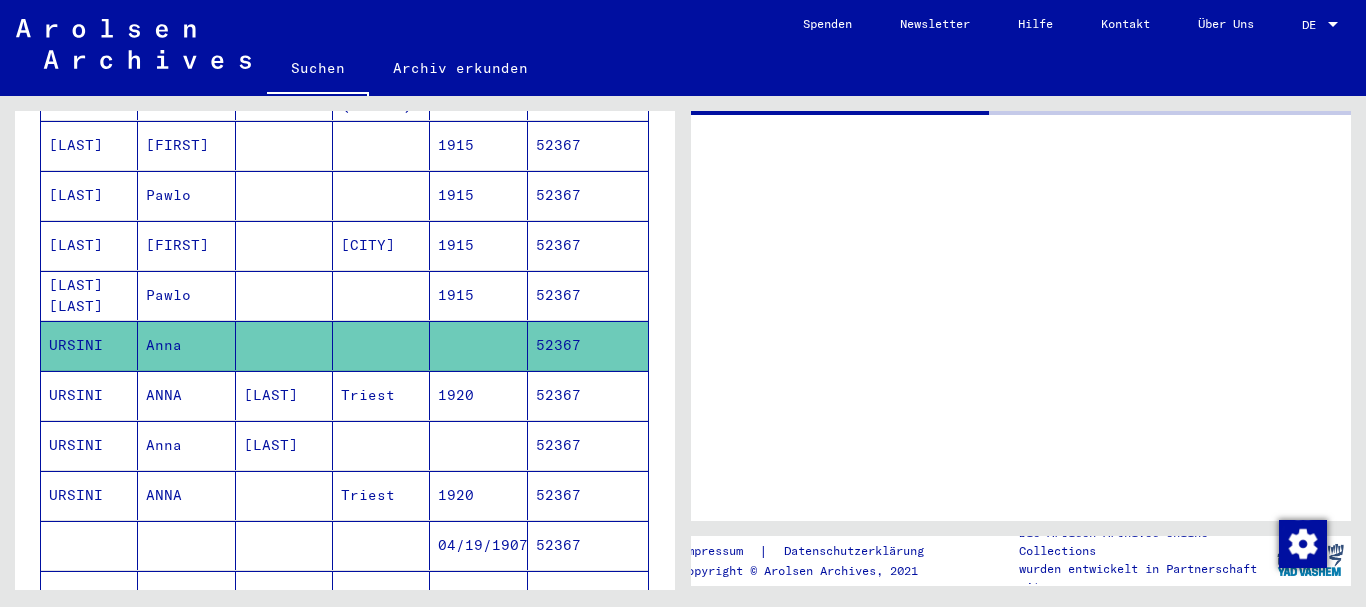 scroll, scrollTop: 0, scrollLeft: 0, axis: both 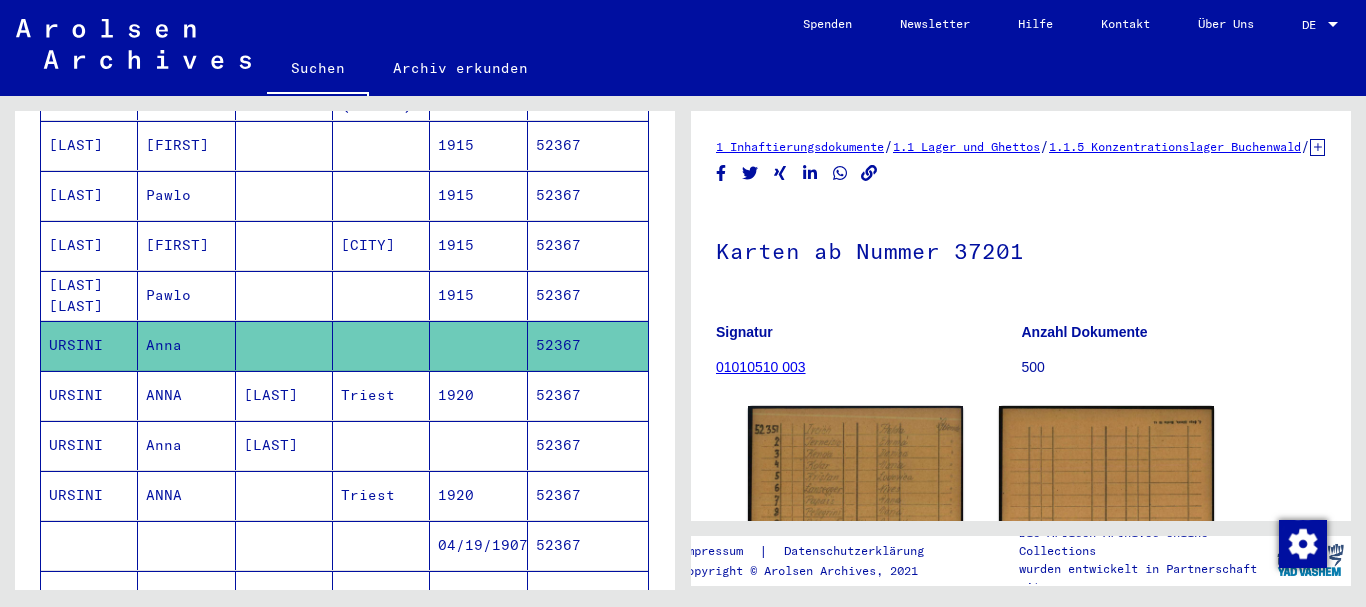 click on "URSINI" at bounding box center [89, 445] 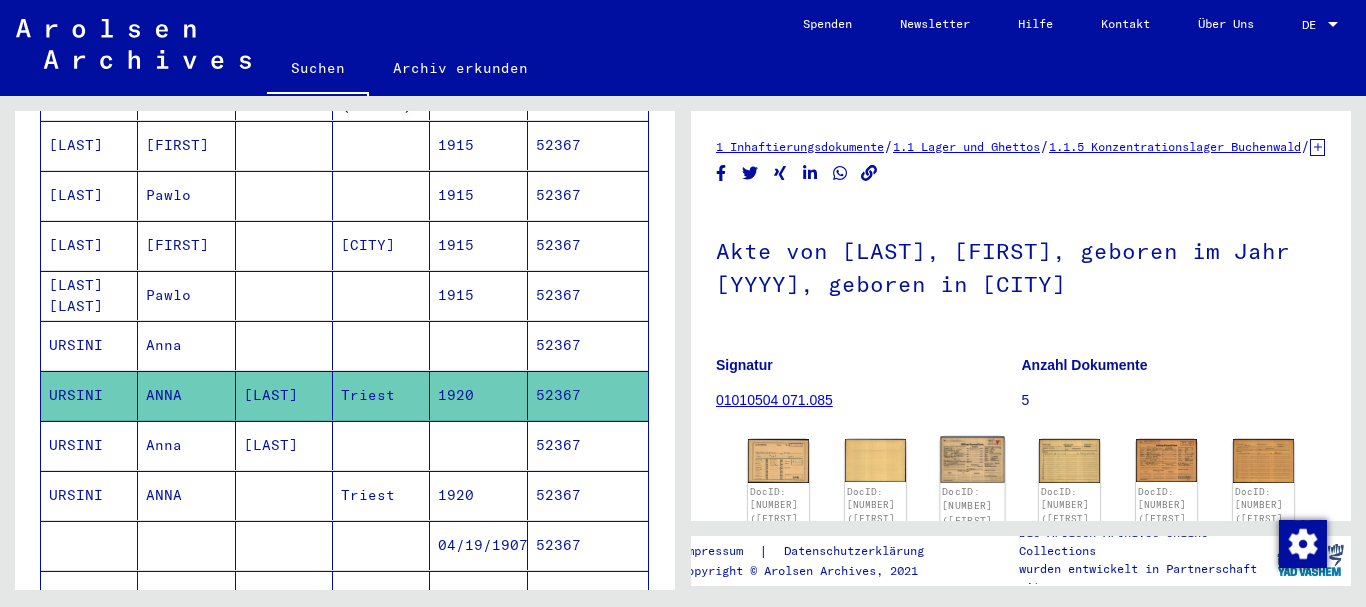 scroll, scrollTop: 216, scrollLeft: 0, axis: vertical 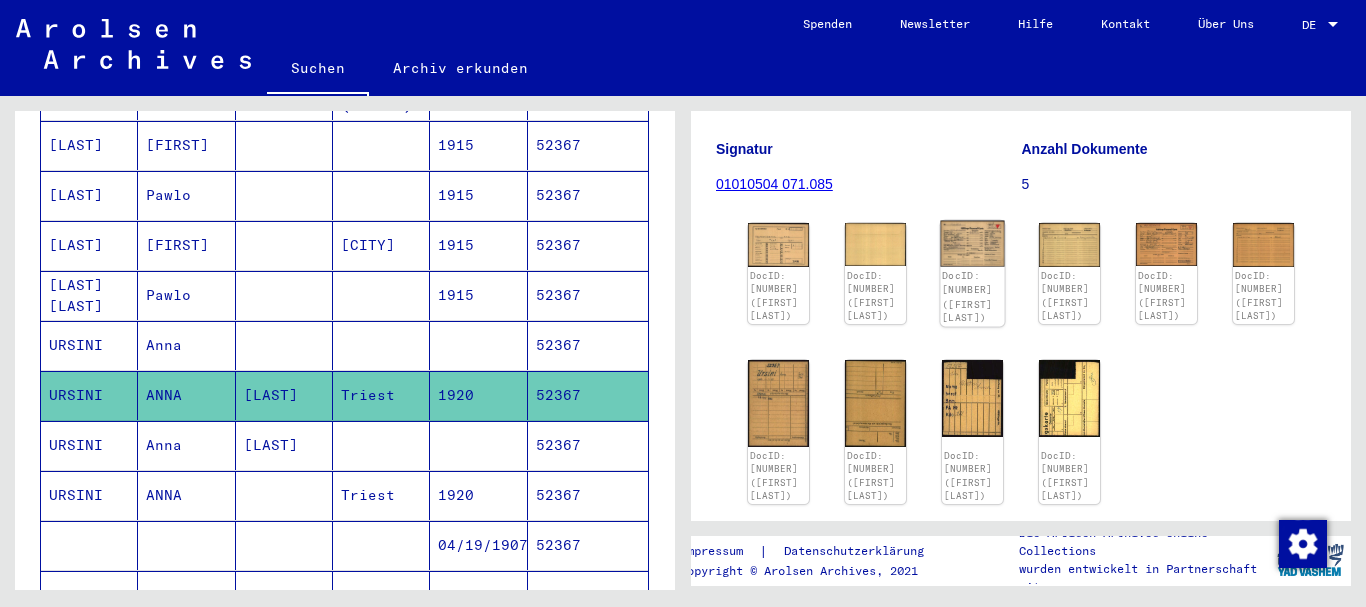 click 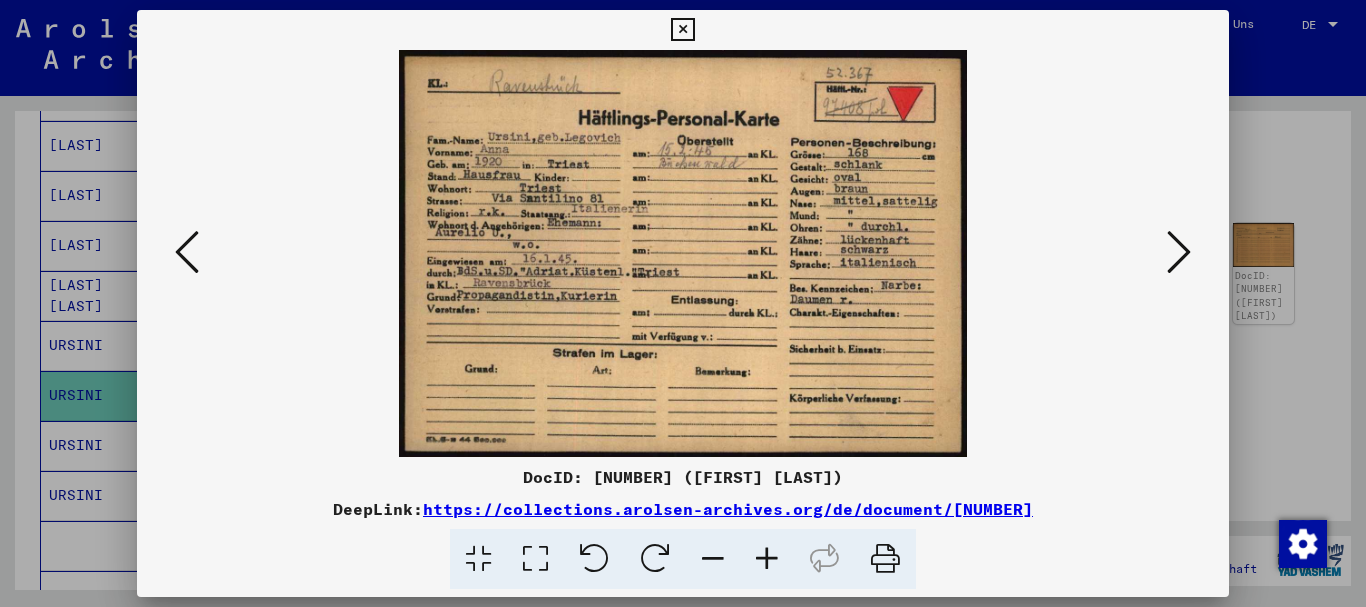 click at bounding box center (767, 559) 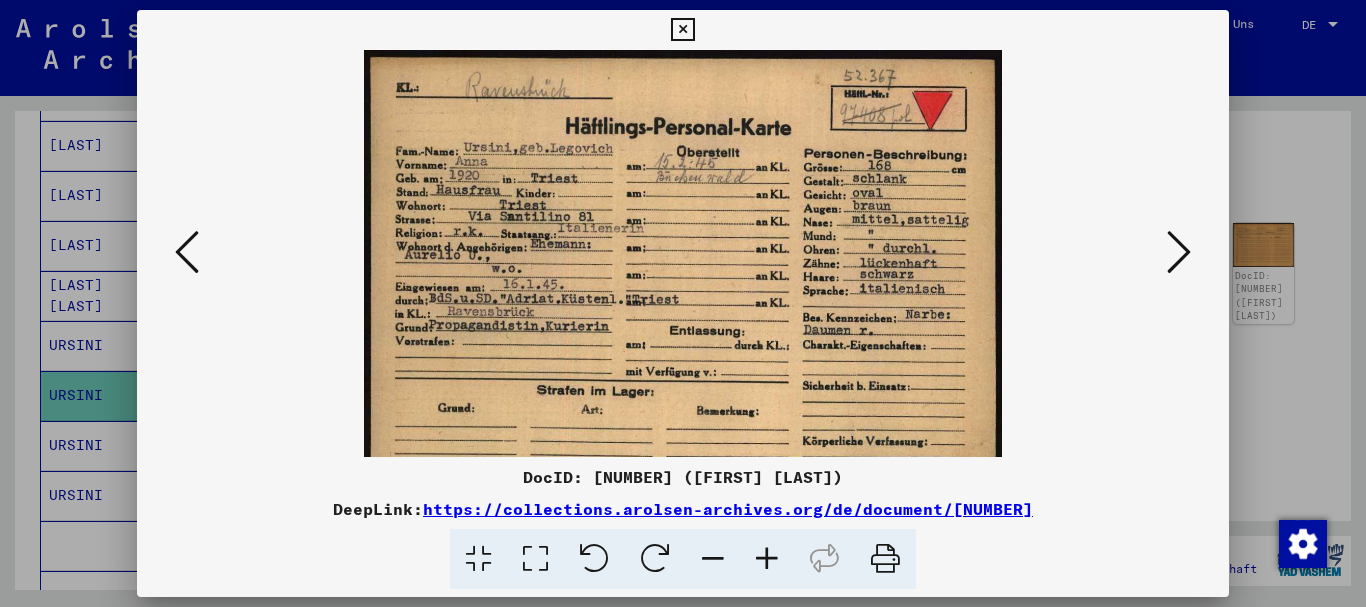 click at bounding box center (767, 559) 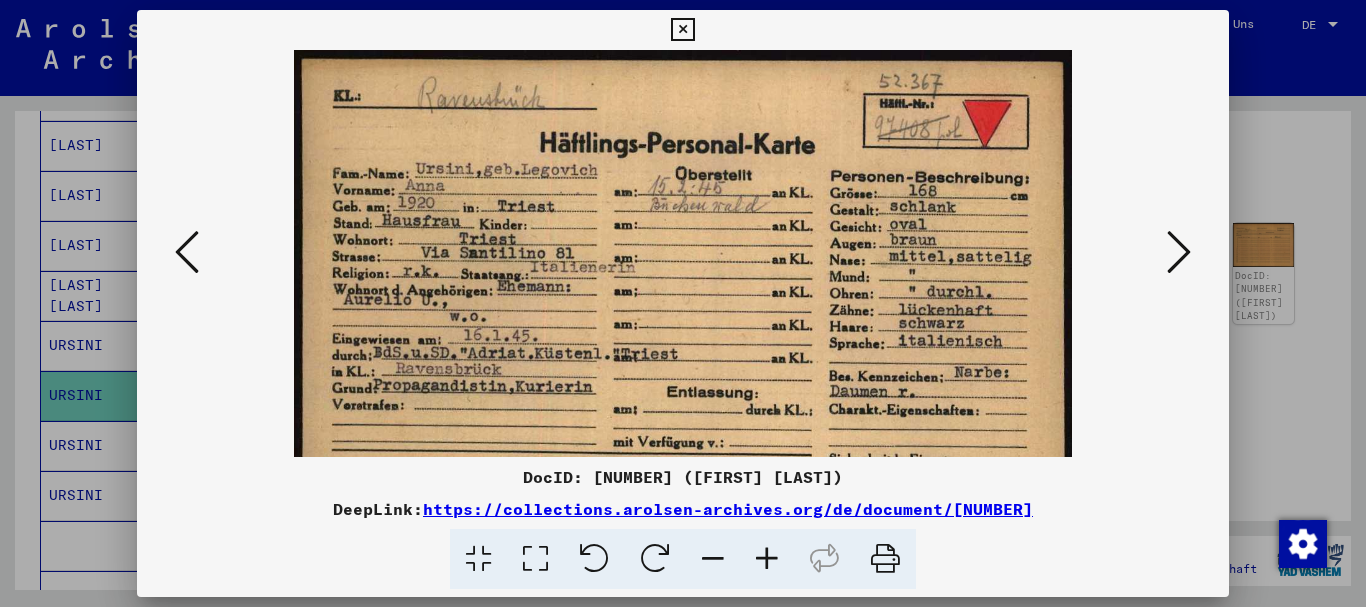 click at bounding box center (767, 559) 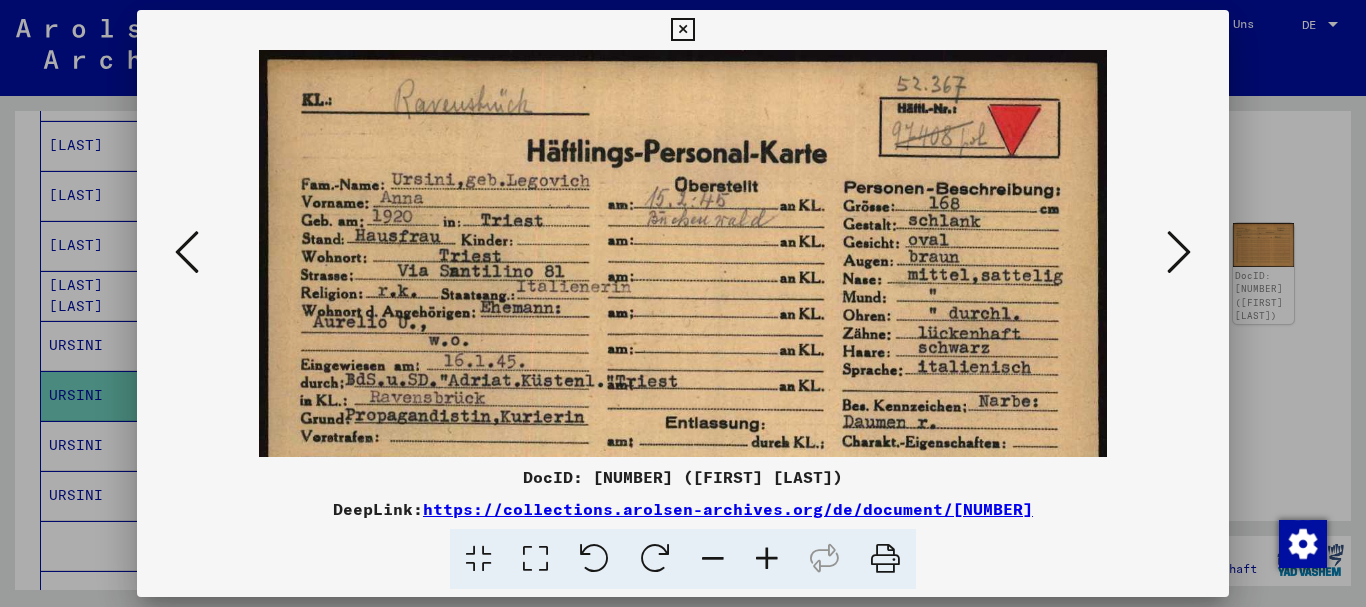 click at bounding box center (683, 303) 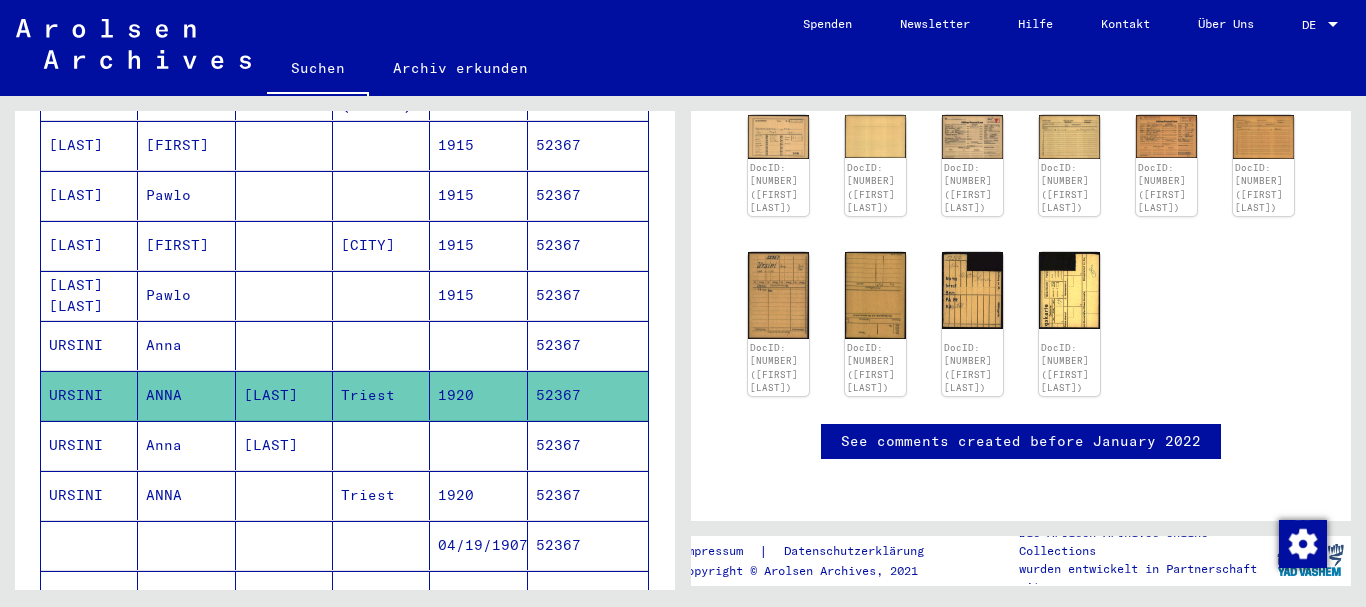 scroll, scrollTop: 216, scrollLeft: 0, axis: vertical 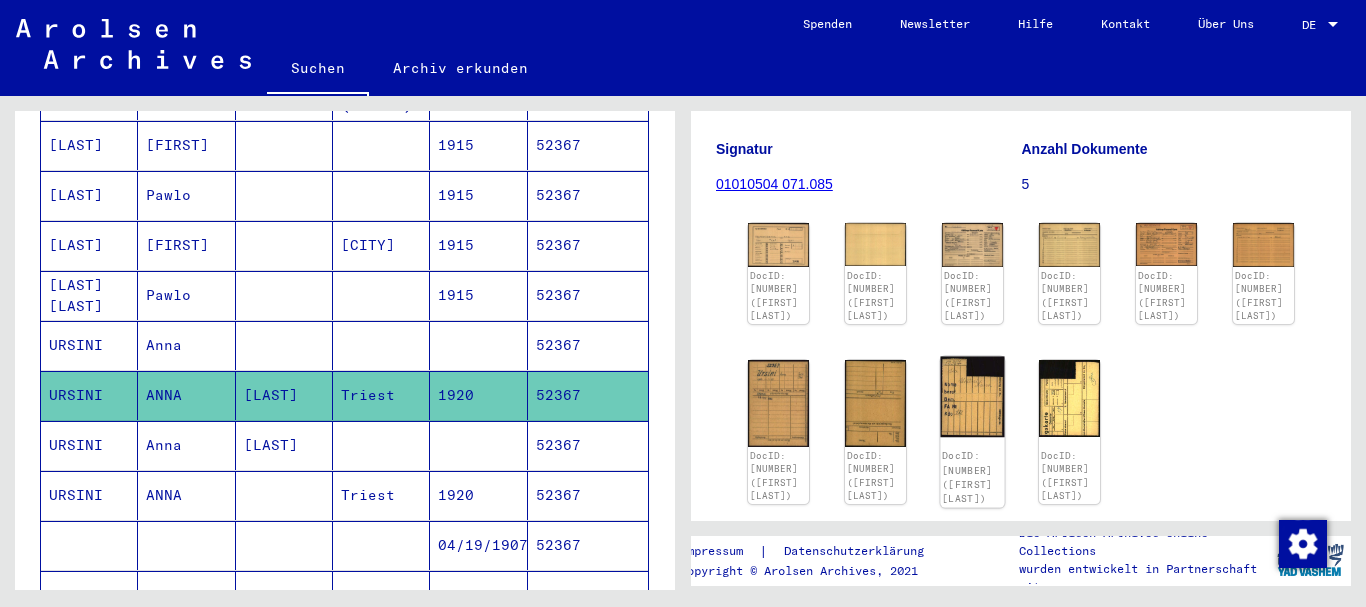 click 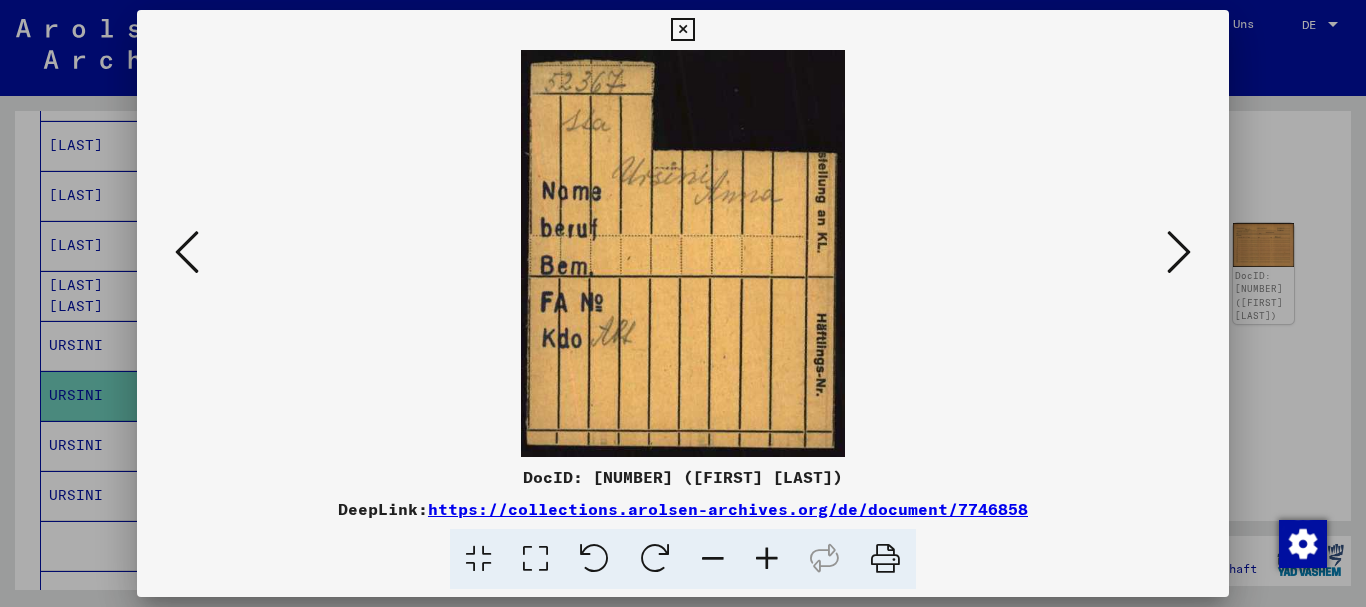 drag, startPoint x: 0, startPoint y: 360, endPoint x: 40, endPoint y: 327, distance: 51.855568 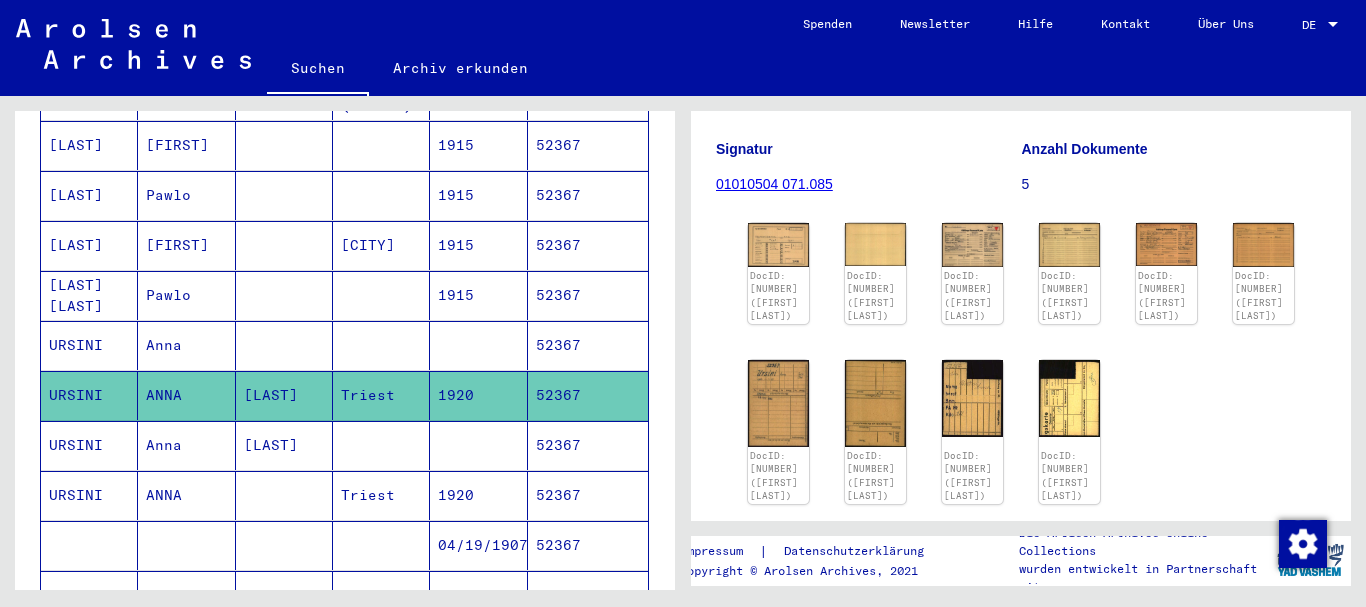 scroll, scrollTop: 0, scrollLeft: 0, axis: both 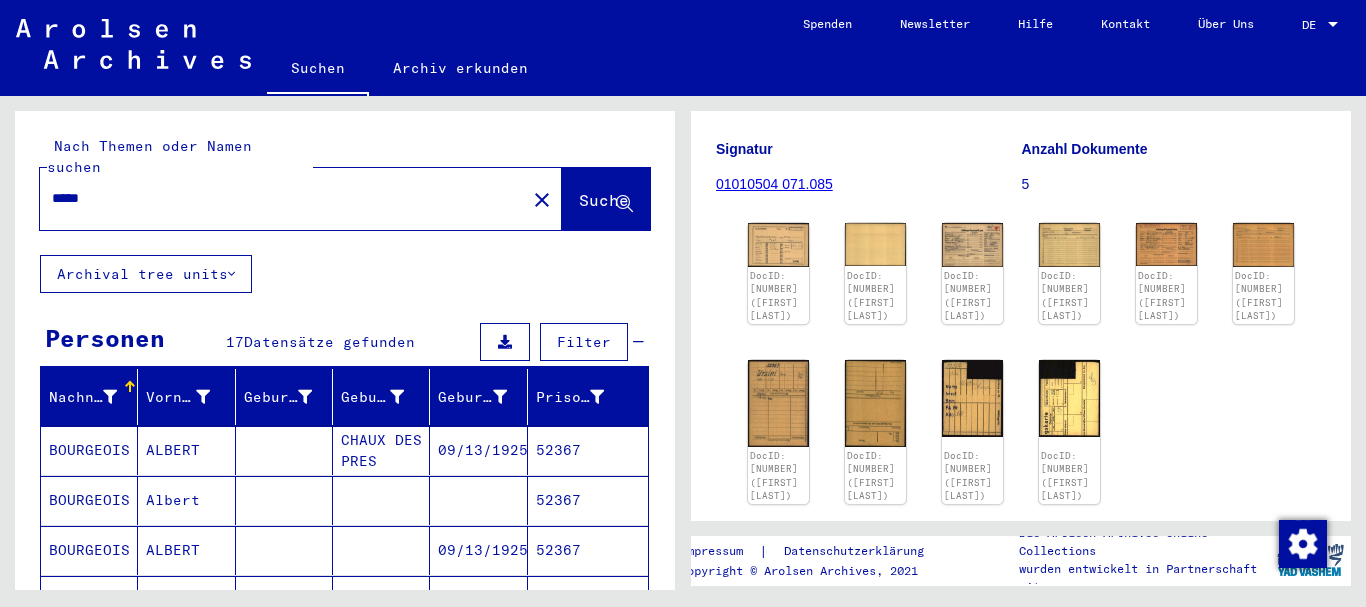 drag, startPoint x: 141, startPoint y: 171, endPoint x: 1, endPoint y: 165, distance: 140.12851 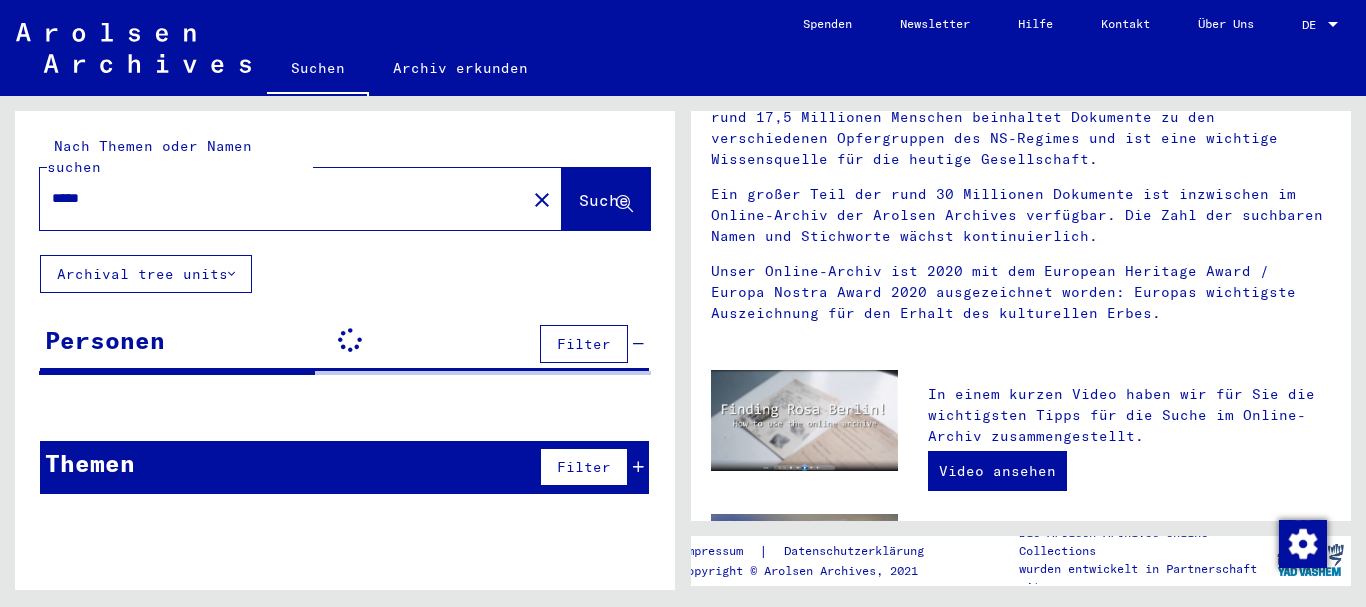 scroll, scrollTop: 0, scrollLeft: 0, axis: both 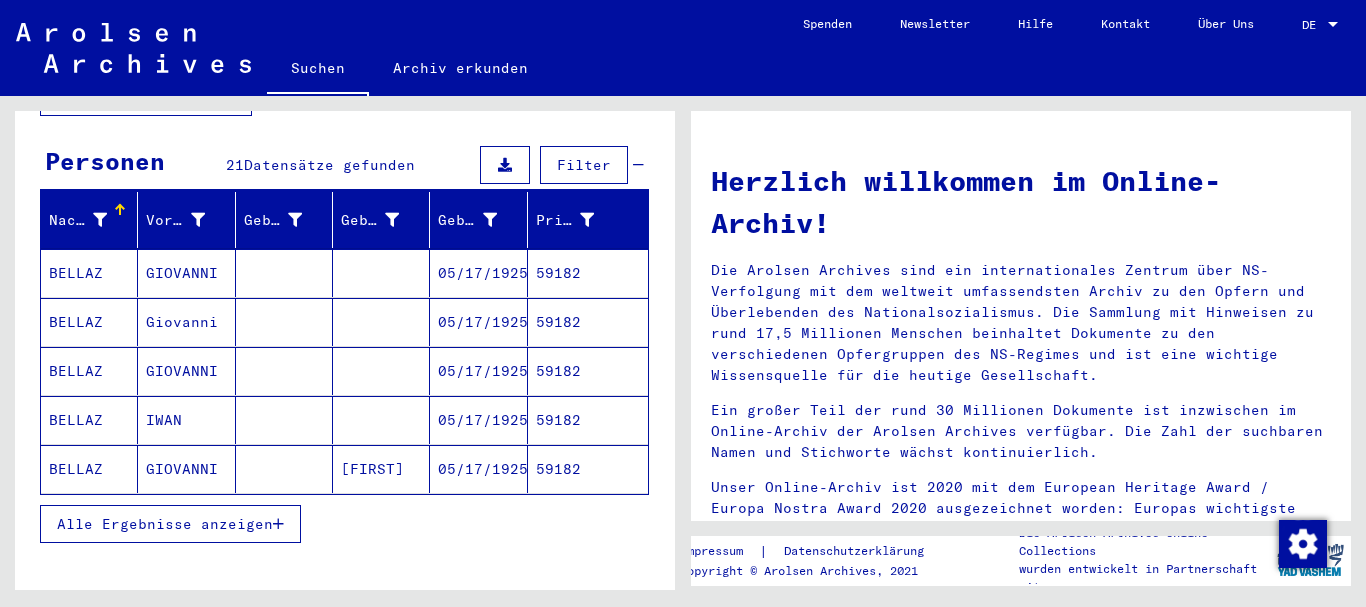 click on "GIOVANNI" at bounding box center [186, 322] 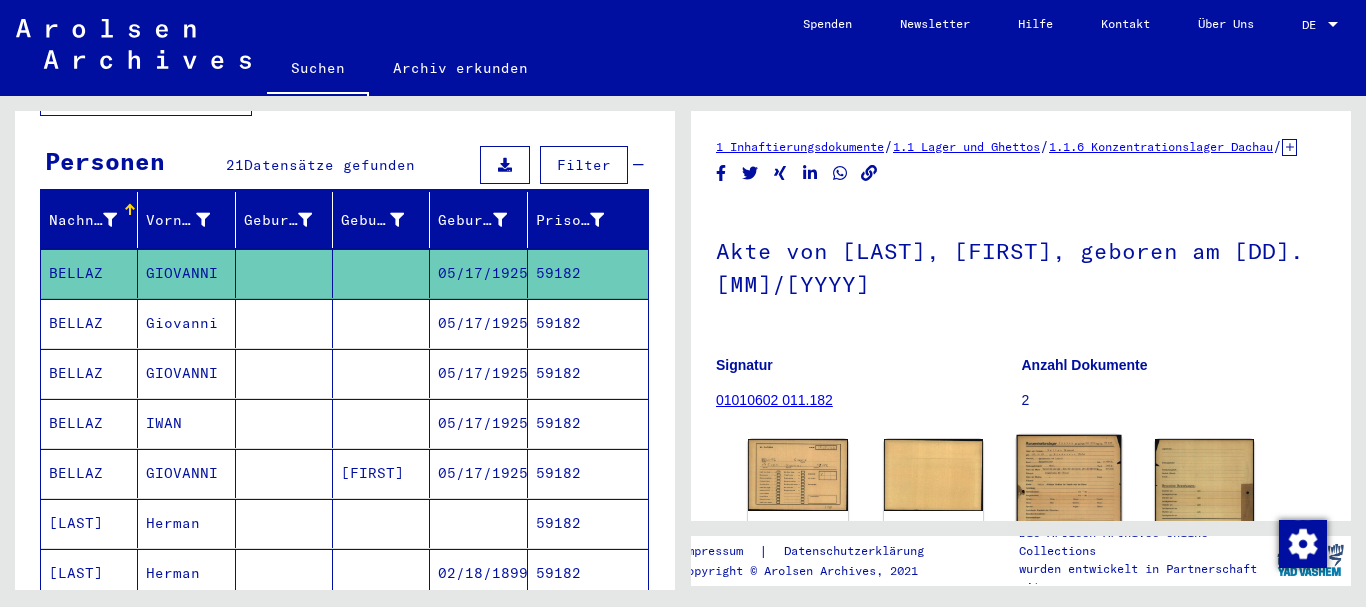 click 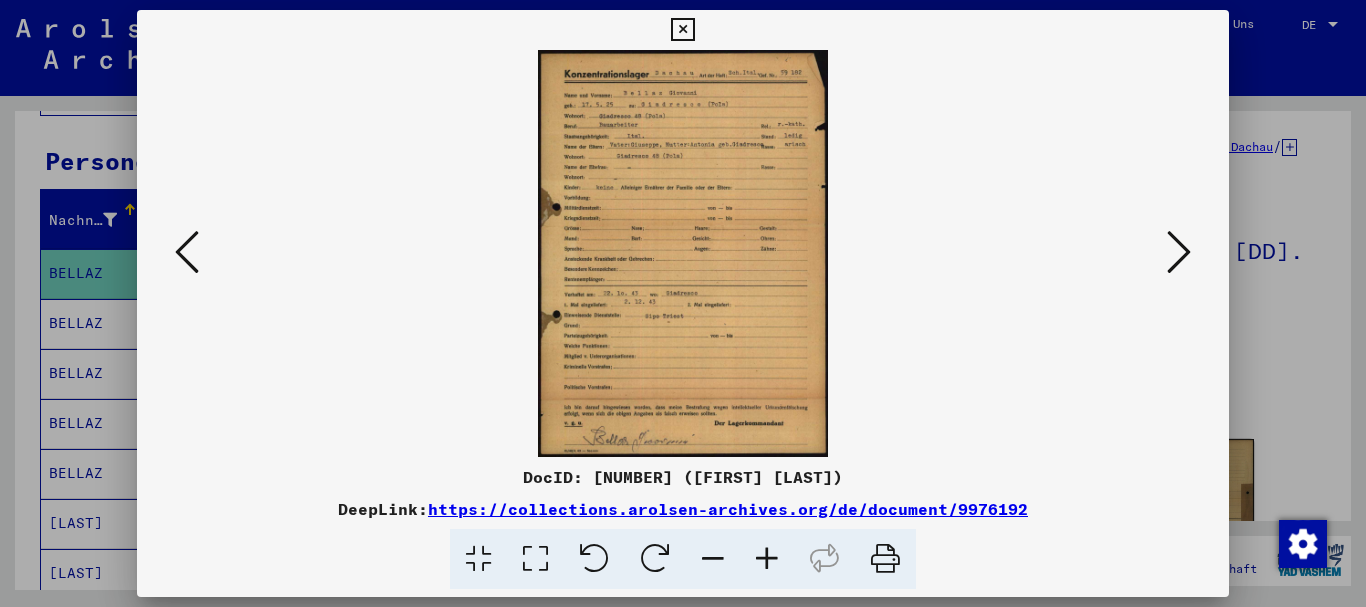 scroll, scrollTop: 197, scrollLeft: 0, axis: vertical 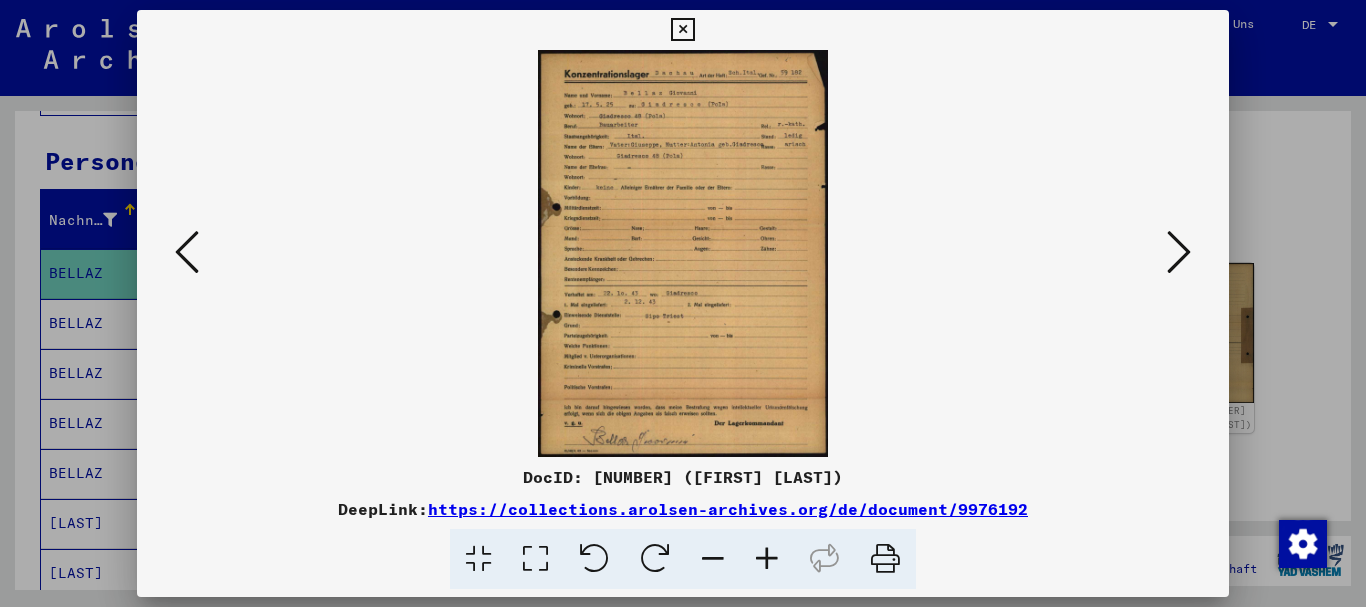 click at bounding box center (767, 559) 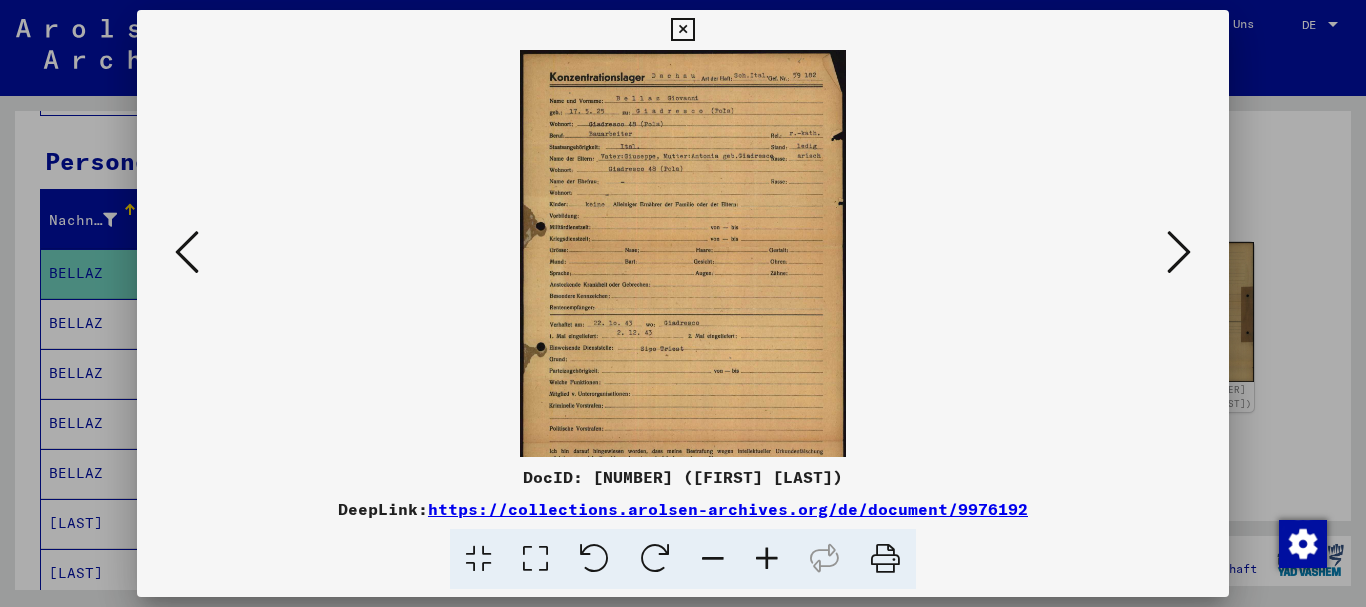 click at bounding box center (767, 559) 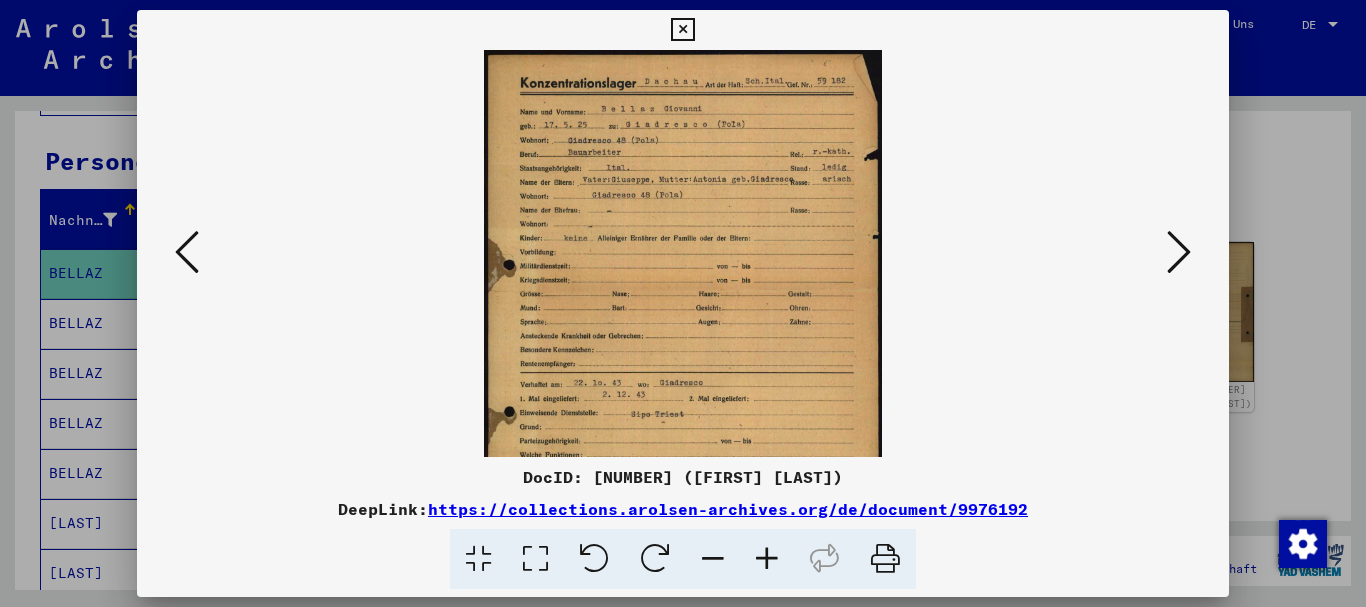 click at bounding box center [767, 559] 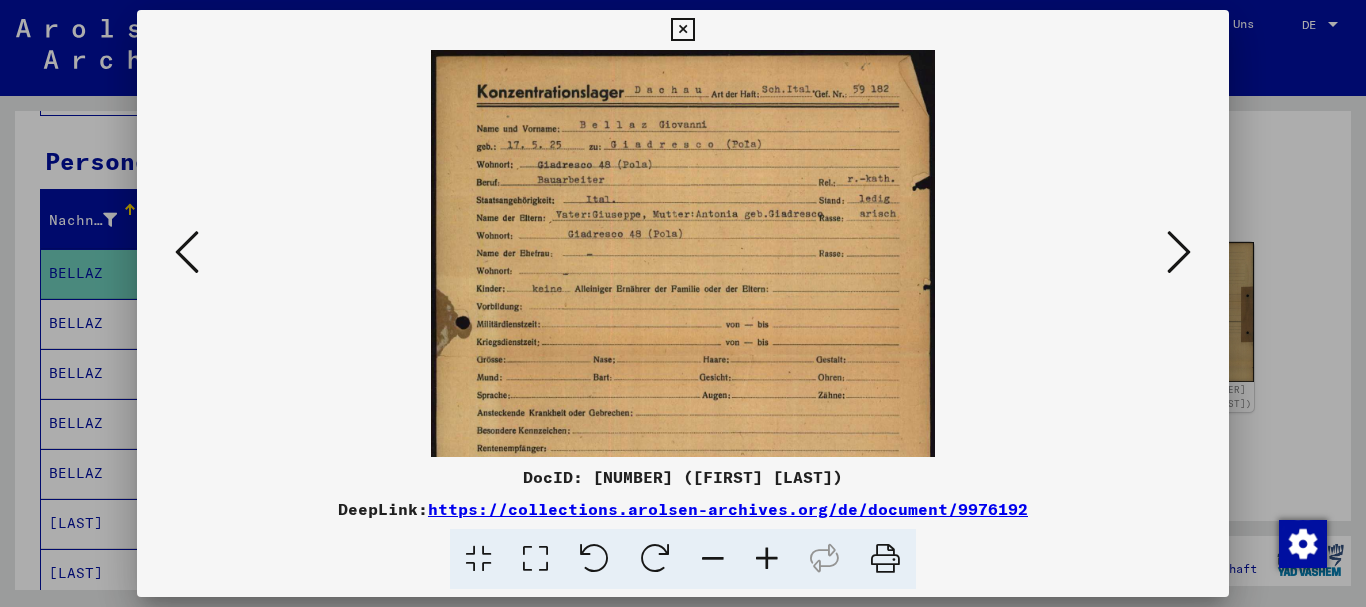 click at bounding box center (767, 559) 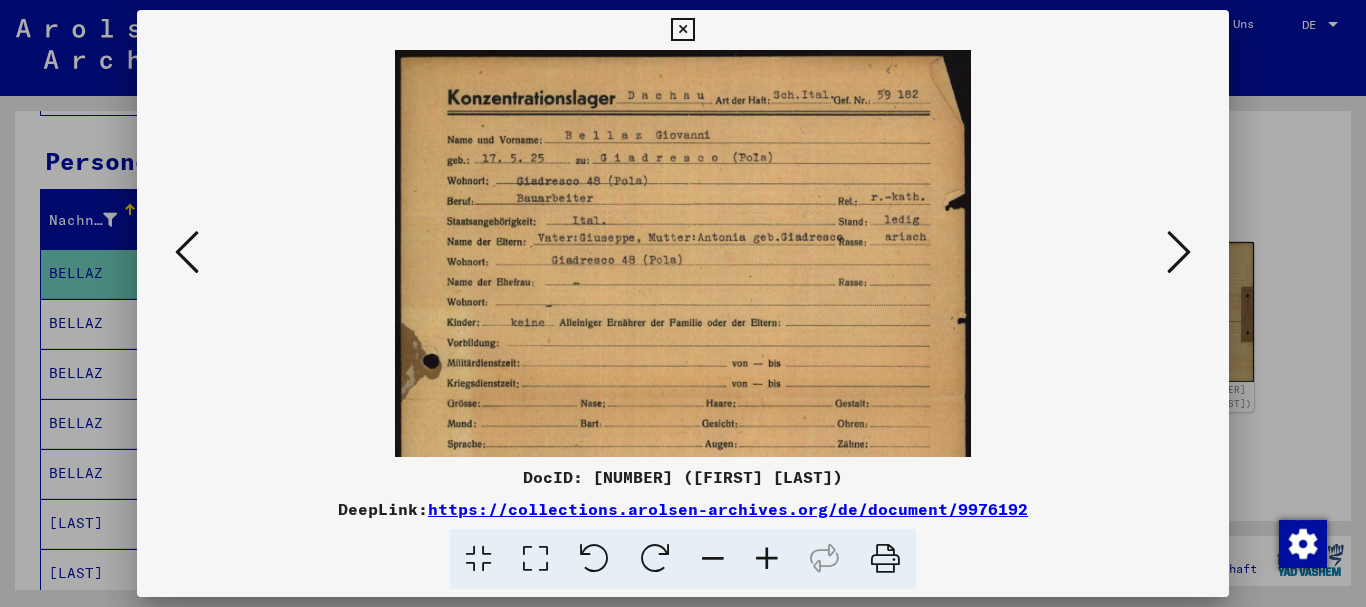 click at bounding box center [767, 559] 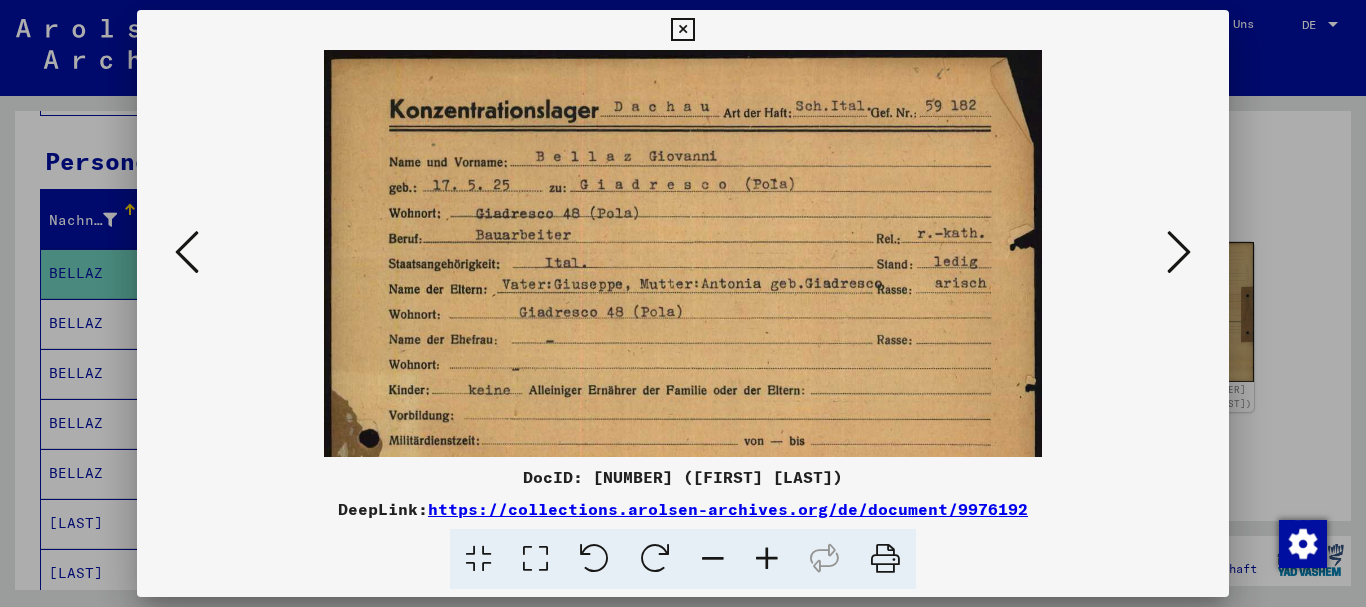 click at bounding box center [767, 559] 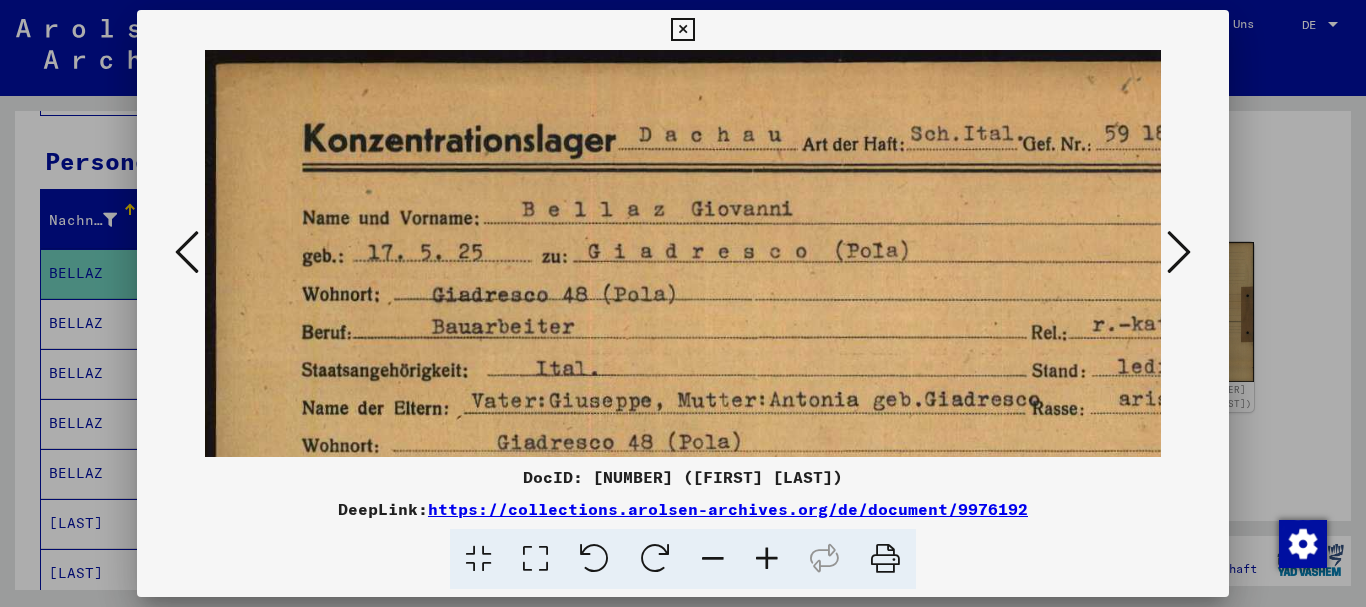 scroll, scrollTop: 258, scrollLeft: 46, axis: both 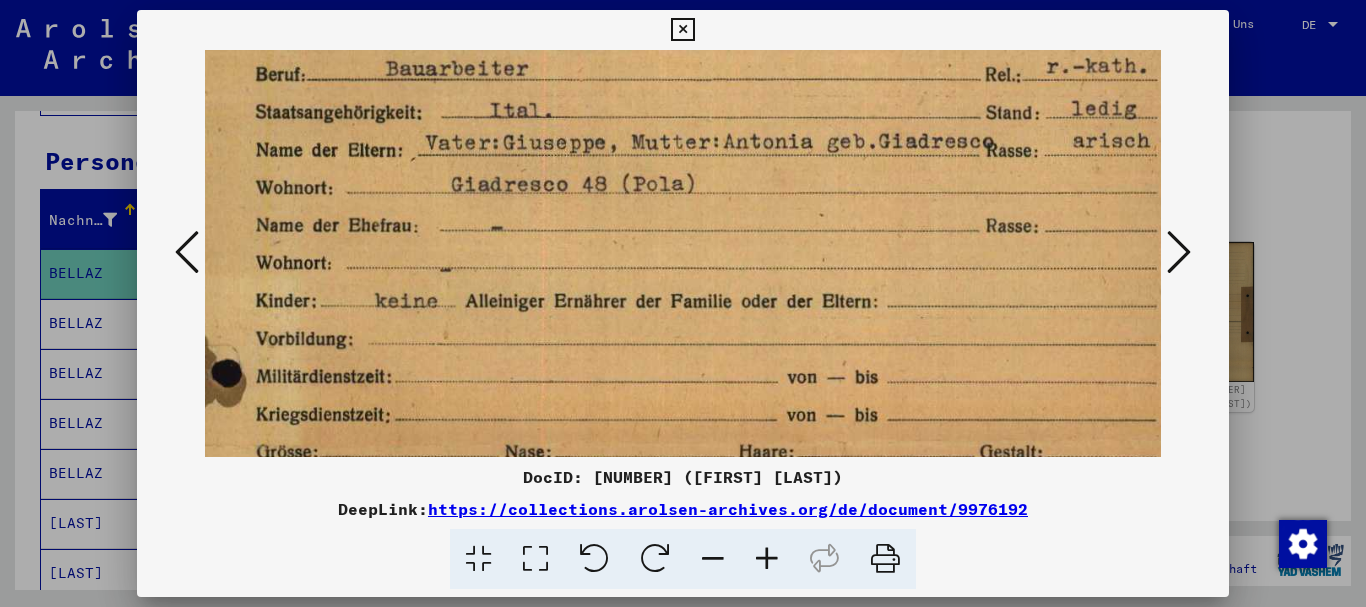 drag, startPoint x: 663, startPoint y: 122, endPoint x: 616, endPoint y: 271, distance: 156.237 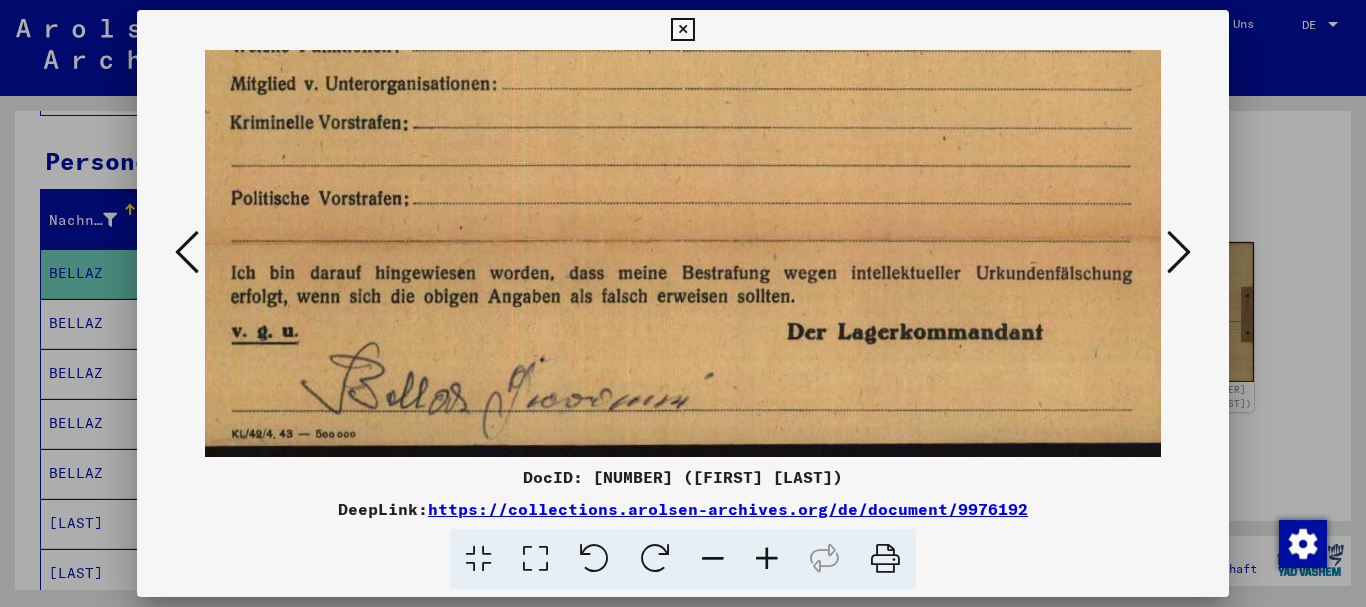 drag, startPoint x: 640, startPoint y: 292, endPoint x: 615, endPoint y: 95, distance: 198.57996 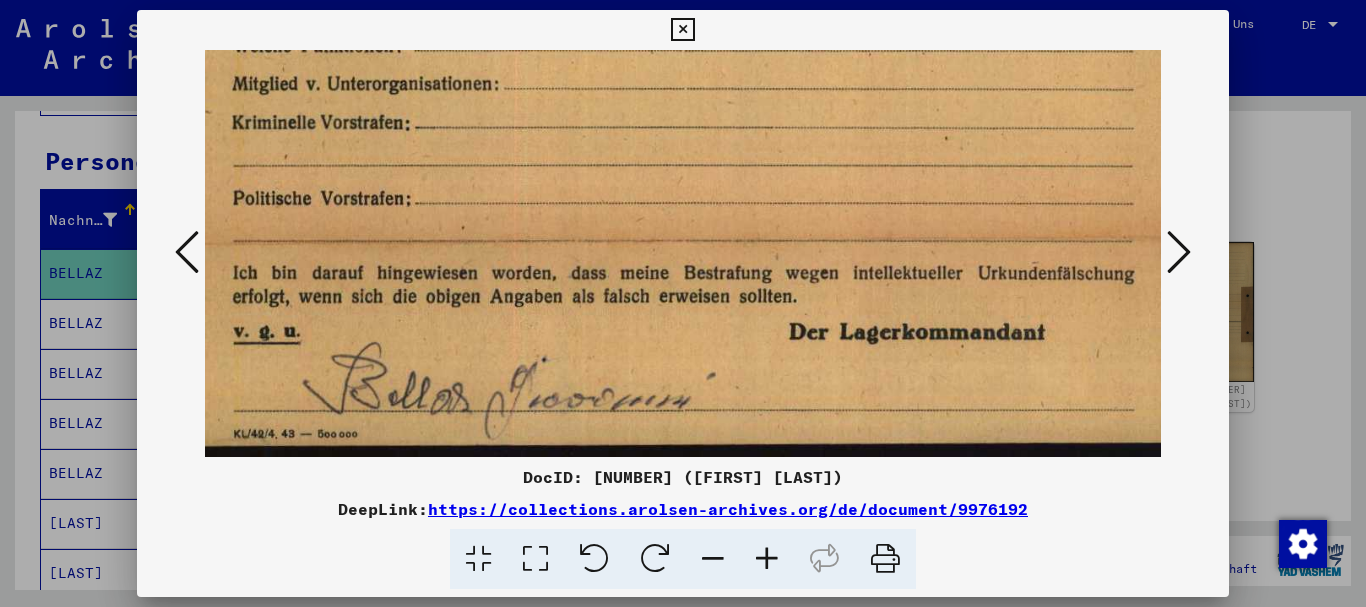 drag, startPoint x: 40, startPoint y: 373, endPoint x: 58, endPoint y: 335, distance: 42.047592 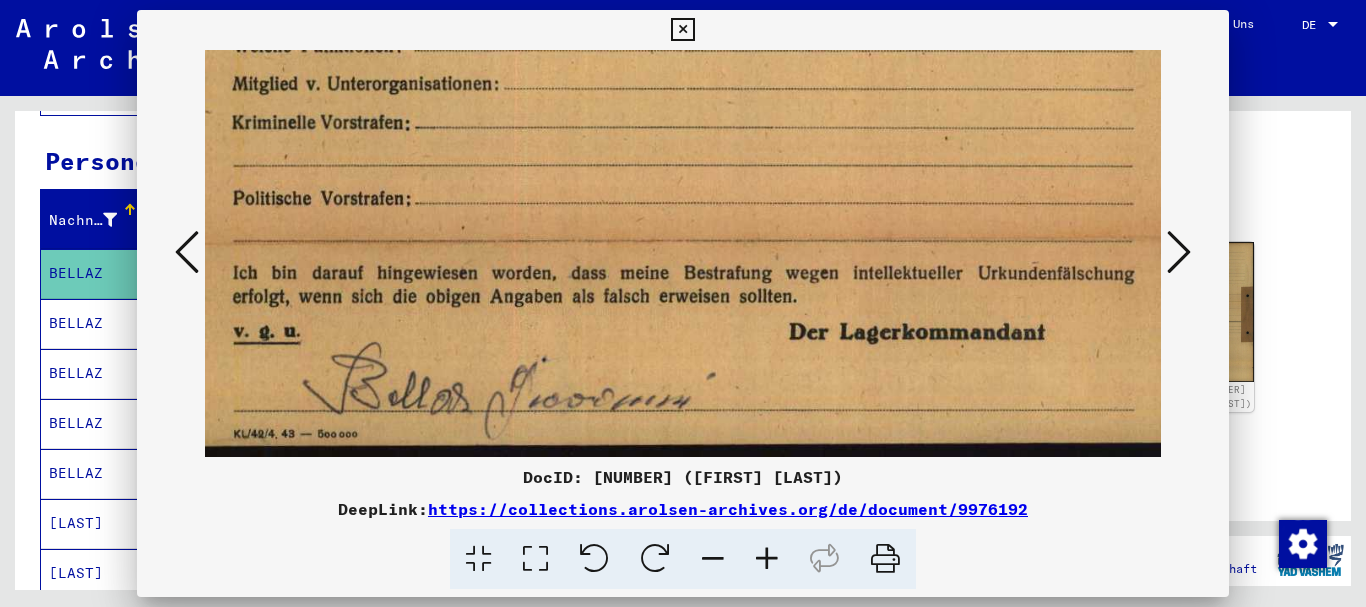 scroll, scrollTop: 0, scrollLeft: 0, axis: both 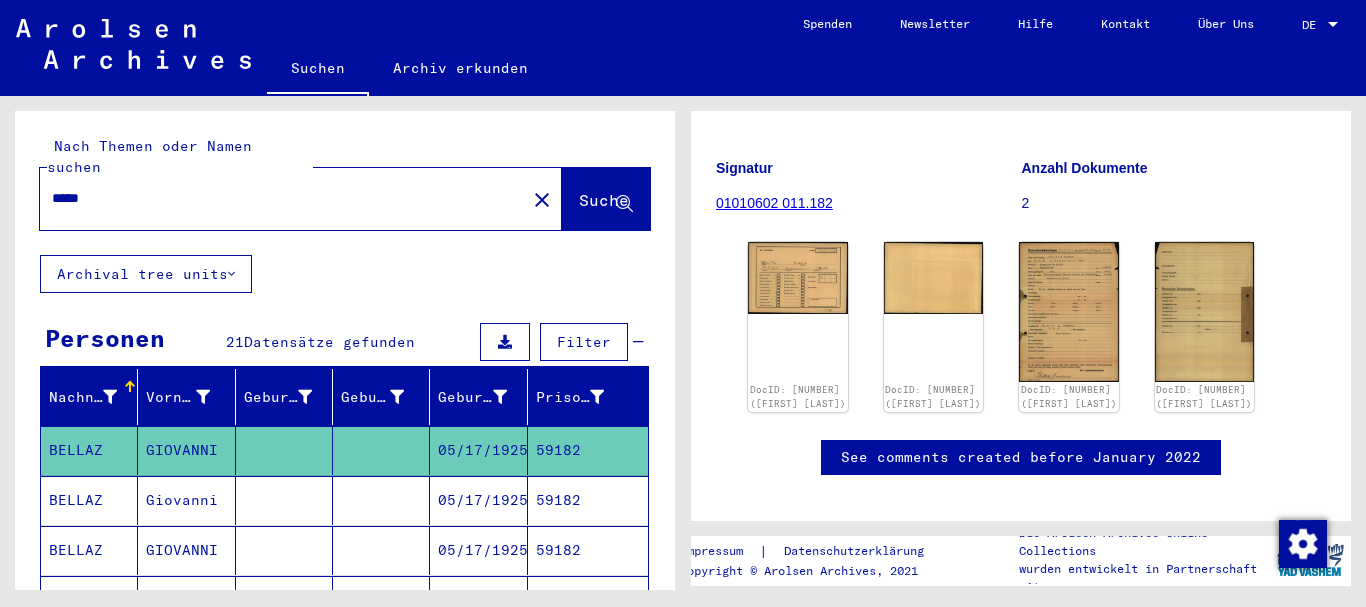 drag, startPoint x: 107, startPoint y: 161, endPoint x: 98, endPoint y: 174, distance: 15.811388 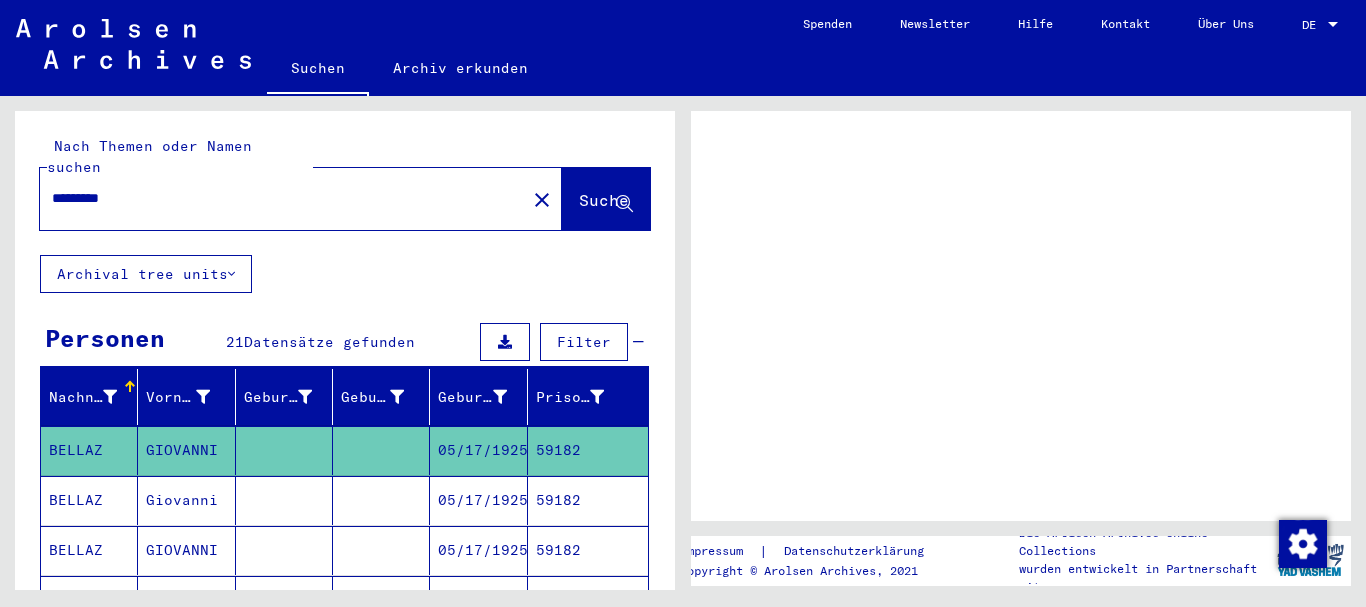 scroll, scrollTop: 0, scrollLeft: 0, axis: both 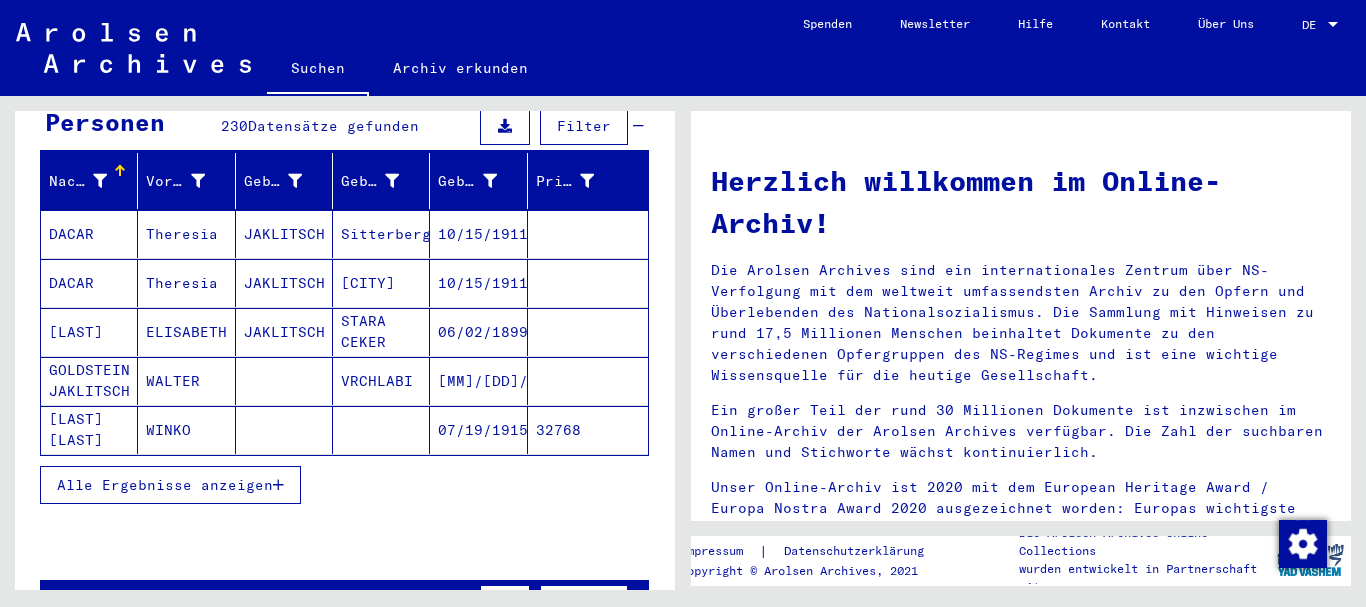 click on "Alle Ergebnisse anzeigen" at bounding box center [165, 485] 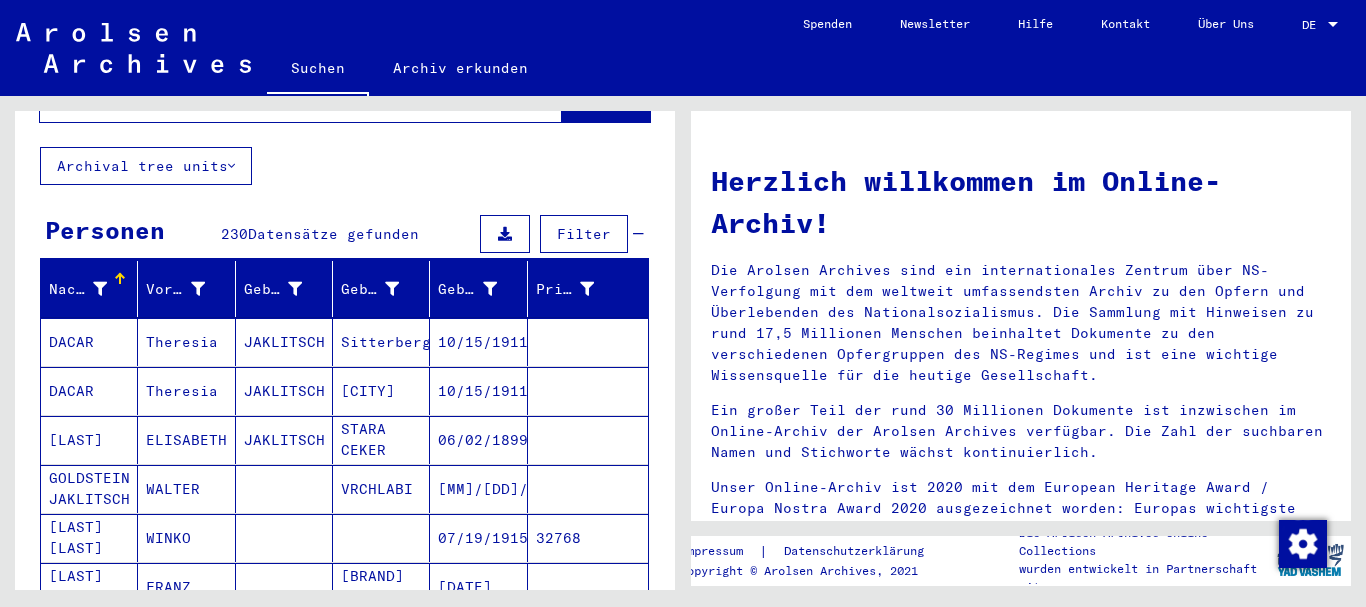 scroll, scrollTop: 0, scrollLeft: 0, axis: both 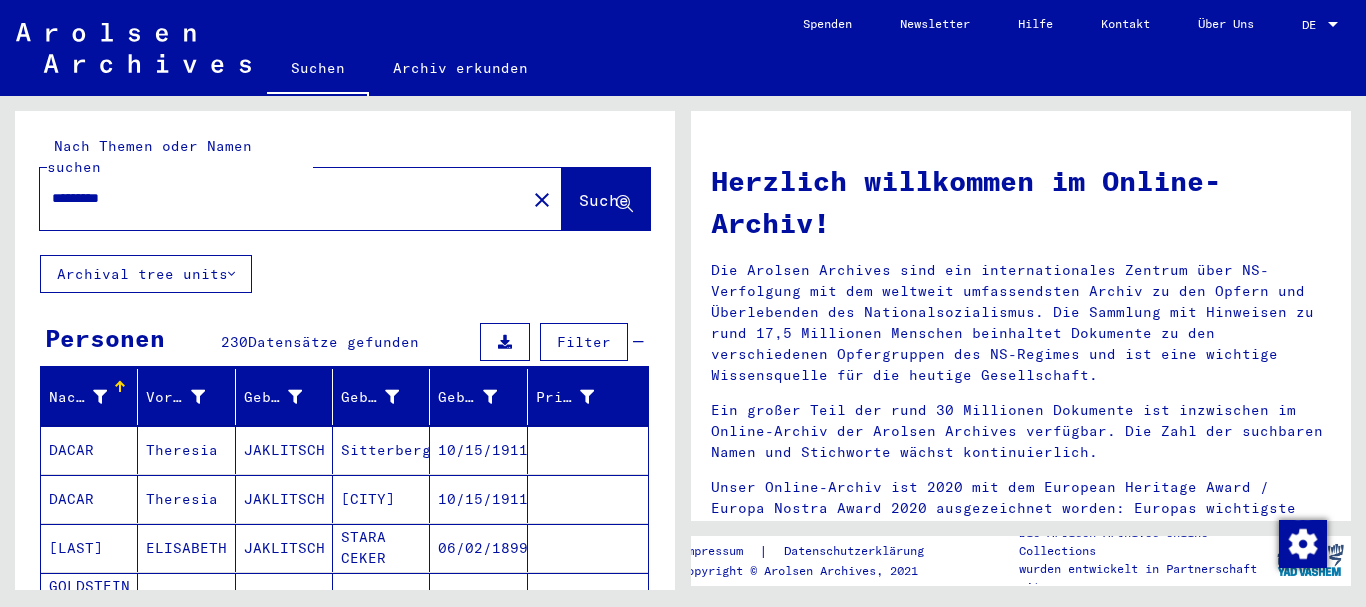click on "*********" at bounding box center [277, 198] 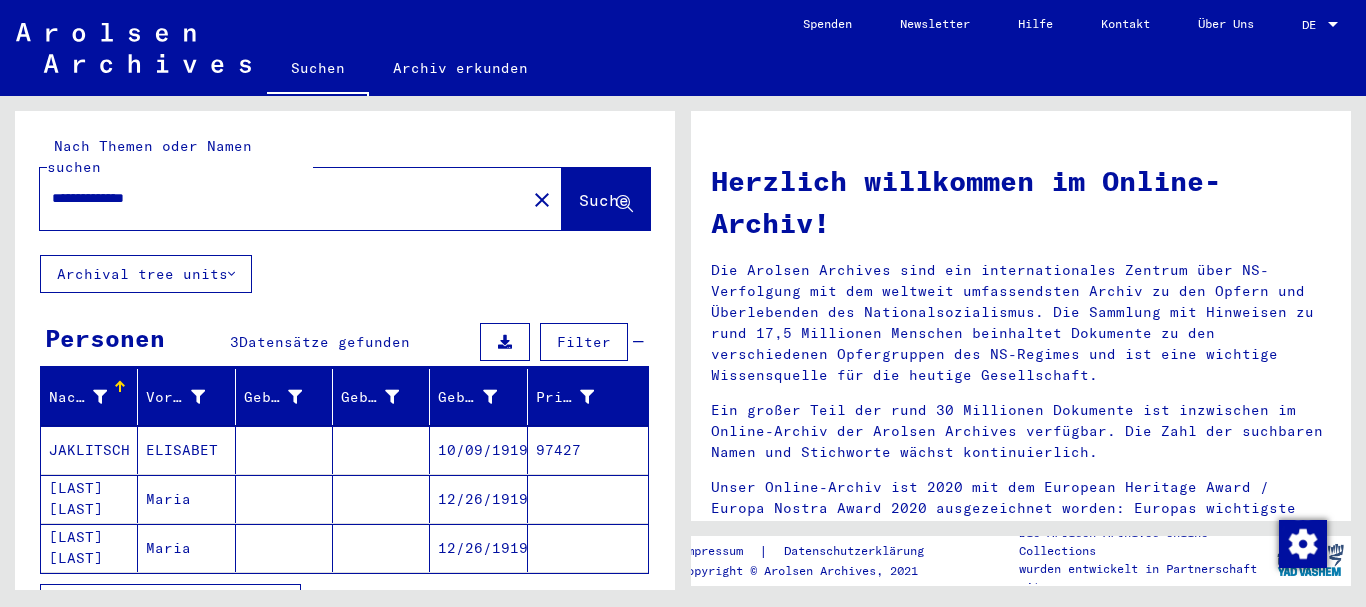 drag, startPoint x: 442, startPoint y: 432, endPoint x: 517, endPoint y: 422, distance: 75.66373 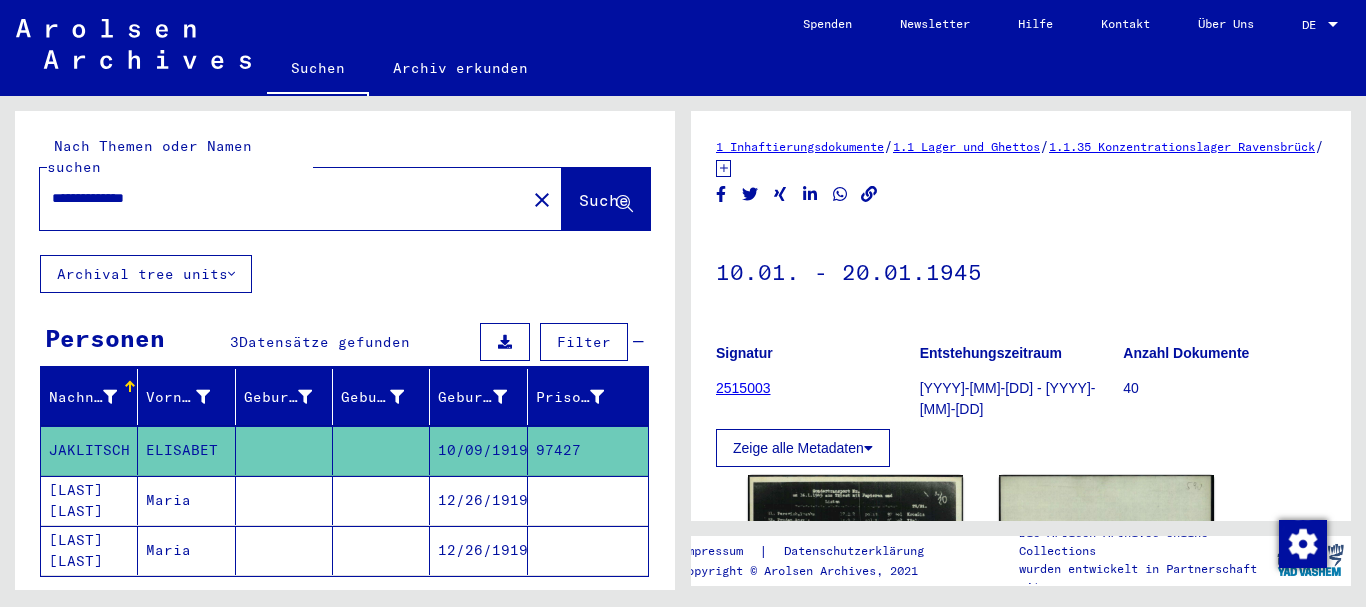 drag, startPoint x: 193, startPoint y: 175, endPoint x: 0, endPoint y: 175, distance: 193 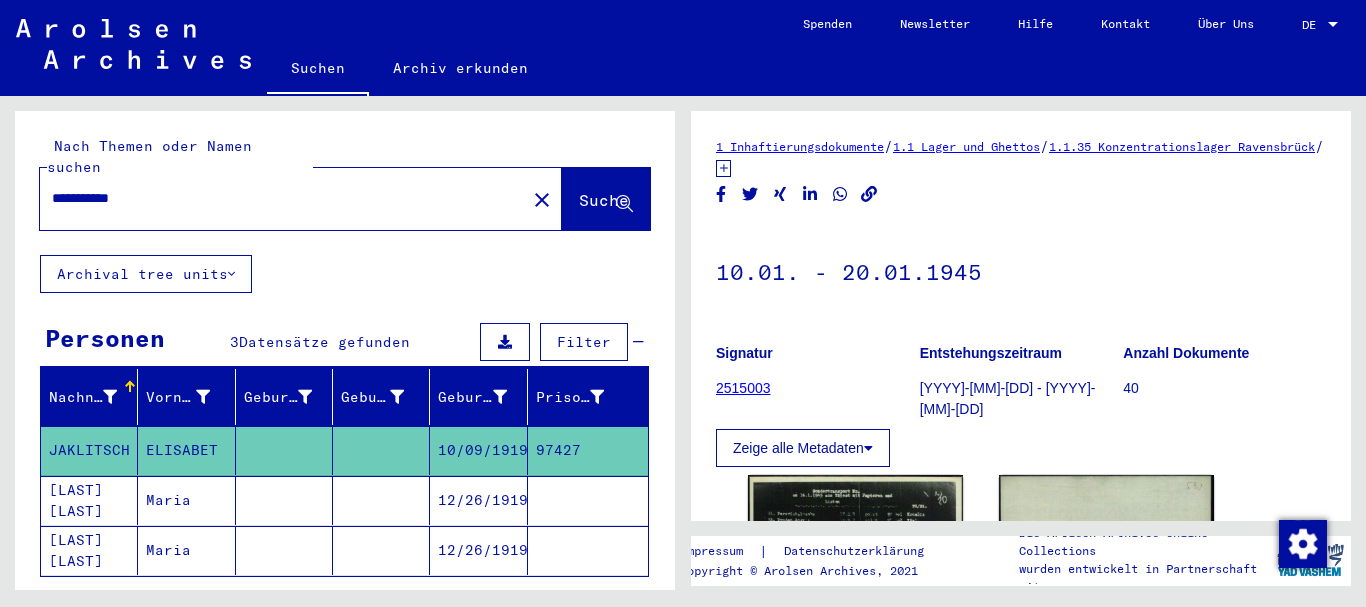 paste on "**********" 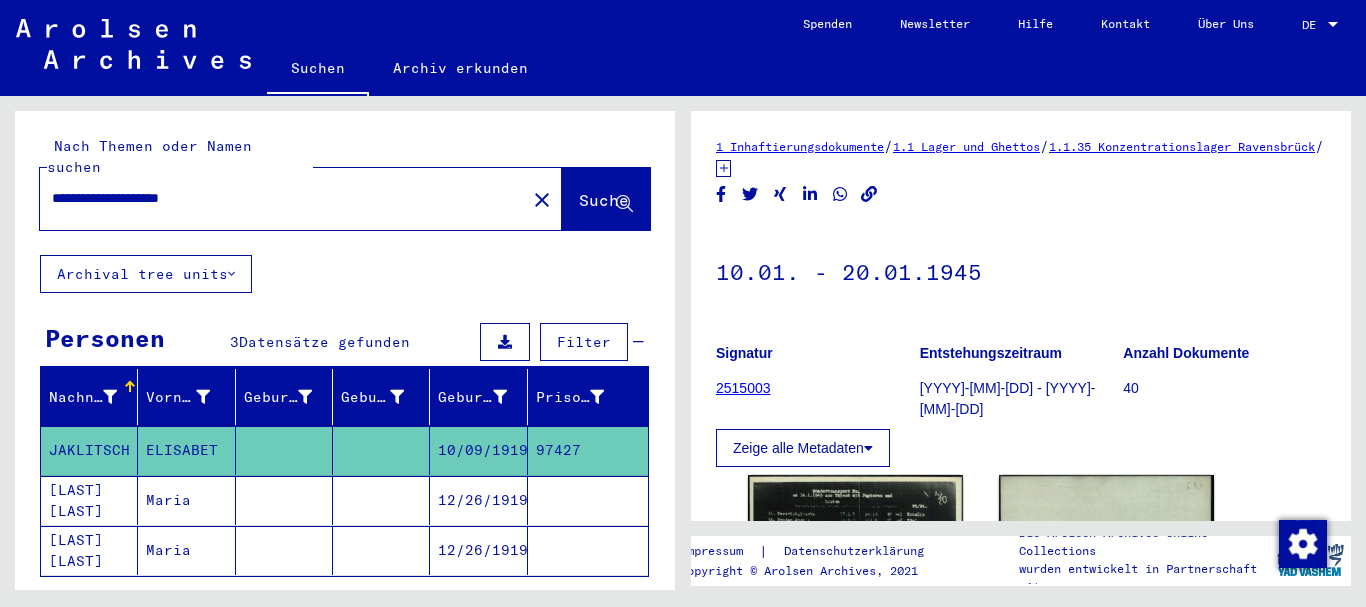 type on "**********" 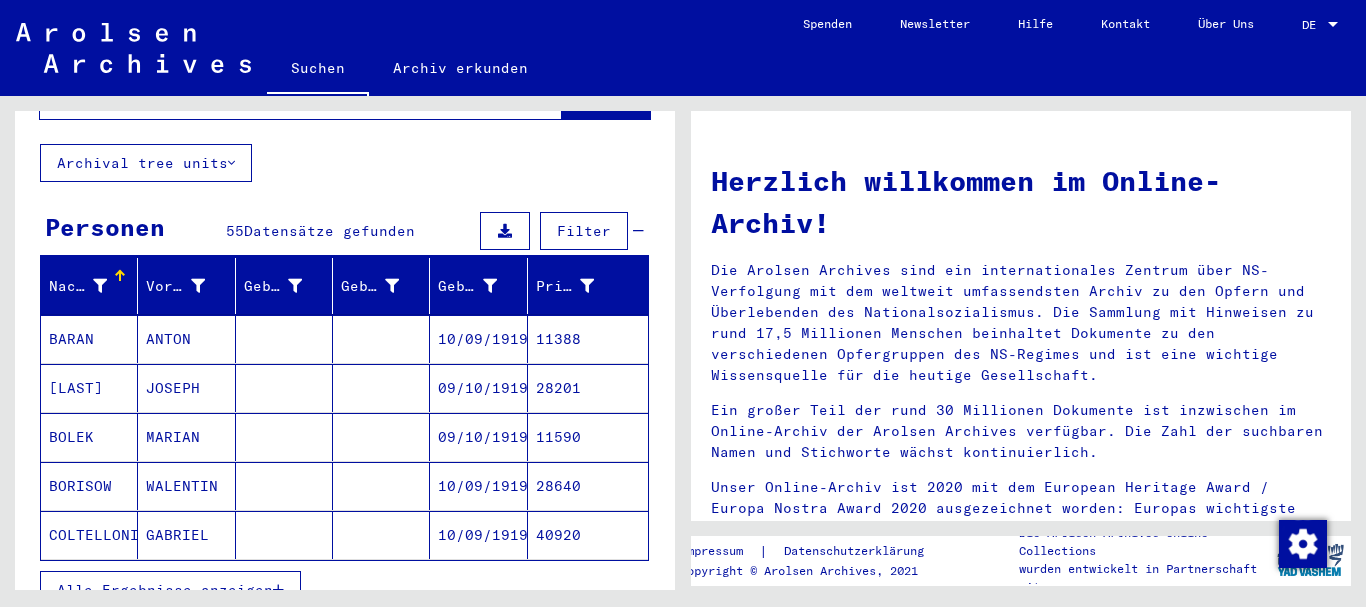 scroll, scrollTop: 216, scrollLeft: 0, axis: vertical 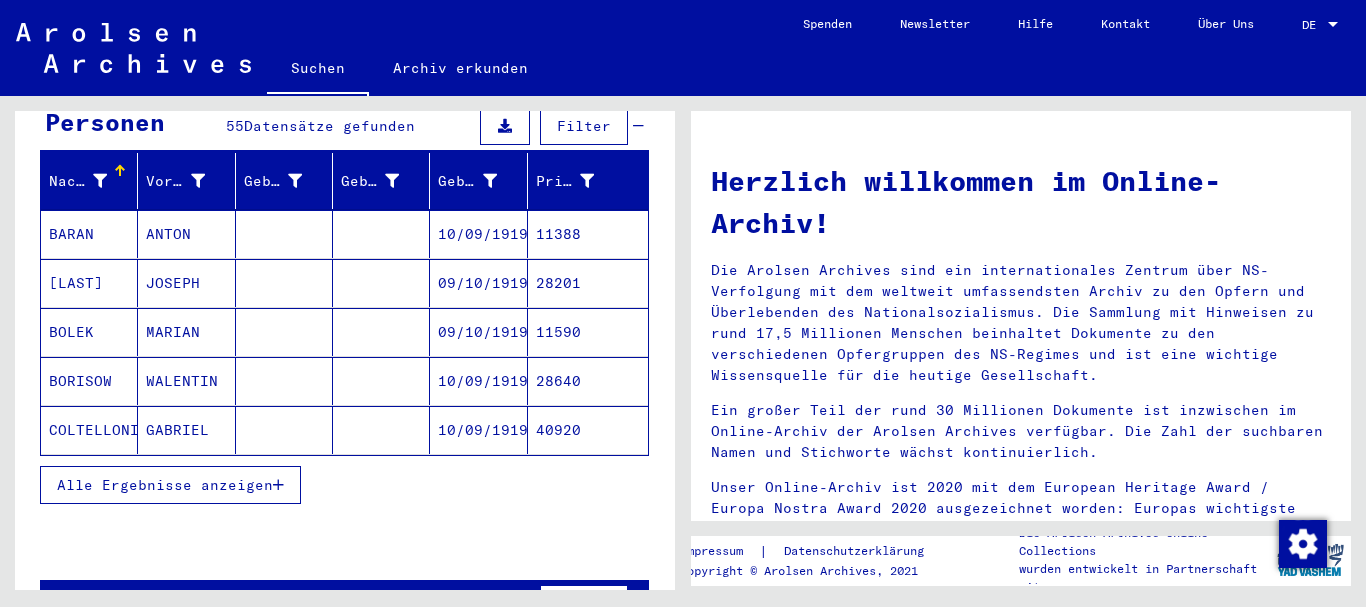 drag, startPoint x: 128, startPoint y: 458, endPoint x: 109, endPoint y: 398, distance: 62.936478 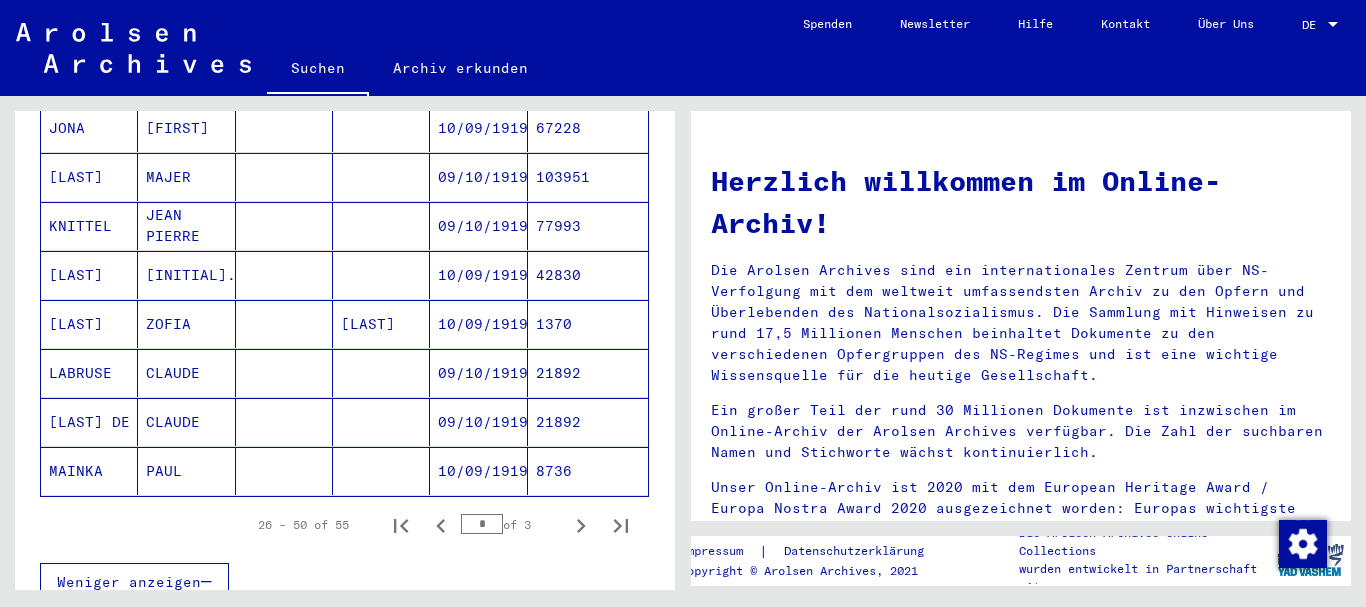 scroll, scrollTop: 1188, scrollLeft: 0, axis: vertical 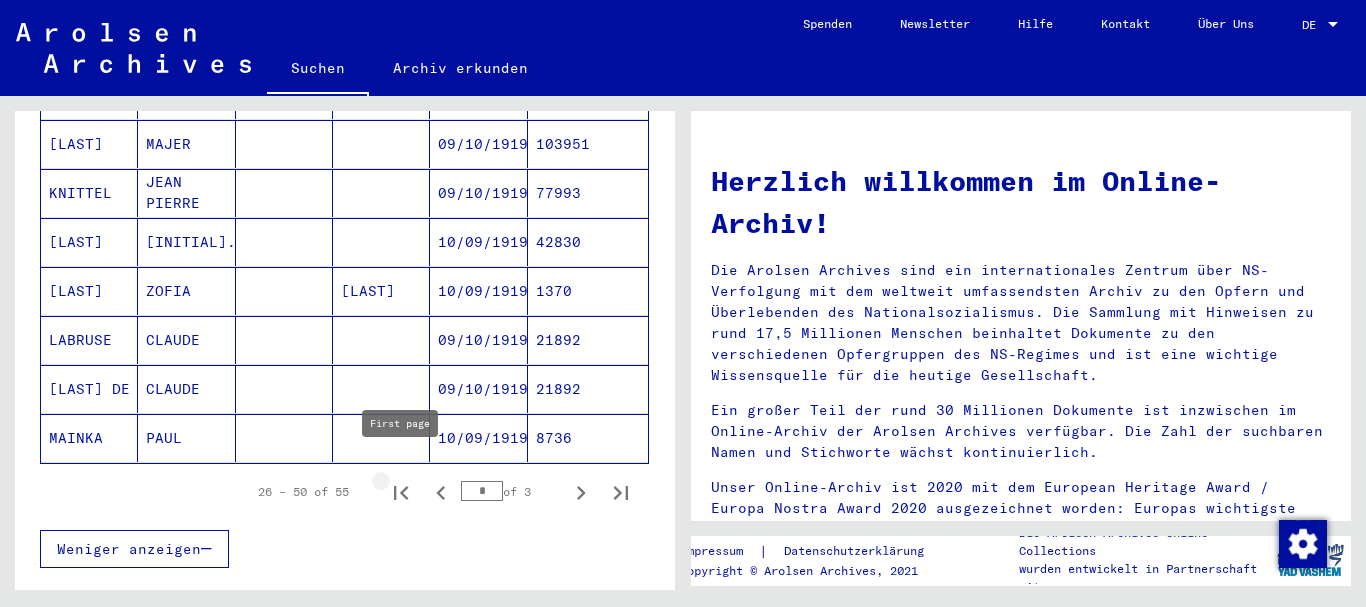 click 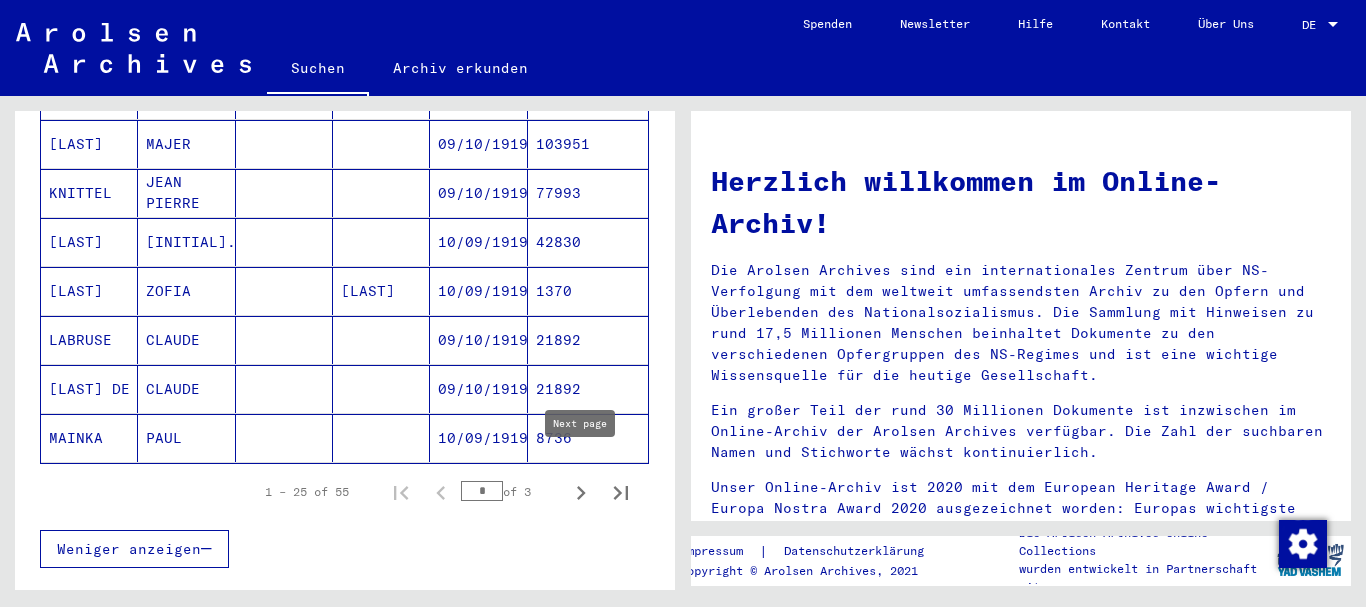 click 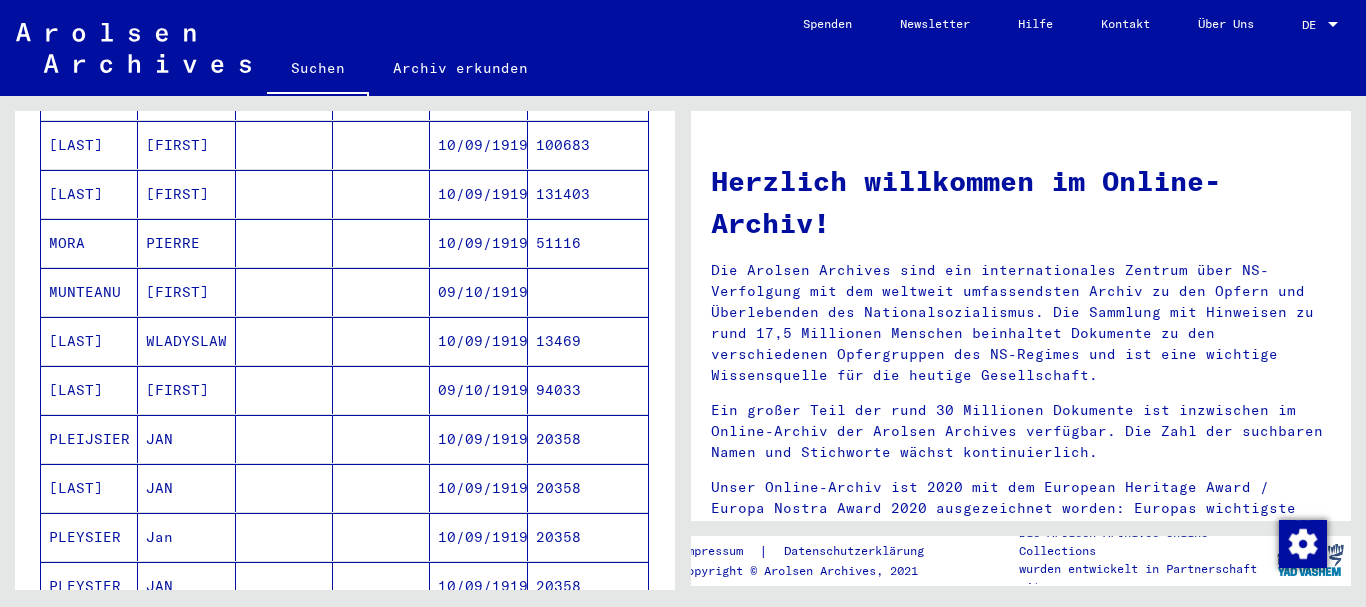 scroll, scrollTop: 1294, scrollLeft: 0, axis: vertical 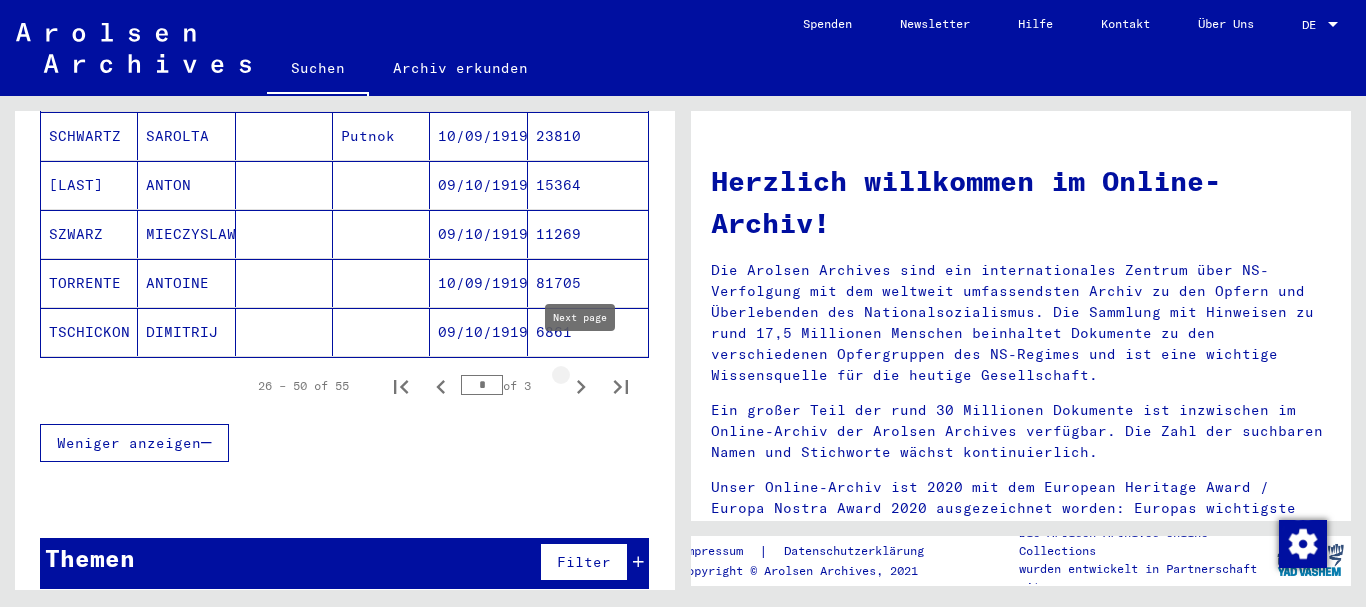 click 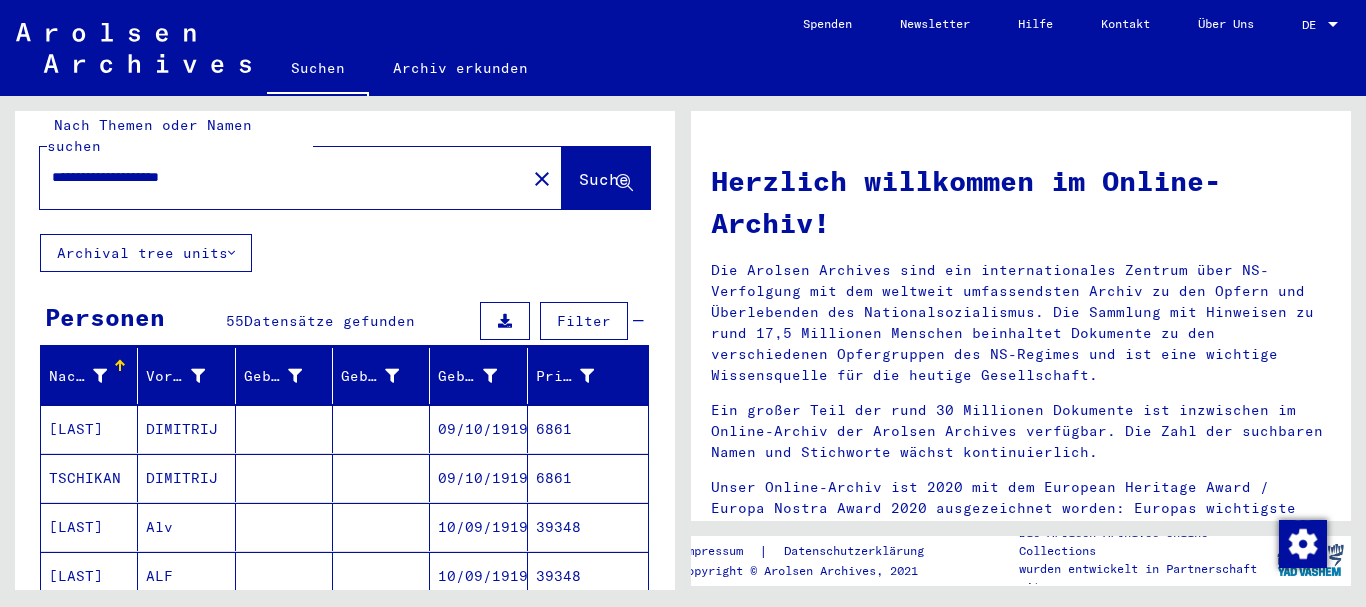 scroll, scrollTop: 0, scrollLeft: 0, axis: both 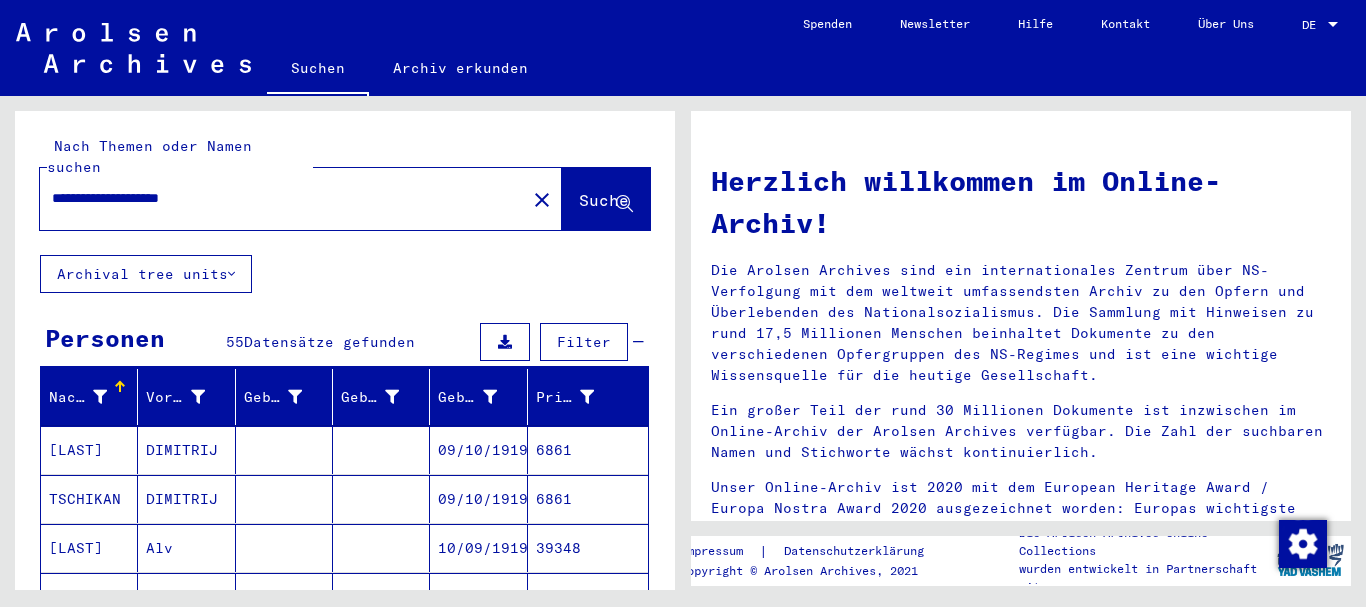 drag, startPoint x: 244, startPoint y: 178, endPoint x: 0, endPoint y: 178, distance: 244 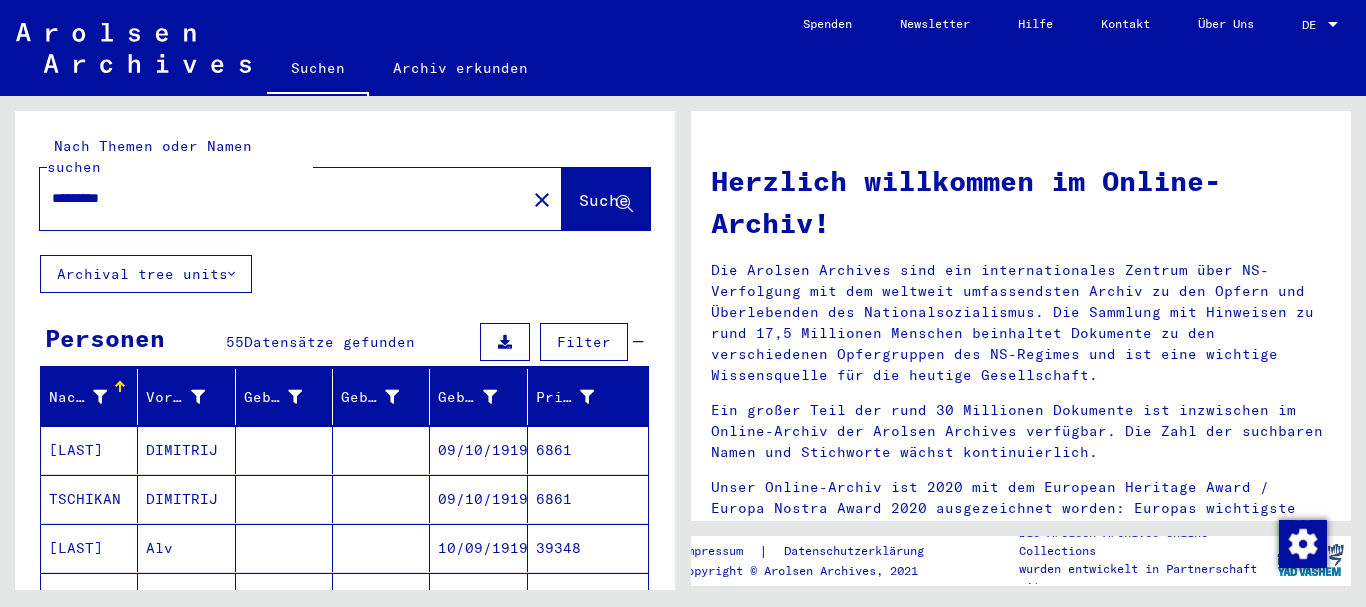 paste on "**********" 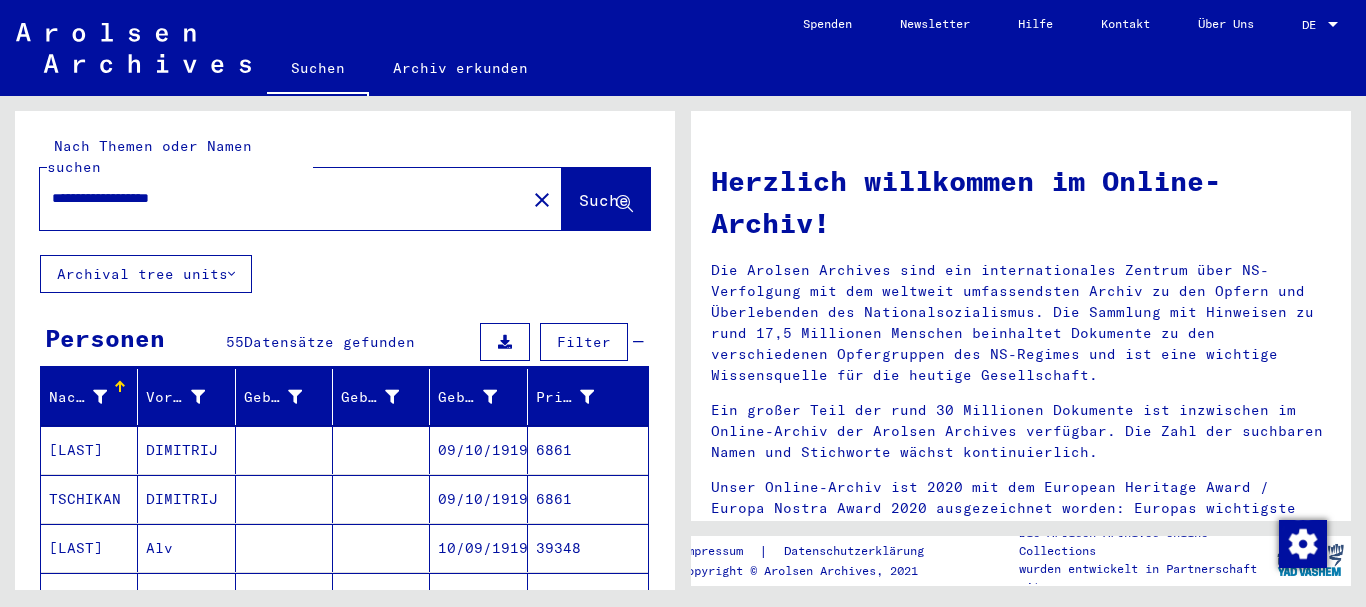 type on "**********" 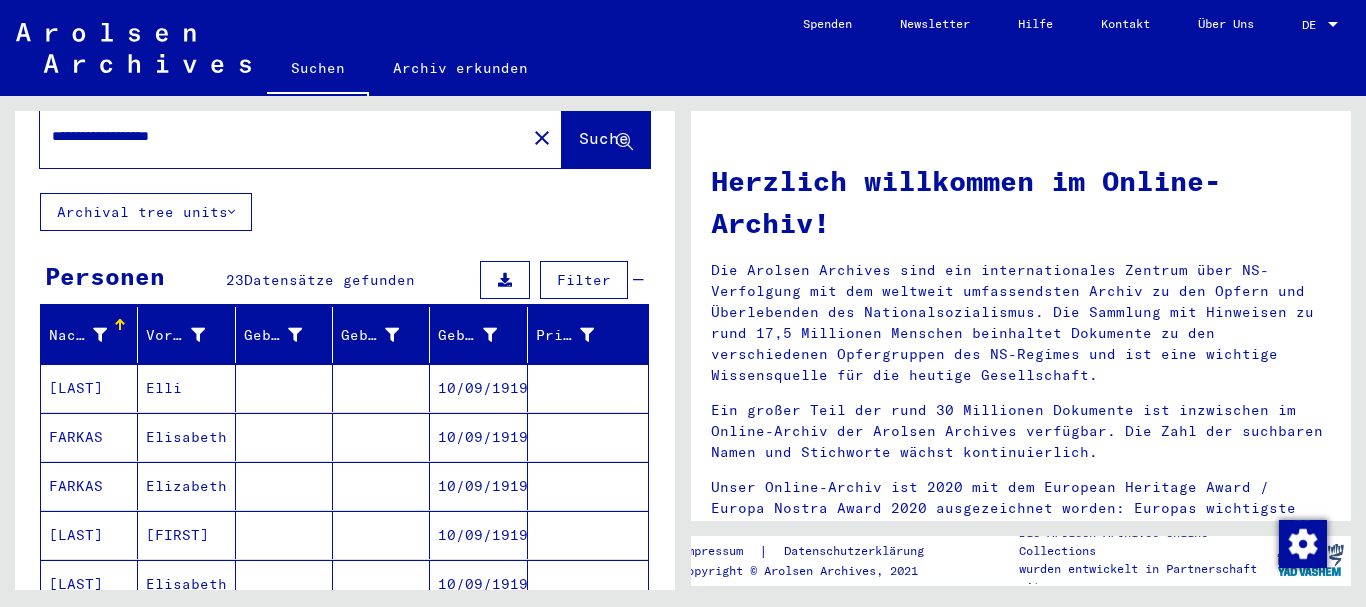scroll, scrollTop: 108, scrollLeft: 0, axis: vertical 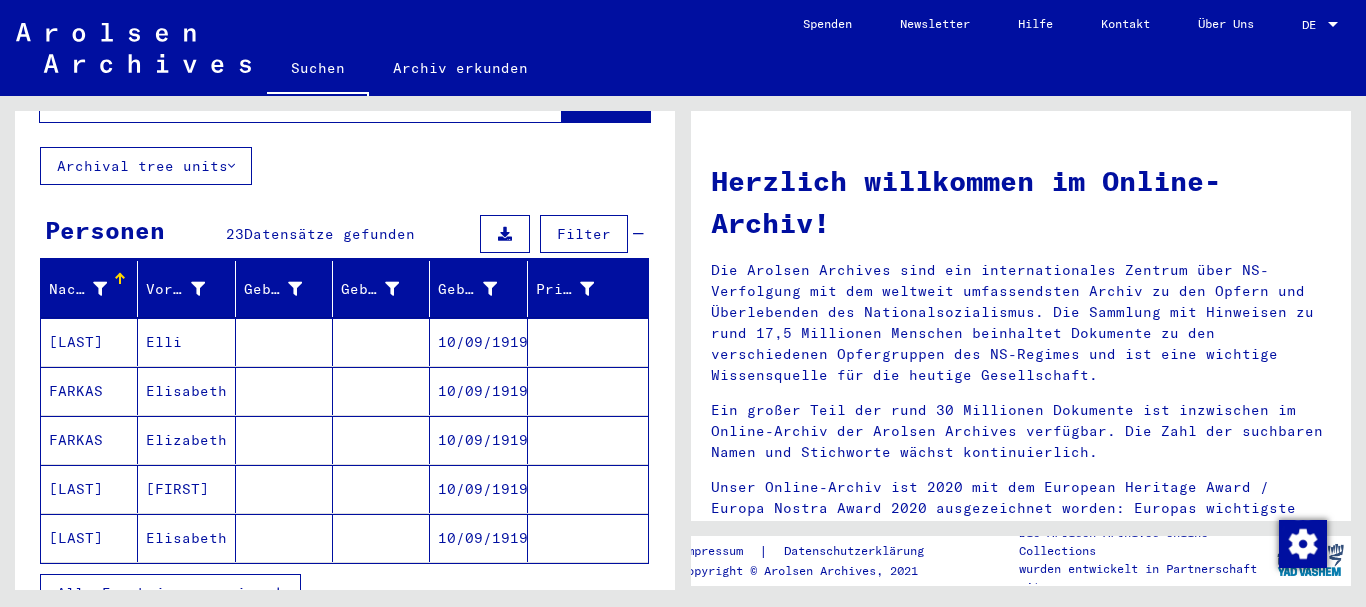 drag, startPoint x: 154, startPoint y: 563, endPoint x: 123, endPoint y: 463, distance: 104.69479 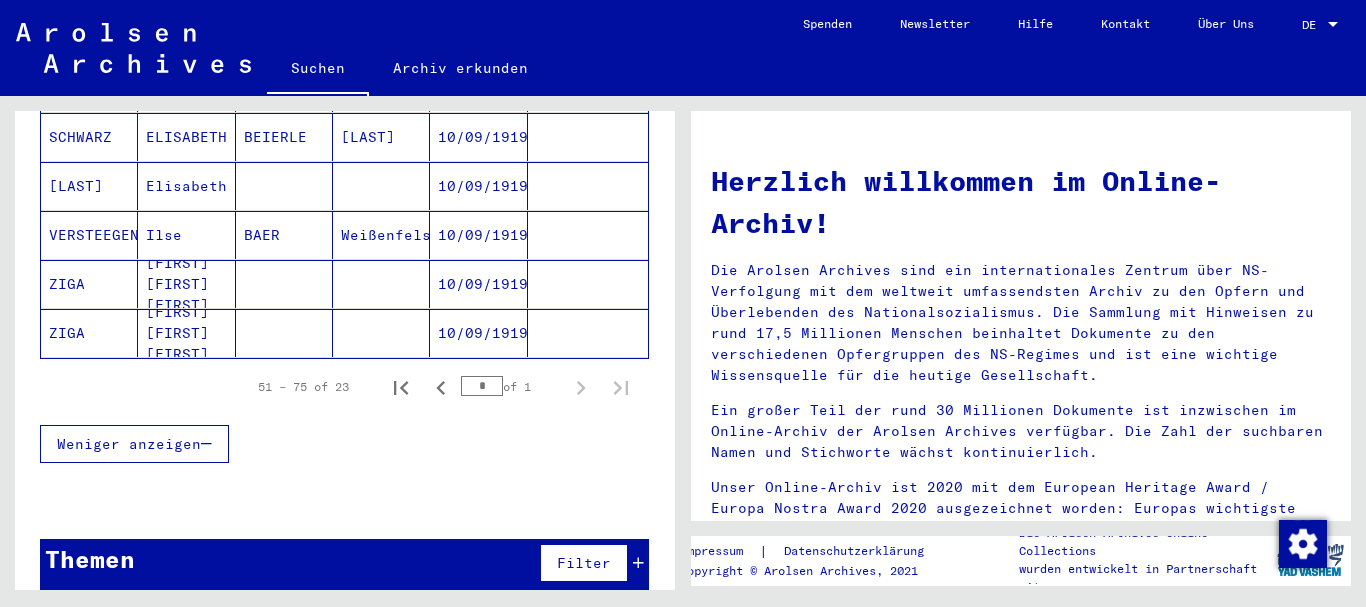 scroll, scrollTop: 1196, scrollLeft: 0, axis: vertical 